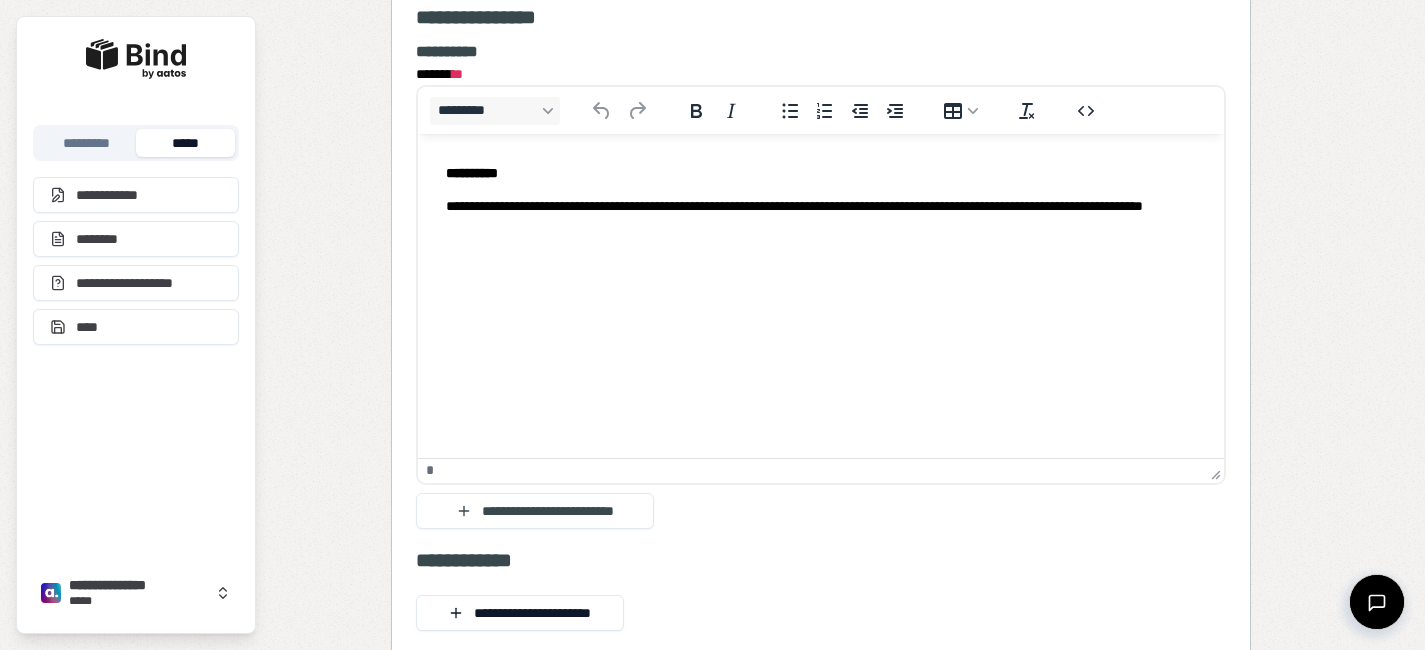 scroll, scrollTop: 90, scrollLeft: 0, axis: vertical 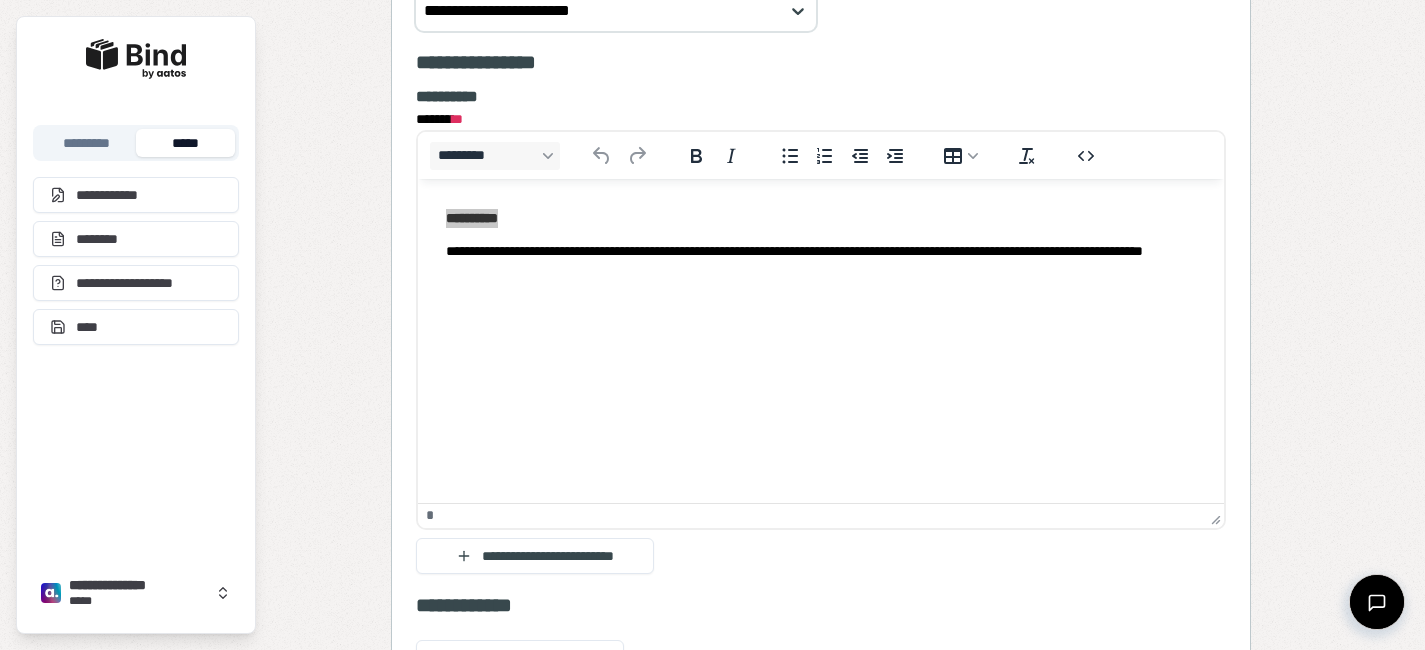 click on "*****" at bounding box center [185, 143] 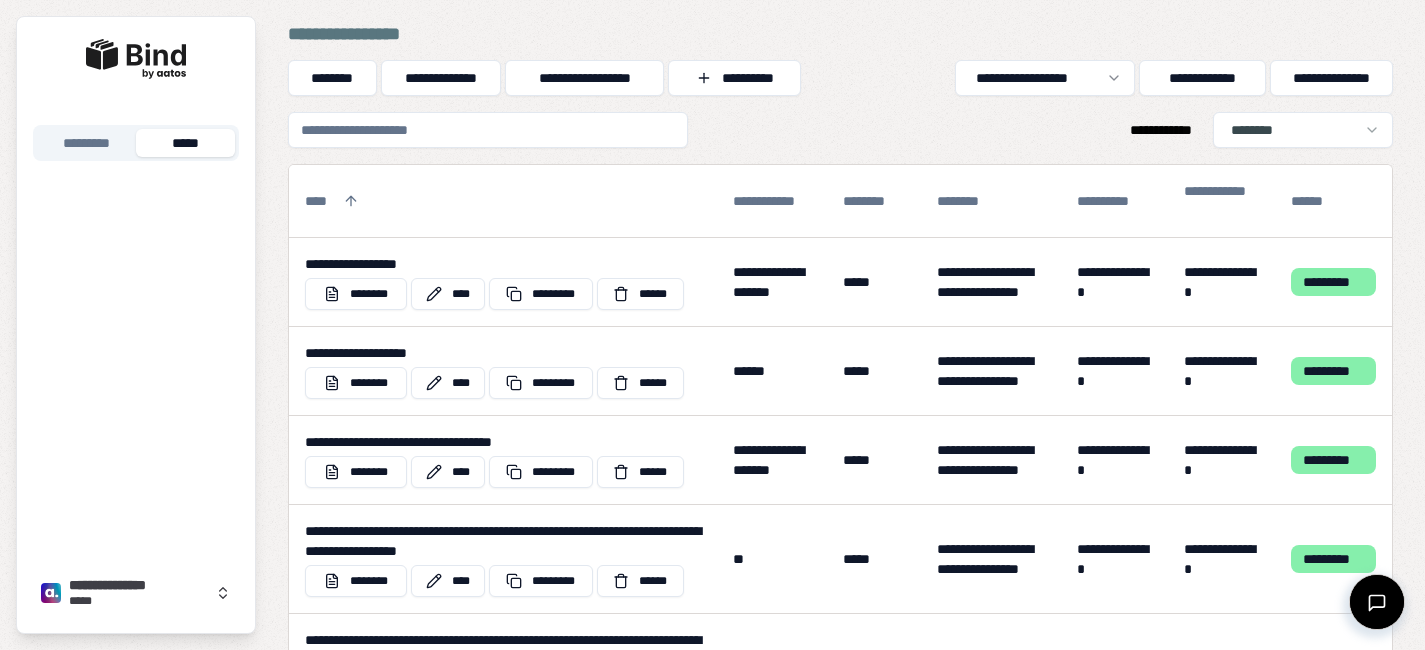click at bounding box center (488, 130) 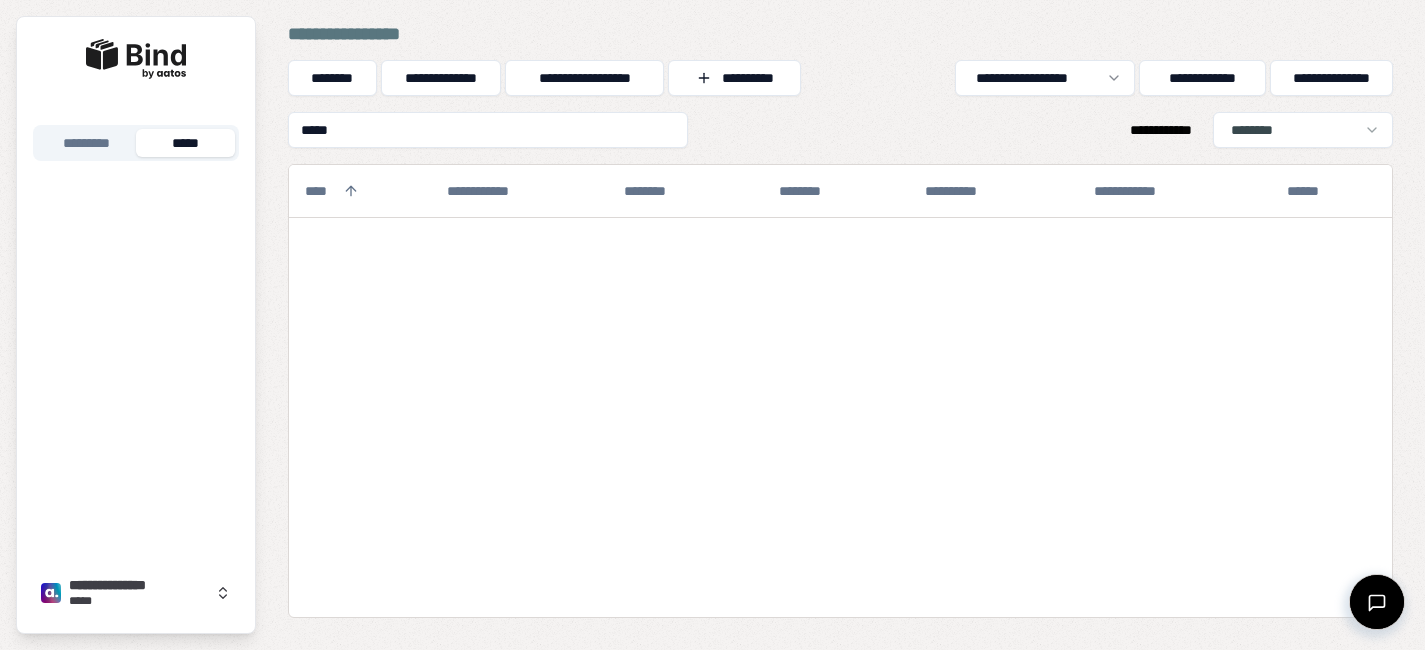 drag, startPoint x: 378, startPoint y: 129, endPoint x: 265, endPoint y: 123, distance: 113.15918 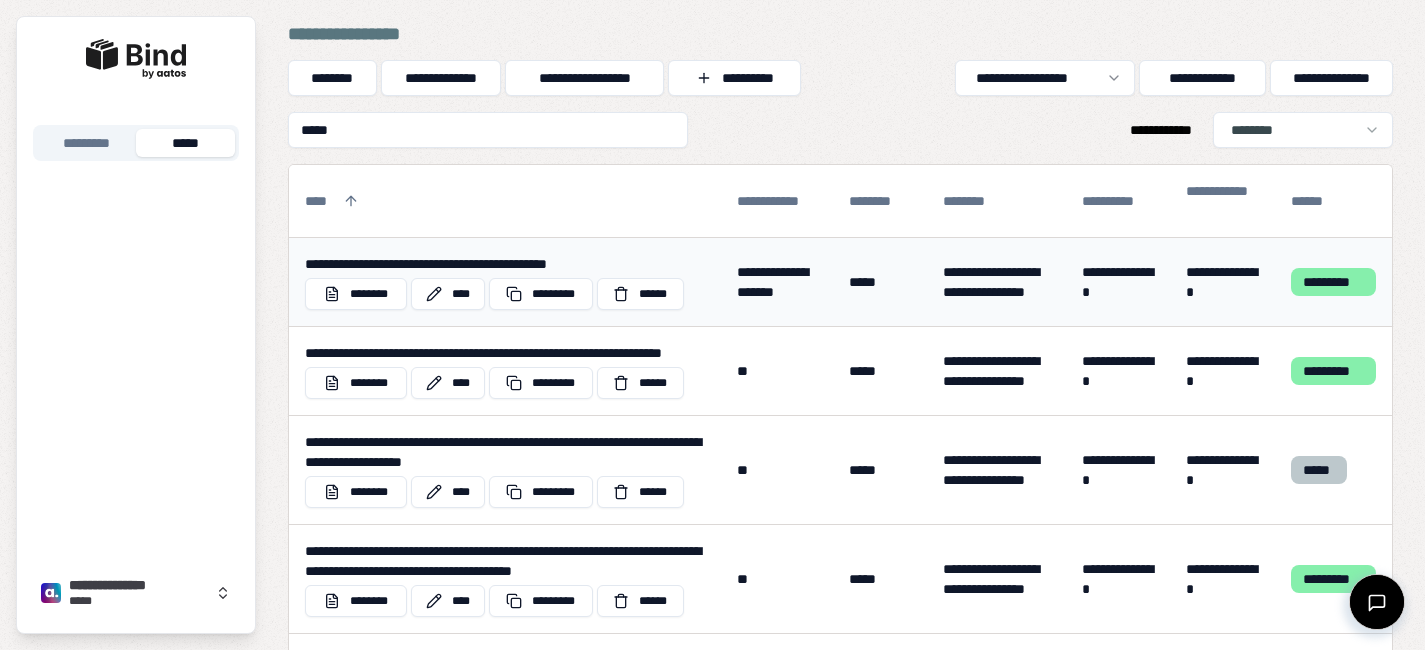 type on "*****" 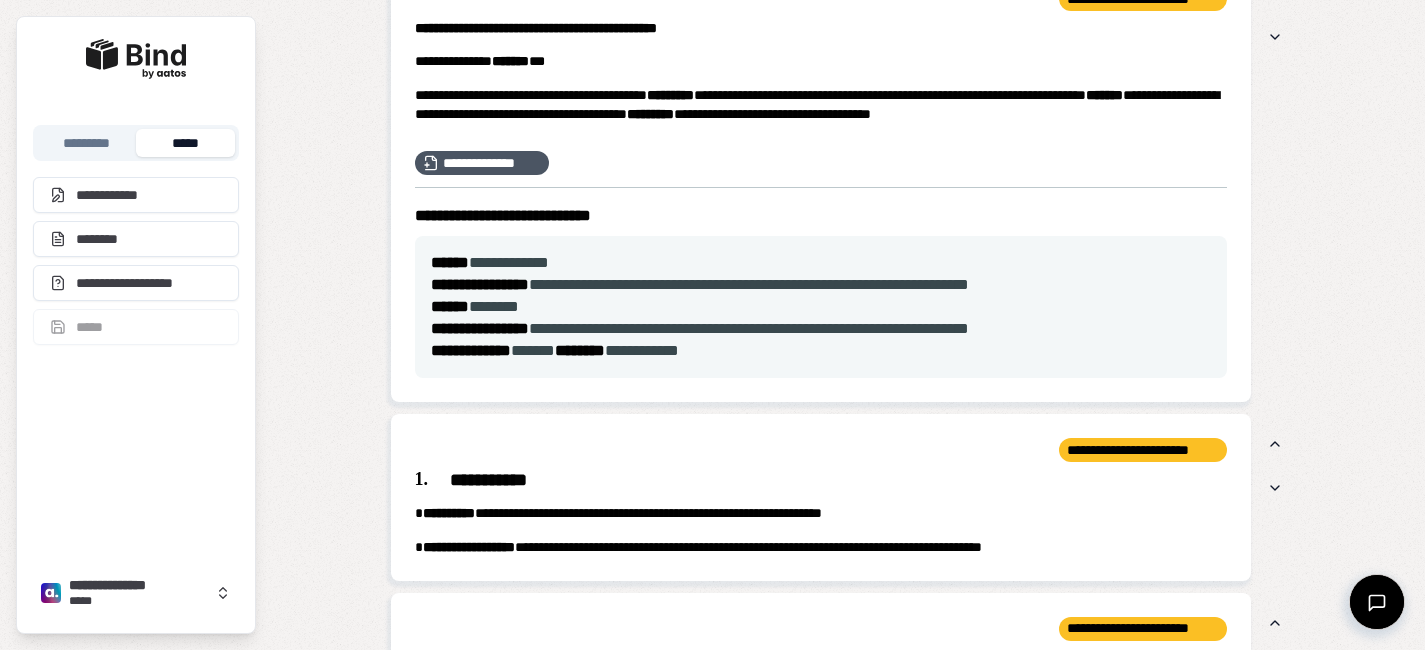scroll, scrollTop: 0, scrollLeft: 0, axis: both 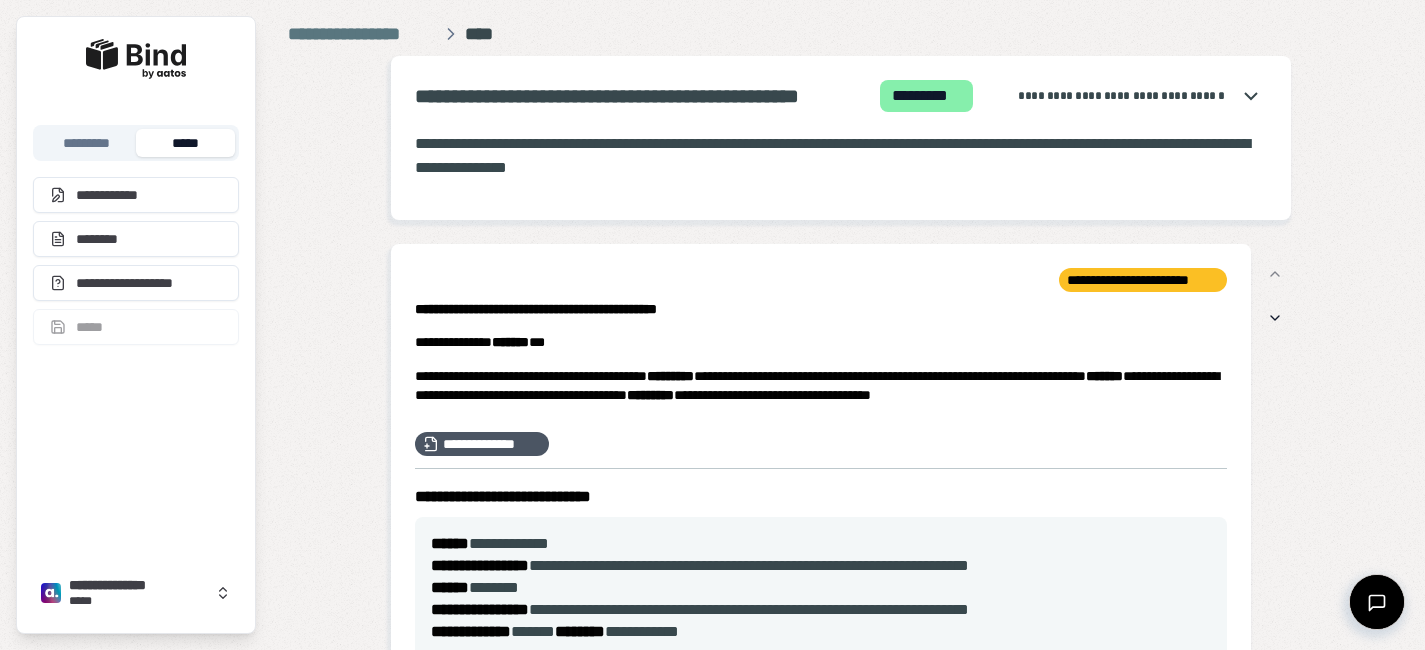 click on "*****" at bounding box center (185, 143) 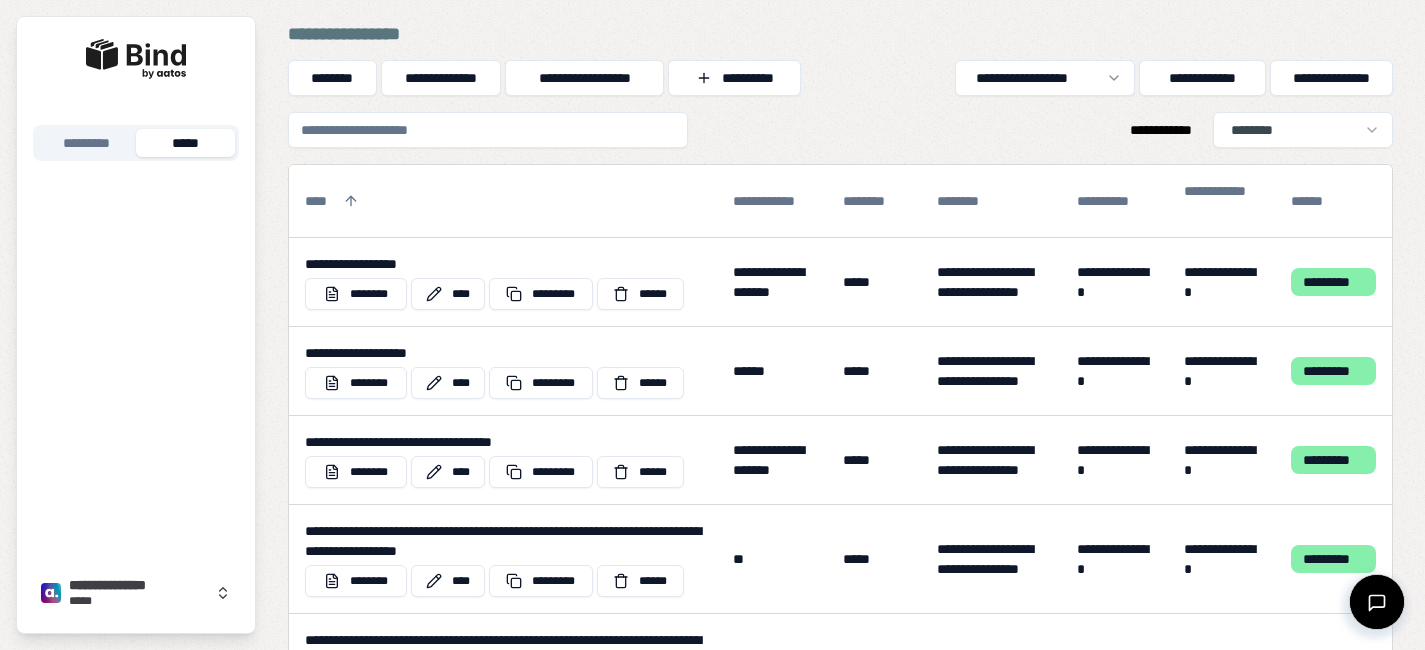 click at bounding box center [488, 130] 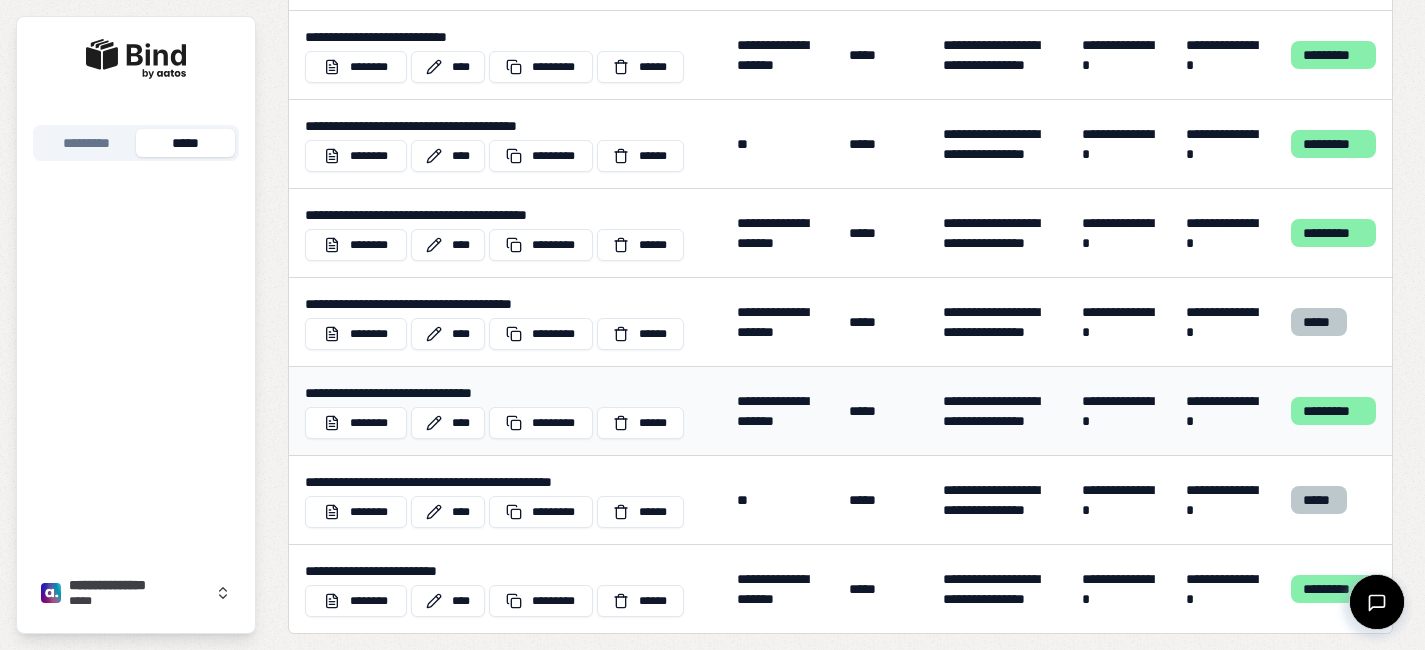scroll, scrollTop: 0, scrollLeft: 0, axis: both 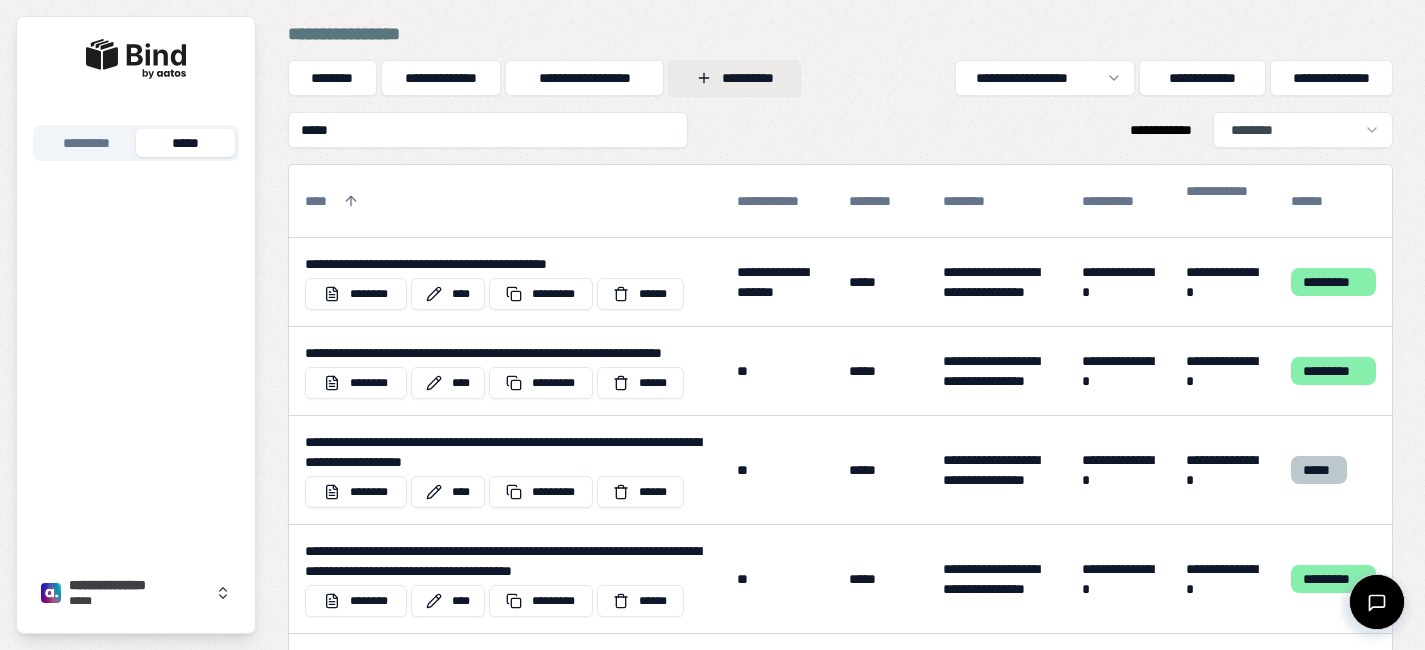 type on "*****" 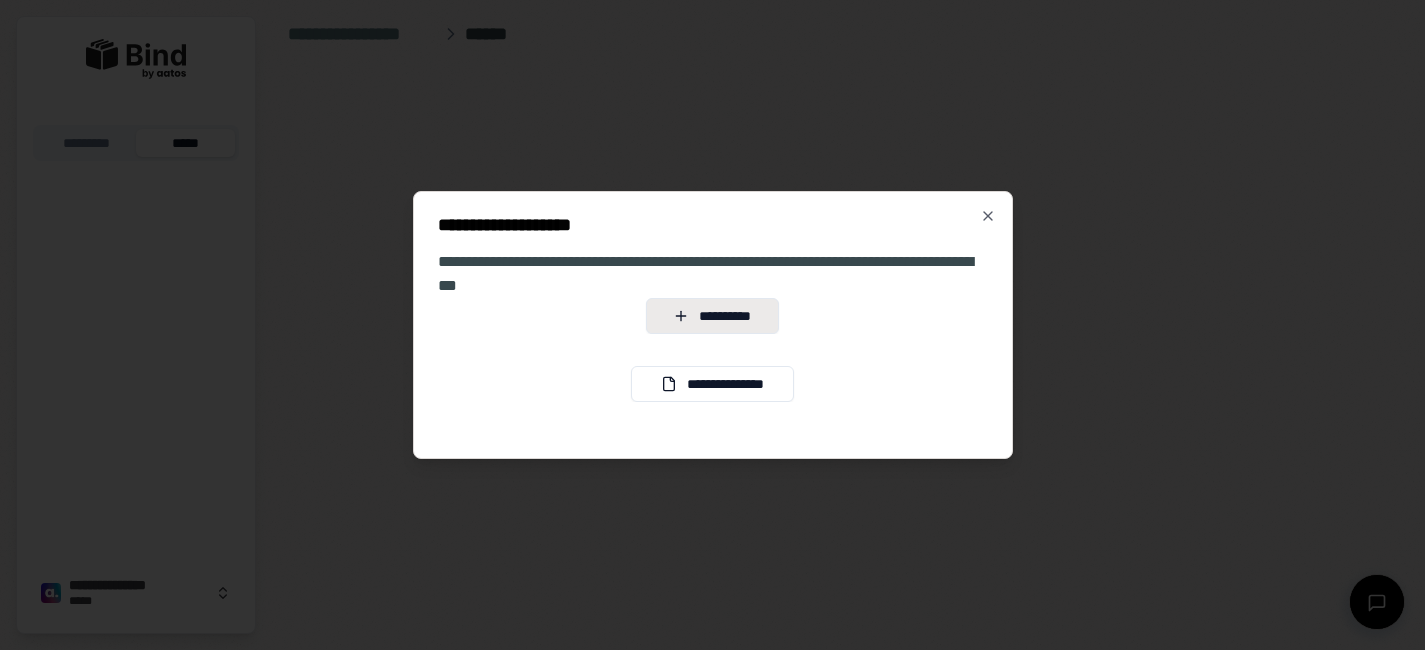 click on "**********" at bounding box center (712, 316) 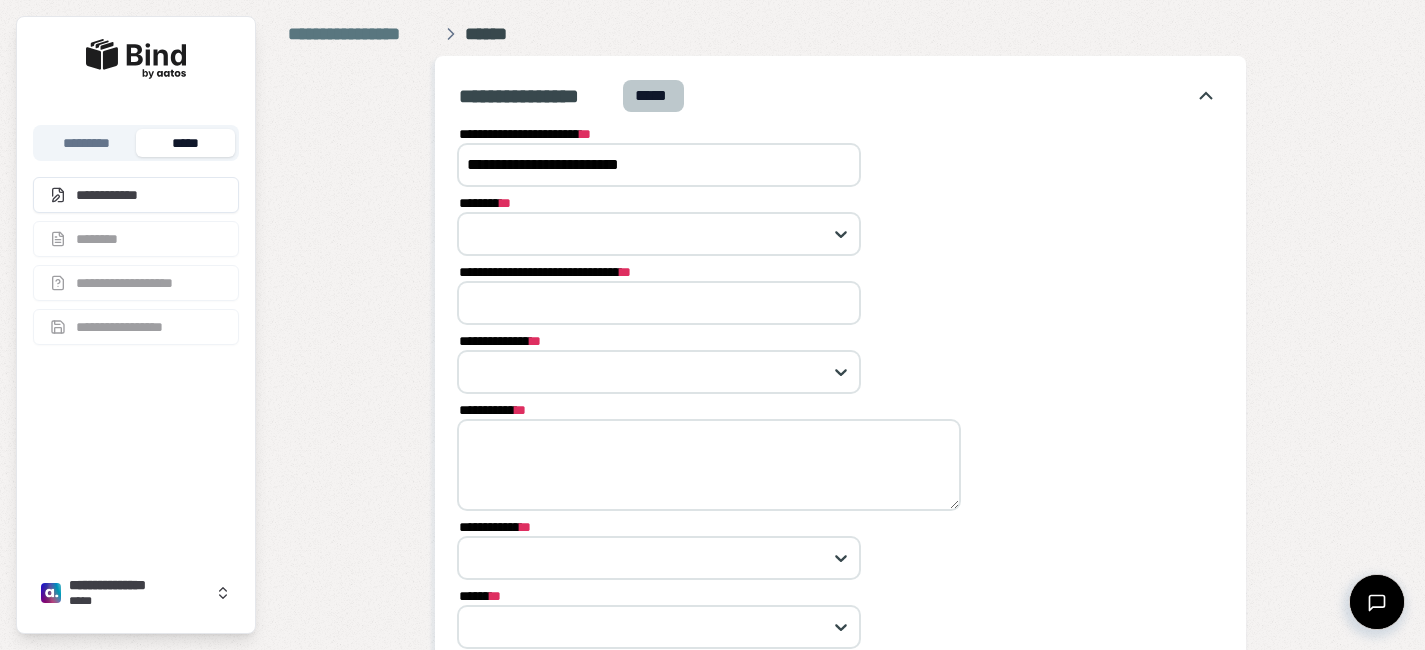 drag, startPoint x: 721, startPoint y: 164, endPoint x: 391, endPoint y: 117, distance: 333.33017 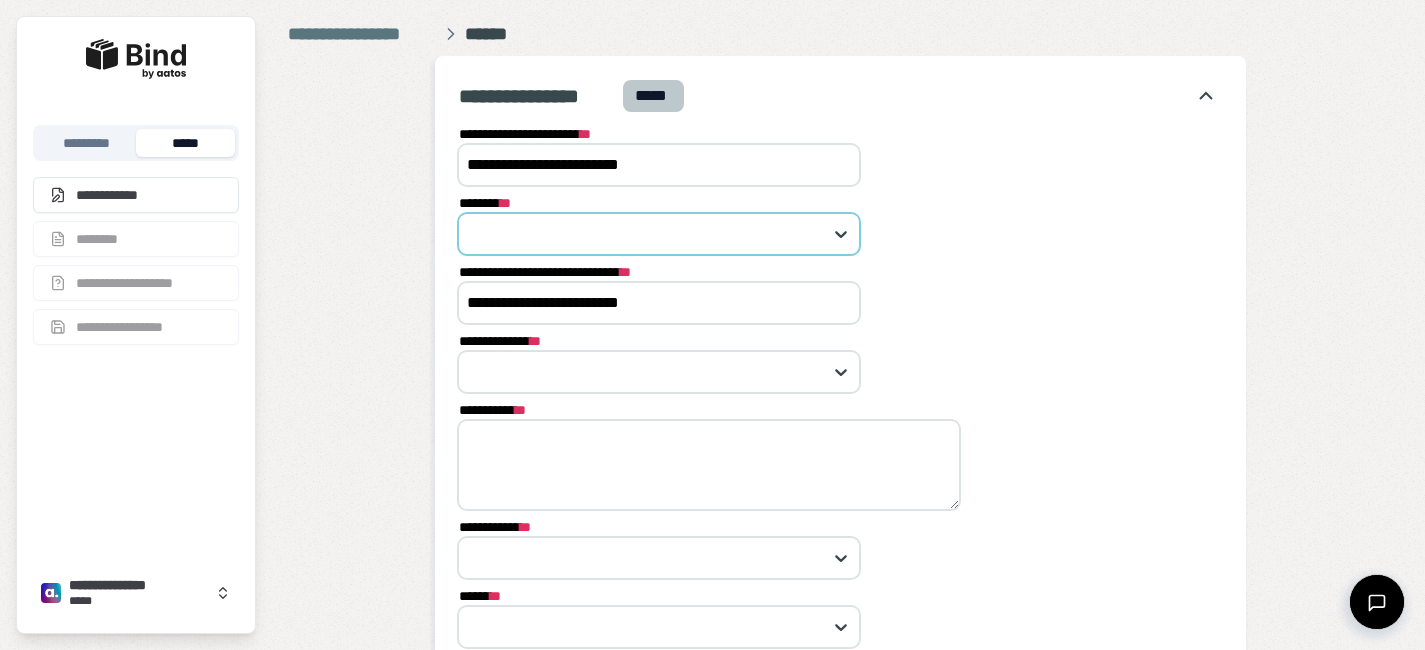 type on "**********" 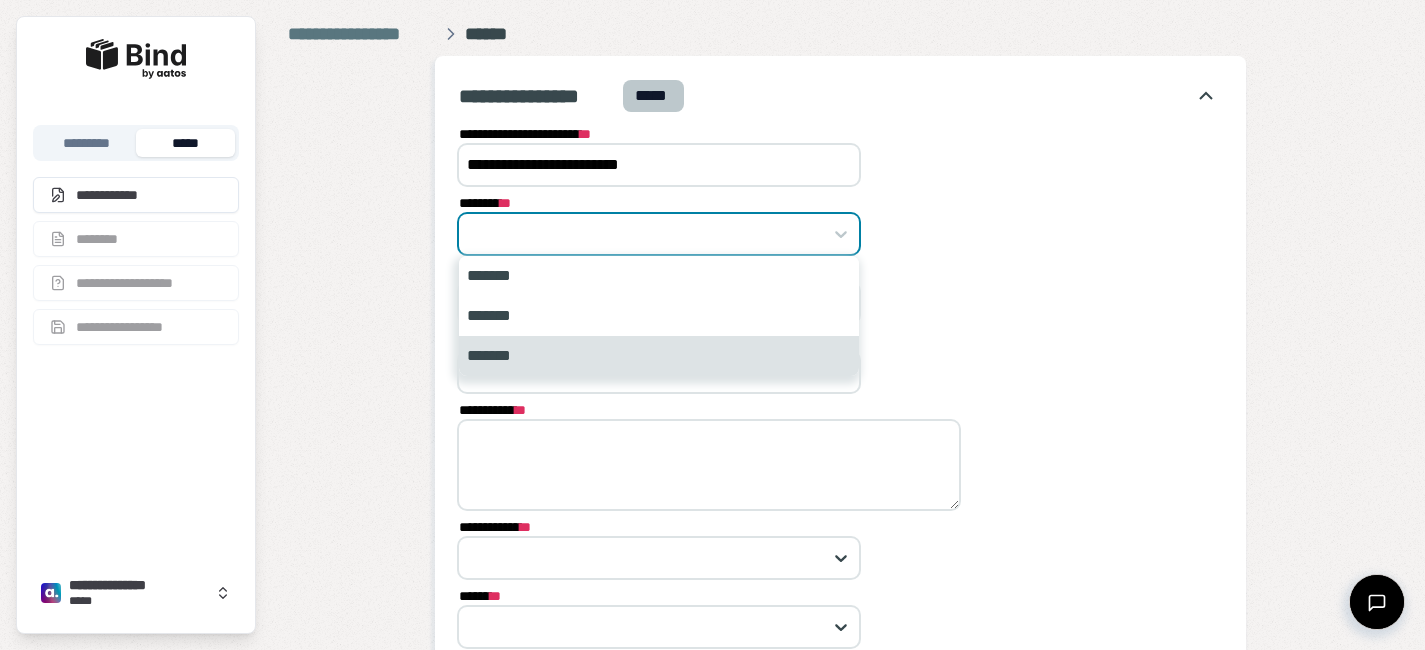 click on "*******" at bounding box center [659, 356] 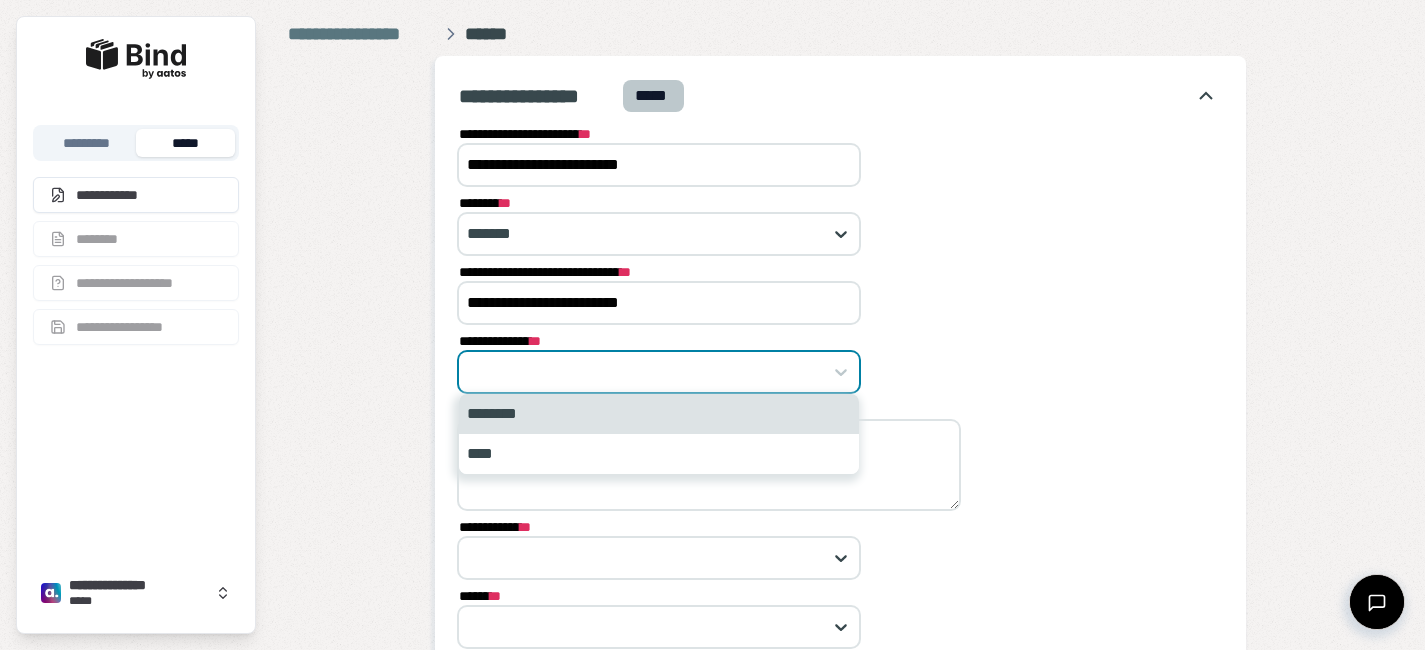click at bounding box center [648, 372] 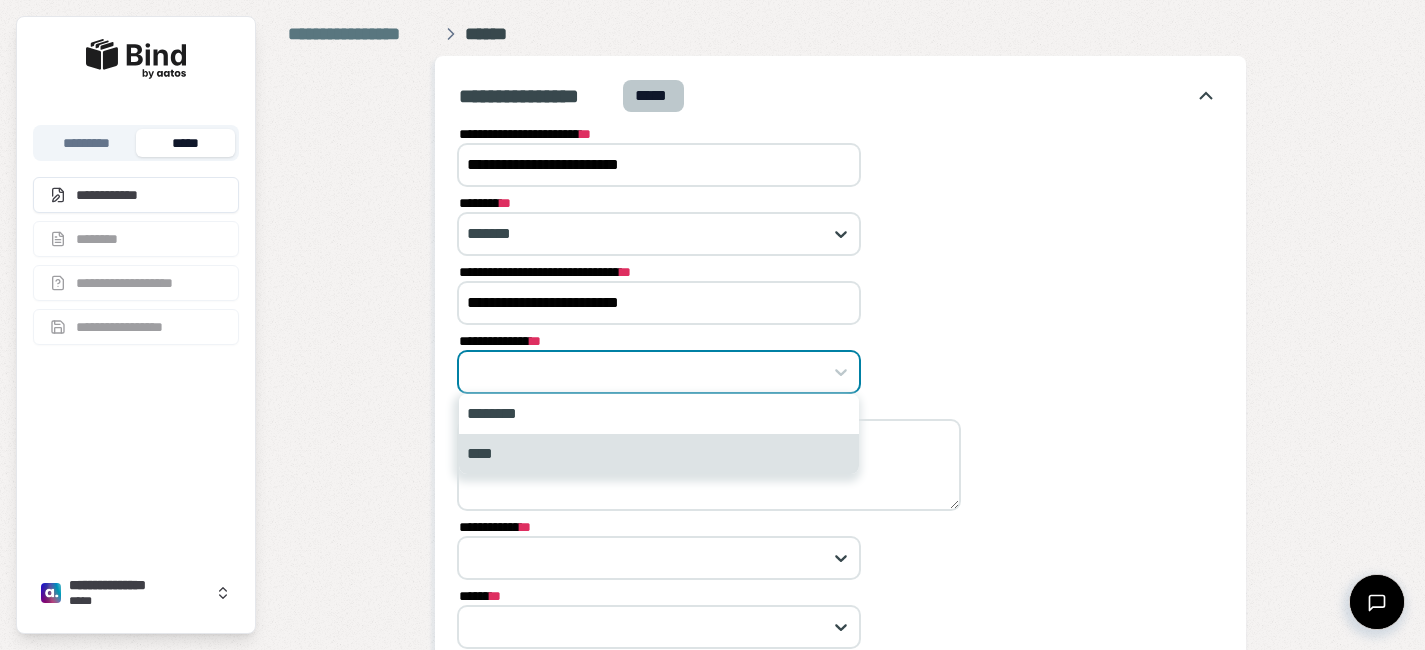 click on "****" at bounding box center (659, 454) 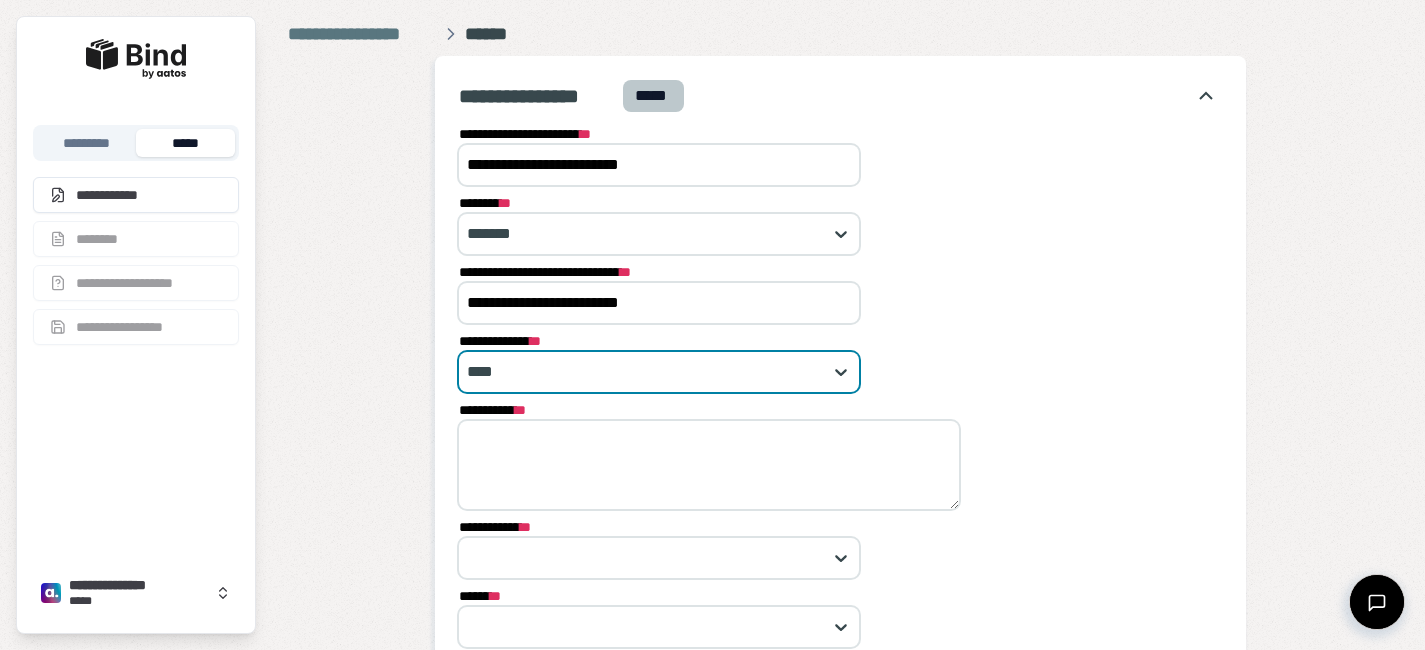 click on "**********" at bounding box center (709, 465) 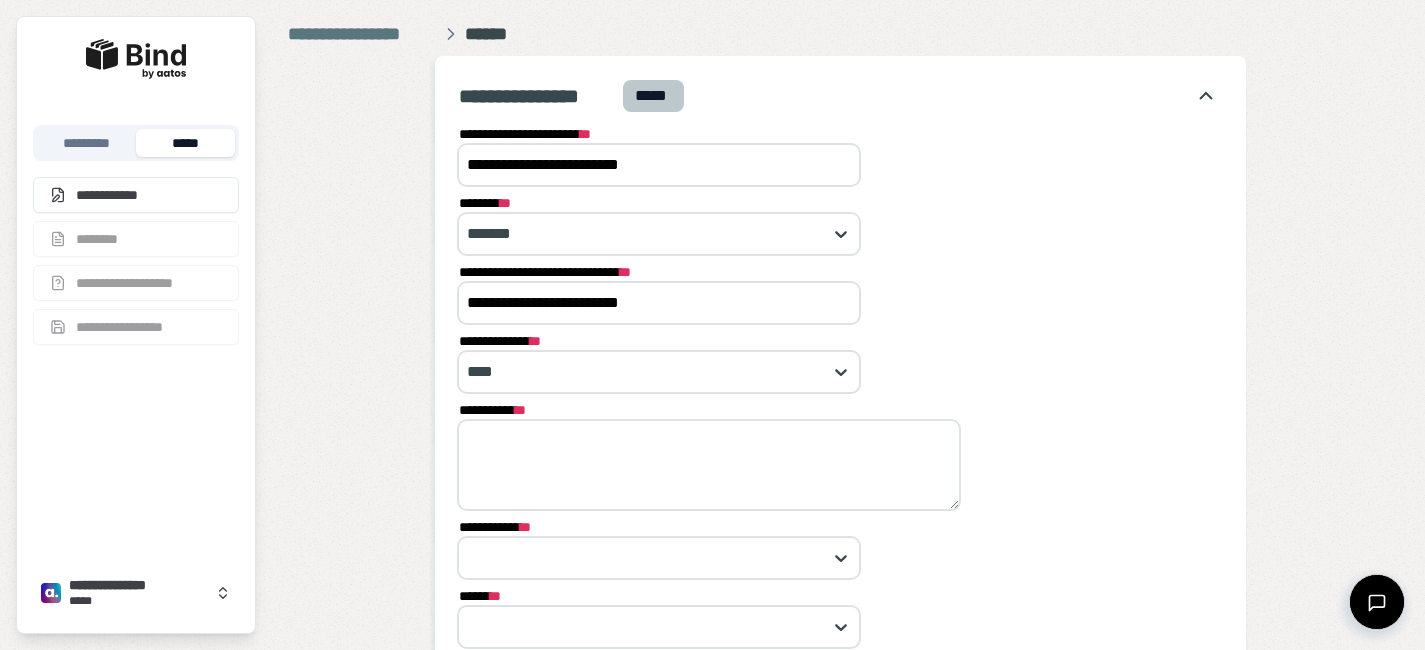 scroll, scrollTop: 73, scrollLeft: 0, axis: vertical 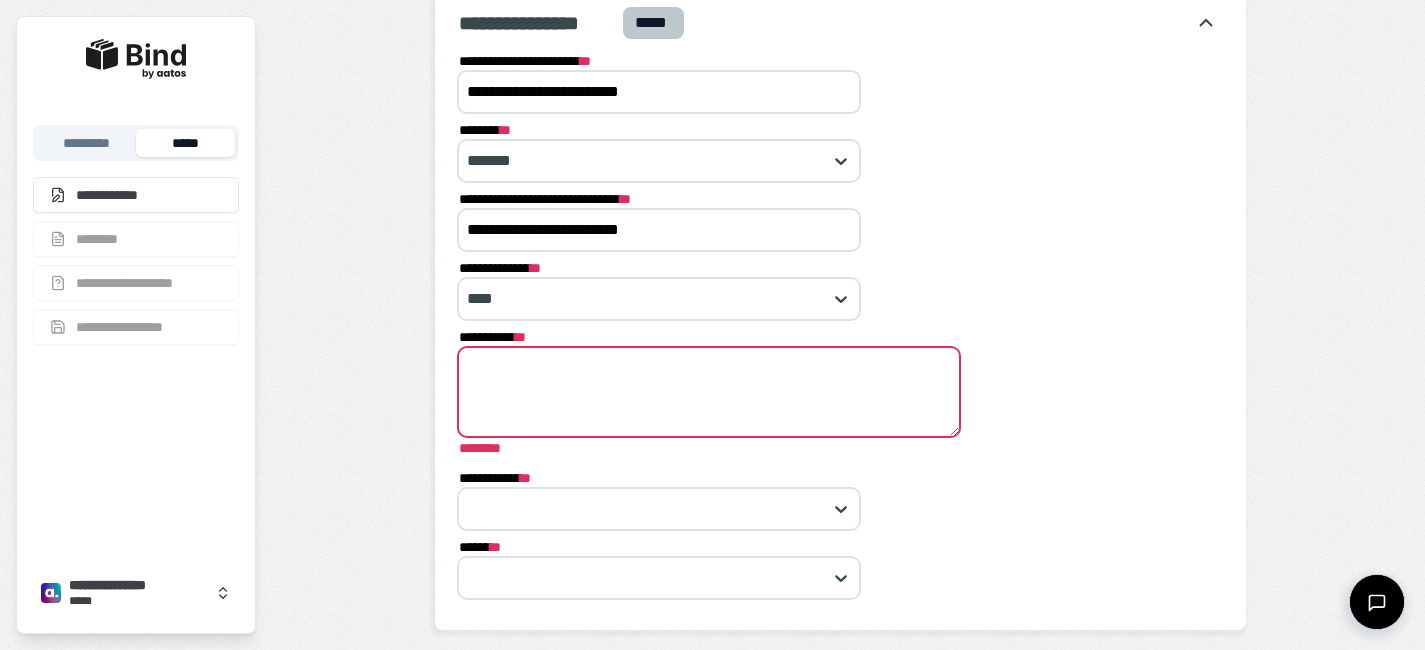 click on "**********" at bounding box center (840, 318) 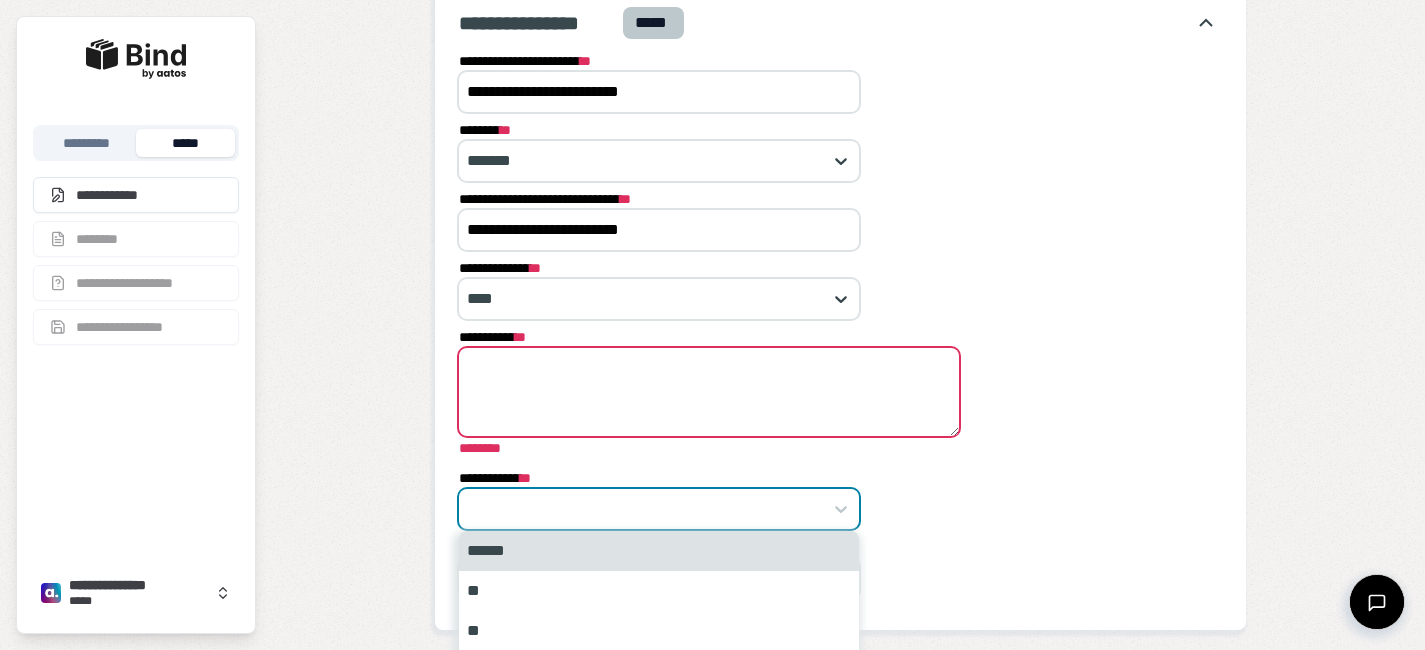 click at bounding box center (648, 509) 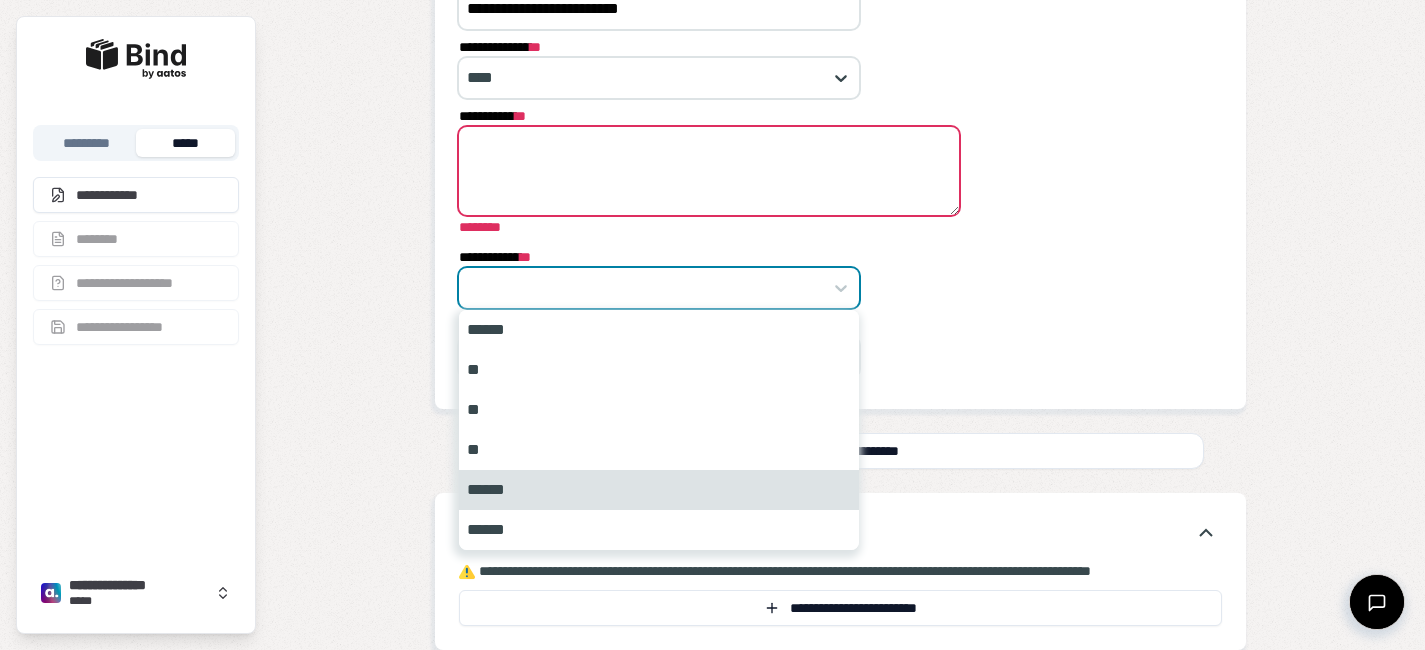 click on "******" at bounding box center [659, 490] 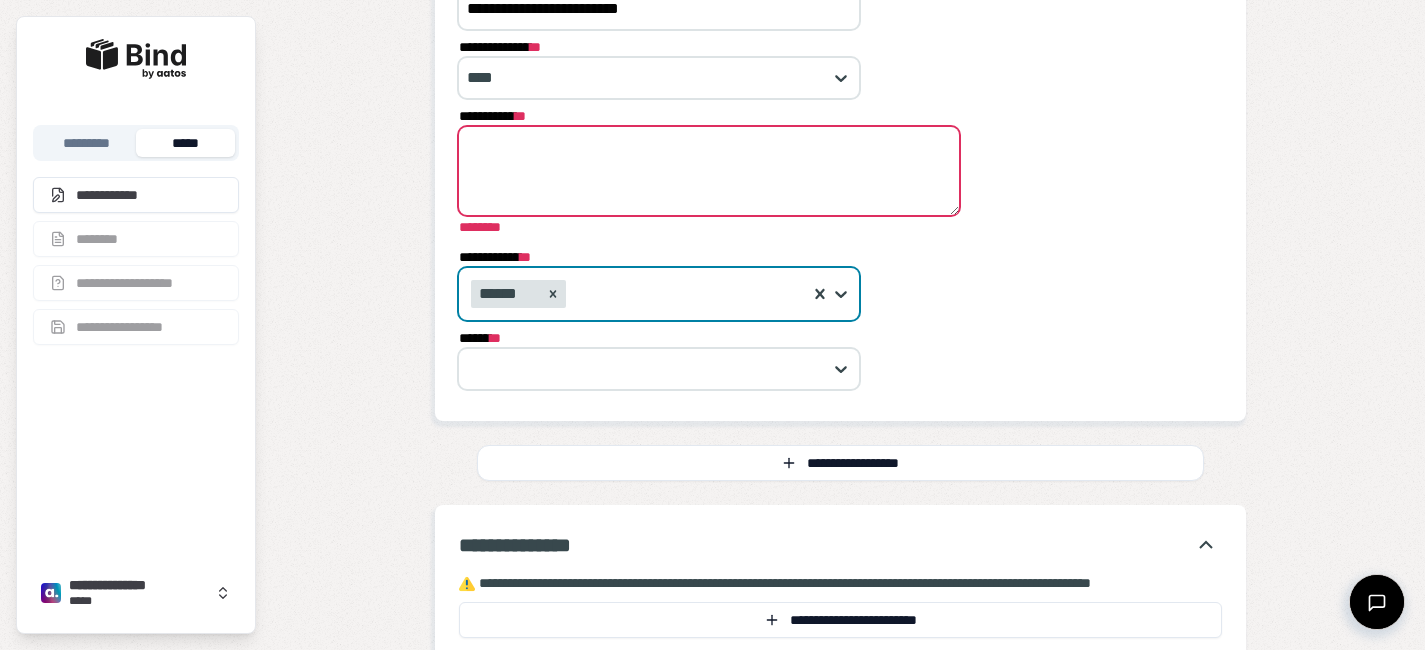 scroll, scrollTop: 286, scrollLeft: 0, axis: vertical 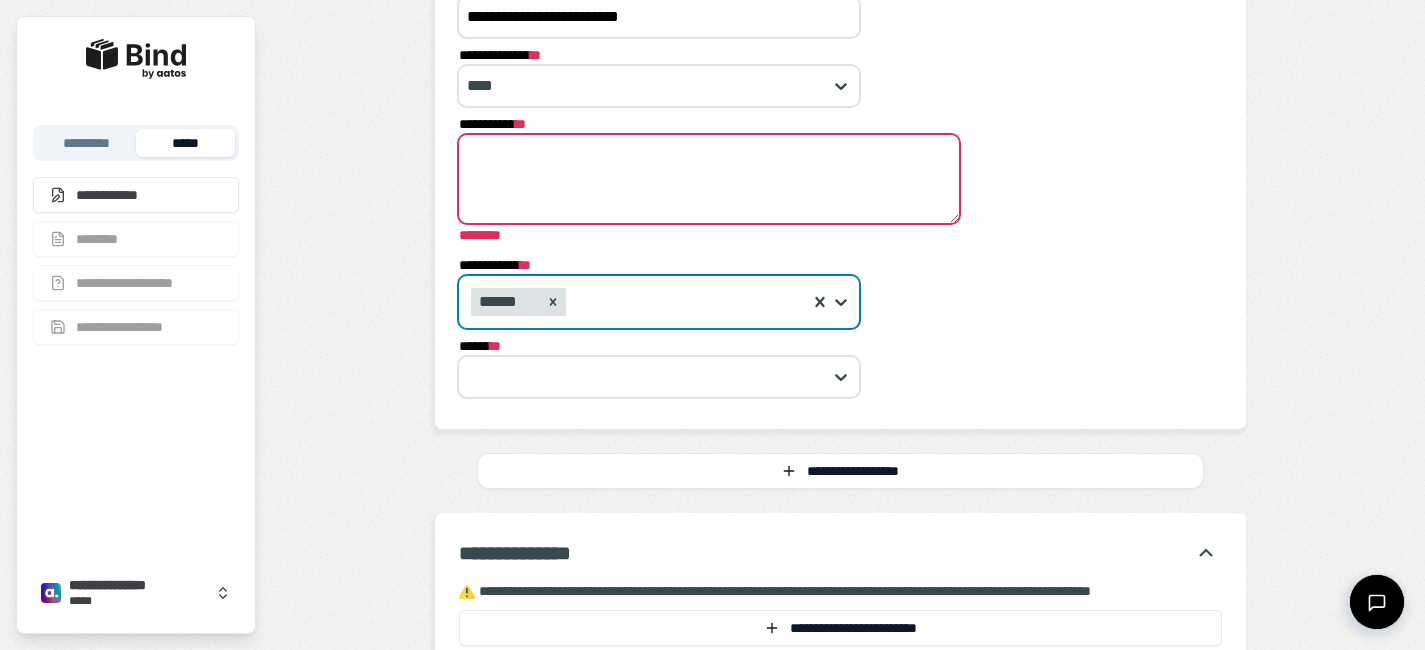 click at bounding box center [690, 302] 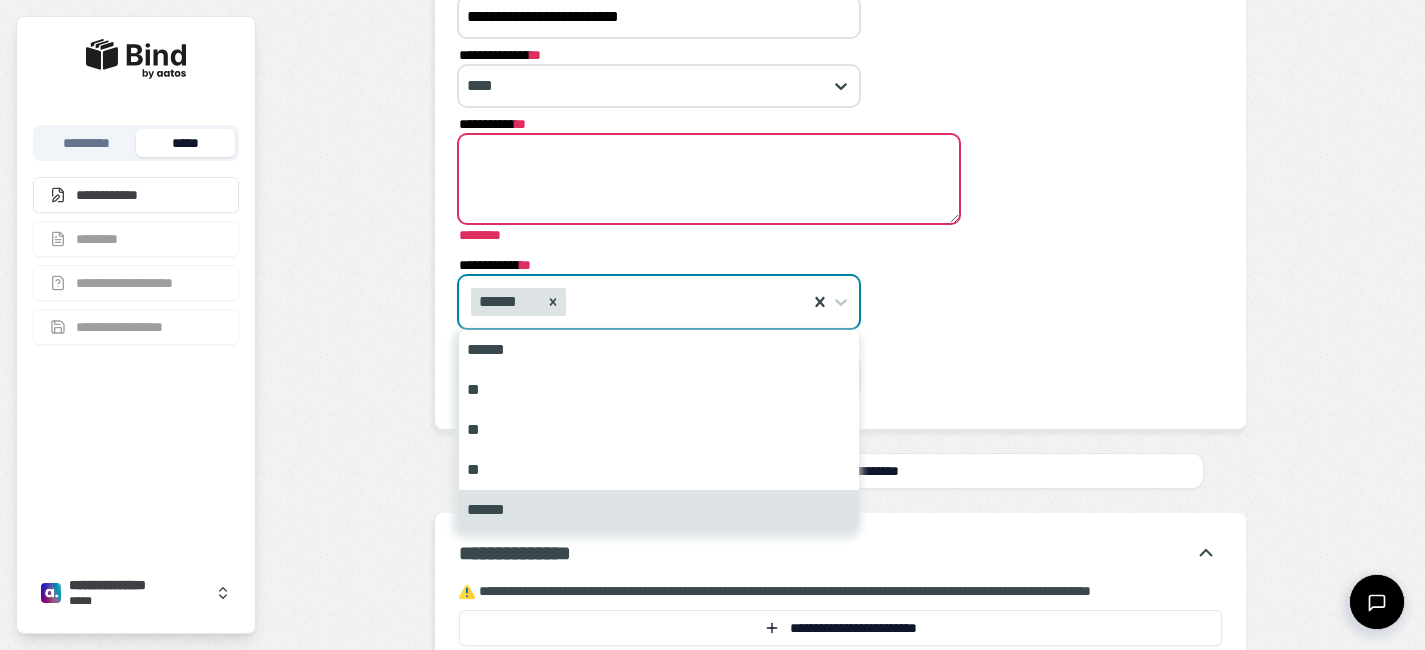 click on "******" at bounding box center (659, 510) 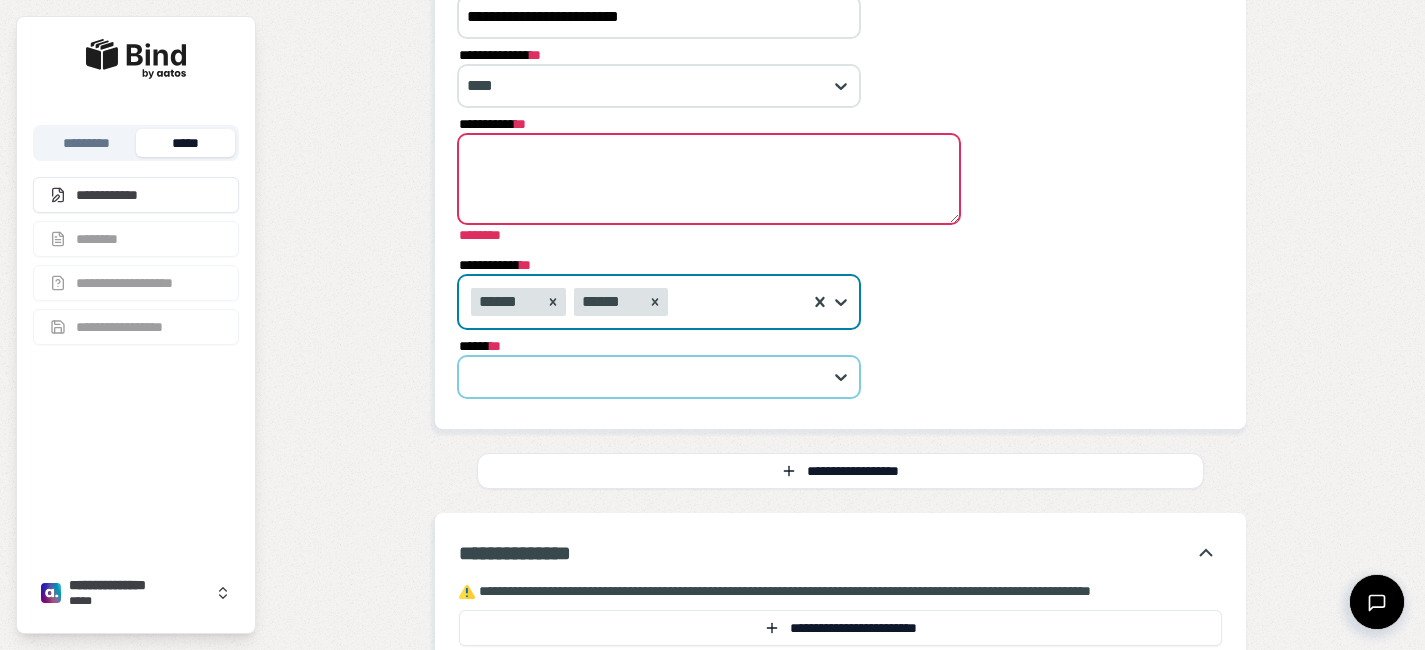 click at bounding box center [648, 377] 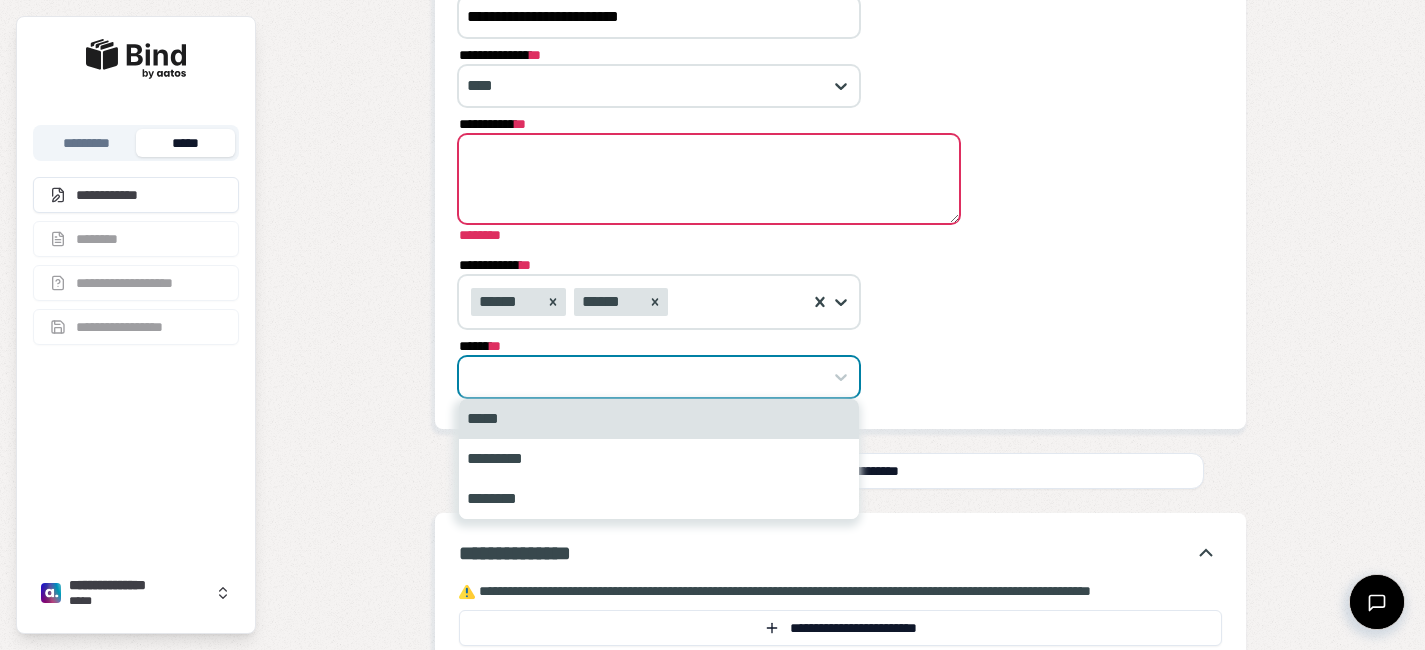 click on "*****" at bounding box center [659, 419] 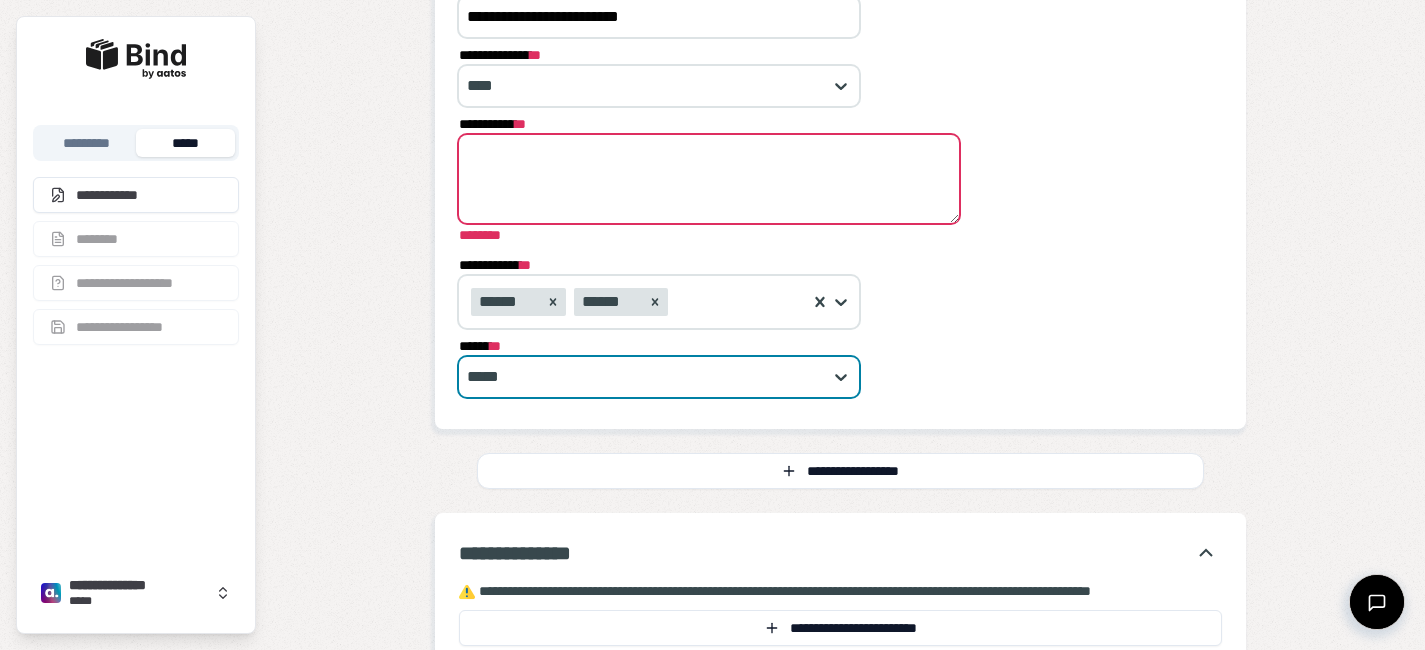 scroll, scrollTop: 22, scrollLeft: 0, axis: vertical 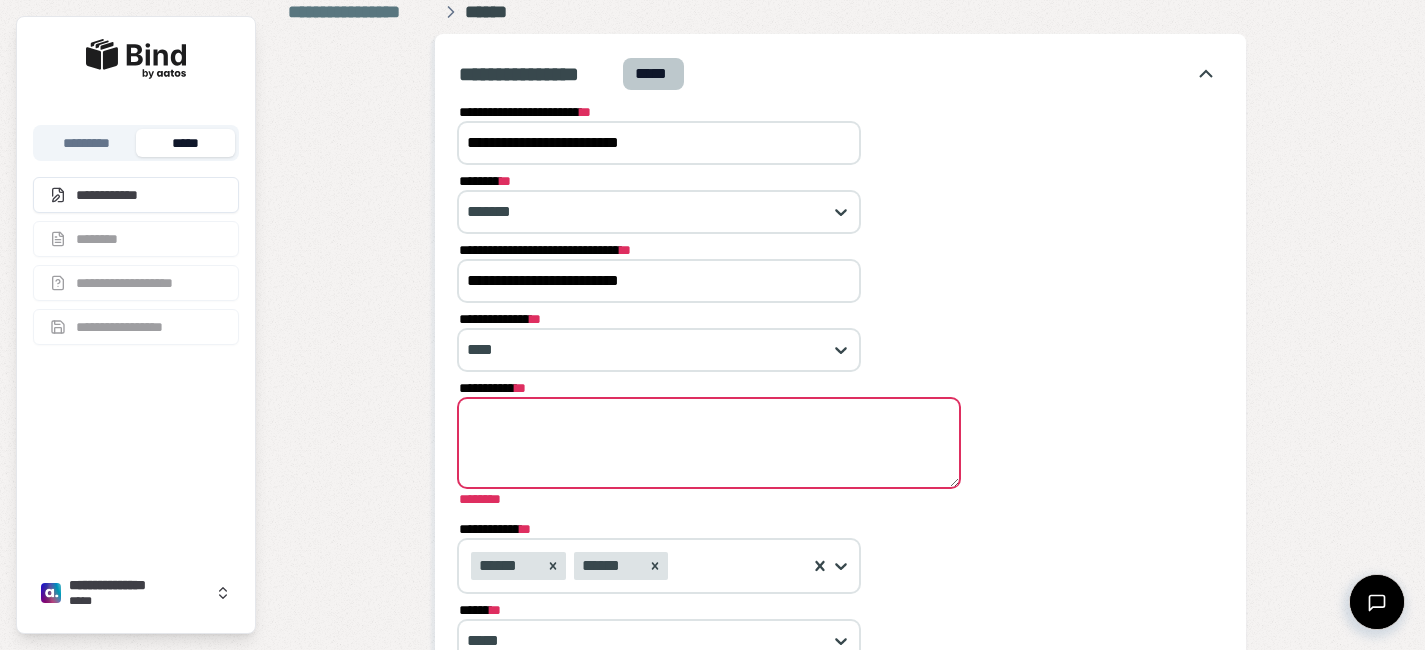 click on "**********" at bounding box center [709, 443] 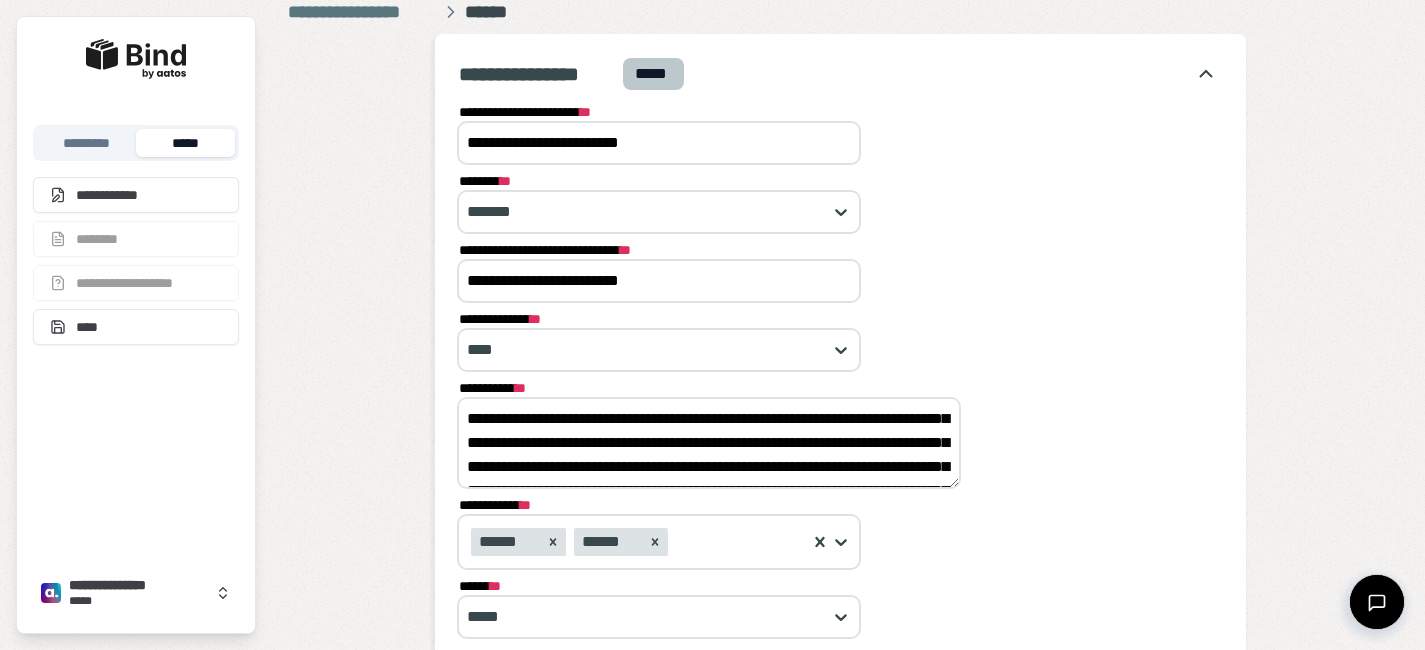 scroll, scrollTop: 23, scrollLeft: 0, axis: vertical 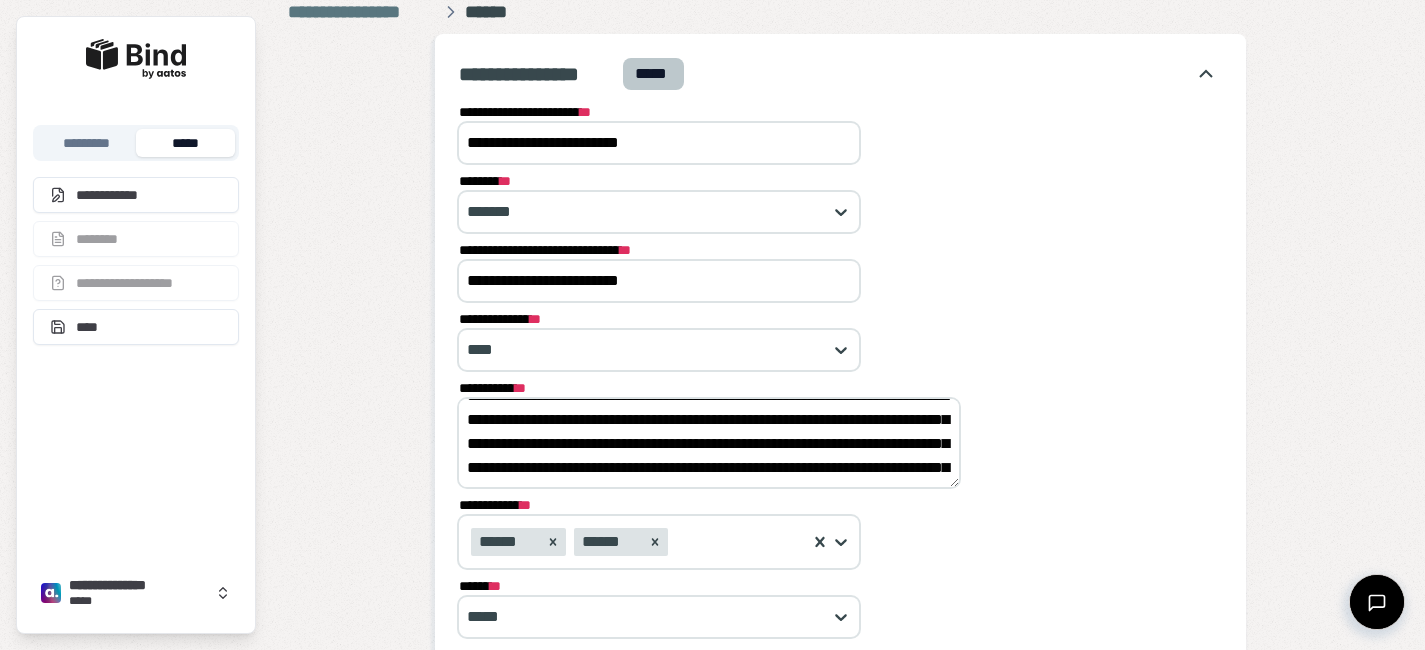 drag, startPoint x: 818, startPoint y: 424, endPoint x: 844, endPoint y: 470, distance: 52.83938 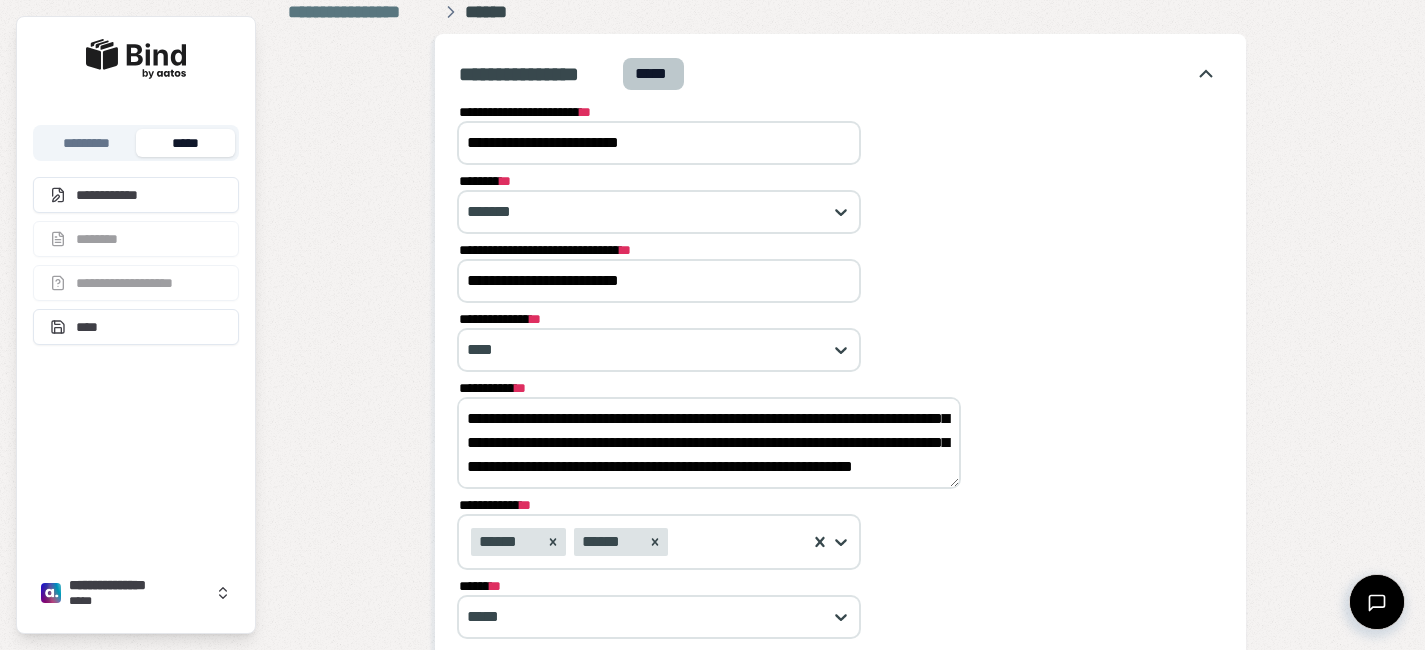 scroll, scrollTop: 144, scrollLeft: 0, axis: vertical 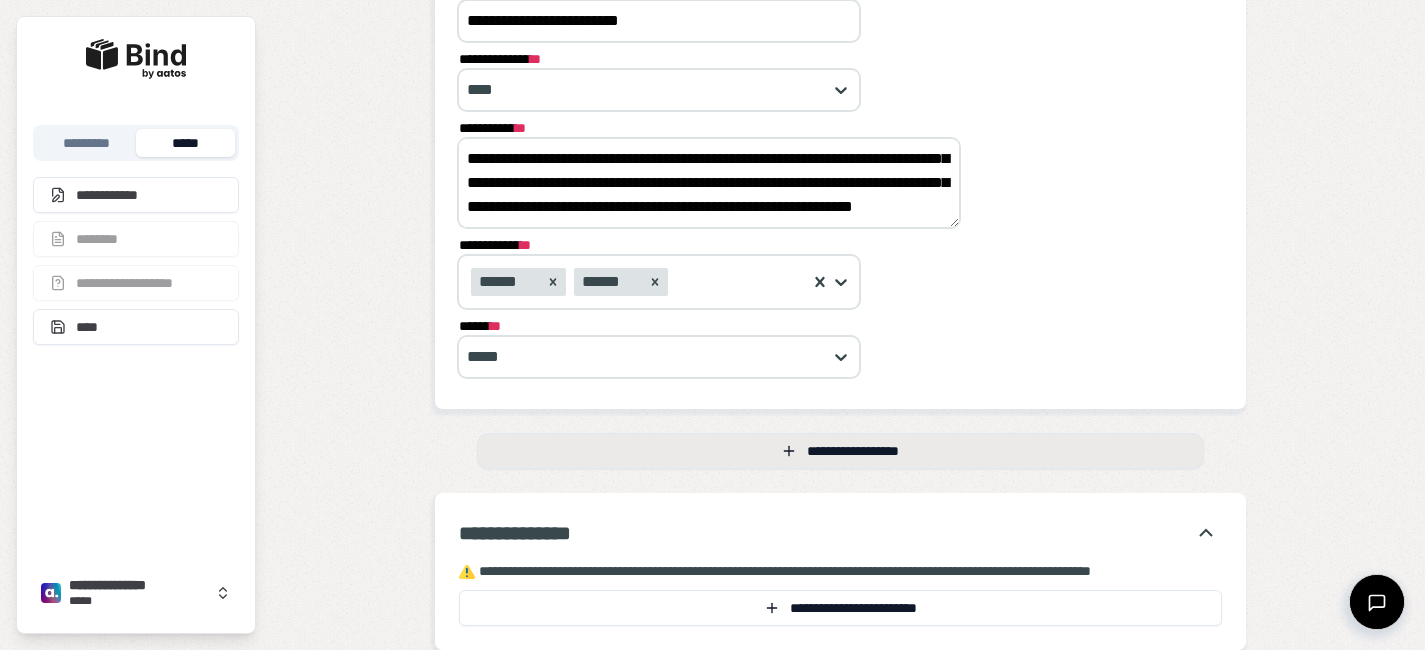 type on "**********" 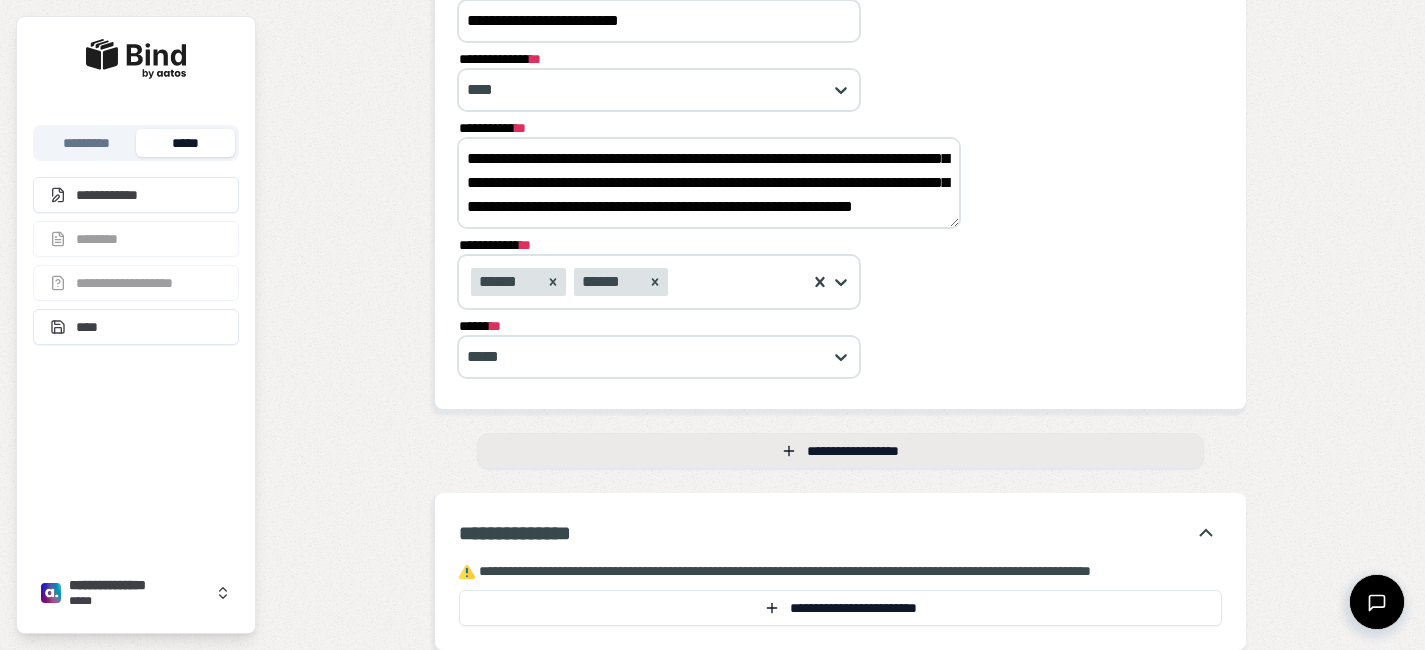 click on "**********" at bounding box center (840, 451) 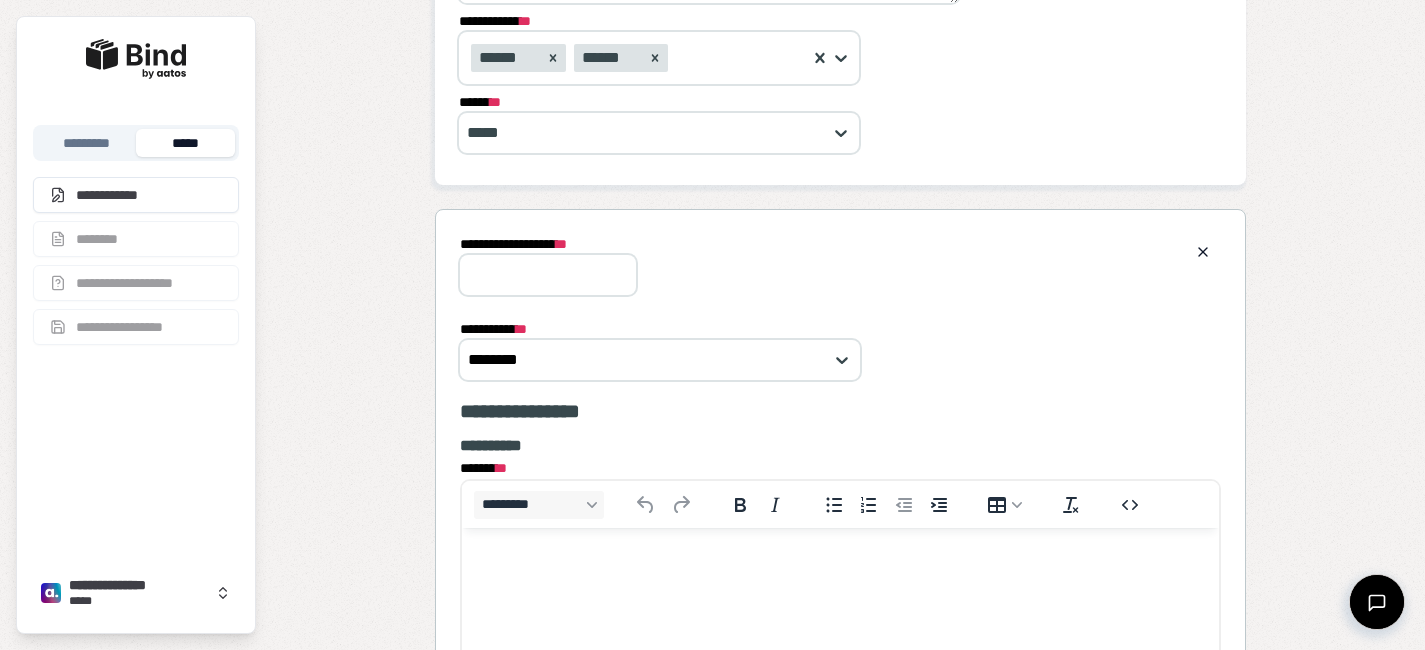 scroll, scrollTop: 0, scrollLeft: 0, axis: both 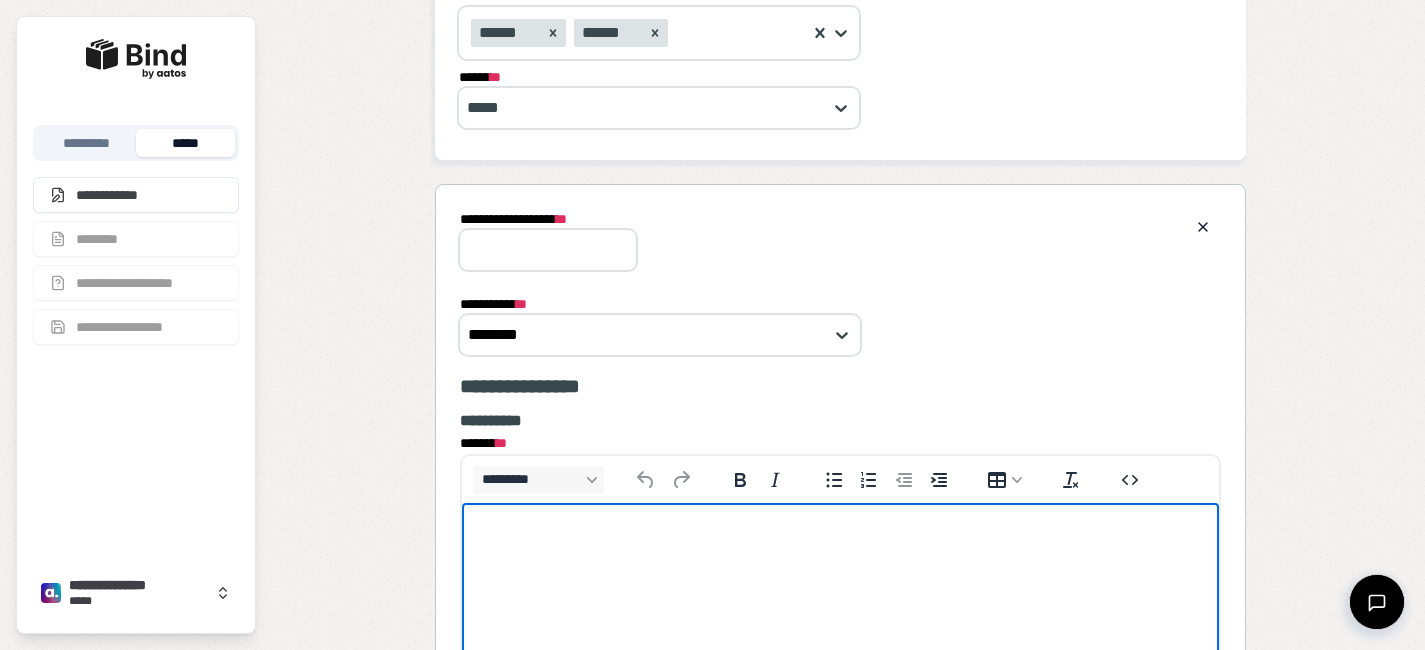 click at bounding box center (840, 542) 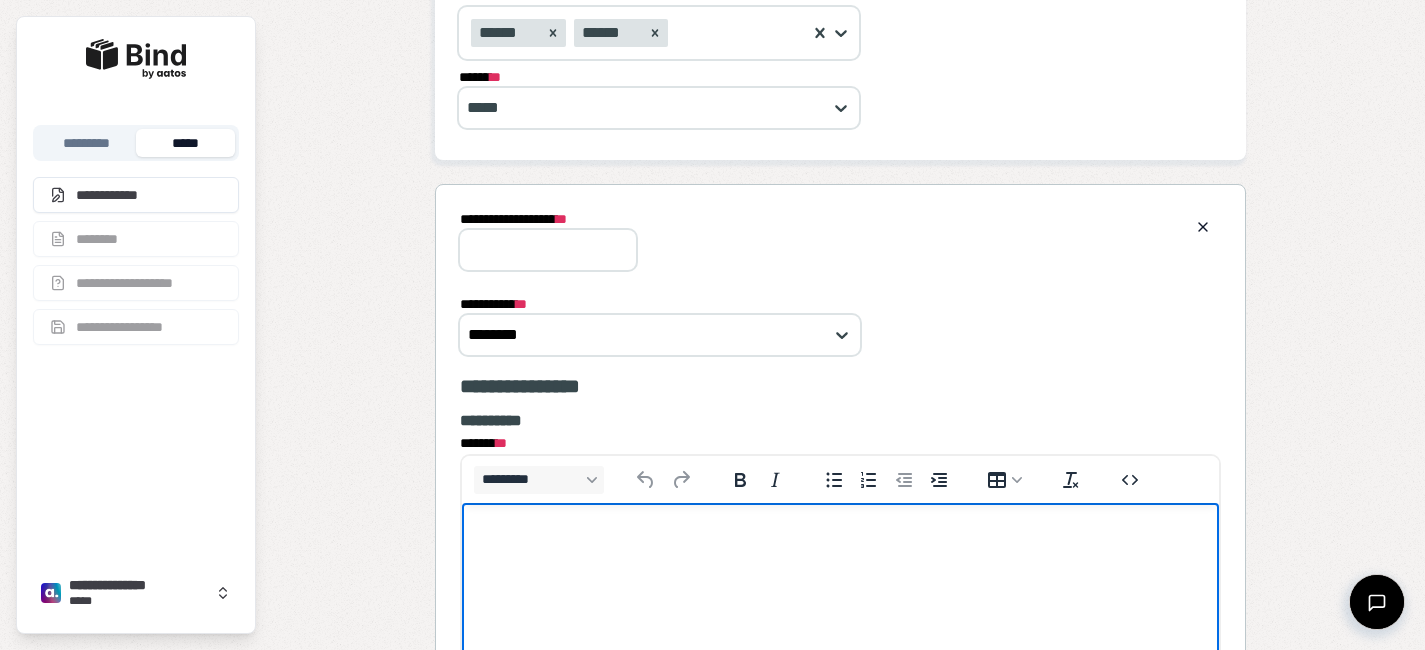 click on "**********" at bounding box center [544, 219] 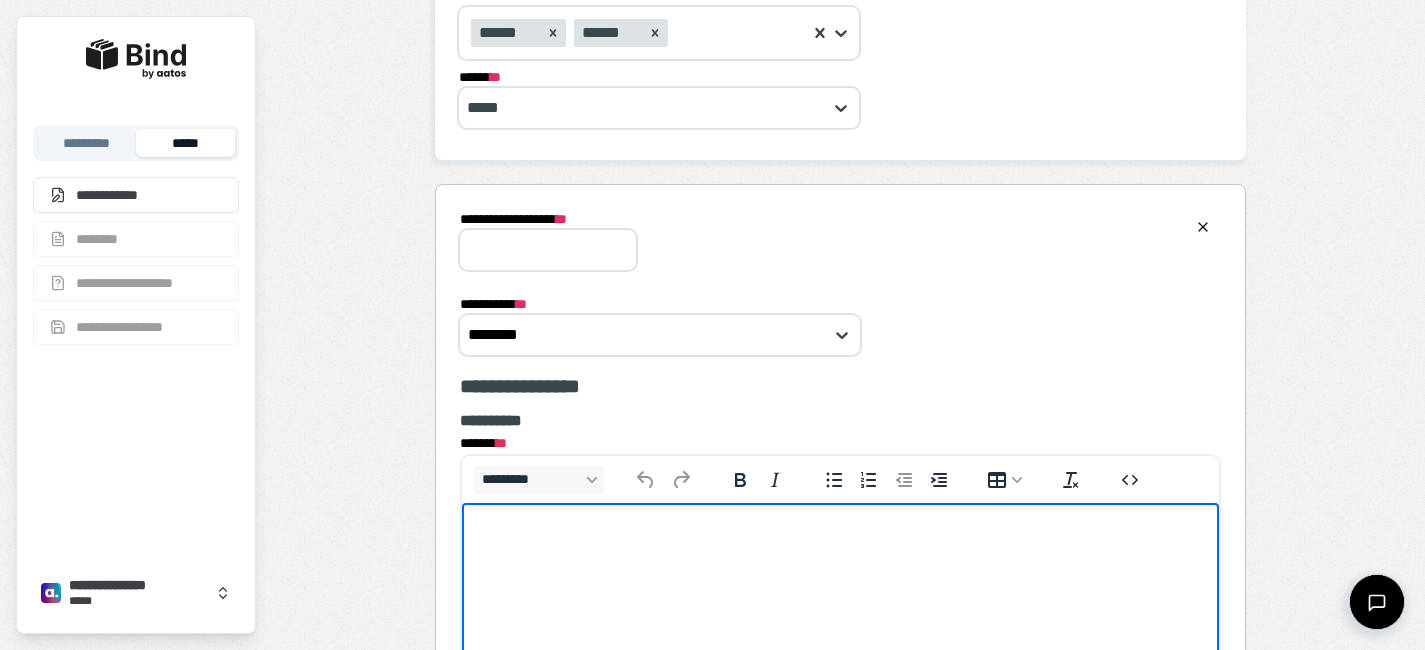 click on "**********" at bounding box center [548, 250] 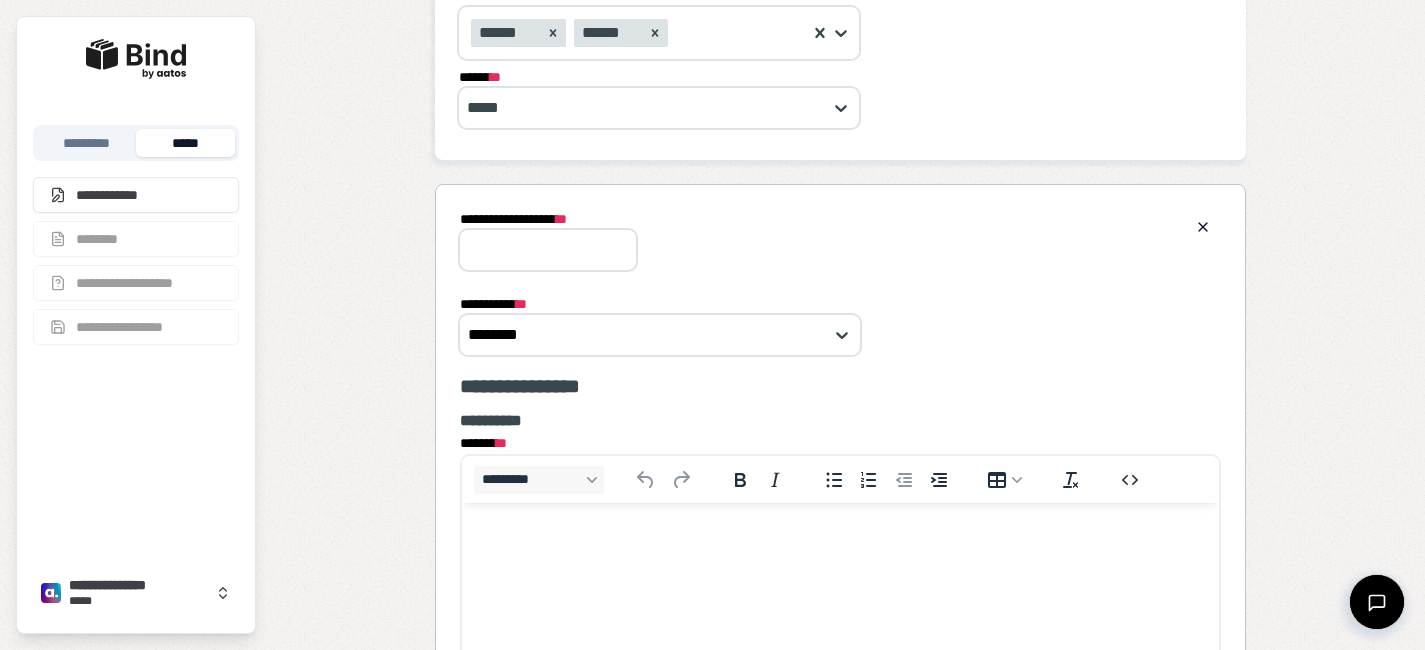 click on "**********" at bounding box center [548, 250] 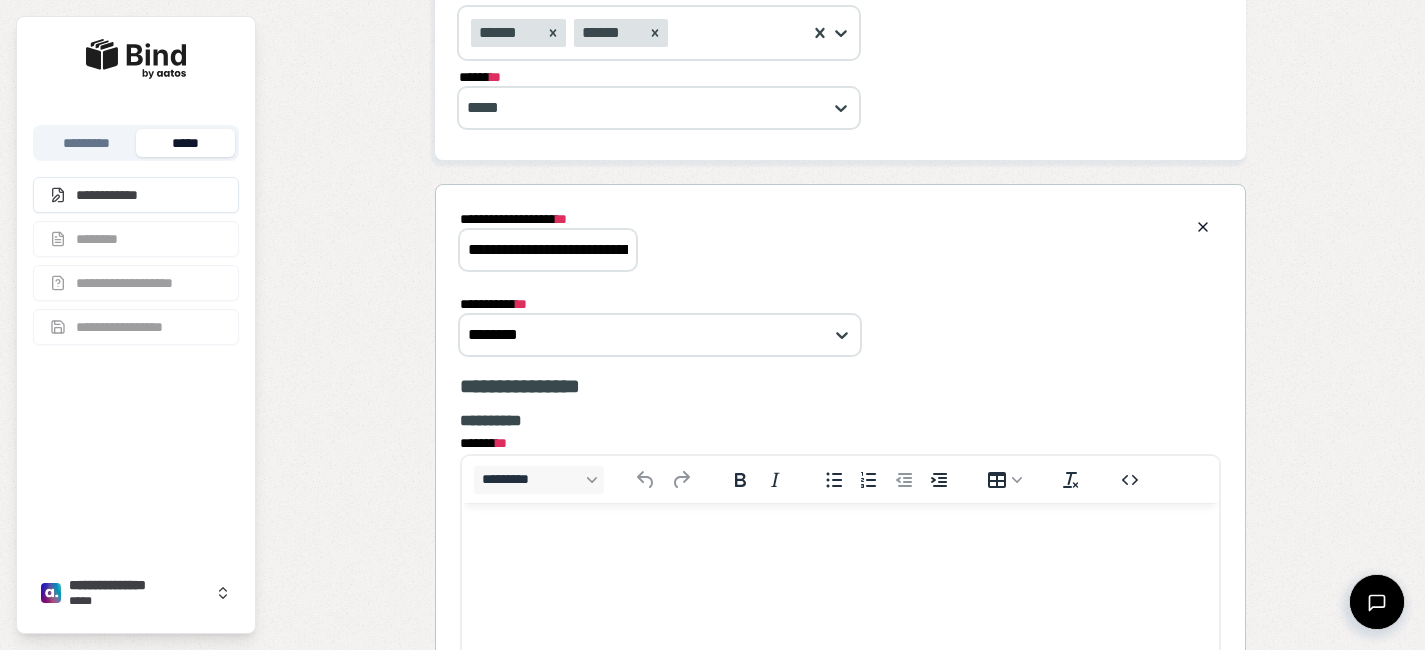 scroll, scrollTop: 0, scrollLeft: 182, axis: horizontal 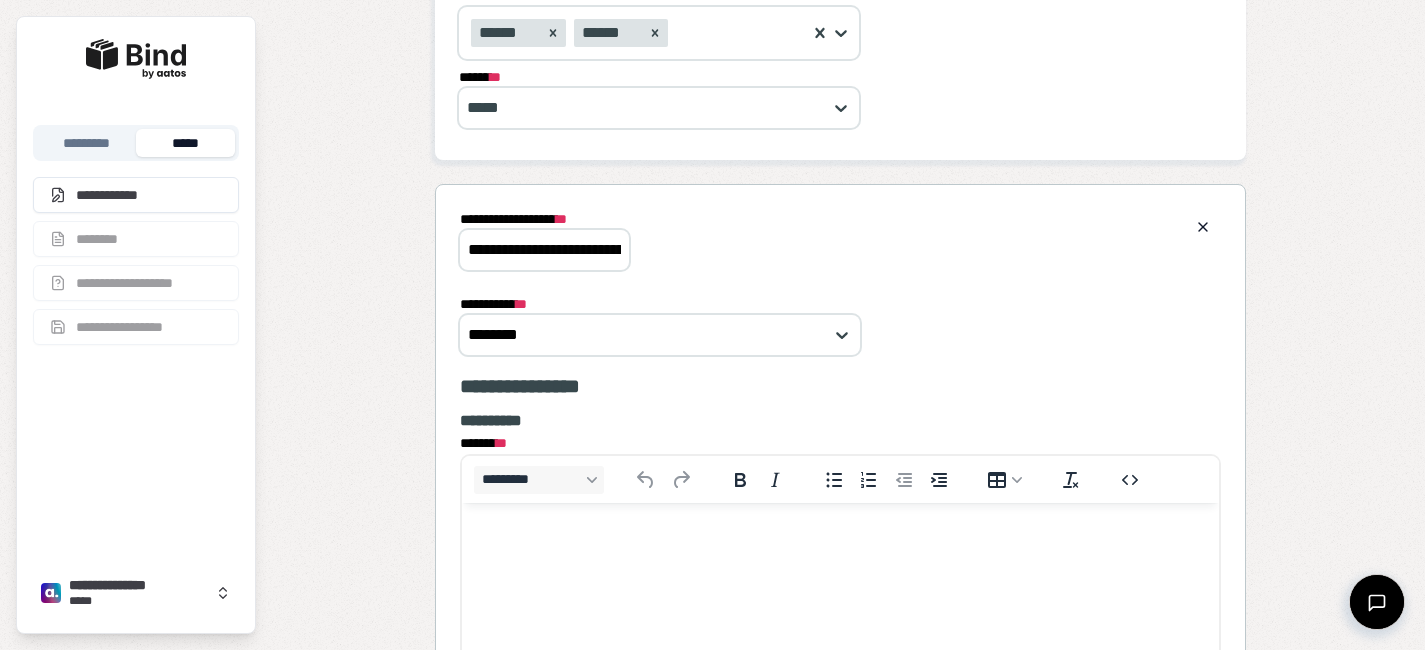 click at bounding box center (840, 542) 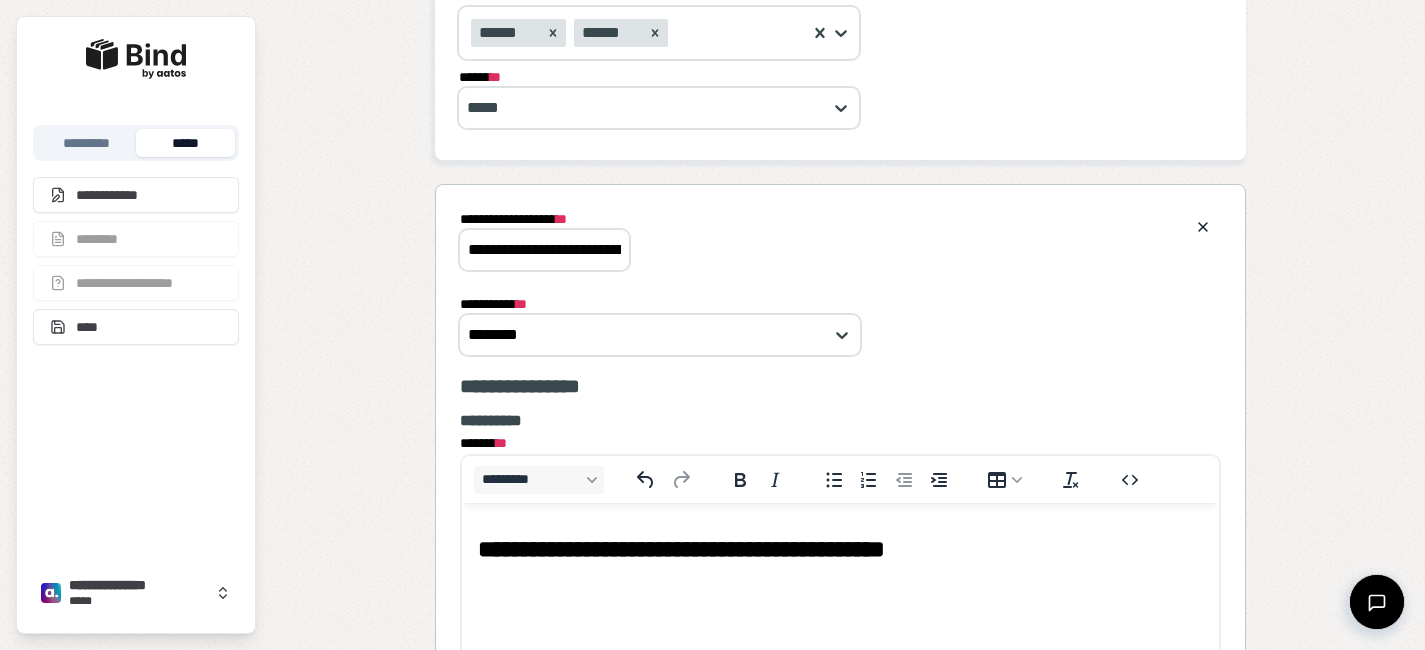 drag, startPoint x: 619, startPoint y: 253, endPoint x: 437, endPoint y: 249, distance: 182.04395 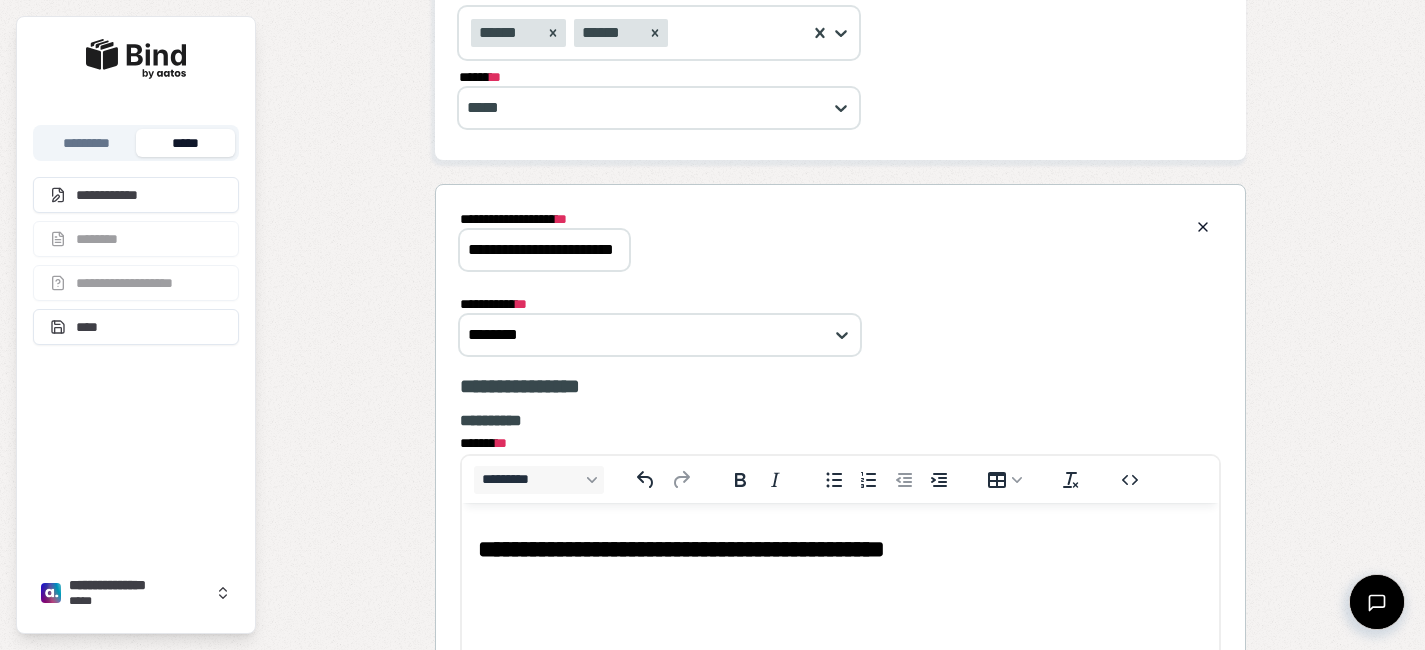 drag, startPoint x: 600, startPoint y: 248, endPoint x: 323, endPoint y: 216, distance: 278.84225 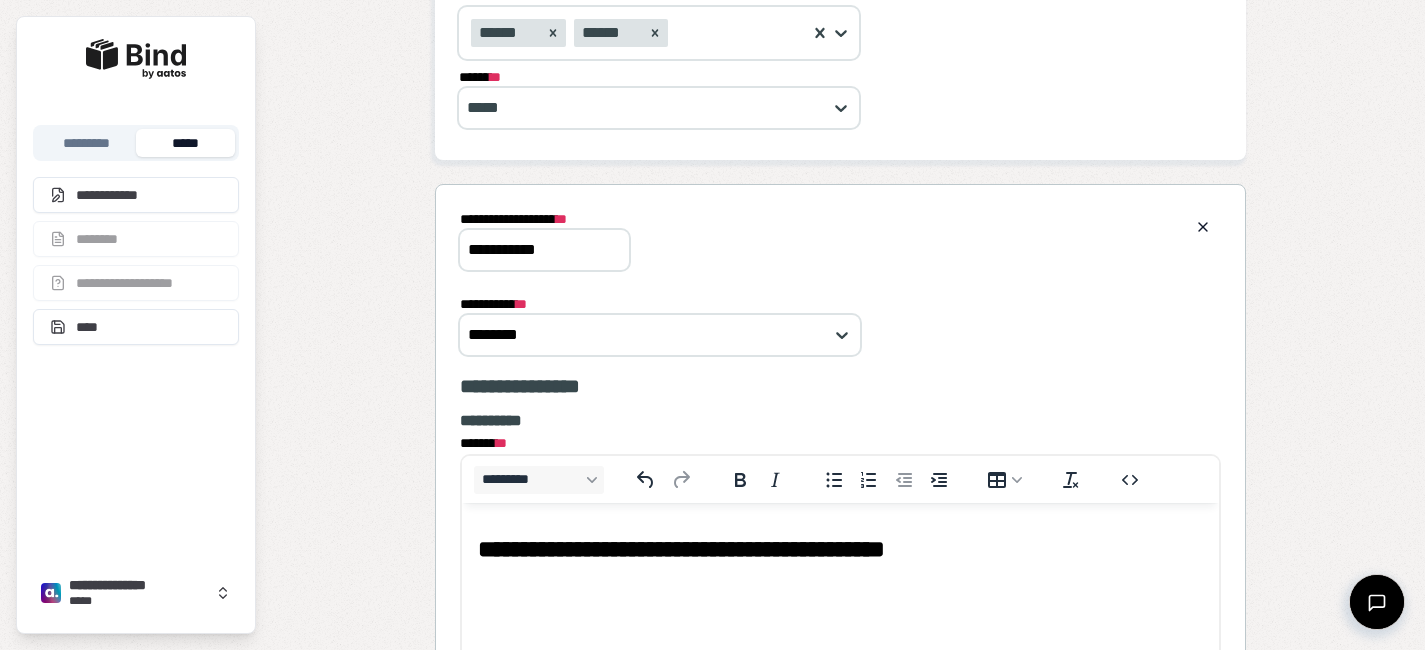 scroll, scrollTop: 664, scrollLeft: 0, axis: vertical 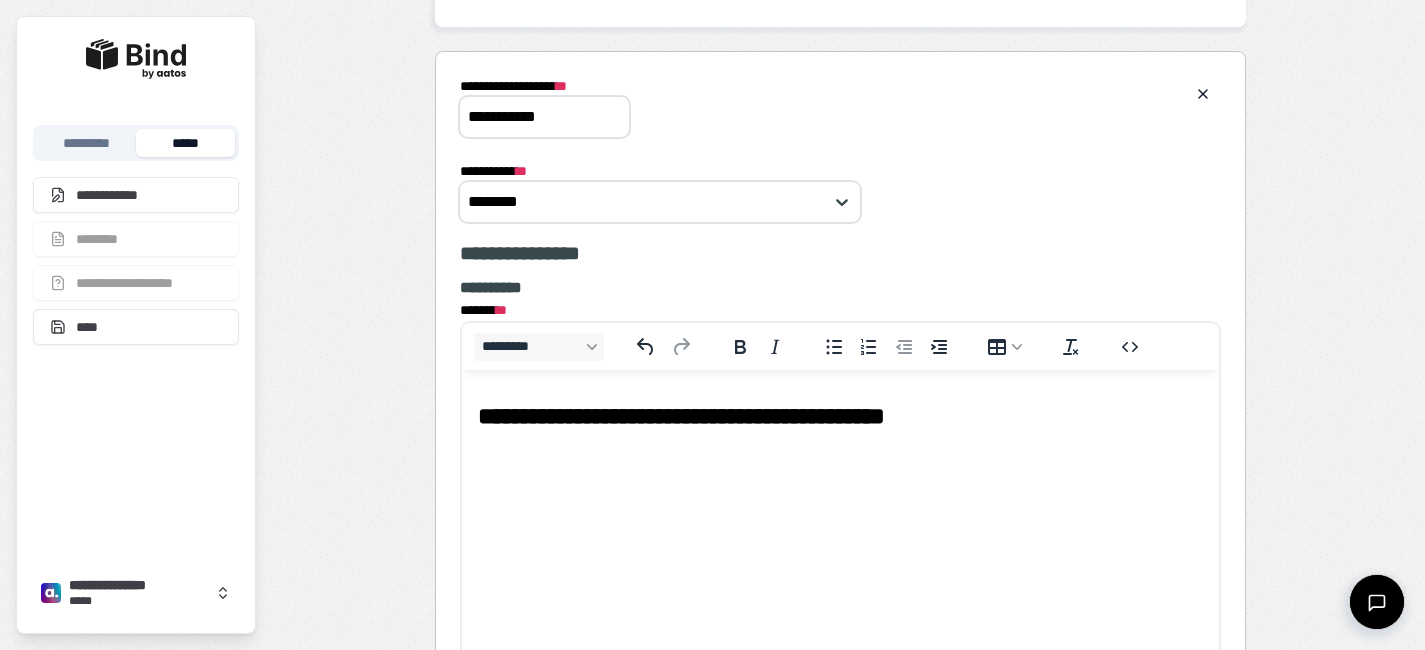 click on "**********" at bounding box center (681, 416) 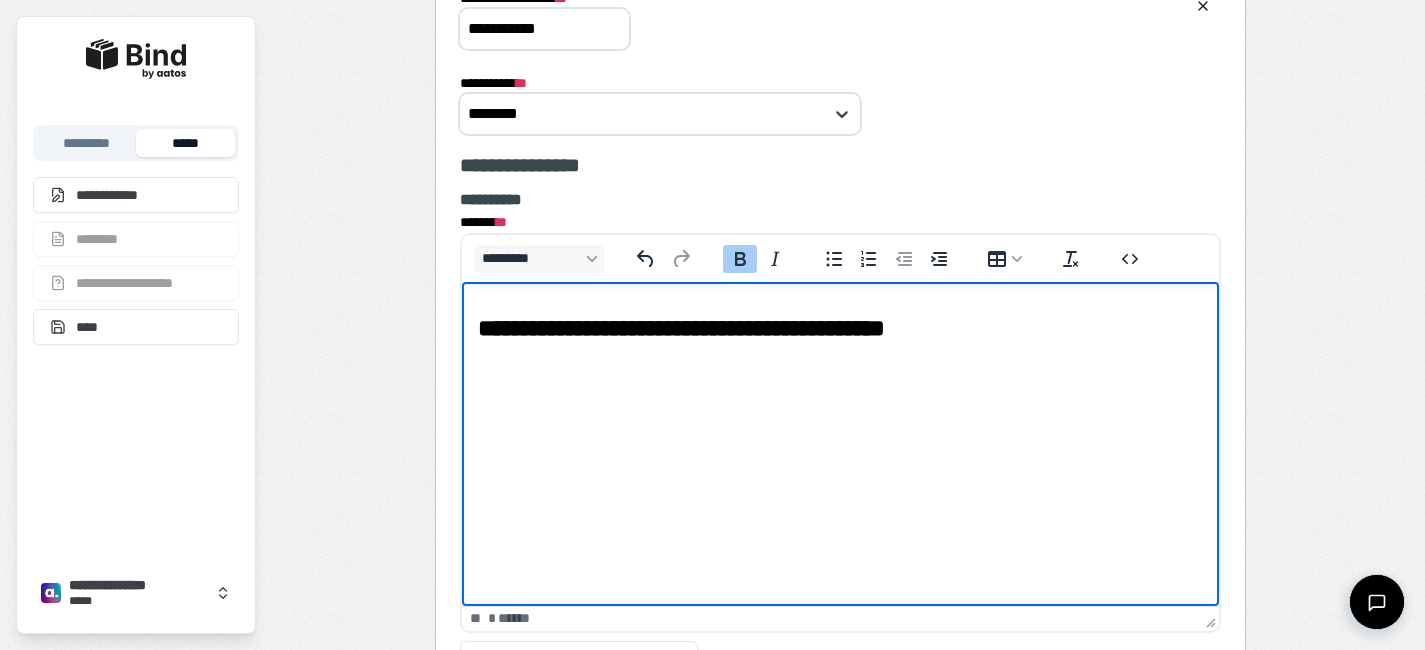 scroll, scrollTop: 771, scrollLeft: 0, axis: vertical 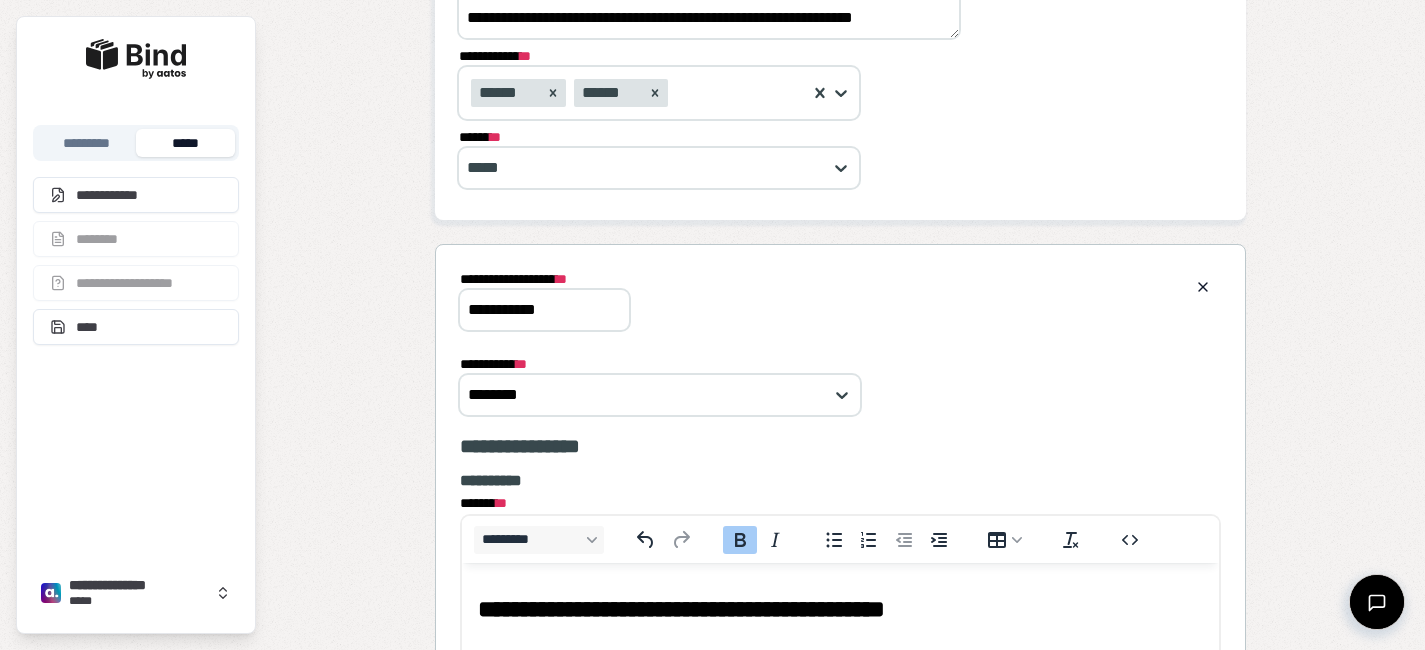 drag, startPoint x: 583, startPoint y: 312, endPoint x: 424, endPoint y: 296, distance: 159.80301 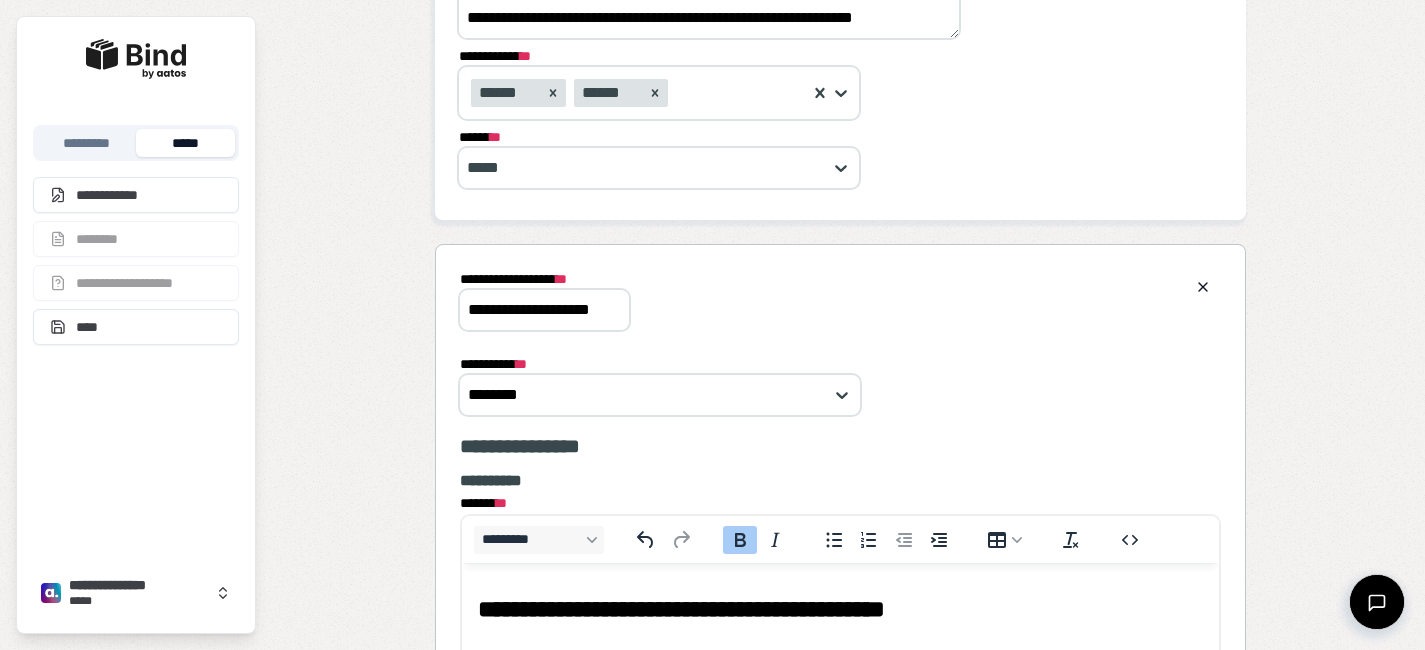 scroll, scrollTop: 0, scrollLeft: 1, axis: horizontal 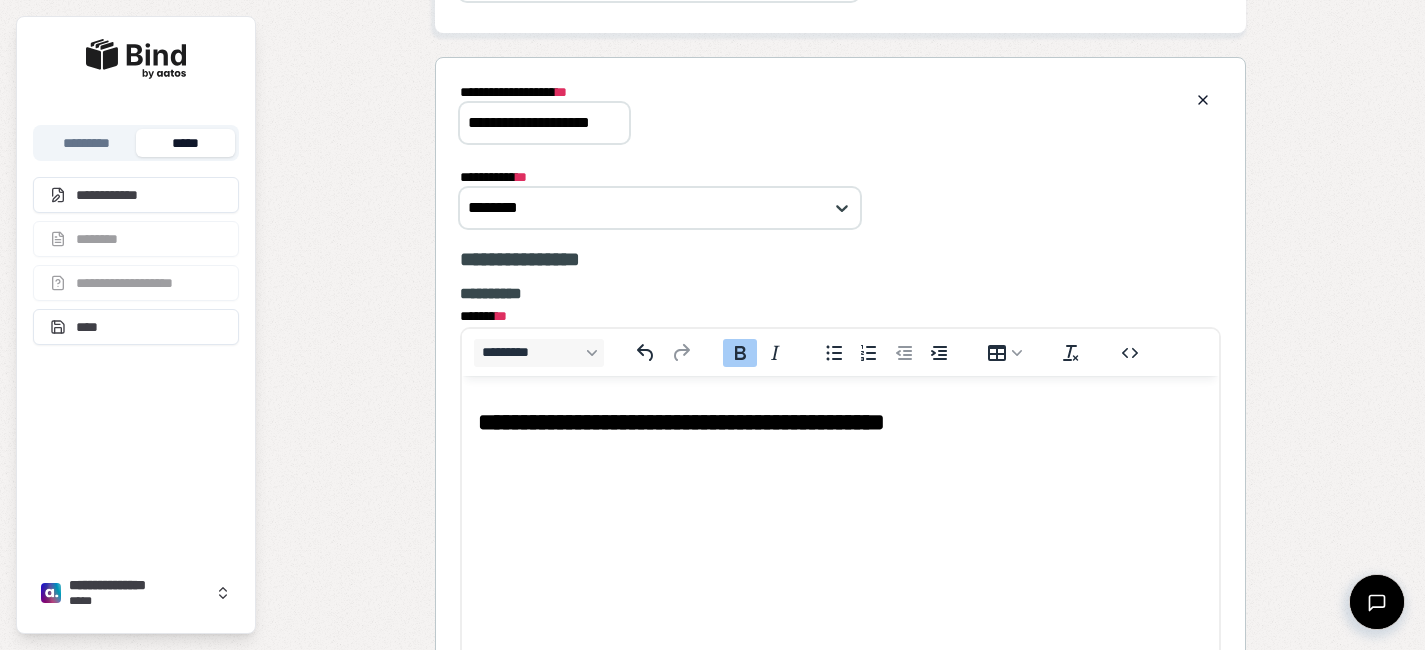 type on "**********" 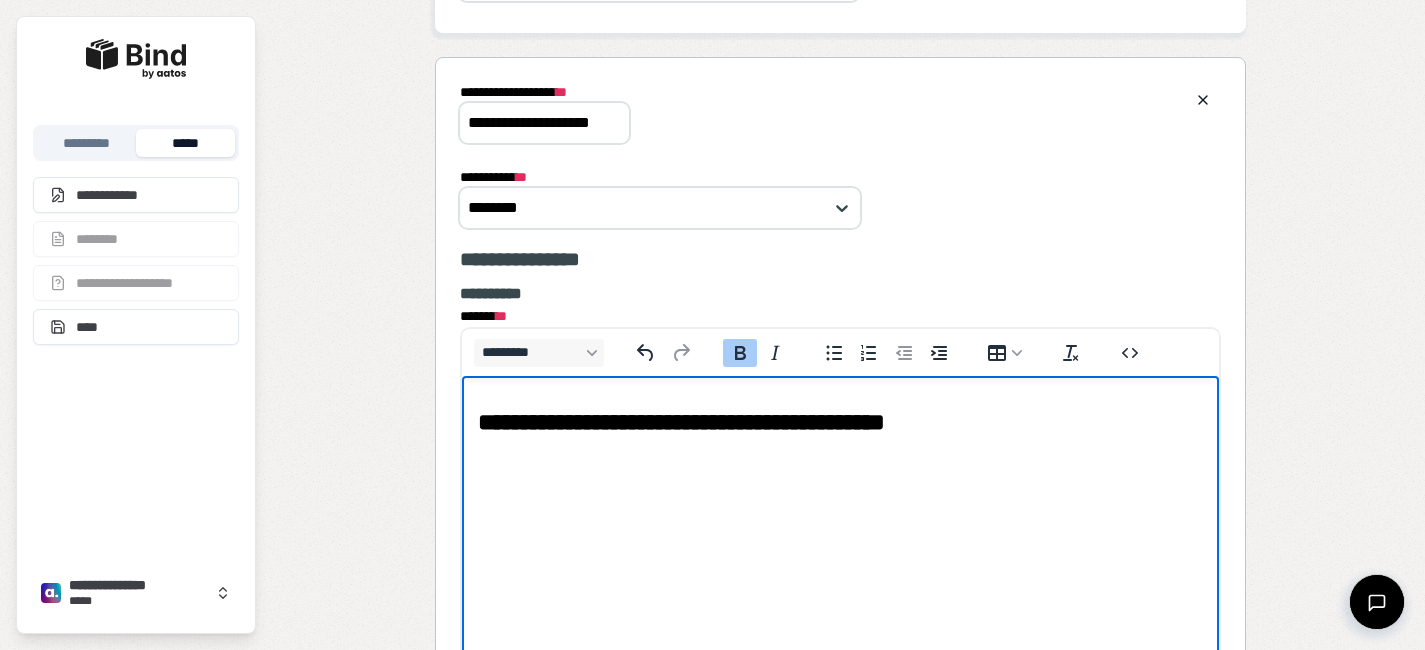click on "**********" at bounding box center (840, 426) 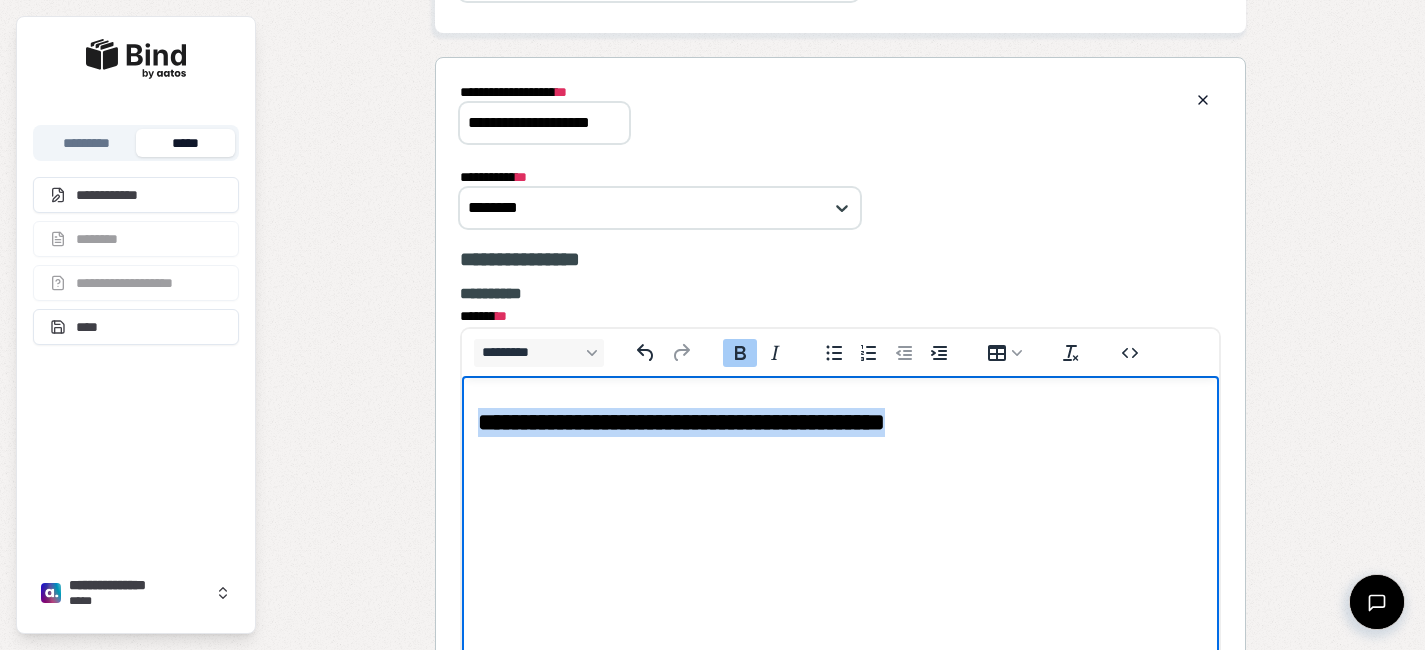 drag, startPoint x: 1050, startPoint y: 424, endPoint x: 408, endPoint y: 388, distance: 643.00854 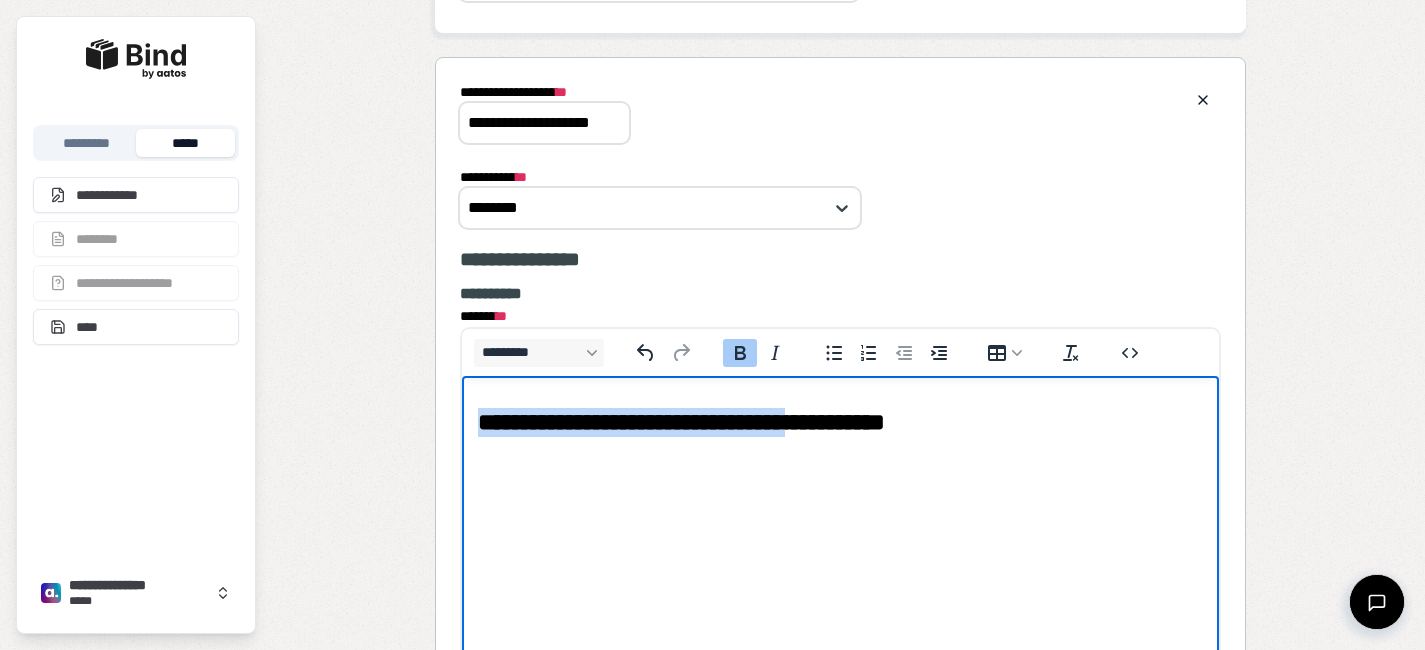 drag, startPoint x: 868, startPoint y: 427, endPoint x: 330, endPoint y: 378, distance: 540.2268 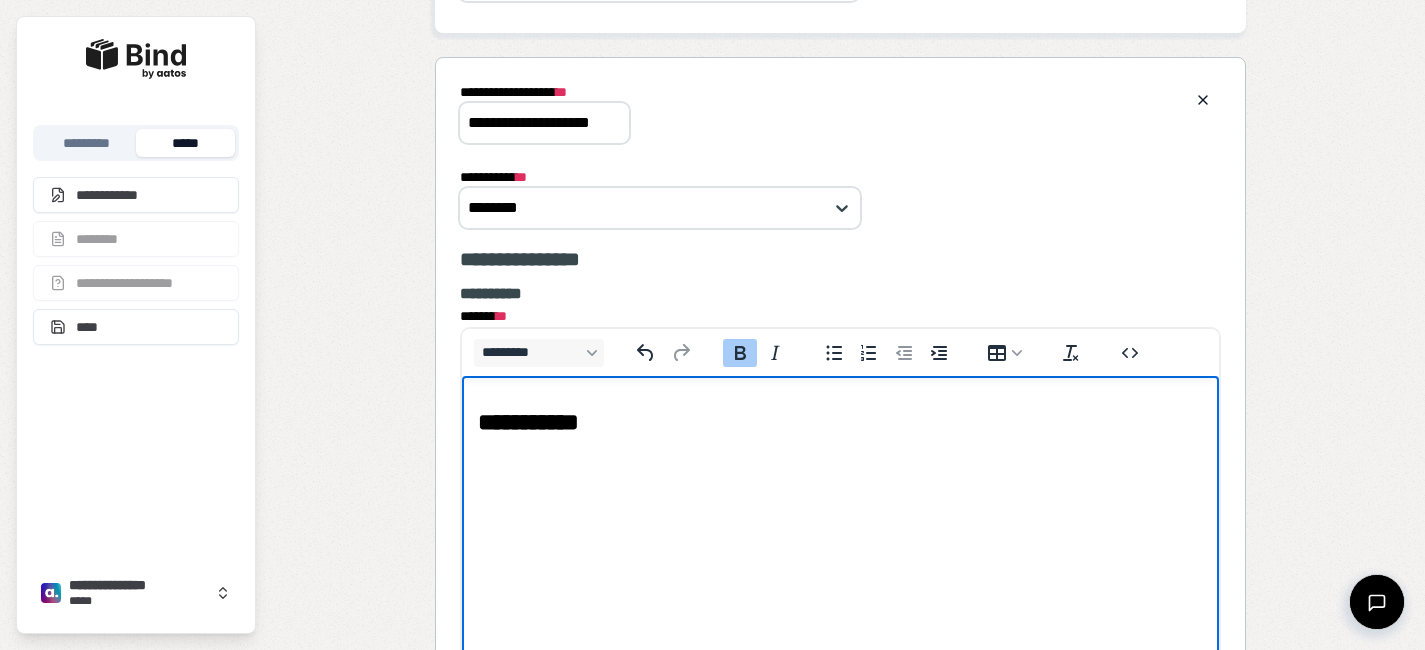 click on "**********" at bounding box center [840, 422] 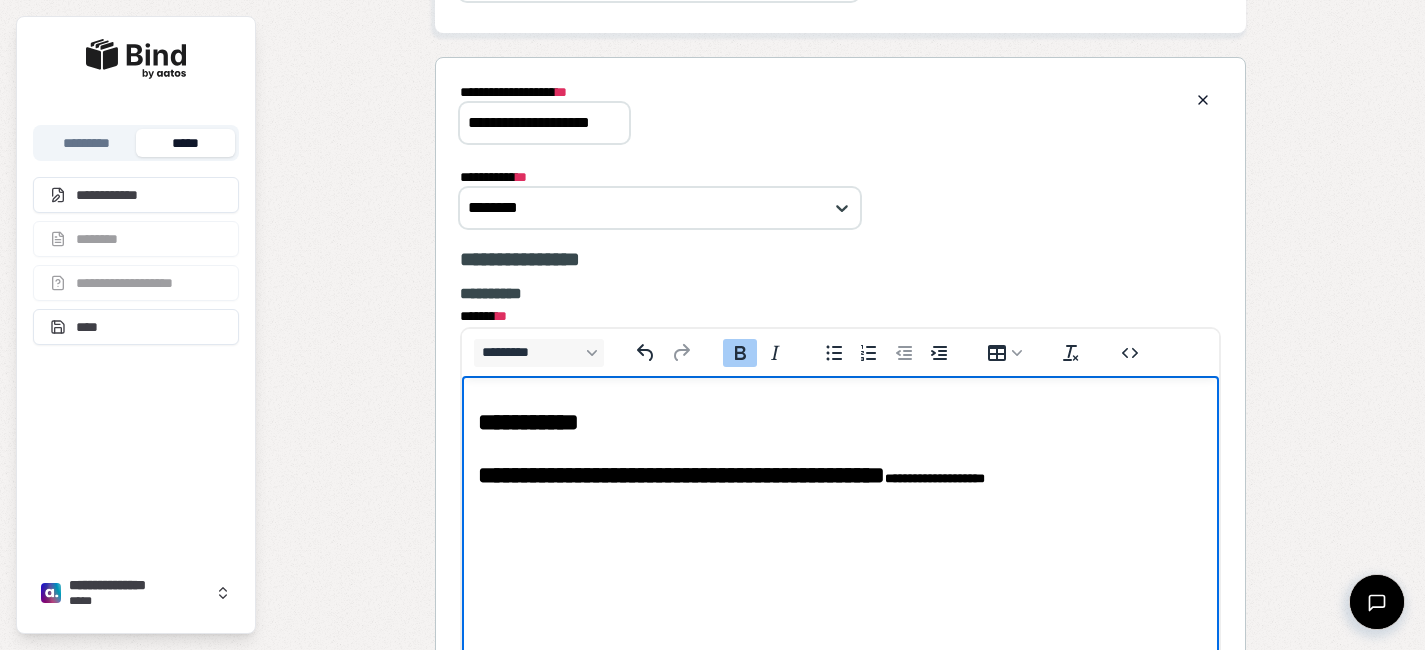 click on "**********" at bounding box center (840, 422) 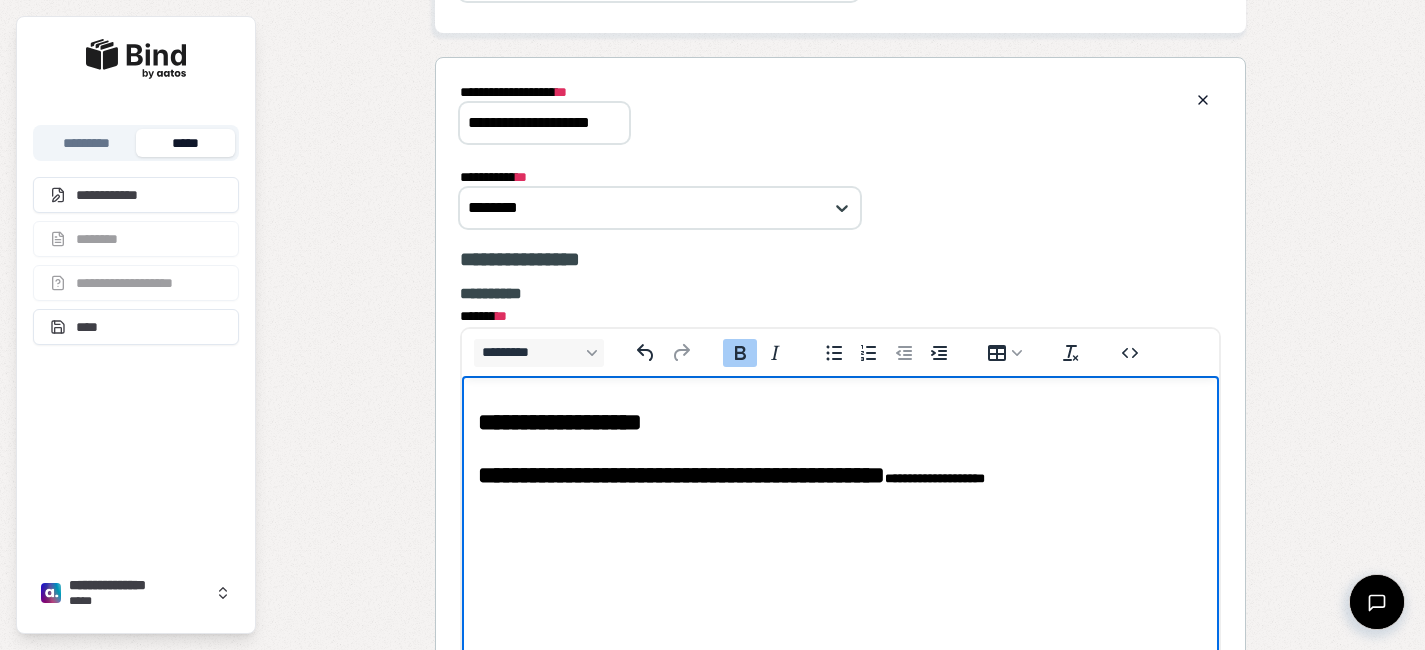 click on "**********" at bounding box center [560, 422] 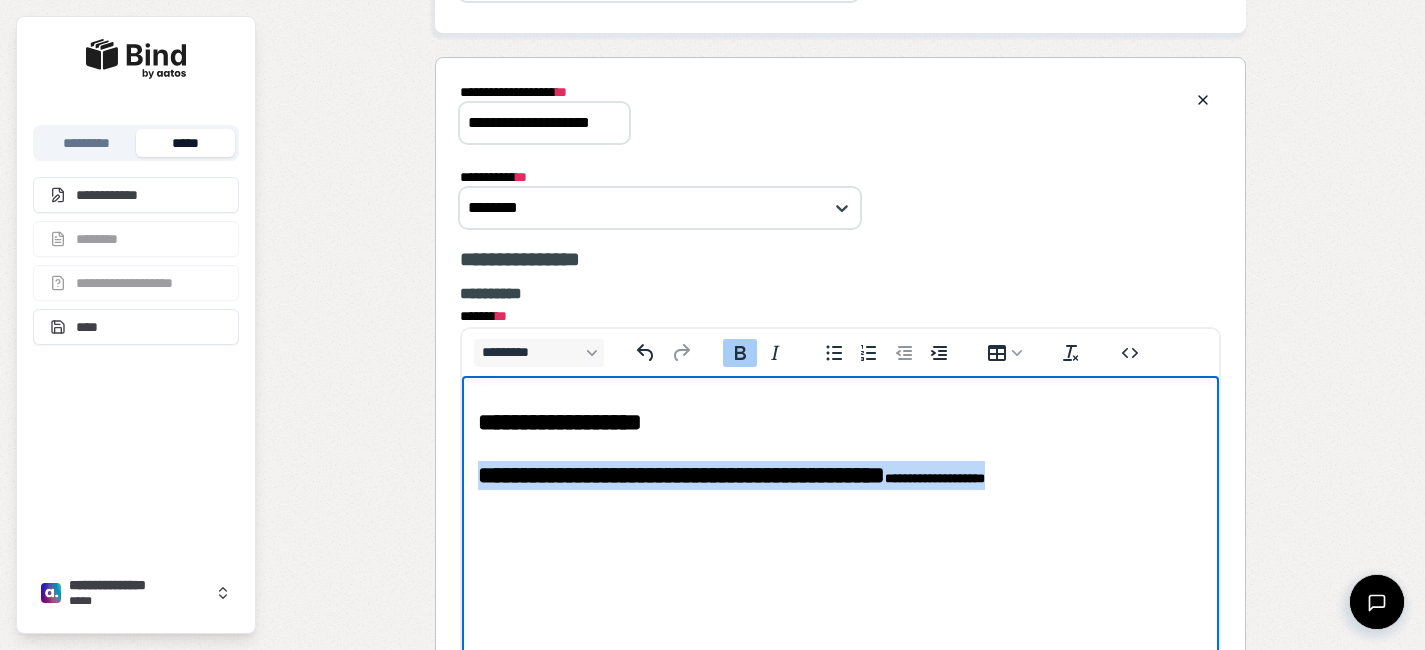 drag, startPoint x: 547, startPoint y: 527, endPoint x: 473, endPoint y: 452, distance: 105.36128 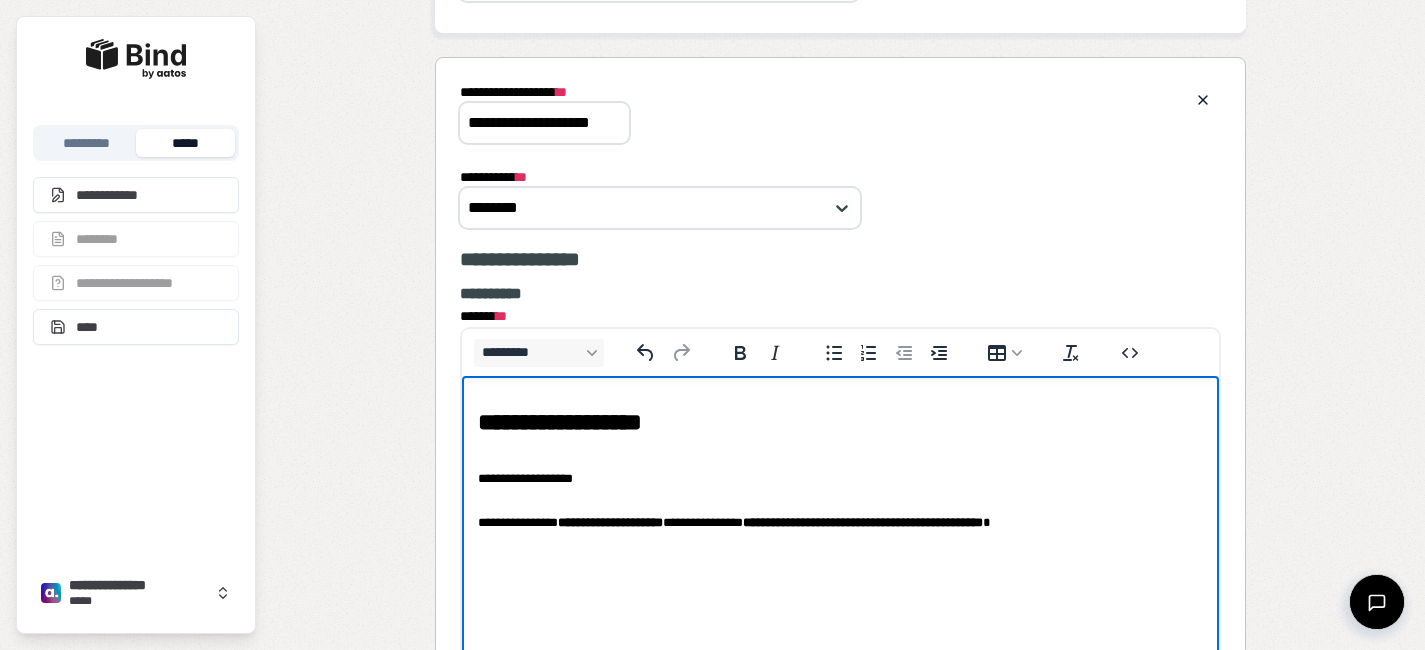 scroll, scrollTop: 770, scrollLeft: 0, axis: vertical 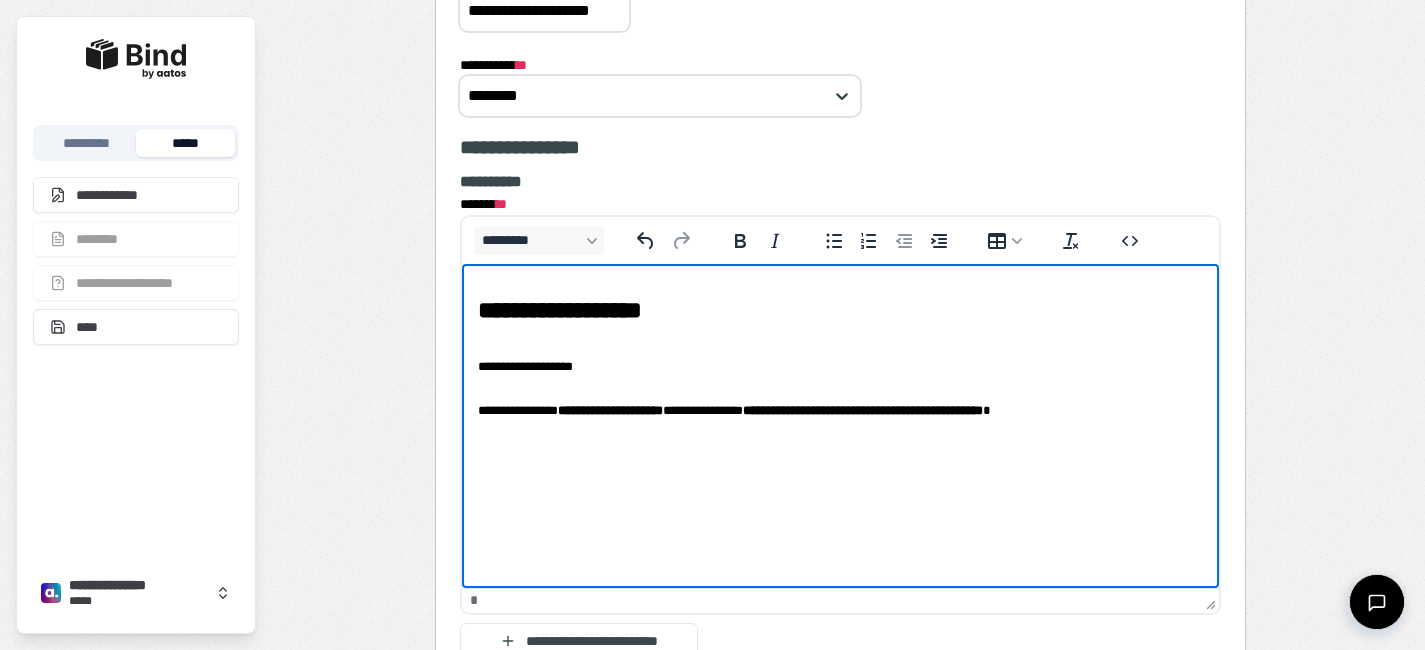 click on "**********" at bounding box center [840, 411] 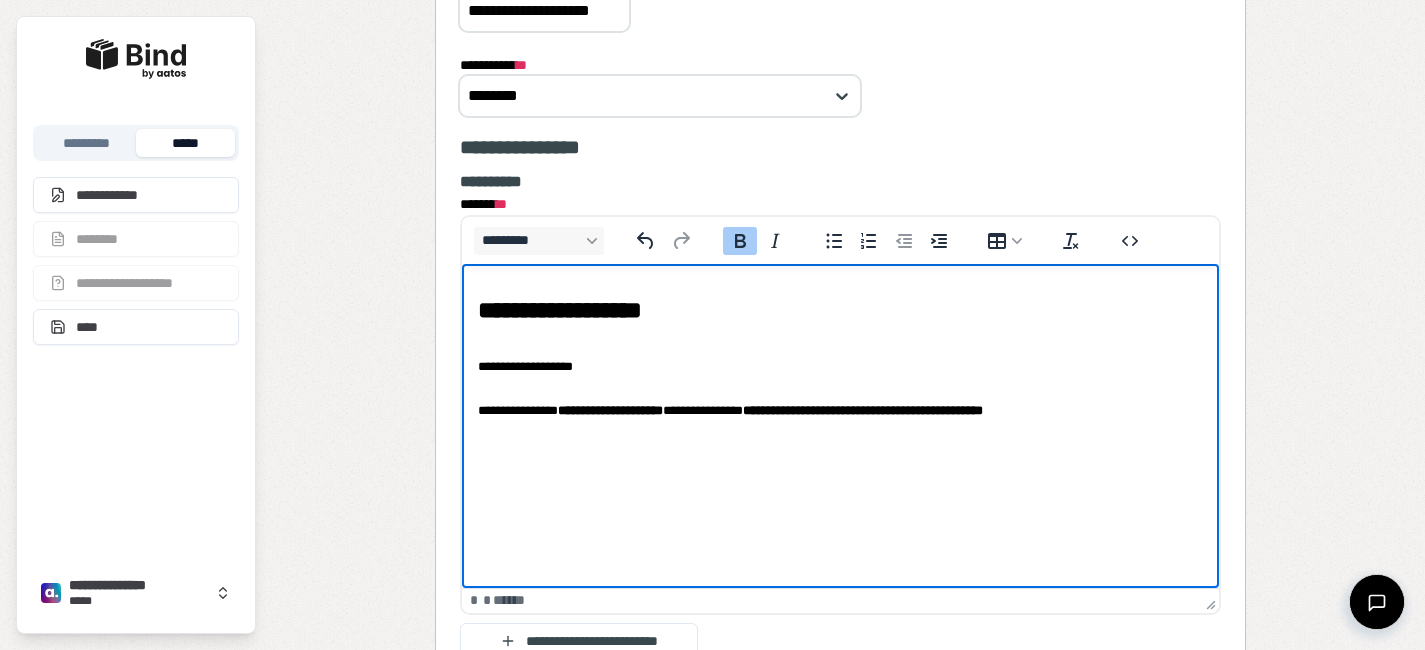 click on "**********" at bounding box center (840, 356) 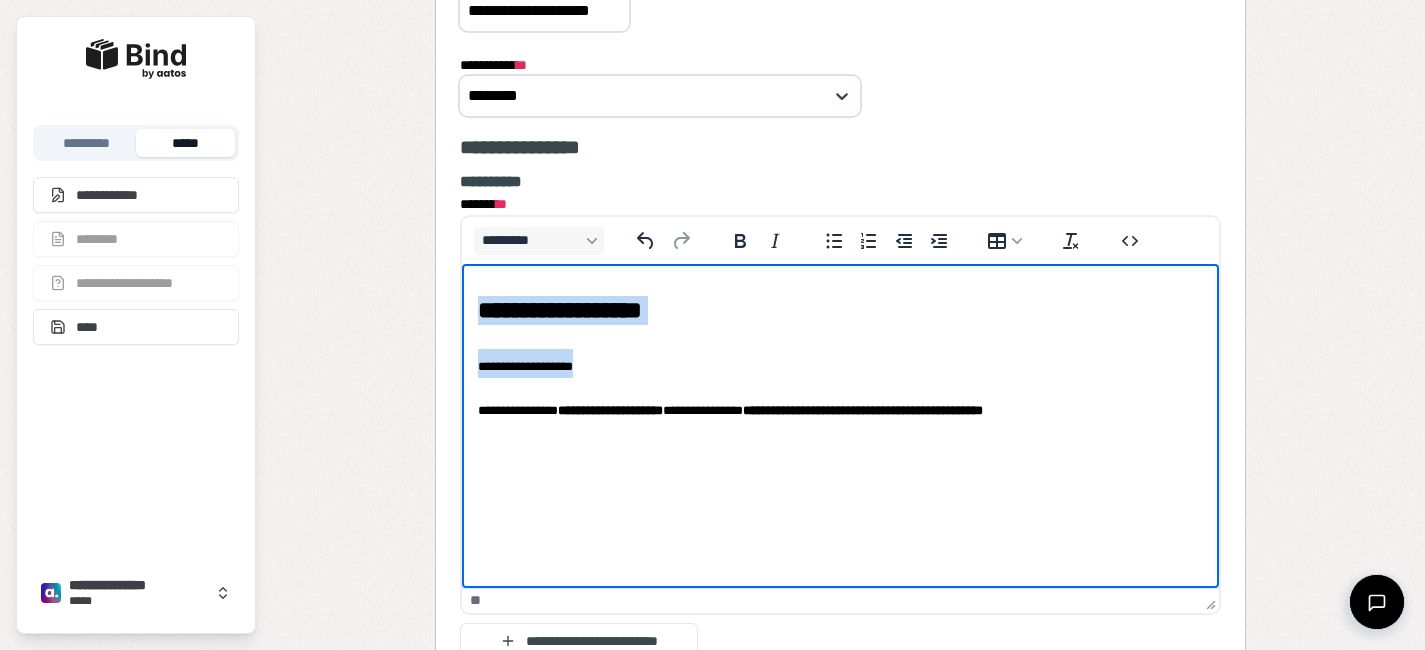 copy on "**********" 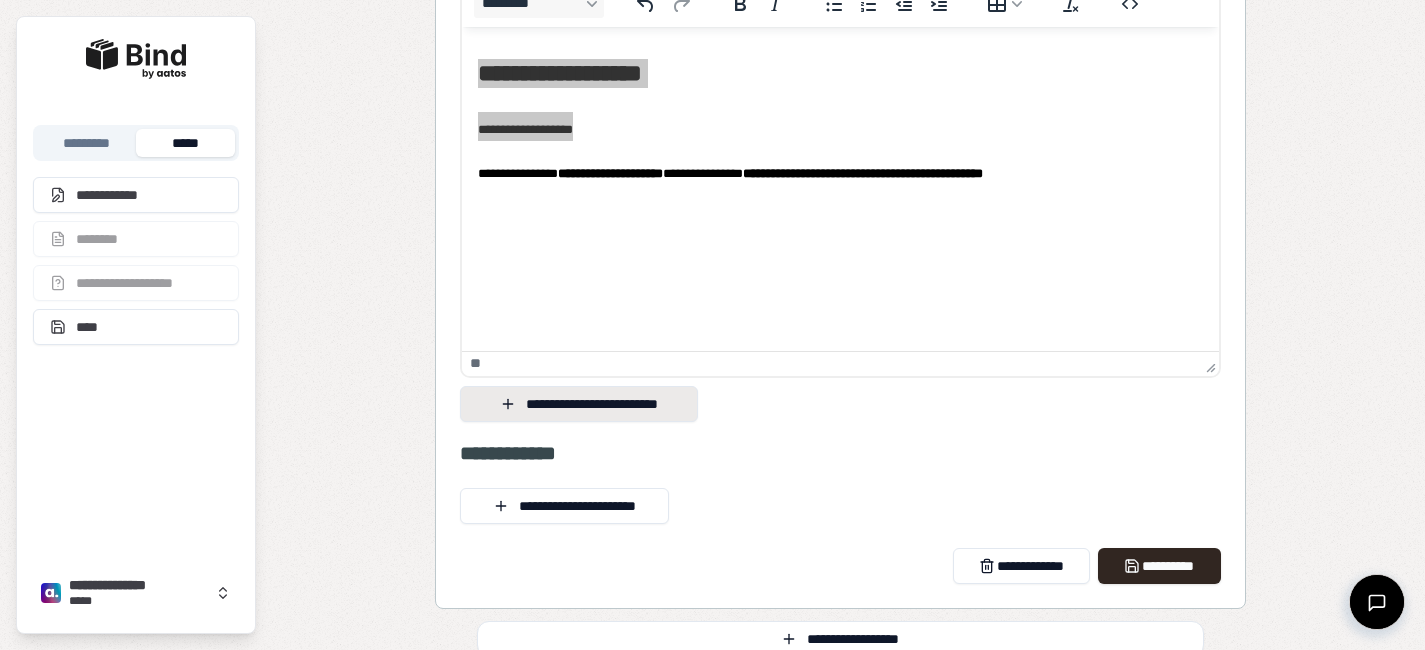 click on "**********" at bounding box center (579, 404) 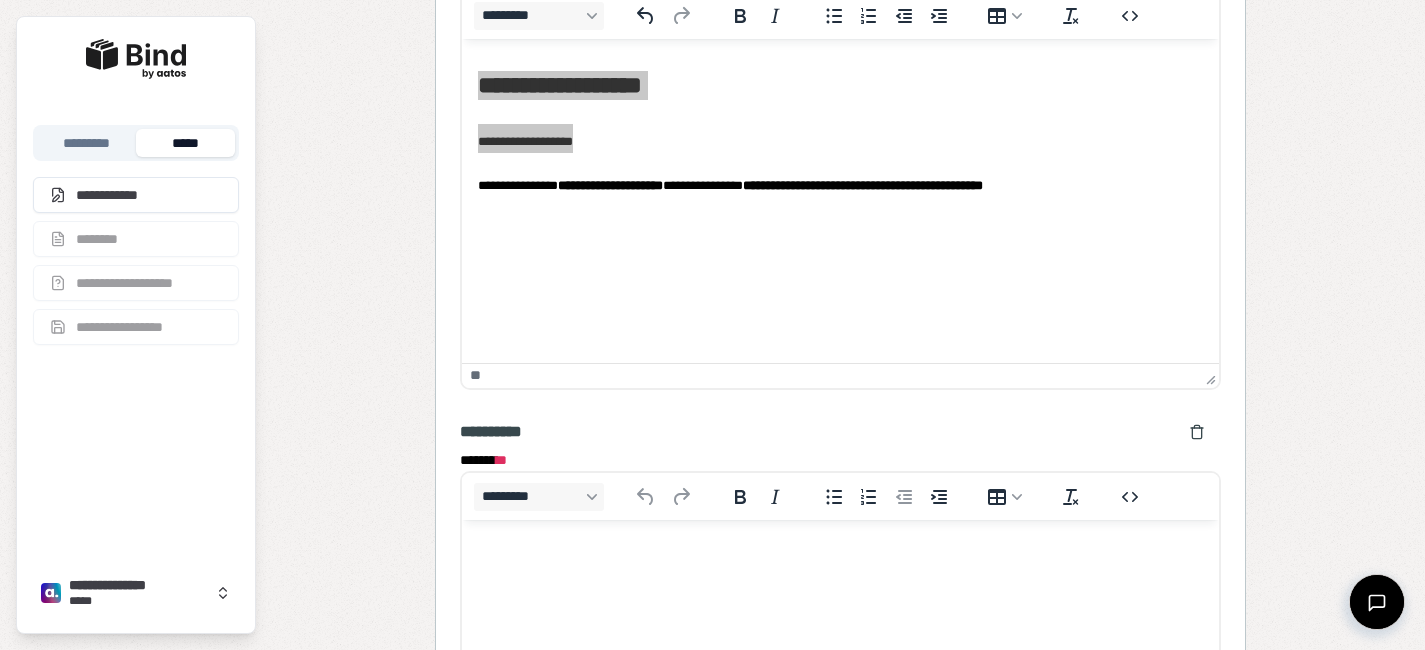 scroll, scrollTop: 1098, scrollLeft: 0, axis: vertical 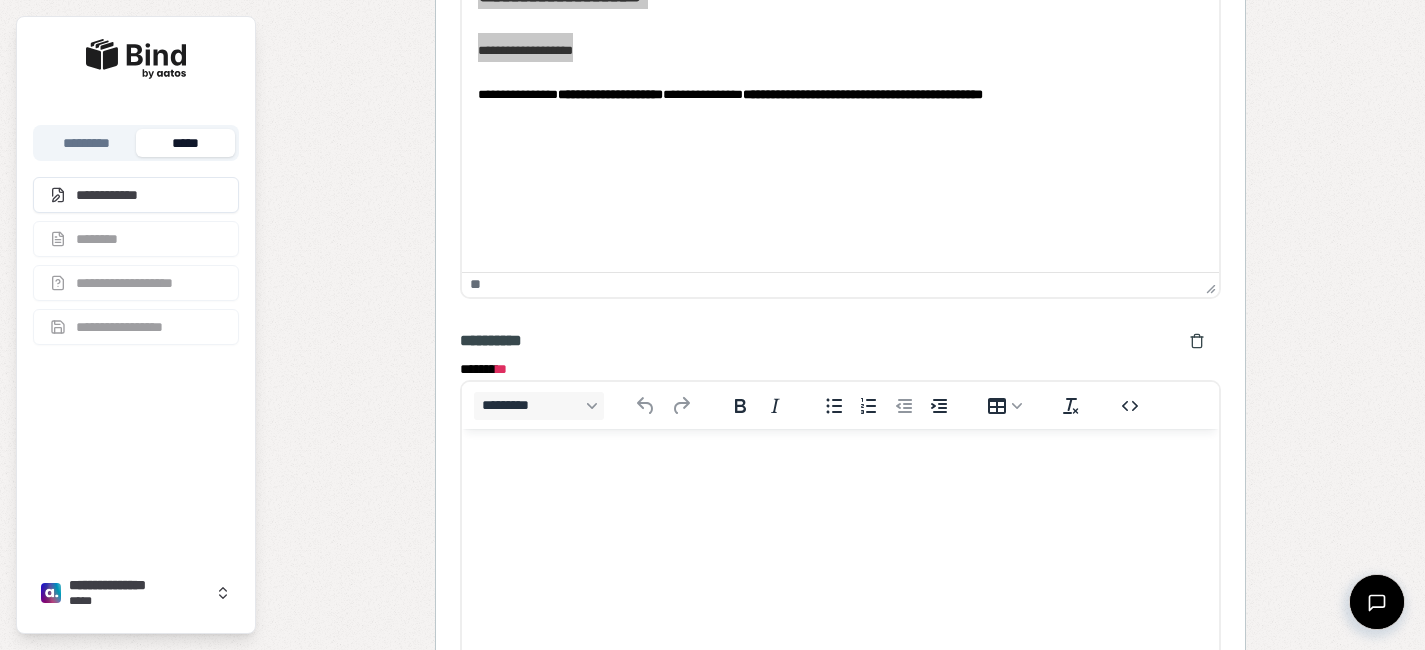 click at bounding box center (840, 468) 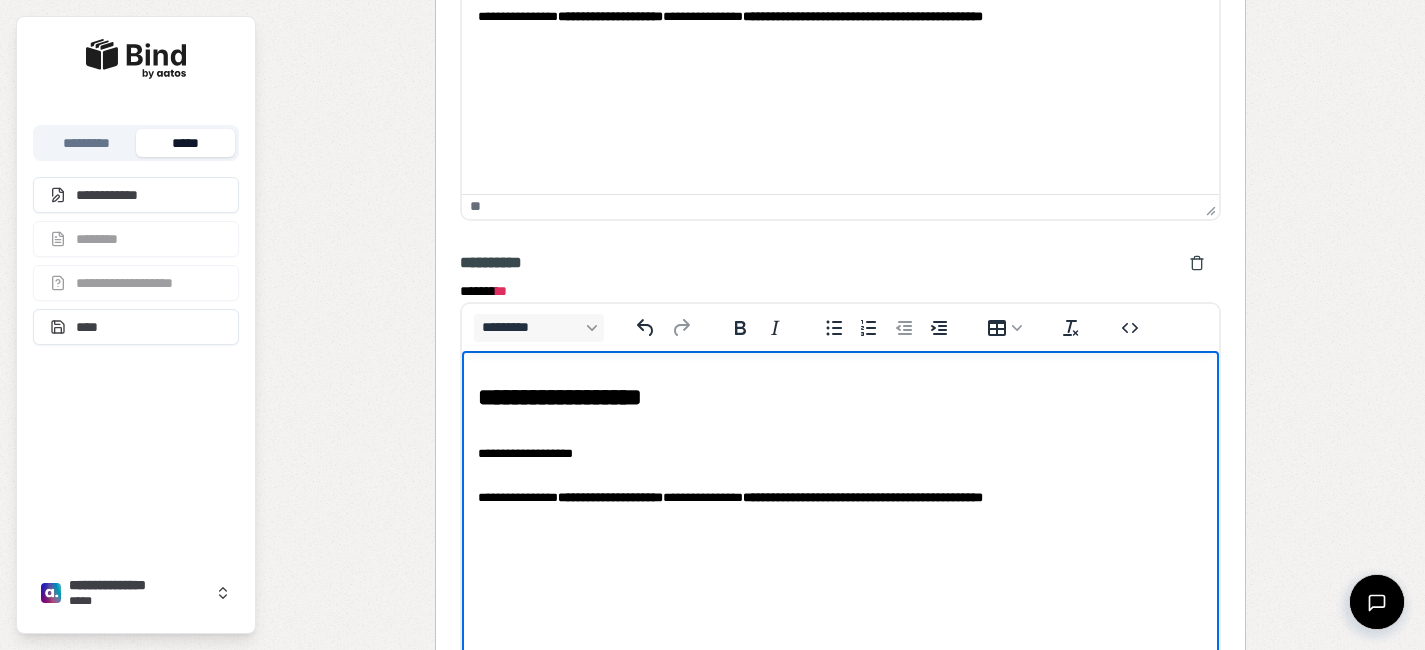 scroll, scrollTop: 1188, scrollLeft: 0, axis: vertical 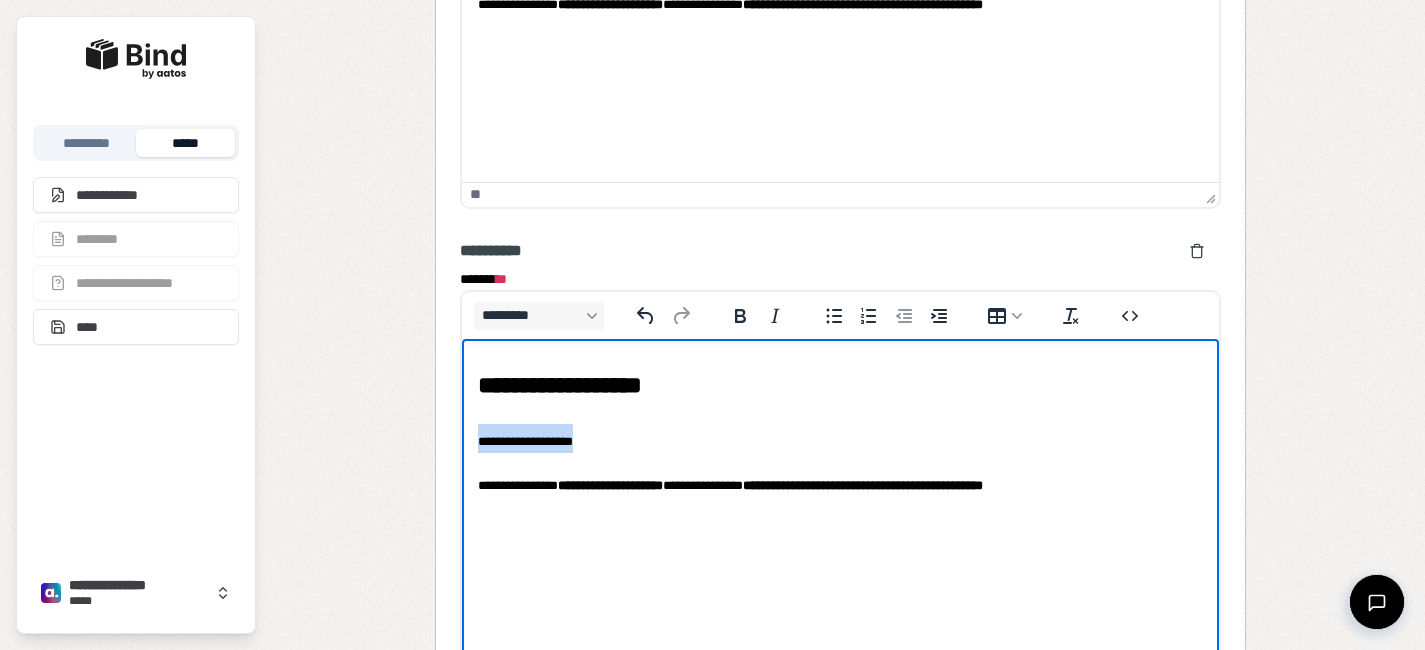 drag, startPoint x: 630, startPoint y: 446, endPoint x: 421, endPoint y: 441, distance: 209.0598 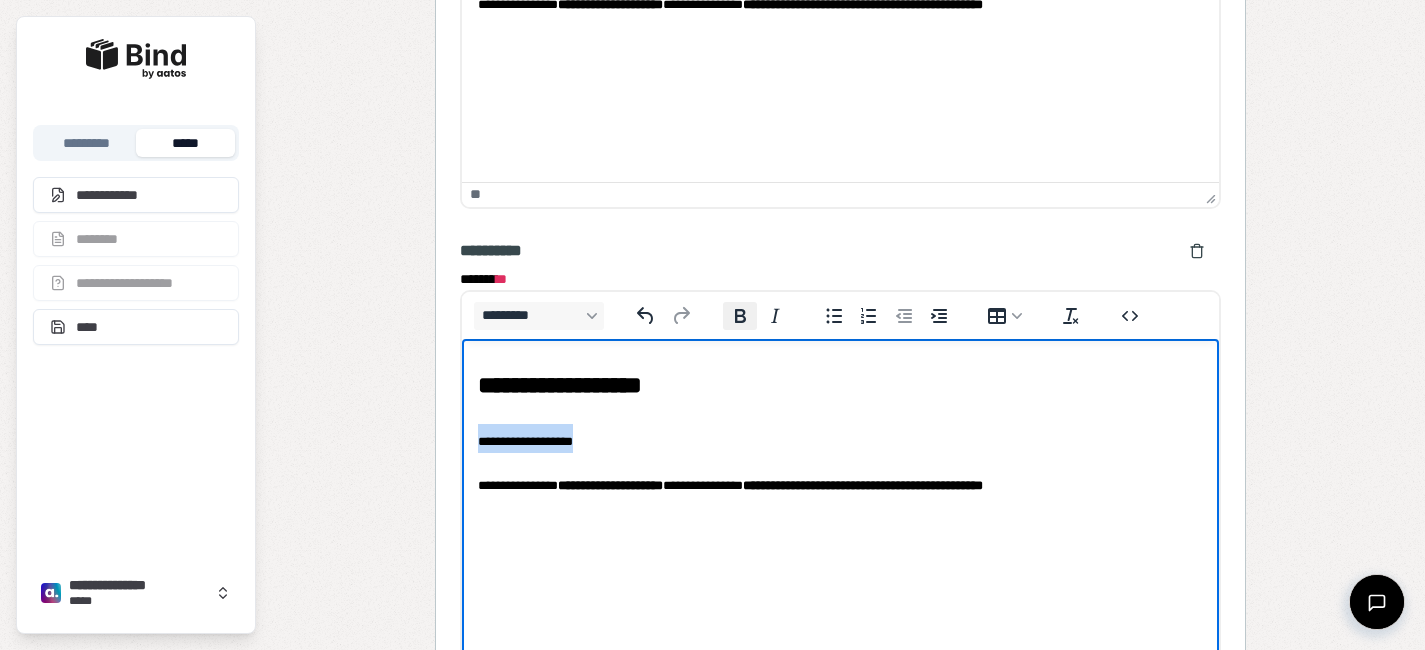 click 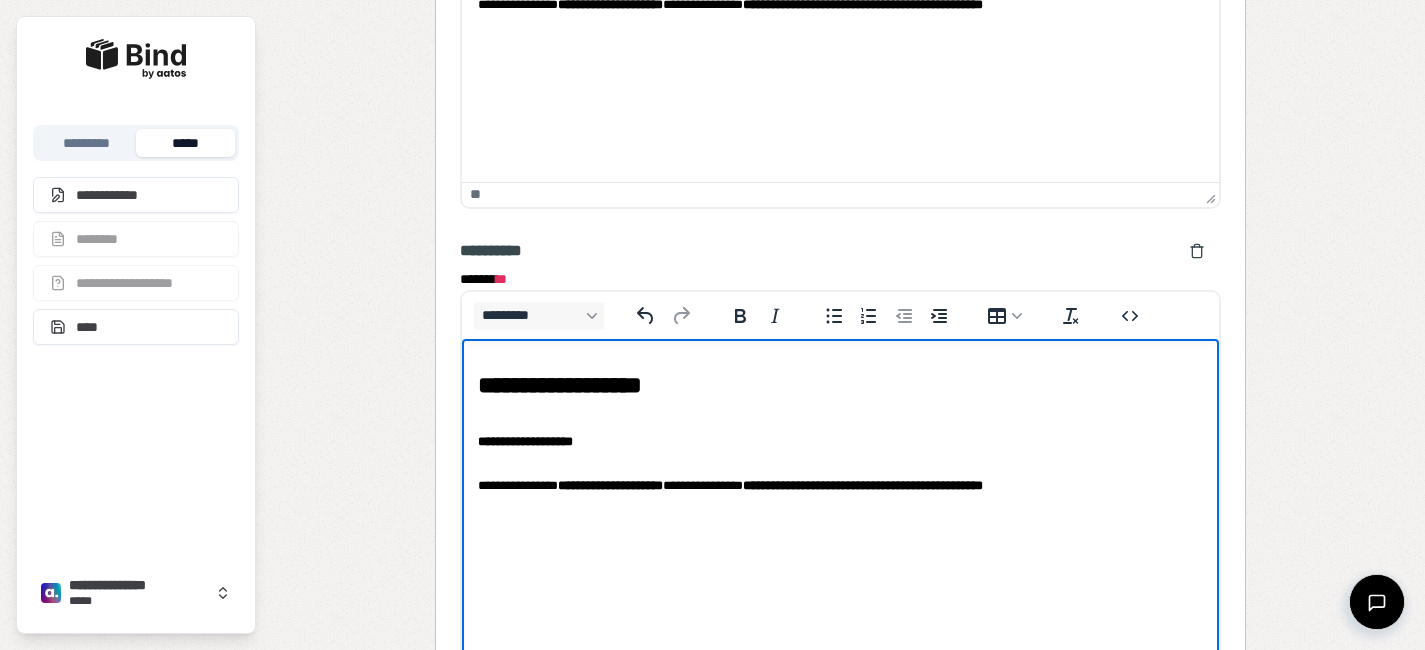 click on "**********" at bounding box center [840, 486] 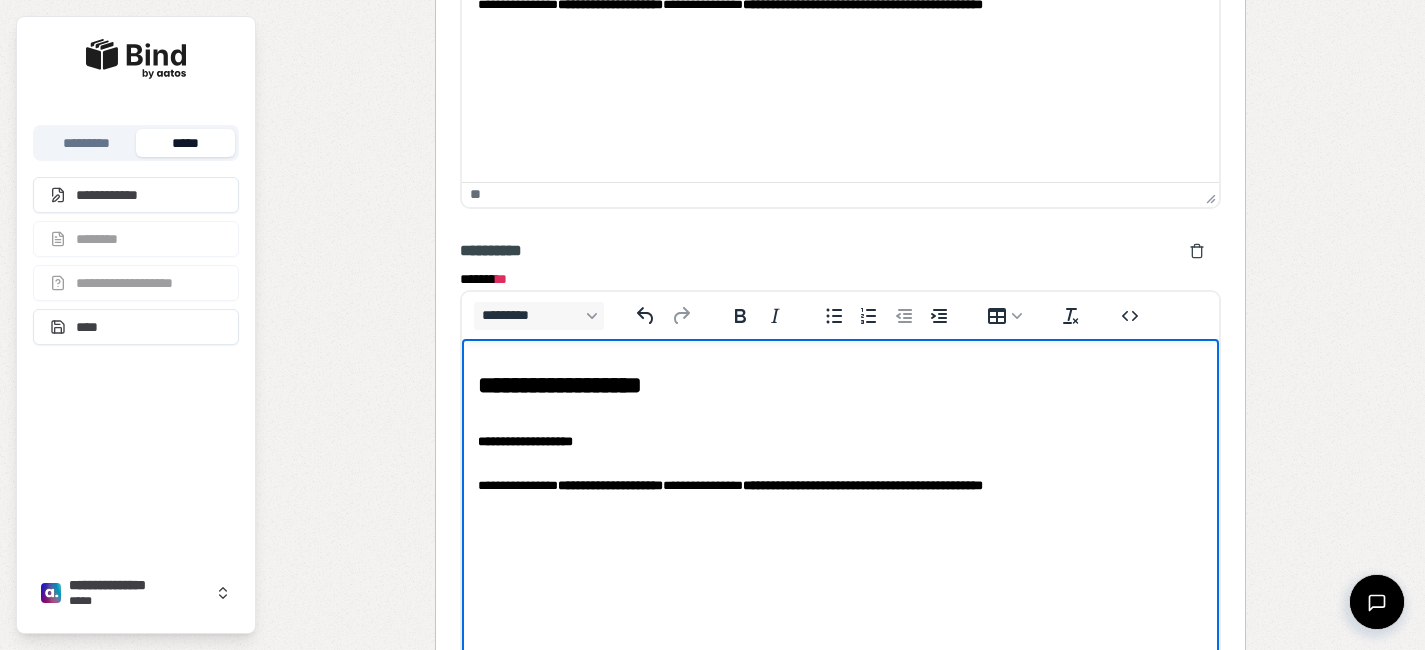 click on "**********" at bounding box center (840, 431) 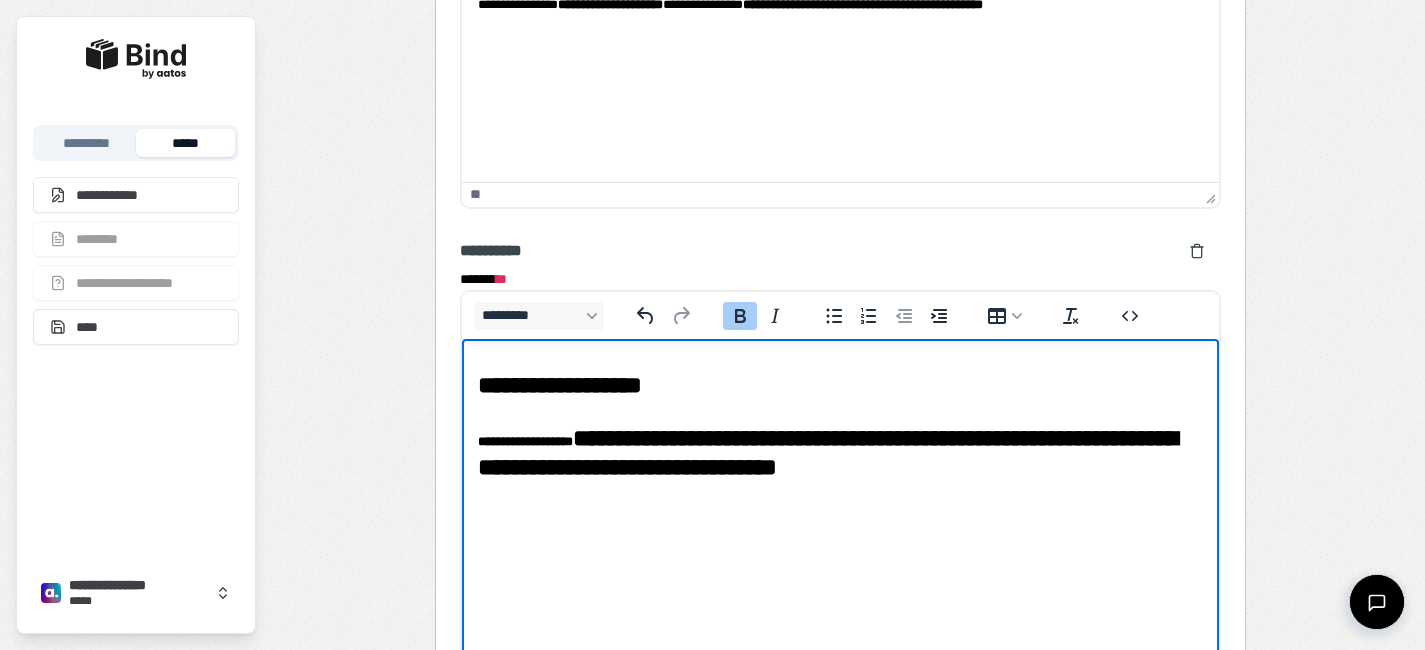 type 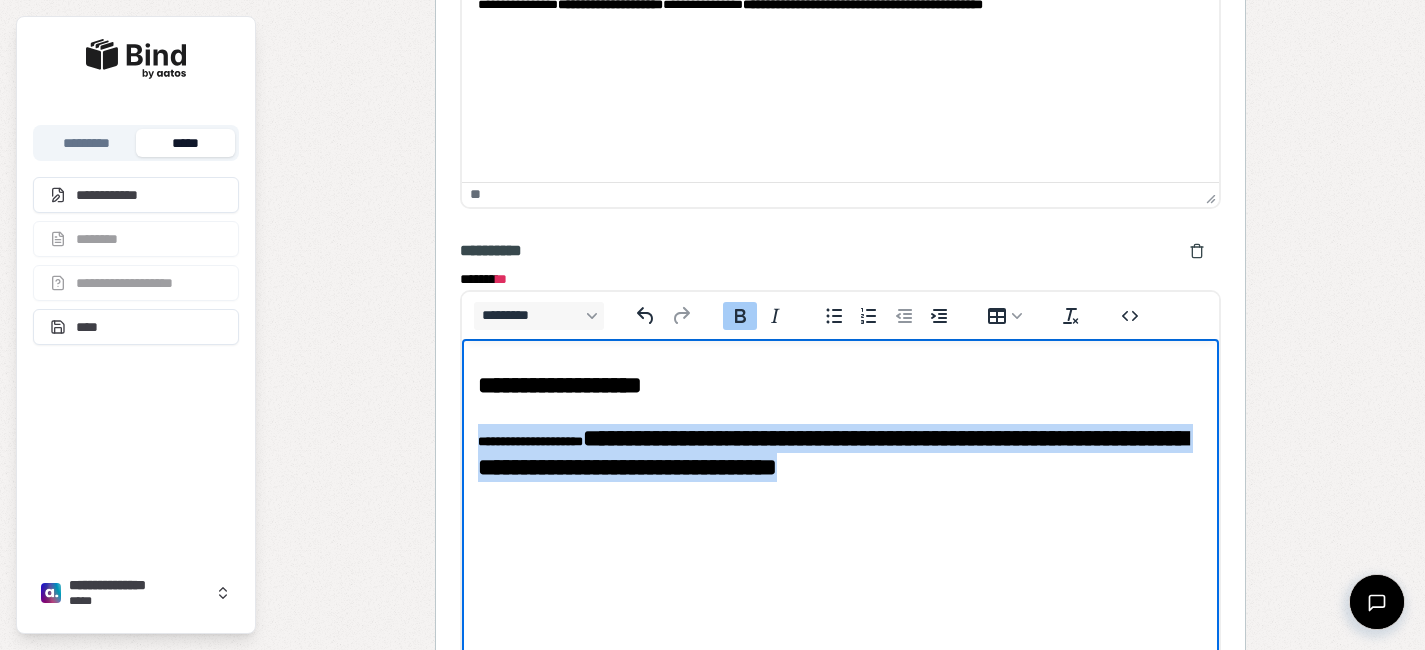 drag, startPoint x: 1129, startPoint y: 463, endPoint x: 367, endPoint y: 400, distance: 764.5999 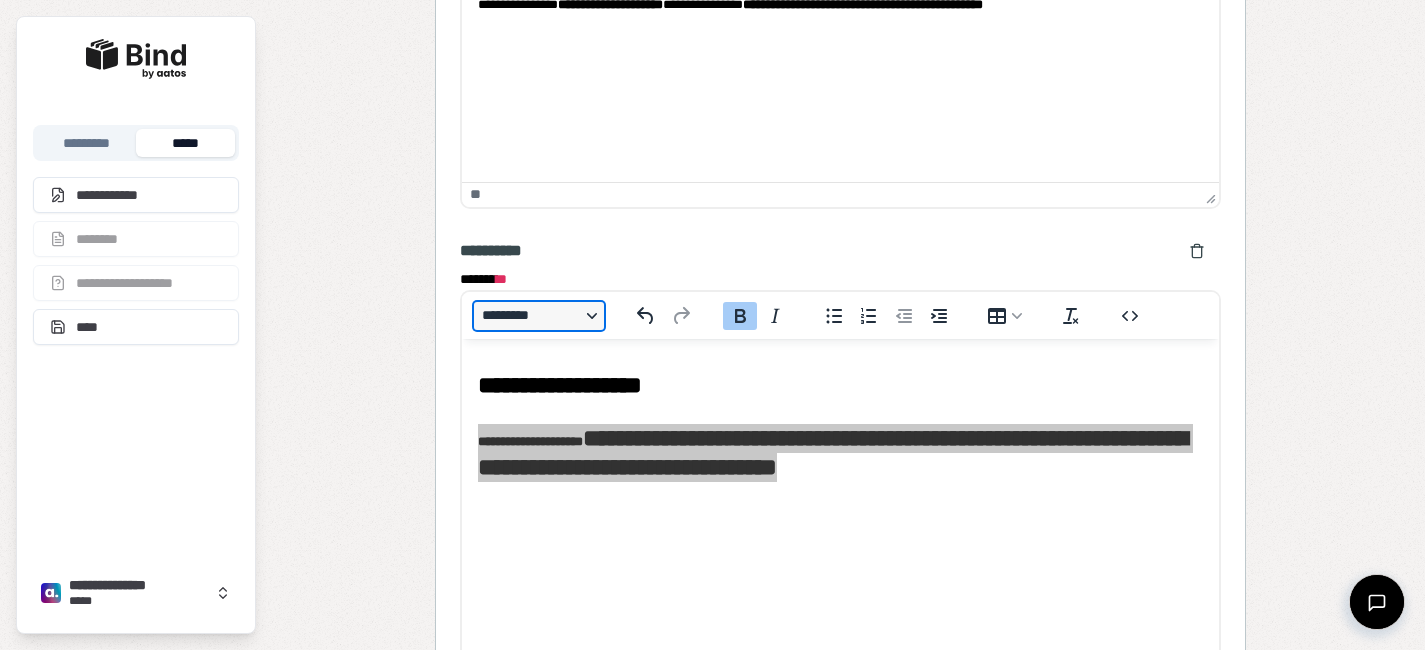 click on "*********" at bounding box center [539, 316] 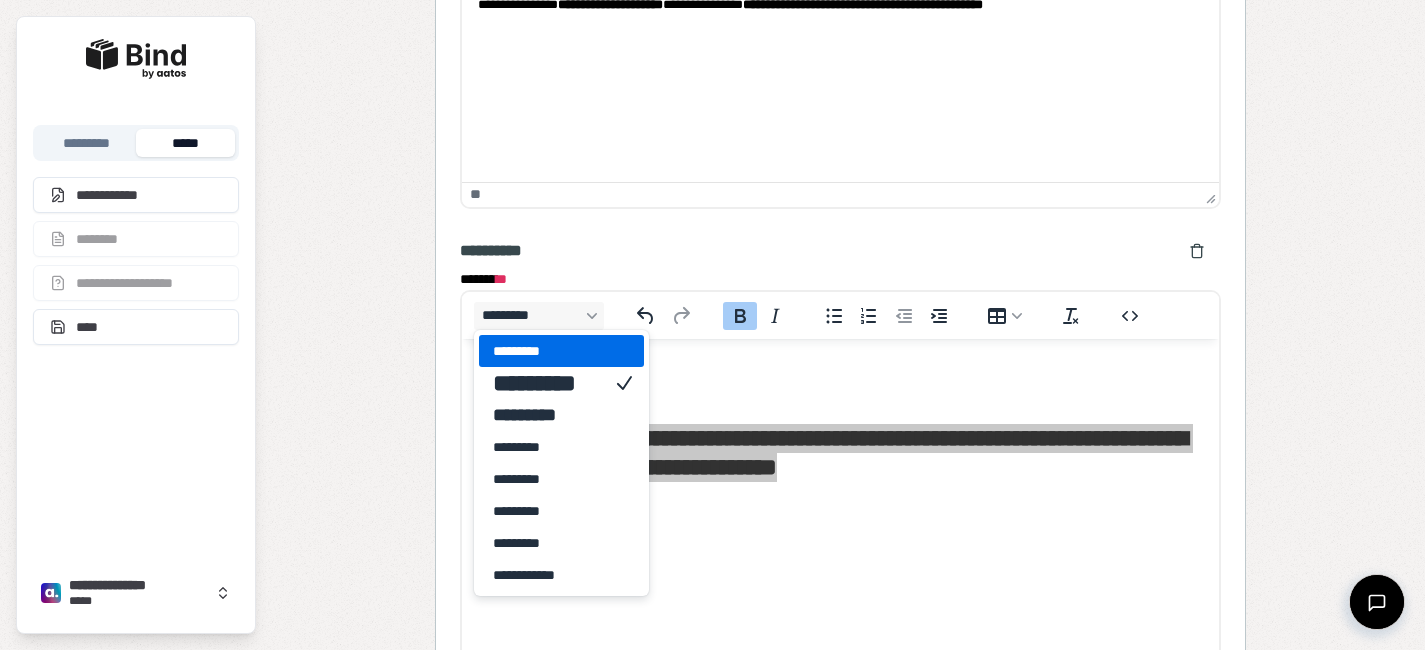 click on "*********" at bounding box center (547, 351) 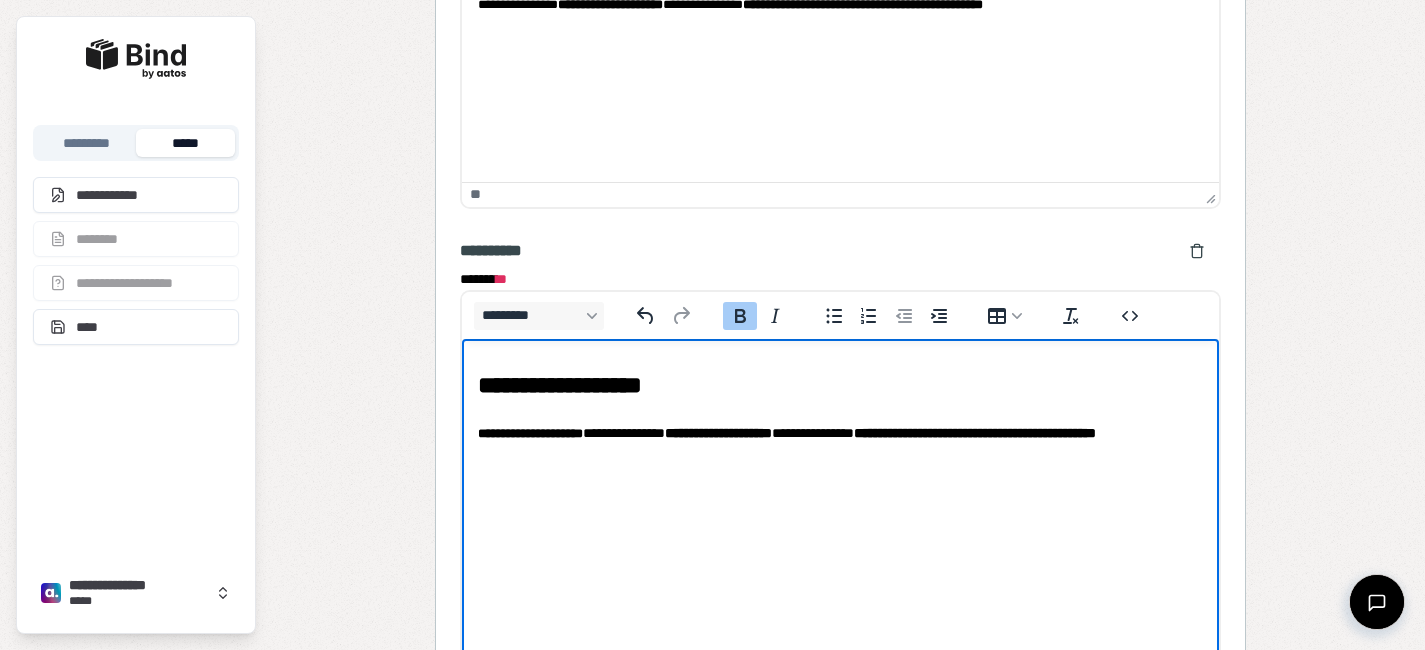click on "**********" at bounding box center (840, 415) 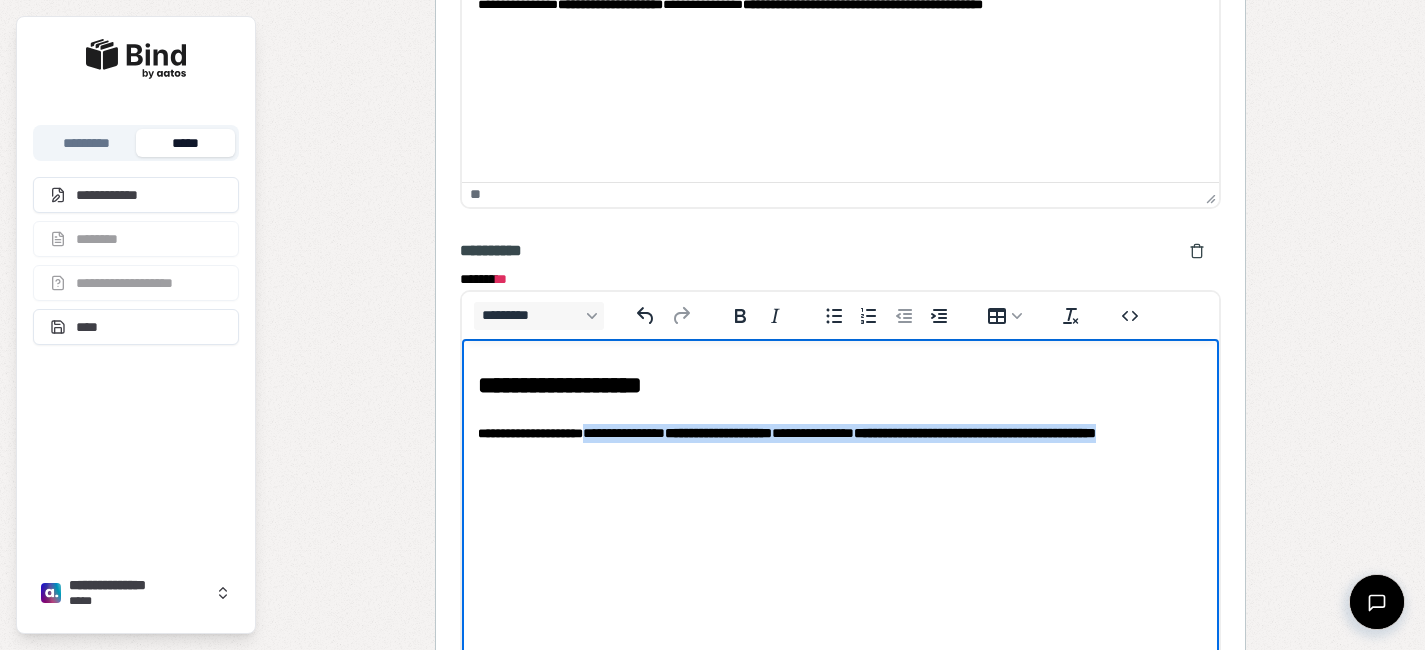 drag, startPoint x: 618, startPoint y: 457, endPoint x: 607, endPoint y: 436, distance: 23.70654 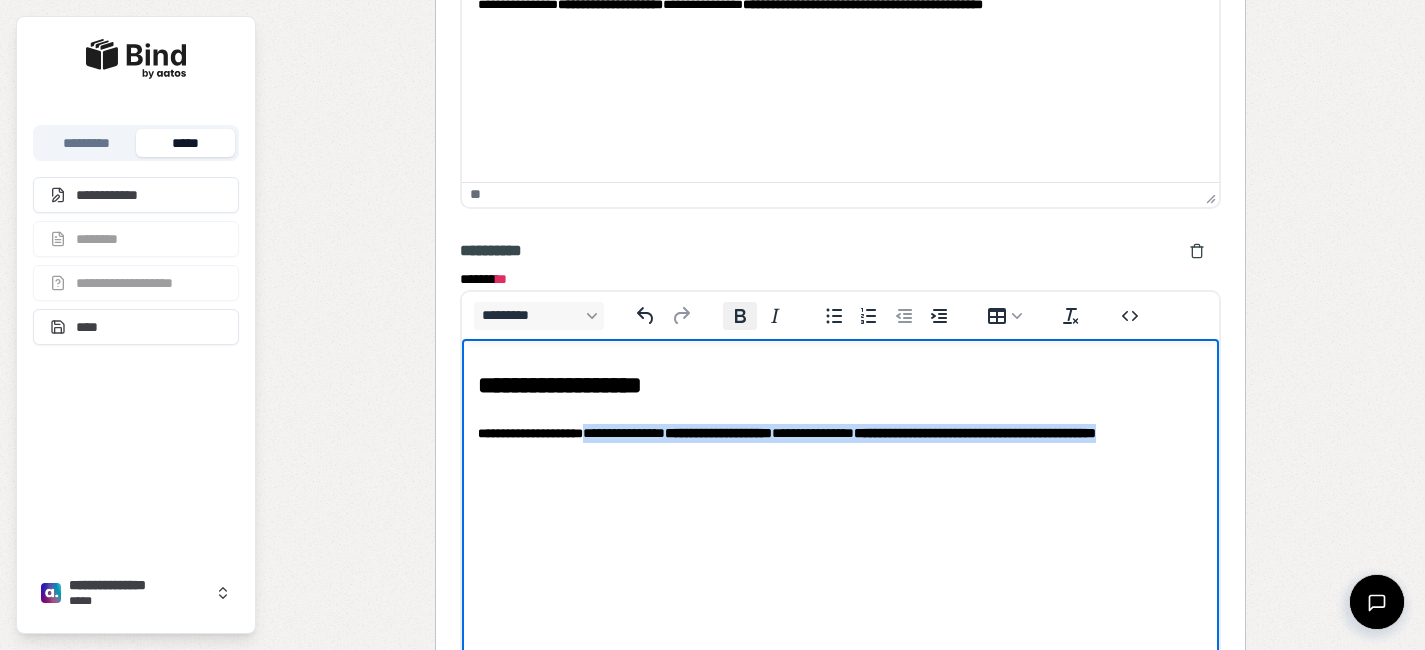 click 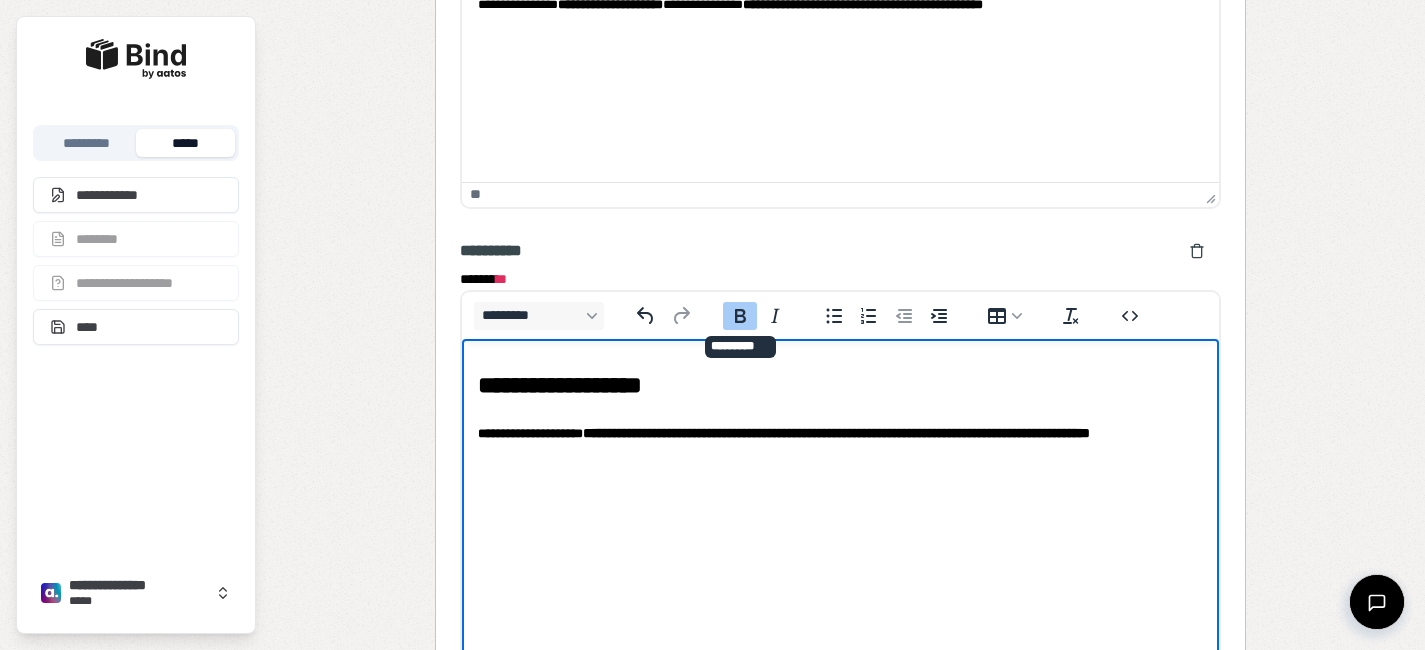 click 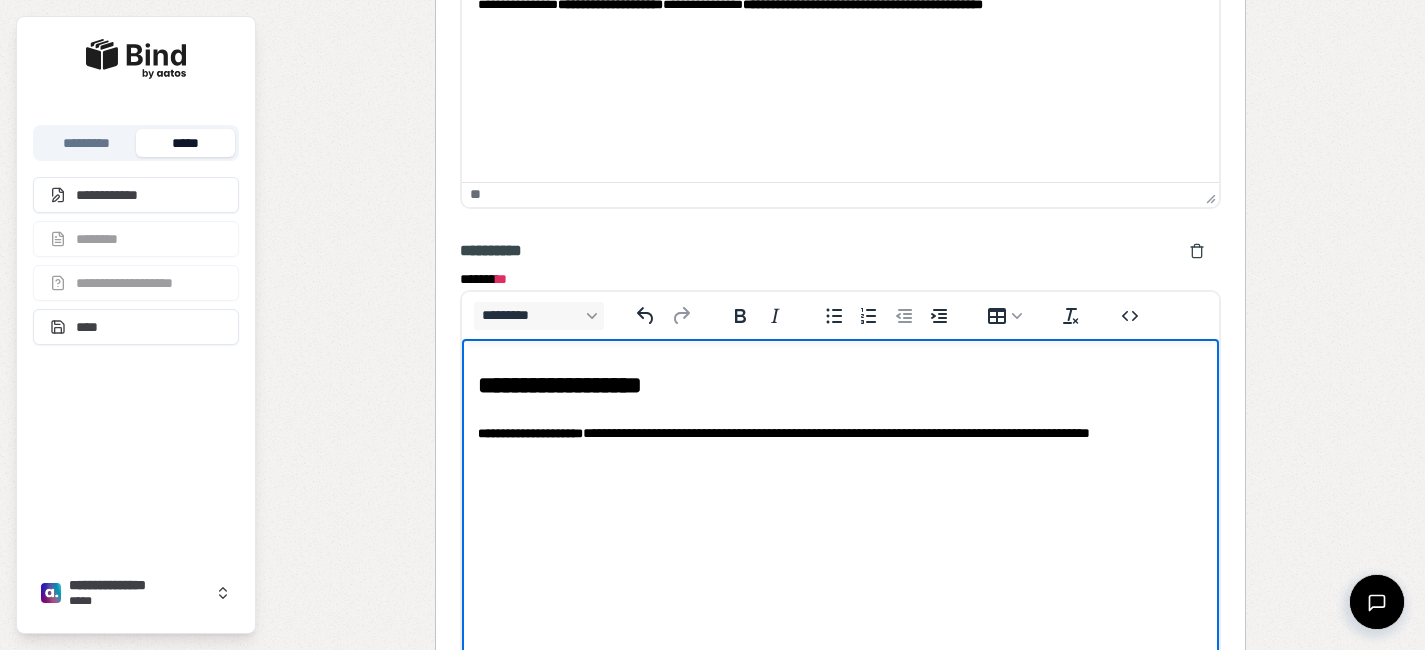 click on "**********" at bounding box center (840, 415) 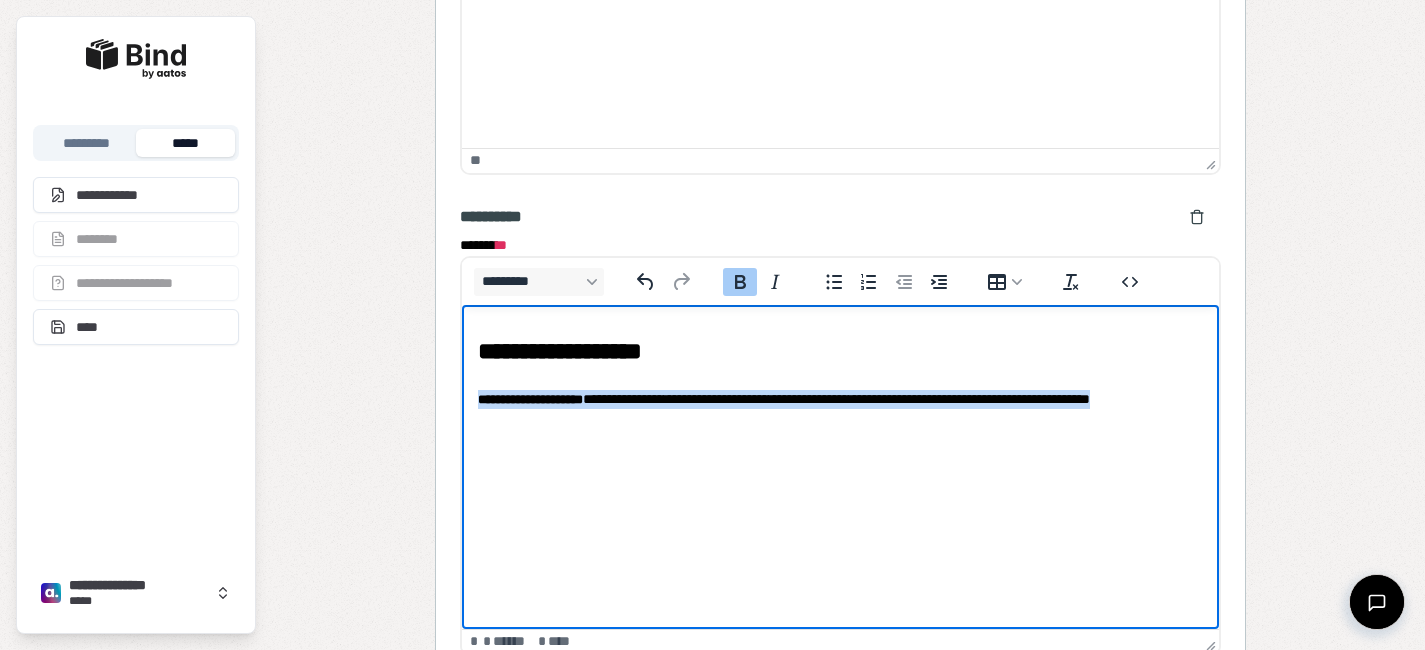 drag, startPoint x: 581, startPoint y: 419, endPoint x: 439, endPoint y: 383, distance: 146.49232 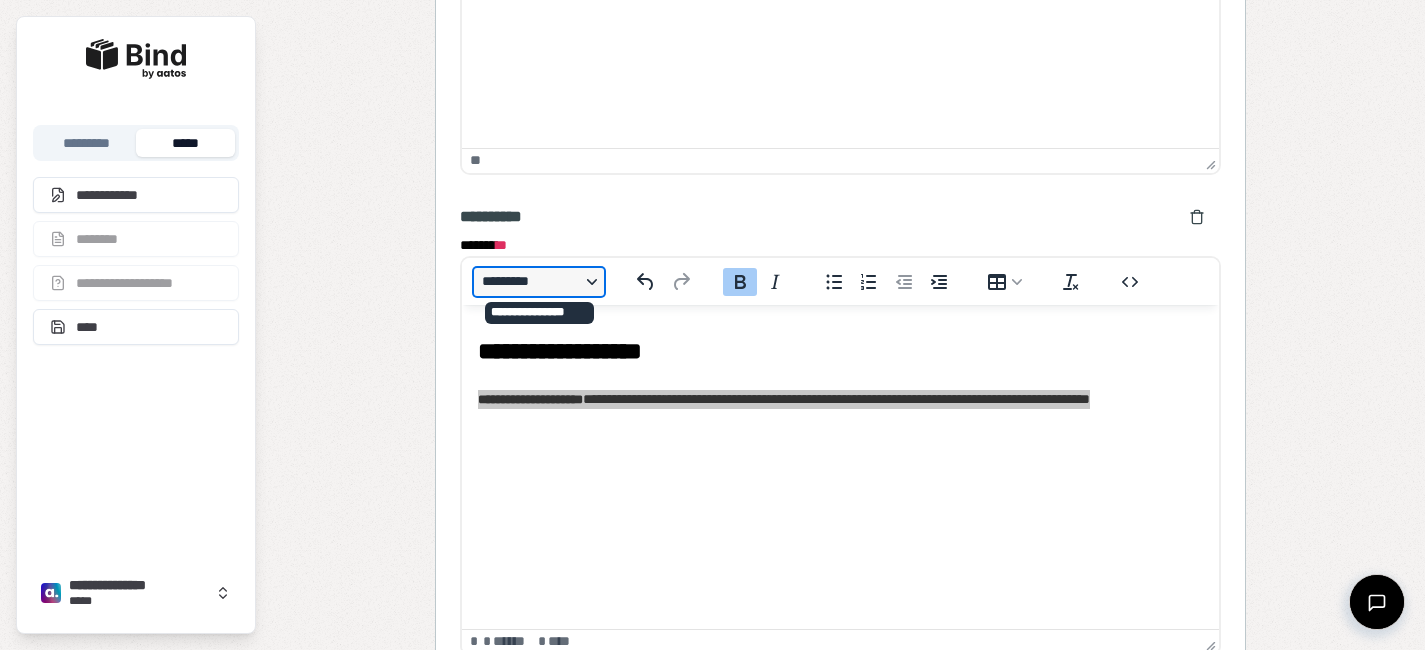 click on "*********" at bounding box center (539, 282) 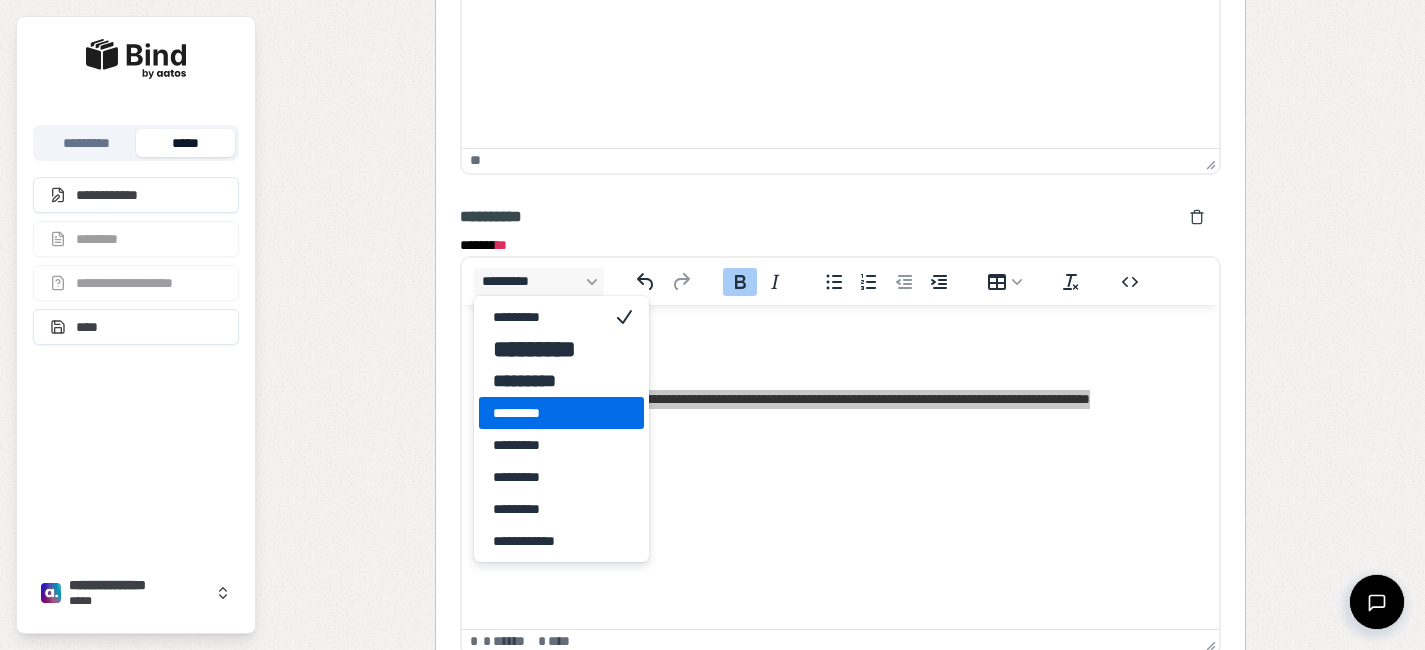 click on "*********" at bounding box center (547, 413) 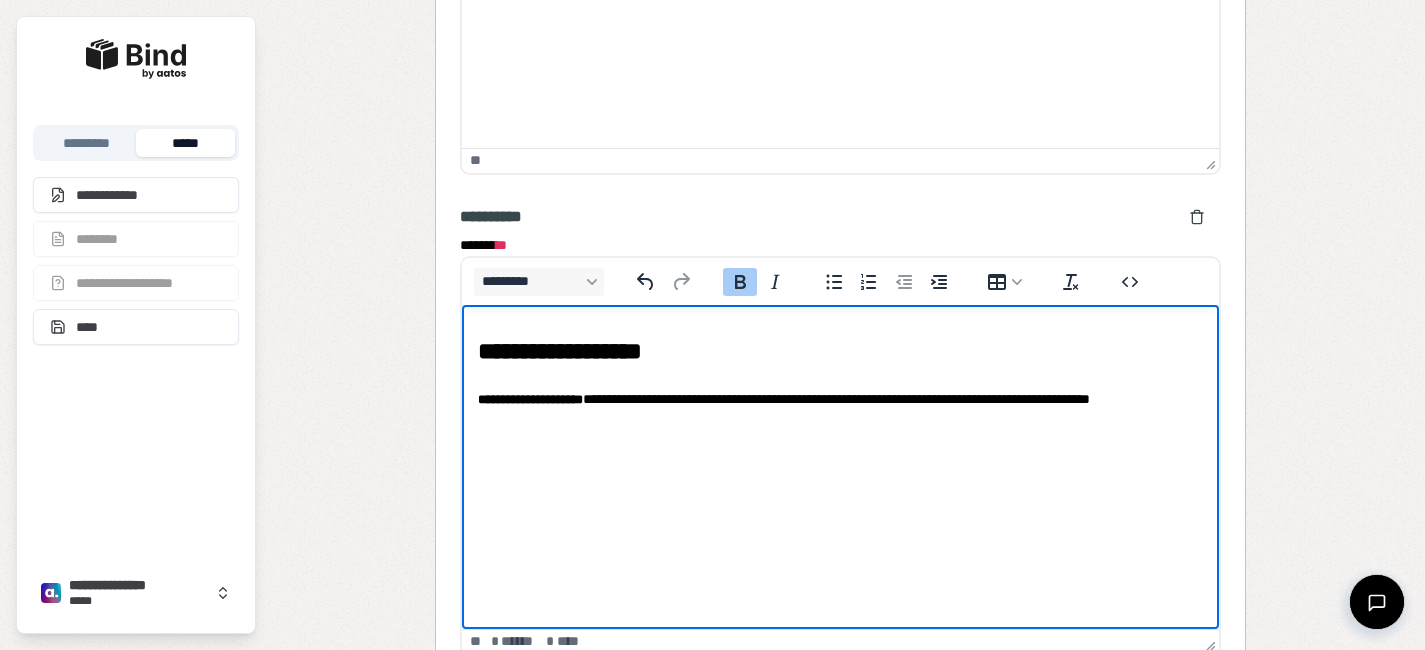click on "**********" at bounding box center [840, 408] 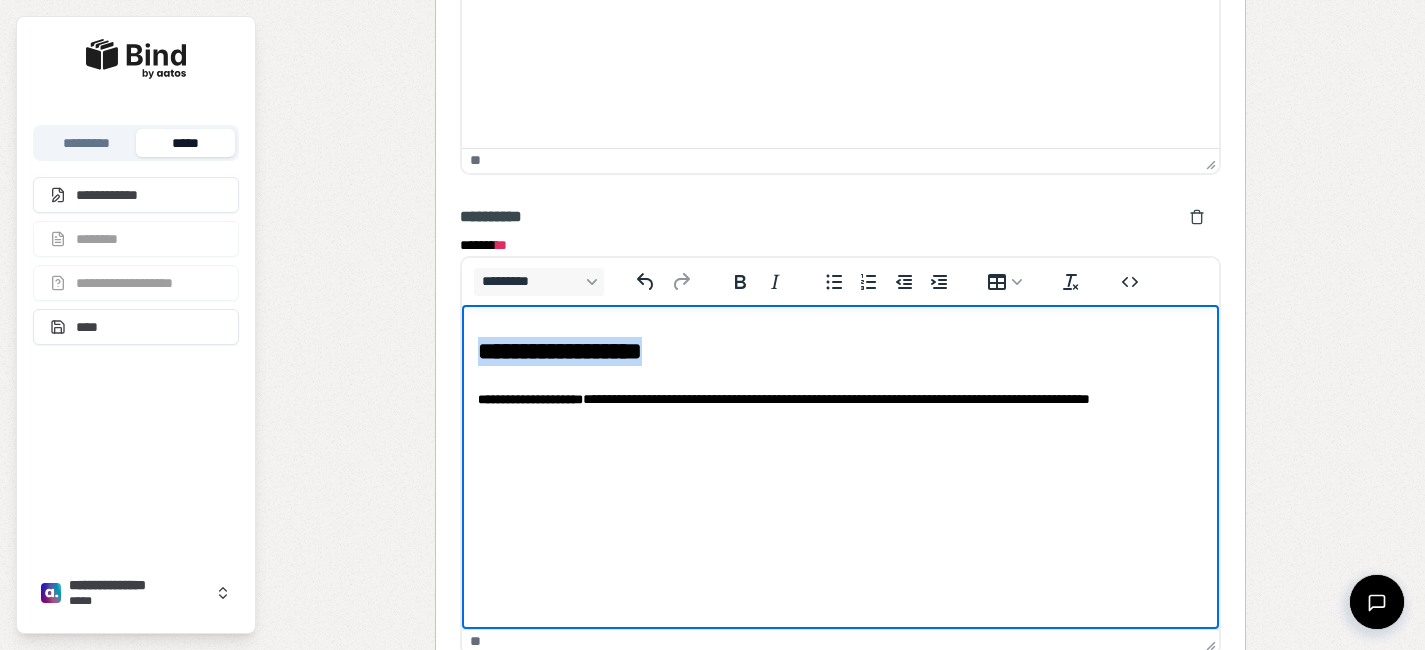 copy on "**********" 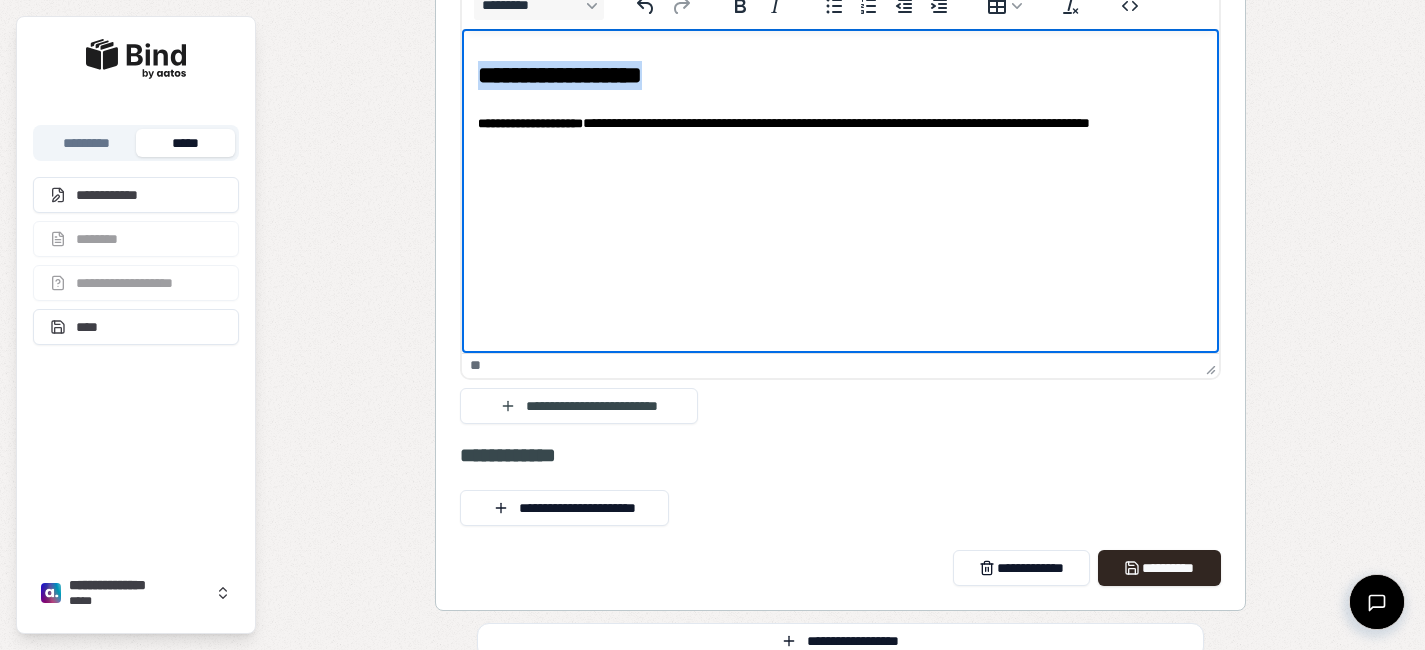 scroll, scrollTop: 1499, scrollLeft: 0, axis: vertical 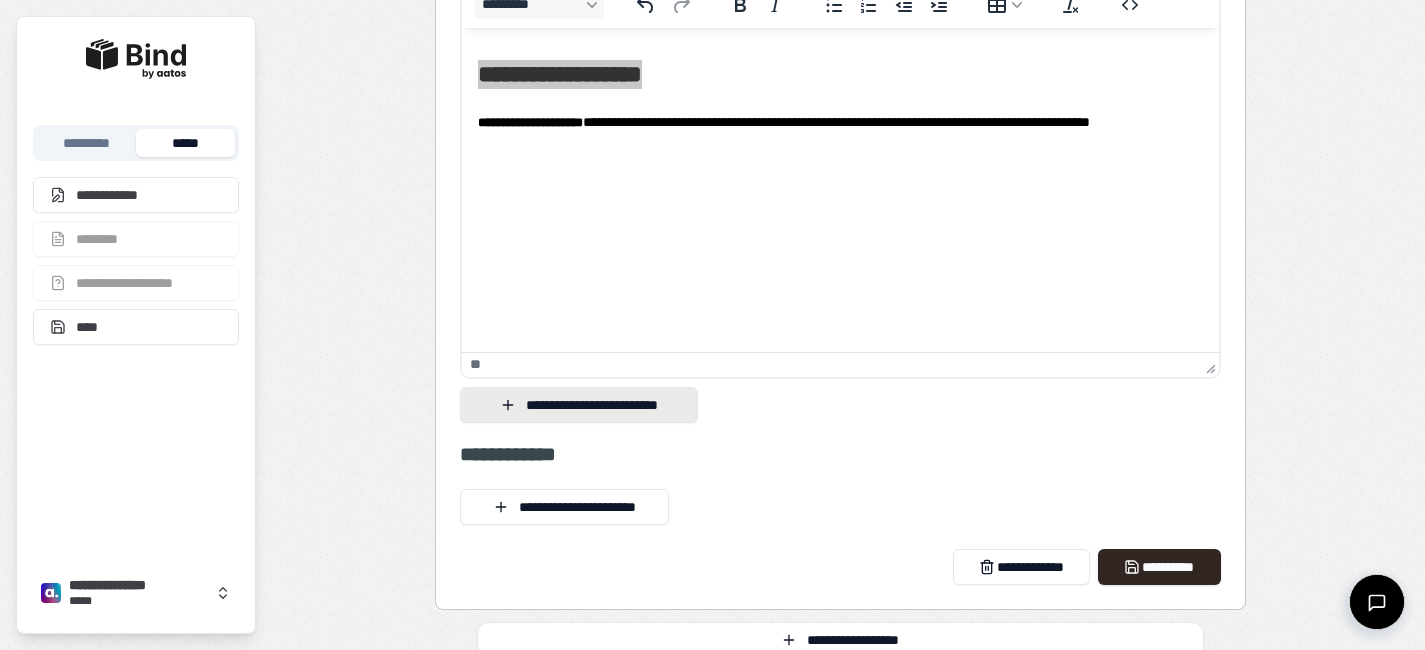 click on "**********" at bounding box center (579, 405) 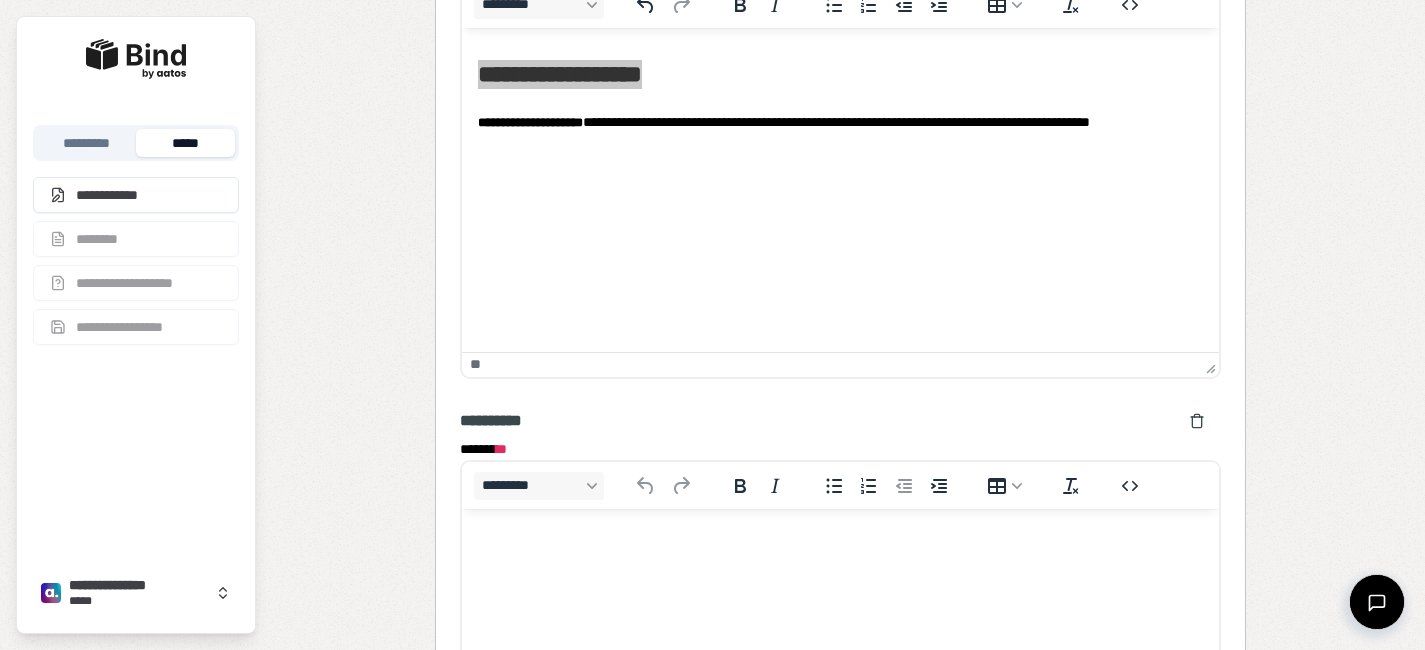 scroll, scrollTop: 0, scrollLeft: 0, axis: both 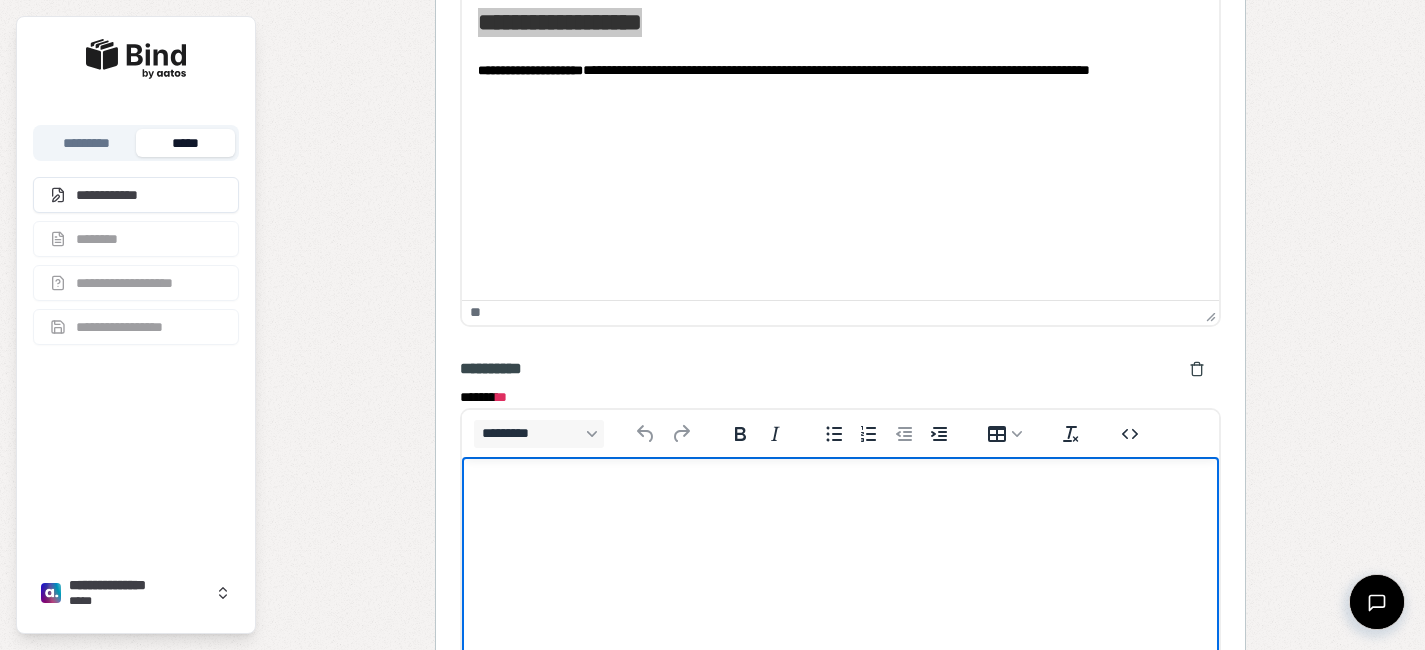 click at bounding box center [840, 496] 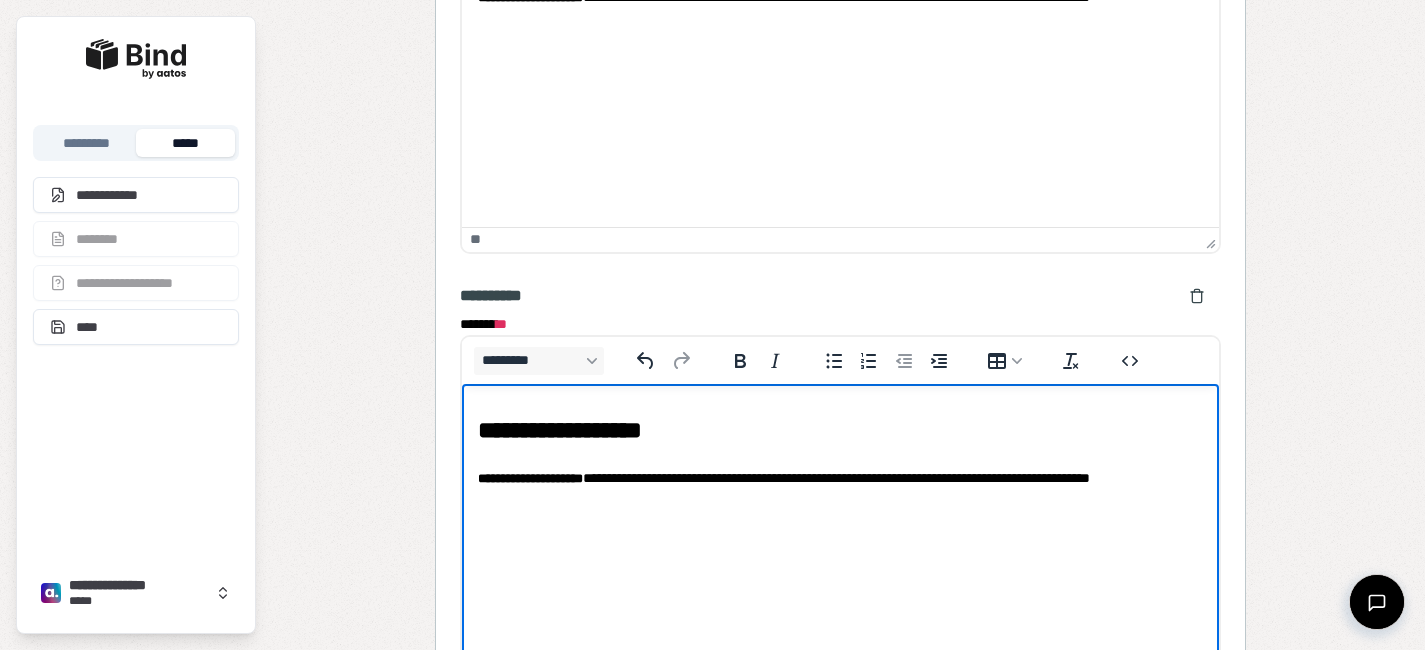 scroll, scrollTop: 1626, scrollLeft: 0, axis: vertical 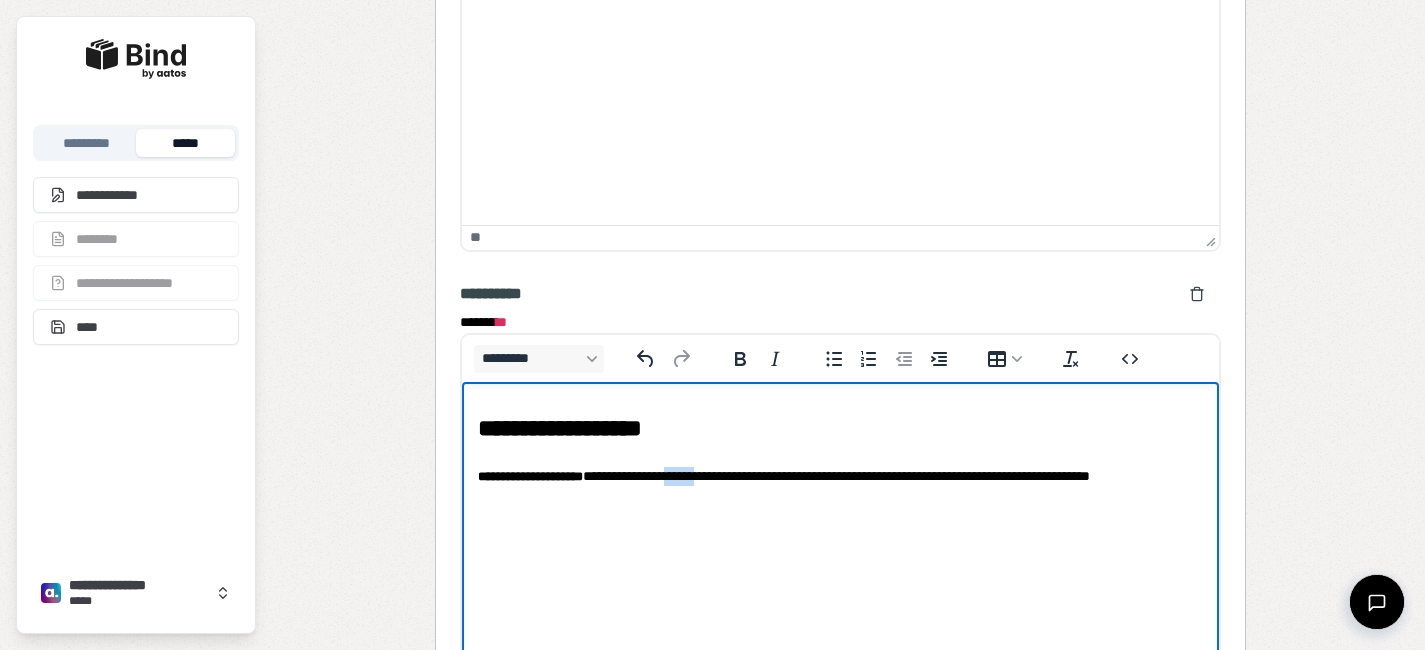drag, startPoint x: 741, startPoint y: 477, endPoint x: 708, endPoint y: 477, distance: 33 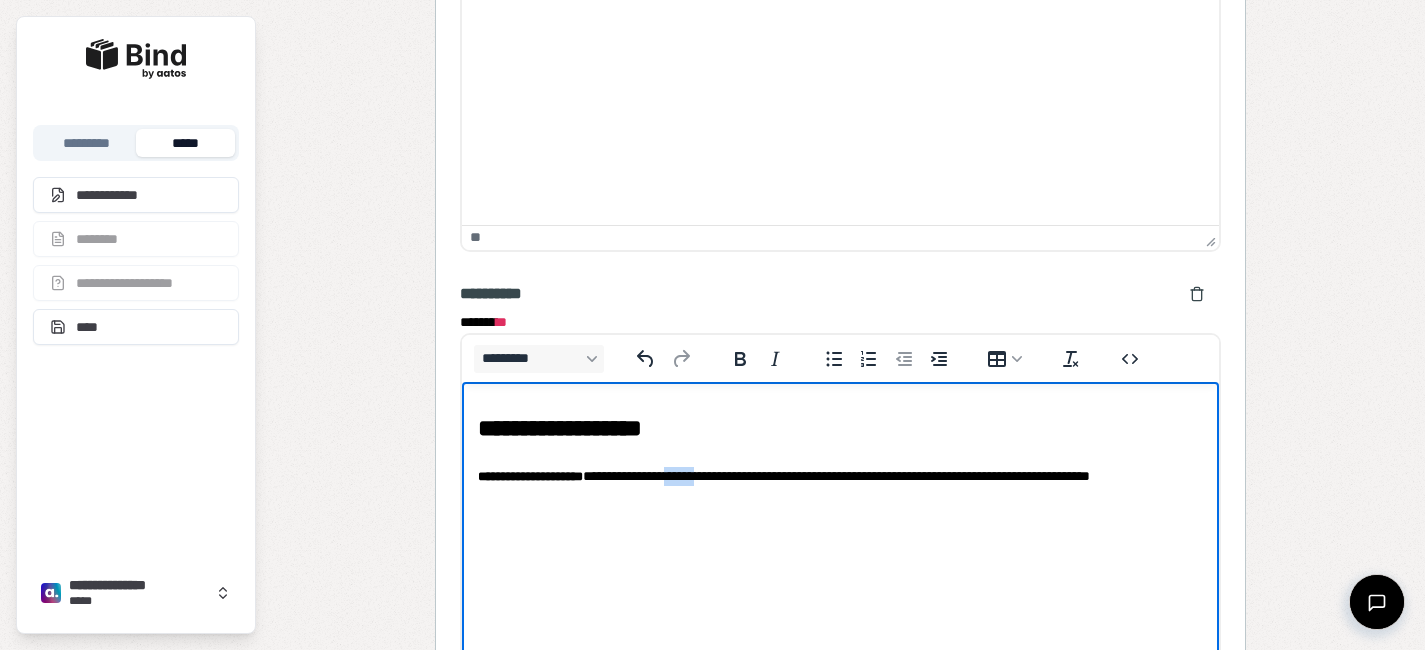 type 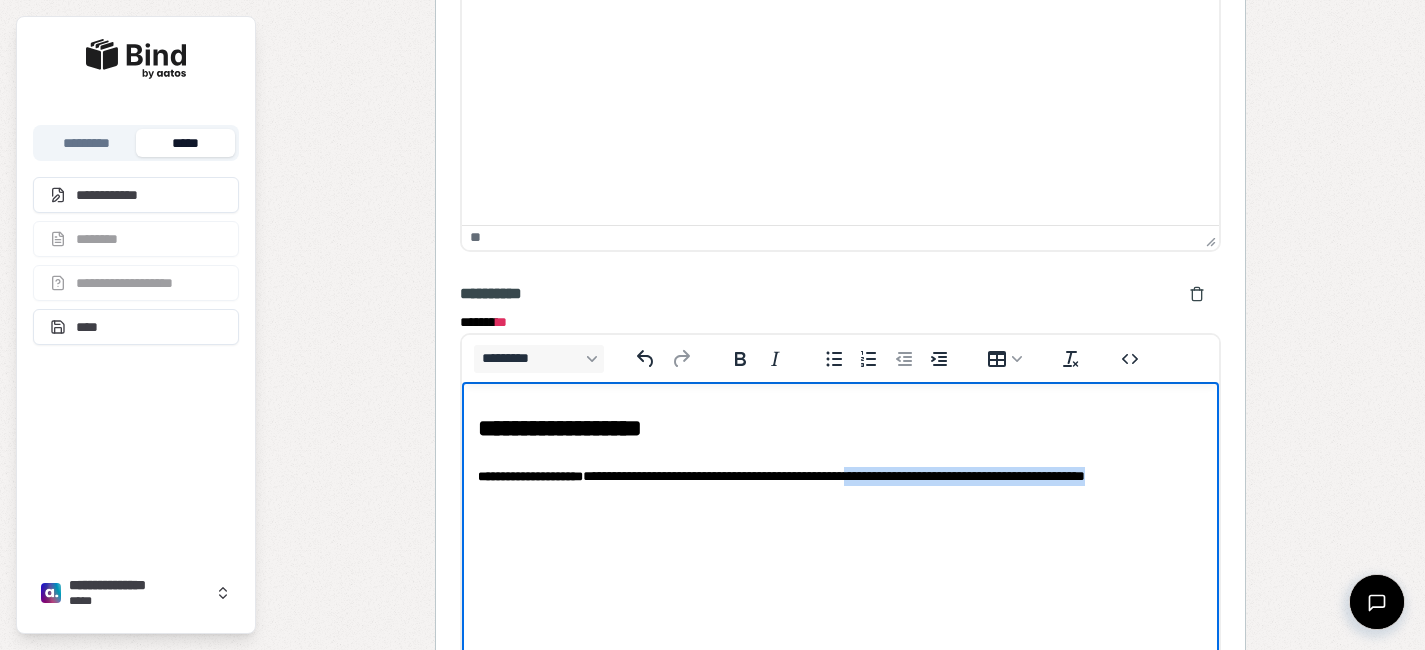 drag, startPoint x: 939, startPoint y: 499, endPoint x: 928, endPoint y: 480, distance: 21.954498 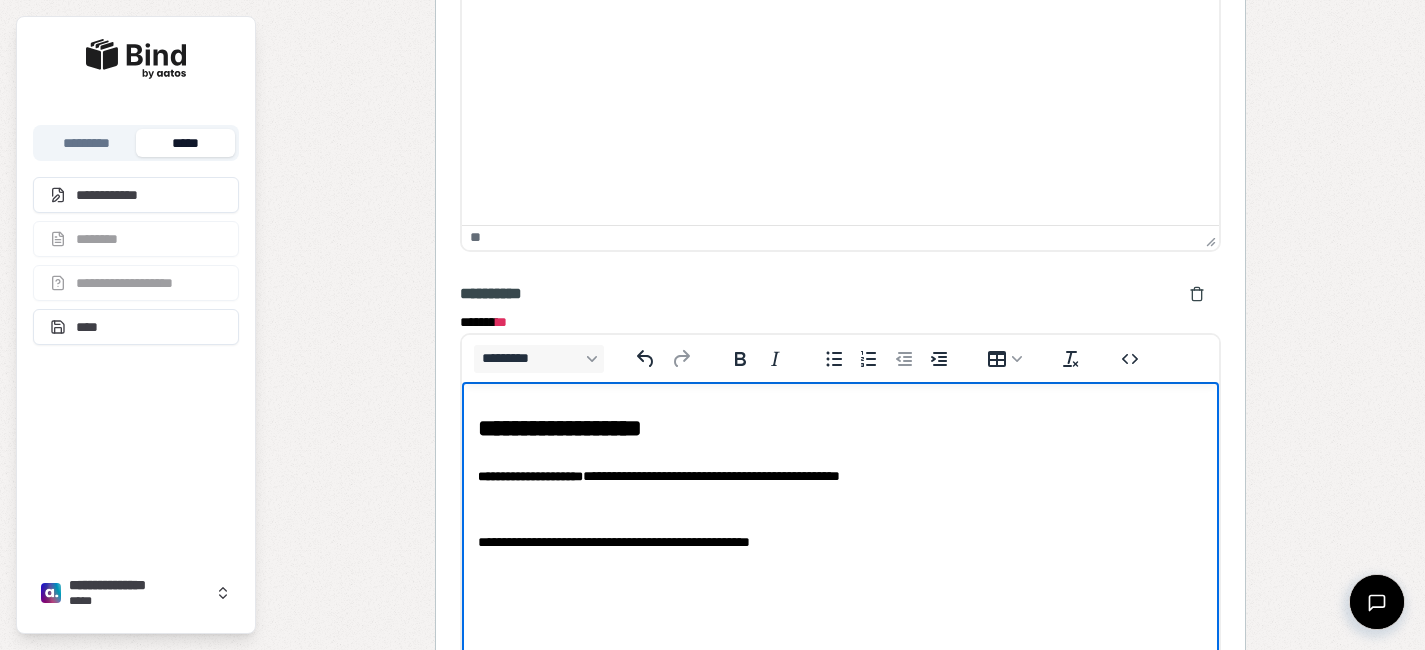 click on "**********" at bounding box center [840, 482] 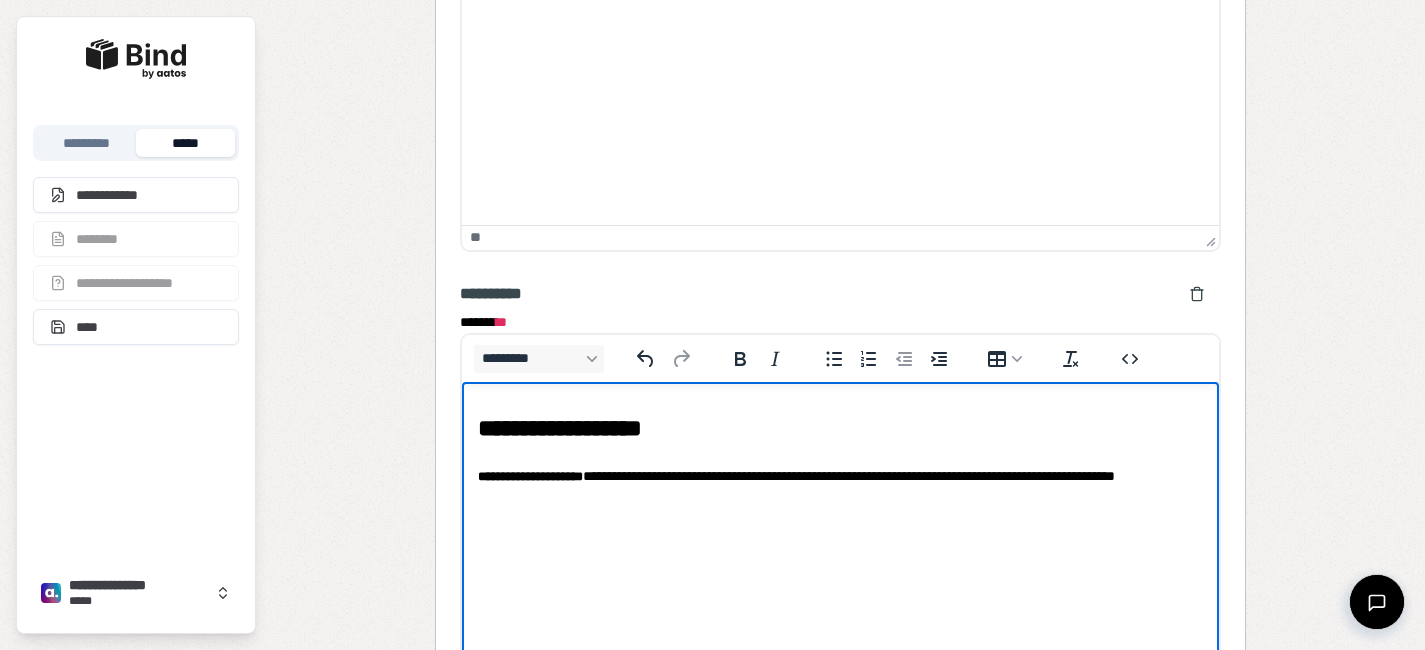 click on "**********" at bounding box center (840, 485) 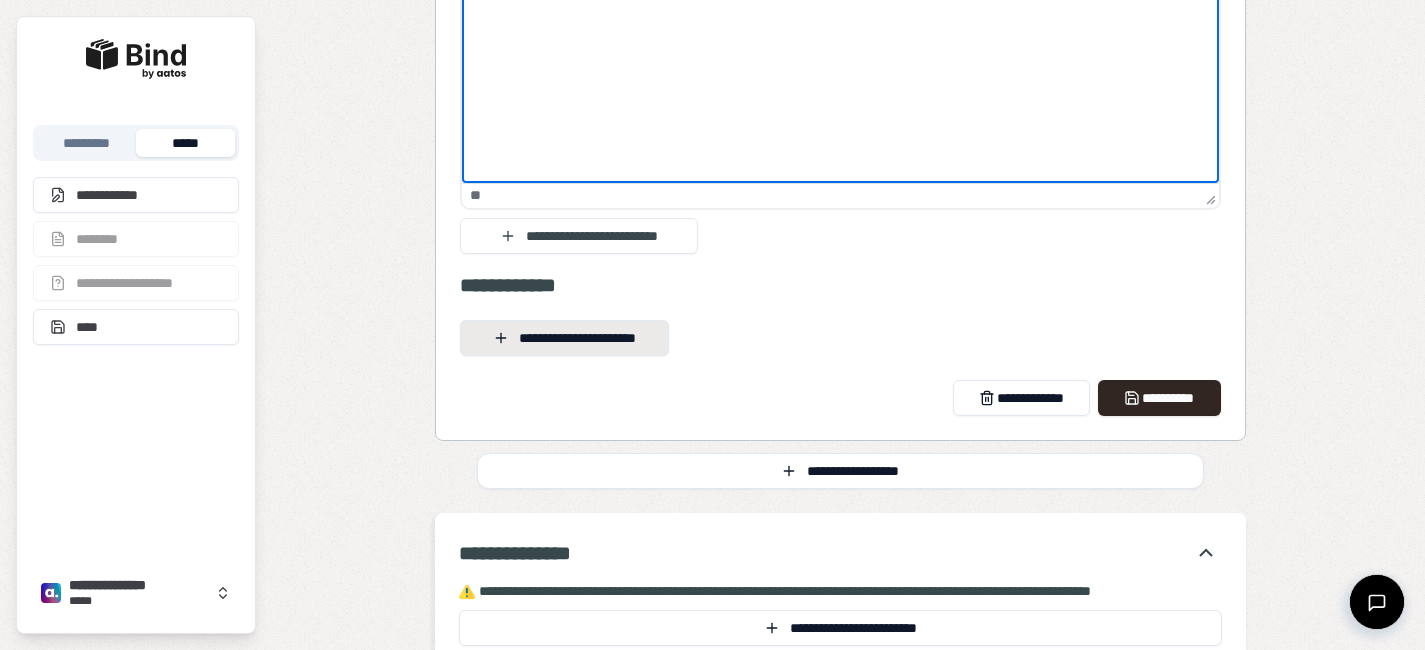 scroll, scrollTop: 2155, scrollLeft: 0, axis: vertical 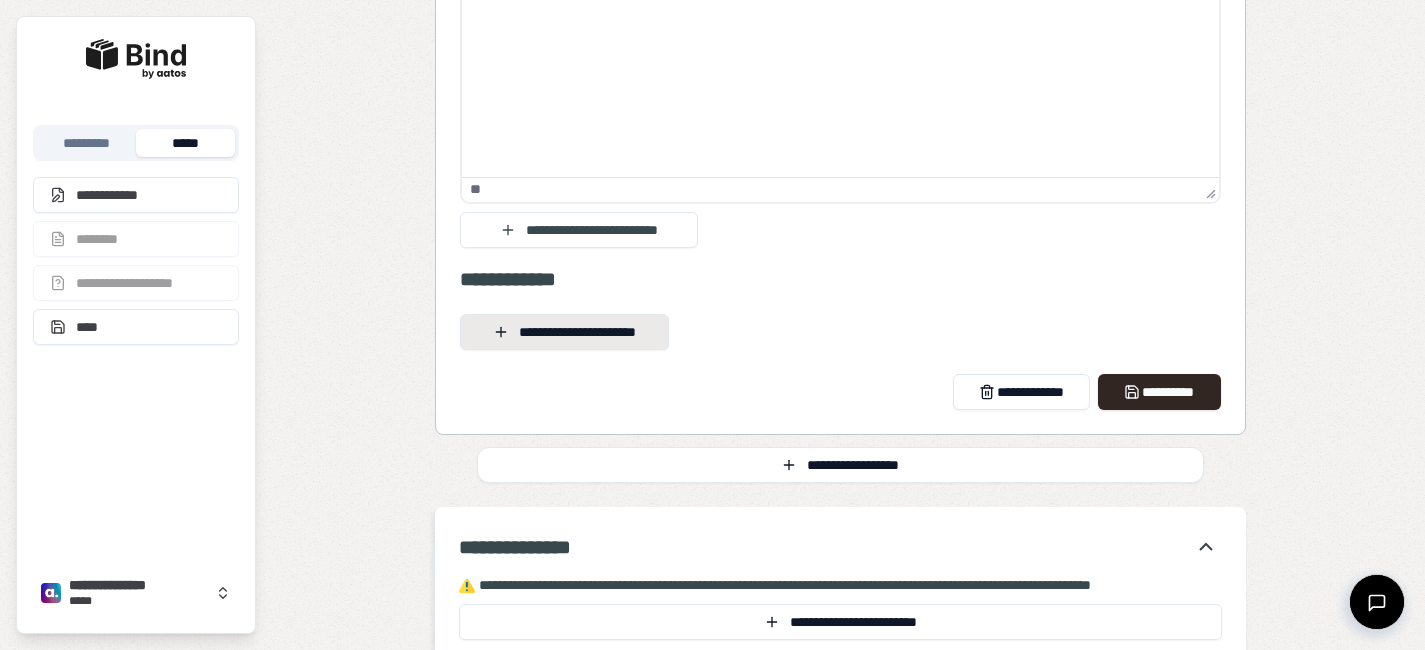 click on "**********" at bounding box center (564, 332) 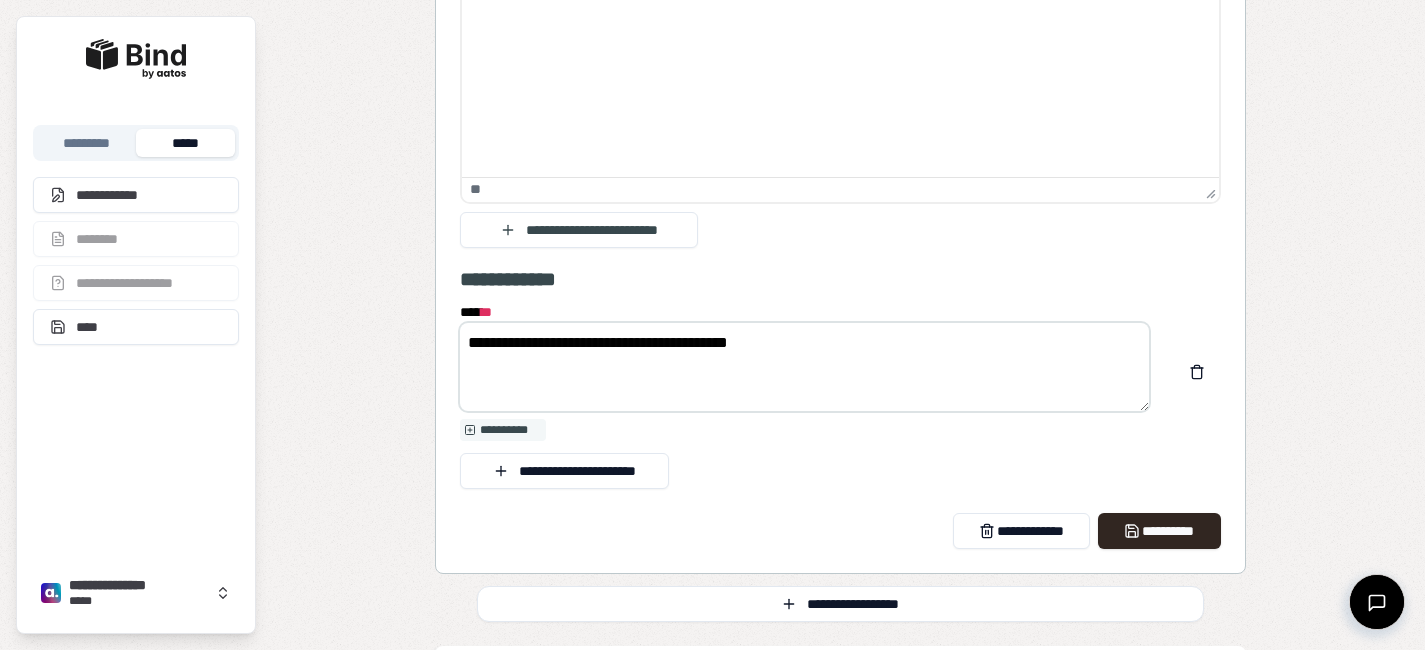 scroll, scrollTop: 1900, scrollLeft: 0, axis: vertical 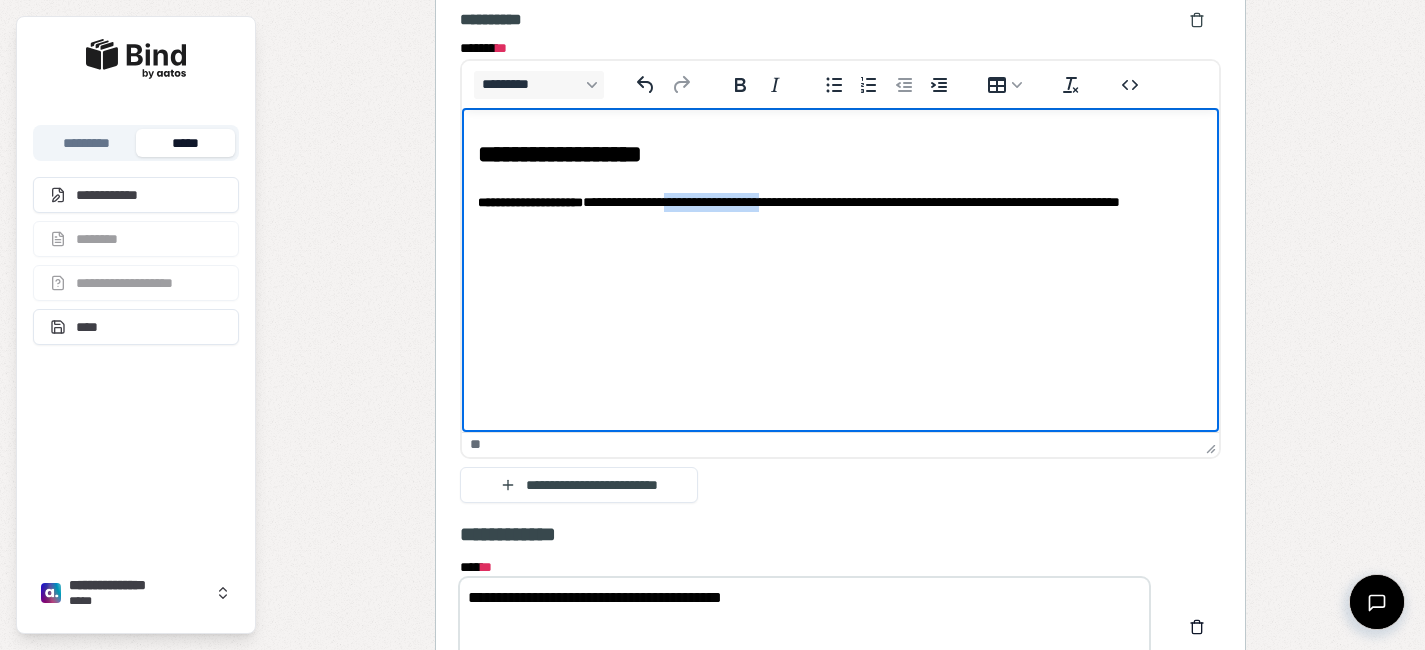 drag, startPoint x: 706, startPoint y: 200, endPoint x: 829, endPoint y: 203, distance: 123.03658 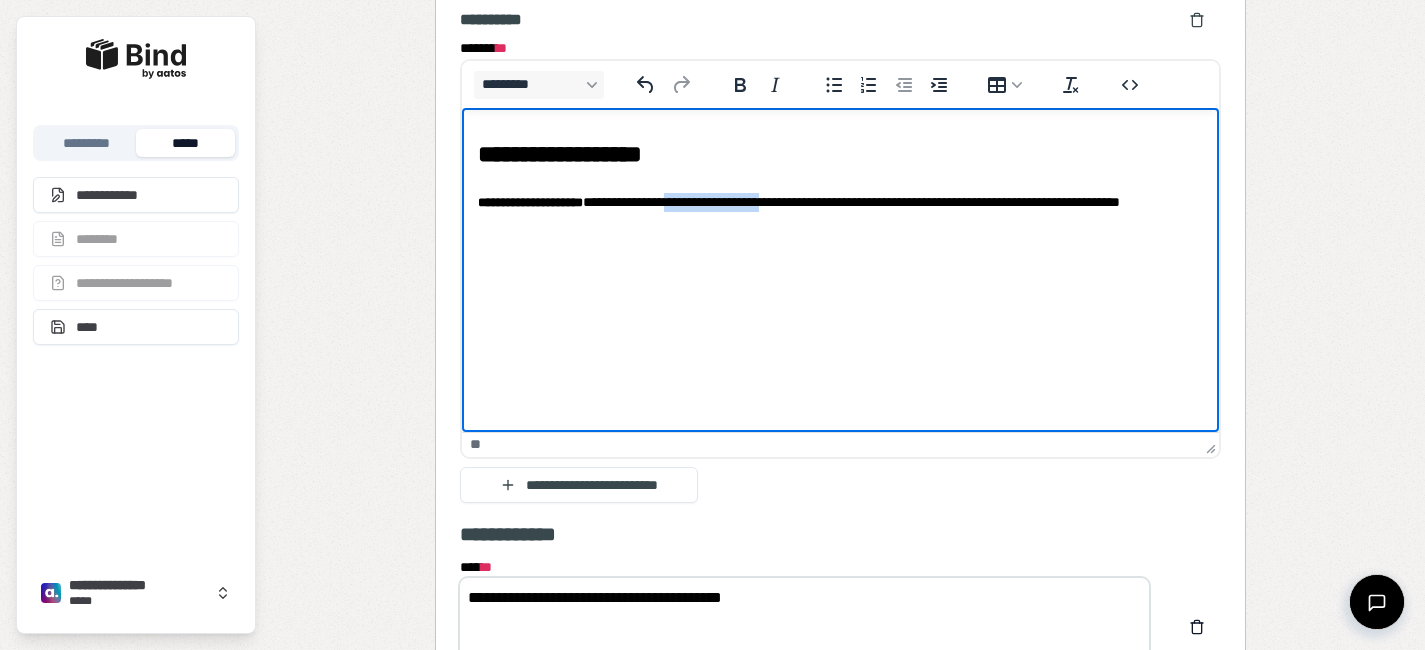 copy on "**********" 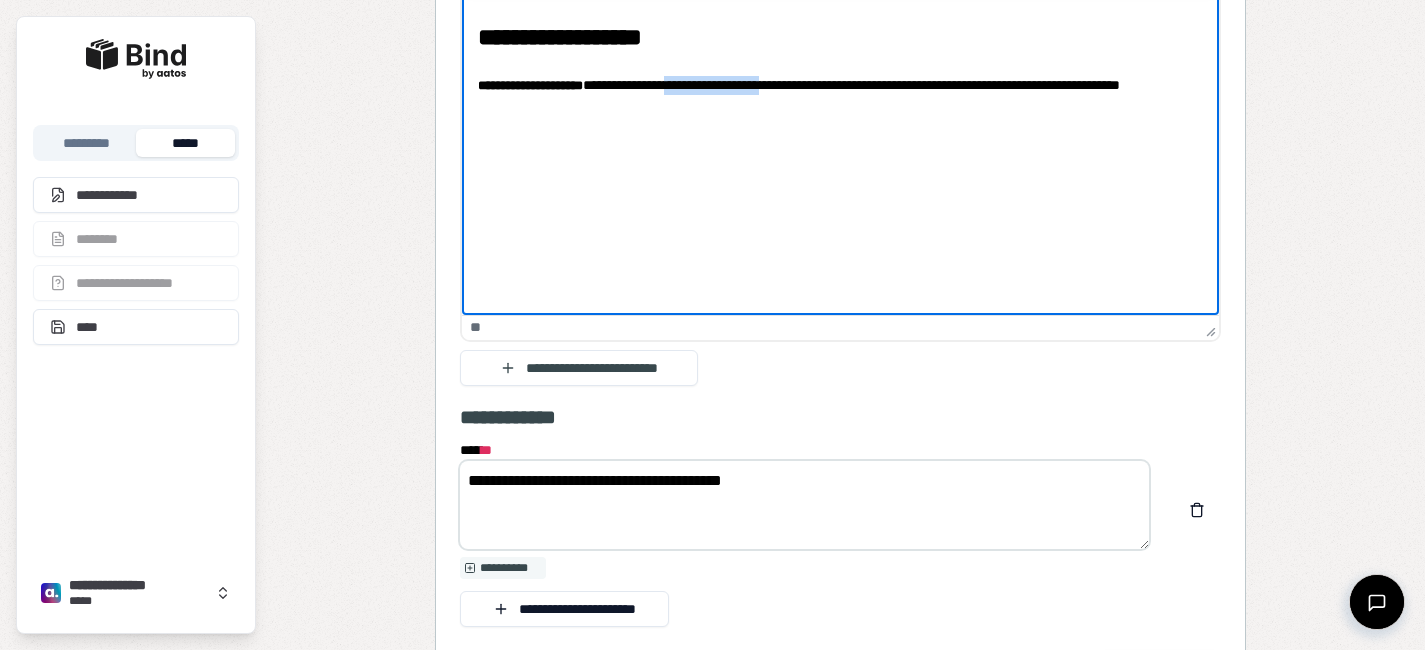 scroll, scrollTop: 2022, scrollLeft: 0, axis: vertical 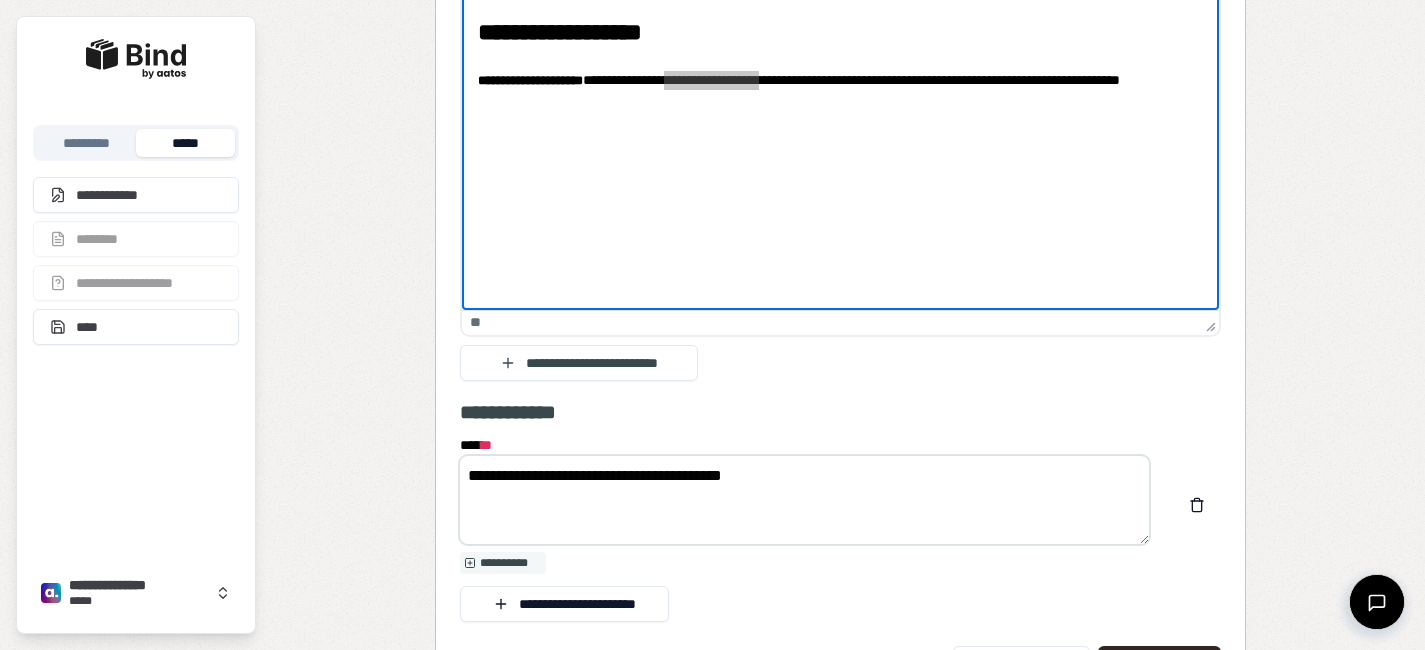 click on "**********" at bounding box center (804, 500) 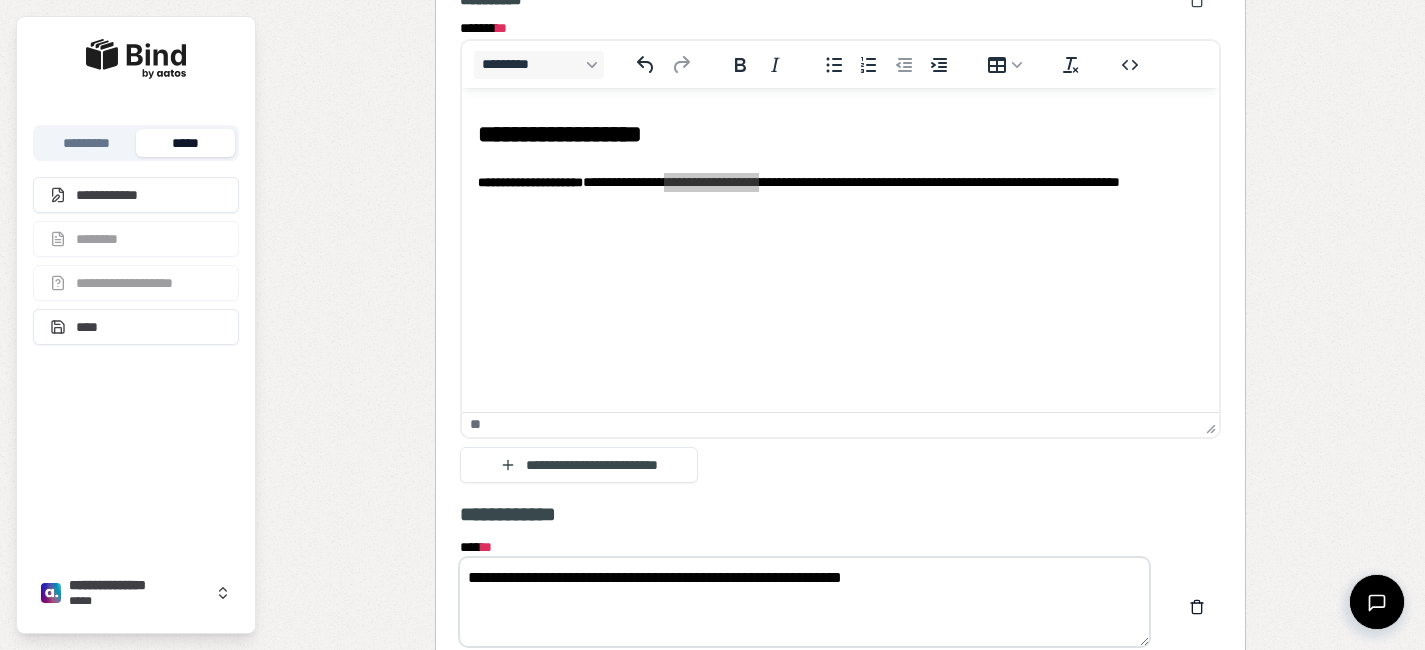 scroll, scrollTop: 1906, scrollLeft: 0, axis: vertical 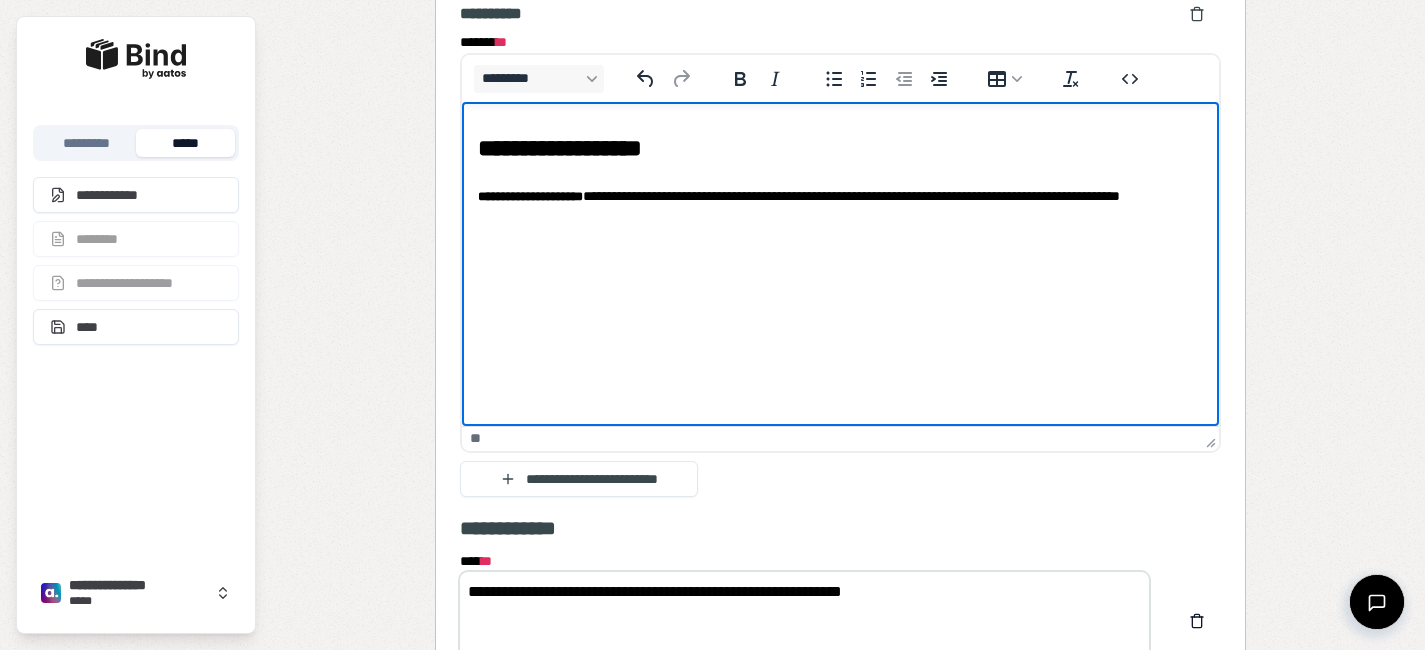 click on "**********" at bounding box center (840, 174) 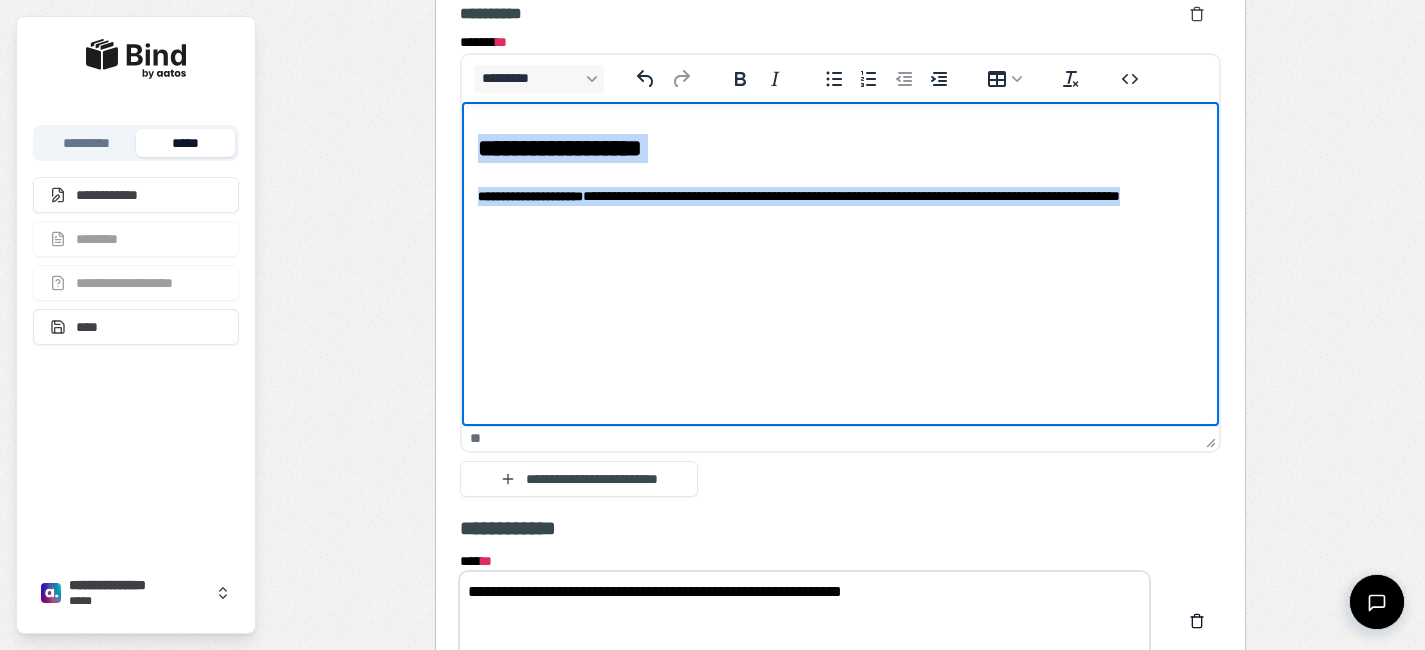 drag, startPoint x: 690, startPoint y: 234, endPoint x: 431, endPoint y: 96, distance: 293.4706 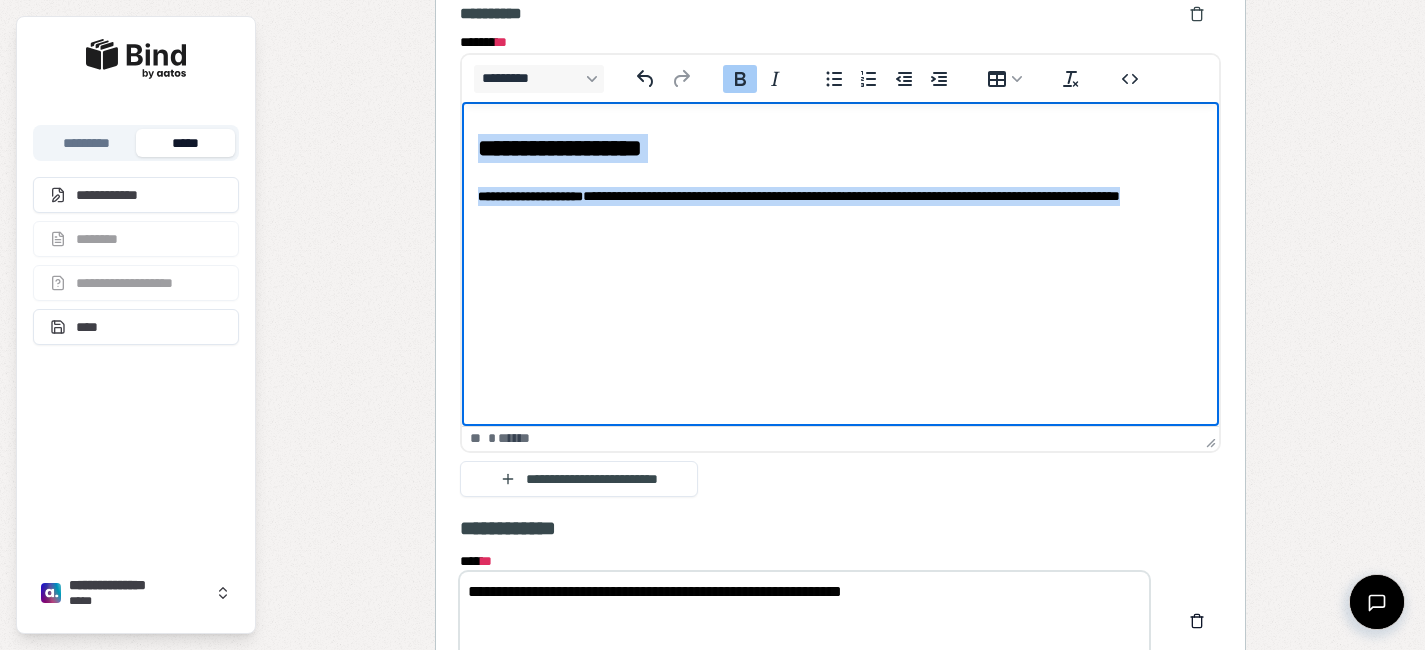 copy on "**********" 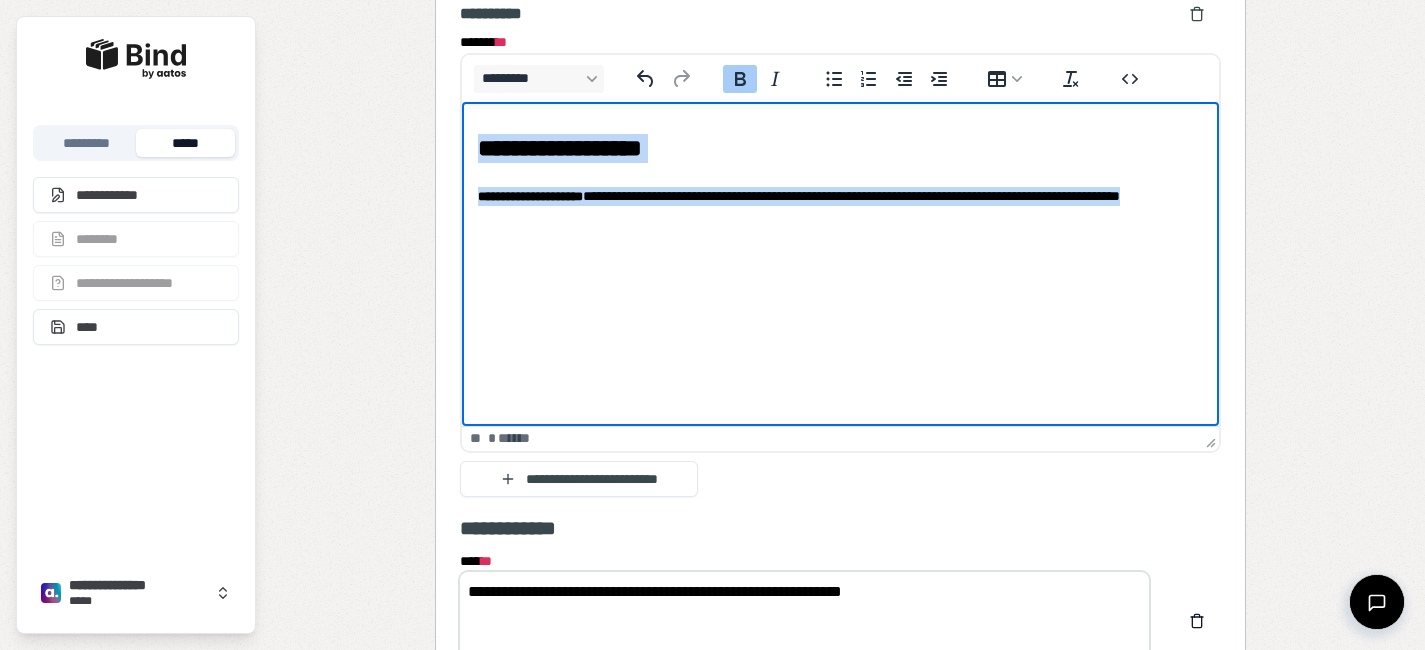 click on "**********" at bounding box center [840, 174] 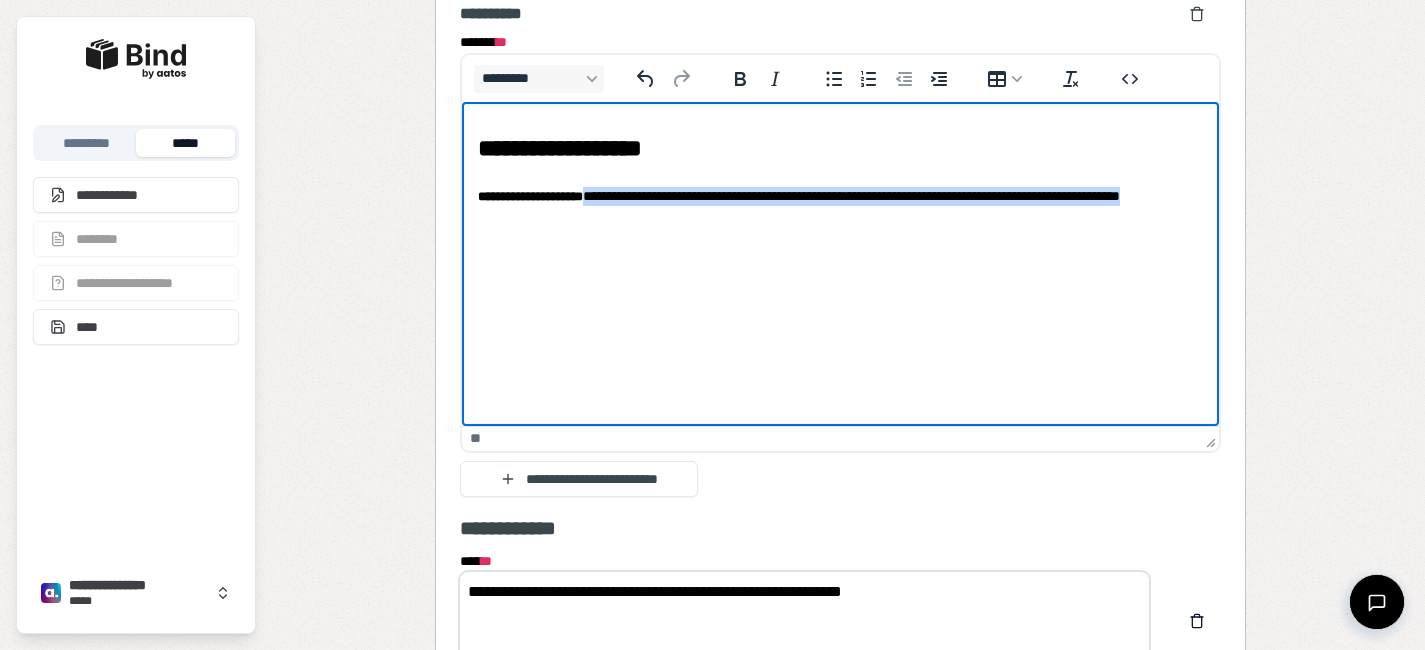 drag, startPoint x: 656, startPoint y: 227, endPoint x: 603, endPoint y: 197, distance: 60.90156 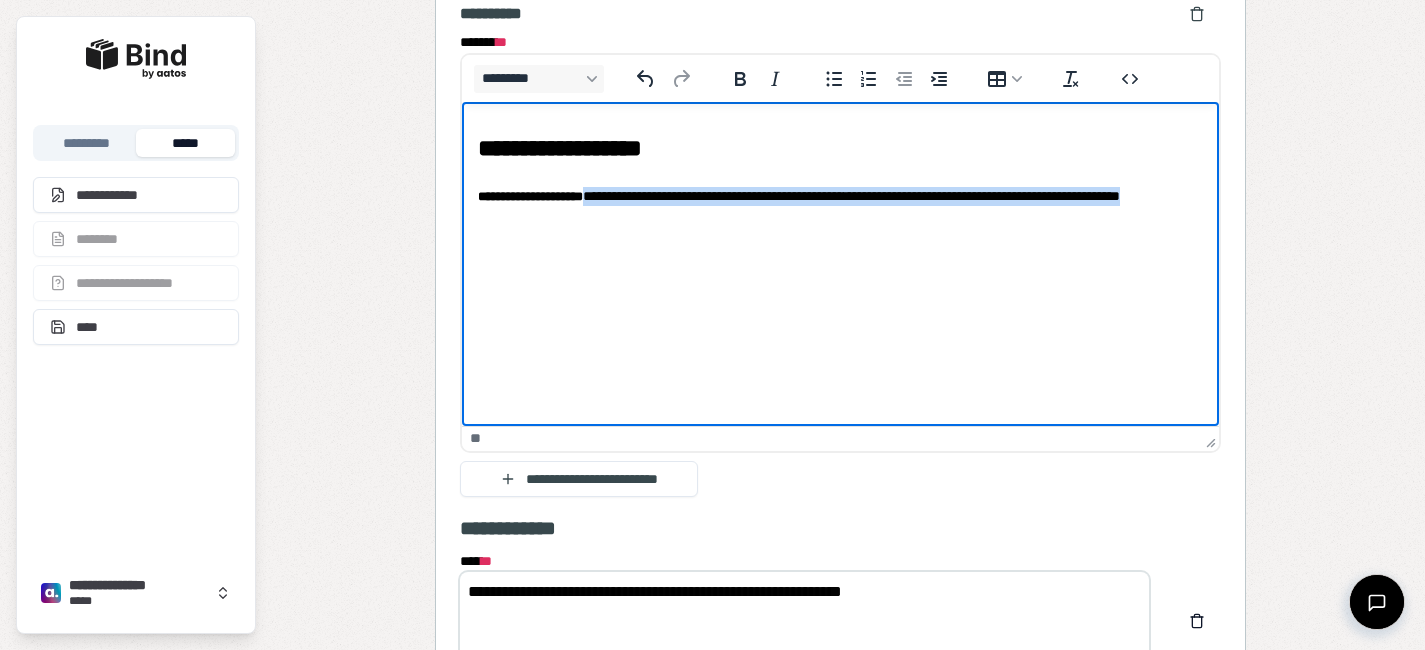 copy on "**********" 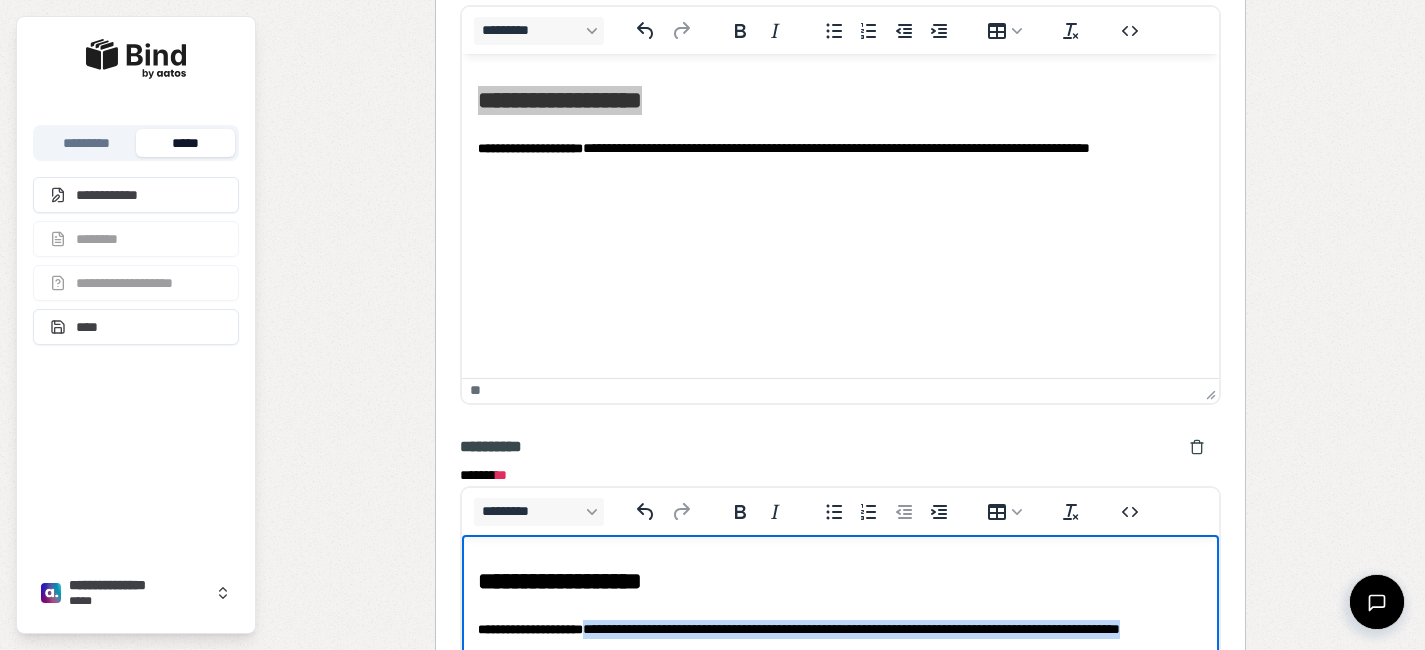 scroll, scrollTop: 1470, scrollLeft: 0, axis: vertical 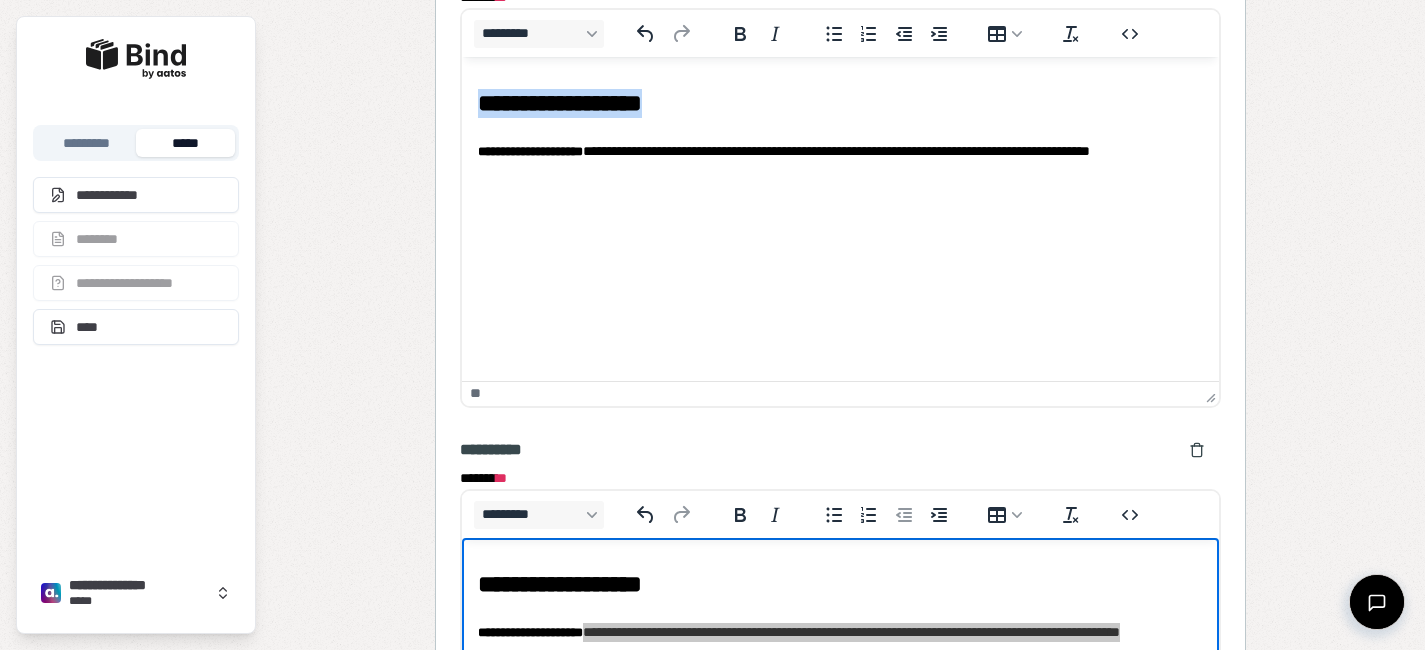 click on "**********" at bounding box center (840, 129) 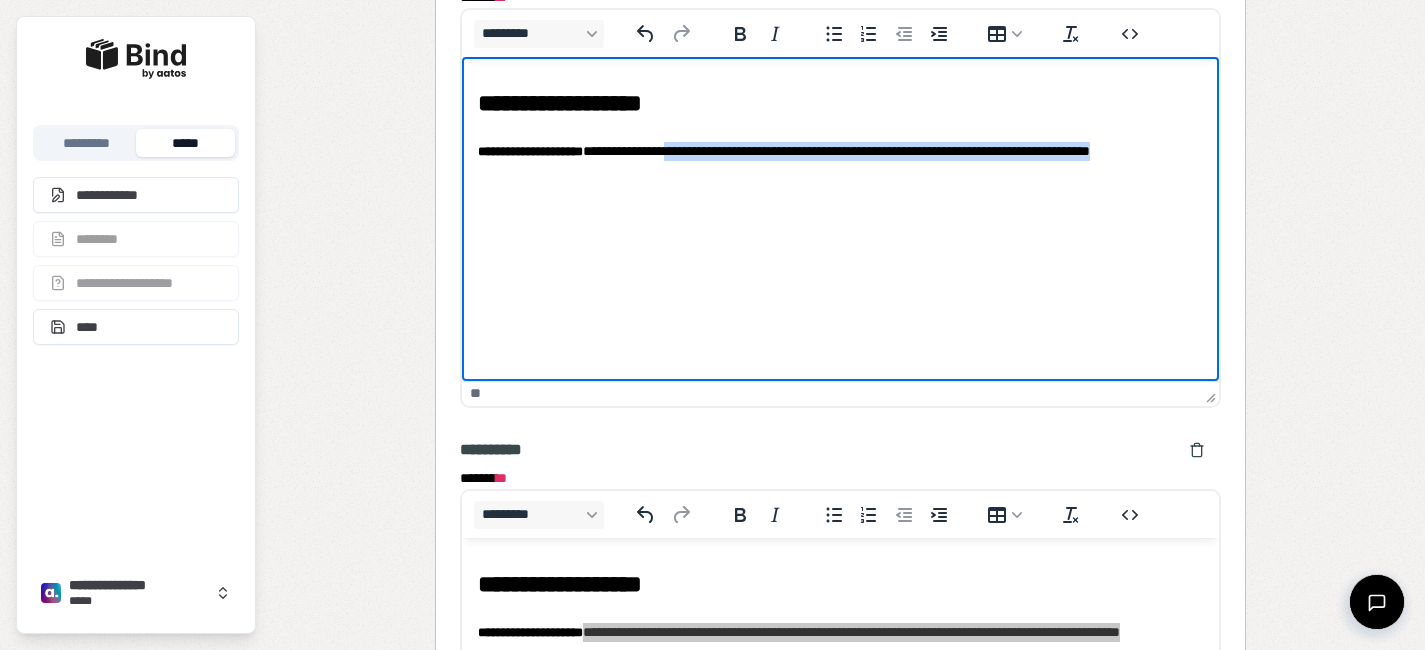 drag, startPoint x: 708, startPoint y: 145, endPoint x: 722, endPoint y: 164, distance: 23.600847 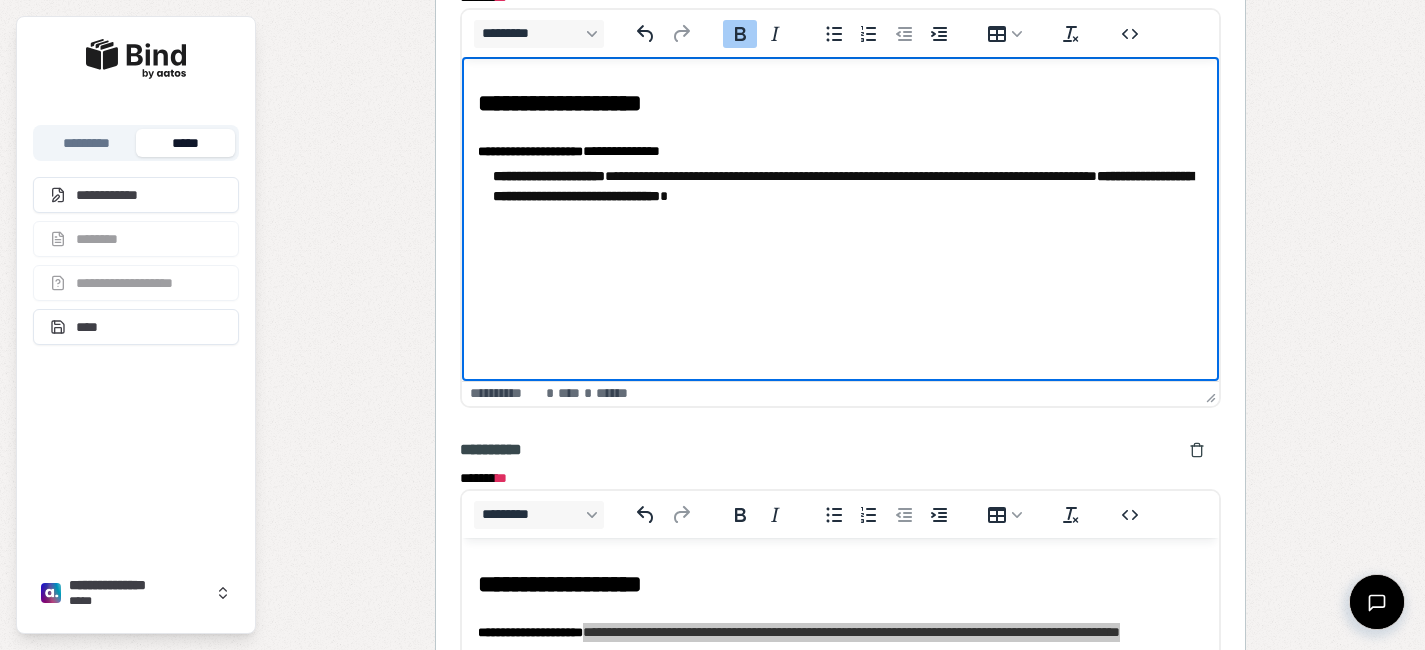 click on "**********" at bounding box center [840, 139] 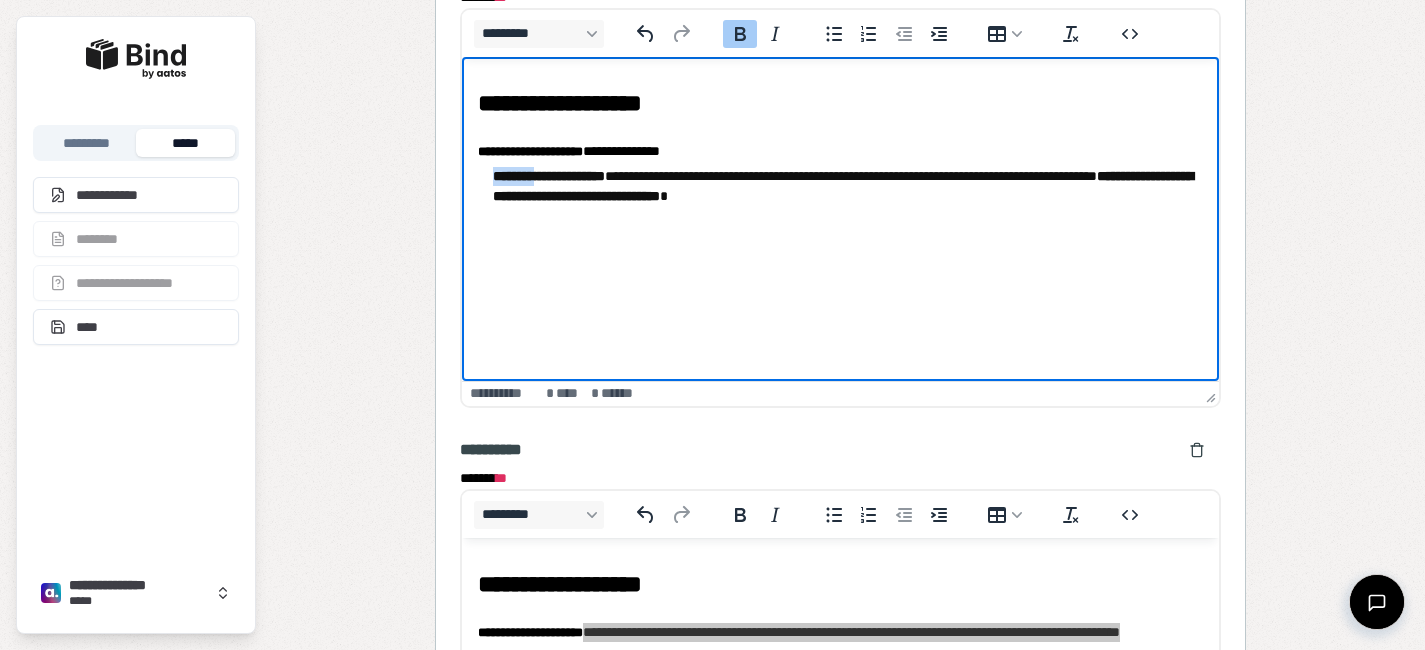 click on "**********" at bounding box center [840, 139] 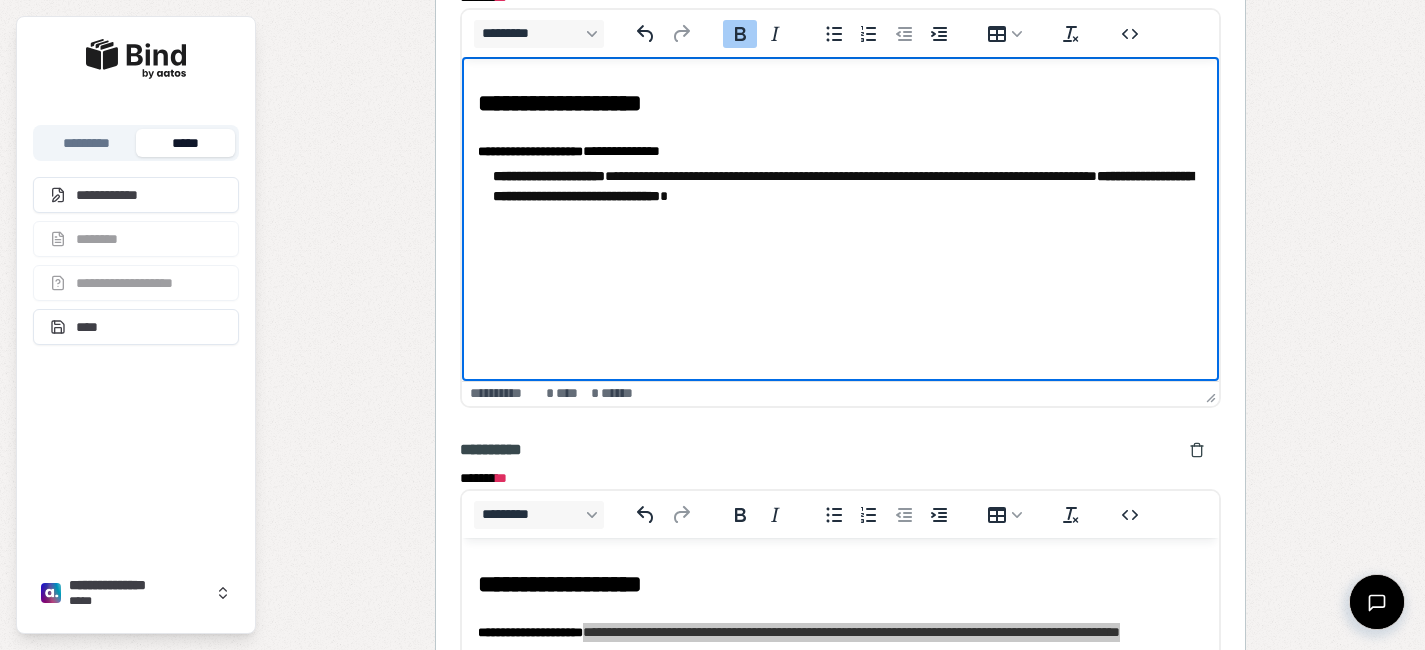 click on "**********" at bounding box center [840, 139] 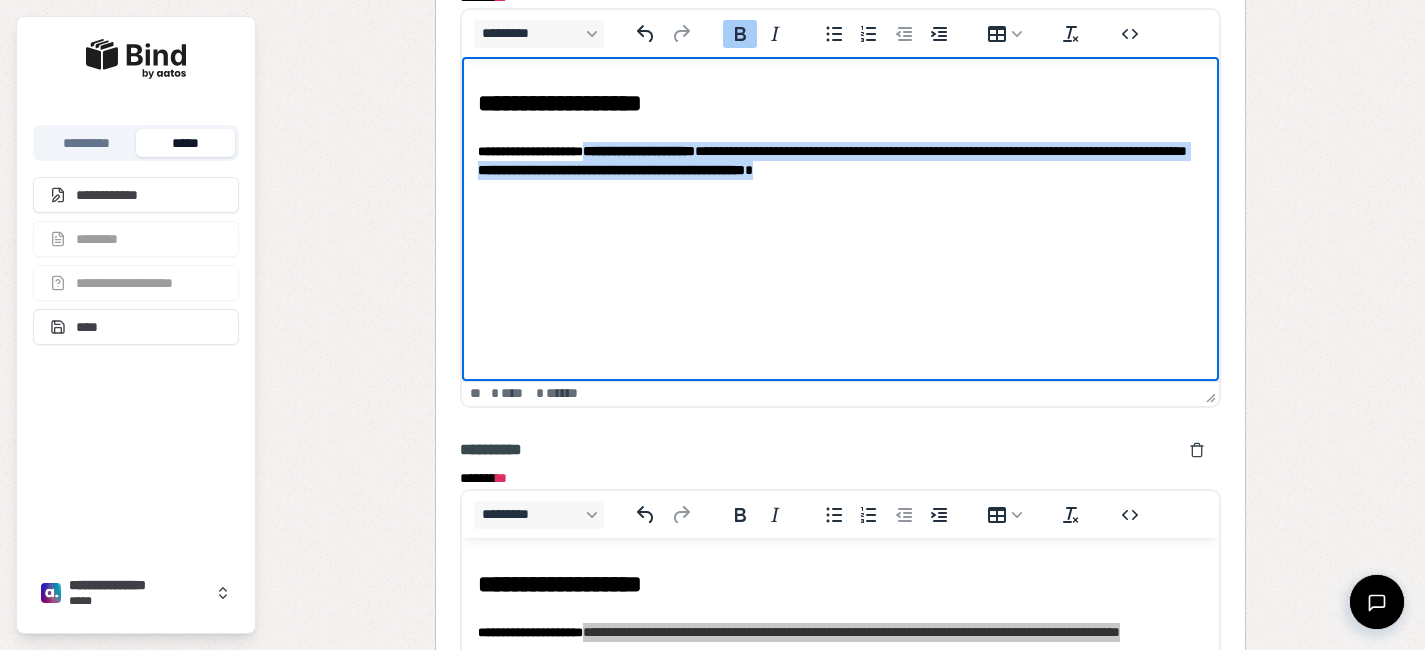 drag, startPoint x: 1116, startPoint y: 168, endPoint x: 606, endPoint y: 151, distance: 510.28326 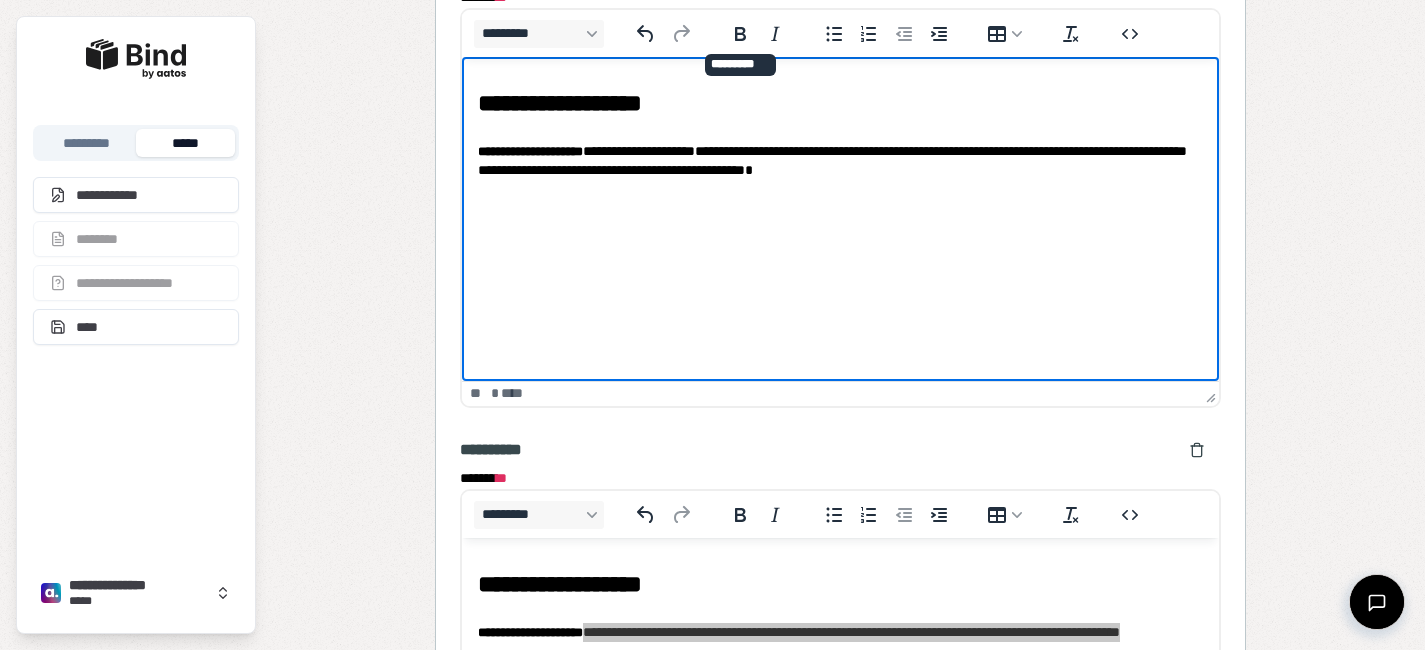 click on "**********" at bounding box center (840, 130) 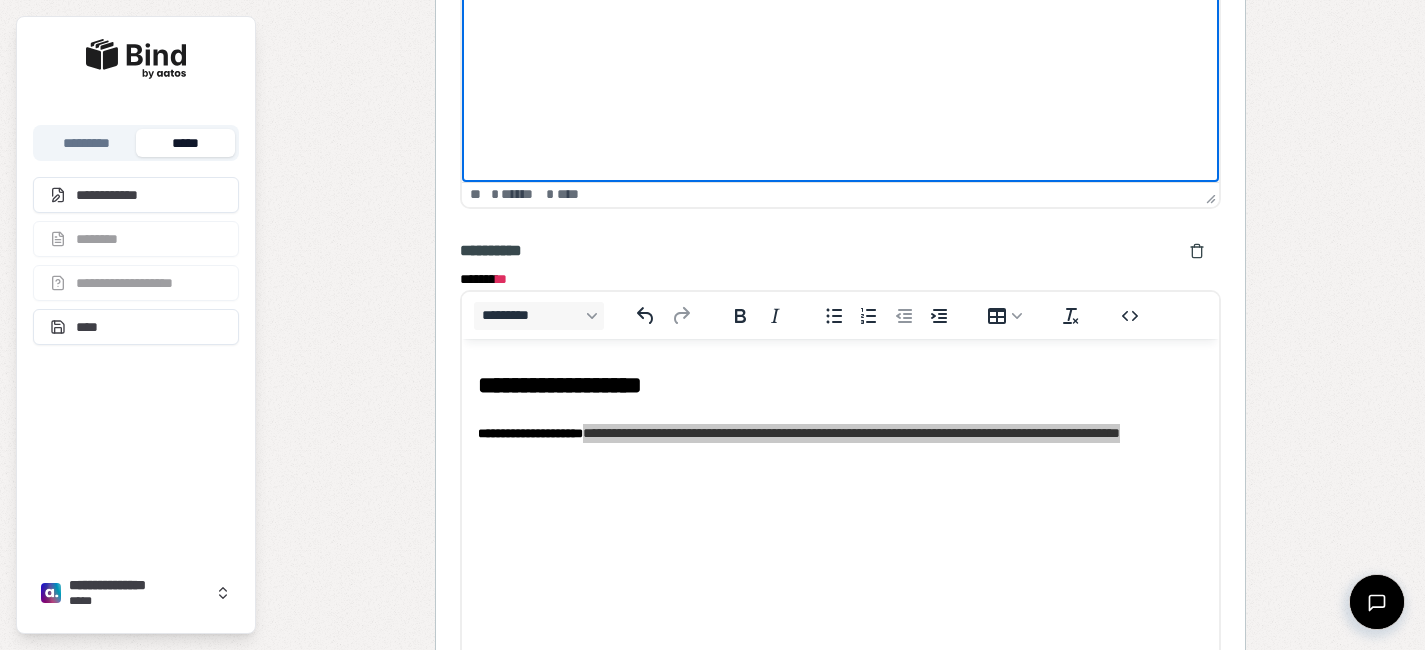 scroll, scrollTop: 1709, scrollLeft: 0, axis: vertical 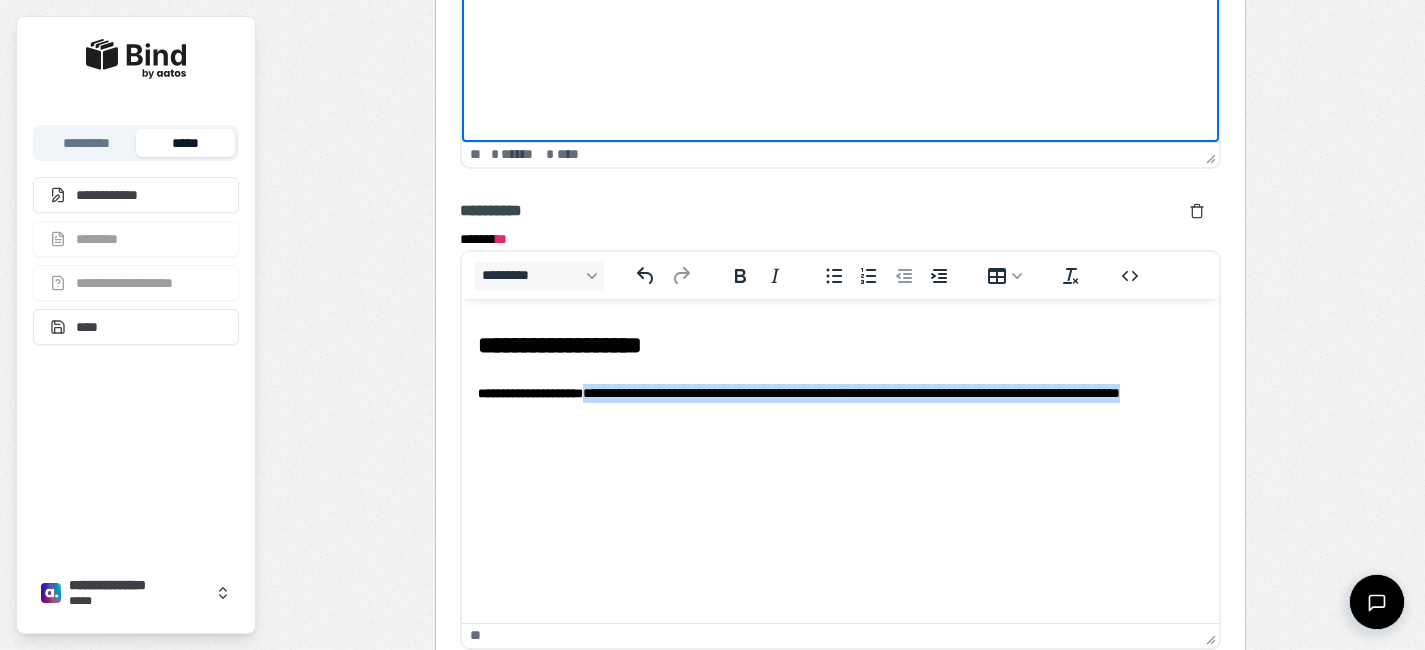 click on "**********" at bounding box center [840, 371] 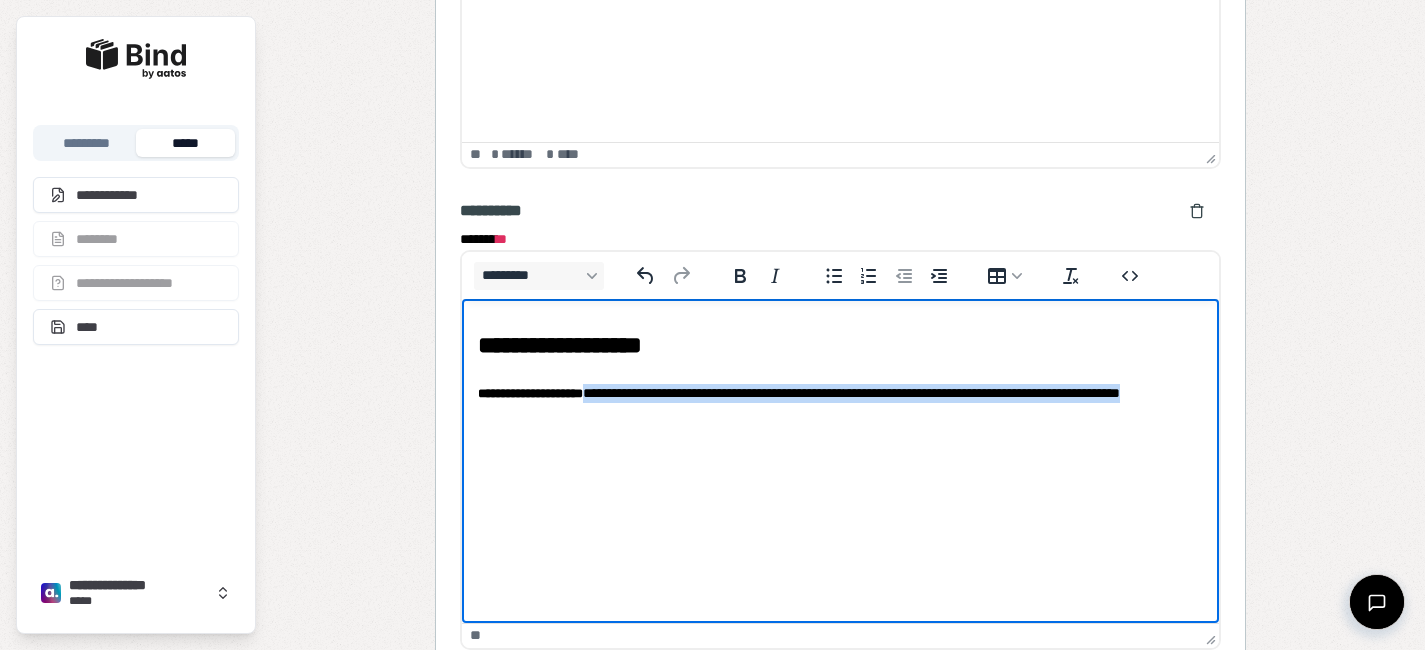 drag, startPoint x: 627, startPoint y: 413, endPoint x: 607, endPoint y: 390, distance: 30.479502 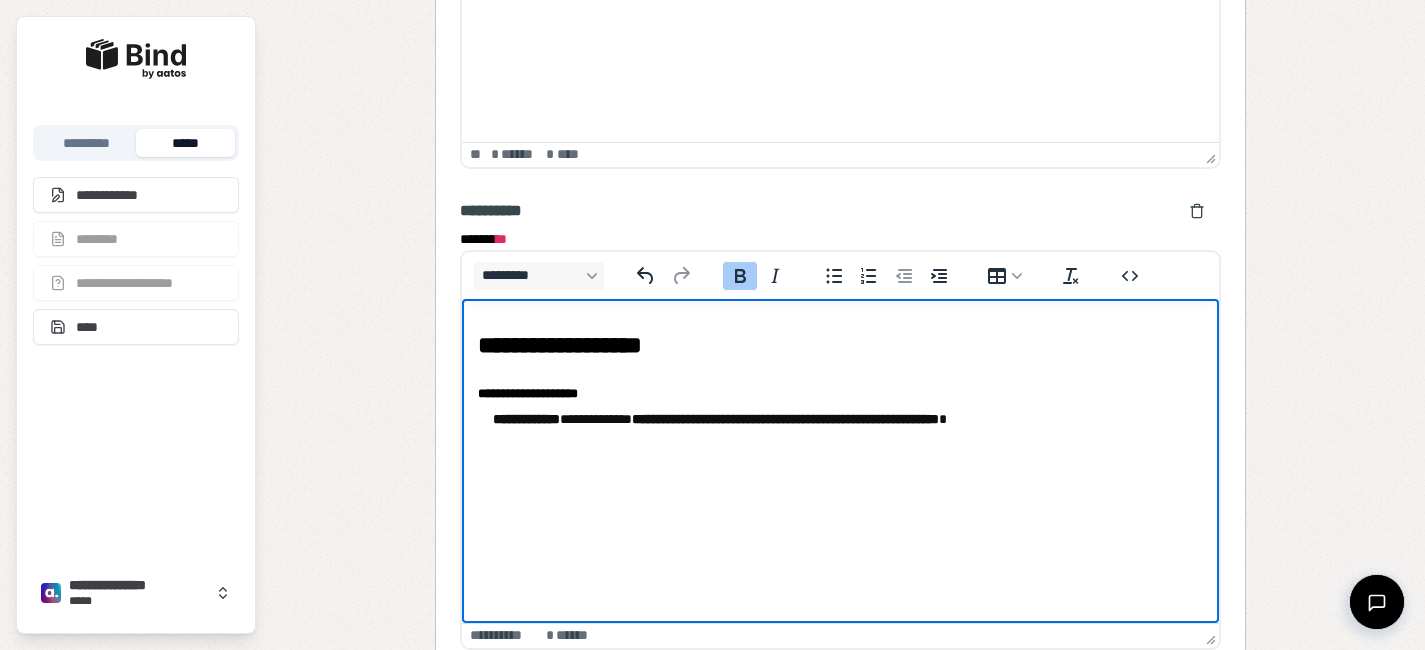 drag, startPoint x: 492, startPoint y: 418, endPoint x: 457, endPoint y: 416, distance: 35.057095 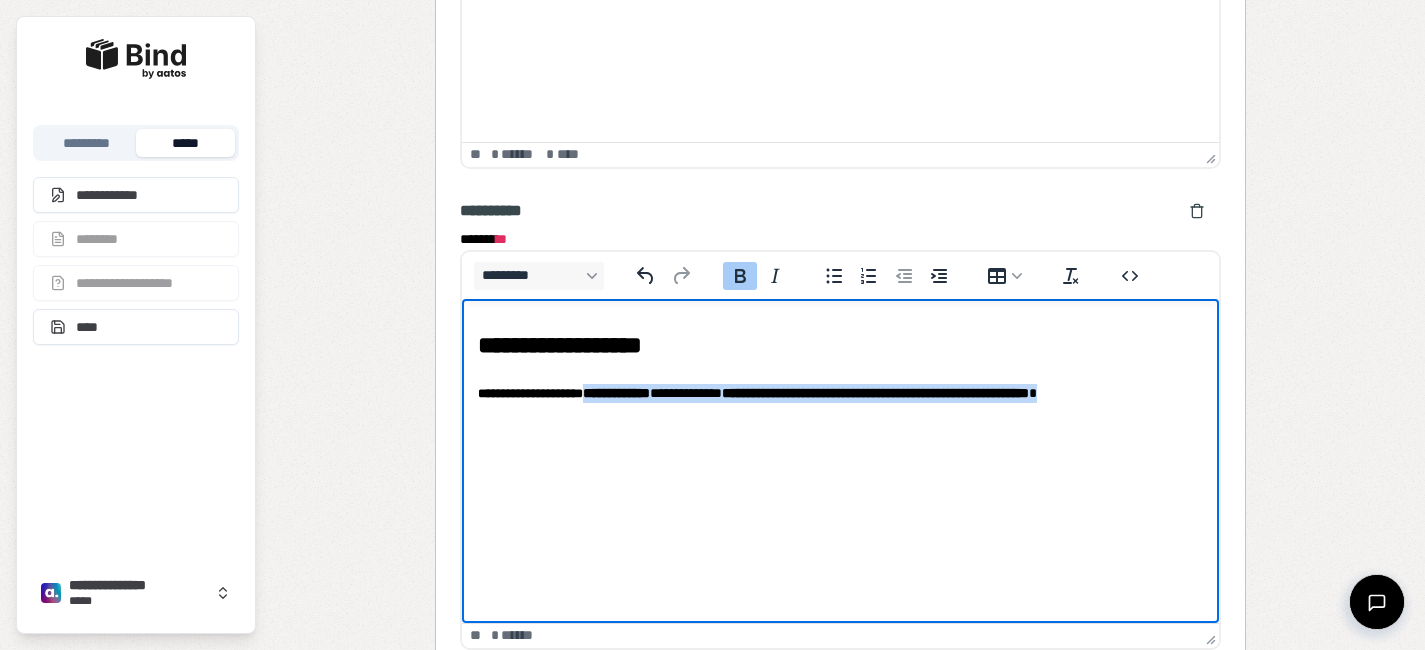drag, startPoint x: 609, startPoint y: 416, endPoint x: 605, endPoint y: 388, distance: 28.284271 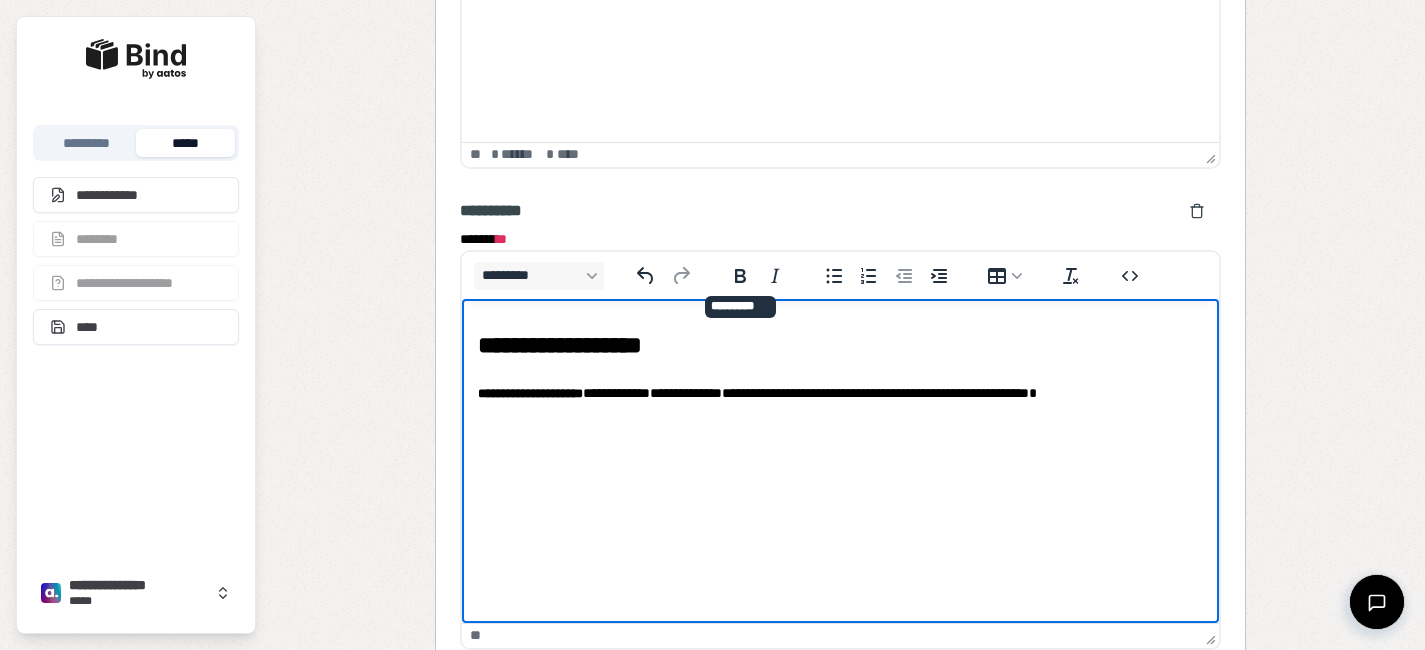 click on "**********" at bounding box center [840, 362] 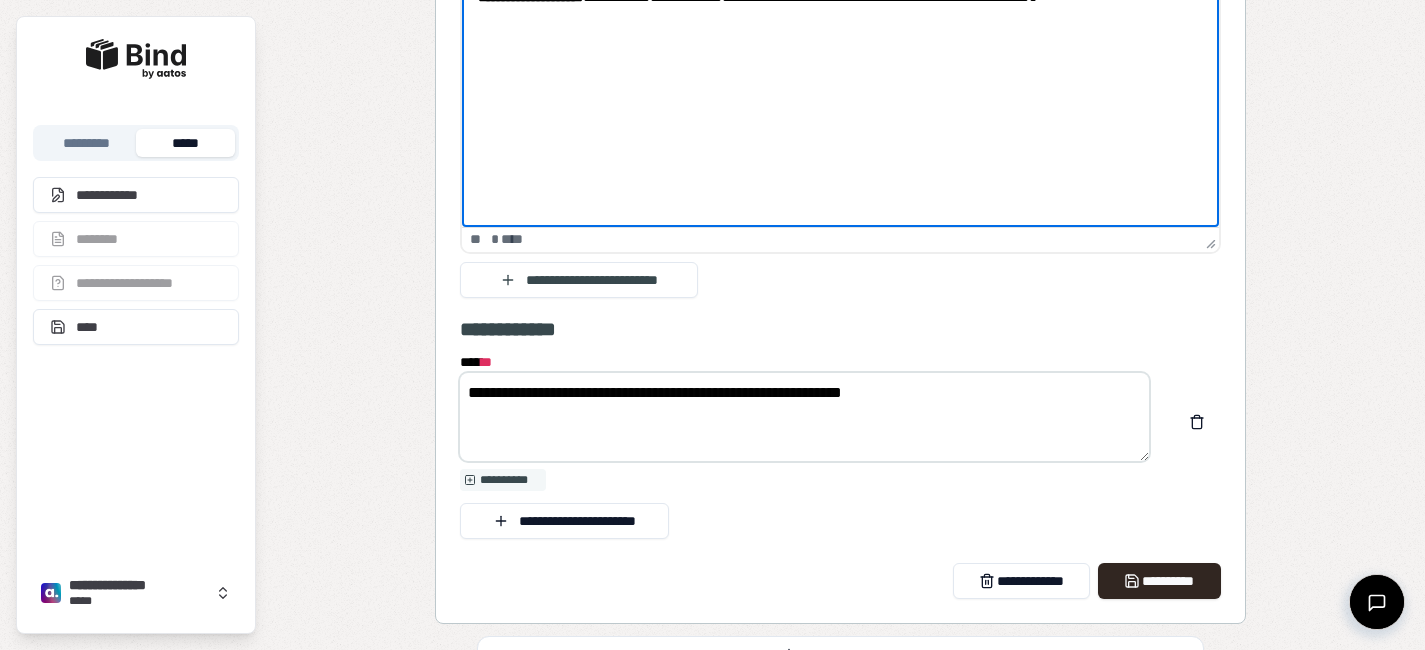 scroll, scrollTop: 2049, scrollLeft: 0, axis: vertical 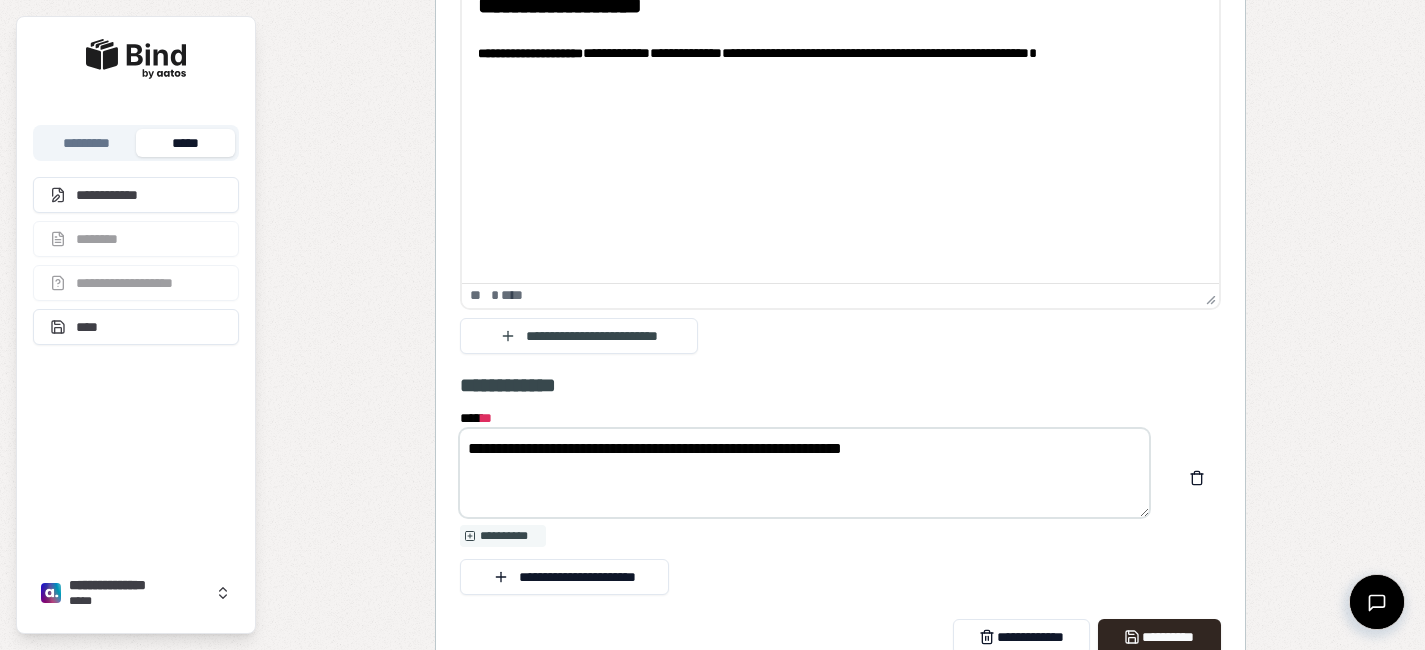 click on "**********" at bounding box center (804, 473) 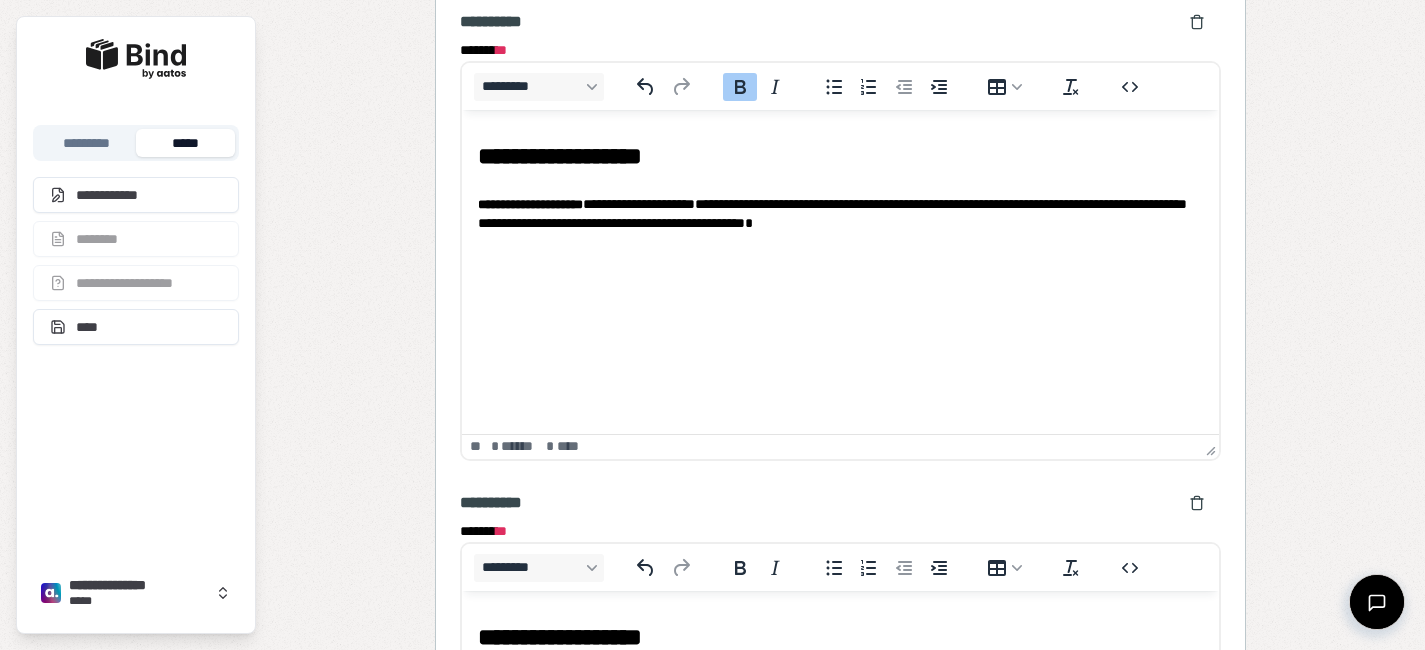 scroll, scrollTop: 1413, scrollLeft: 0, axis: vertical 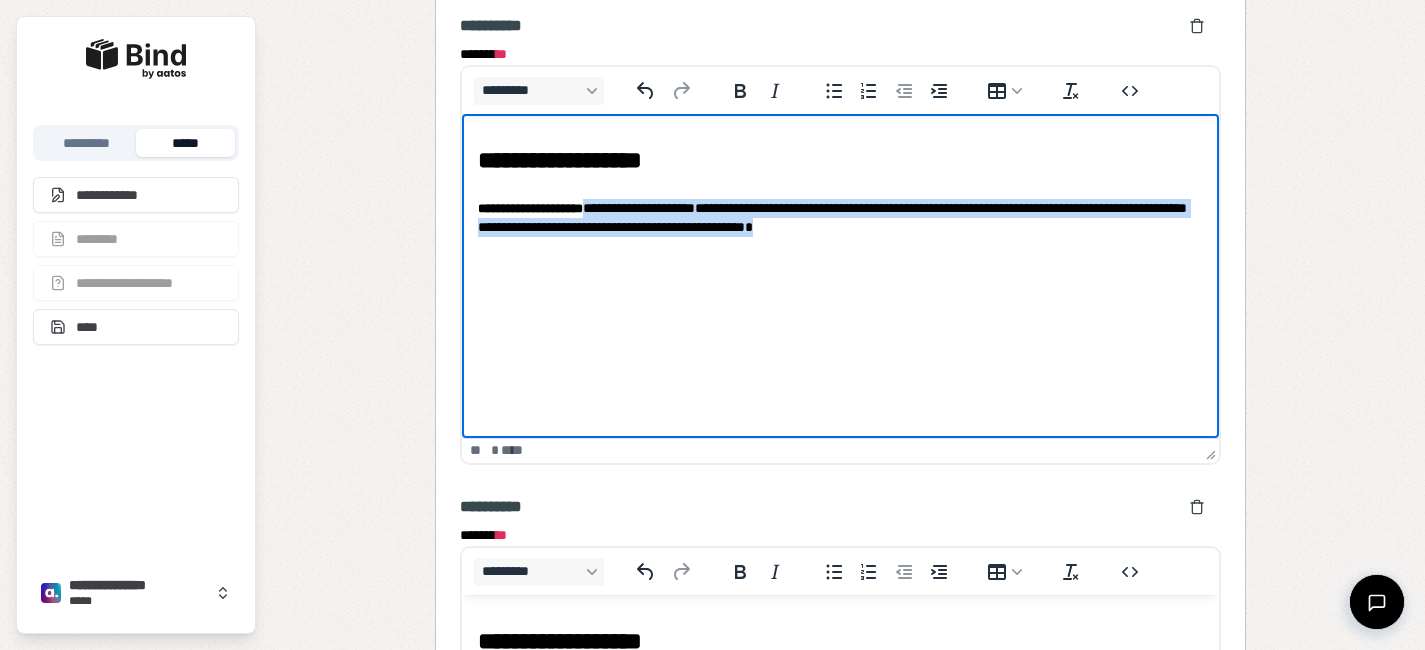 drag, startPoint x: 1025, startPoint y: 238, endPoint x: 606, endPoint y: 205, distance: 420.29752 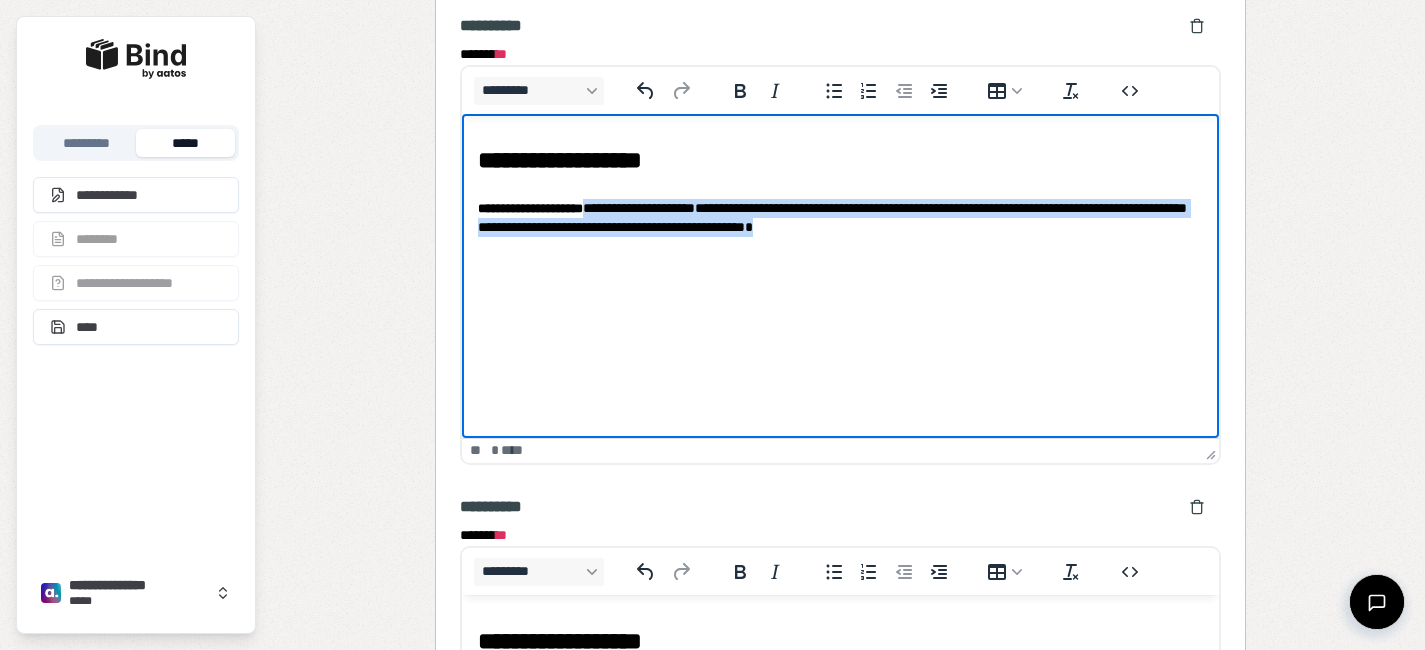 copy on "**********" 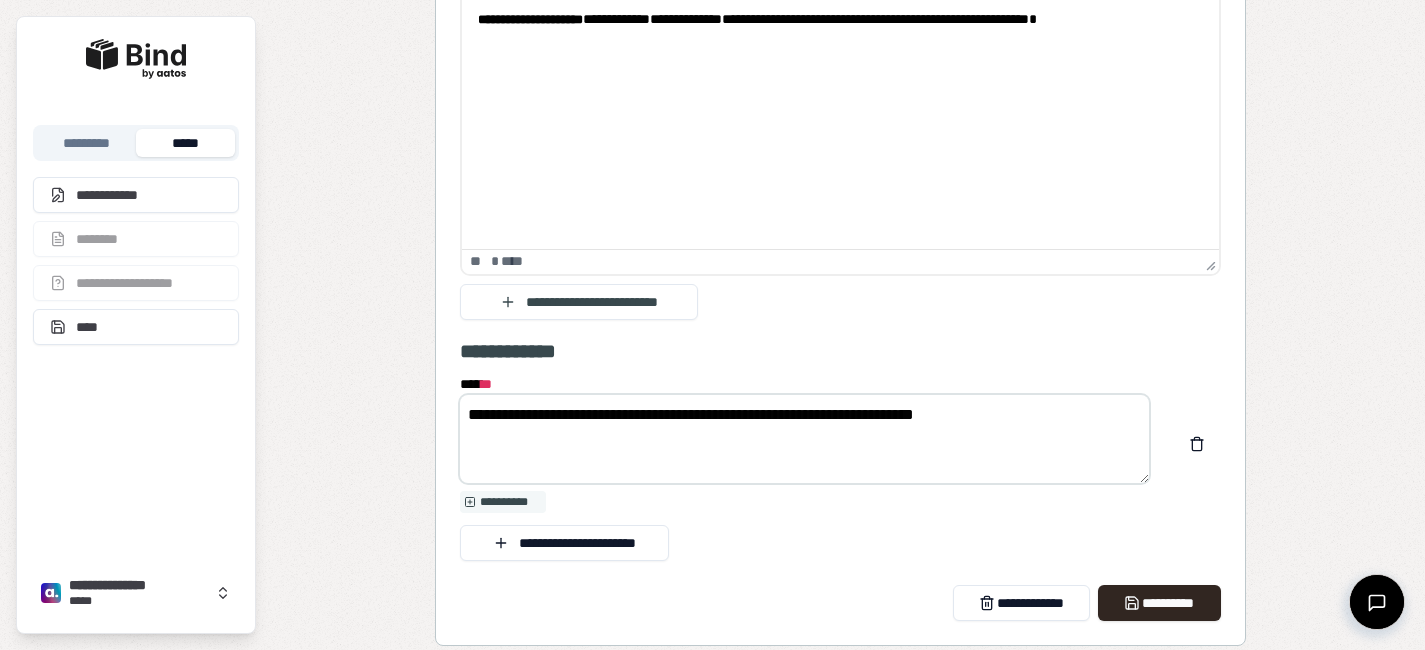 scroll, scrollTop: 2093, scrollLeft: 0, axis: vertical 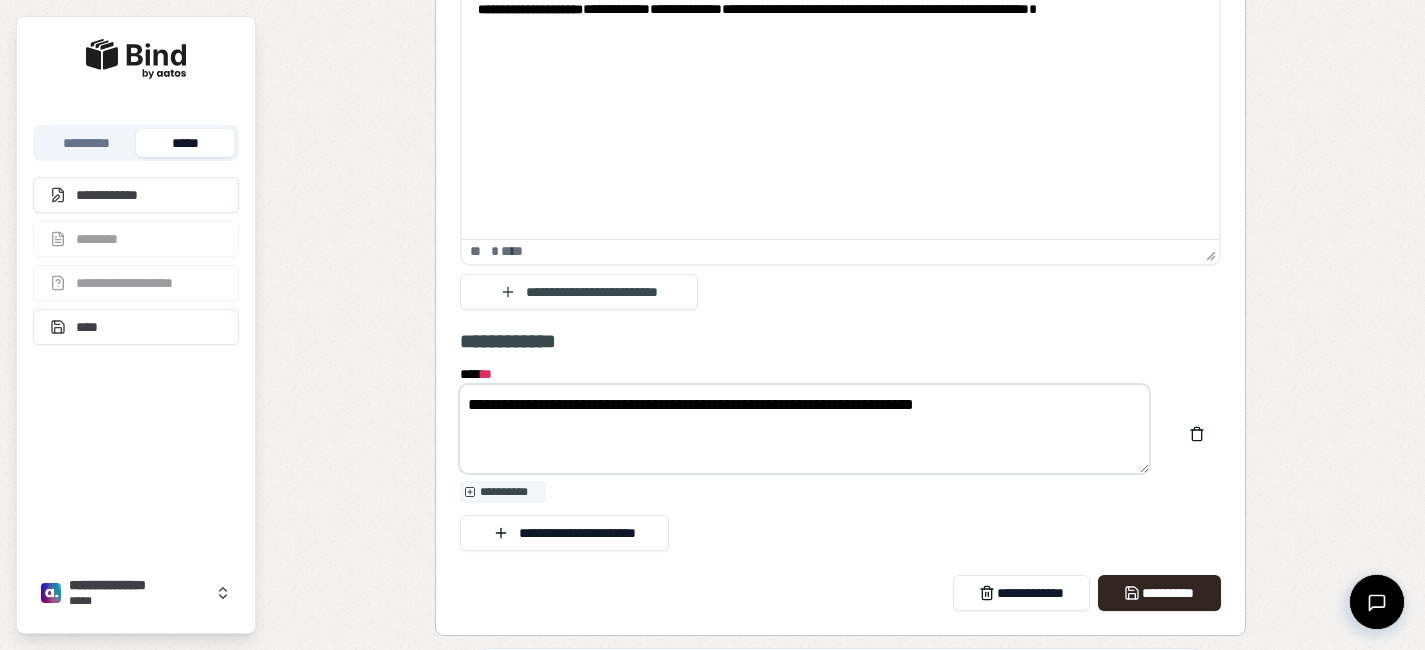 drag, startPoint x: 864, startPoint y: 404, endPoint x: 1043, endPoint y: 436, distance: 181.83784 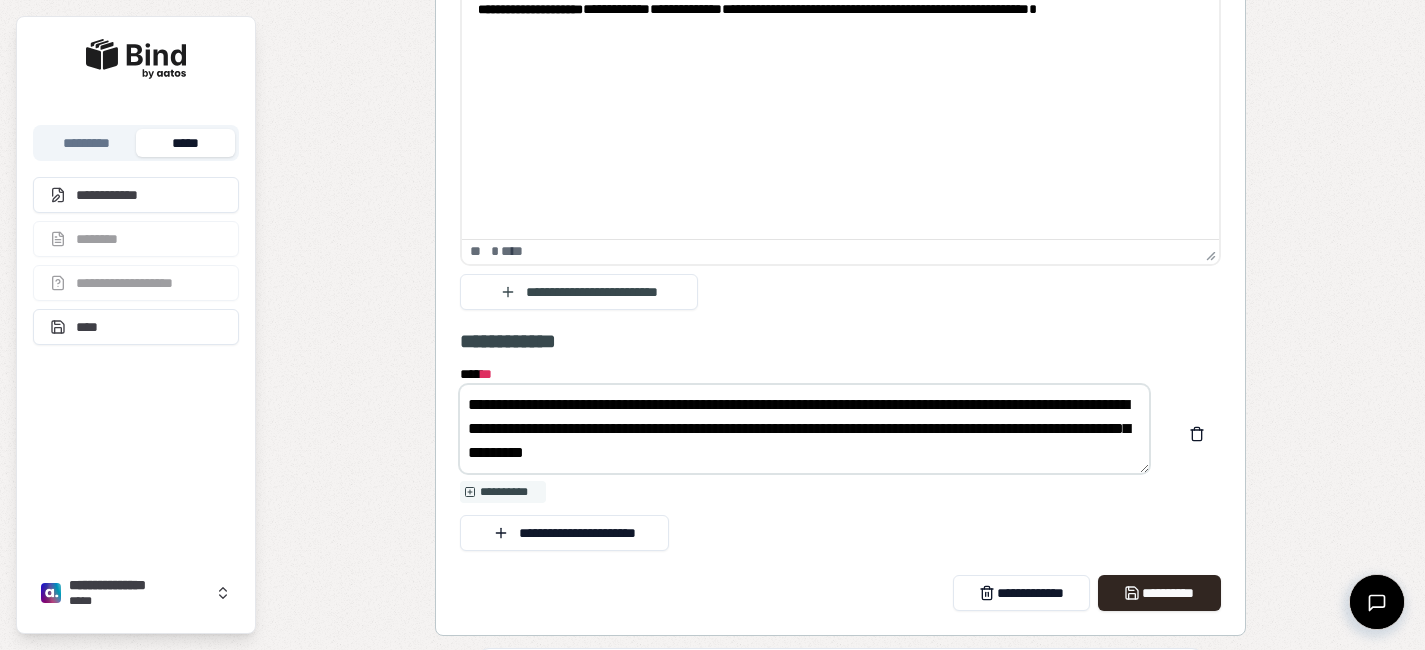 click on "**********" at bounding box center [804, 429] 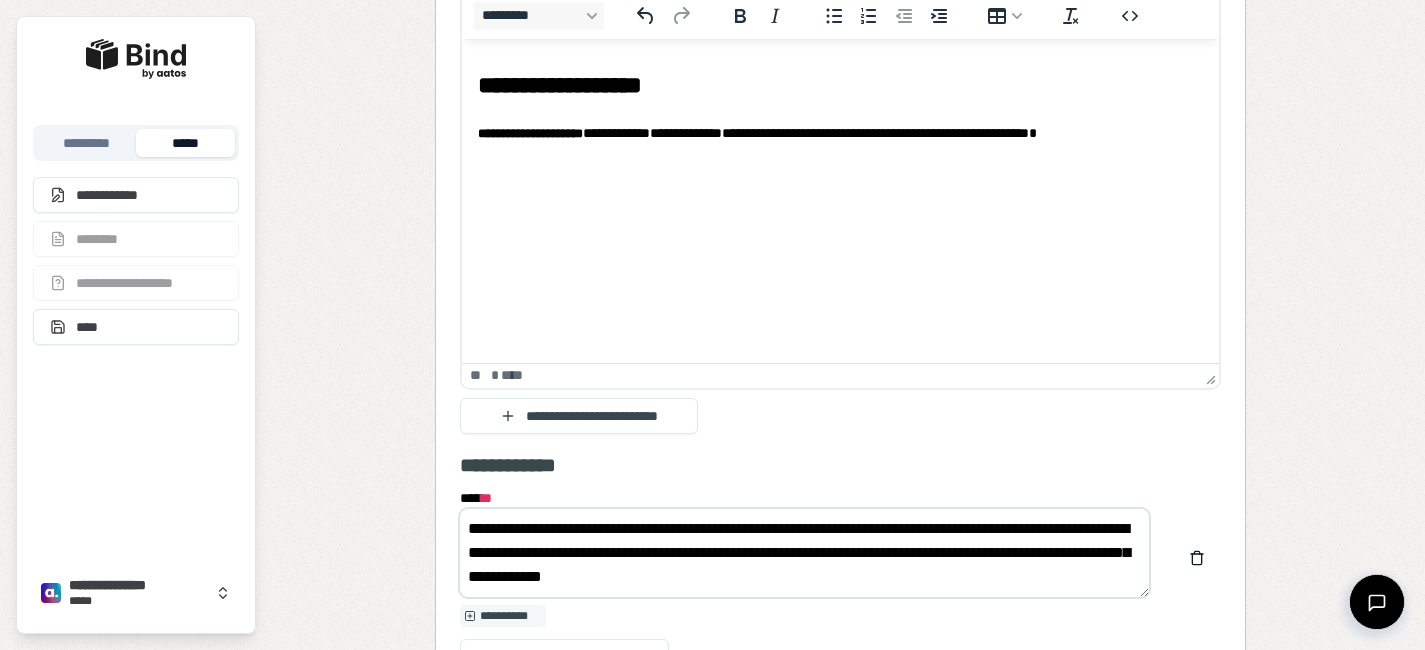 scroll, scrollTop: 1936, scrollLeft: 0, axis: vertical 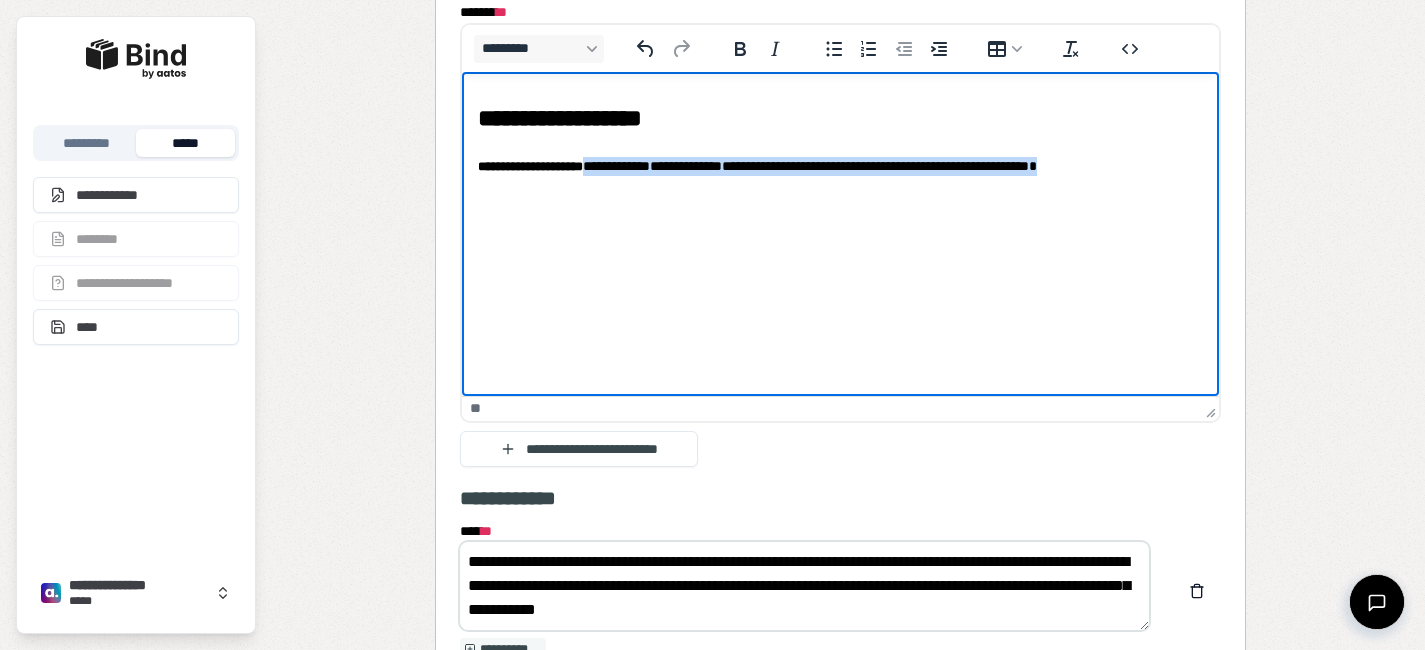 drag, startPoint x: 604, startPoint y: 170, endPoint x: 1187, endPoint y: 165, distance: 583.0214 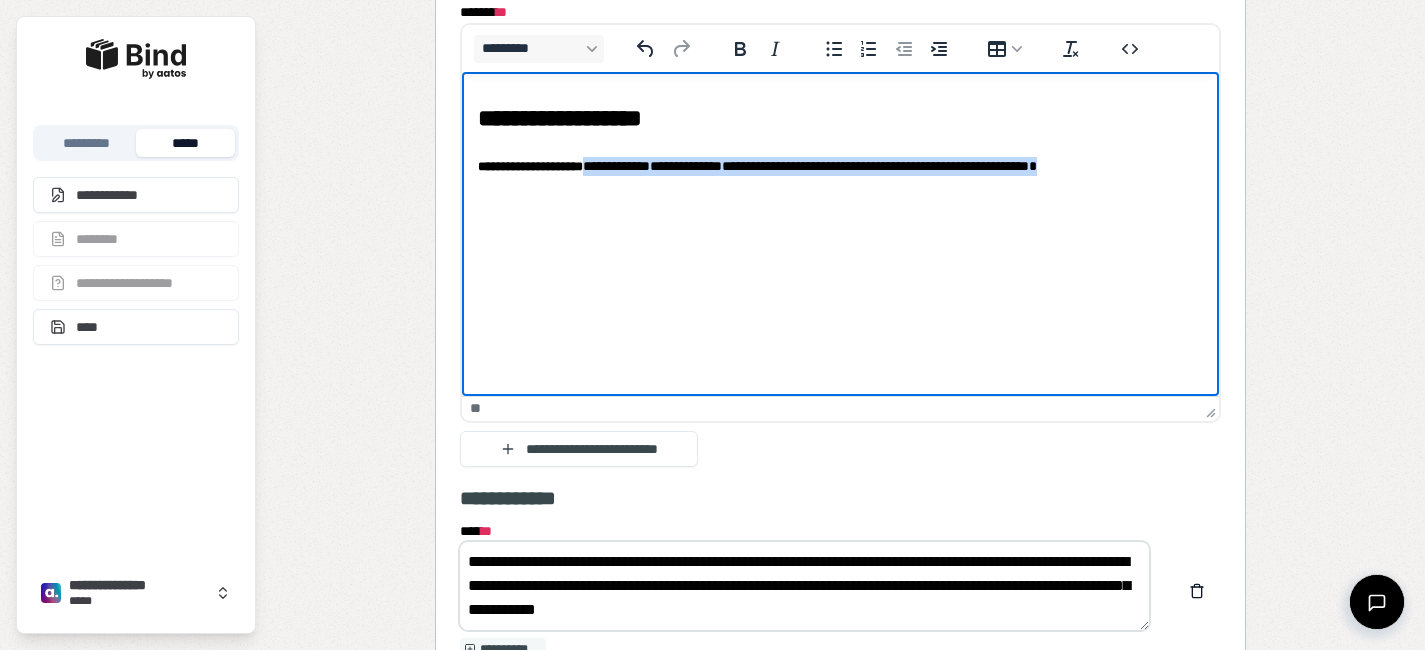 copy on "**********" 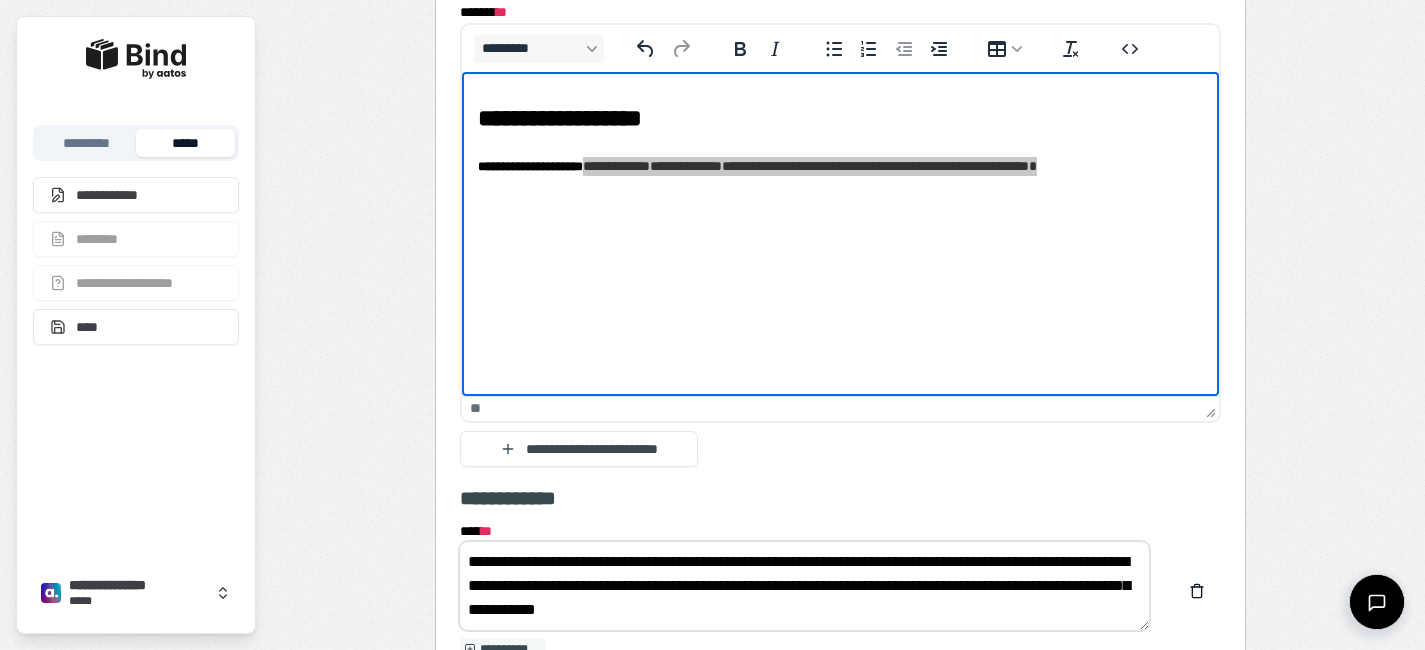 click on "**********" at bounding box center (804, 586) 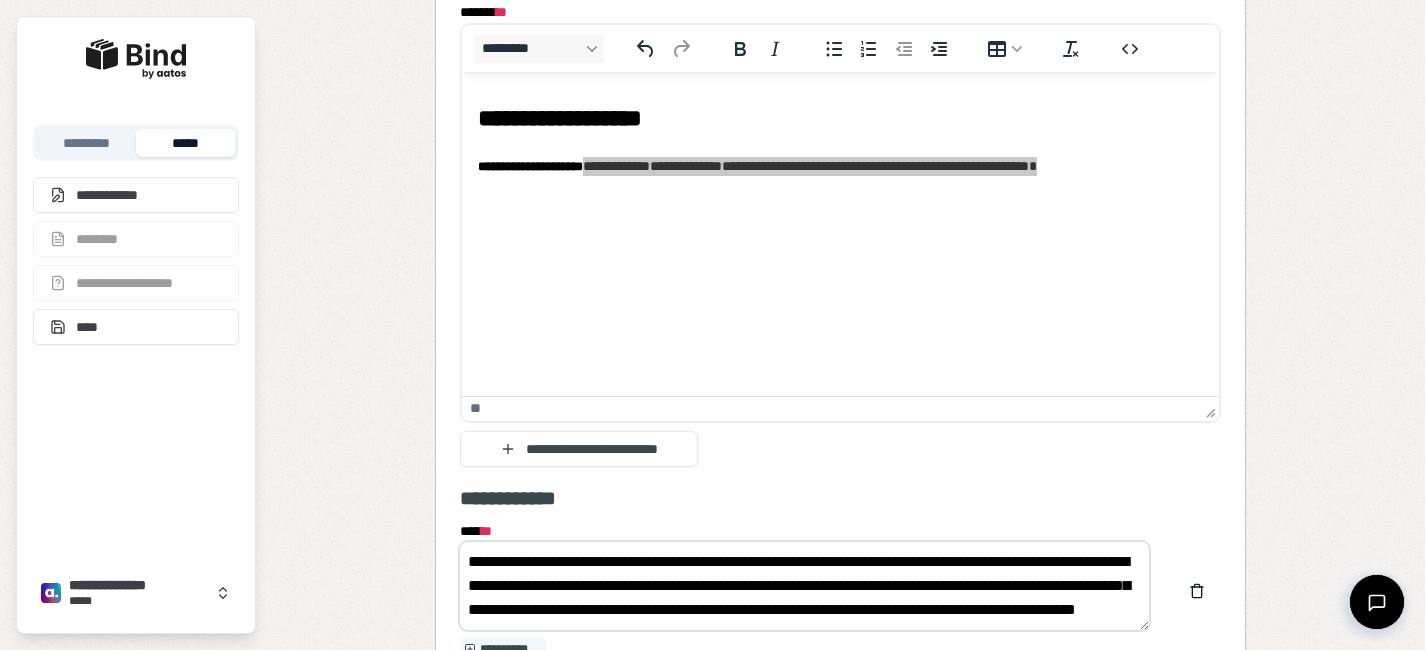 scroll, scrollTop: 0, scrollLeft: 0, axis: both 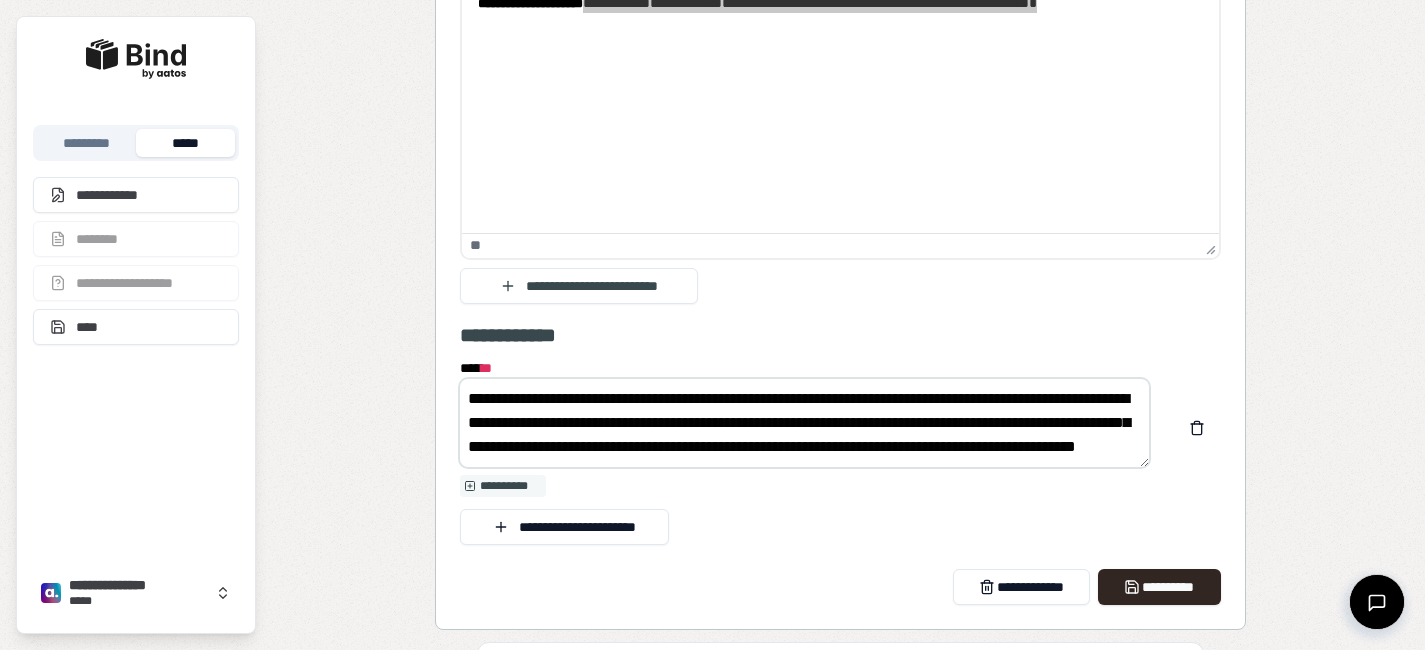 click on "**********" at bounding box center [804, 423] 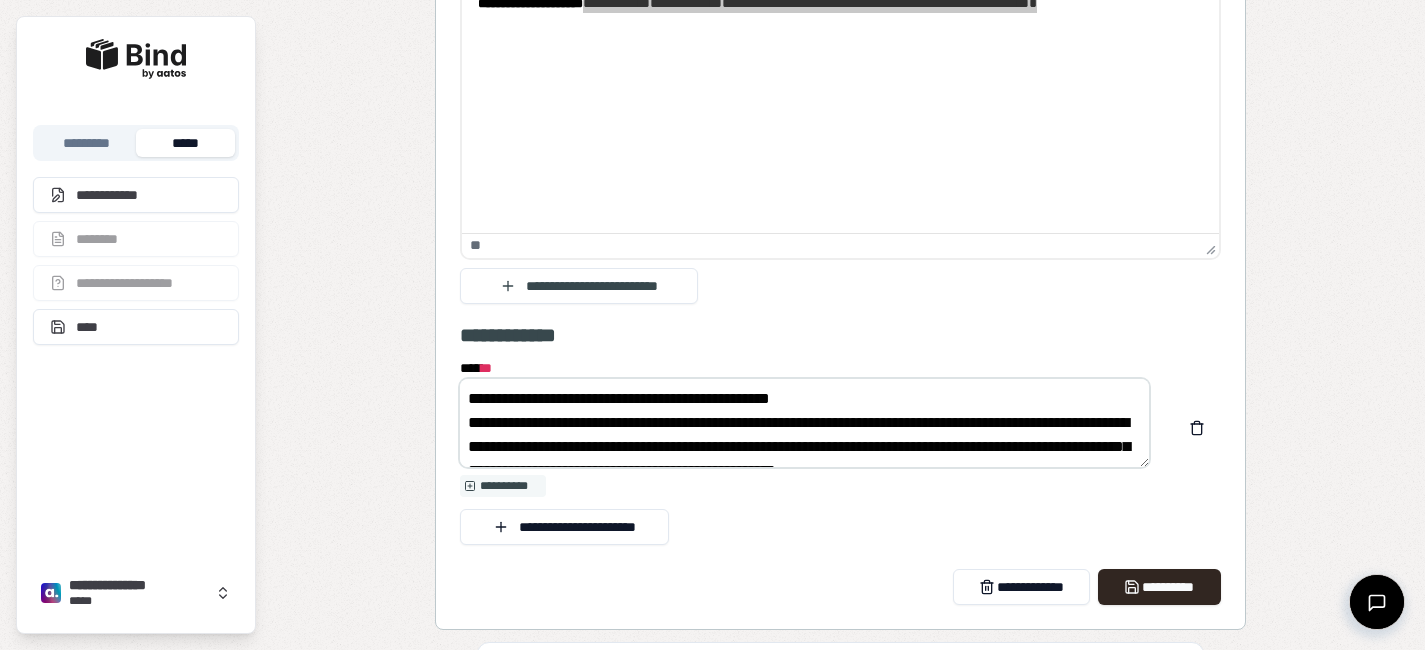 click on "**********" at bounding box center (804, 423) 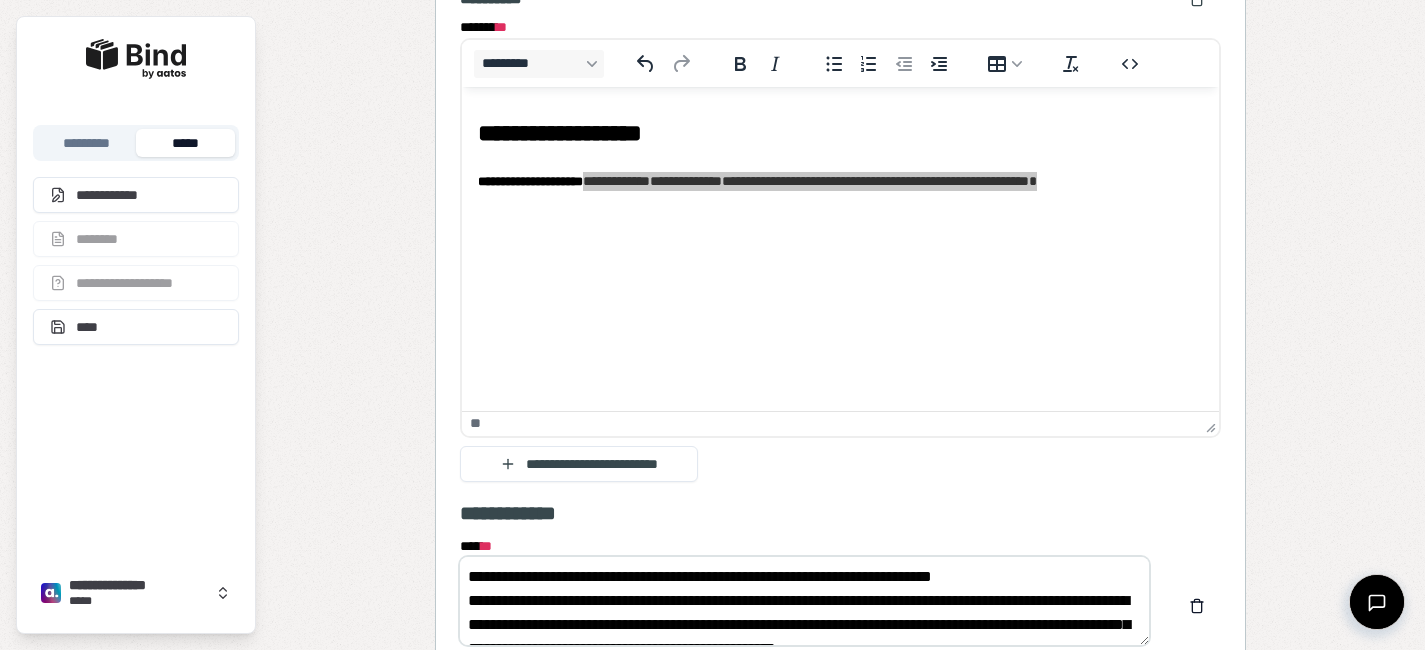 scroll, scrollTop: 2308, scrollLeft: 0, axis: vertical 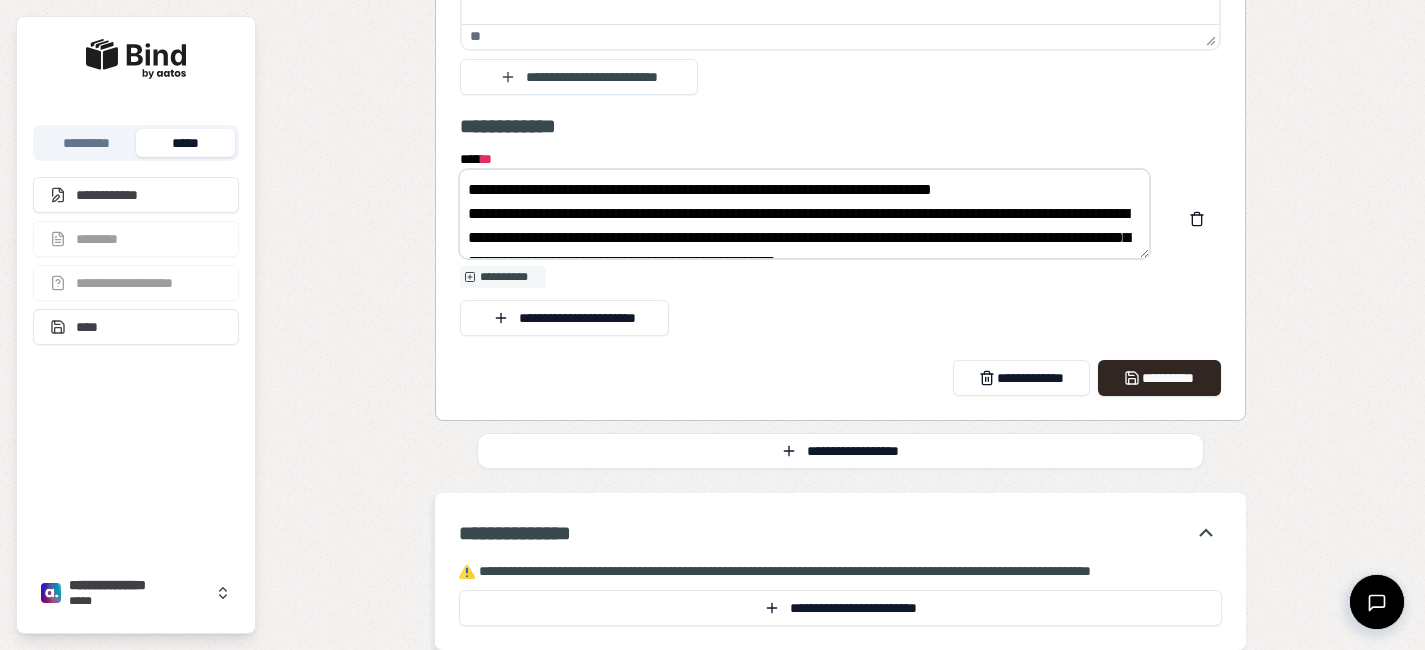 click on "**********" at bounding box center [804, 214] 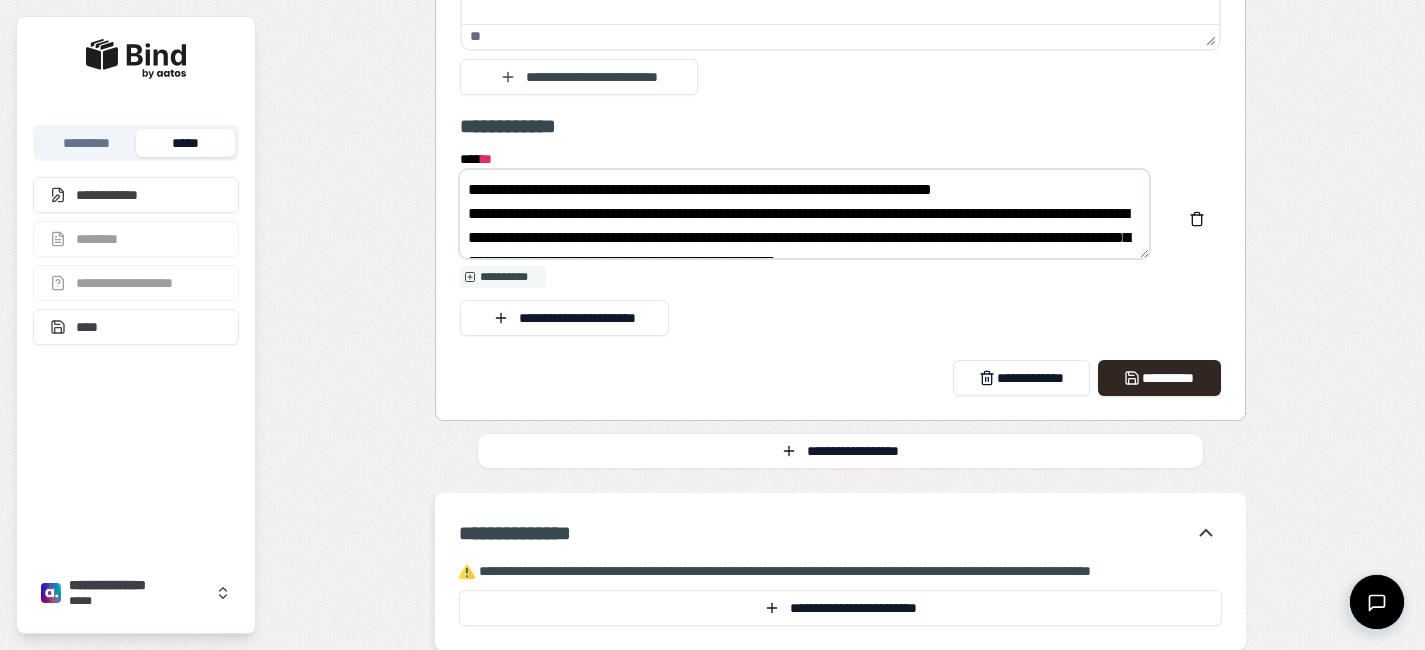 drag, startPoint x: 589, startPoint y: 189, endPoint x: 662, endPoint y: 193, distance: 73.109505 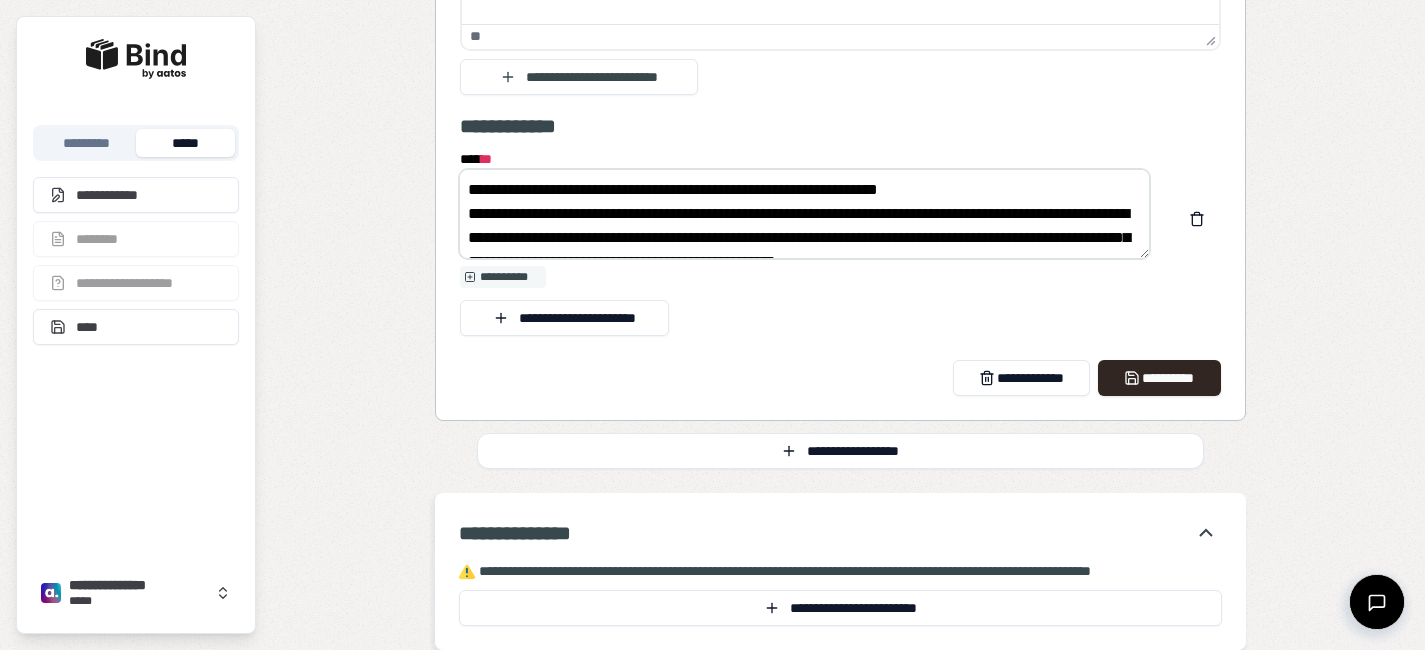 click on "**********" at bounding box center [804, 214] 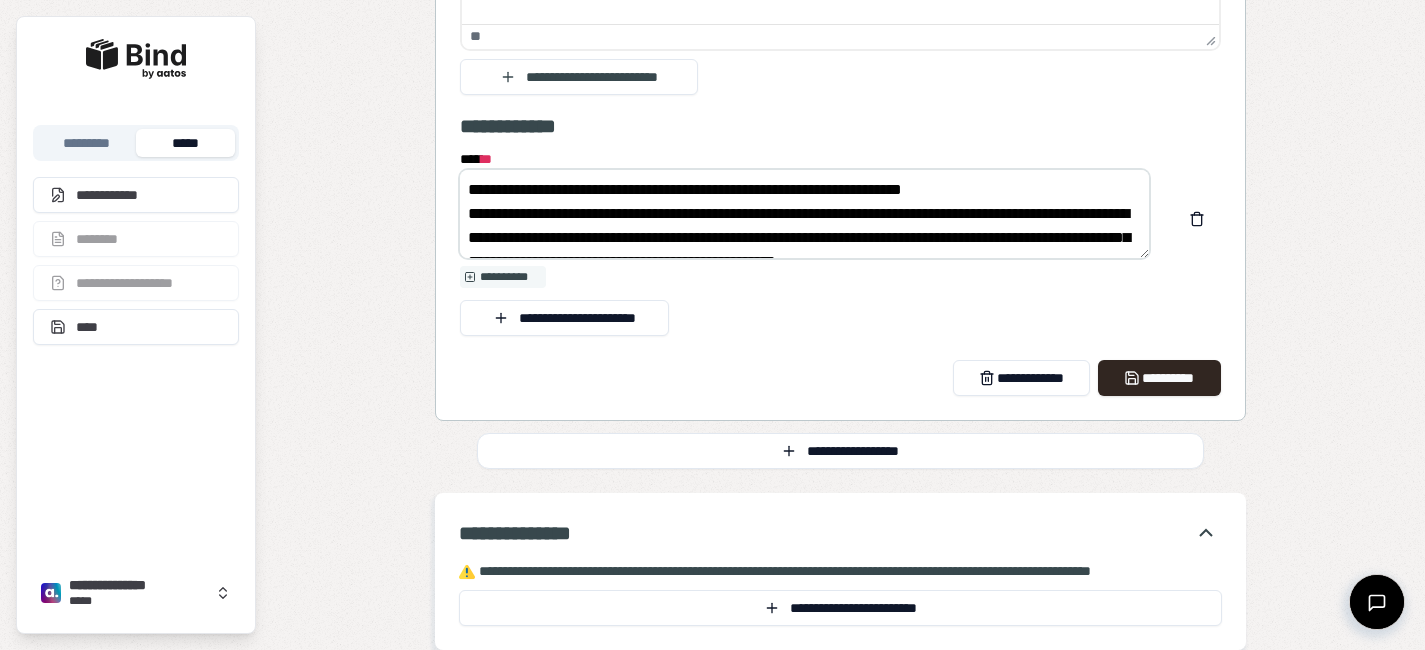 click on "**********" at bounding box center (804, 214) 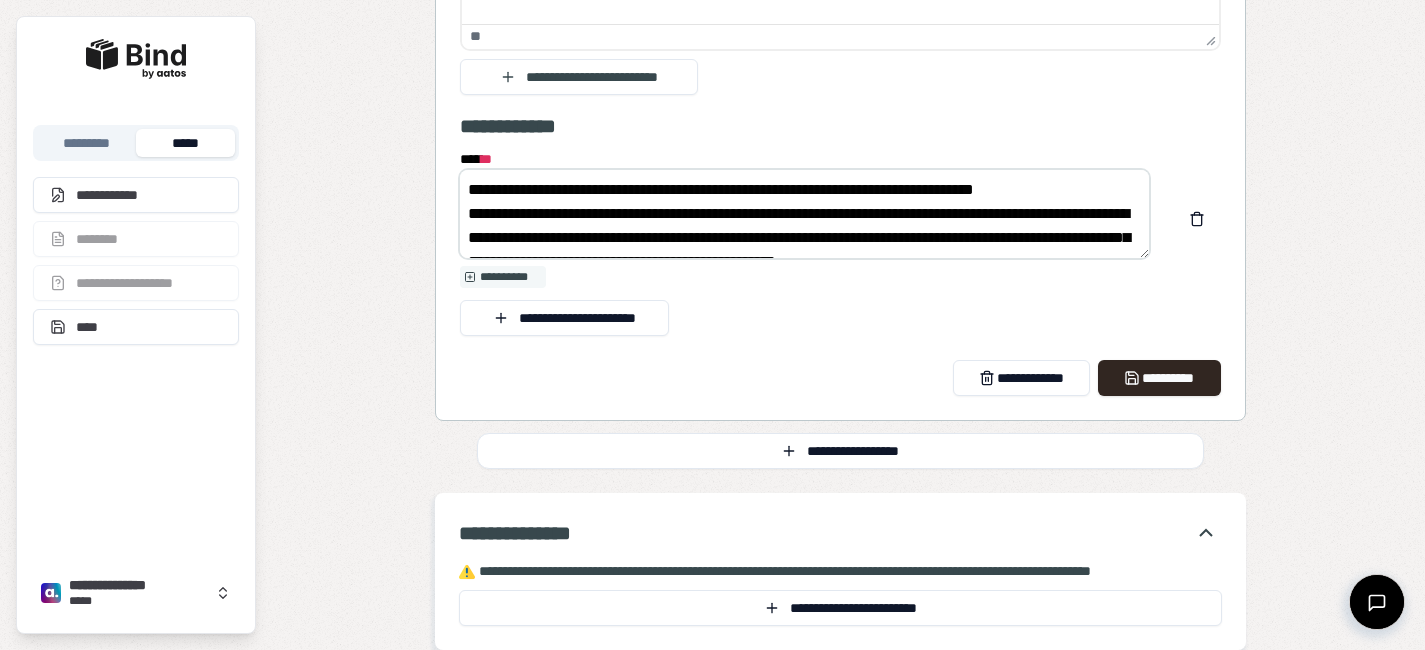 click on "**********" at bounding box center (804, 214) 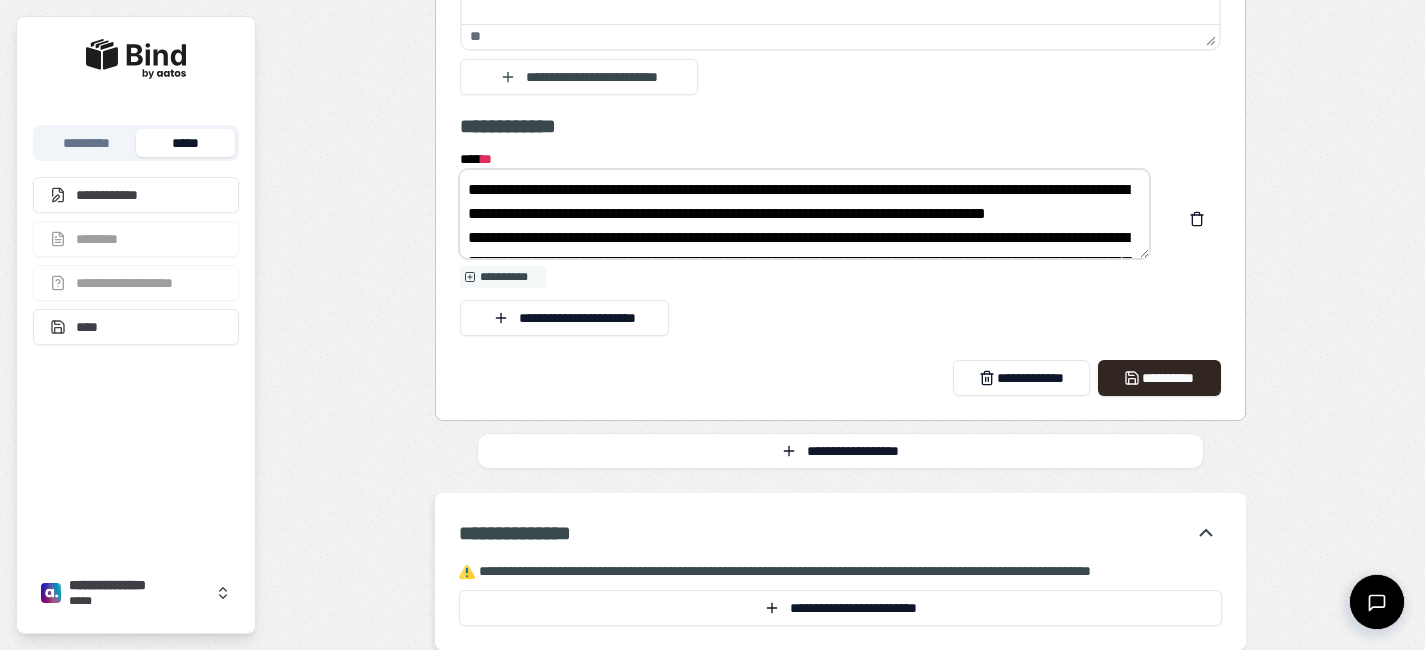 scroll, scrollTop: 54, scrollLeft: 0, axis: vertical 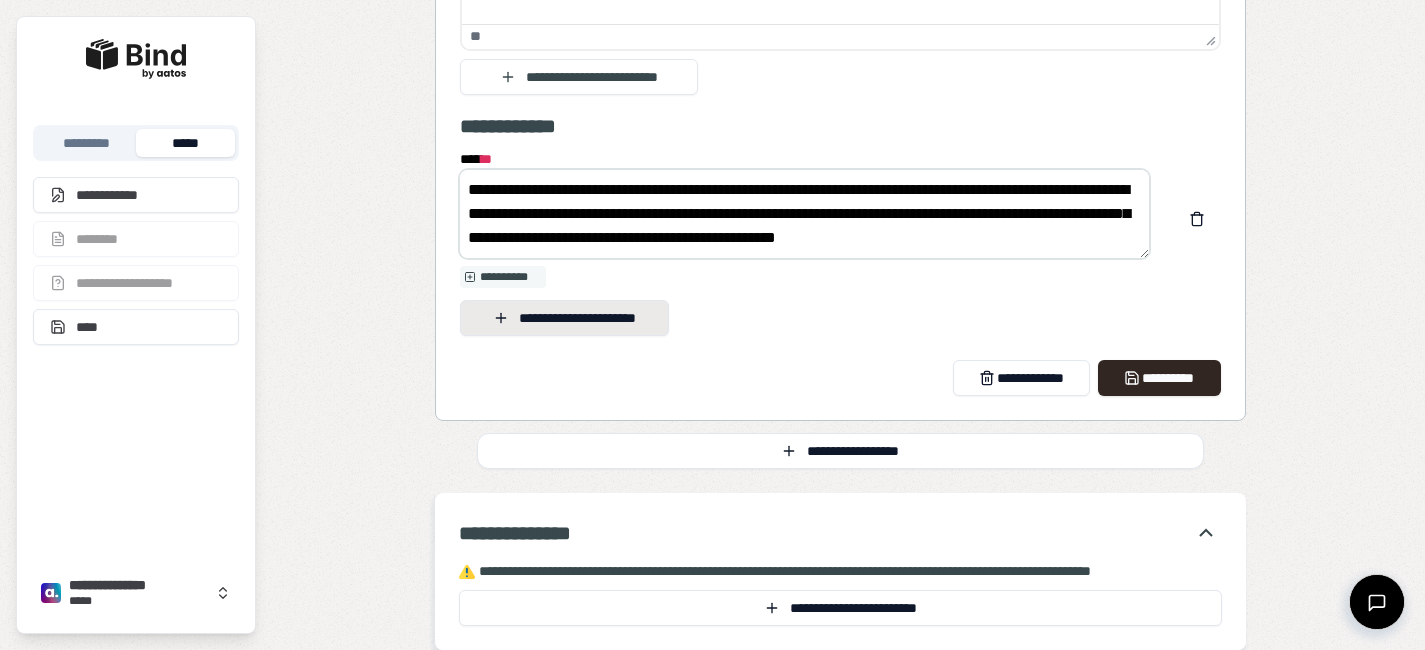 drag, startPoint x: 467, startPoint y: 209, endPoint x: 658, endPoint y: 333, distance: 227.72131 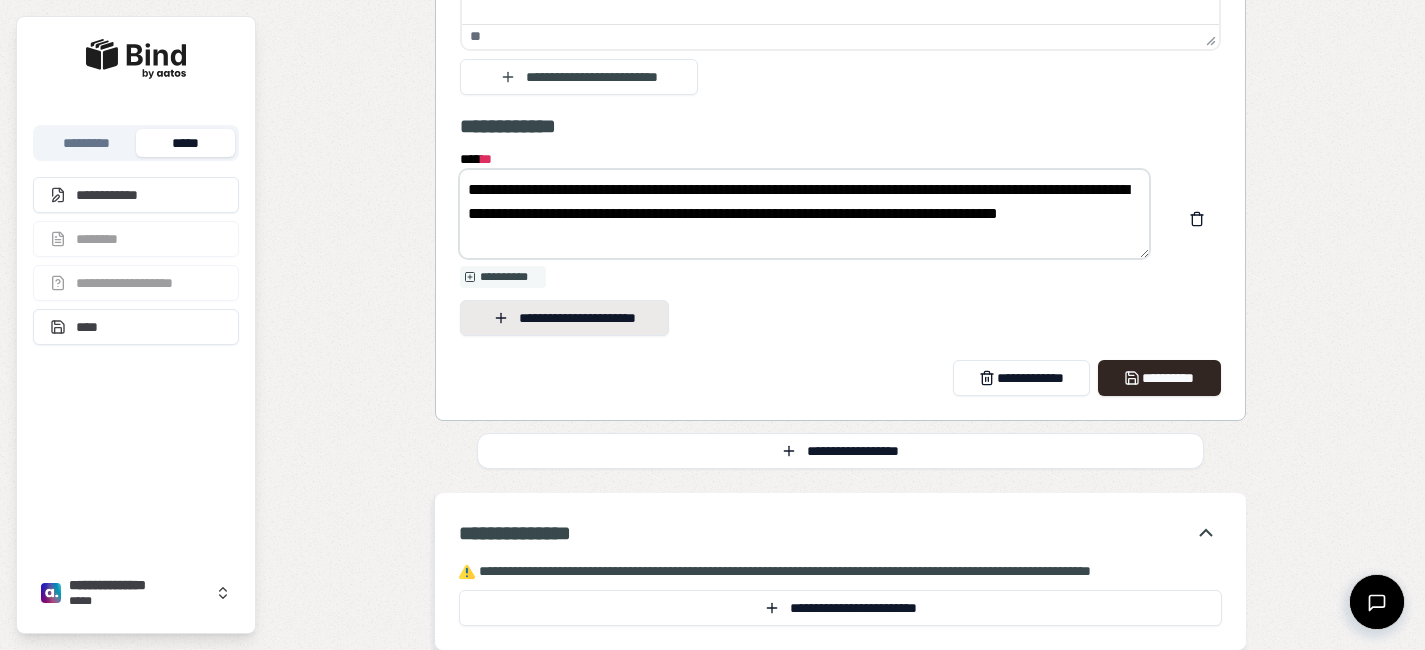 scroll, scrollTop: 13, scrollLeft: 0, axis: vertical 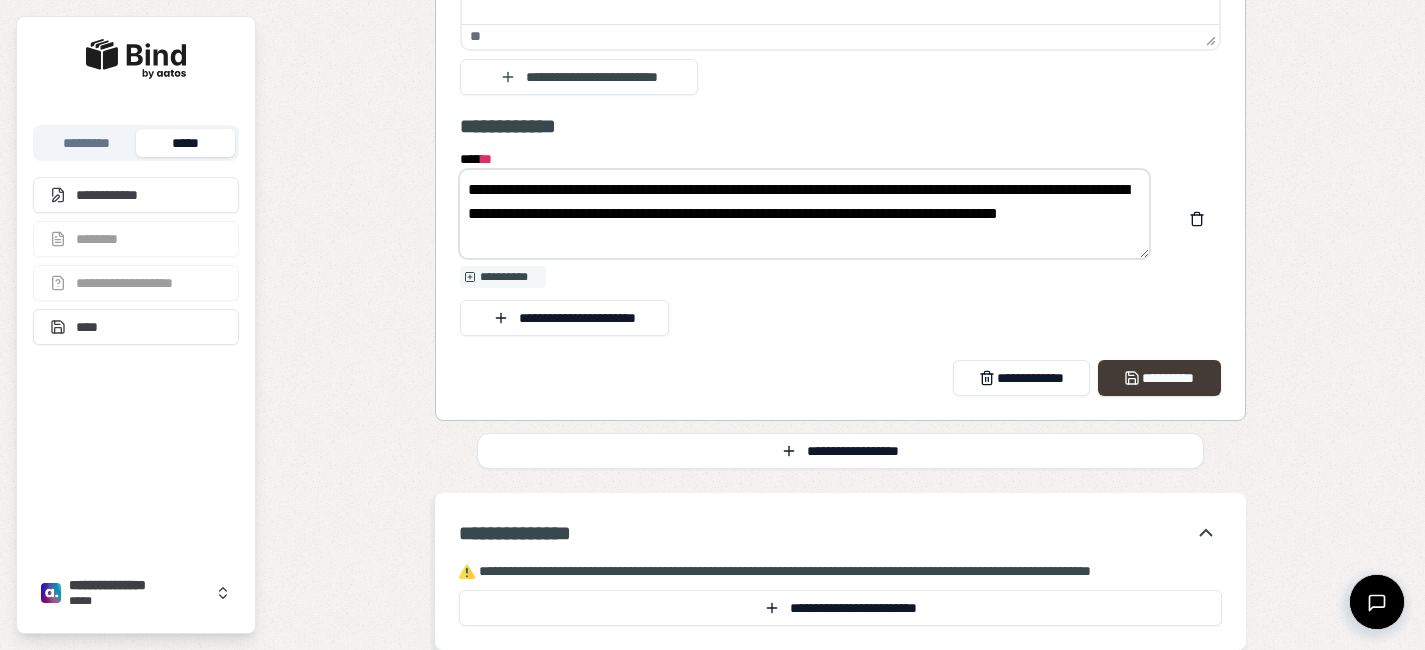 type on "**********" 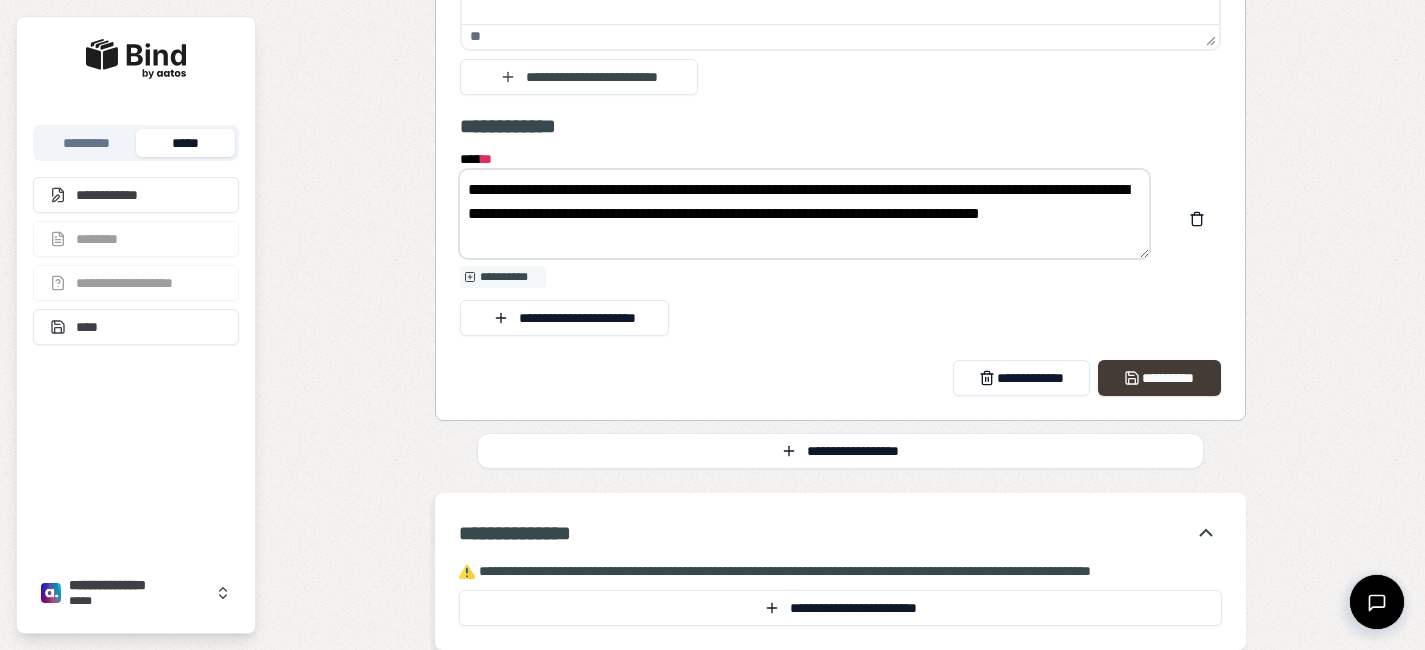 click on "**********" at bounding box center [1159, 378] 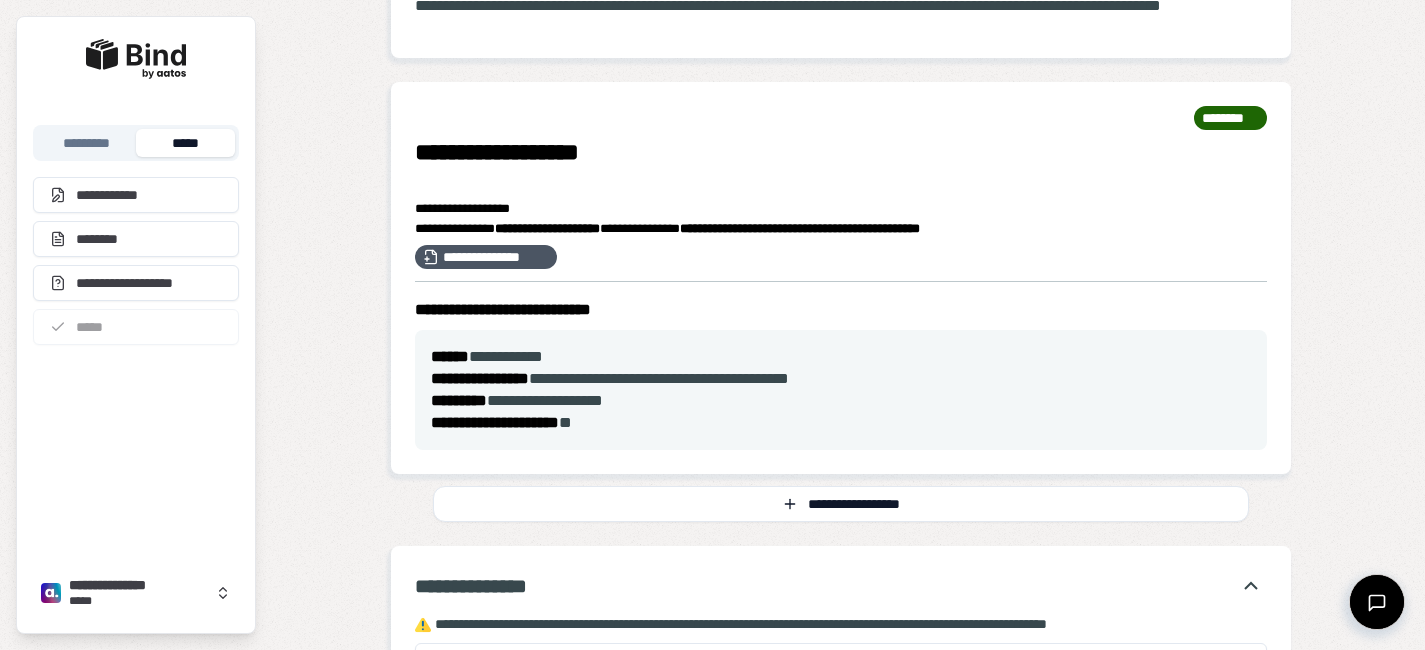 scroll, scrollTop: 286, scrollLeft: 0, axis: vertical 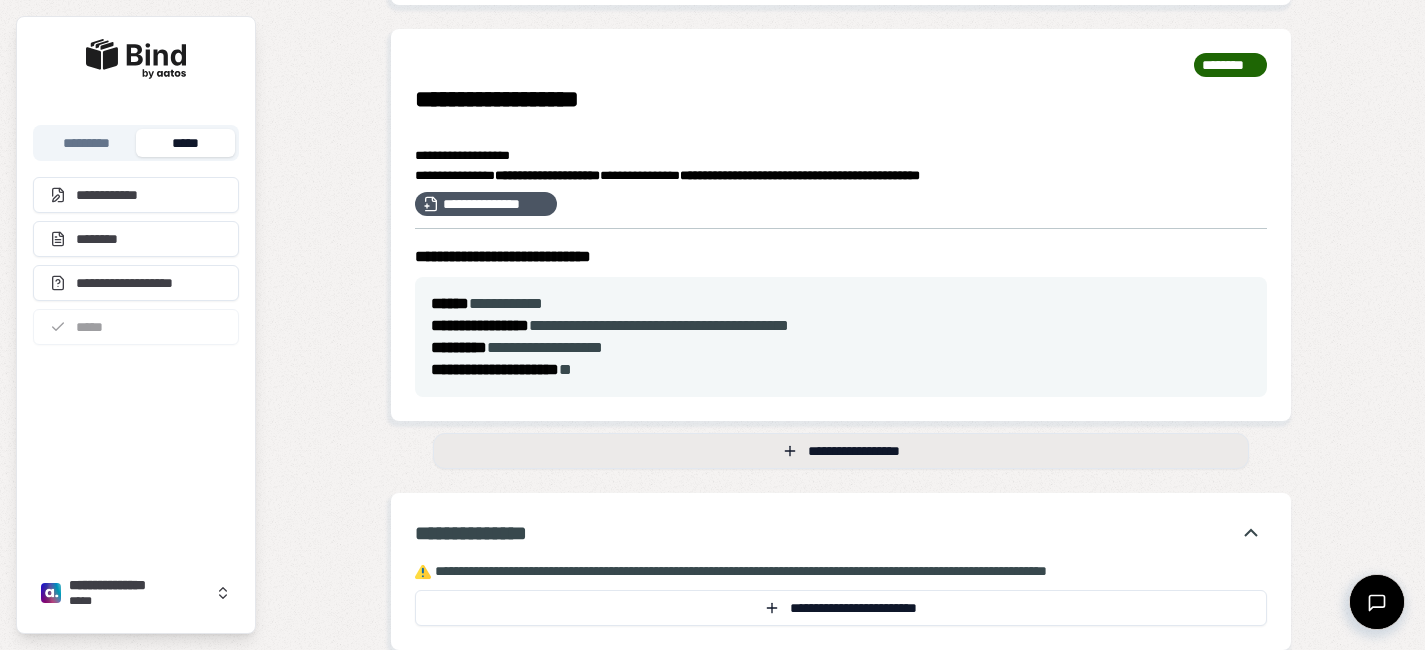 click on "**********" at bounding box center (841, 451) 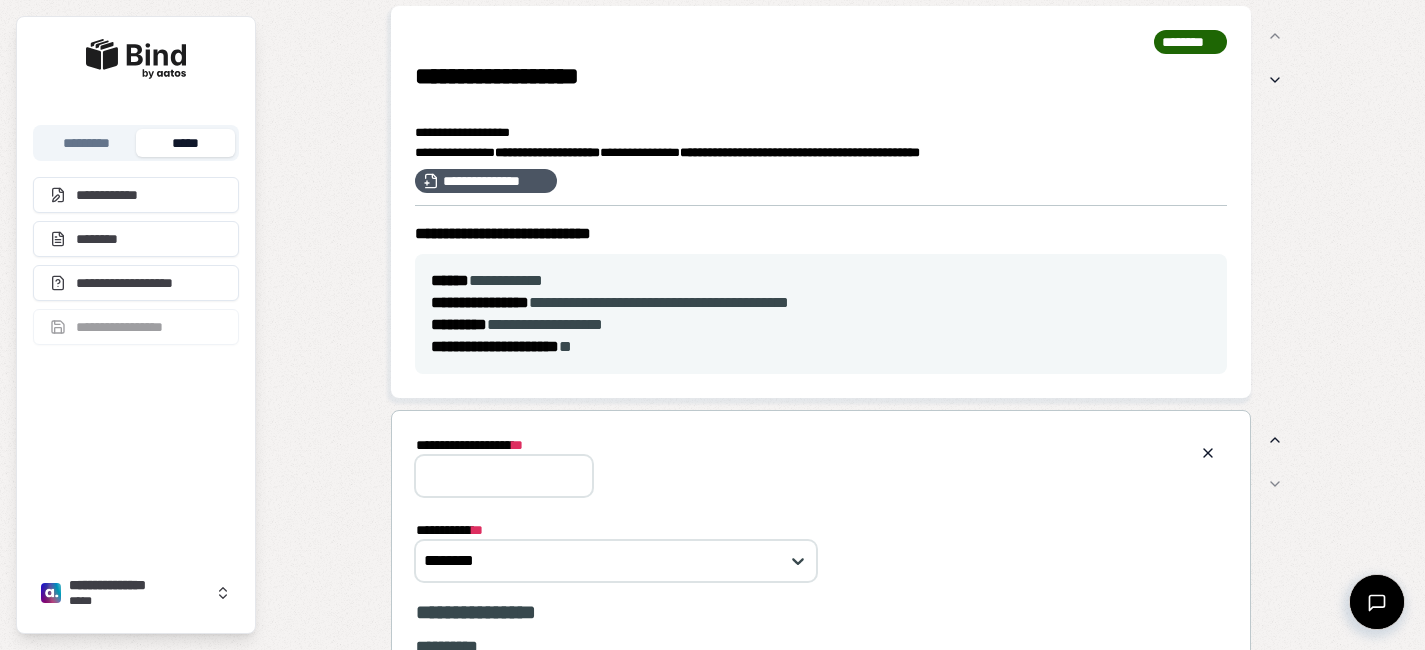 scroll, scrollTop: 0, scrollLeft: 0, axis: both 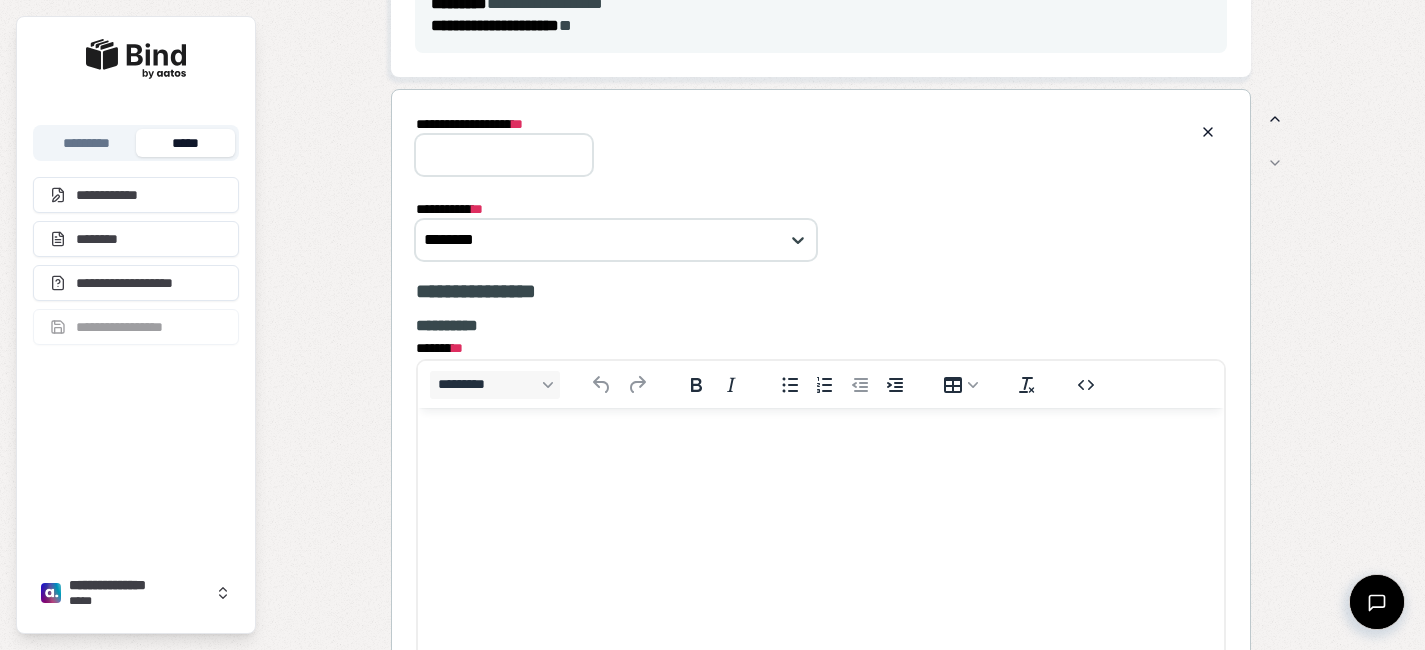 click at bounding box center (820, 447) 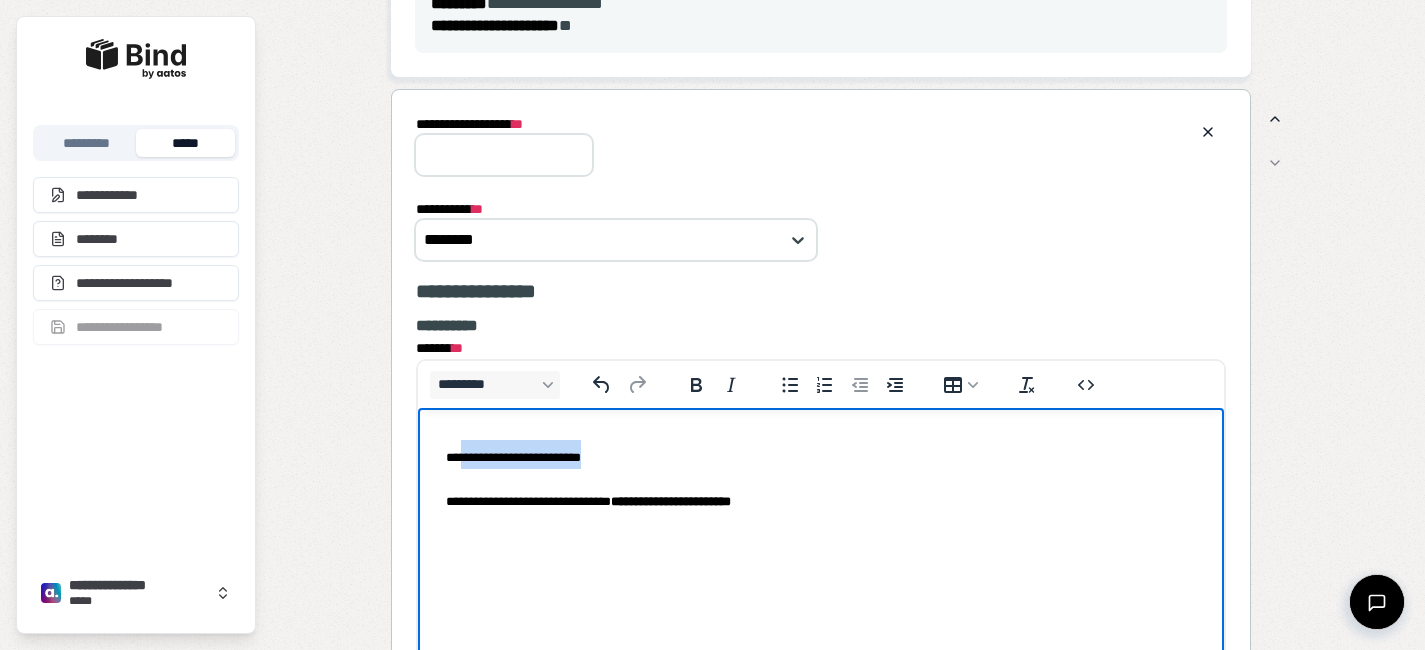 drag, startPoint x: 623, startPoint y: 460, endPoint x: 458, endPoint y: 455, distance: 165.07574 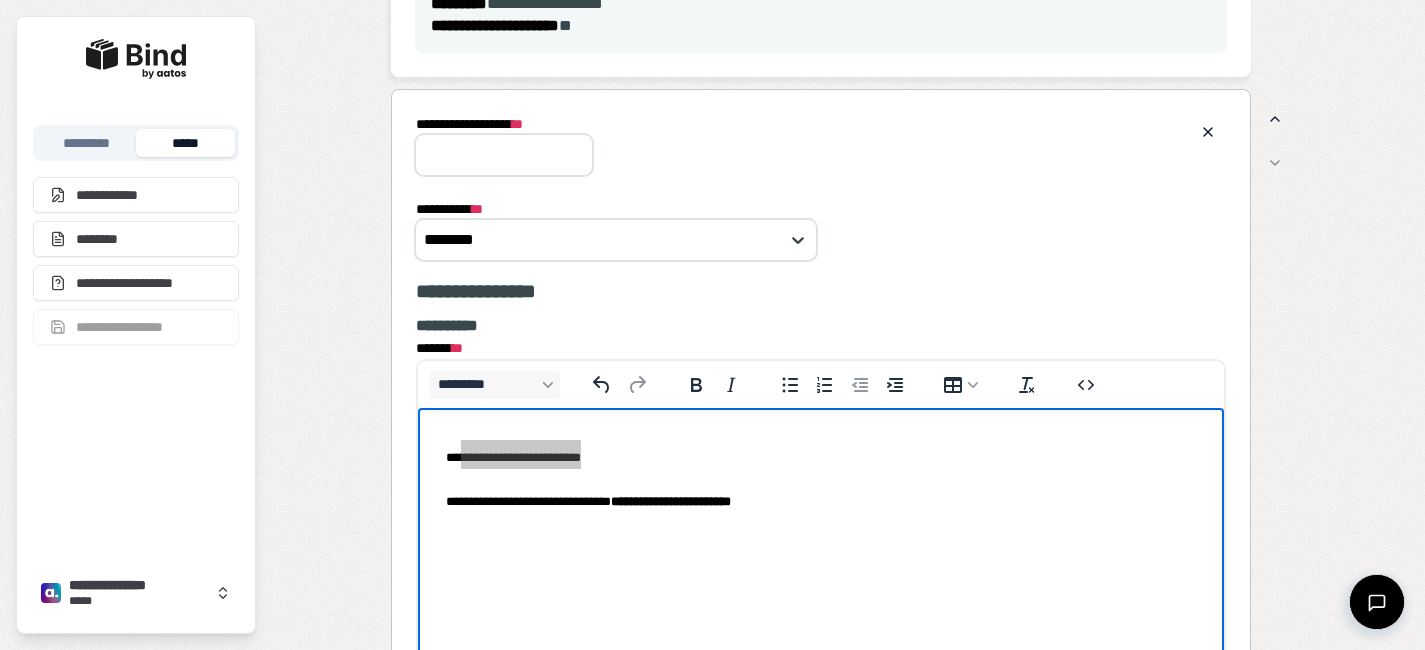 click on "**********" at bounding box center [504, 155] 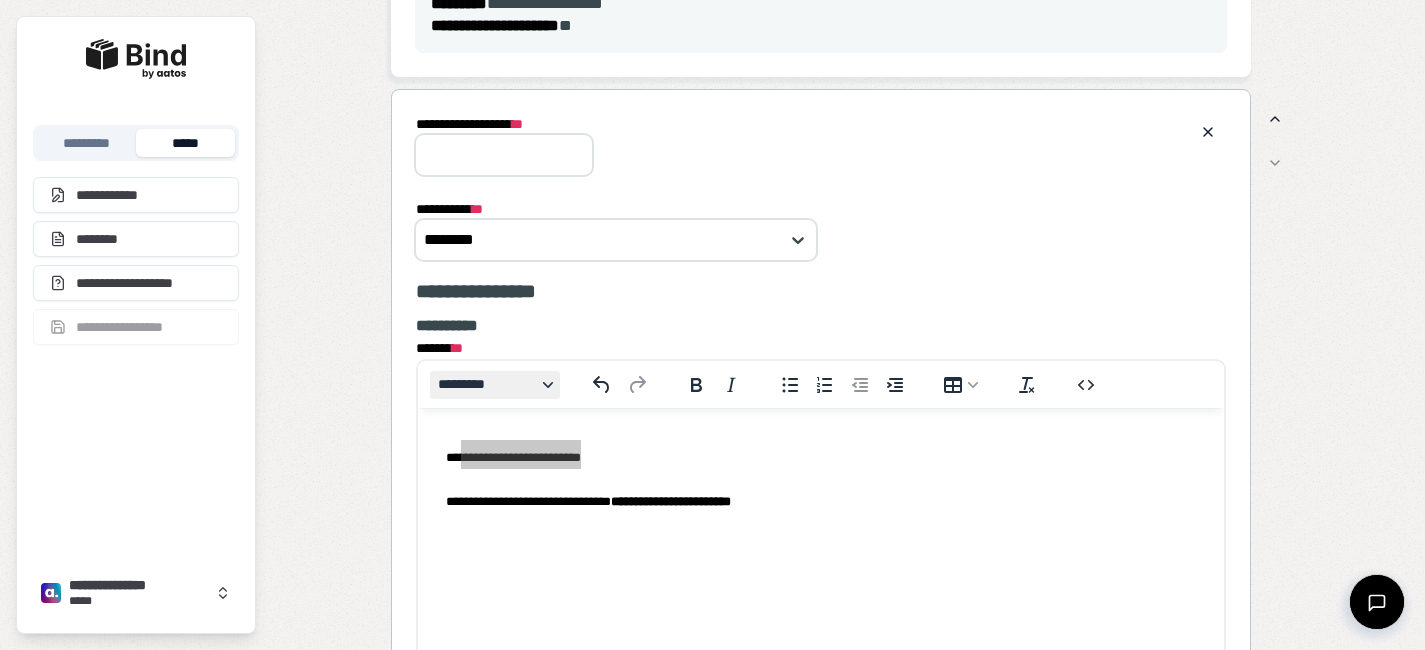 paste on "**********" 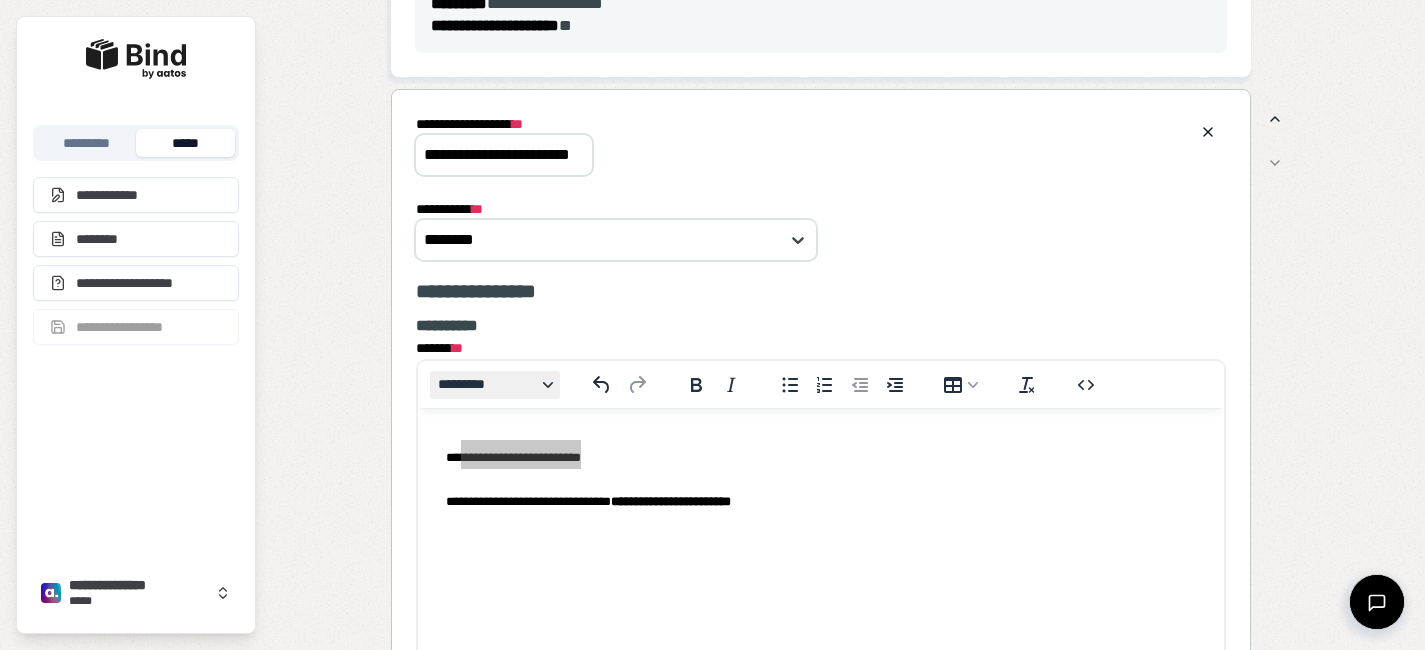 scroll, scrollTop: 0, scrollLeft: 17, axis: horizontal 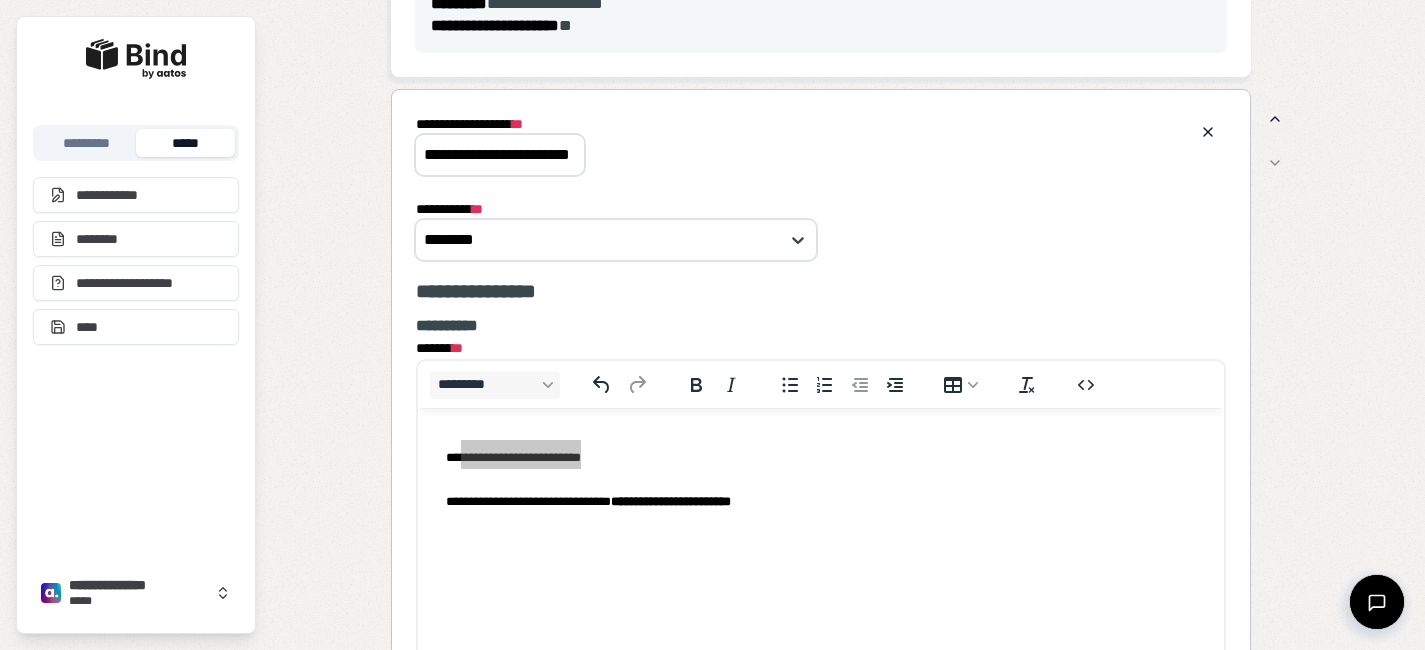 type on "**********" 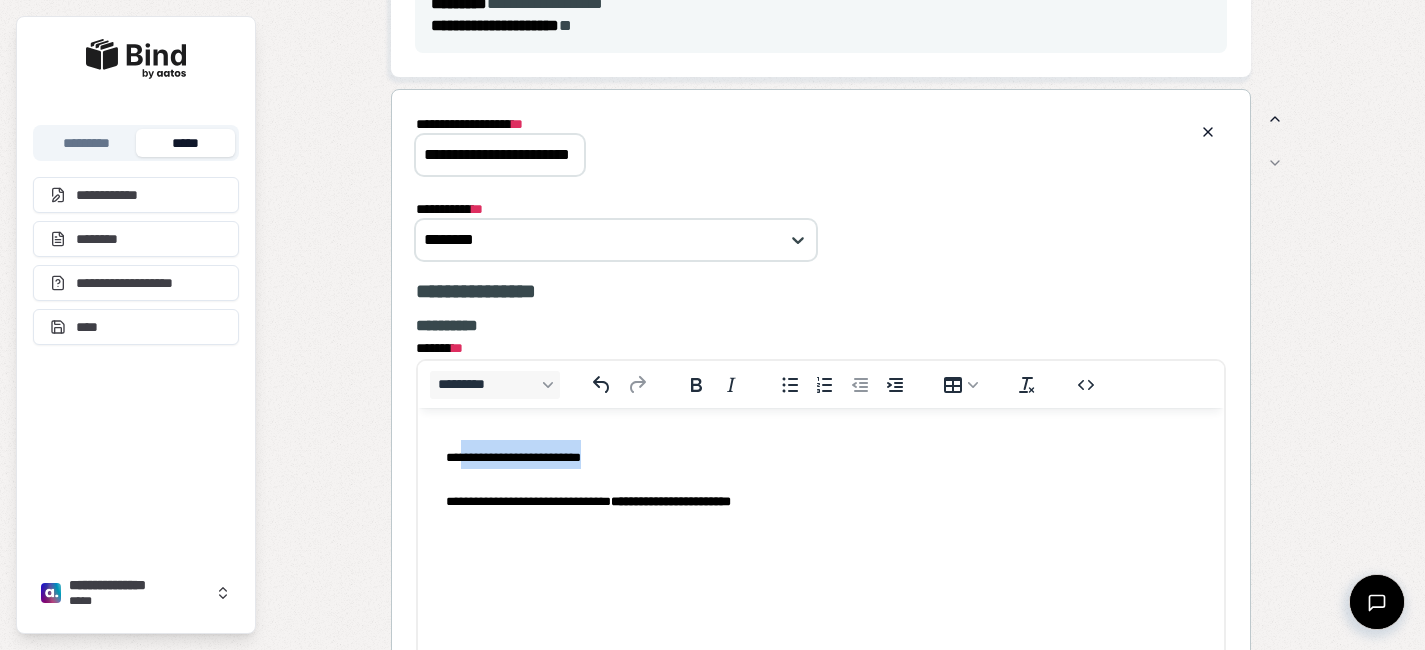 click on "**********" at bounding box center [512, 457] 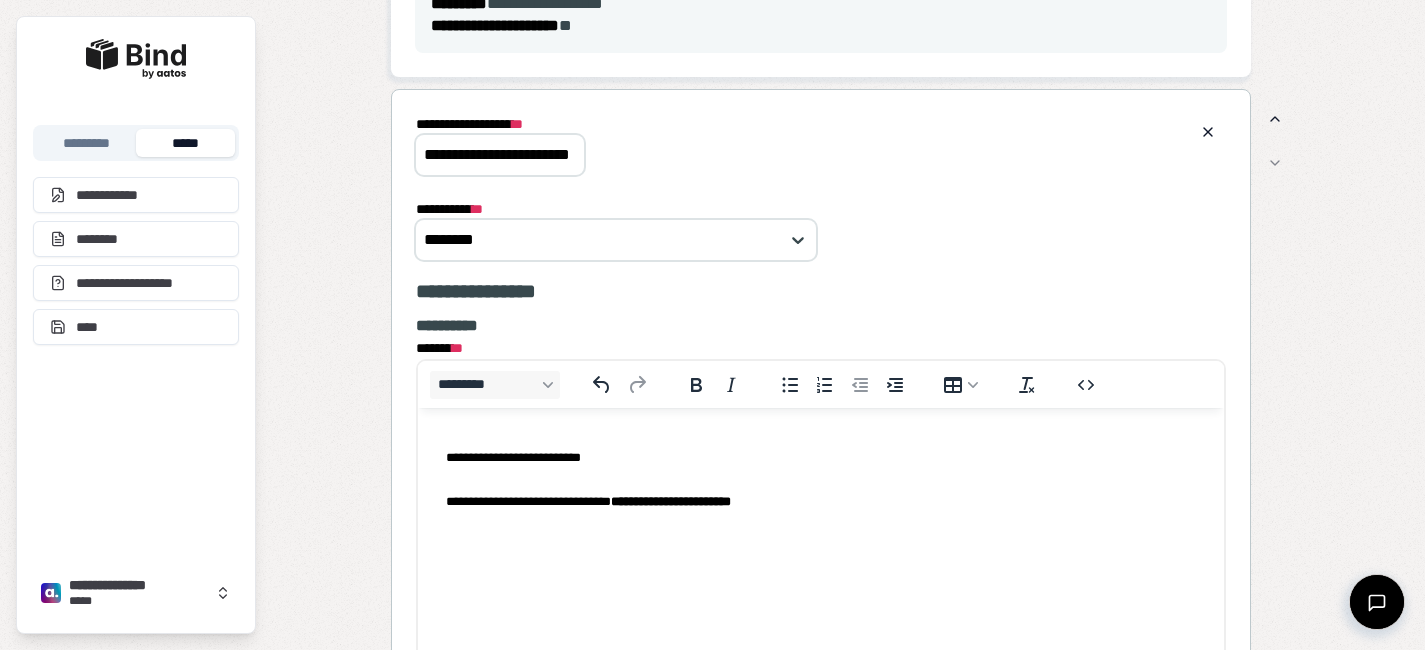scroll, scrollTop: 0, scrollLeft: 0, axis: both 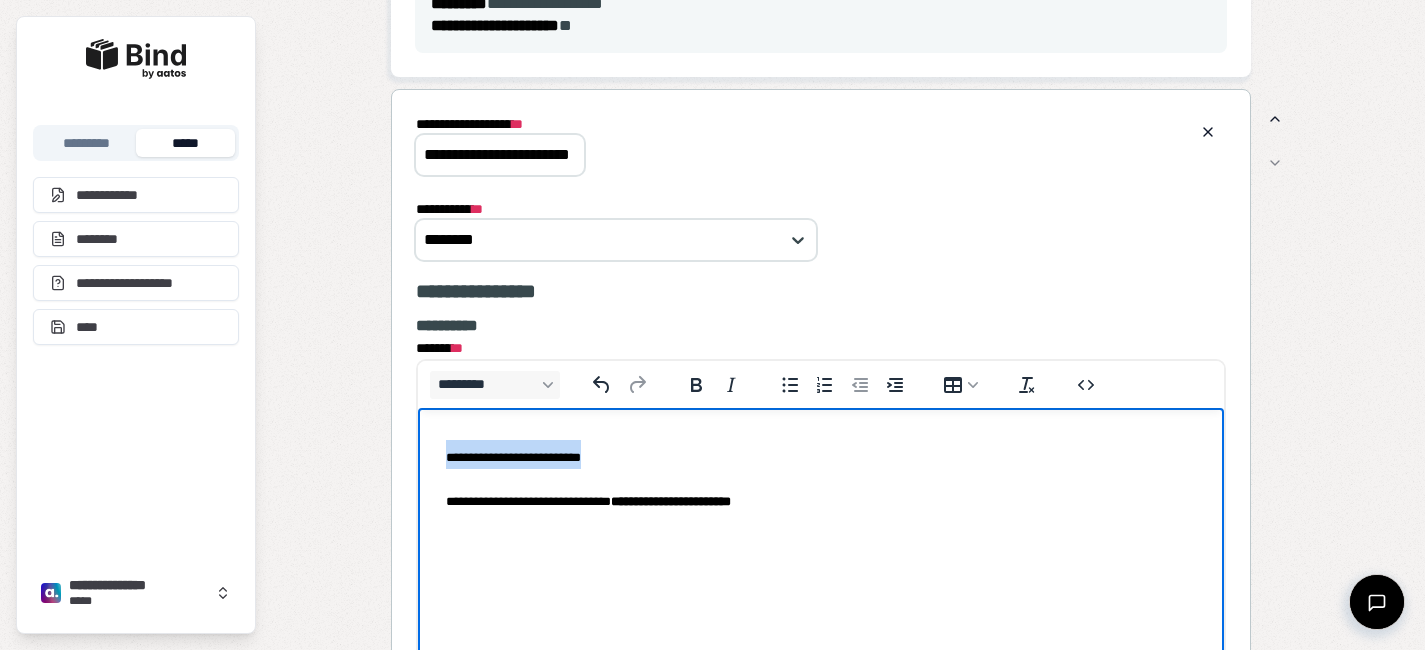 drag, startPoint x: 608, startPoint y: 460, endPoint x: 372, endPoint y: 457, distance: 236.01907 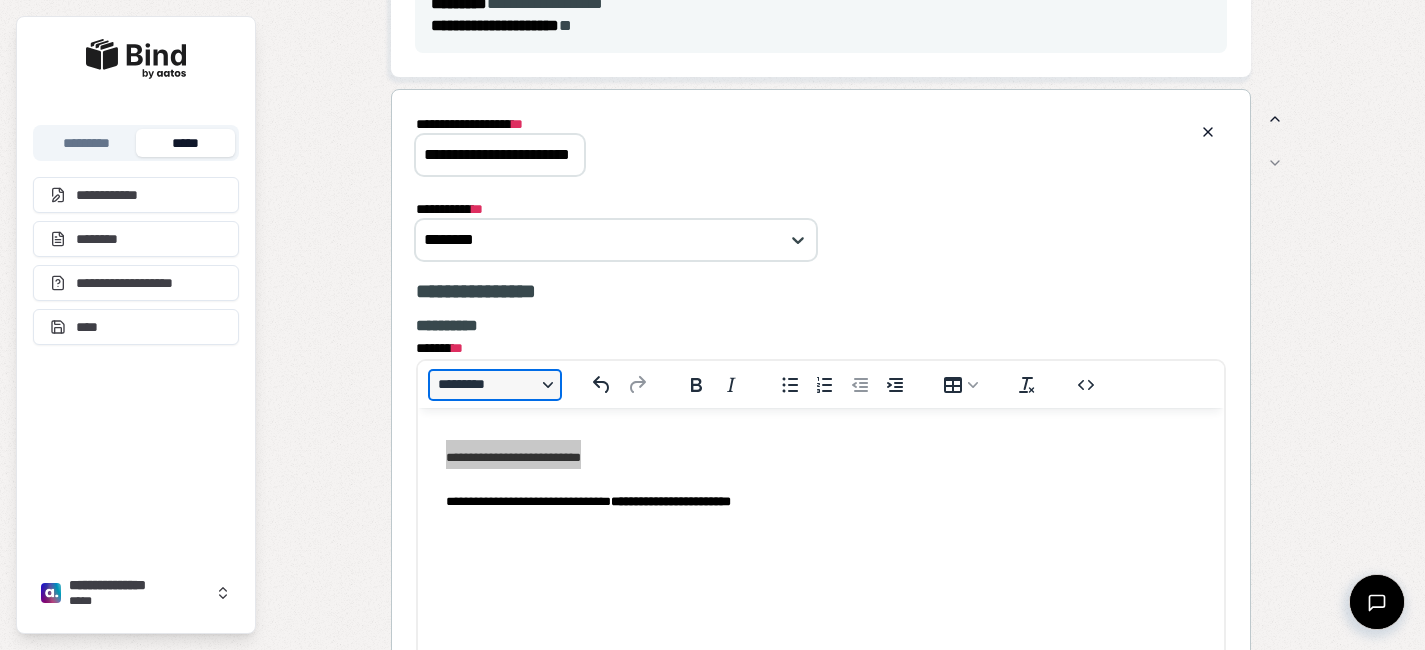 click on "*********" at bounding box center (495, 385) 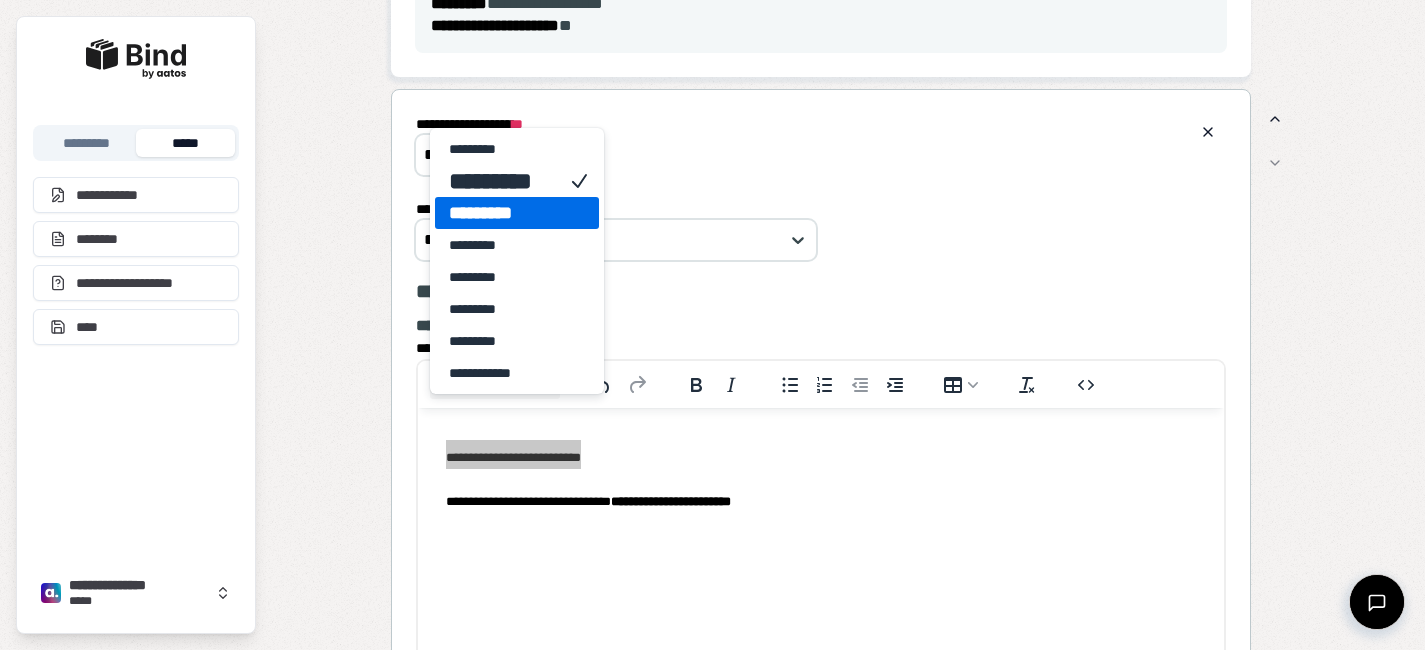 click on "*********" at bounding box center (503, 213) 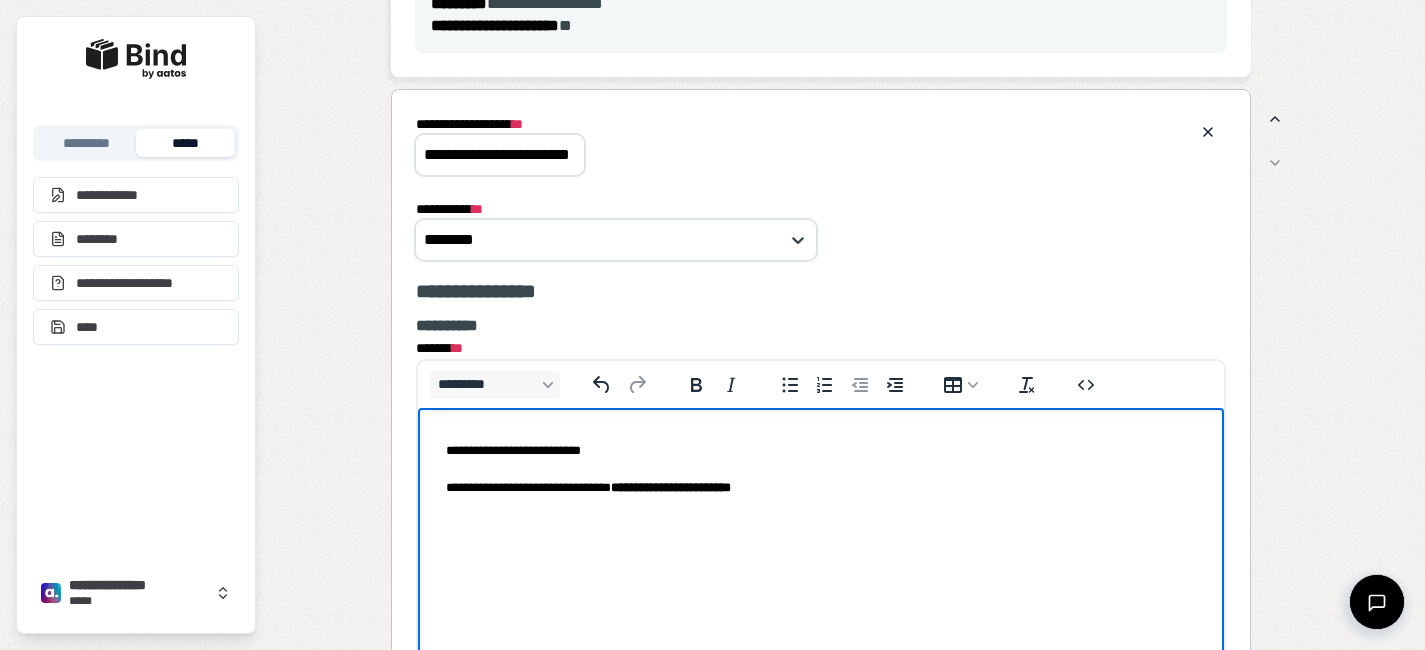 click on "**********" at bounding box center (820, 488) 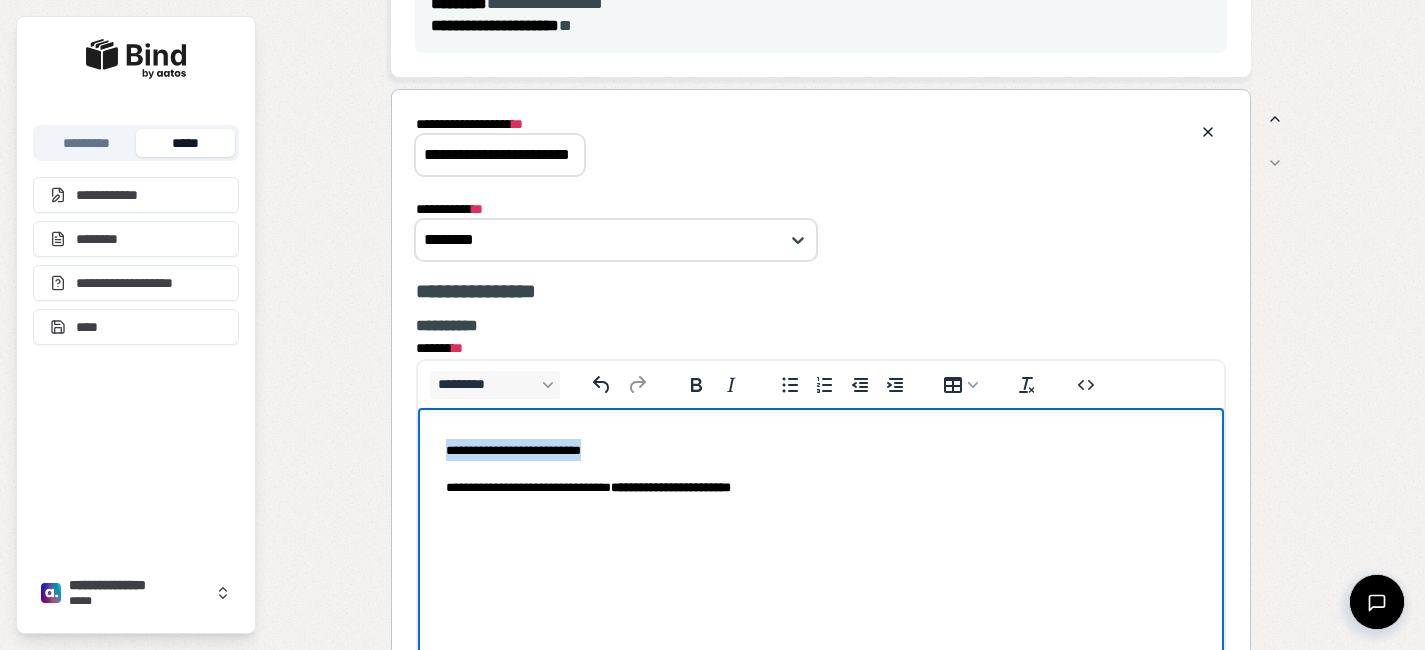 copy on "**********" 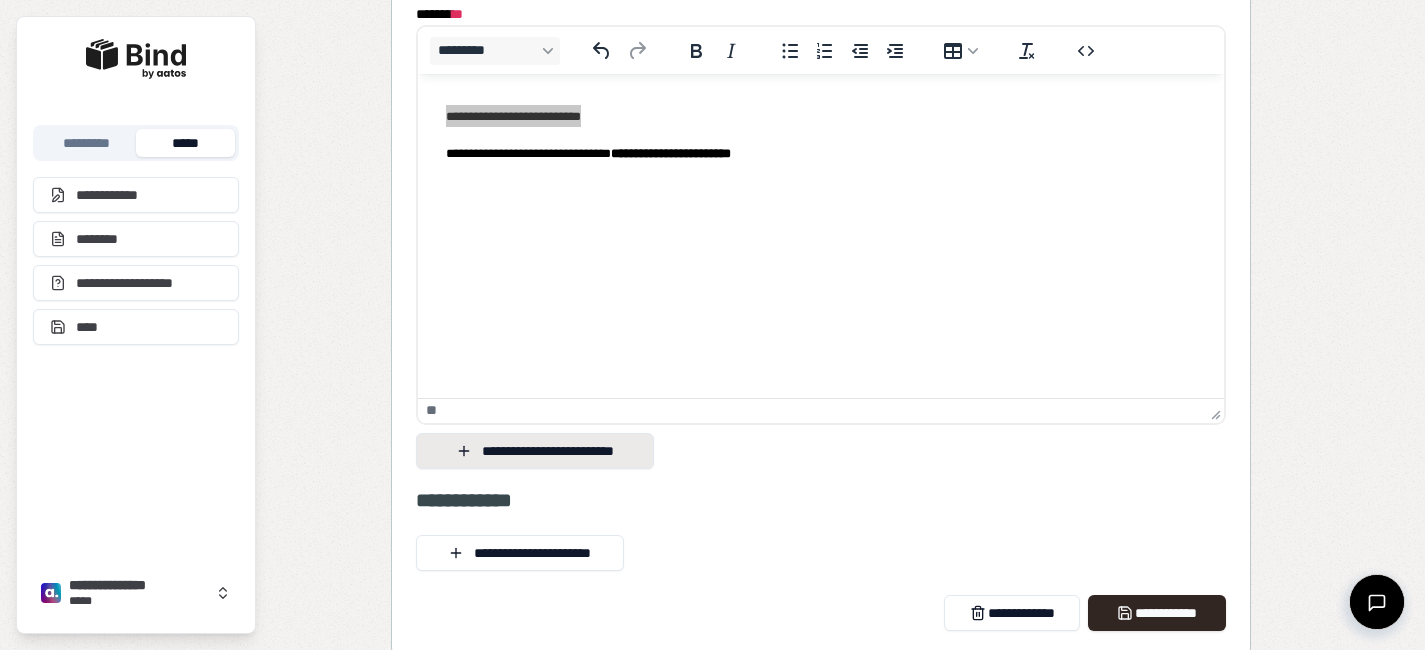 click on "**********" at bounding box center (535, 451) 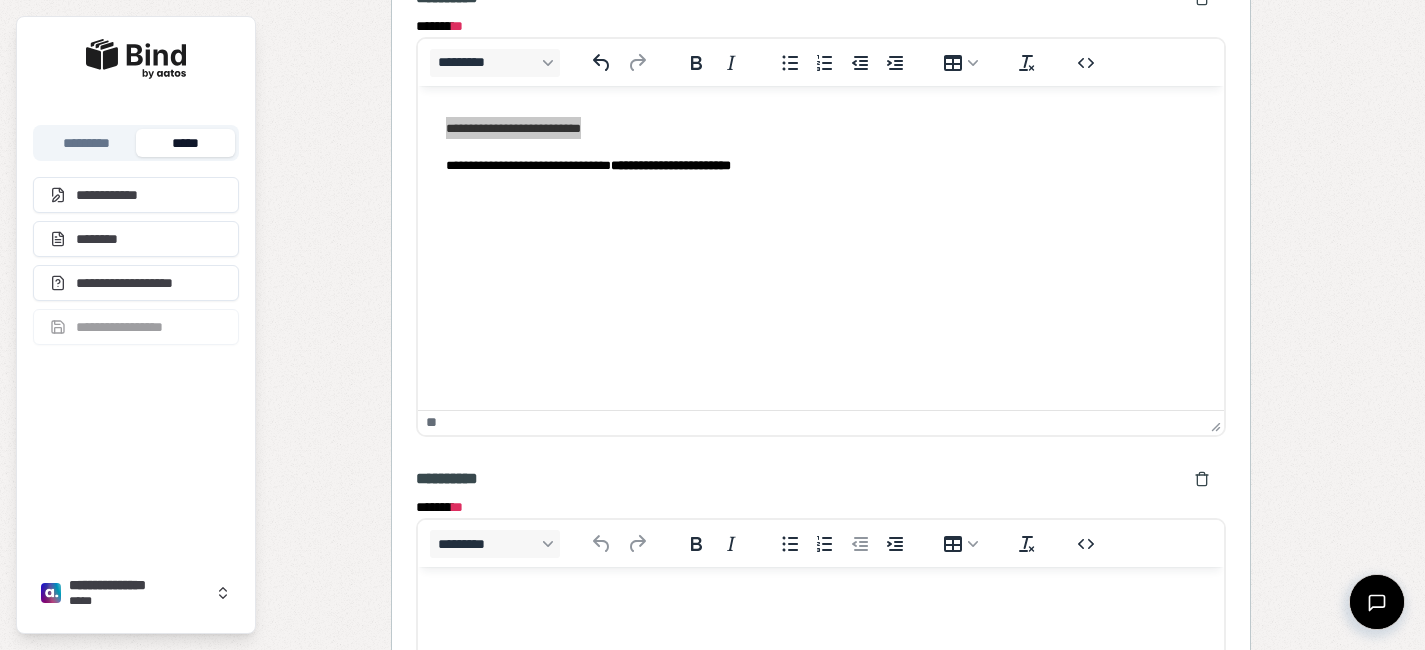 scroll, scrollTop: 1077, scrollLeft: 0, axis: vertical 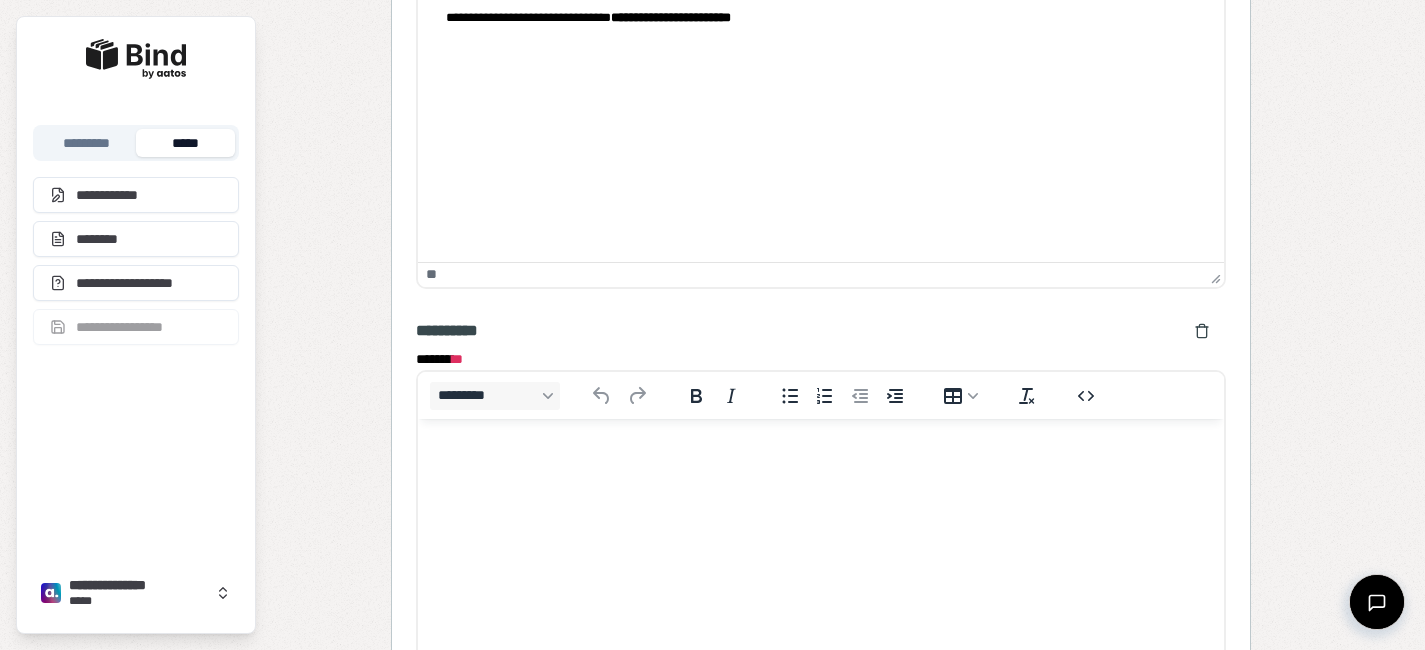 click at bounding box center (820, 458) 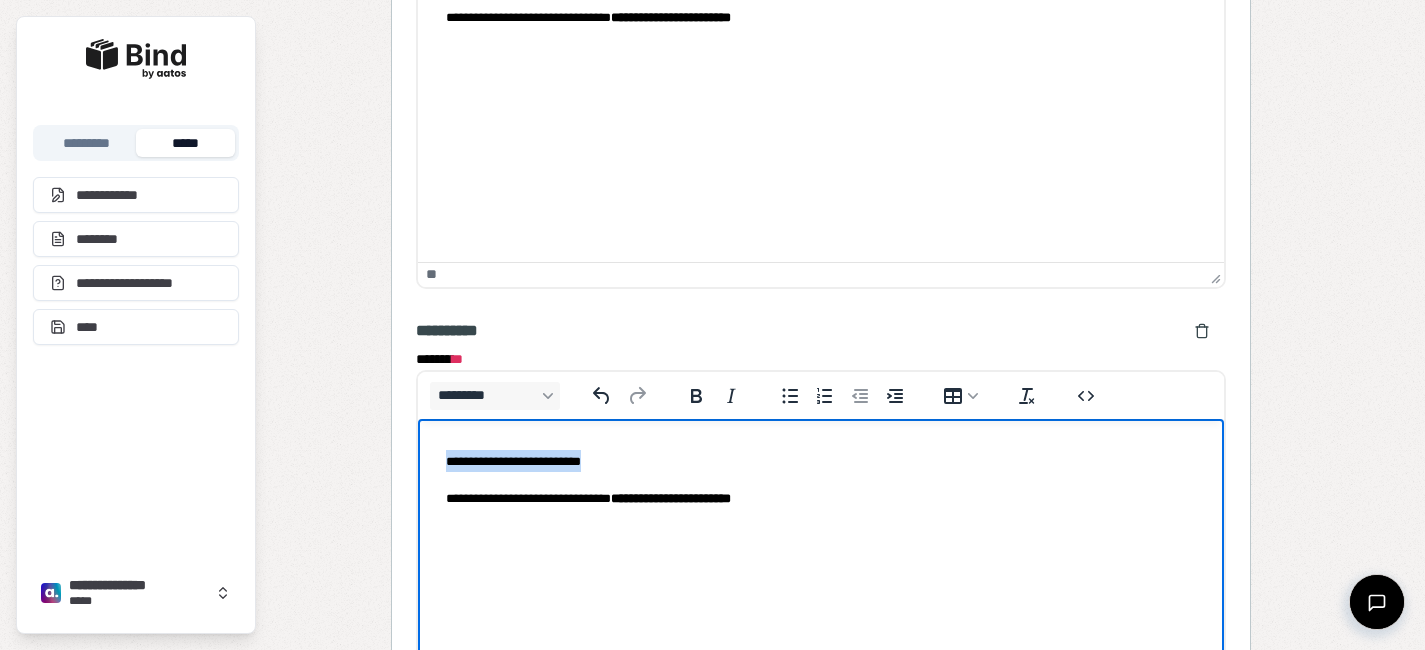 drag, startPoint x: 626, startPoint y: 461, endPoint x: 360, endPoint y: 454, distance: 266.0921 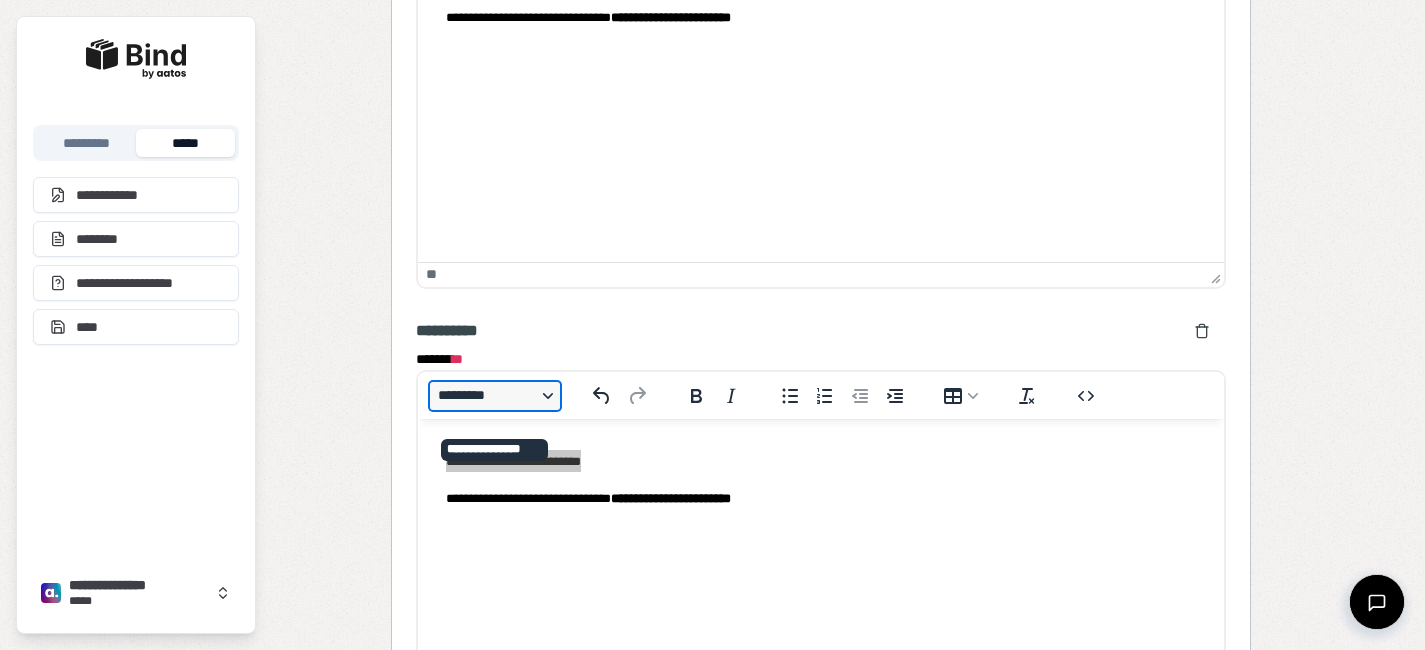click on "*********" at bounding box center (495, 396) 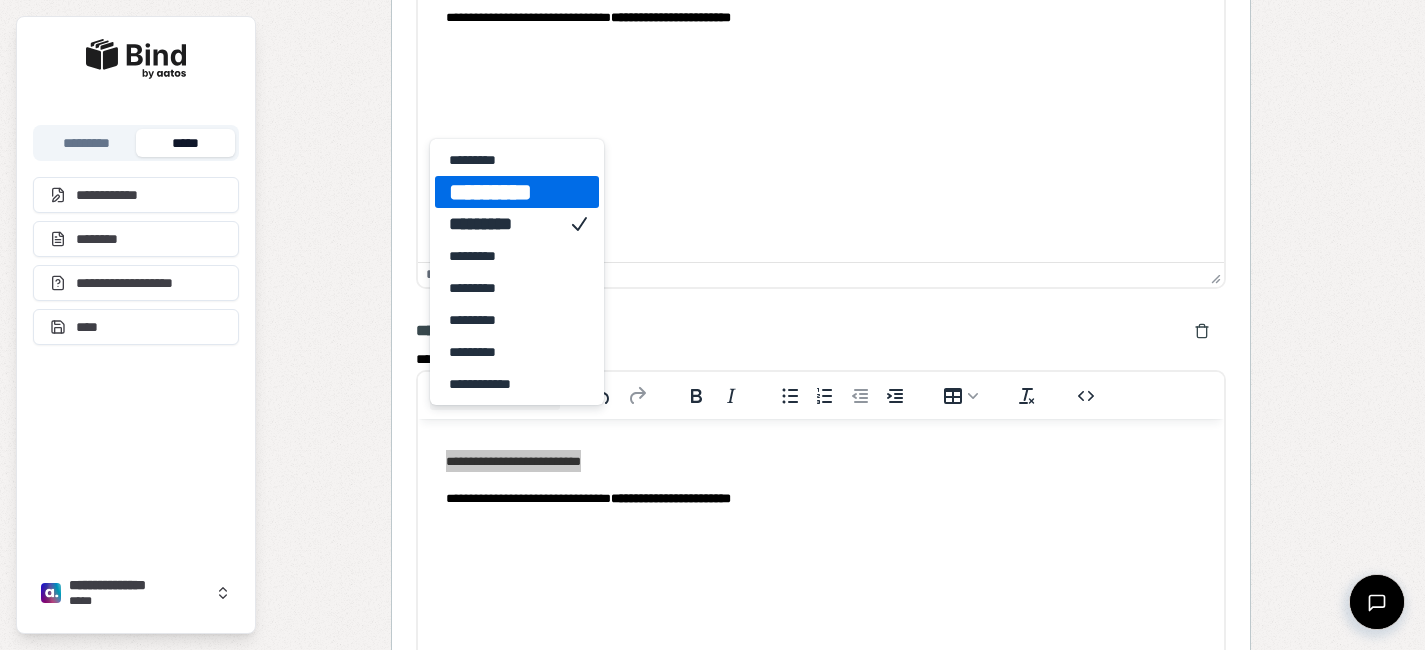 click on "*********" at bounding box center [503, 192] 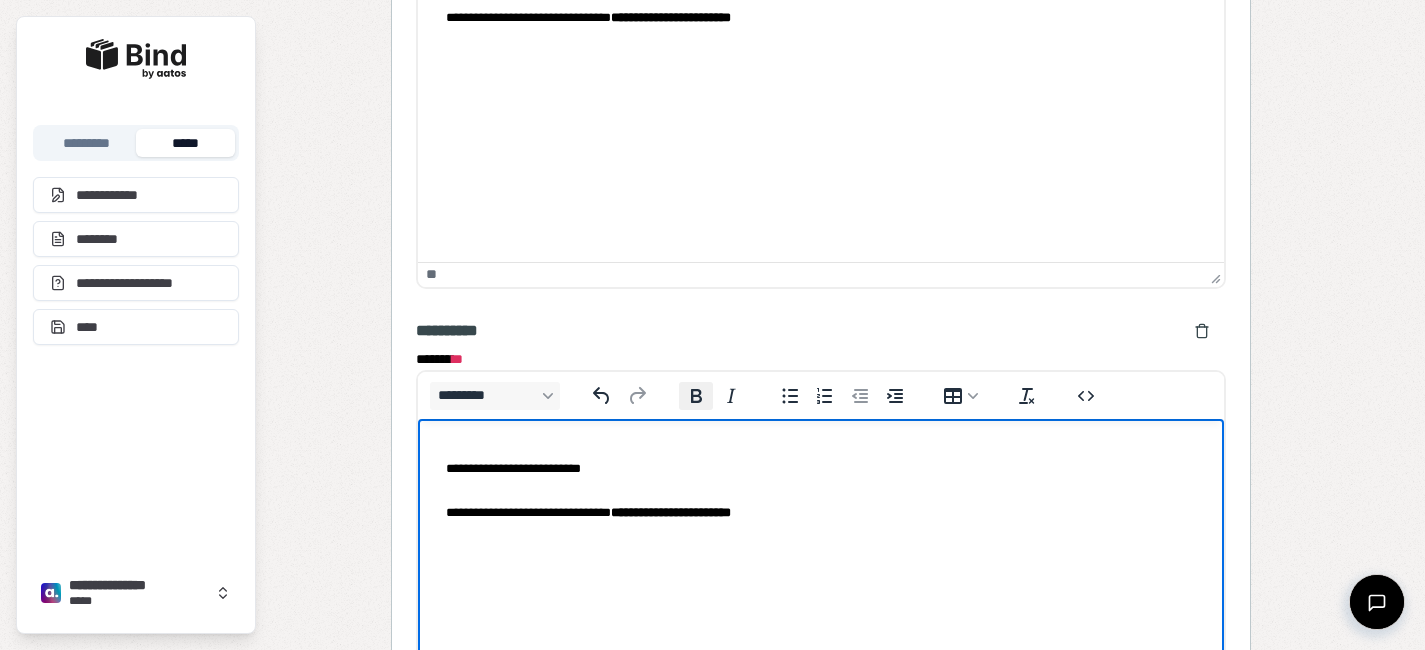 click on "******* * ********* ** * ****" at bounding box center (696, 396) 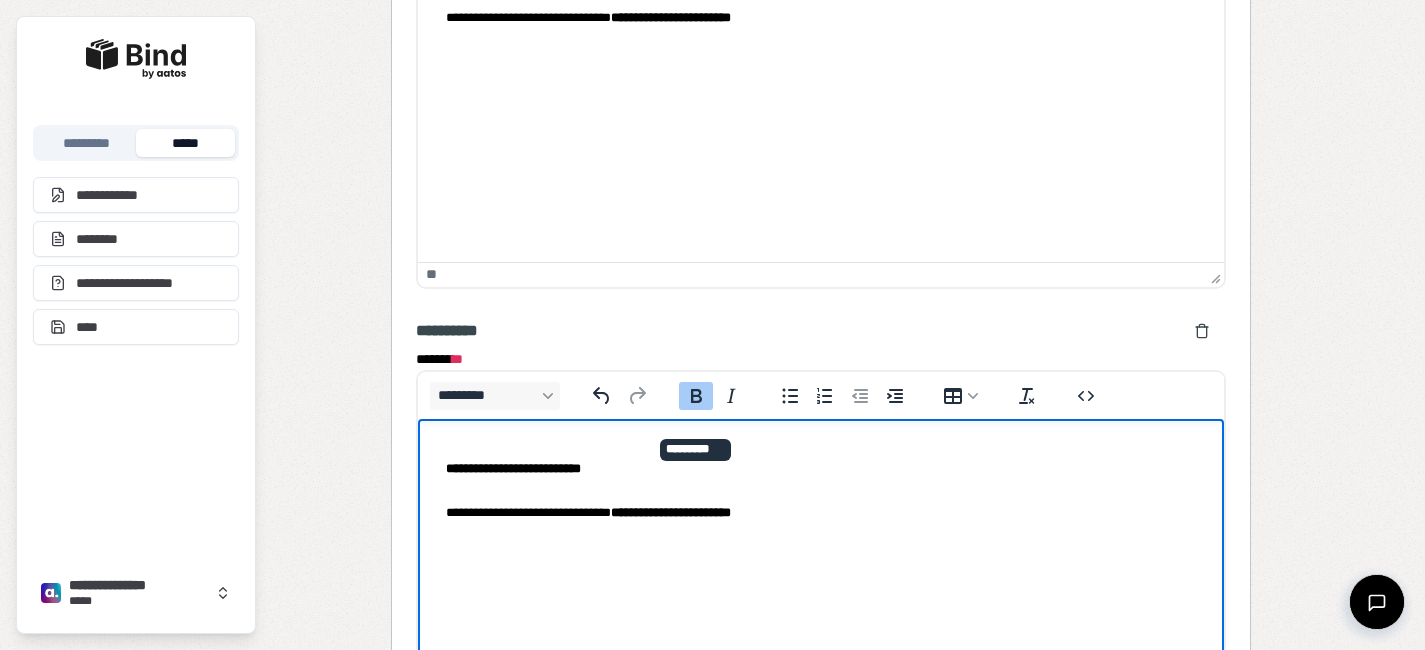 click on "**********" at bounding box center (820, 465) 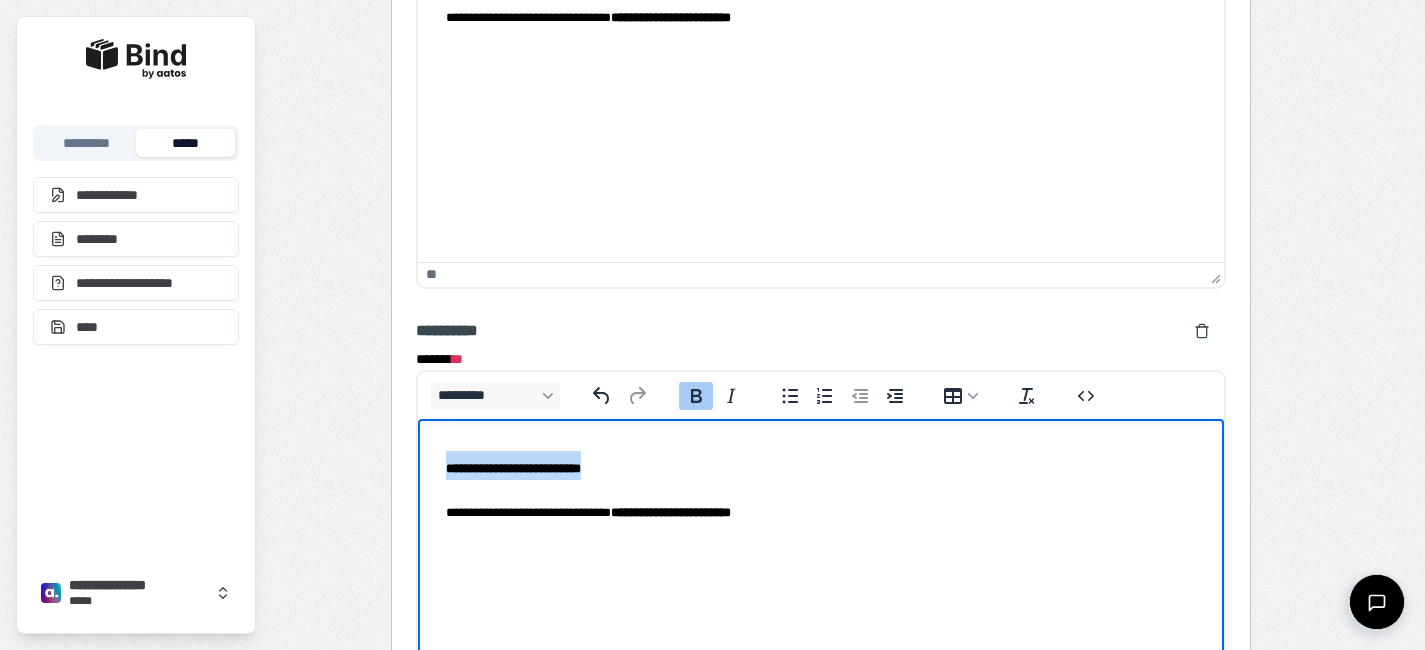drag, startPoint x: 585, startPoint y: 465, endPoint x: 386, endPoint y: 457, distance: 199.16074 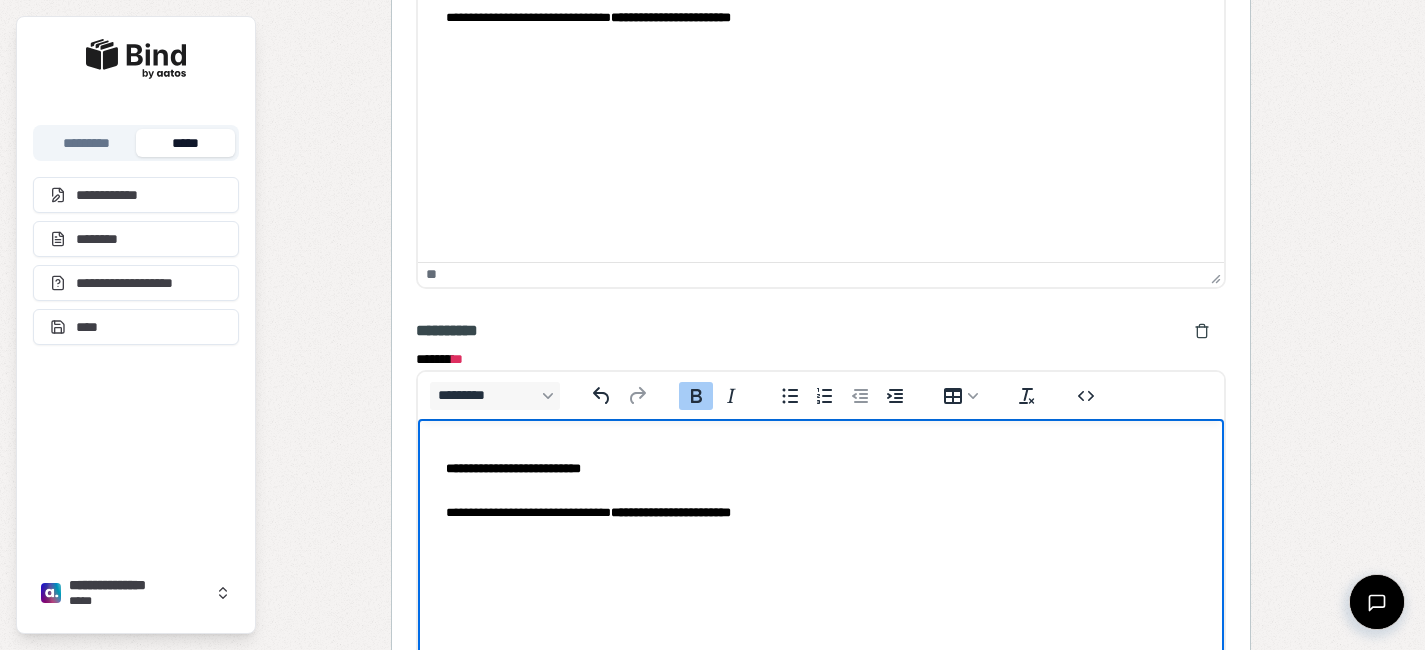 click on "**********" at bounding box center [820, 513] 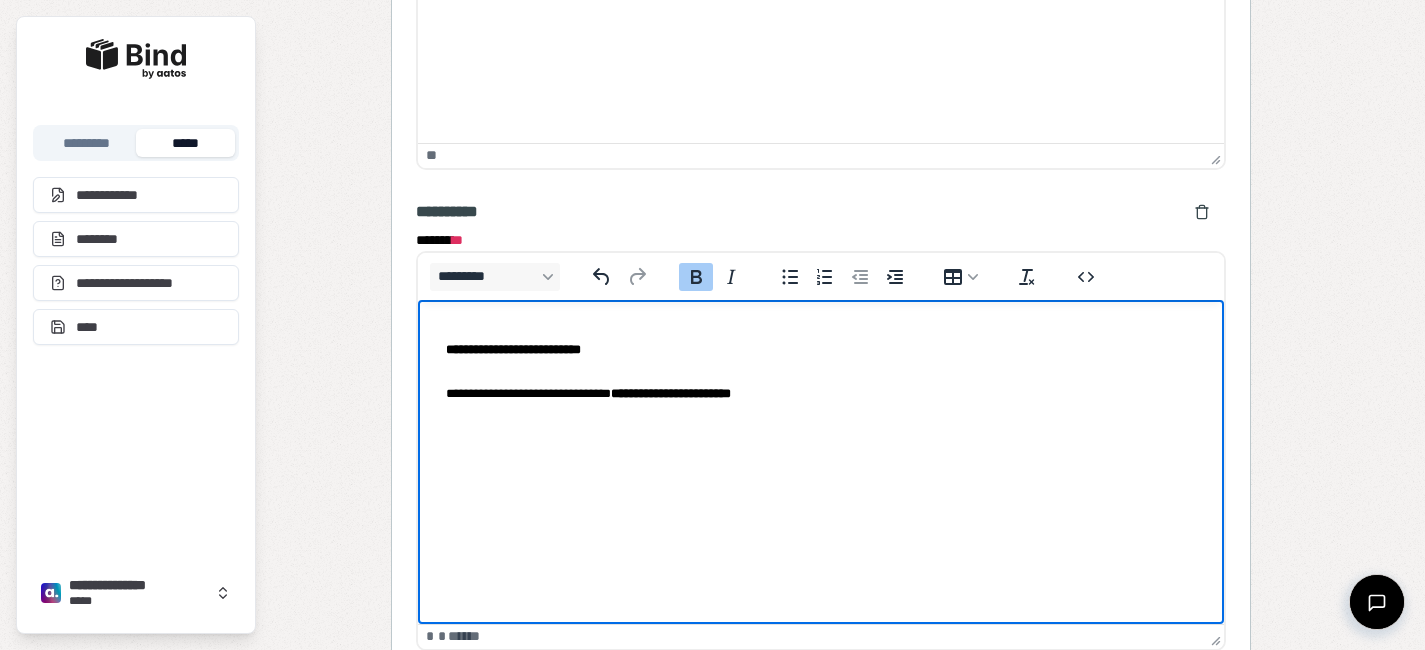 scroll, scrollTop: 1212, scrollLeft: 0, axis: vertical 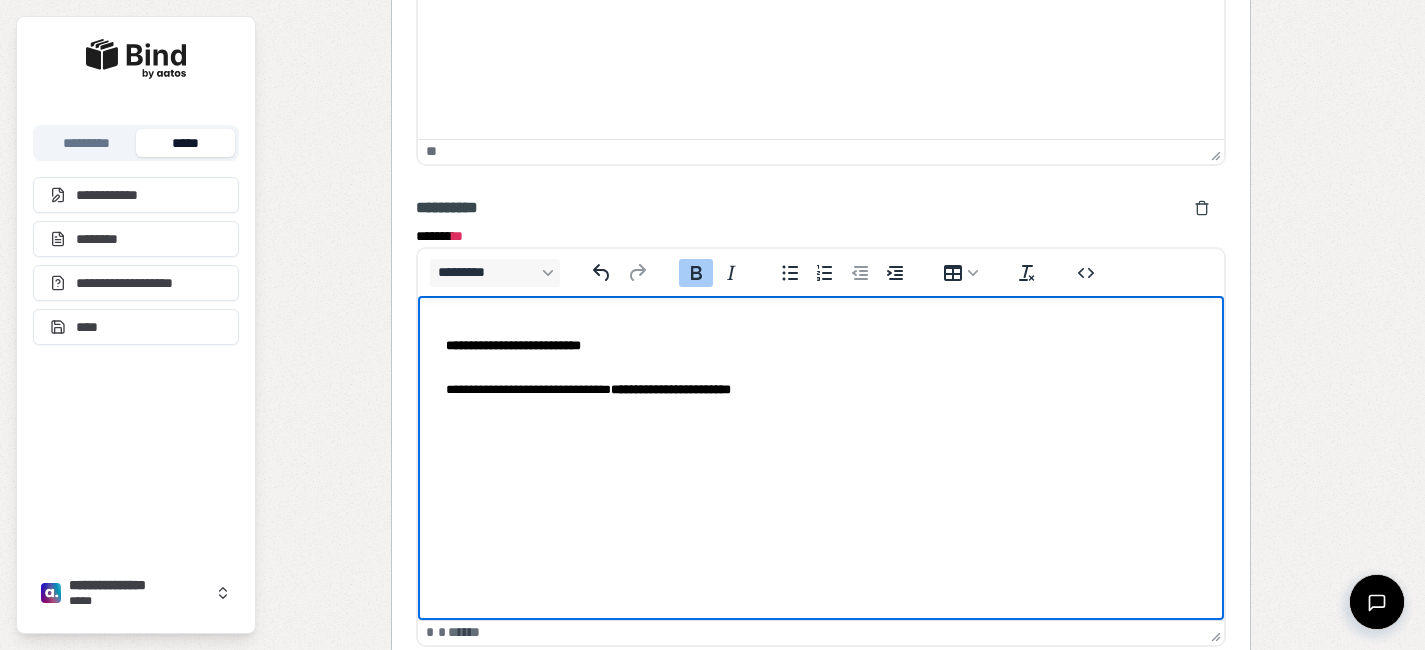 click on "**********" at bounding box center (820, 390) 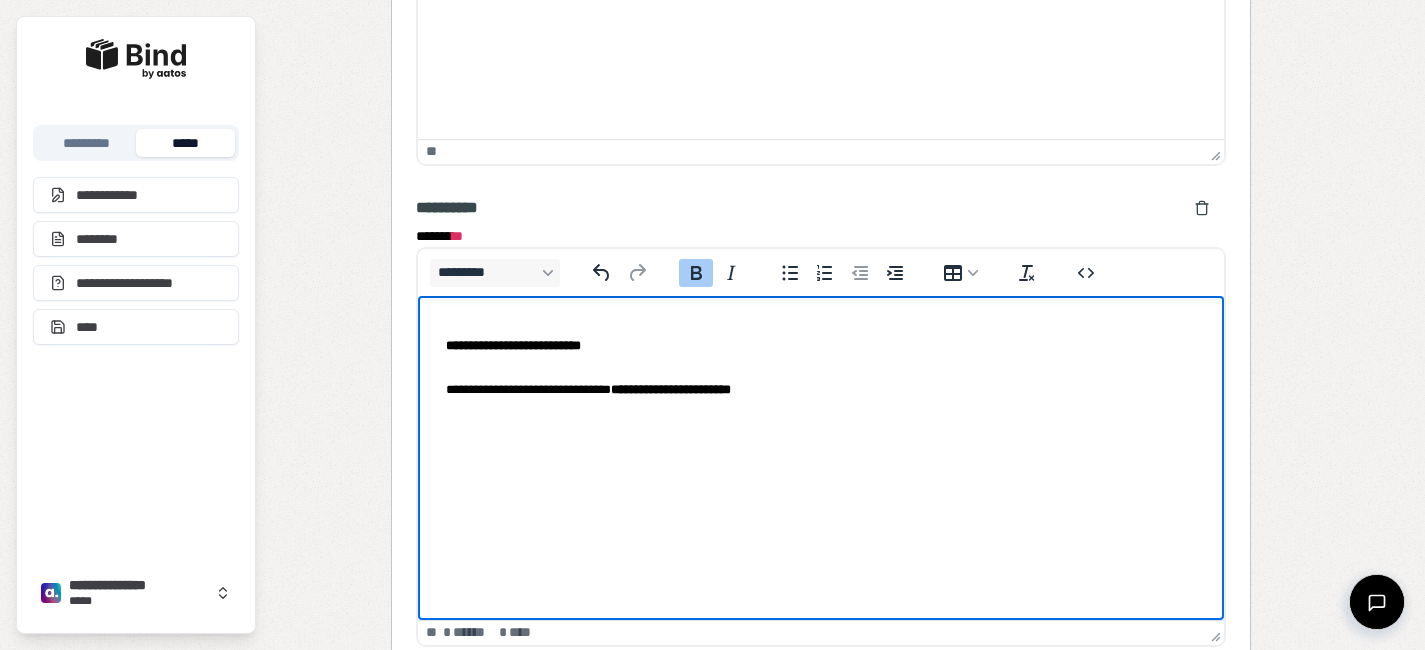 click on "**********" at bounding box center (512, 345) 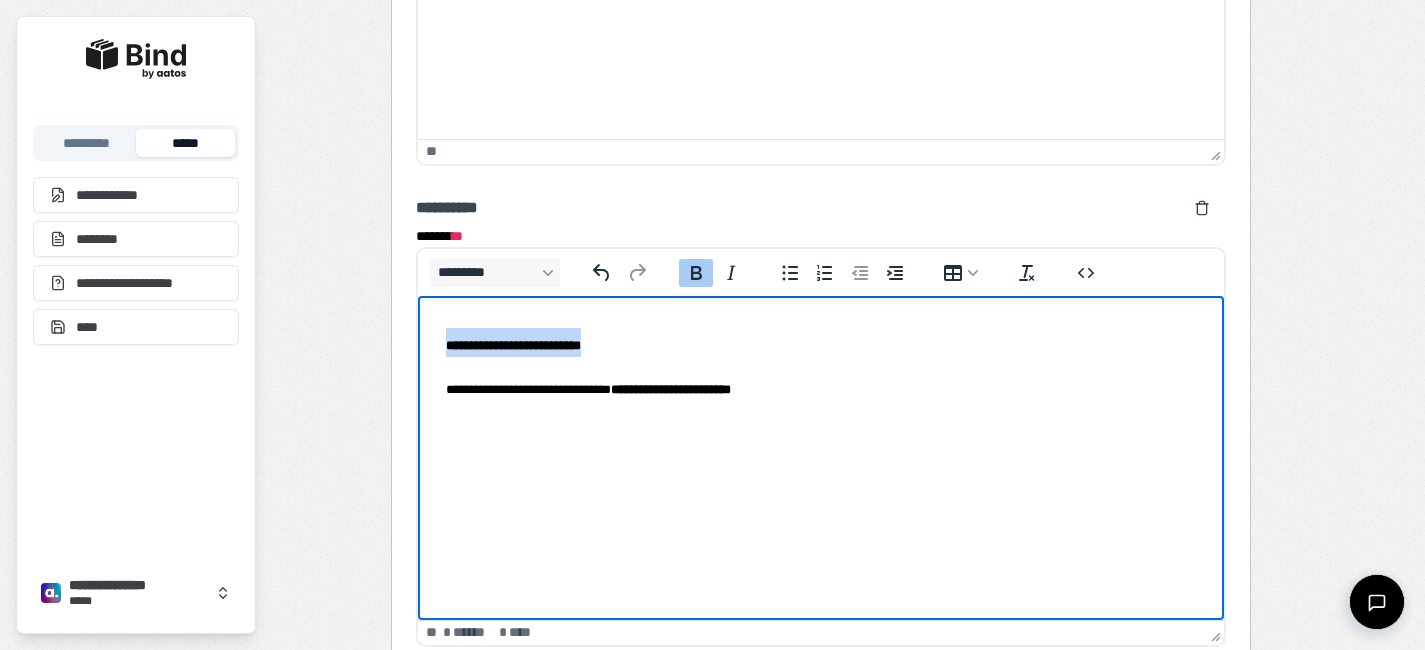 drag, startPoint x: 611, startPoint y: 344, endPoint x: 401, endPoint y: 335, distance: 210.19276 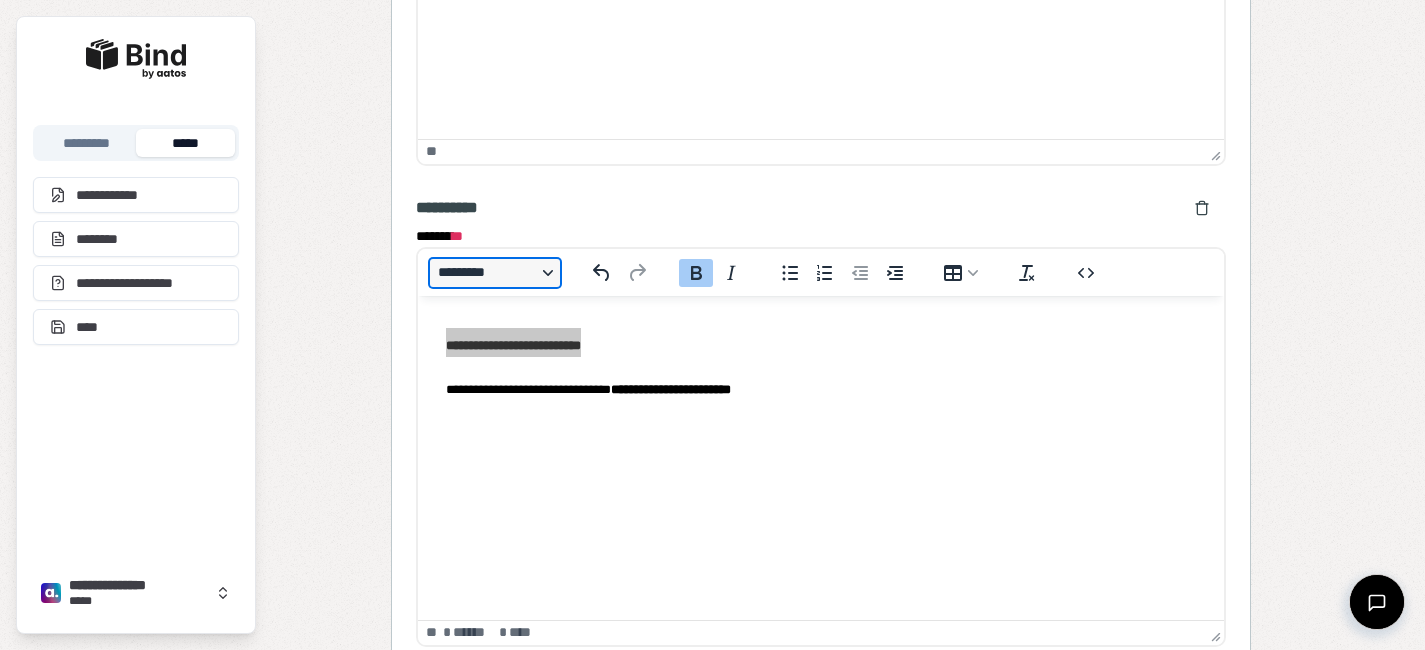 click on "*********" at bounding box center [495, 273] 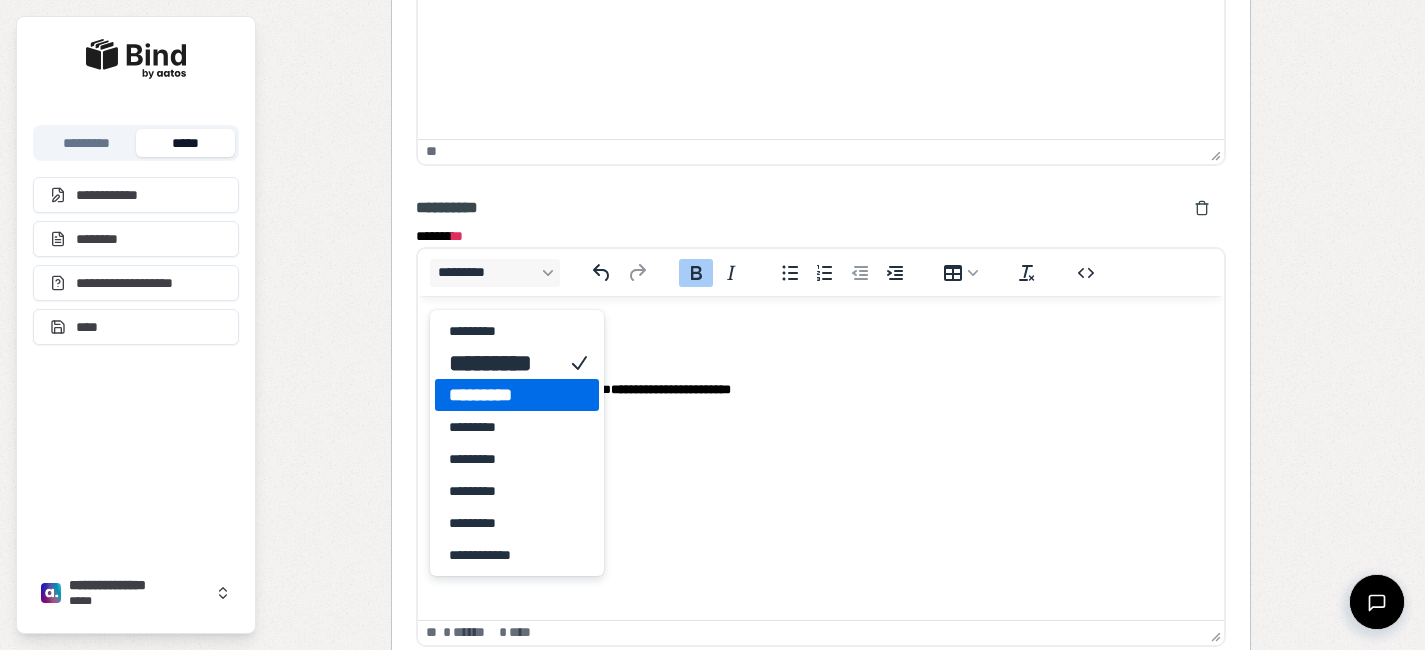 click on "*********" at bounding box center [503, 395] 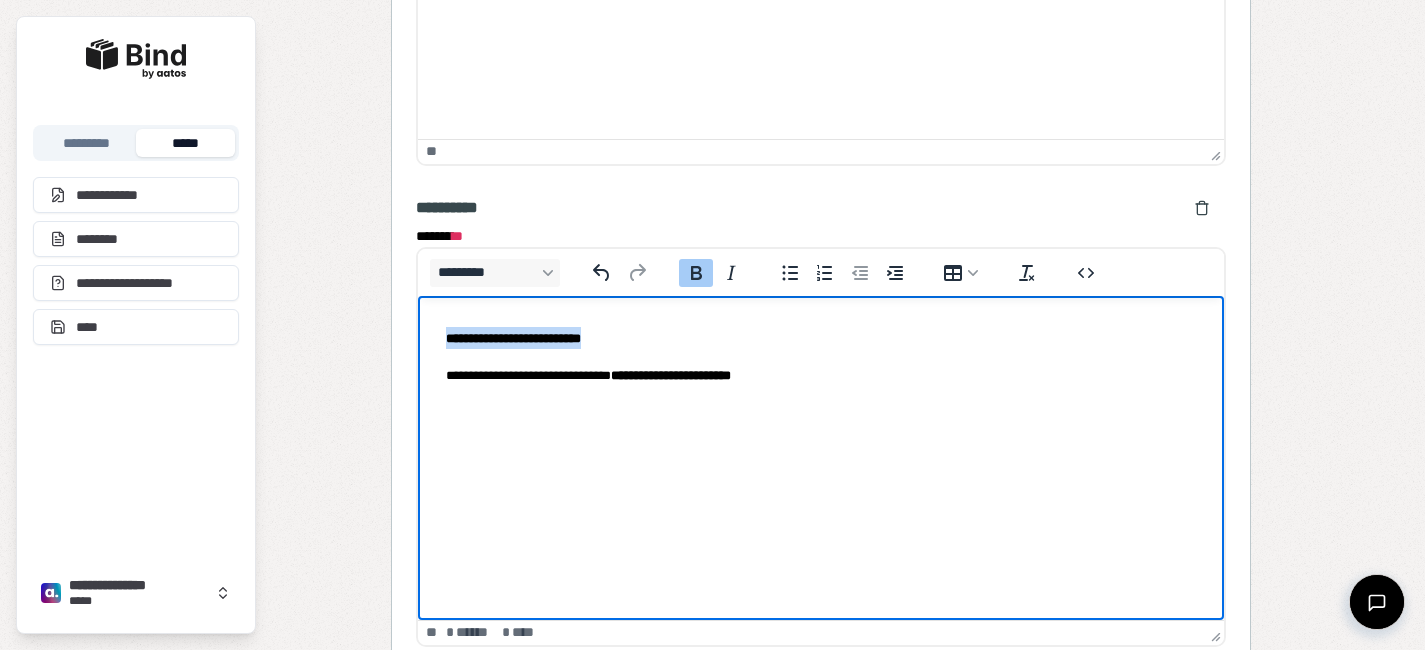 drag, startPoint x: 620, startPoint y: 340, endPoint x: 349, endPoint y: 323, distance: 271.53268 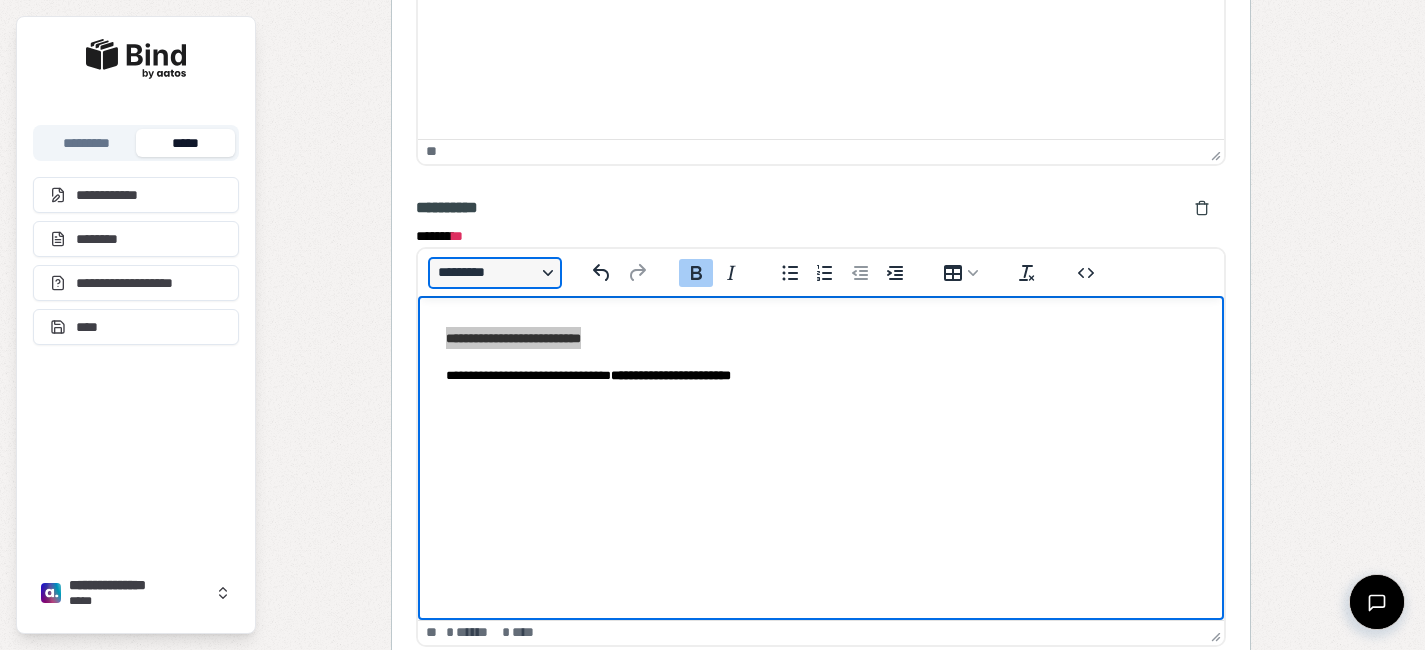 click on "*********" at bounding box center (495, 273) 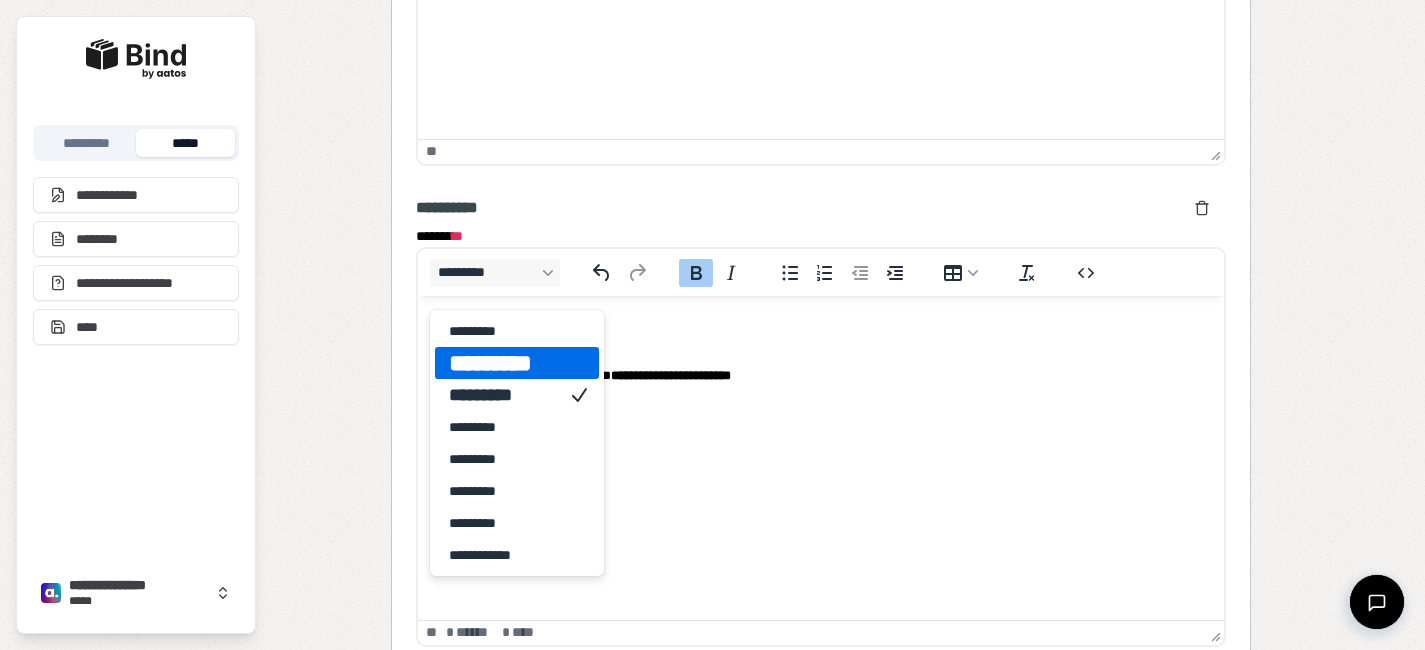 click on "*********" at bounding box center [503, 363] 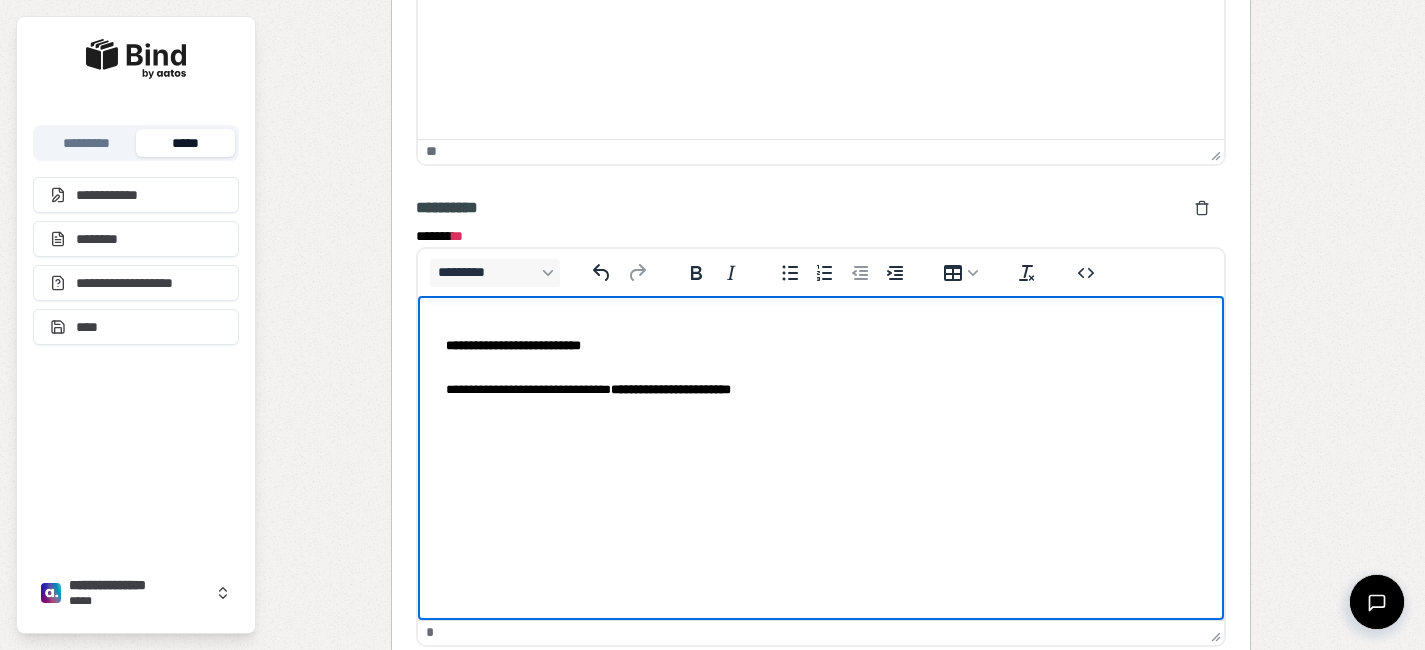 click on "**********" at bounding box center (820, 362) 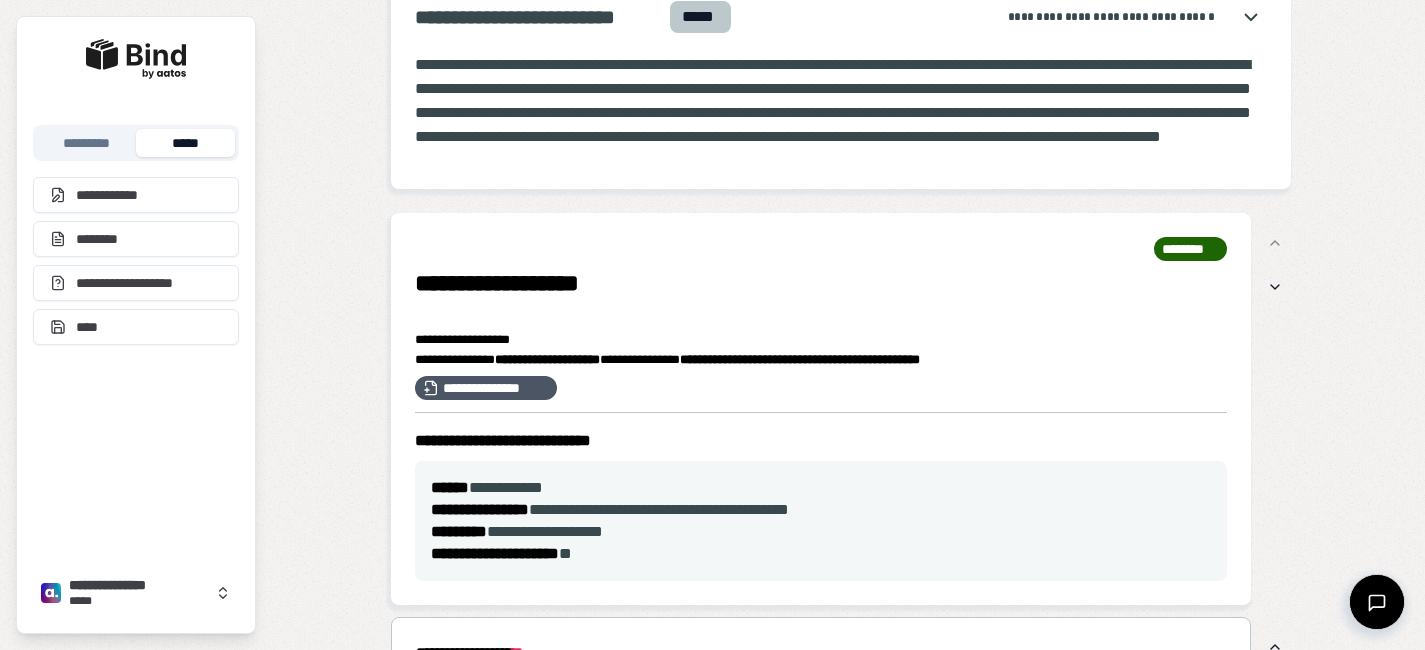 scroll, scrollTop: 0, scrollLeft: 0, axis: both 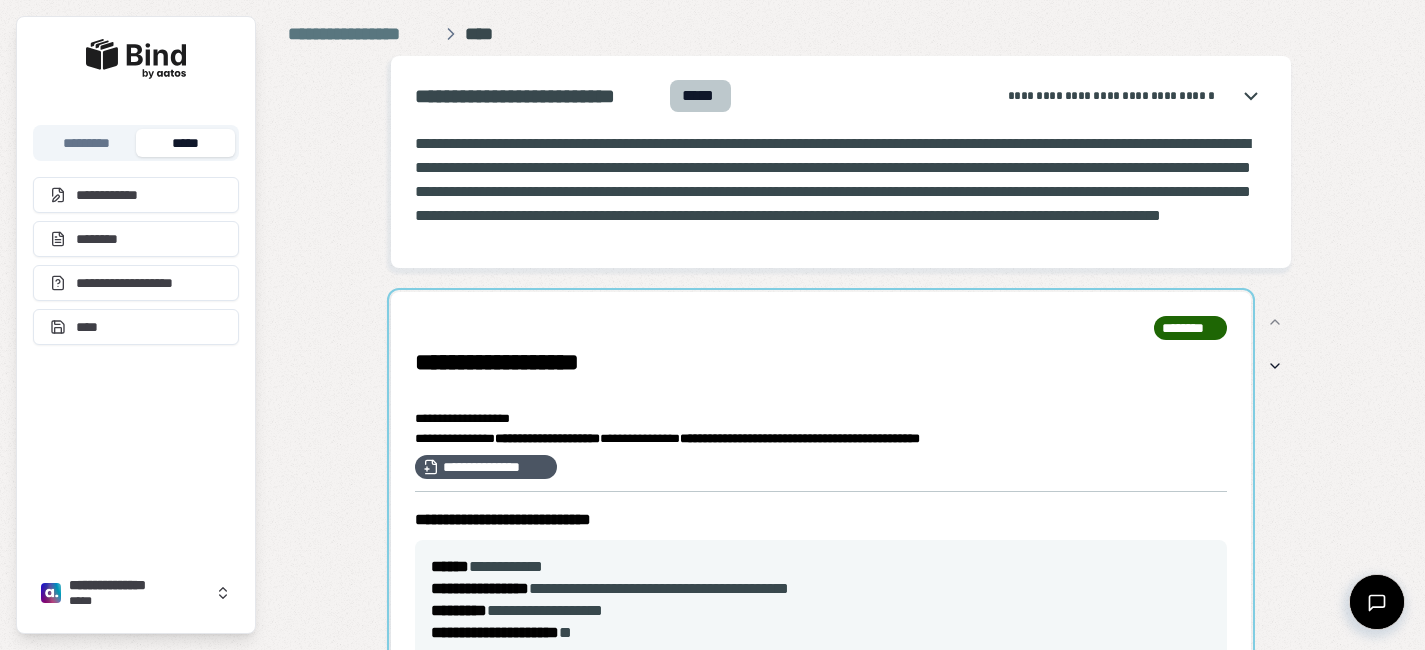 click at bounding box center [821, 488] 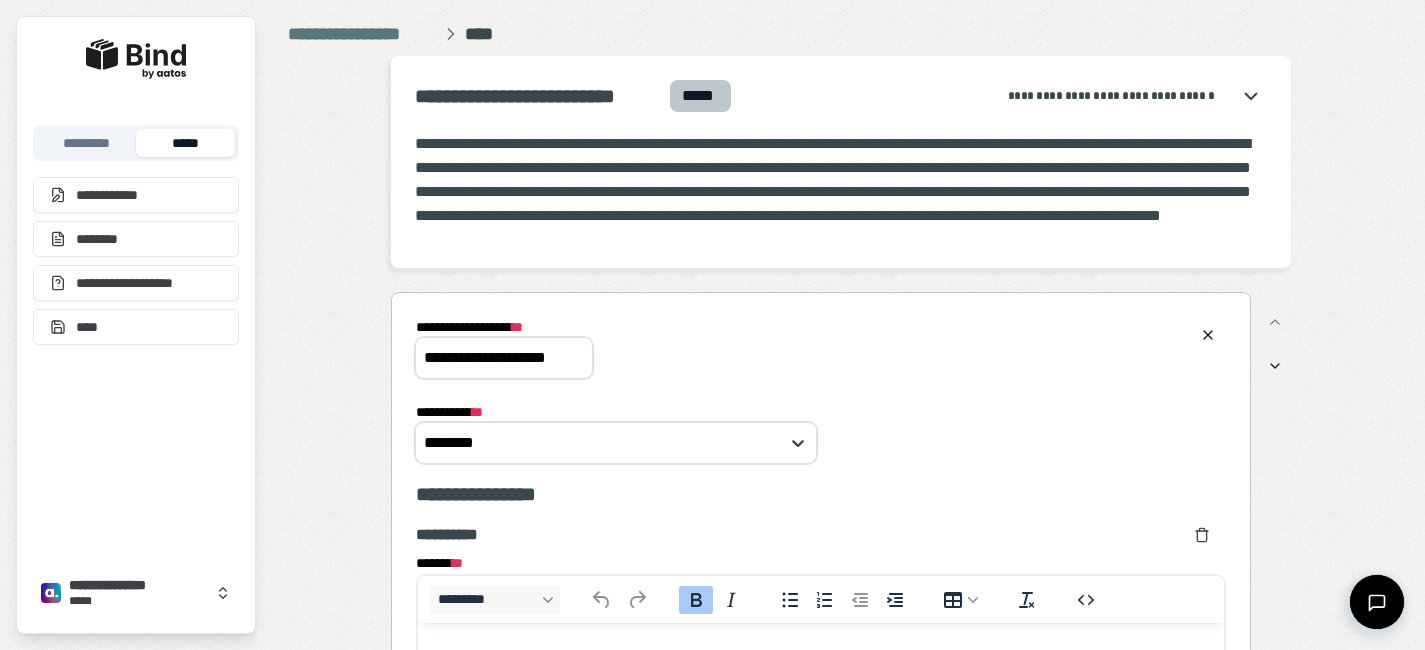 scroll, scrollTop: 0, scrollLeft: 0, axis: both 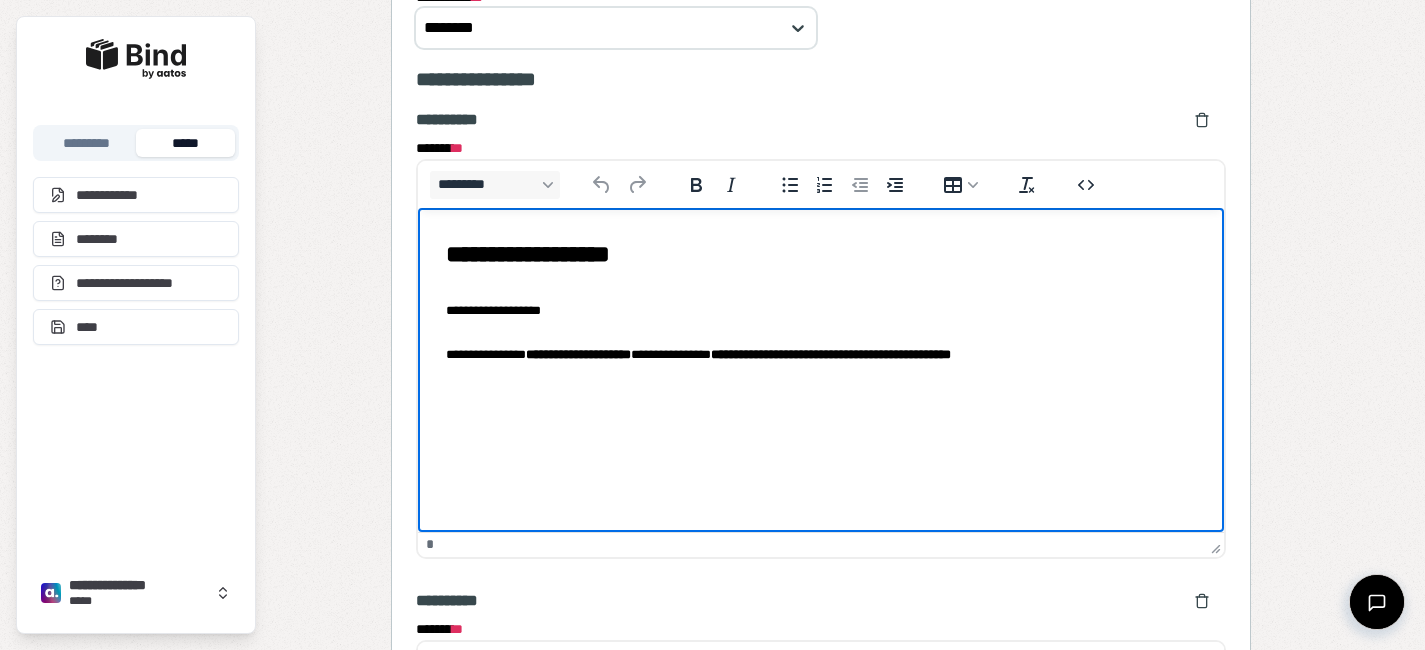click on "**********" at bounding box center [820, 355] 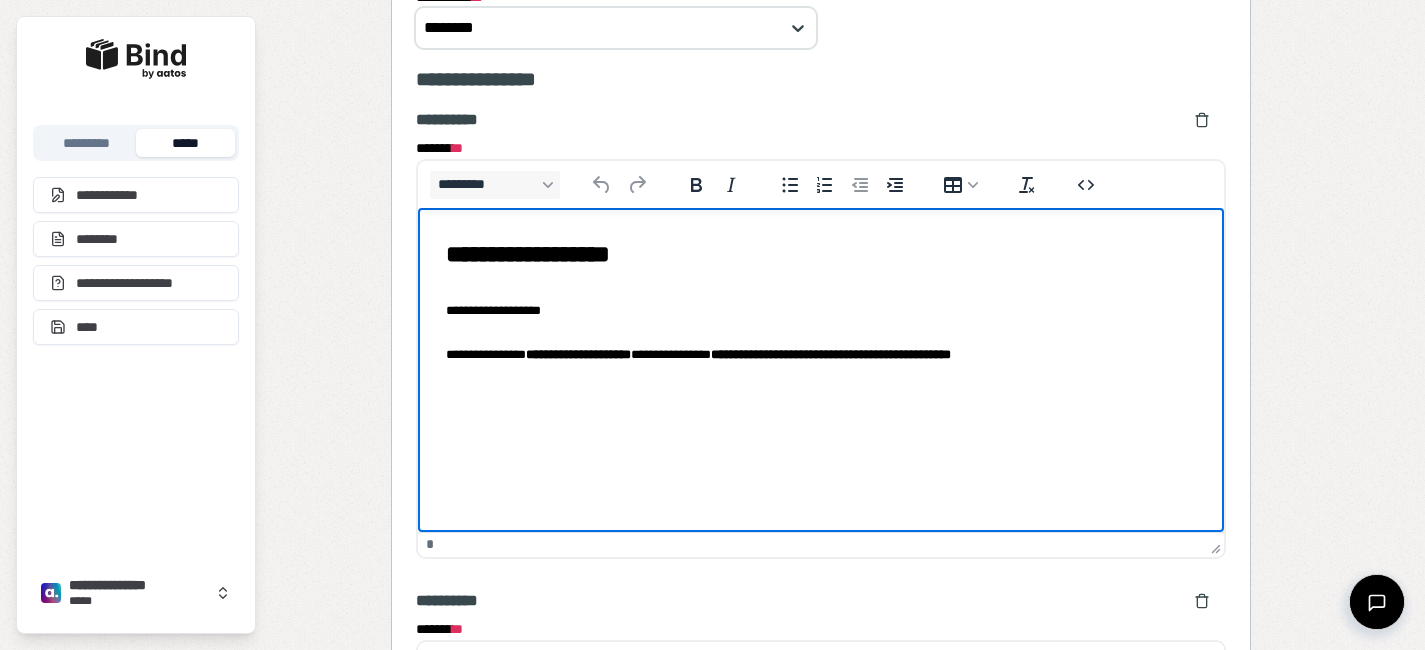 click on "**********" at bounding box center [820, 355] 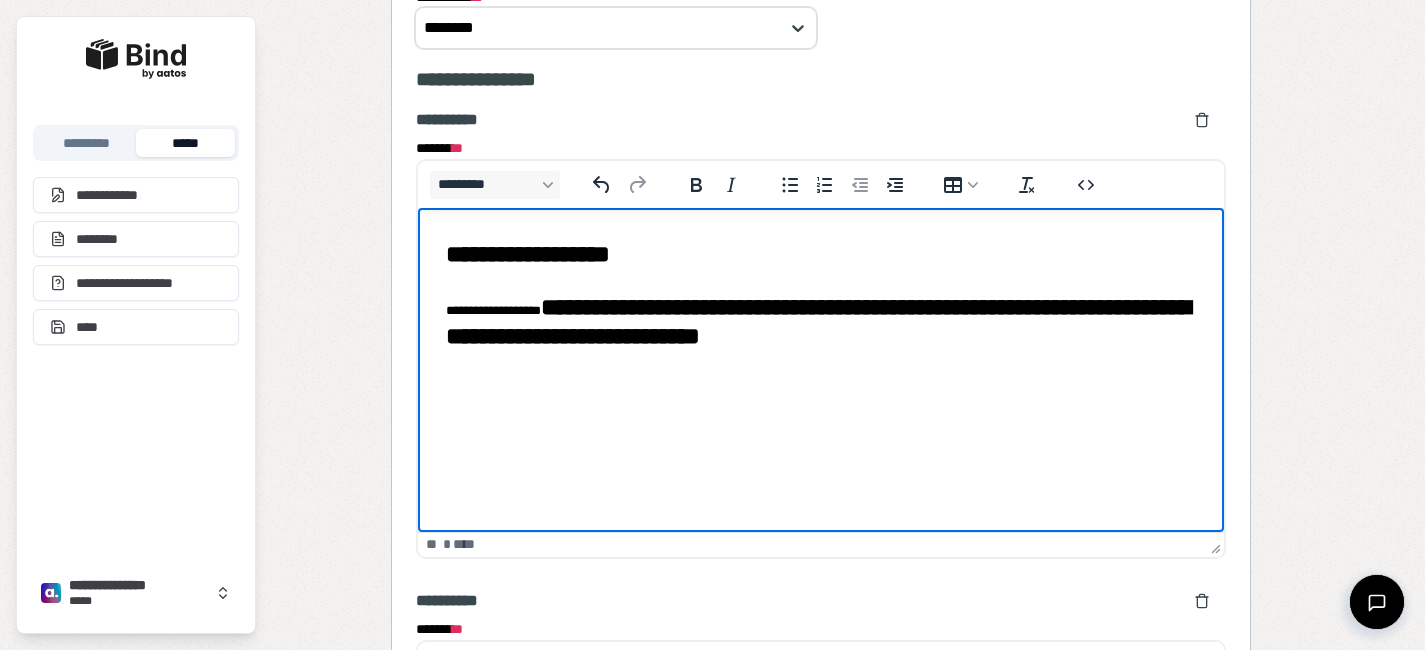 type 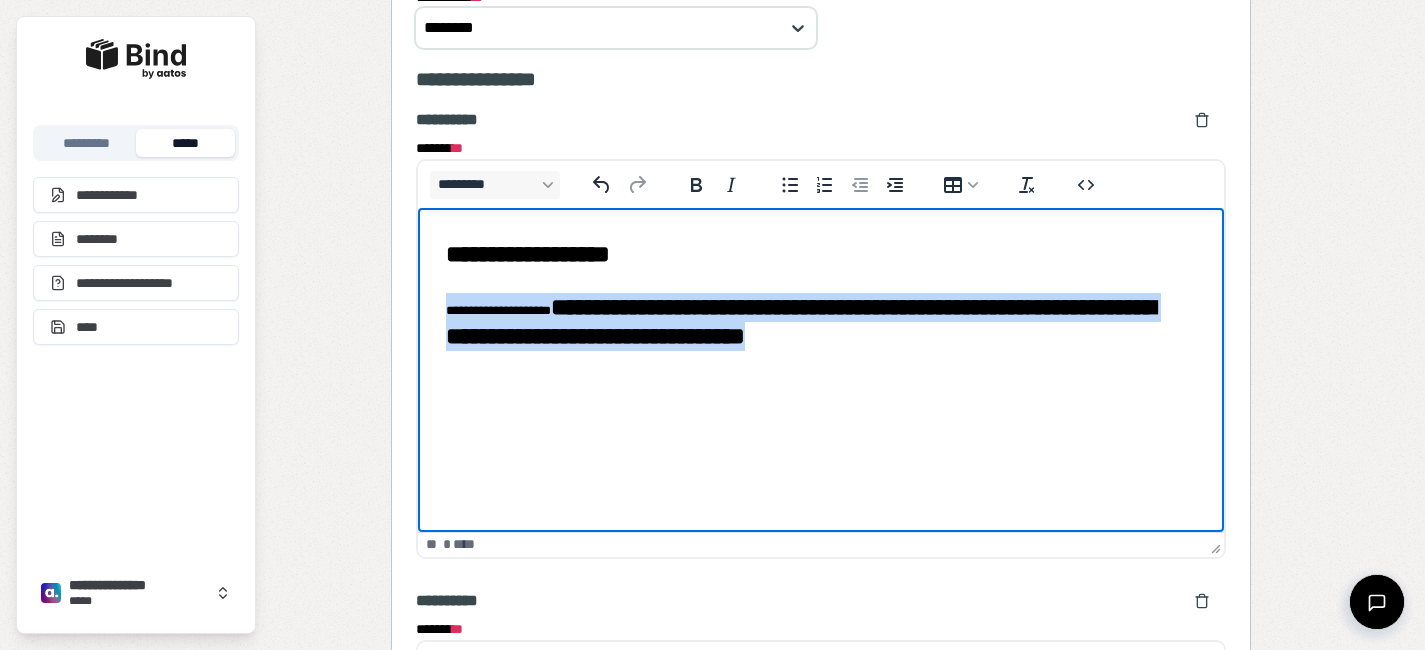 drag, startPoint x: 1075, startPoint y: 338, endPoint x: 348, endPoint y: 298, distance: 728.0996 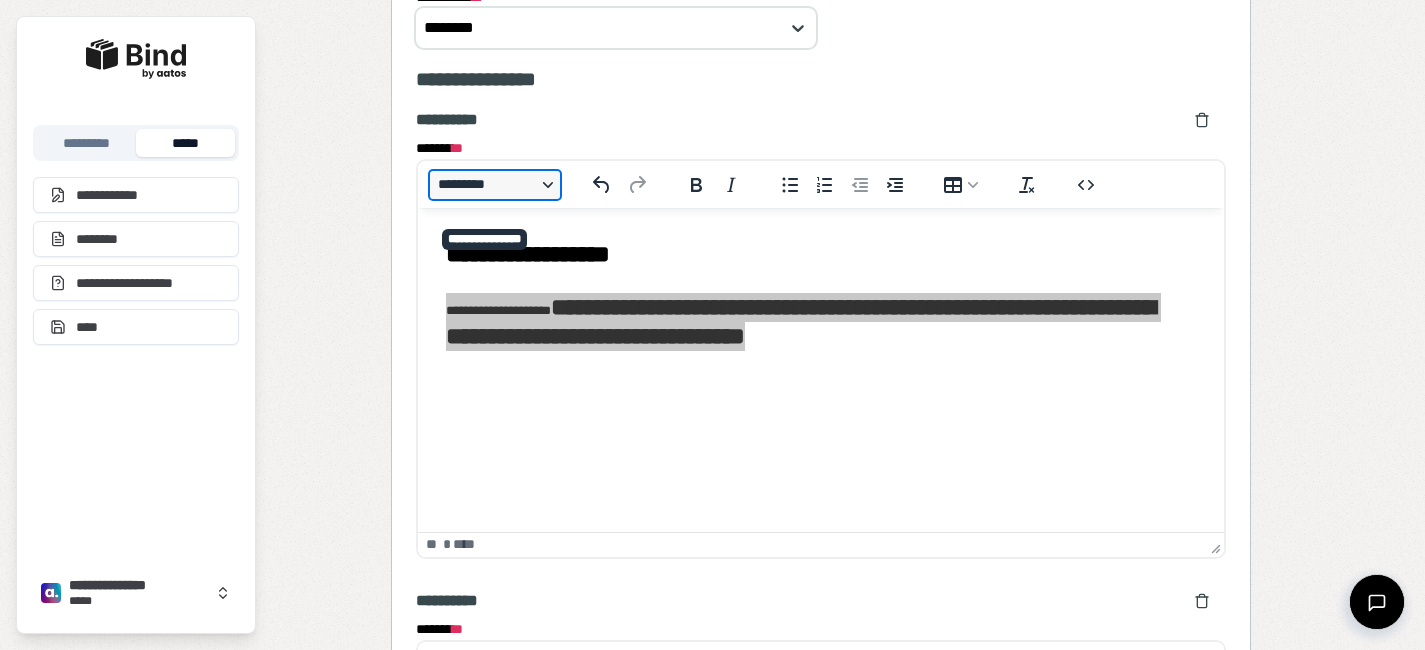 click on "*********" at bounding box center [495, 185] 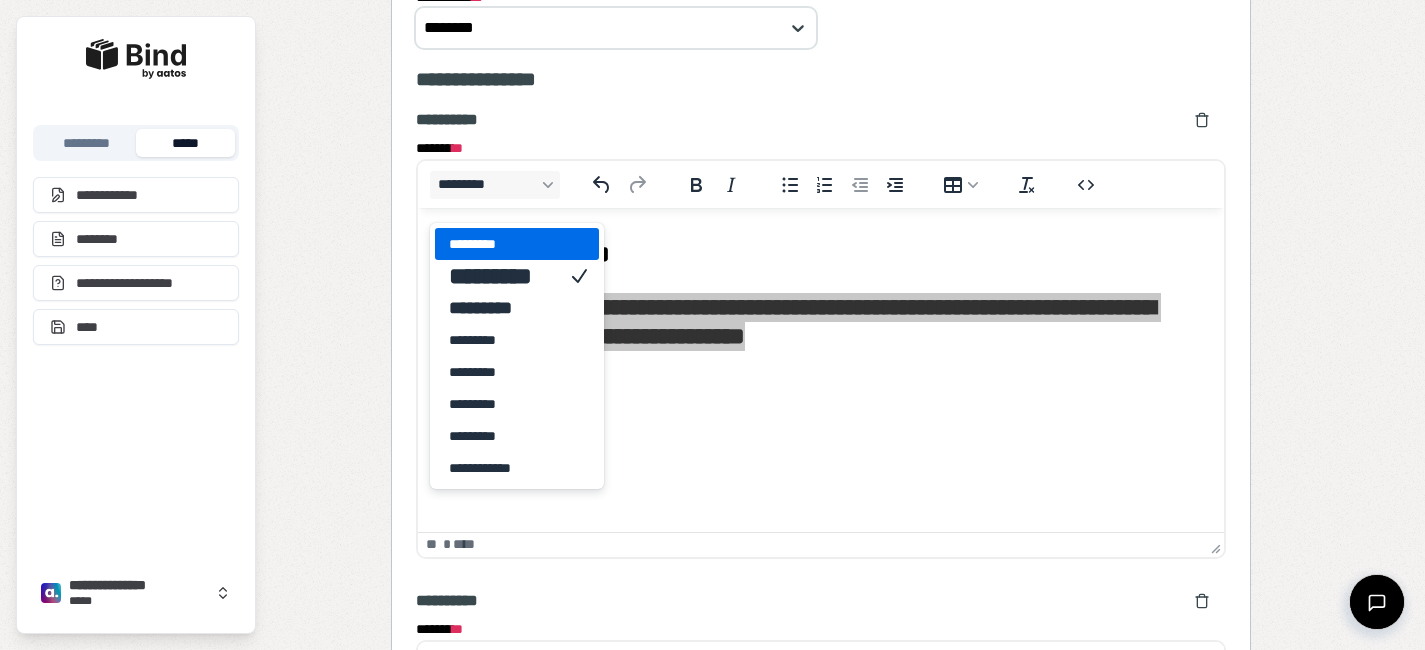 click on "*********" at bounding box center [517, 244] 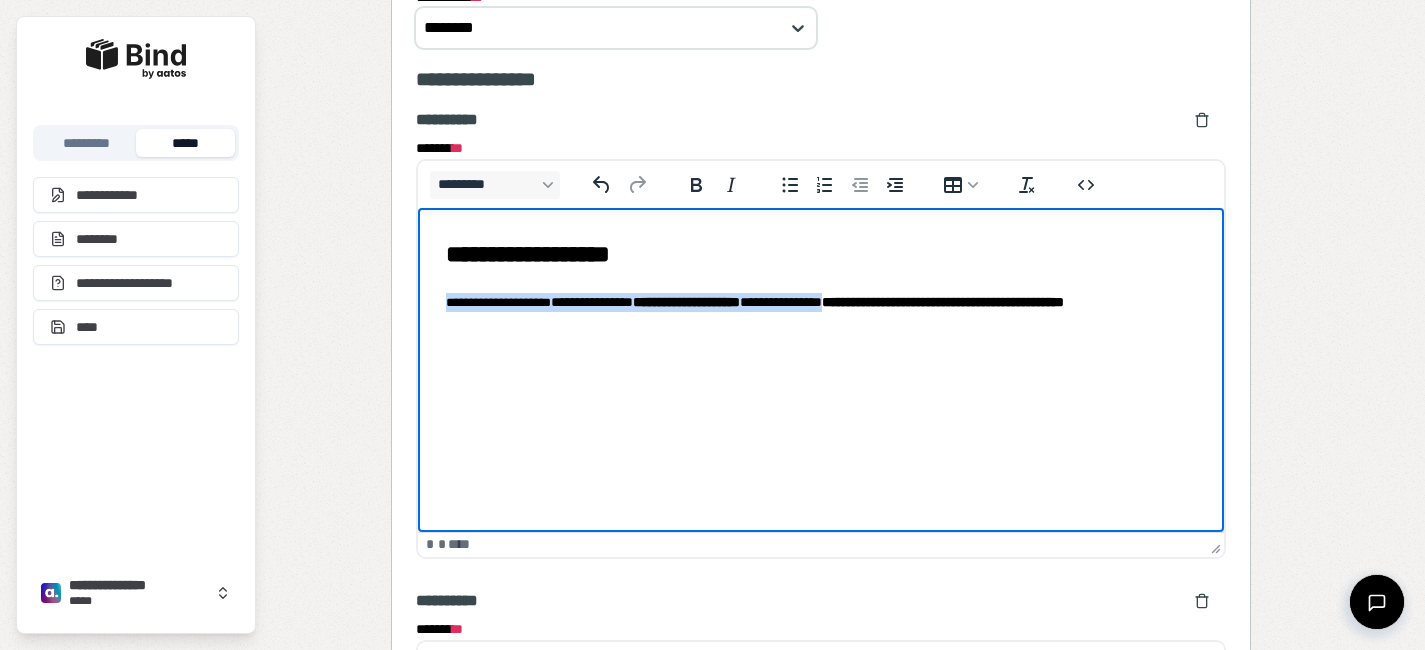 click on "**********" at bounding box center [820, 284] 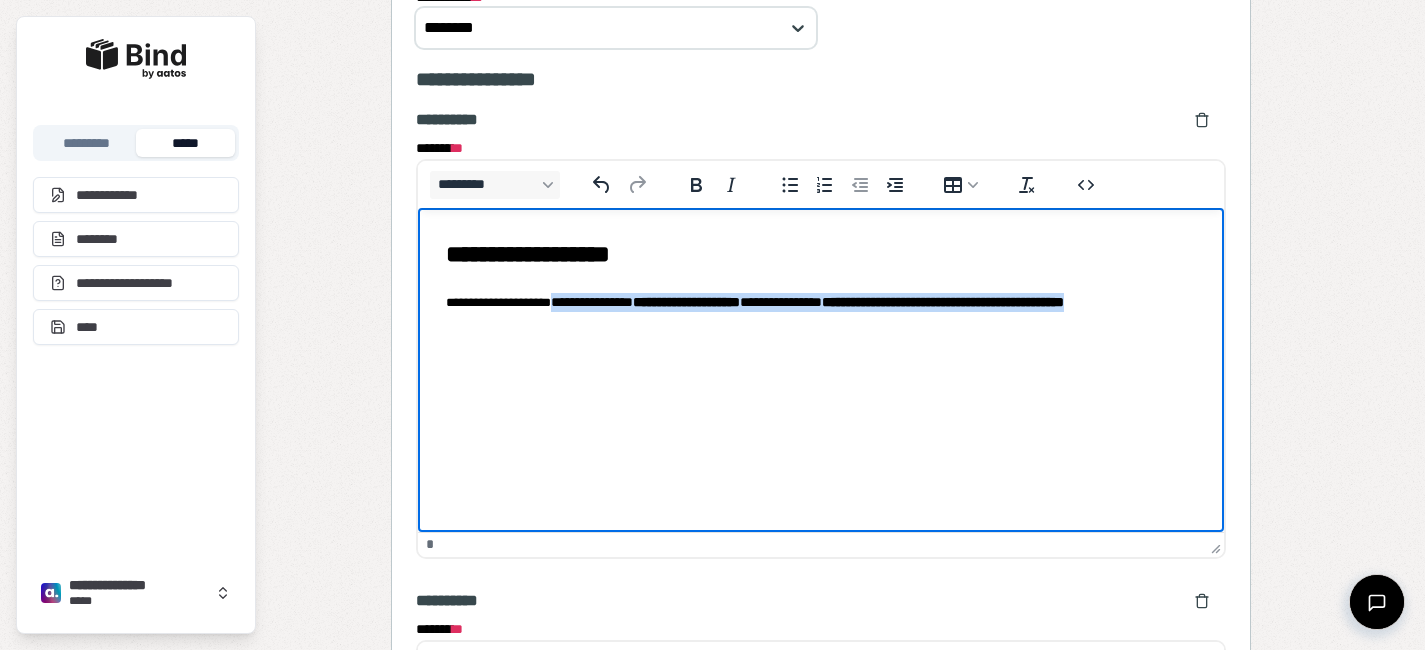 drag, startPoint x: 555, startPoint y: 321, endPoint x: 564, endPoint y: 301, distance: 21.931713 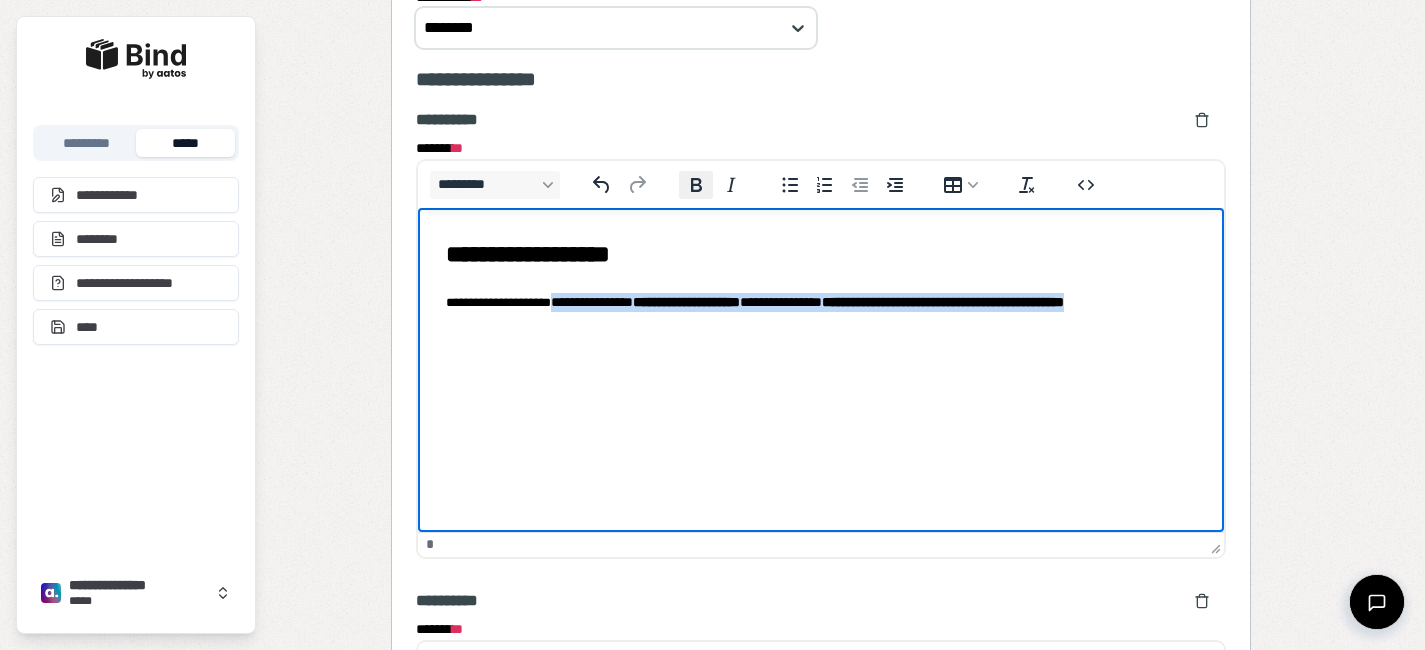 click 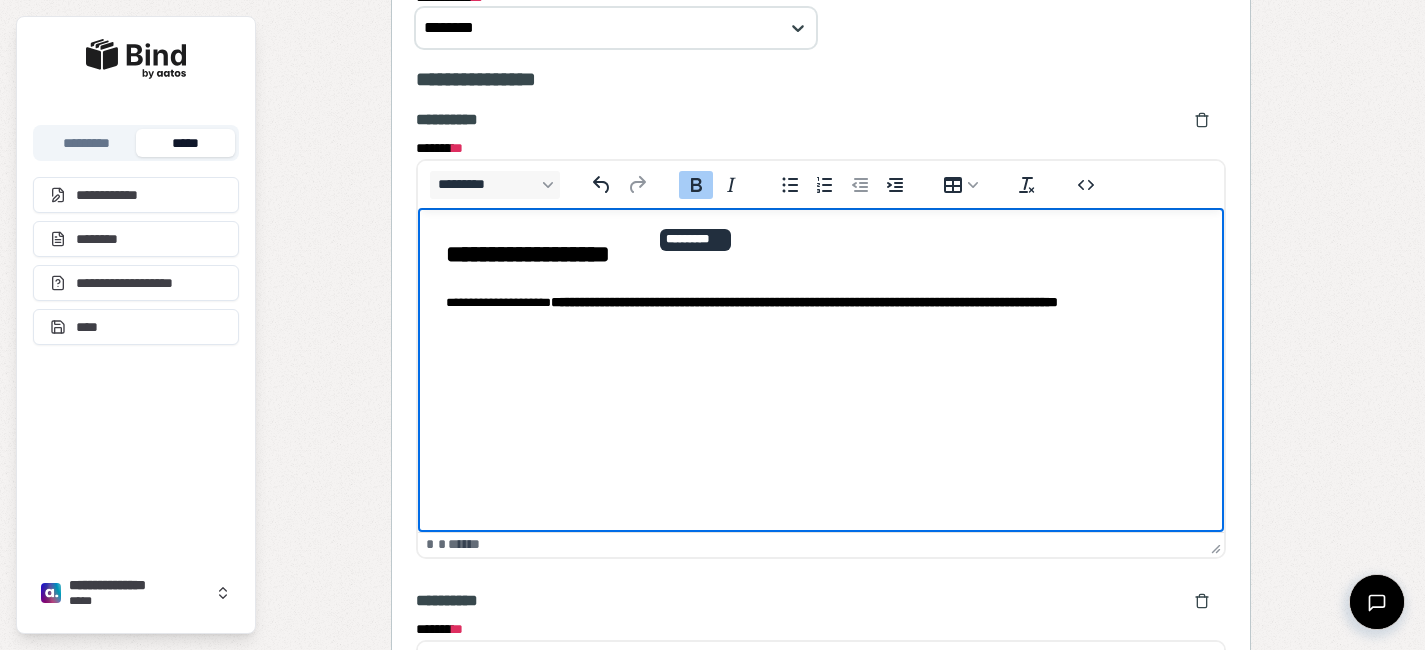 click 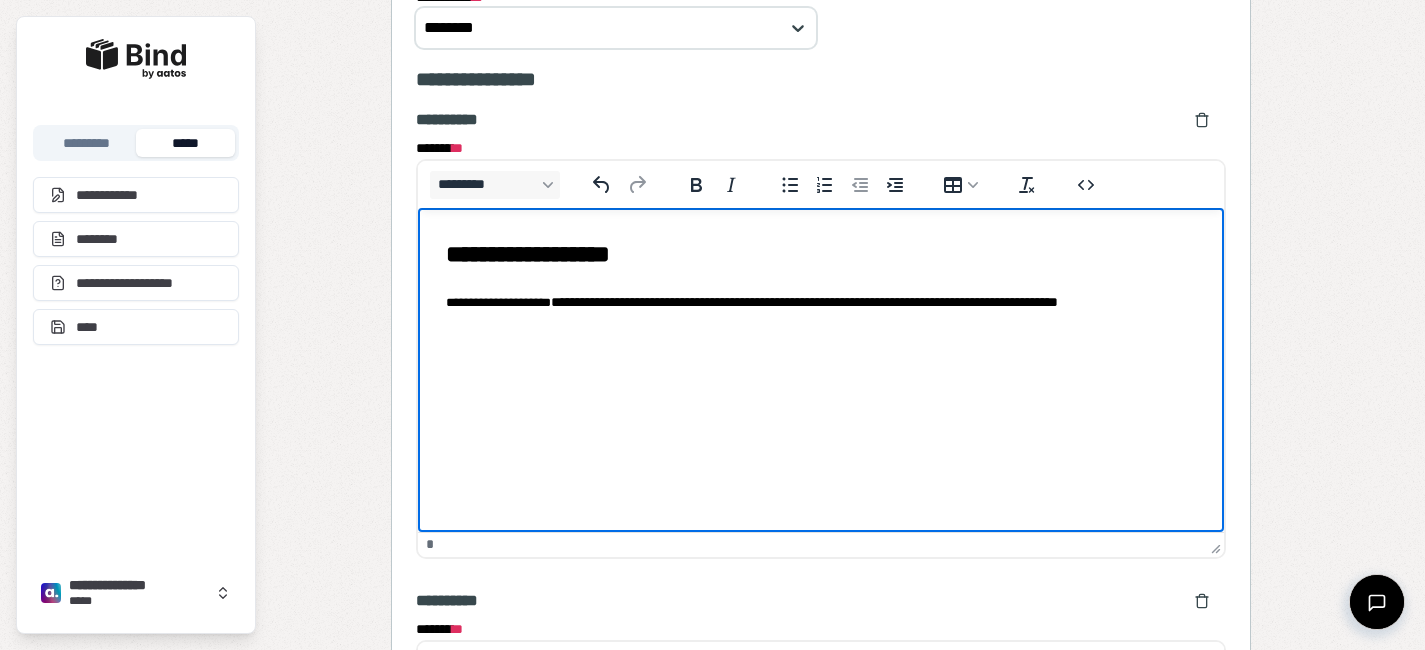 click on "**********" at bounding box center [820, 312] 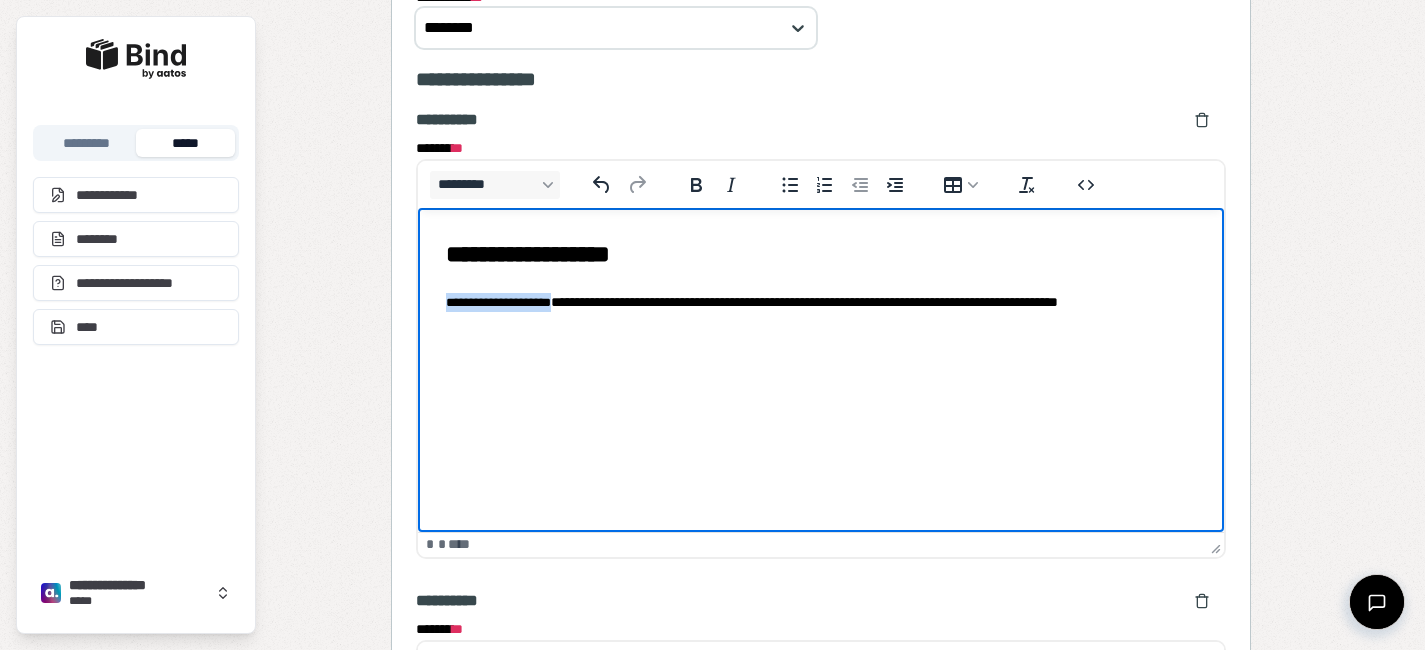 drag, startPoint x: 562, startPoint y: 304, endPoint x: 411, endPoint y: 304, distance: 151 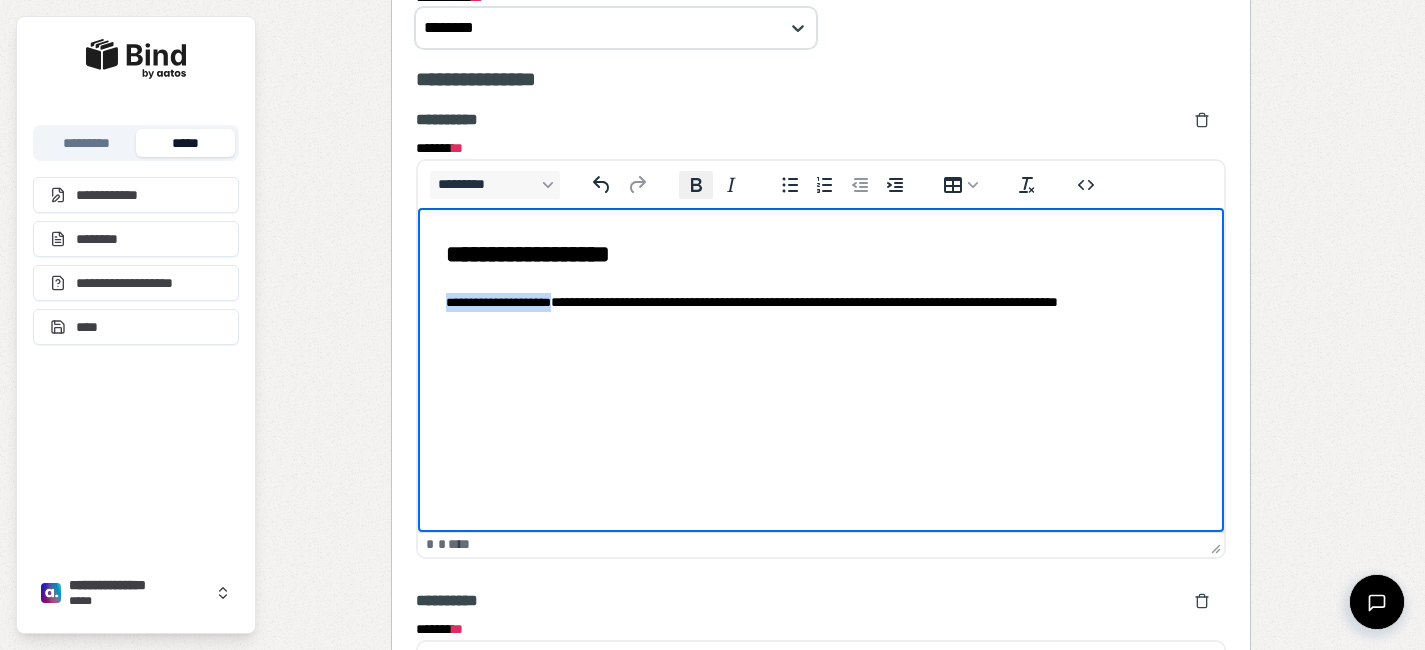 click 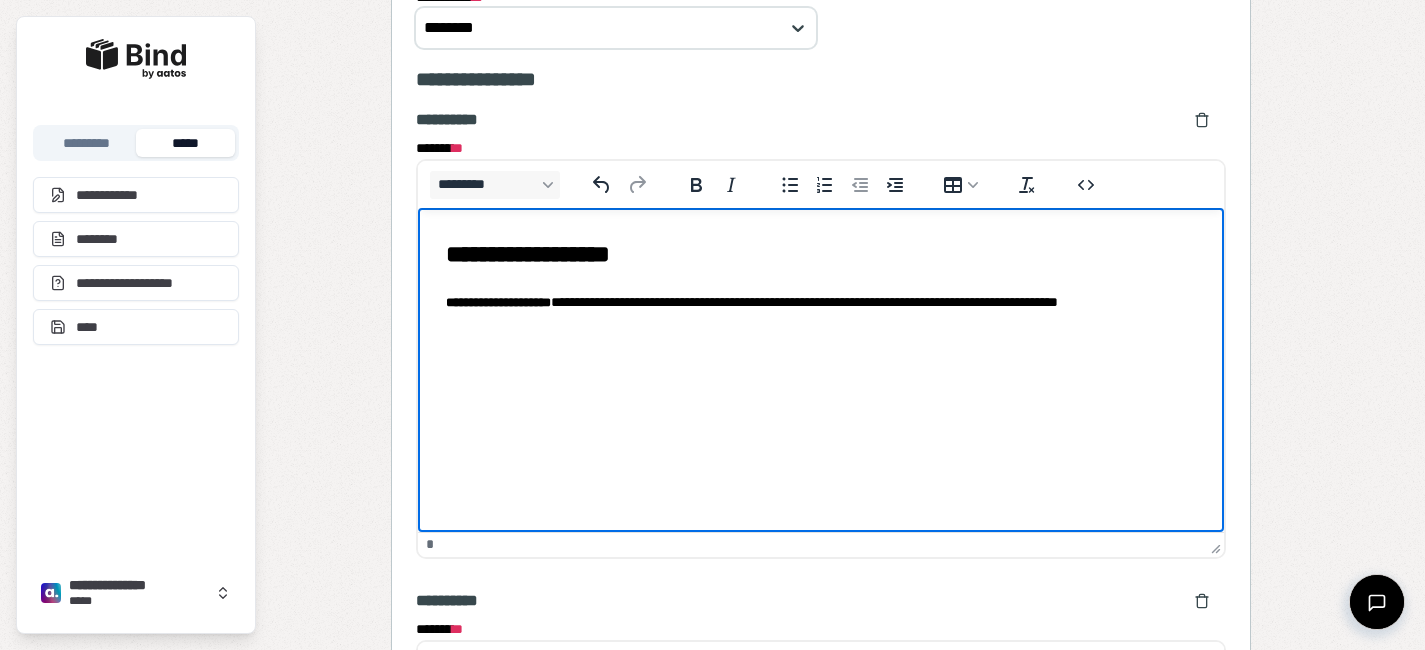 click on "**********" at bounding box center (820, 284) 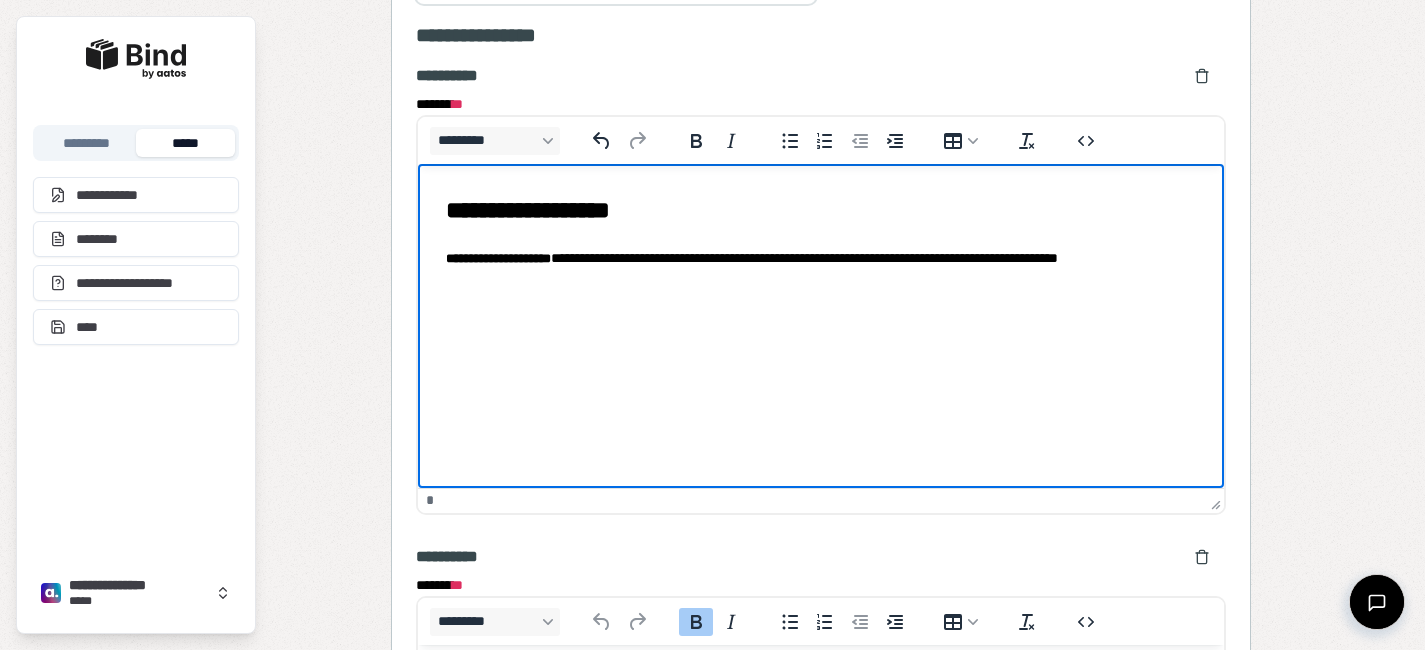 scroll, scrollTop: 458, scrollLeft: 0, axis: vertical 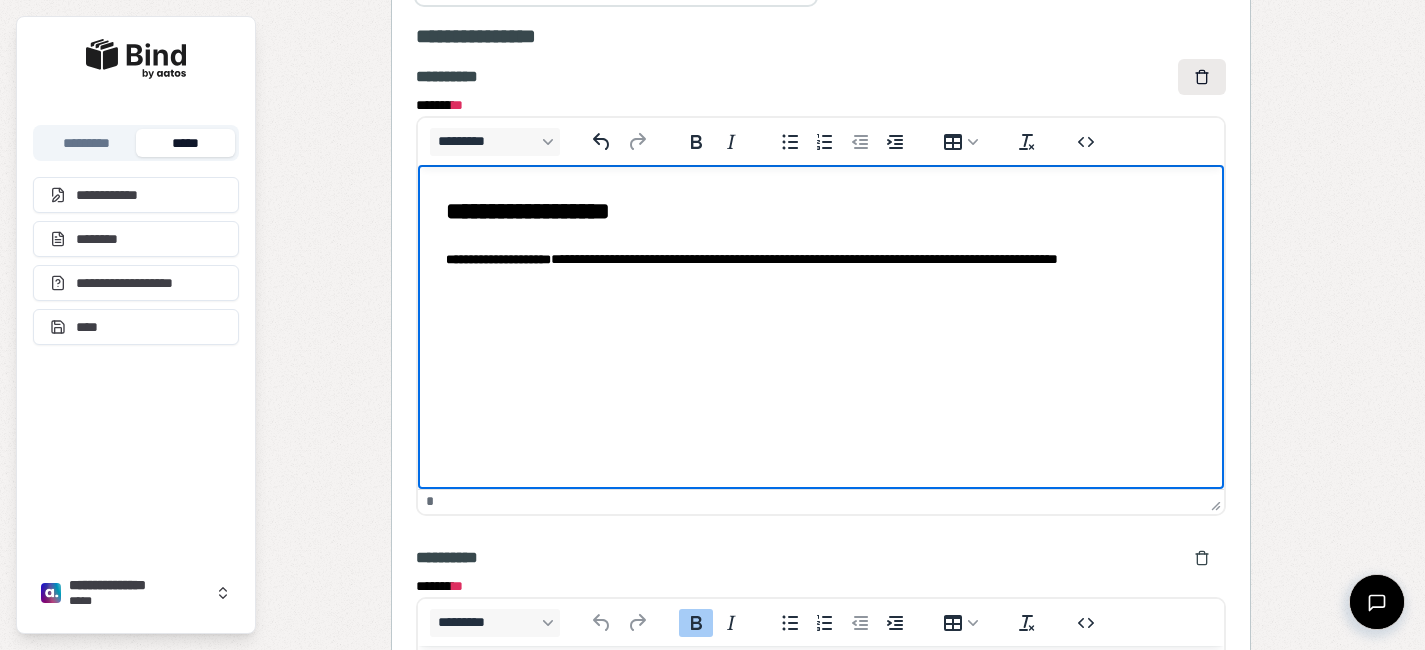 click at bounding box center (1202, 77) 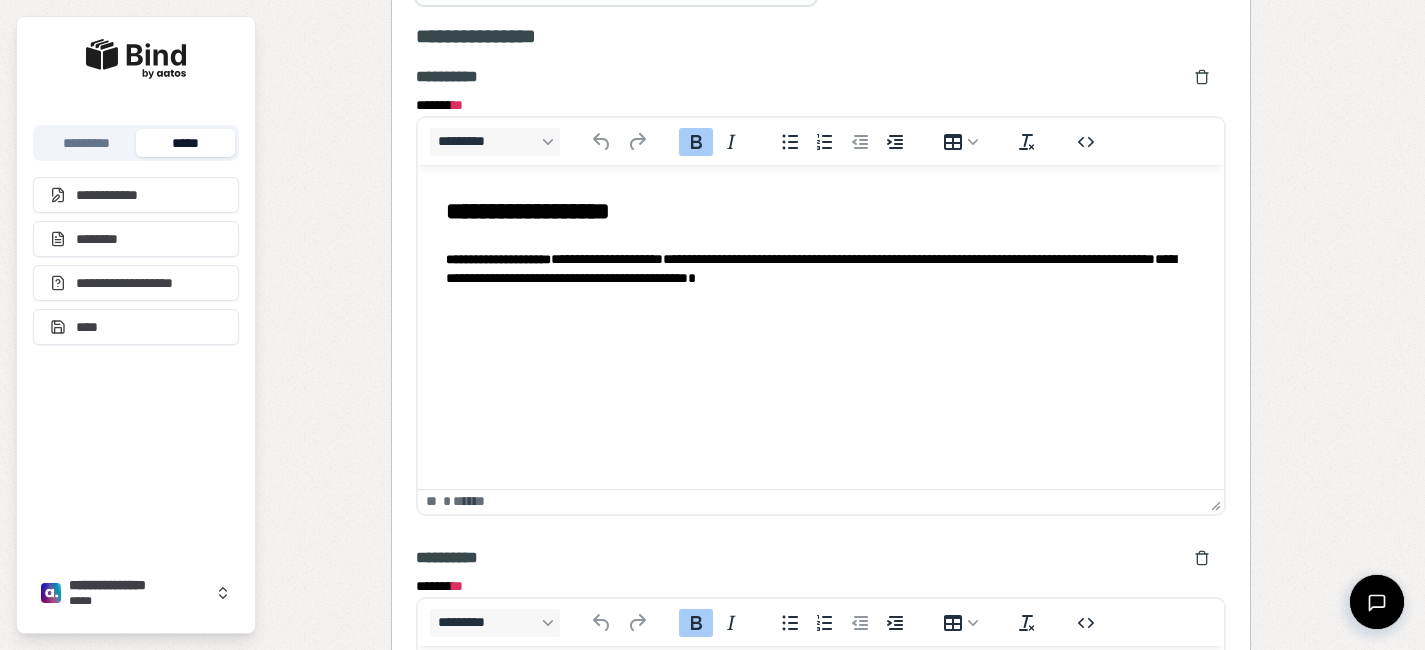 scroll, scrollTop: 579, scrollLeft: 0, axis: vertical 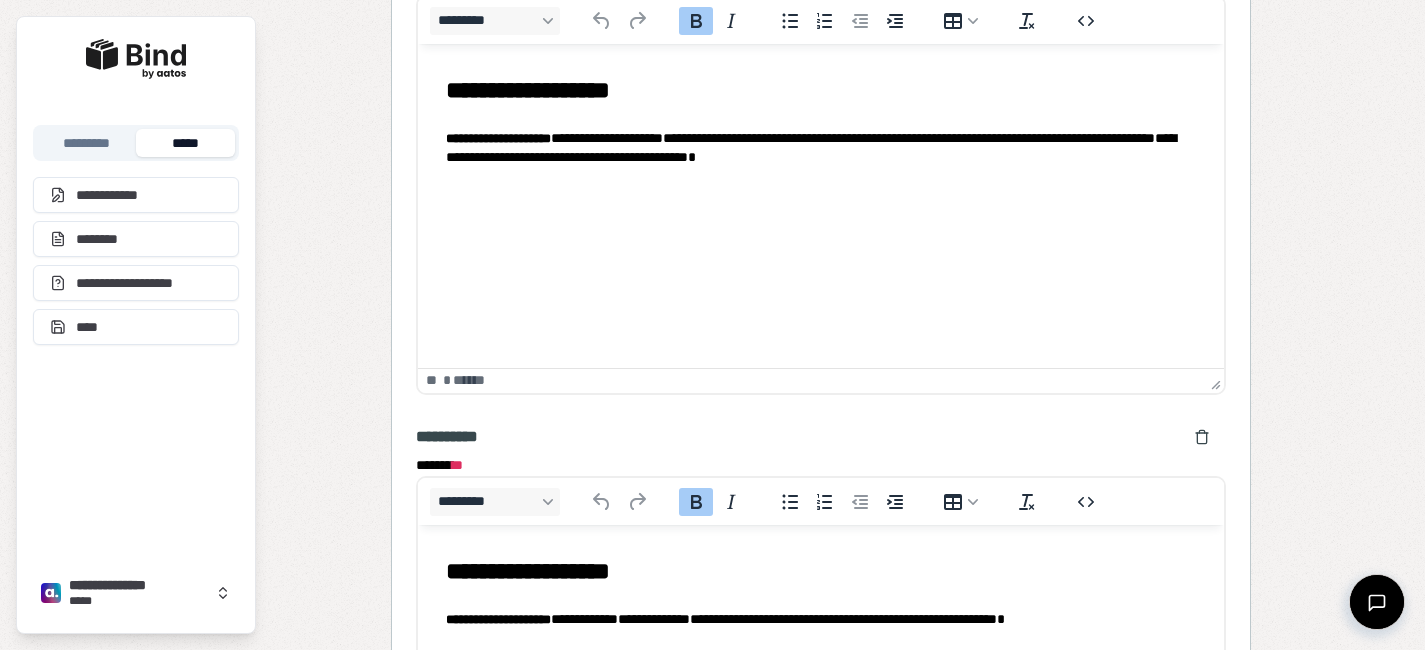 click on "**********" at bounding box center [820, 117] 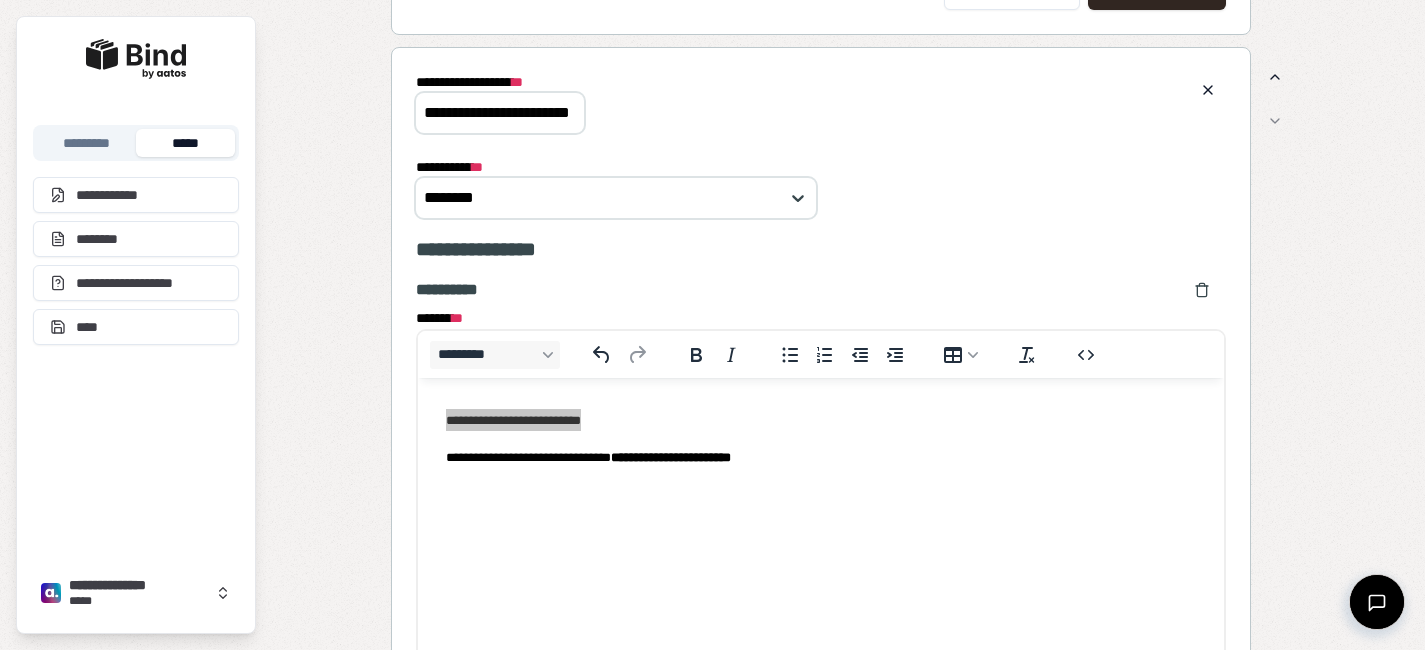 scroll, scrollTop: 1845, scrollLeft: 0, axis: vertical 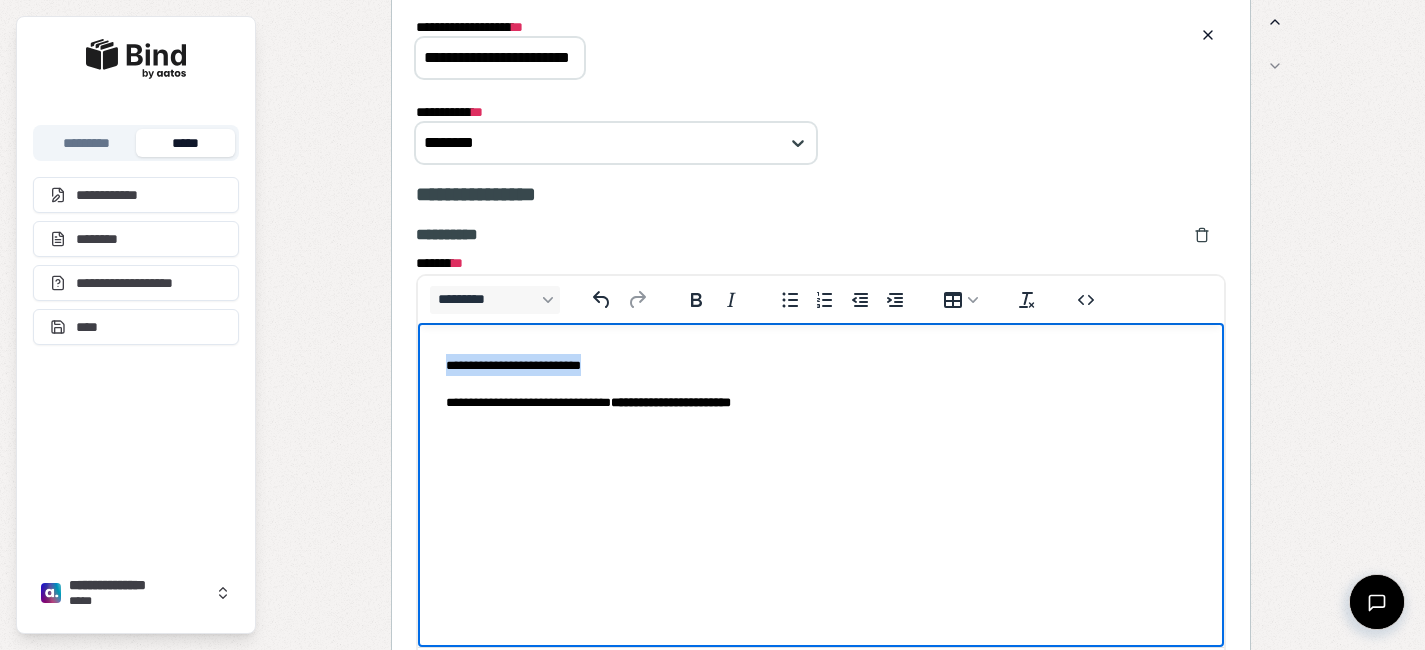 click on "**********" at bounding box center [820, 381] 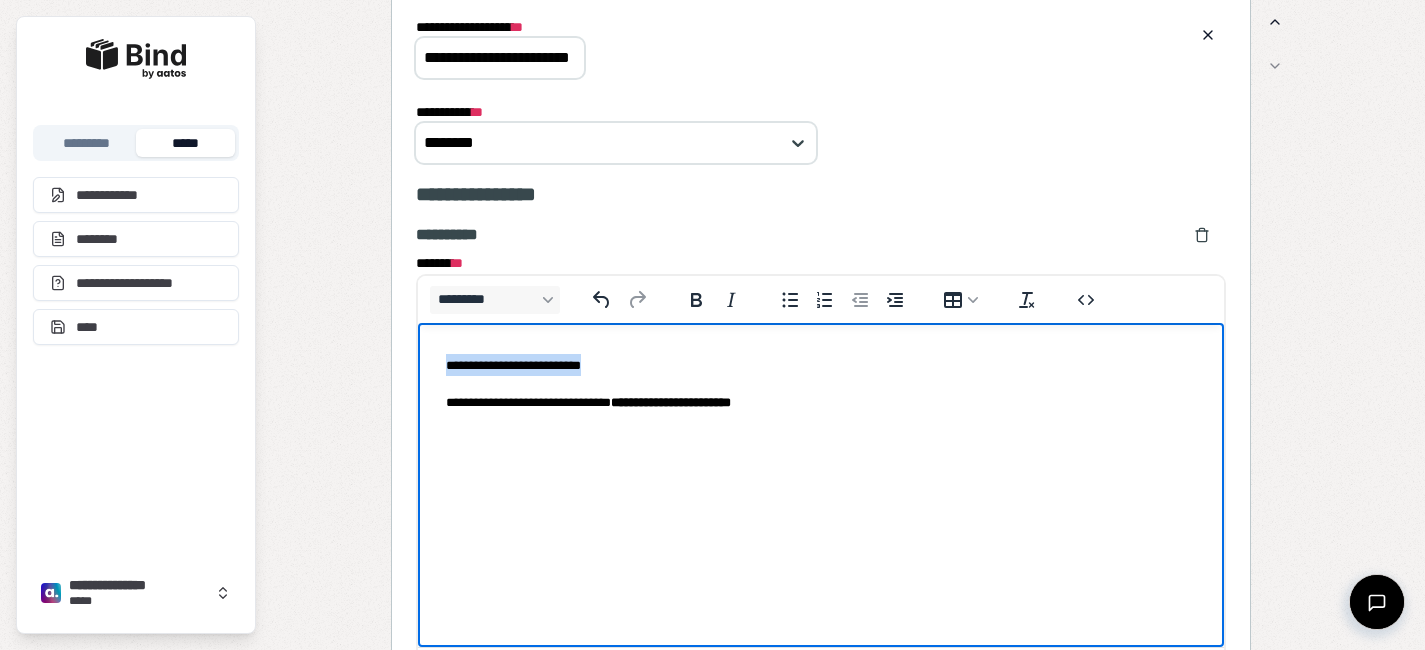 drag, startPoint x: 625, startPoint y: 358, endPoint x: 388, endPoint y: 347, distance: 237.25514 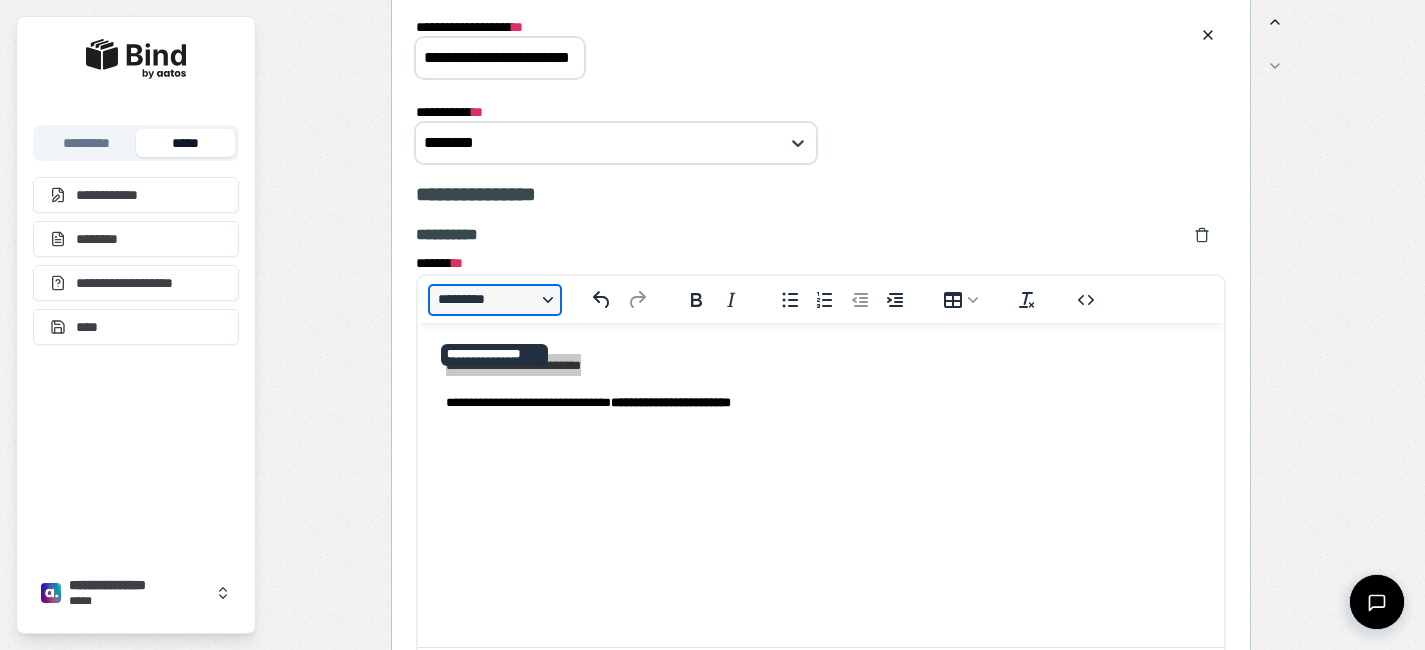 click on "*********" at bounding box center (495, 300) 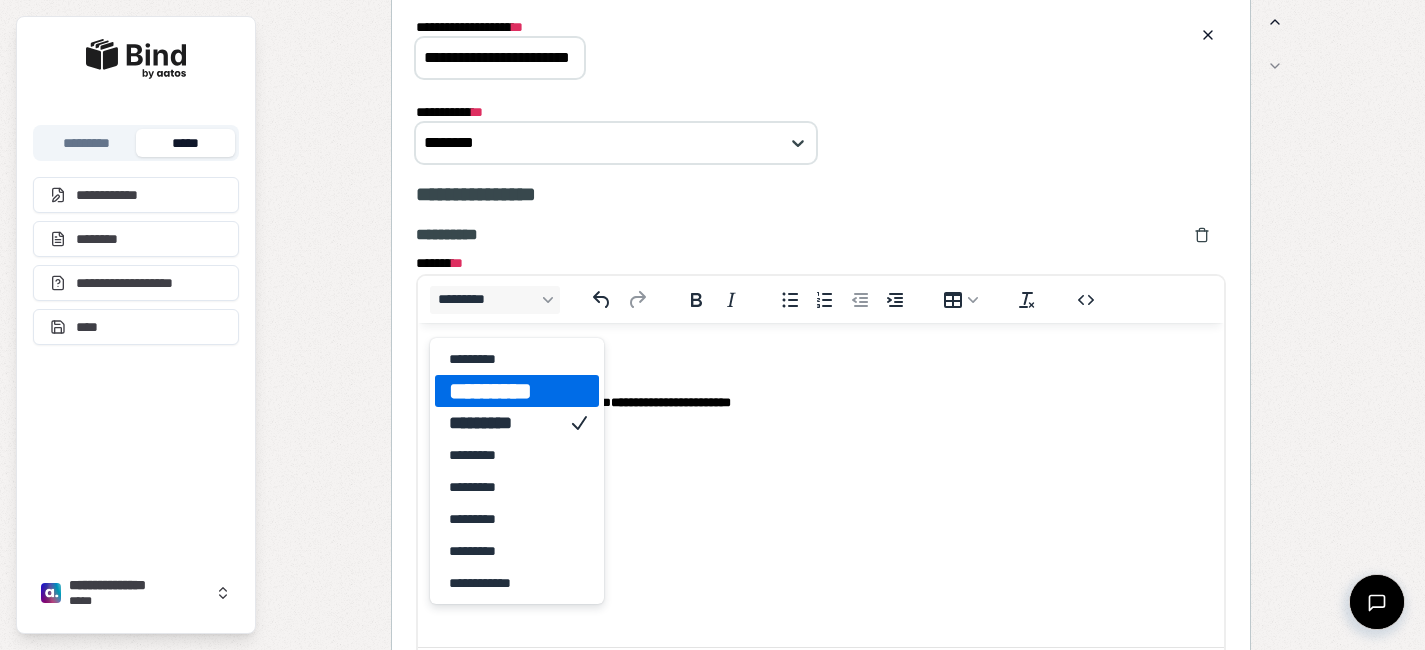 click on "*********" at bounding box center (503, 391) 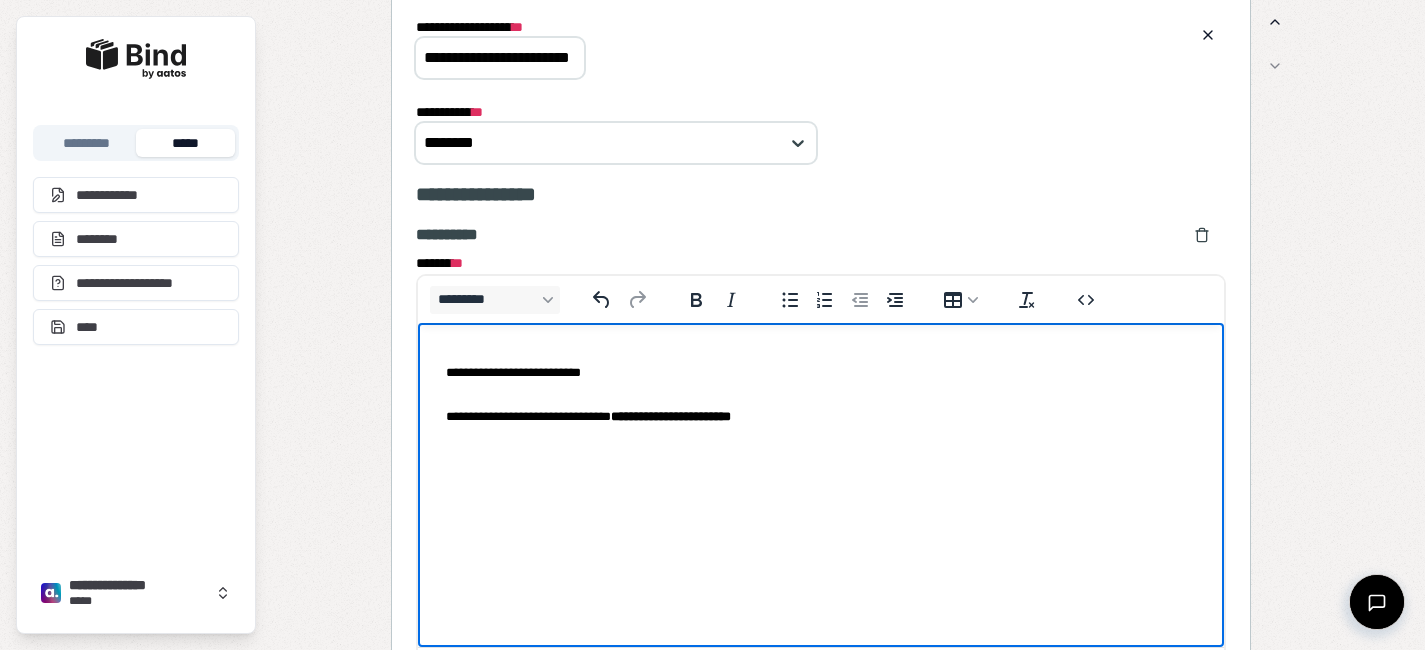click on "**********" at bounding box center (820, 369) 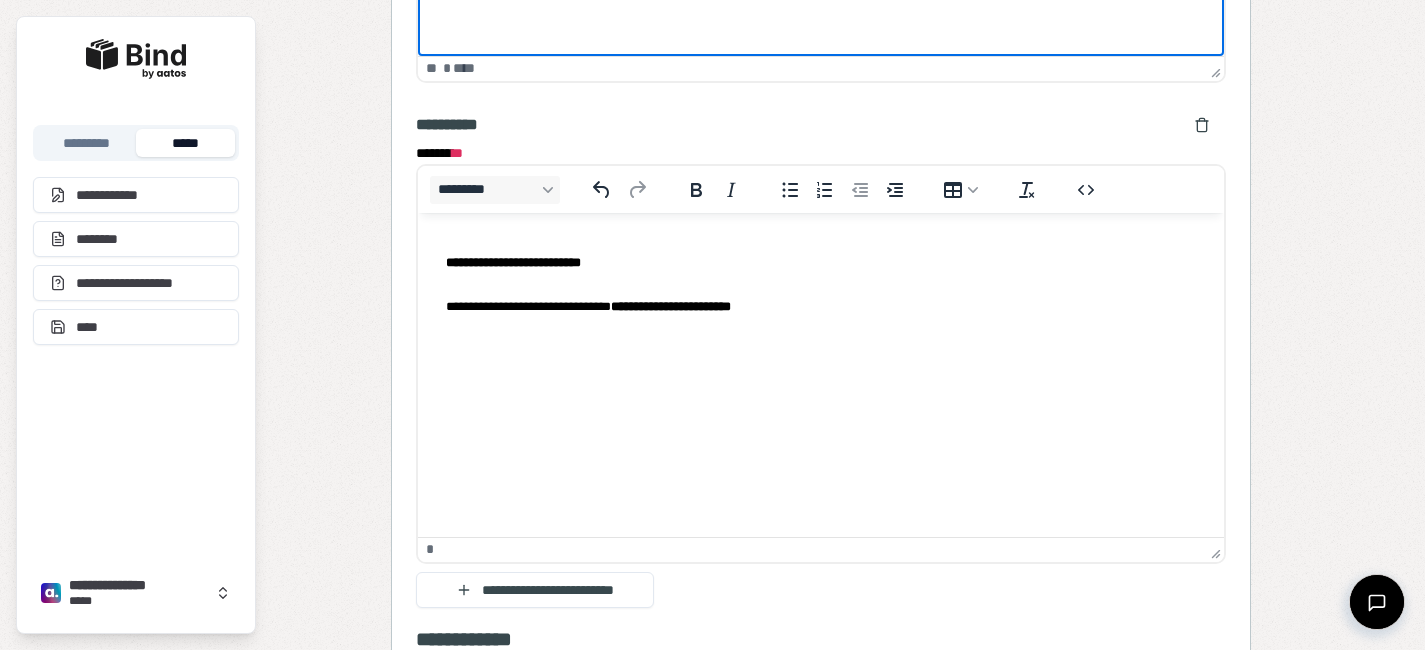 scroll, scrollTop: 2435, scrollLeft: 0, axis: vertical 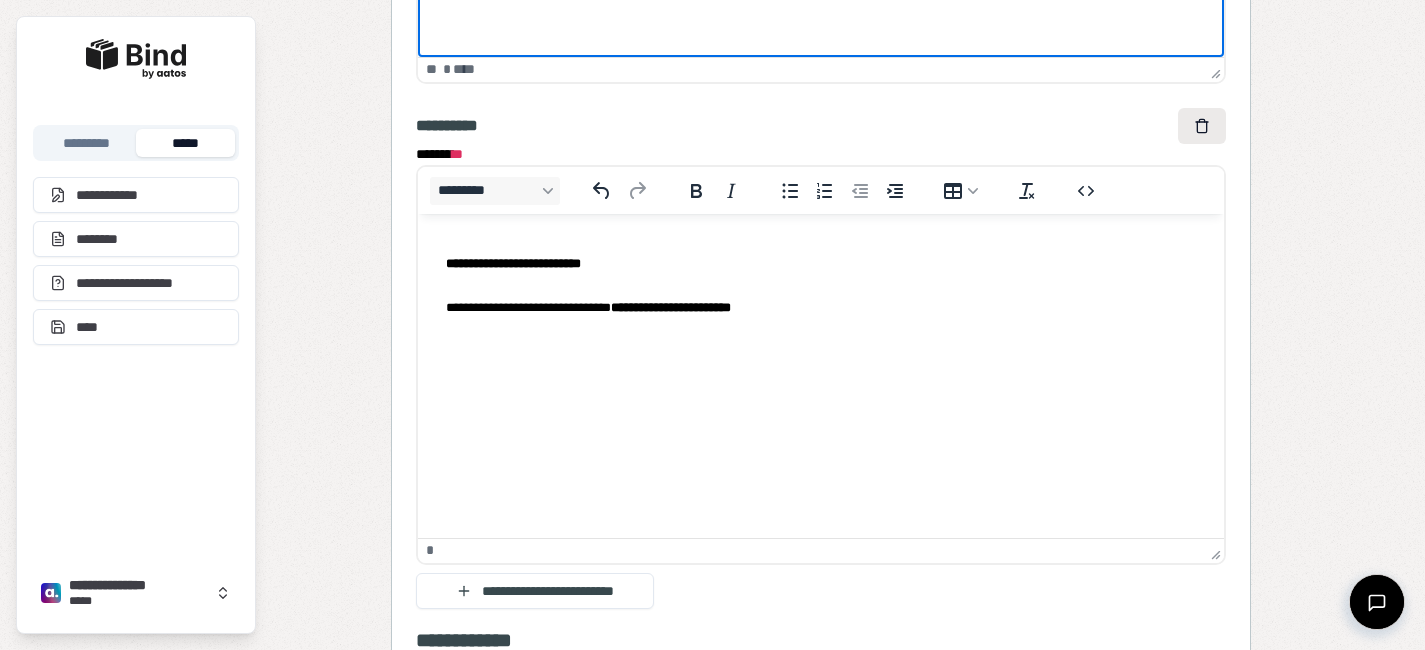 click at bounding box center [1202, 126] 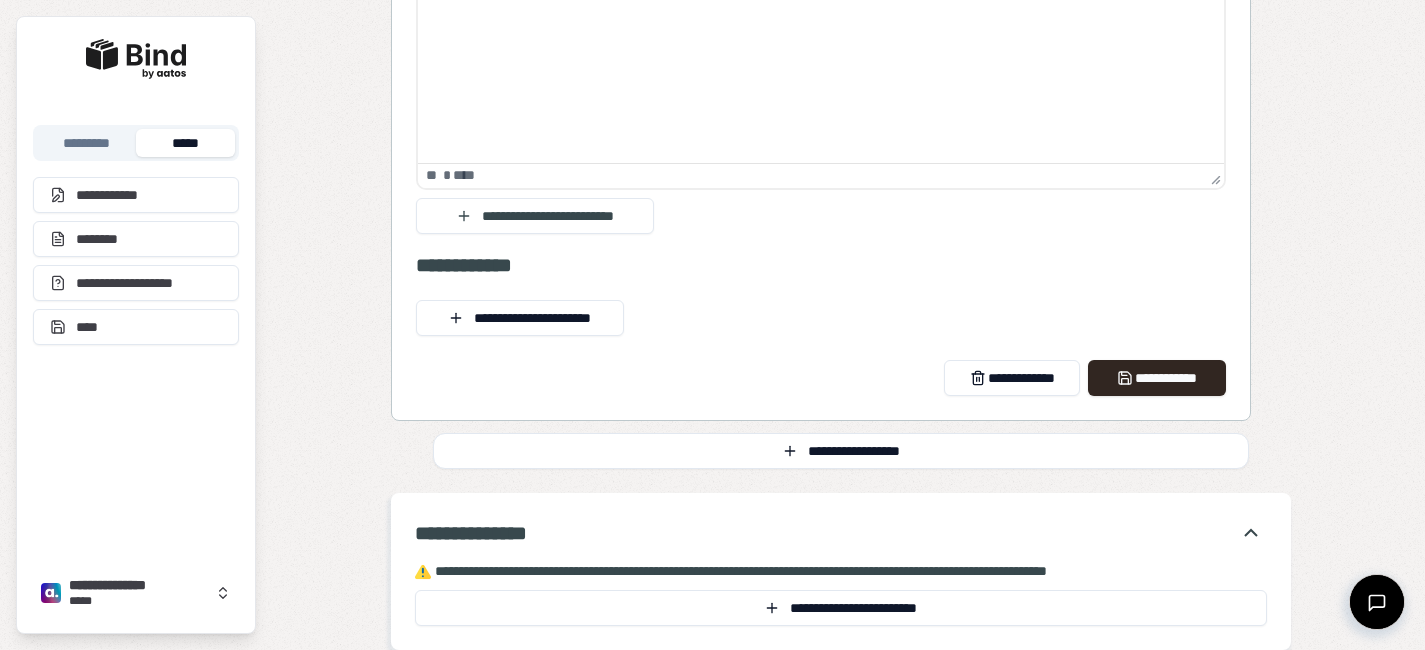 scroll, scrollTop: 2341, scrollLeft: 0, axis: vertical 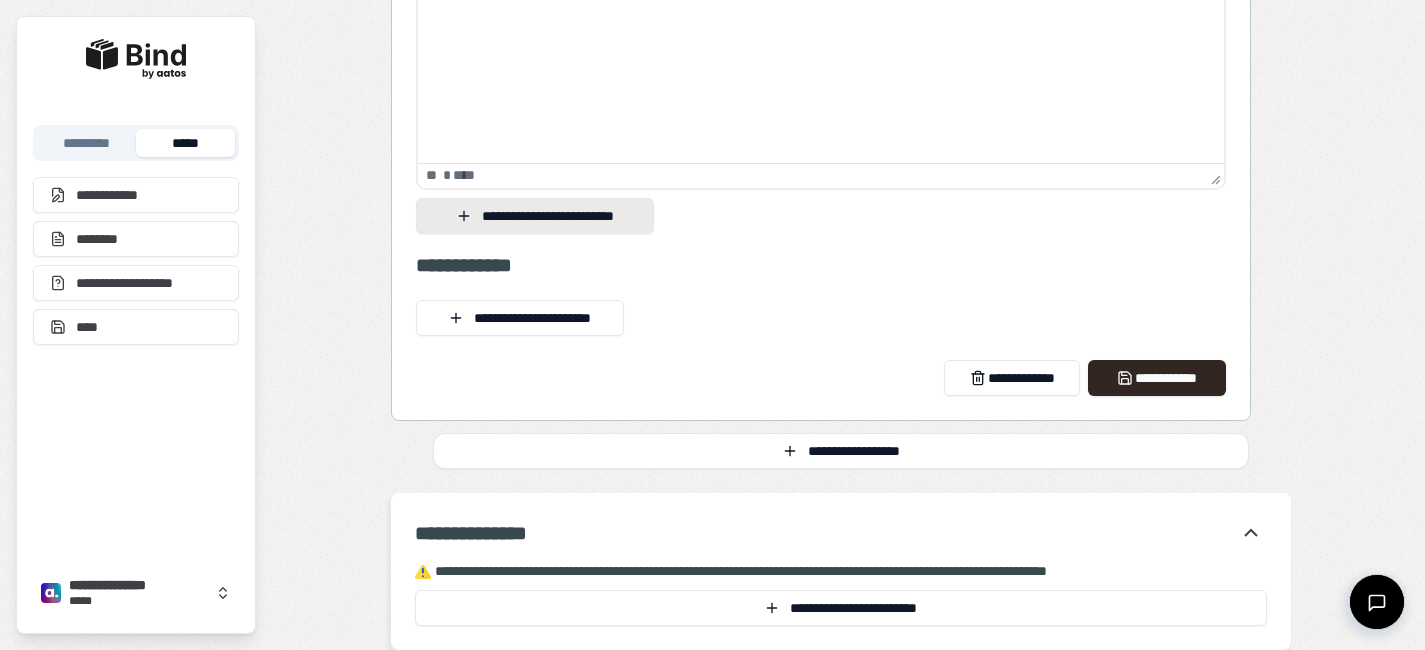 click on "**********" at bounding box center [535, 216] 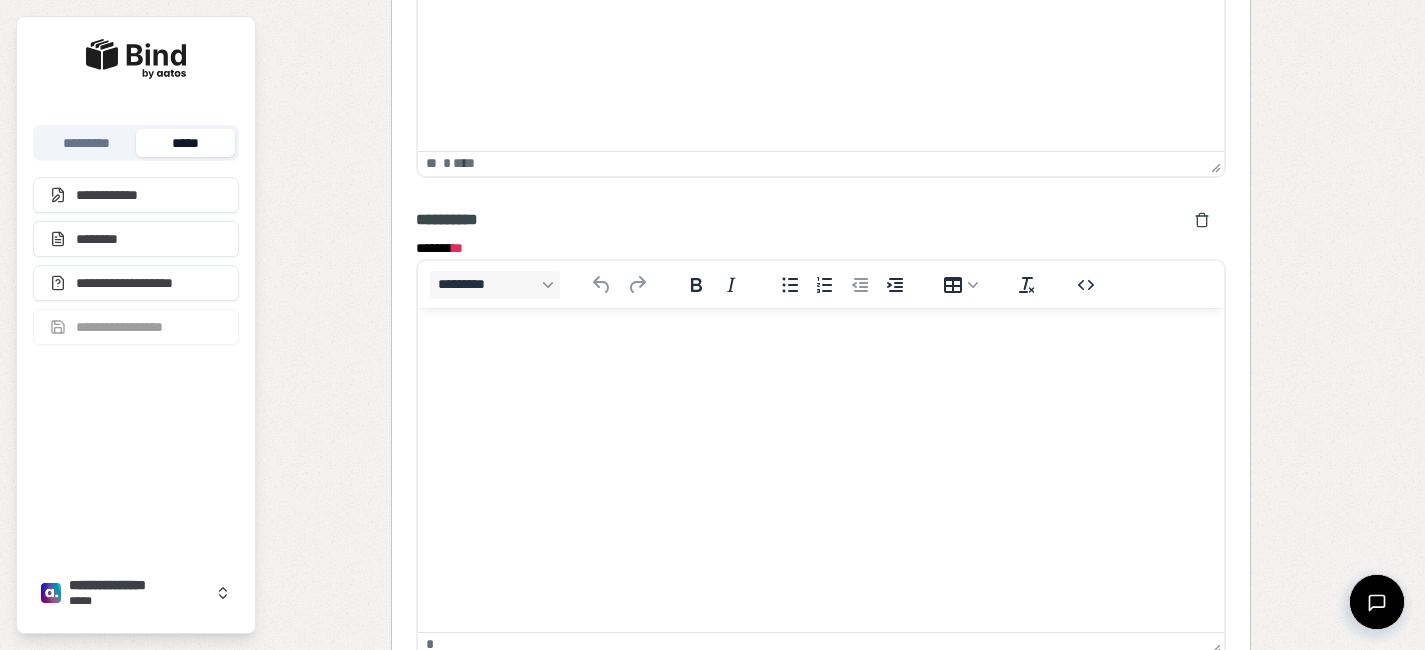 scroll, scrollTop: 0, scrollLeft: 0, axis: both 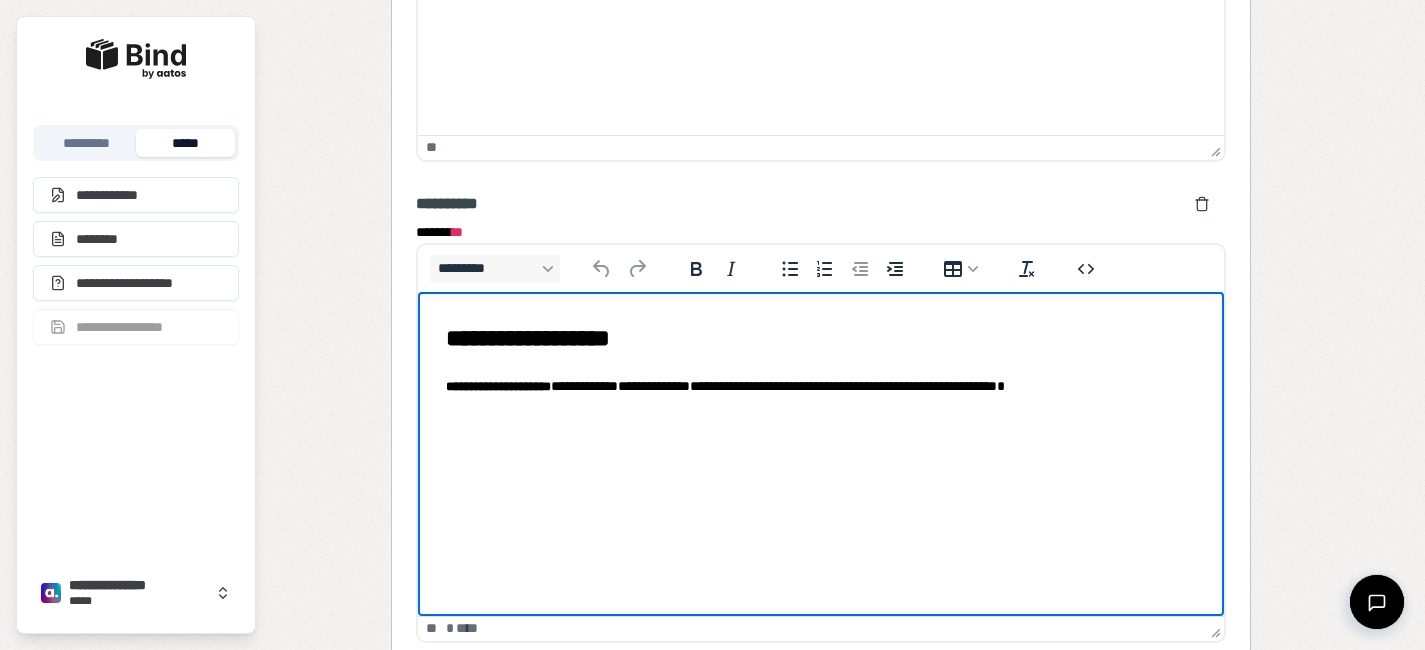 click on "**********" at bounding box center [820, 355] 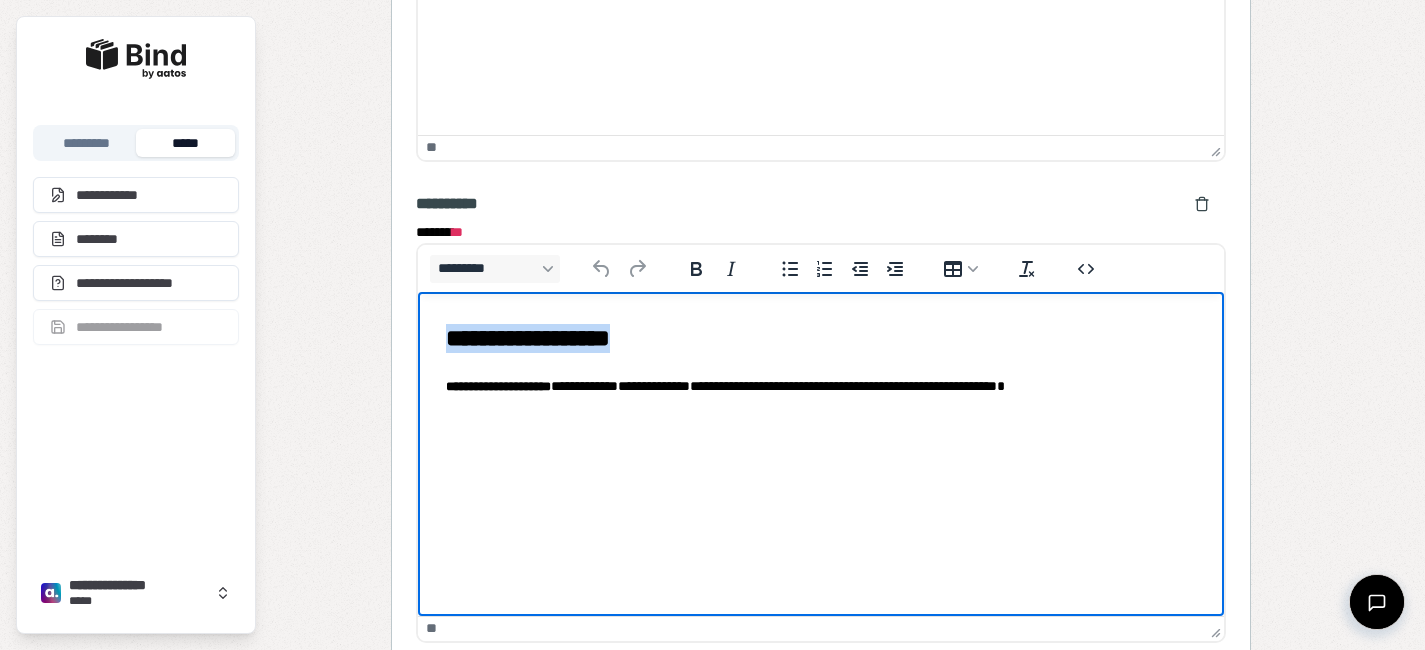 copy on "**********" 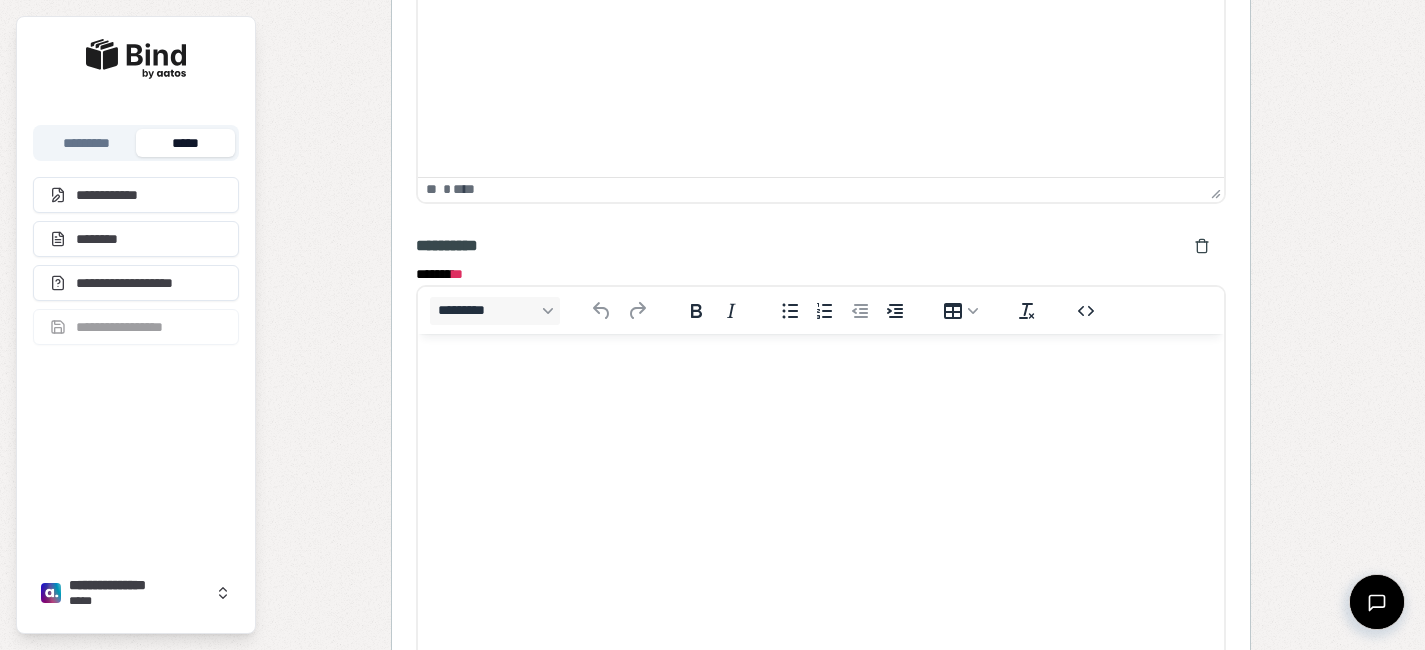 click at bounding box center (820, 373) 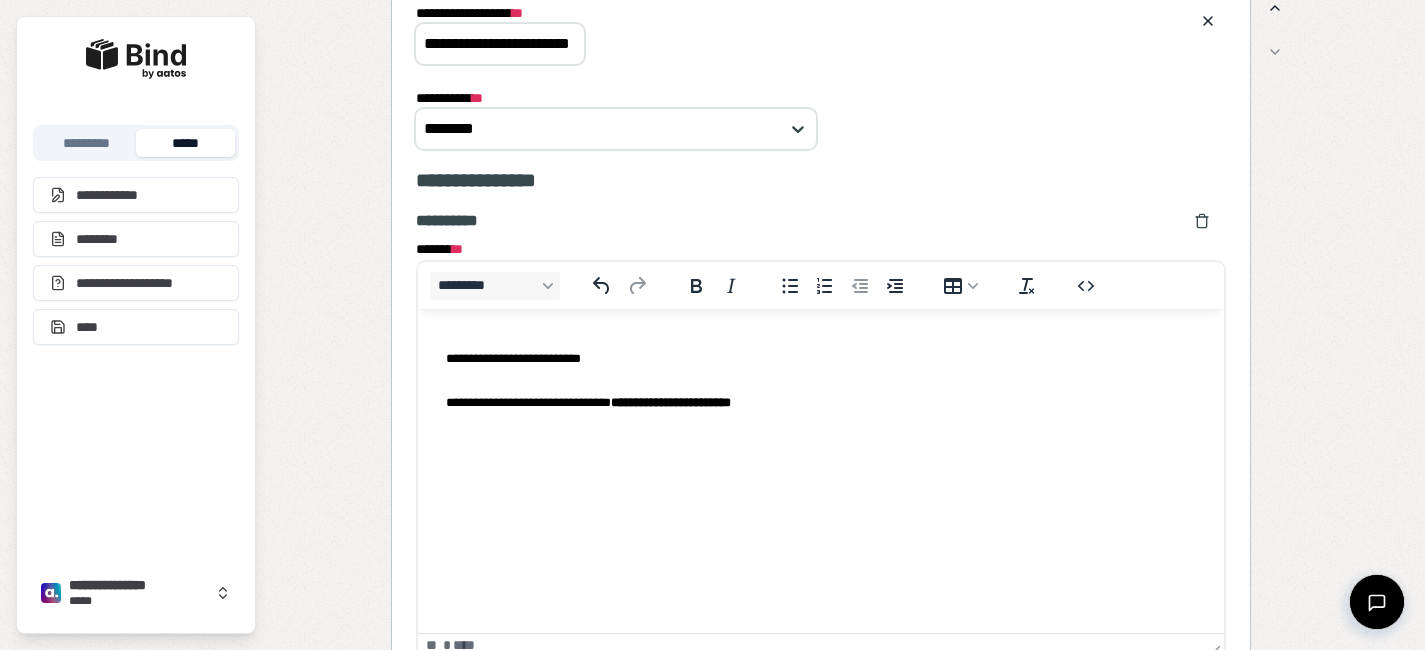 scroll, scrollTop: 1839, scrollLeft: 0, axis: vertical 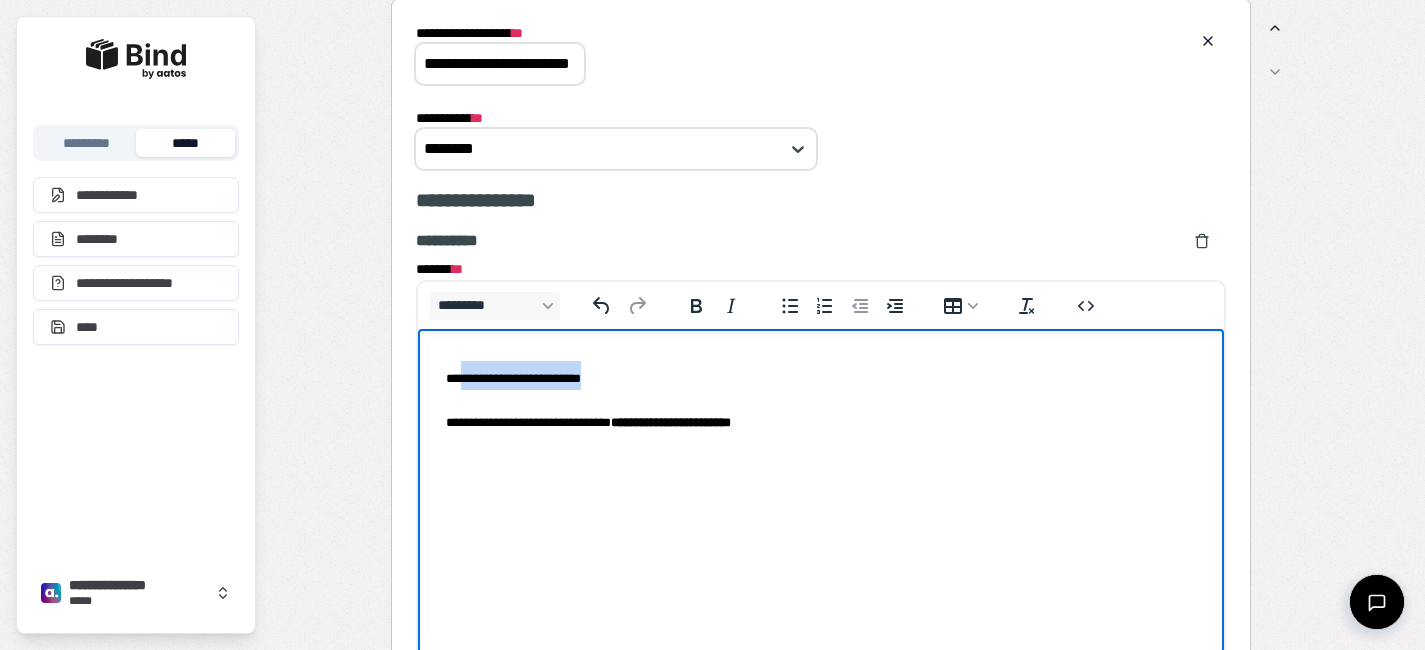 drag, startPoint x: 633, startPoint y: 380, endPoint x: 459, endPoint y: 375, distance: 174.07182 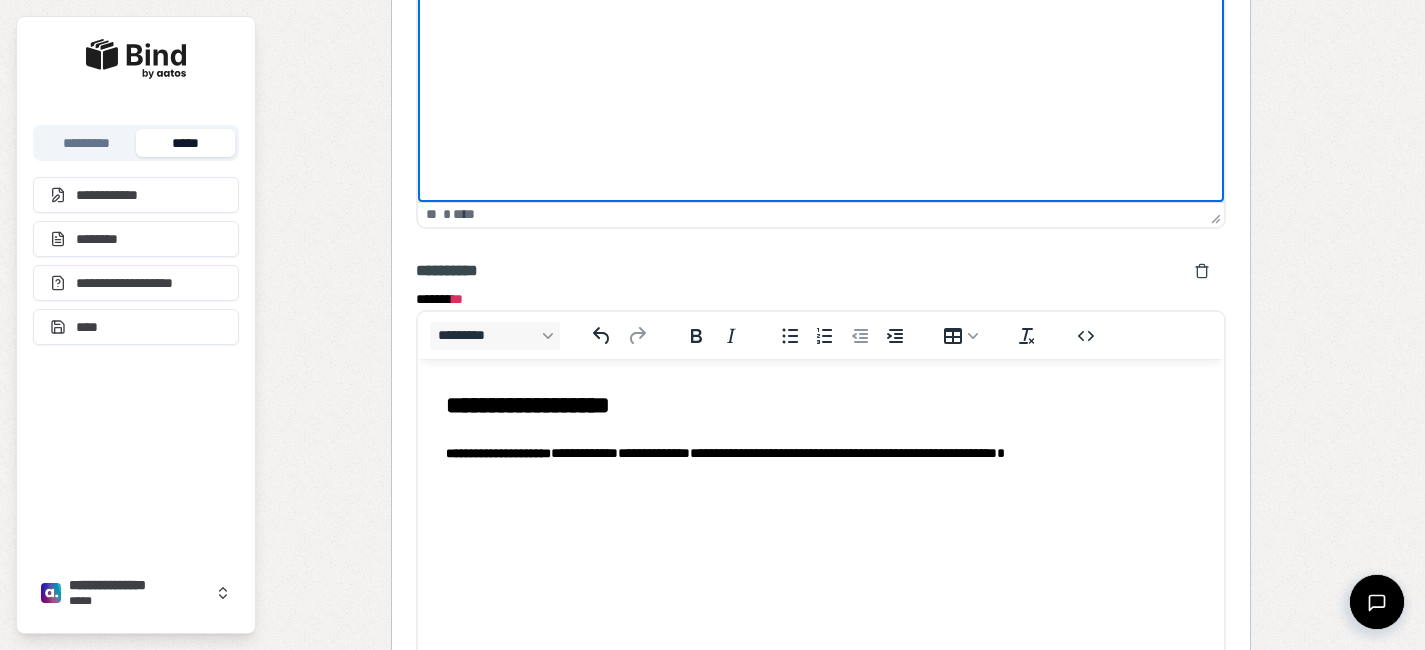 scroll, scrollTop: 2319, scrollLeft: 0, axis: vertical 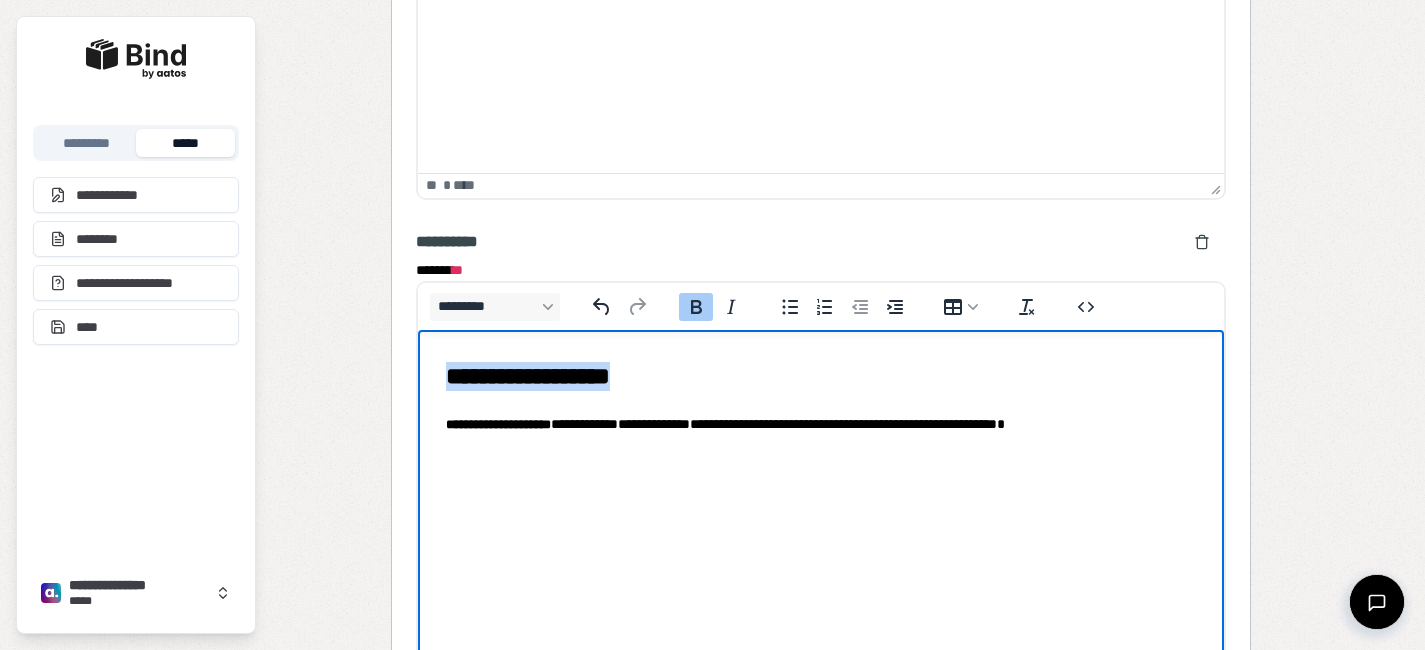 drag, startPoint x: 730, startPoint y: 372, endPoint x: 357, endPoint y: 343, distance: 374.12564 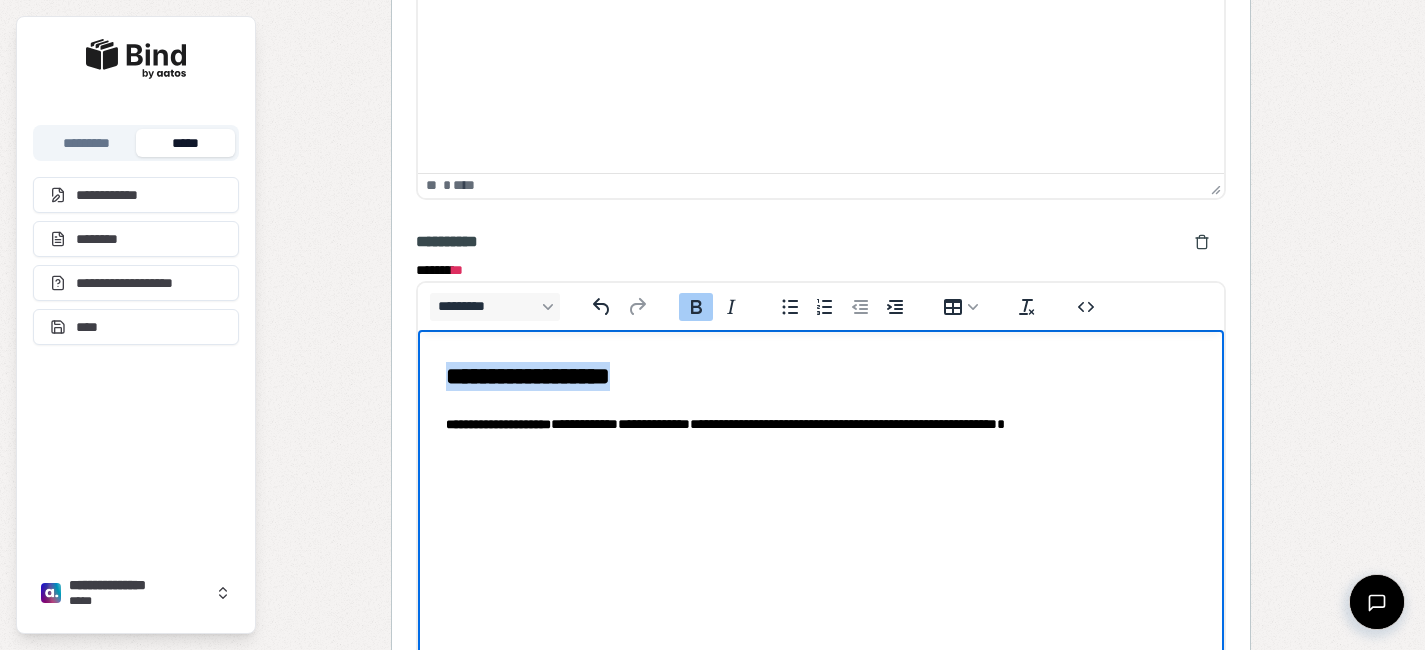 paste 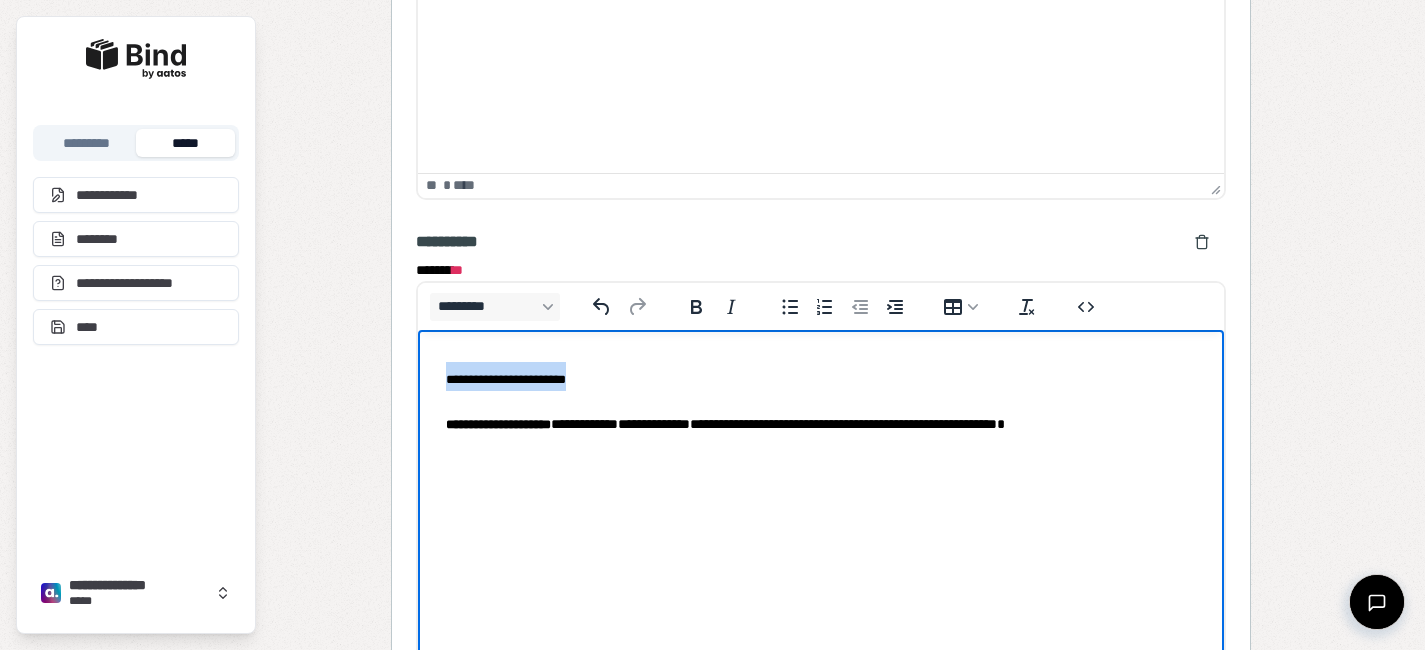 drag, startPoint x: 587, startPoint y: 381, endPoint x: 334, endPoint y: 378, distance: 253.01779 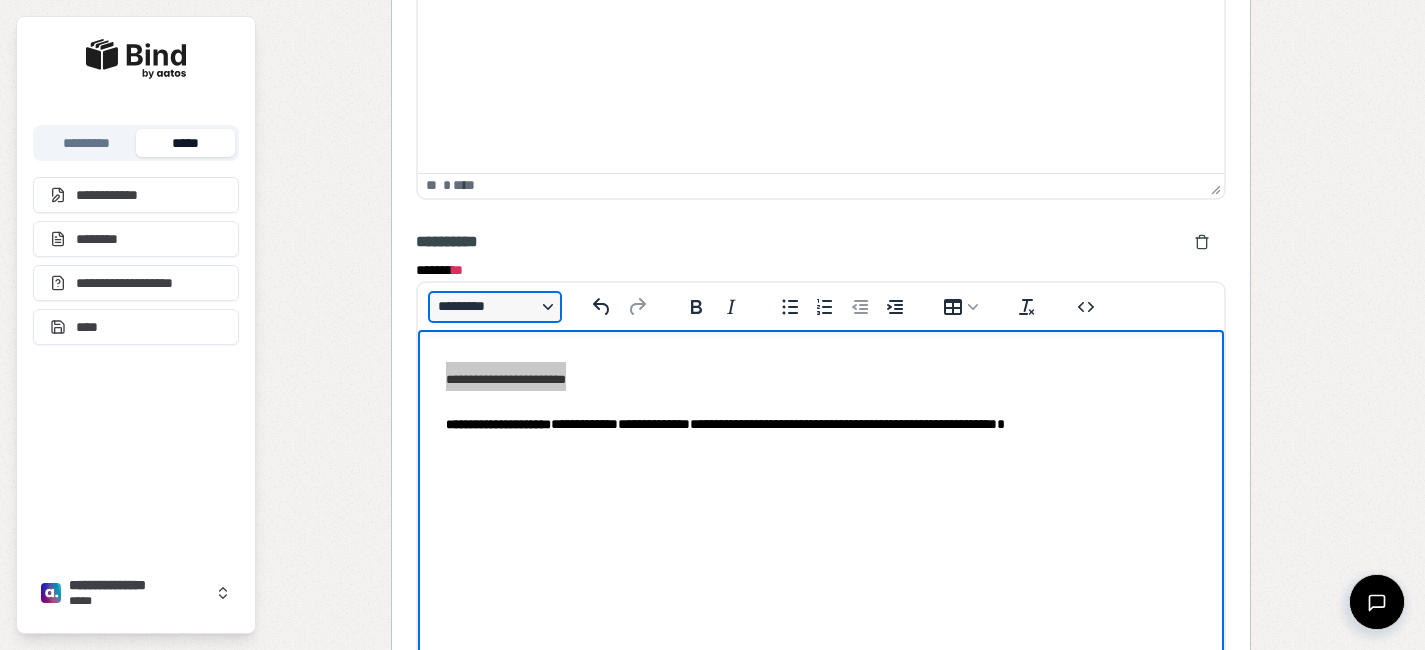 click on "*********" at bounding box center (495, 307) 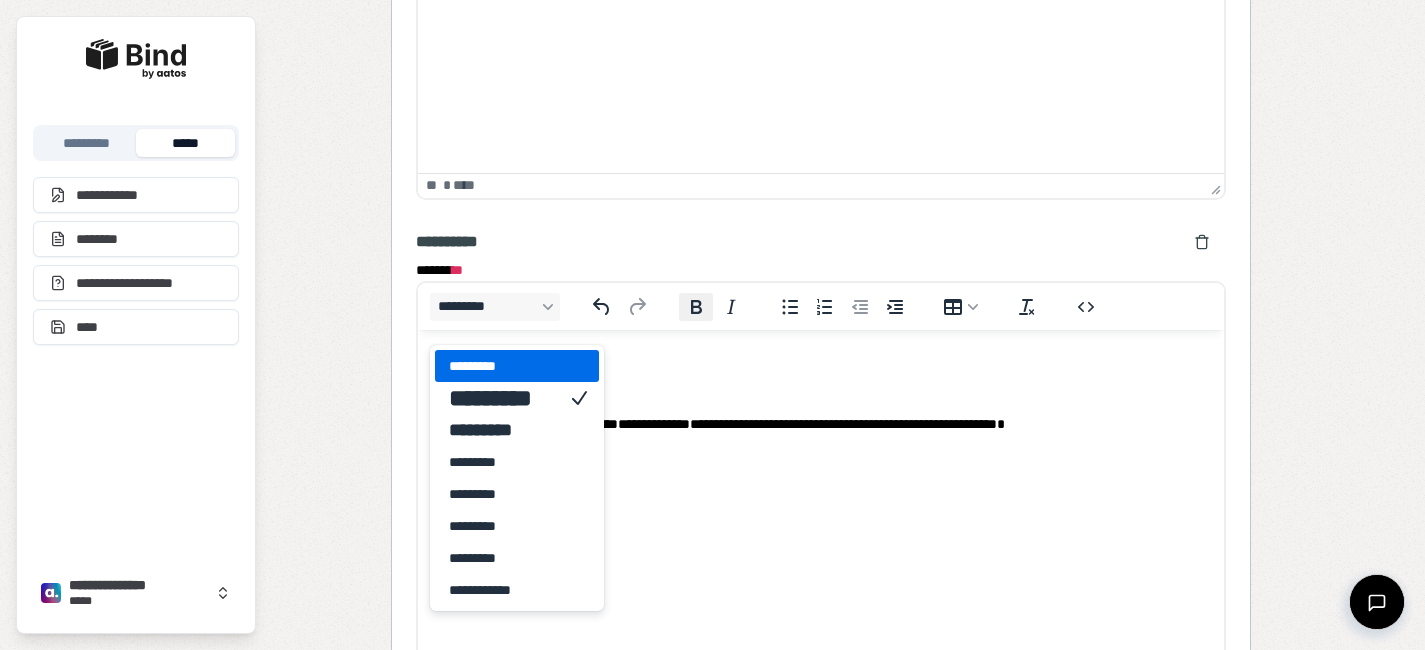 click 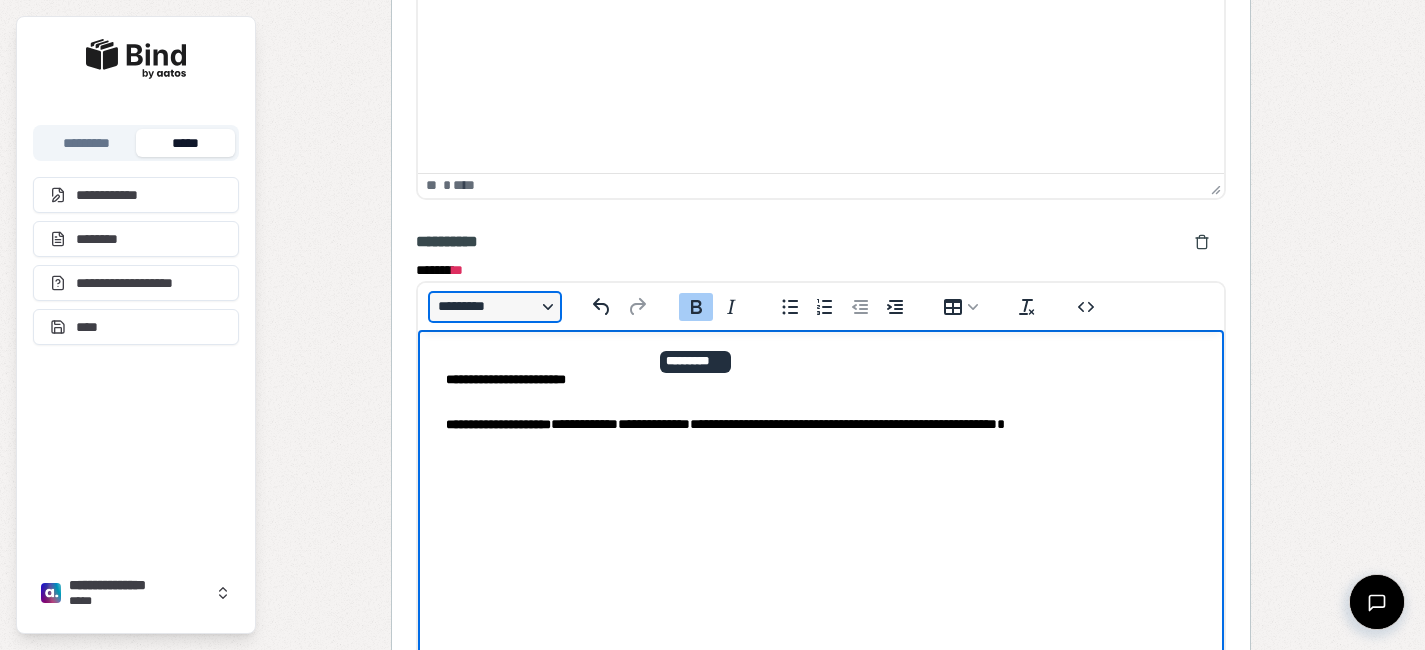 click on "*********" at bounding box center (495, 307) 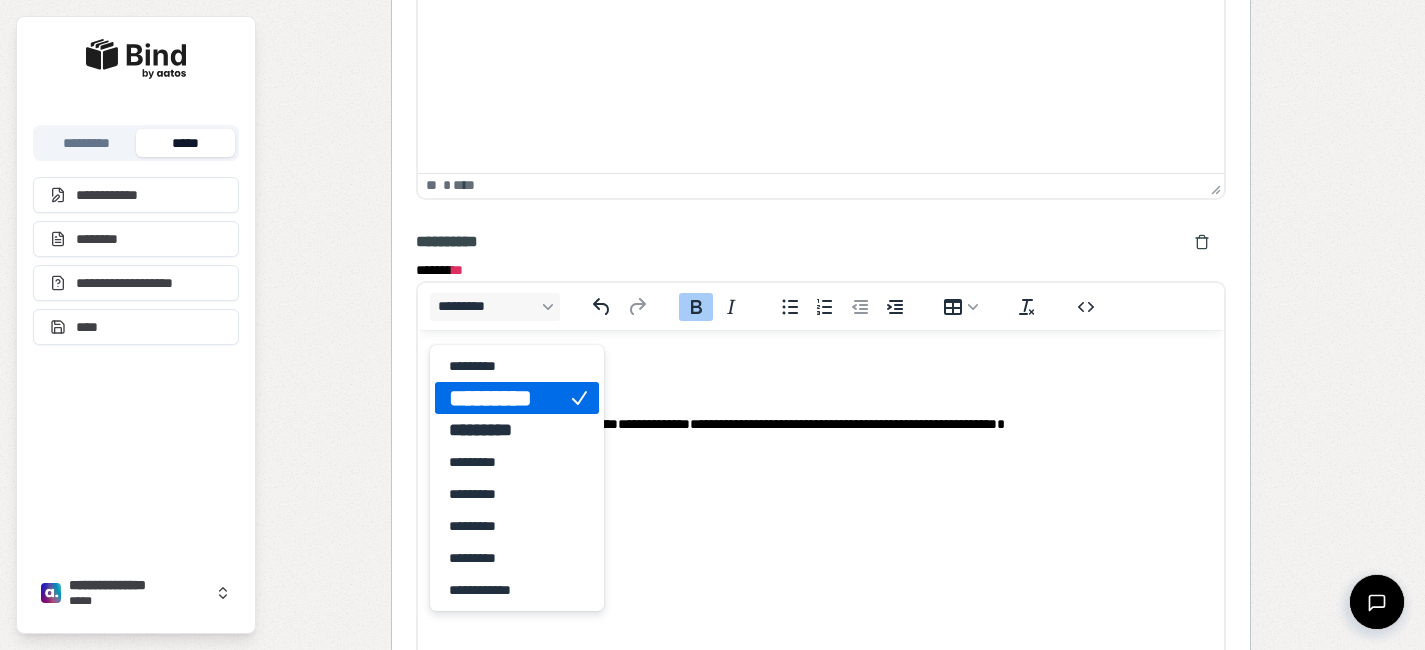 click on "*********" at bounding box center (503, 398) 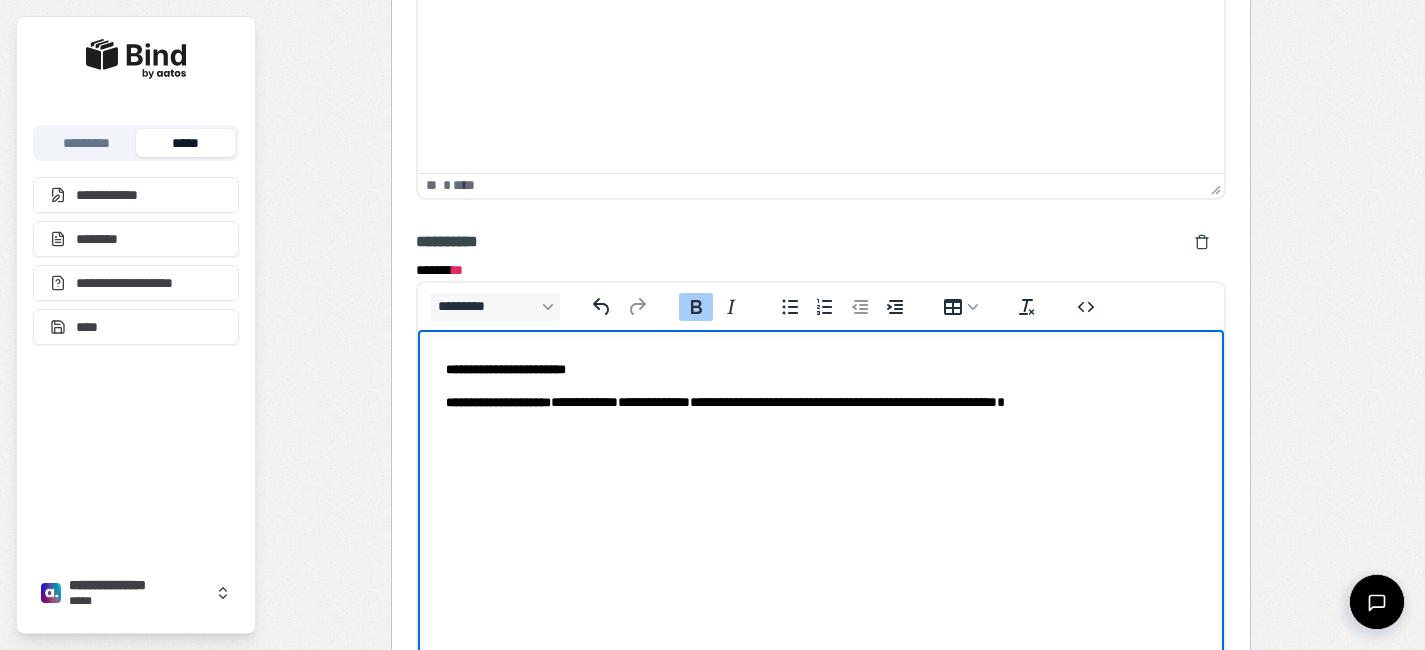 click on "**********" at bounding box center [820, 402] 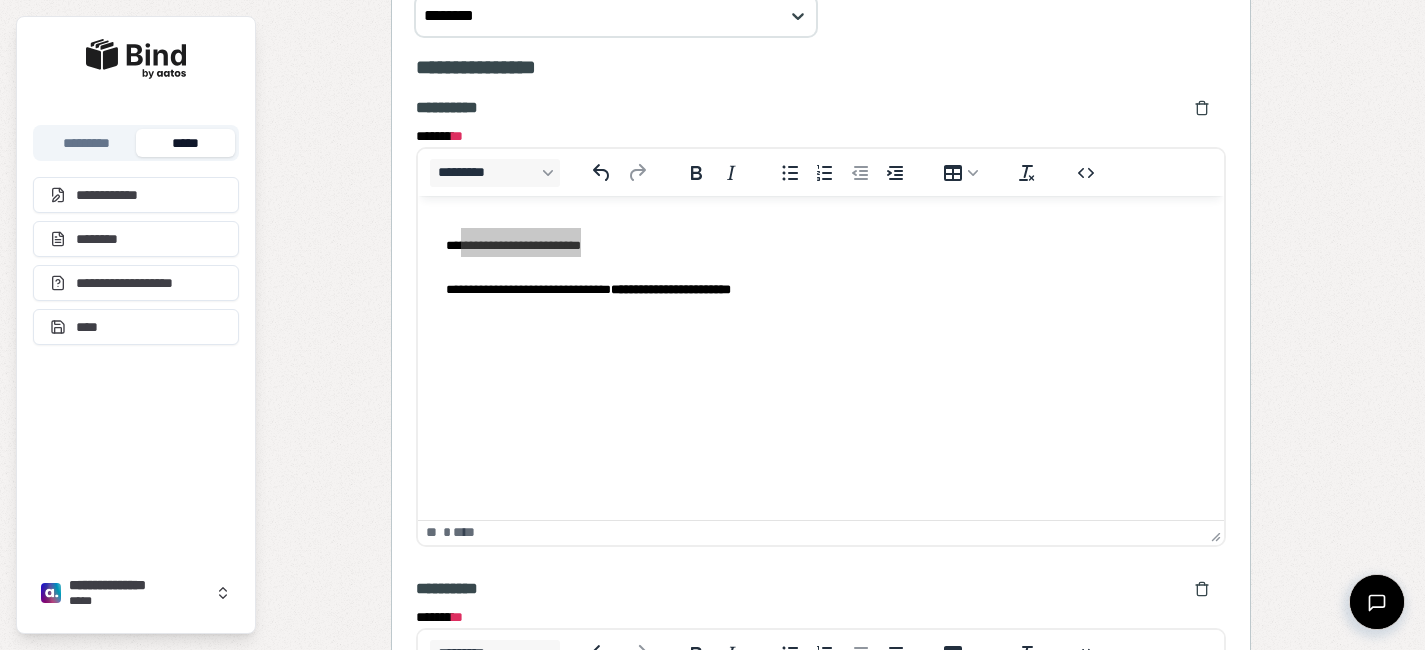 scroll, scrollTop: 1974, scrollLeft: 0, axis: vertical 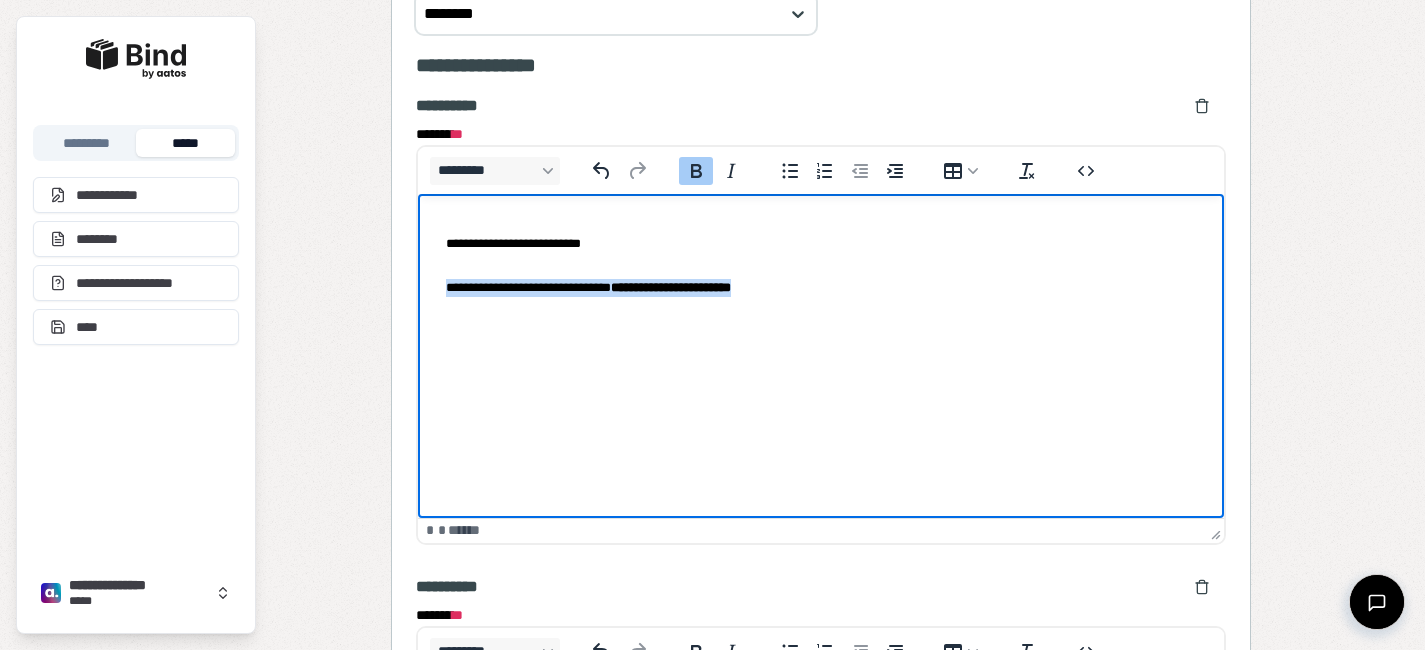 drag, startPoint x: 707, startPoint y: 279, endPoint x: 424, endPoint y: 272, distance: 283.08655 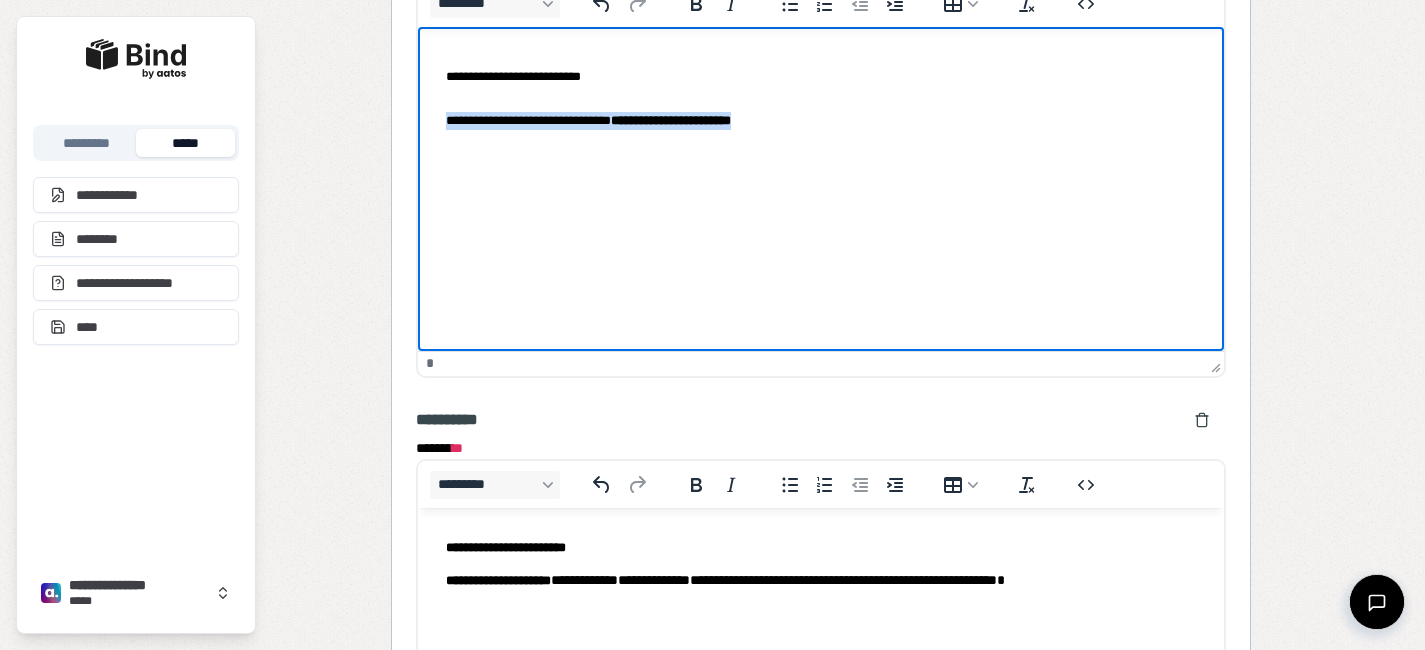 scroll, scrollTop: 2224, scrollLeft: 0, axis: vertical 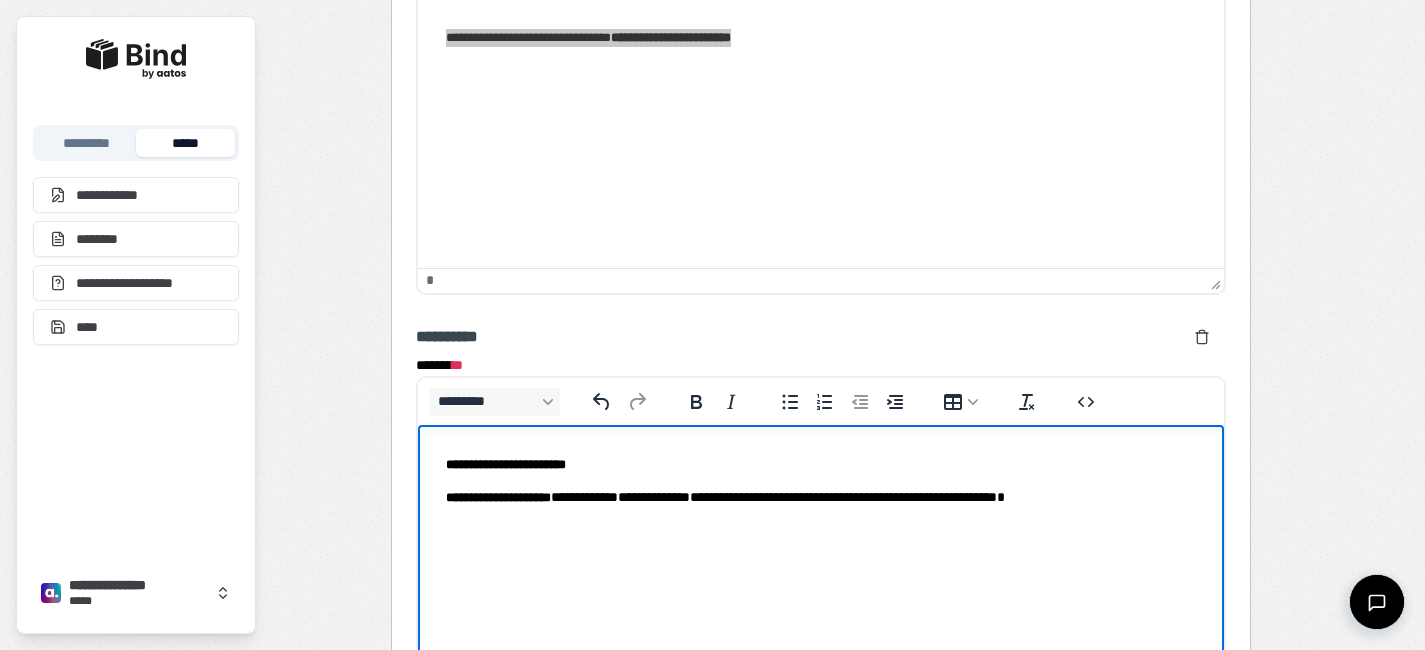 click on "**********" at bounding box center (820, 478) 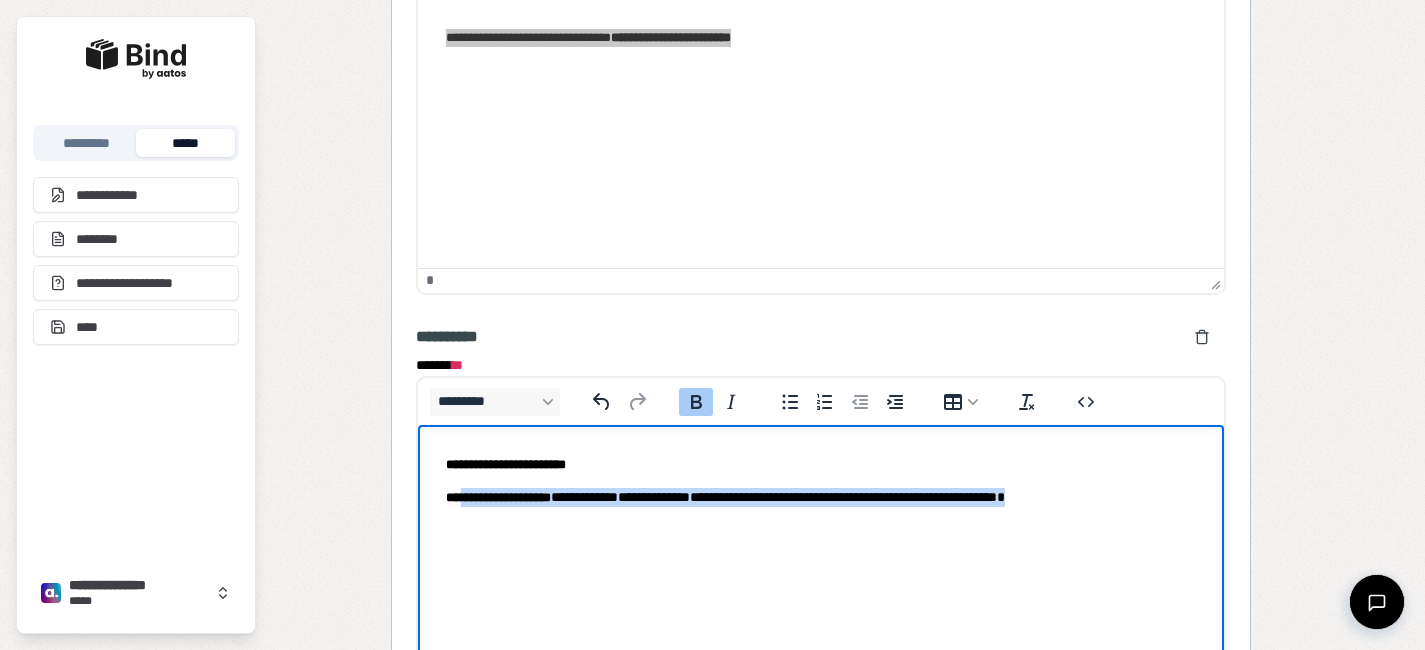 drag, startPoint x: 1159, startPoint y: 497, endPoint x: 460, endPoint y: 493, distance: 699.0115 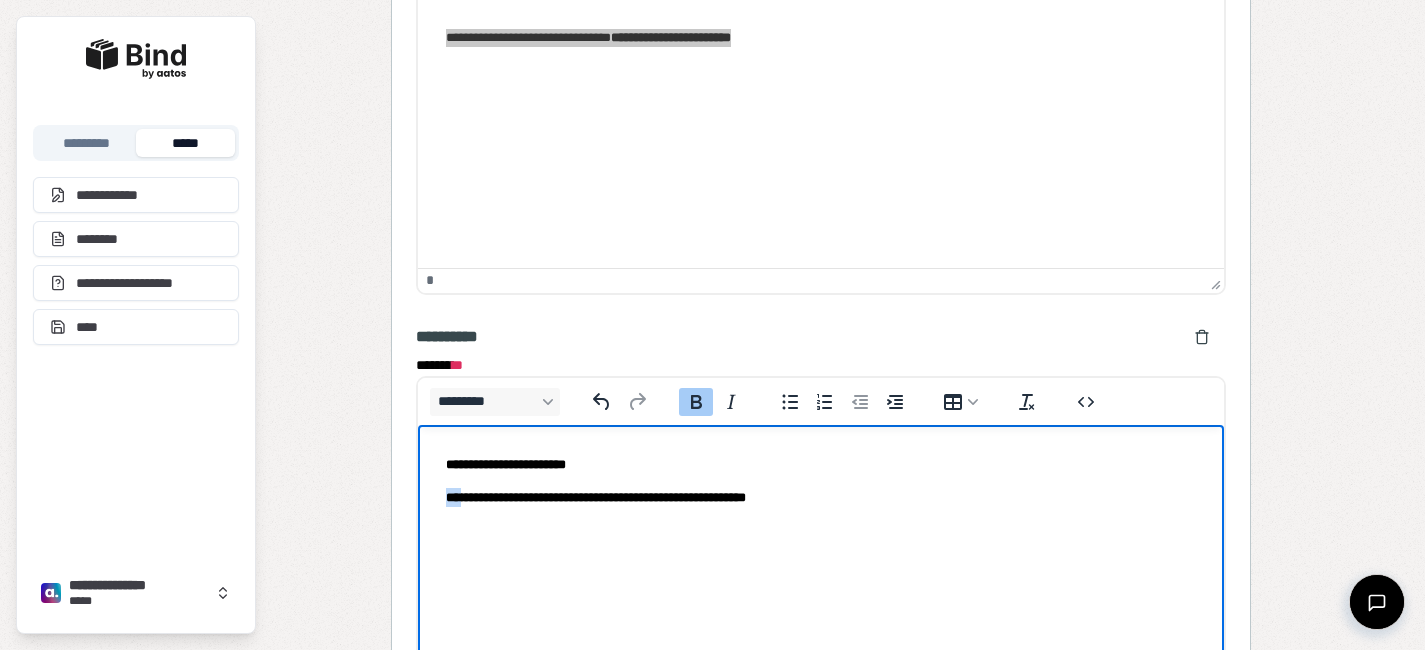drag, startPoint x: 462, startPoint y: 497, endPoint x: 428, endPoint y: 497, distance: 34 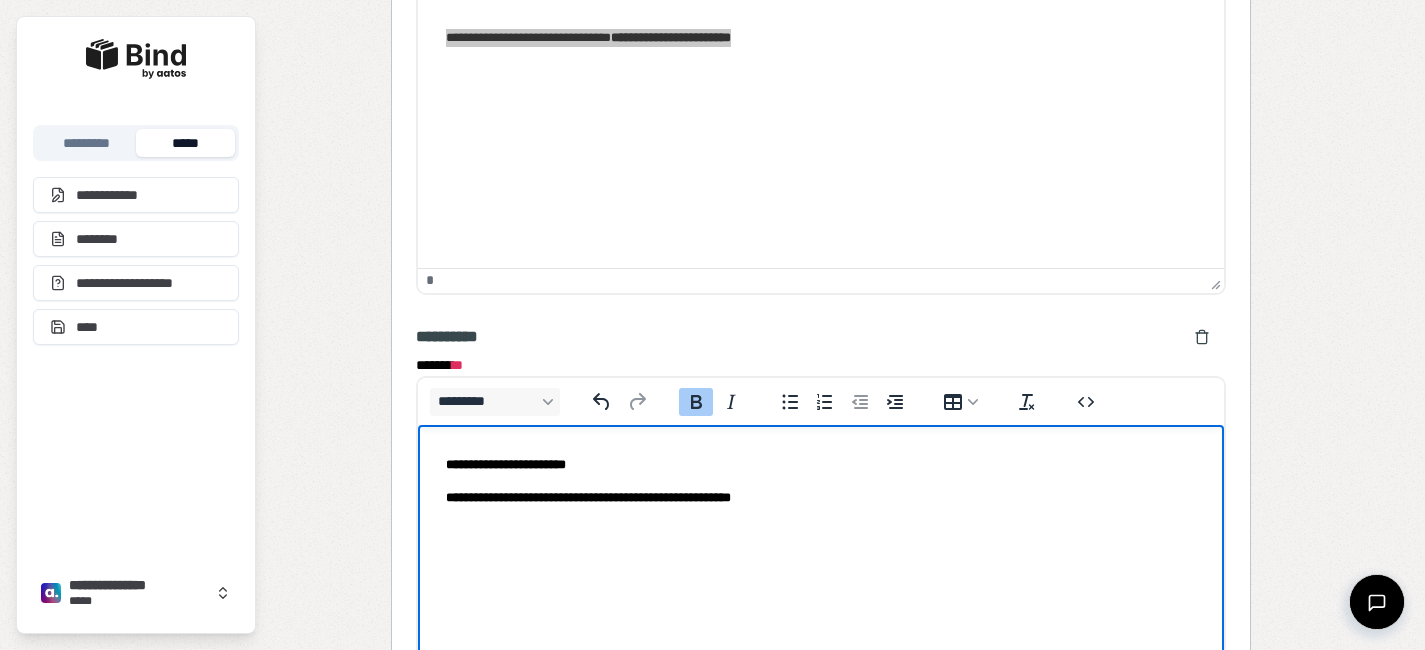 click on "**********" at bounding box center (820, 497) 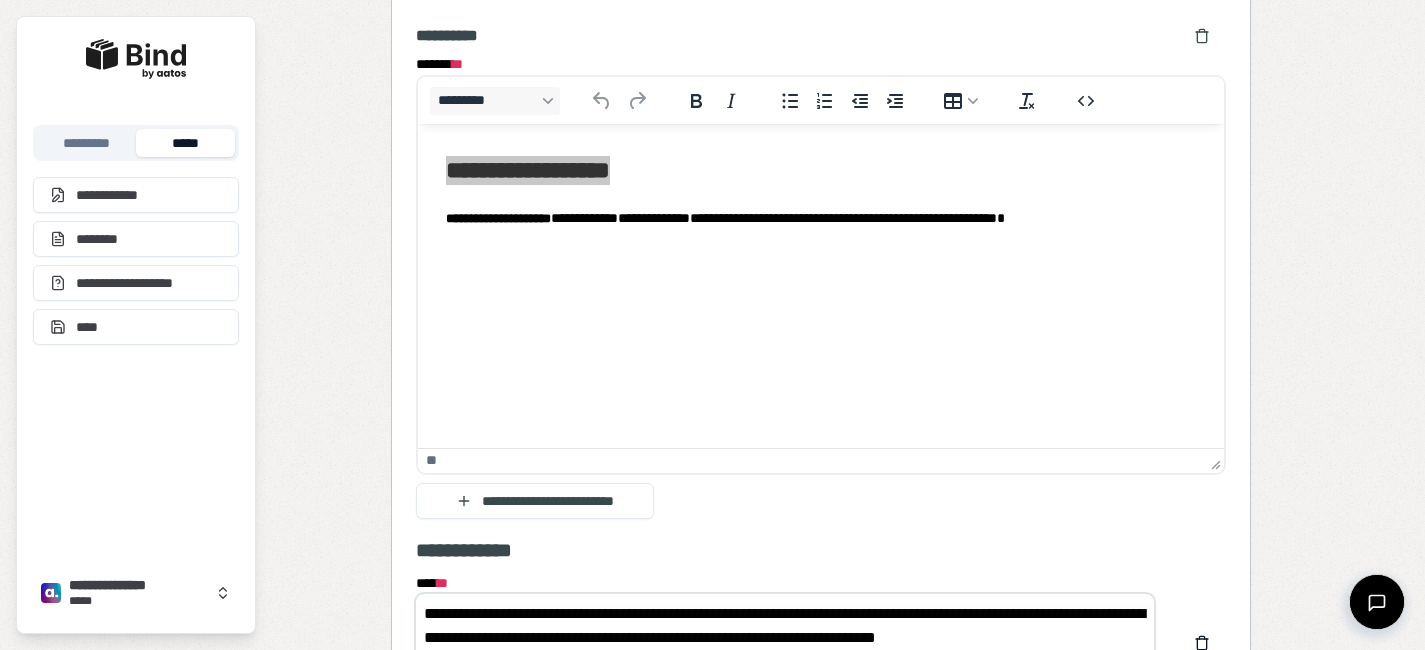 scroll, scrollTop: 981, scrollLeft: 0, axis: vertical 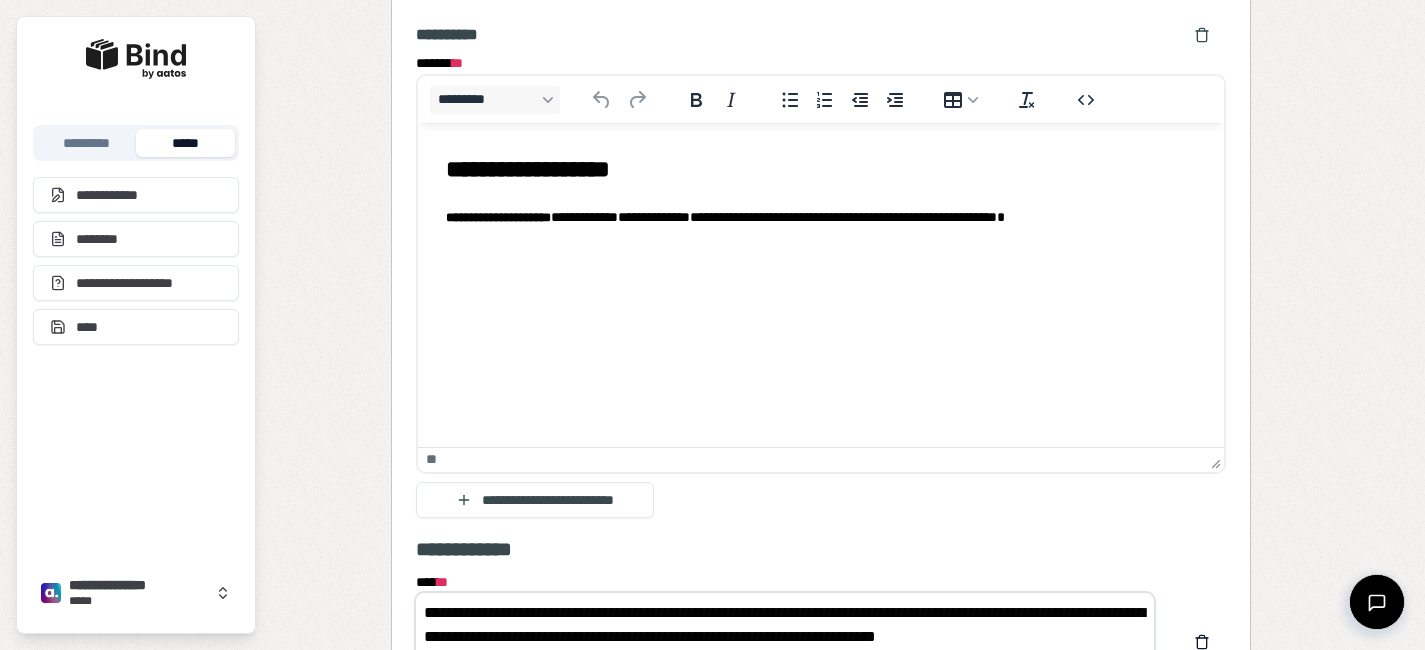 click on "**********" at bounding box center [820, 186] 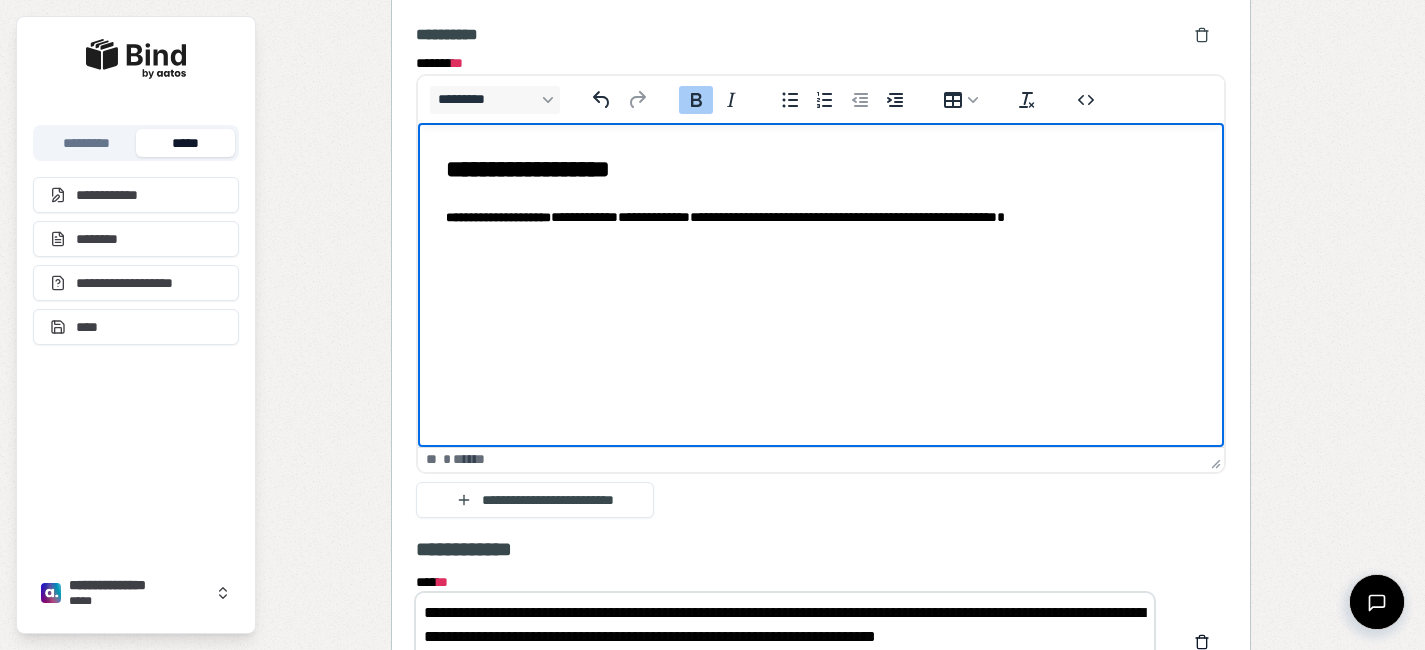 click on "**********" at bounding box center [820, 217] 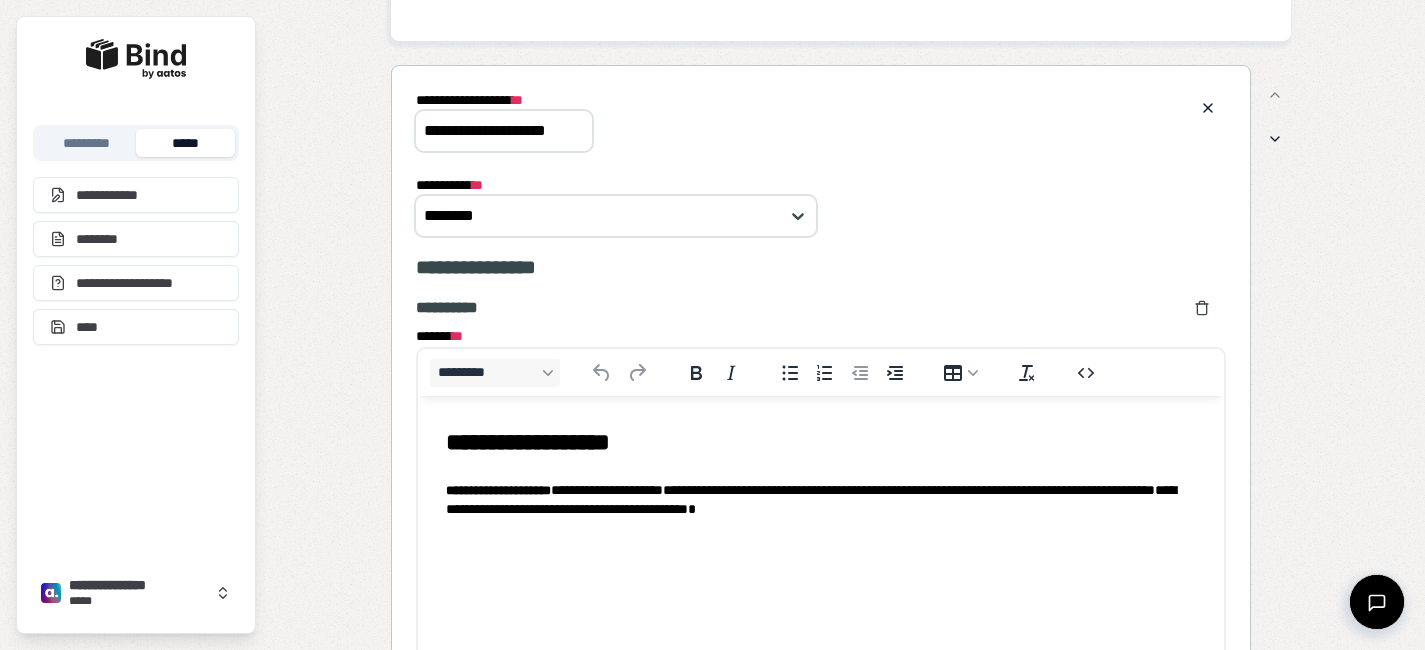 scroll, scrollTop: 209, scrollLeft: 0, axis: vertical 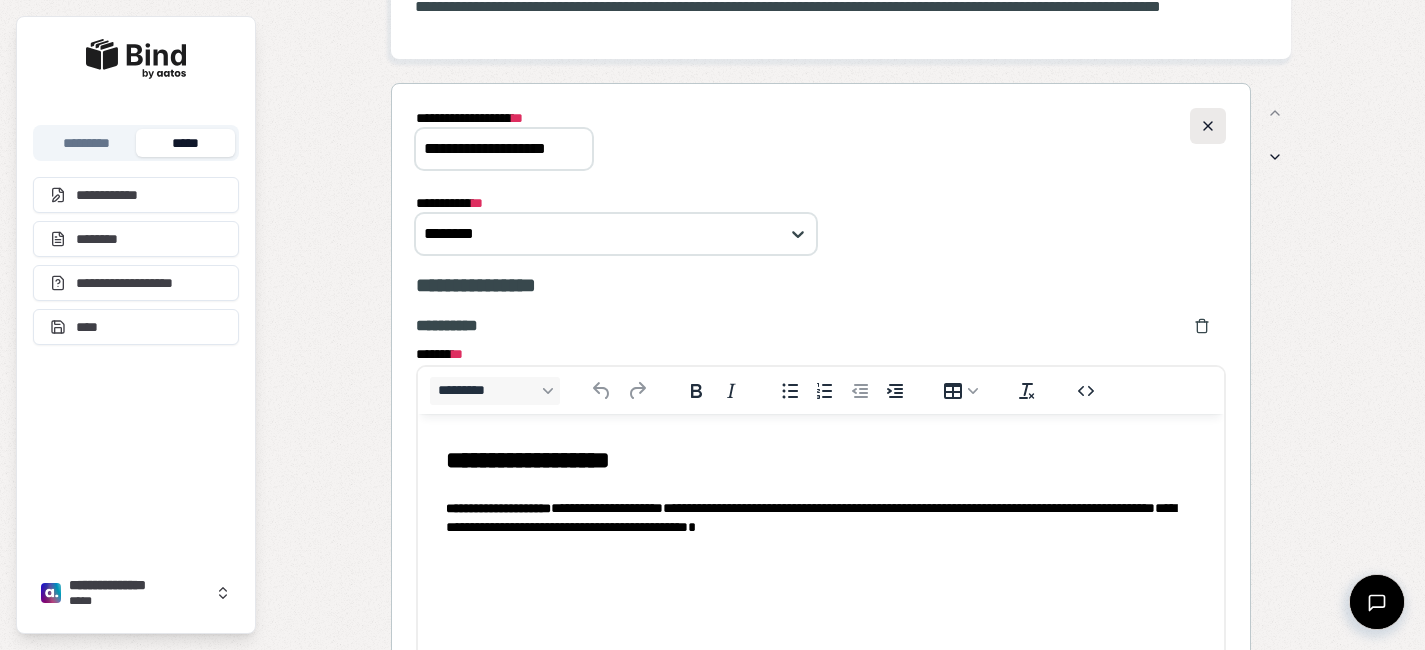 click at bounding box center [1208, 126] 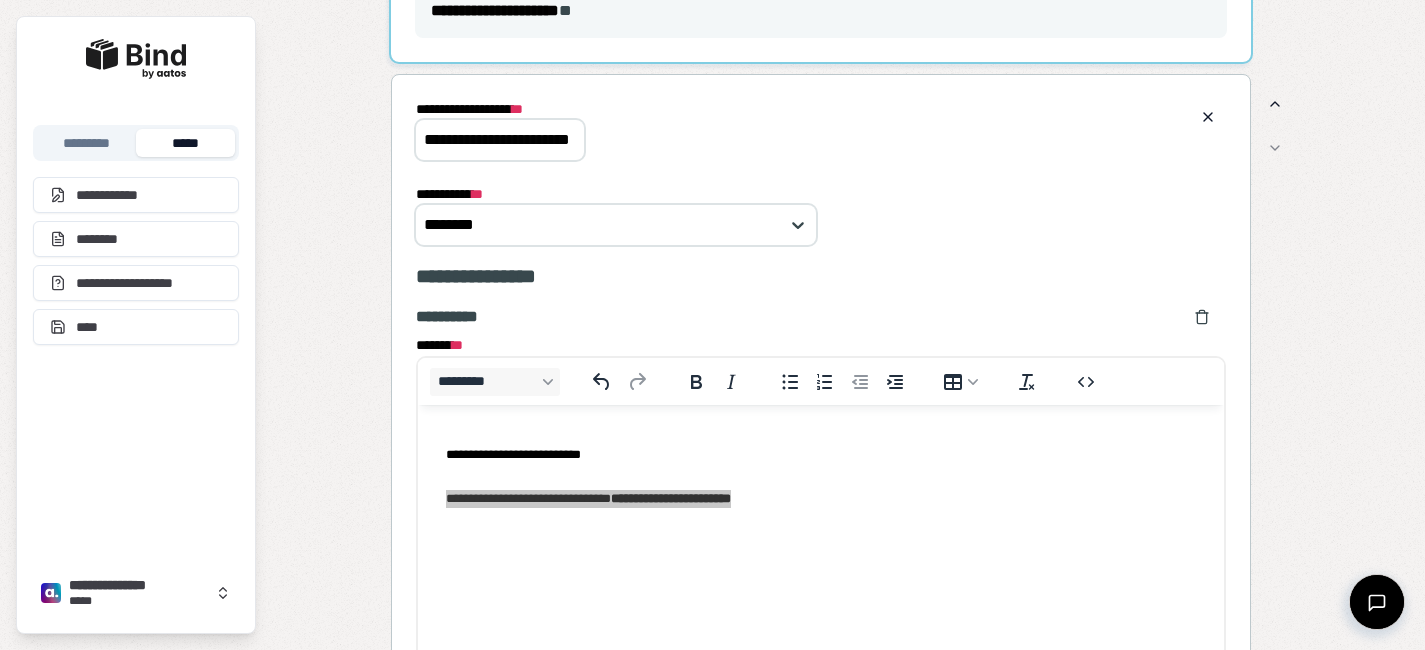 scroll, scrollTop: 603, scrollLeft: 0, axis: vertical 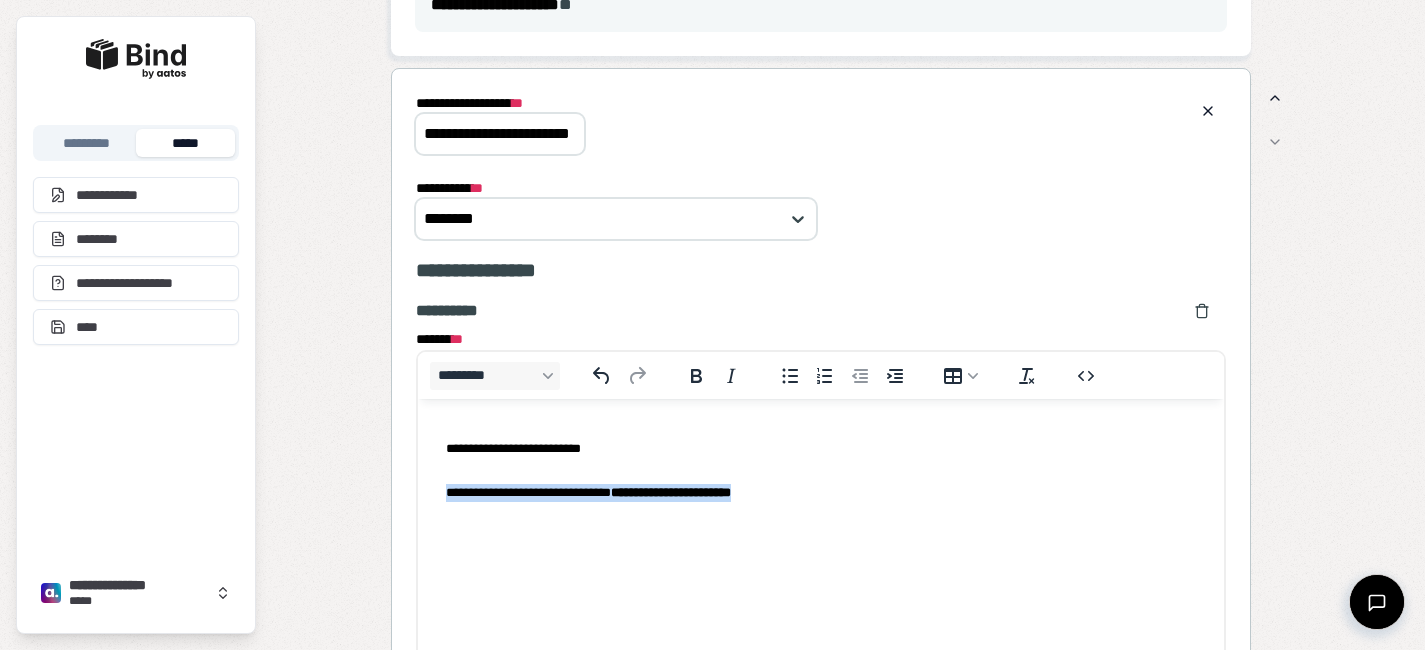 click on "**********" at bounding box center [820, 493] 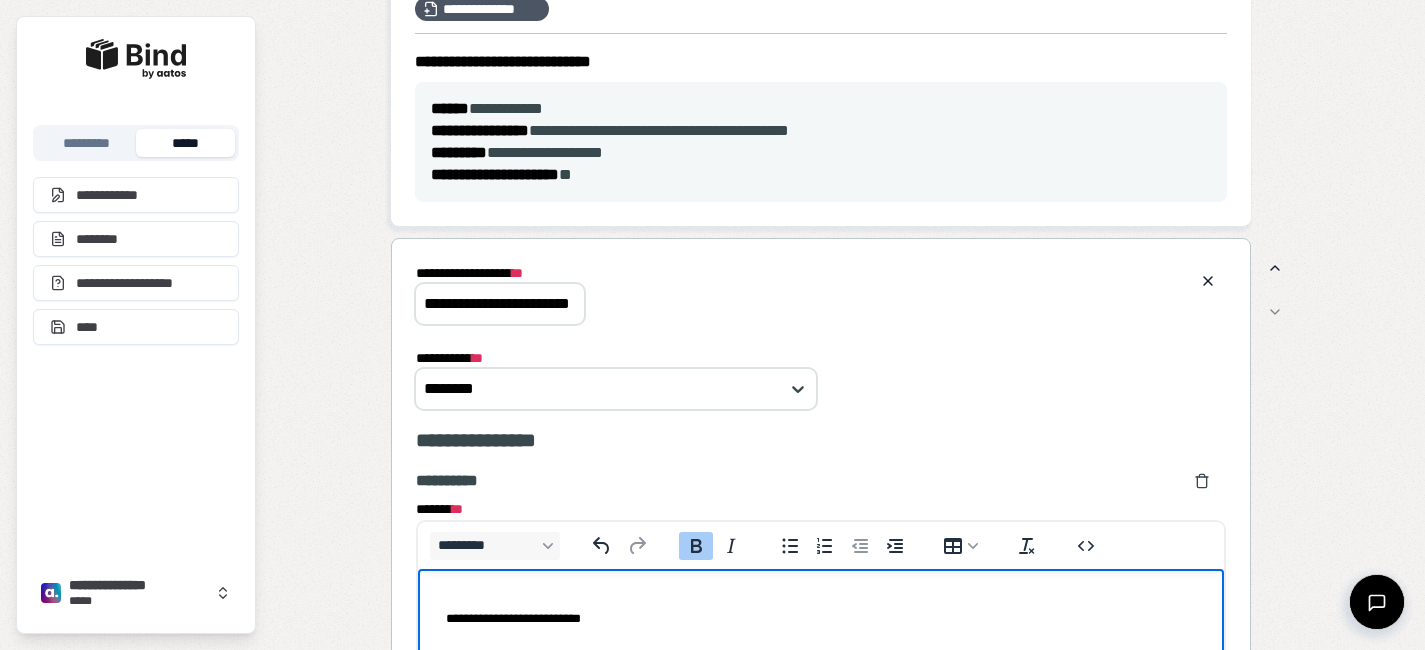 scroll, scrollTop: 0, scrollLeft: 0, axis: both 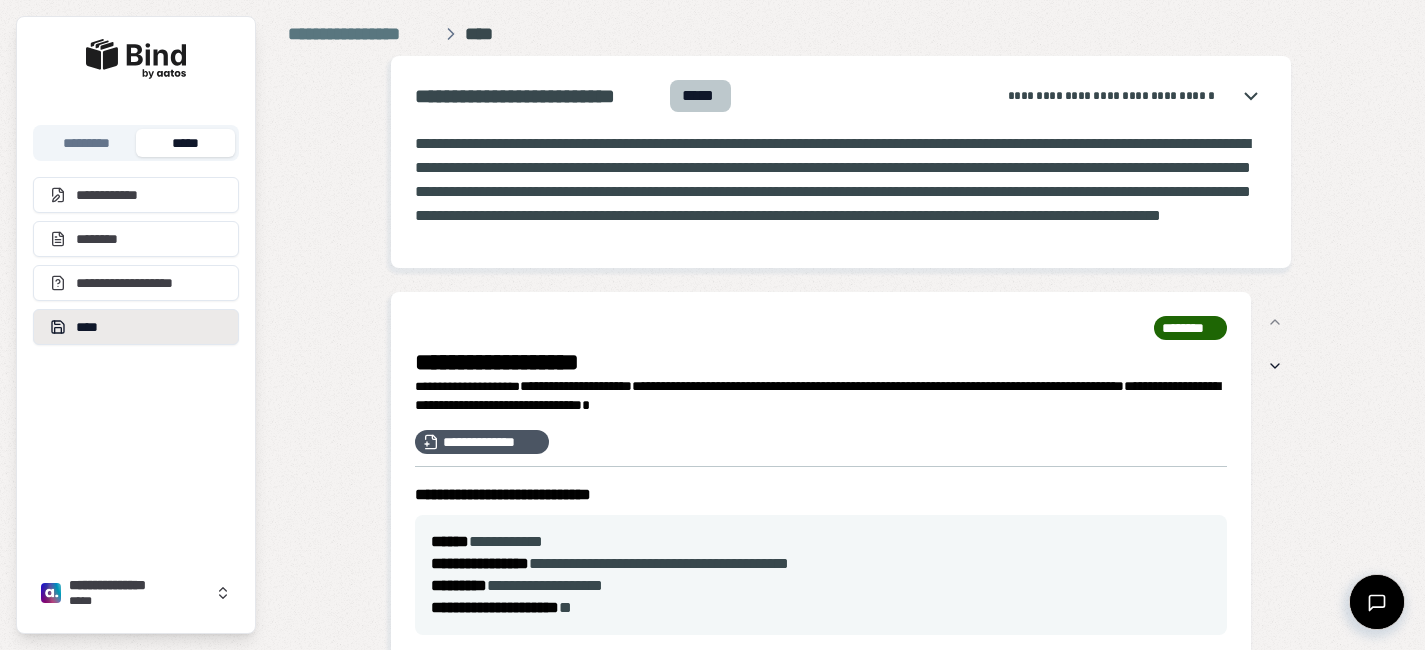 click on "****" at bounding box center (136, 327) 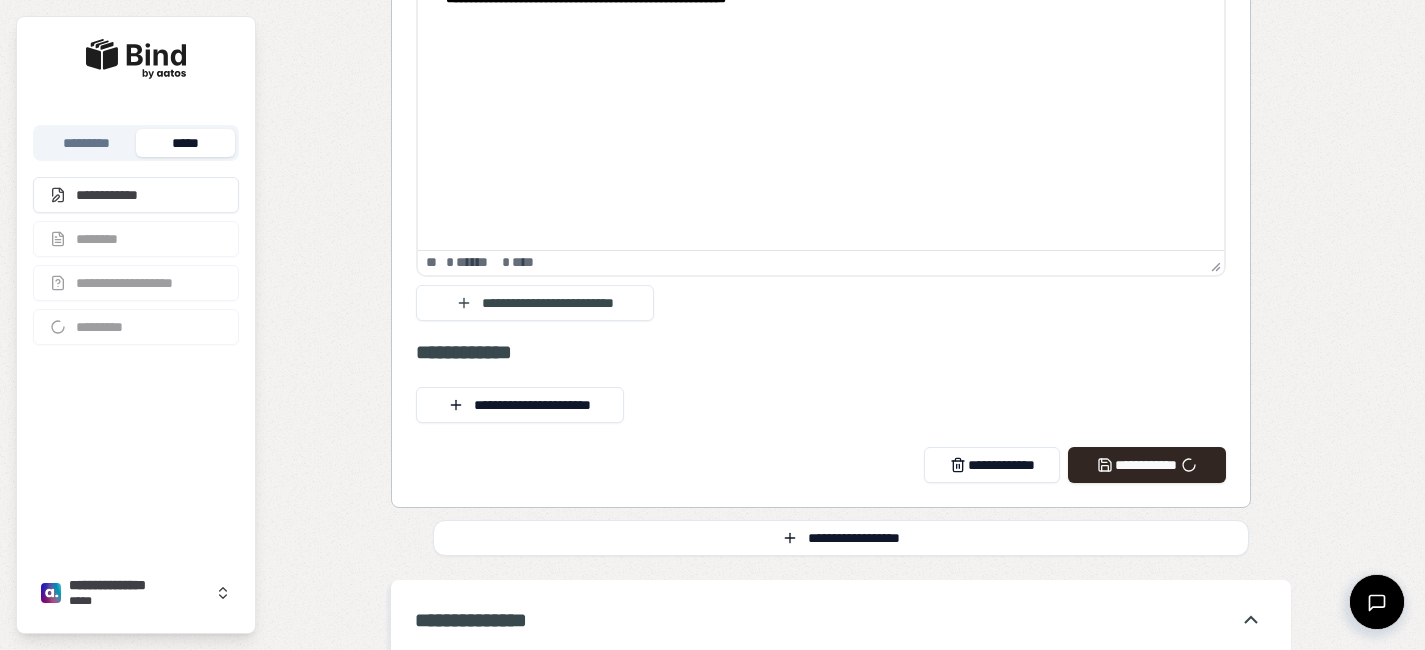 scroll, scrollTop: 1667, scrollLeft: 0, axis: vertical 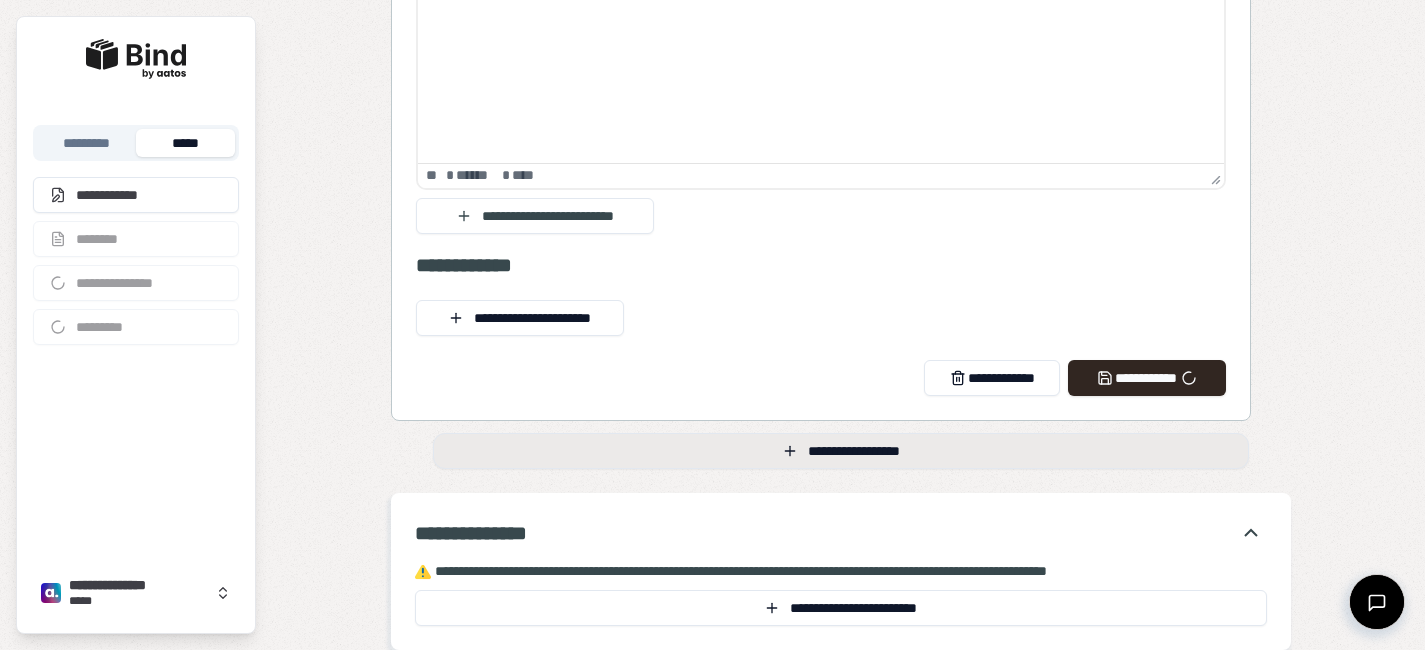 click on "**********" at bounding box center [841, 451] 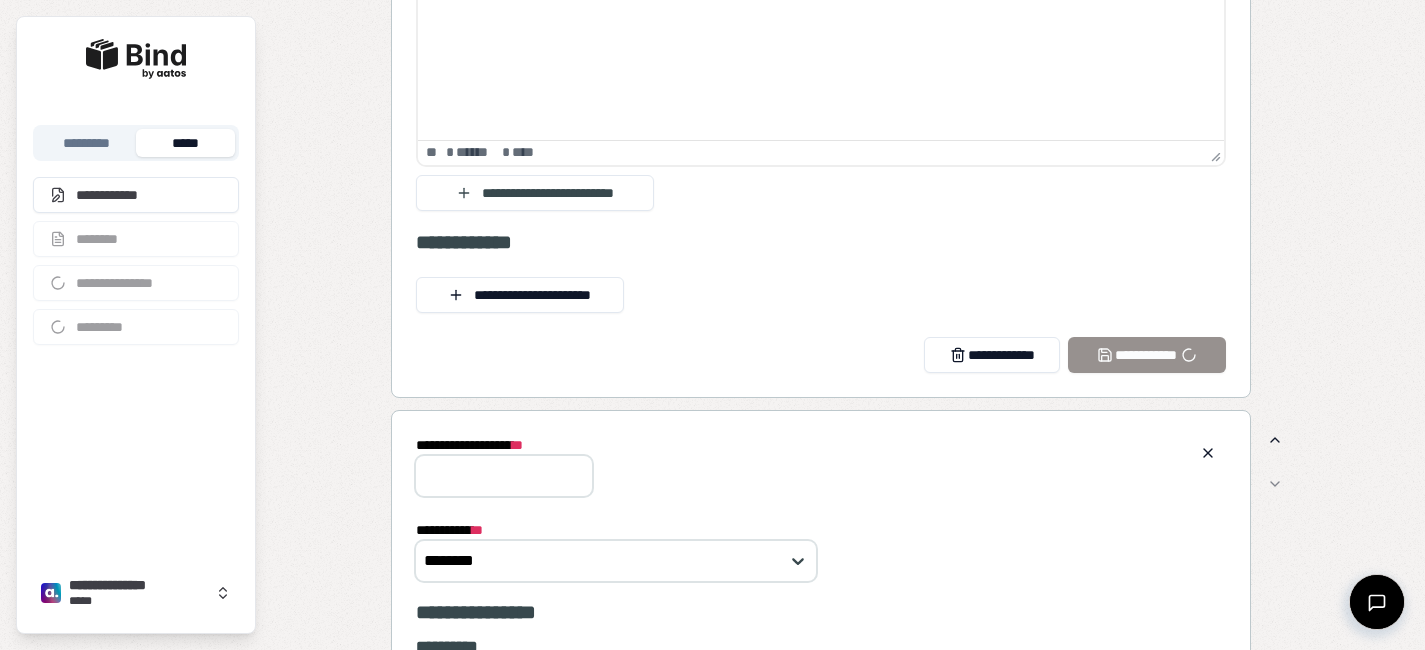 scroll, scrollTop: 0, scrollLeft: 0, axis: both 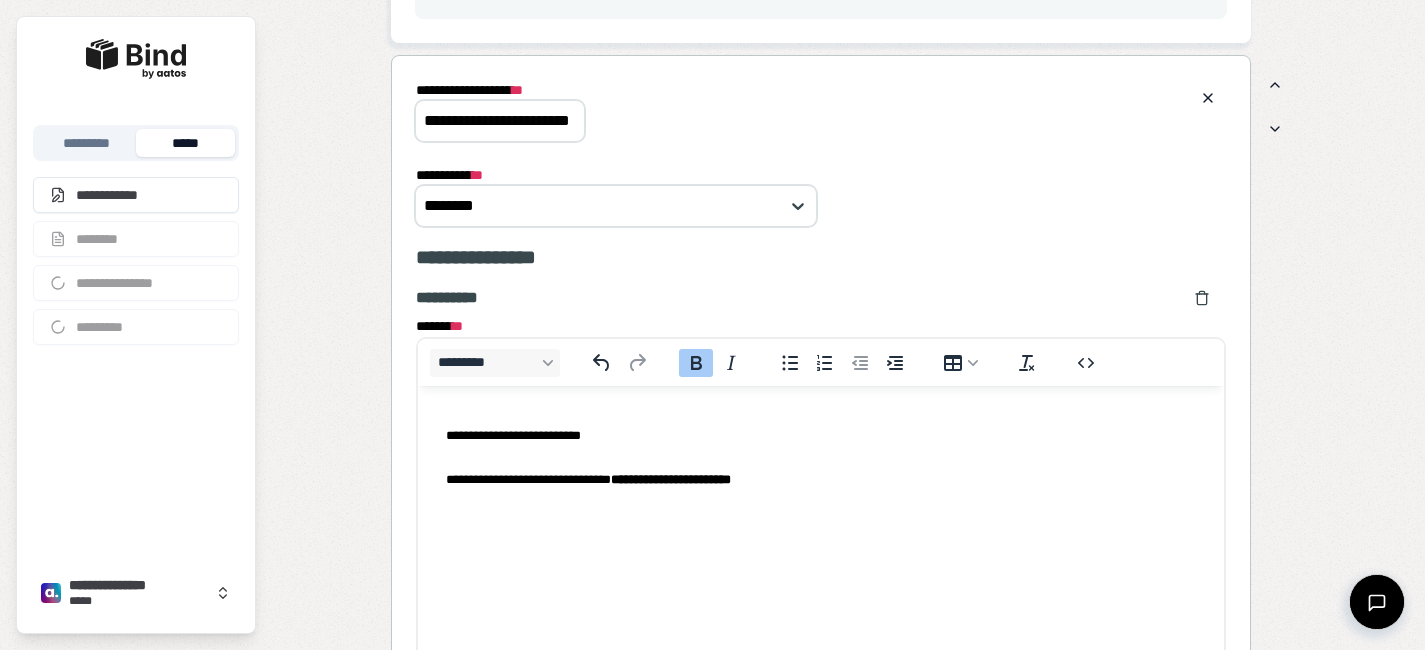 drag, startPoint x: 421, startPoint y: 143, endPoint x: 803, endPoint y: 153, distance: 382.13086 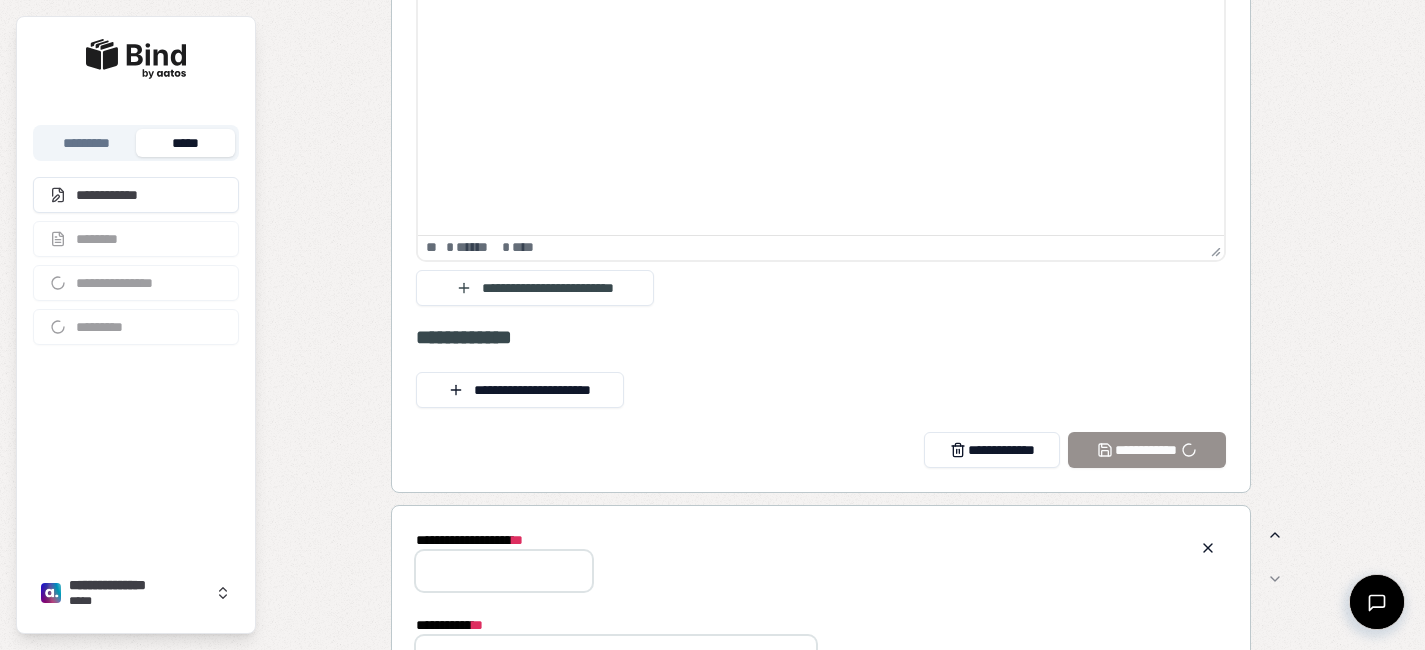 scroll, scrollTop: 1740, scrollLeft: 0, axis: vertical 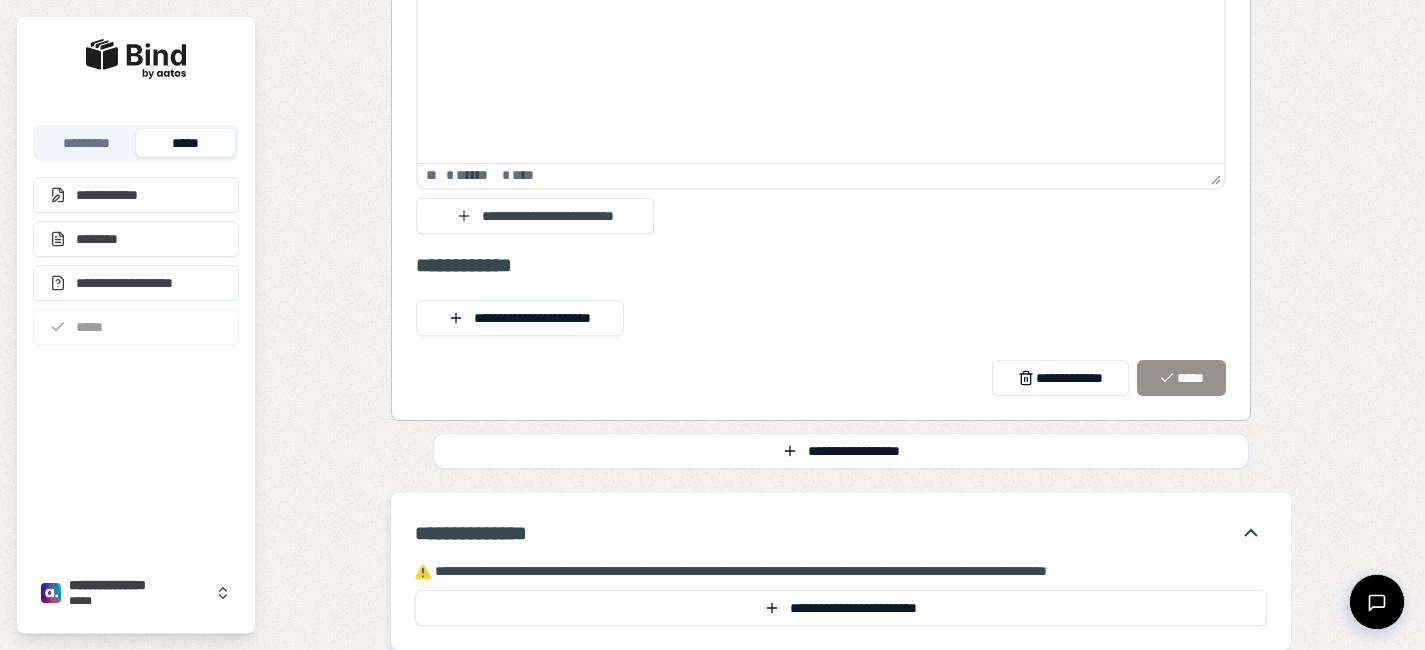 click on "**********" at bounding box center [841, -442] 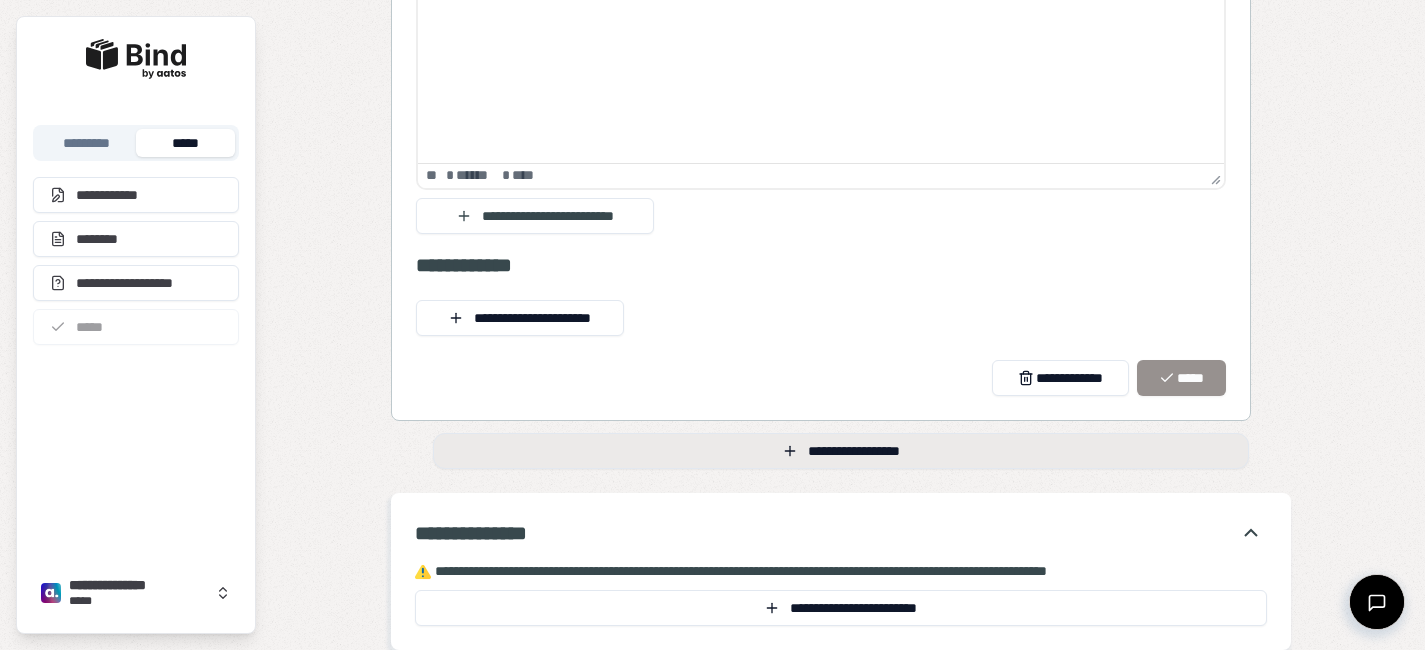 click on "**********" at bounding box center [841, 451] 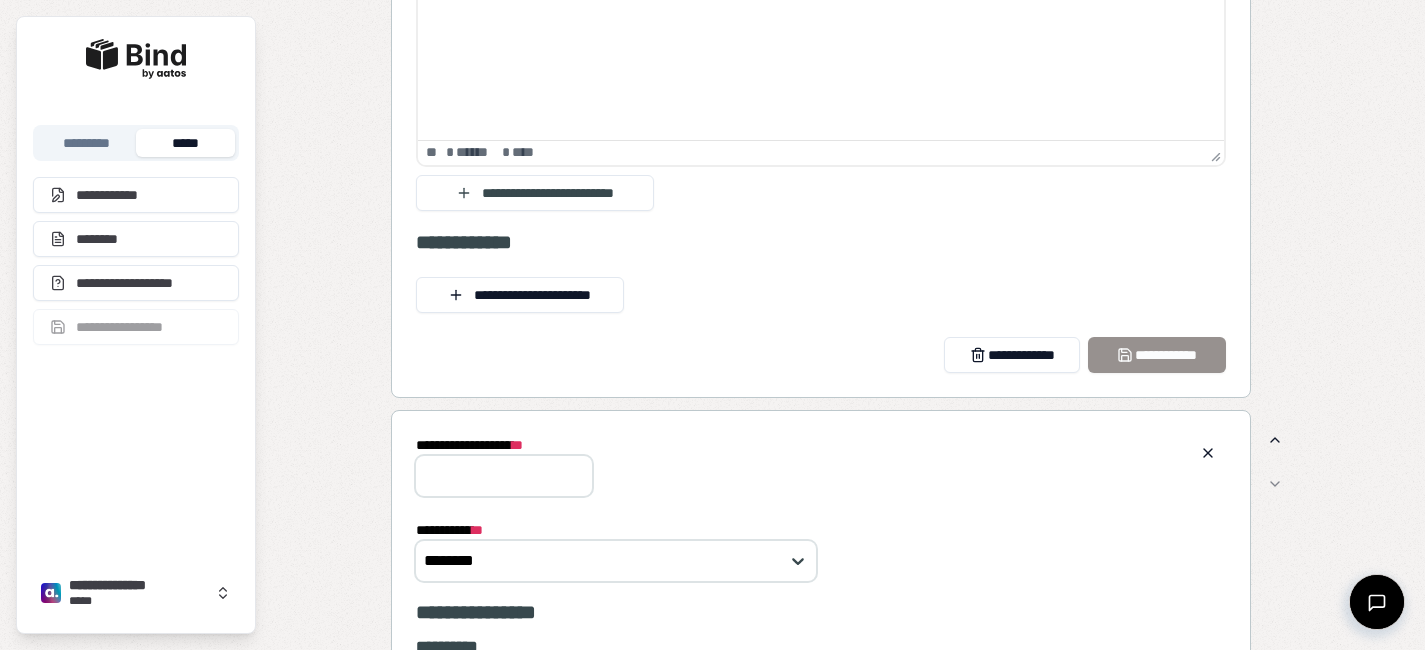 scroll, scrollTop: 0, scrollLeft: 0, axis: both 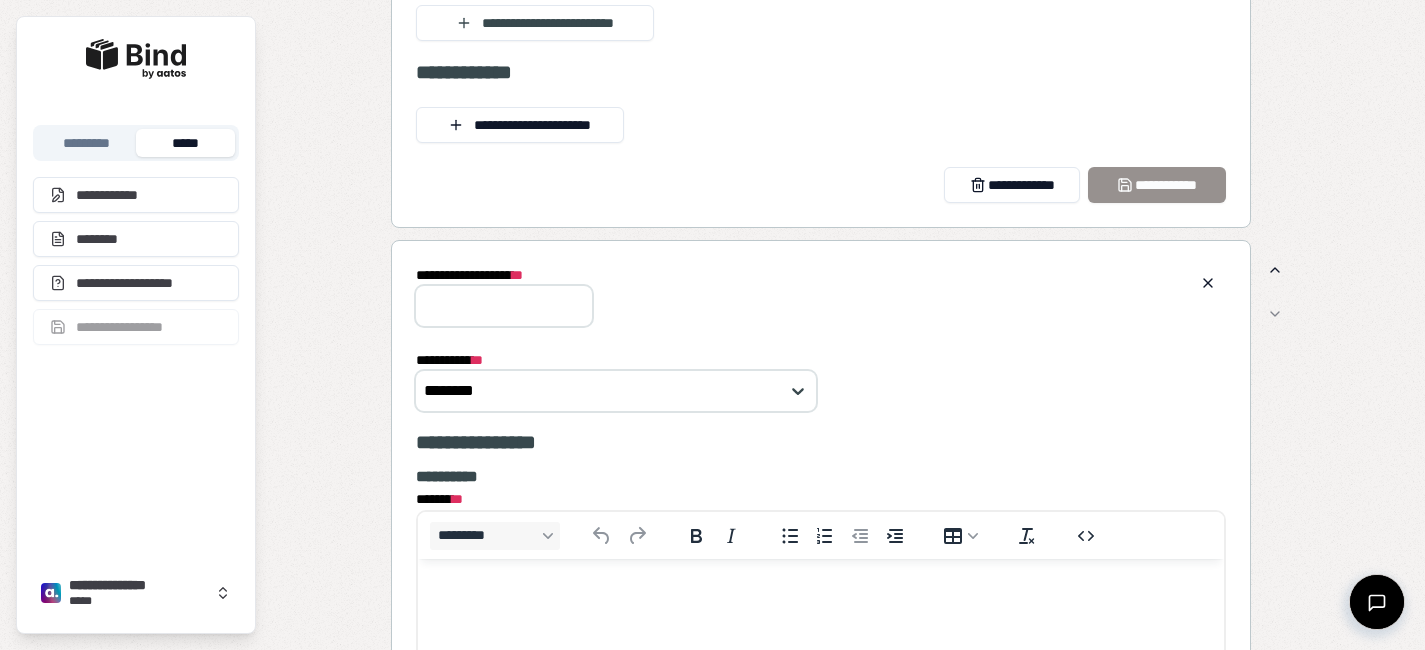 click on "**********" at bounding box center [504, 306] 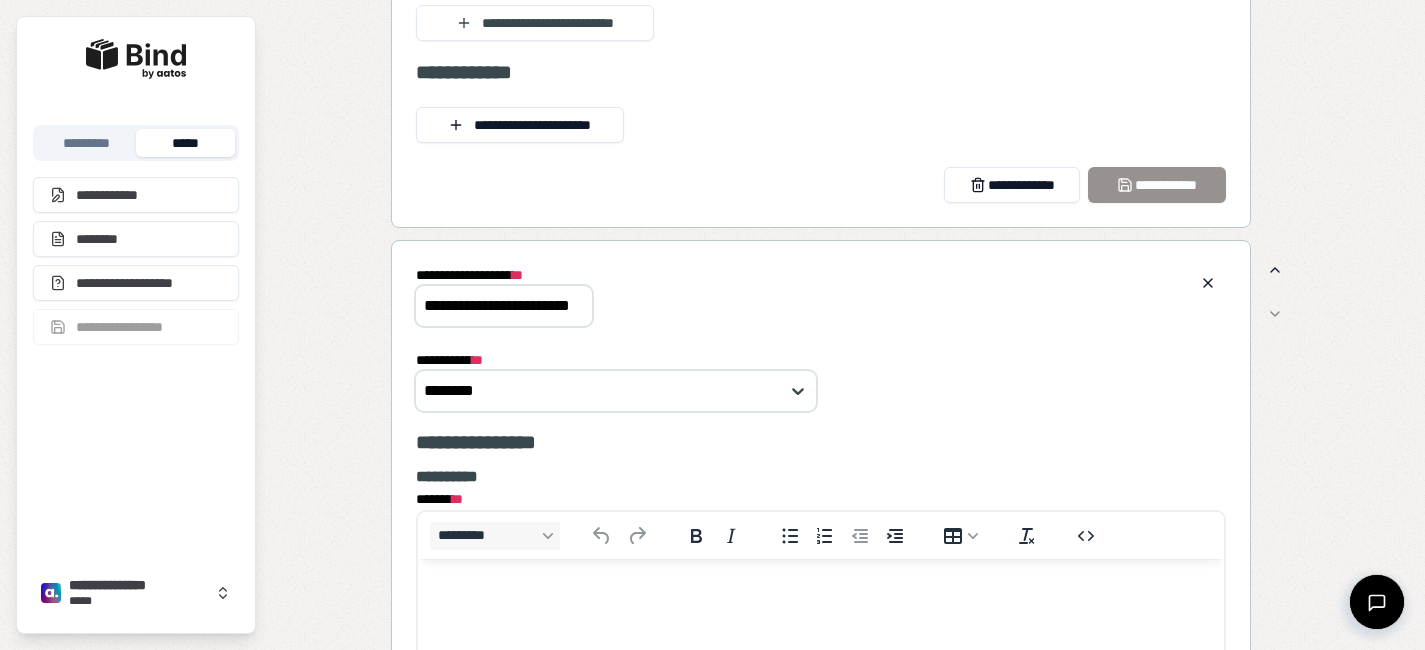 scroll, scrollTop: 0, scrollLeft: 17, axis: horizontal 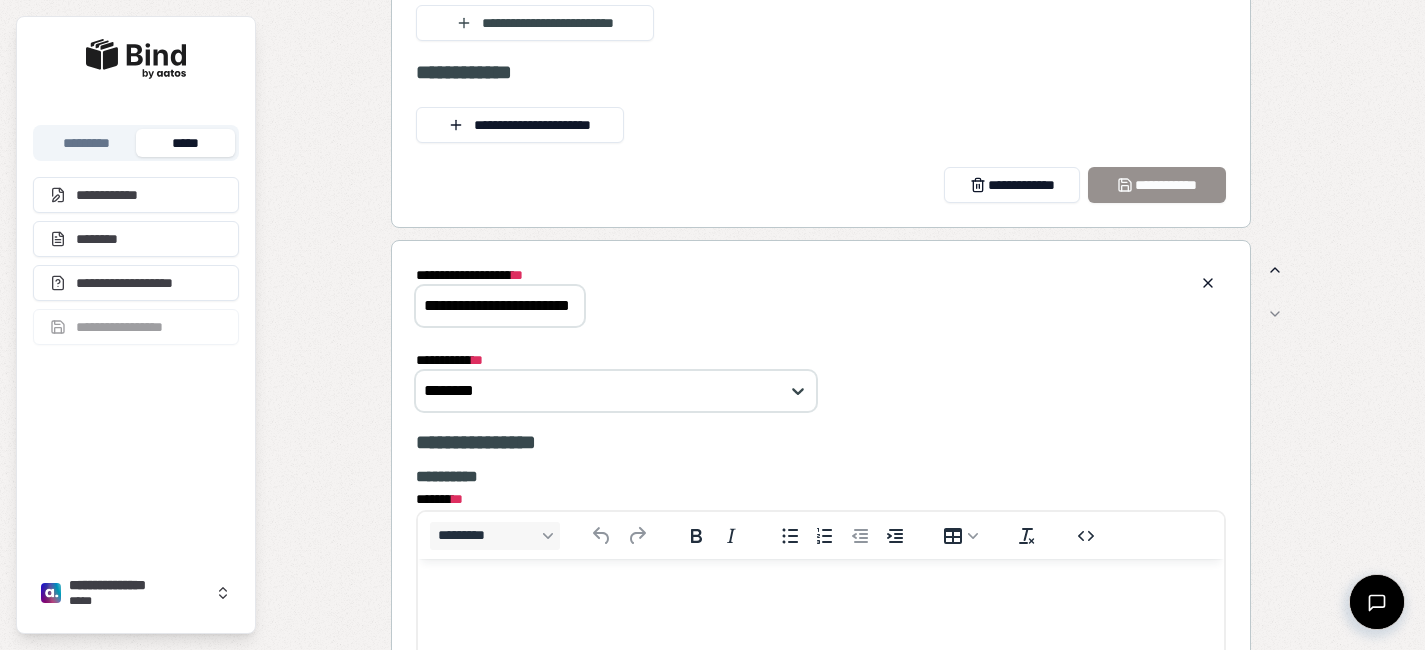 type on "**********" 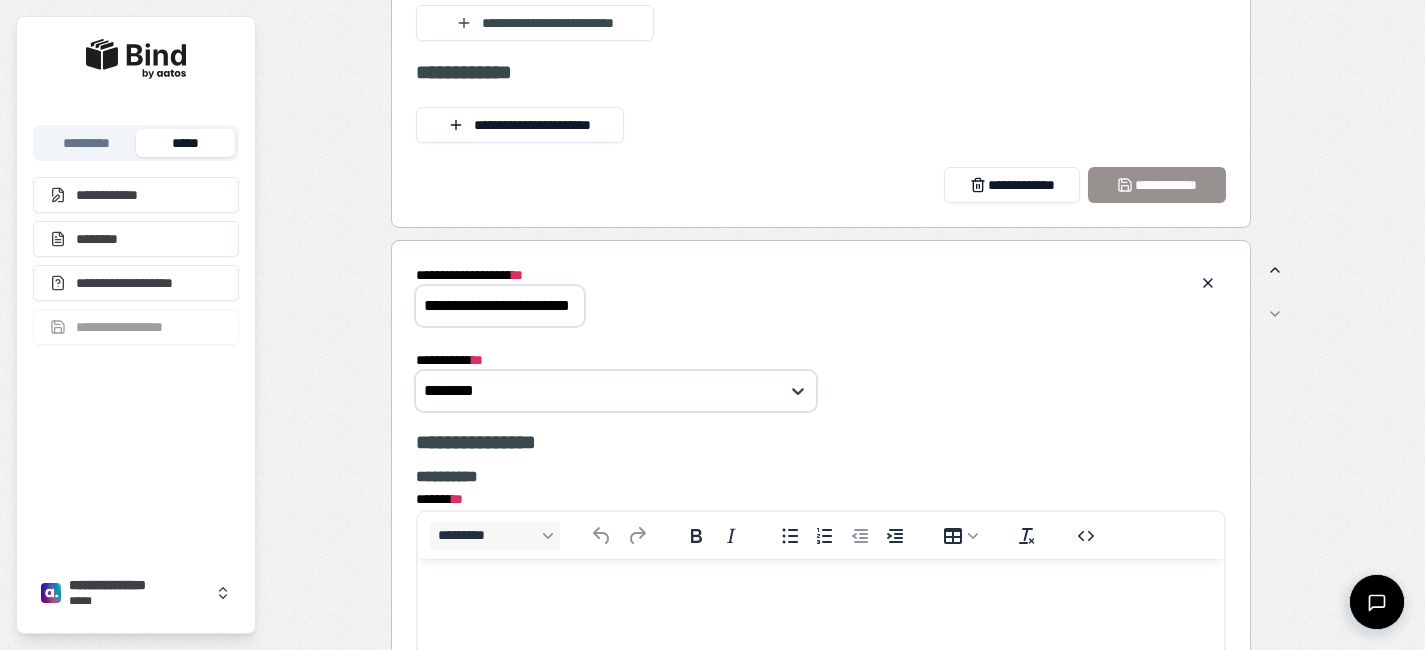 scroll, scrollTop: 0, scrollLeft: 0, axis: both 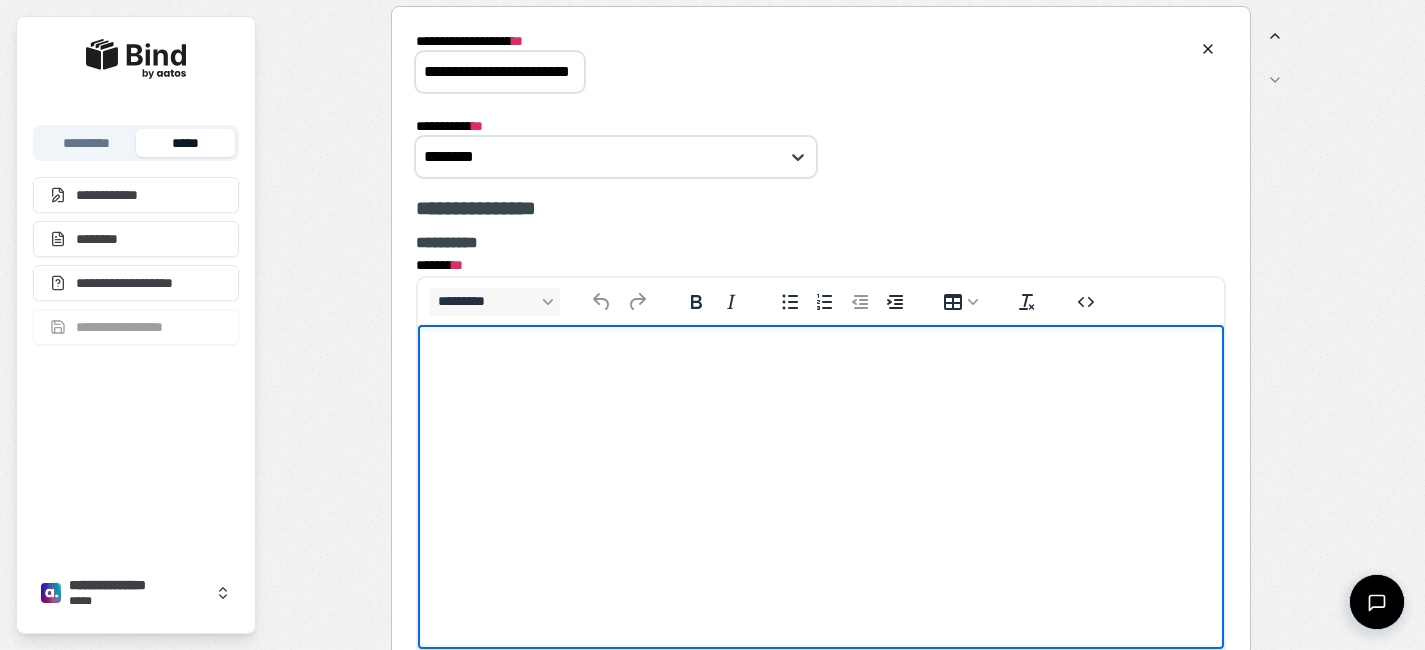 click at bounding box center [820, 364] 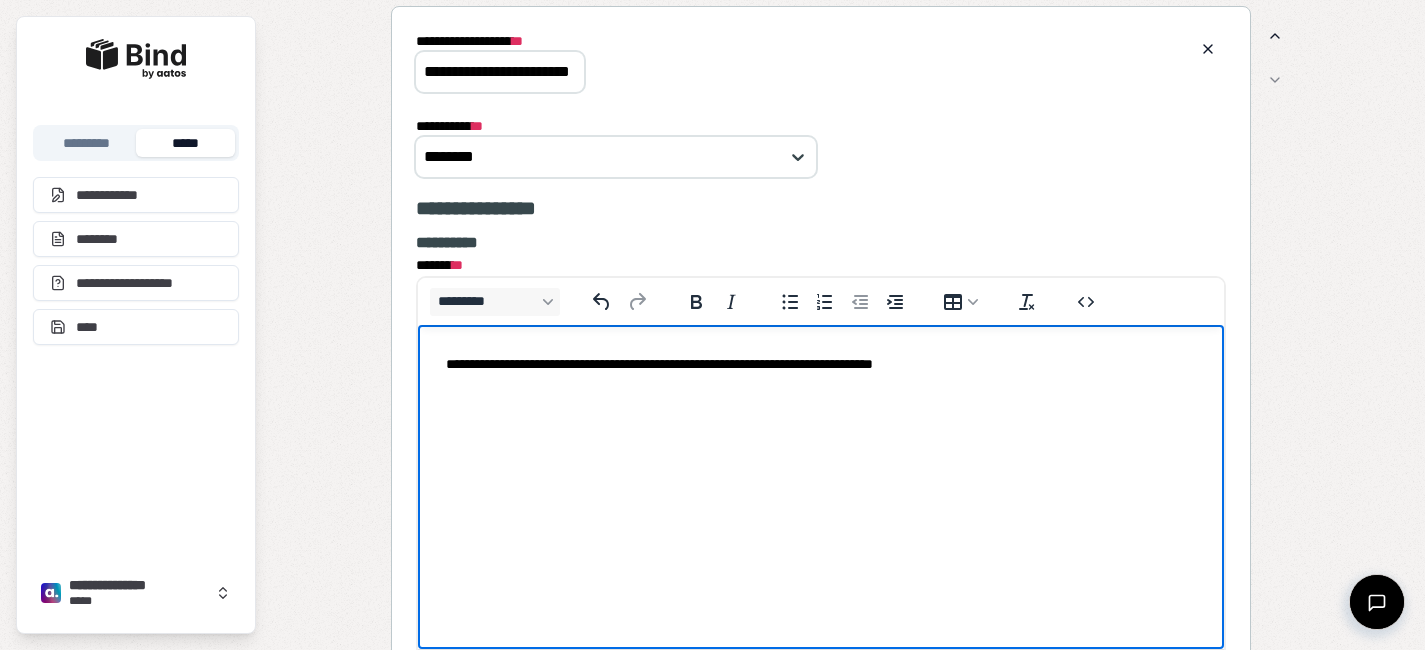 click on "**********" at bounding box center (820, 364) 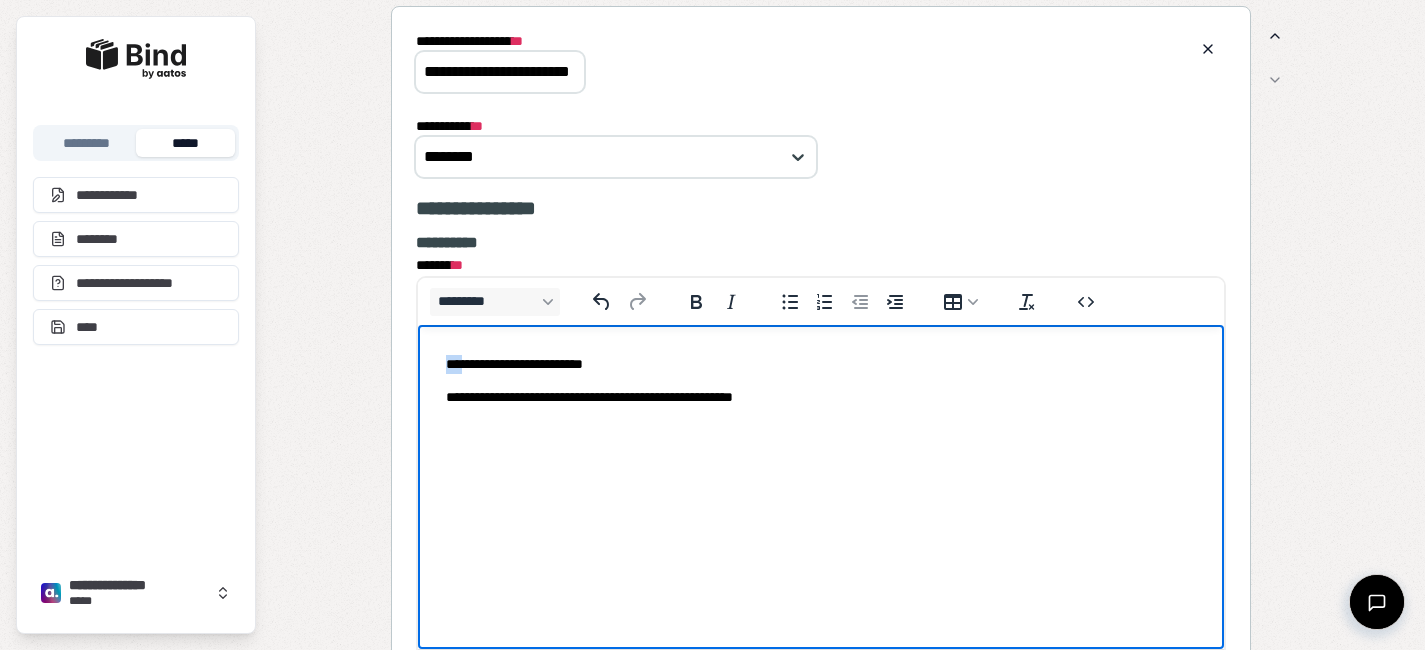 drag, startPoint x: 460, startPoint y: 368, endPoint x: 405, endPoint y: 358, distance: 55.9017 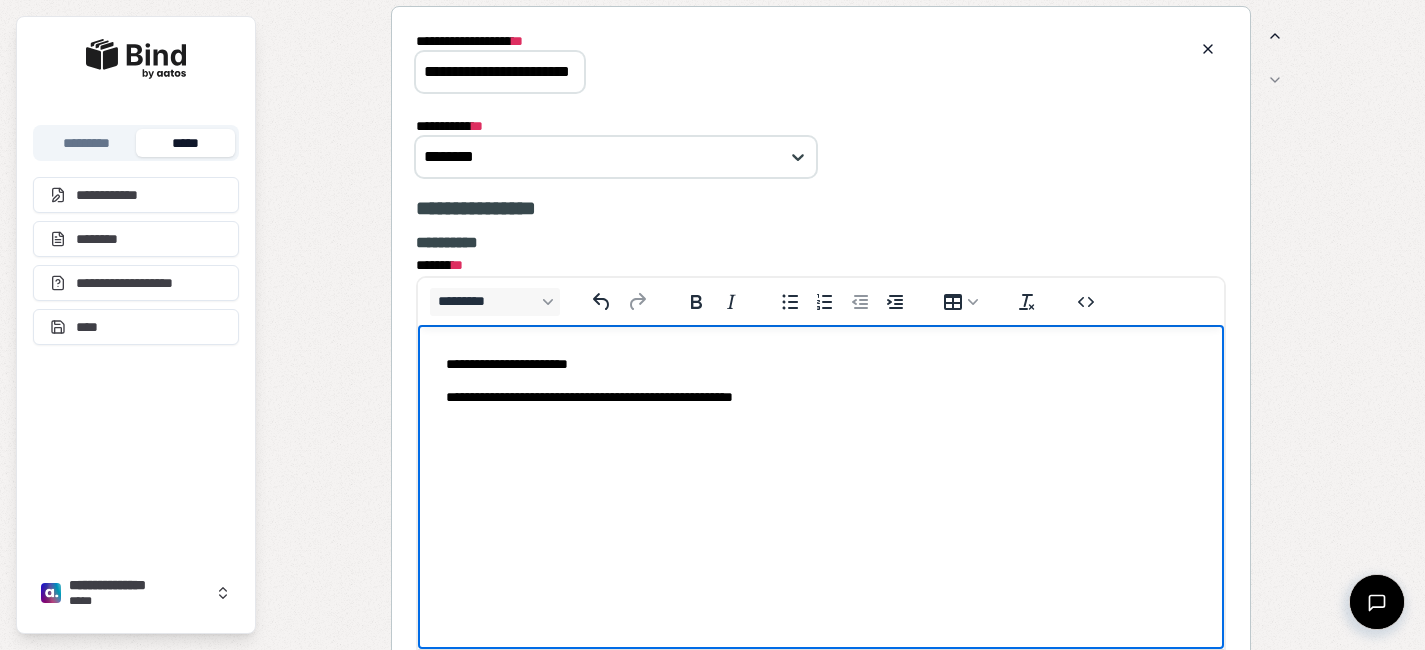 click on "**********" at bounding box center (820, 381) 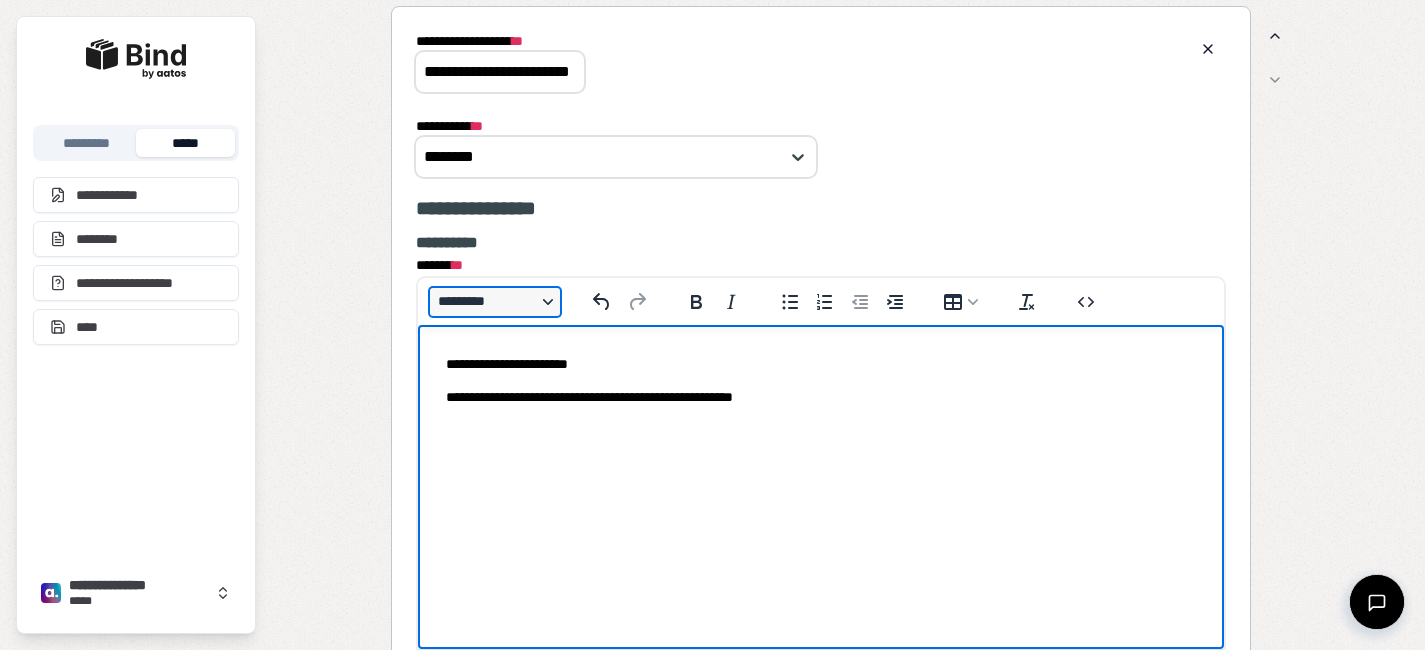 click on "*********" at bounding box center [495, 302] 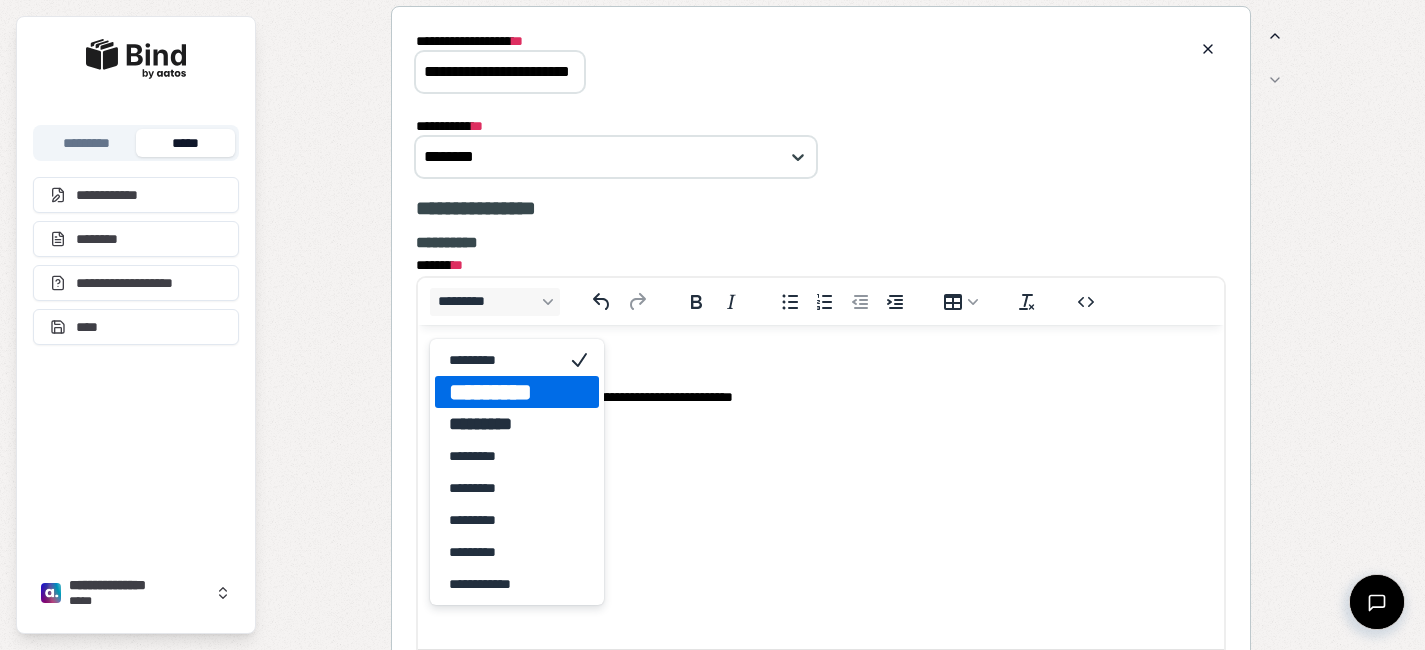 click on "*********" at bounding box center (503, 392) 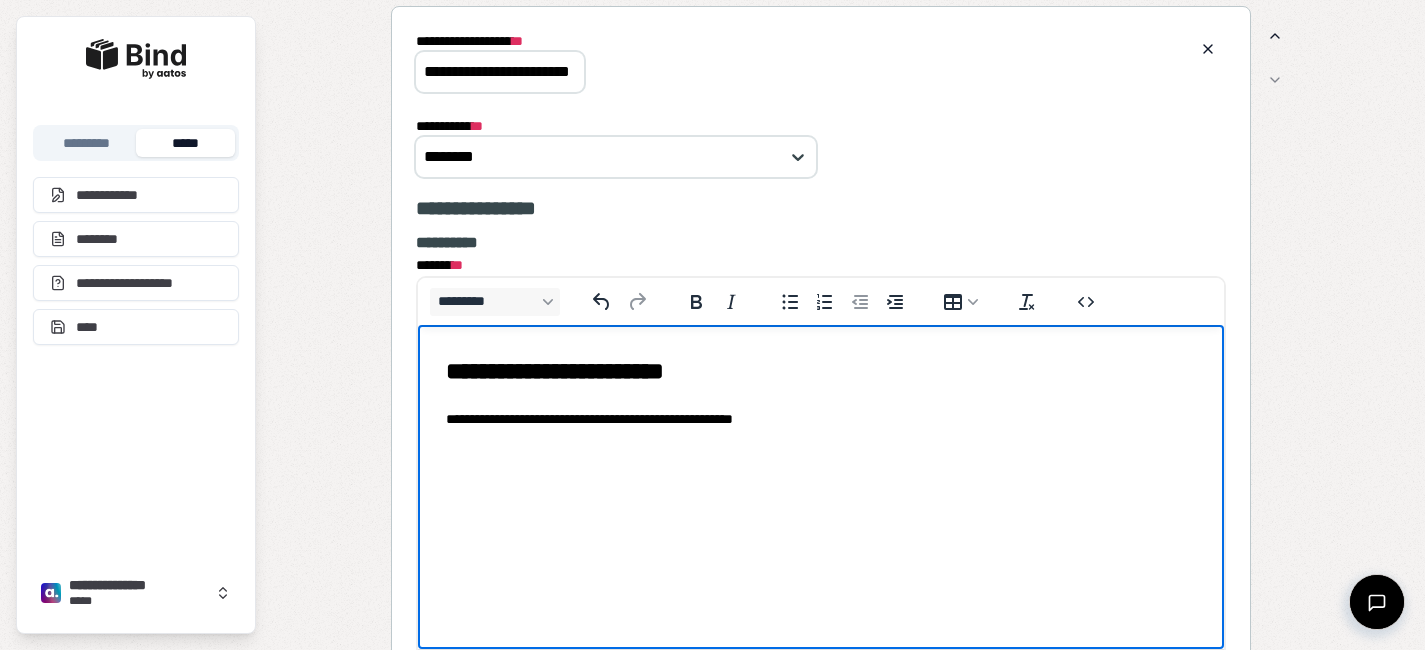 click on "**********" at bounding box center [820, 419] 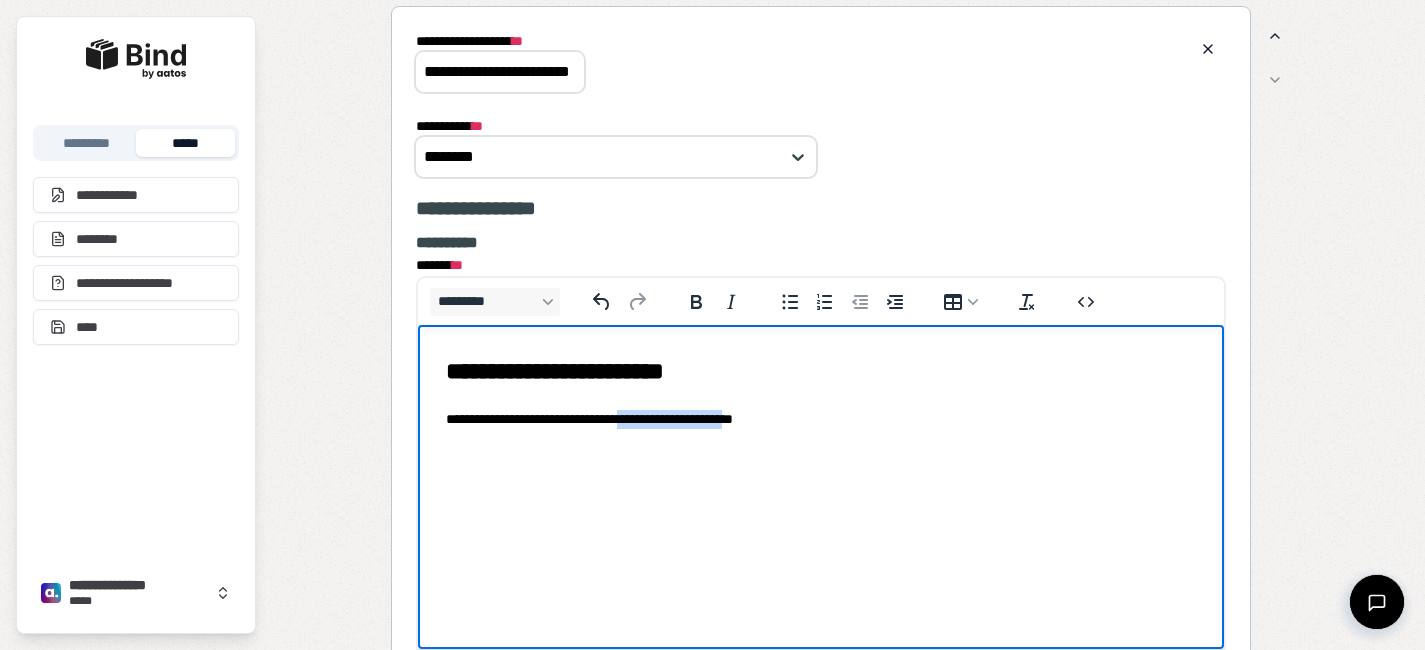 drag, startPoint x: 812, startPoint y: 418, endPoint x: 664, endPoint y: 416, distance: 148.01352 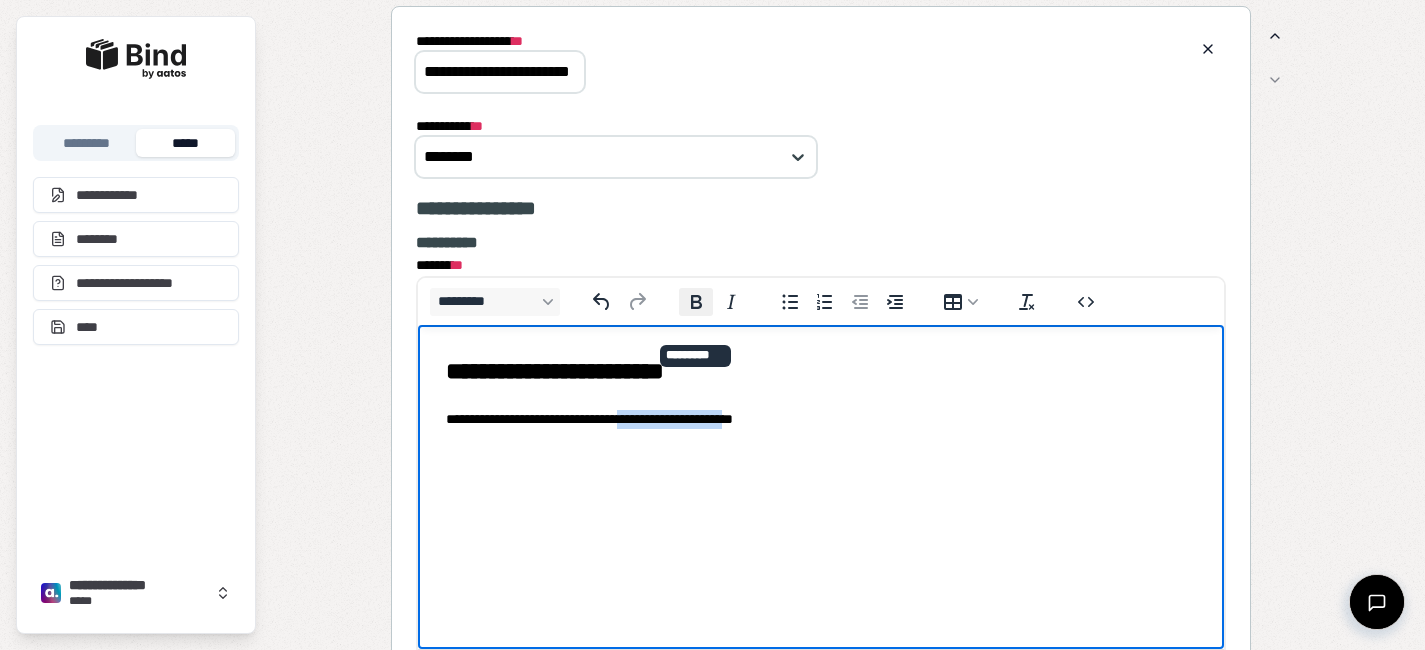 click 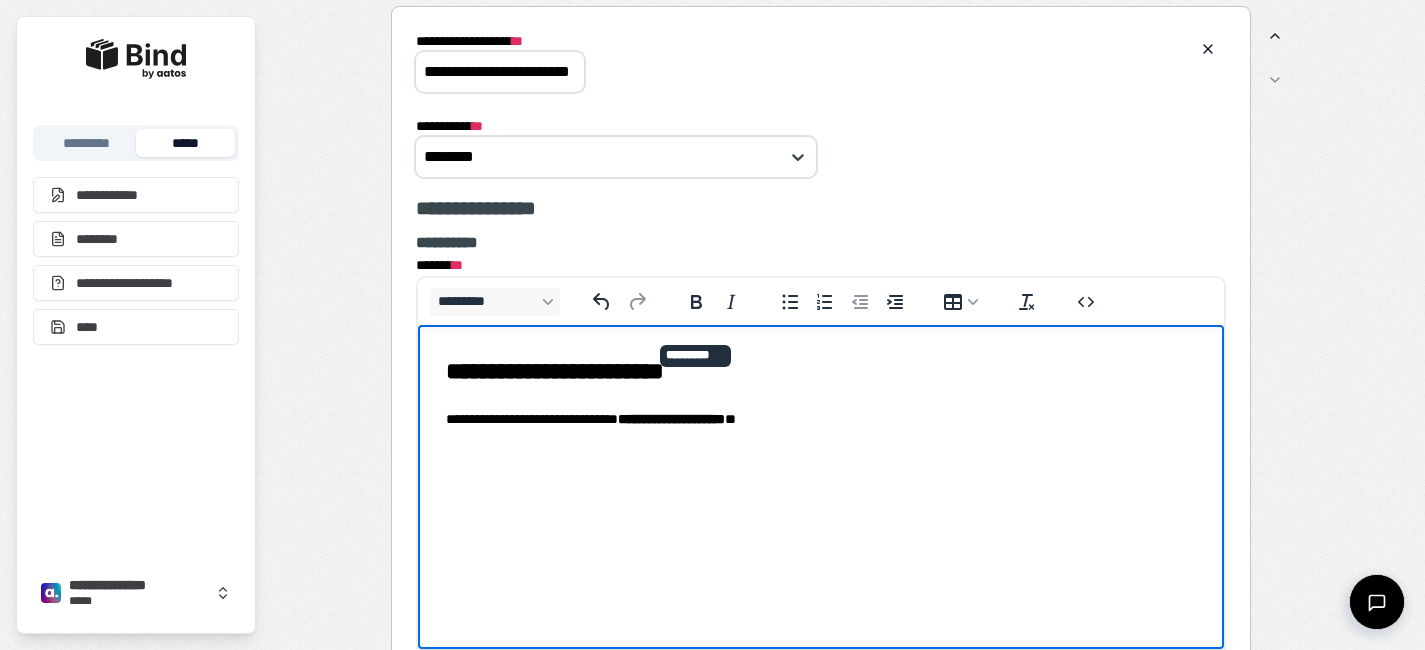 click on "**********" at bounding box center (820, 392) 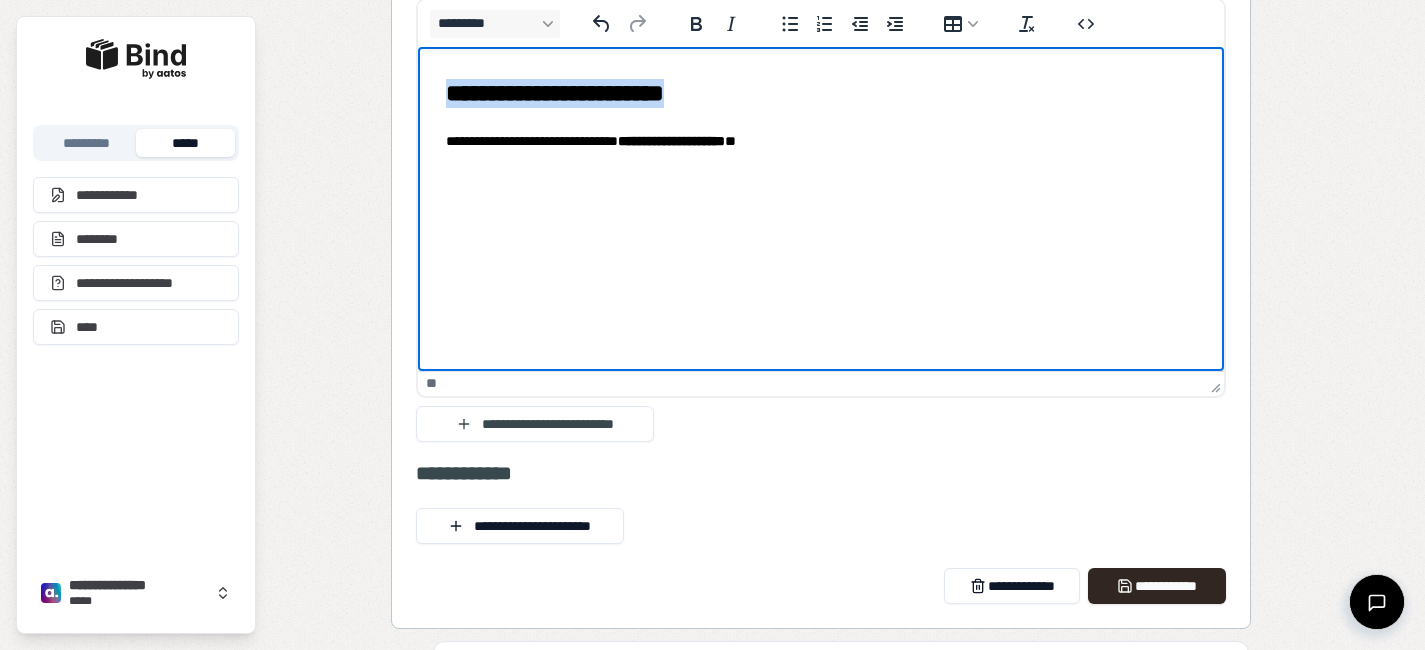 scroll, scrollTop: 2348, scrollLeft: 0, axis: vertical 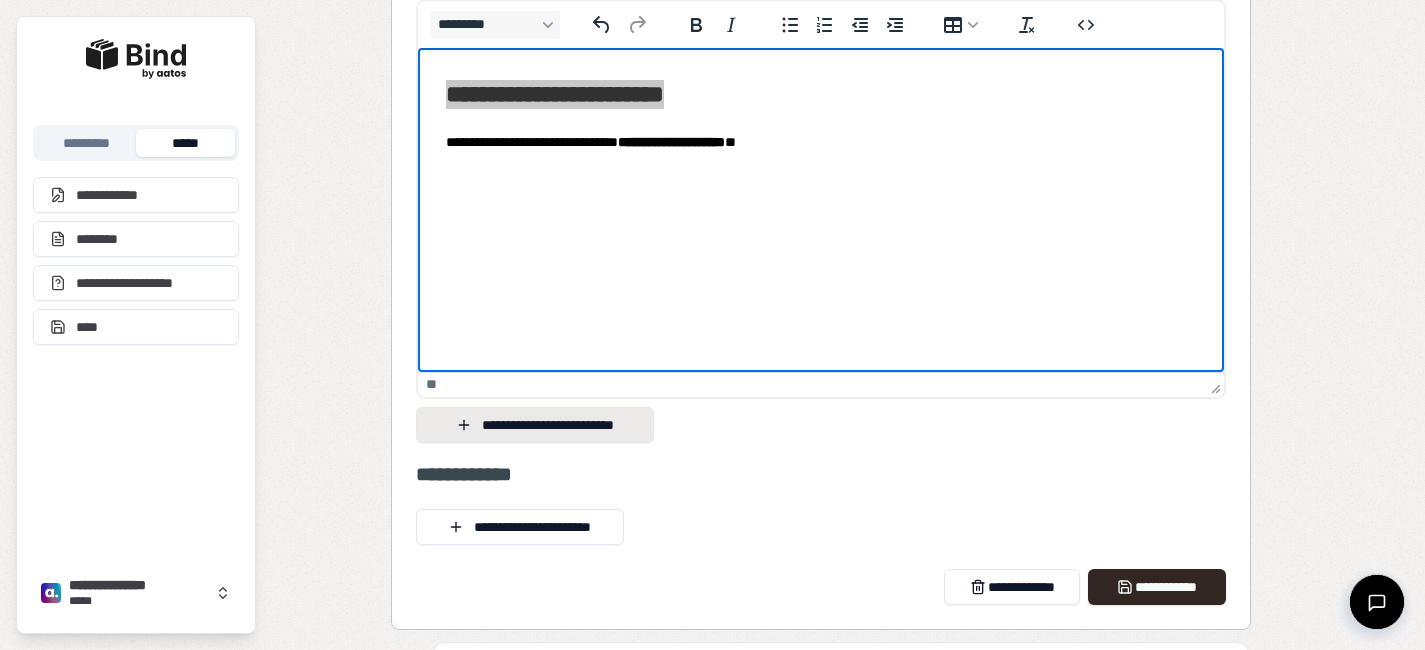 click on "**********" at bounding box center (535, 425) 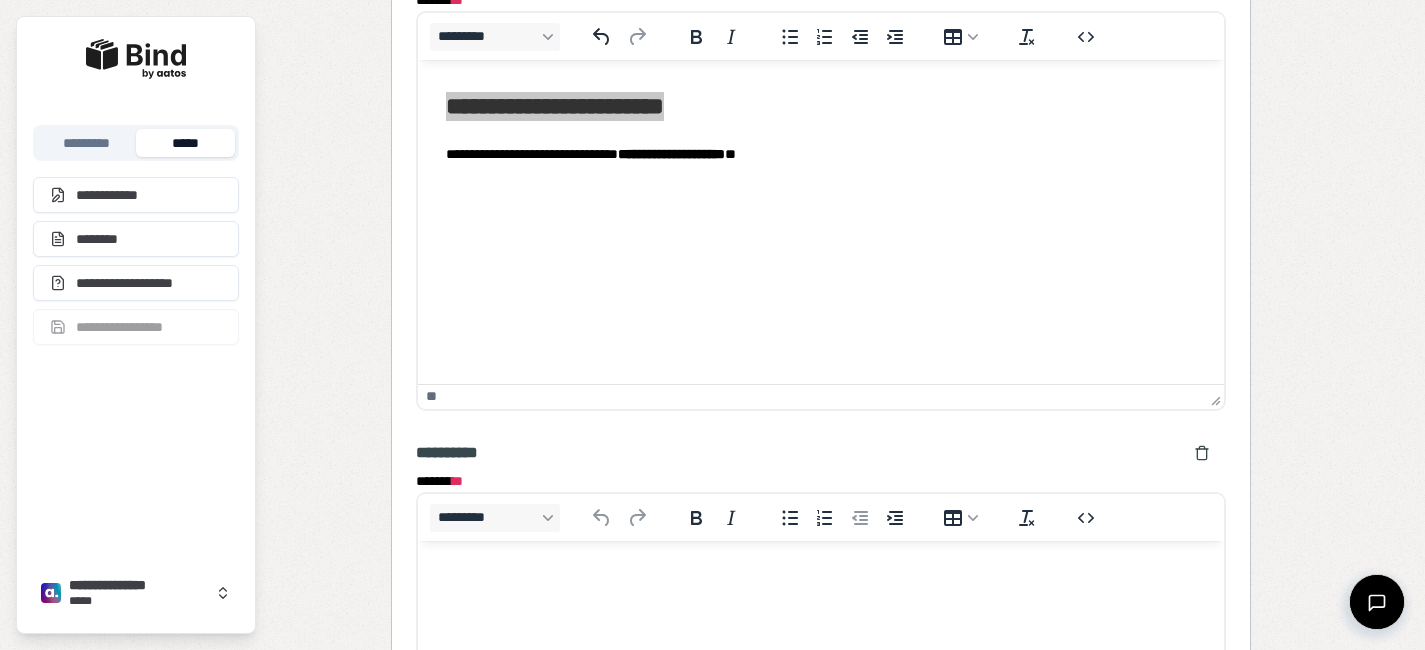 scroll, scrollTop: 0, scrollLeft: 0, axis: both 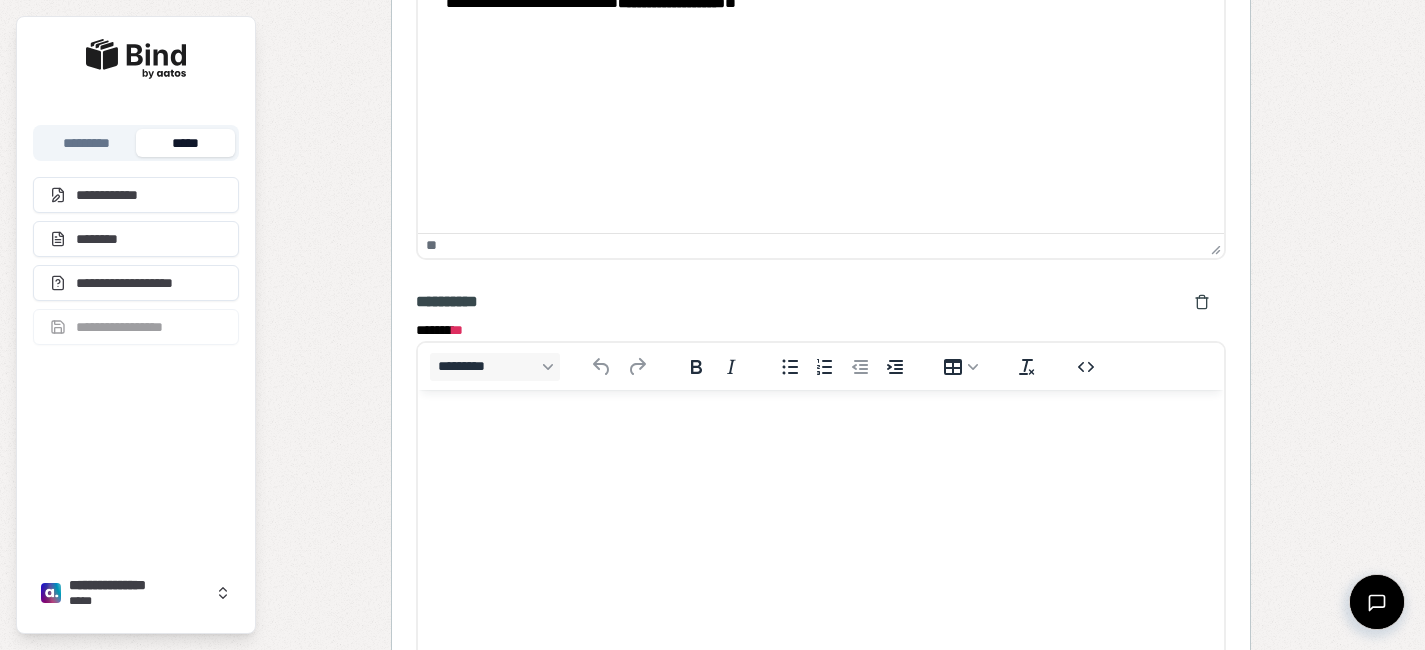 click at bounding box center [820, 429] 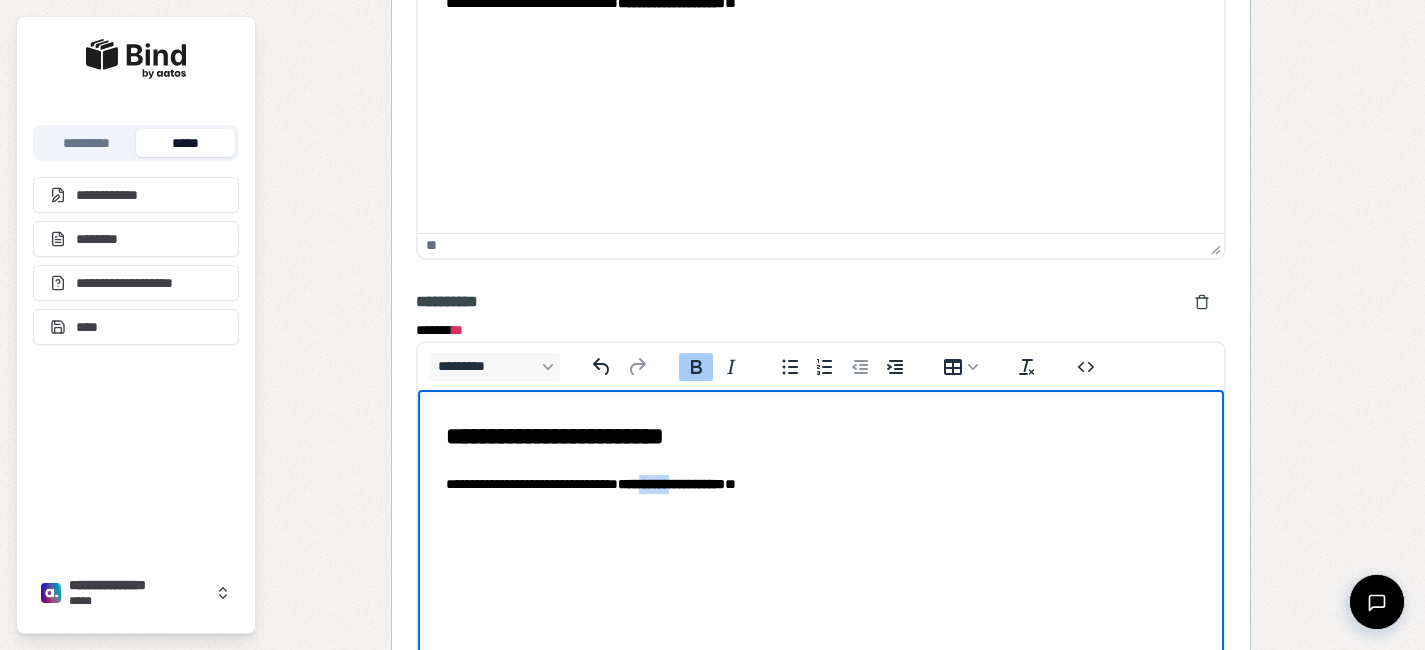 drag, startPoint x: 693, startPoint y: 482, endPoint x: 728, endPoint y: 482, distance: 35 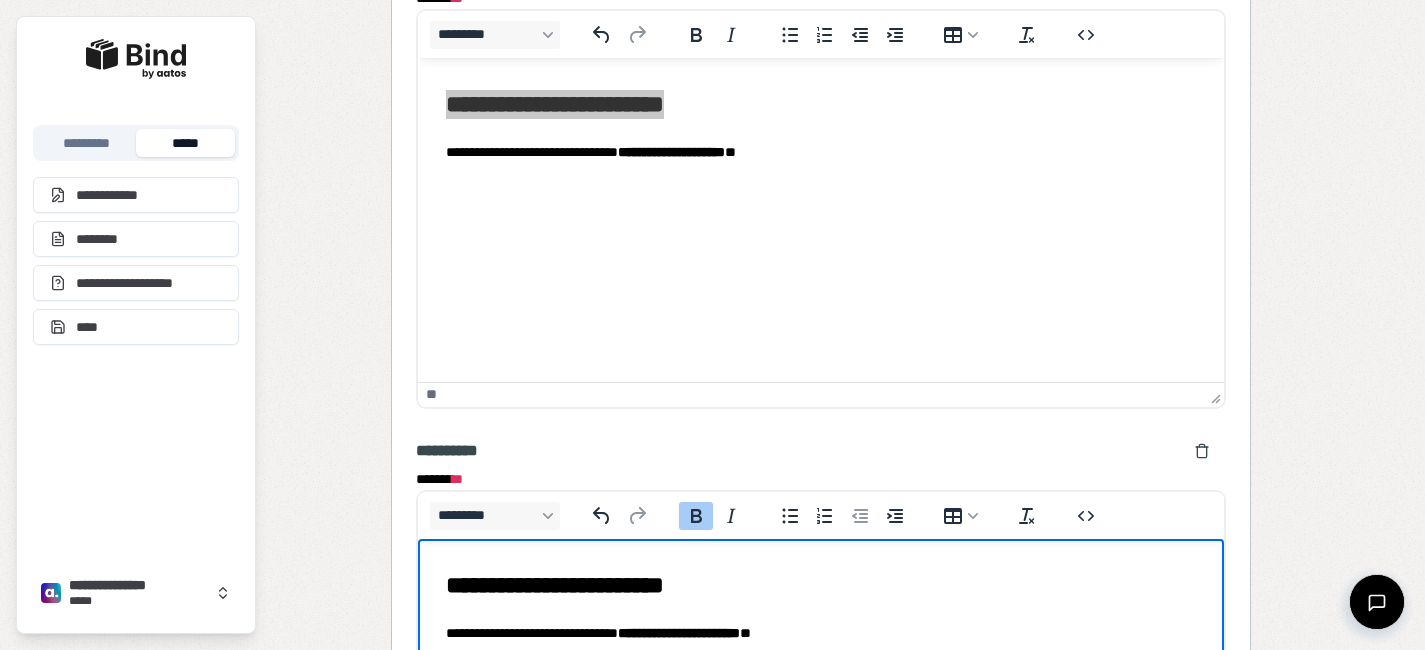 scroll, scrollTop: 2343, scrollLeft: 0, axis: vertical 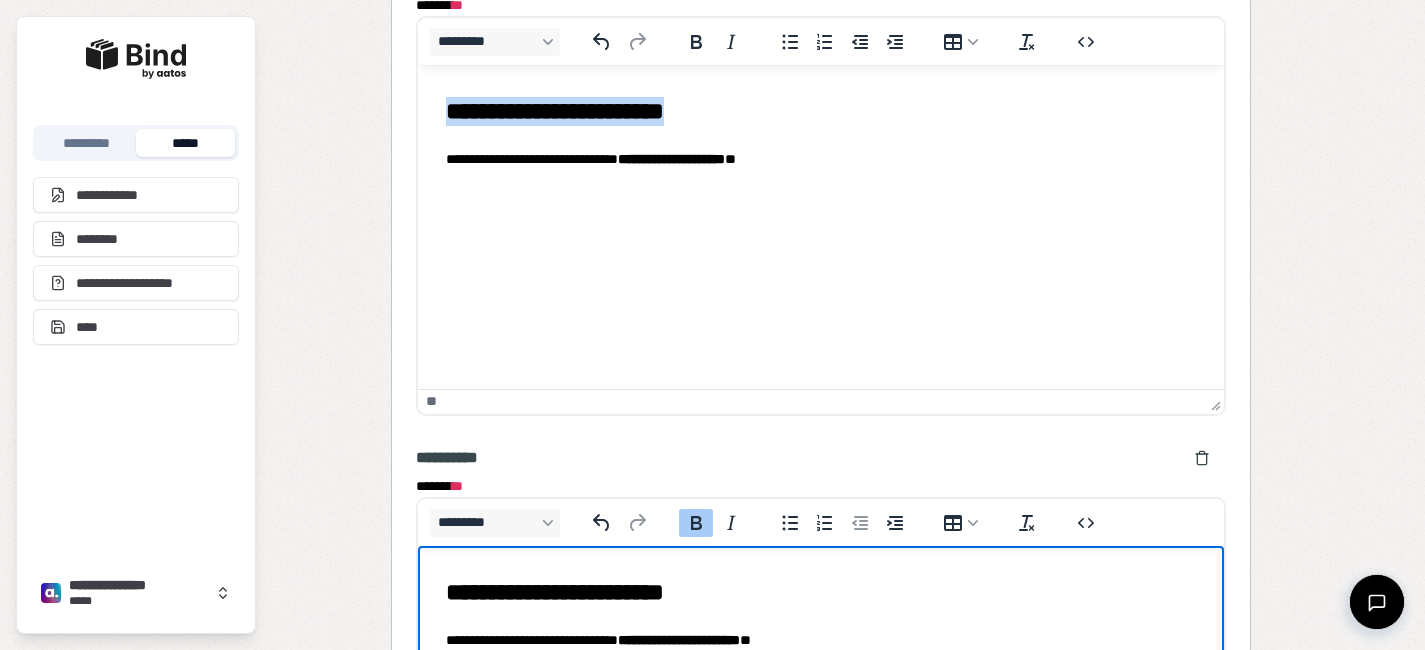 click on "**********" at bounding box center [820, 132] 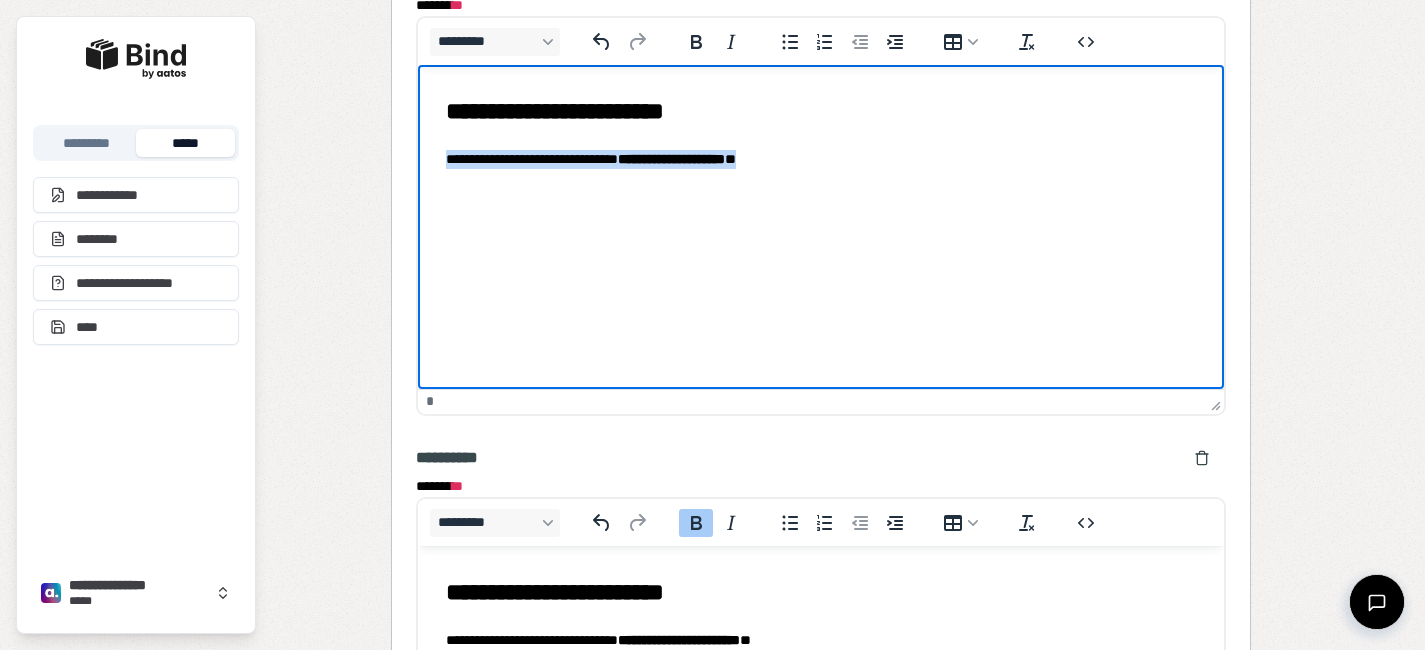 drag, startPoint x: 846, startPoint y: 164, endPoint x: 390, endPoint y: 154, distance: 456.10965 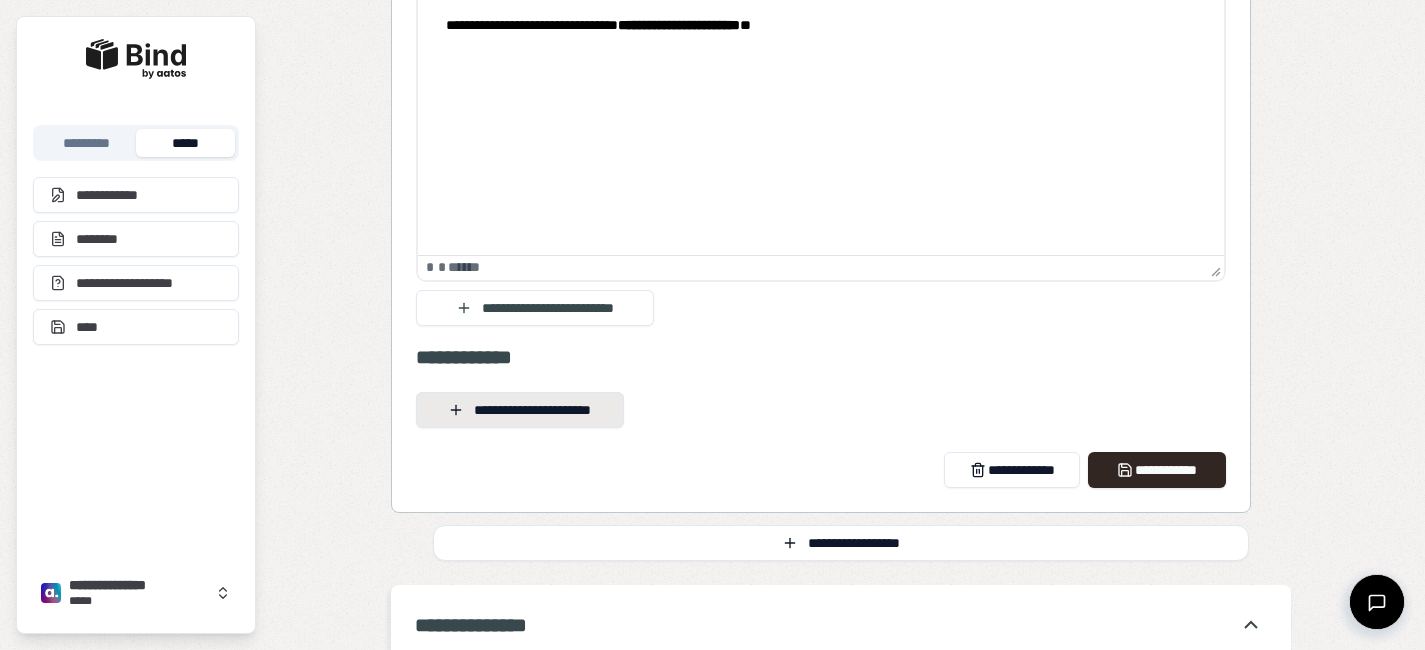 scroll, scrollTop: 2975, scrollLeft: 0, axis: vertical 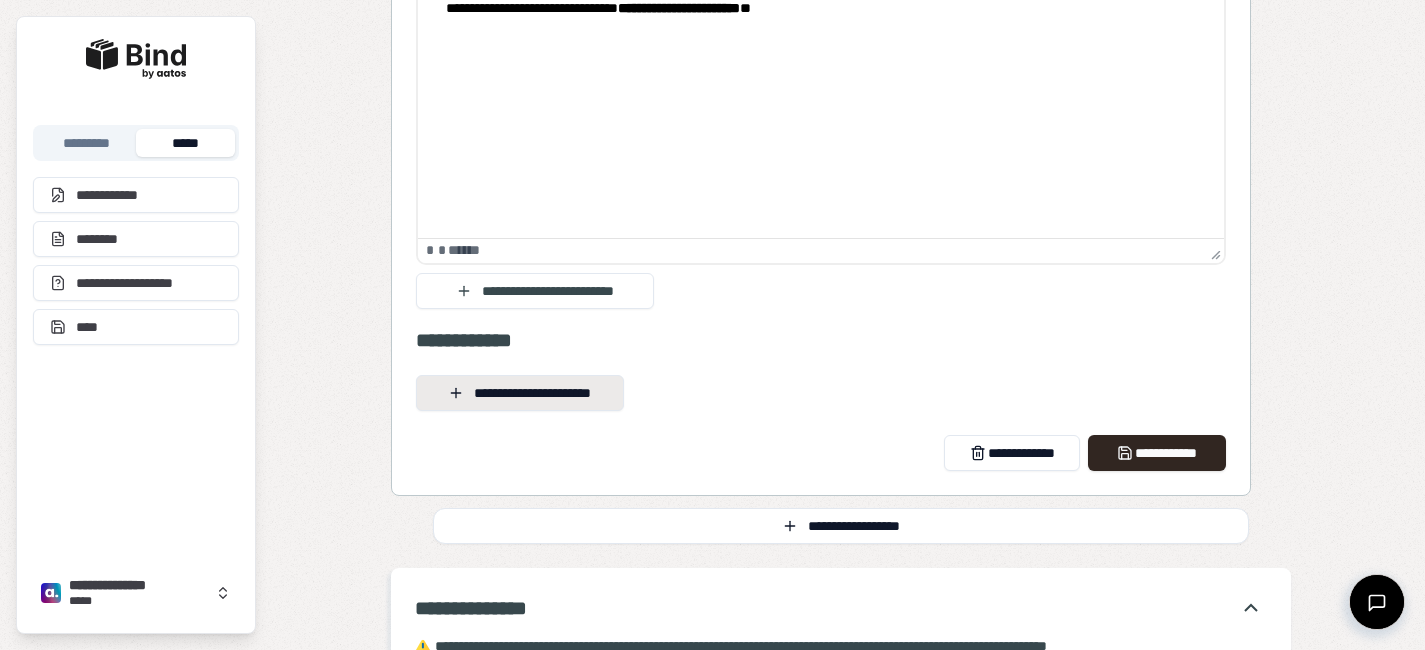 click on "**********" at bounding box center [520, 393] 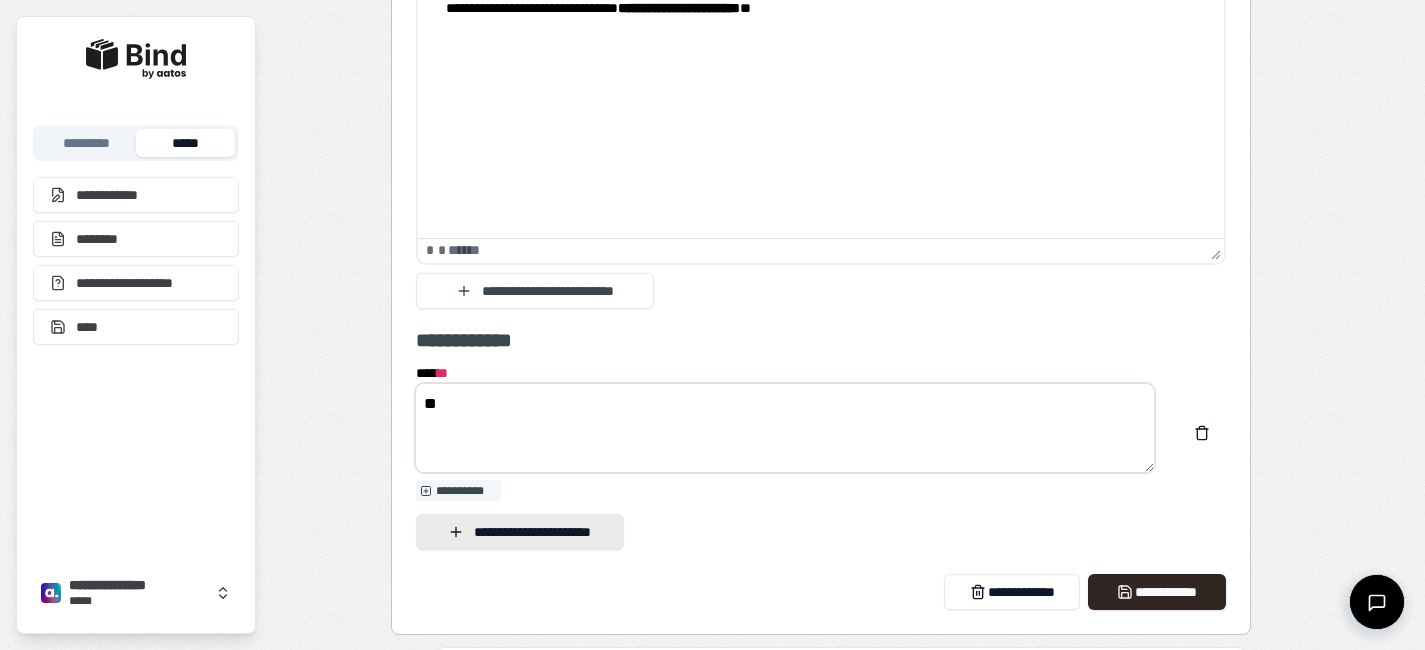 type on "*" 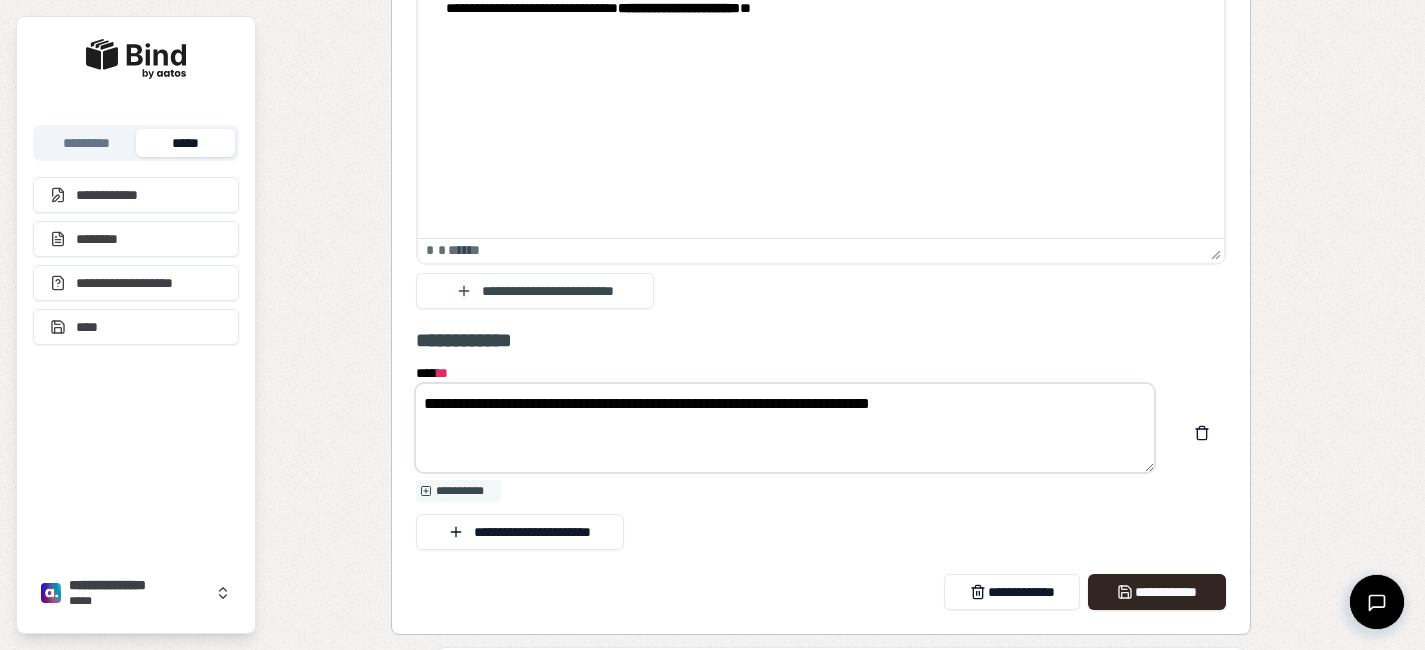 drag, startPoint x: 546, startPoint y: 423, endPoint x: 654, endPoint y: 428, distance: 108.11568 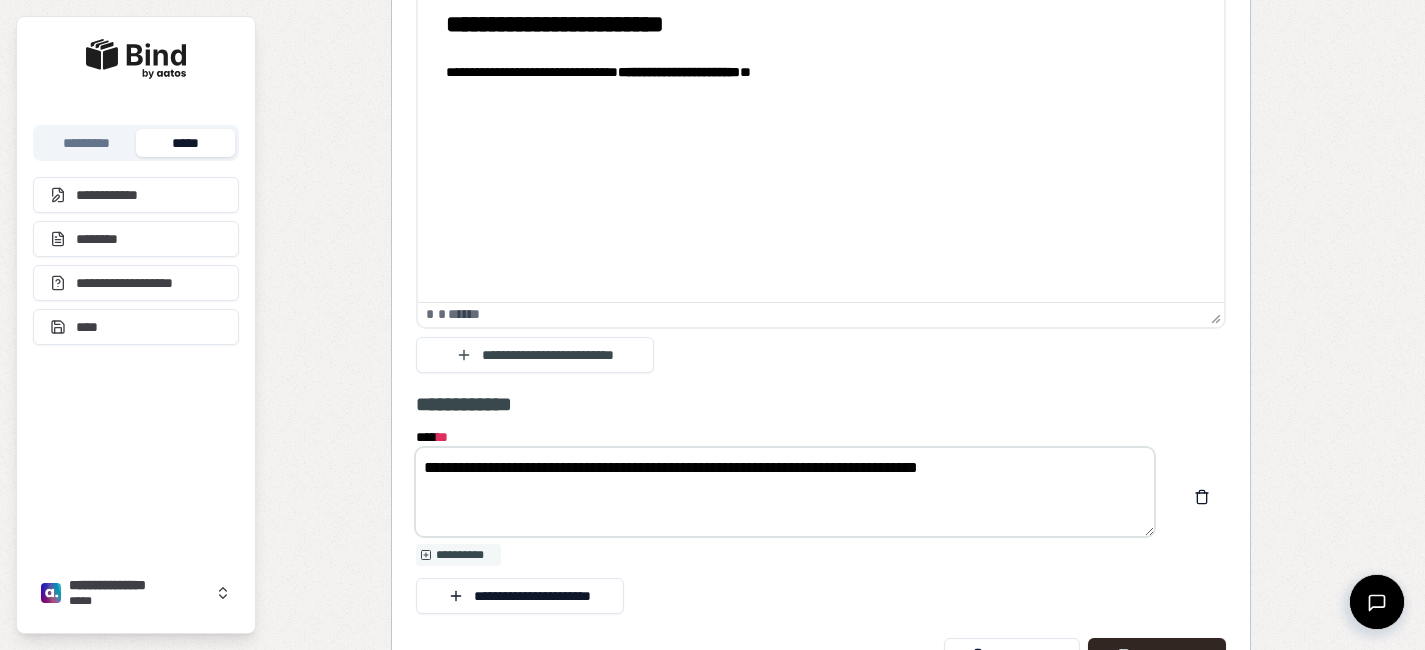 scroll, scrollTop: 2933, scrollLeft: 0, axis: vertical 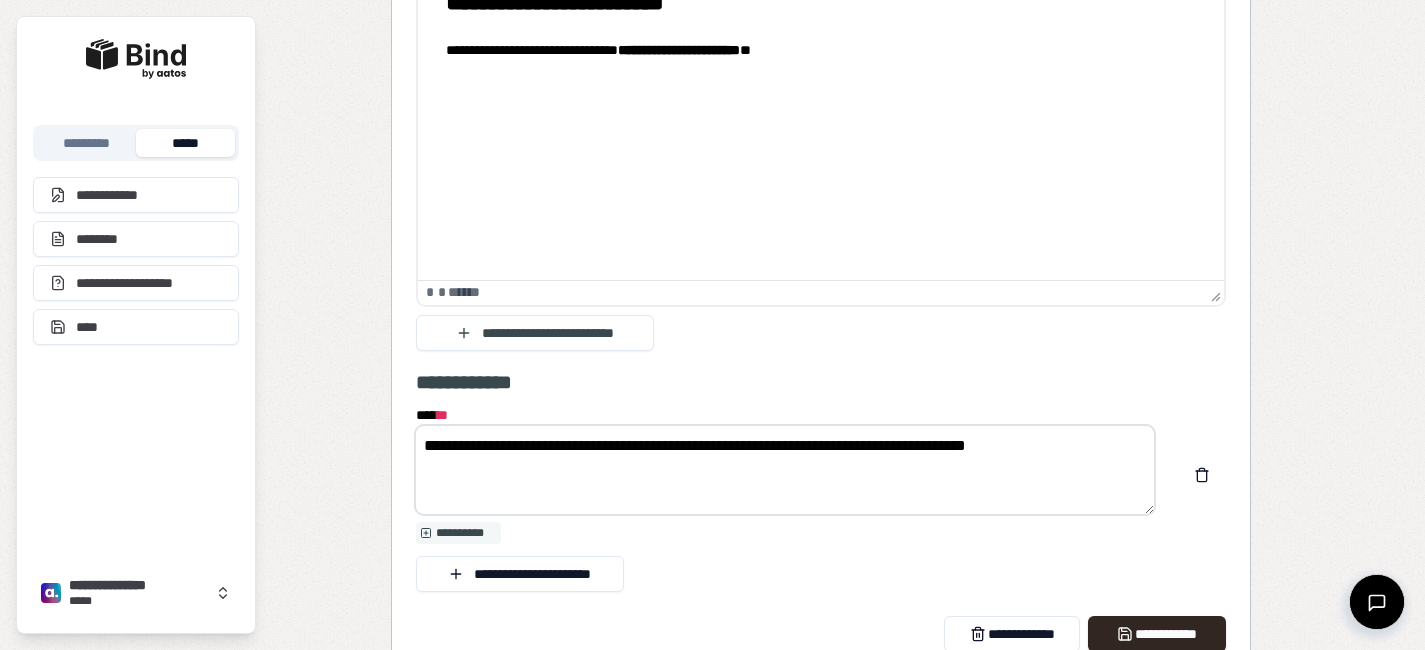 drag, startPoint x: 874, startPoint y: 469, endPoint x: 758, endPoint y: 469, distance: 116 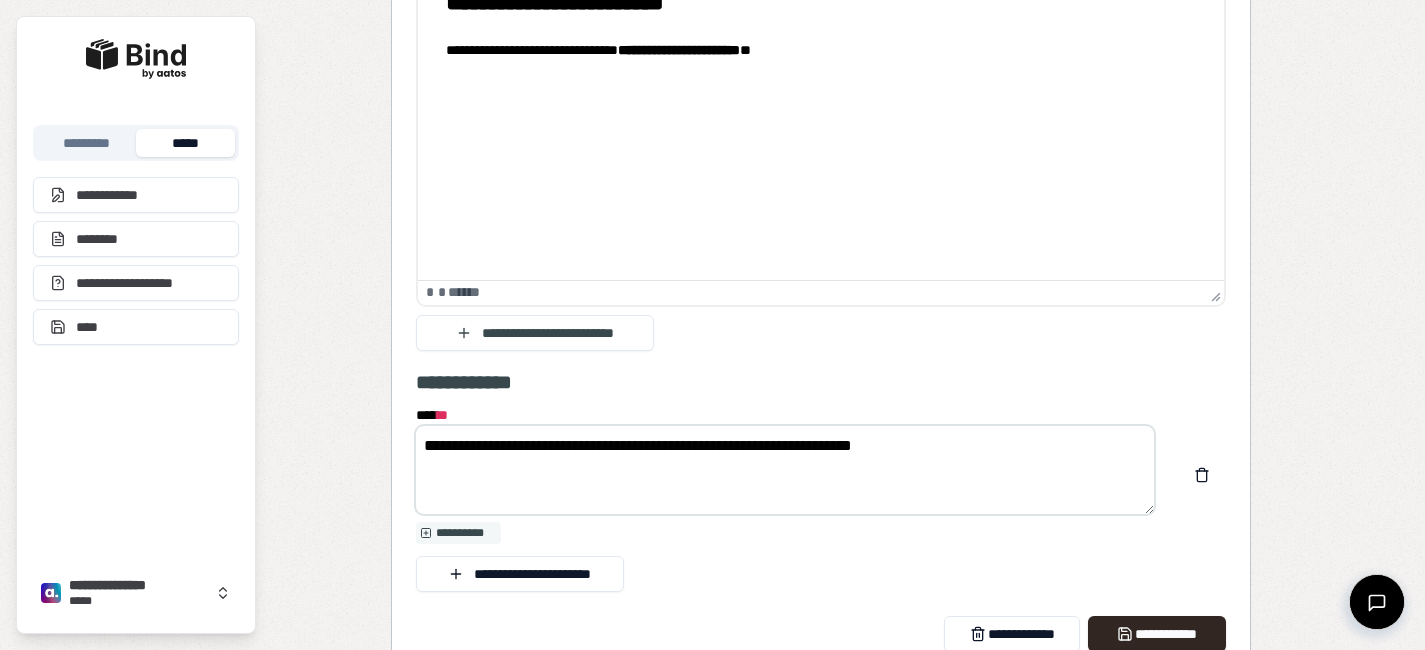 scroll, scrollTop: 3041, scrollLeft: 0, axis: vertical 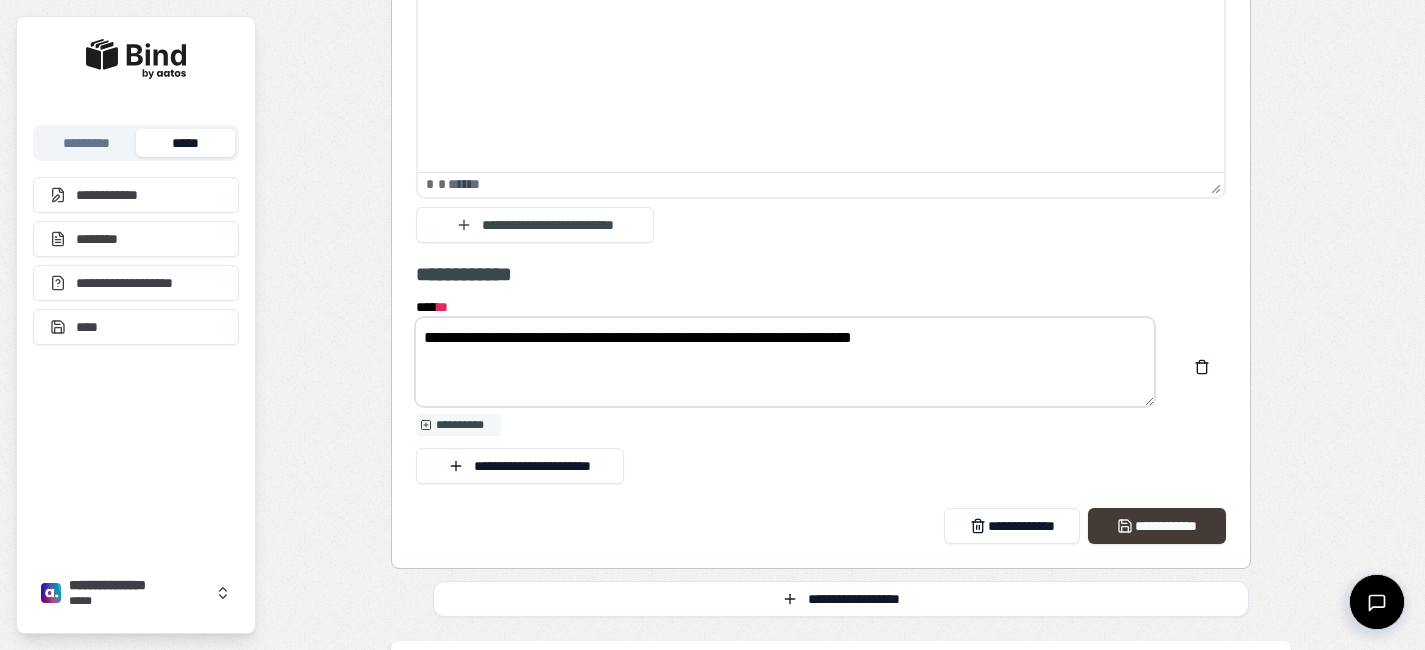 type on "**********" 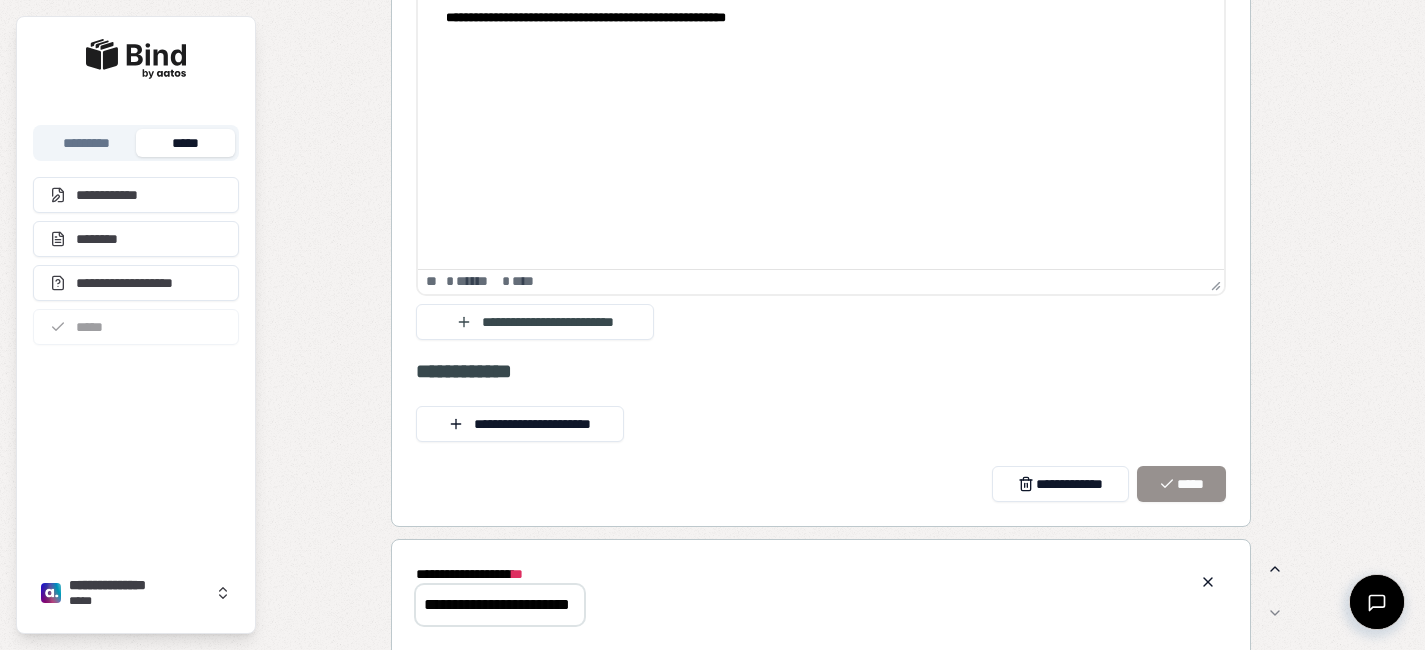 scroll, scrollTop: 1547, scrollLeft: 0, axis: vertical 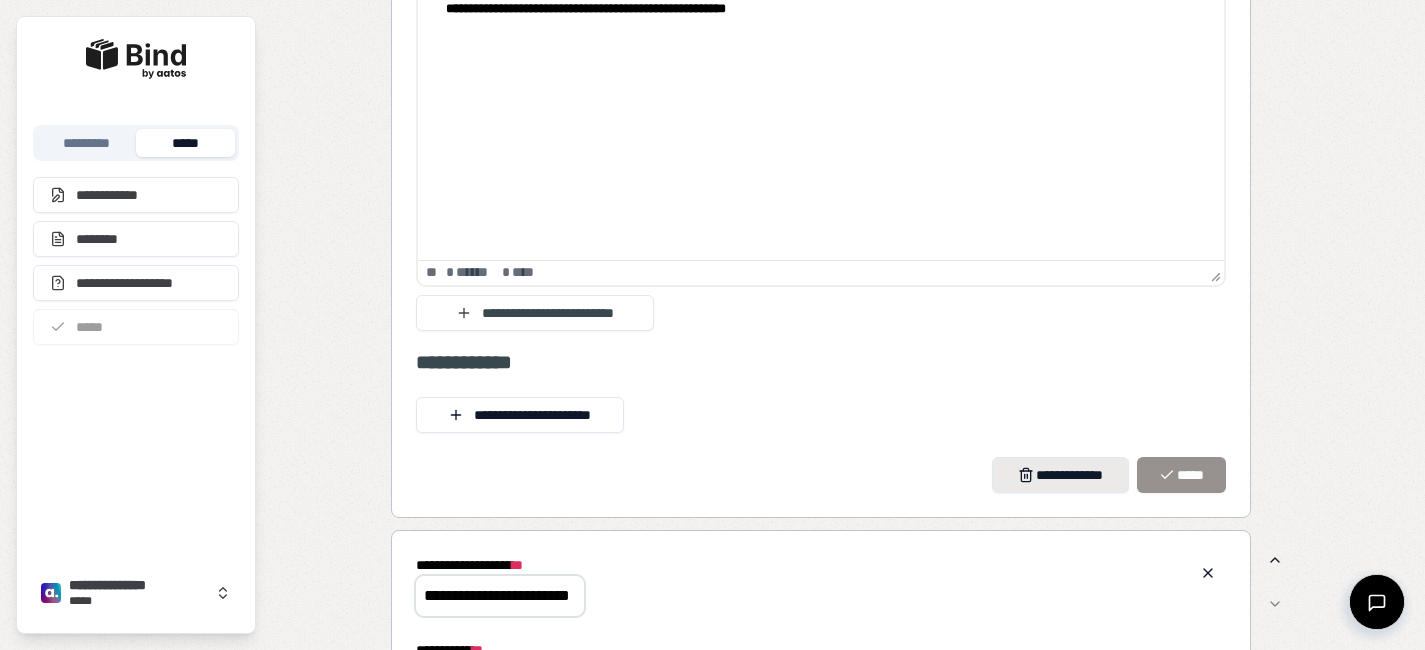 click on "**********" at bounding box center [1060, 475] 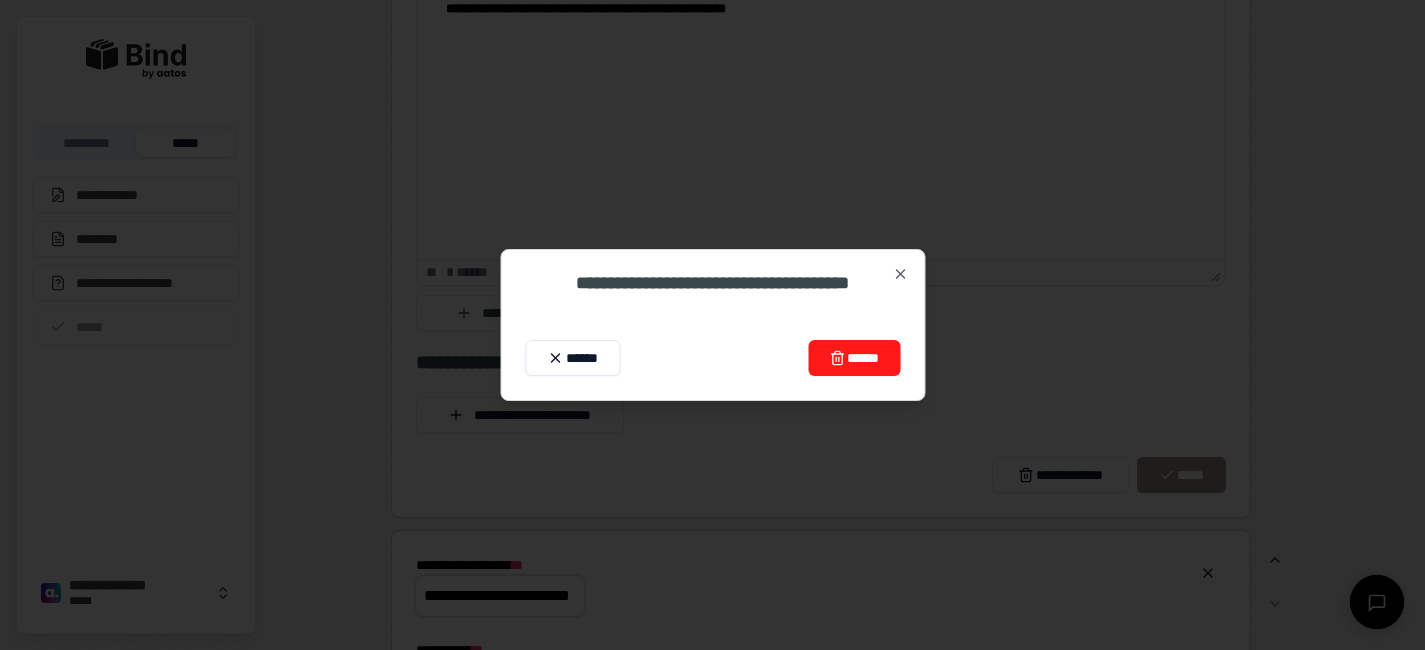 click on "******" at bounding box center (854, 358) 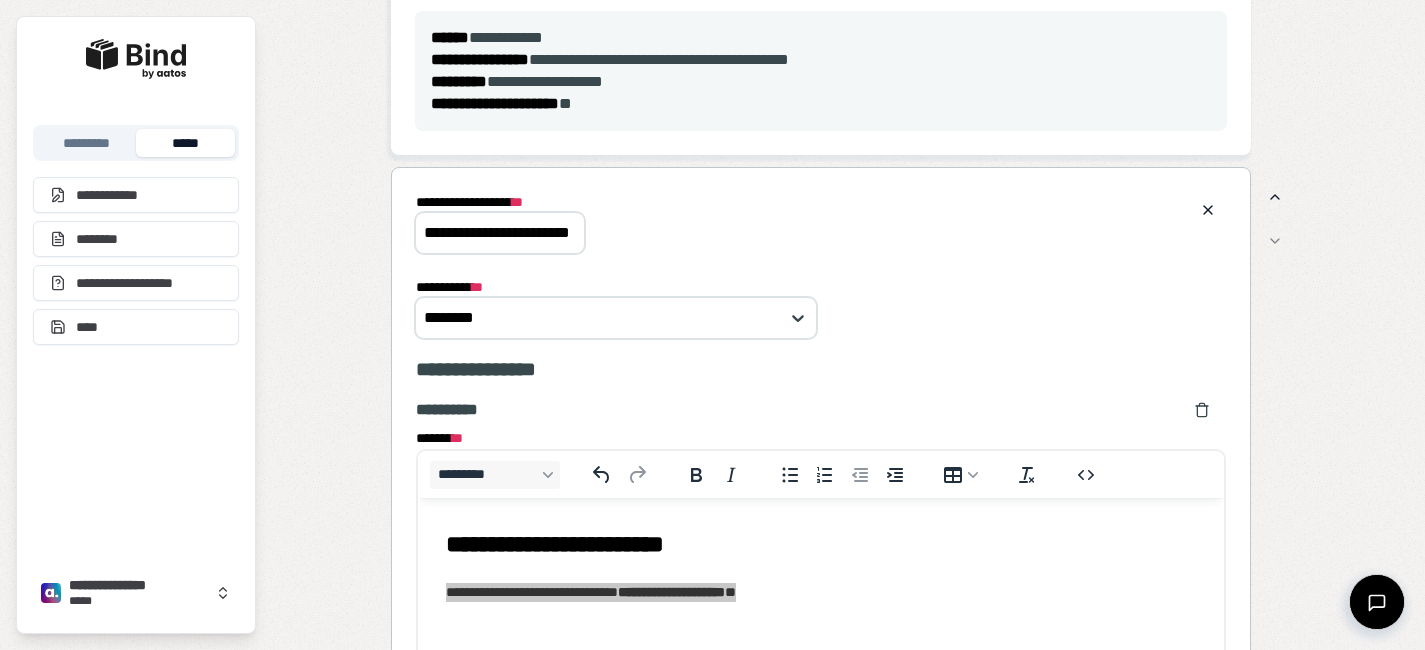 scroll, scrollTop: 511, scrollLeft: 0, axis: vertical 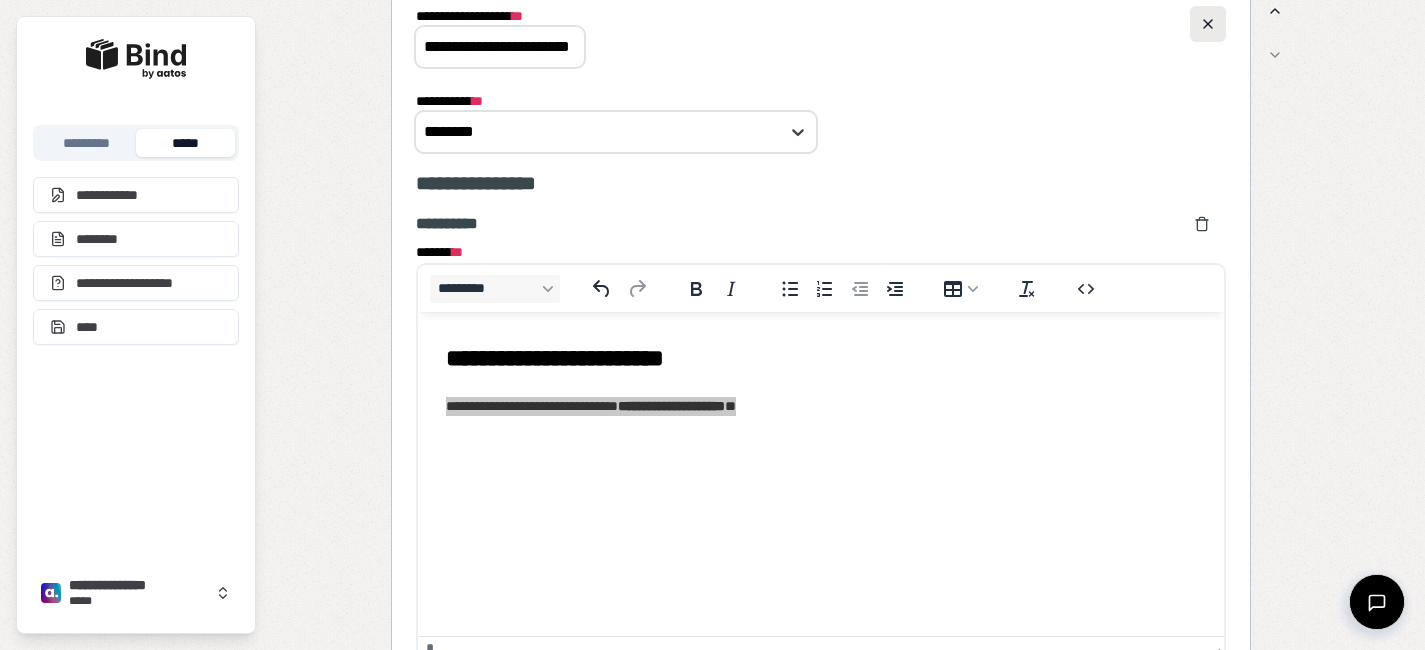 click at bounding box center (1208, 24) 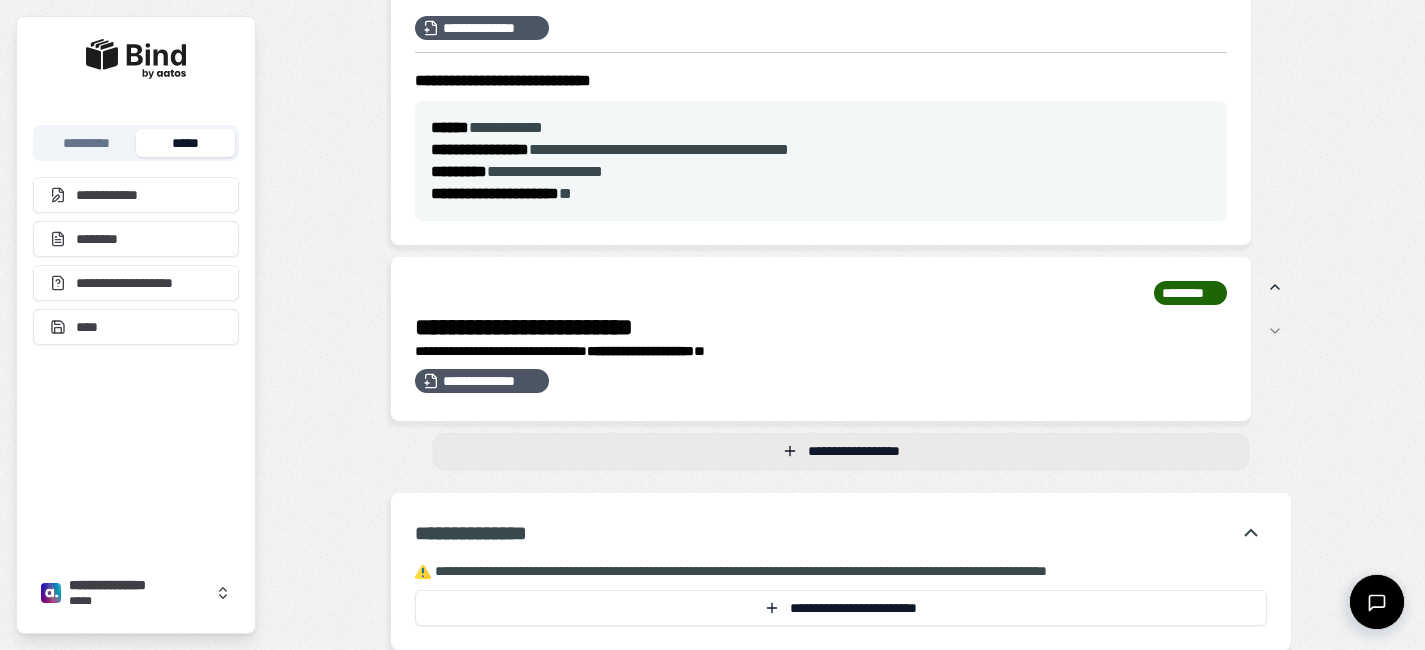 click on "**********" at bounding box center (841, 451) 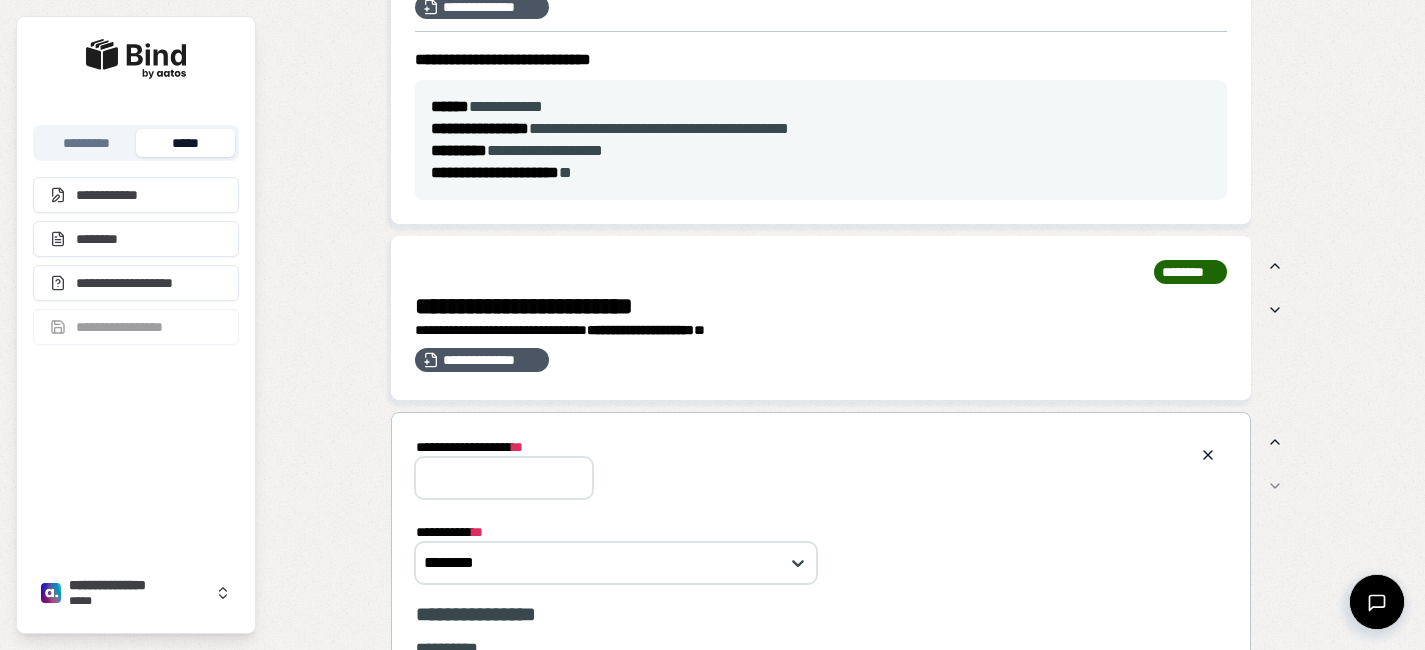 scroll, scrollTop: 0, scrollLeft: 0, axis: both 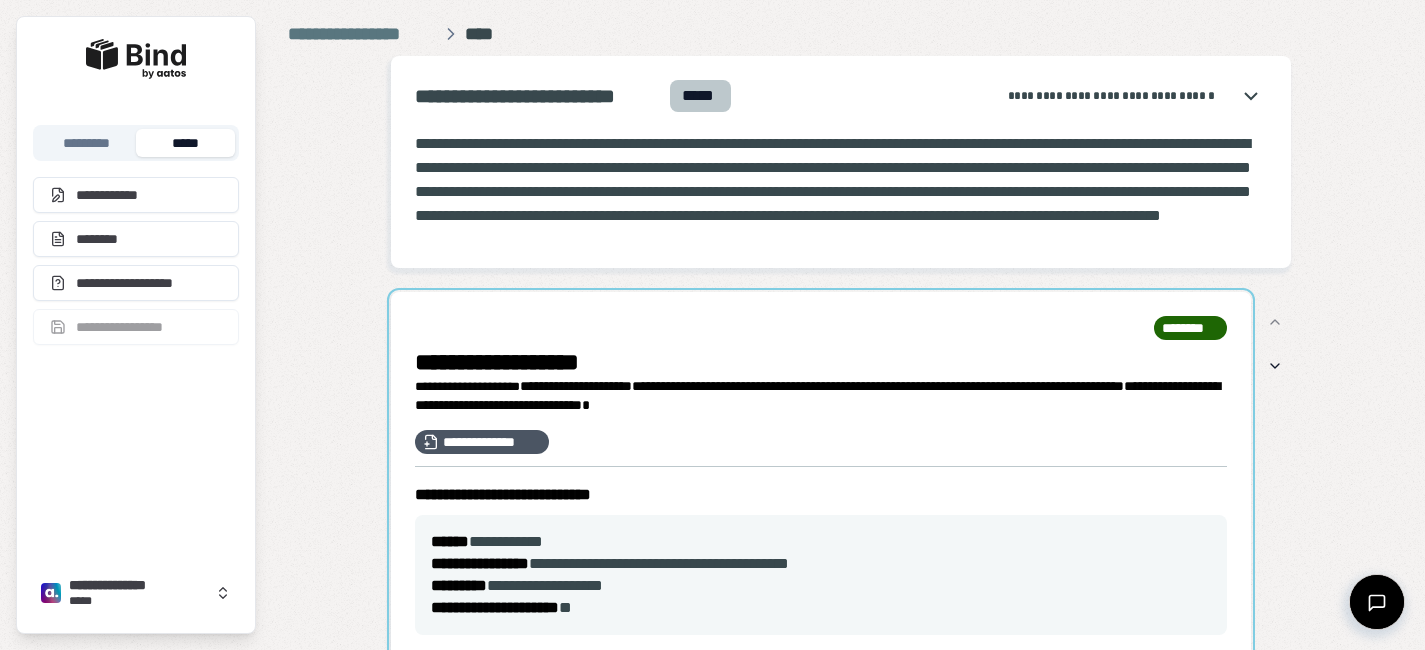 click at bounding box center [821, 475] 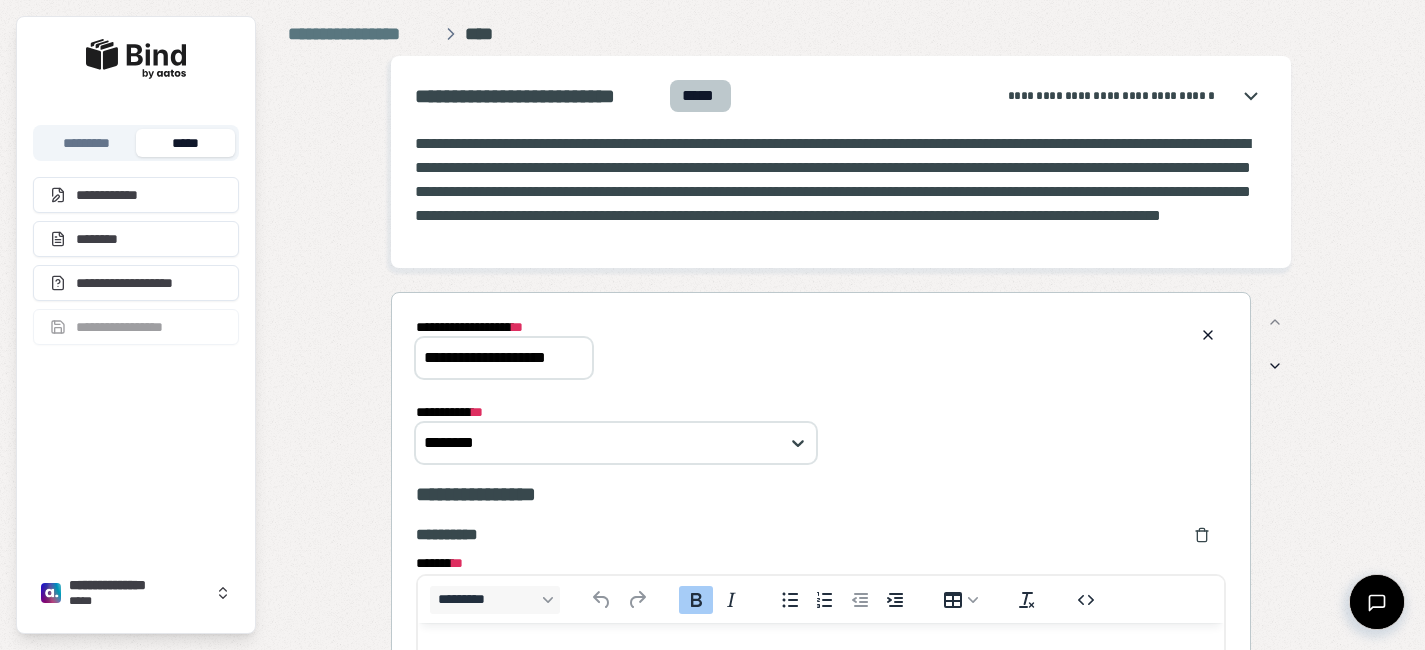 scroll, scrollTop: 0, scrollLeft: 0, axis: both 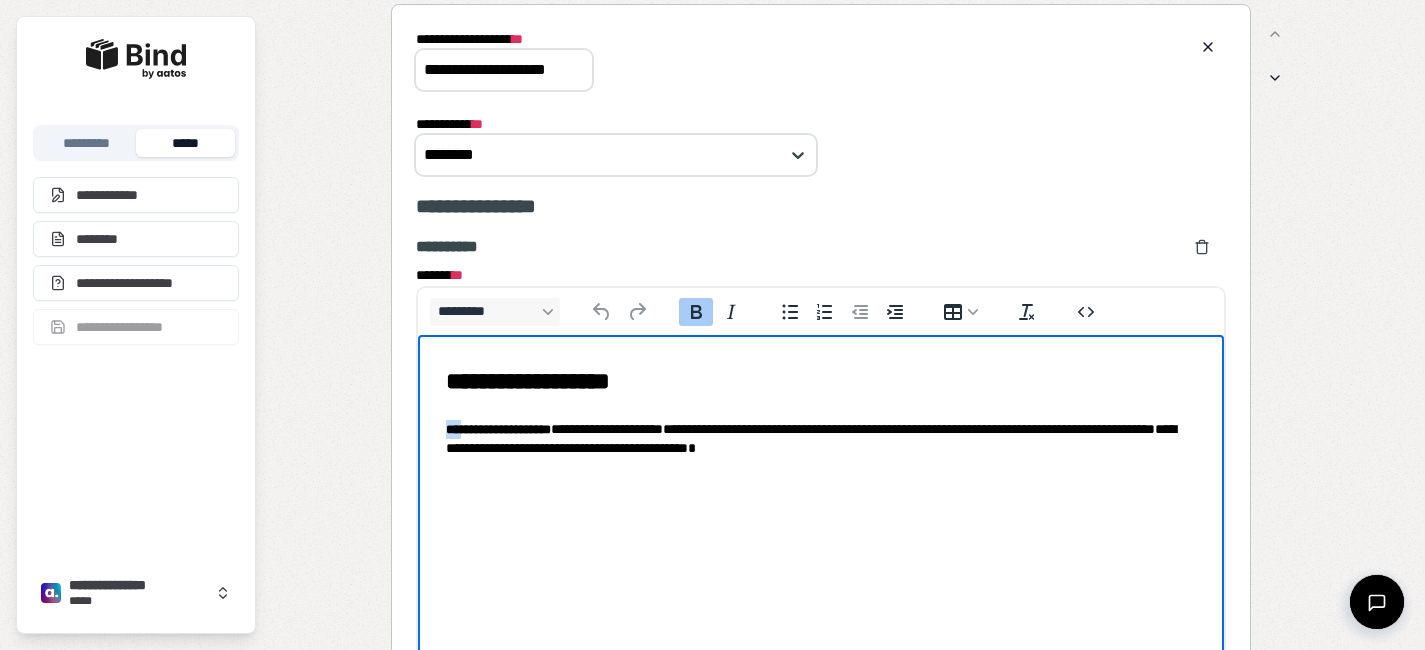 drag, startPoint x: 460, startPoint y: 434, endPoint x: 439, endPoint y: 433, distance: 21.023796 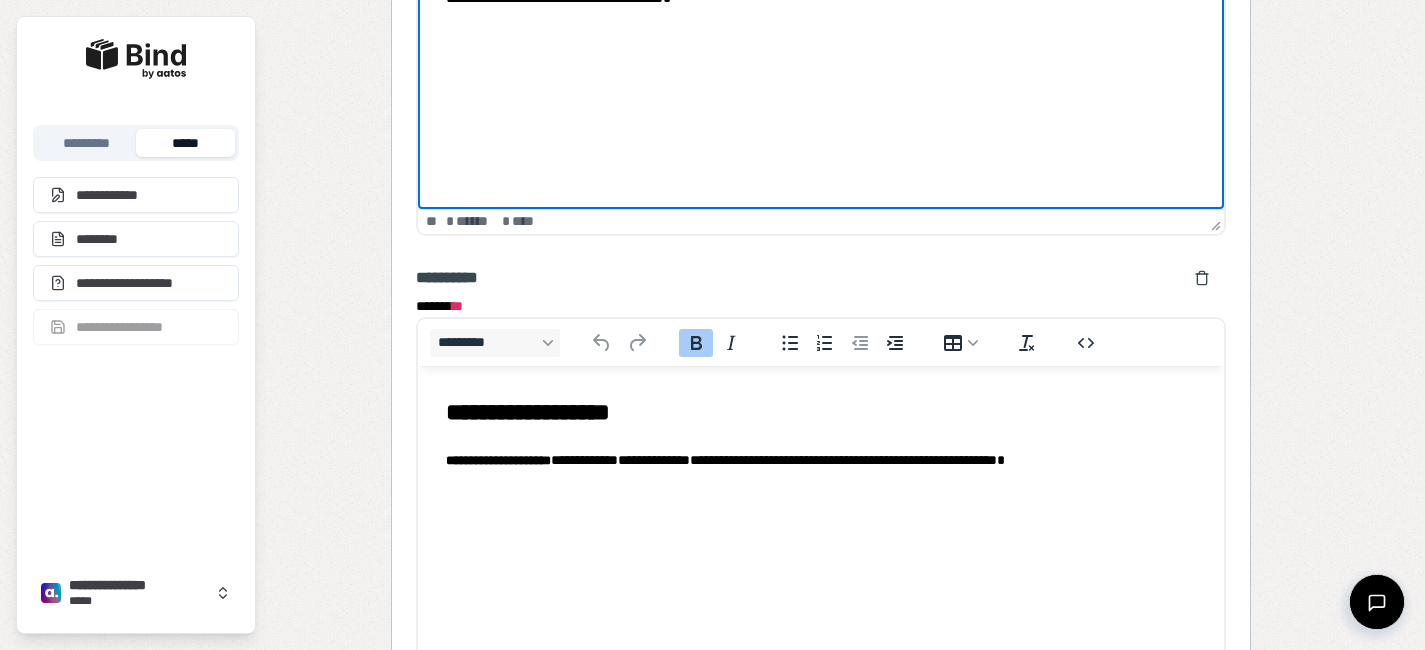 scroll, scrollTop: 840, scrollLeft: 0, axis: vertical 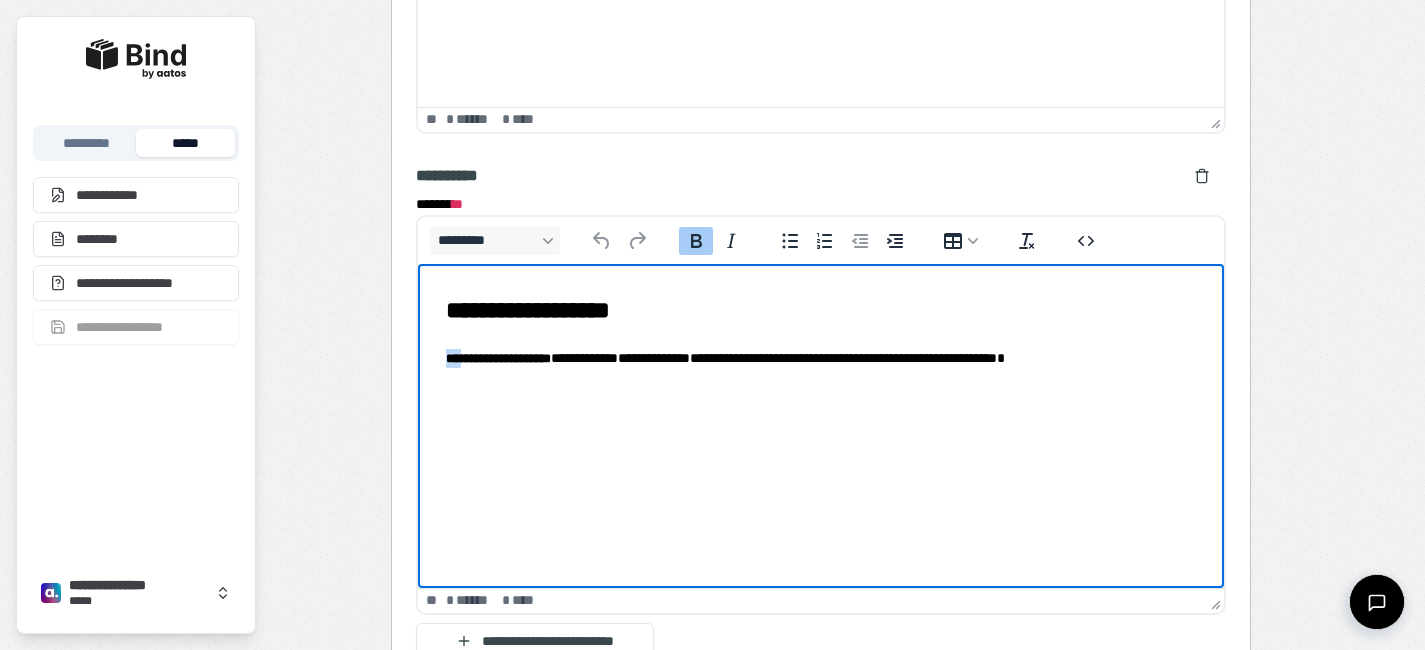 drag, startPoint x: 461, startPoint y: 358, endPoint x: 433, endPoint y: 358, distance: 28 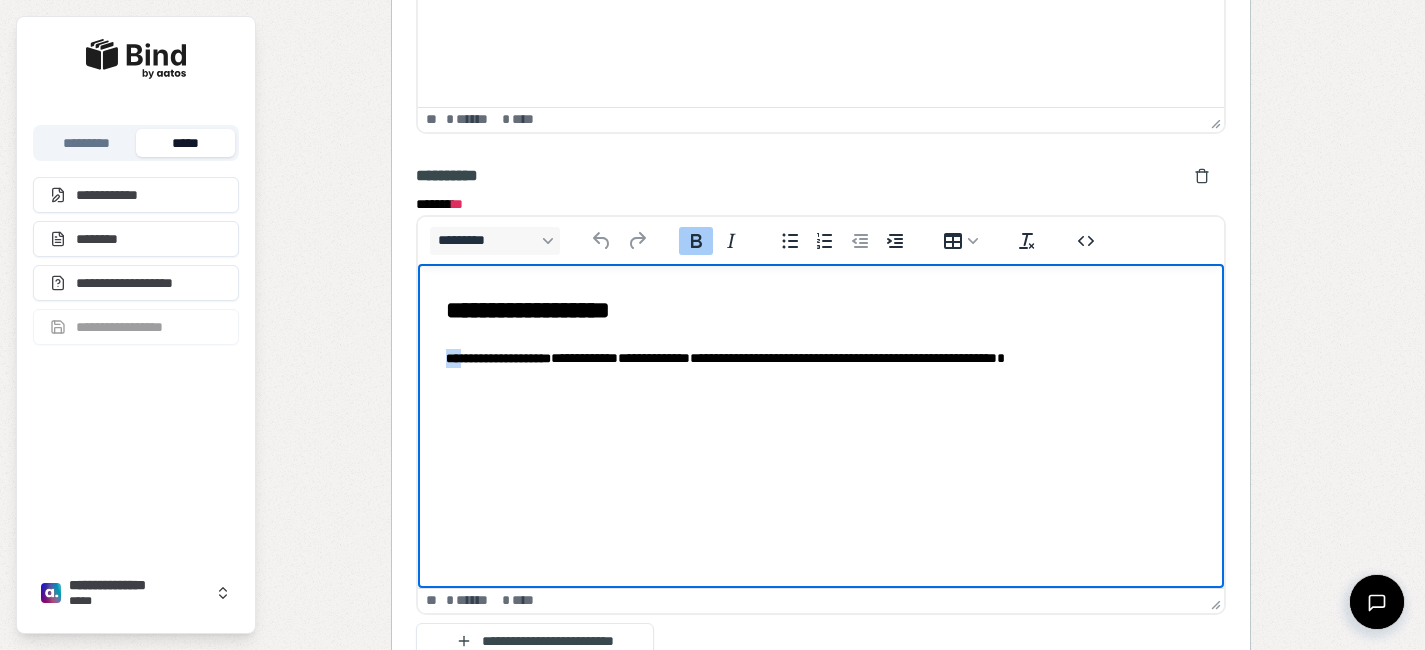 type 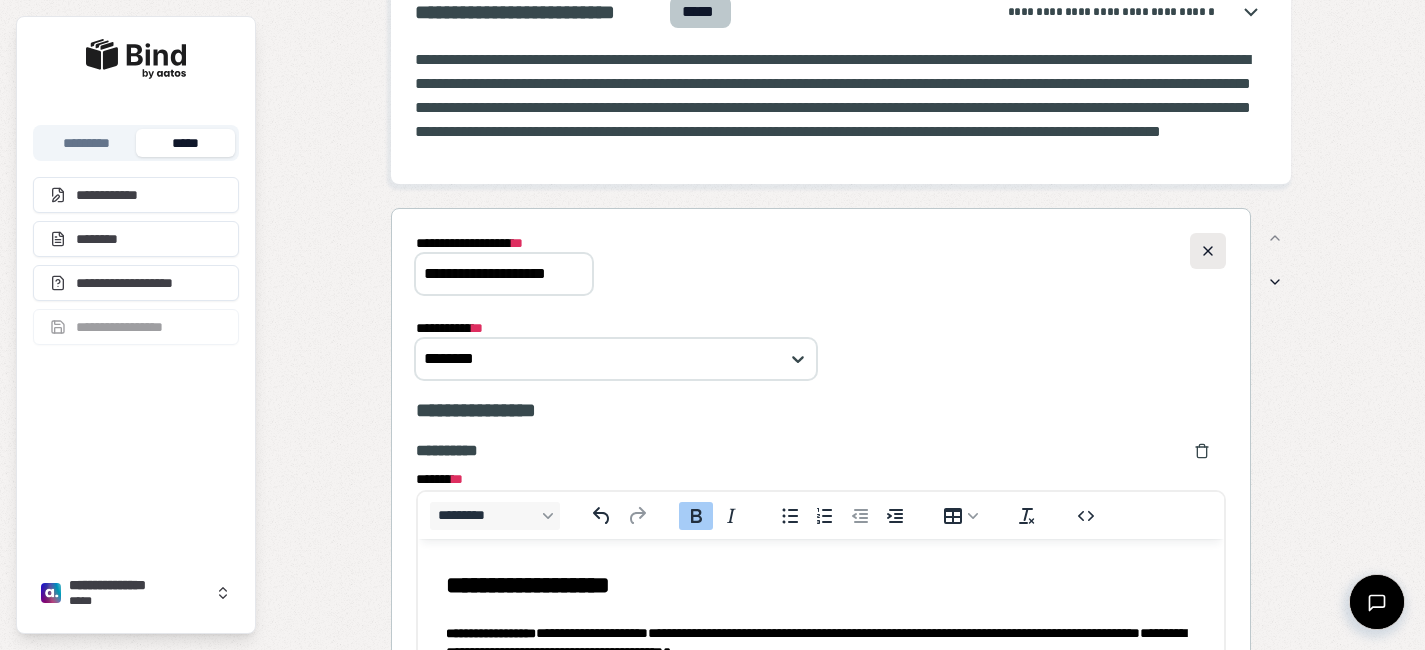 click at bounding box center (1208, 251) 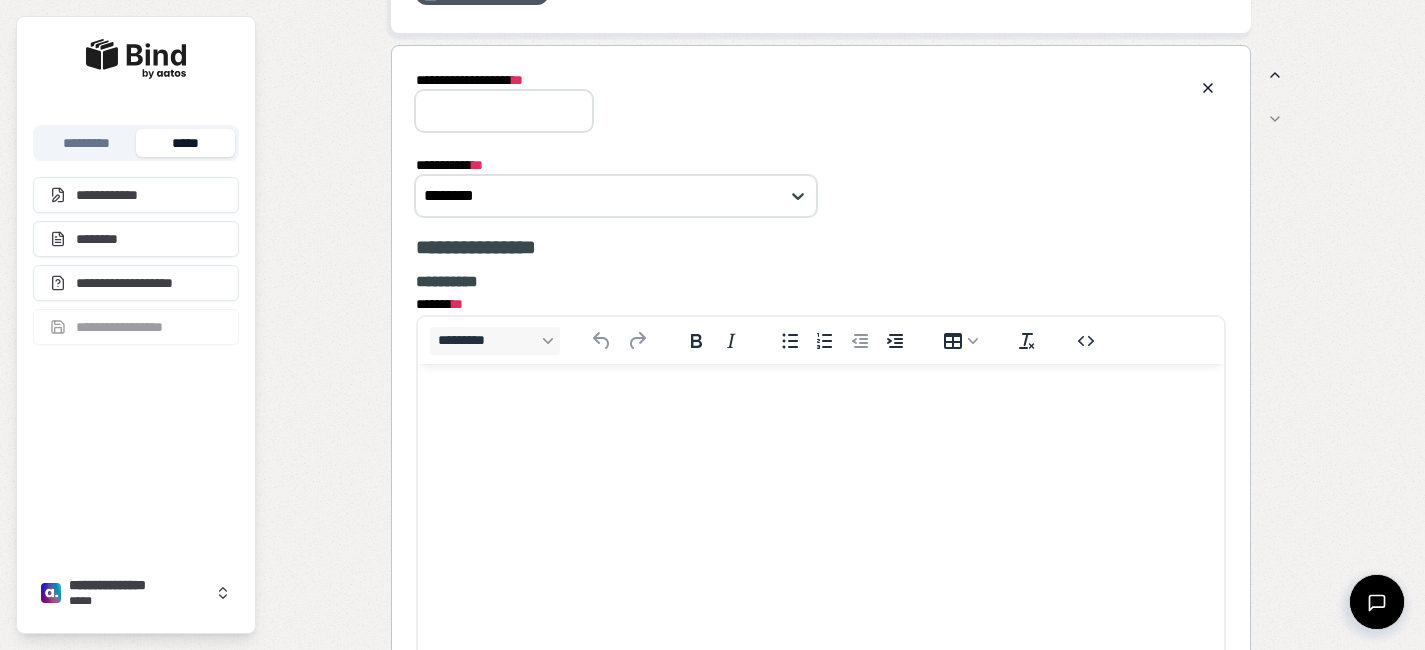 scroll, scrollTop: 813, scrollLeft: 0, axis: vertical 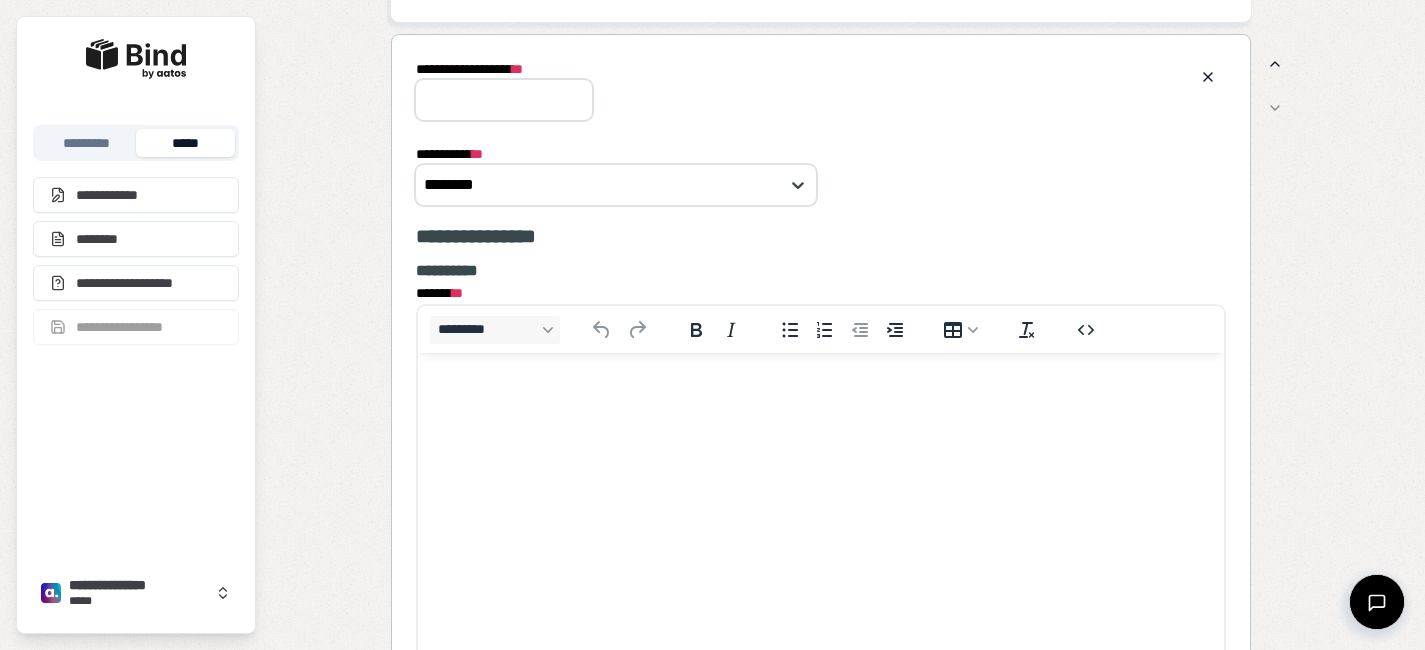 click at bounding box center [820, 392] 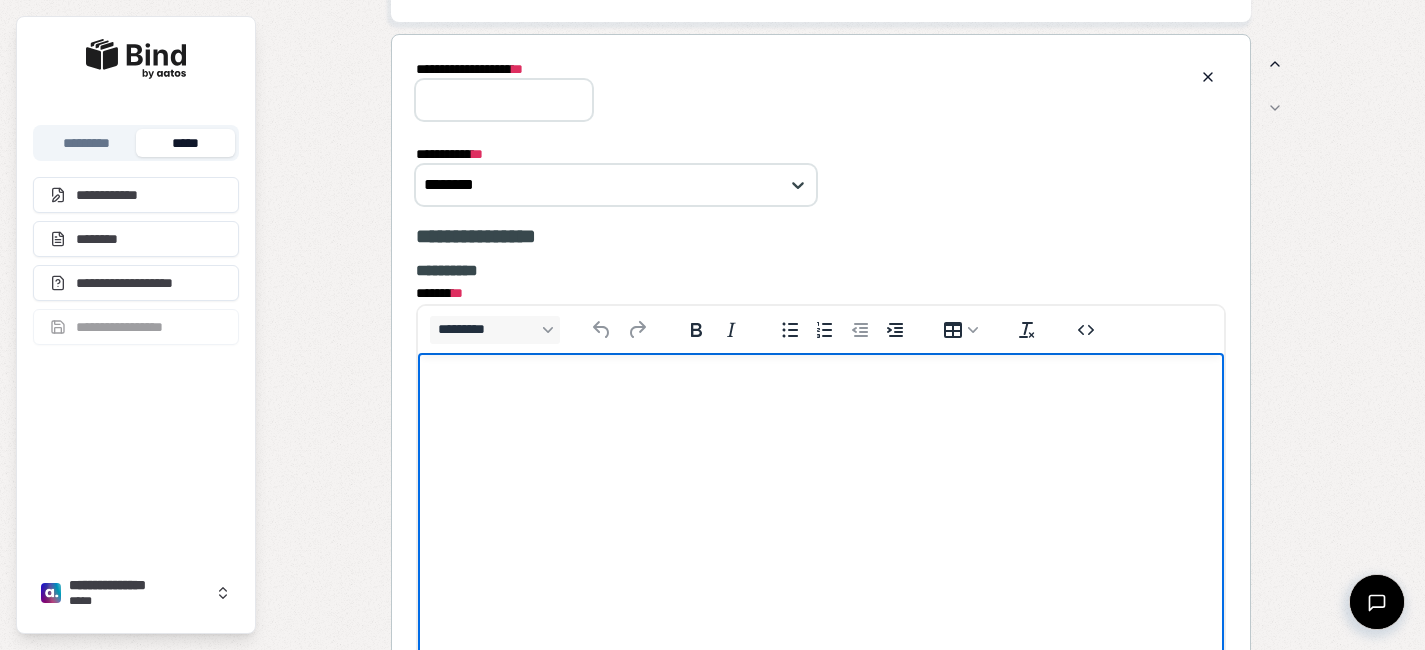paste 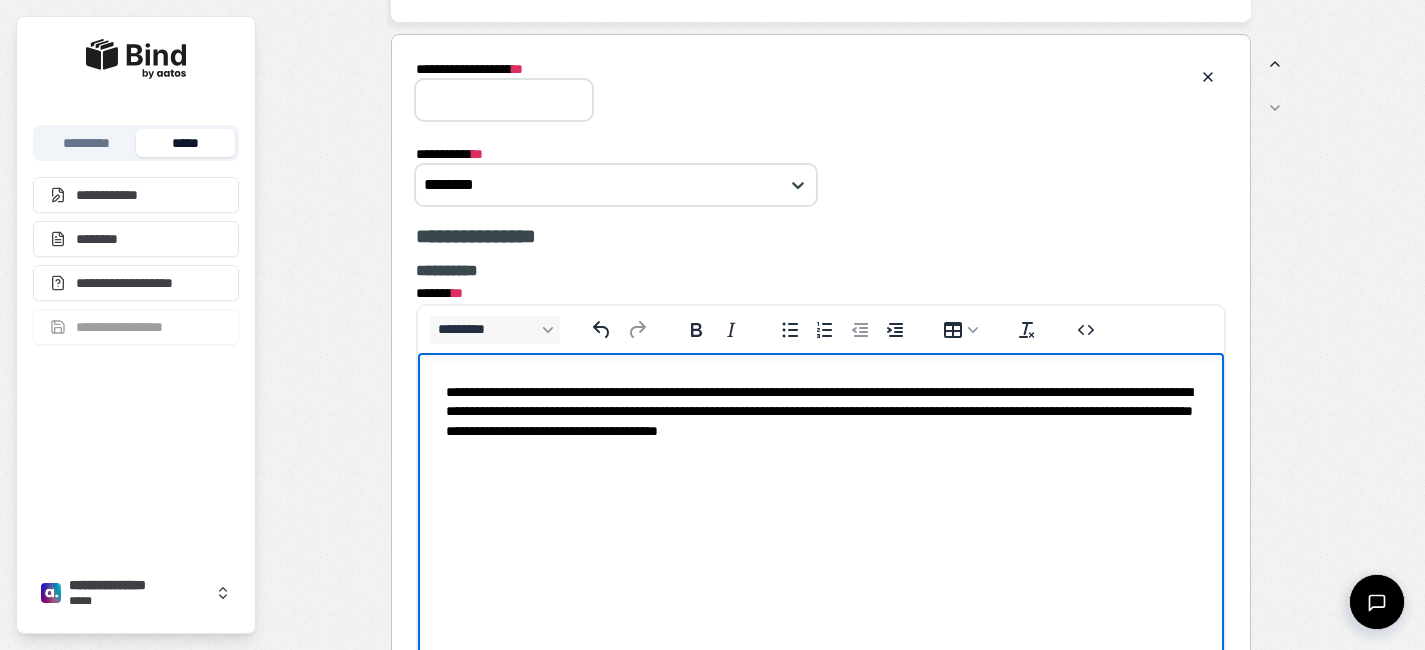 click on "**********" at bounding box center (820, 412) 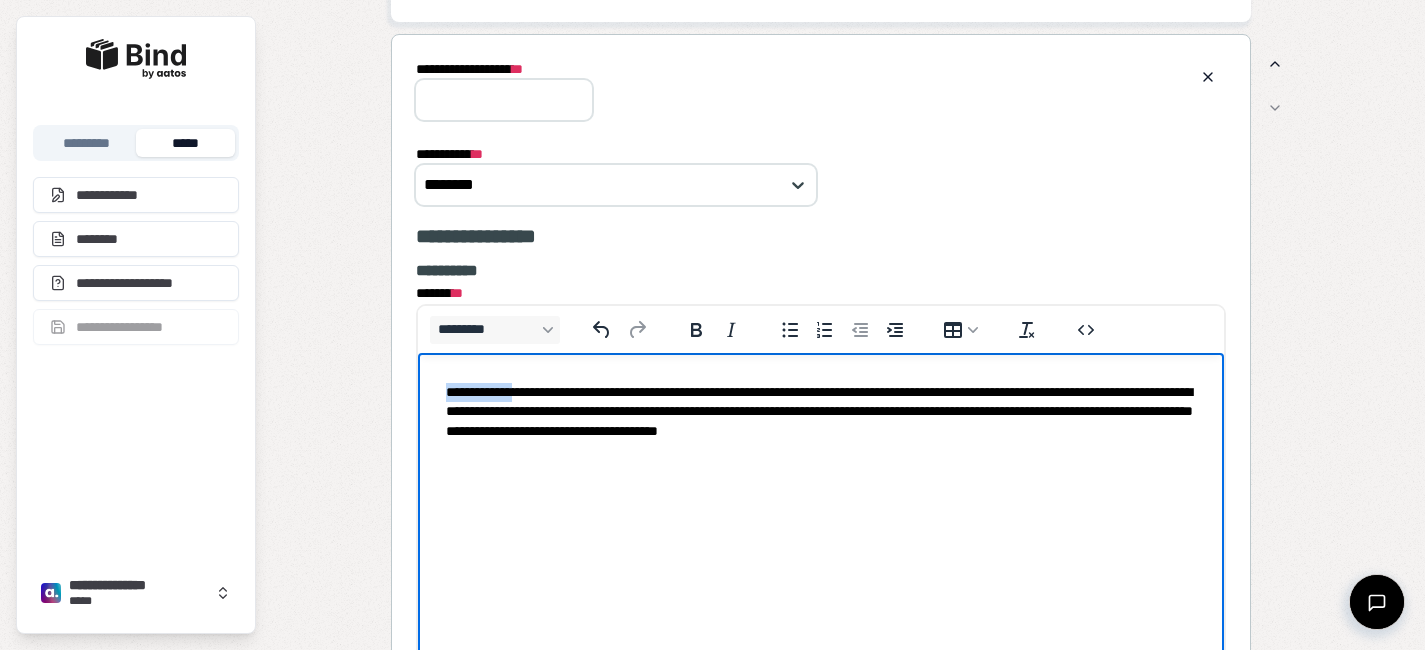 drag, startPoint x: 533, startPoint y: 393, endPoint x: 420, endPoint y: 381, distance: 113.63538 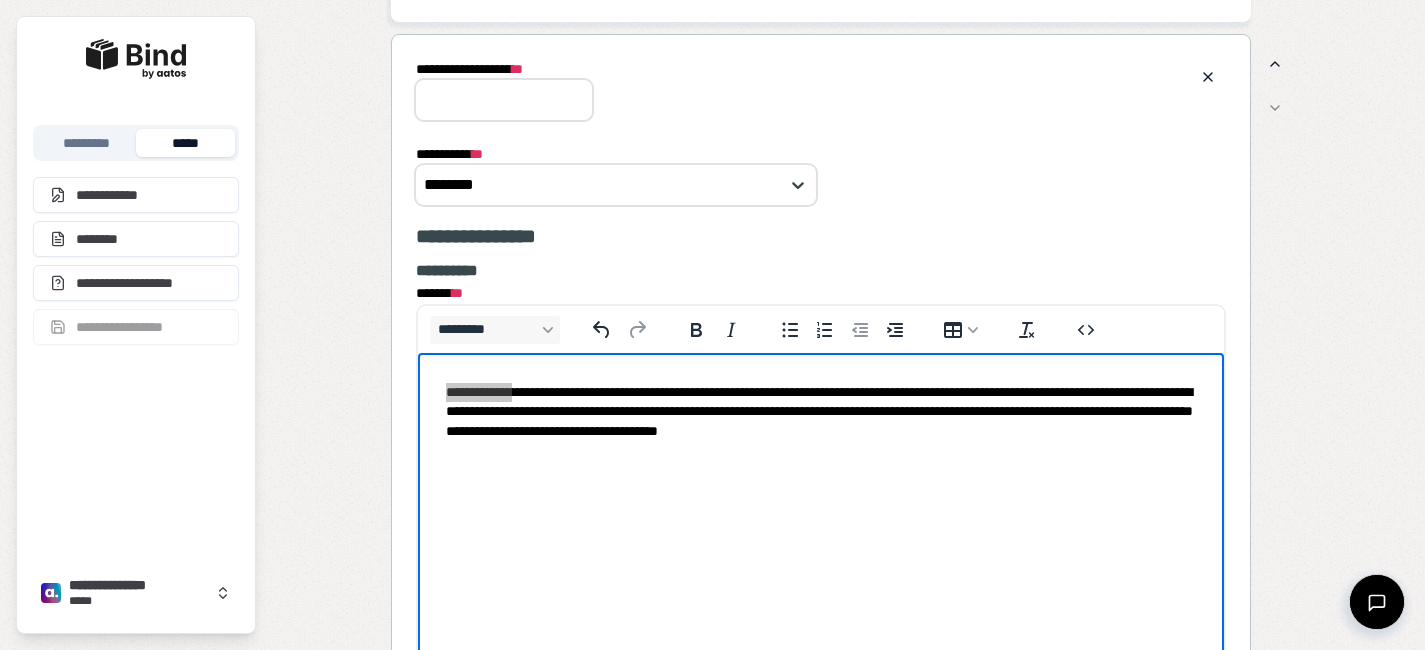 click on "**********" at bounding box center (504, 100) 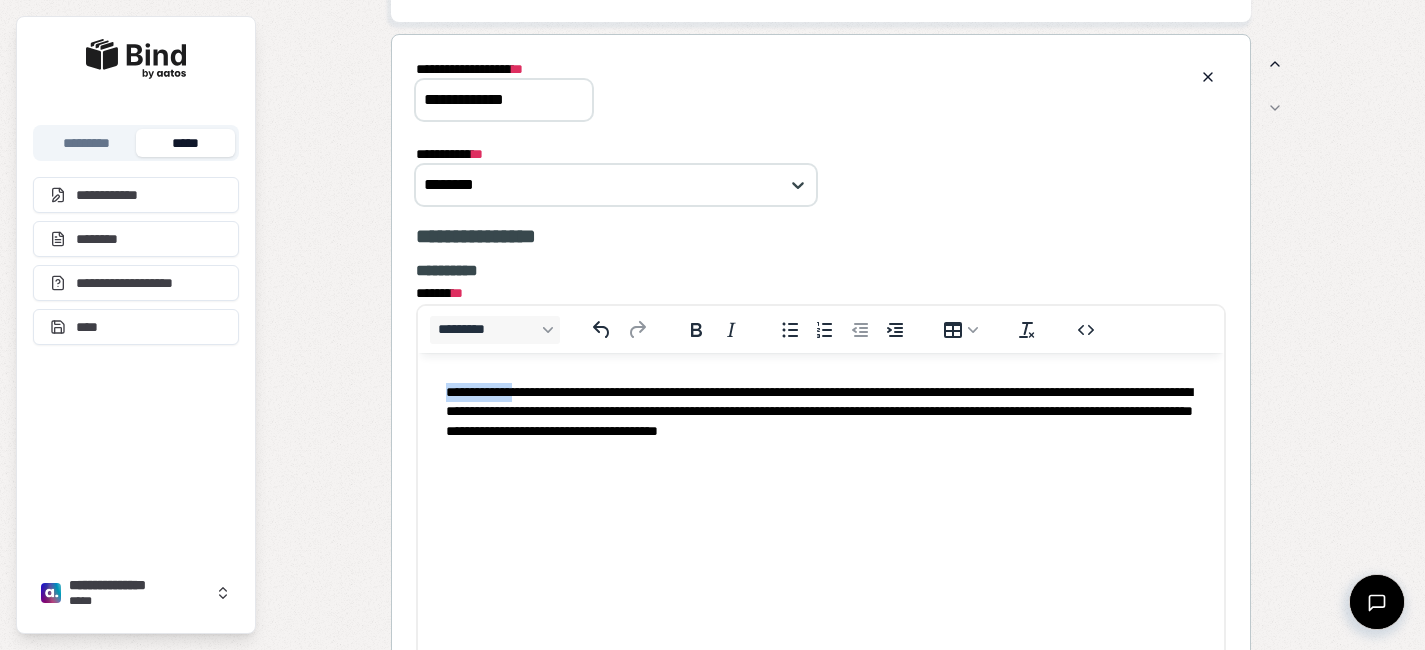 type on "**********" 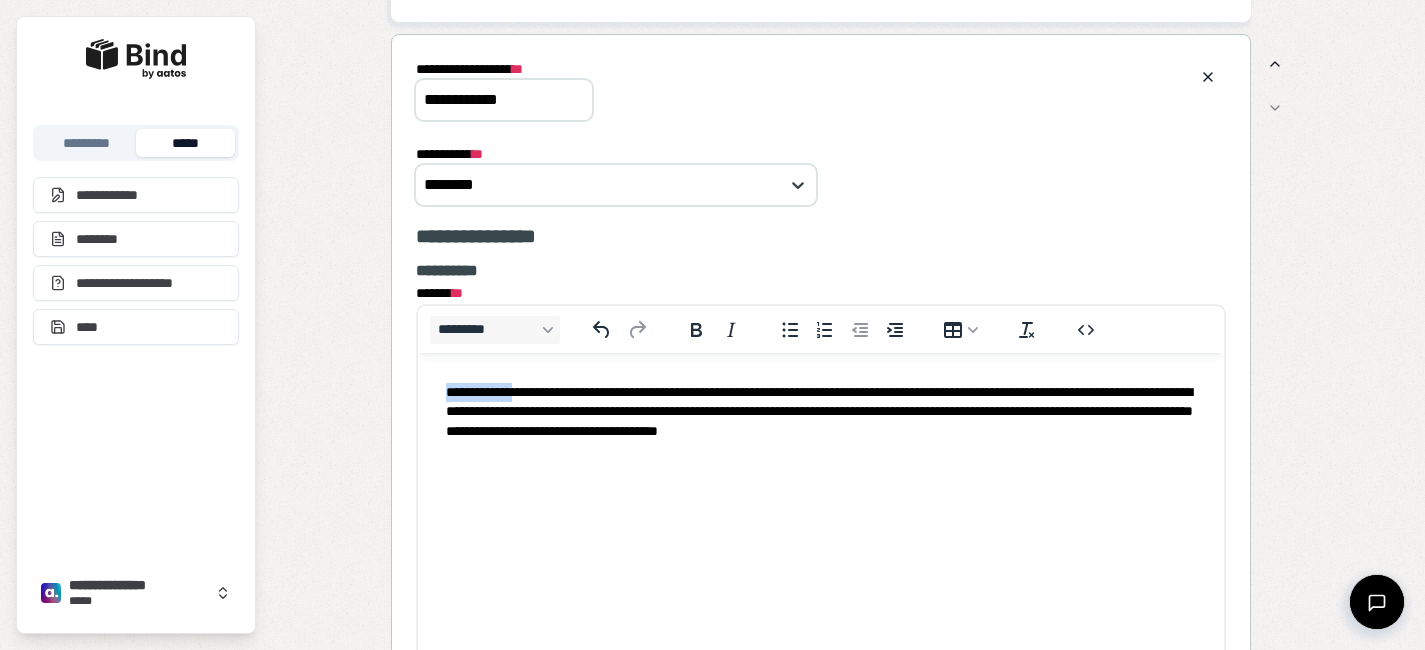 click on "**********" at bounding box center [820, 412] 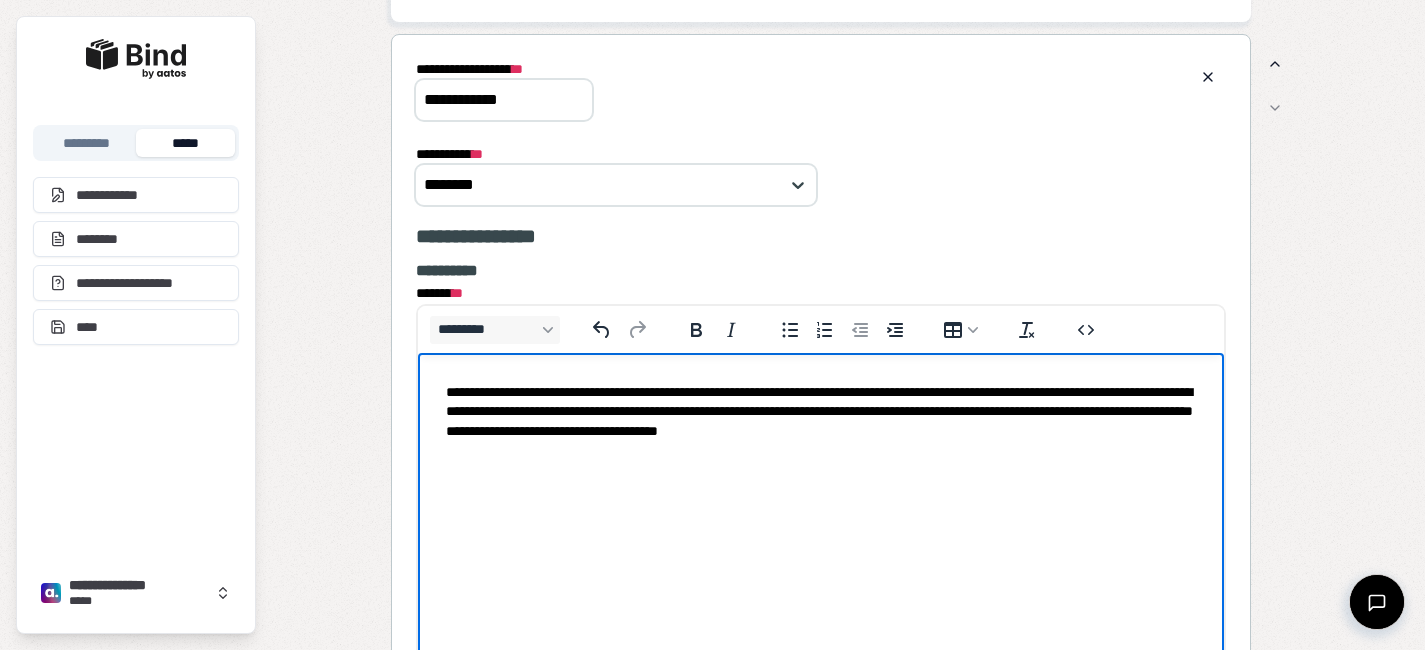 click on "**********" at bounding box center (820, 412) 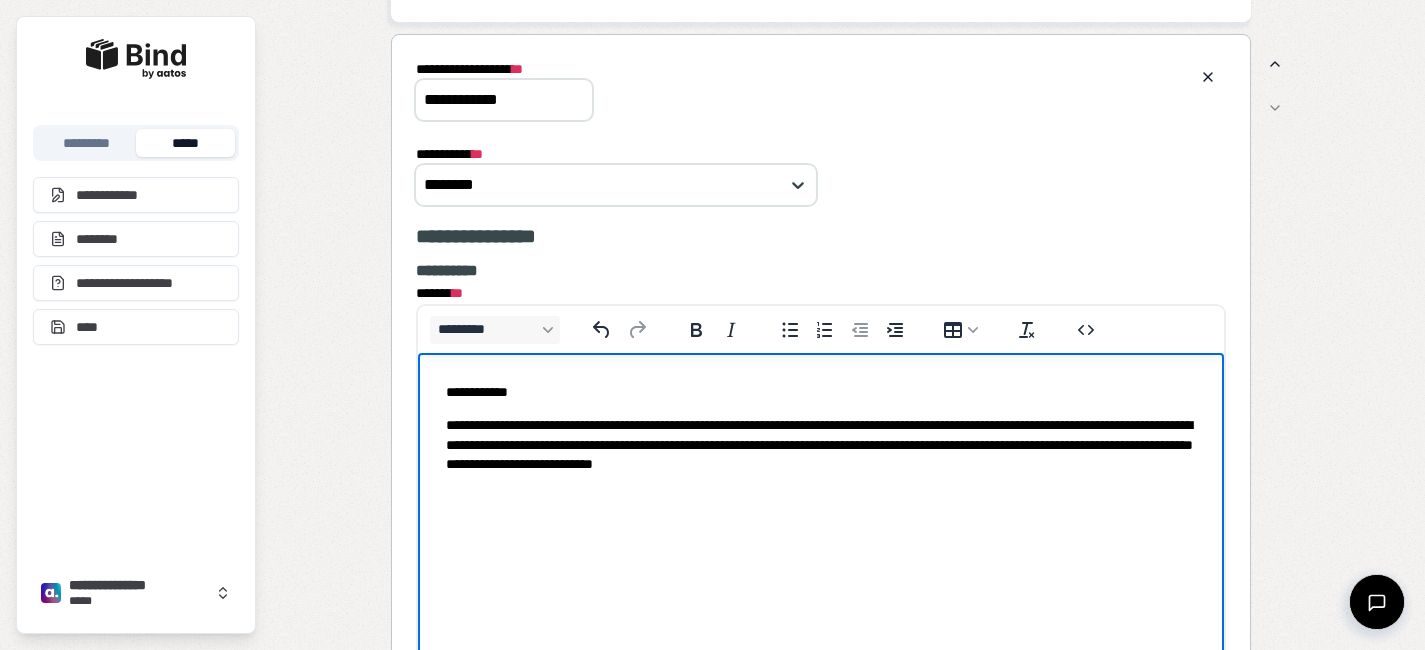 click on "**********" at bounding box center (820, 392) 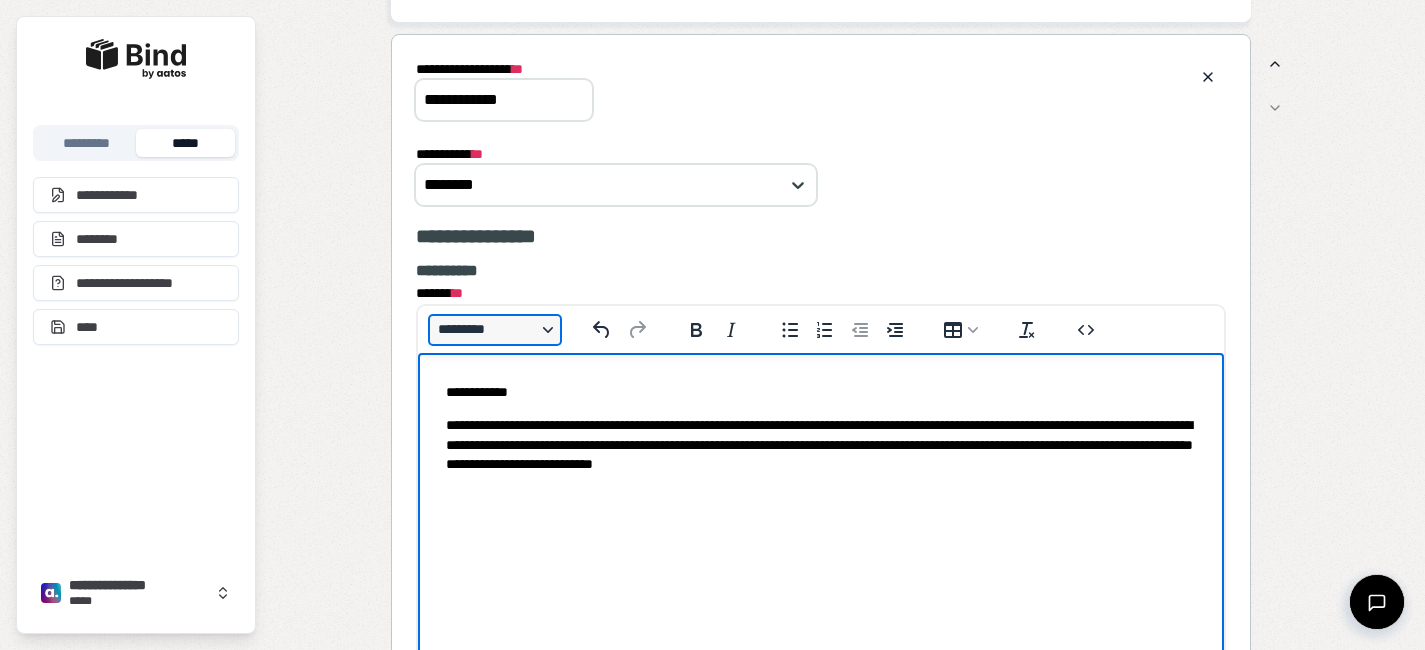 click on "*********" at bounding box center [495, 330] 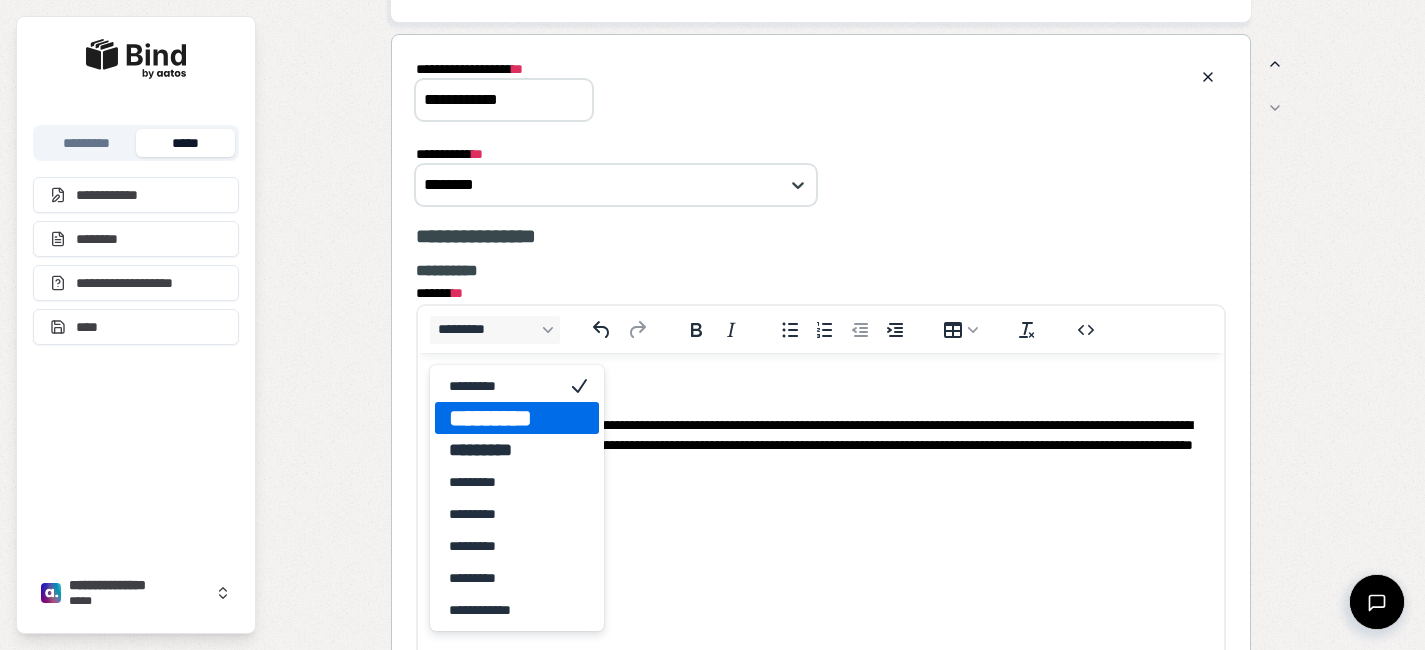 click on "*********" at bounding box center [503, 418] 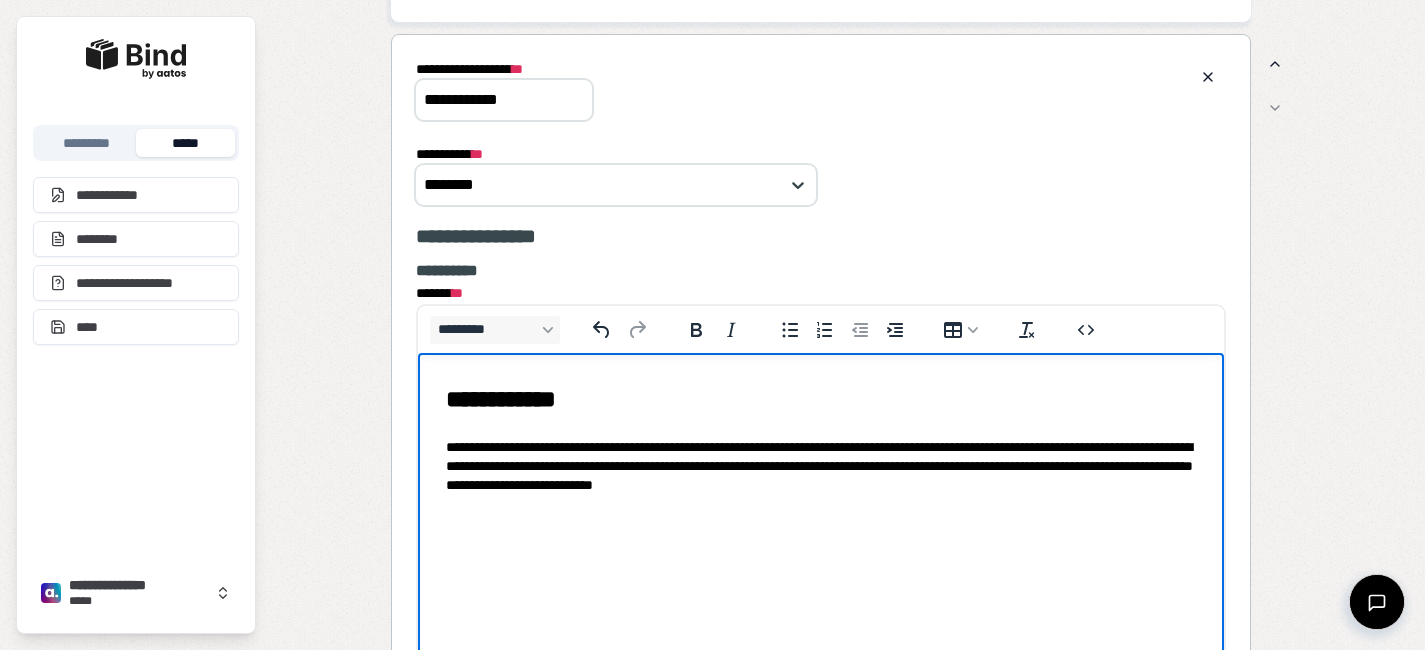 click on "**********" at bounding box center (820, 467) 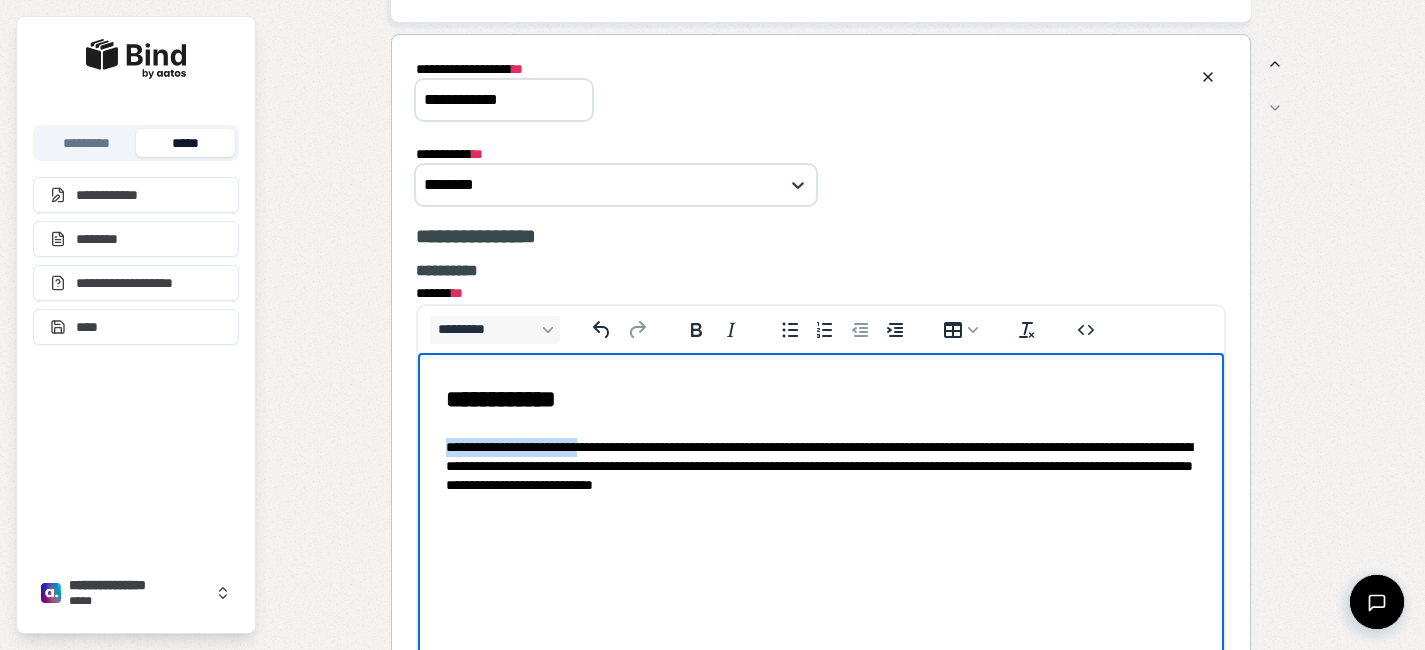 drag, startPoint x: 601, startPoint y: 449, endPoint x: 338, endPoint y: 448, distance: 263.0019 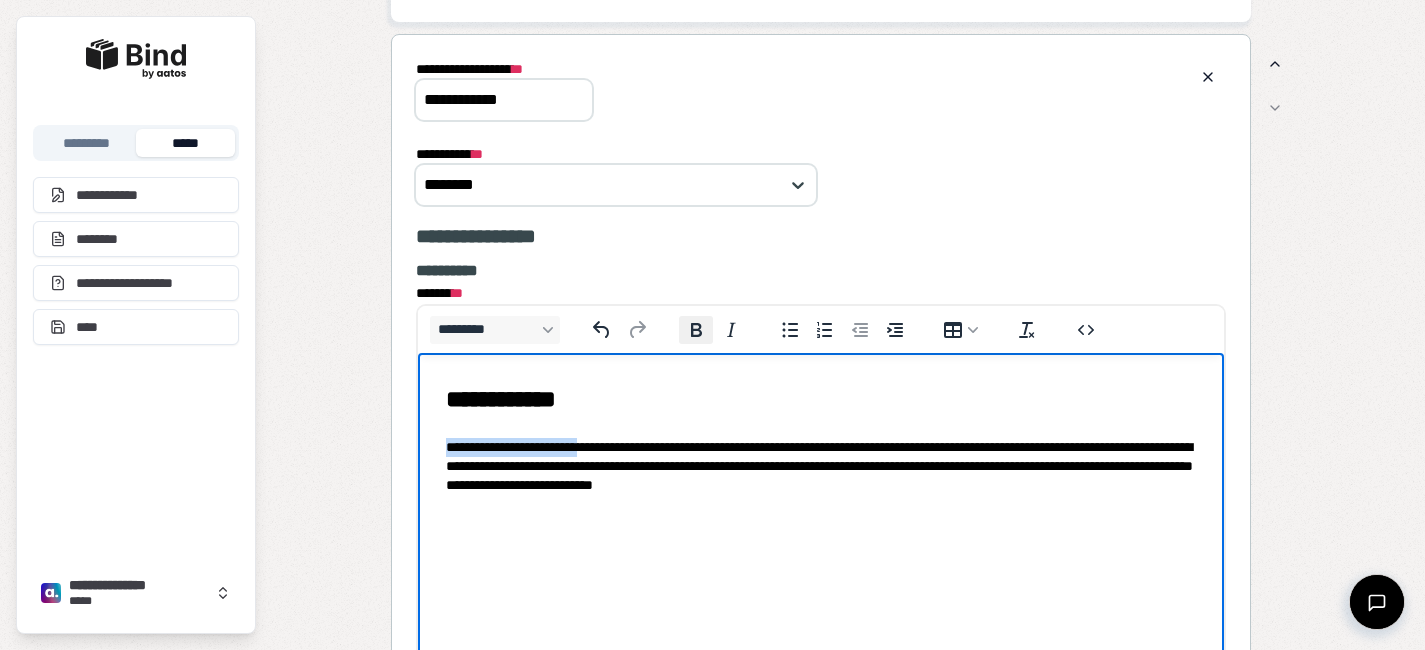click 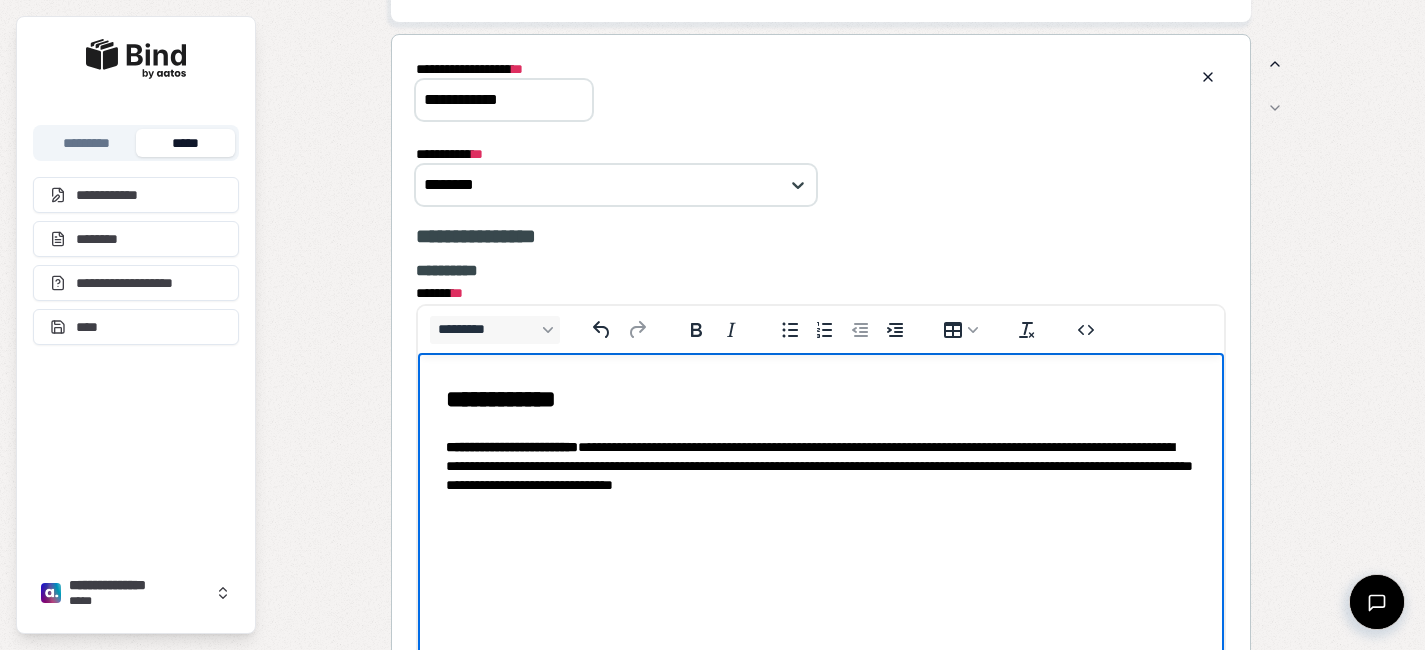 click on "**********" at bounding box center (820, 467) 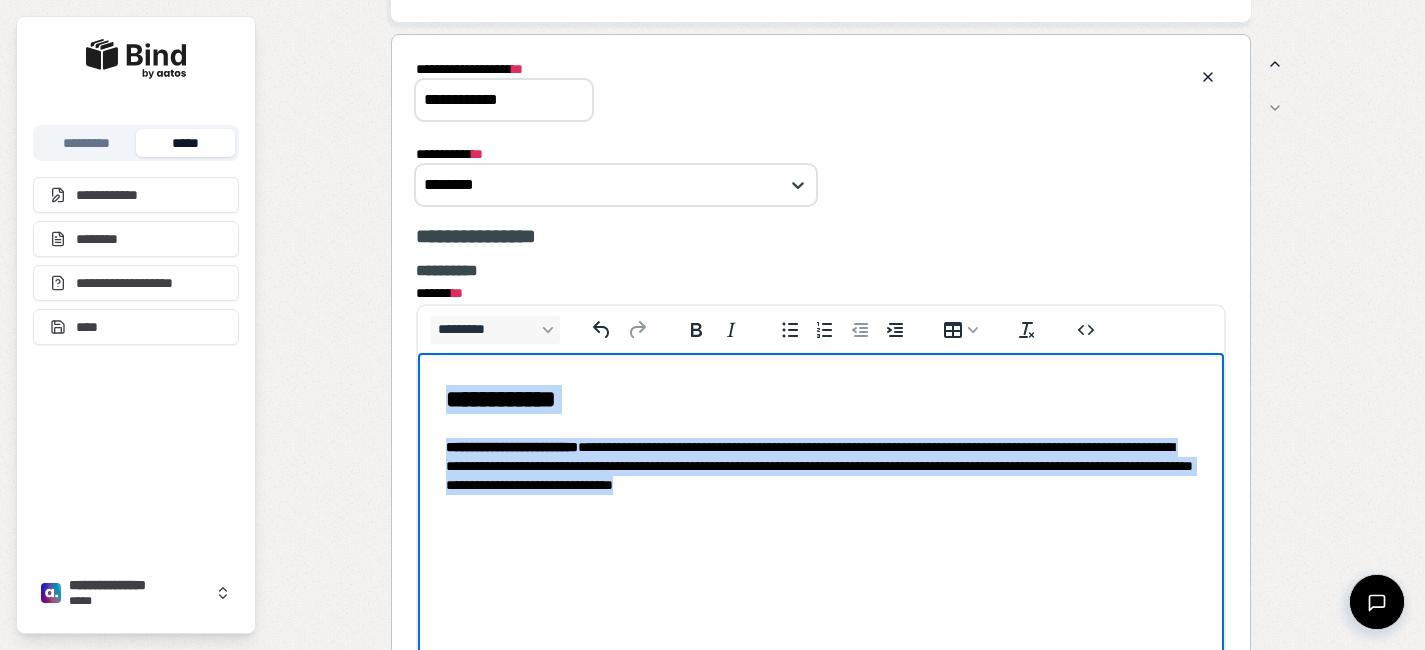 drag, startPoint x: 1017, startPoint y: 497, endPoint x: 392, endPoint y: 327, distance: 647.7075 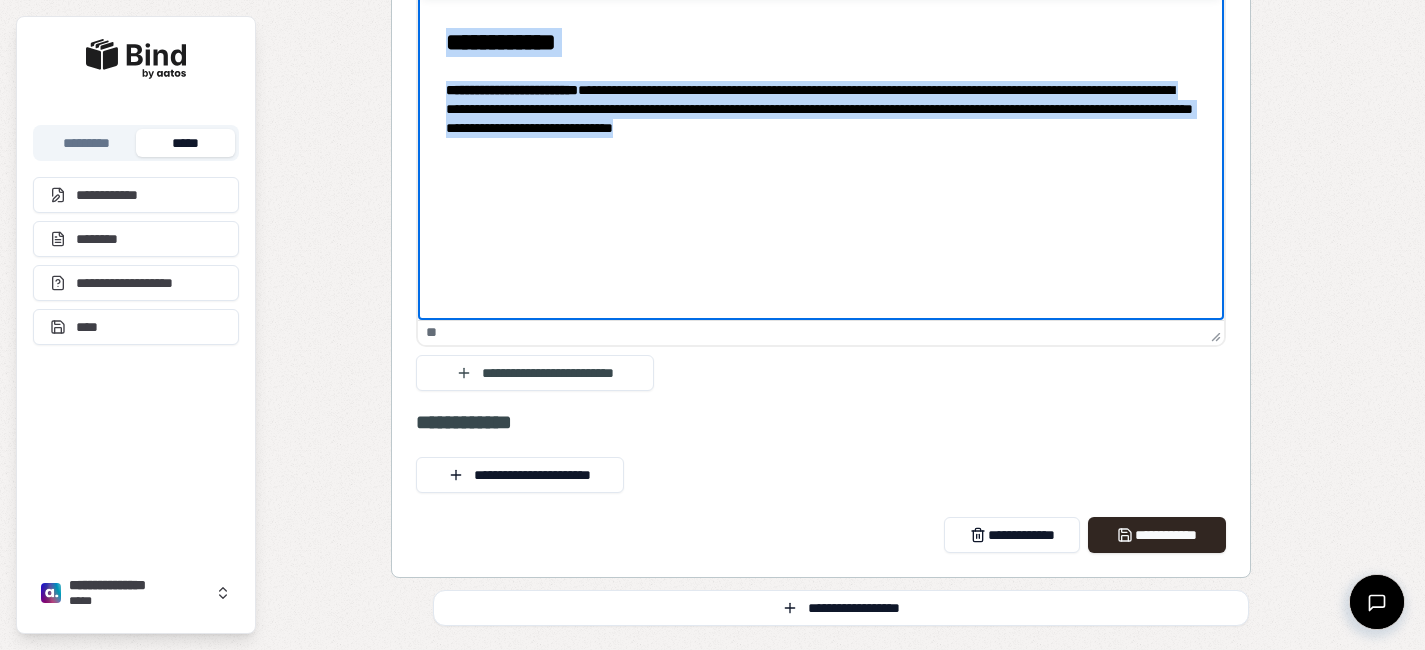 scroll, scrollTop: 1168, scrollLeft: 0, axis: vertical 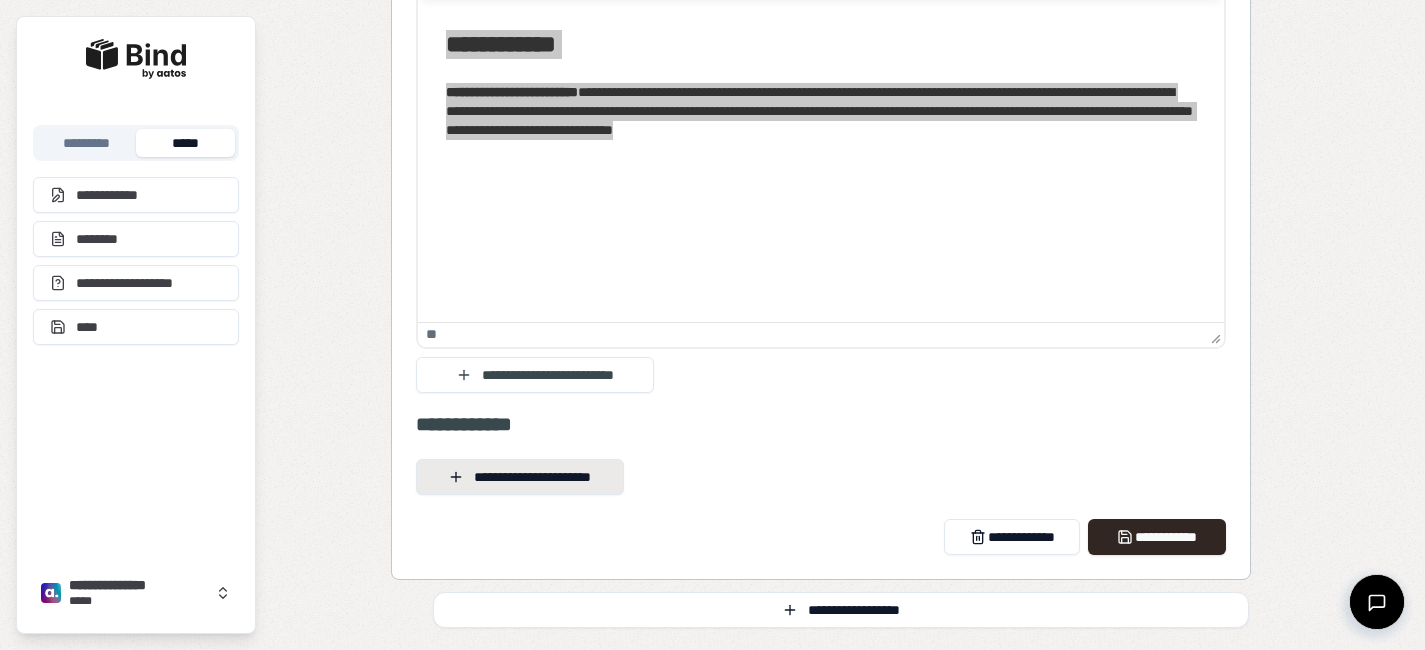 click on "**********" at bounding box center [520, 477] 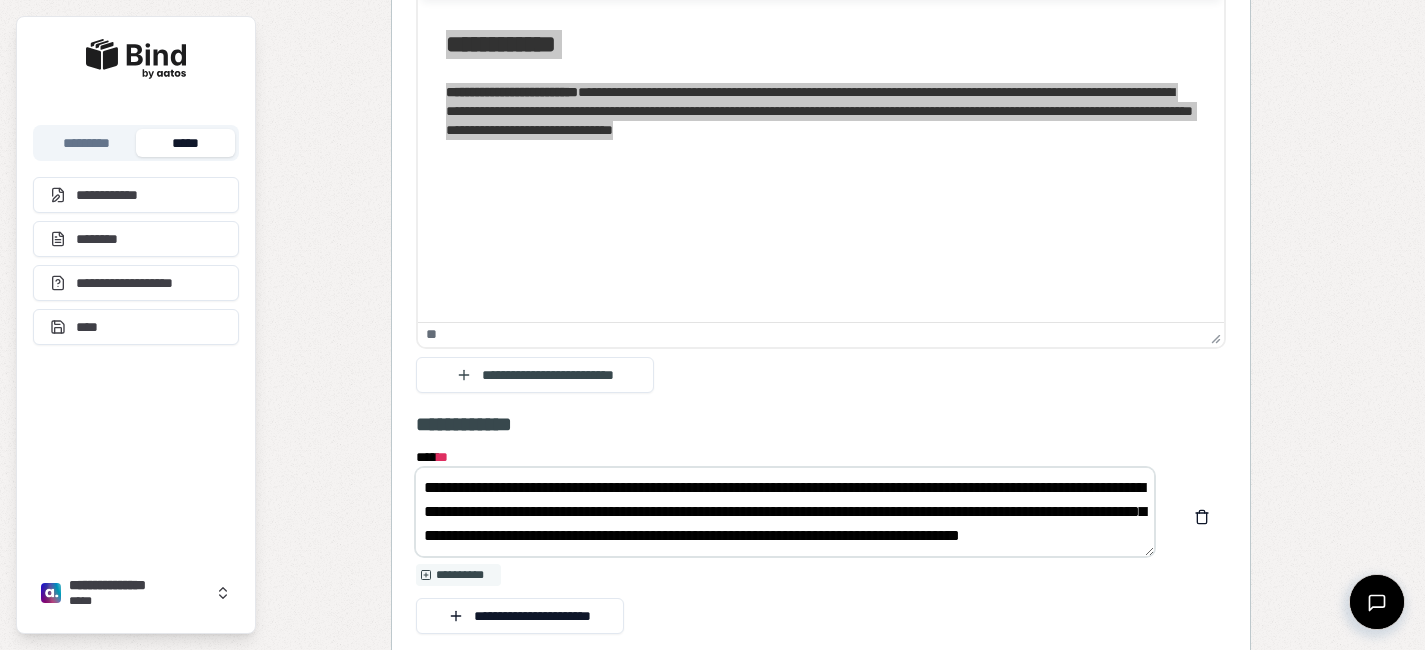 scroll, scrollTop: 0, scrollLeft: 0, axis: both 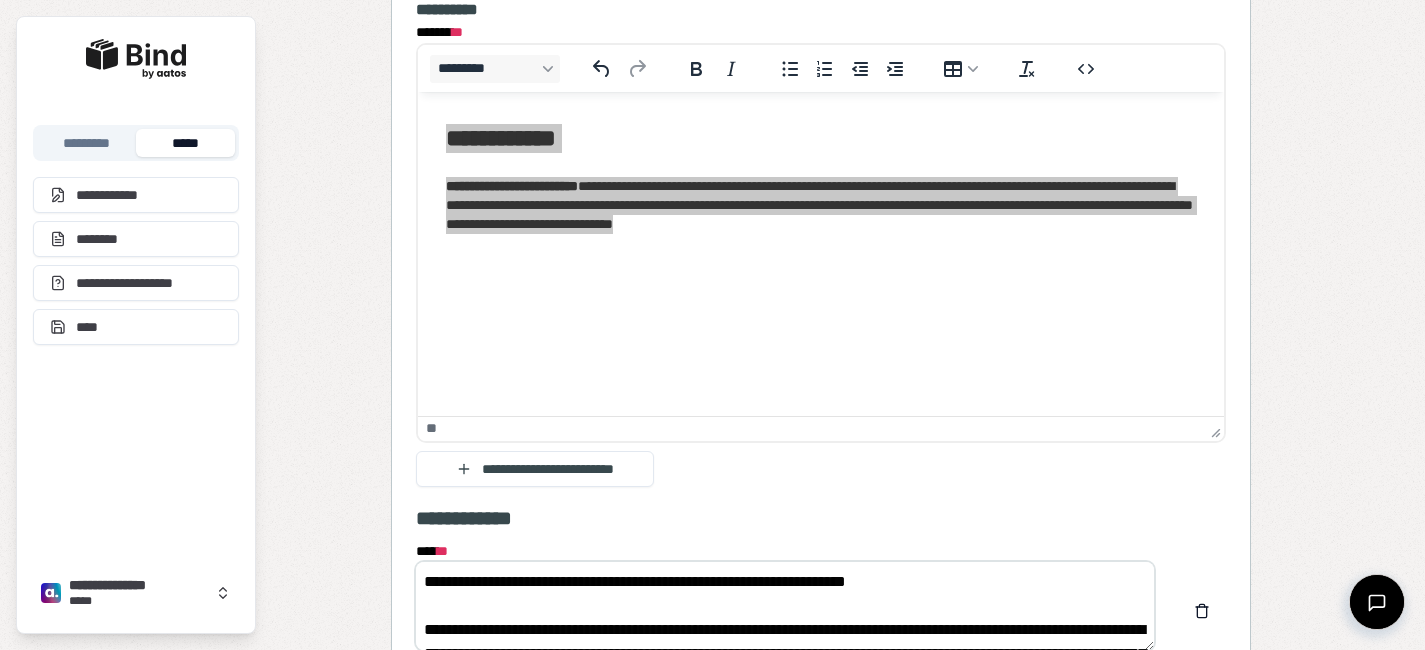 type on "**********" 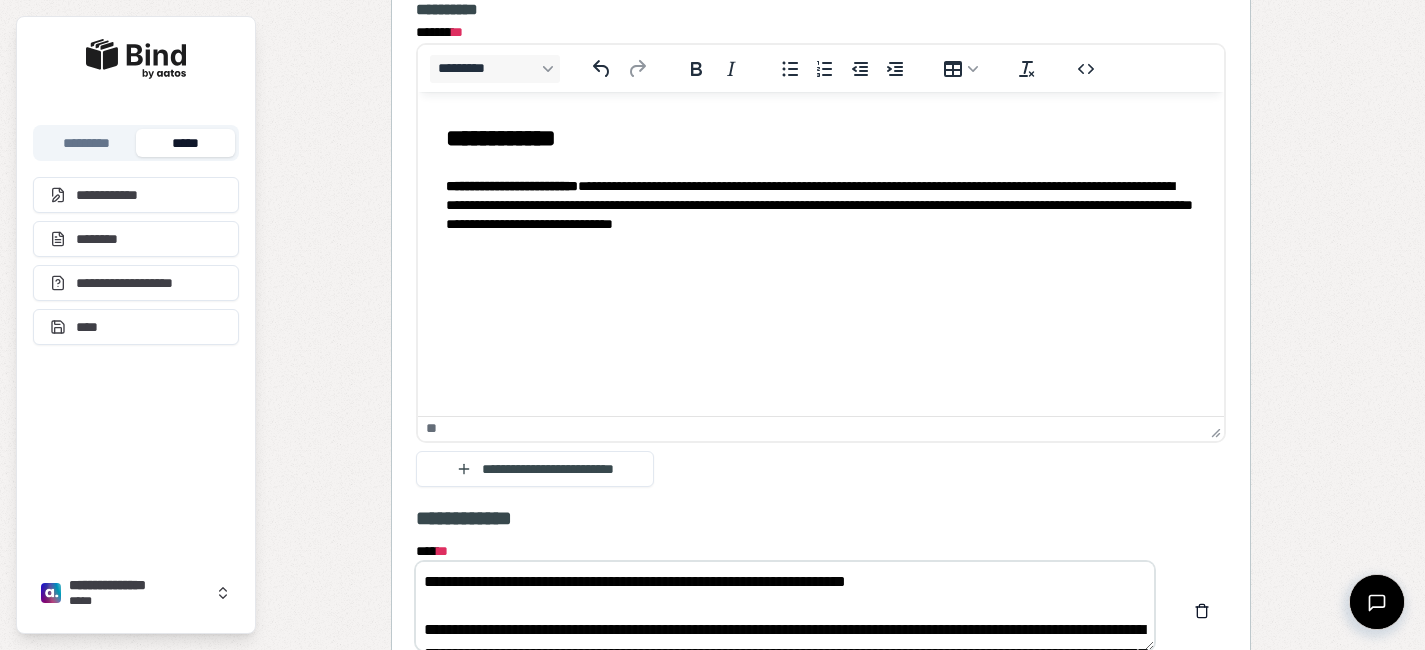 click on "**********" at bounding box center [820, 178] 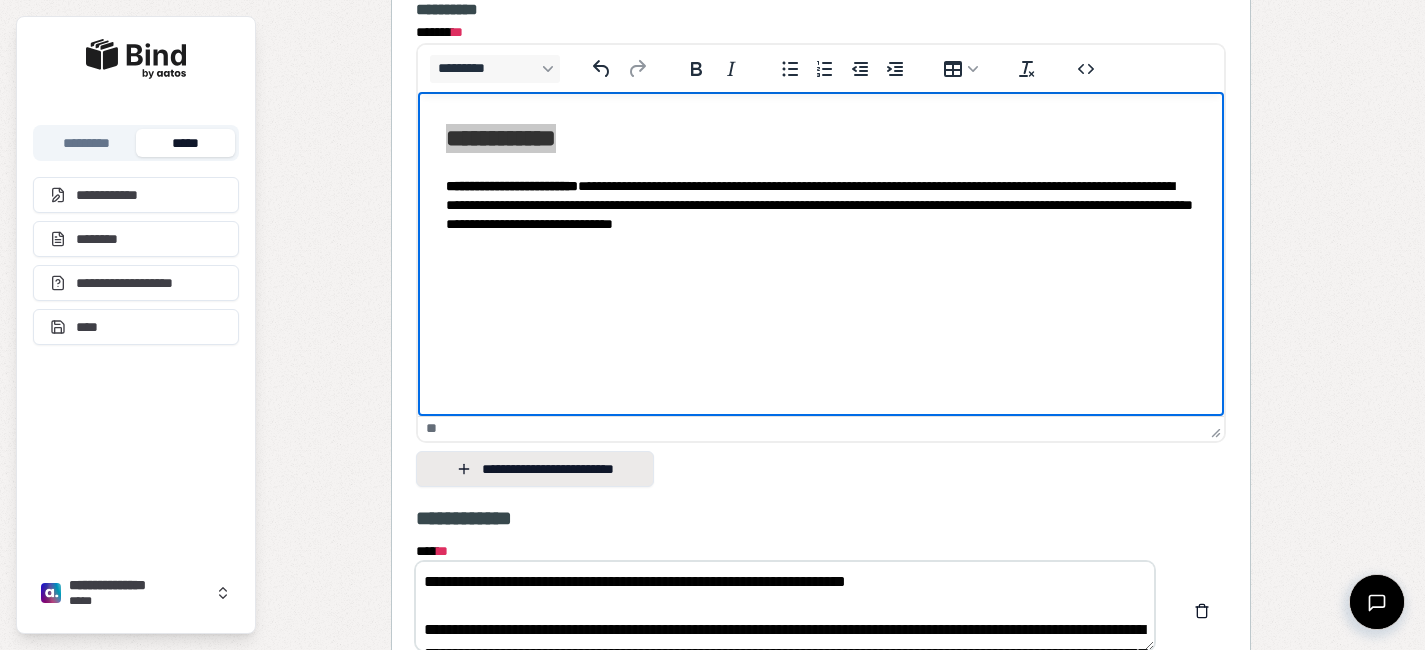 click on "**********" at bounding box center (535, 469) 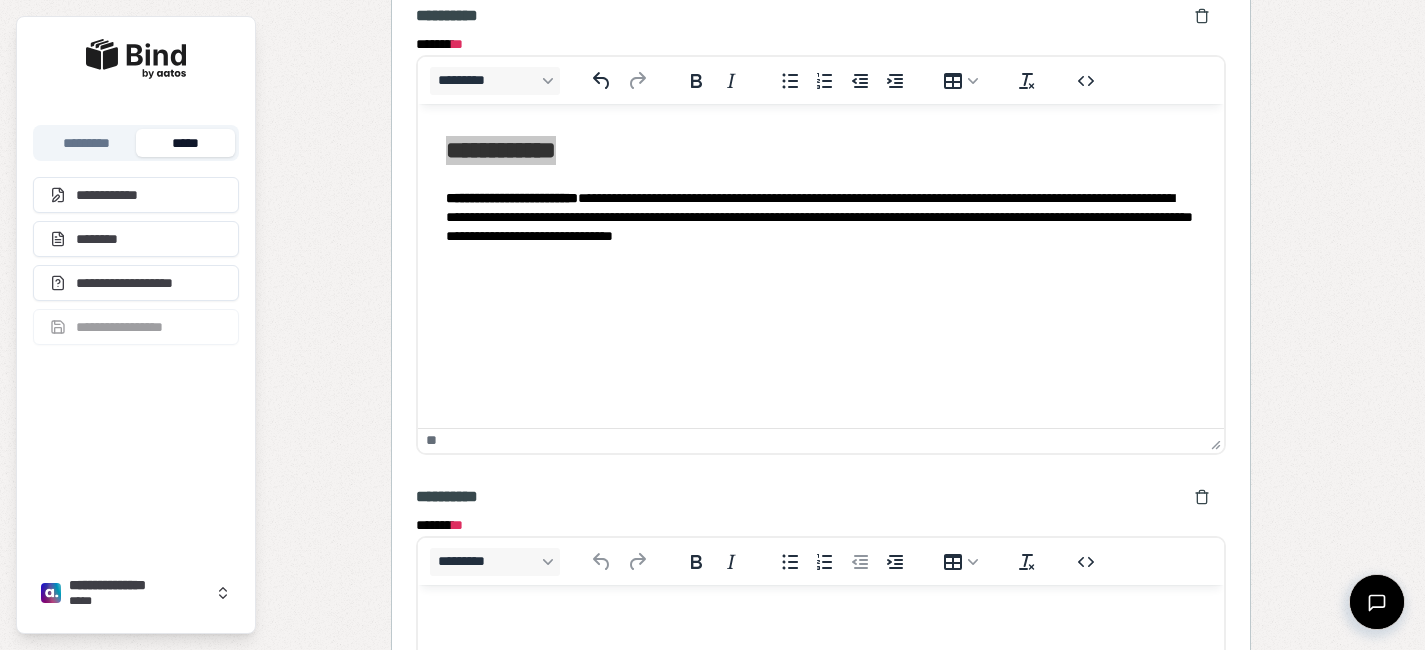 scroll, scrollTop: 0, scrollLeft: 0, axis: both 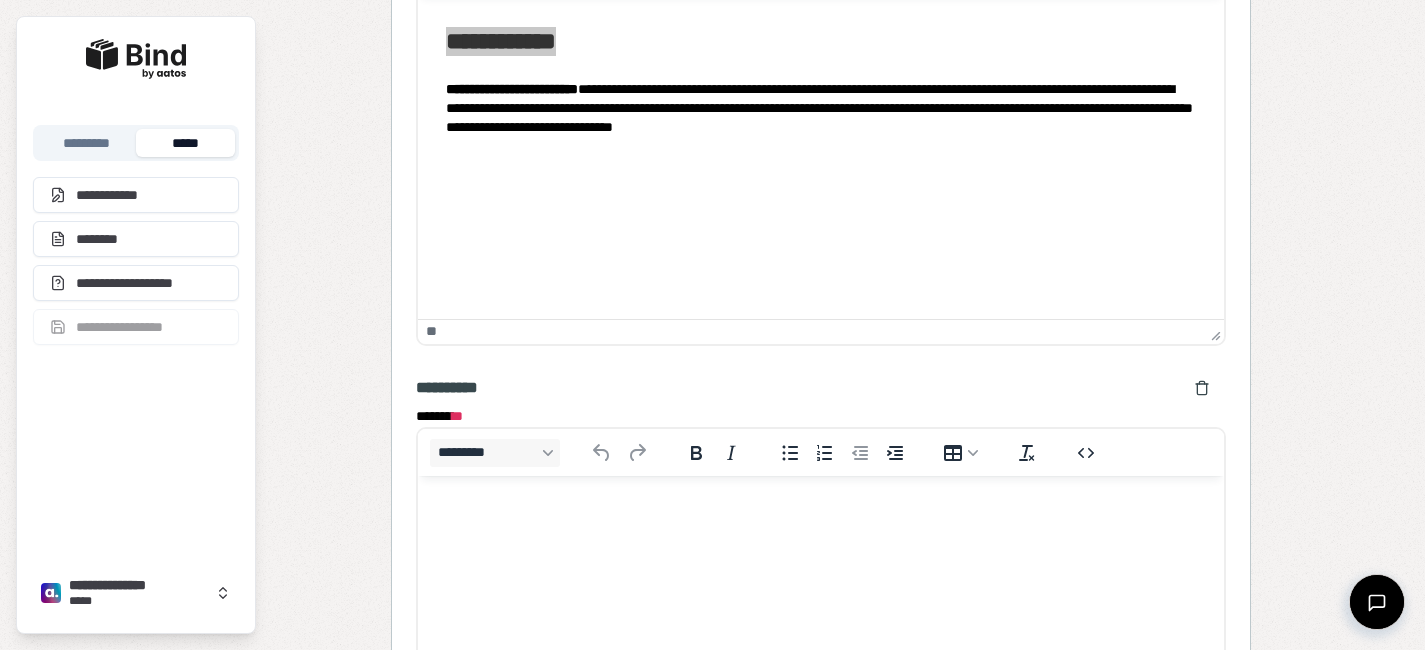 click at bounding box center (820, 515) 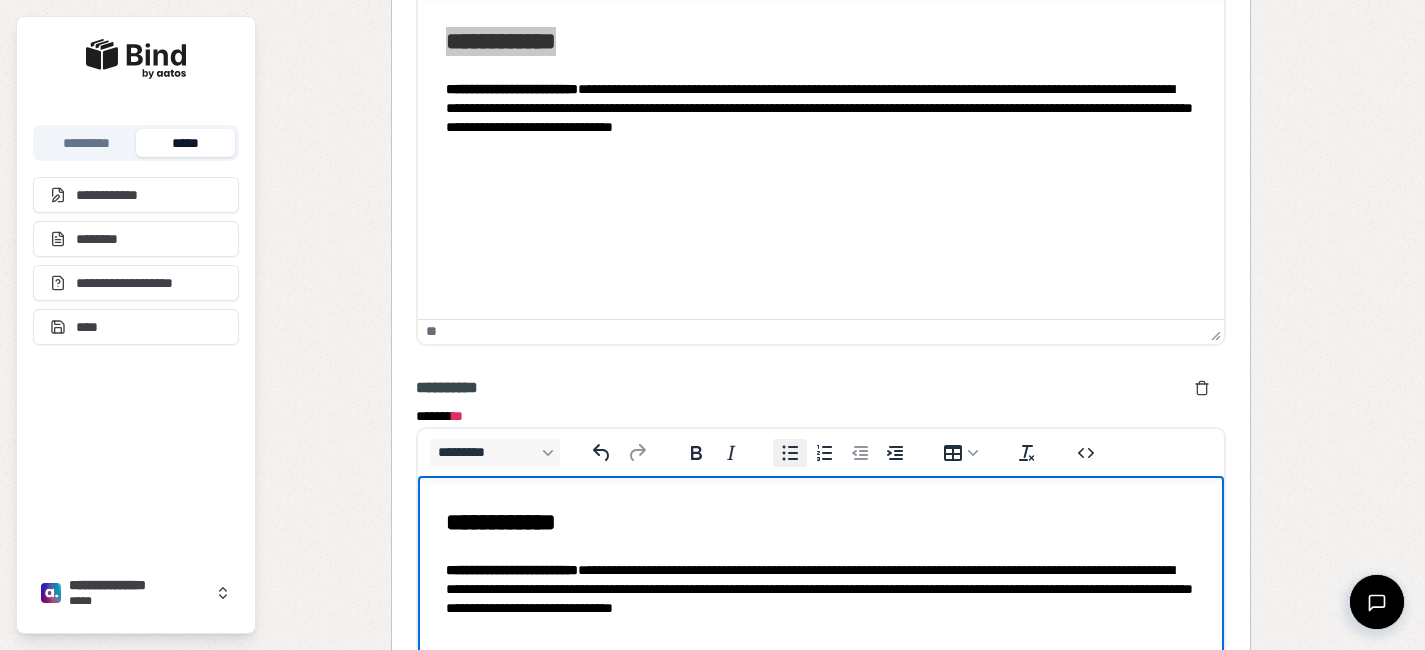 scroll, scrollTop: 1336, scrollLeft: 0, axis: vertical 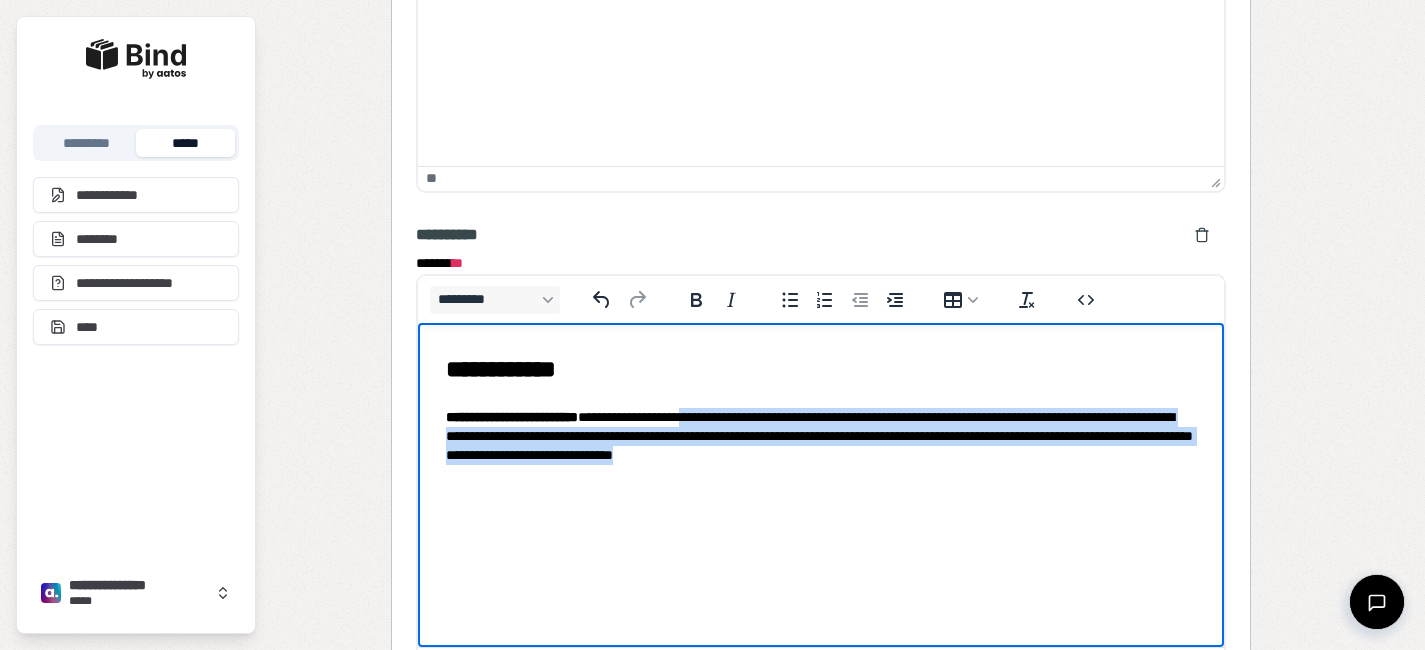 drag, startPoint x: 1028, startPoint y: 468, endPoint x: 742, endPoint y: 411, distance: 291.62476 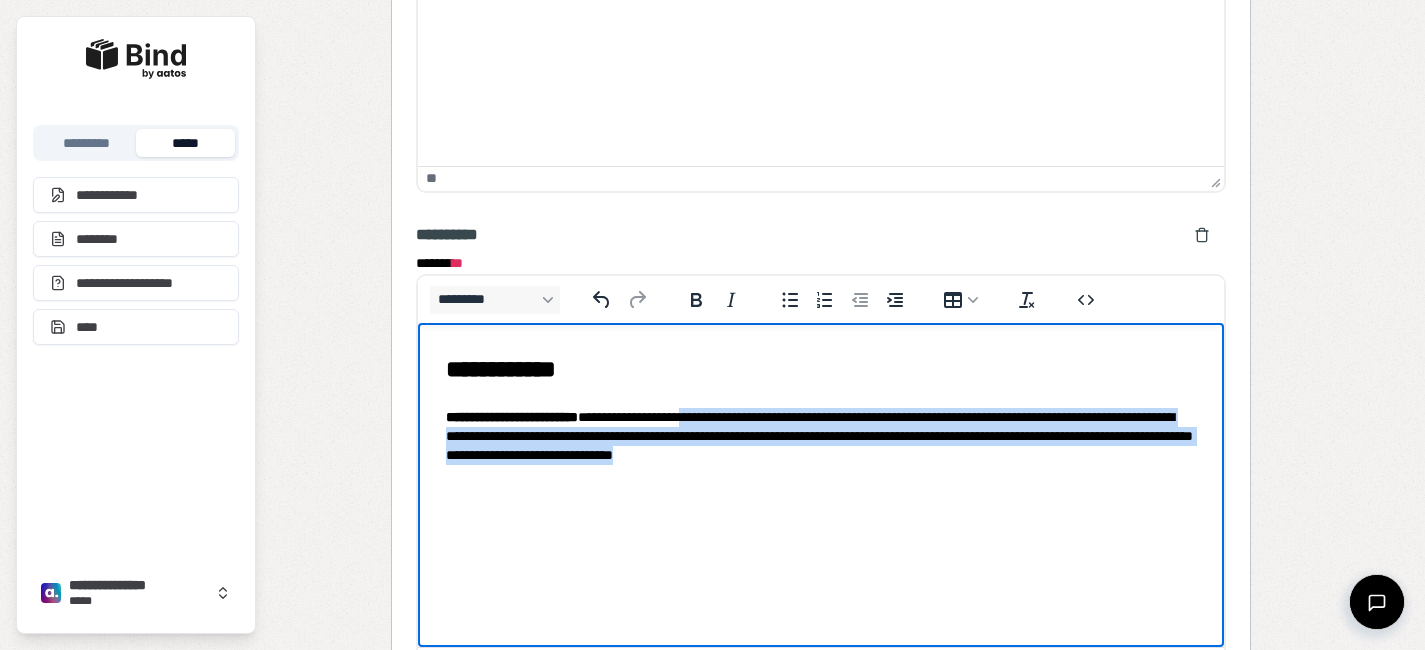 paste 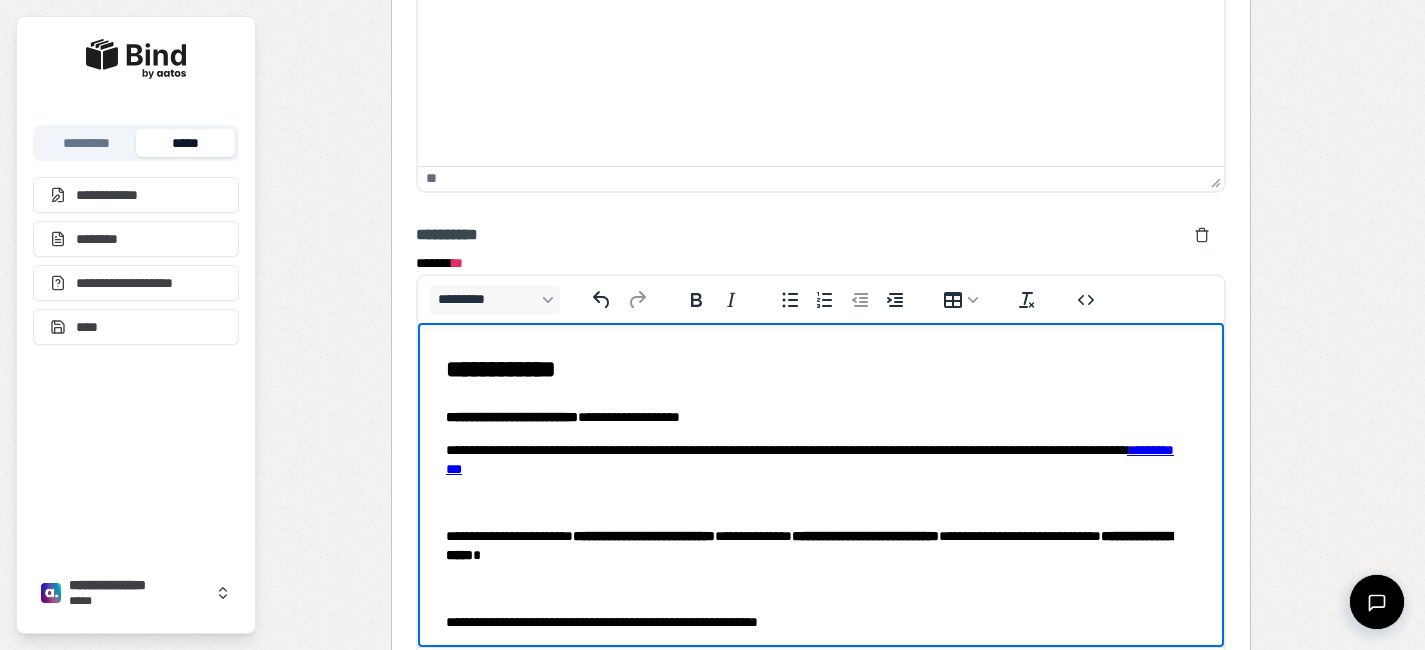 click on "**********" at bounding box center (820, 460) 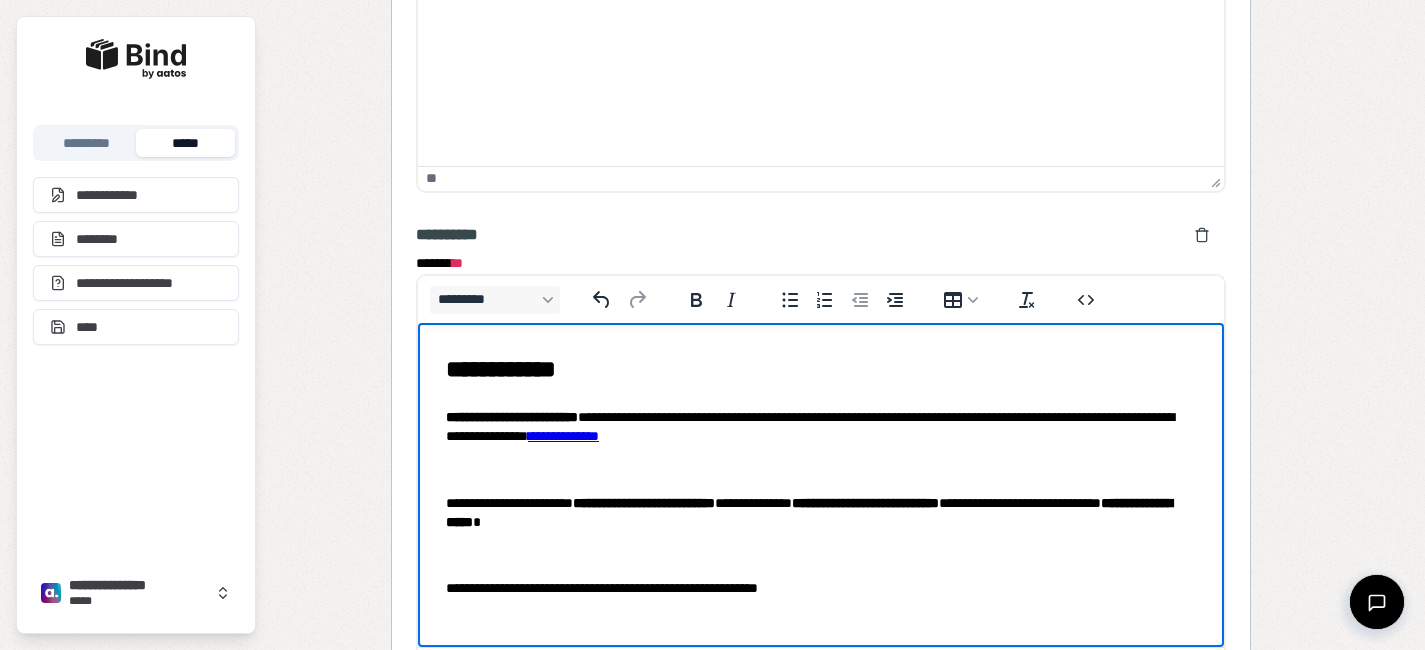 click on "**********" at bounding box center [820, 476] 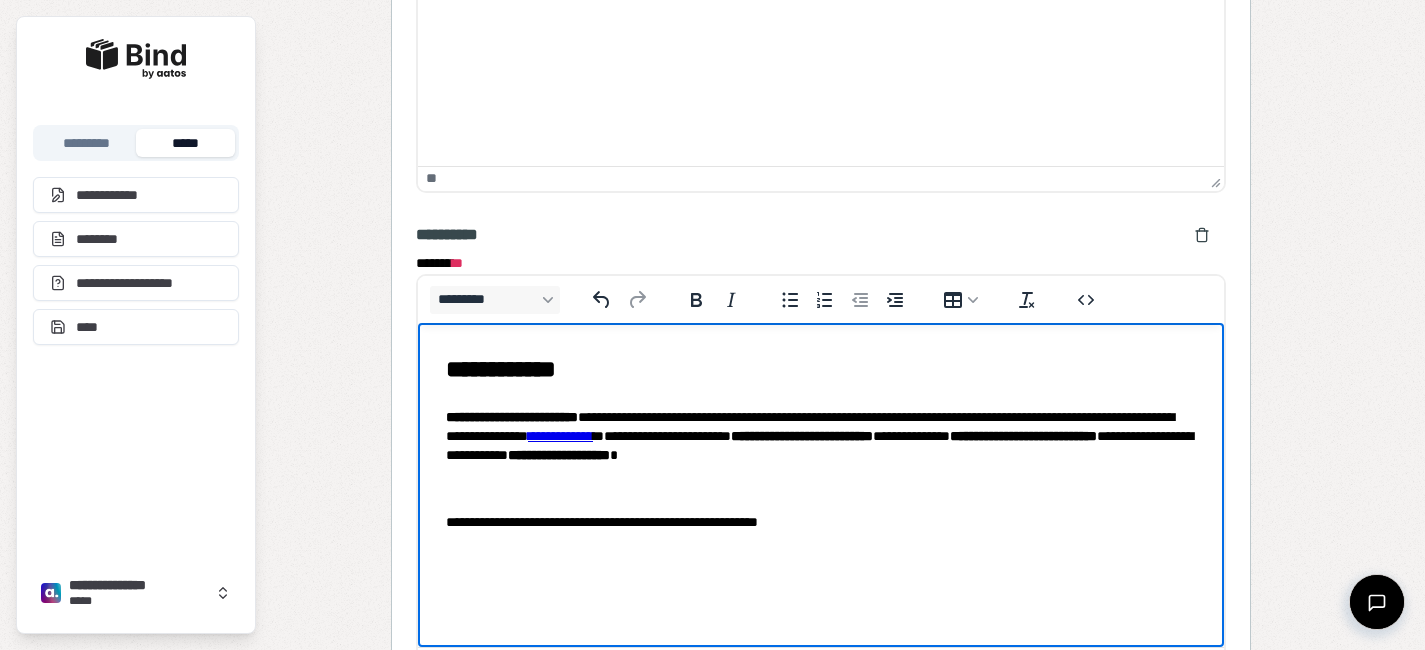 click on "**********" at bounding box center (820, 442) 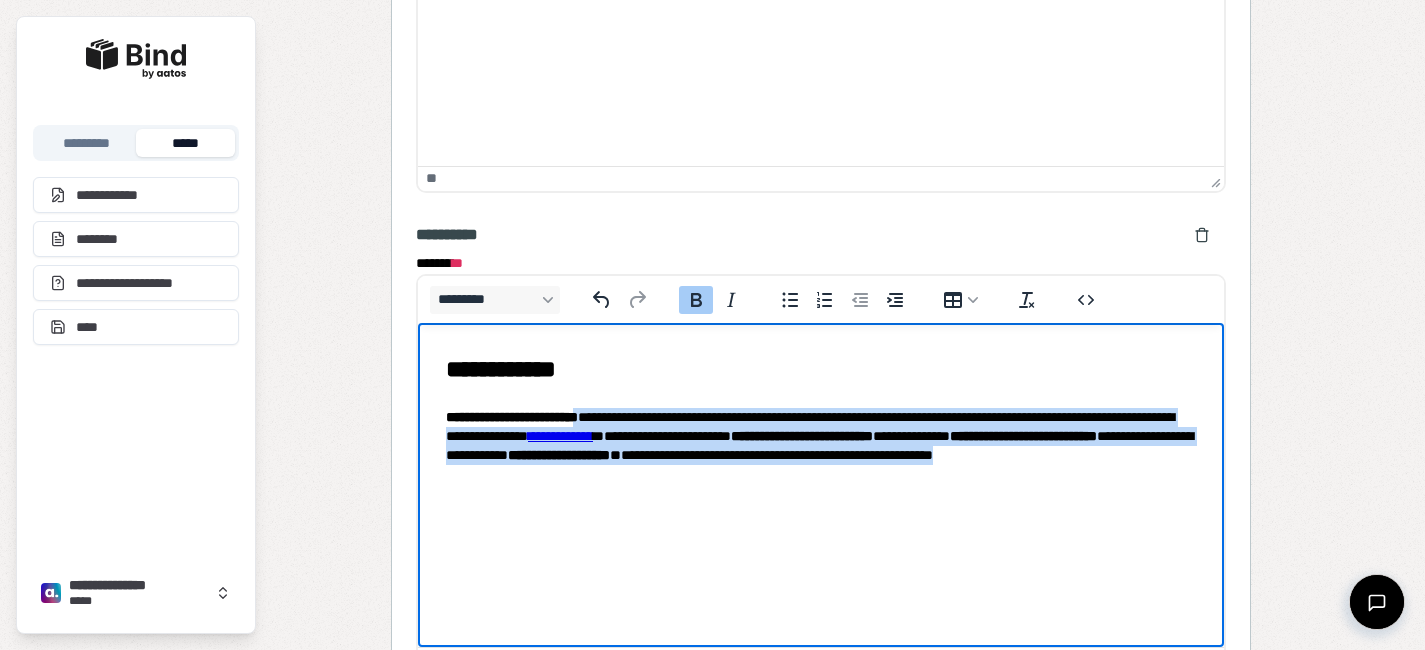 drag, startPoint x: 785, startPoint y: 474, endPoint x: 612, endPoint y: 421, distance: 180.93645 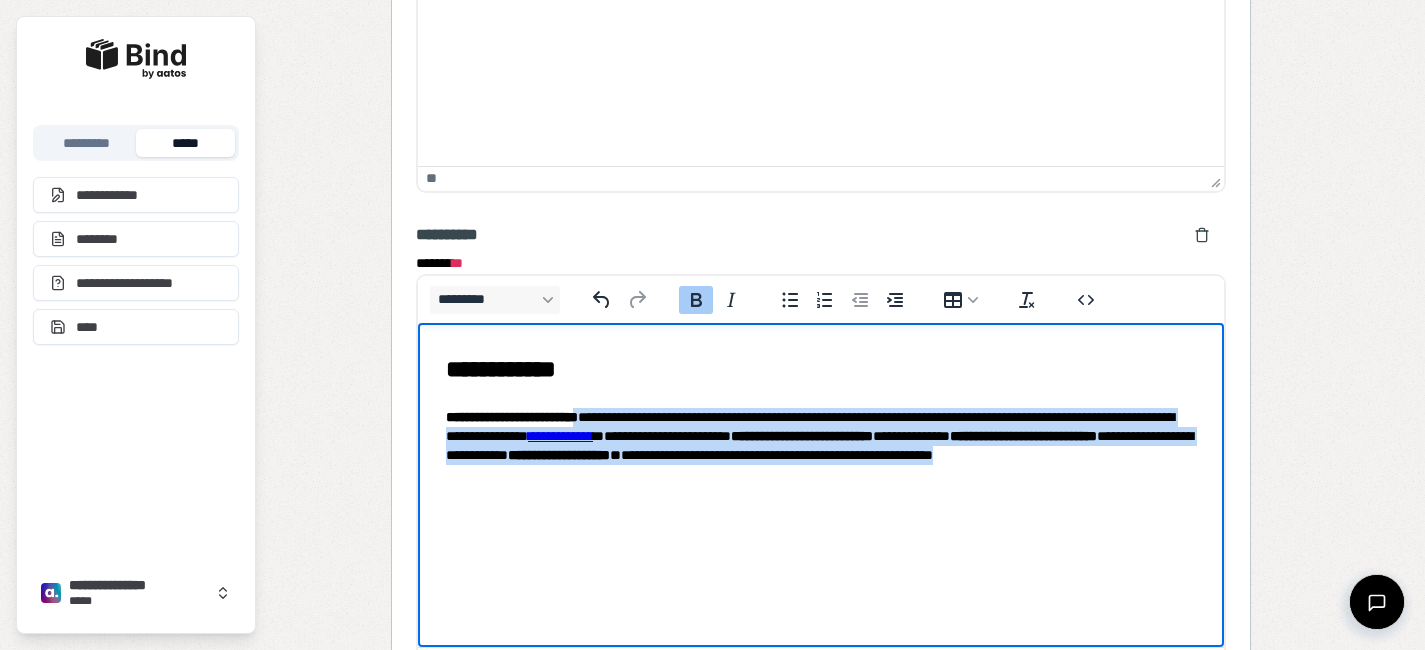 click 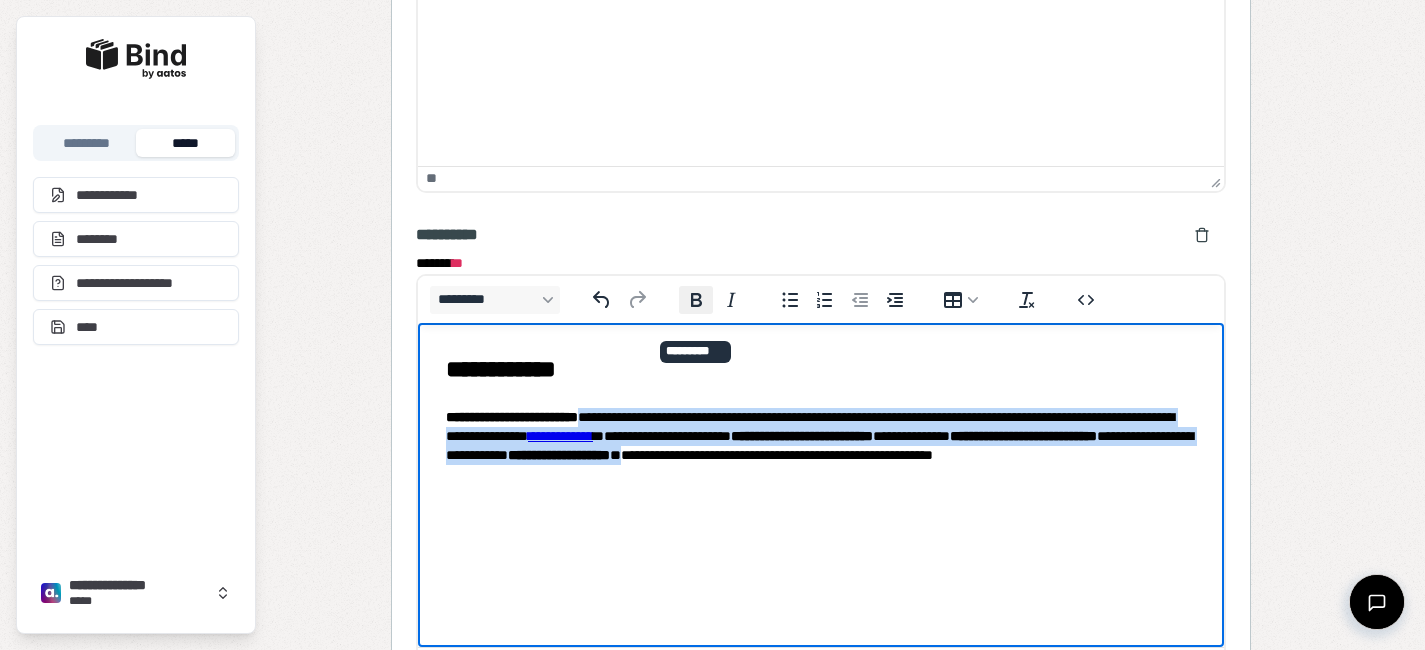 click 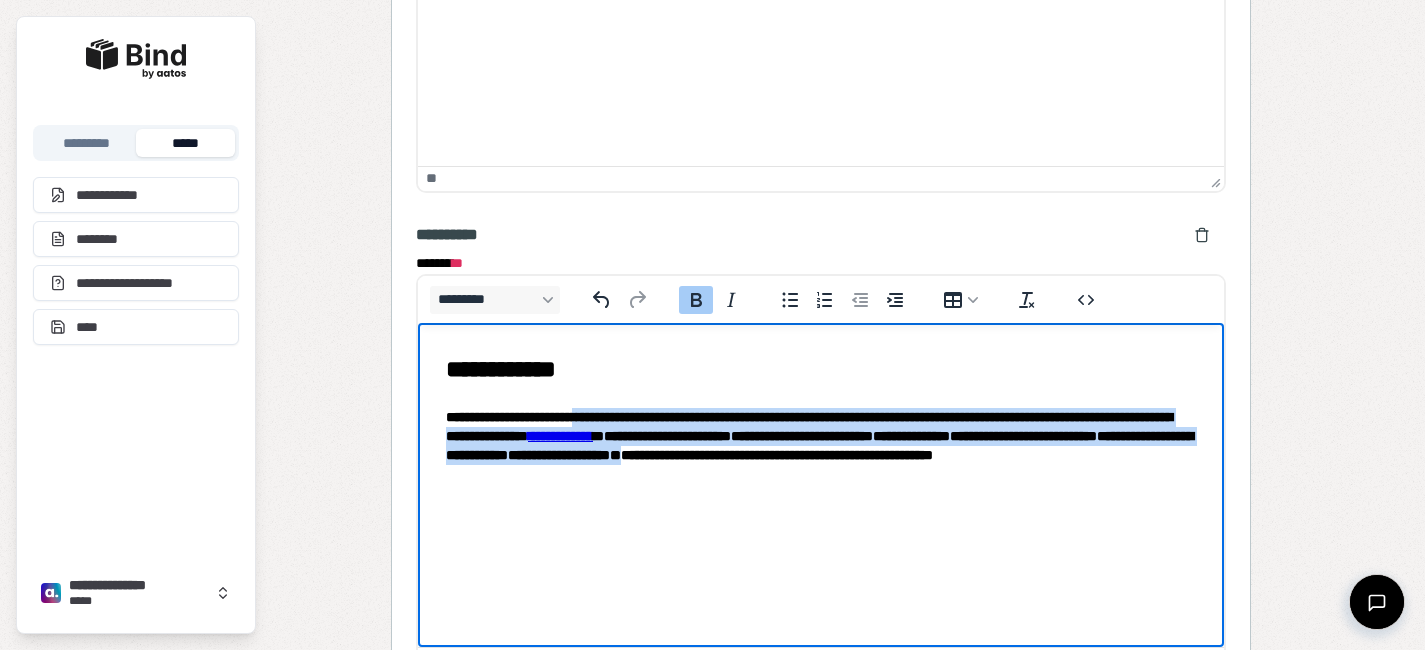 click 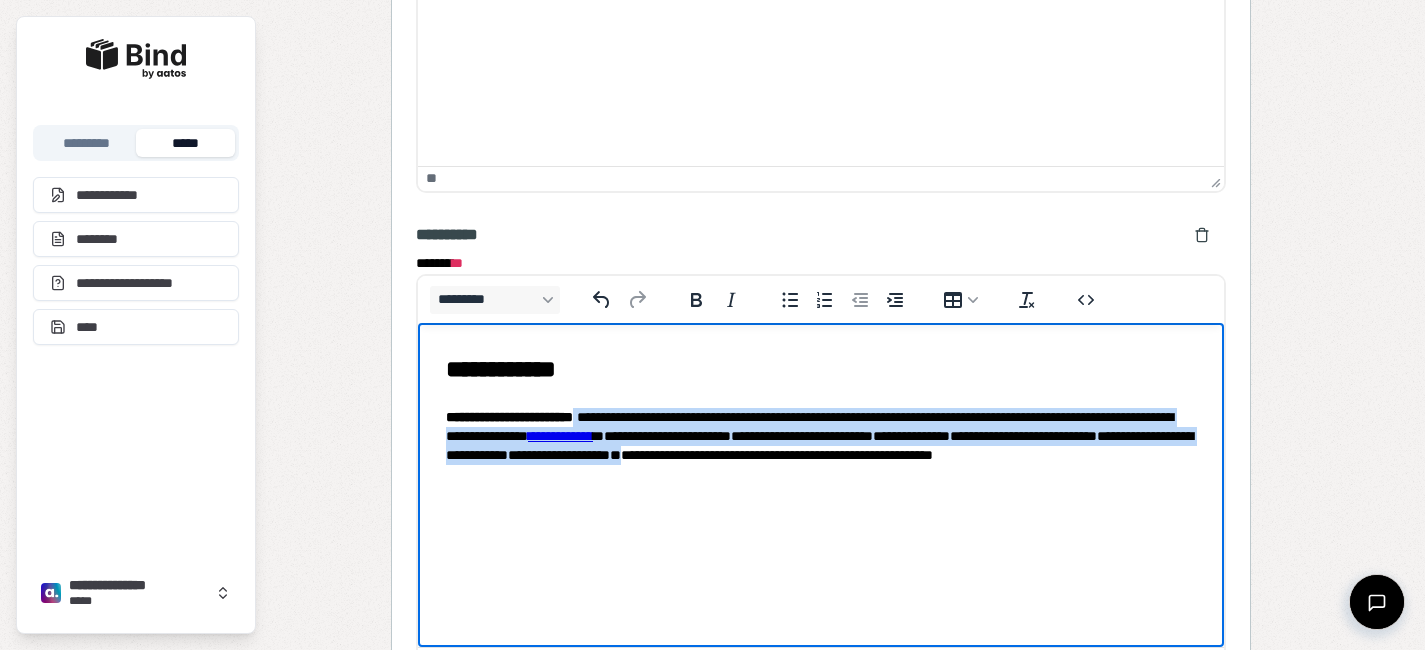 click on "**********" at bounding box center (820, 419) 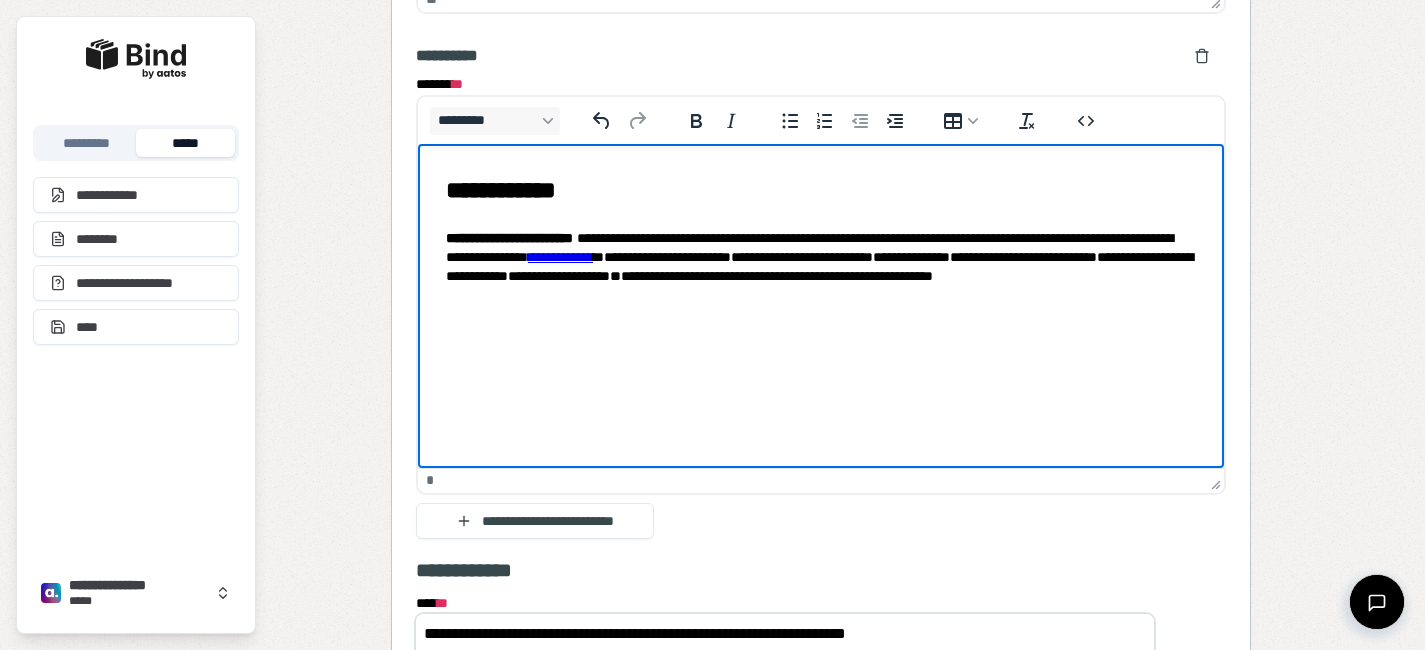 scroll, scrollTop: 1980, scrollLeft: 0, axis: vertical 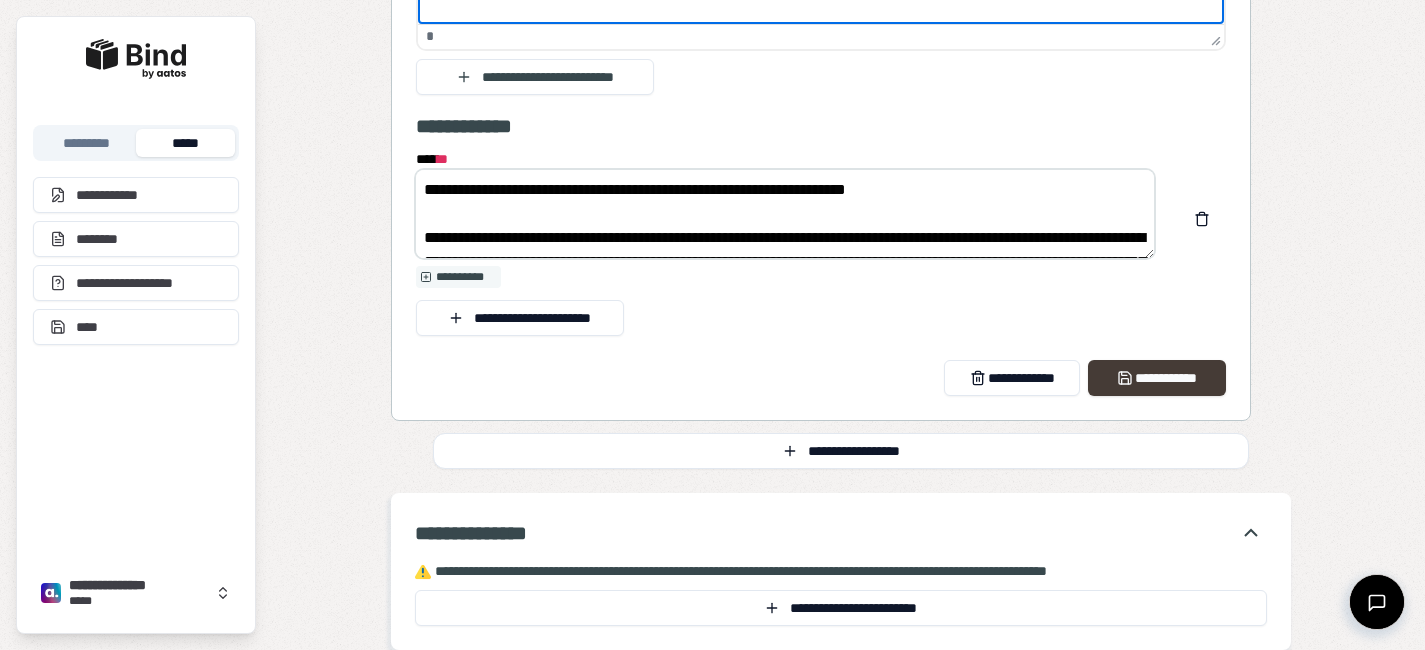 click on "**********" at bounding box center [1156, 378] 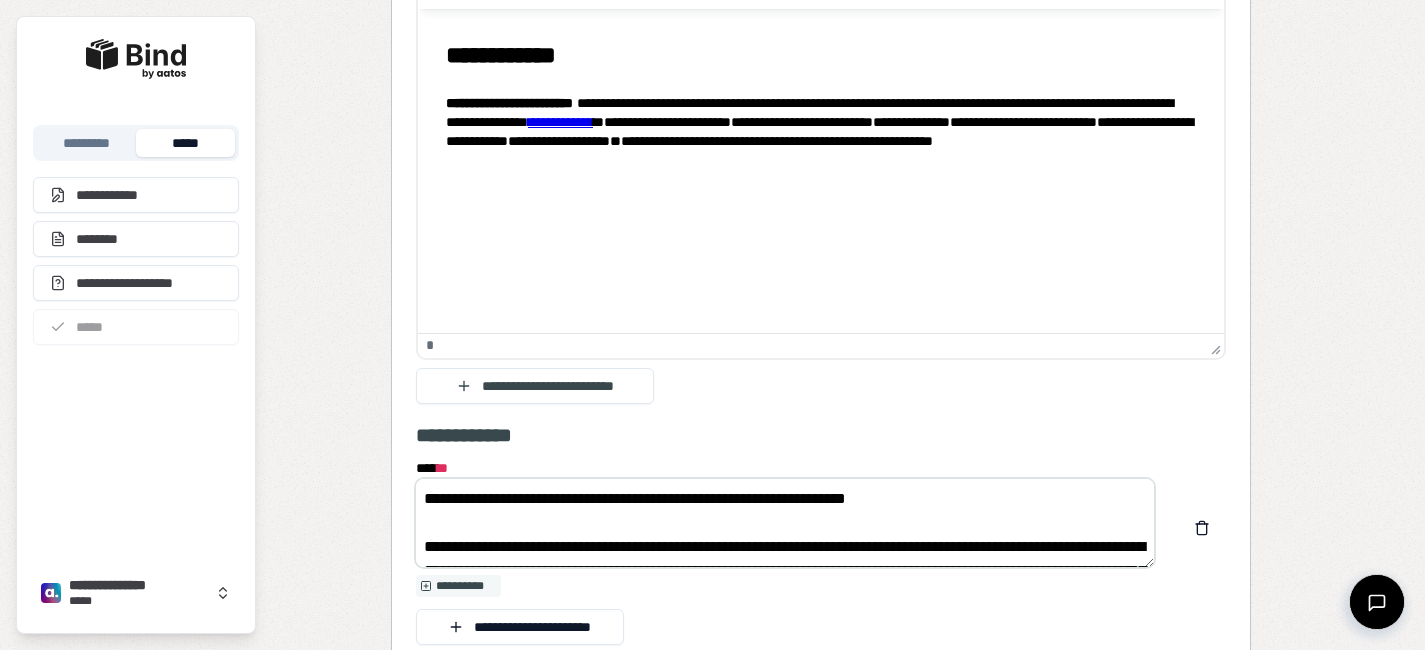 scroll, scrollTop: 2310, scrollLeft: 0, axis: vertical 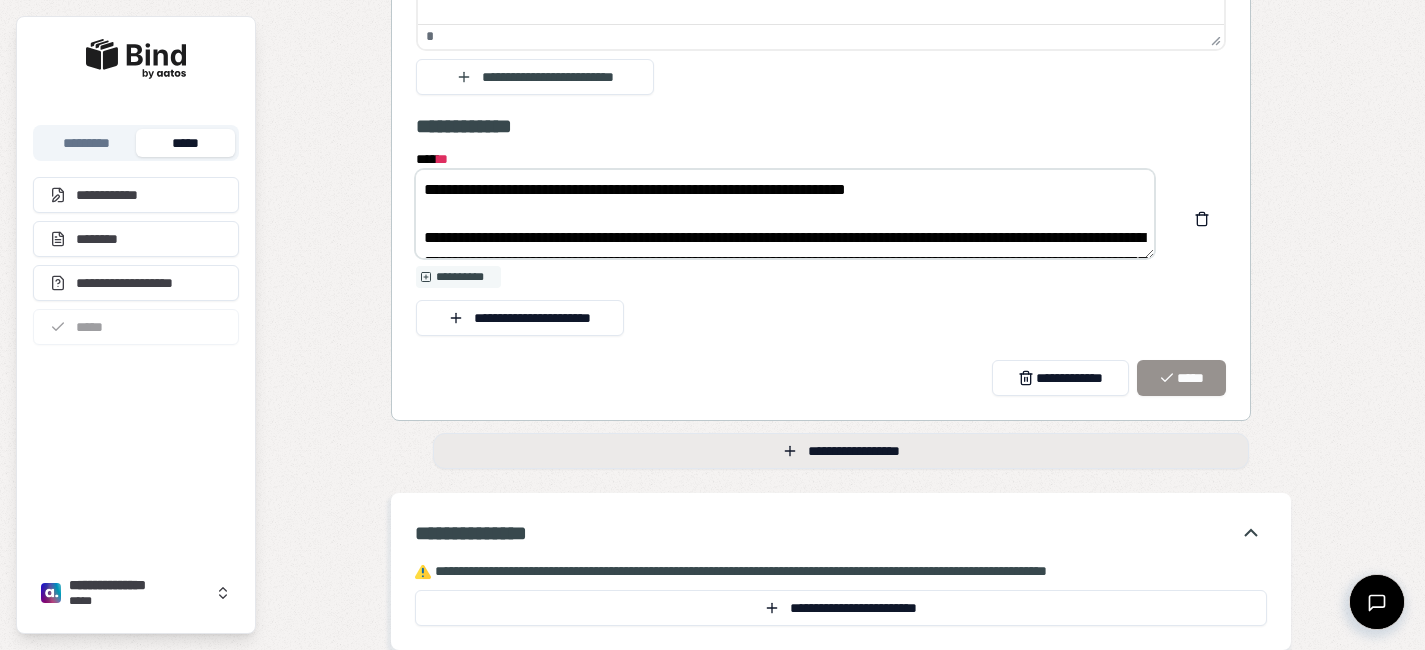 click on "**********" at bounding box center [841, 451] 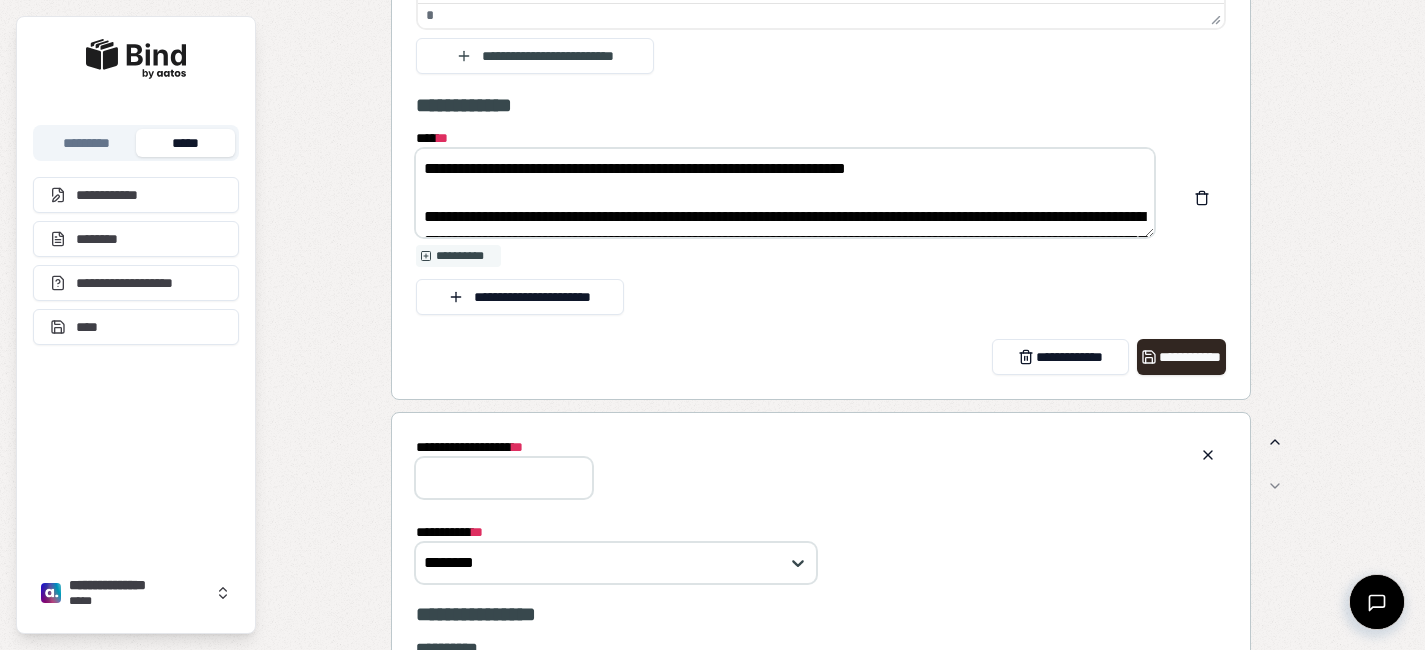 scroll, scrollTop: 0, scrollLeft: 0, axis: both 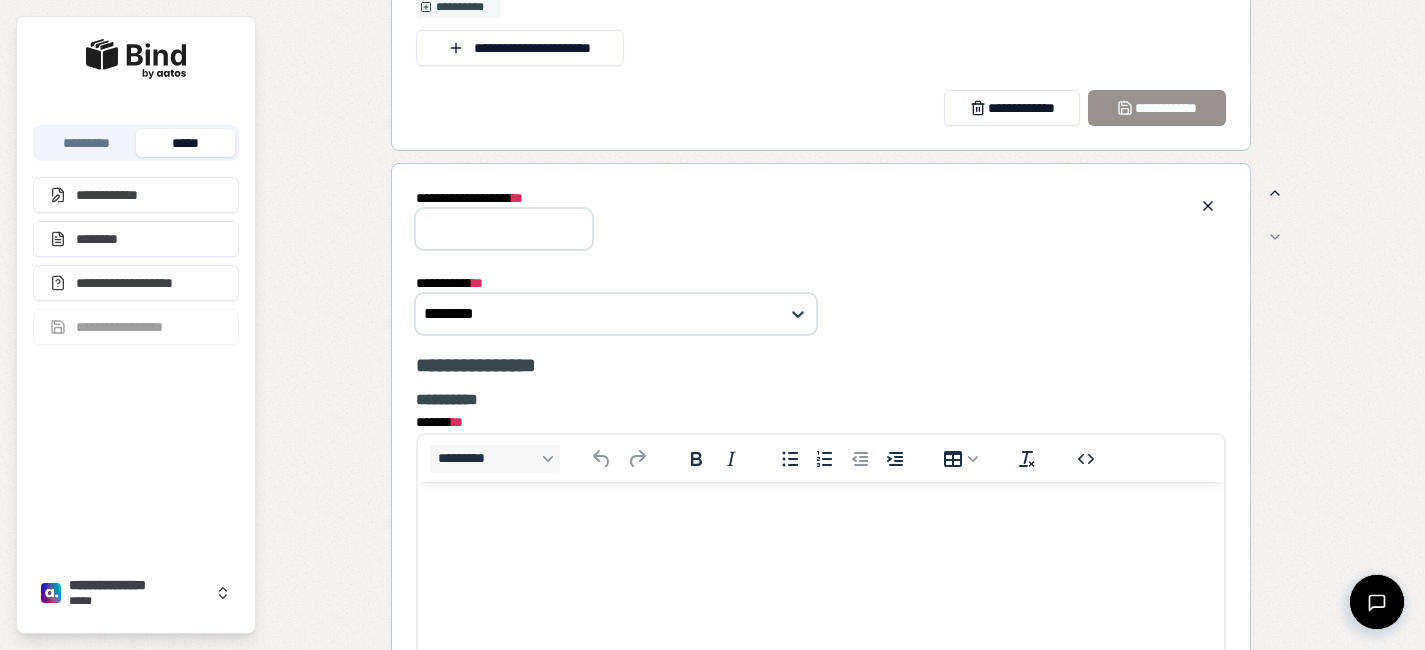 click at bounding box center (820, 521) 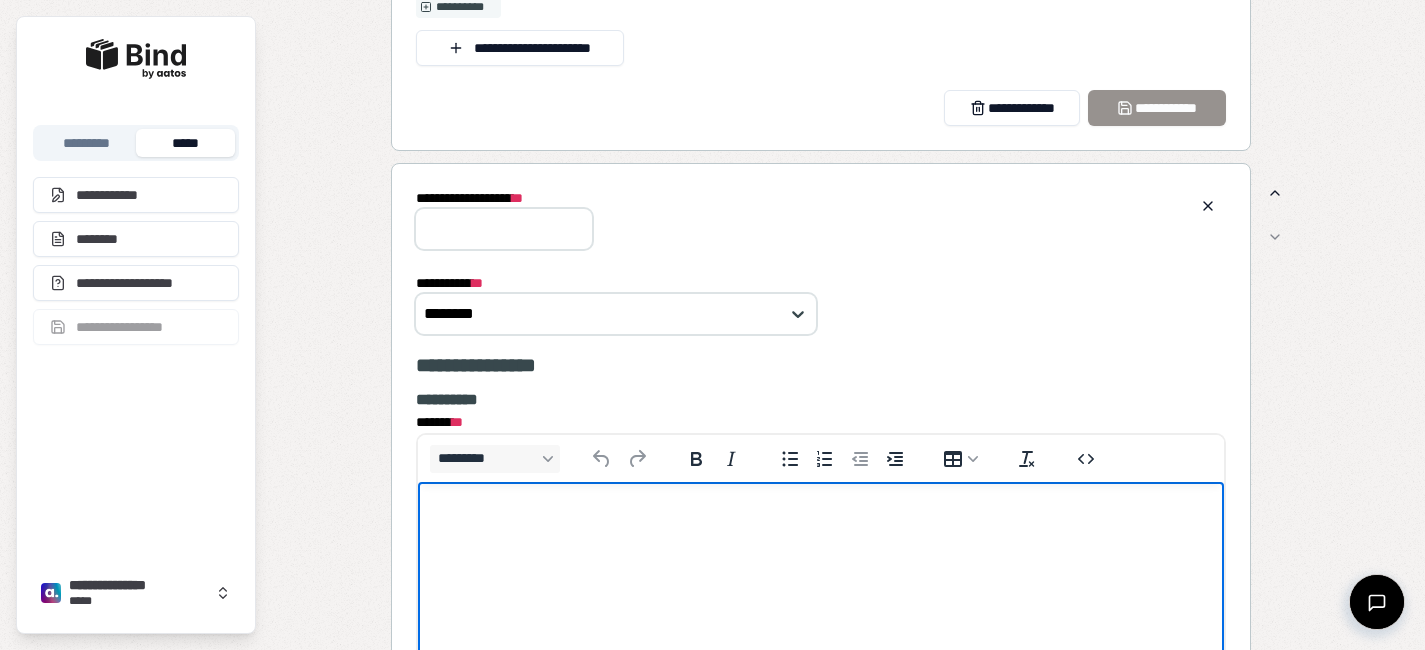 type 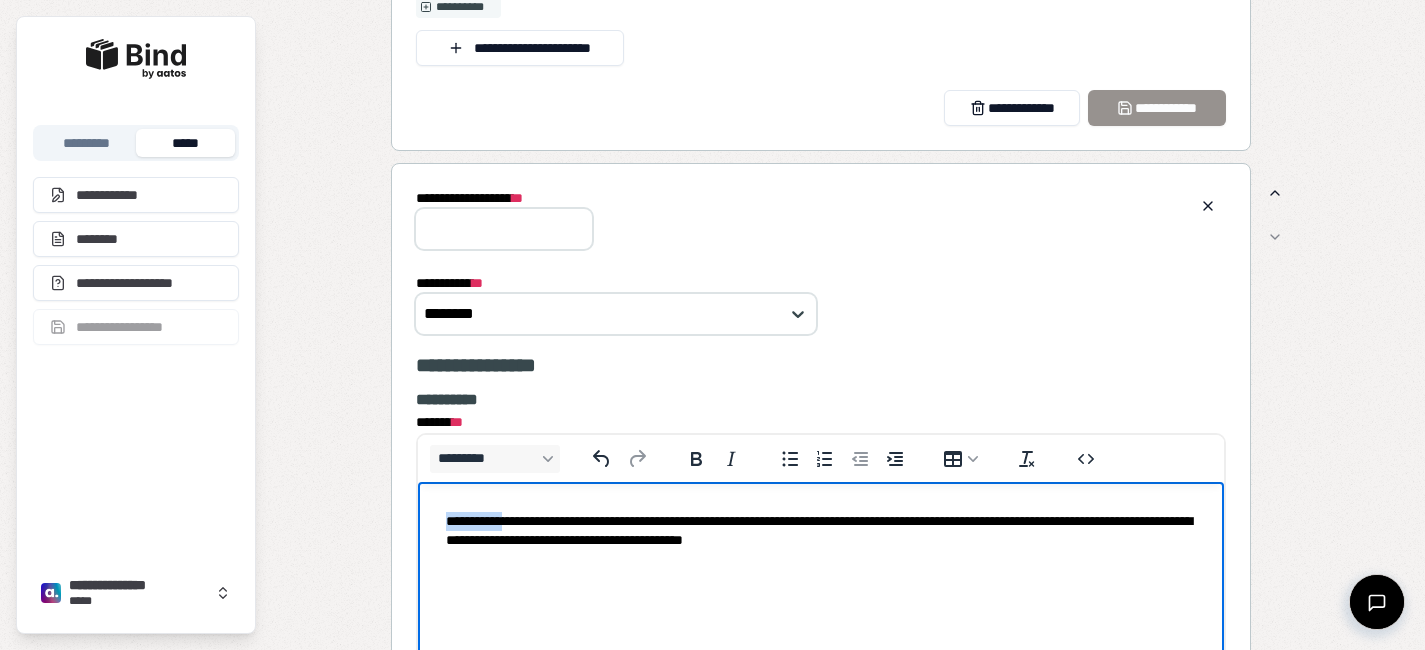 drag, startPoint x: 499, startPoint y: 519, endPoint x: 422, endPoint y: 503, distance: 78.64477 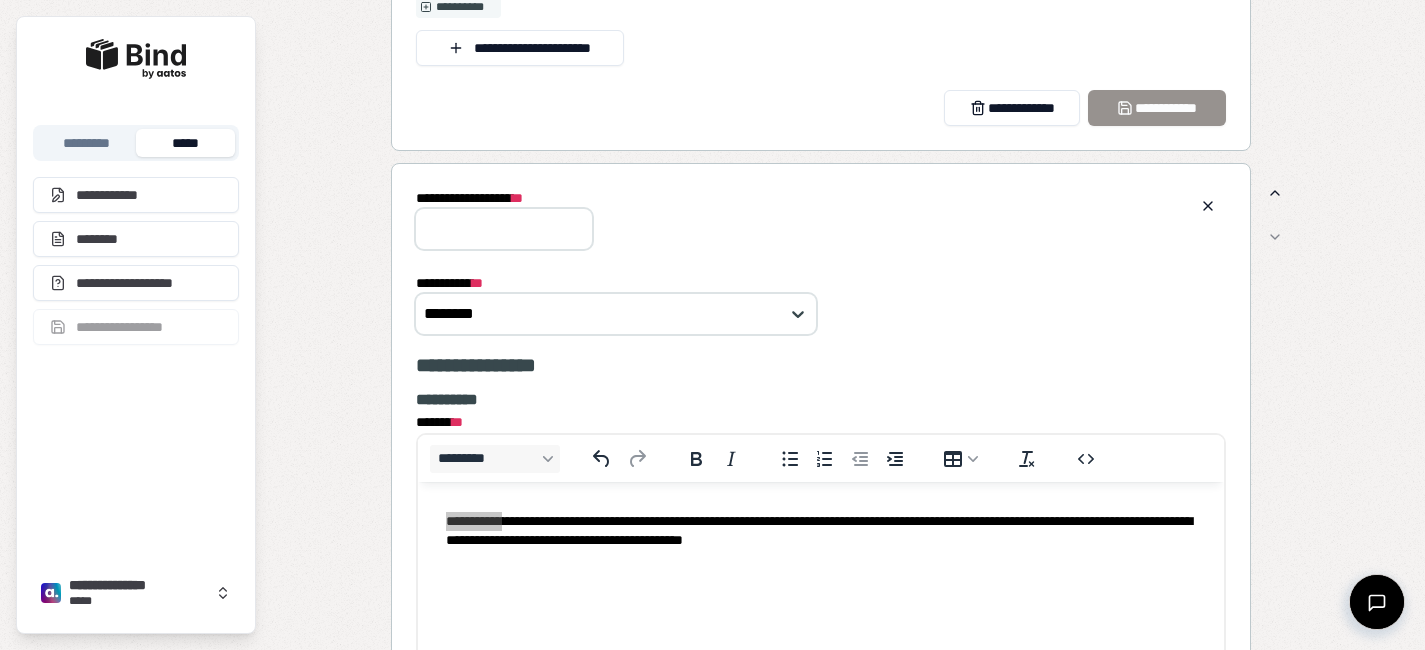 click on "**********" at bounding box center [504, 229] 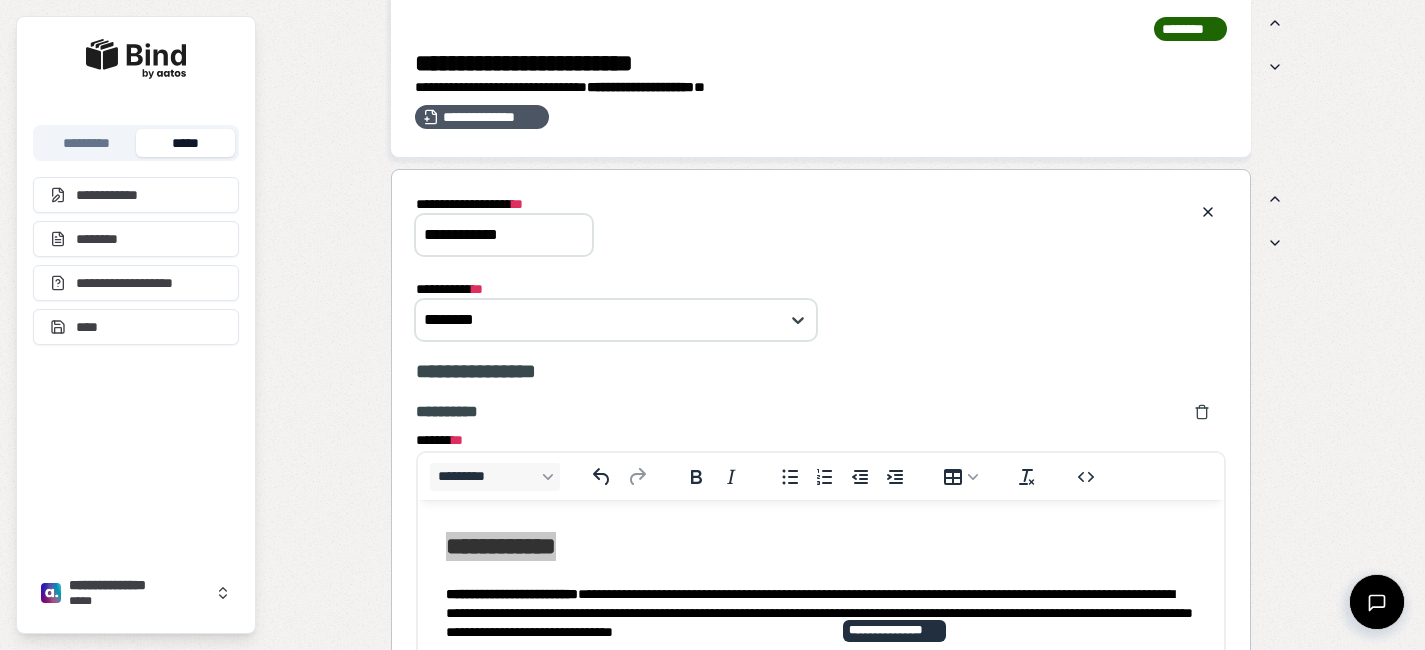 scroll, scrollTop: 989, scrollLeft: 0, axis: vertical 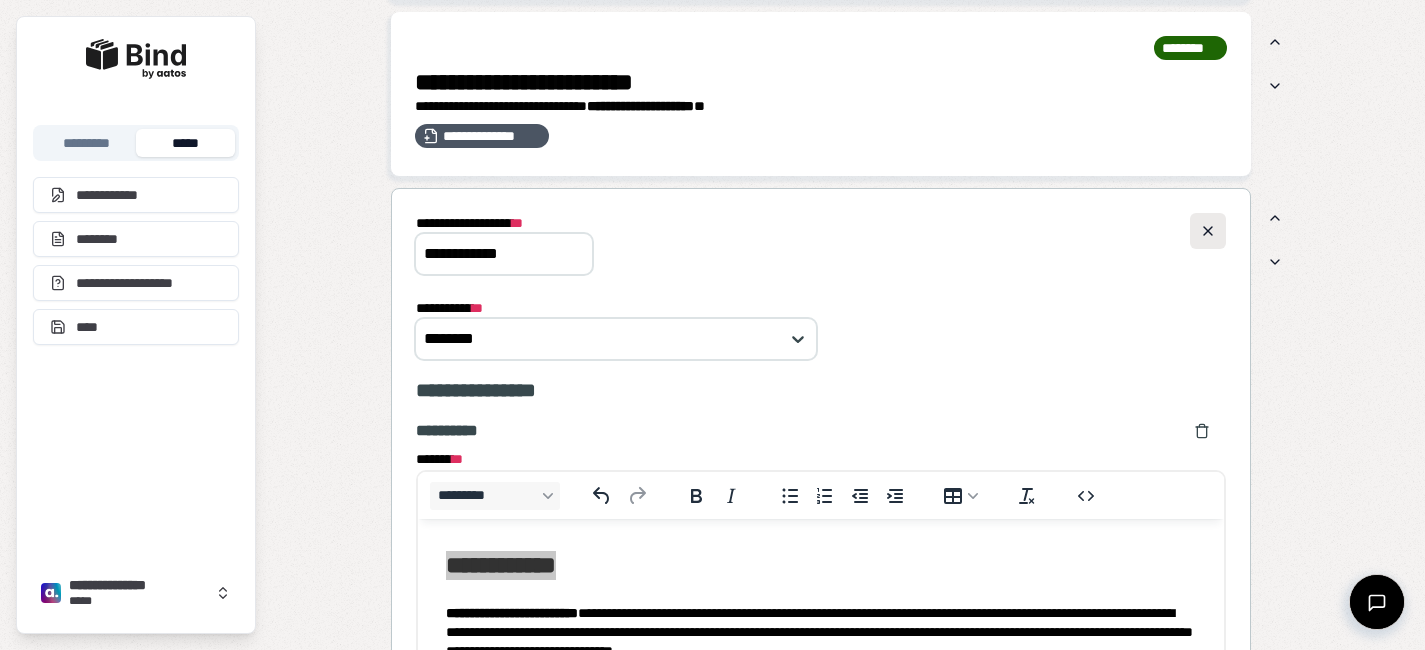 type on "**********" 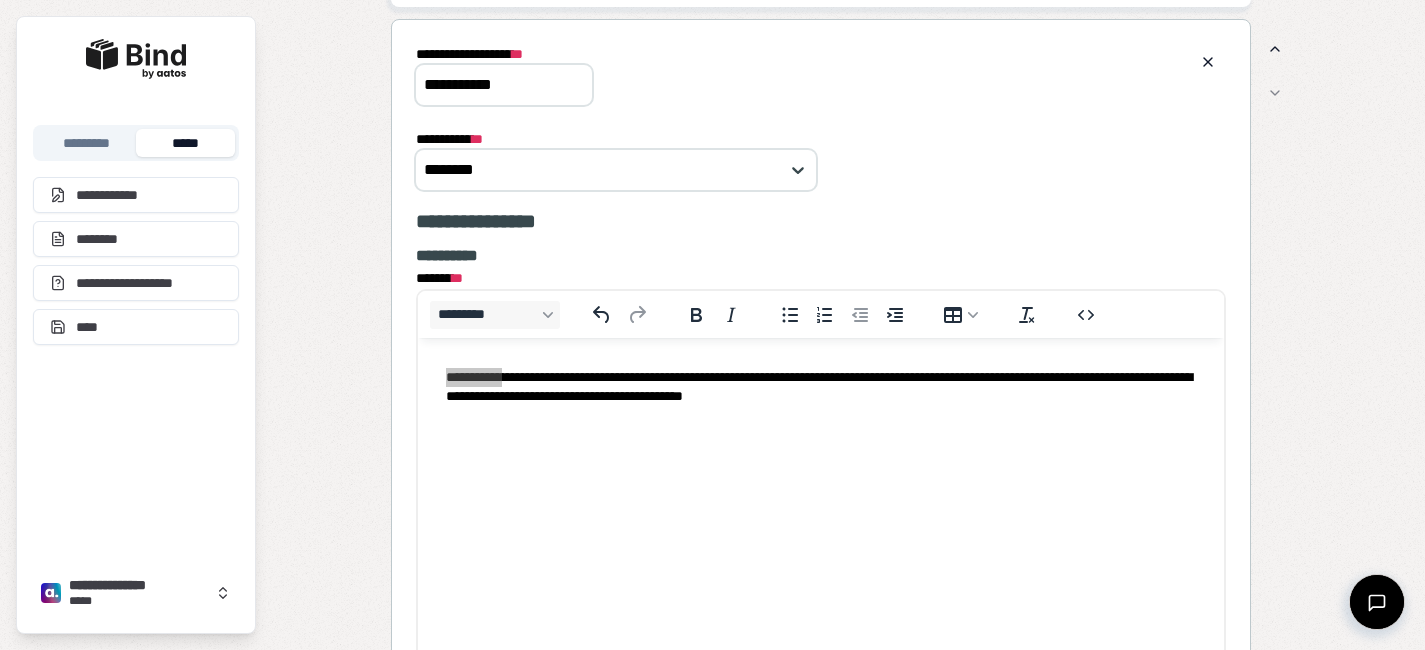 scroll, scrollTop: 1367, scrollLeft: 0, axis: vertical 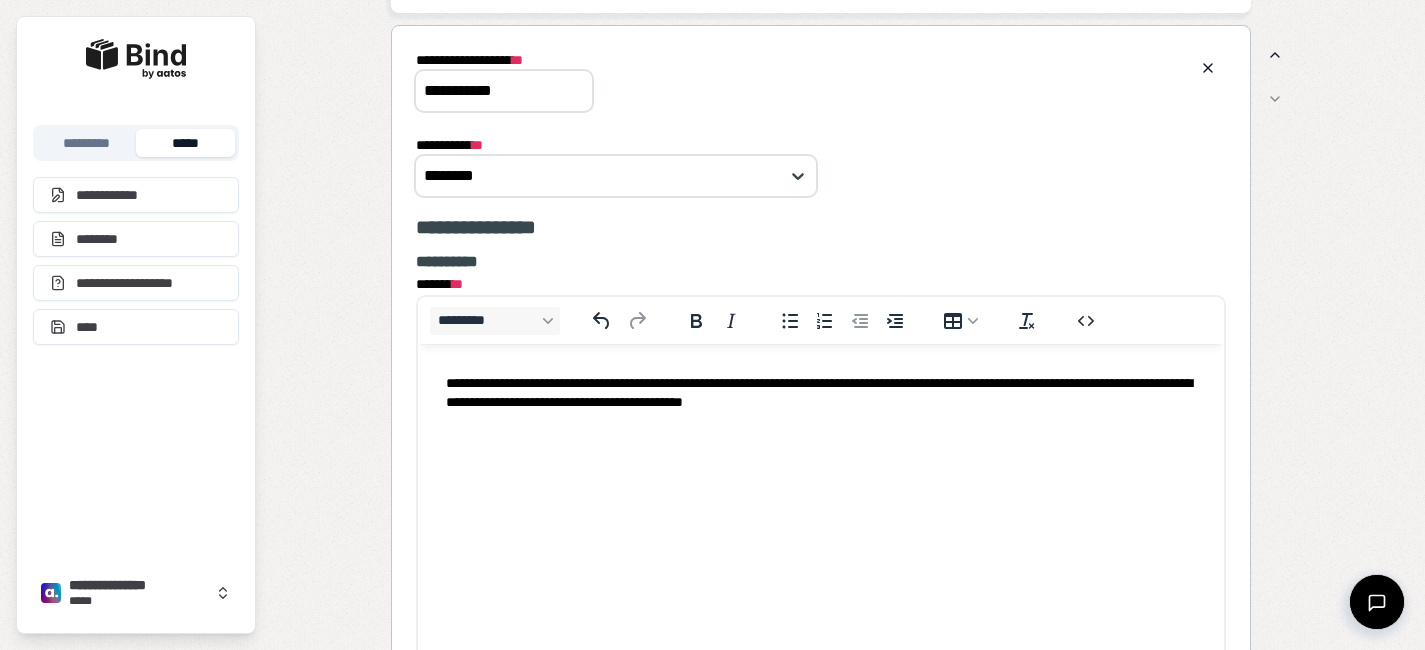 click on "**********" at bounding box center [820, 393] 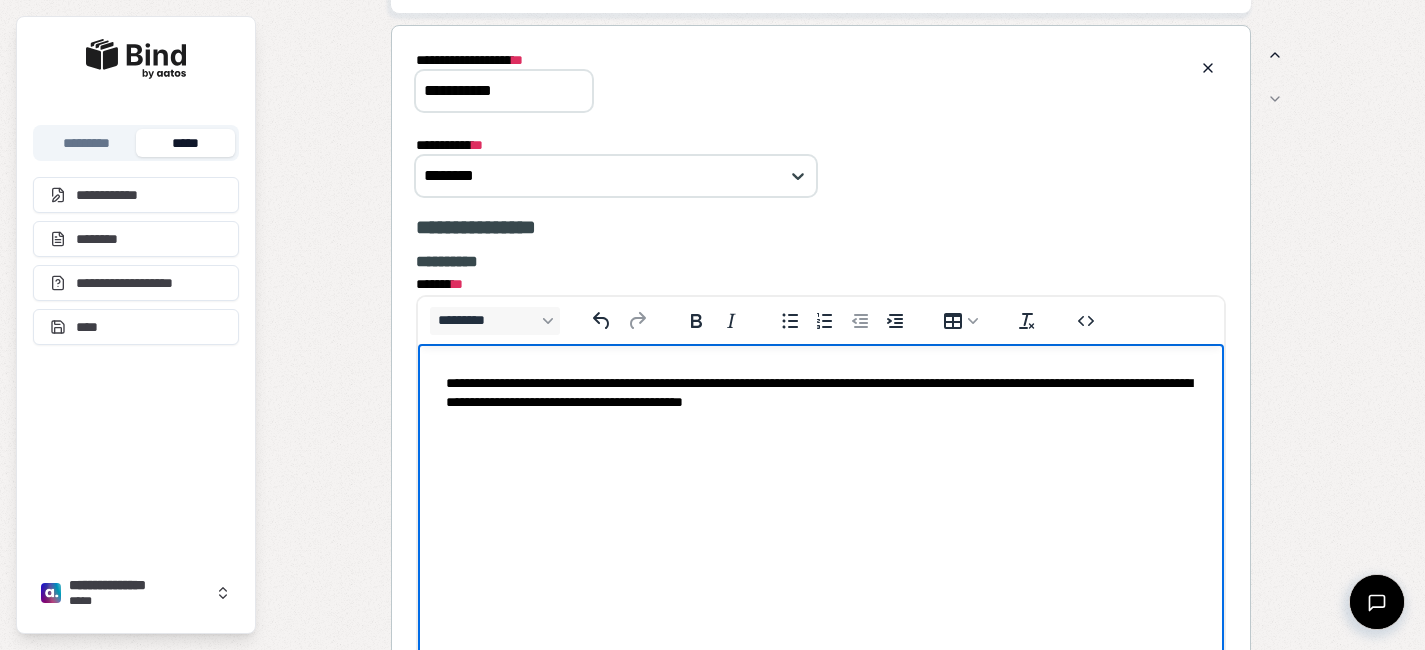 click on "**********" at bounding box center (820, 393) 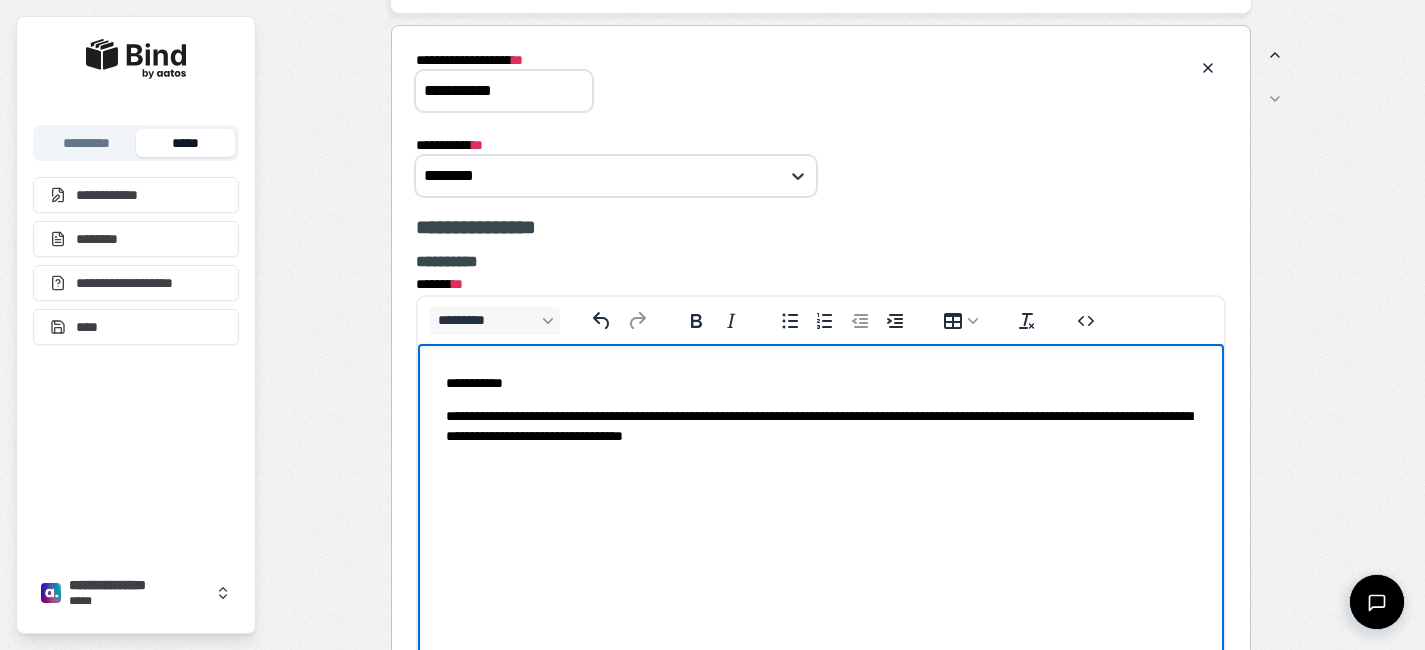 click on "**********" at bounding box center (820, 383) 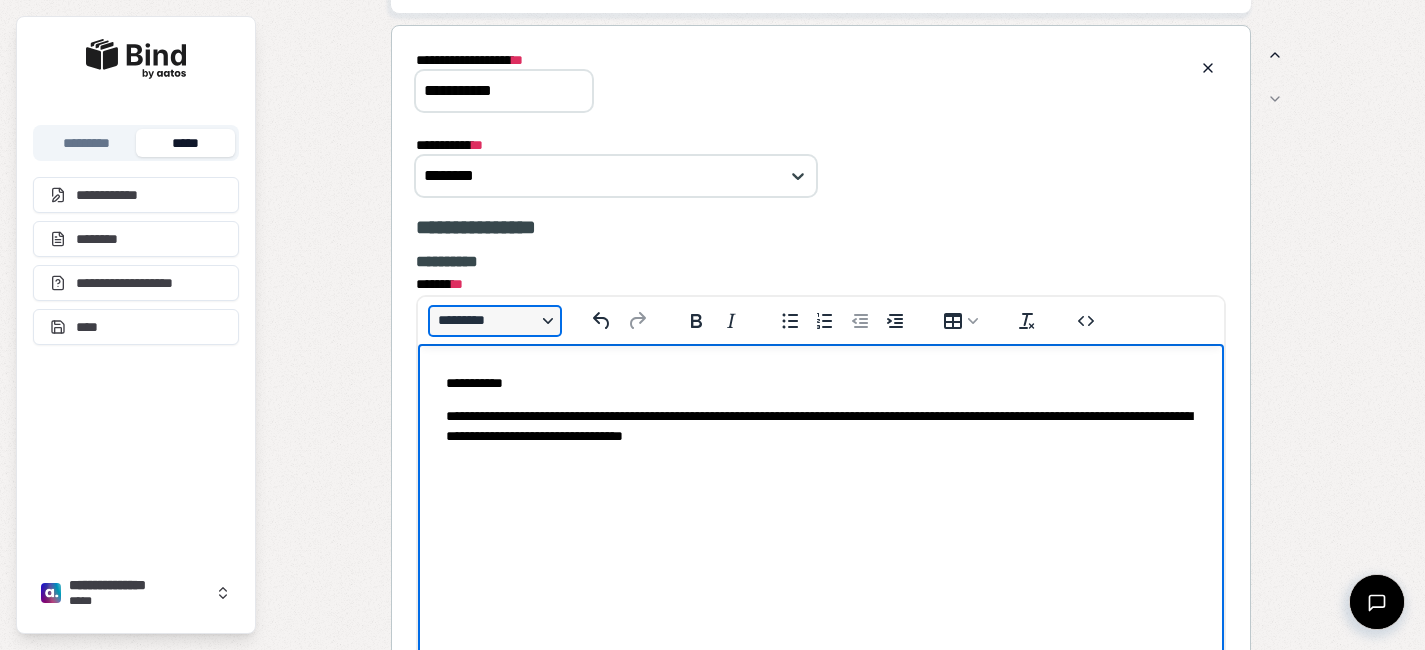 click on "*********" at bounding box center [495, 321] 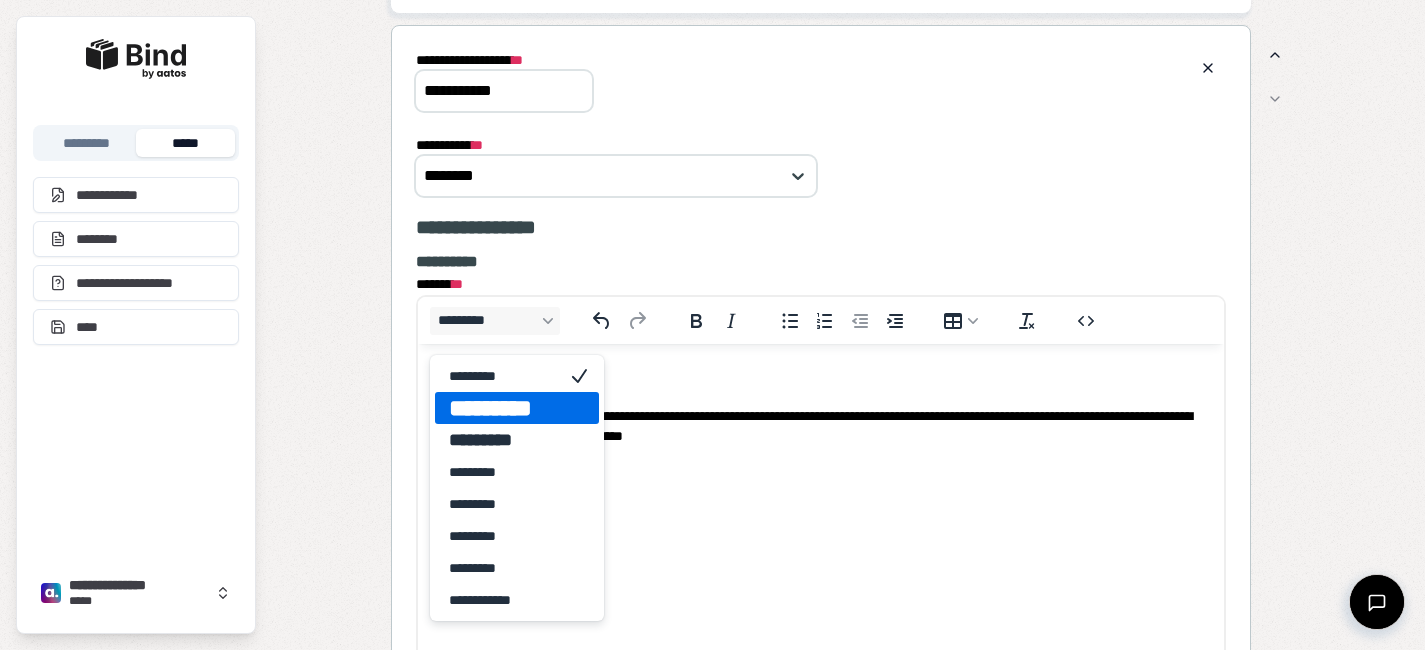 click on "*********" at bounding box center (503, 408) 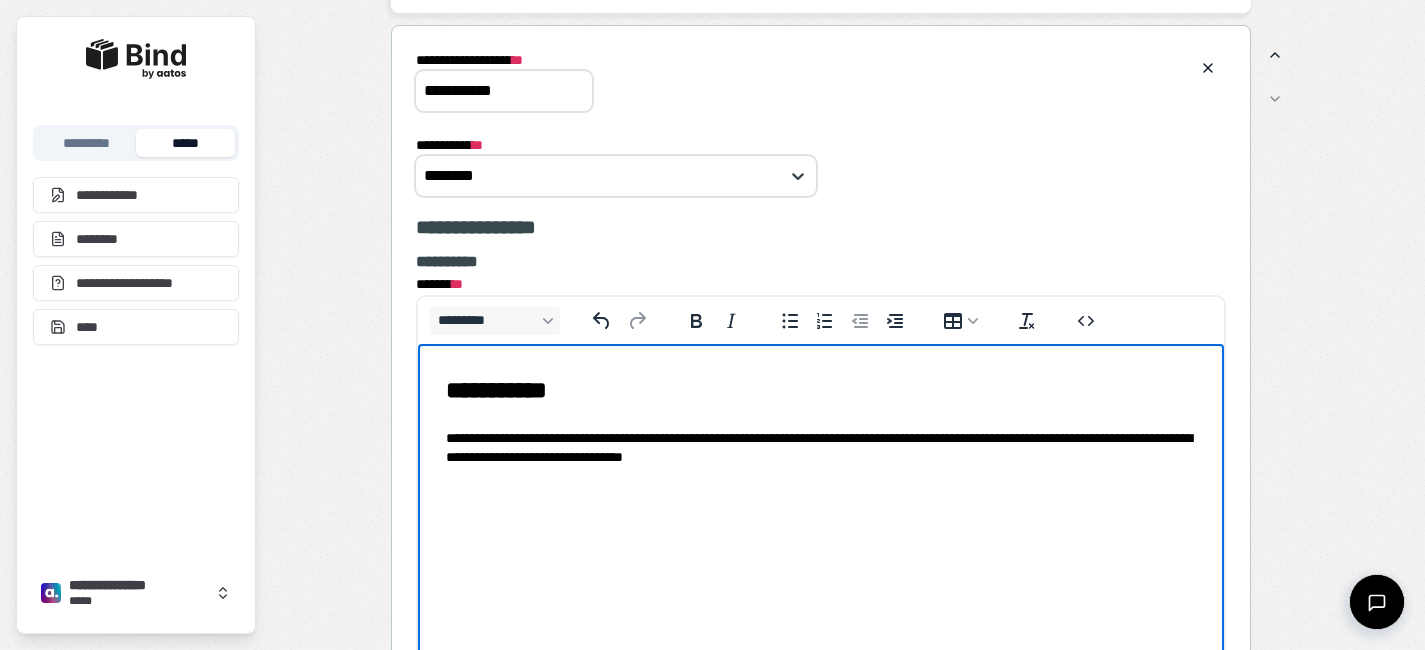 click on "**********" at bounding box center (820, 448) 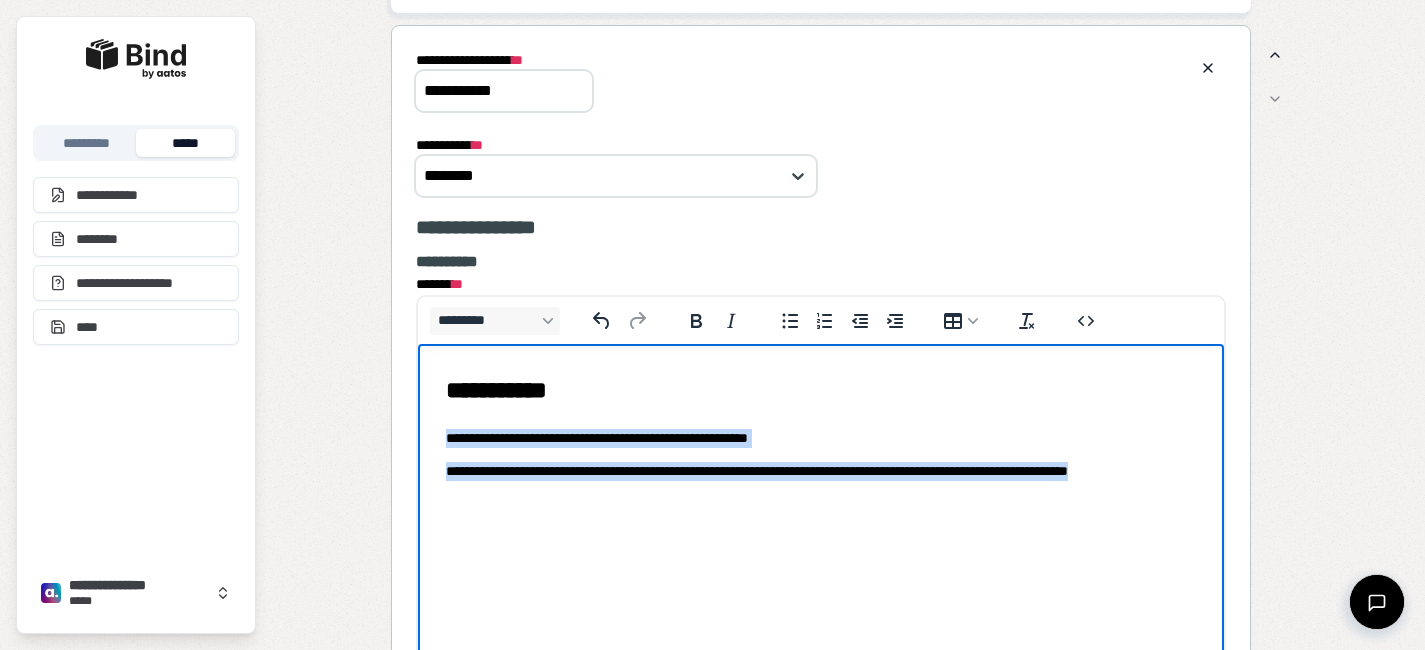 drag, startPoint x: 538, startPoint y: 488, endPoint x: 427, endPoint y: 437, distance: 122.15564 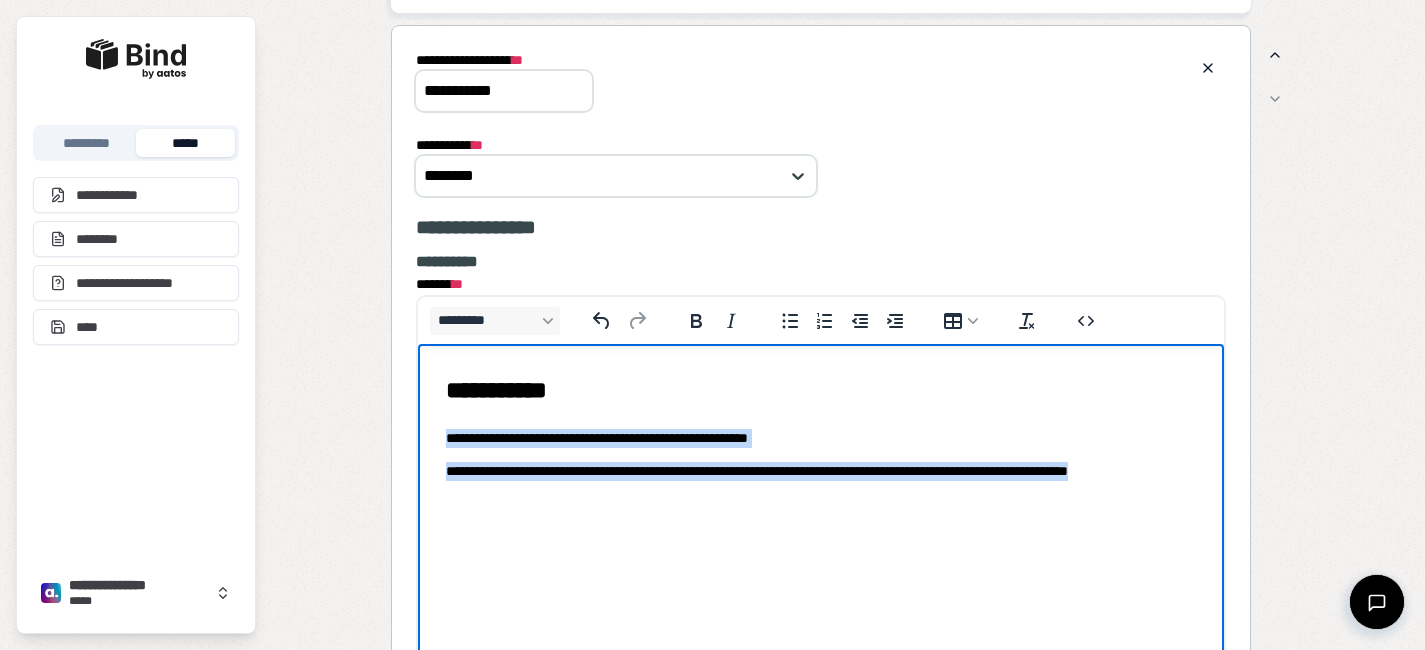 click on "**********" at bounding box center [820, 437] 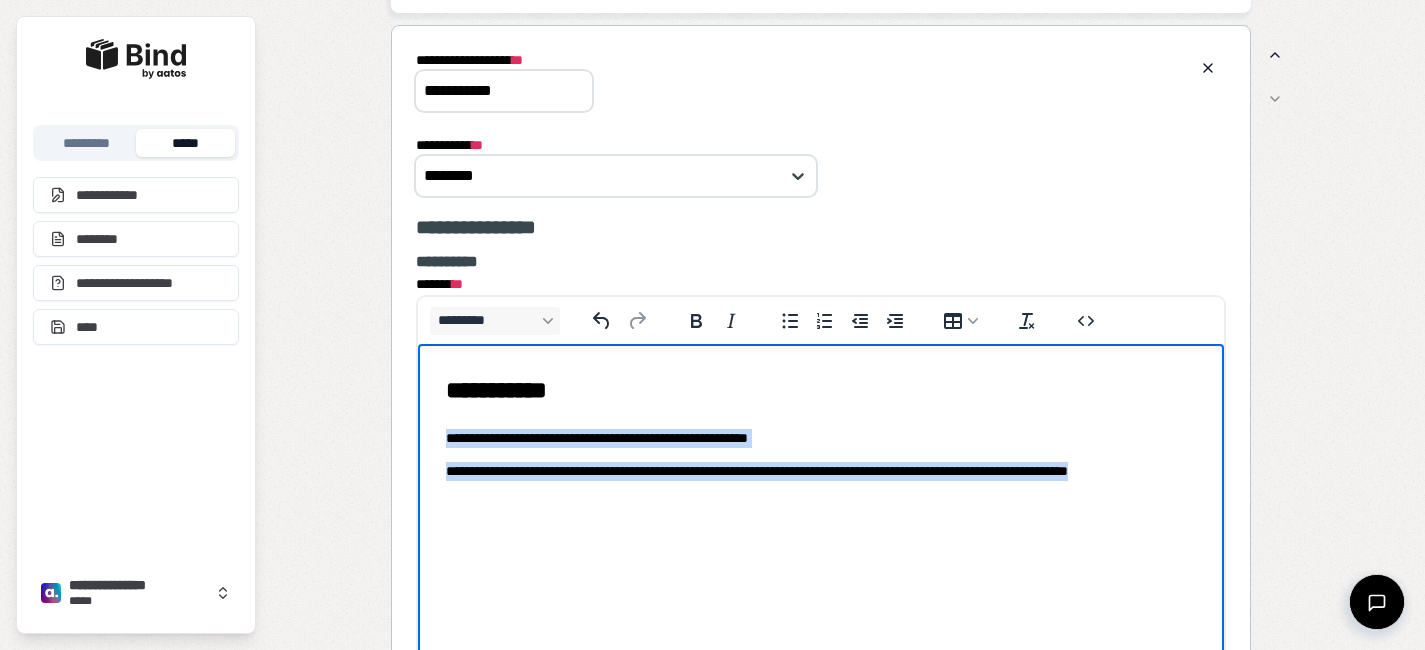 drag, startPoint x: 525, startPoint y: 500, endPoint x: 433, endPoint y: 435, distance: 112.64546 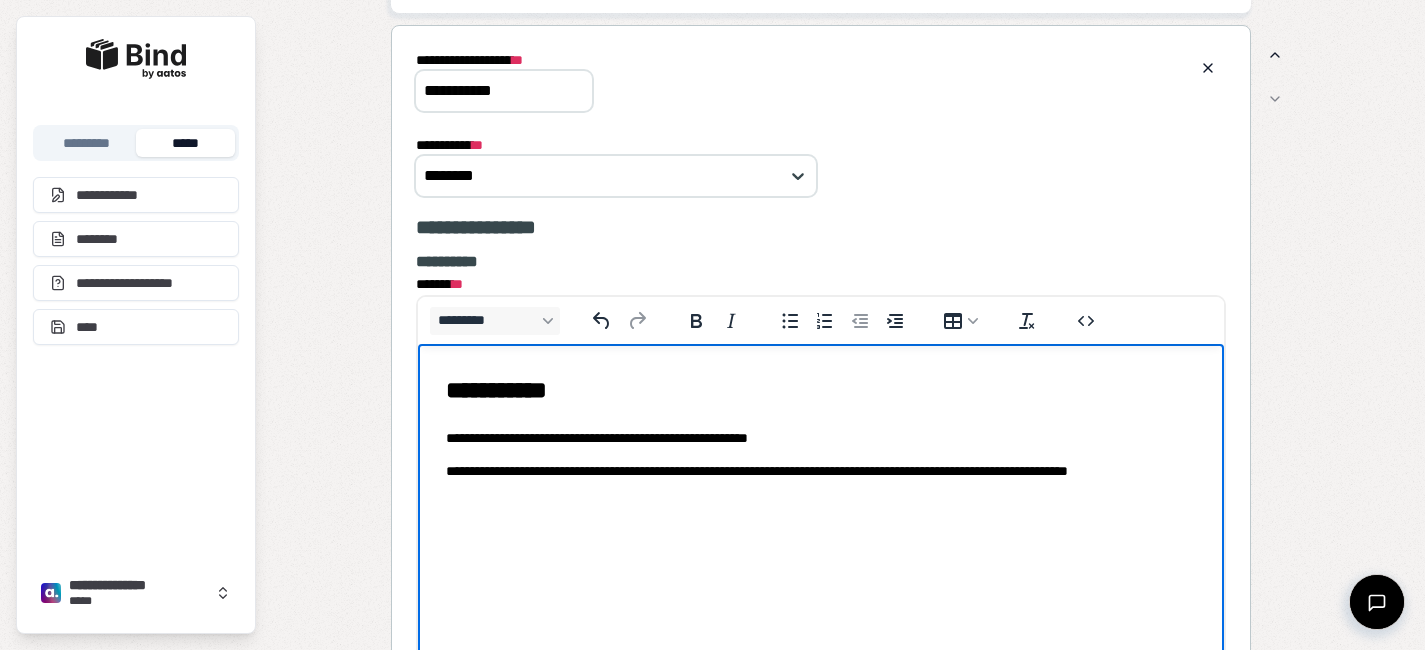 scroll, scrollTop: 1404, scrollLeft: 0, axis: vertical 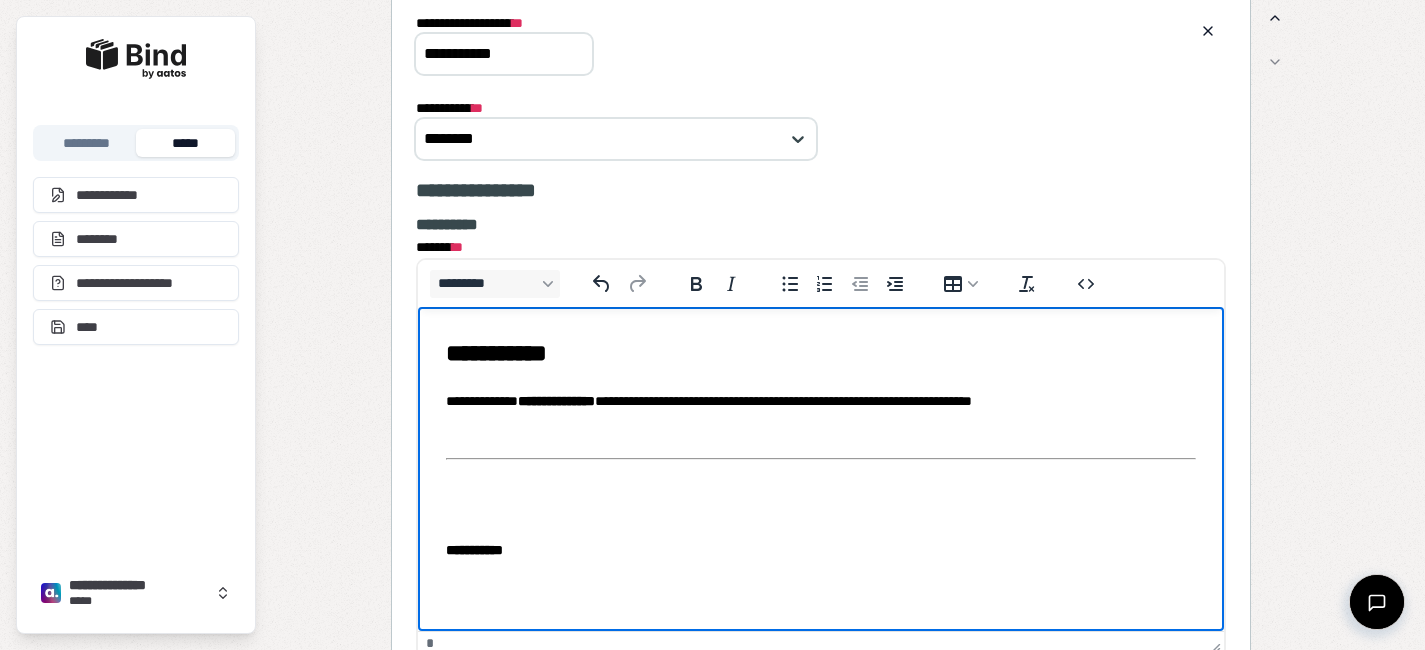 click at bounding box center (820, 517) 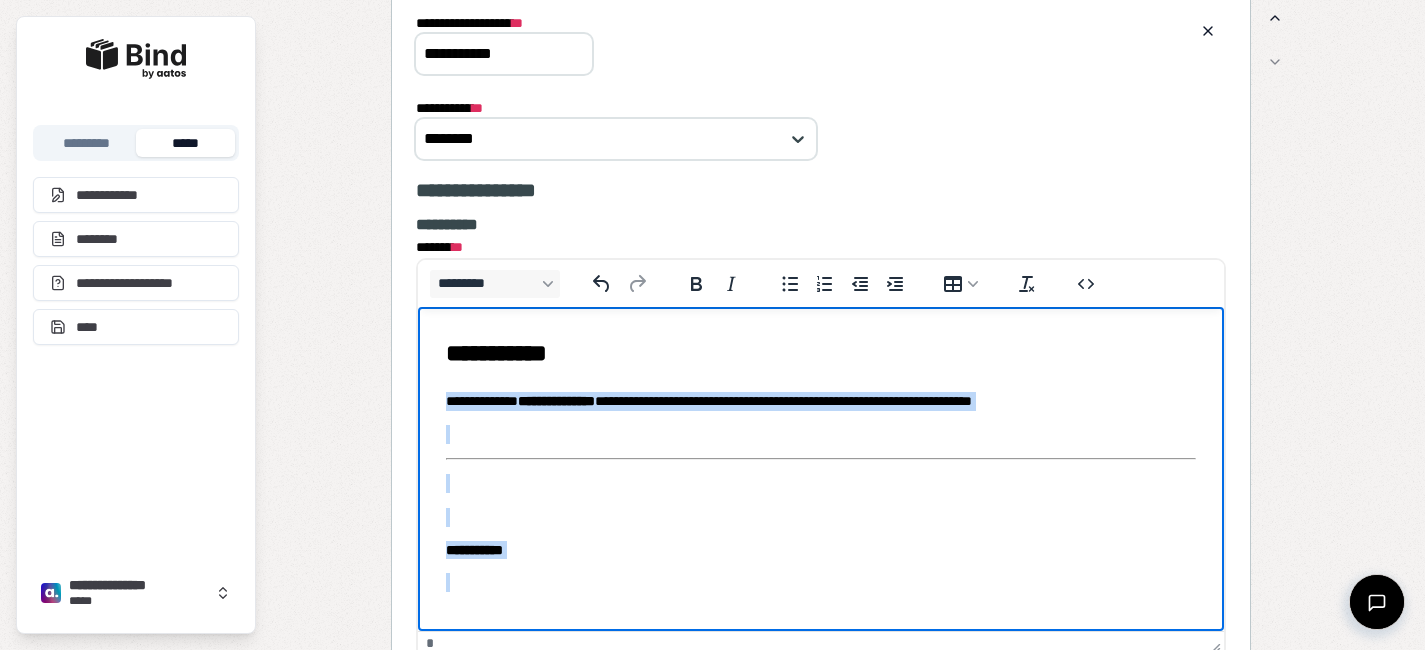 drag, startPoint x: 492, startPoint y: 559, endPoint x: 447, endPoint y: 404, distance: 161.40013 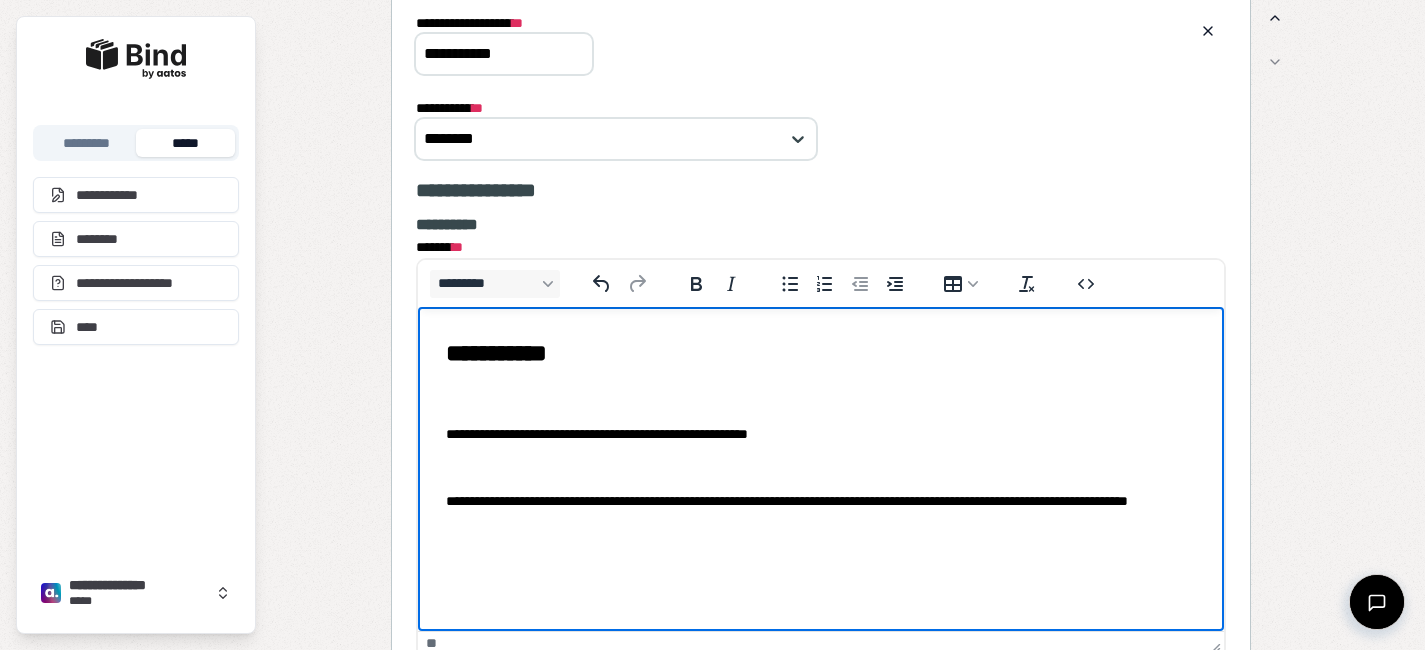 click at bounding box center (820, 401) 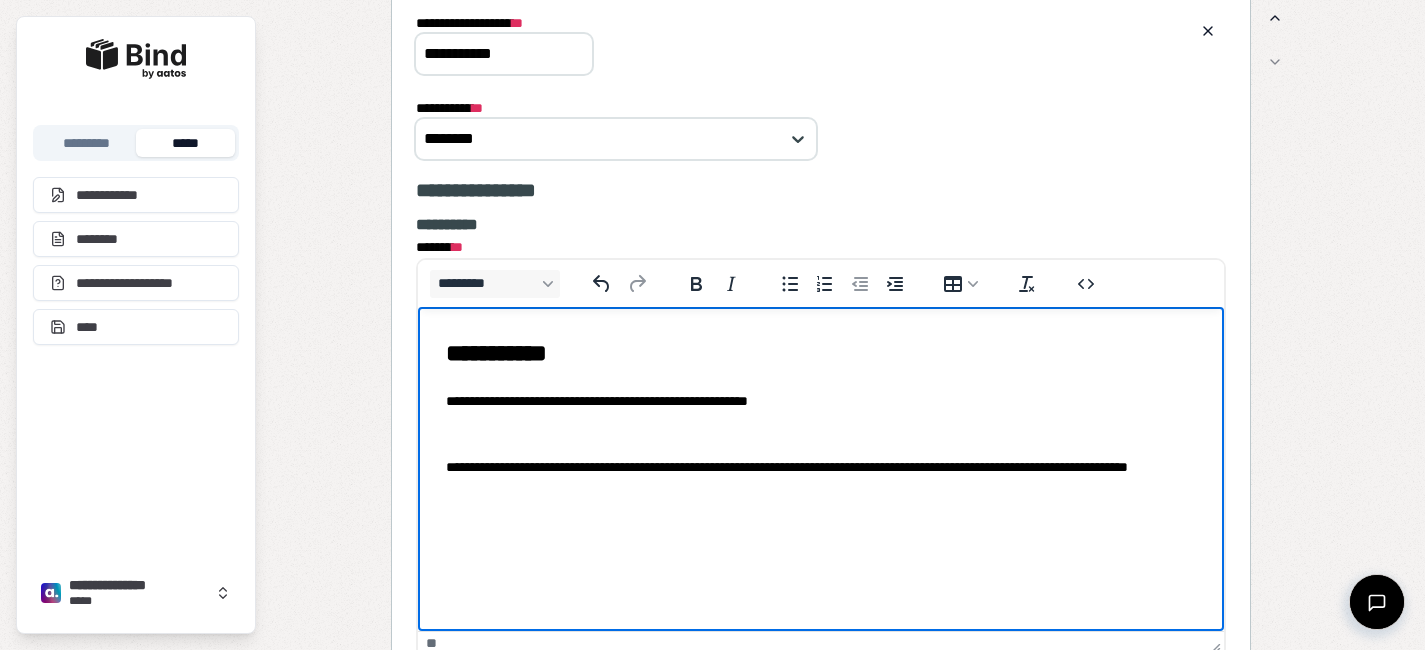 click on "**********" at bounding box center (820, 417) 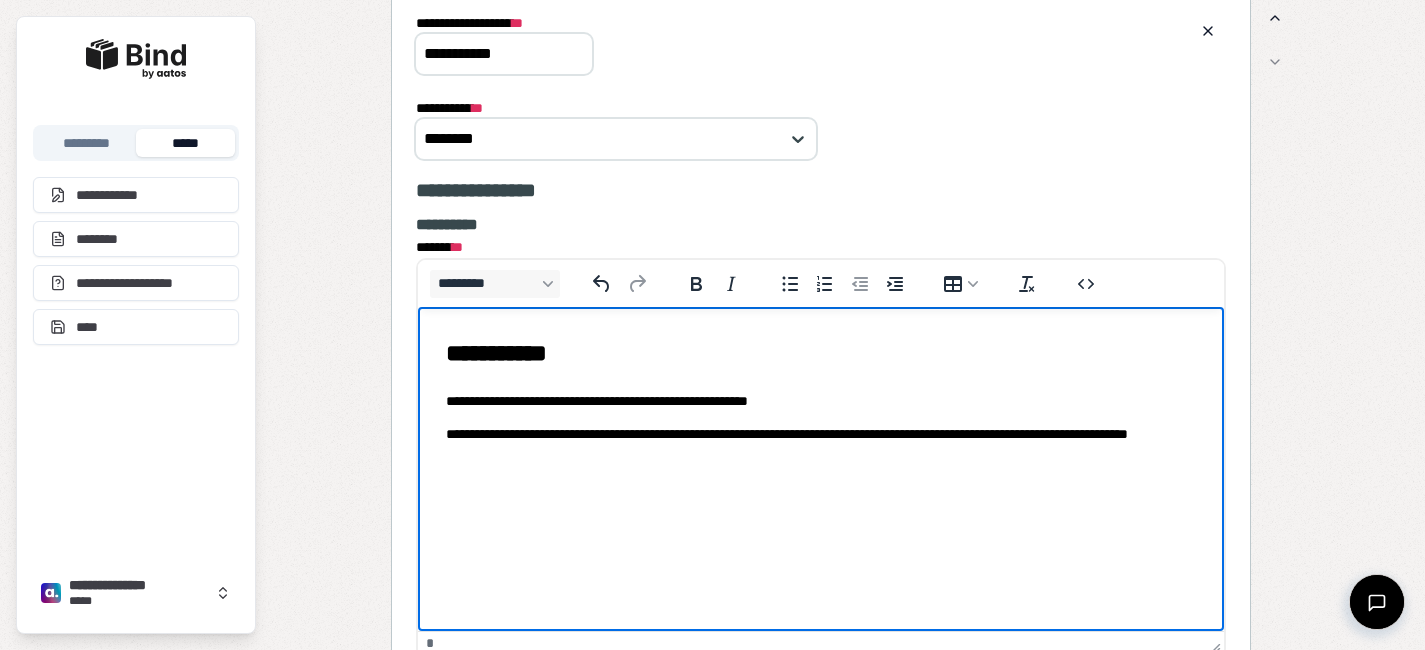 click on "**********" at bounding box center [820, 400] 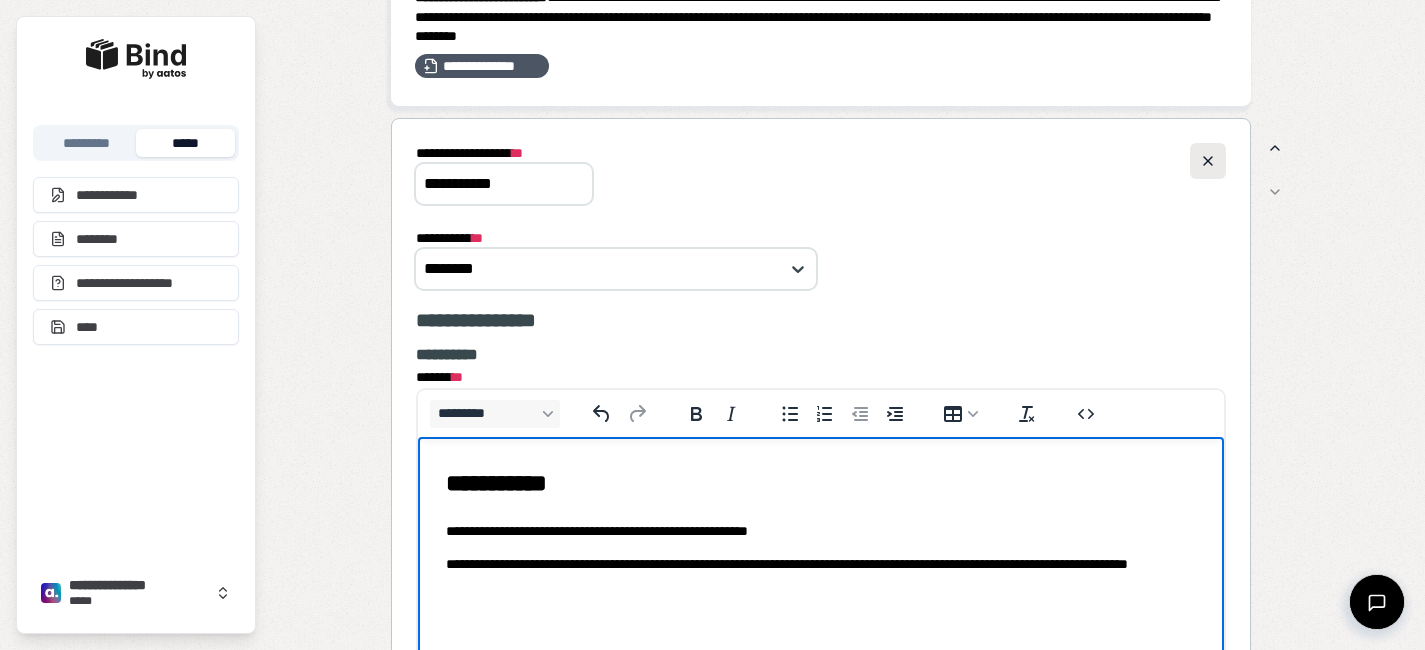 click at bounding box center [1208, 161] 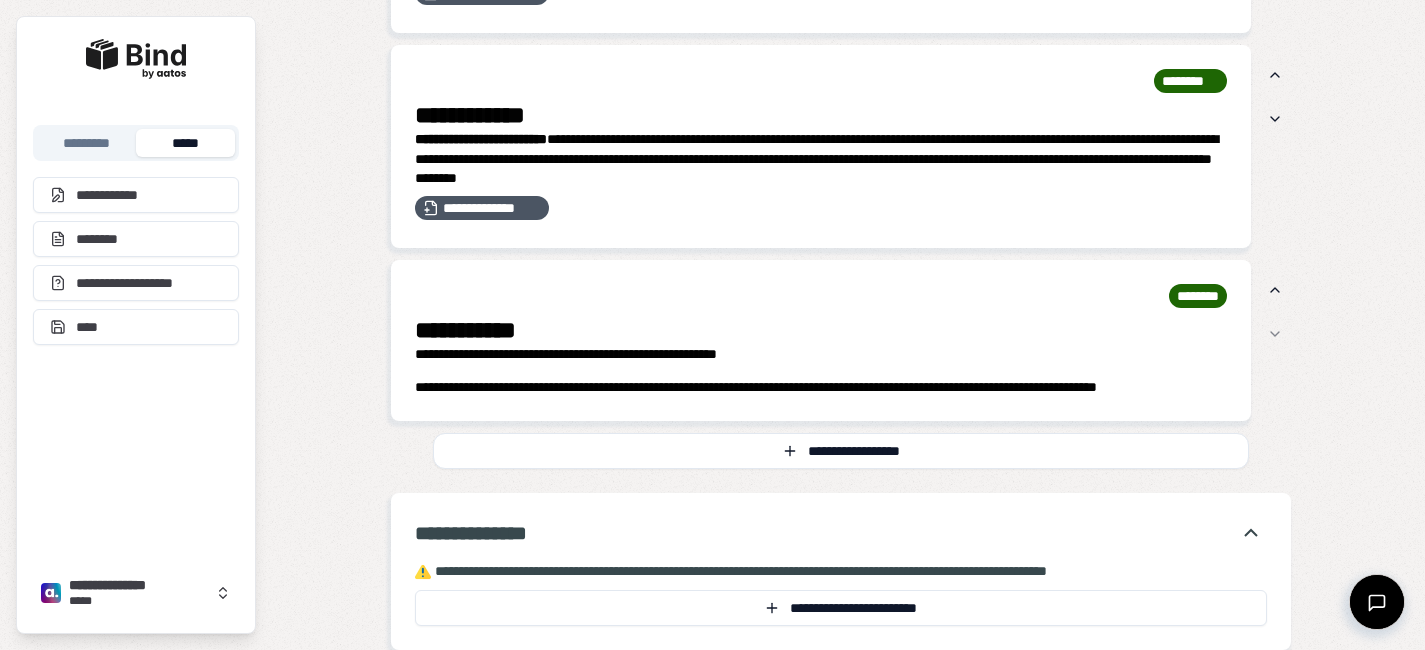 scroll, scrollTop: 1171, scrollLeft: 0, axis: vertical 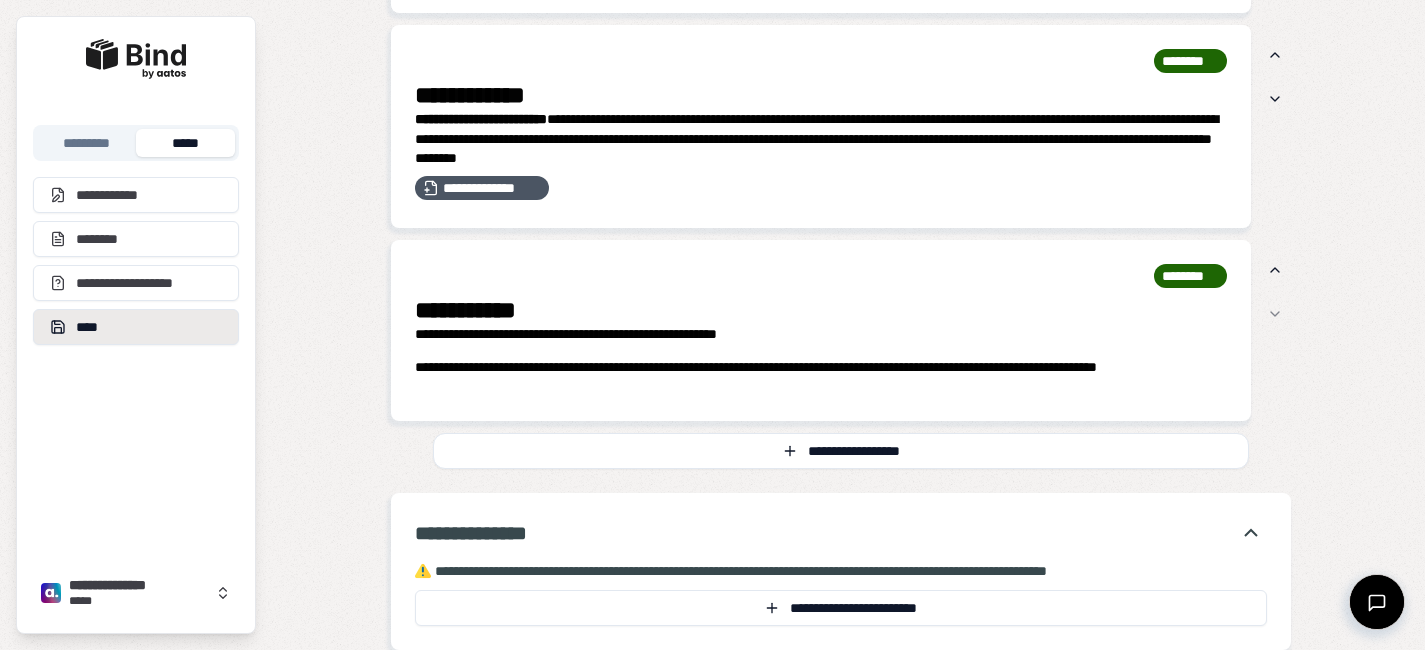 click on "****" at bounding box center (136, 327) 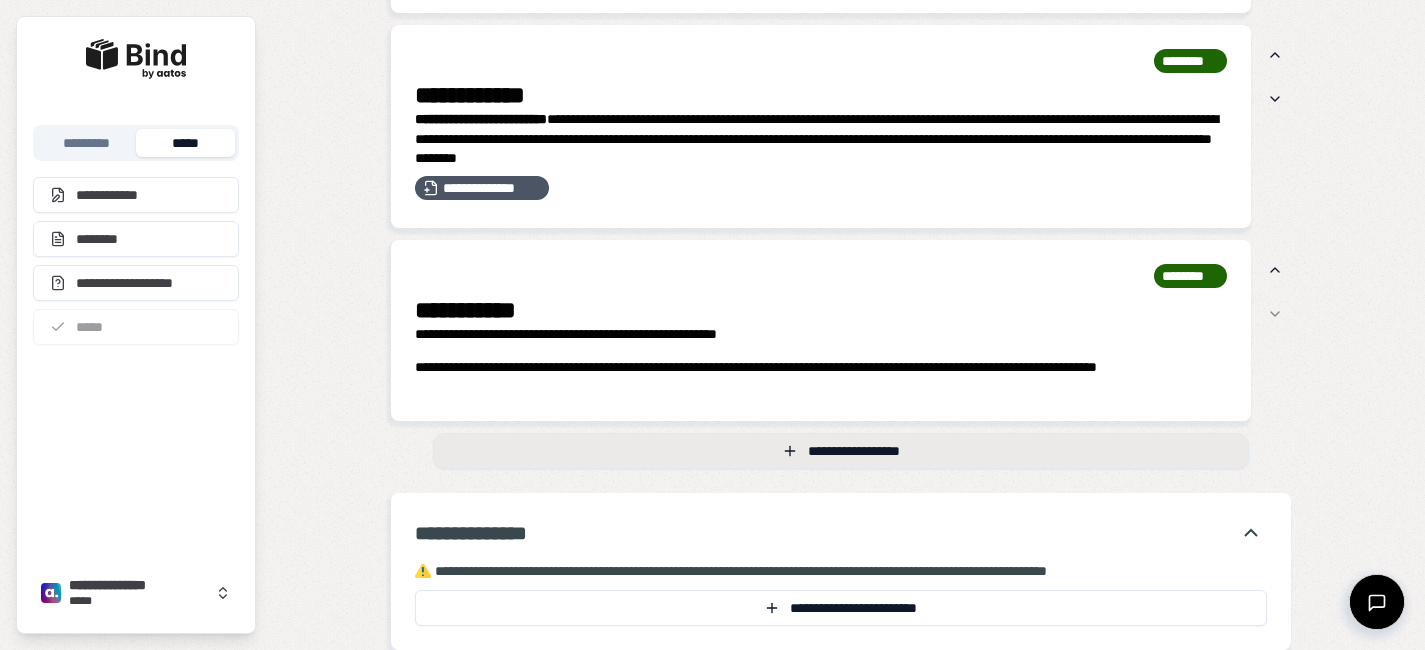 click on "**********" at bounding box center [841, 451] 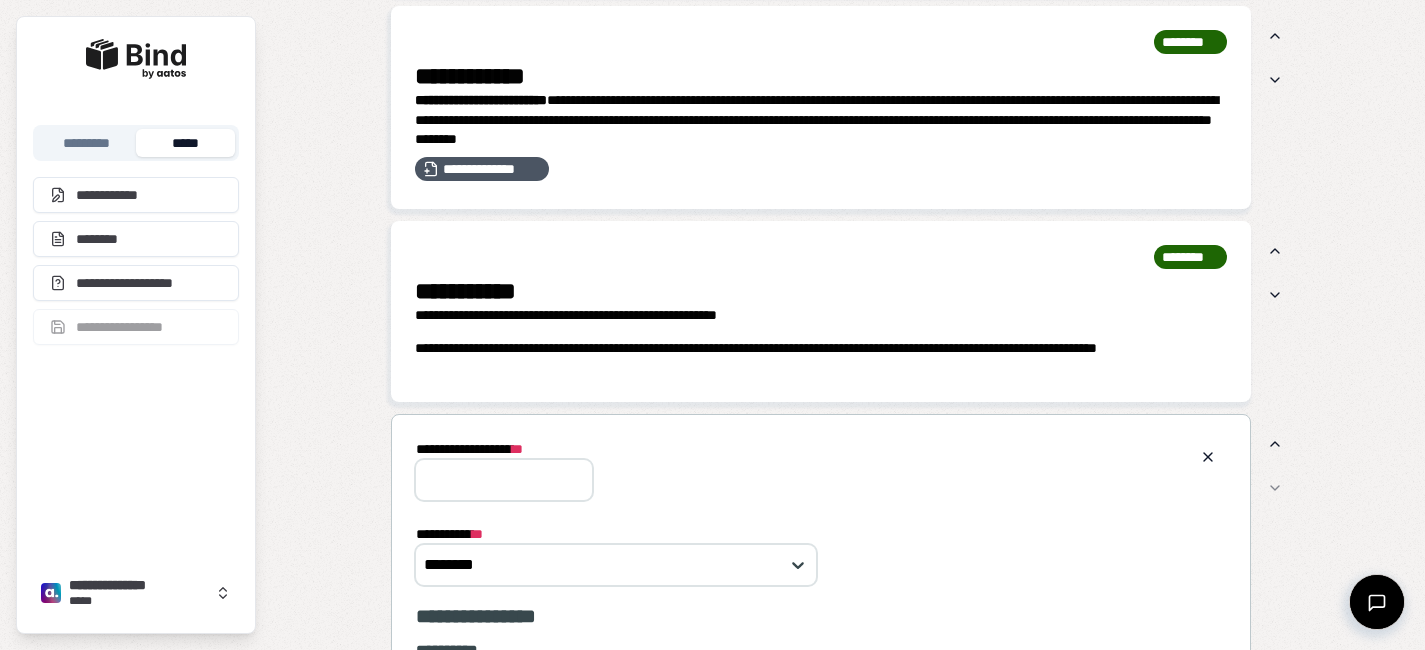 scroll, scrollTop: 1355, scrollLeft: 0, axis: vertical 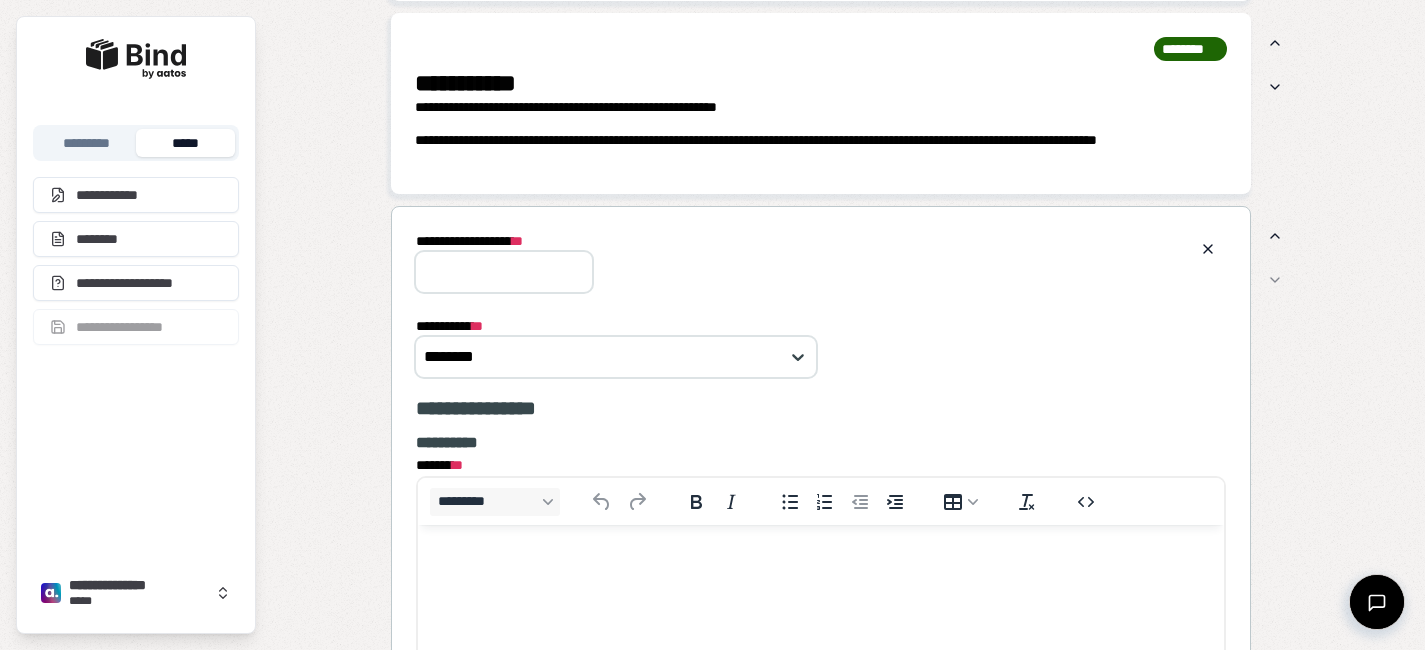 click at bounding box center [820, 563] 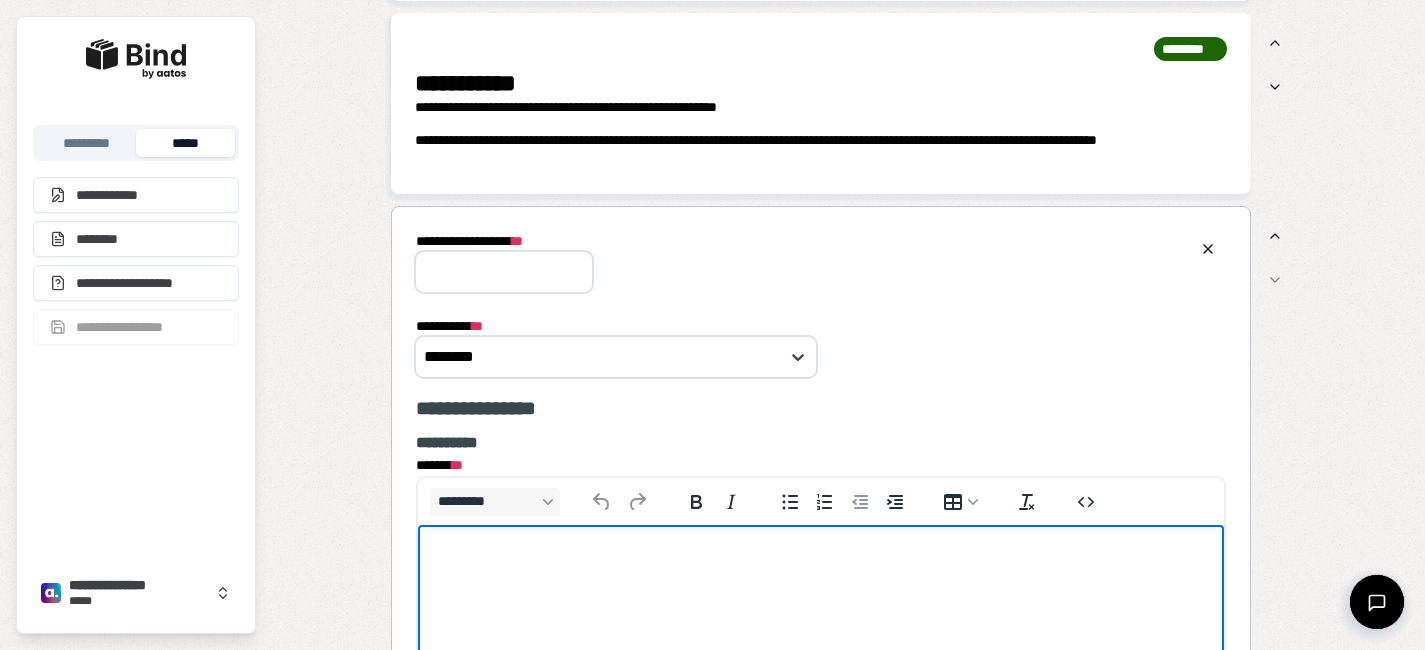 type 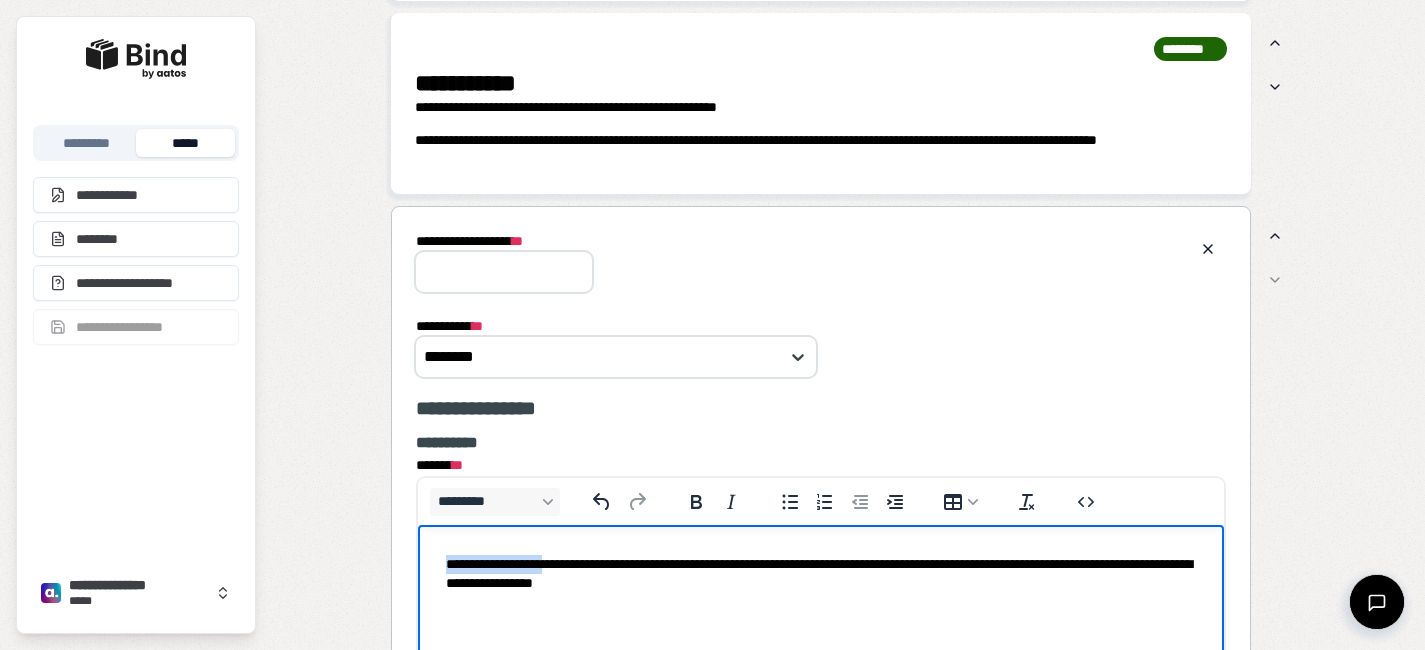 drag, startPoint x: 566, startPoint y: 564, endPoint x: 380, endPoint y: 520, distance: 191.13347 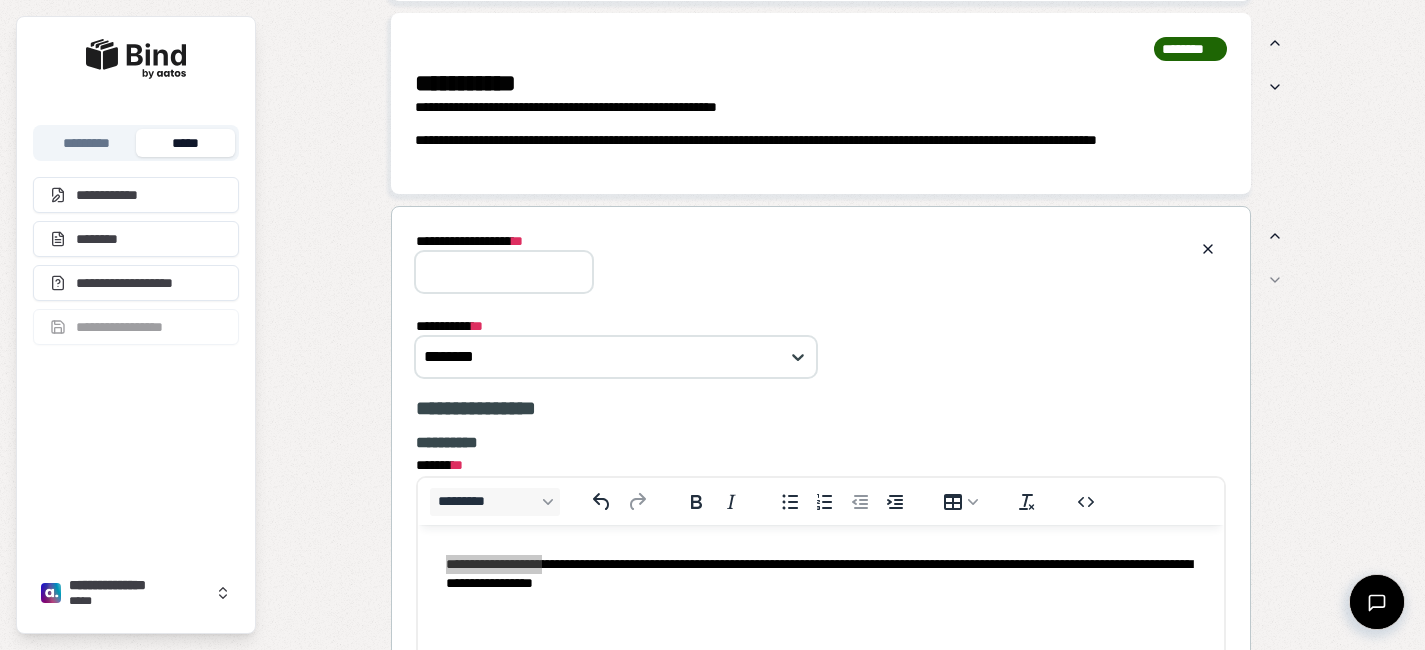 click on "**********" at bounding box center (504, 272) 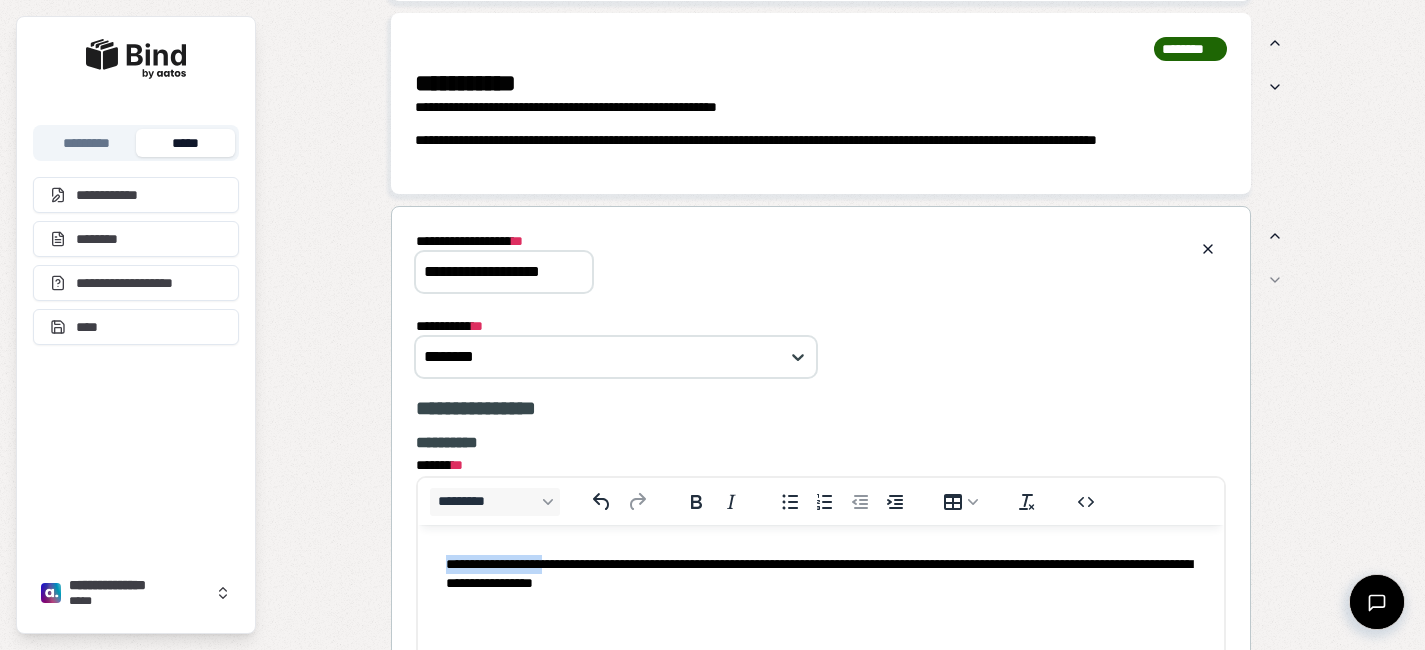 type on "**********" 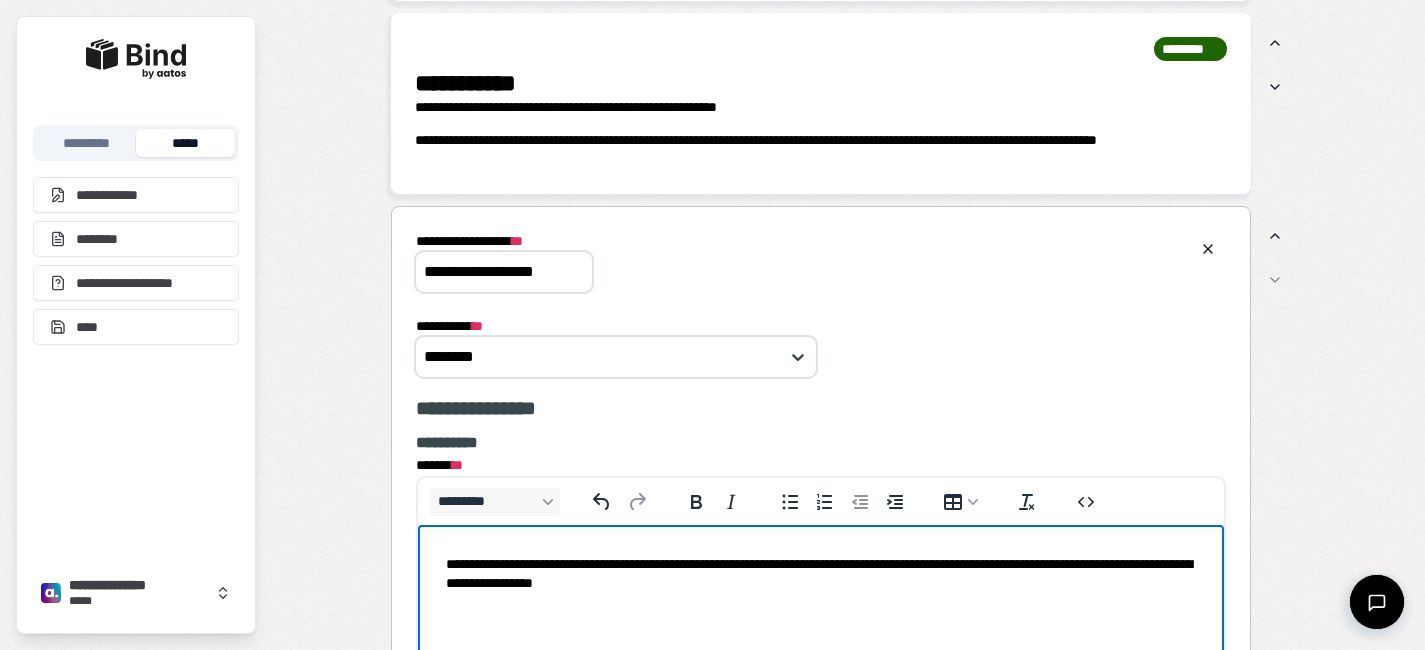 click on "**********" at bounding box center (820, 573) 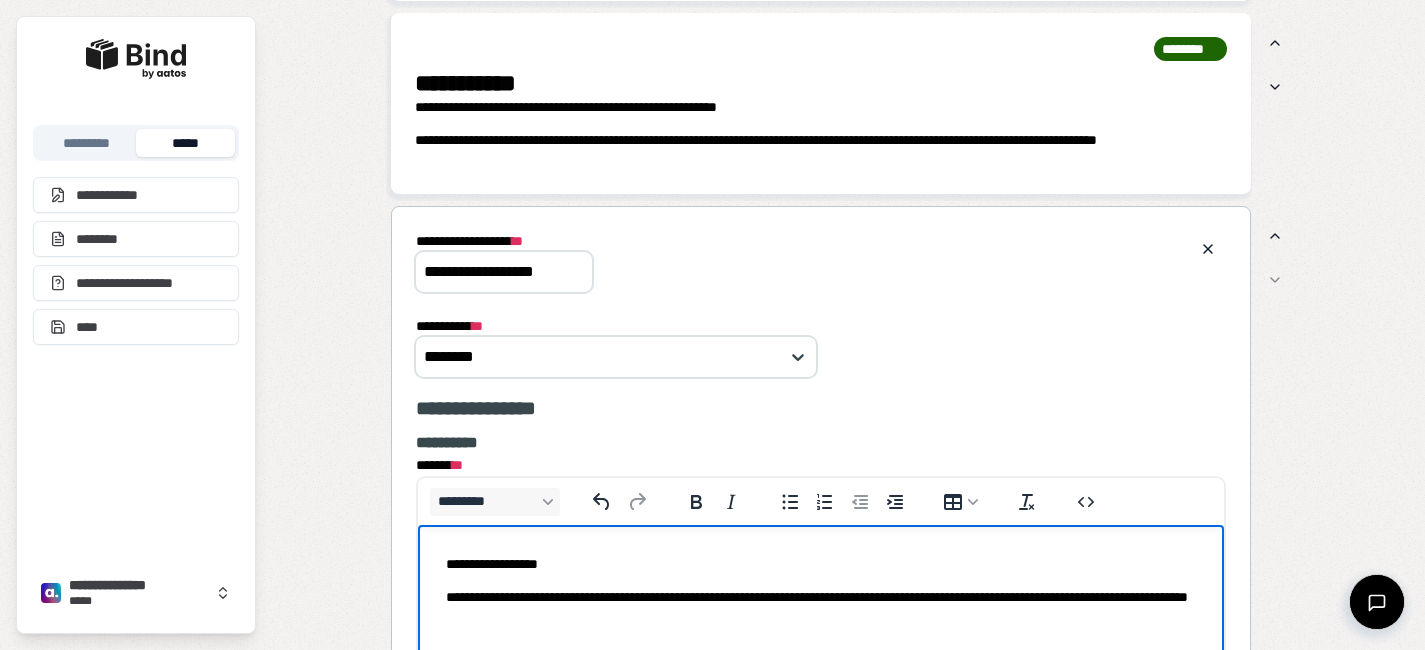 click on "**********" at bounding box center [820, 563] 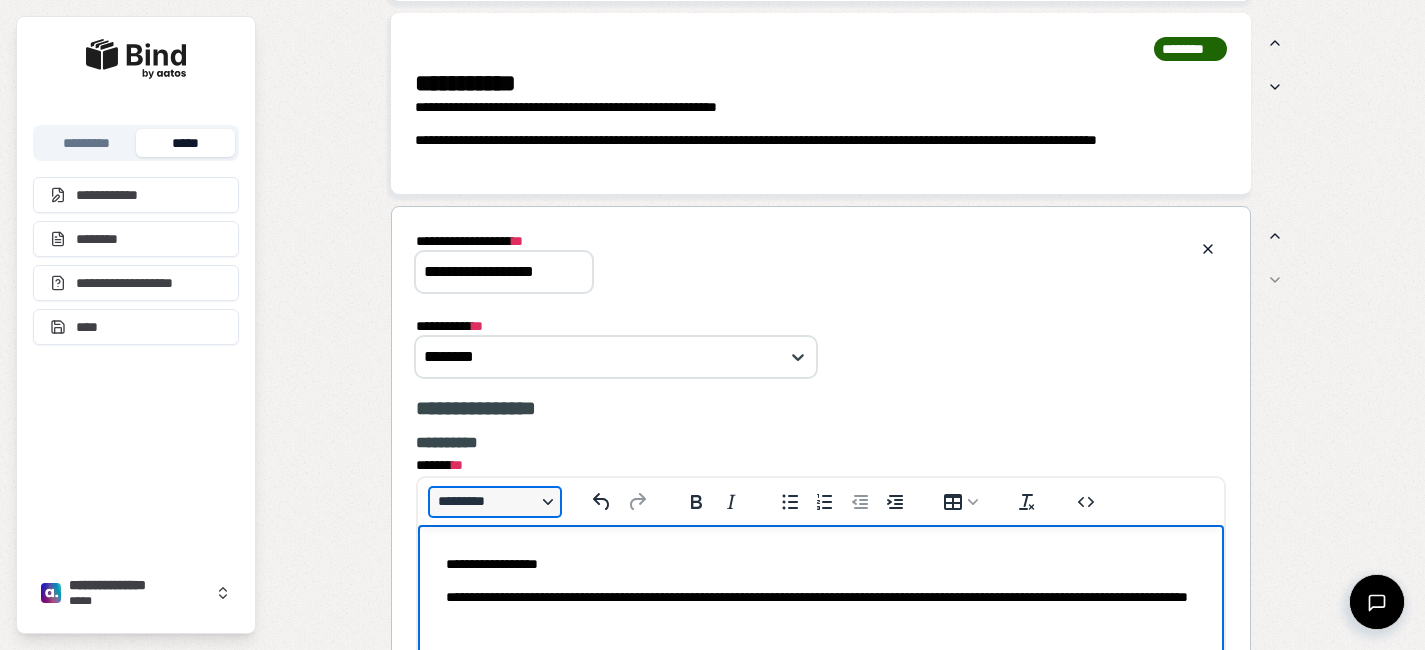 click on "*********" at bounding box center (495, 502) 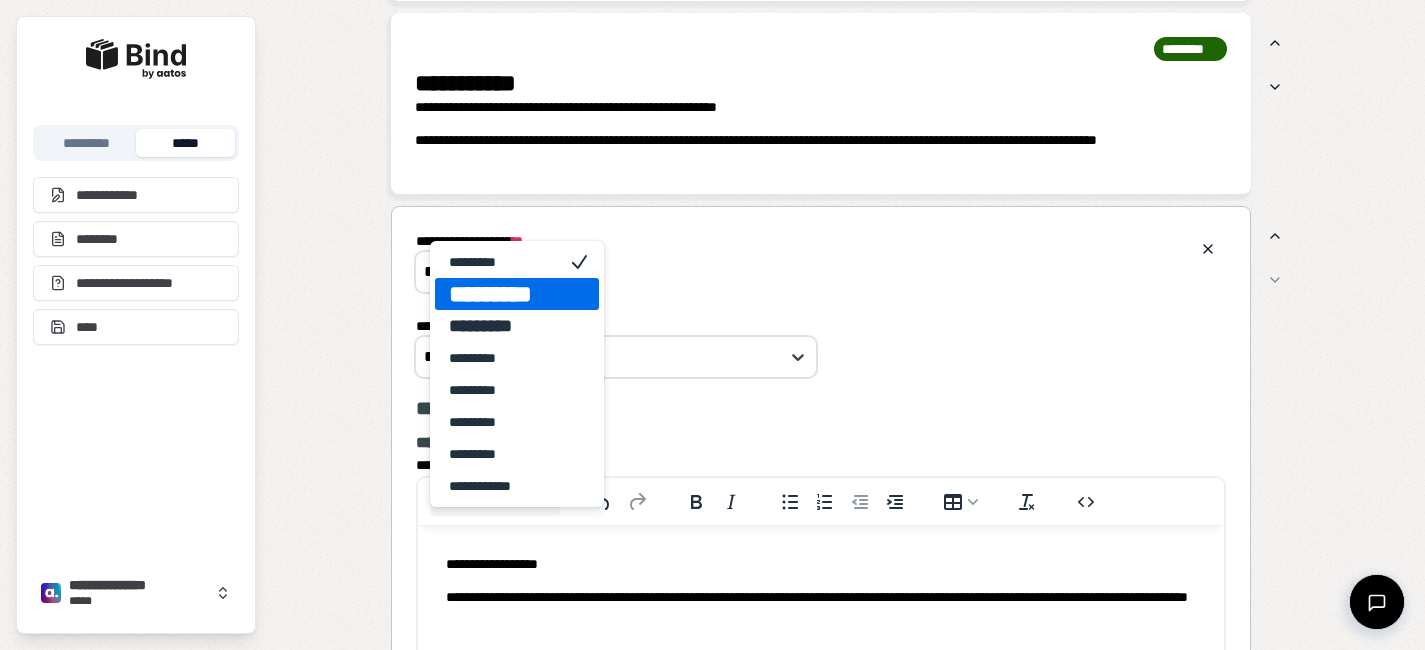 click on "*********" at bounding box center [517, 294] 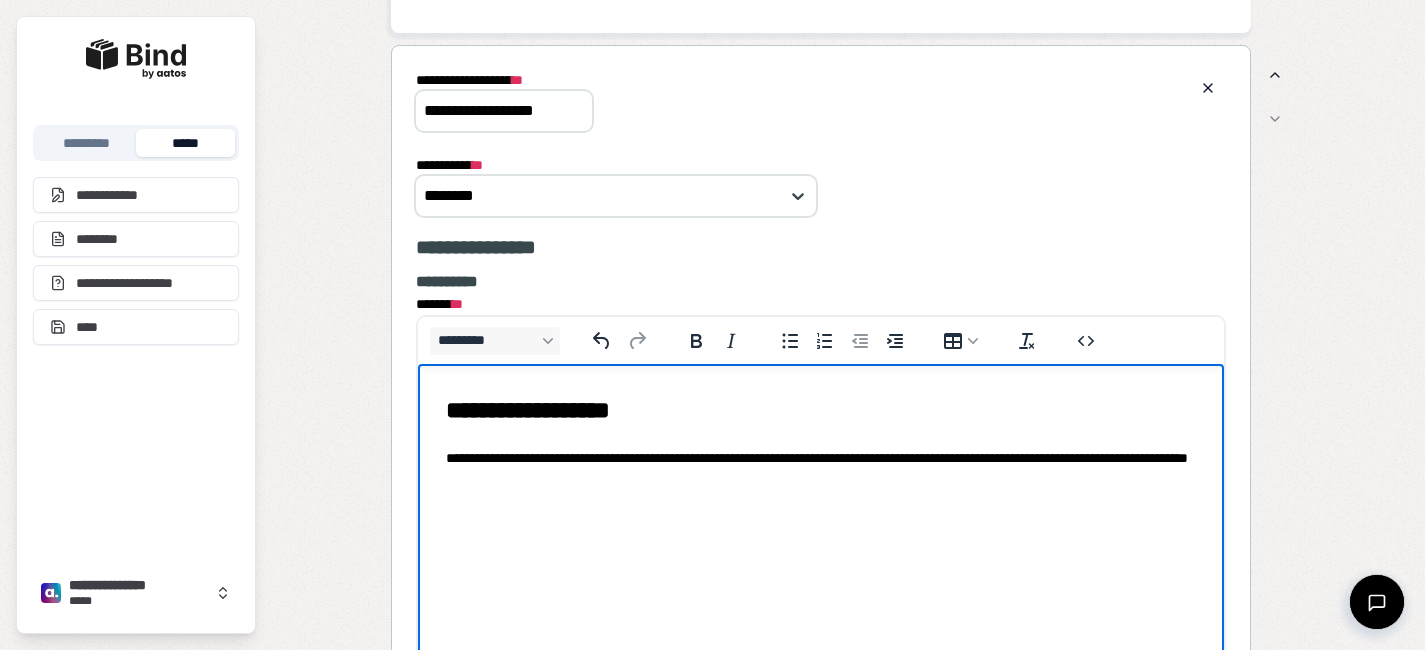 scroll, scrollTop: 1574, scrollLeft: 0, axis: vertical 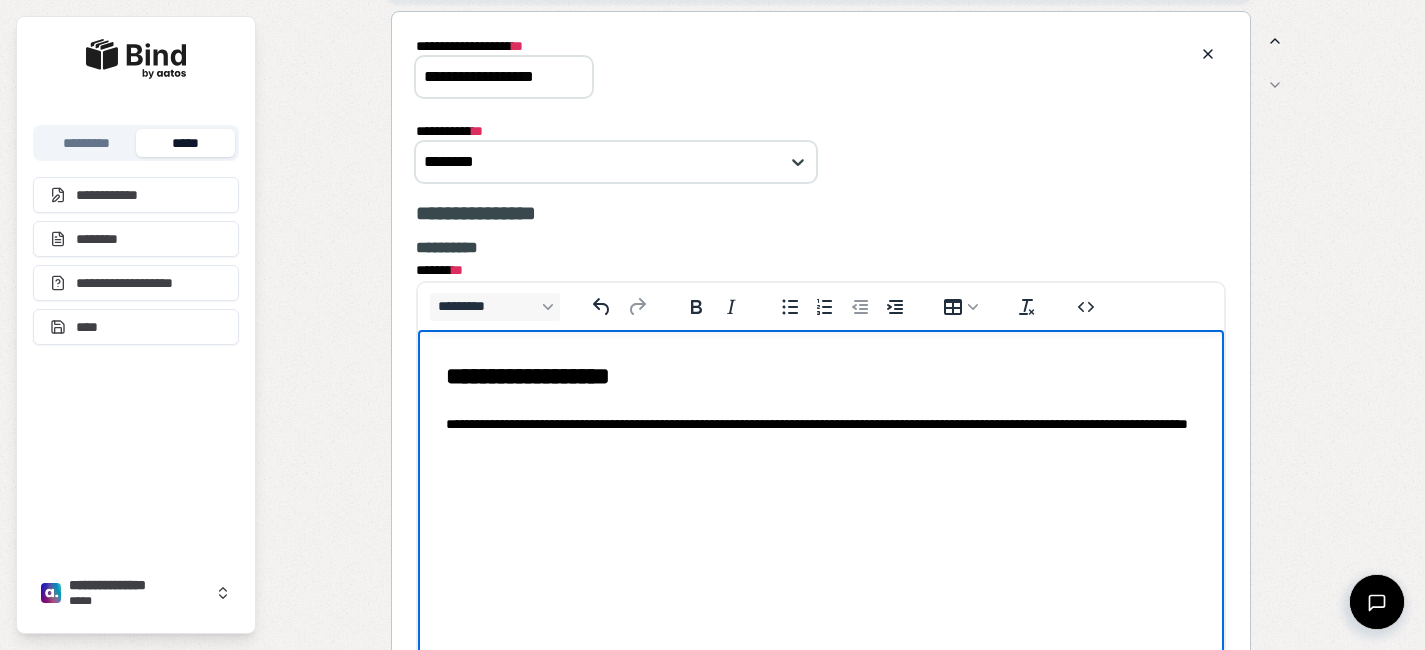 click on "**********" at bounding box center [820, 433] 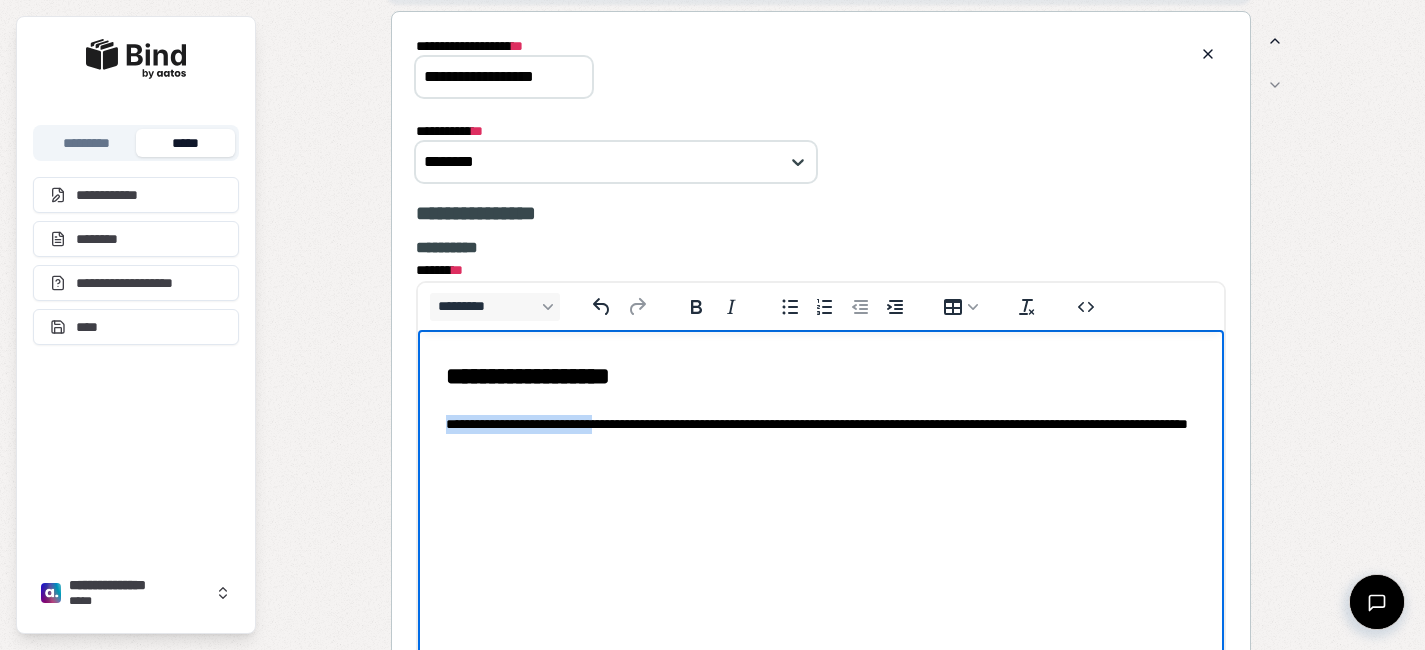 drag, startPoint x: 615, startPoint y: 422, endPoint x: 414, endPoint y: 421, distance: 201.00249 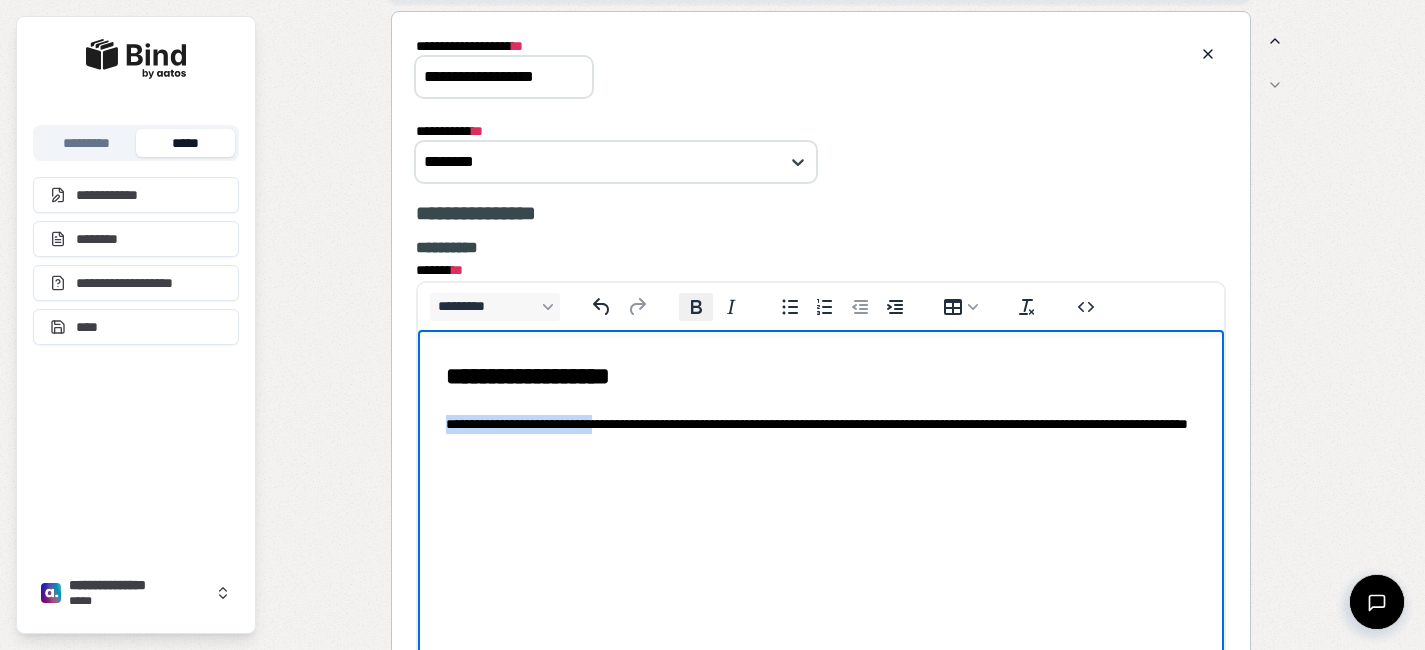 click on "******* * ********* *" at bounding box center [696, 307] 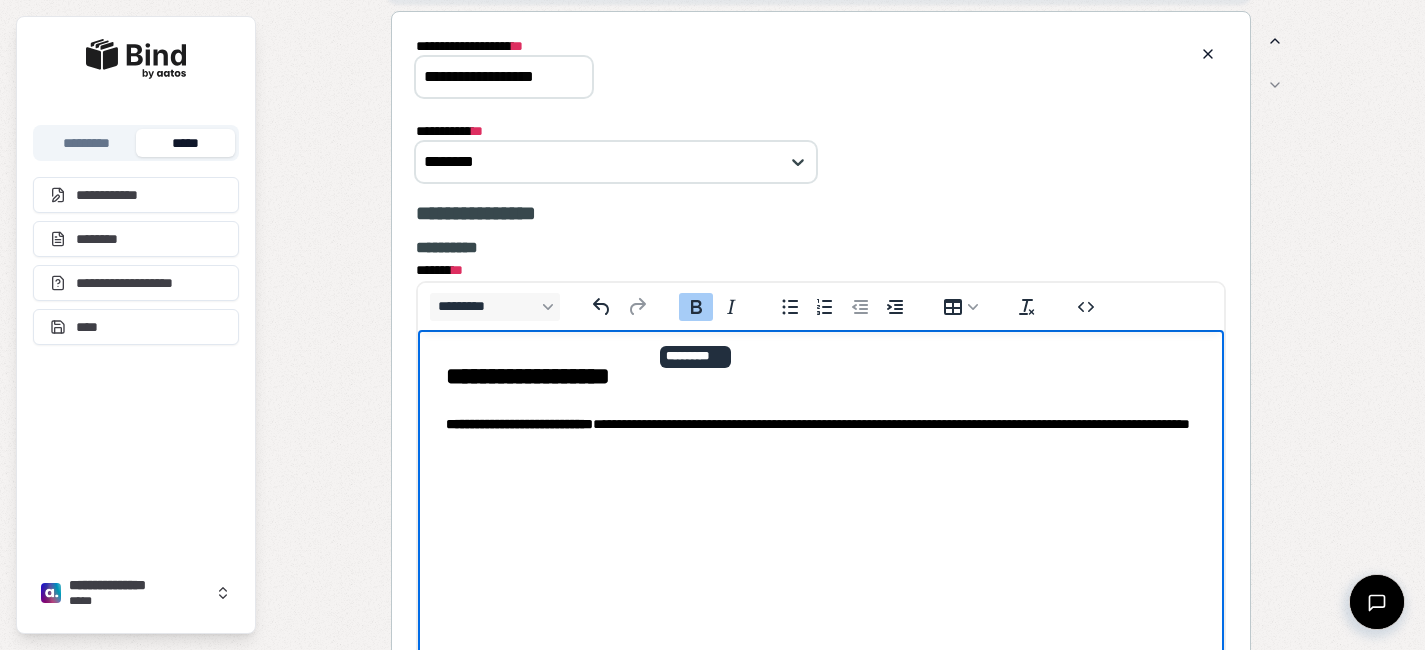 click on "**********" at bounding box center [820, 405] 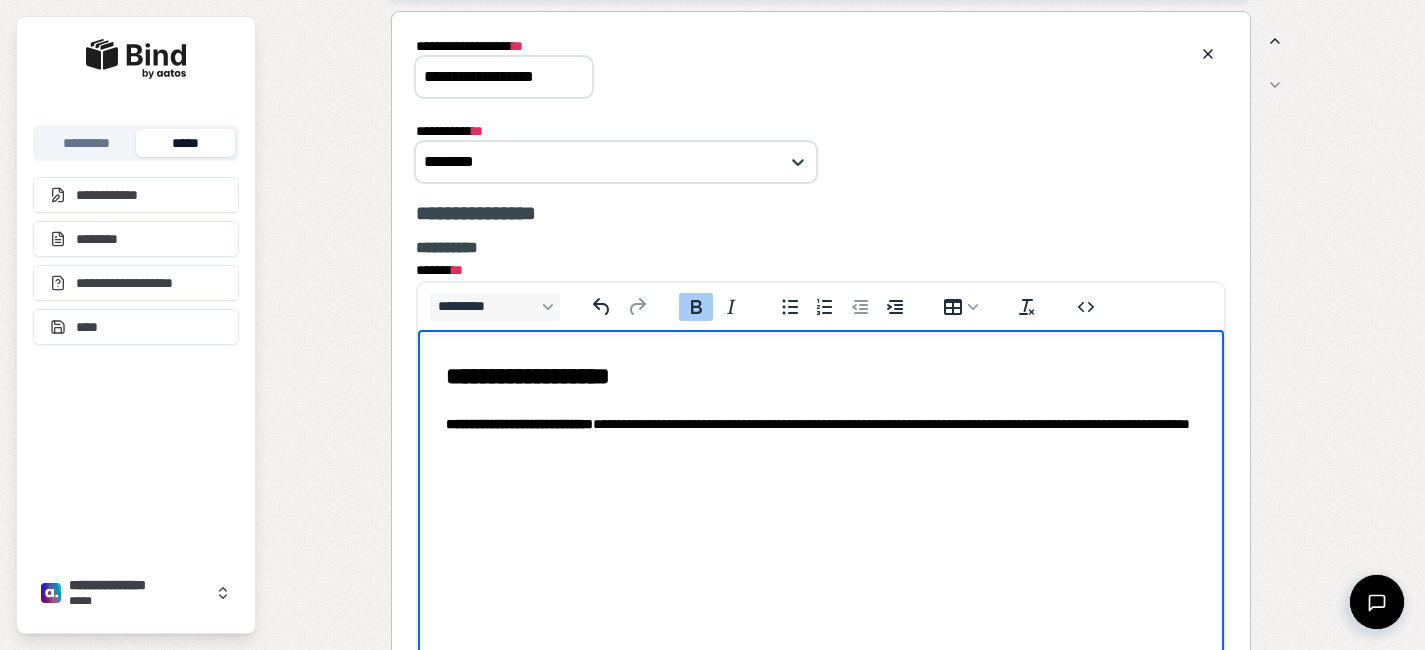 click on "**********" at bounding box center [518, 423] 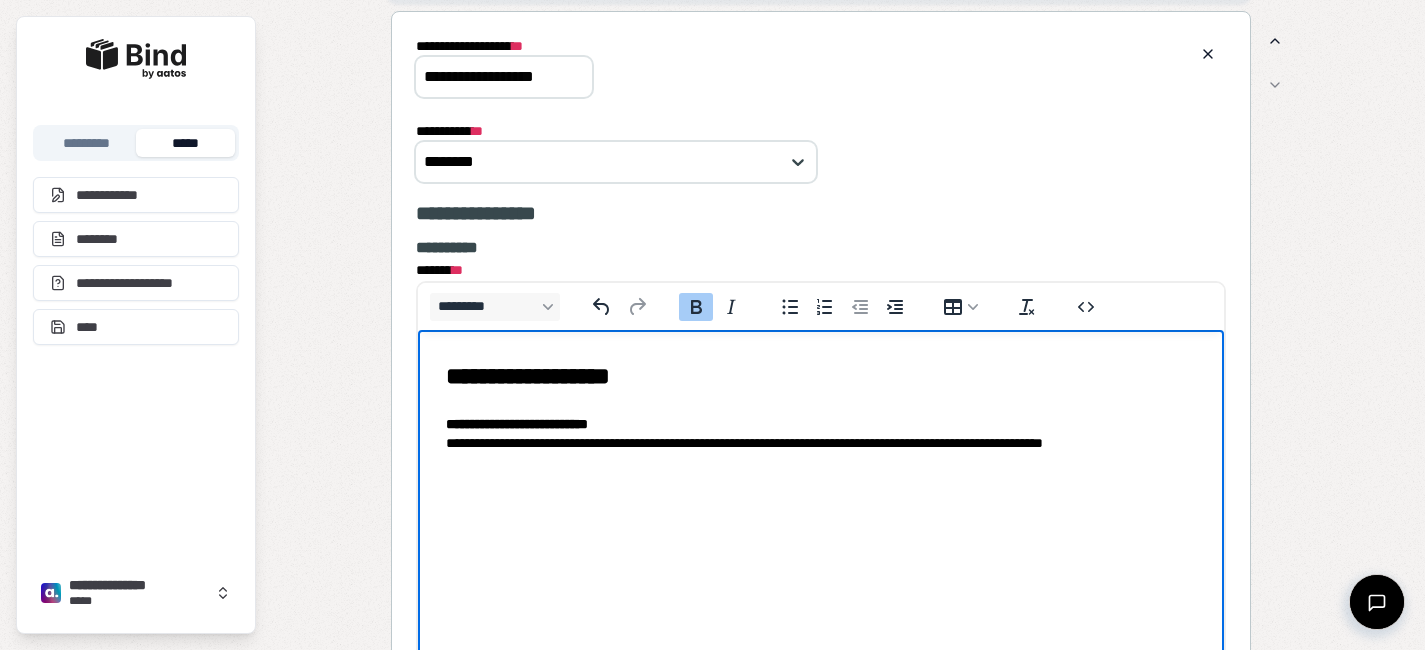 click on "**********" at bounding box center (820, 433) 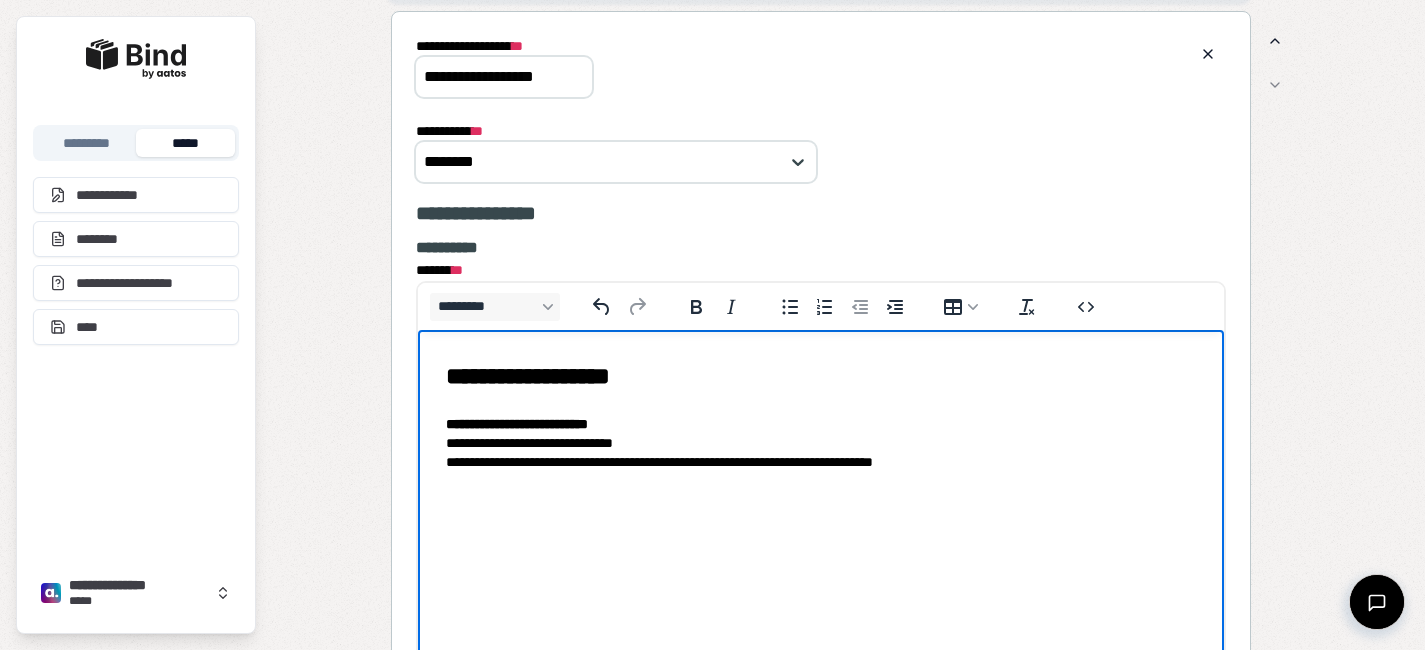 click on "**********" at bounding box center [820, 443] 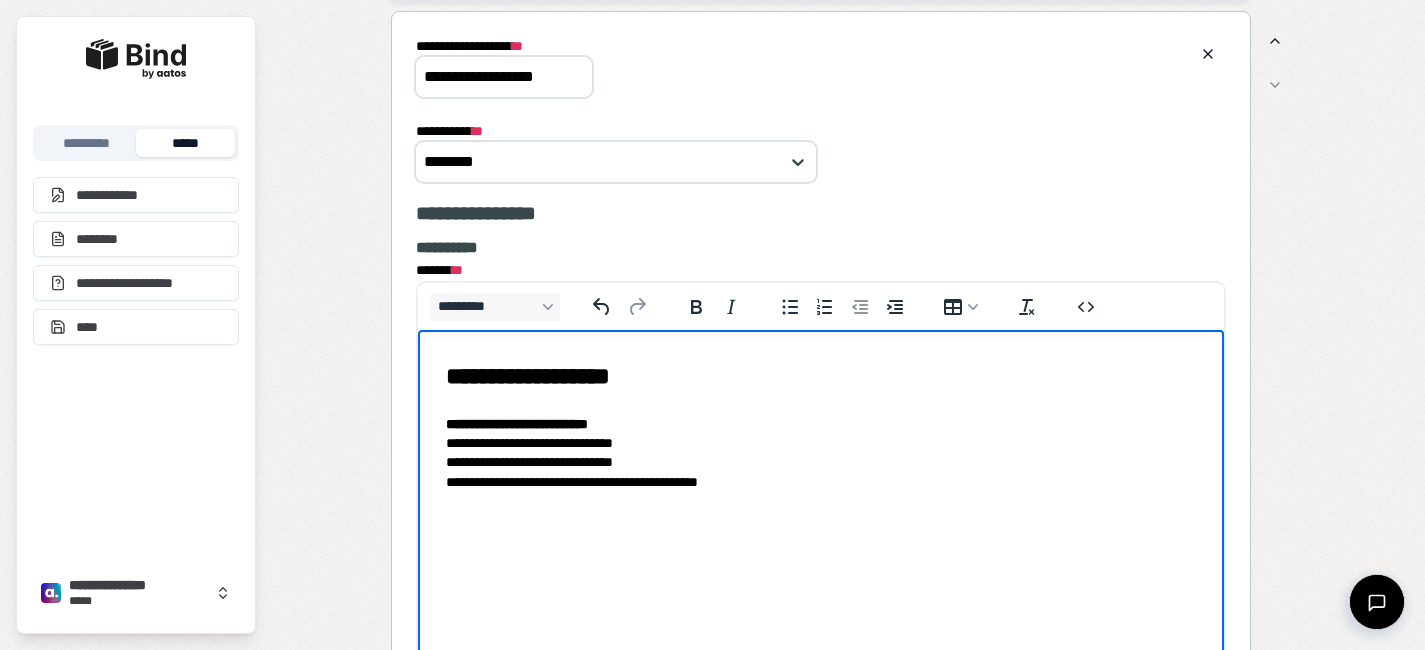 click on "**********" at bounding box center (820, 452) 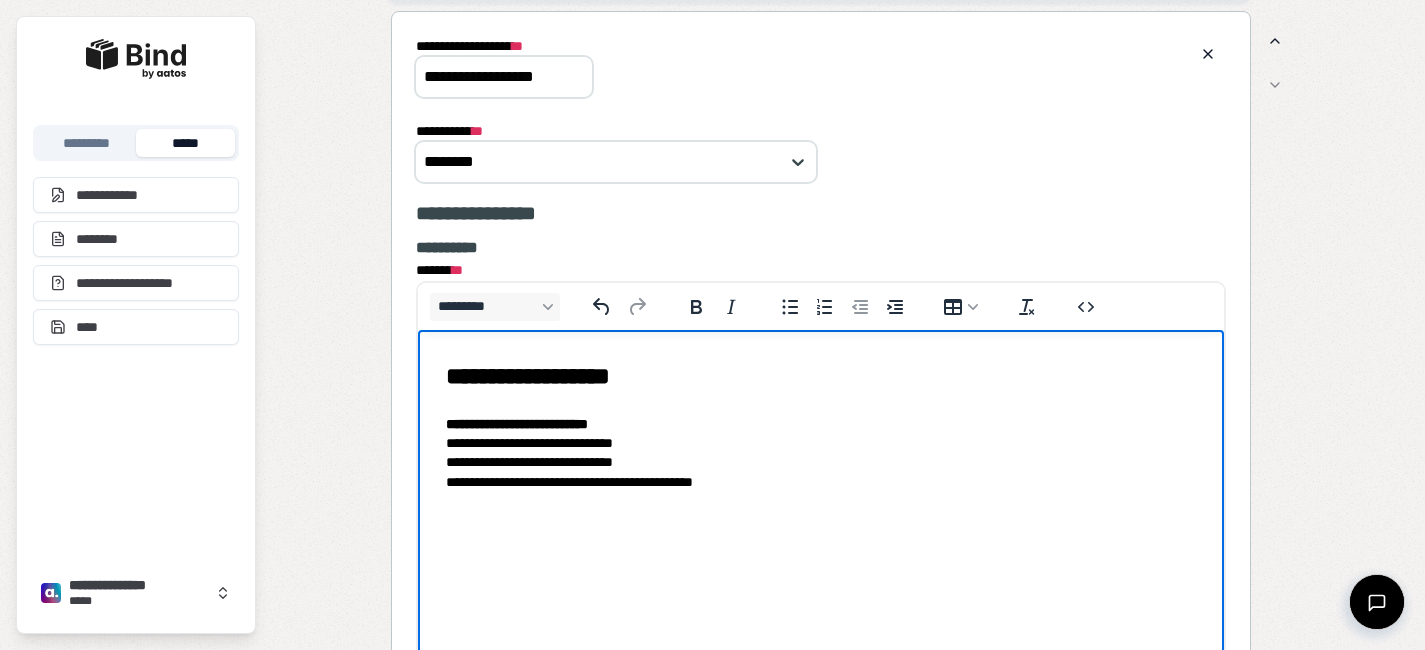 click on "**********" at bounding box center (820, 452) 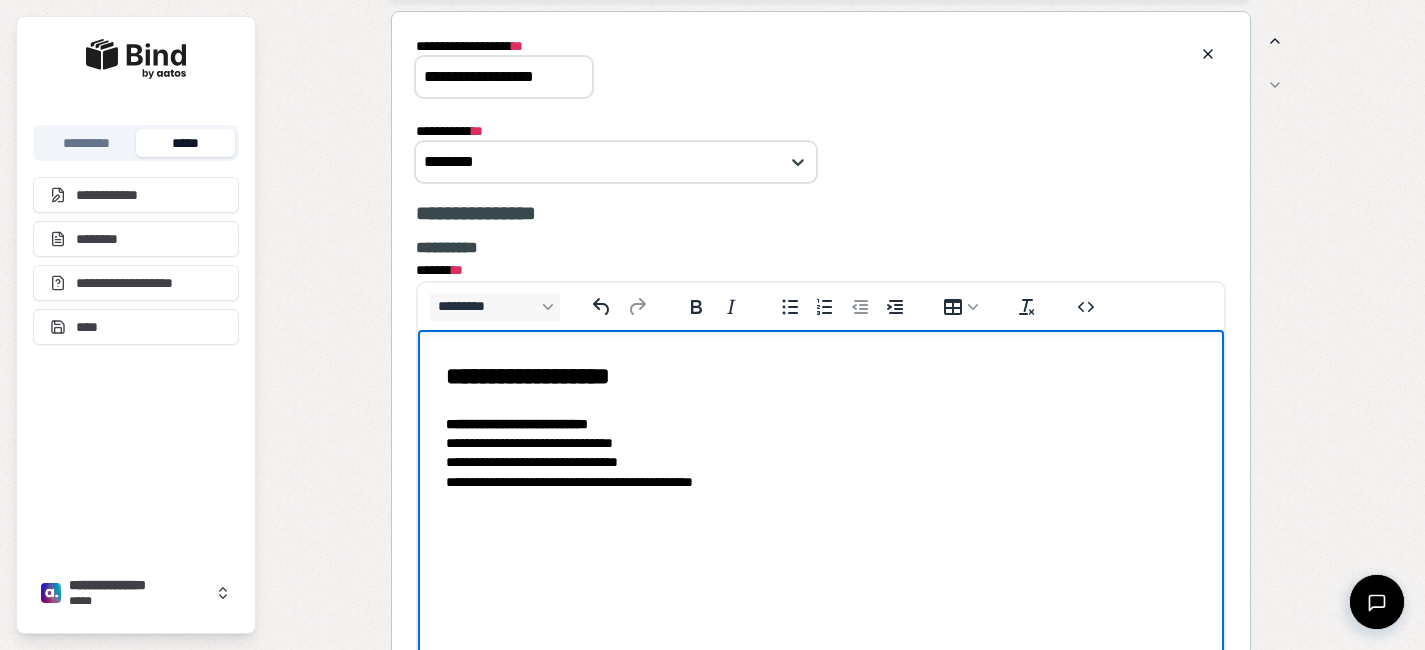 click on "**********" at bounding box center (820, 452) 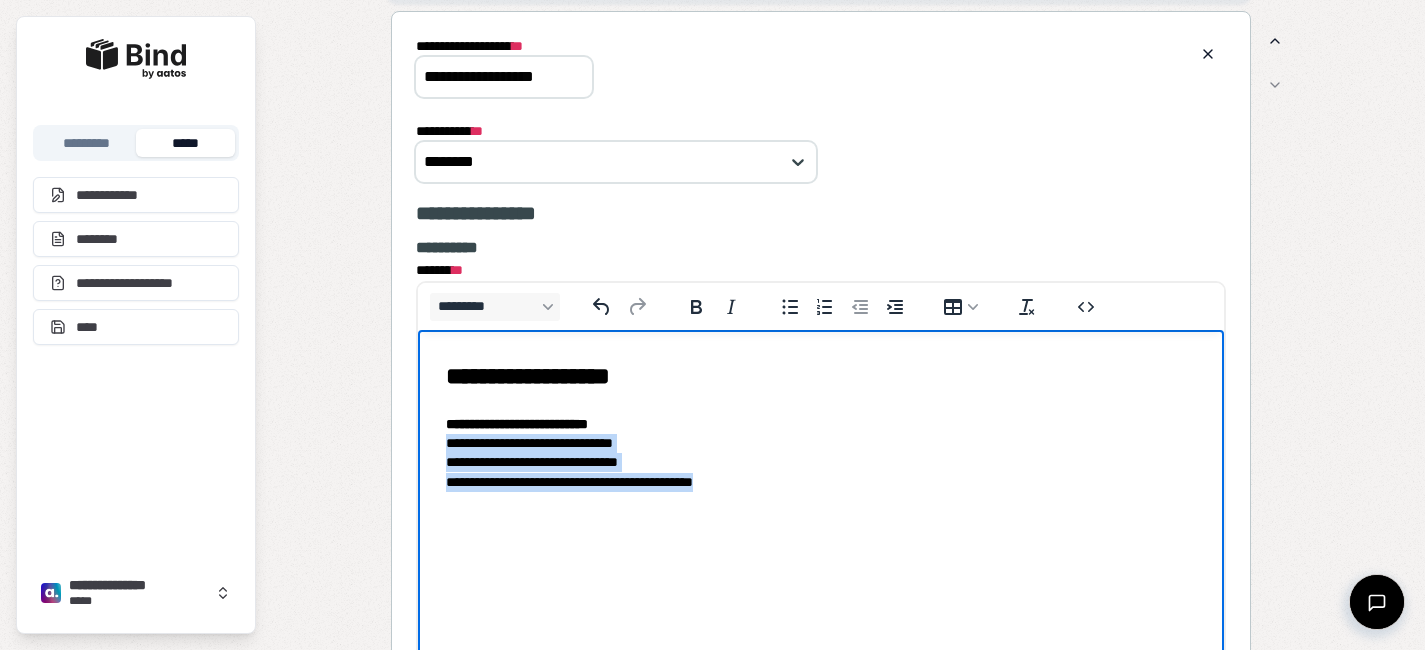 drag, startPoint x: 766, startPoint y: 483, endPoint x: 815, endPoint y: 784, distance: 304.96228 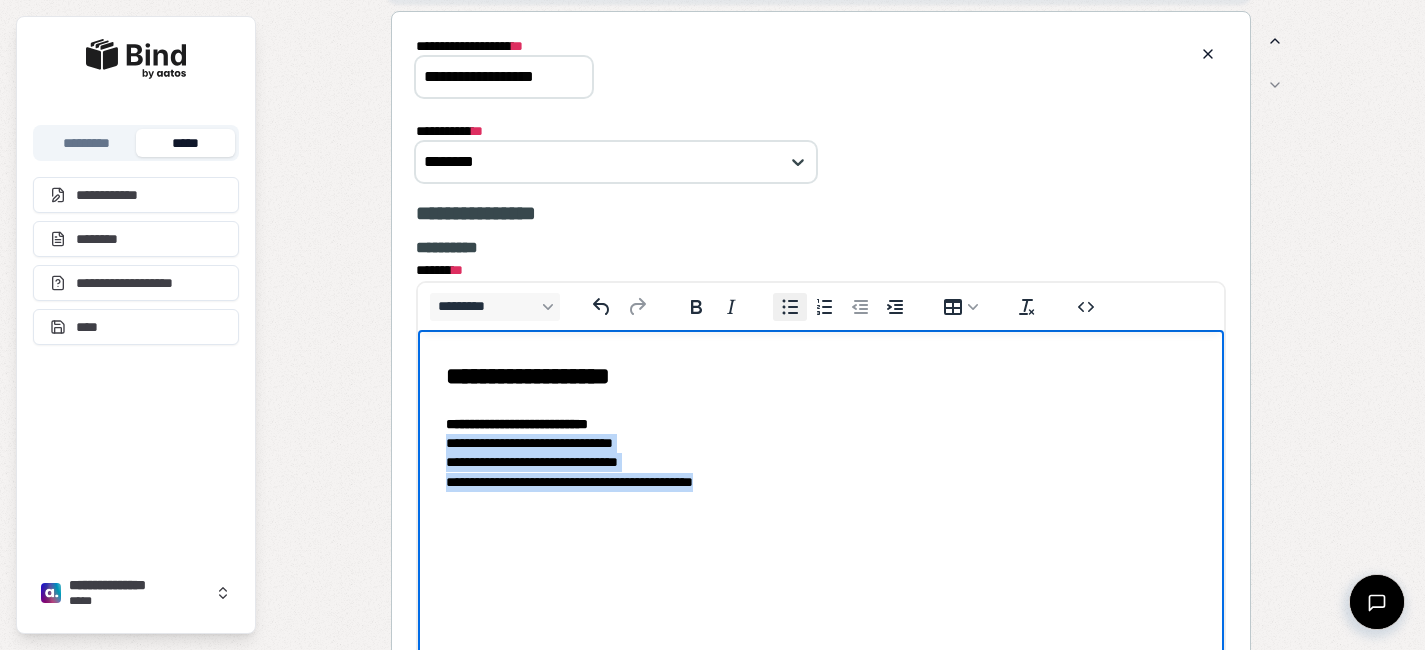click 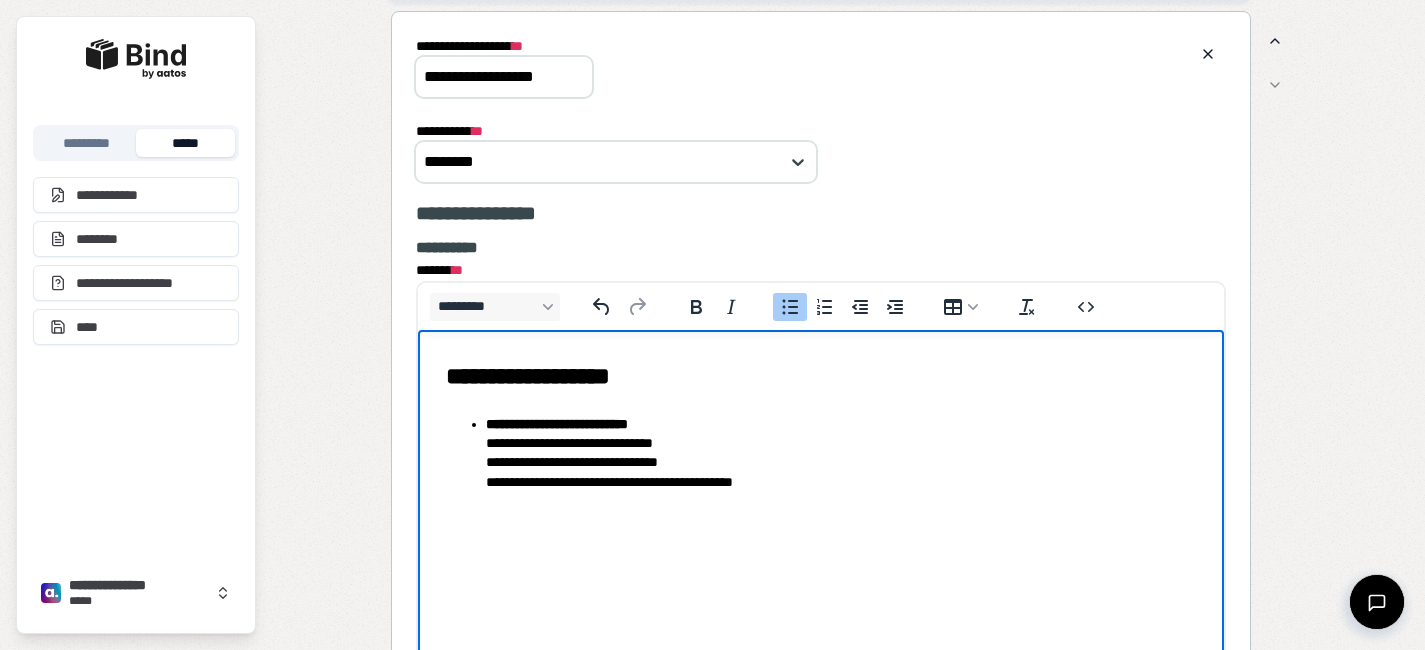 click on "**********" at bounding box center (820, 452) 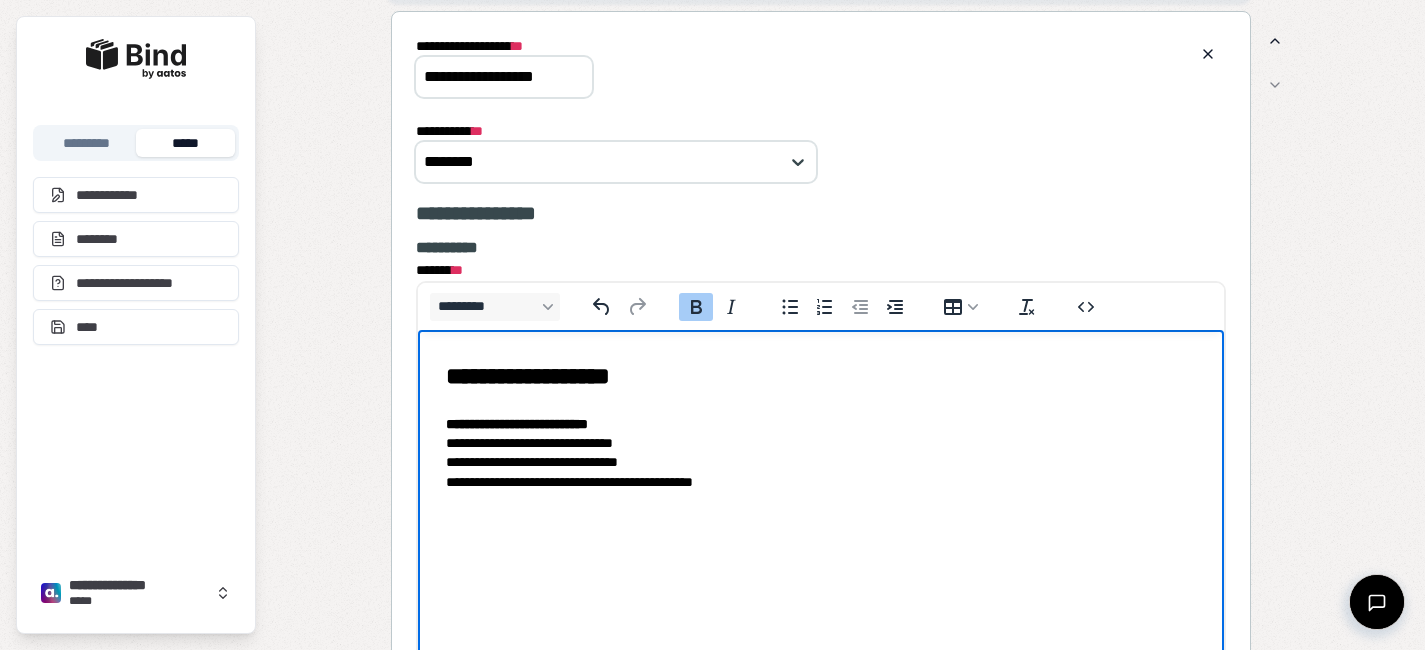 click on "**********" at bounding box center [820, 452] 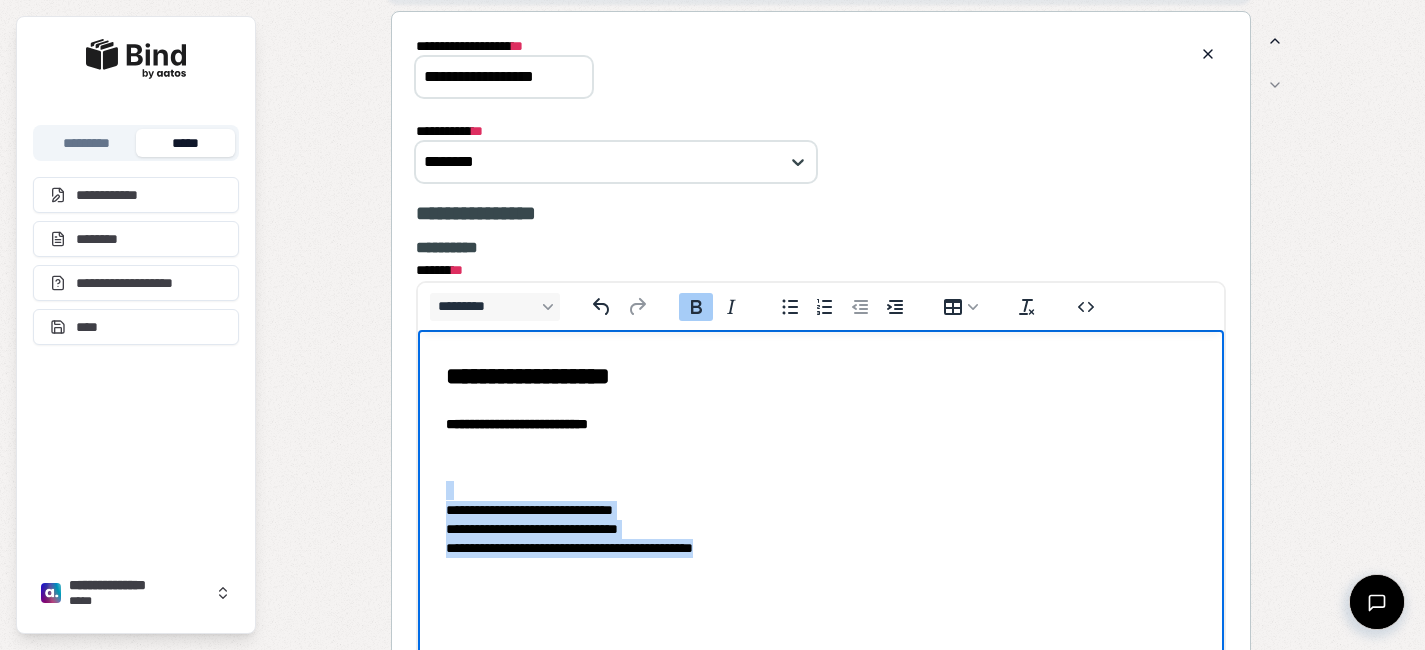 drag, startPoint x: 771, startPoint y: 553, endPoint x: 419, endPoint y: 479, distance: 359.6943 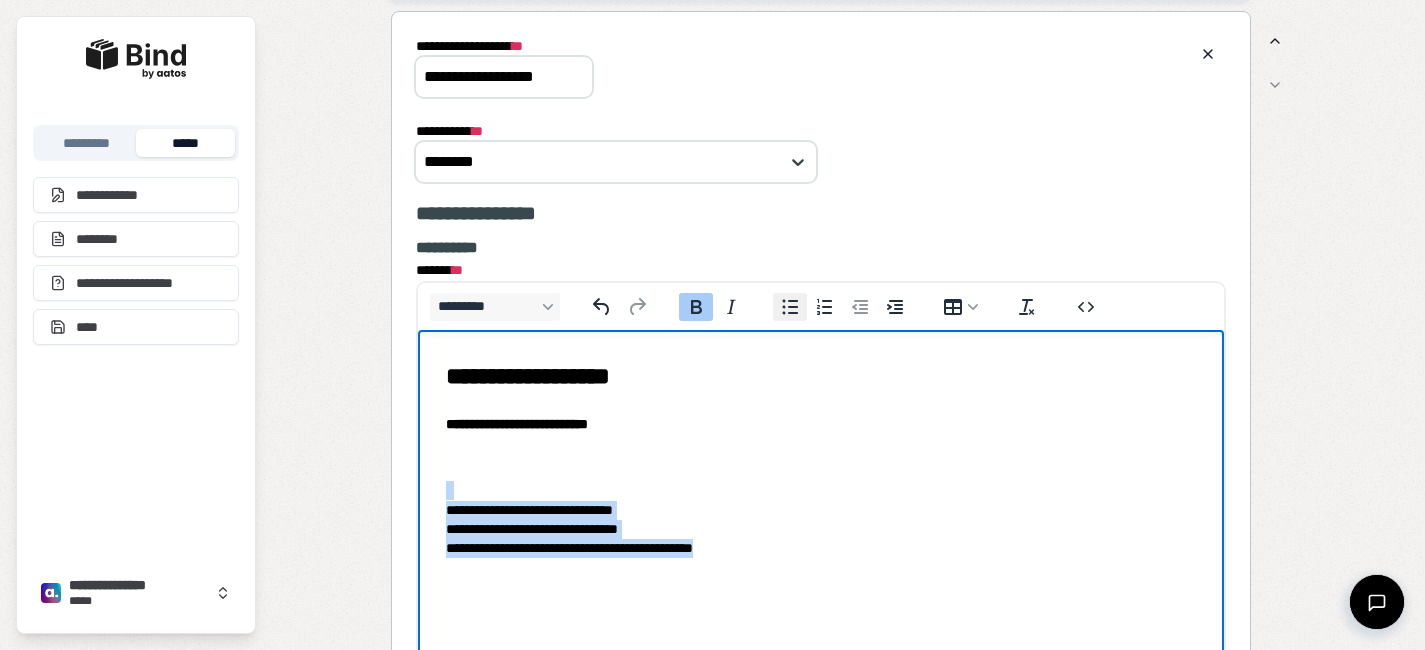 click 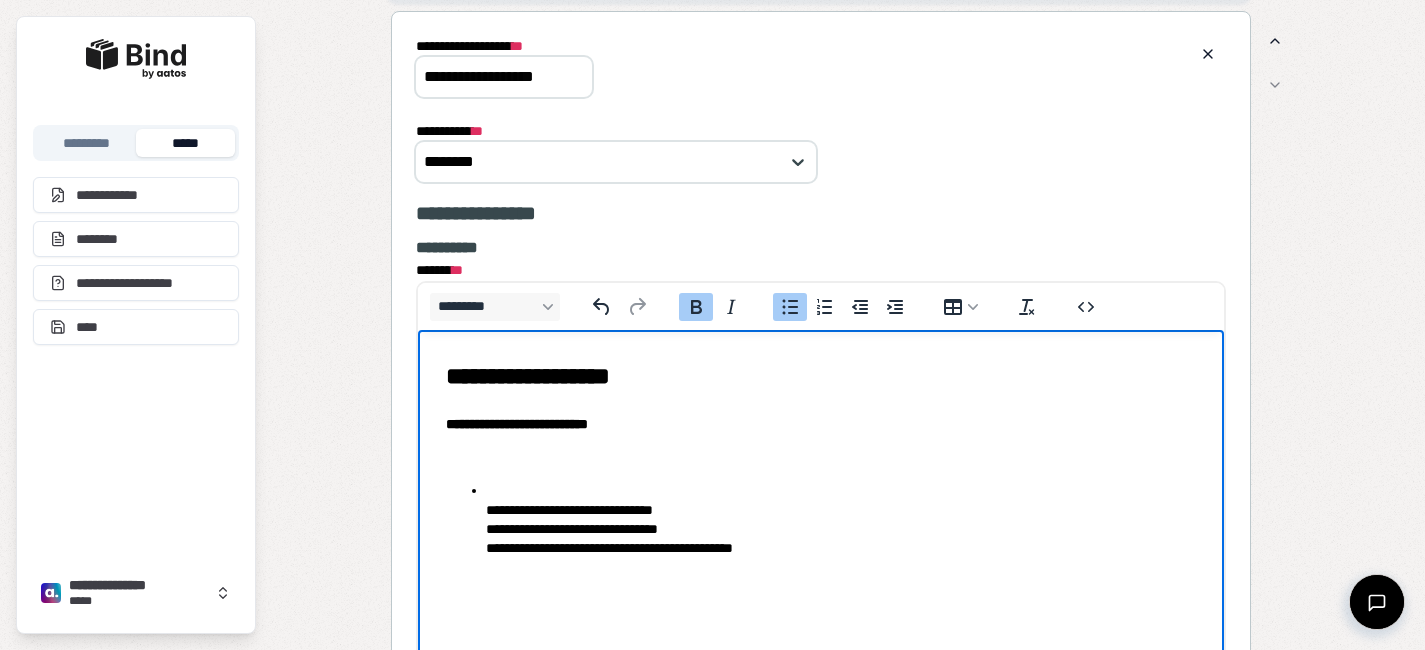 click on "**********" at bounding box center (840, 518) 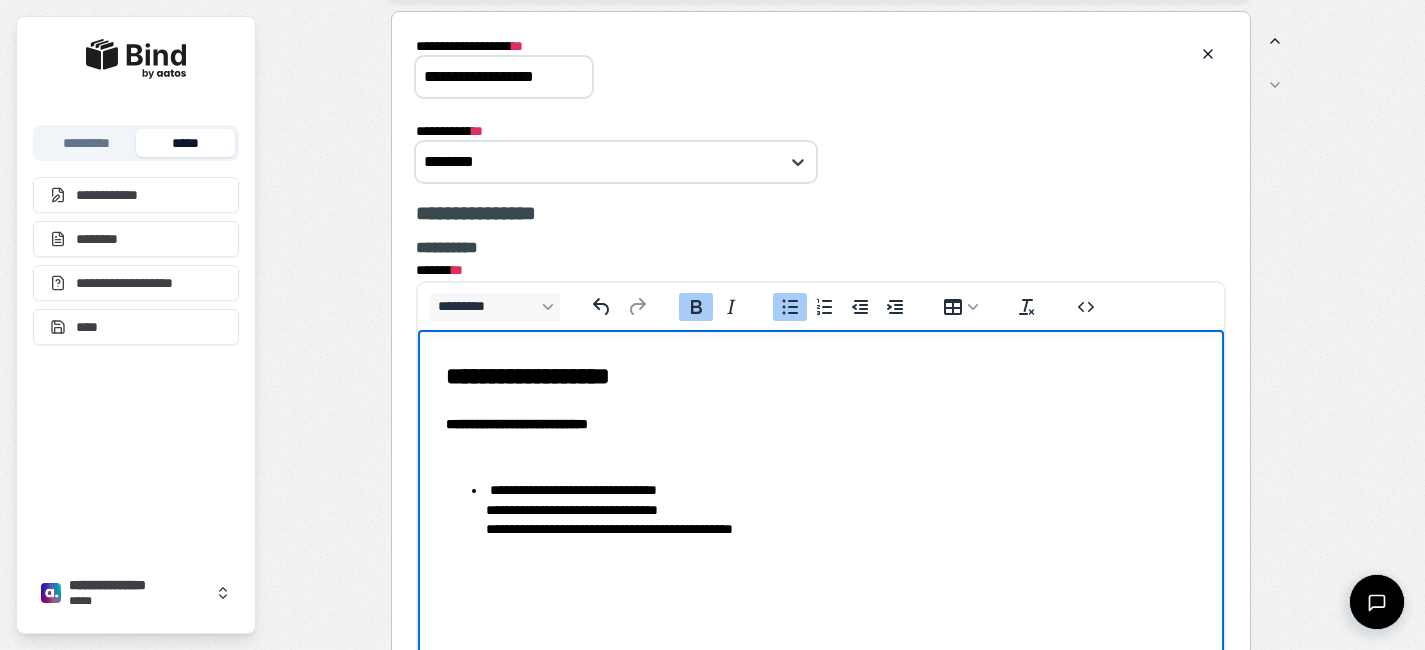click on "**********" at bounding box center (820, 509) 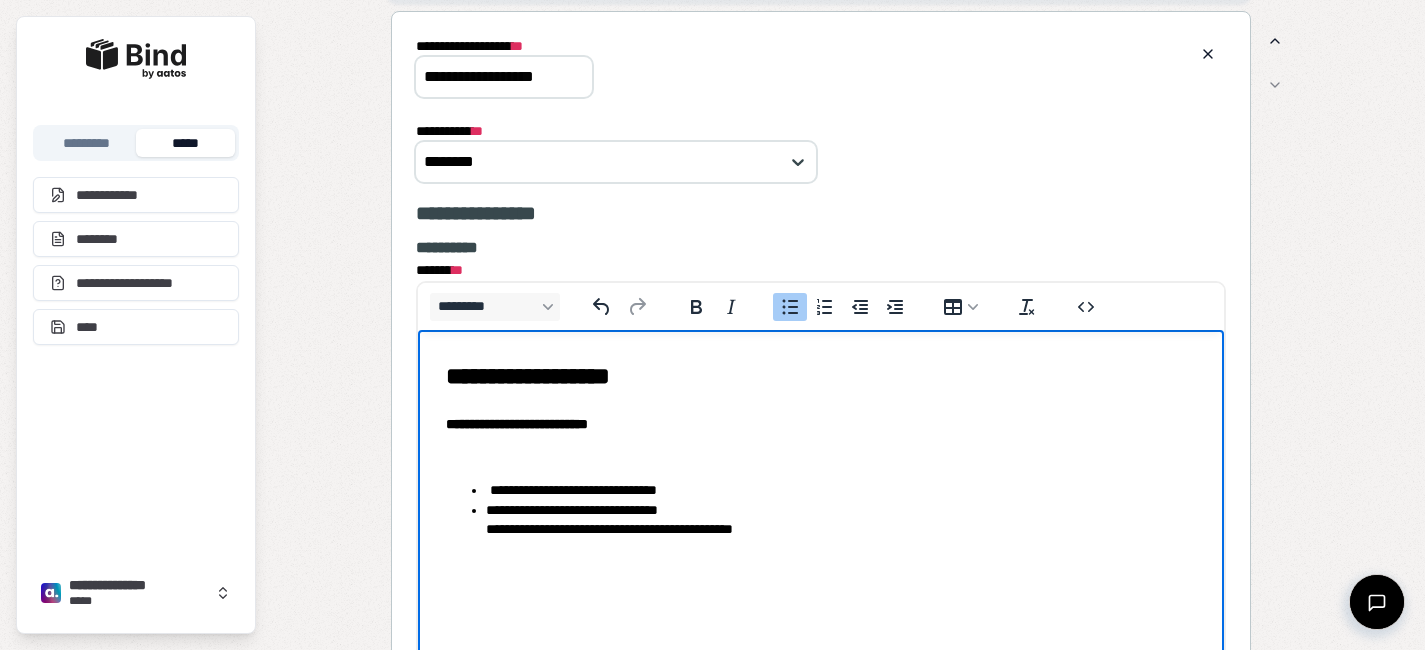 click on "**********" at bounding box center (820, 509) 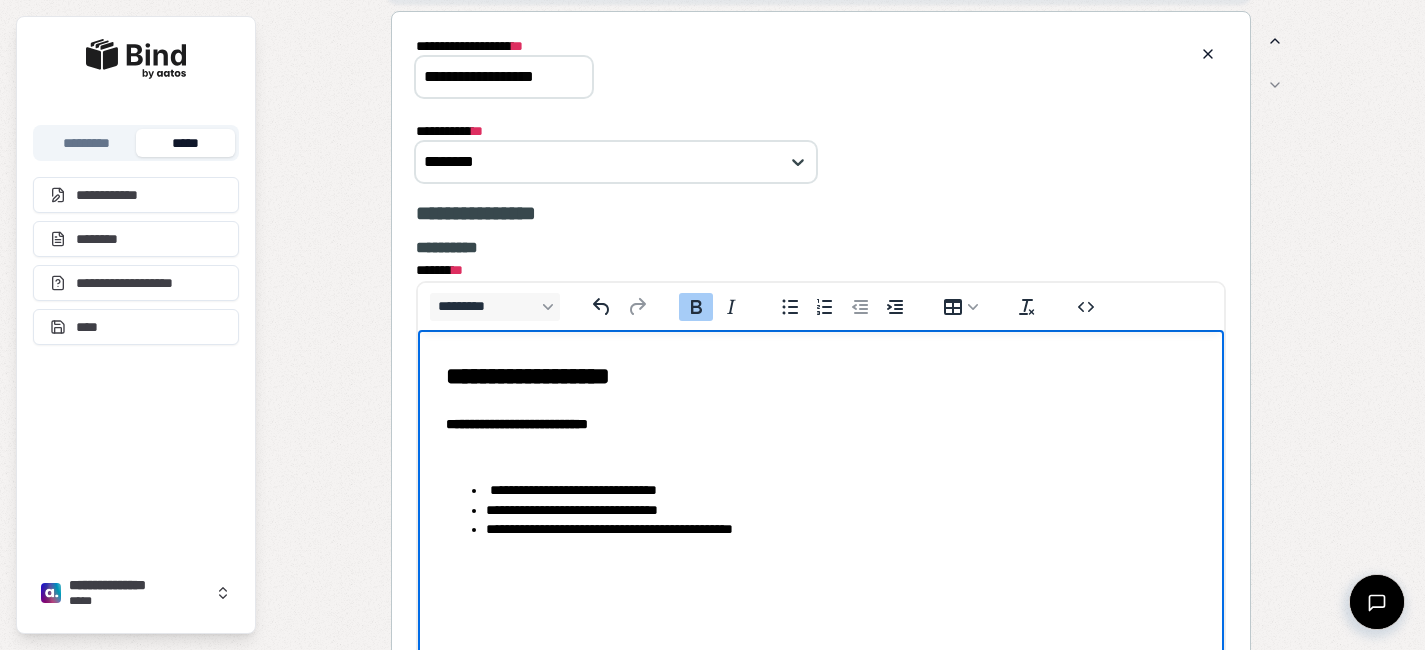 click on "**********" at bounding box center [820, 448] 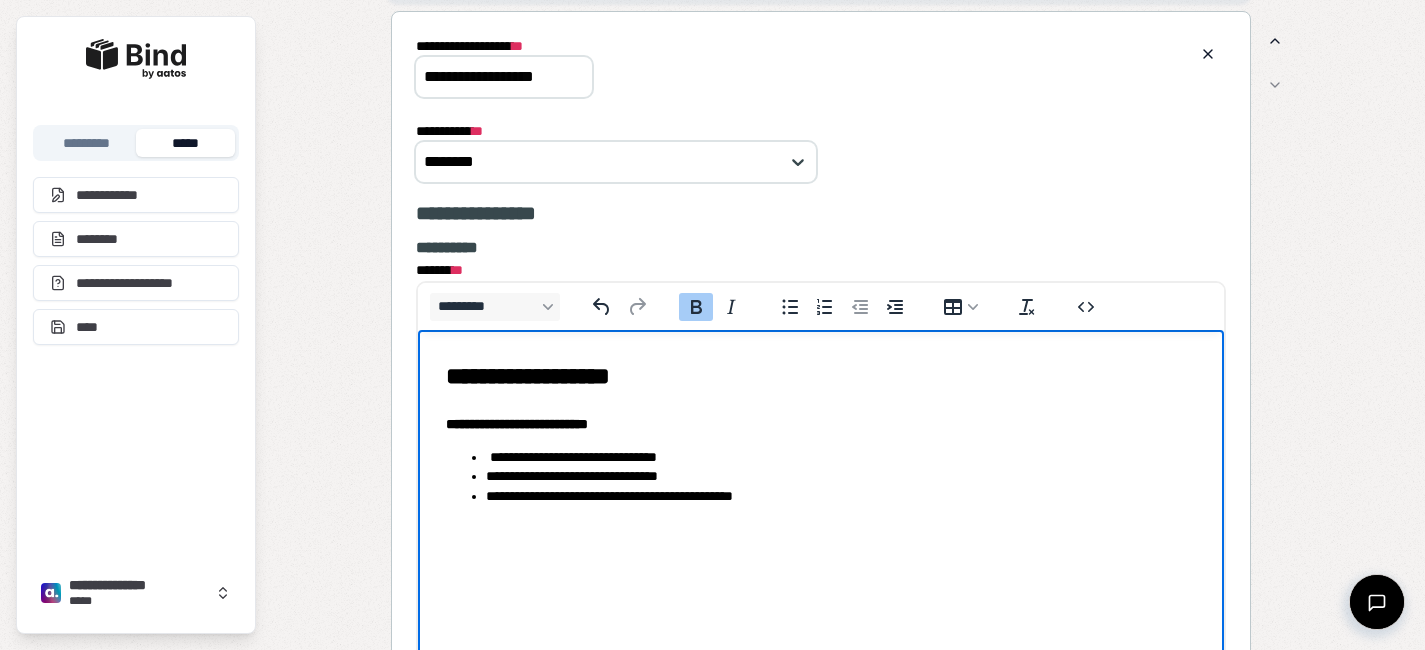 click on "**********" at bounding box center (840, 456) 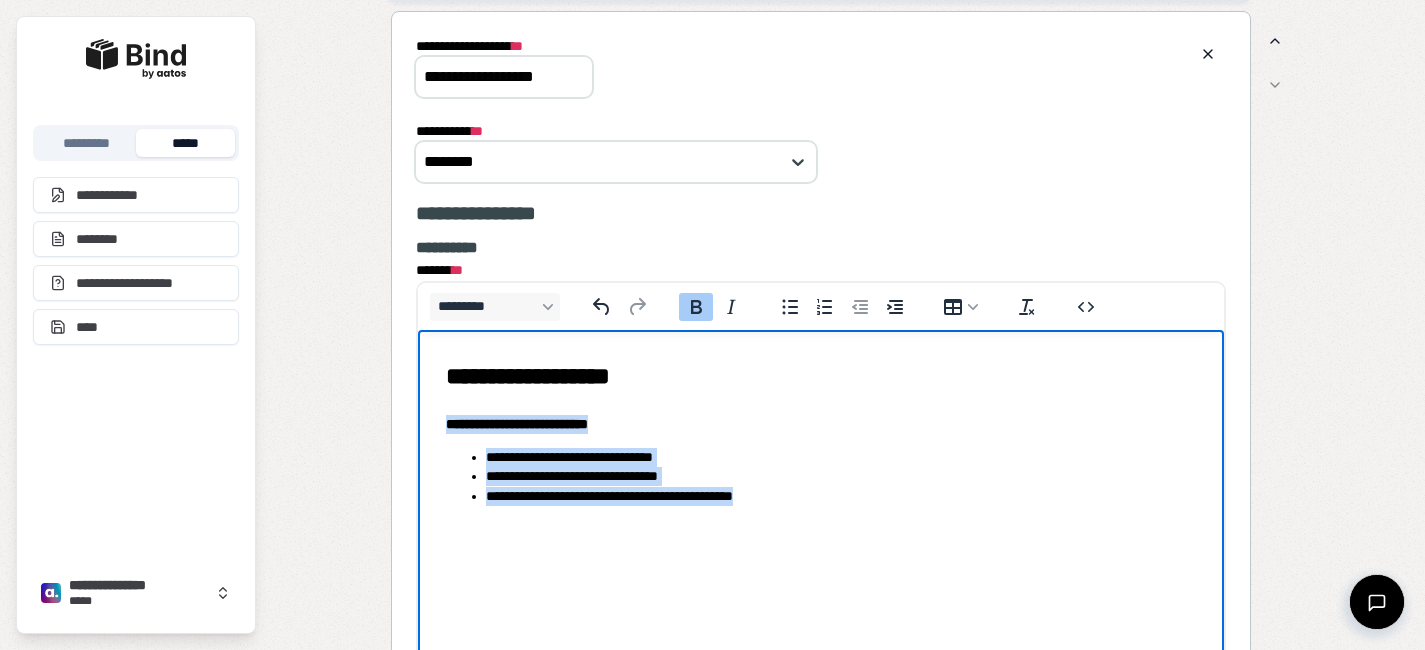 drag, startPoint x: 888, startPoint y: 507, endPoint x: 336, endPoint y: 409, distance: 560.6318 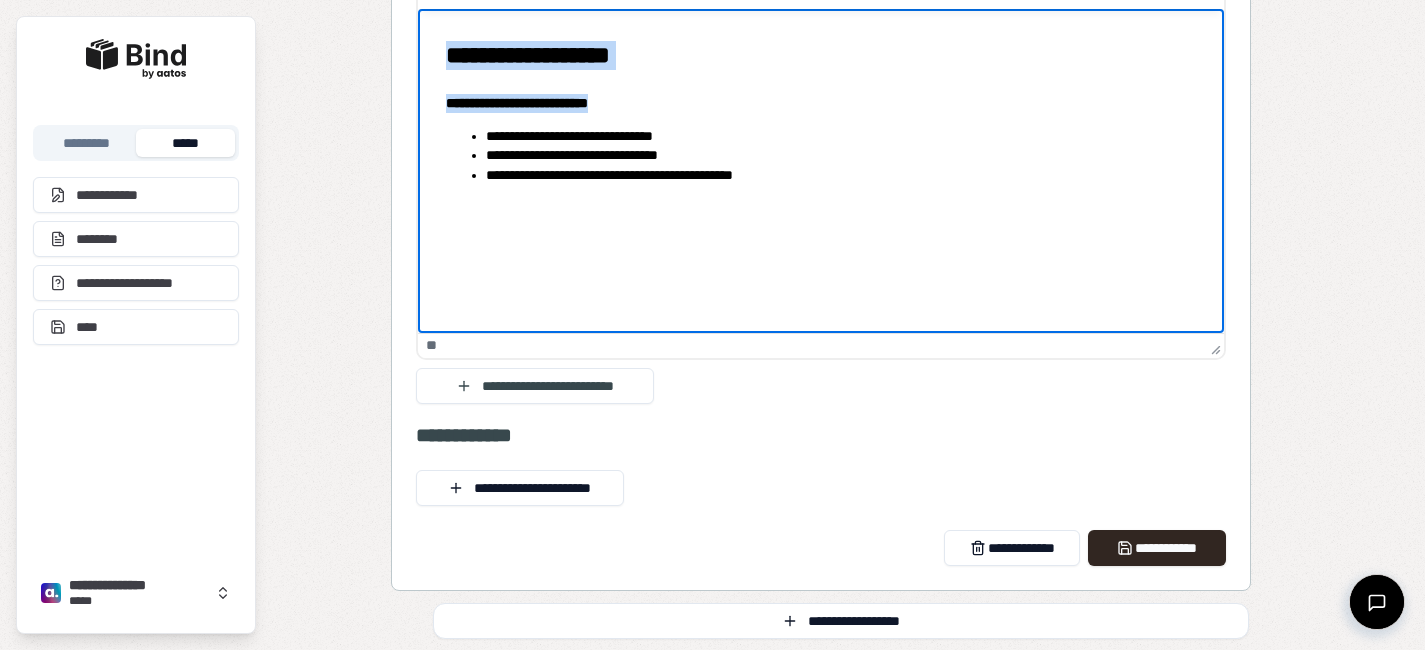 scroll, scrollTop: 1932, scrollLeft: 0, axis: vertical 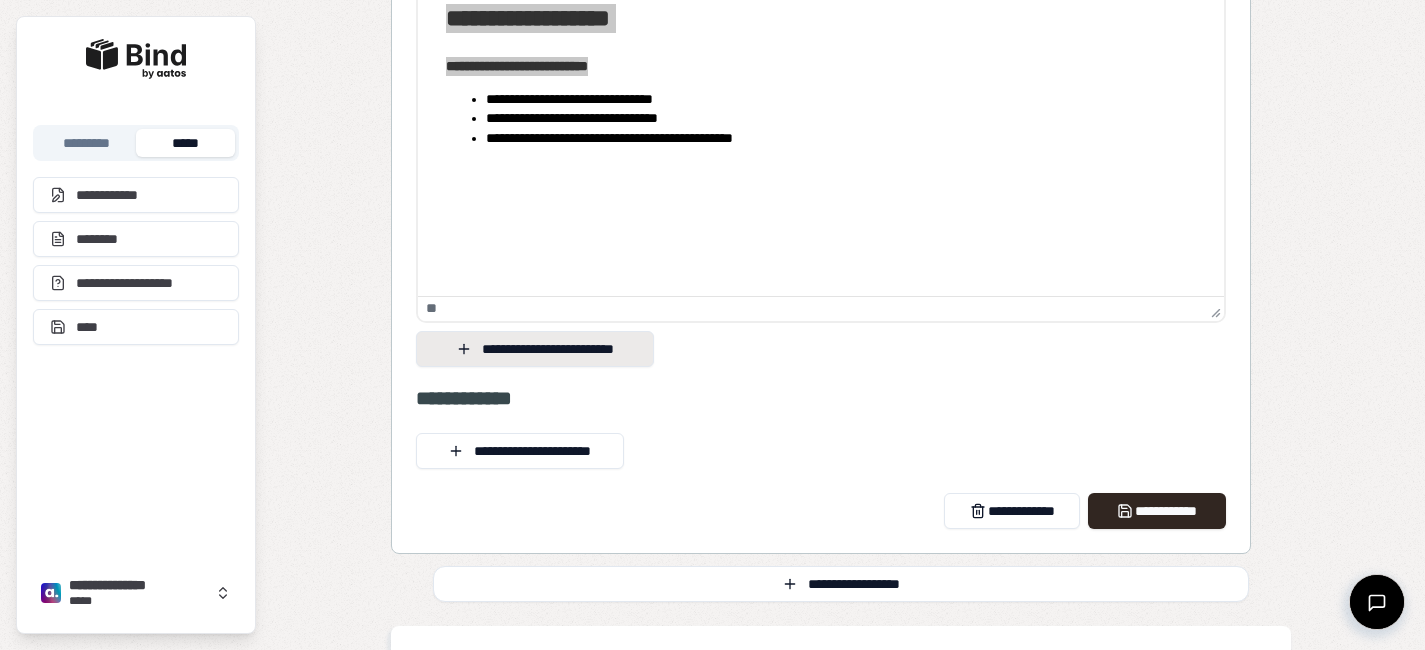 click on "**********" at bounding box center [535, 349] 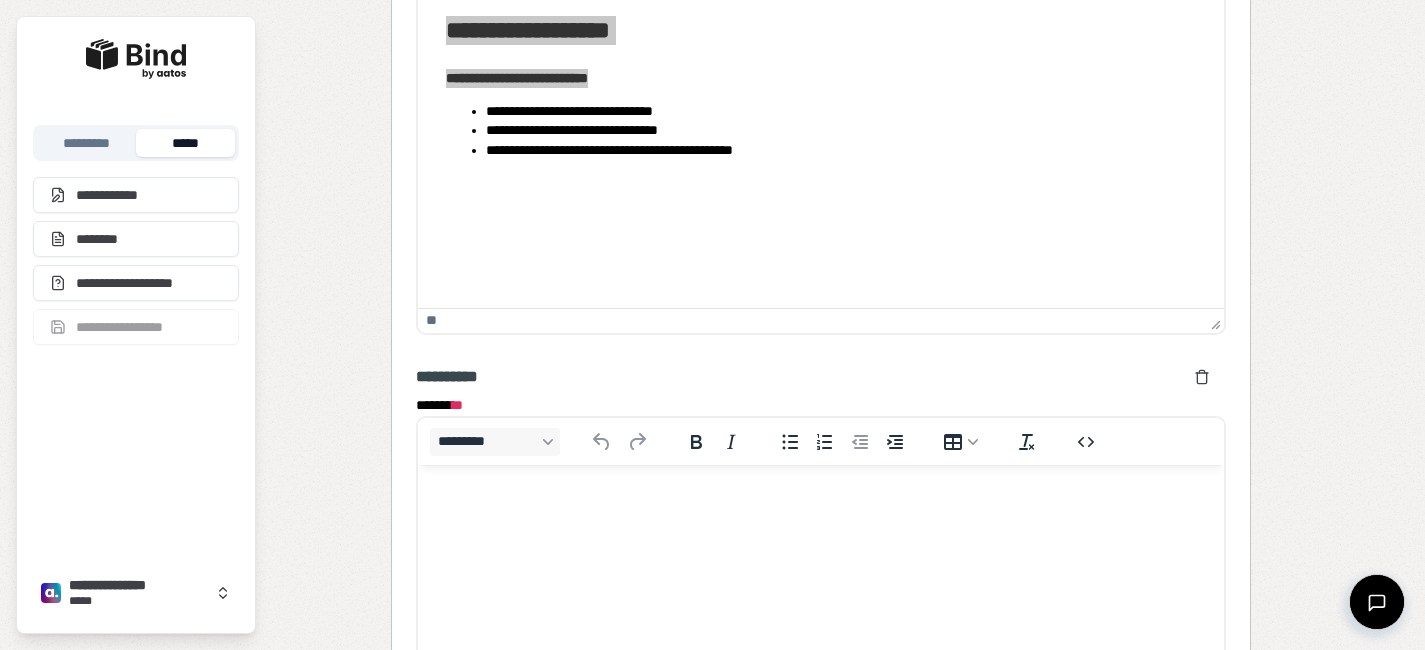 scroll, scrollTop: 0, scrollLeft: 0, axis: both 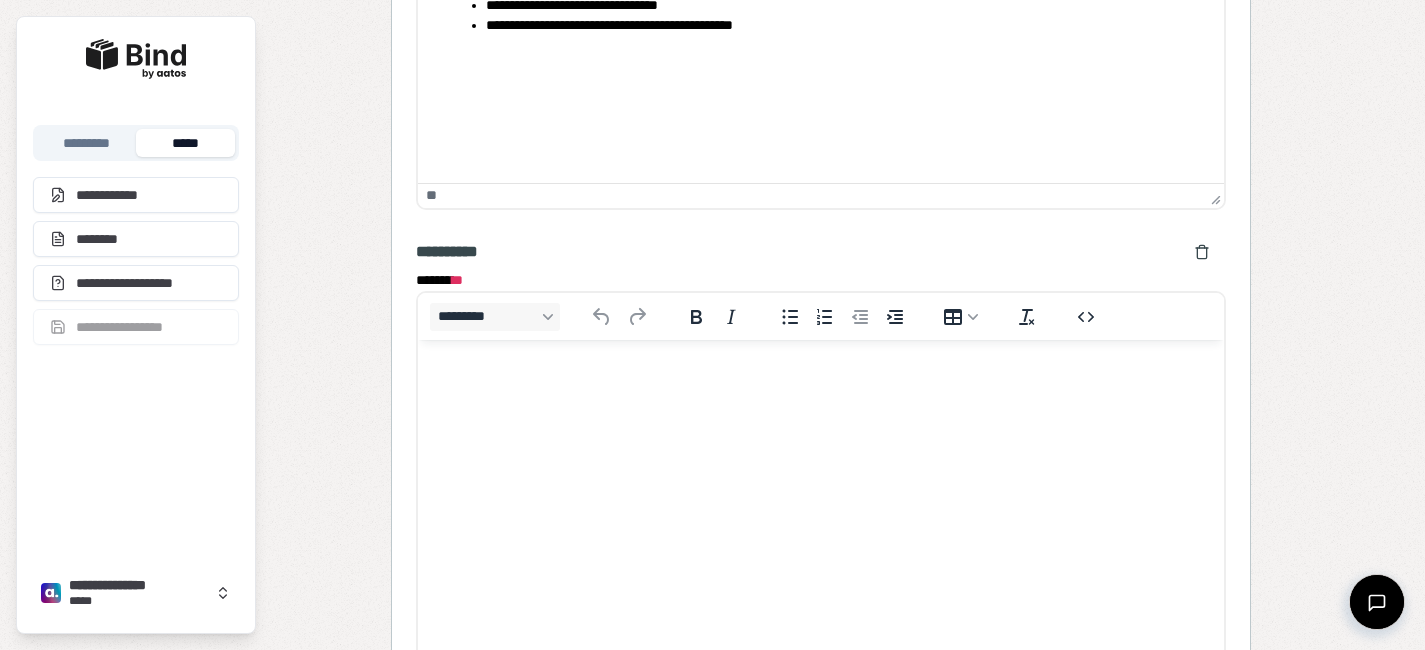 click at bounding box center (820, 378) 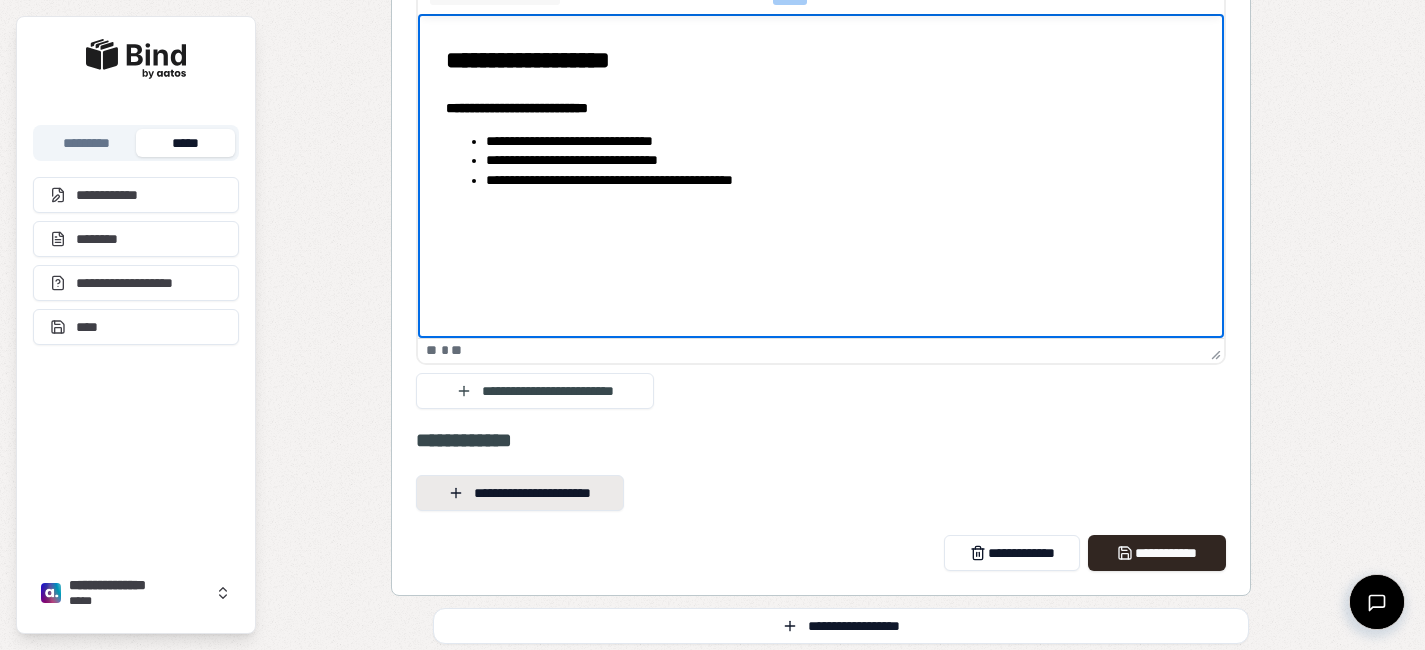 scroll, scrollTop: 2388, scrollLeft: 0, axis: vertical 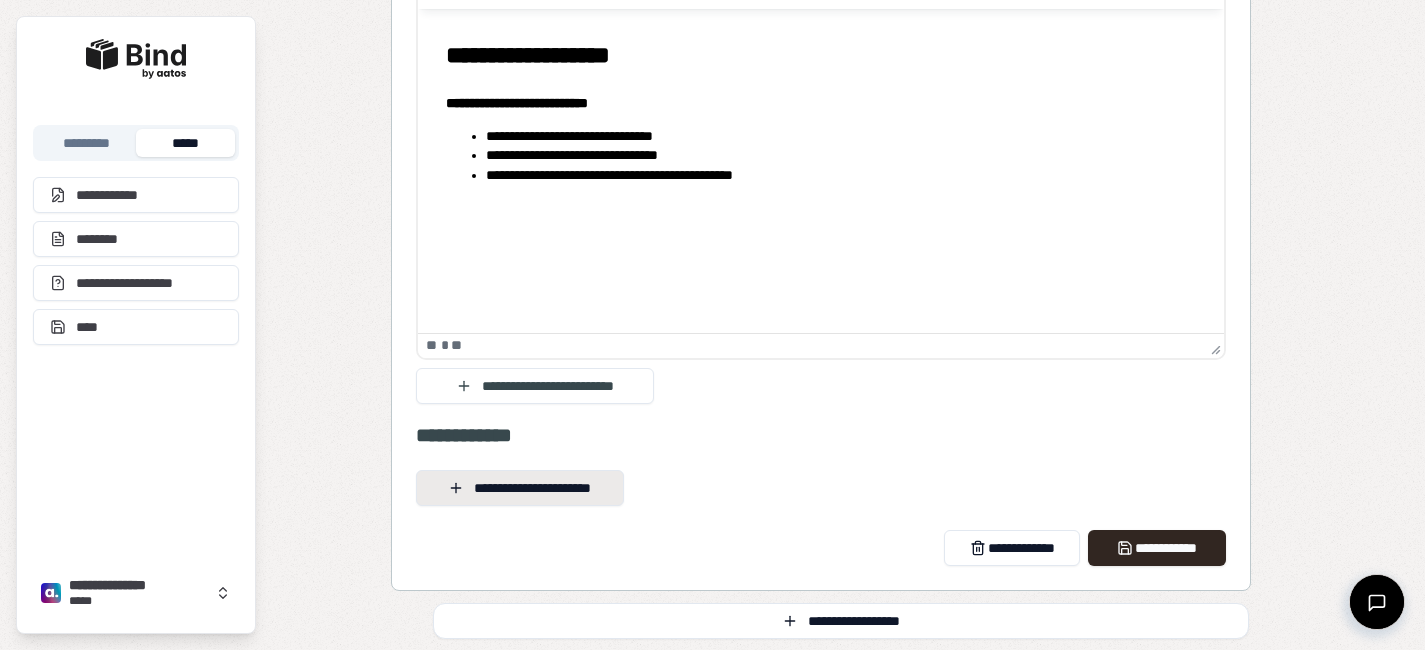 click on "**********" at bounding box center [520, 488] 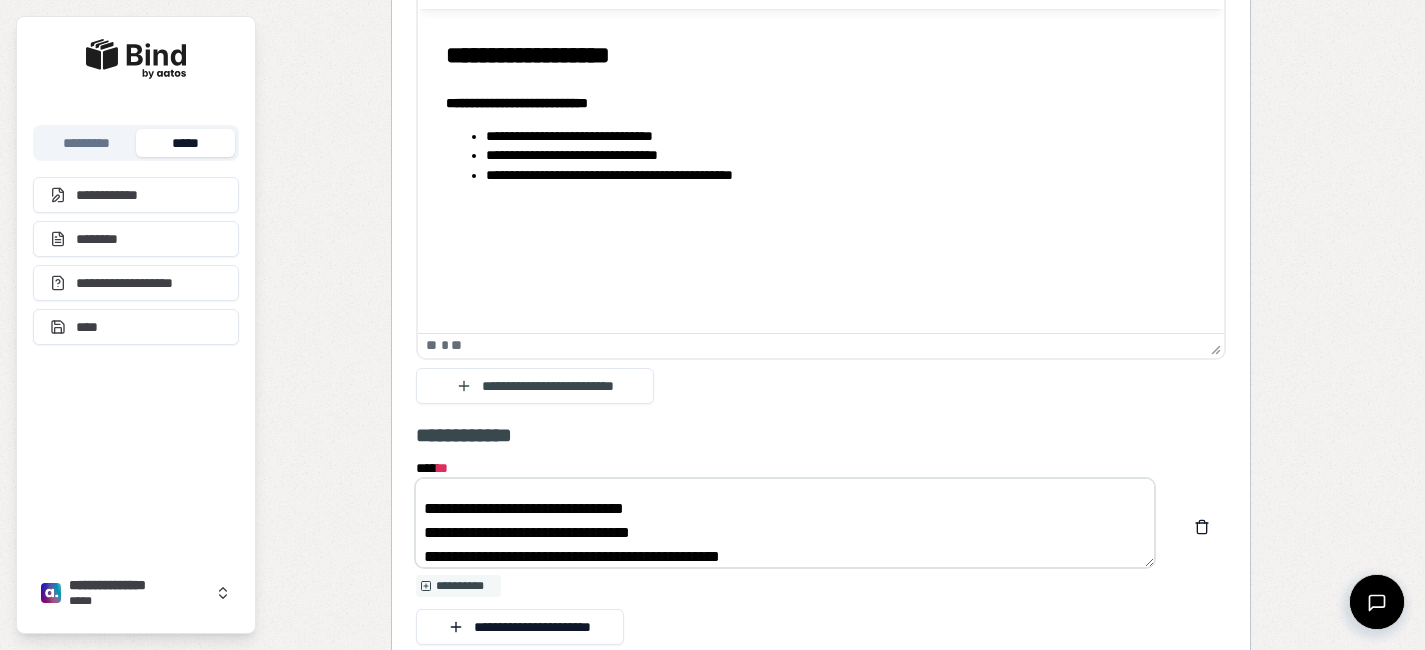 scroll, scrollTop: 0, scrollLeft: 0, axis: both 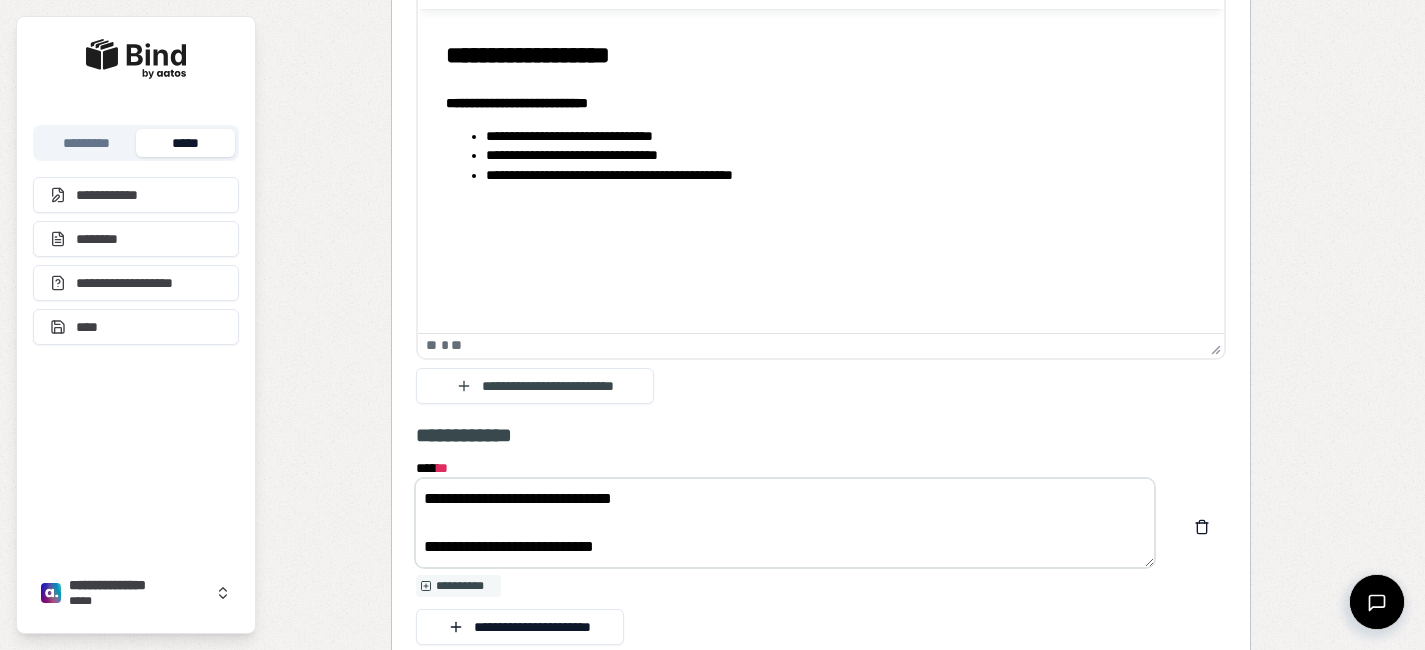 click on "**********" at bounding box center (785, 523) 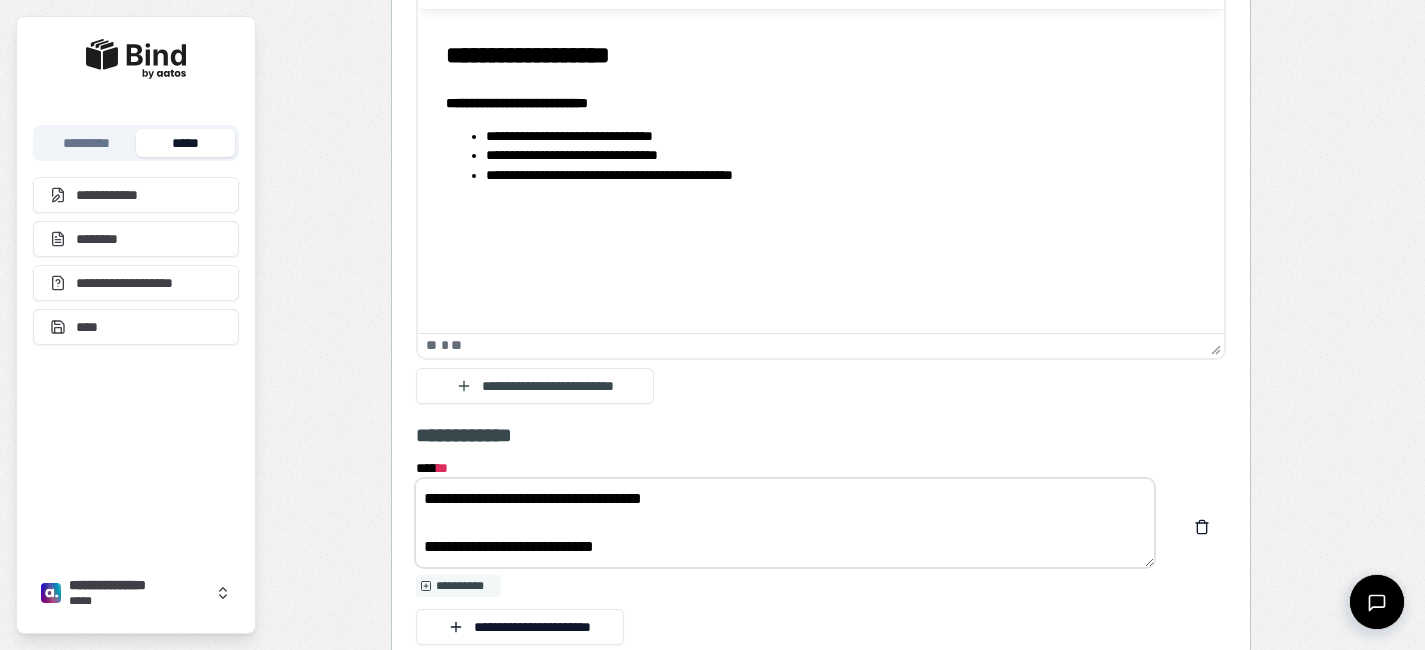 click on "**********" at bounding box center (785, 523) 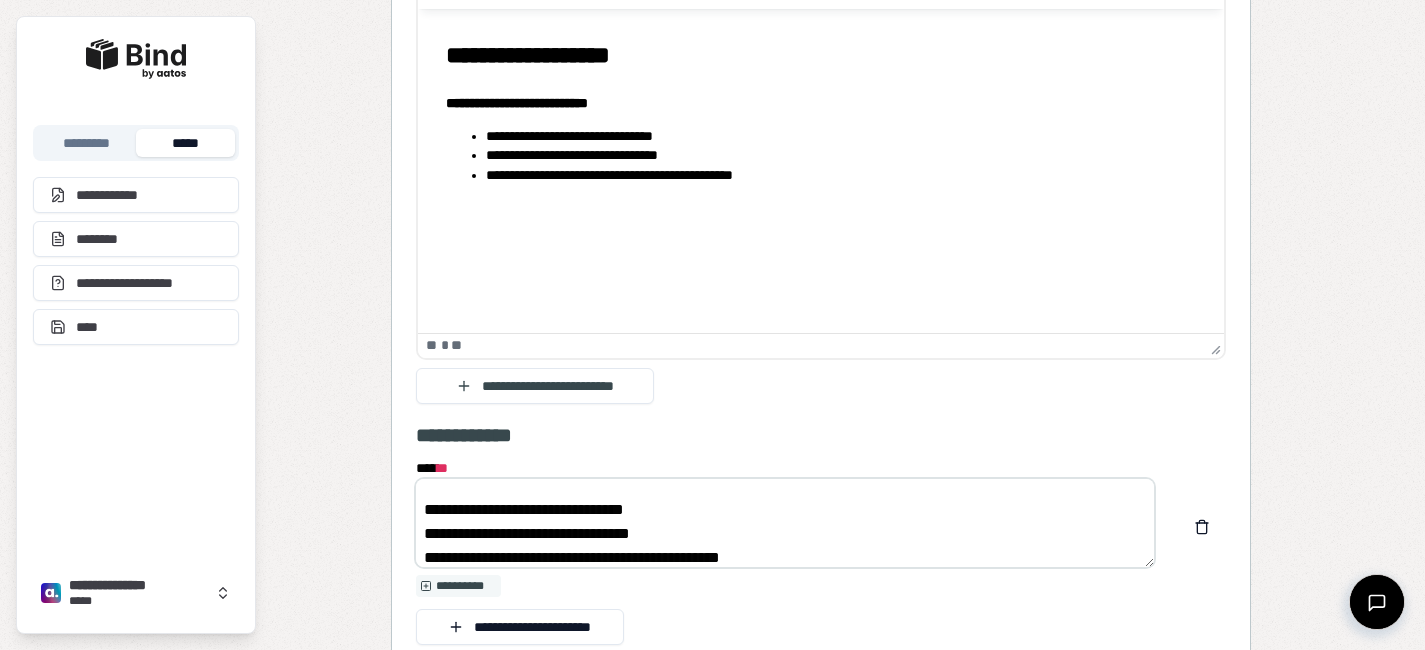scroll, scrollTop: 72, scrollLeft: 0, axis: vertical 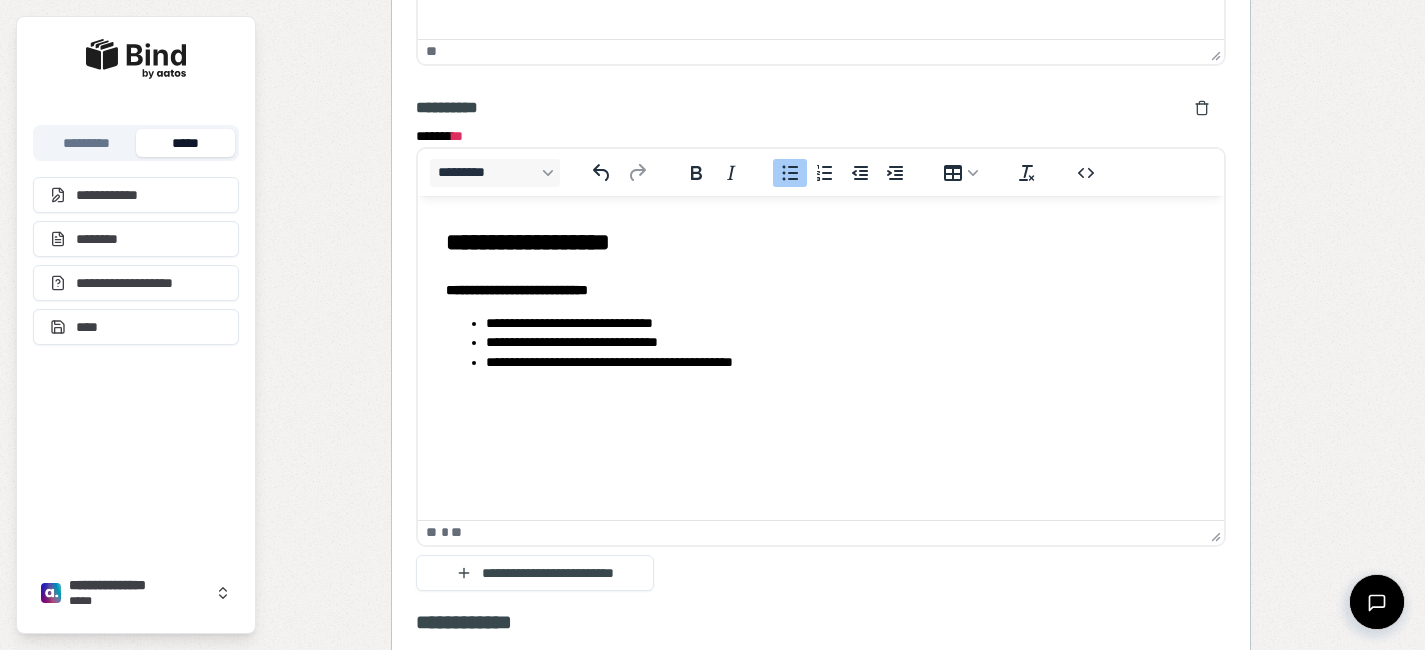 type on "**********" 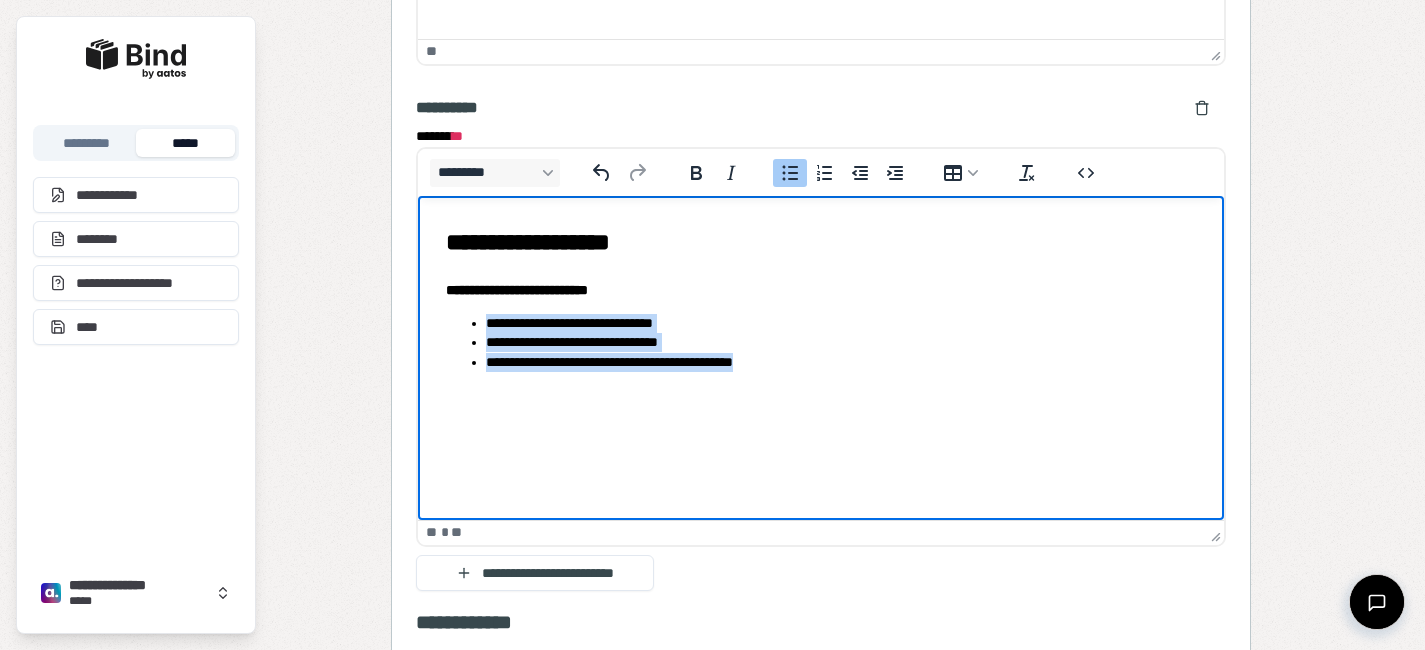 drag, startPoint x: 792, startPoint y: 355, endPoint x: 451, endPoint y: 328, distance: 342.06723 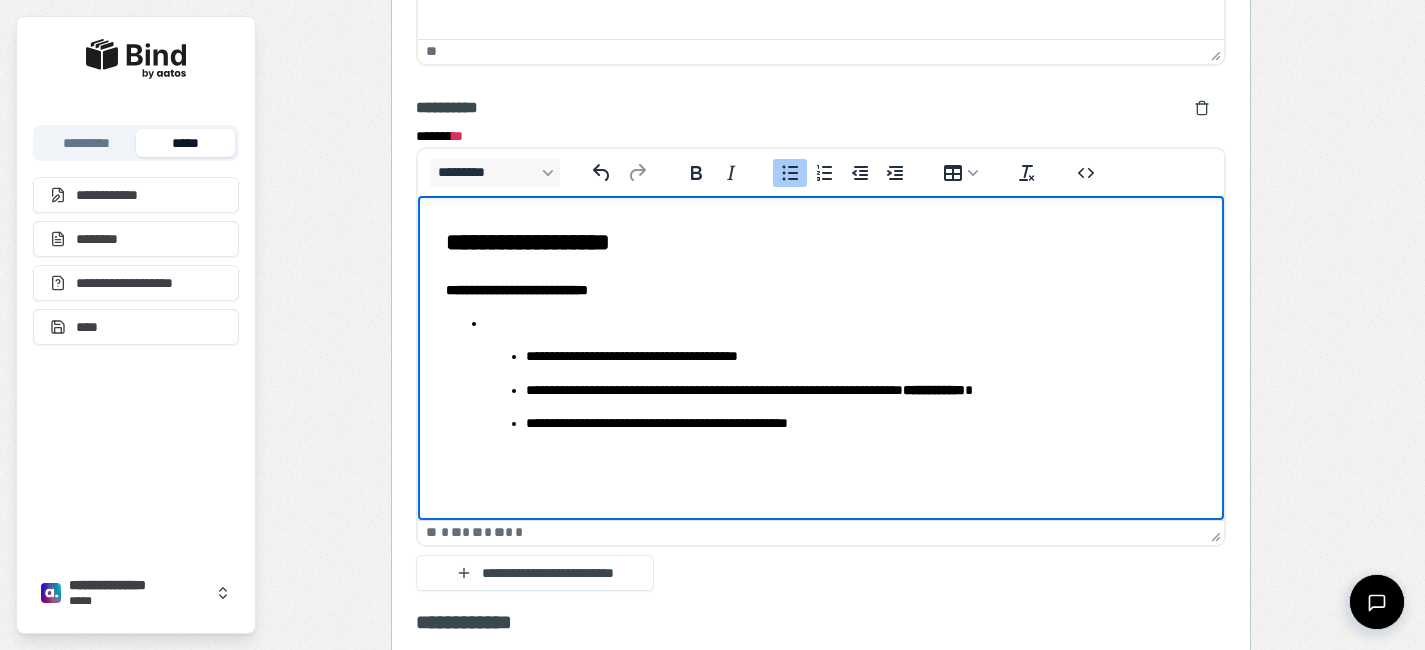 click on "**********" at bounding box center (860, 355) 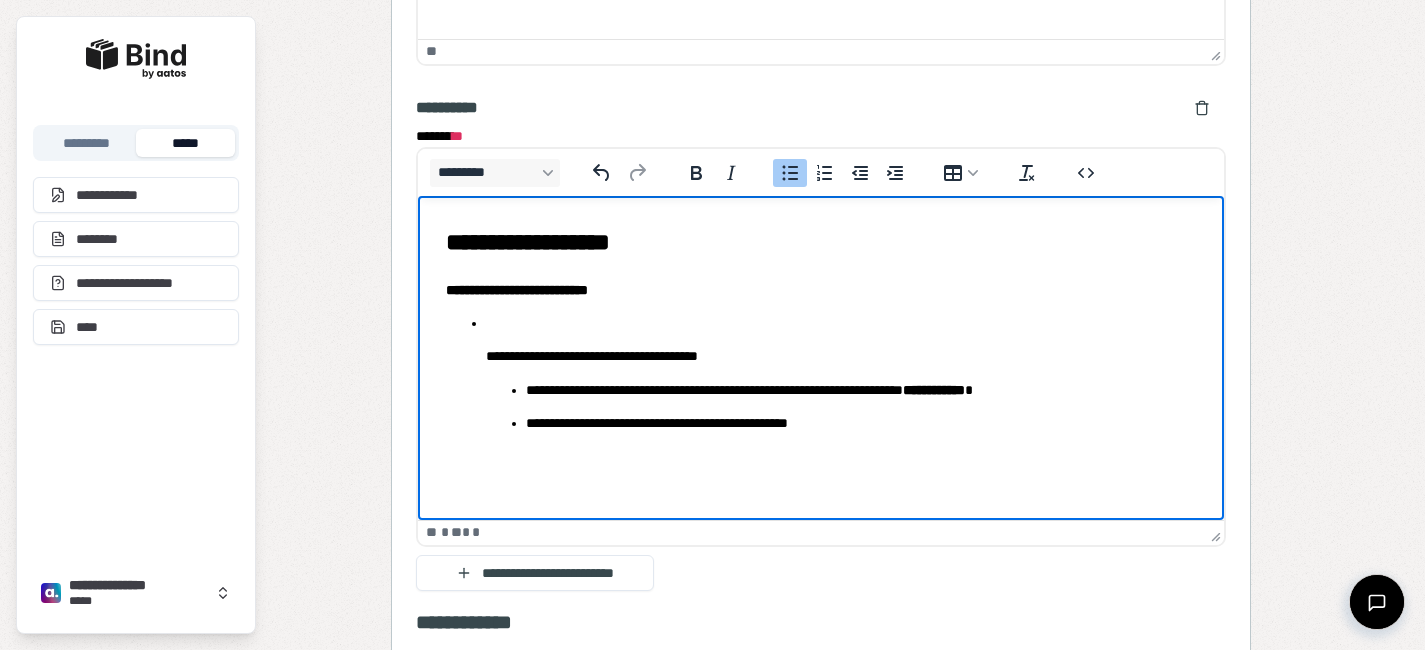 click on "**********" at bounding box center [820, 345] 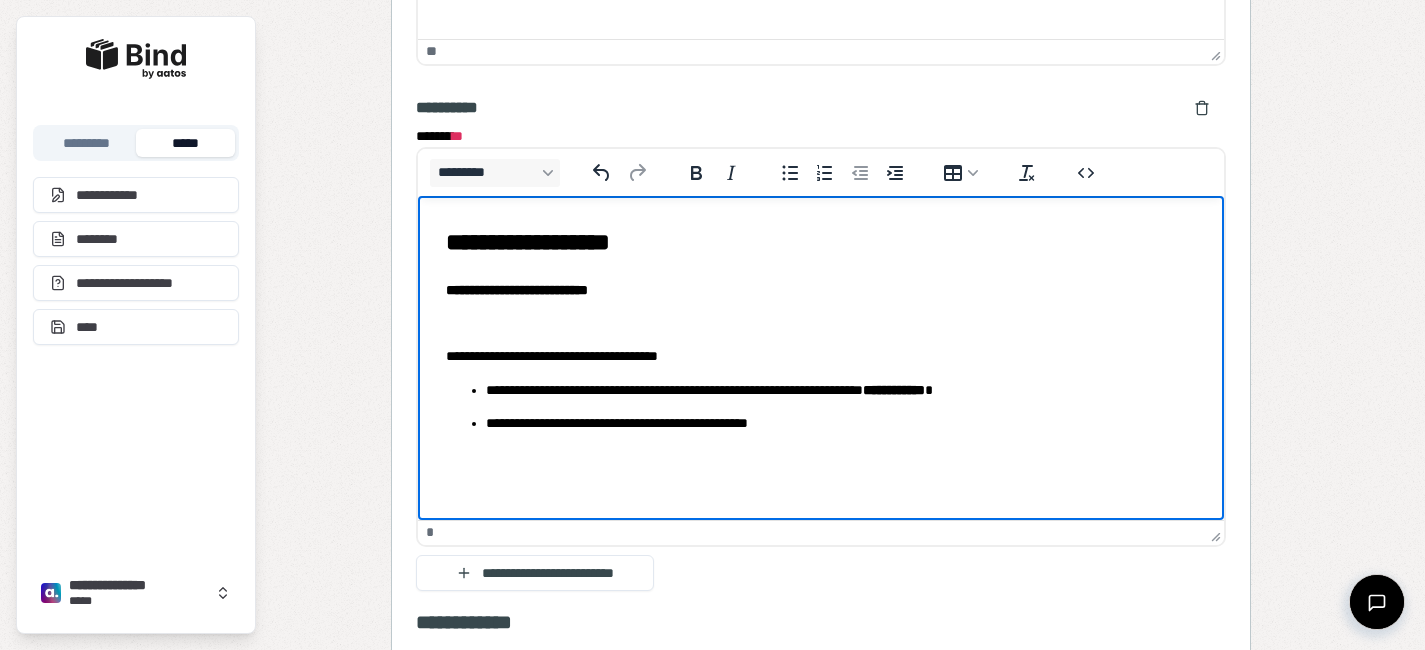 click on "**********" at bounding box center (820, 345) 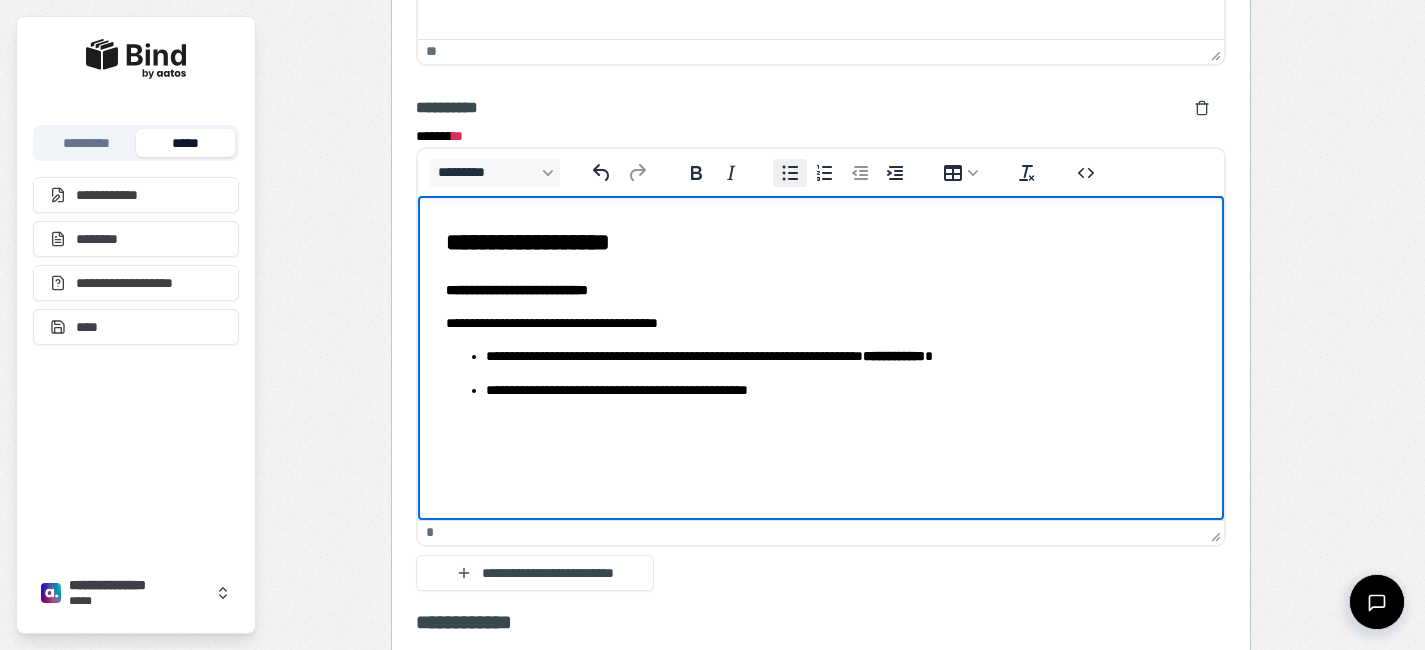 click on "******* * ********* *" at bounding box center [790, 173] 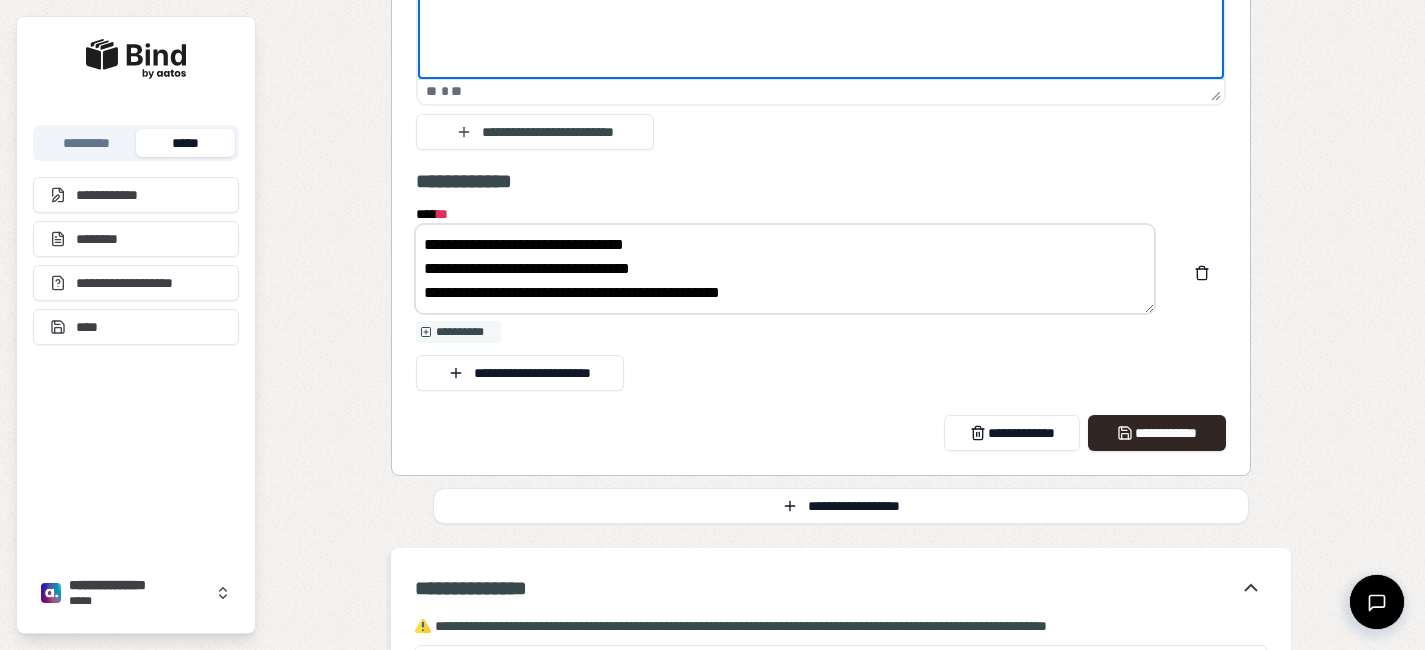 scroll, scrollTop: 2716, scrollLeft: 0, axis: vertical 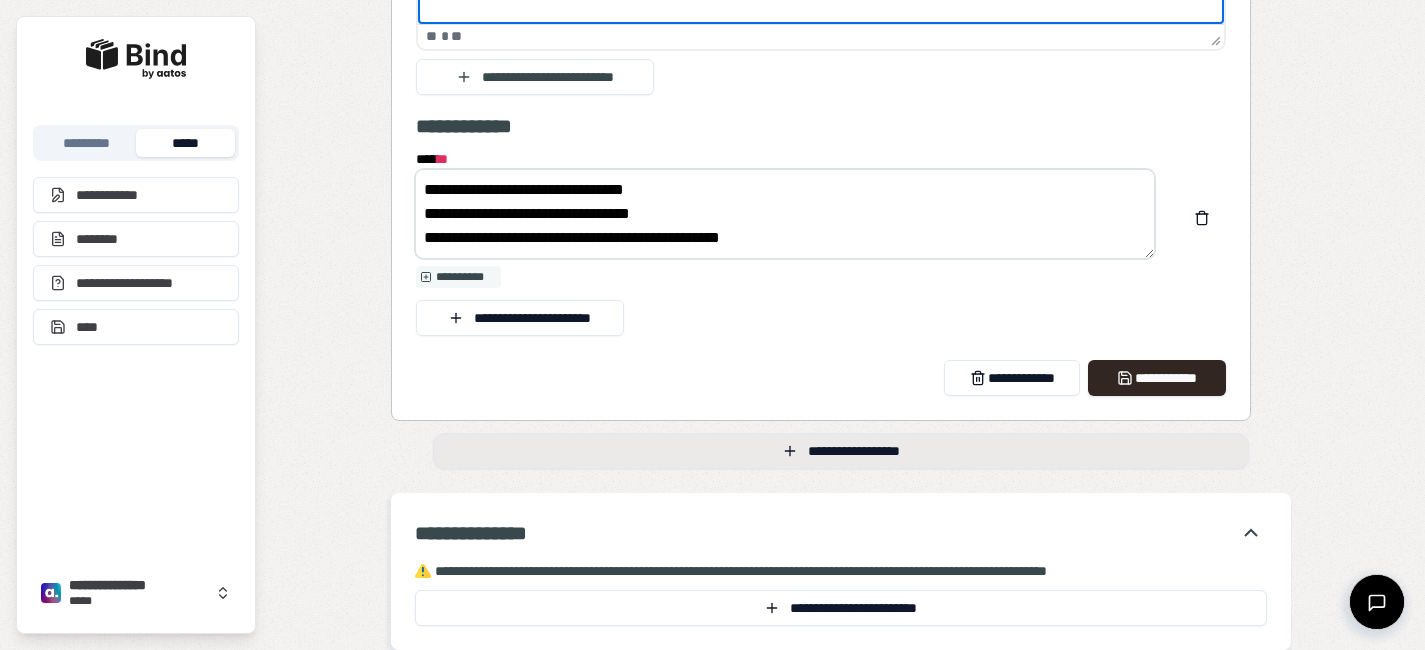 click on "**********" at bounding box center (841, 451) 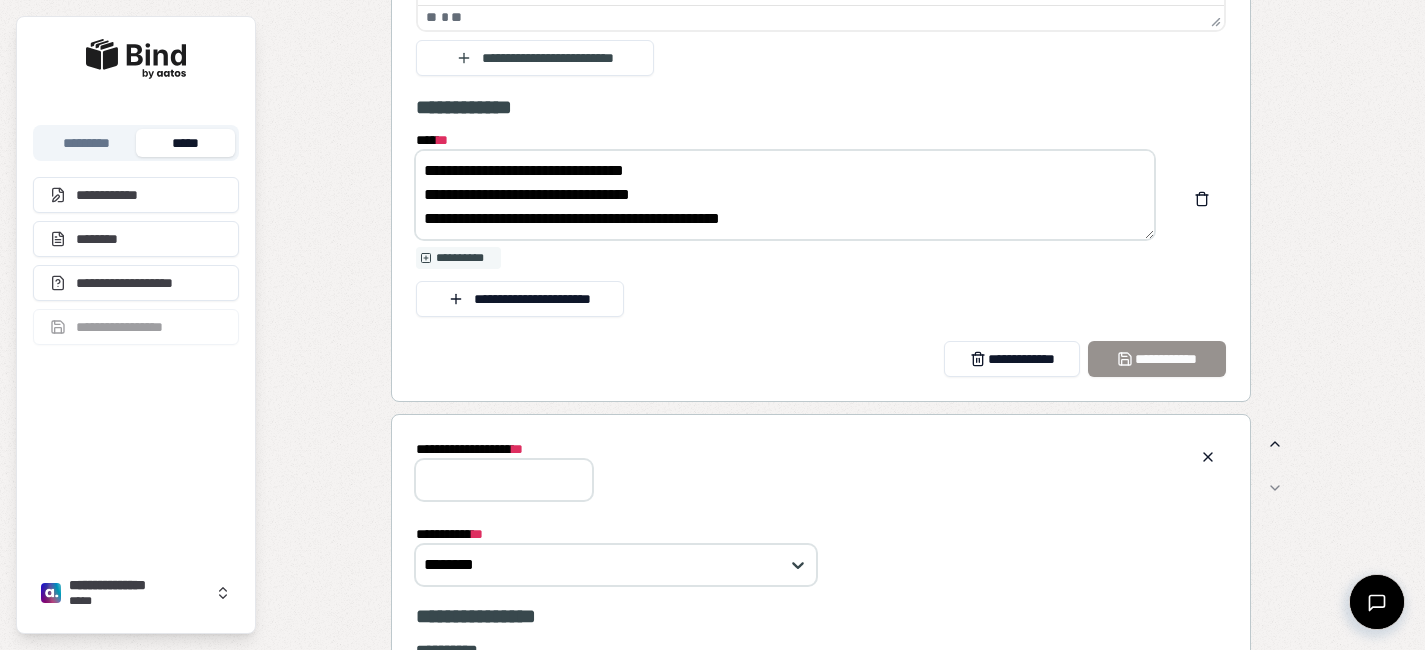 scroll, scrollTop: 0, scrollLeft: 0, axis: both 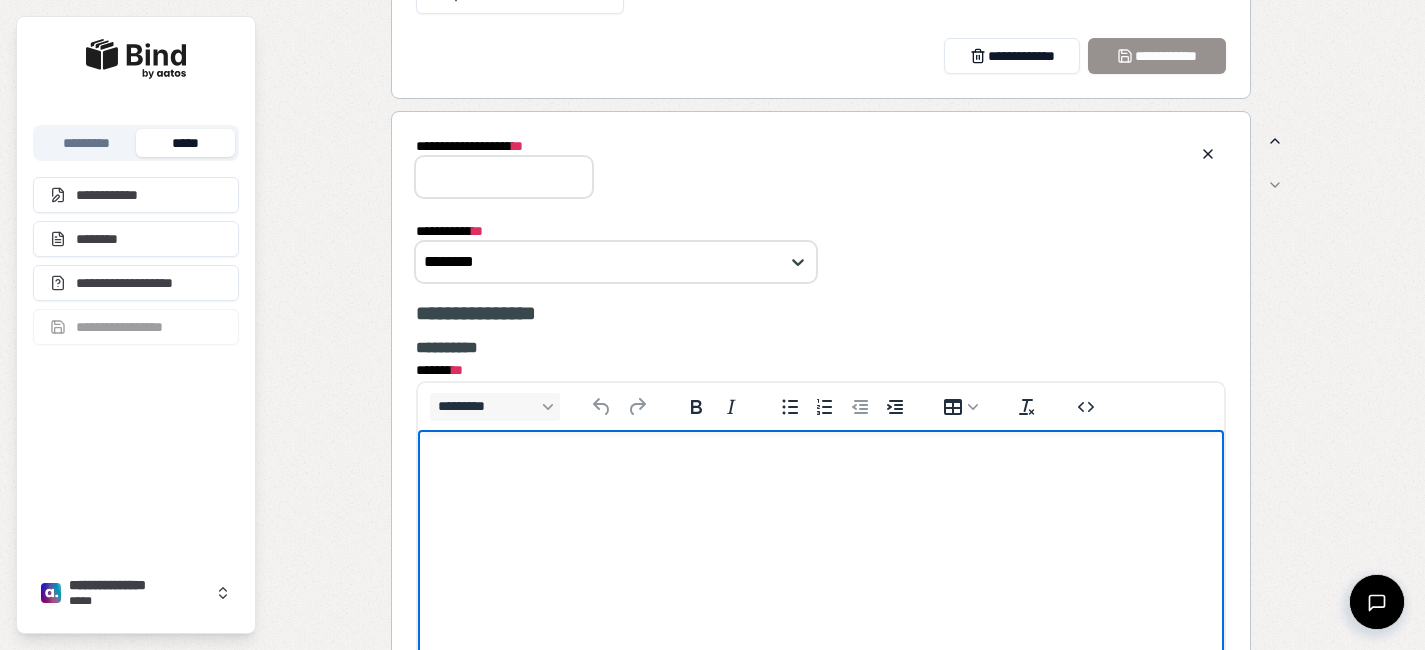 click at bounding box center (820, 468) 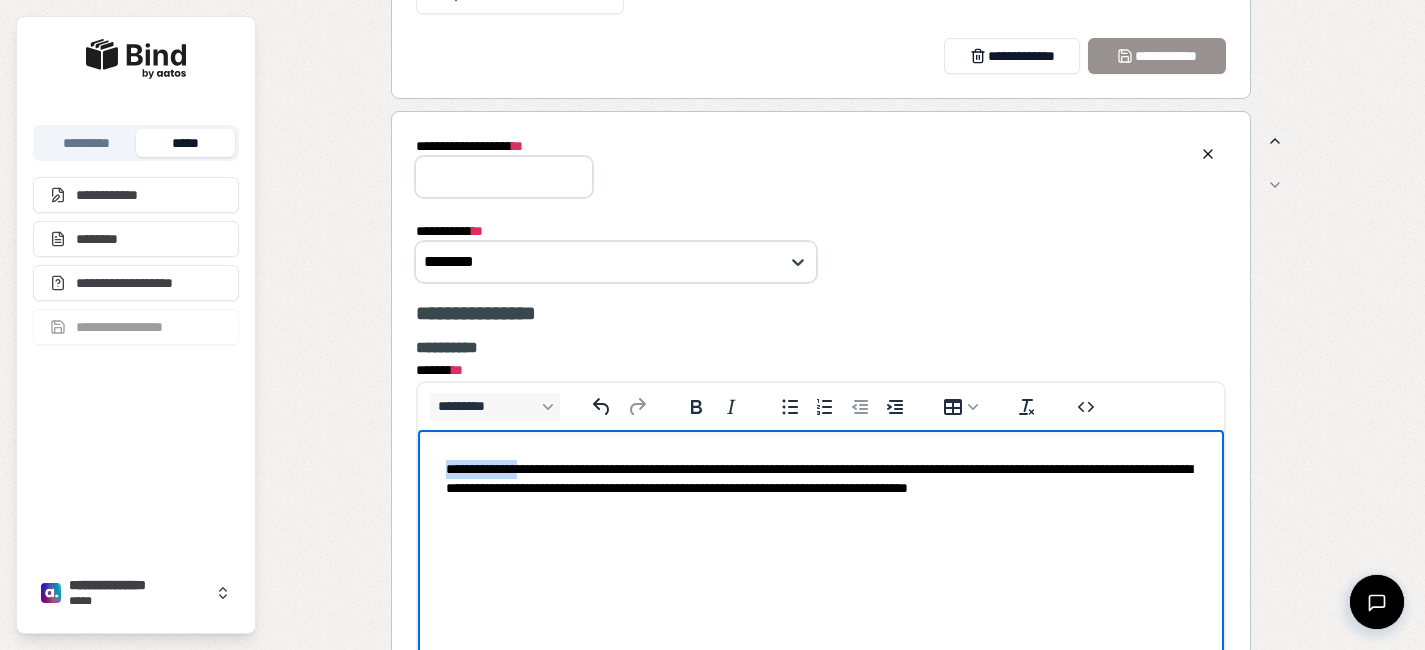 drag, startPoint x: 528, startPoint y: 467, endPoint x: 402, endPoint y: 463, distance: 126.06348 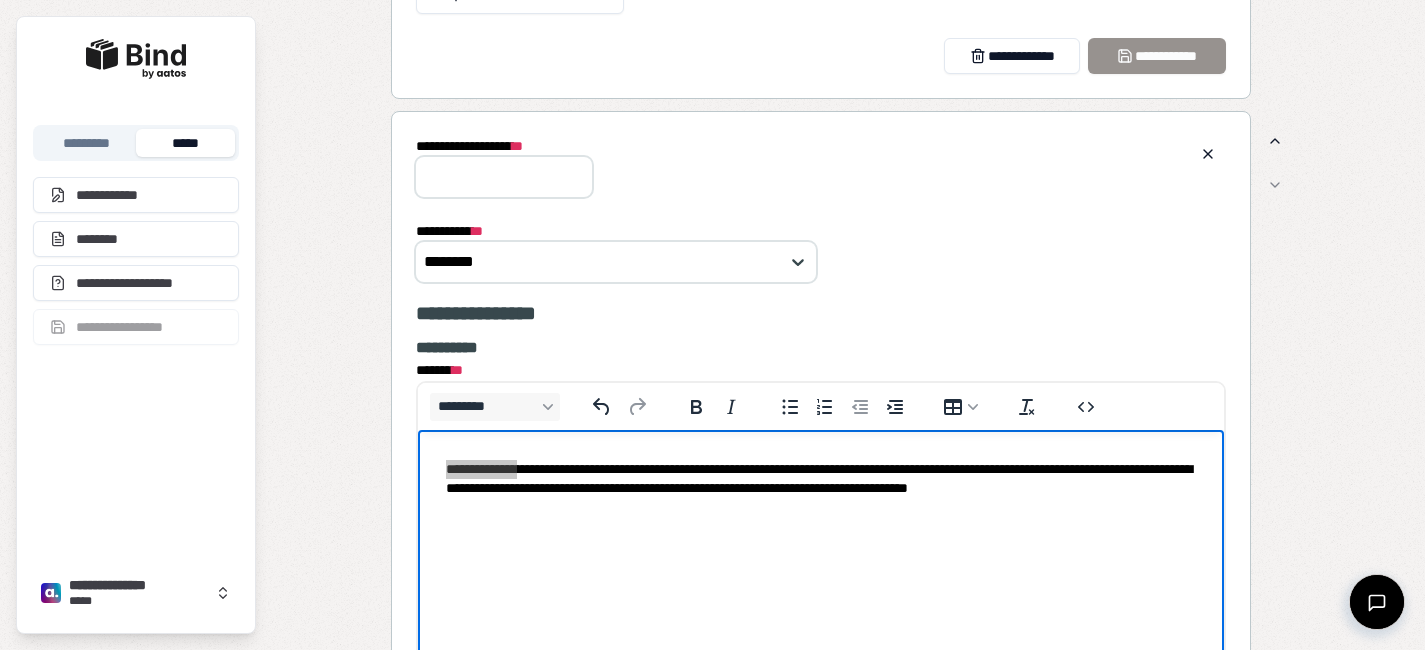 click on "**********" at bounding box center [504, 177] 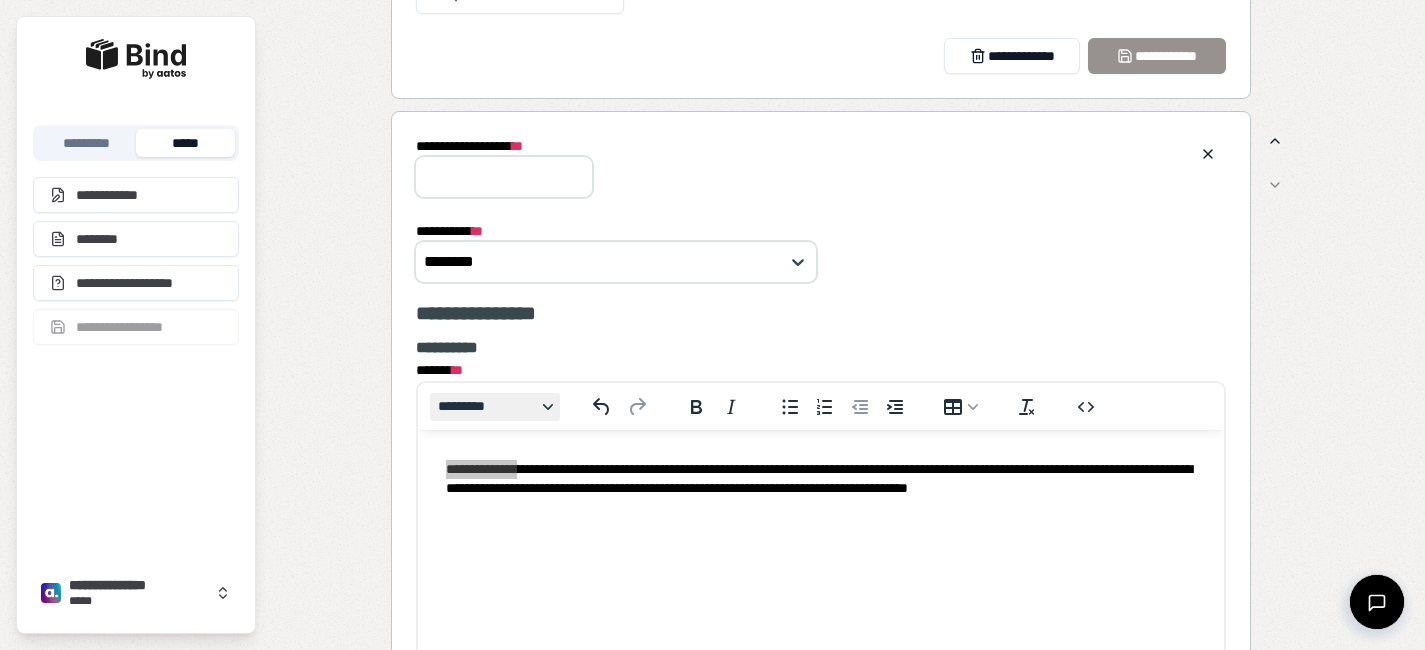 paste on "**********" 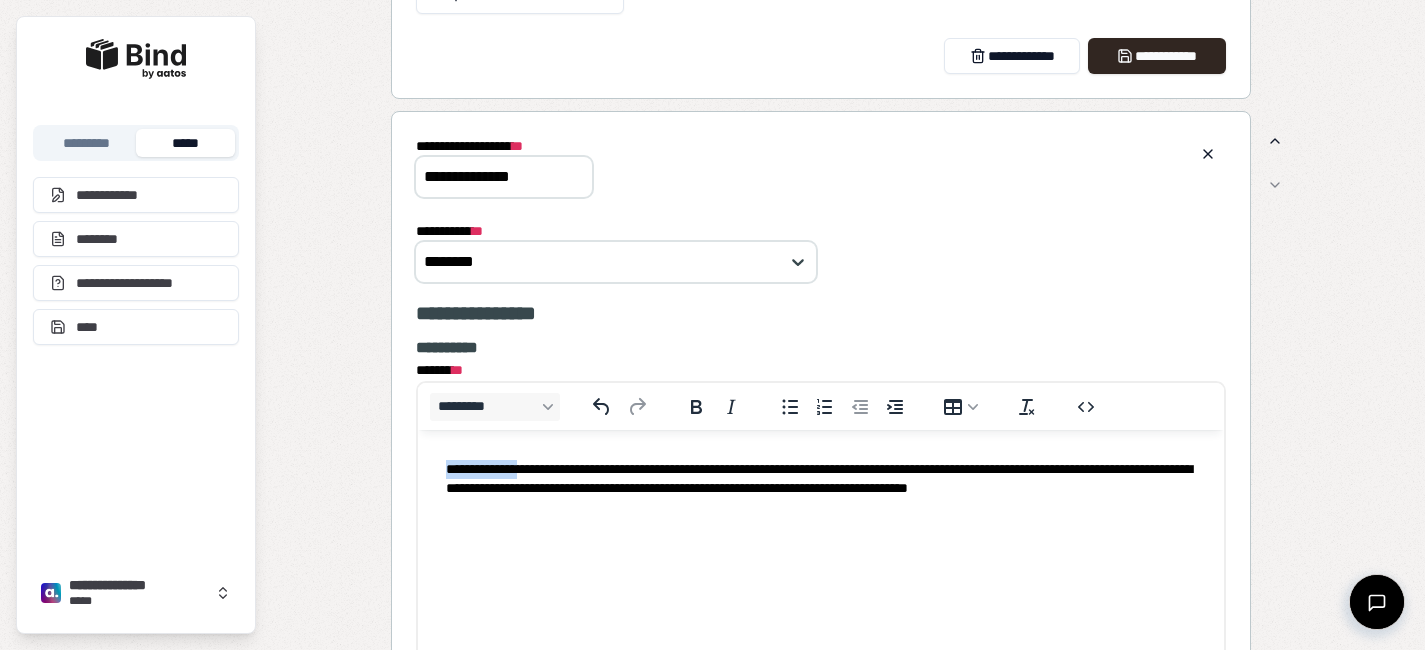 type on "**********" 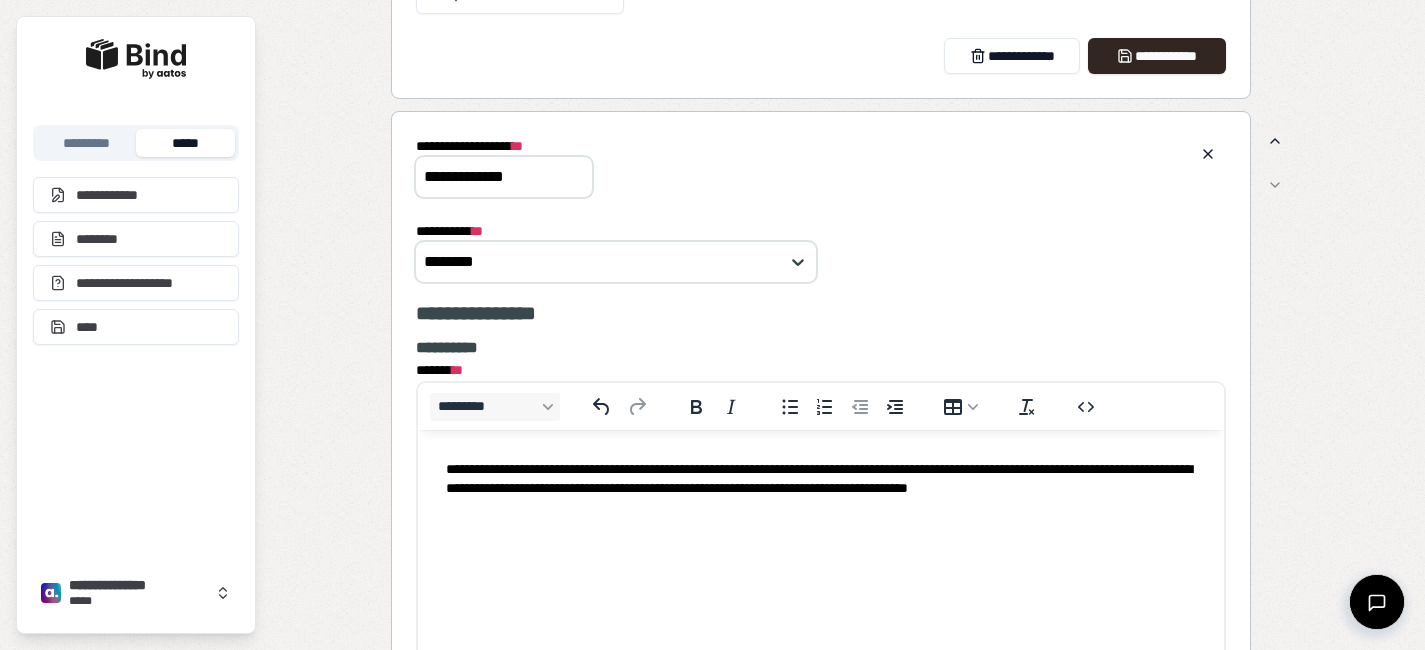 click on "**********" at bounding box center [820, 488] 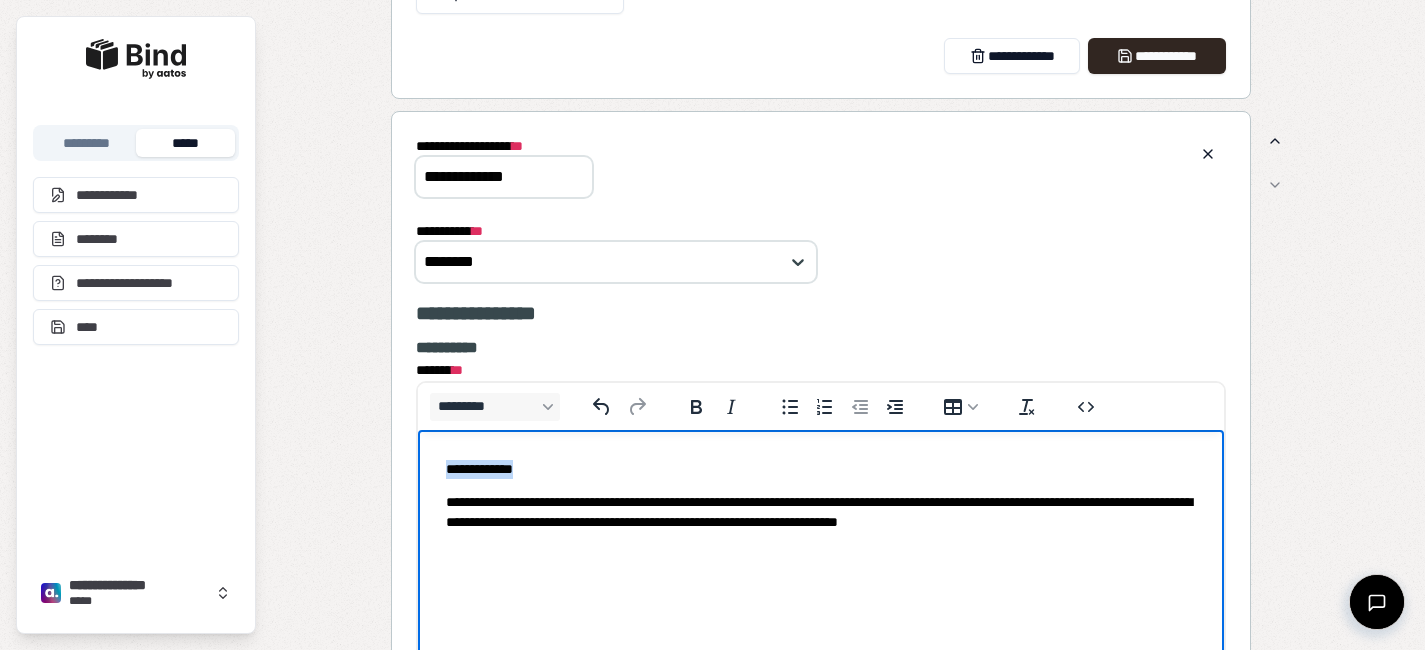 drag, startPoint x: 560, startPoint y: 477, endPoint x: 367, endPoint y: 475, distance: 193.01036 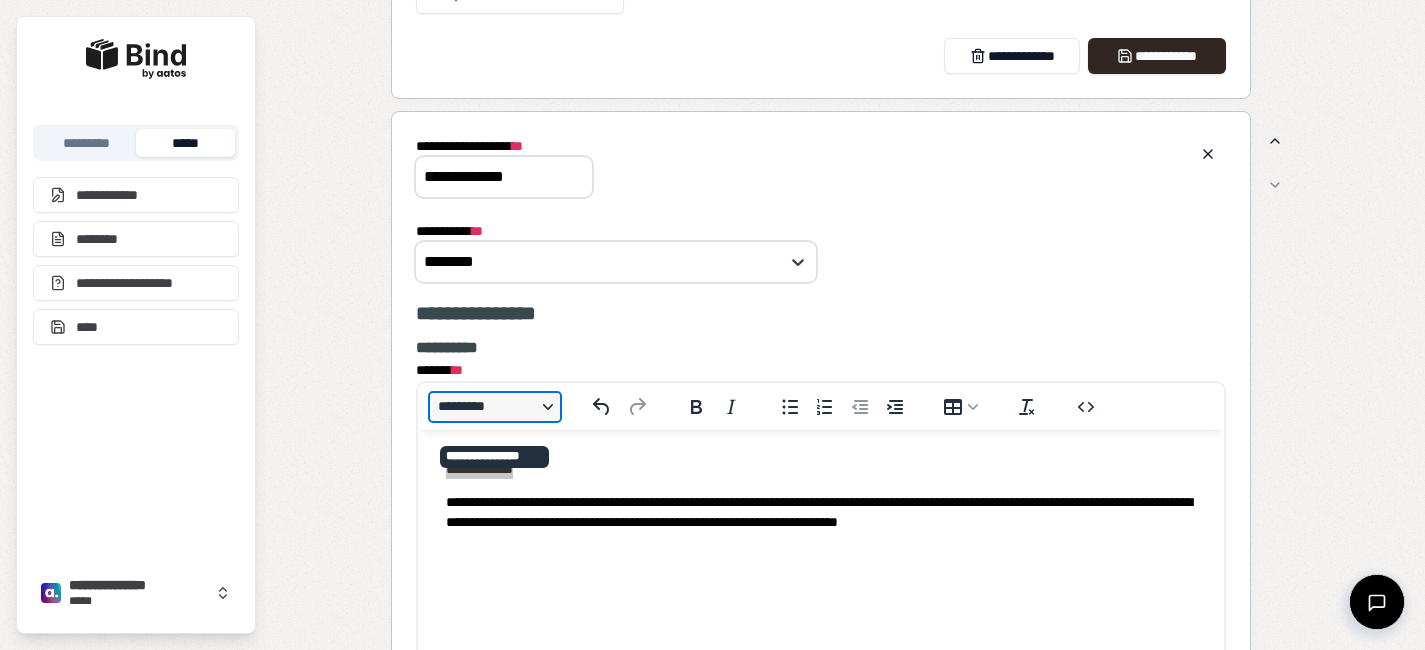 click on "*********" at bounding box center (495, 407) 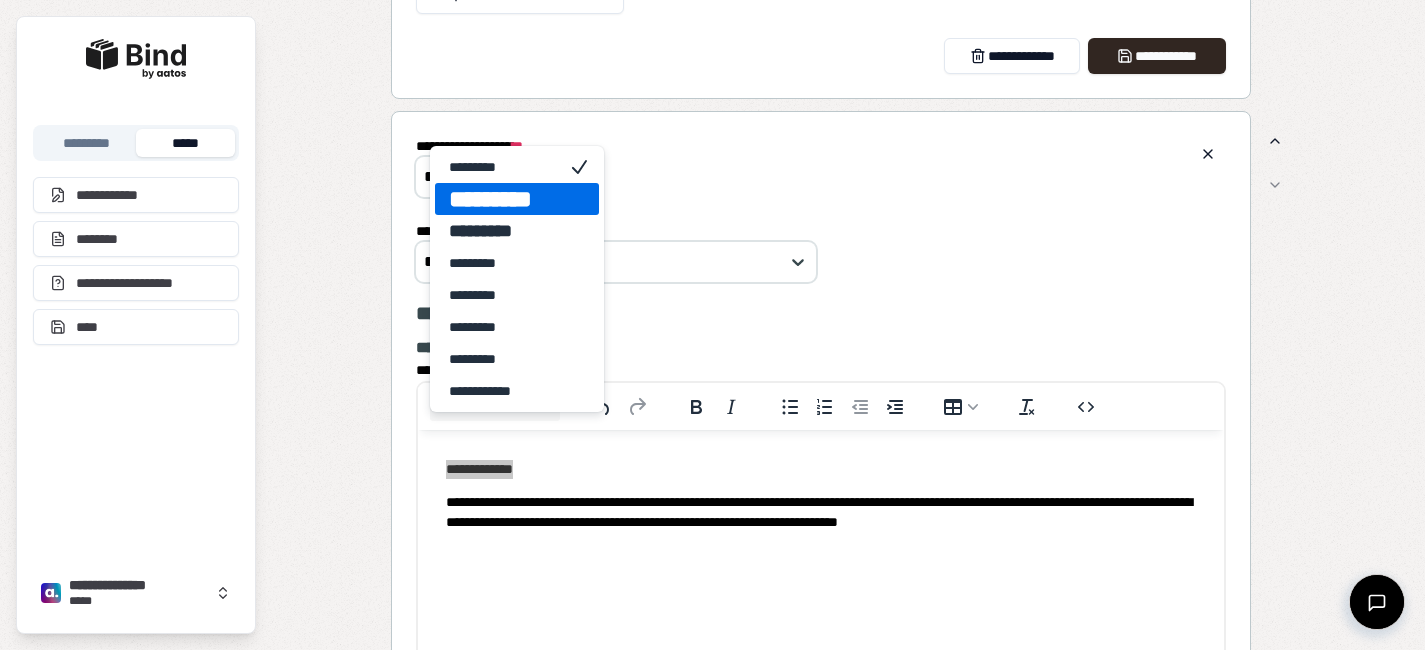click on "*********" at bounding box center (503, 199) 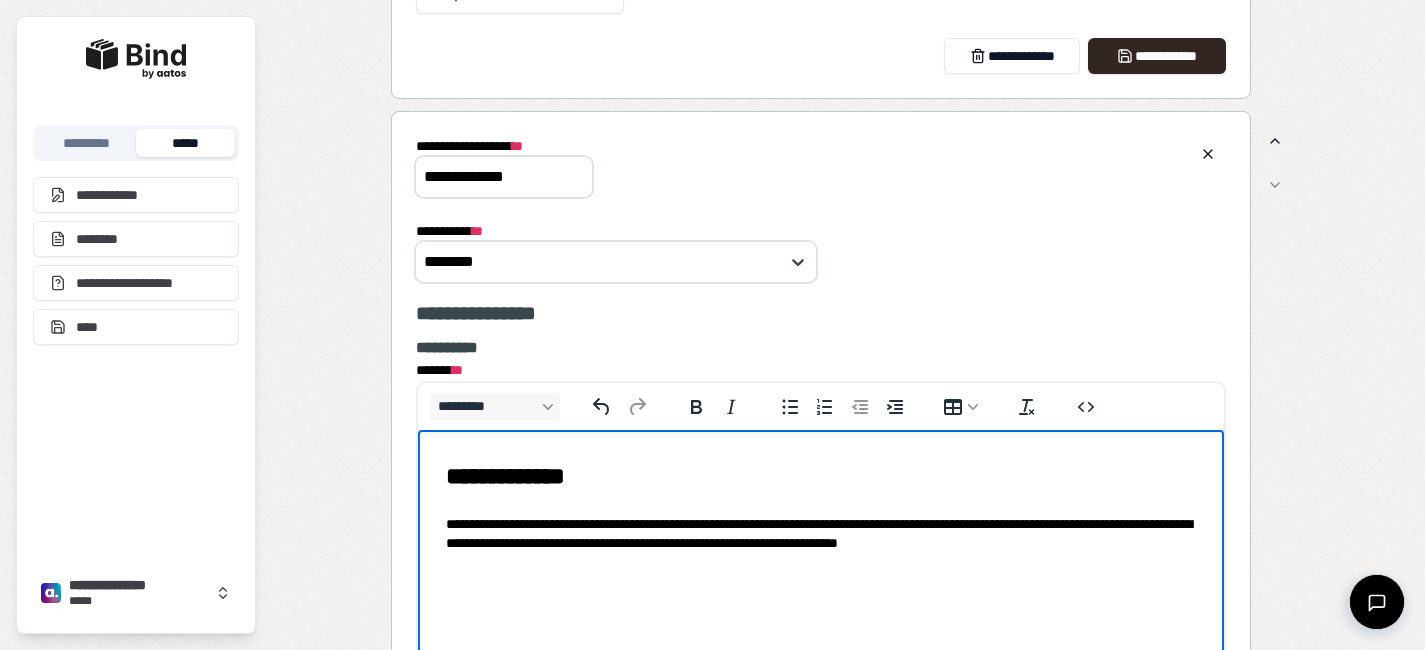 click on "**********" at bounding box center [820, 533] 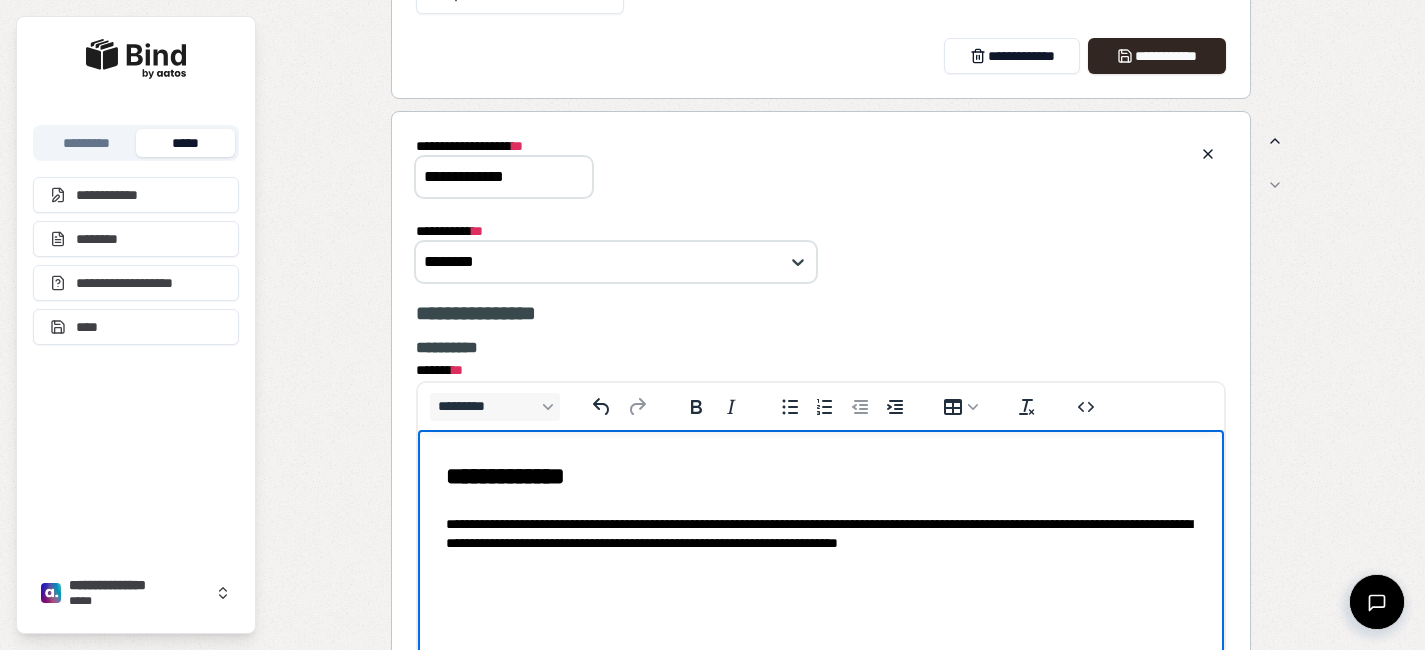 click on "**********" at bounding box center [820, 533] 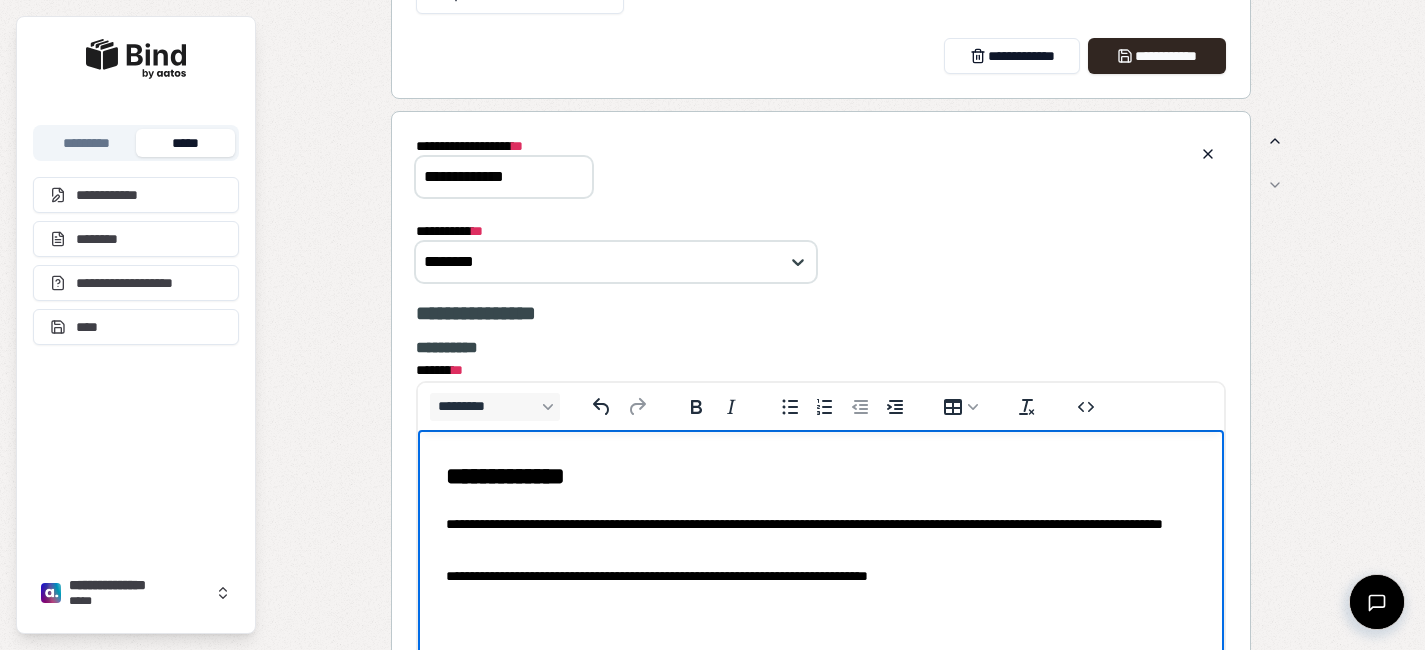 click on "**********" at bounding box center (820, 575) 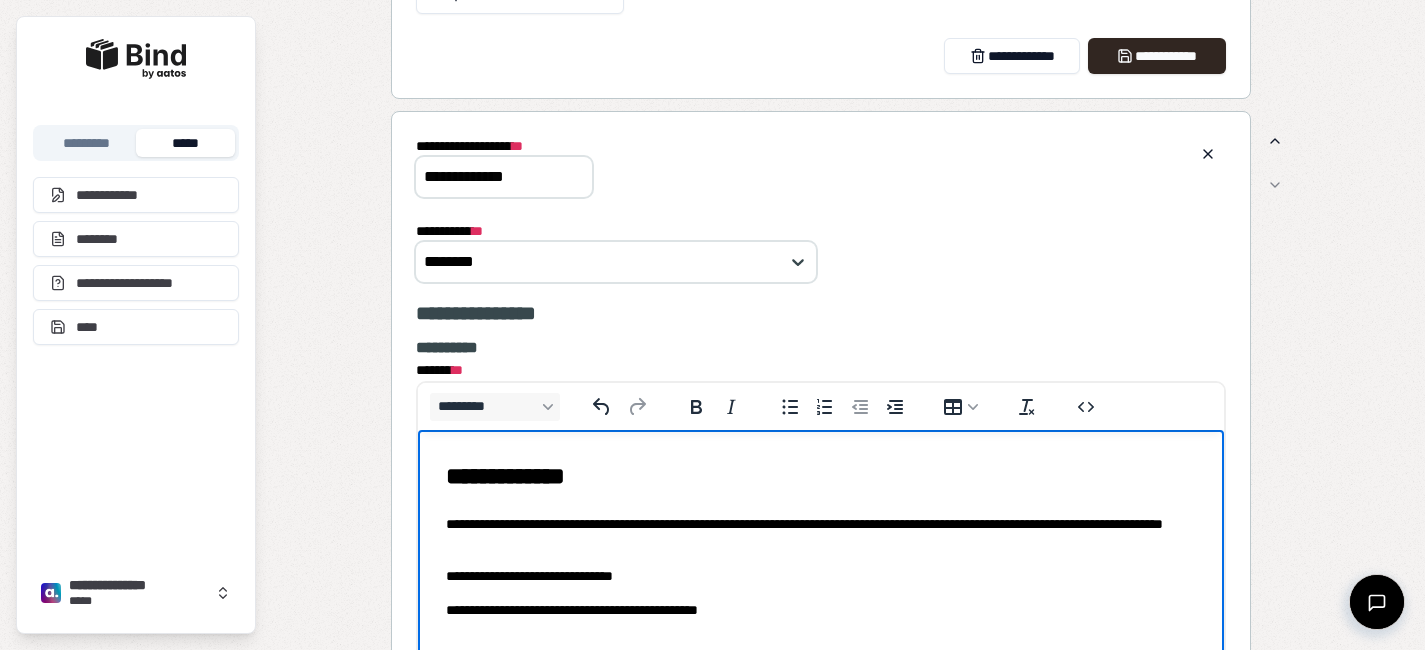 scroll, scrollTop: 3067, scrollLeft: 0, axis: vertical 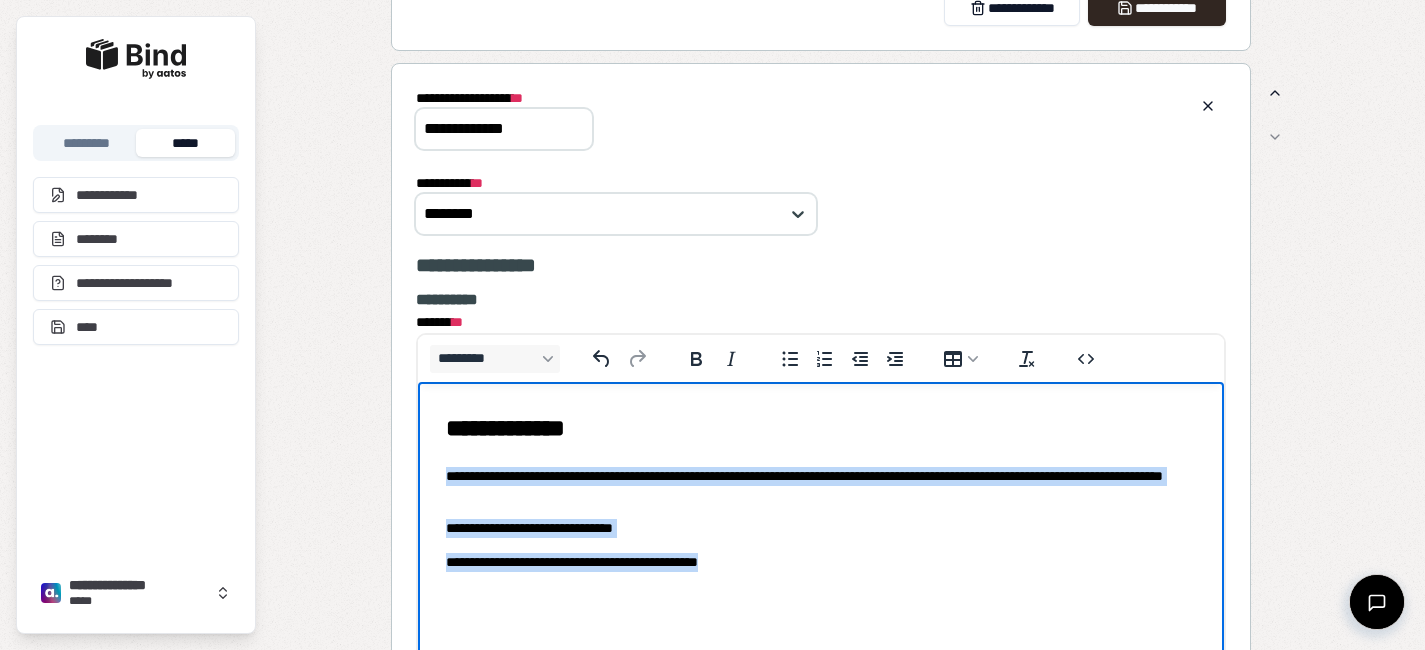 drag, startPoint x: 780, startPoint y: 566, endPoint x: 392, endPoint y: 477, distance: 398.07663 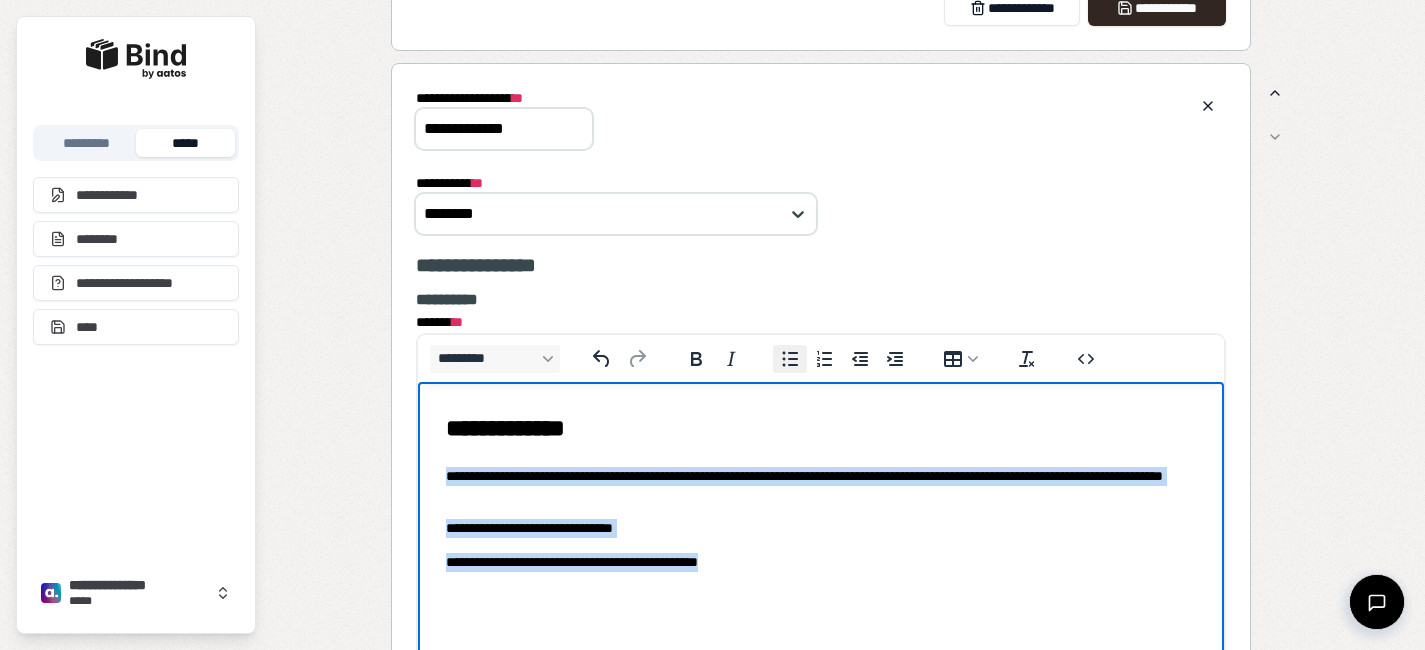 click 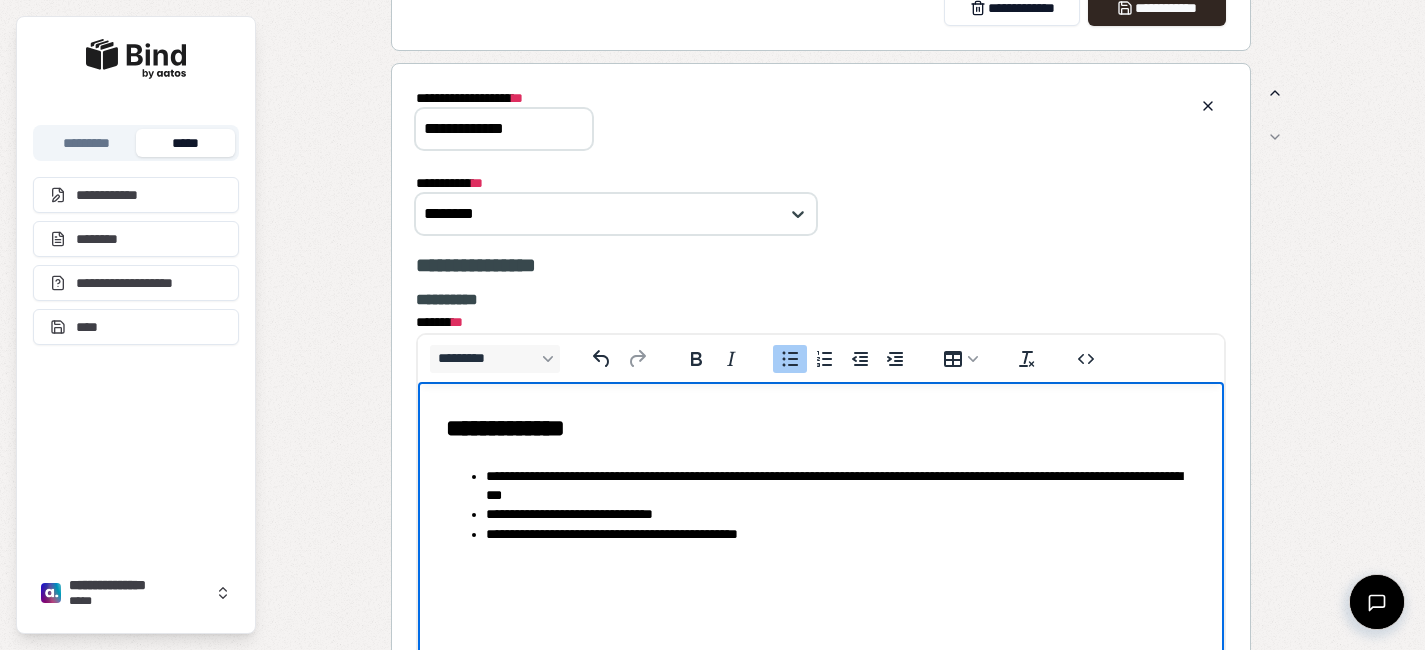 click on "**********" at bounding box center (840, 485) 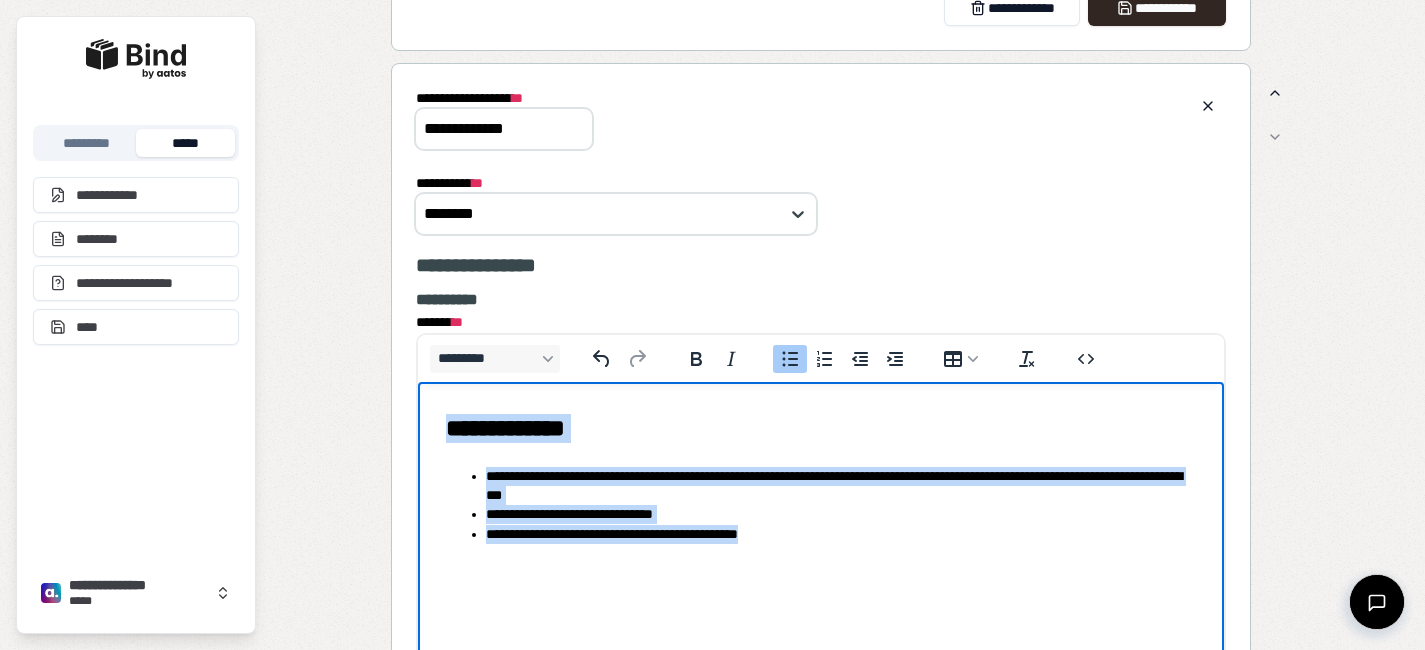 drag, startPoint x: 838, startPoint y: 536, endPoint x: 396, endPoint y: 315, distance: 494.17102 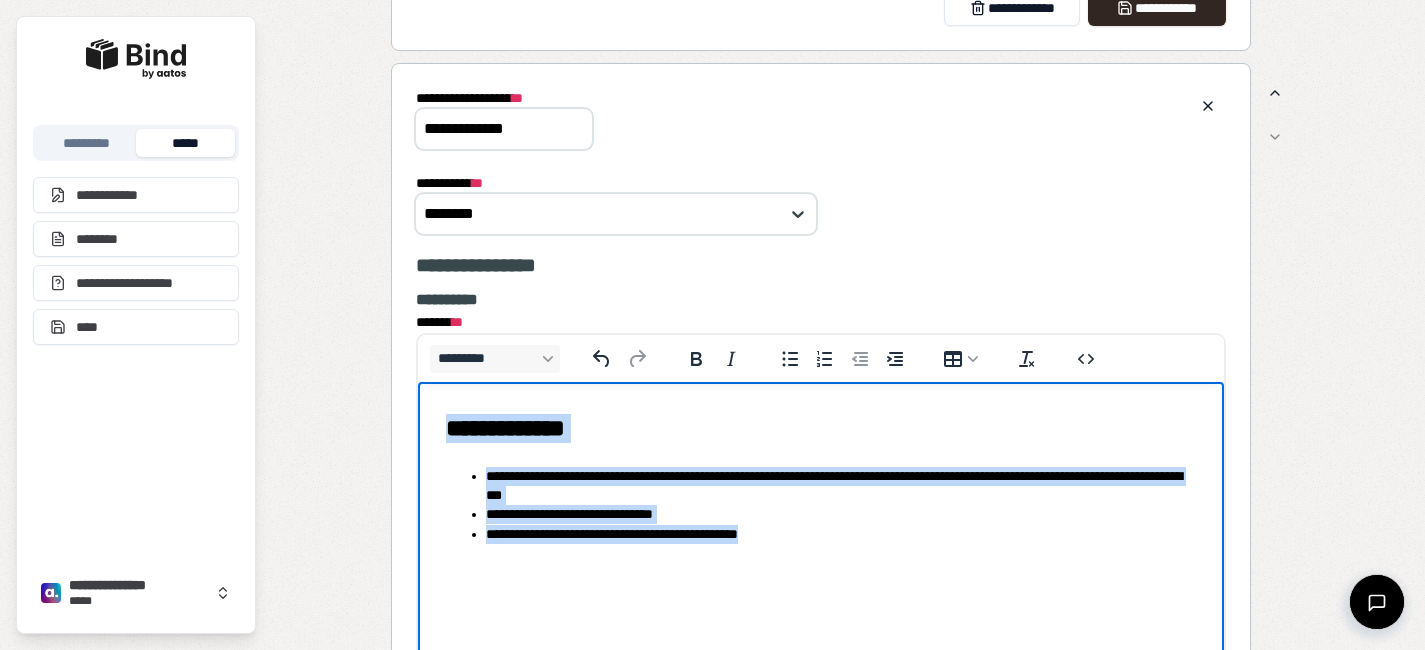 scroll, scrollTop: 3376, scrollLeft: 0, axis: vertical 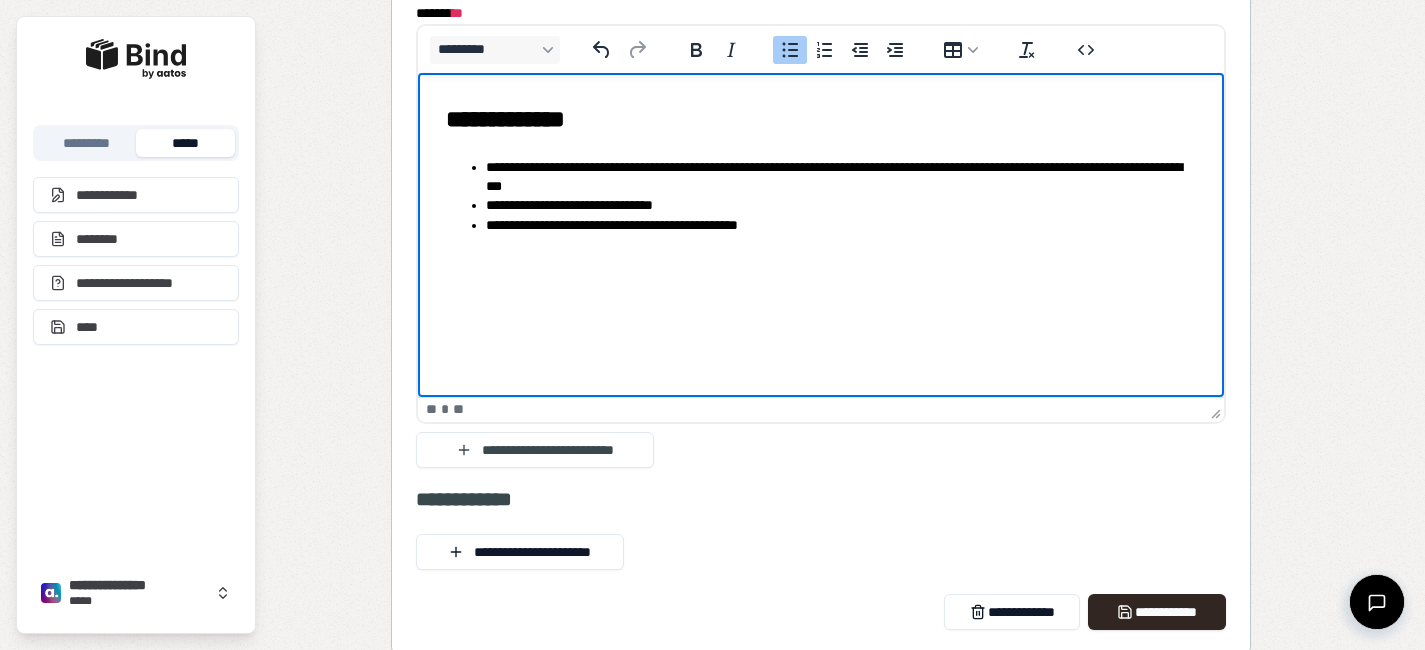 click on "**********" at bounding box center (820, 168) 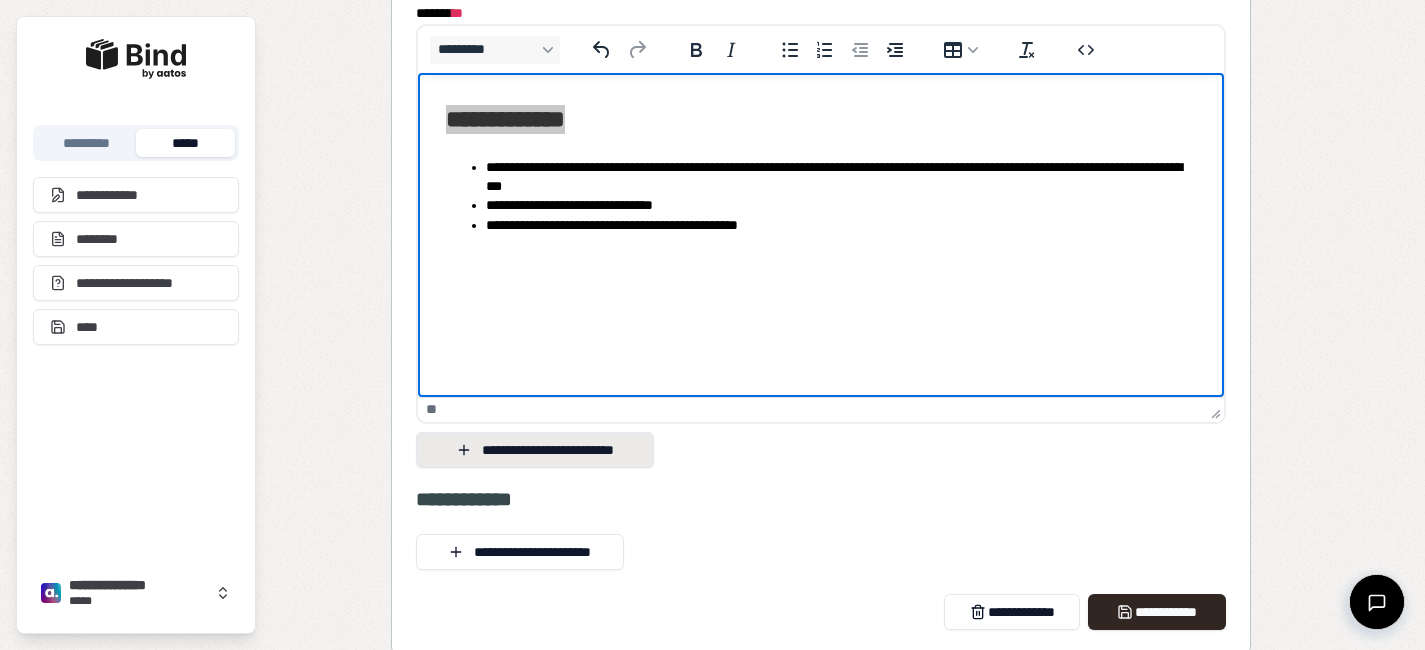click on "**********" at bounding box center [535, 450] 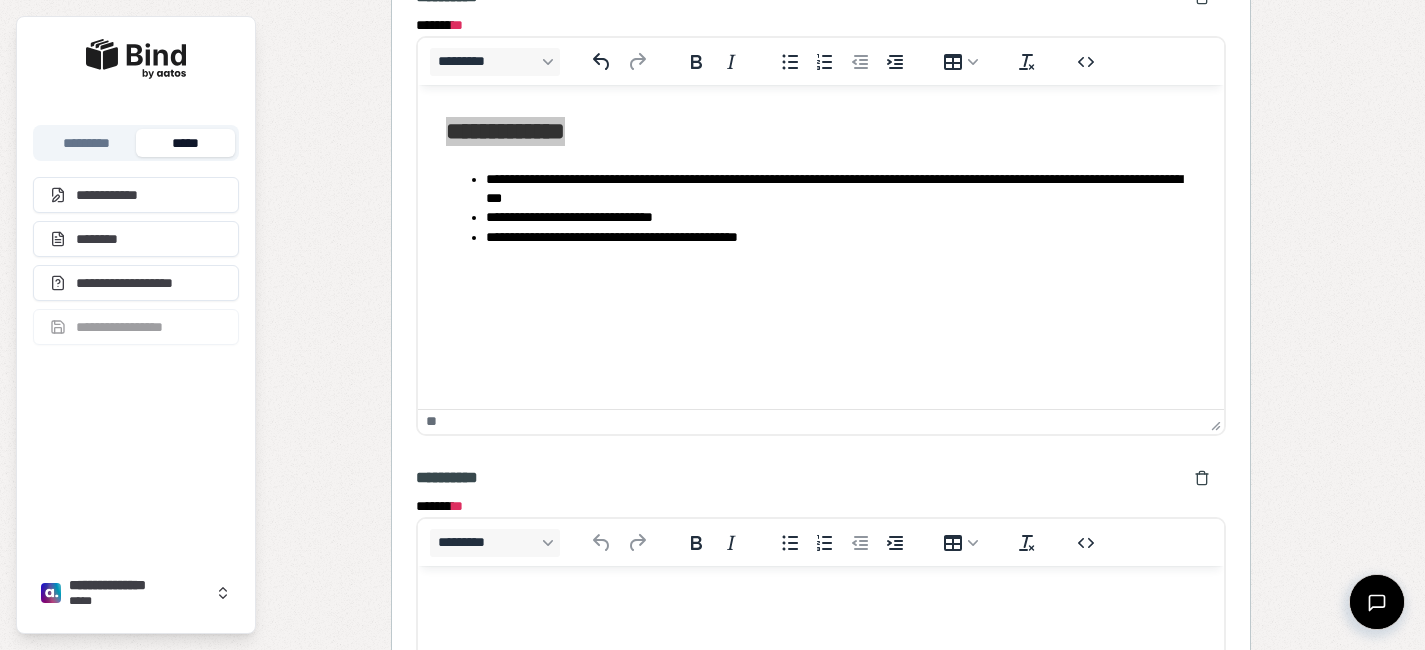 scroll, scrollTop: 0, scrollLeft: 0, axis: both 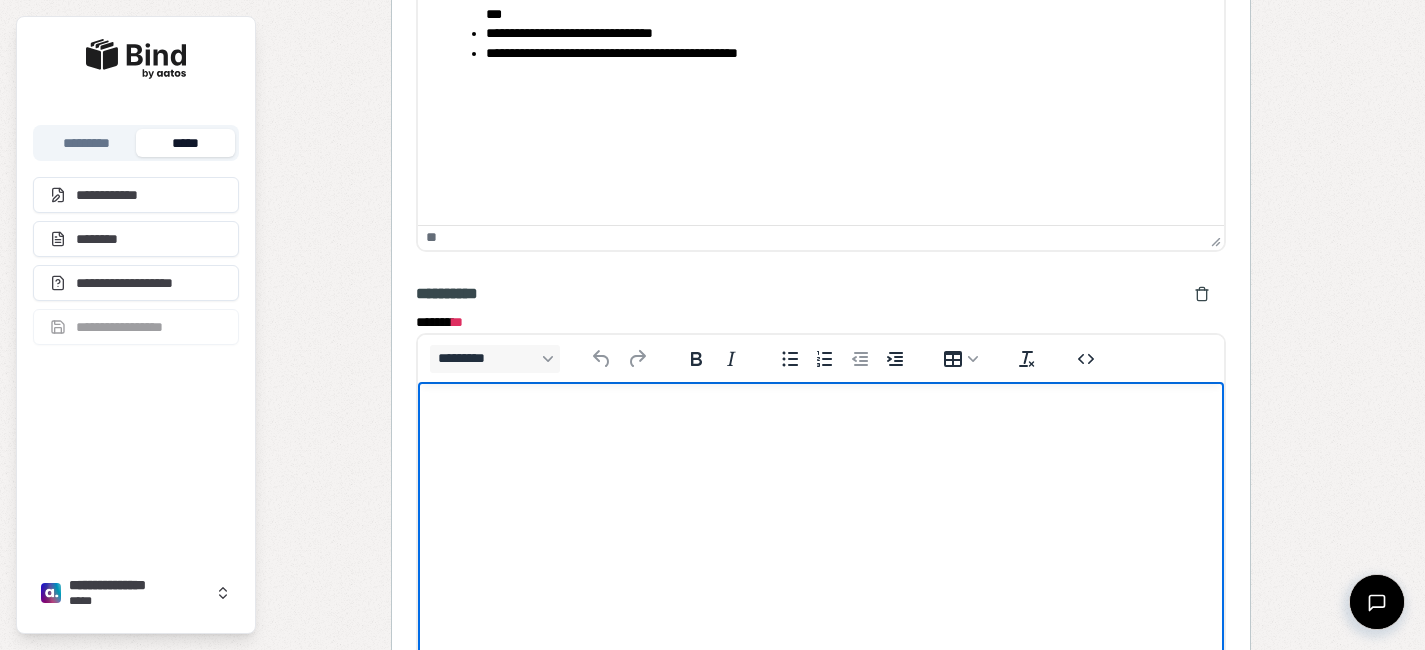 click at bounding box center [820, 420] 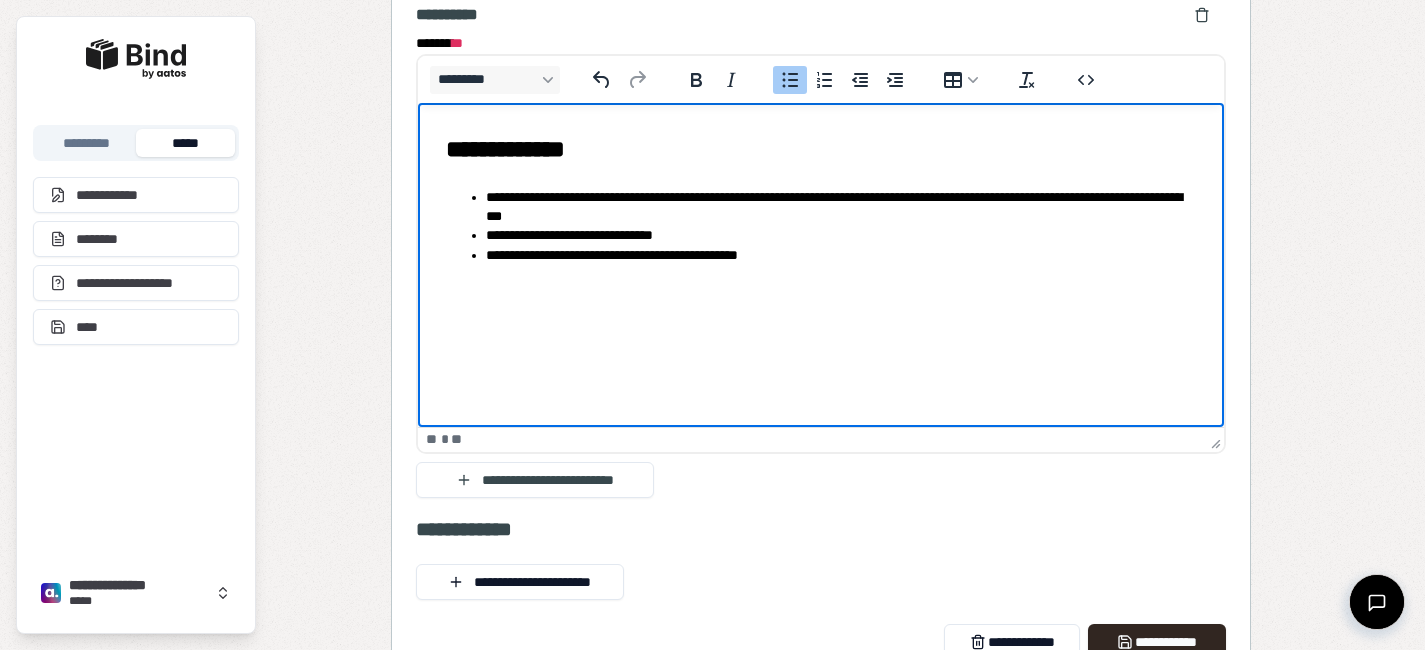 scroll, scrollTop: 3864, scrollLeft: 0, axis: vertical 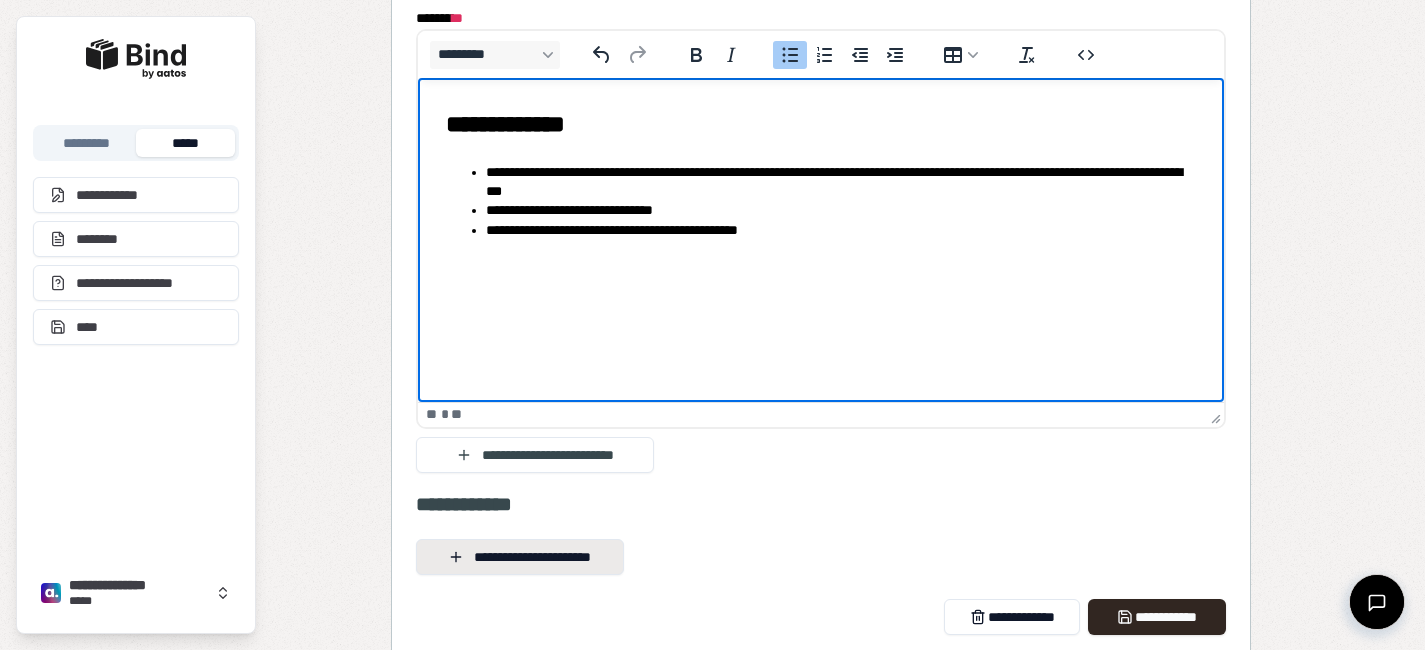 click on "**********" at bounding box center (520, 557) 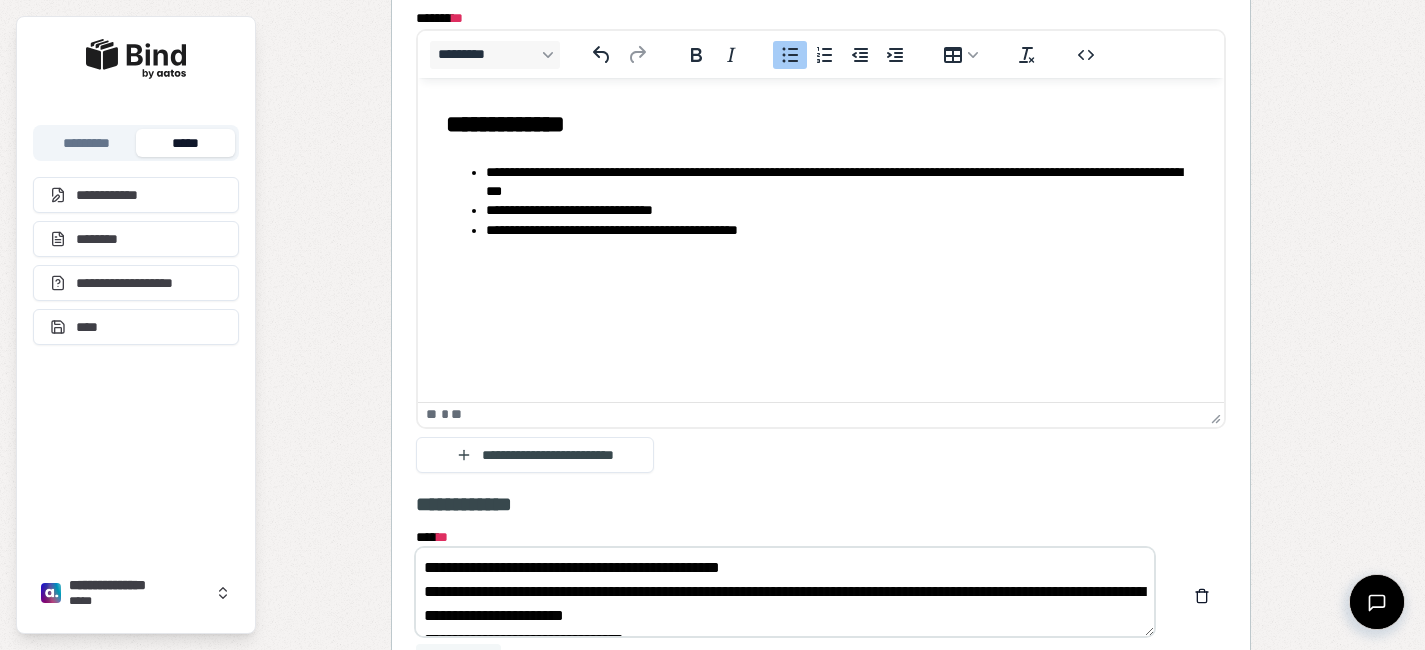 scroll, scrollTop: 38, scrollLeft: 0, axis: vertical 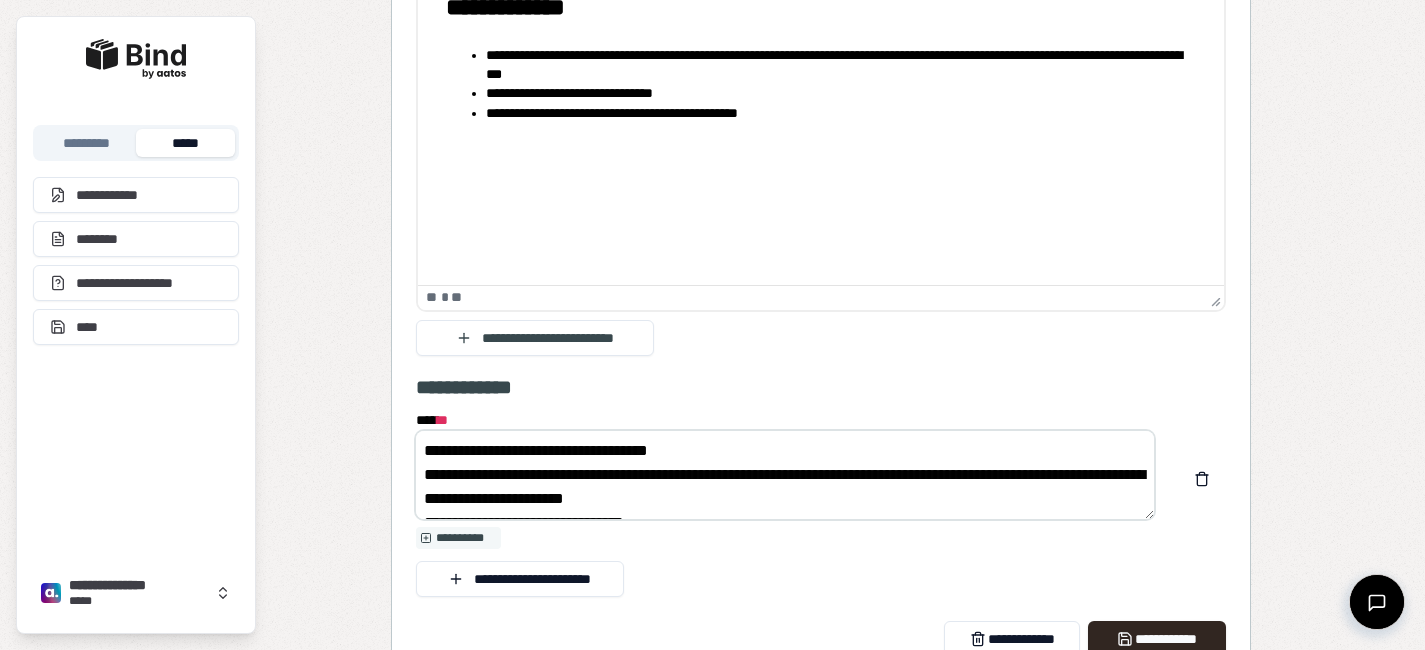 drag, startPoint x: 750, startPoint y: 468, endPoint x: 664, endPoint y: 470, distance: 86.023254 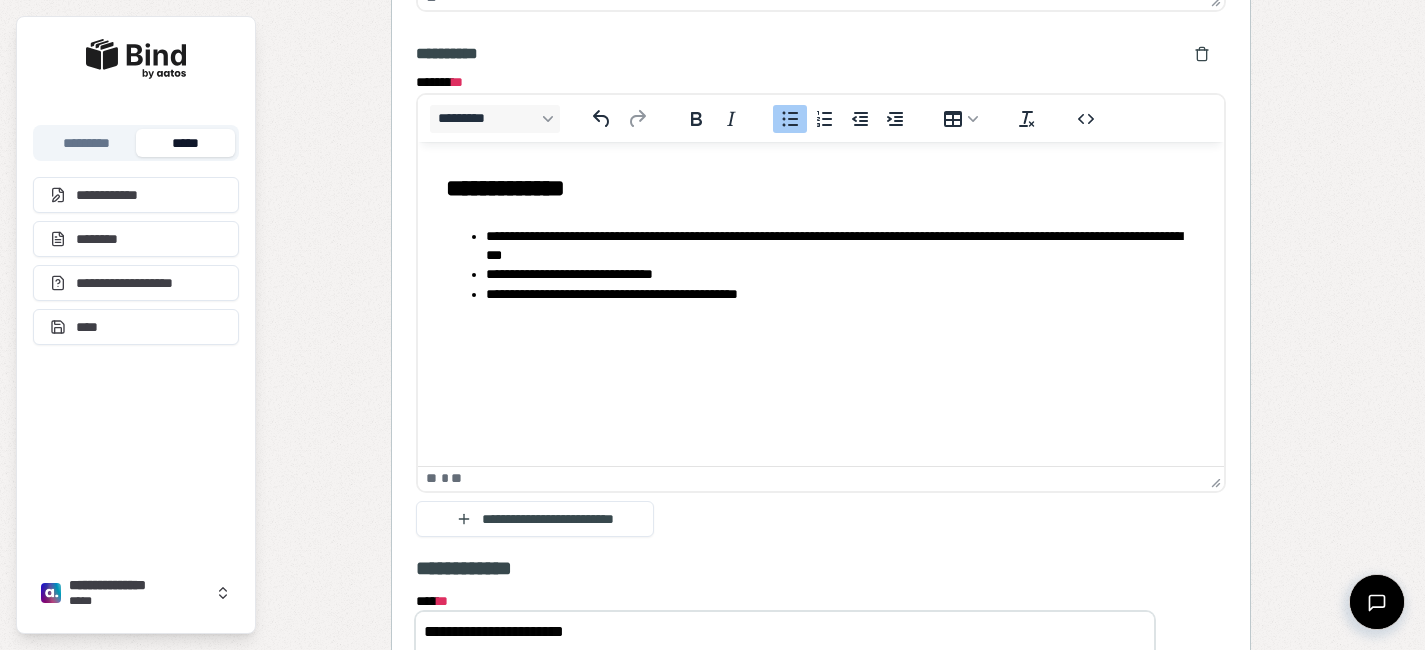 scroll, scrollTop: 3782, scrollLeft: 0, axis: vertical 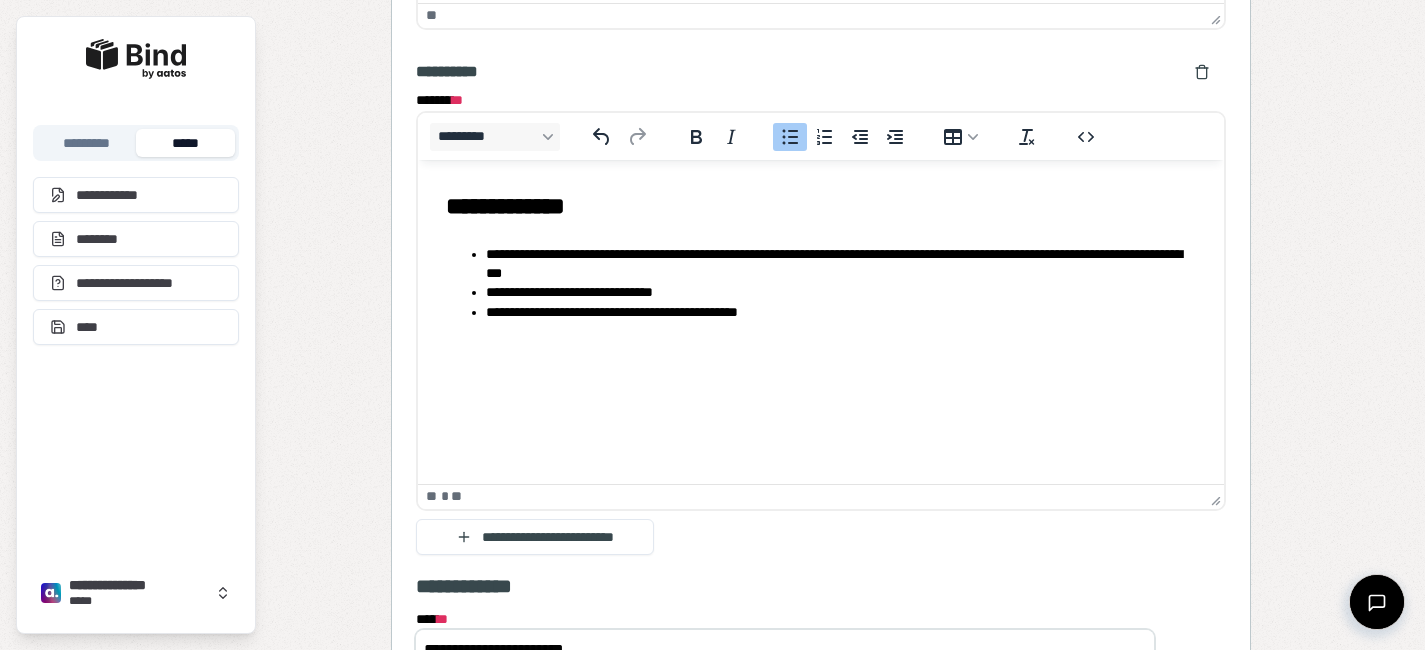 type on "**********" 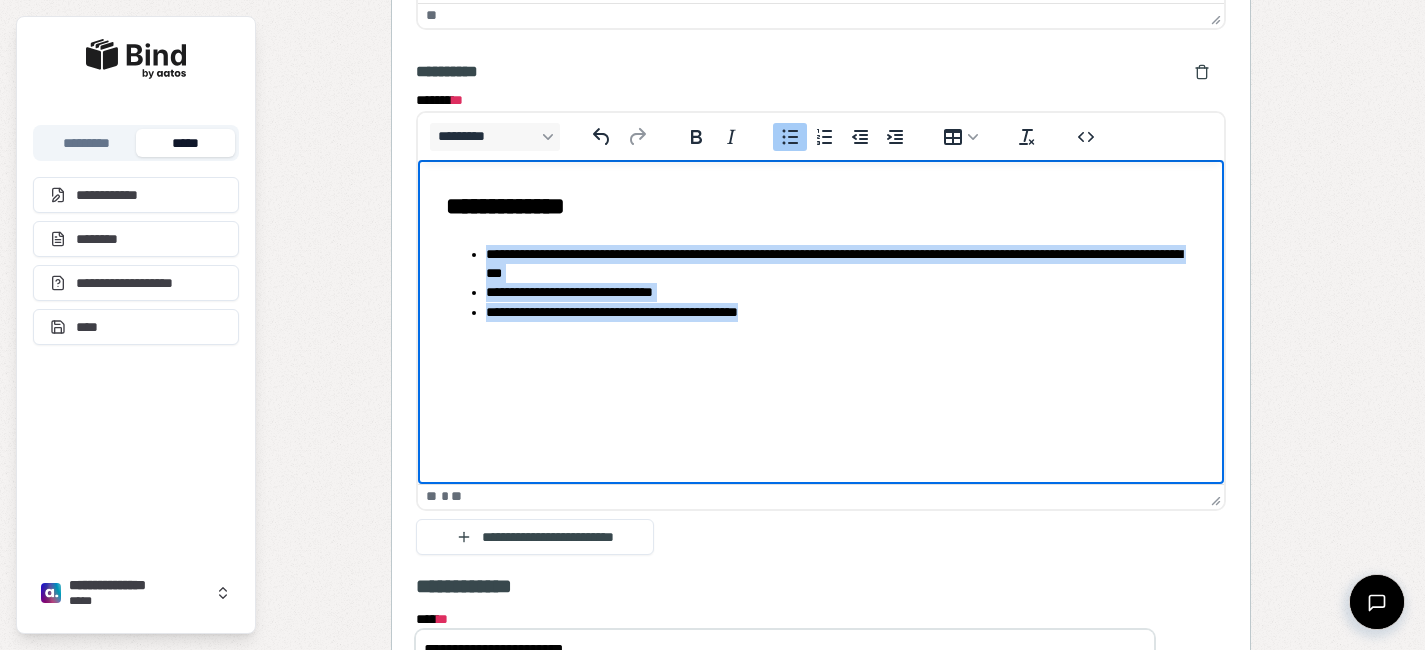 drag, startPoint x: 765, startPoint y: 308, endPoint x: 489, endPoint y: 255, distance: 281.0427 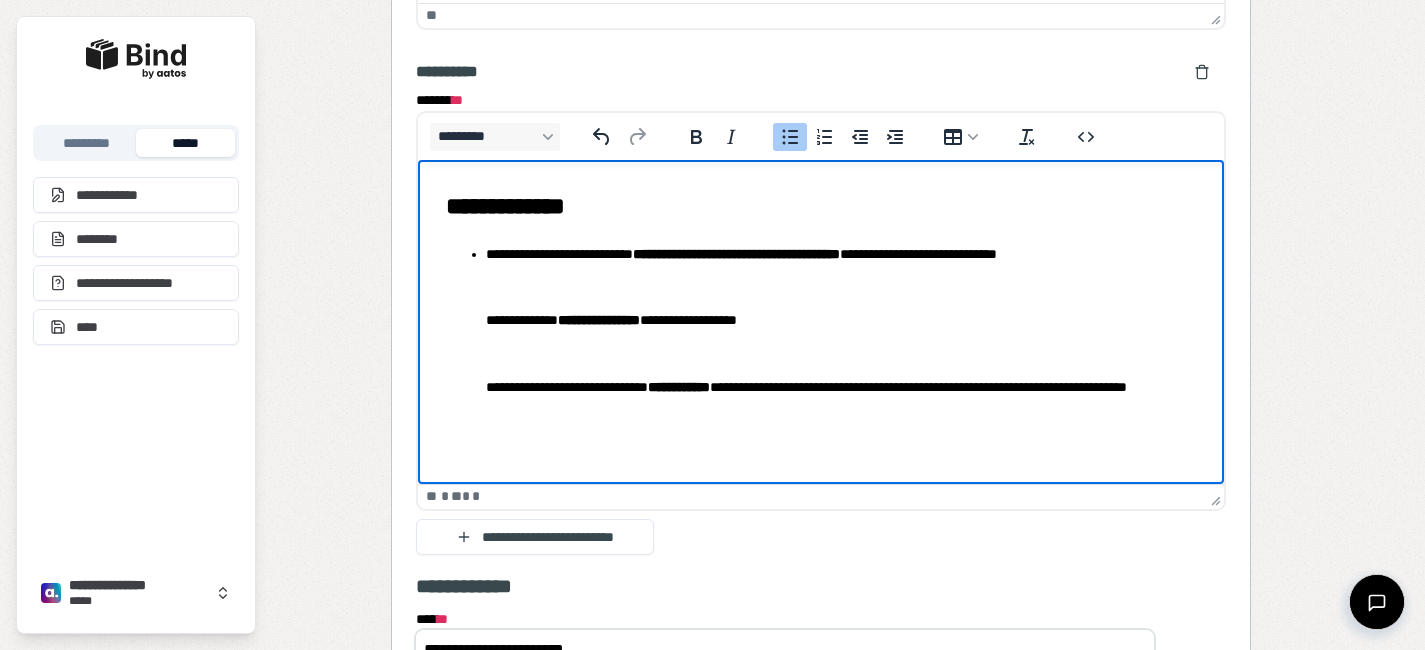 click at bounding box center (840, 286) 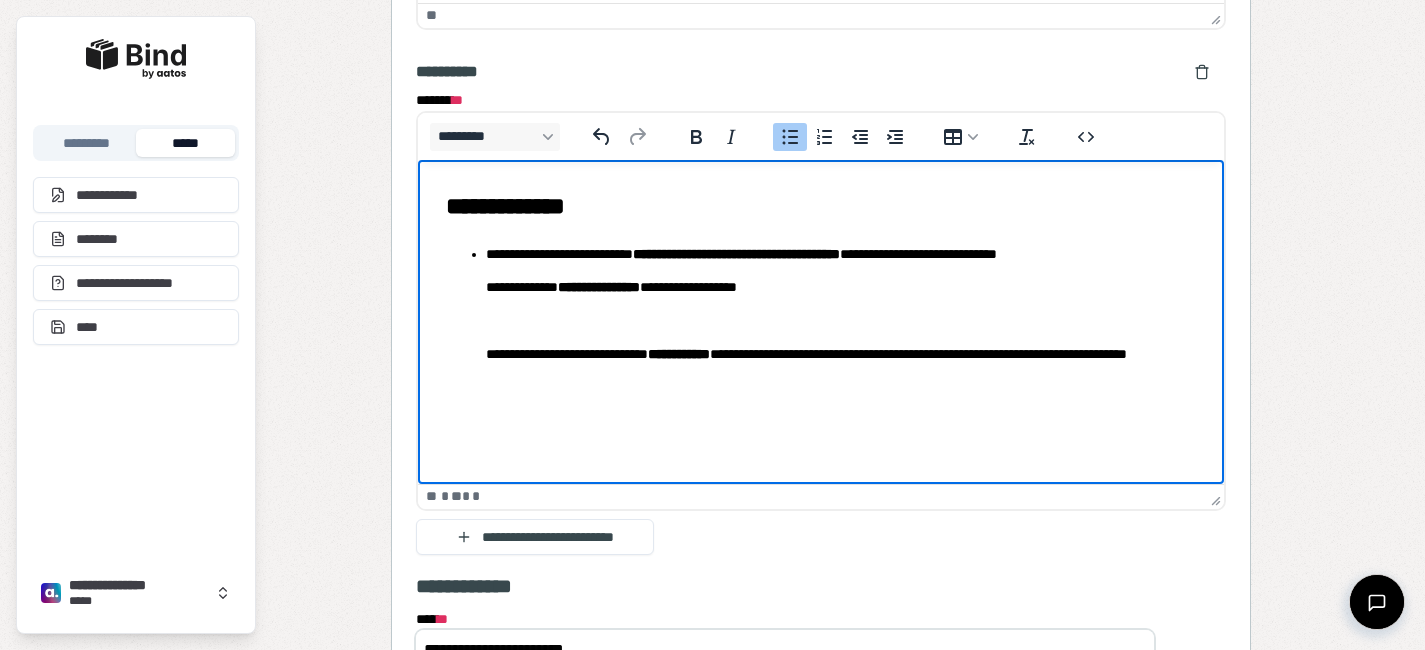 click on "**********" at bounding box center [820, 313] 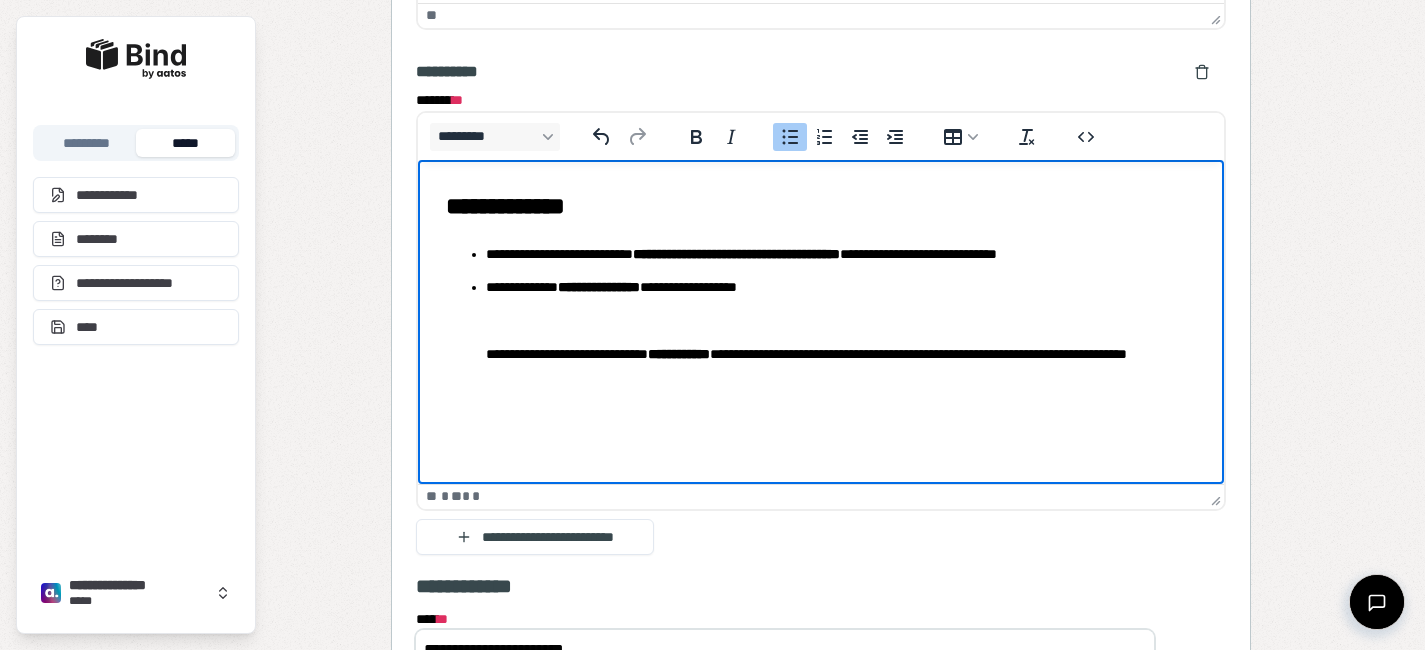 click on "**********" at bounding box center (840, 363) 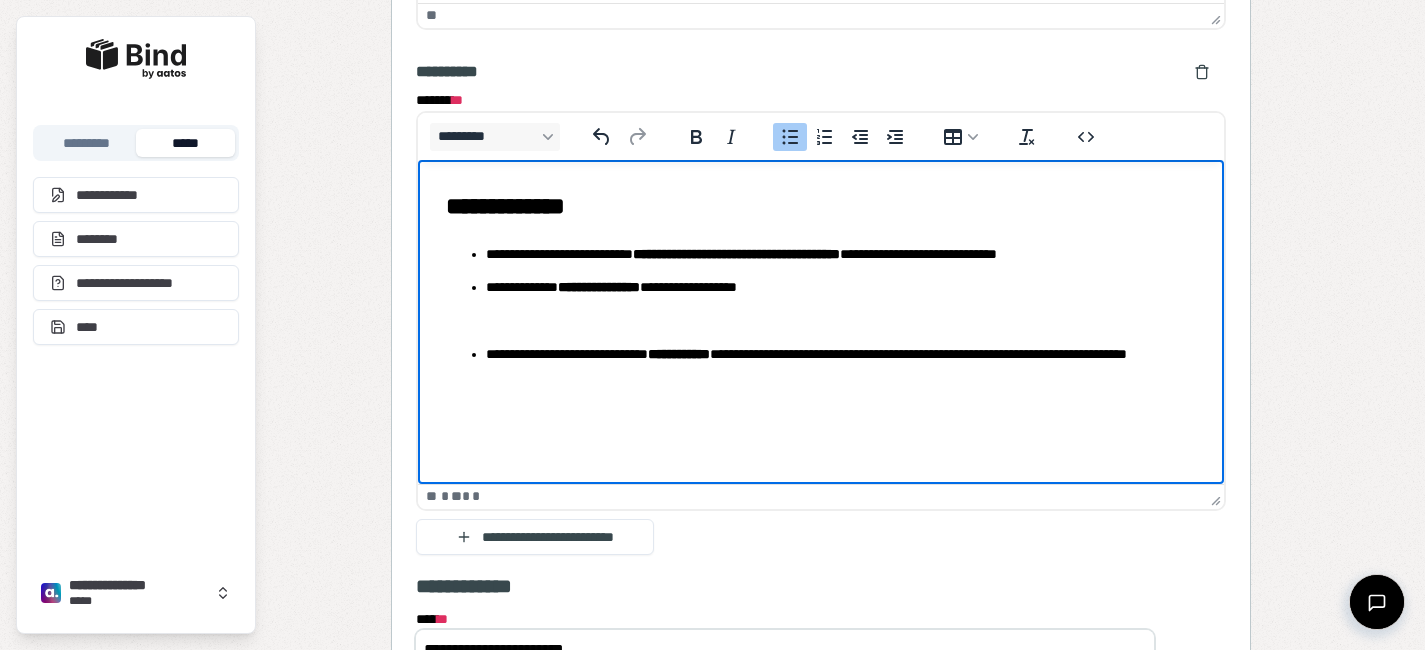 click at bounding box center (840, 319) 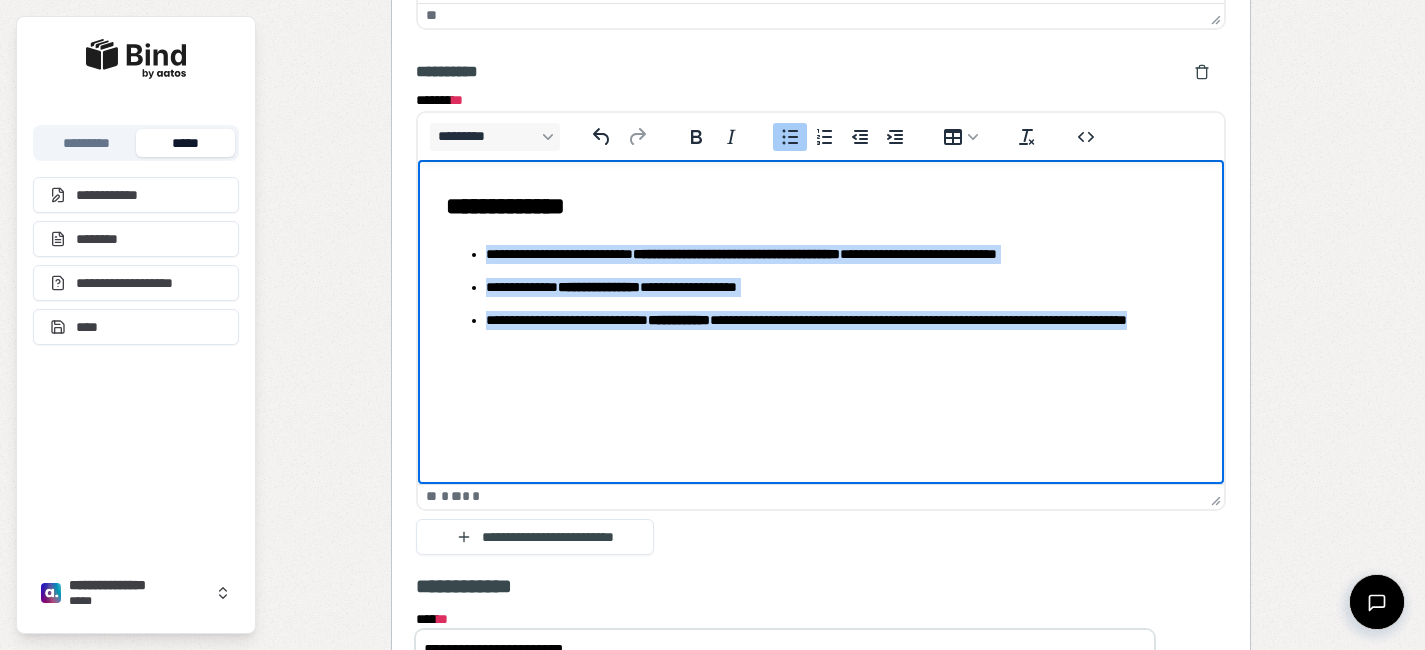 drag, startPoint x: 584, startPoint y: 328, endPoint x: 416, endPoint y: 236, distance: 191.54112 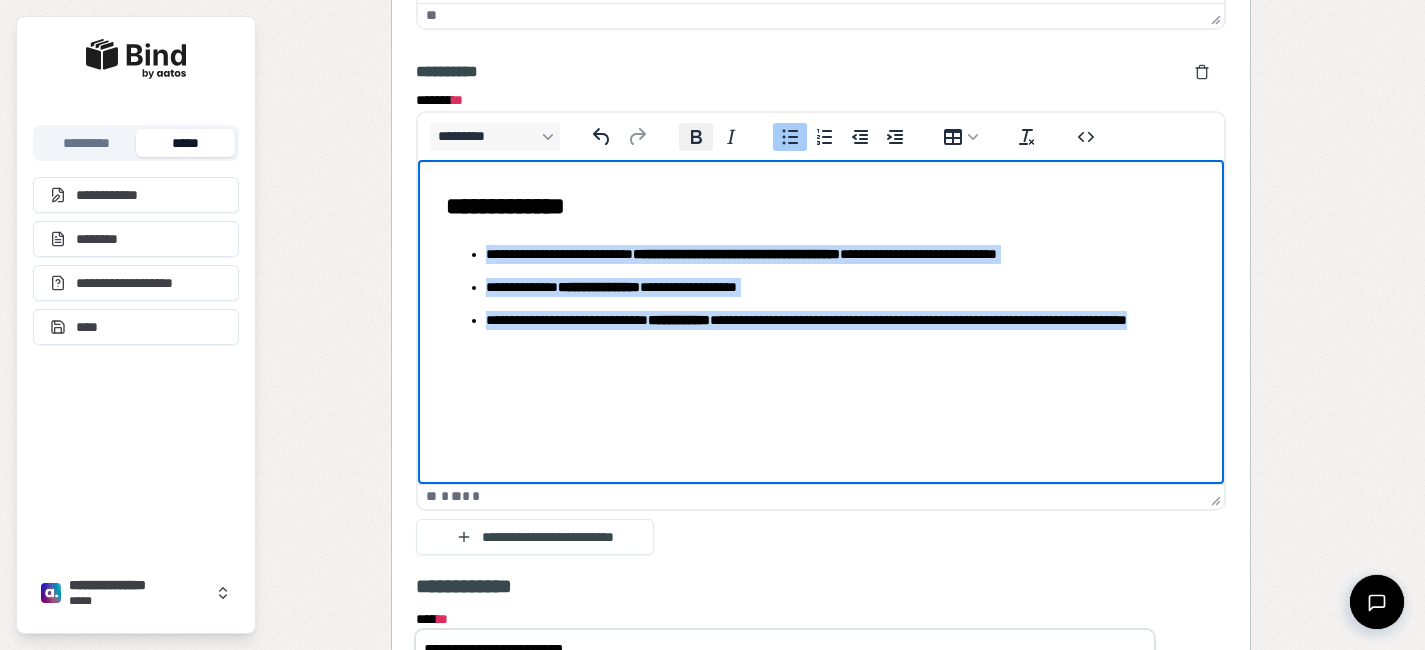 click 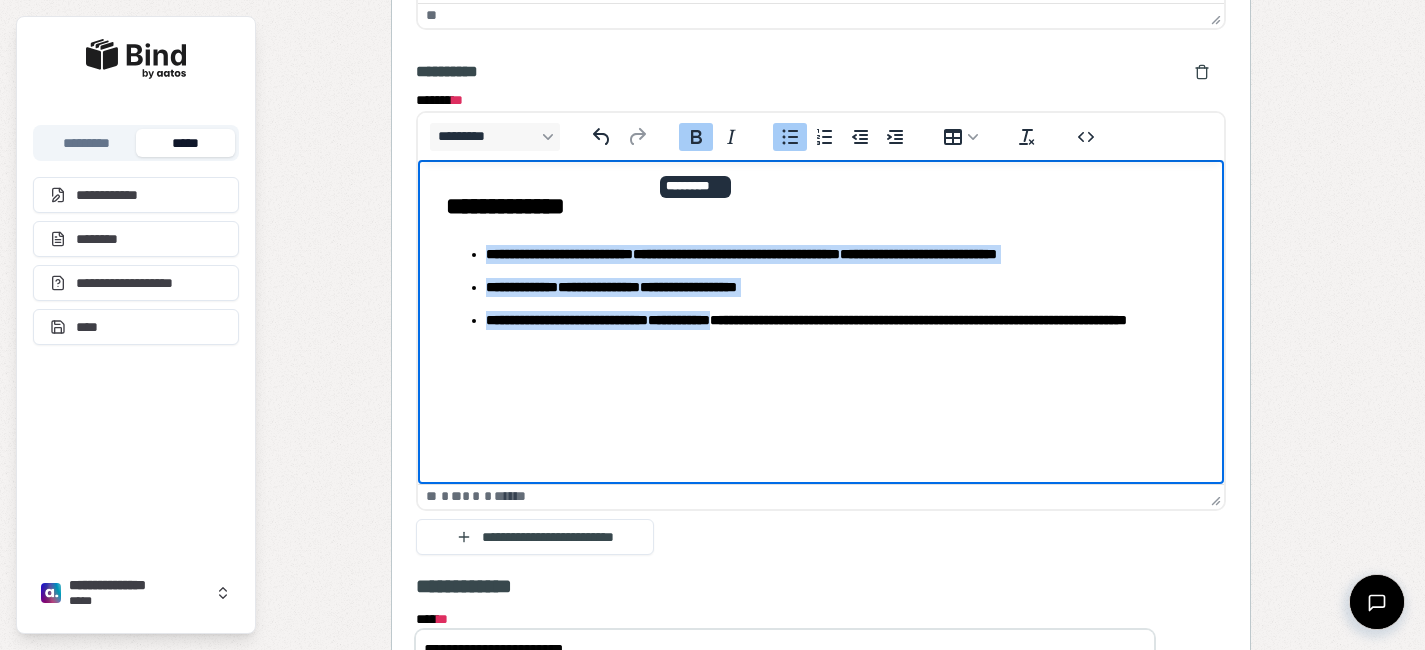 click 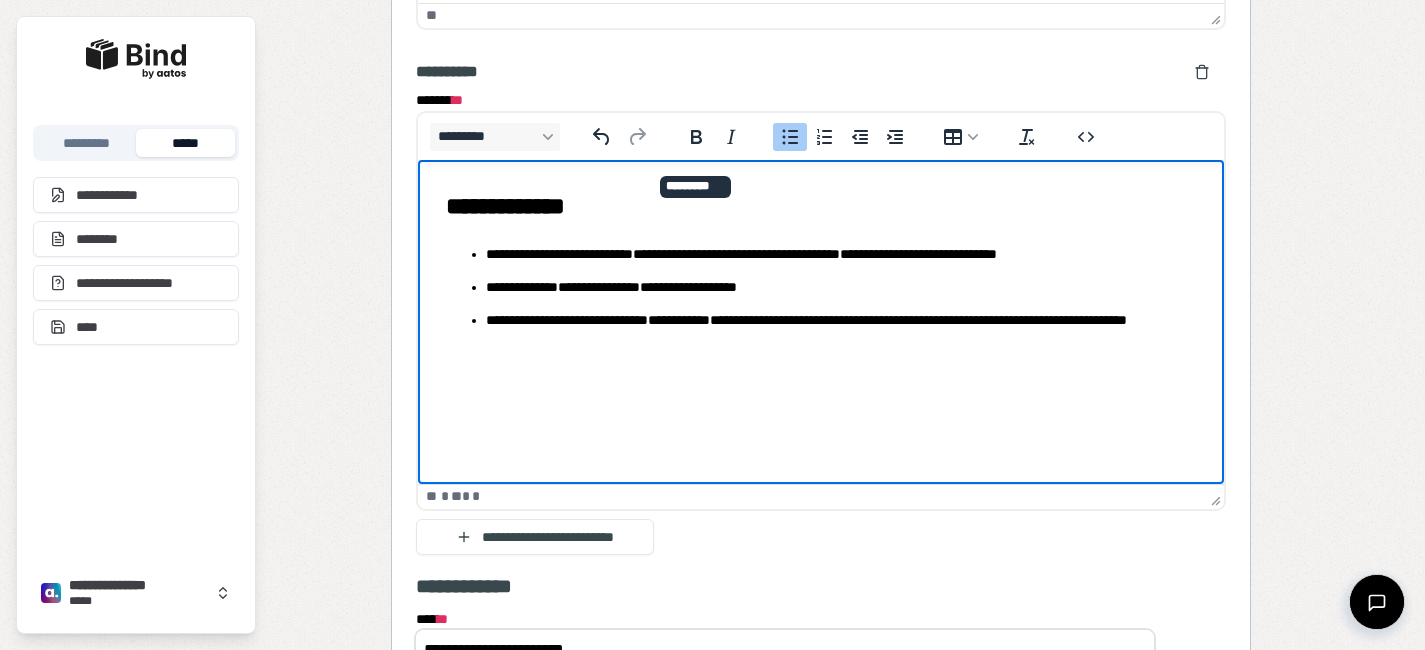 click on "**********" at bounding box center (820, 269) 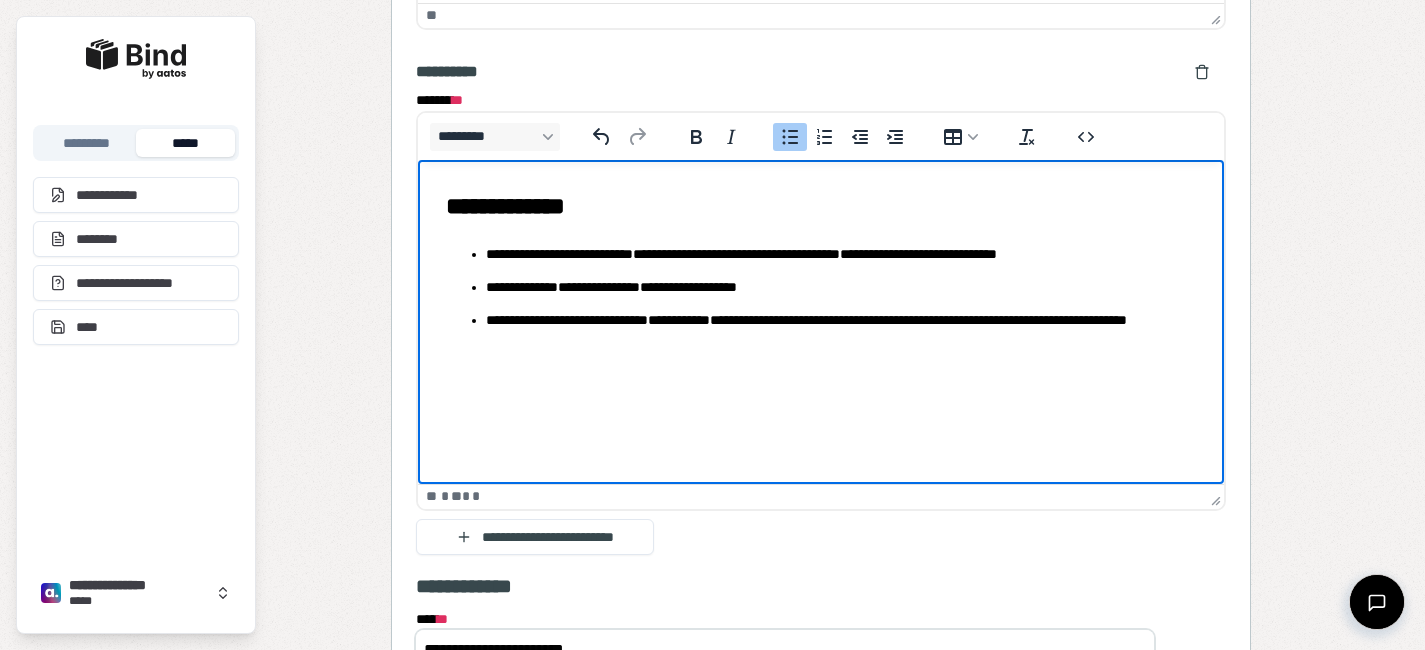 click on "**********" at bounding box center [598, 286] 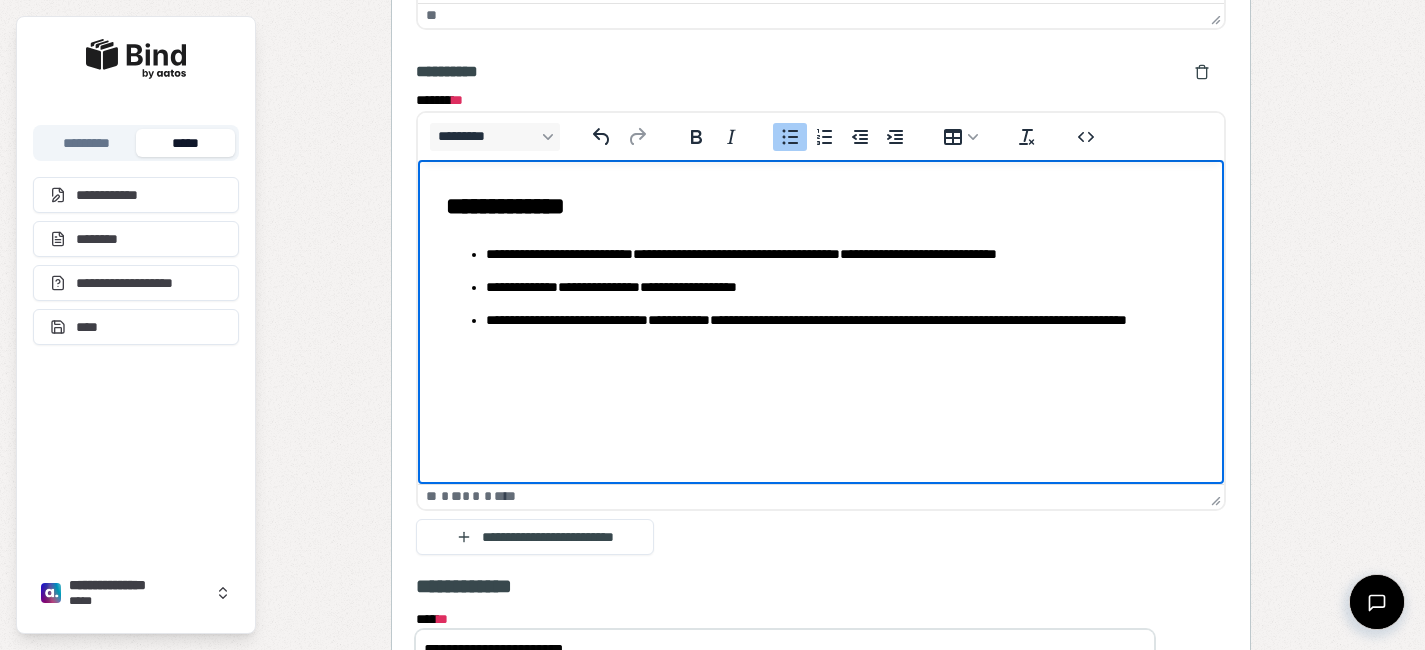 click on "**********" at bounding box center (598, 286) 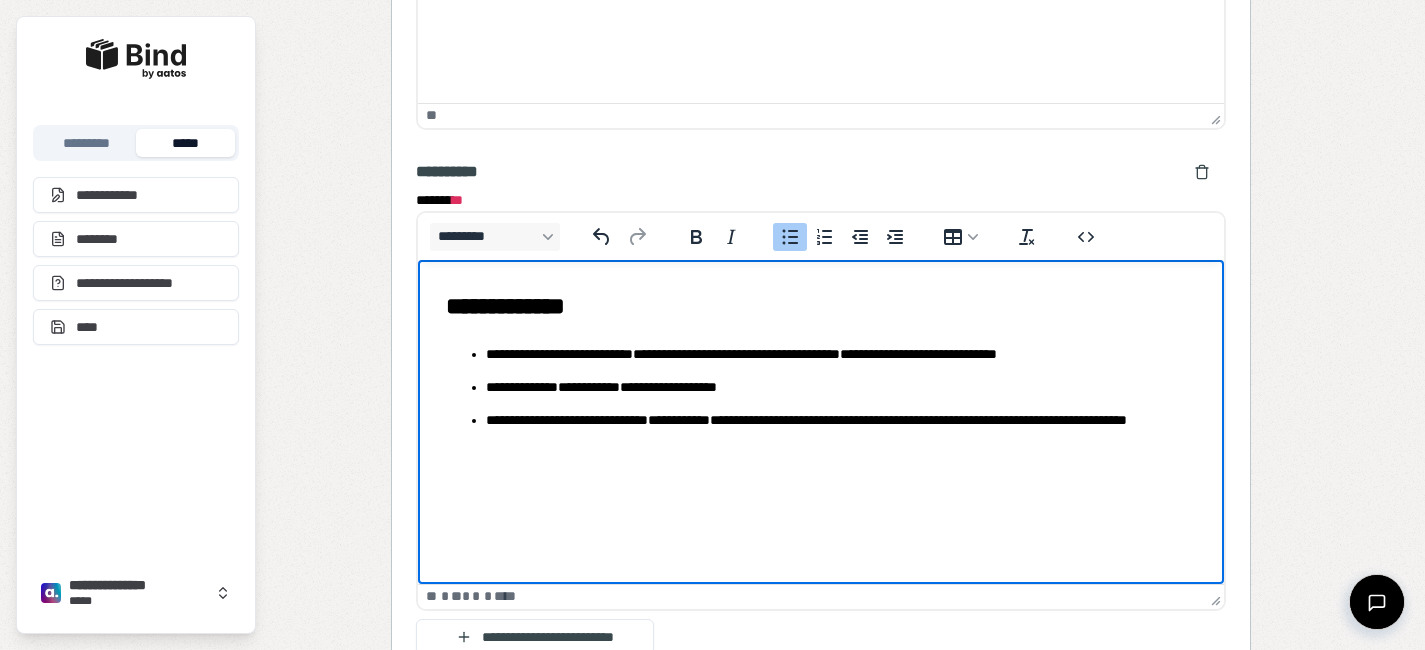 scroll, scrollTop: 3668, scrollLeft: 0, axis: vertical 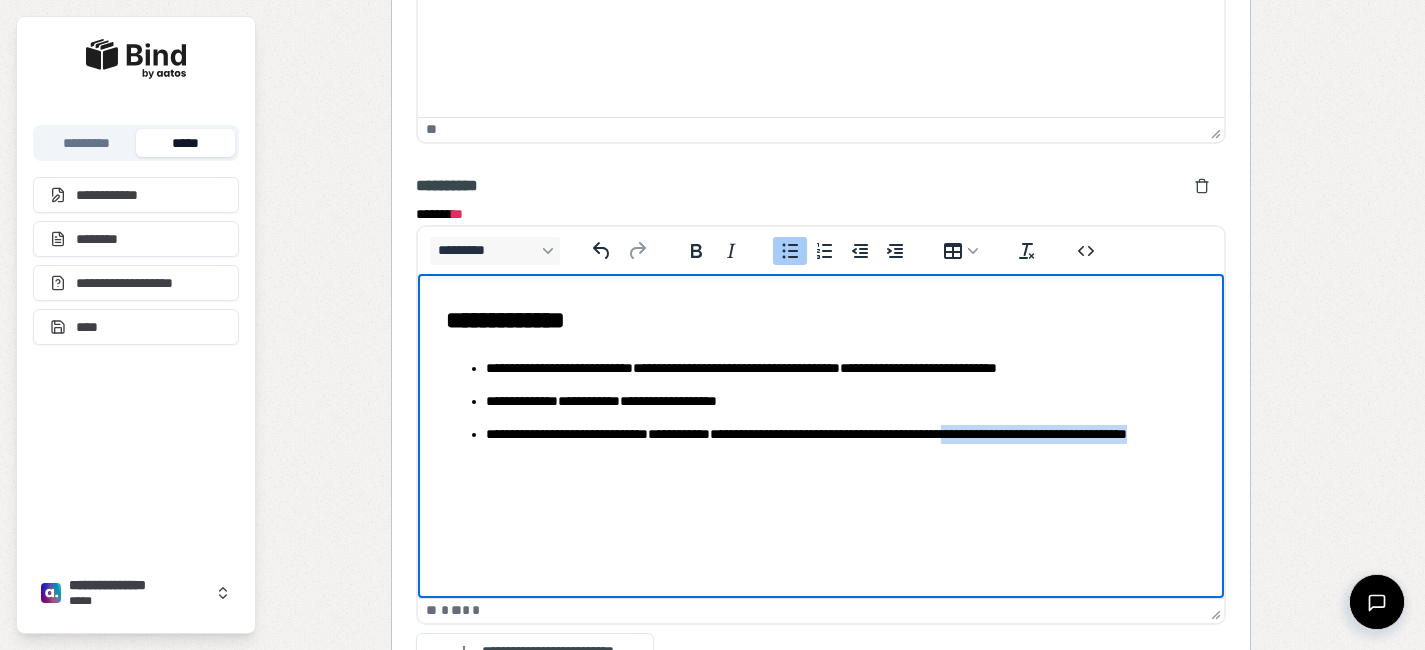 drag, startPoint x: 1029, startPoint y: 447, endPoint x: 1029, endPoint y: 432, distance: 15 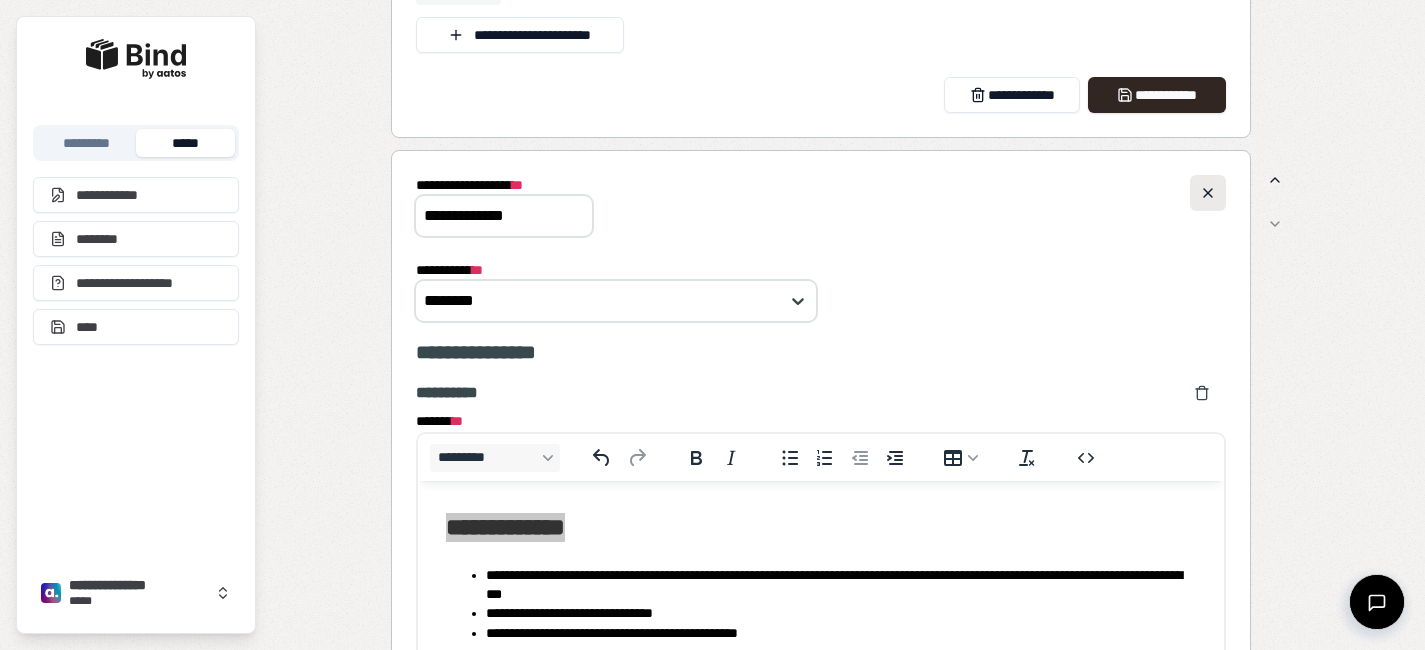 click at bounding box center [1208, 193] 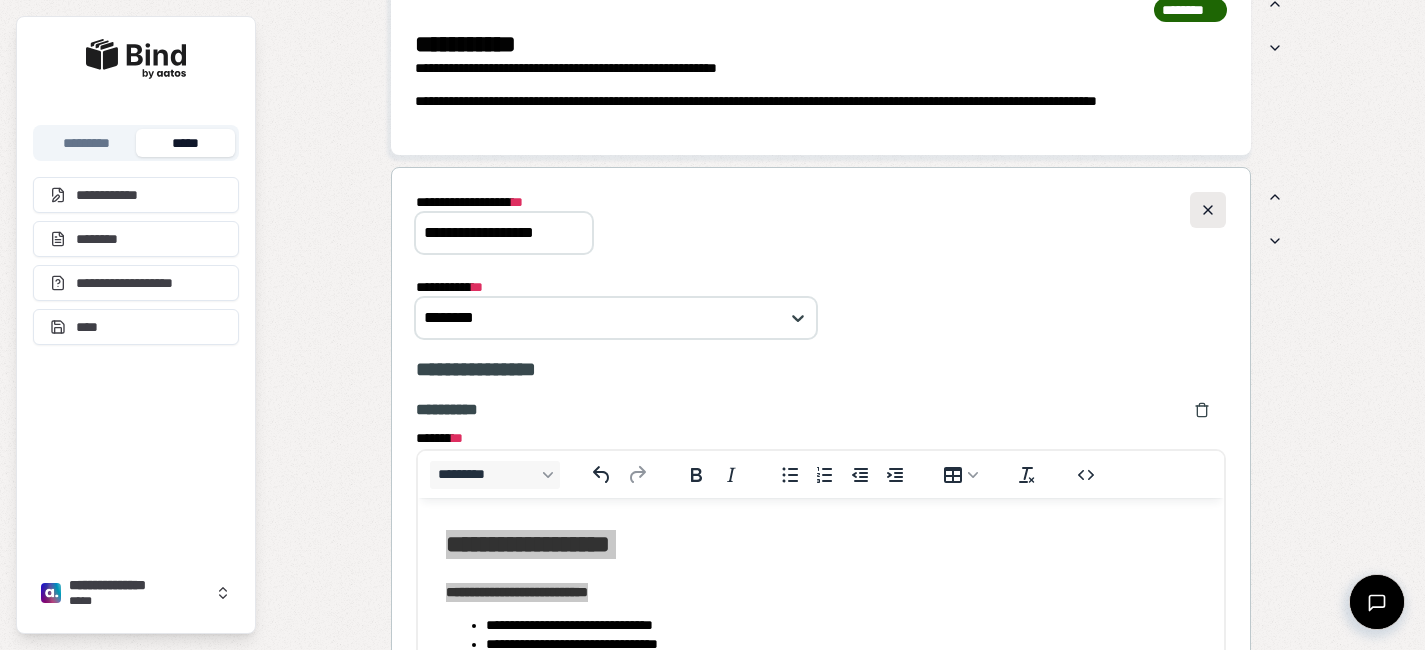 click at bounding box center [1208, 210] 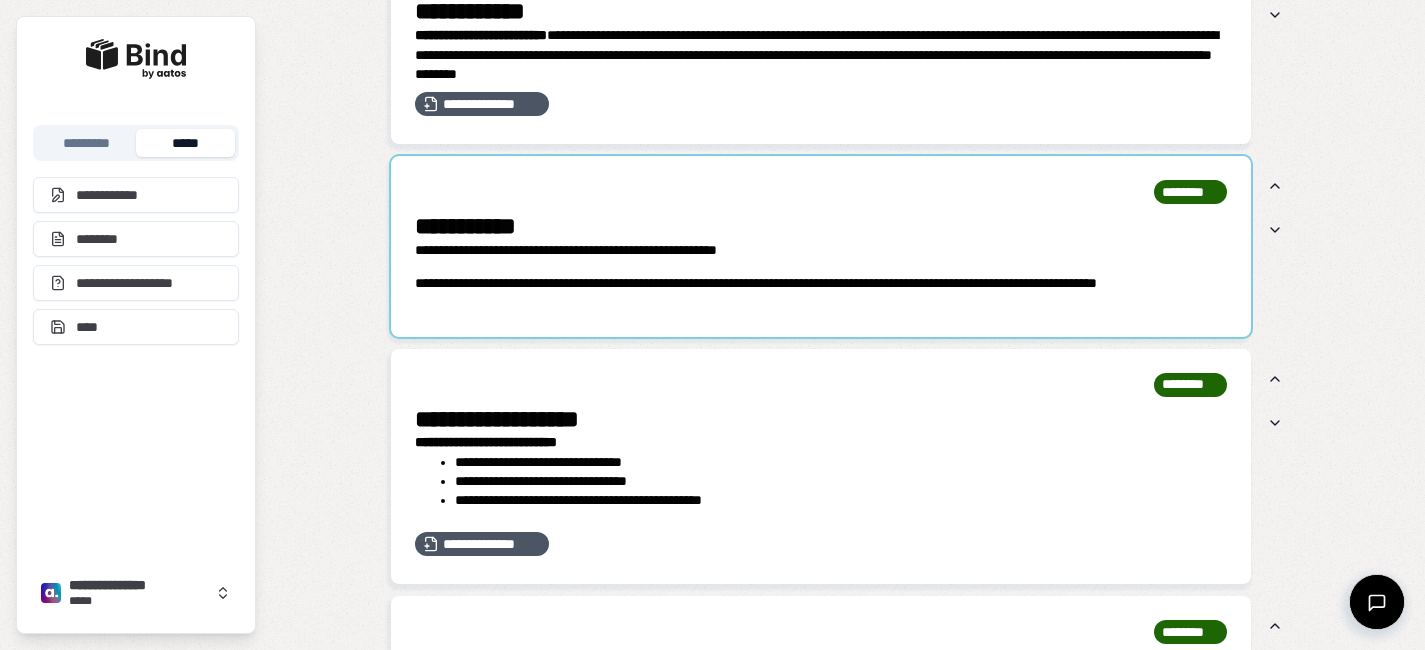 scroll, scrollTop: 1163, scrollLeft: 0, axis: vertical 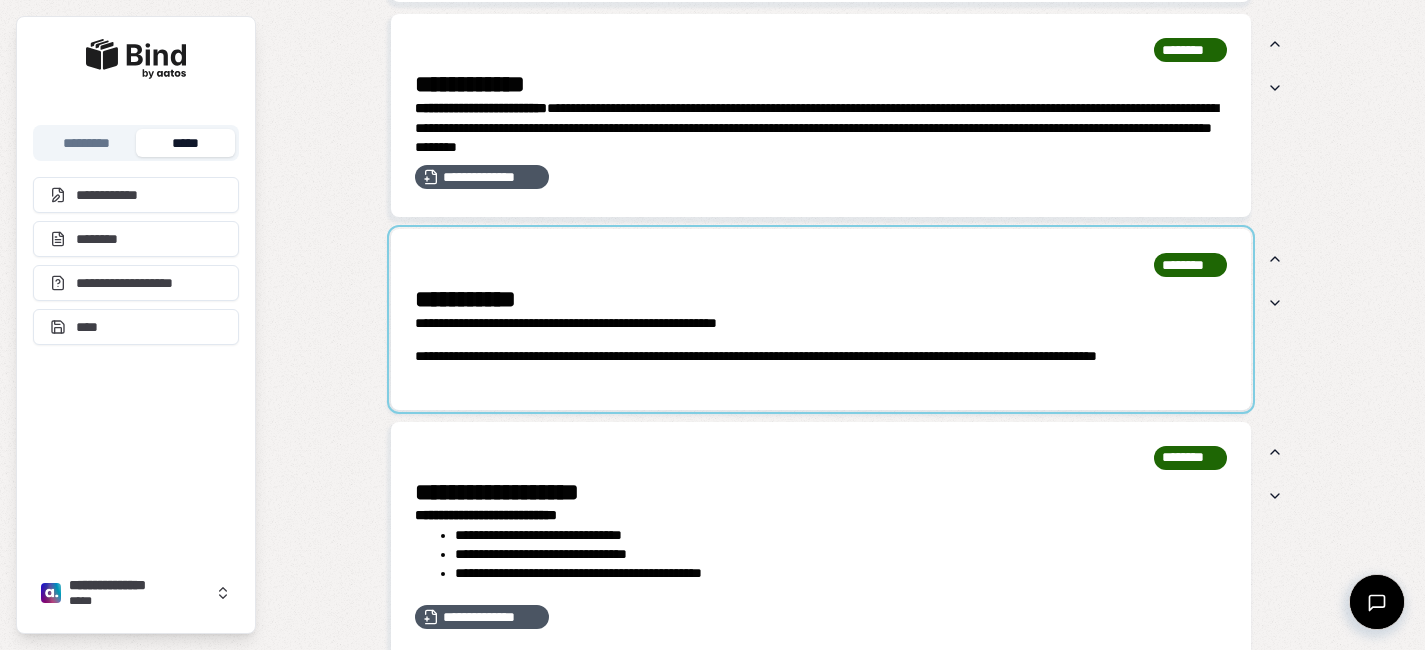click at bounding box center [821, 319] 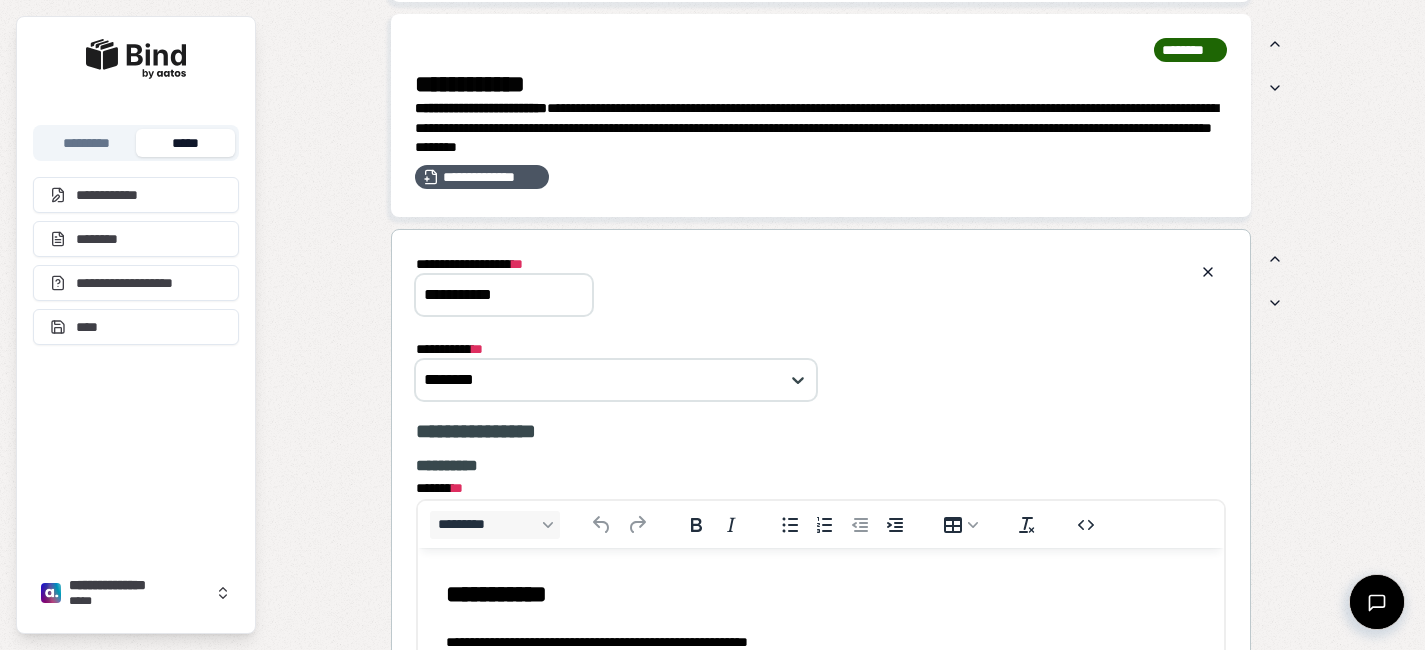 scroll, scrollTop: 0, scrollLeft: 0, axis: both 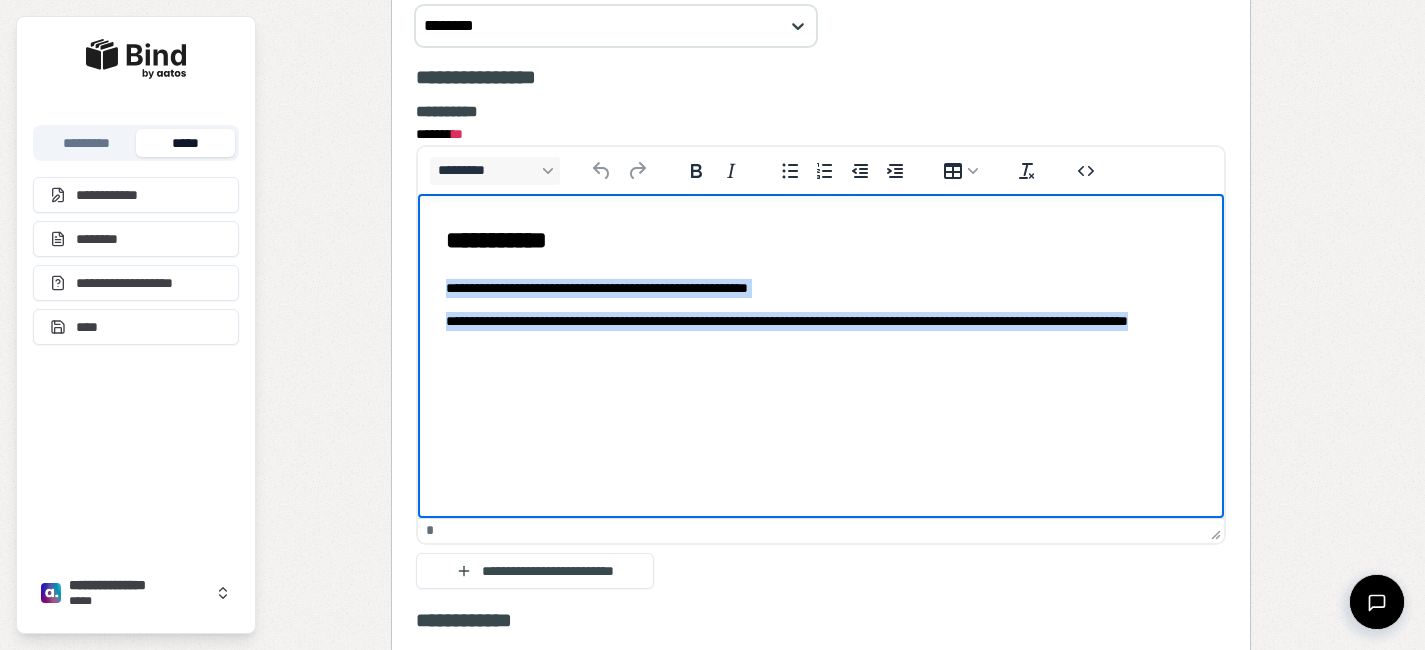 drag, startPoint x: 582, startPoint y: 339, endPoint x: 410, endPoint y: 274, distance: 183.87224 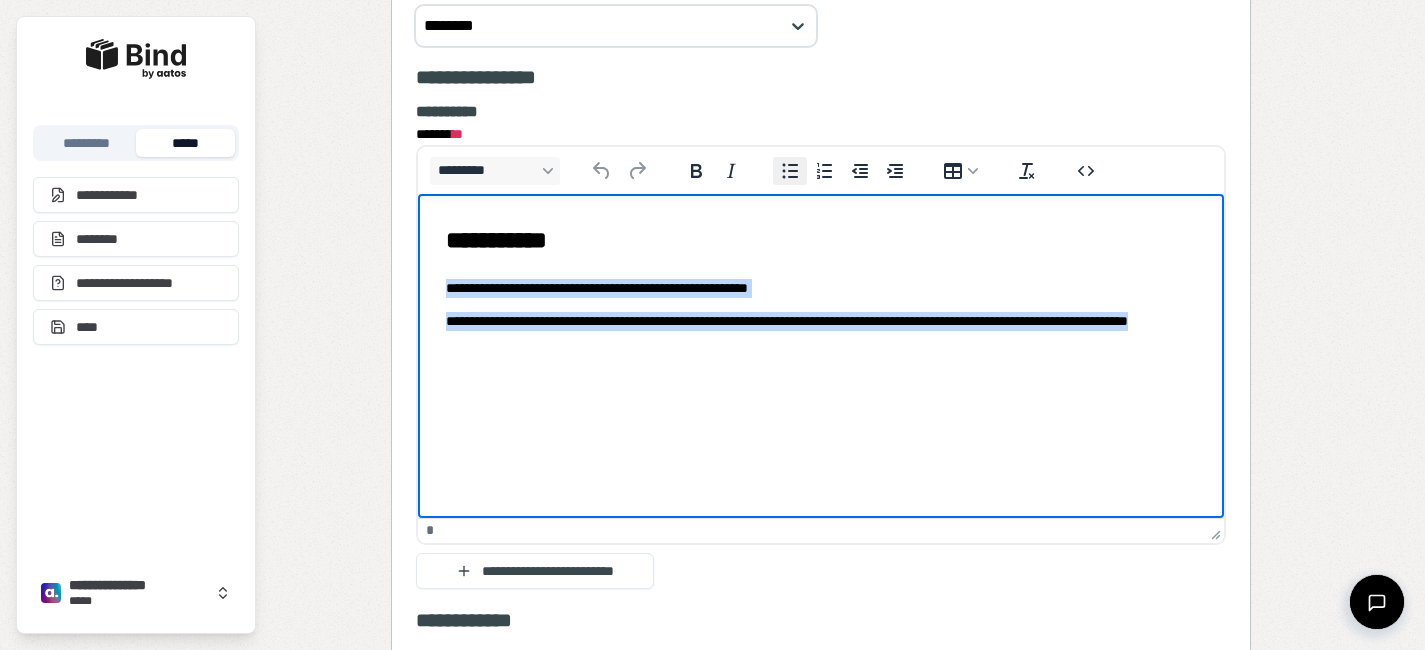 click 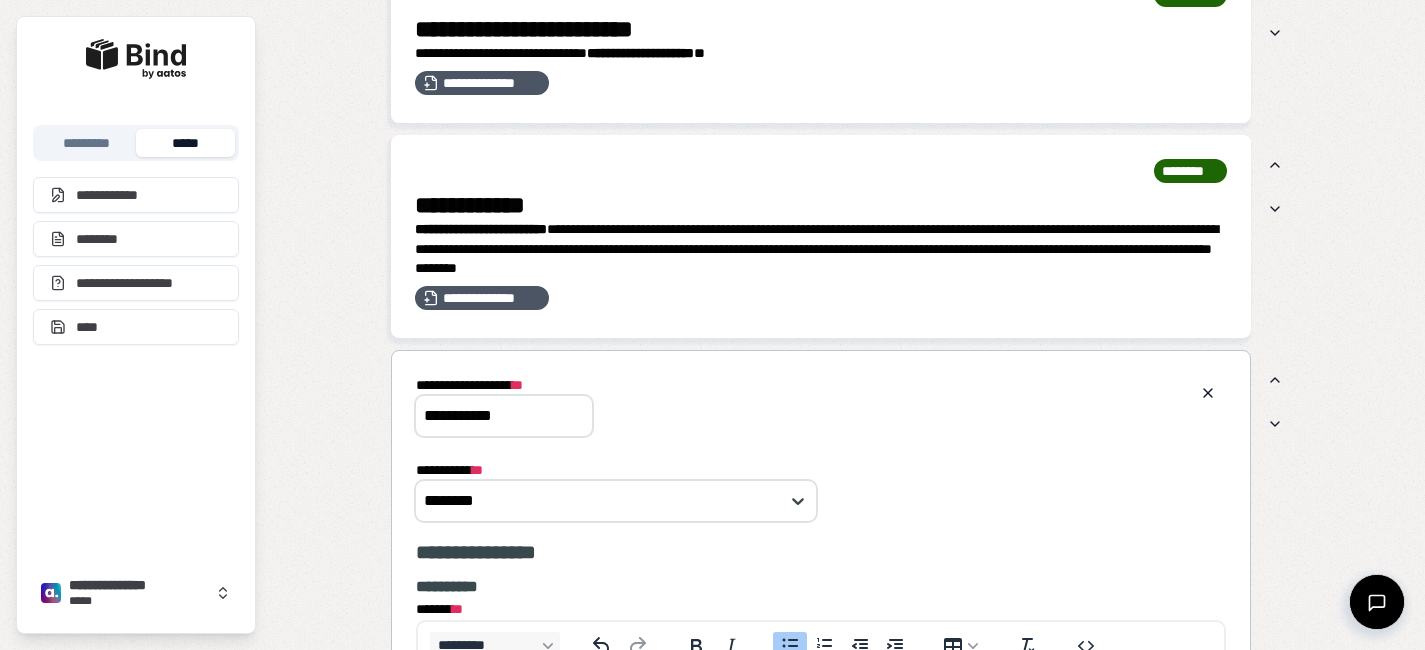 scroll, scrollTop: 1022, scrollLeft: 0, axis: vertical 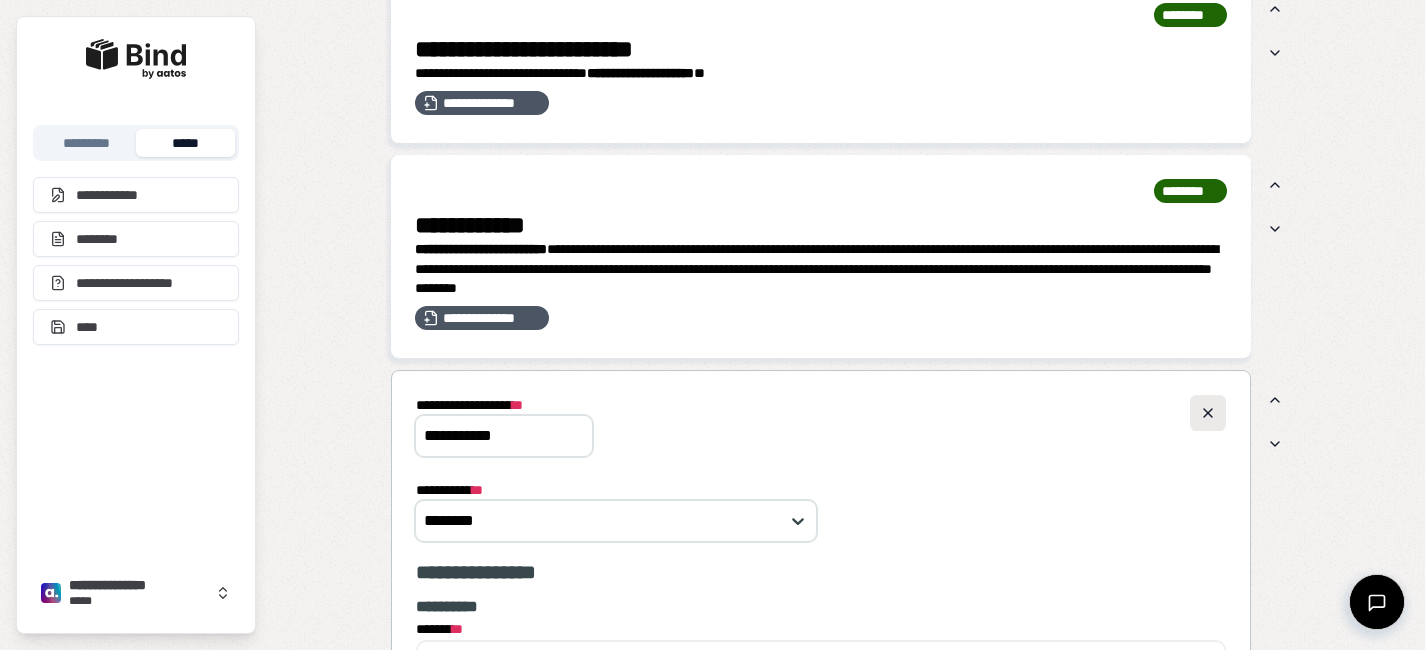 click at bounding box center (1208, 413) 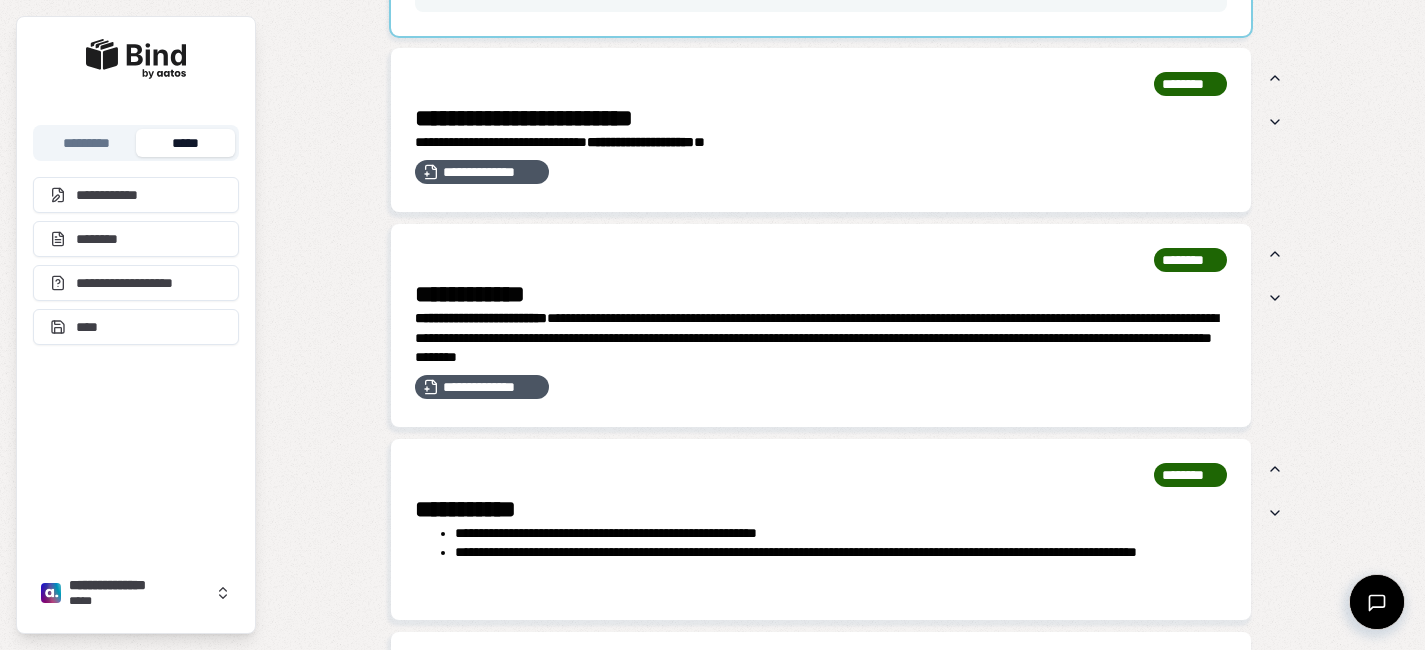 scroll, scrollTop: 956, scrollLeft: 0, axis: vertical 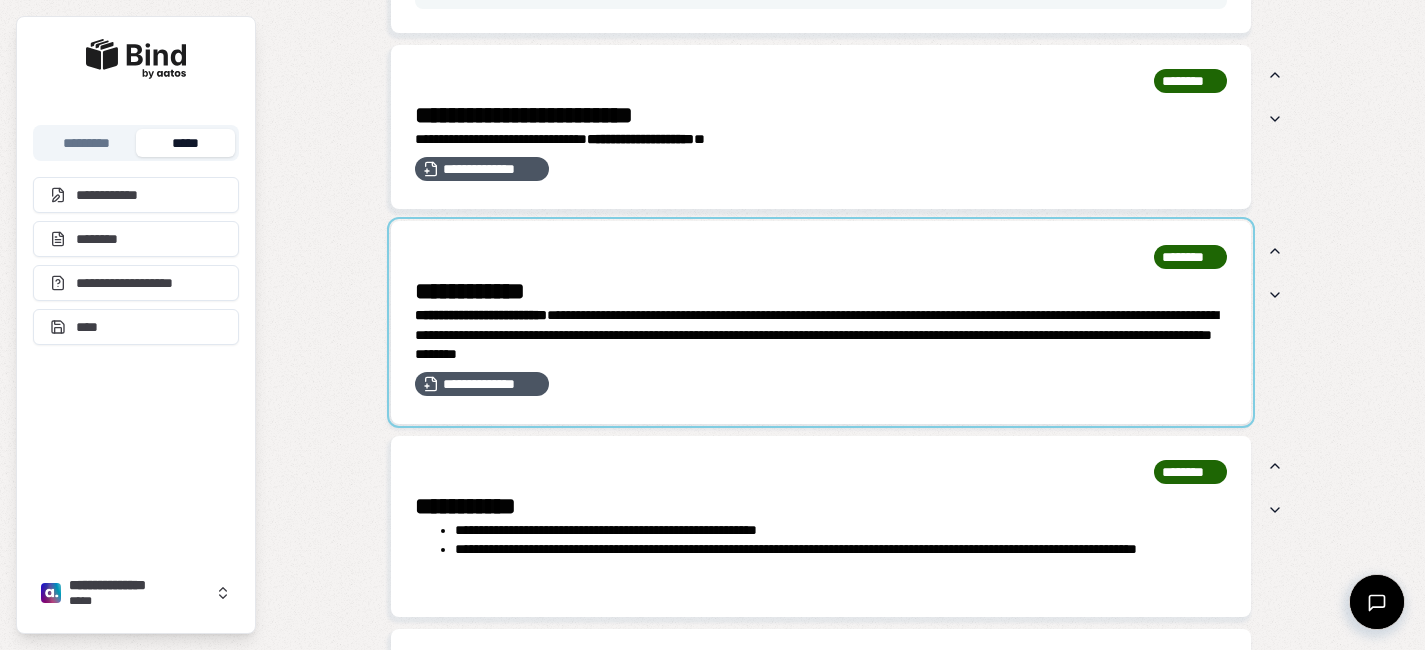 click at bounding box center [821, 322] 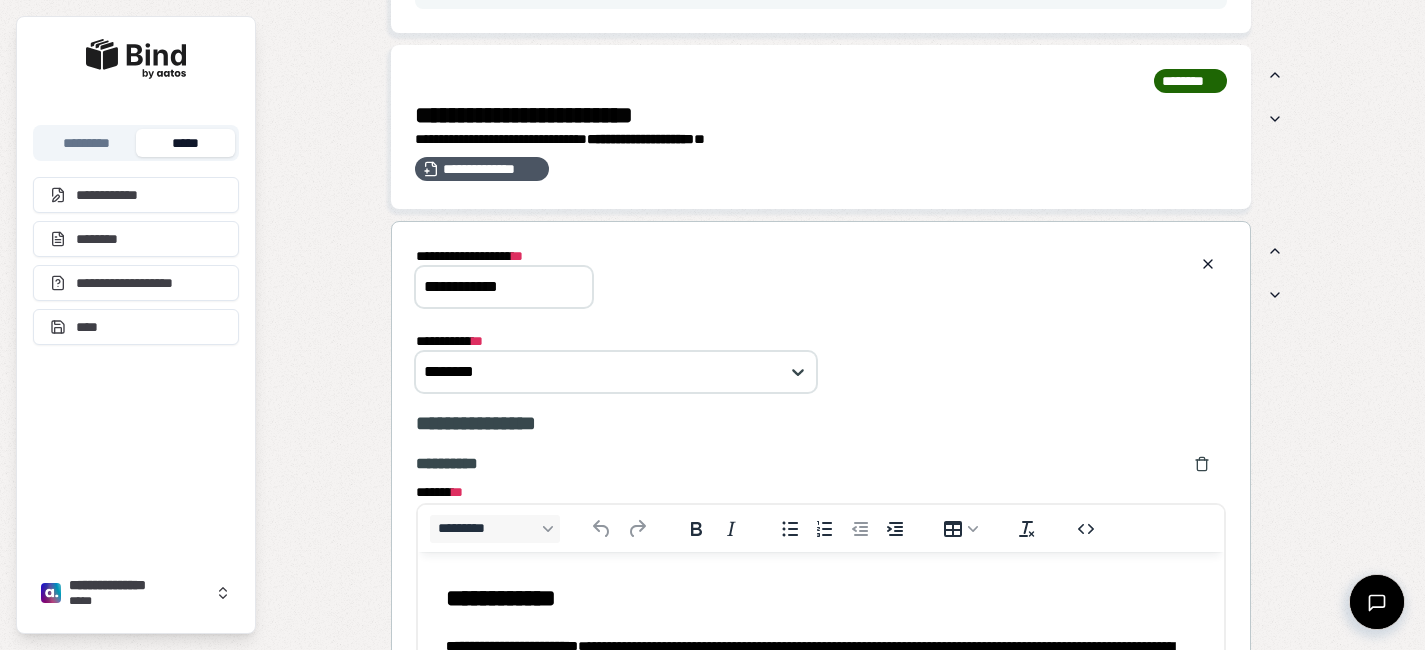 scroll, scrollTop: 0, scrollLeft: 0, axis: both 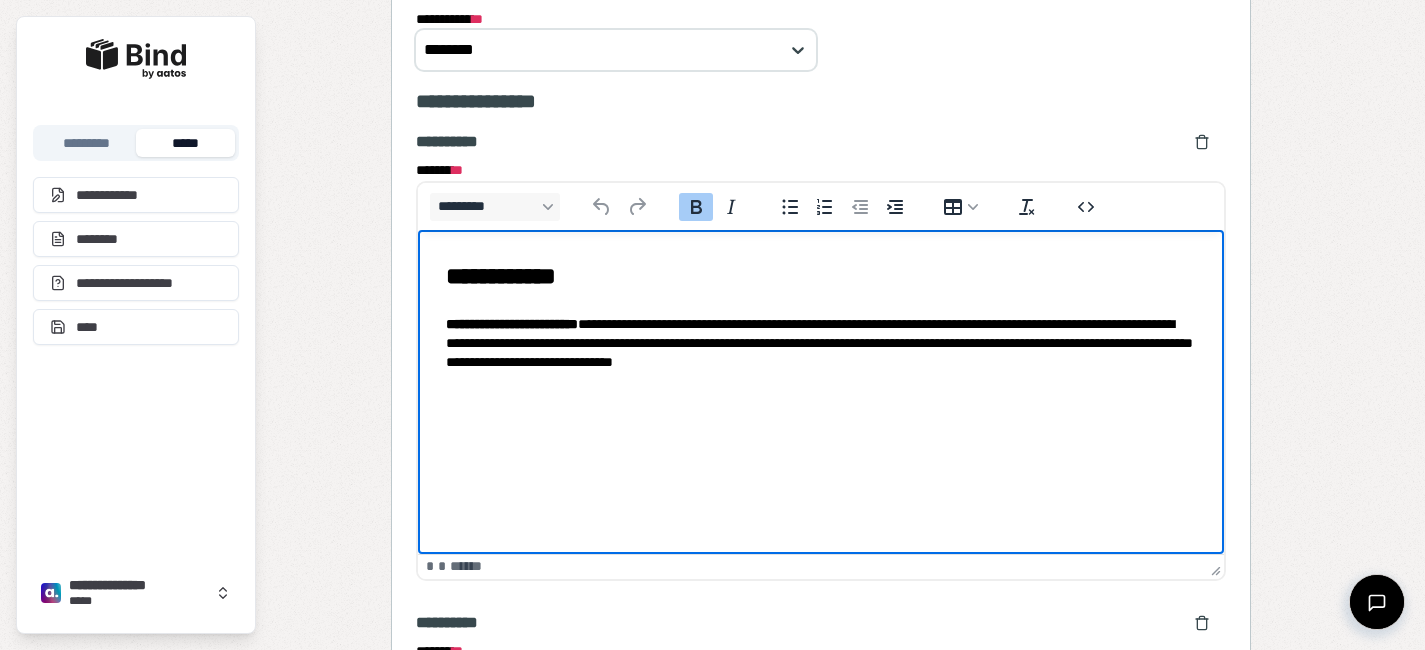 click on "**********" at bounding box center (820, 344) 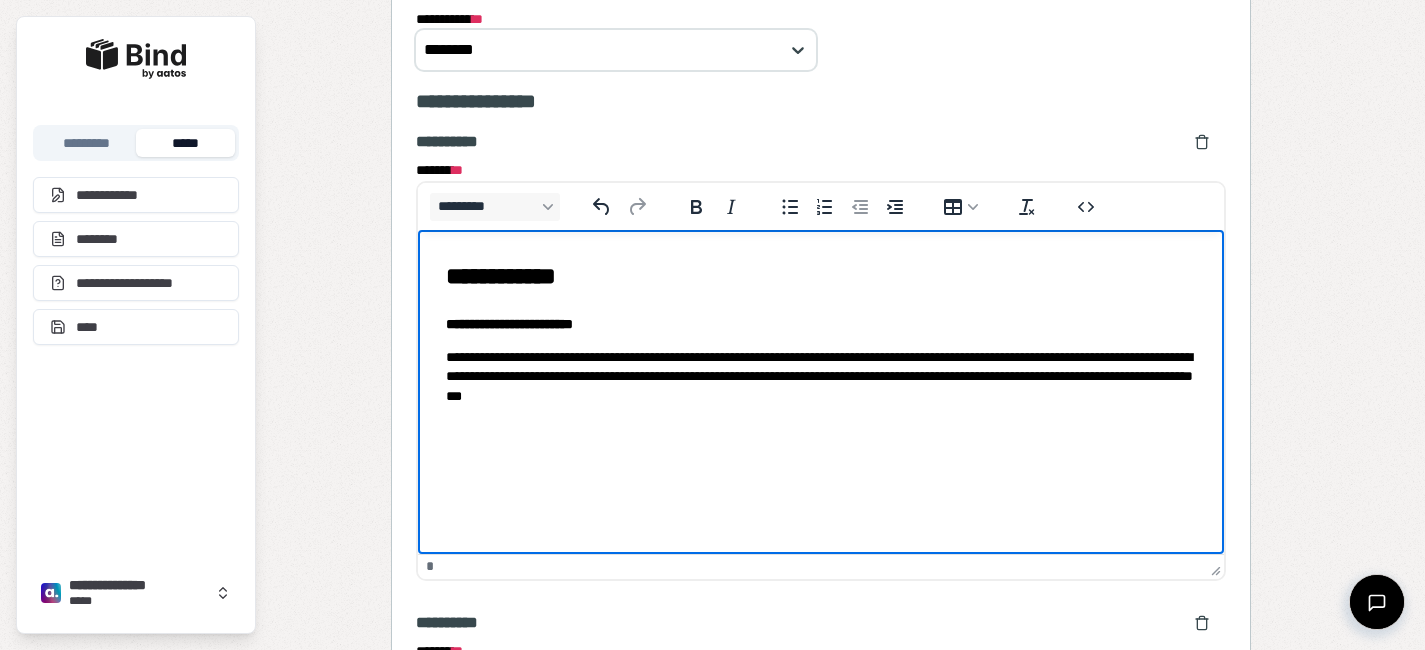 click on "**********" at bounding box center [820, 377] 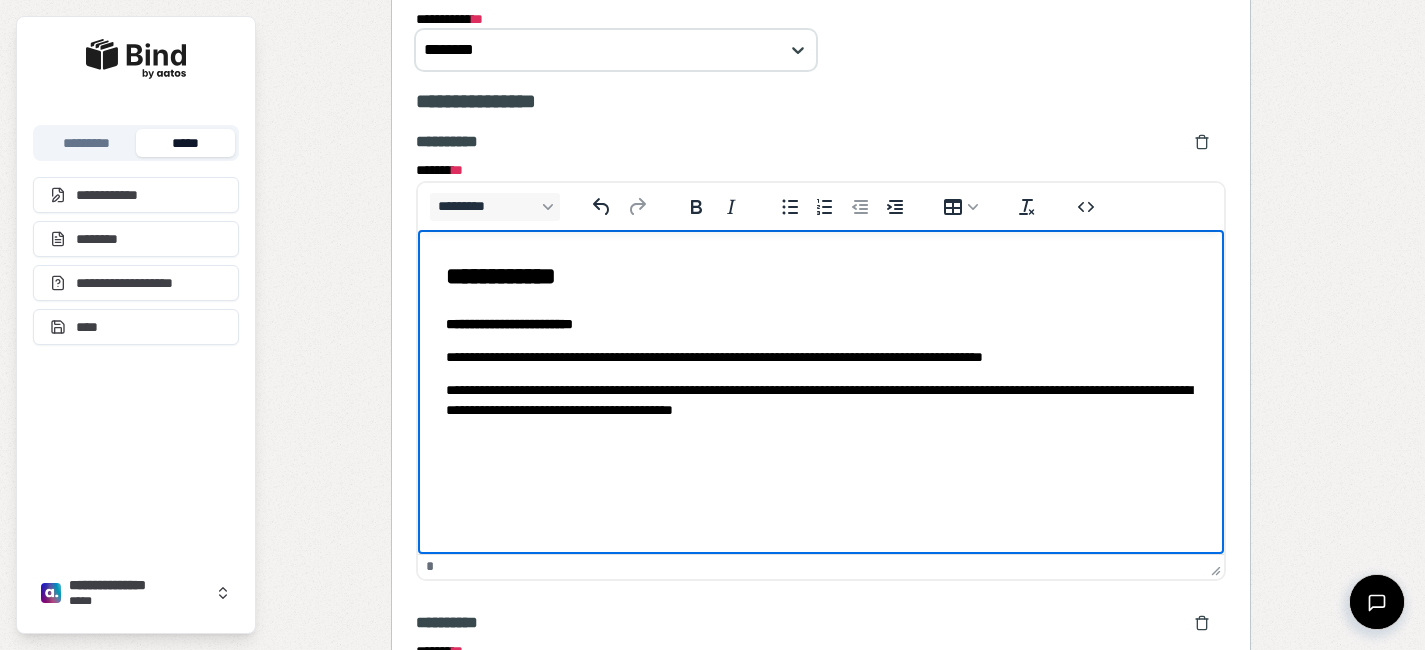 click on "**********" at bounding box center (820, 400) 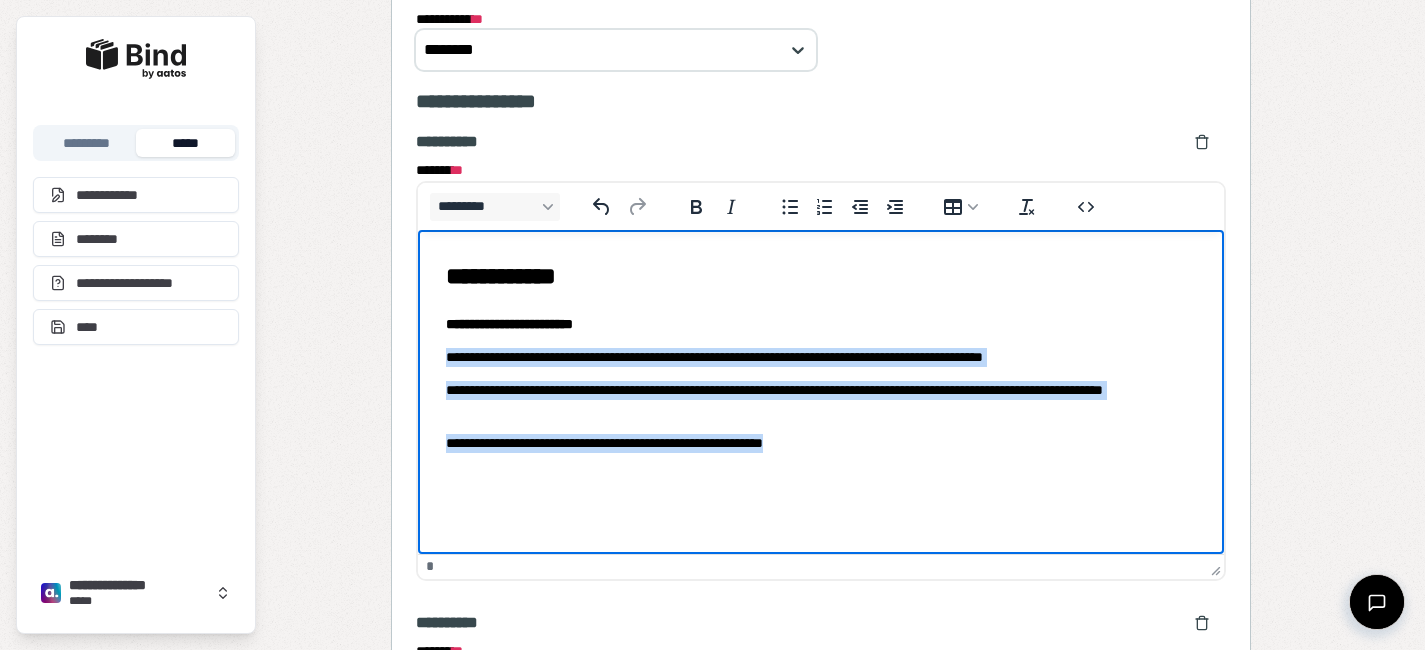 drag, startPoint x: 833, startPoint y: 445, endPoint x: 451, endPoint y: 338, distance: 396.70267 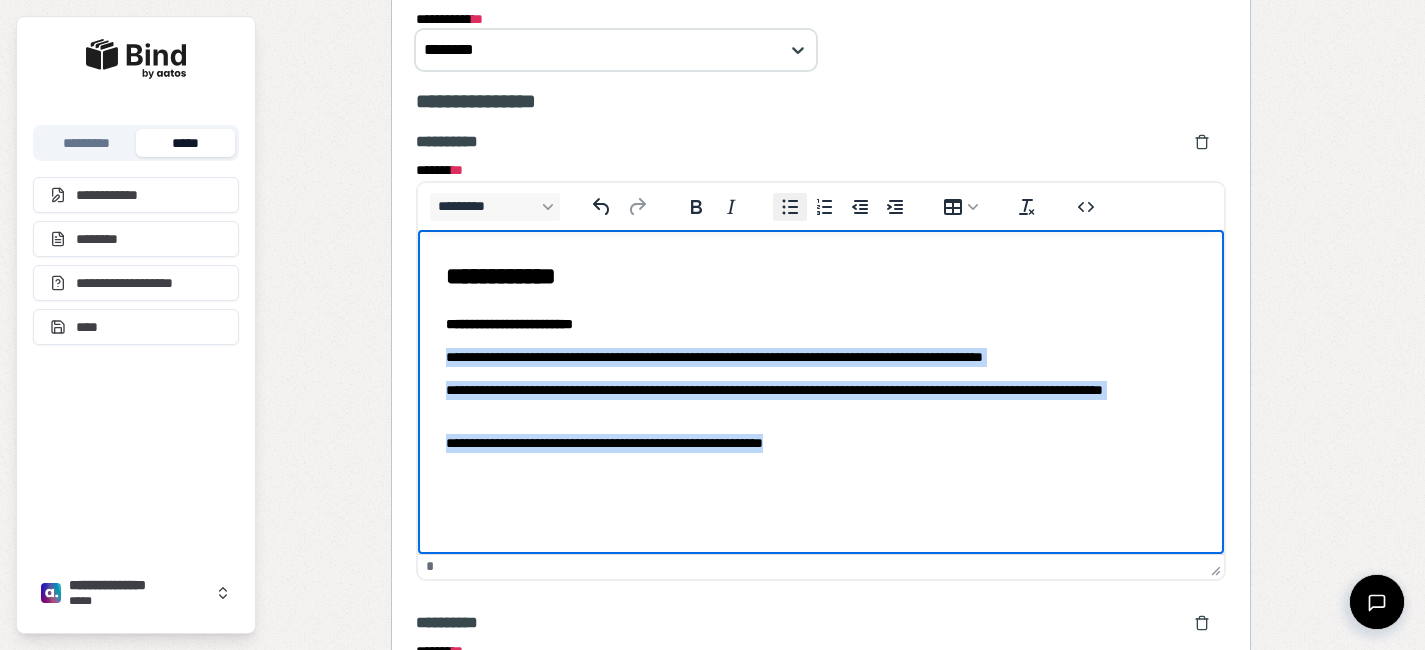 click 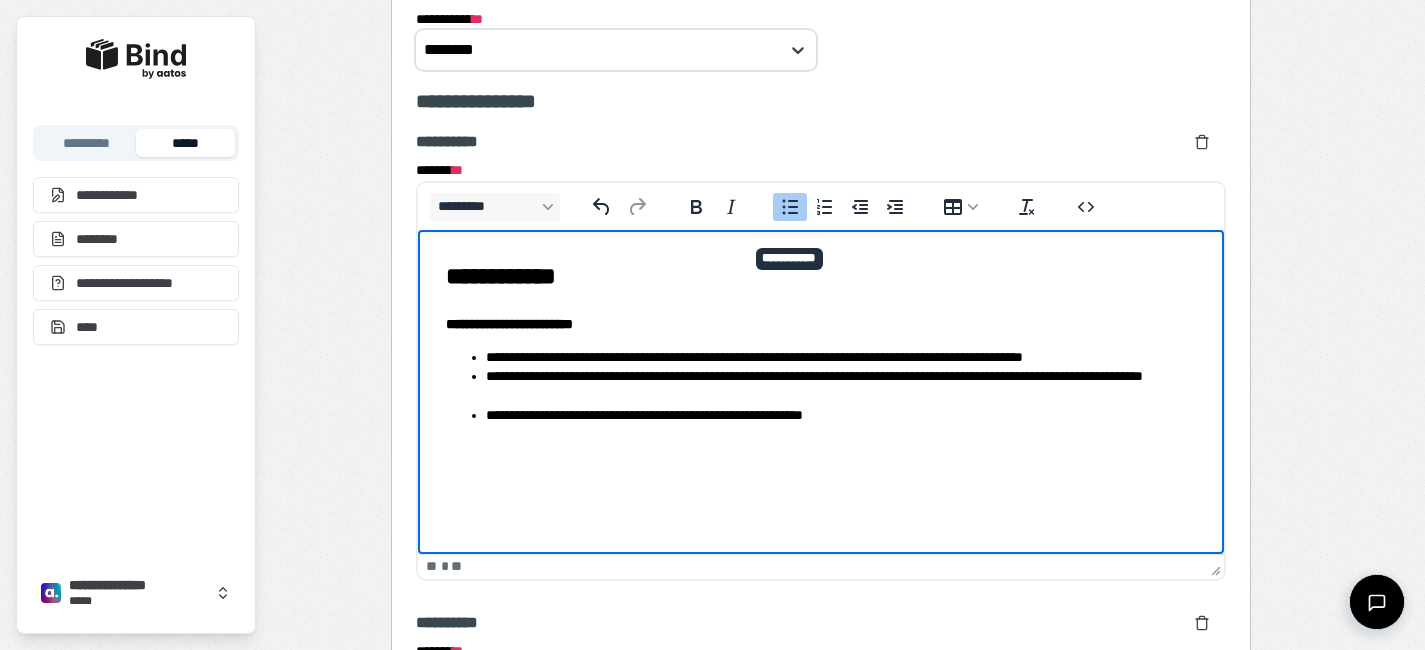 click on "**********" at bounding box center [820, 342] 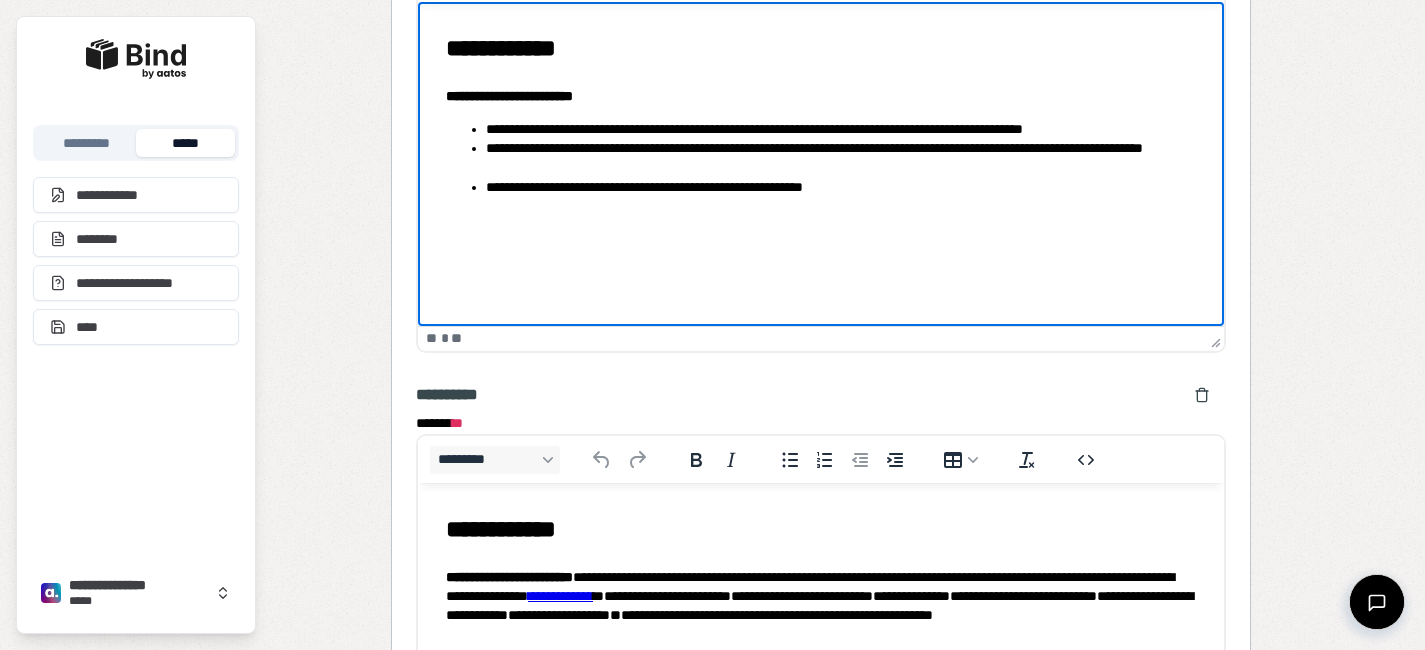 scroll, scrollTop: 1700, scrollLeft: 0, axis: vertical 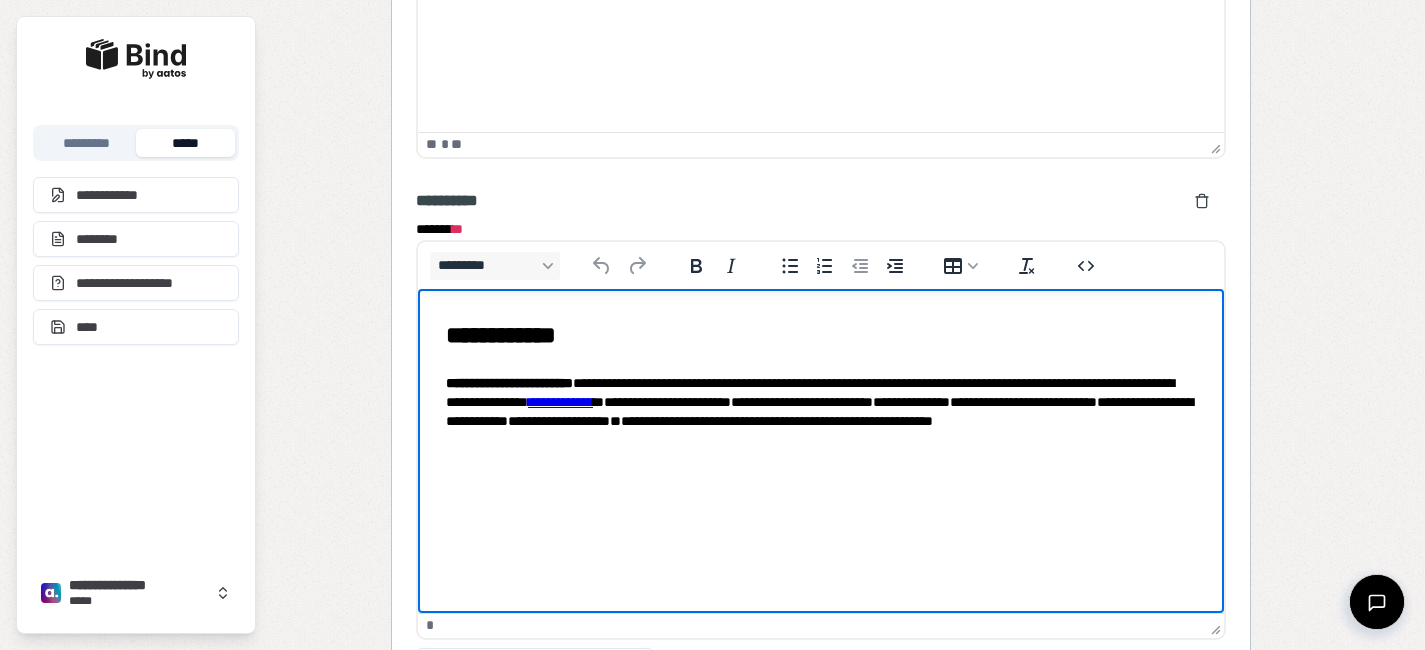 click on "**********" at bounding box center [820, 412] 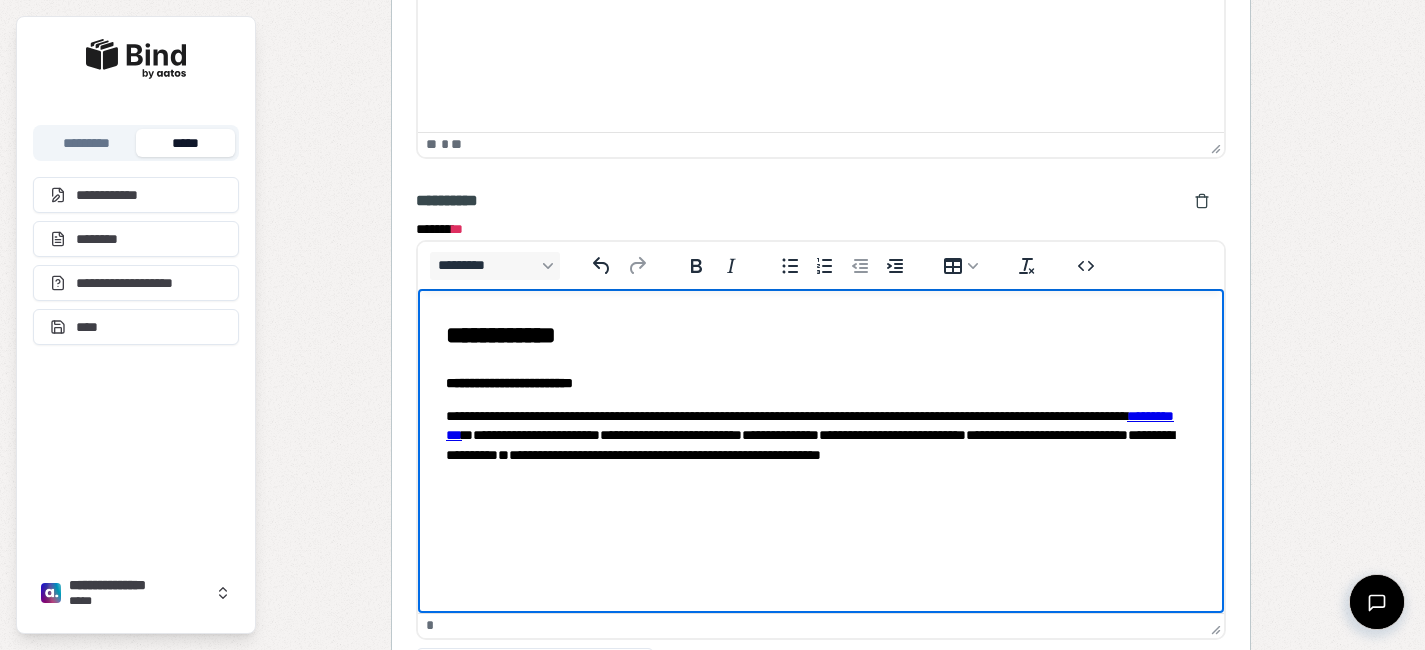 click on "**********" at bounding box center (820, 445) 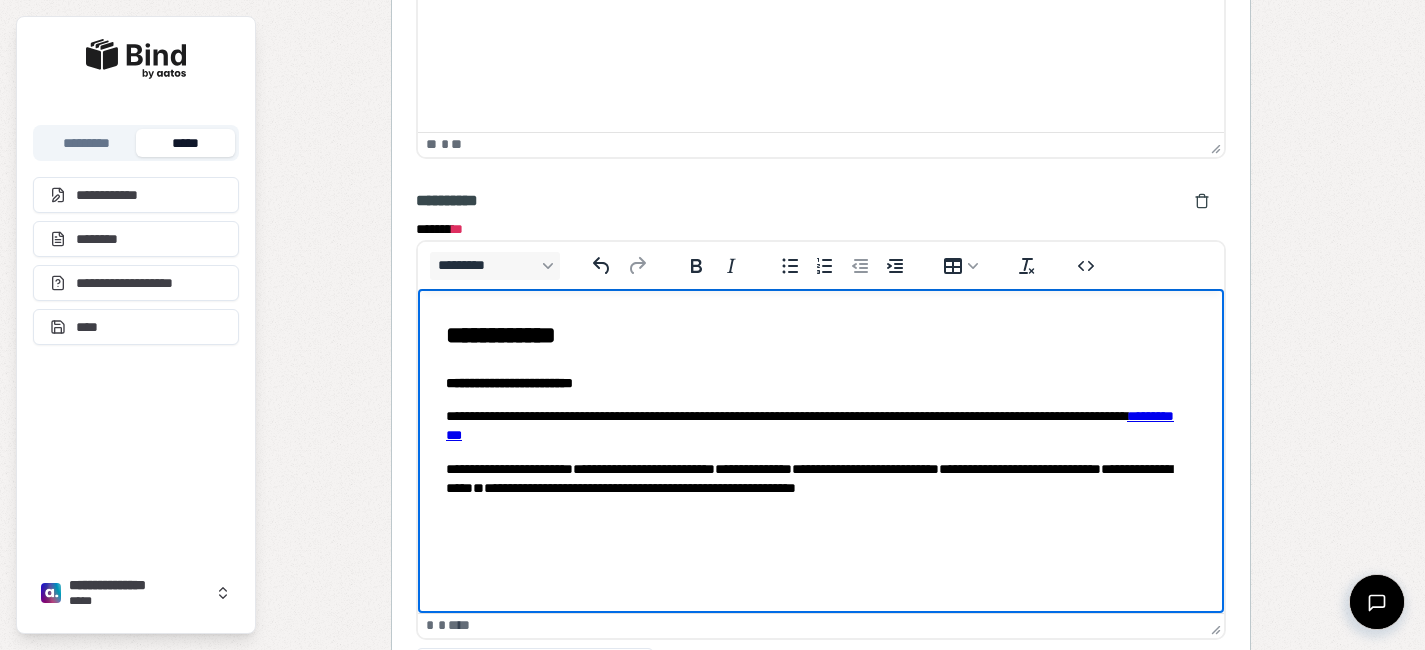 click on "**********" at bounding box center [1019, 469] 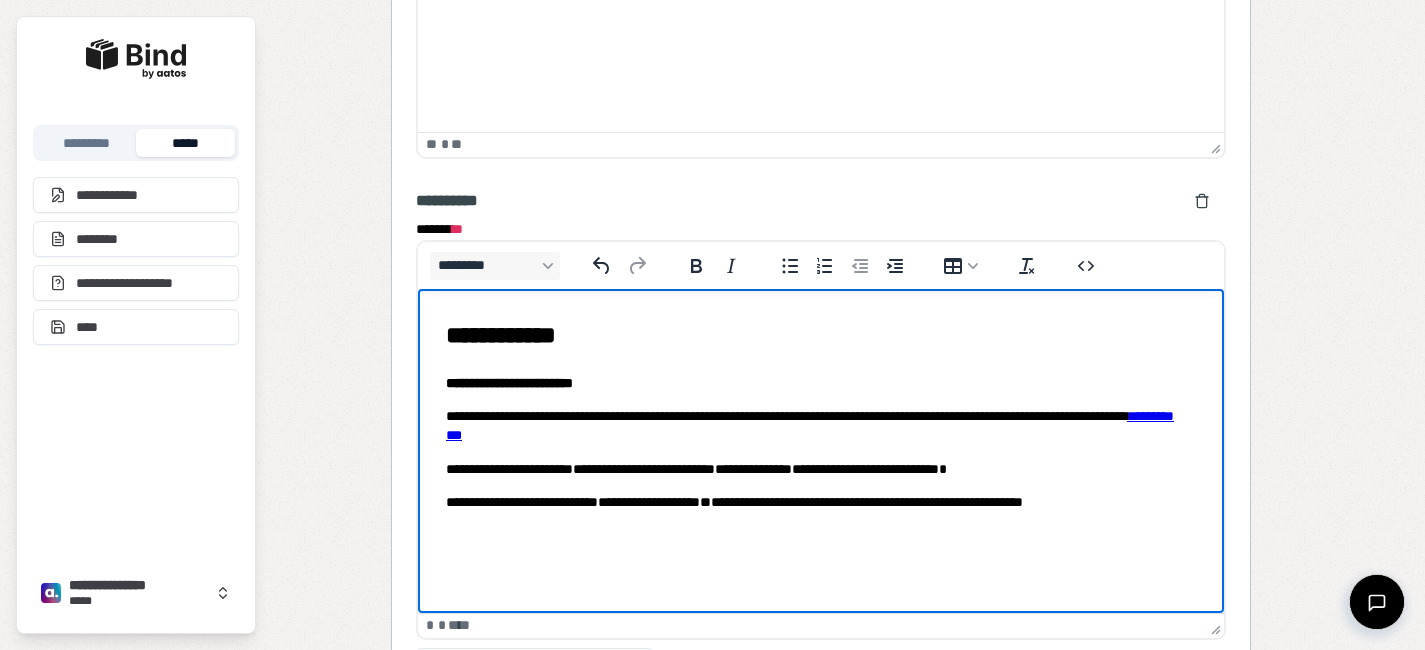 click on "**********" at bounding box center (820, 502) 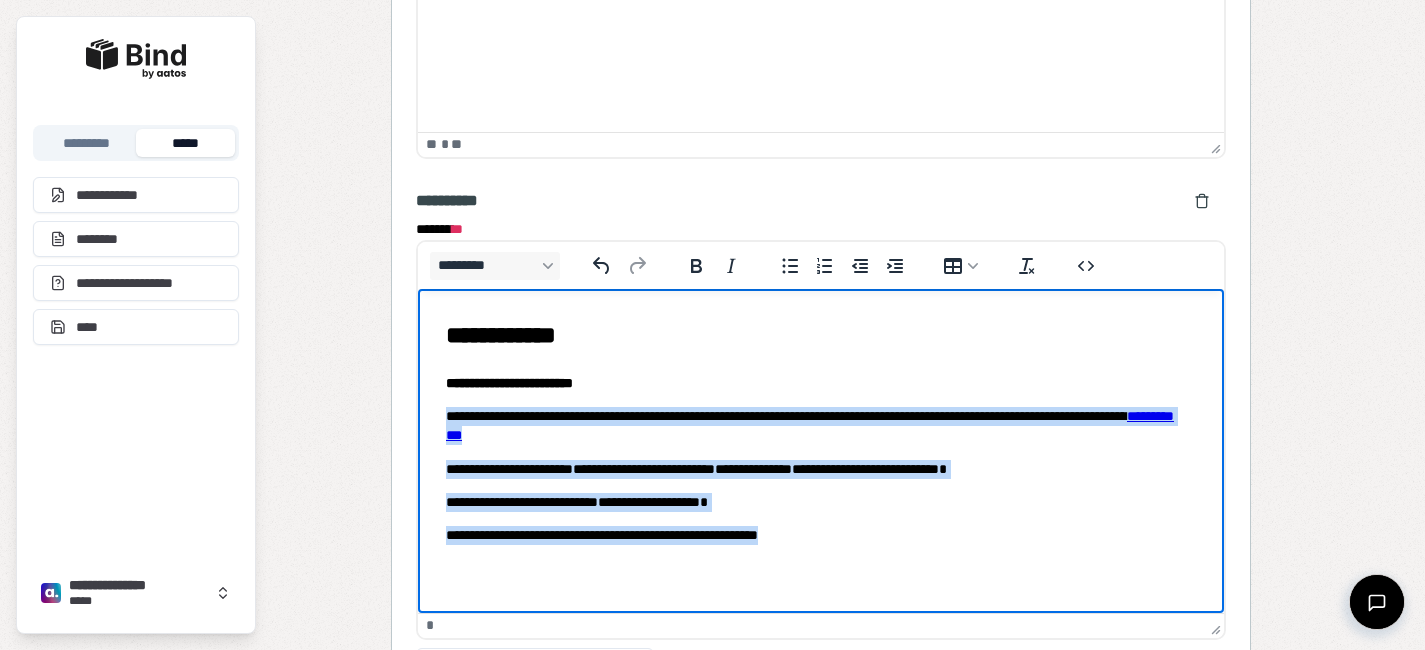 drag, startPoint x: 819, startPoint y: 540, endPoint x: 404, endPoint y: 407, distance: 435.79123 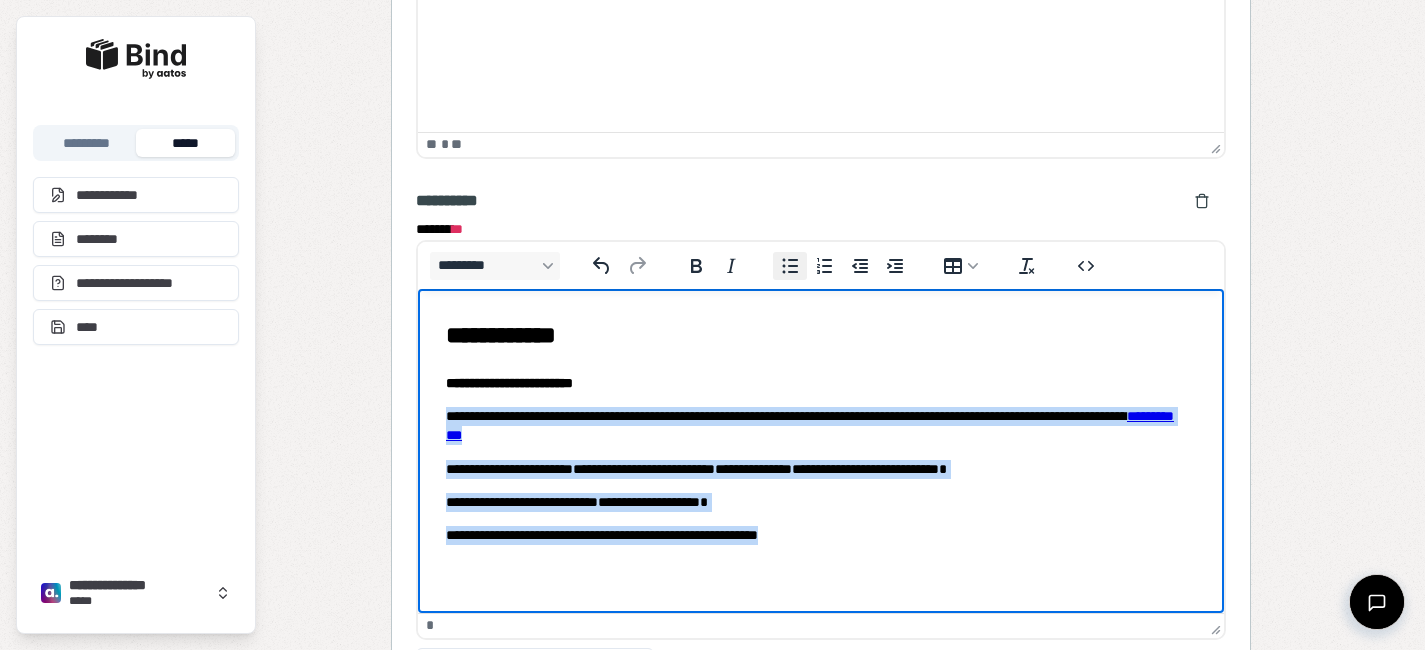 click 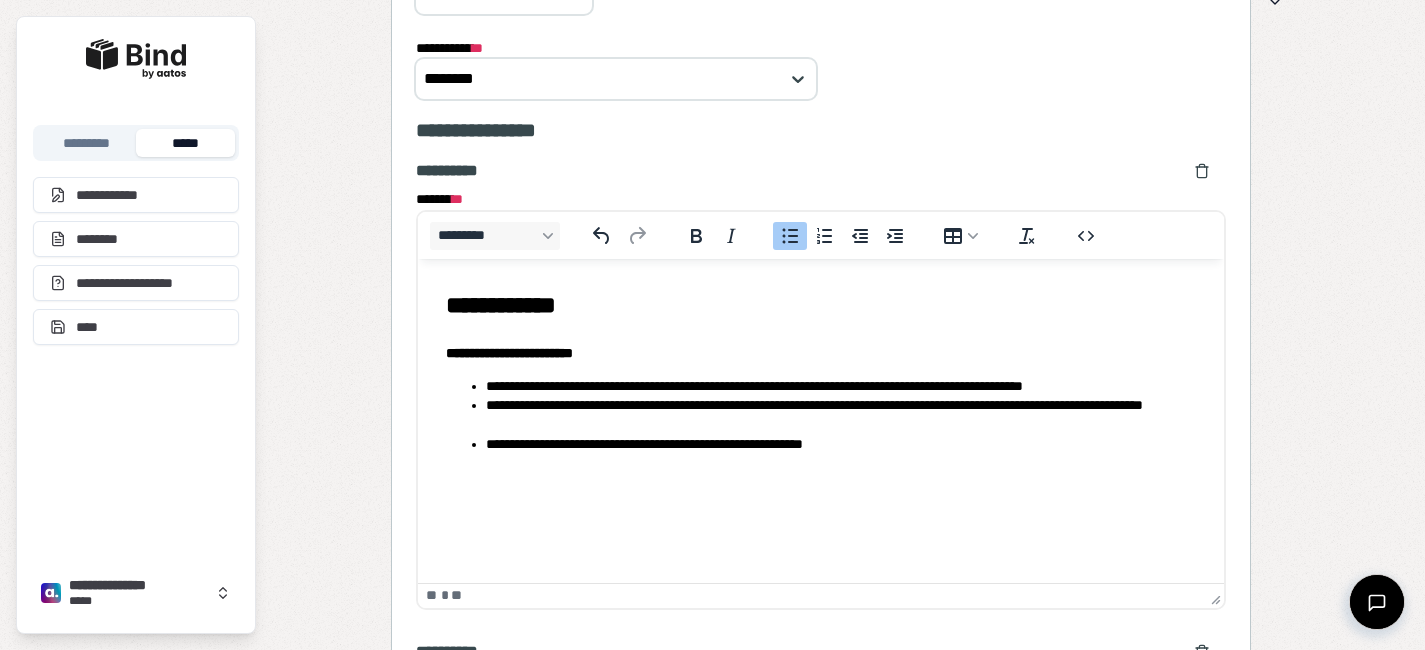 scroll, scrollTop: 951, scrollLeft: 0, axis: vertical 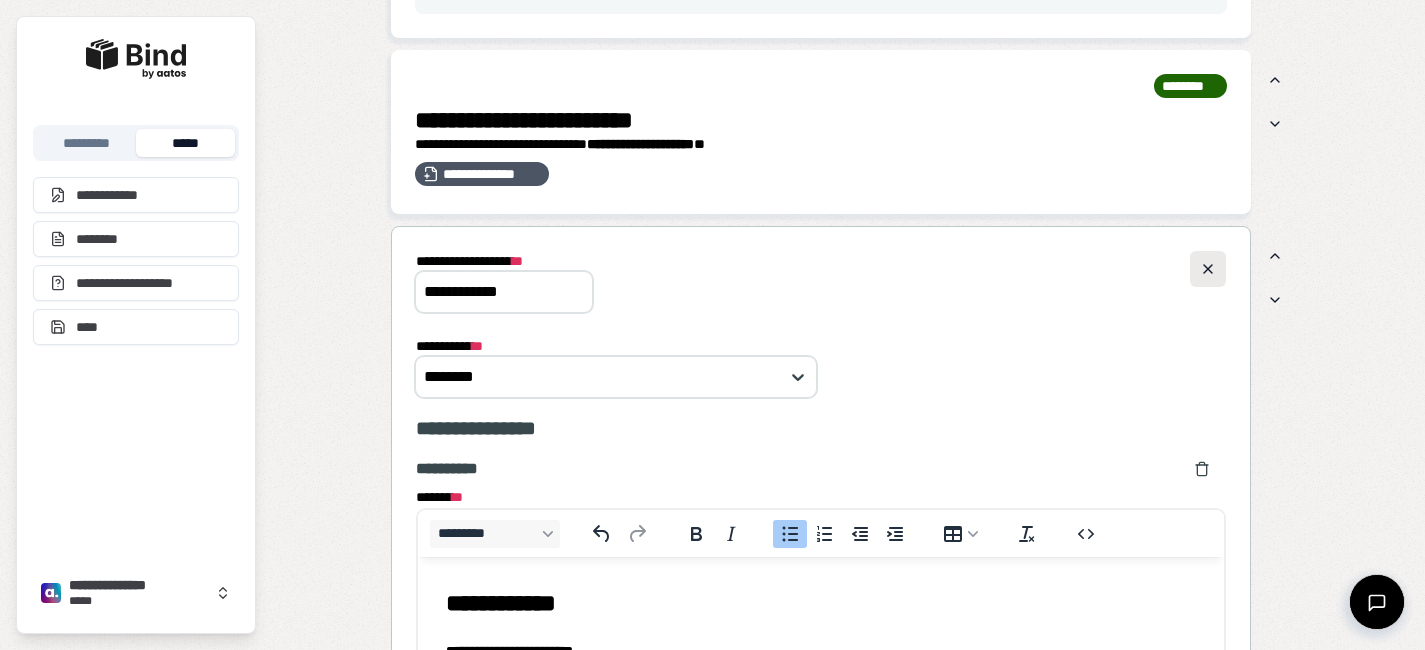 click at bounding box center [1208, 269] 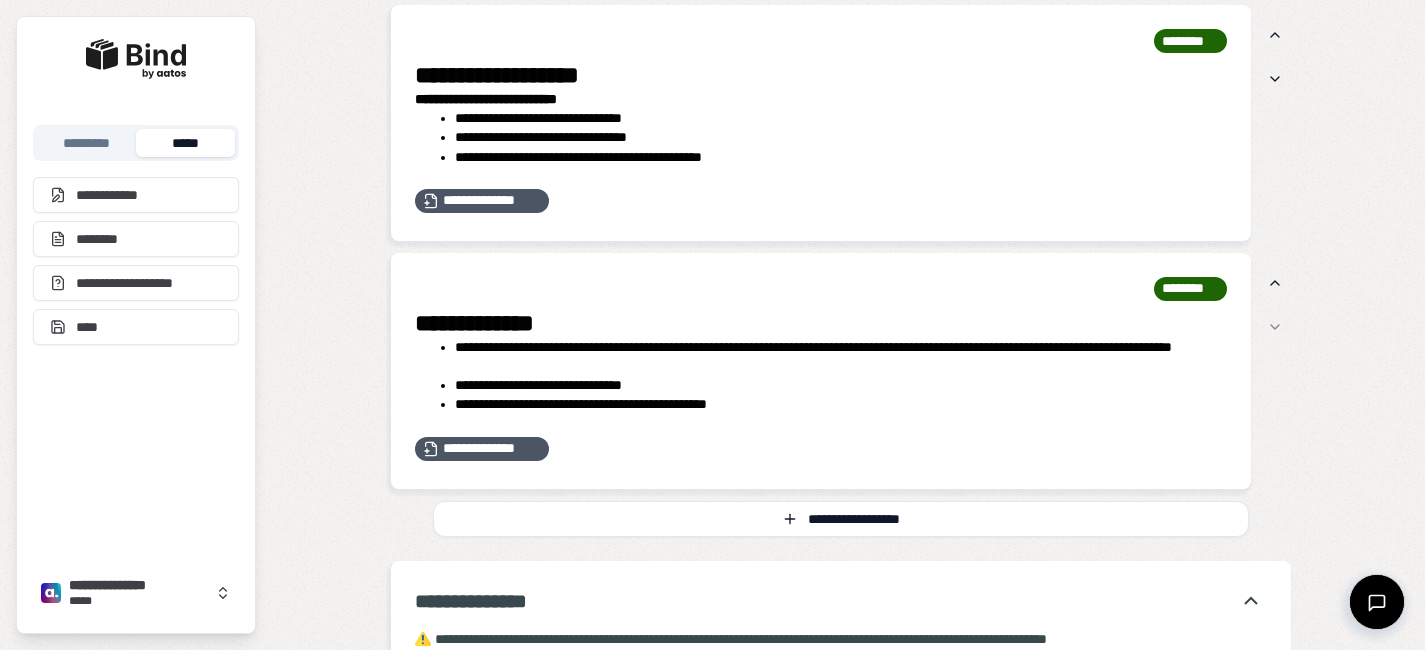 scroll, scrollTop: 1716, scrollLeft: 0, axis: vertical 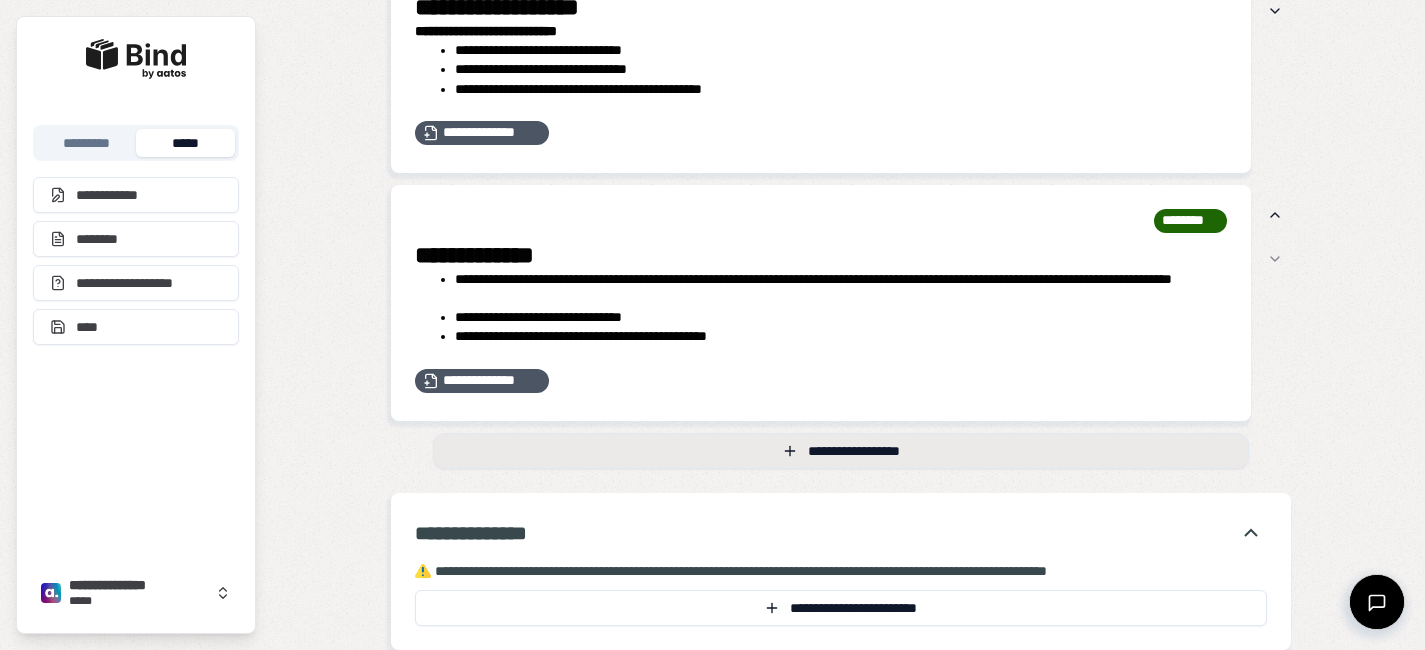 click on "**********" at bounding box center (841, 451) 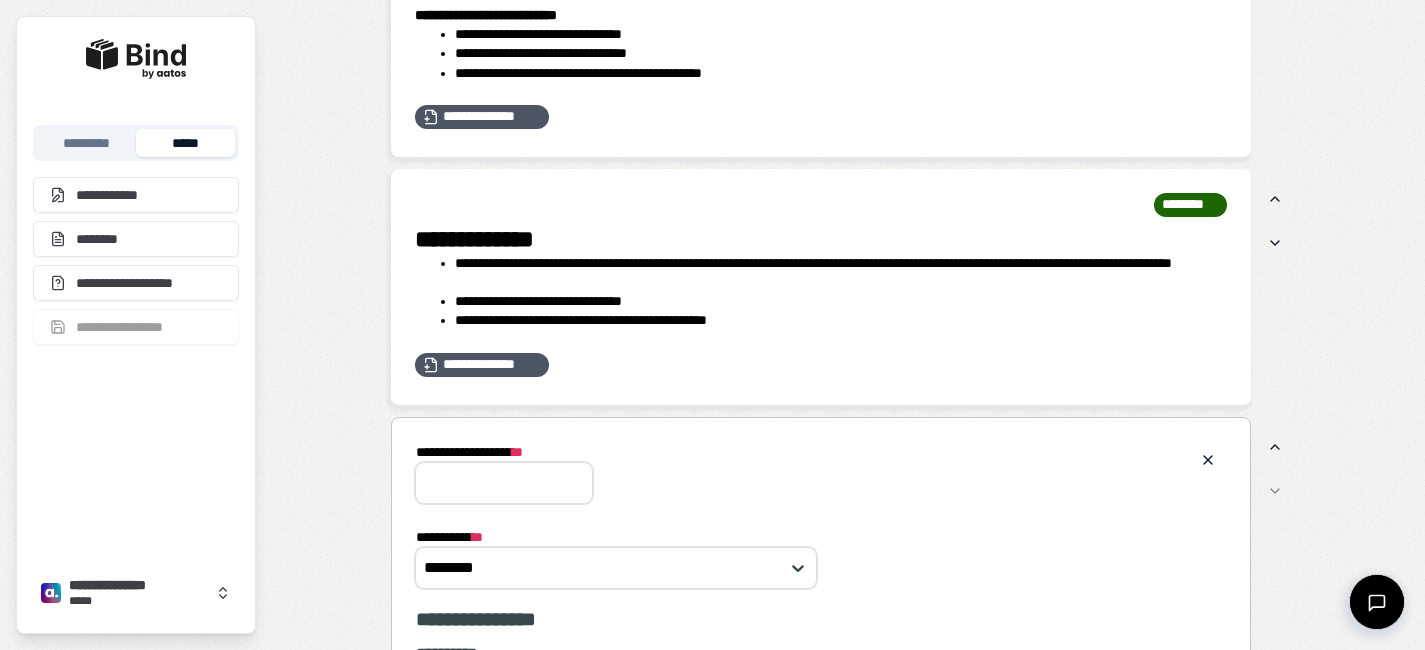 scroll, scrollTop: 0, scrollLeft: 0, axis: both 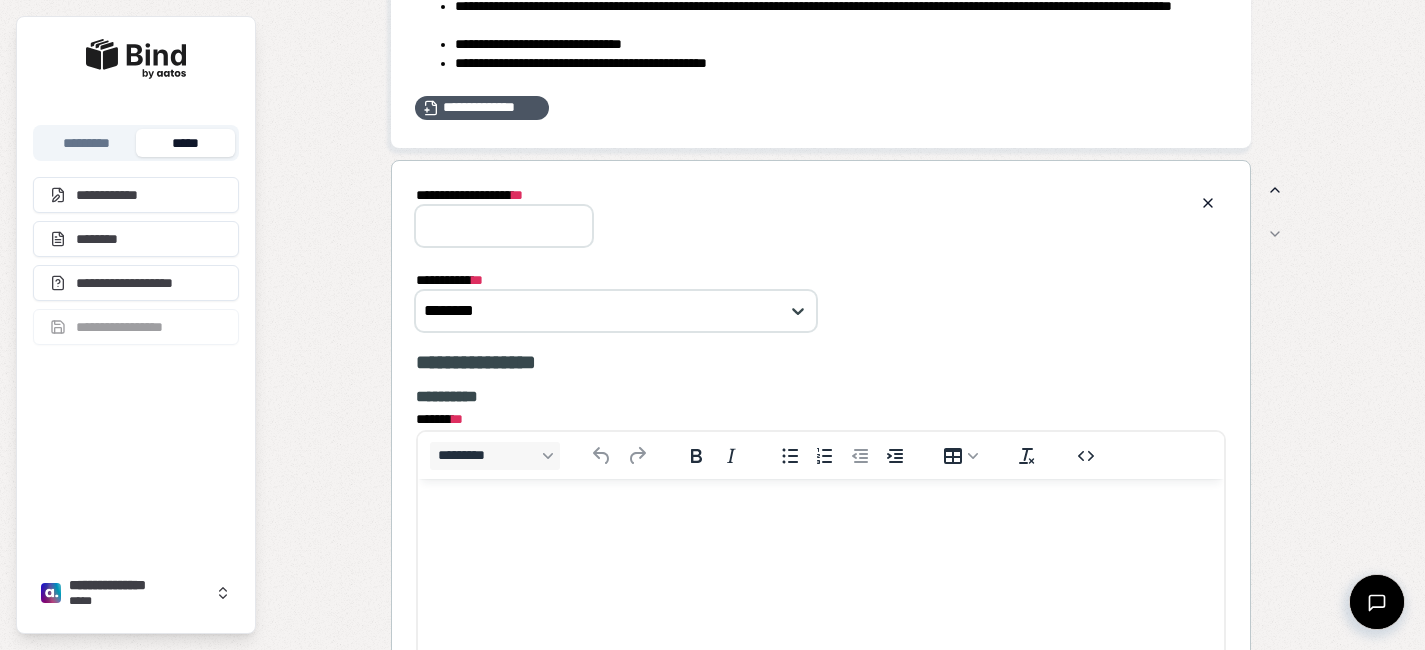 click at bounding box center (820, 517) 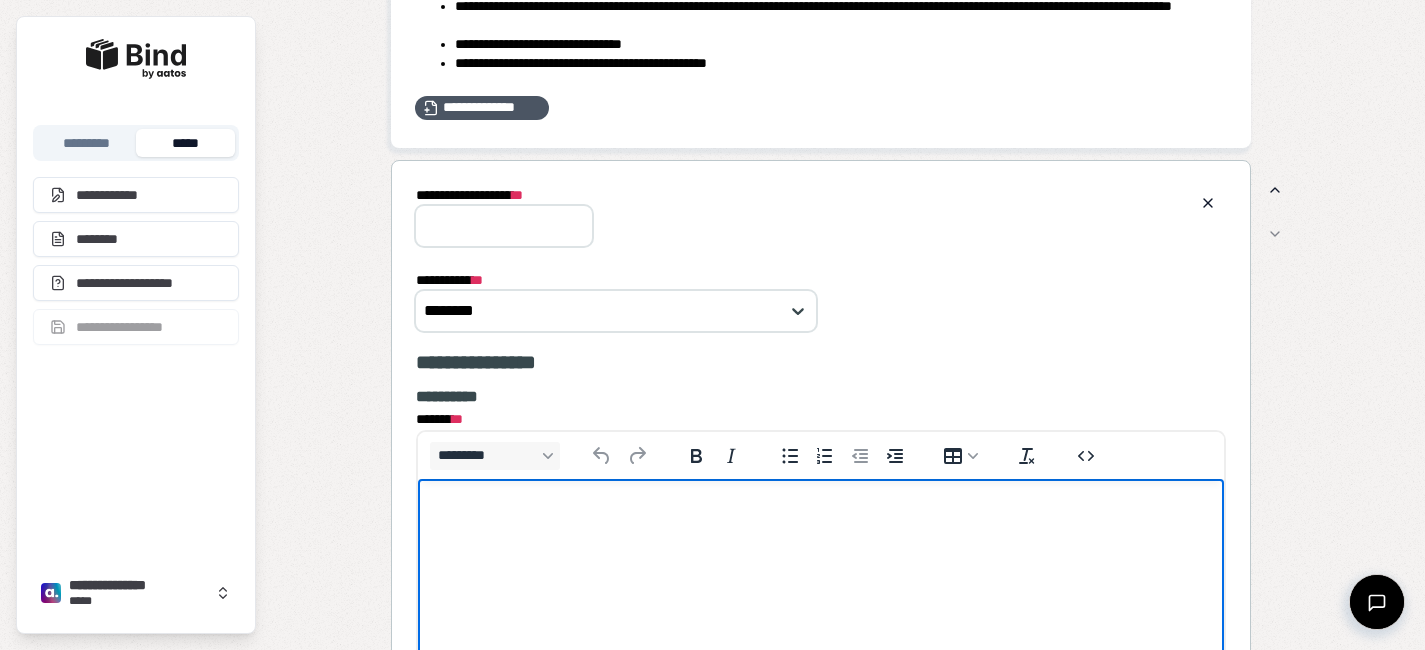 type 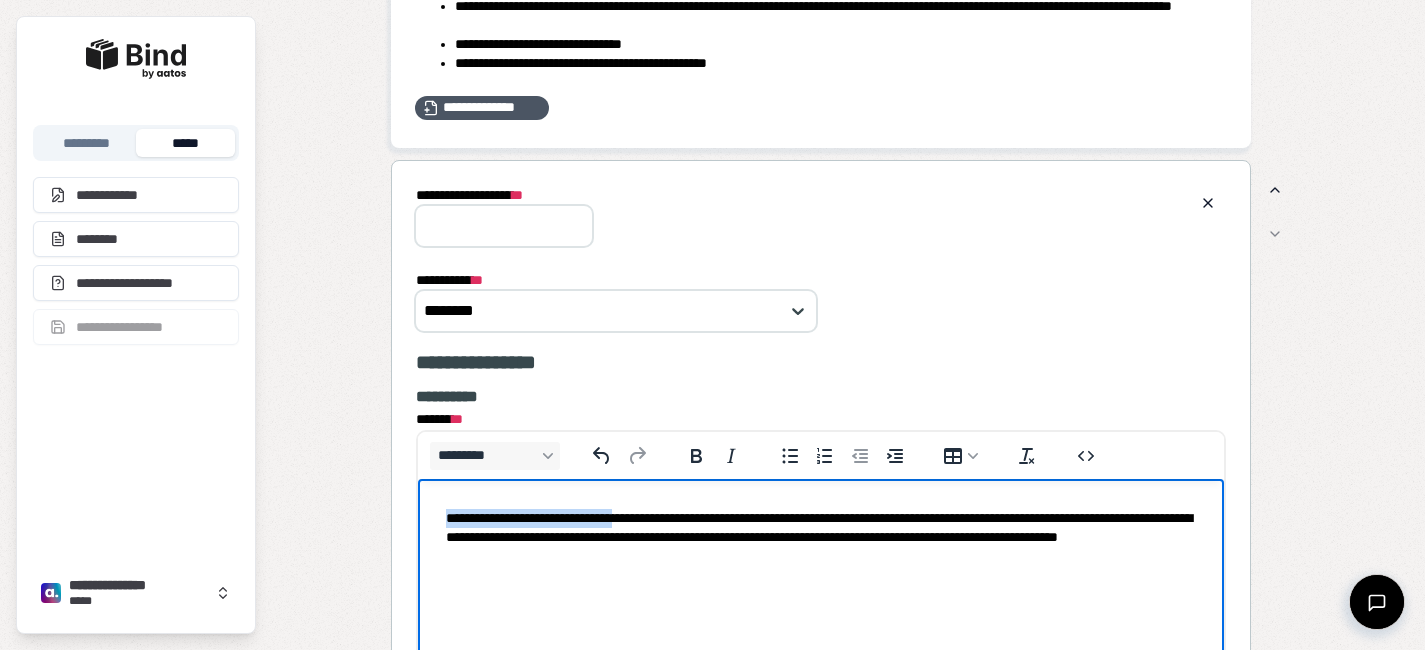drag, startPoint x: 614, startPoint y: 514, endPoint x: 389, endPoint y: 479, distance: 227.70595 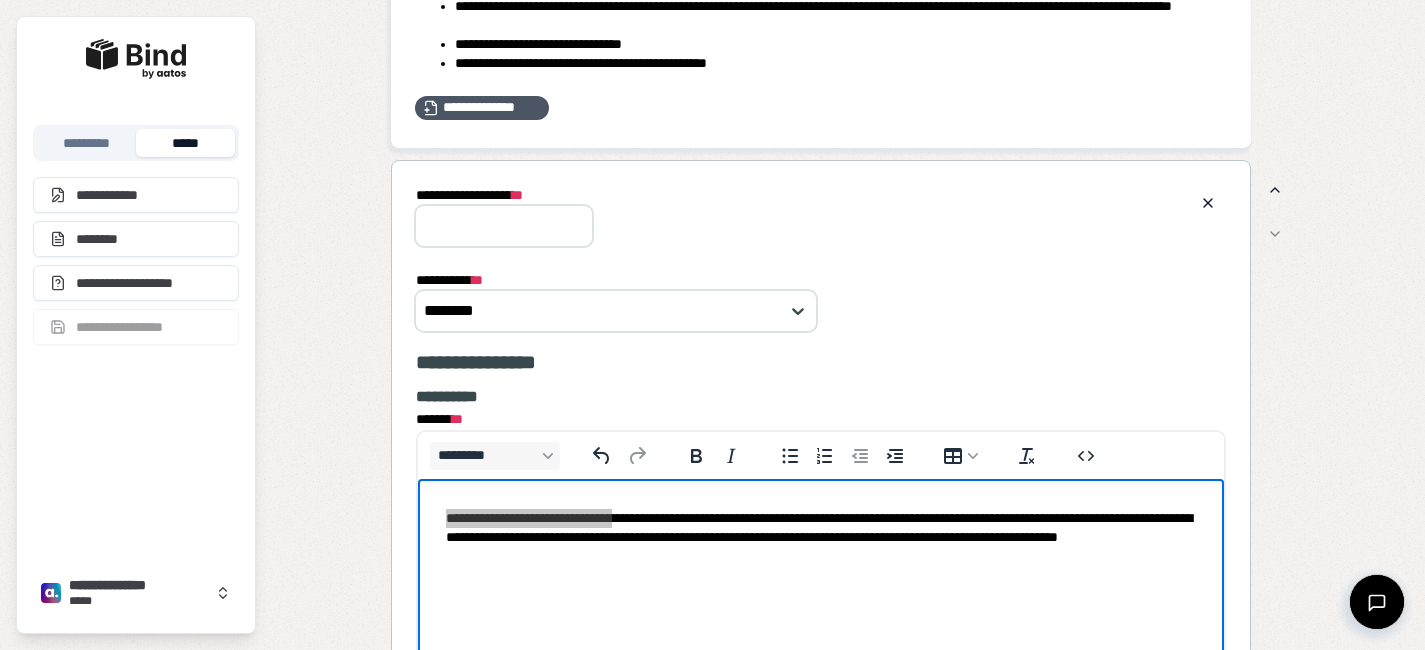 click on "**********" at bounding box center (504, 226) 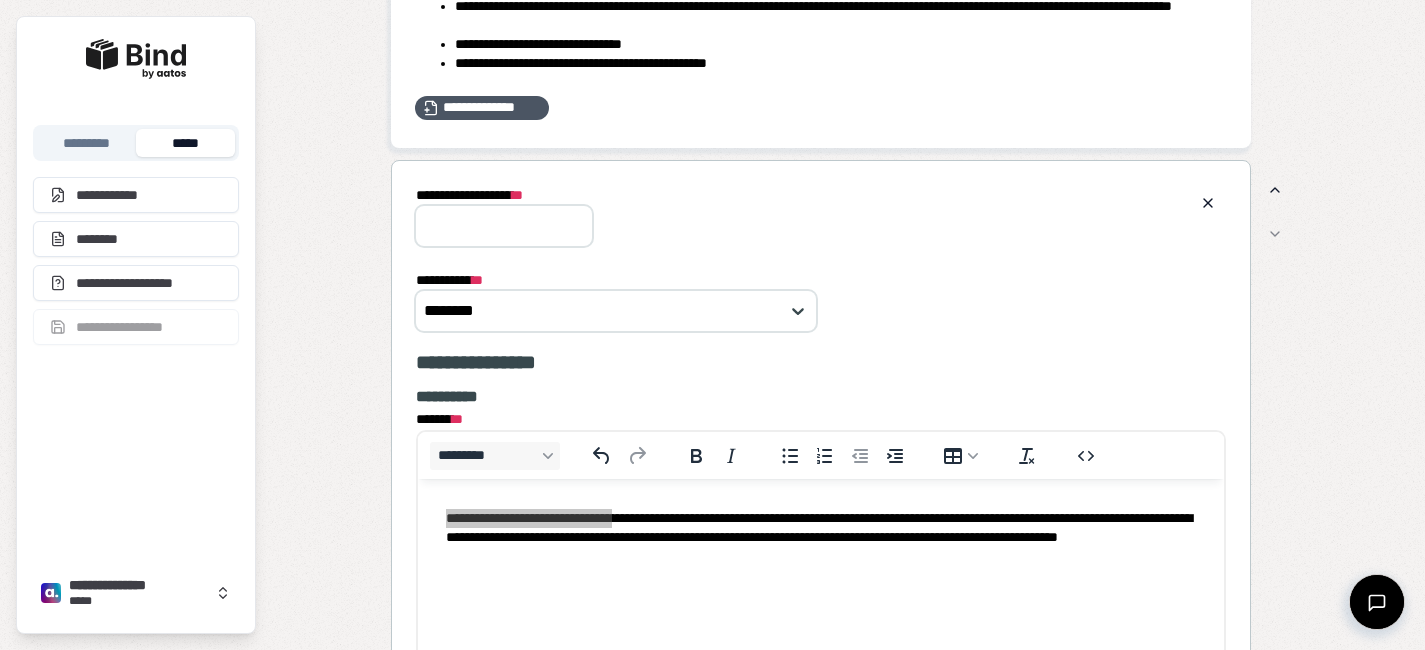 paste on "**********" 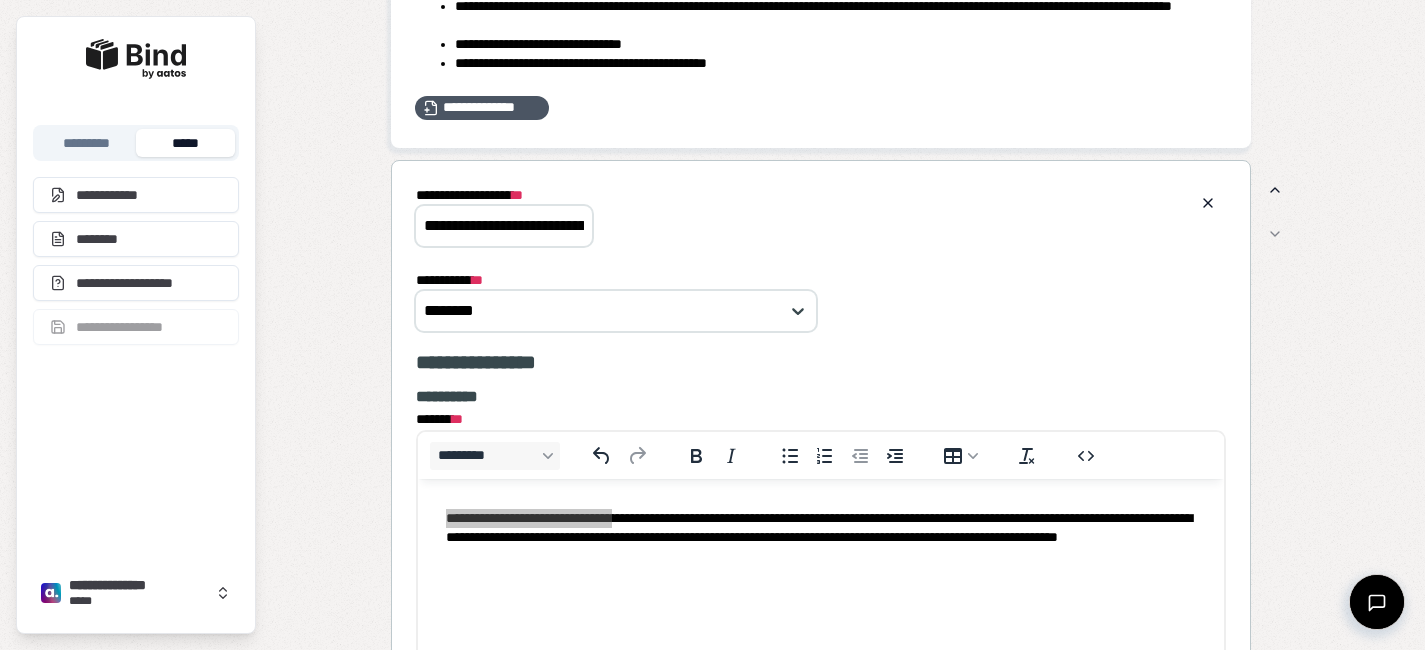 scroll, scrollTop: 0, scrollLeft: 87, axis: horizontal 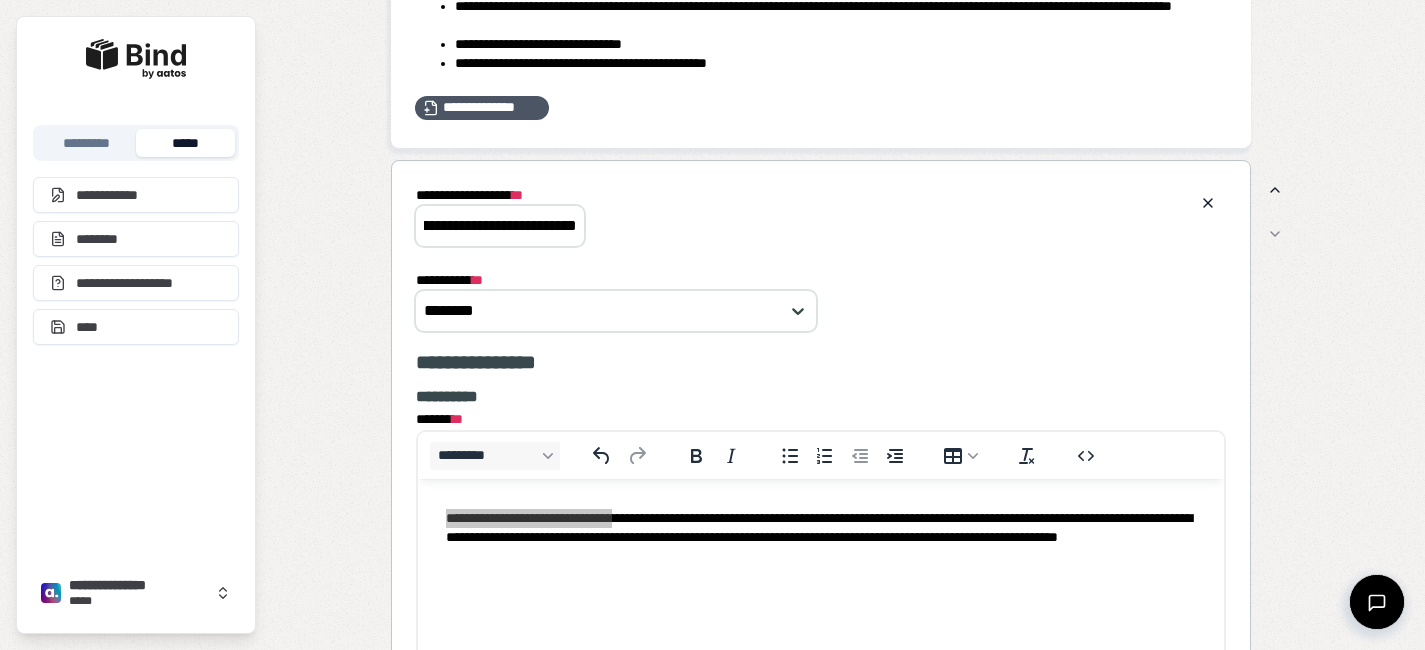 type on "**********" 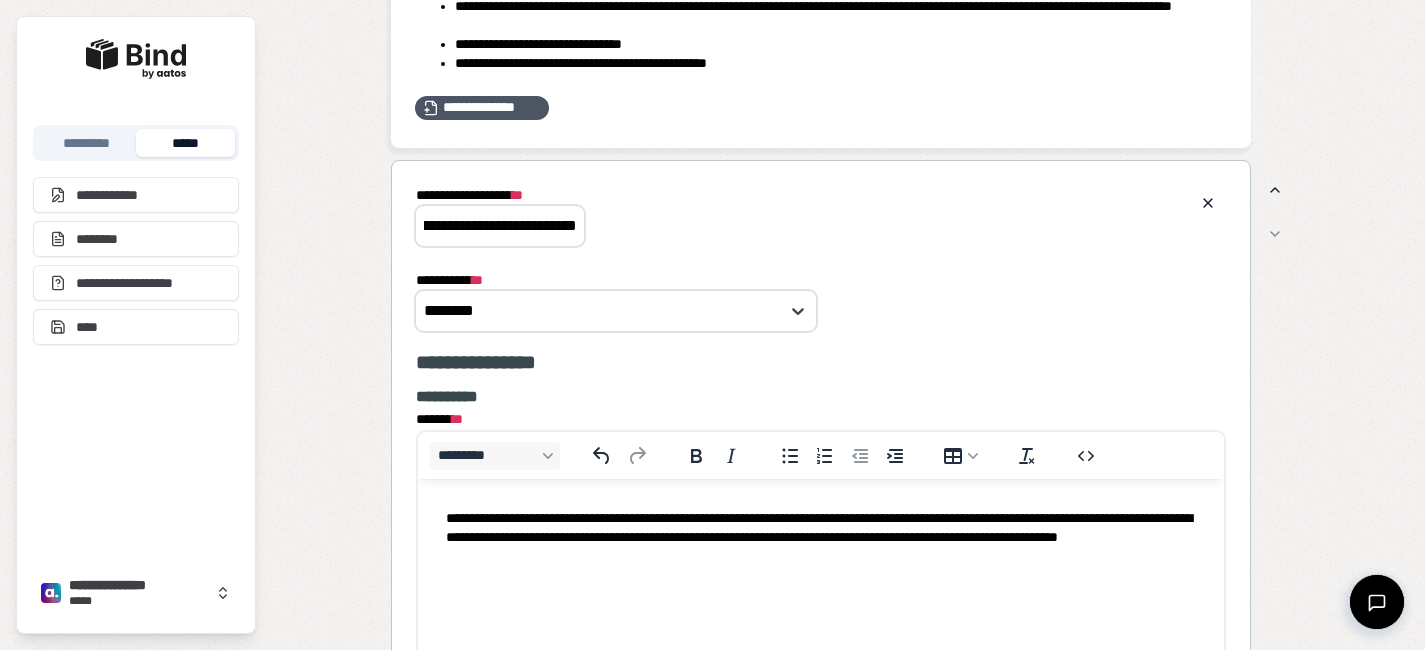 click on "**********" at bounding box center (820, 537) 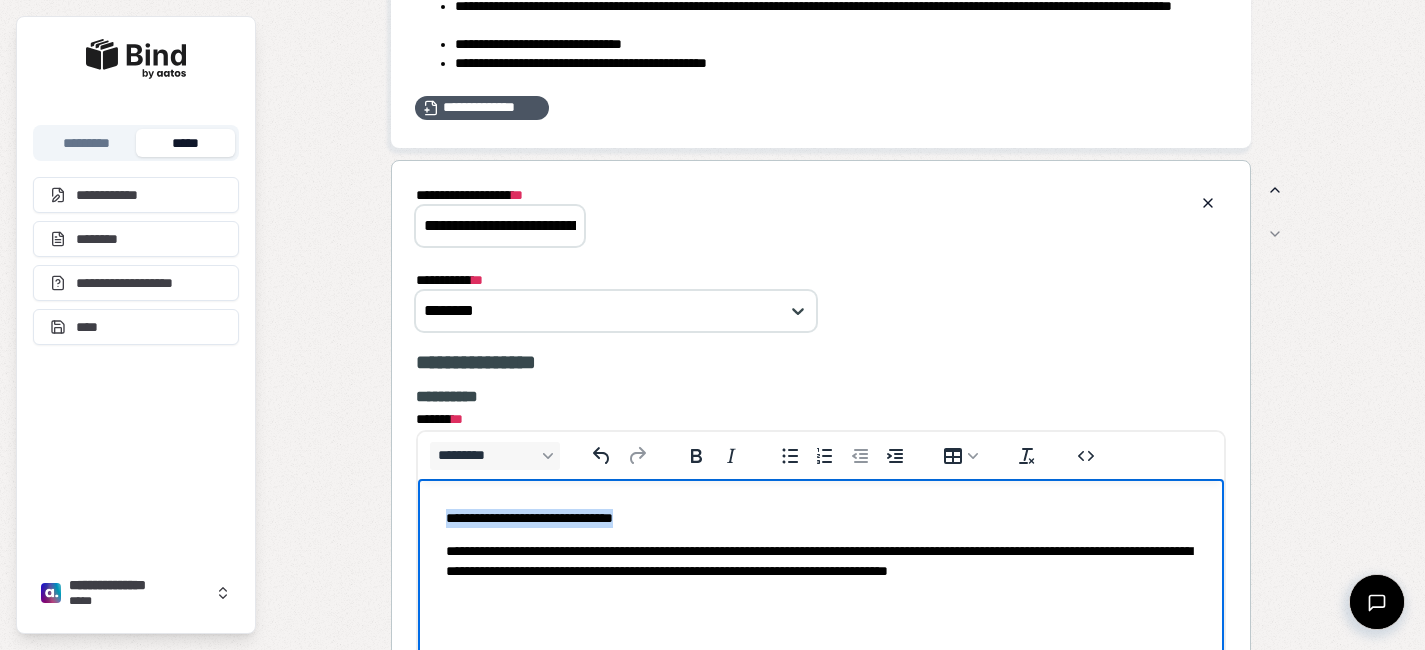 drag, startPoint x: 668, startPoint y: 520, endPoint x: 429, endPoint y: 511, distance: 239.1694 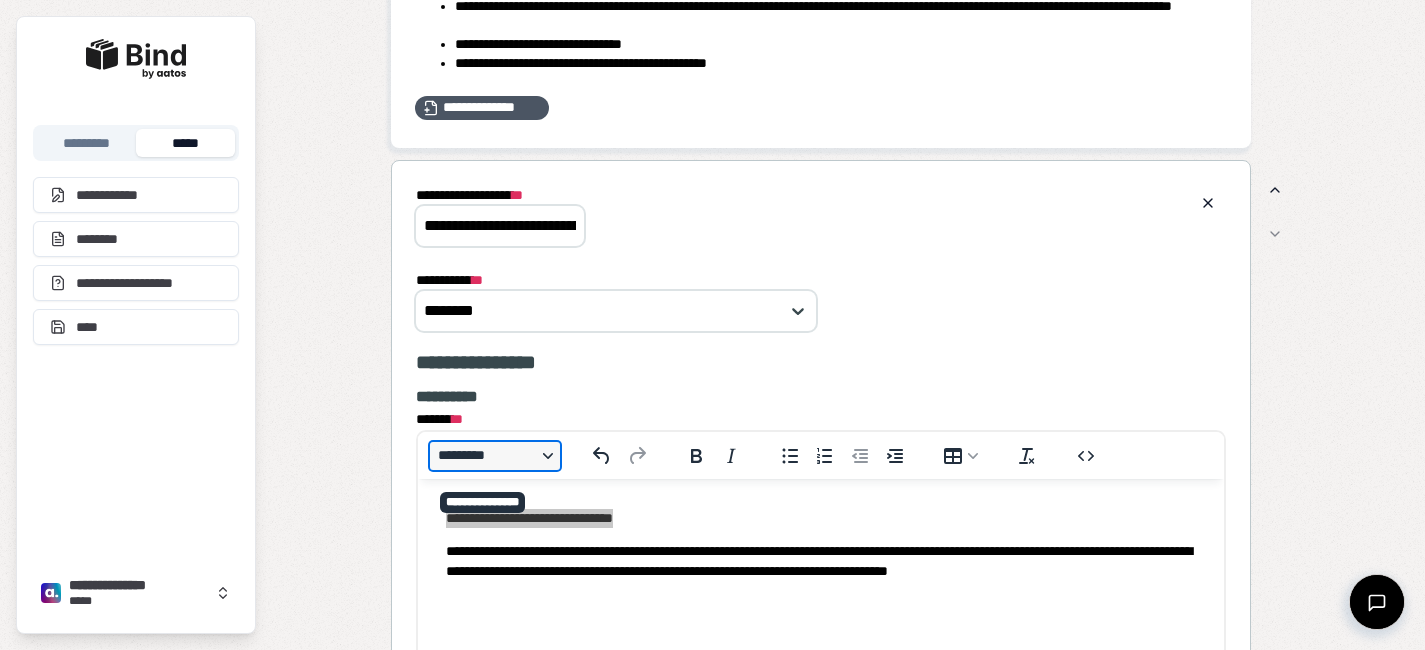 click on "*********" at bounding box center [495, 456] 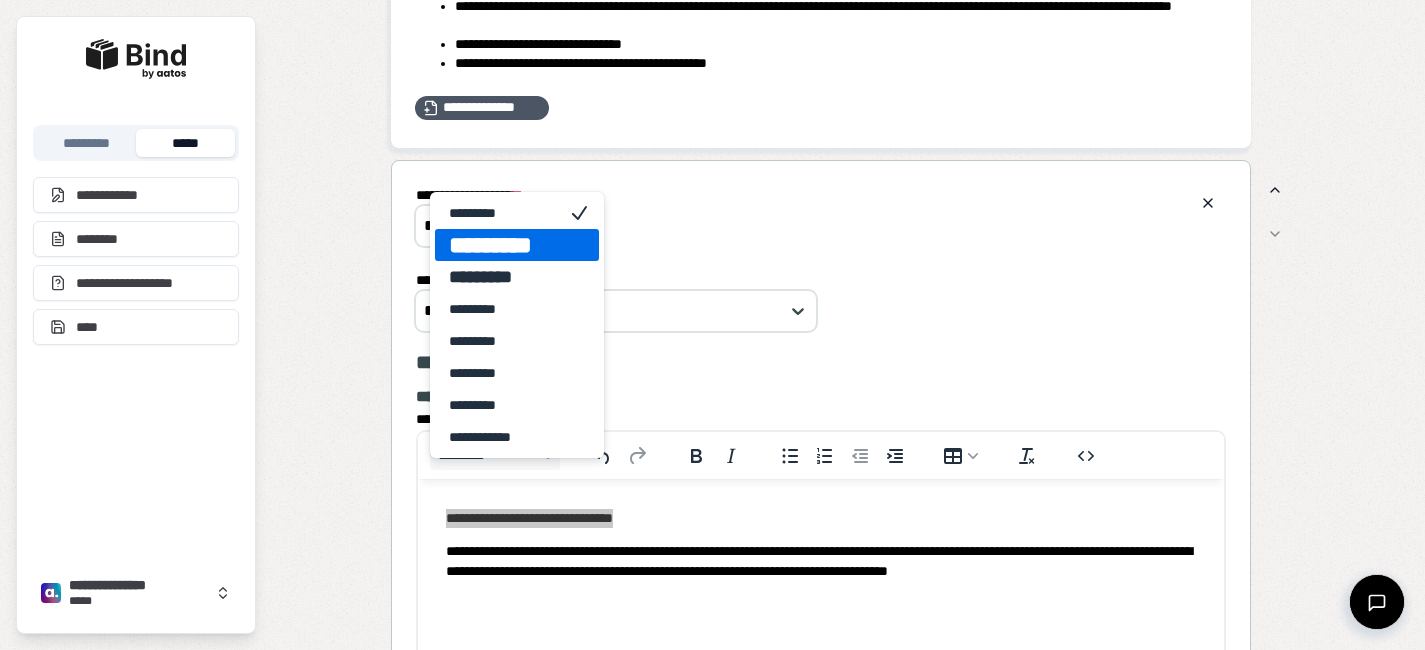 click on "*********" at bounding box center [503, 245] 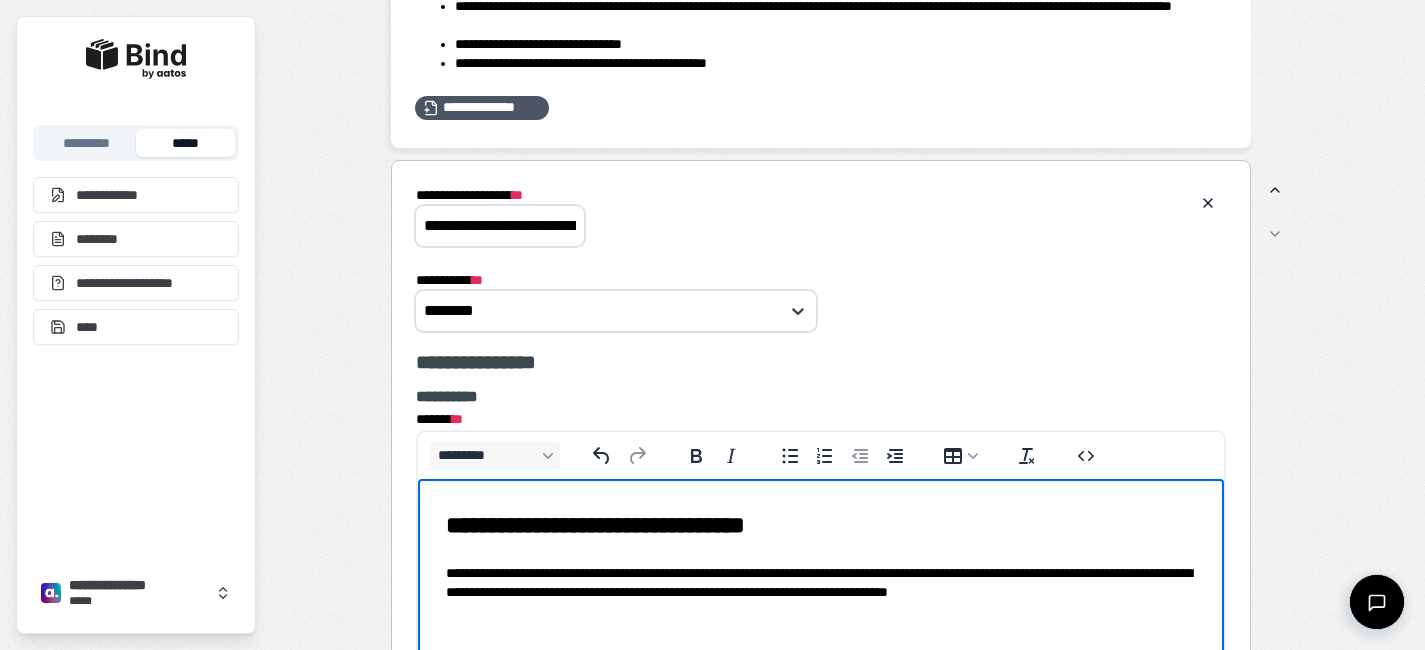 click on "**********" at bounding box center [820, 524] 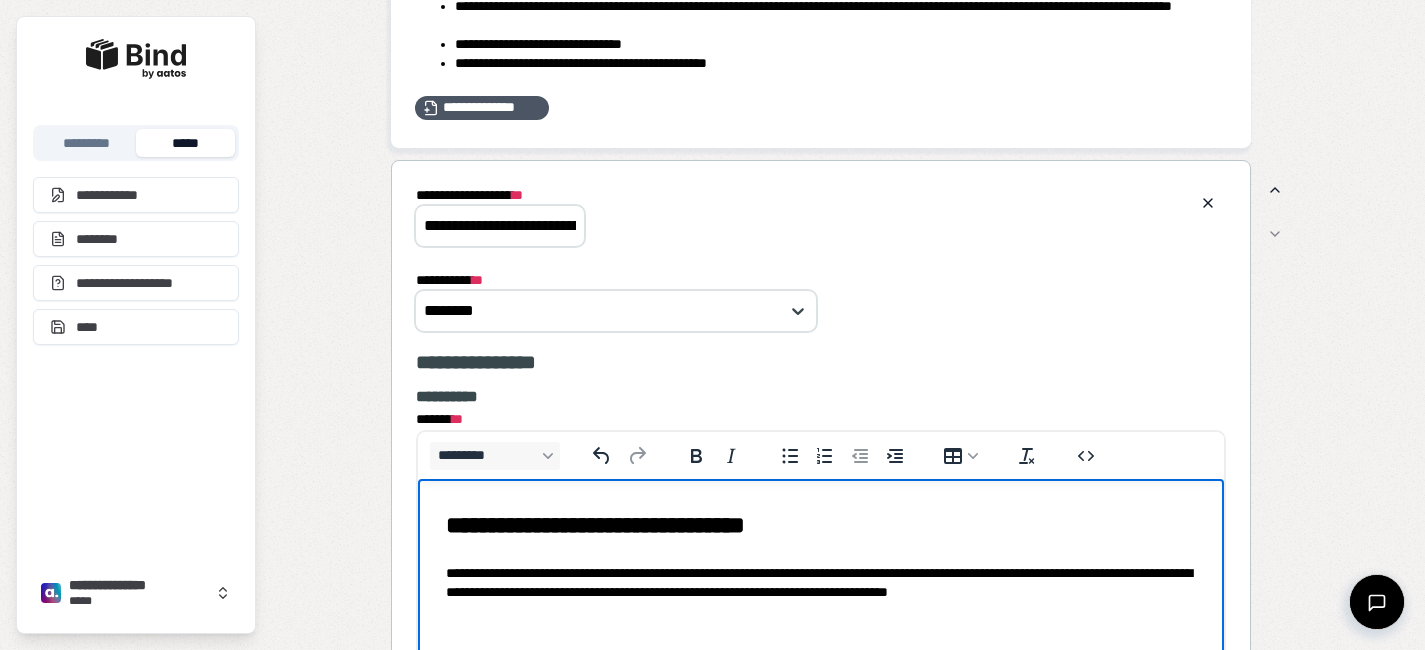 scroll, scrollTop: 2093, scrollLeft: 0, axis: vertical 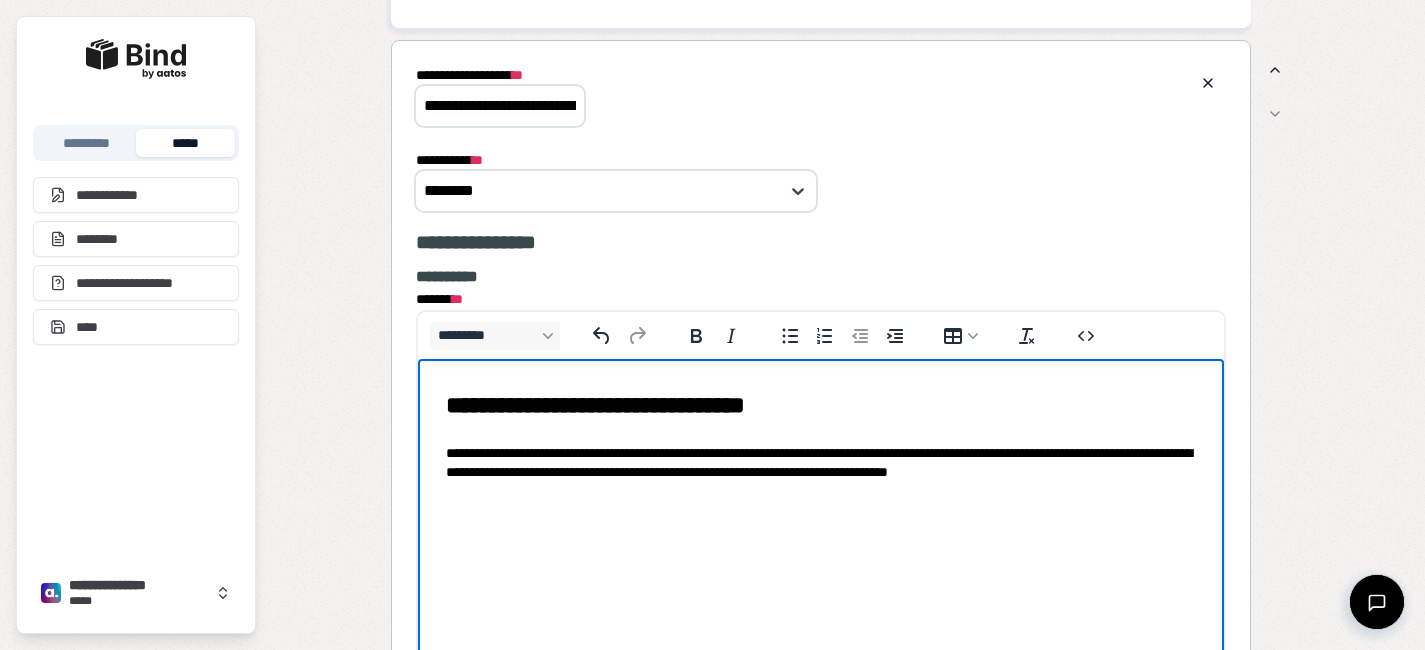 click on "**********" at bounding box center [820, 462] 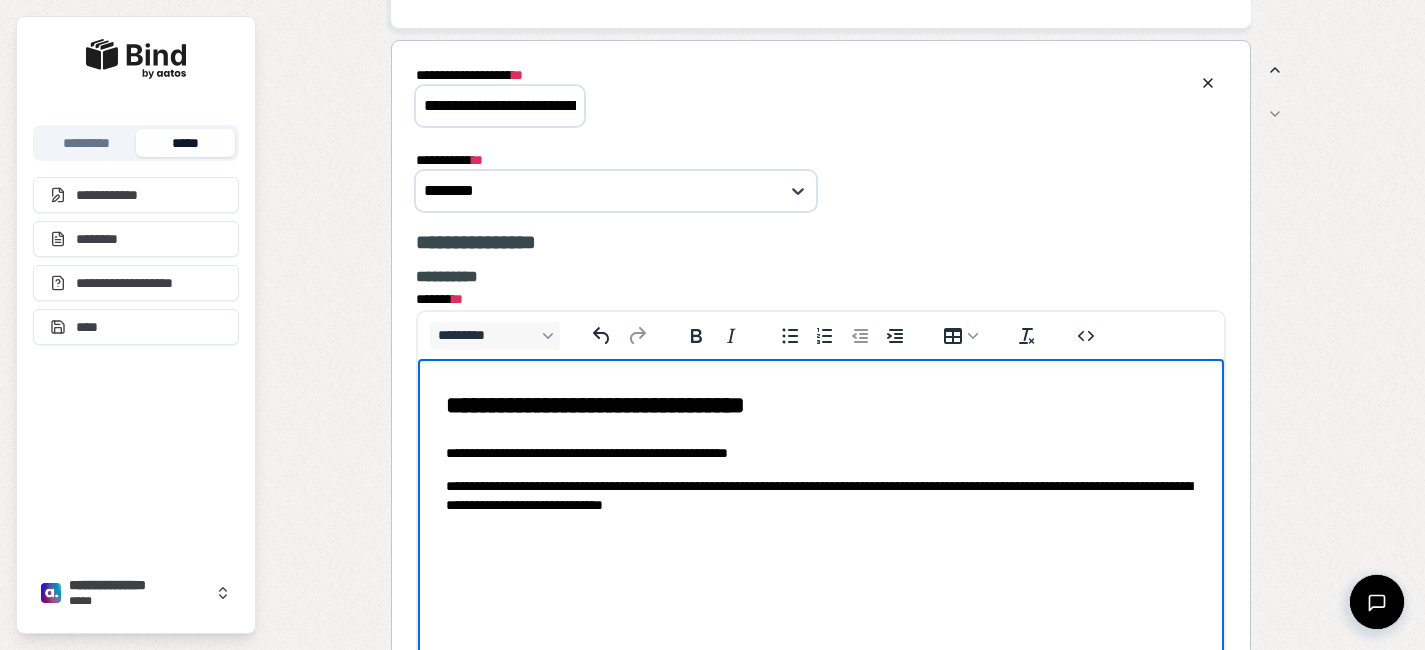 click on "**********" at bounding box center (820, 495) 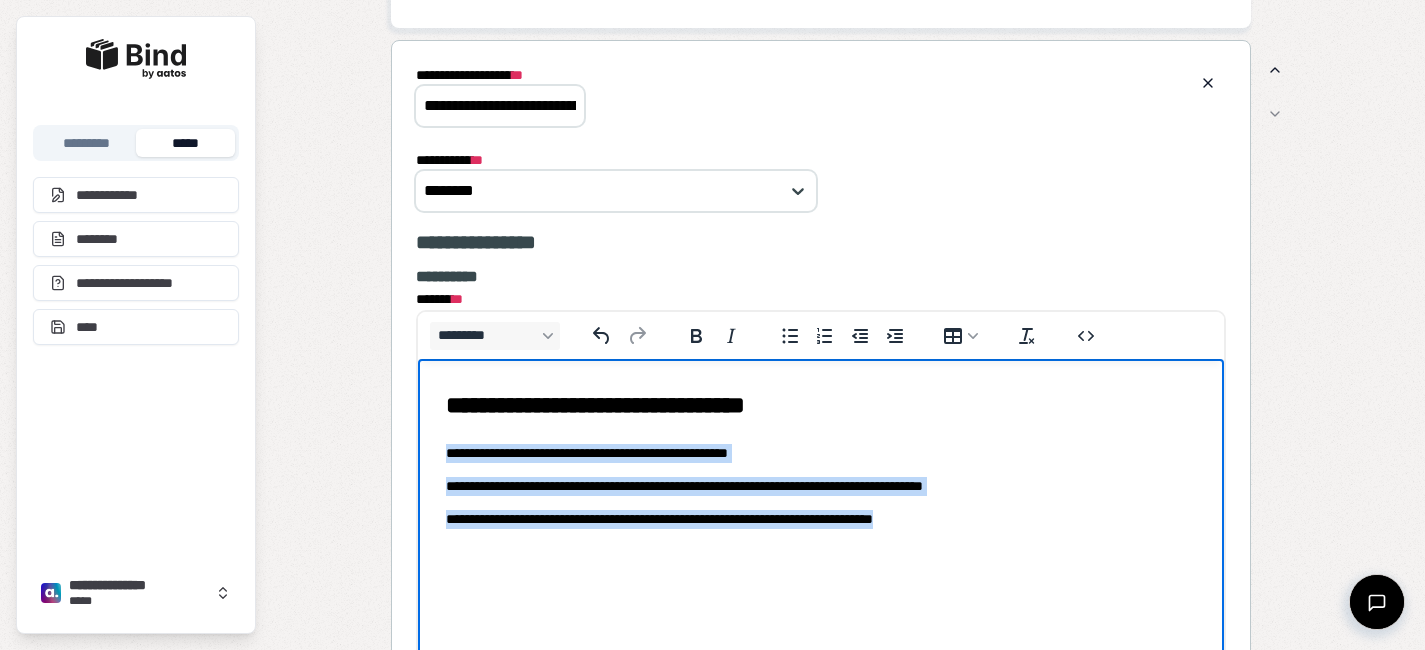 drag, startPoint x: 978, startPoint y: 517, endPoint x: 376, endPoint y: 445, distance: 606.29034 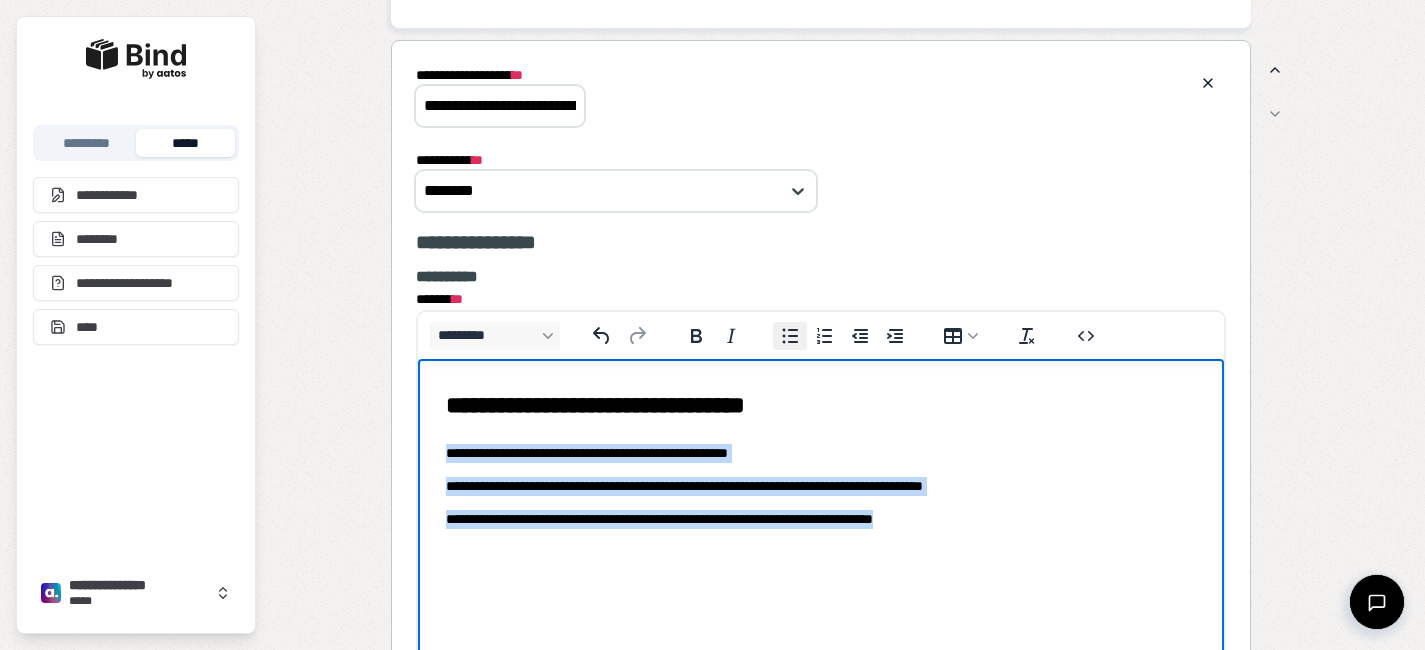 click 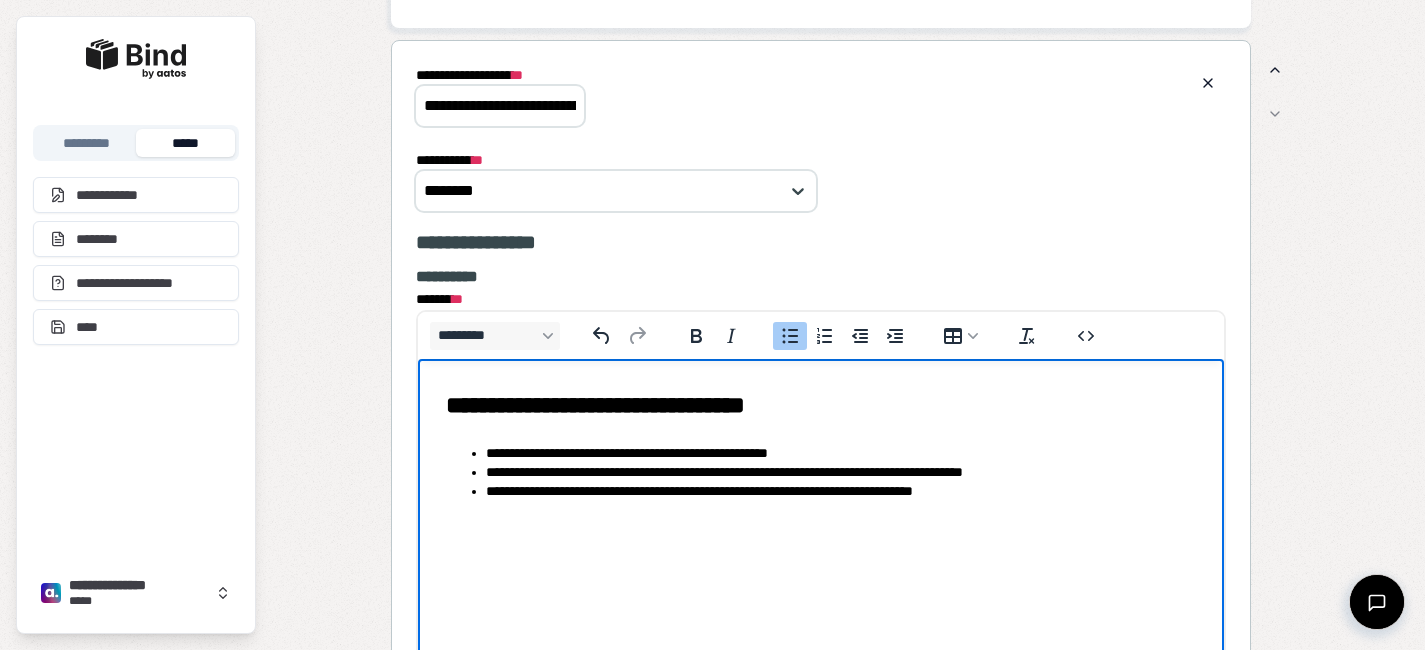 click on "**********" at bounding box center [820, 444] 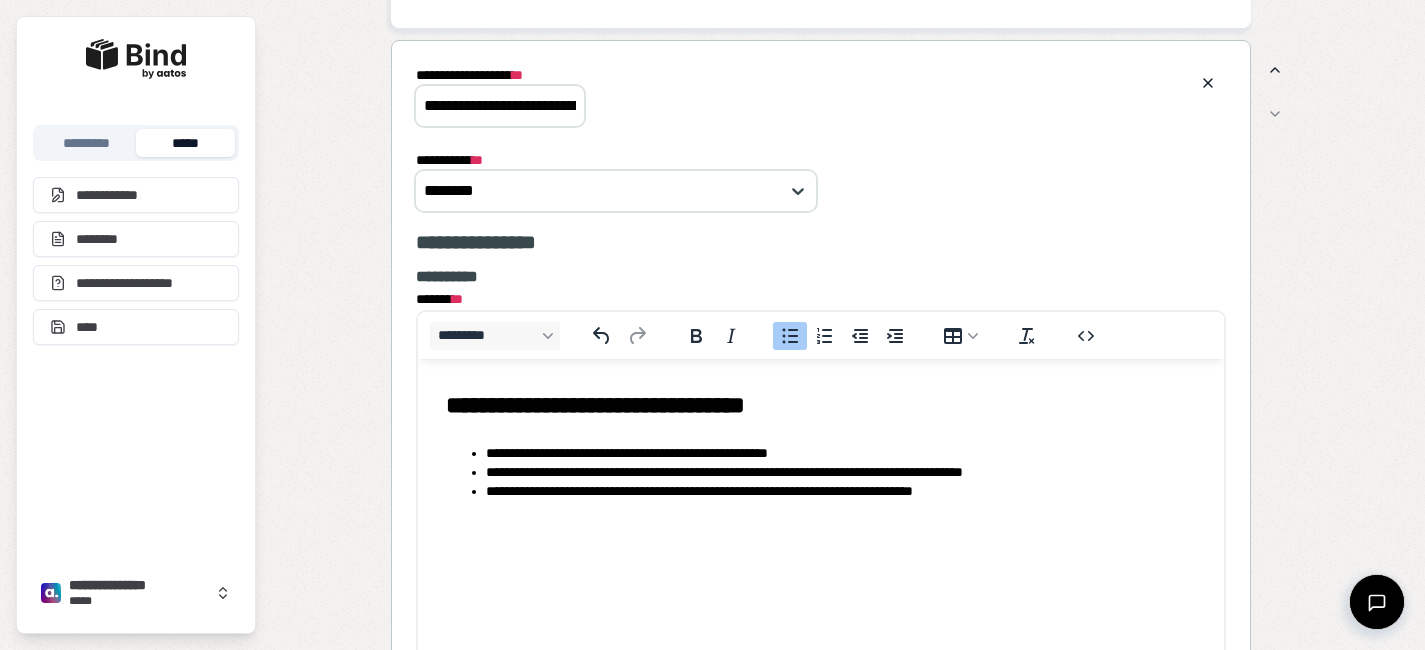 scroll, scrollTop: 0, scrollLeft: 87, axis: horizontal 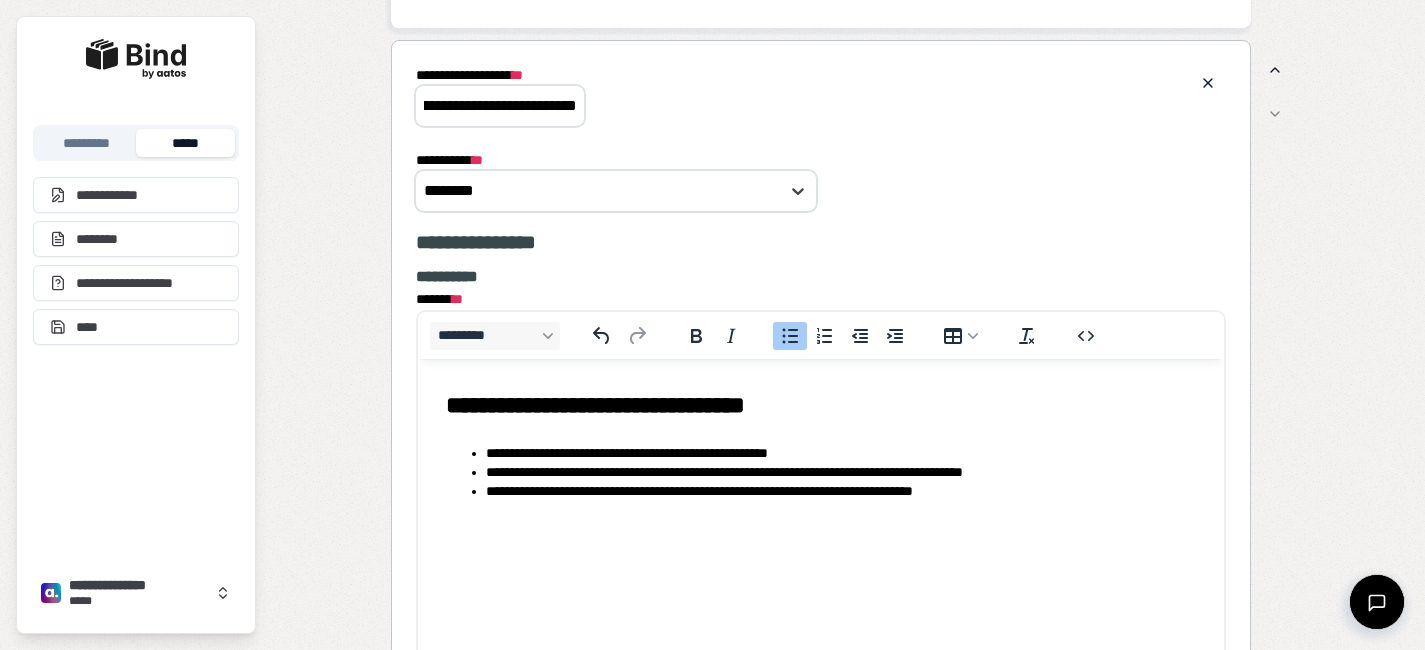 drag, startPoint x: 557, startPoint y: 121, endPoint x: 665, endPoint y: 141, distance: 109.83624 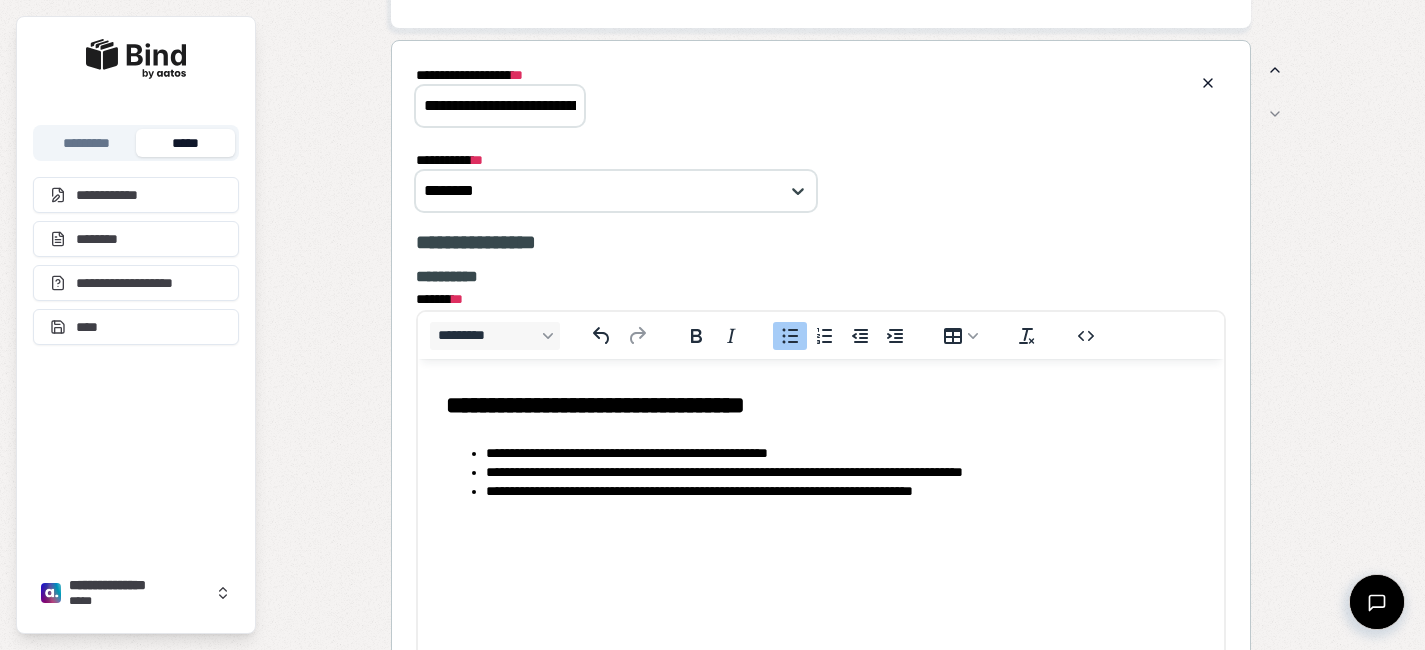 click on "**********" at bounding box center (820, 444) 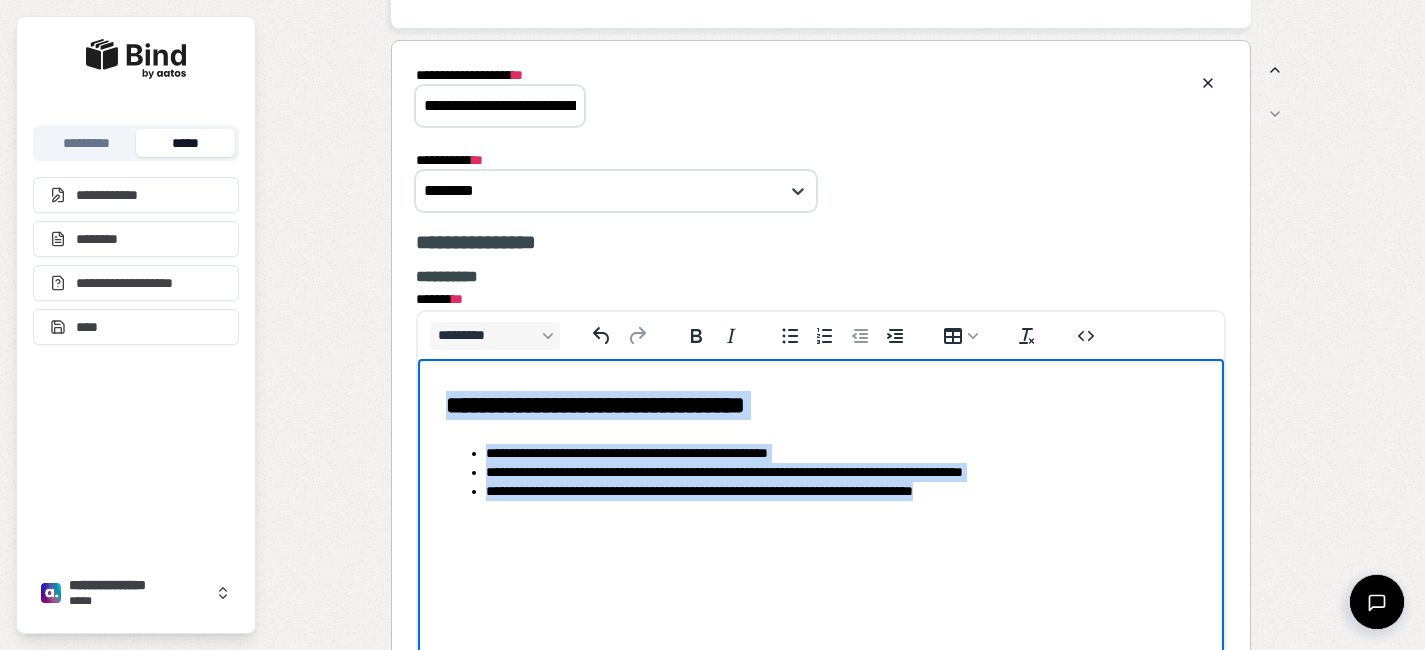 drag, startPoint x: 1043, startPoint y: 519, endPoint x: 333, endPoint y: 281, distance: 748.8284 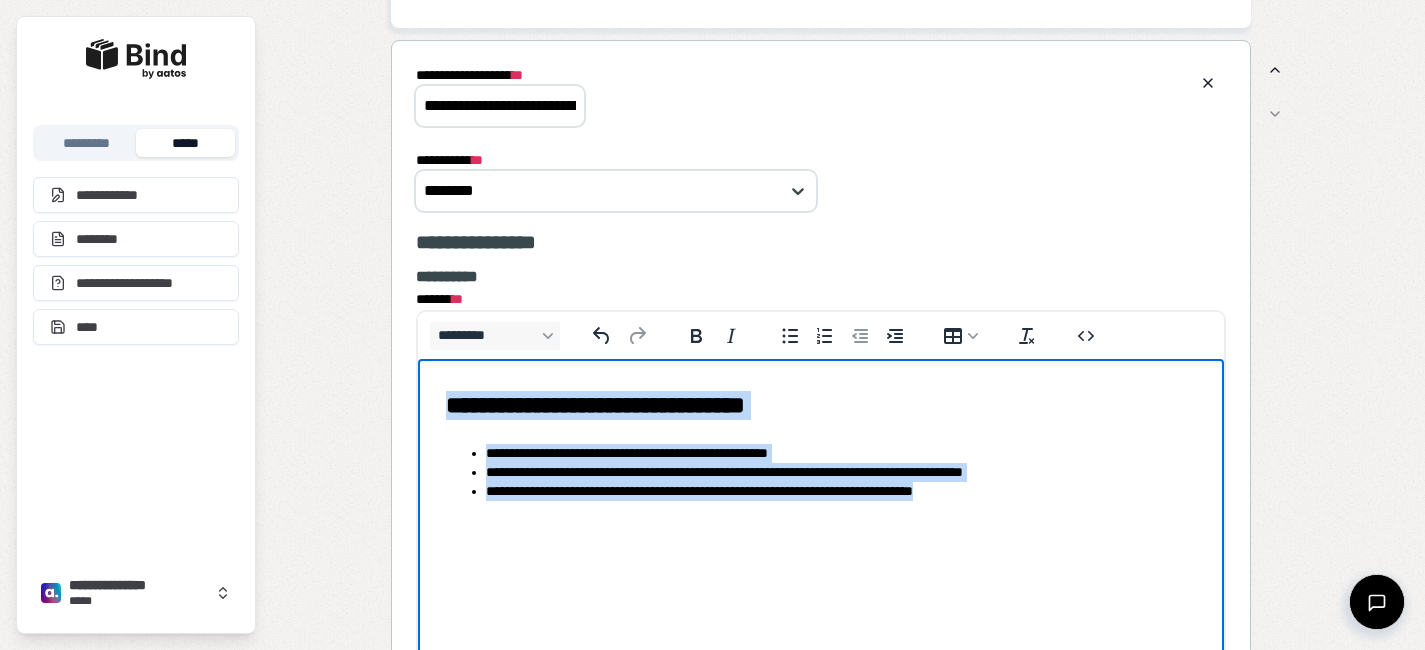 click on "**********" at bounding box center [840, 471] 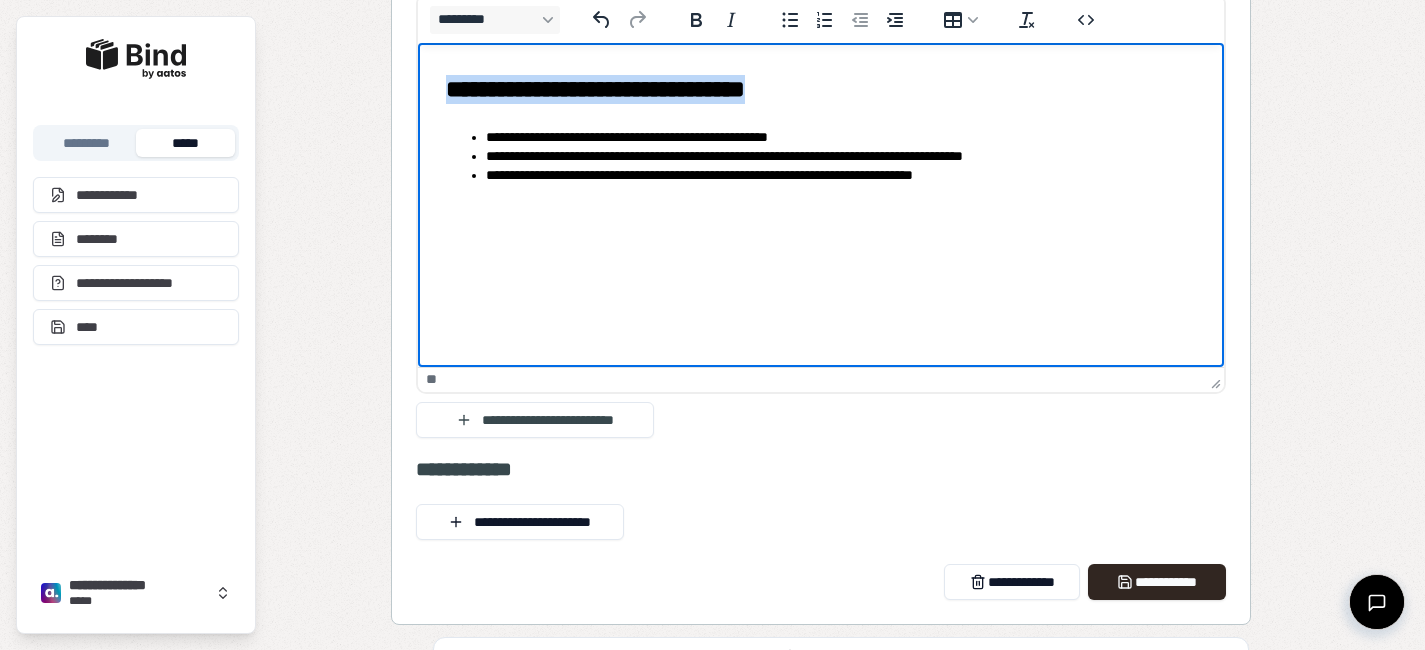 scroll, scrollTop: 2436, scrollLeft: 0, axis: vertical 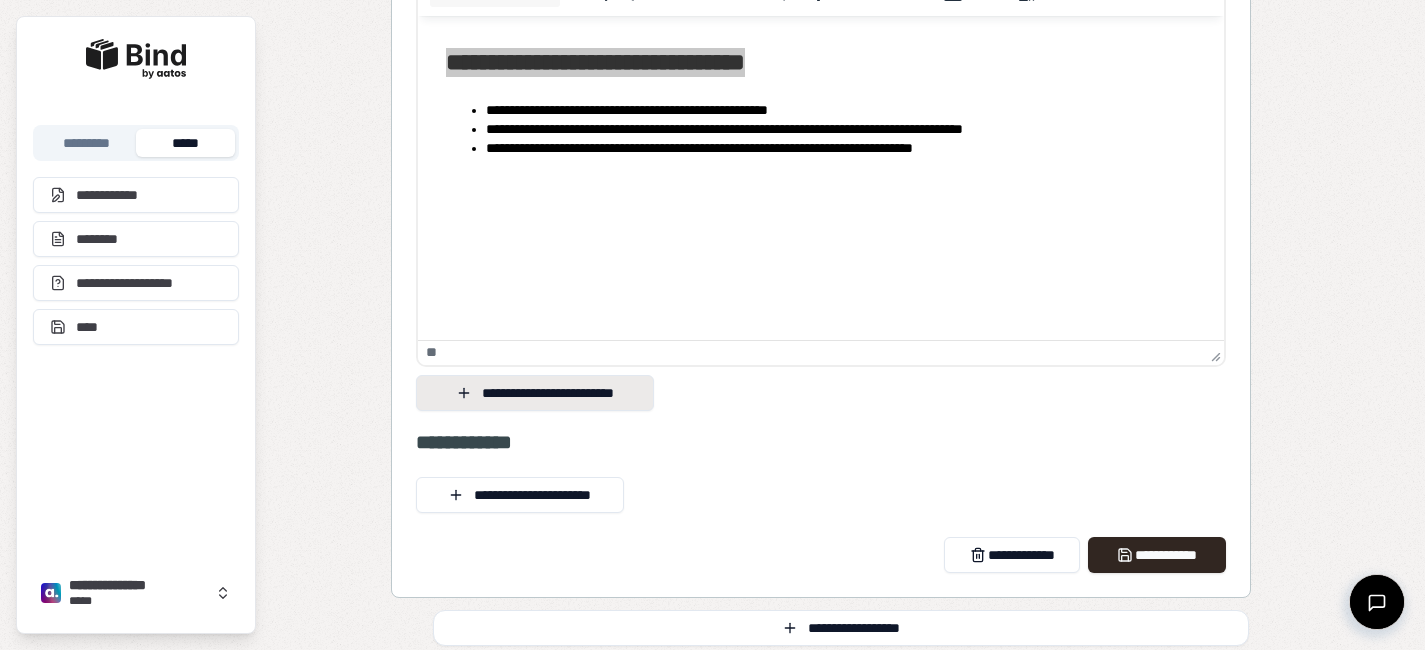 click on "**********" at bounding box center (535, 393) 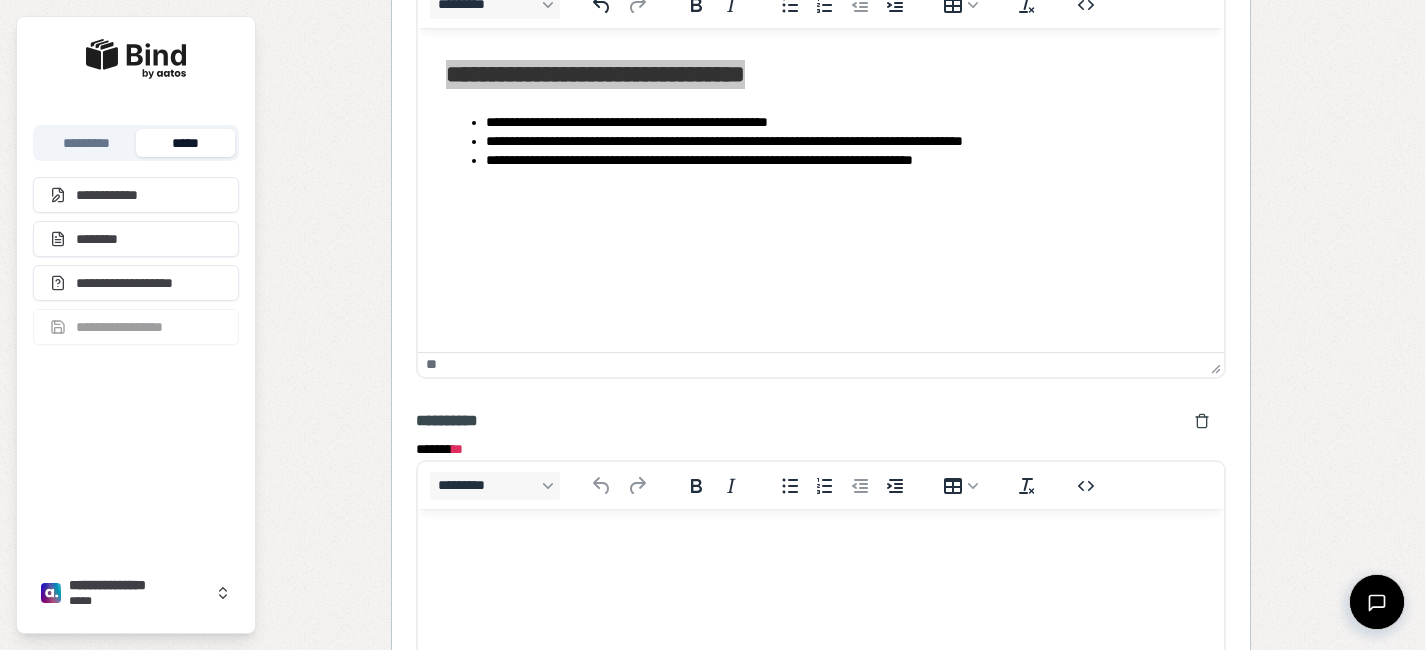 scroll, scrollTop: 0, scrollLeft: 0, axis: both 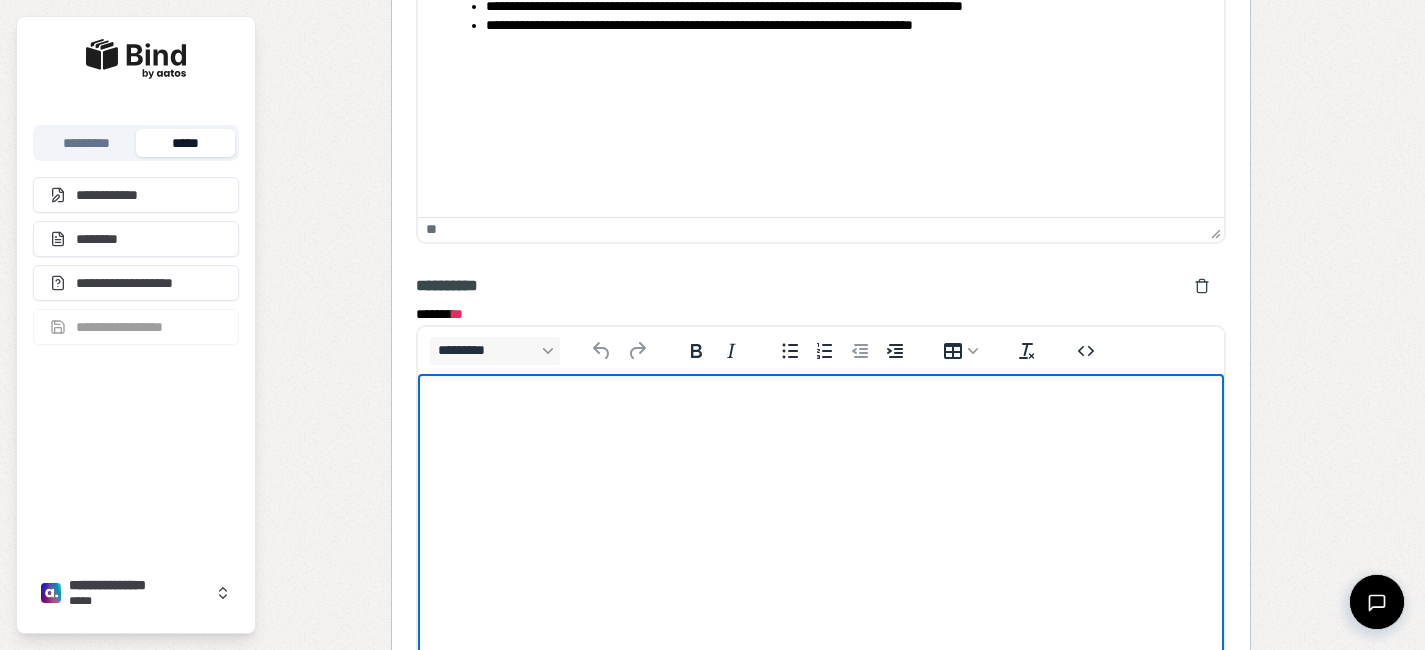 click at bounding box center [820, 412] 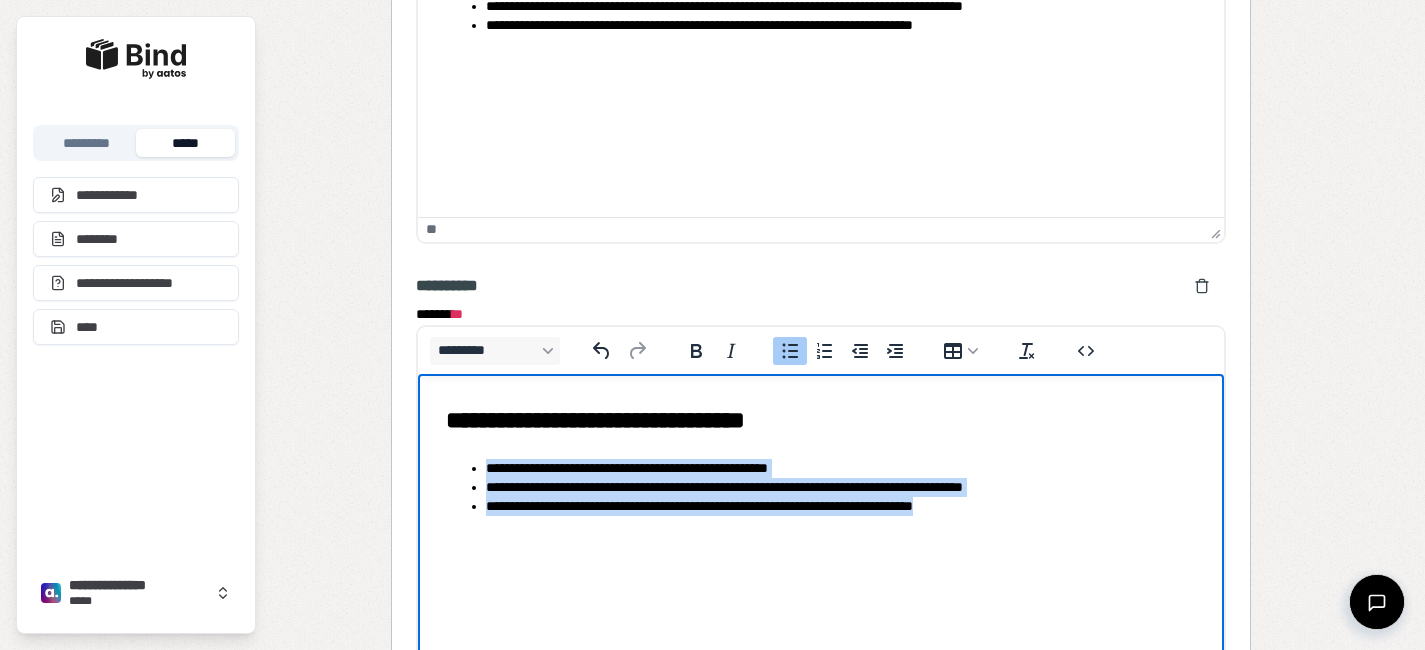 drag, startPoint x: 1027, startPoint y: 507, endPoint x: 461, endPoint y: 455, distance: 568.38367 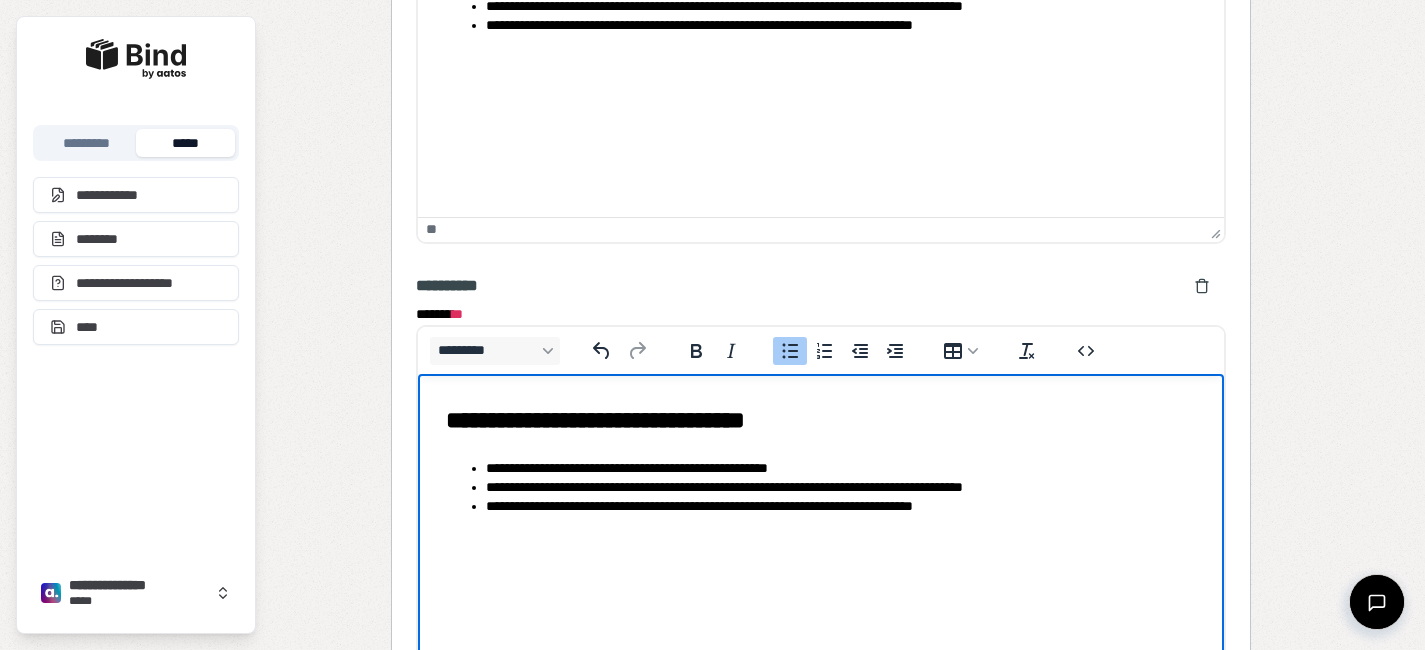 scroll, scrollTop: 2589, scrollLeft: 0, axis: vertical 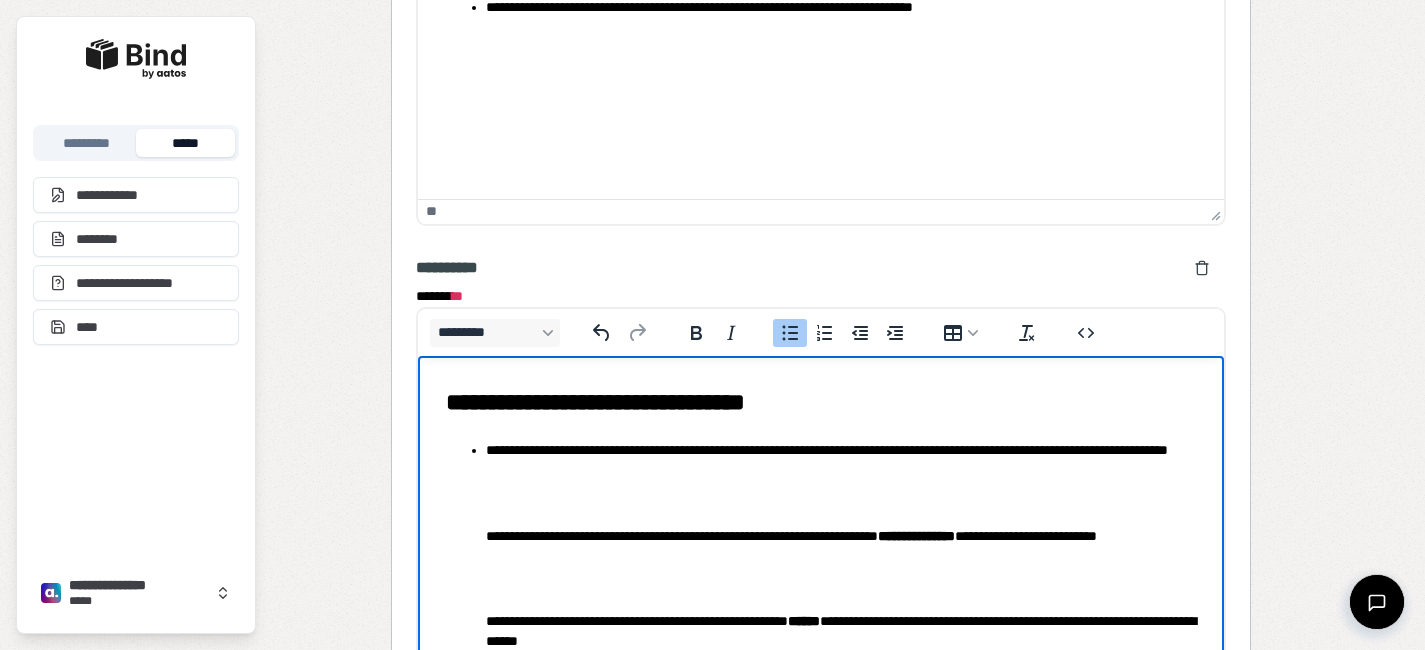 click at bounding box center (840, 501) 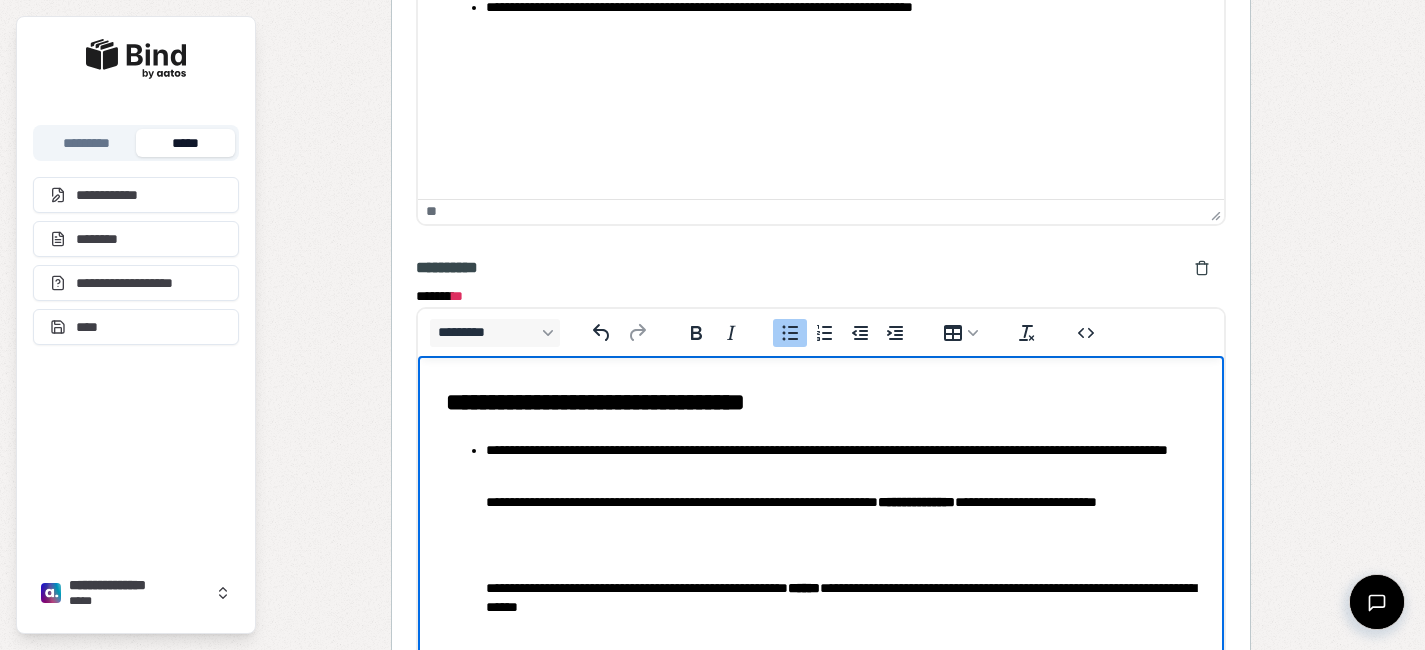 click on "**********" at bounding box center (820, 528) 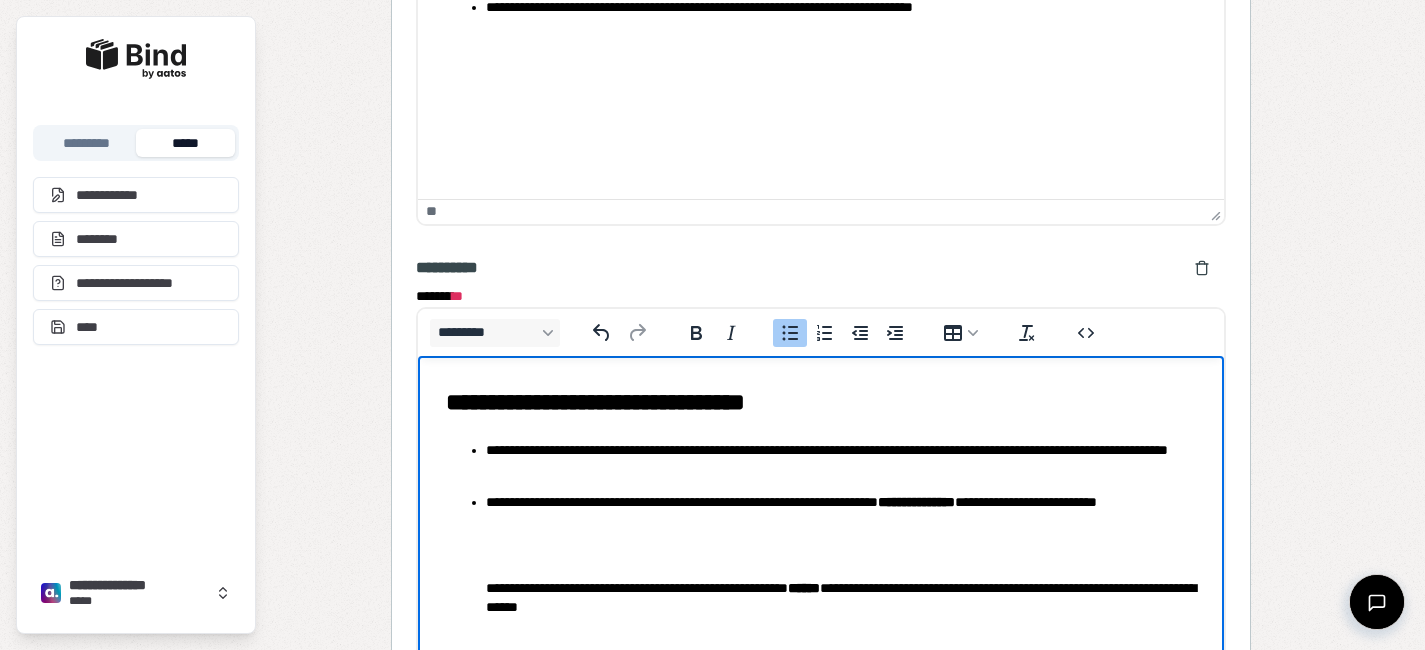 click on "**********" at bounding box center [820, 528] 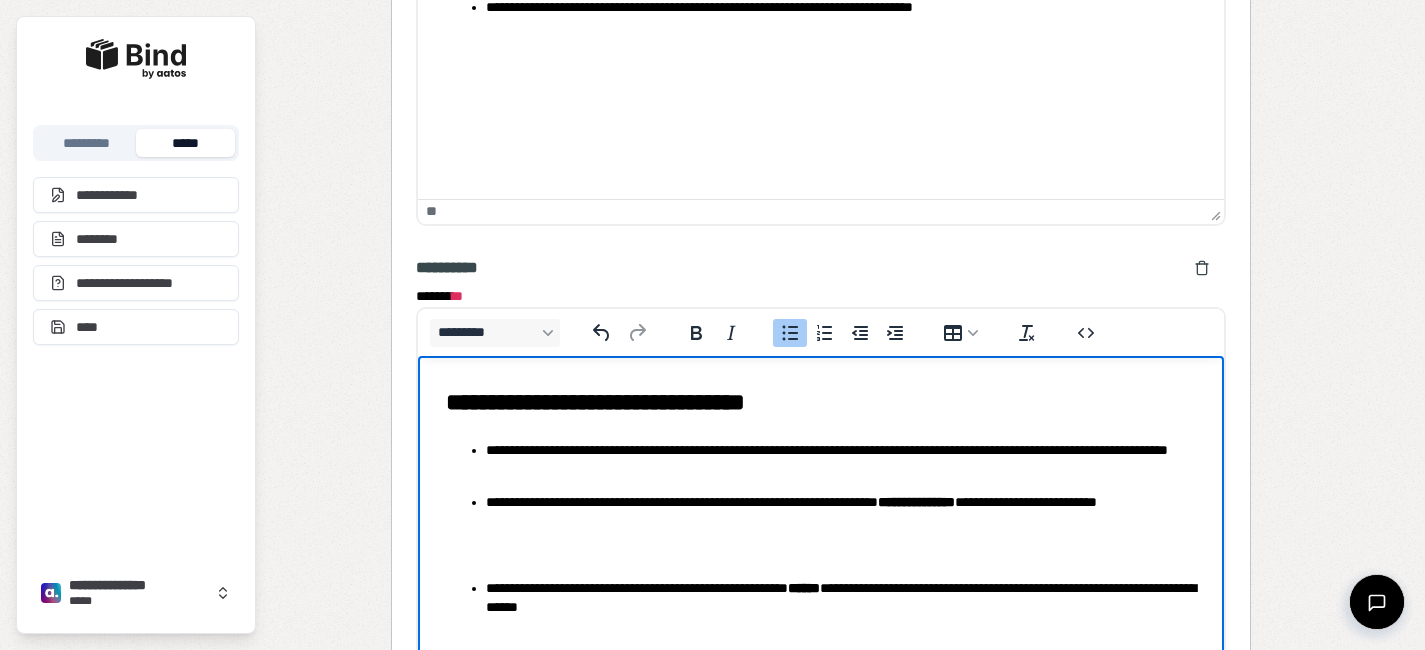 click on "**********" at bounding box center [840, 528] 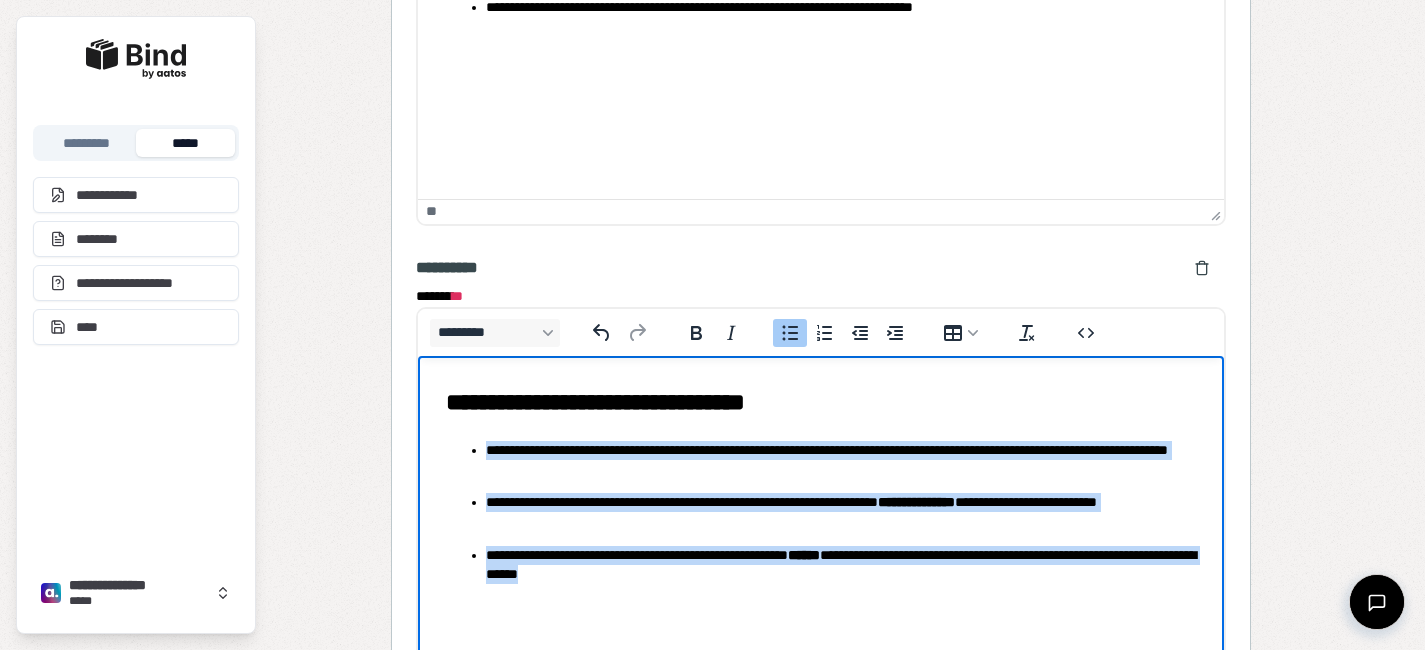 drag, startPoint x: 699, startPoint y: 566, endPoint x: 430, endPoint y: 432, distance: 300.52786 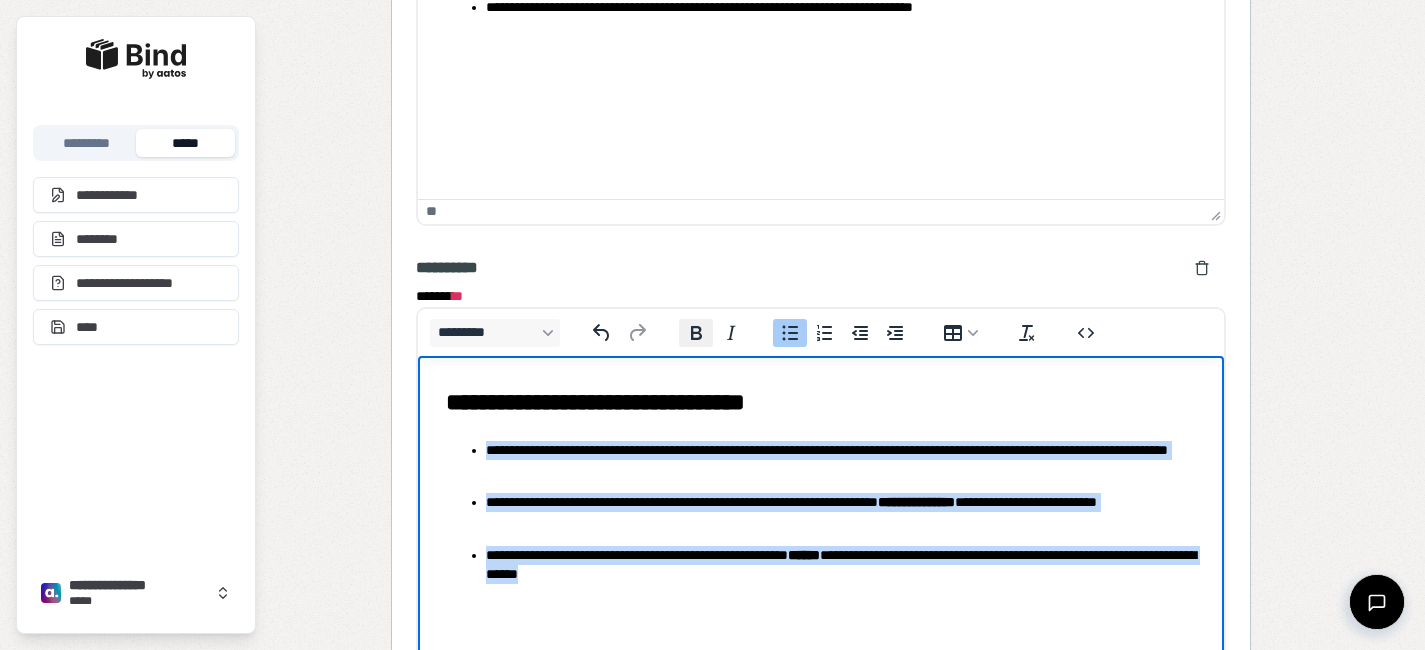 click 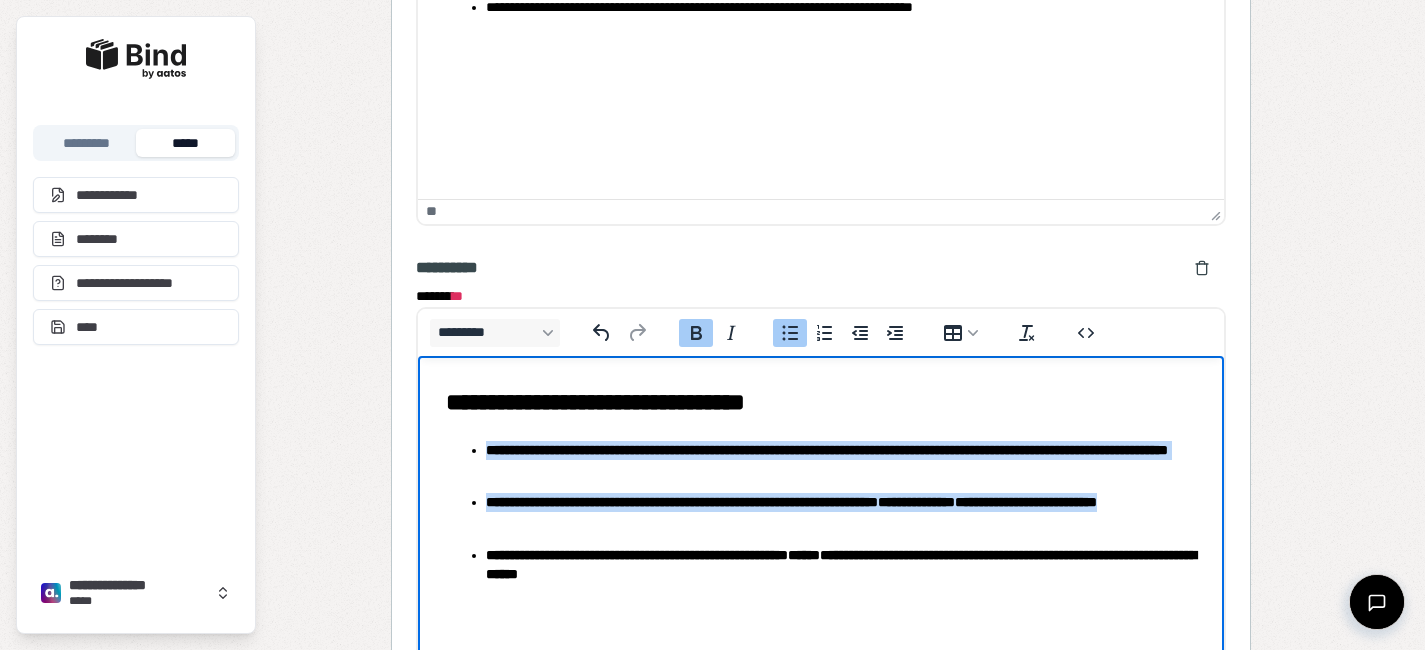 click 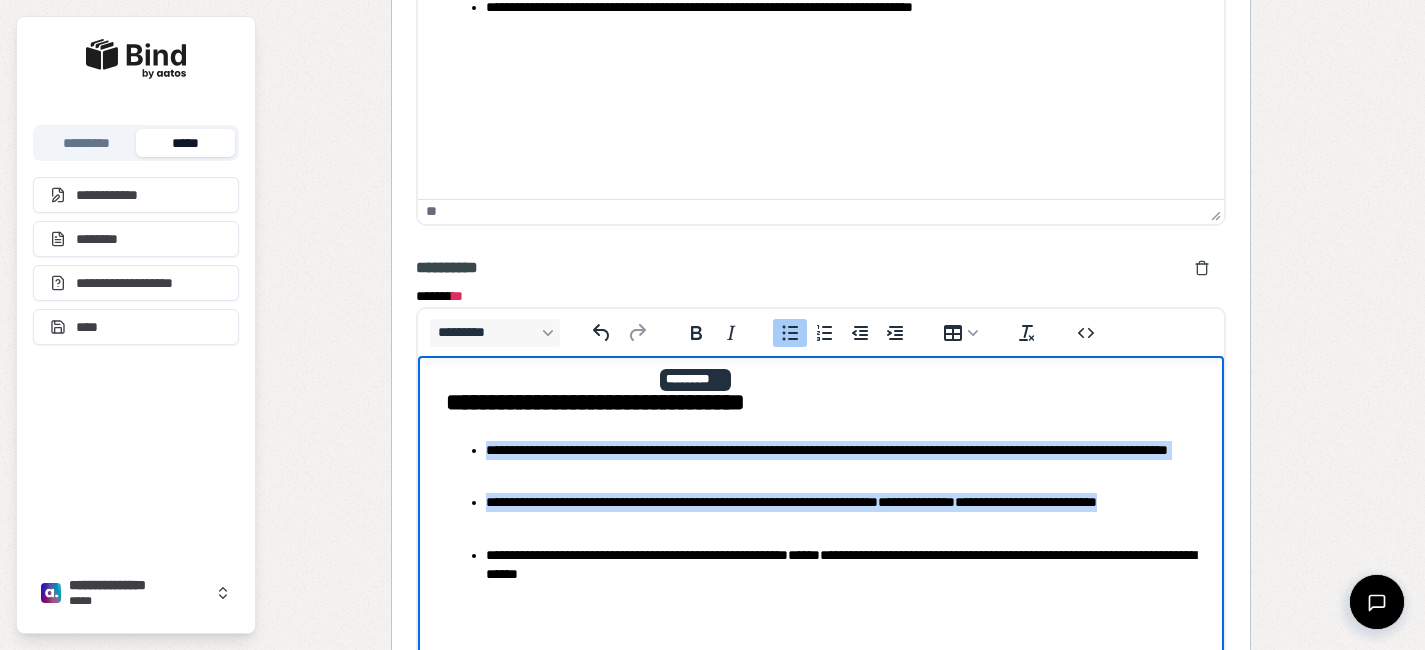 click on "**********" at bounding box center [820, 512] 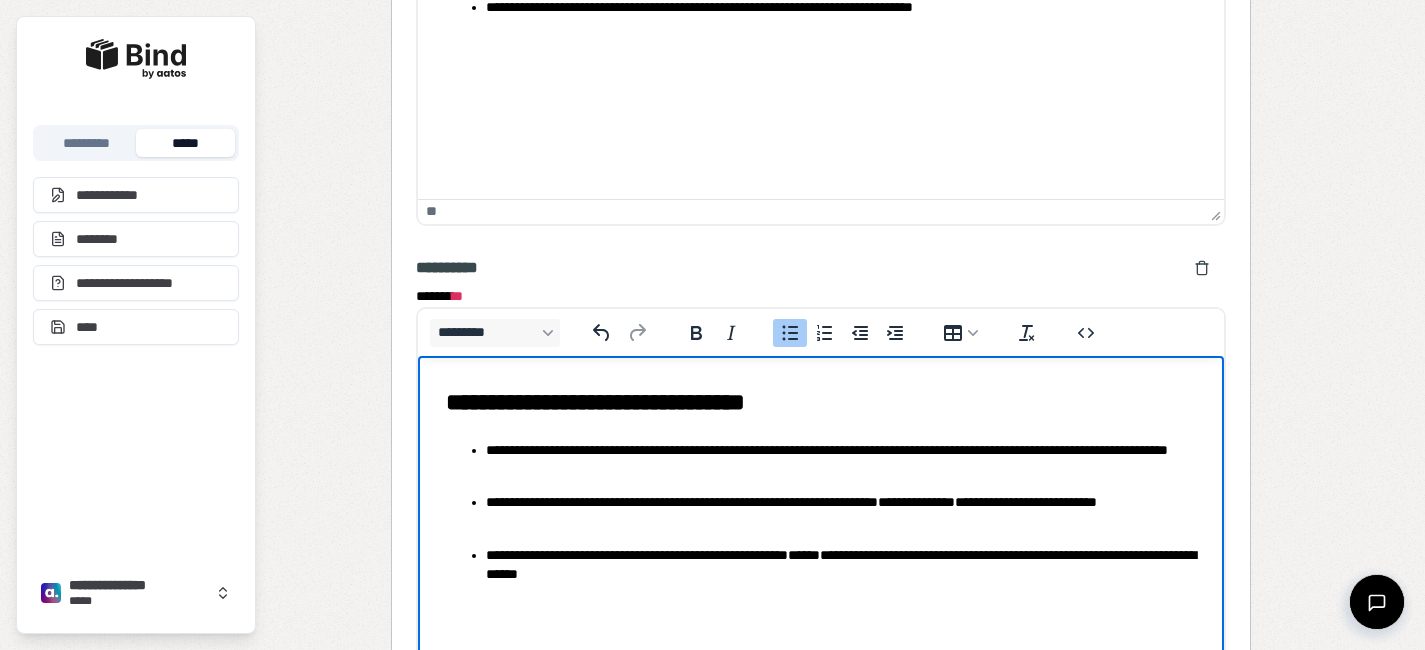 scroll, scrollTop: 2795, scrollLeft: 0, axis: vertical 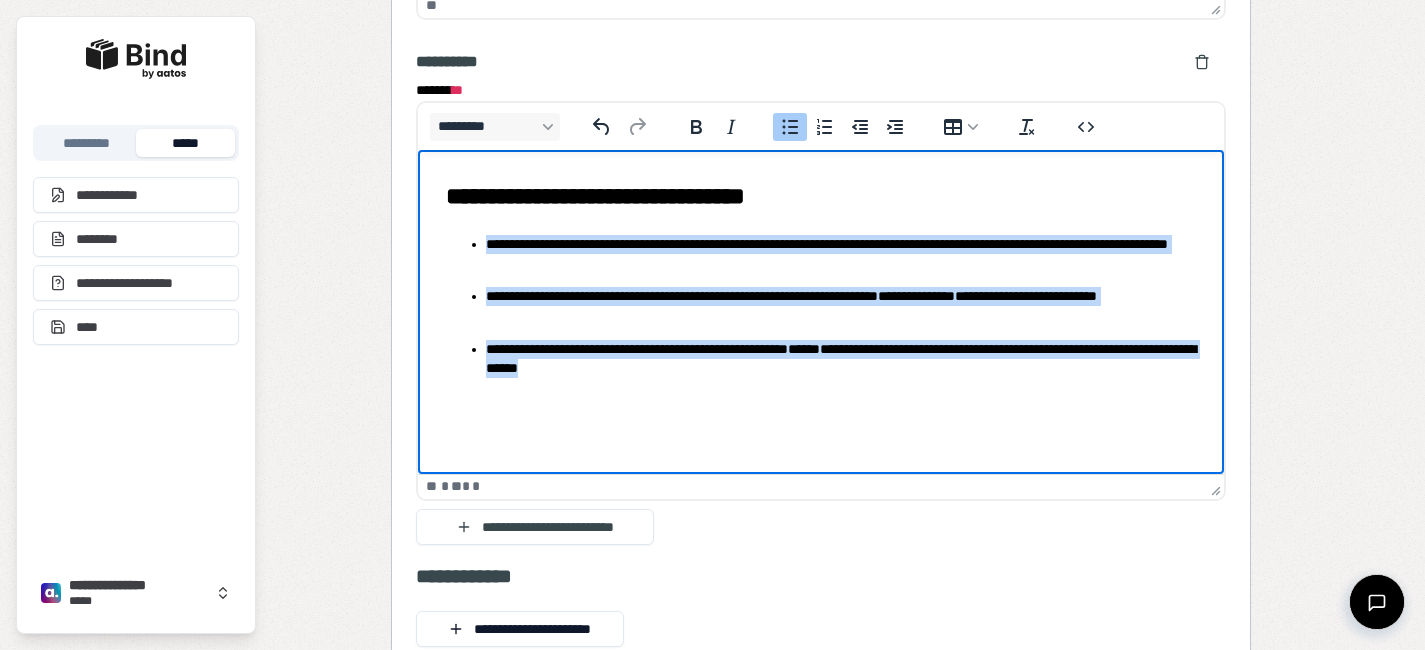 drag, startPoint x: 715, startPoint y: 369, endPoint x: 443, endPoint y: 231, distance: 305.0049 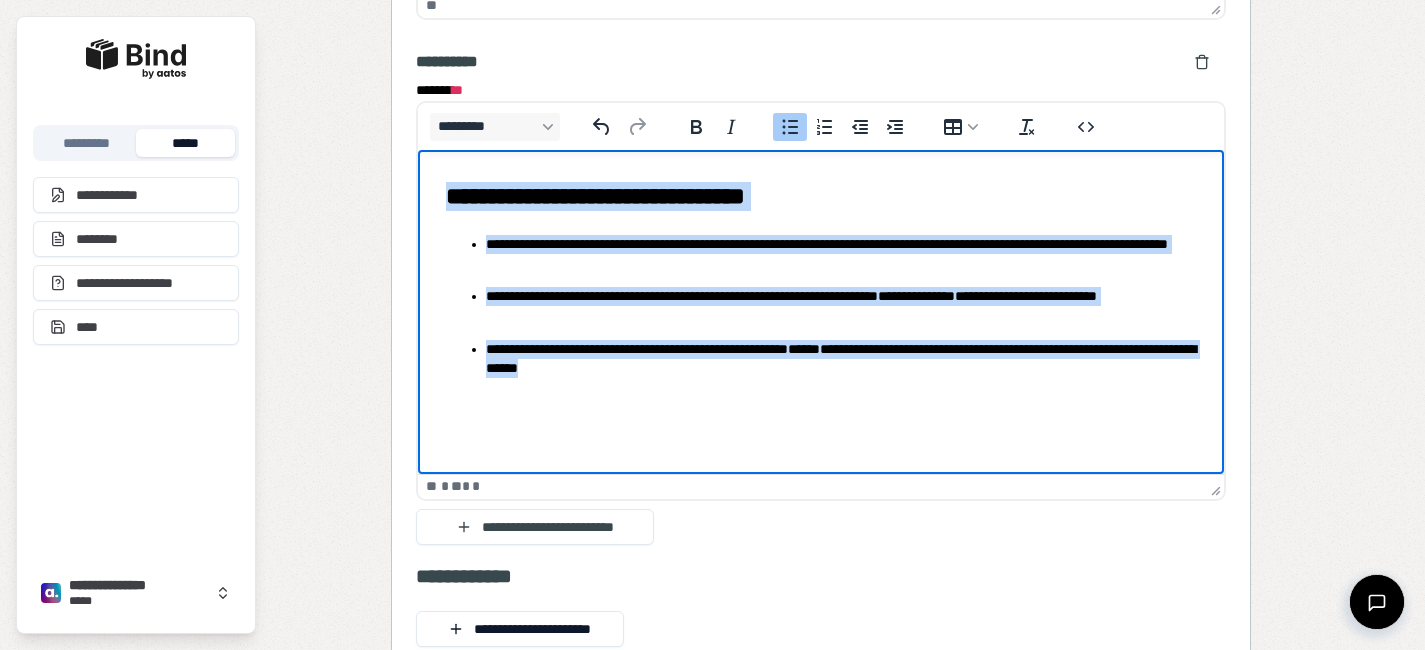 drag, startPoint x: 659, startPoint y: 332, endPoint x: 393, endPoint y: 97, distance: 354.93802 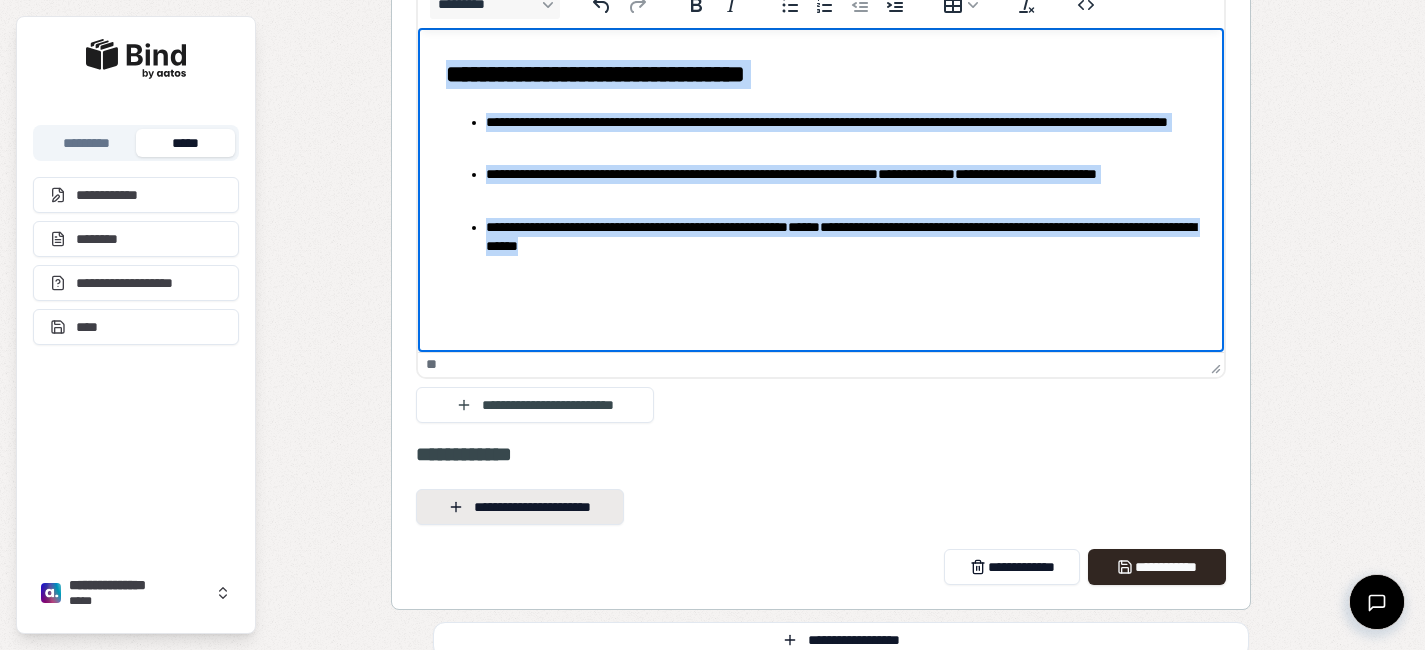 scroll, scrollTop: 2921, scrollLeft: 0, axis: vertical 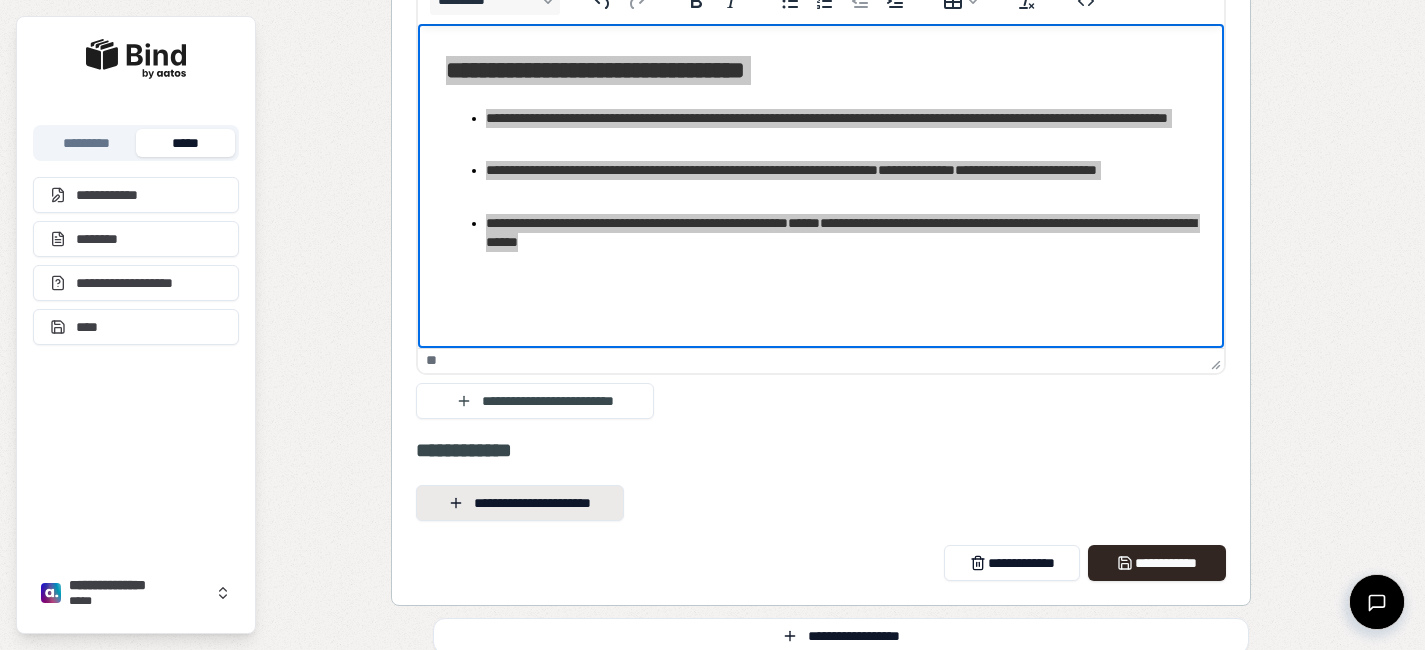 click on "**********" at bounding box center [520, 503] 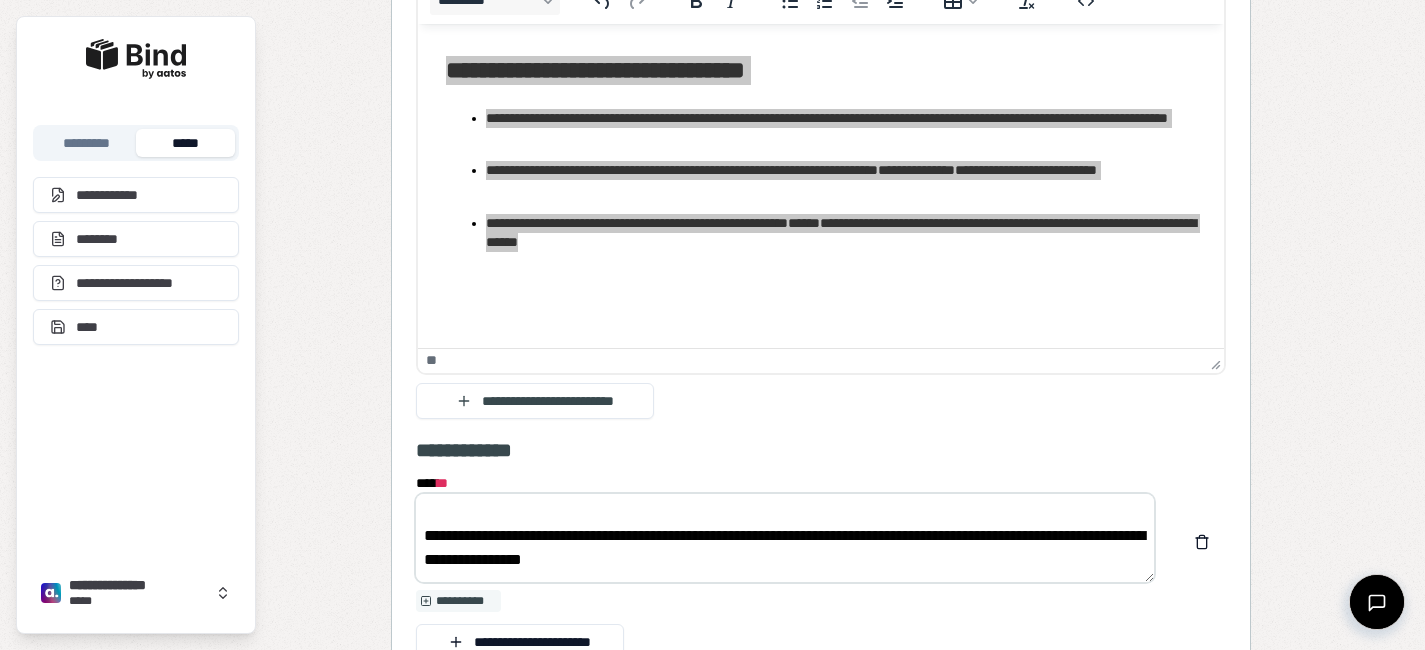 scroll, scrollTop: 0, scrollLeft: 0, axis: both 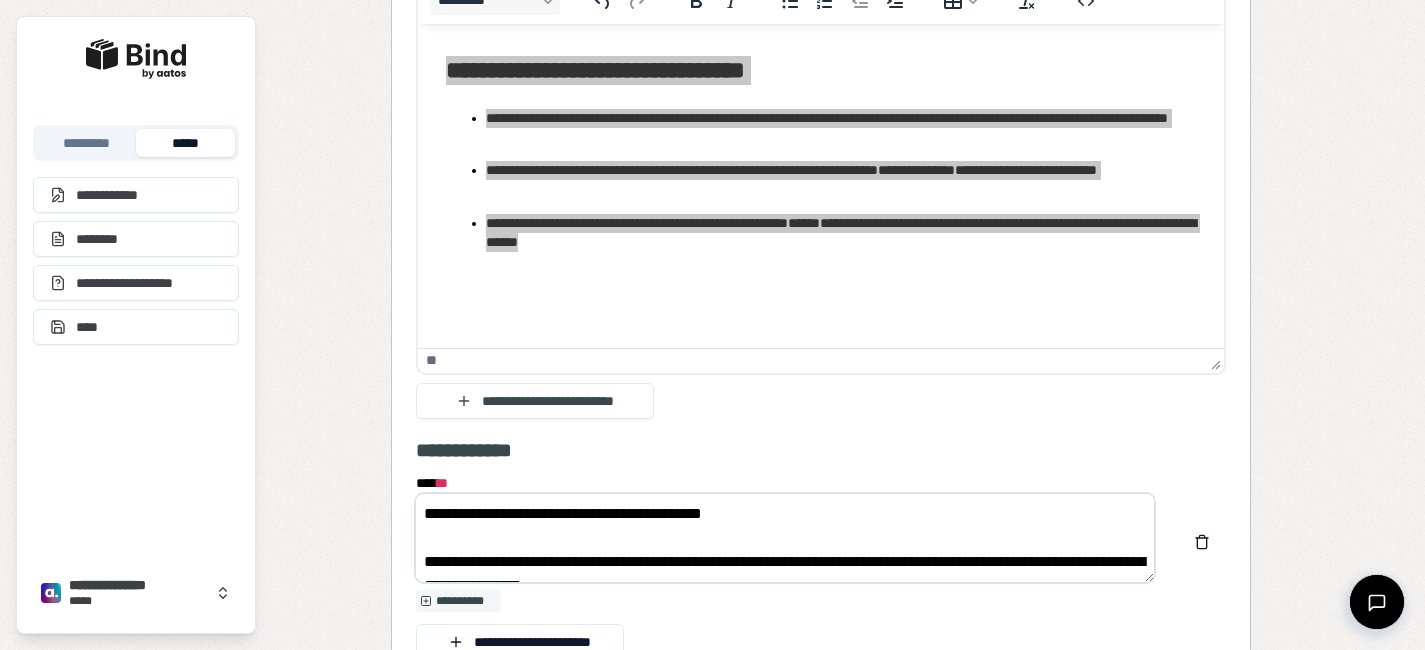 click on "**********" at bounding box center (785, 538) 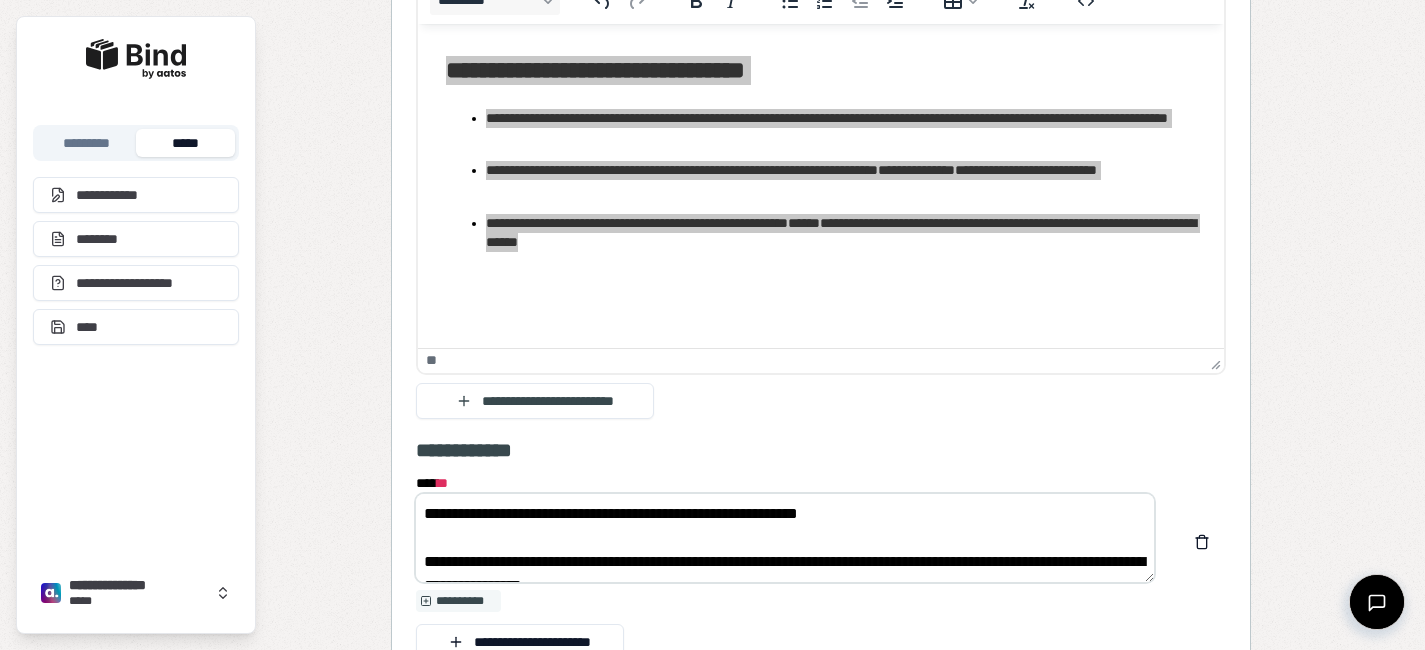 click on "**********" at bounding box center [785, 538] 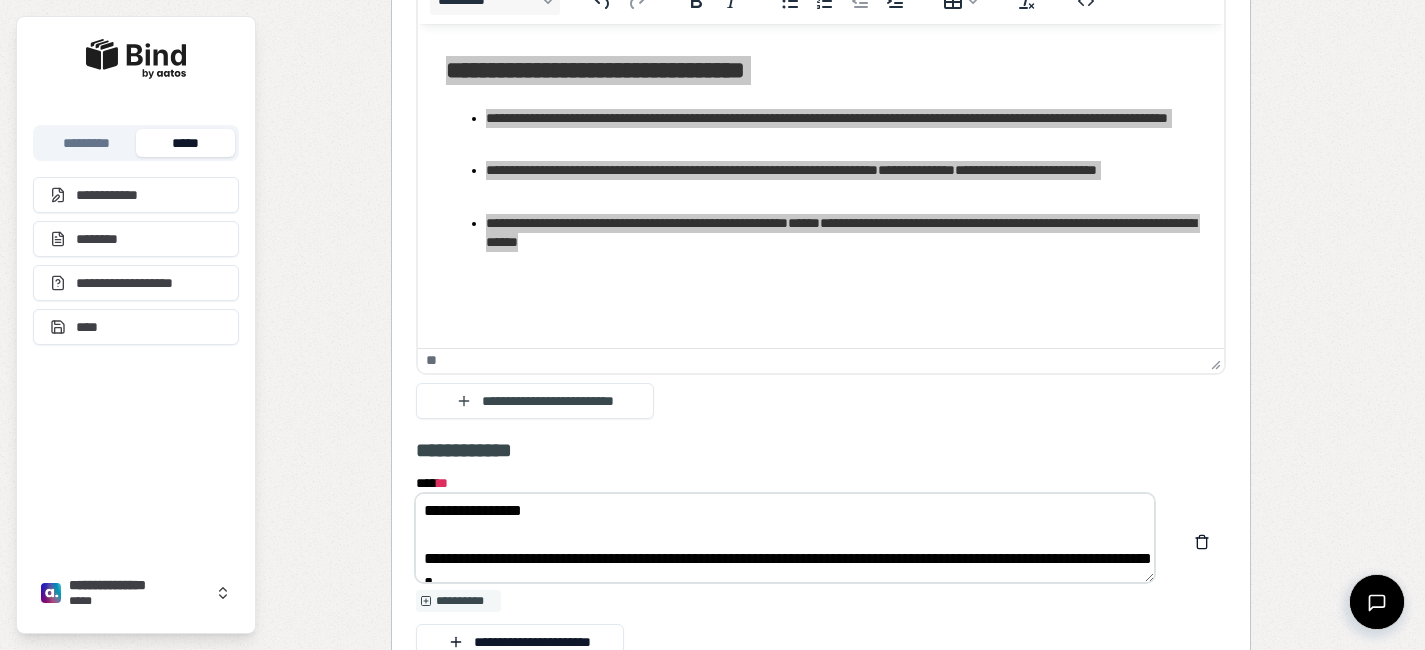 scroll, scrollTop: 80, scrollLeft: 0, axis: vertical 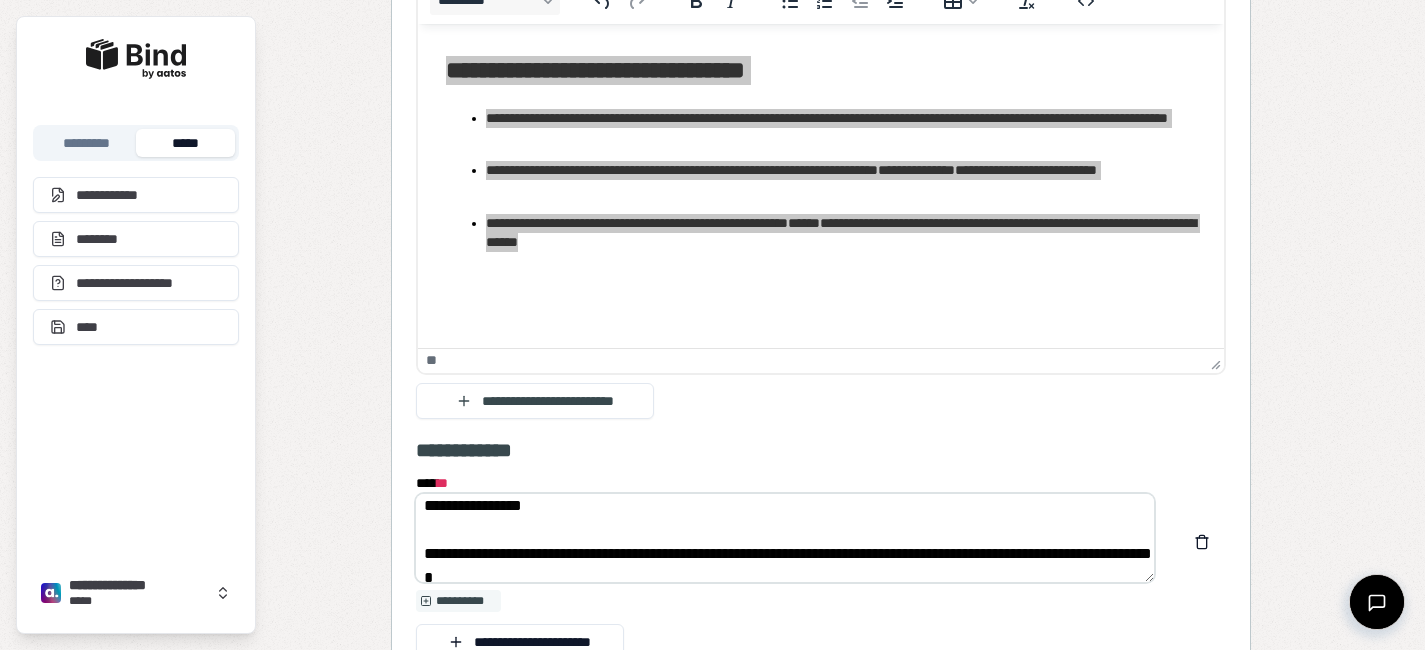 click on "**********" at bounding box center [785, 538] 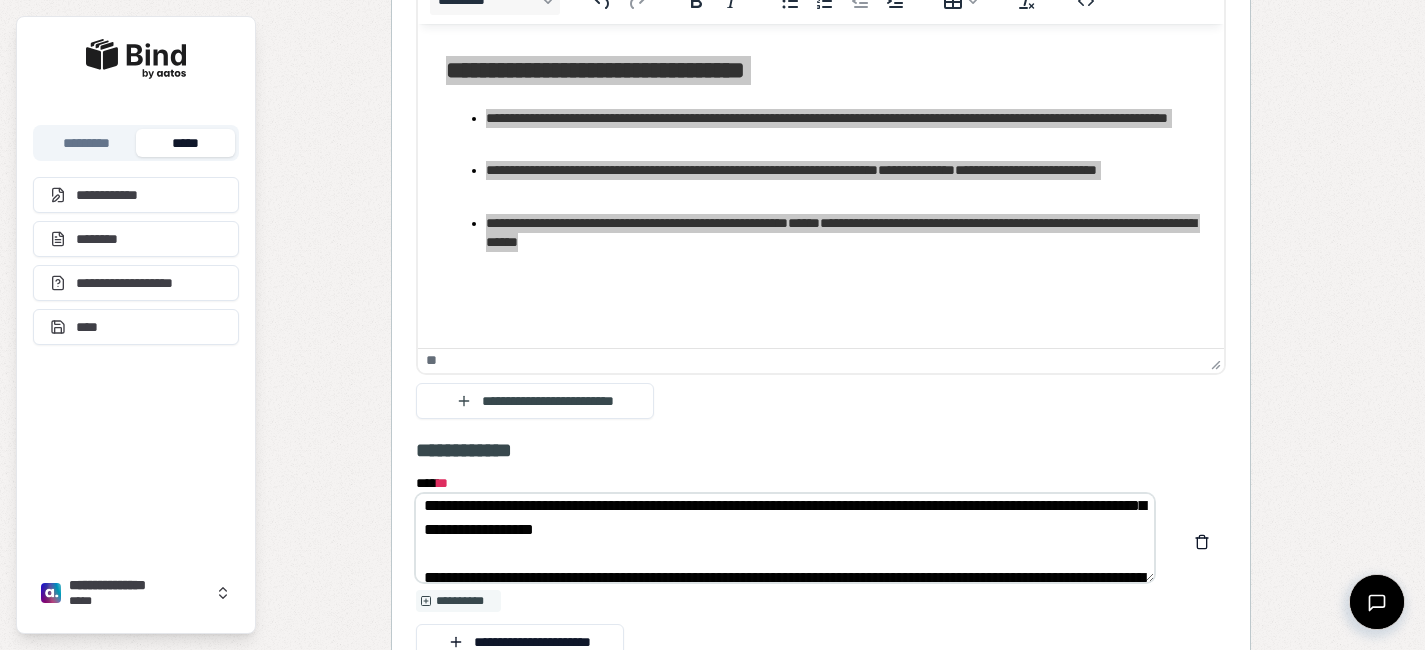 click on "**********" at bounding box center [785, 538] 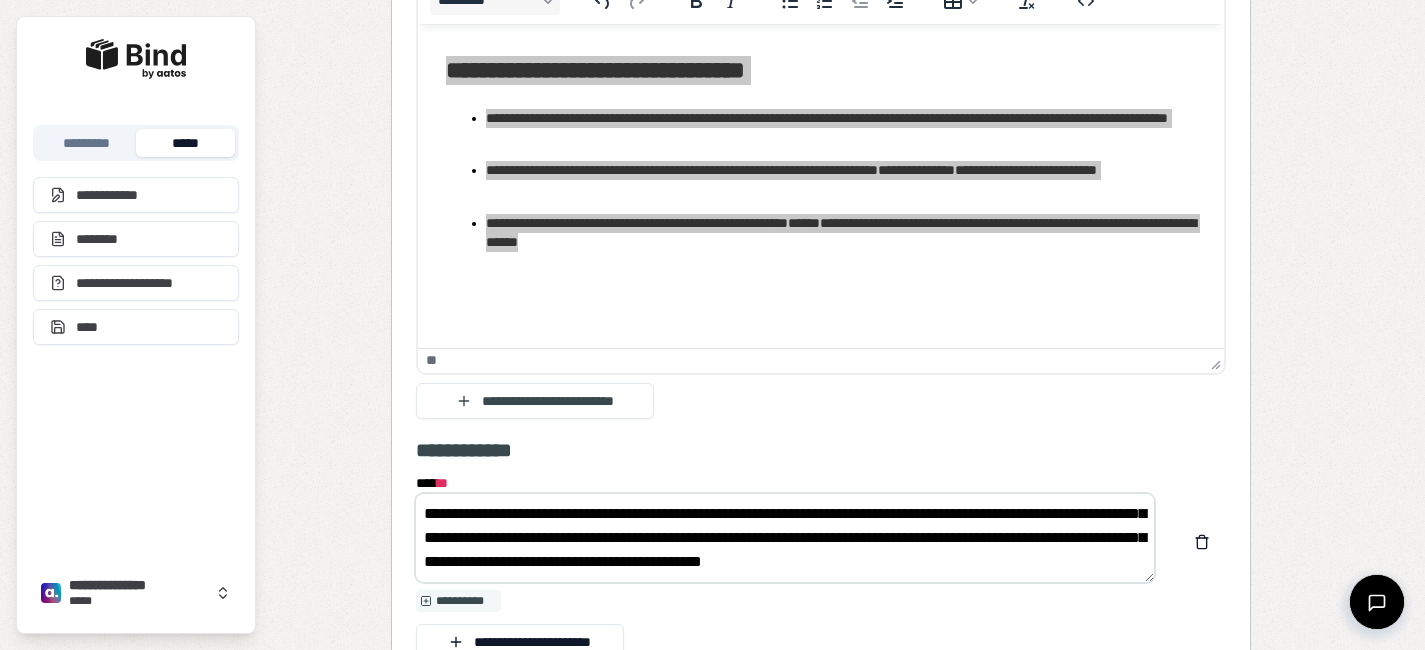 scroll, scrollTop: 72, scrollLeft: 0, axis: vertical 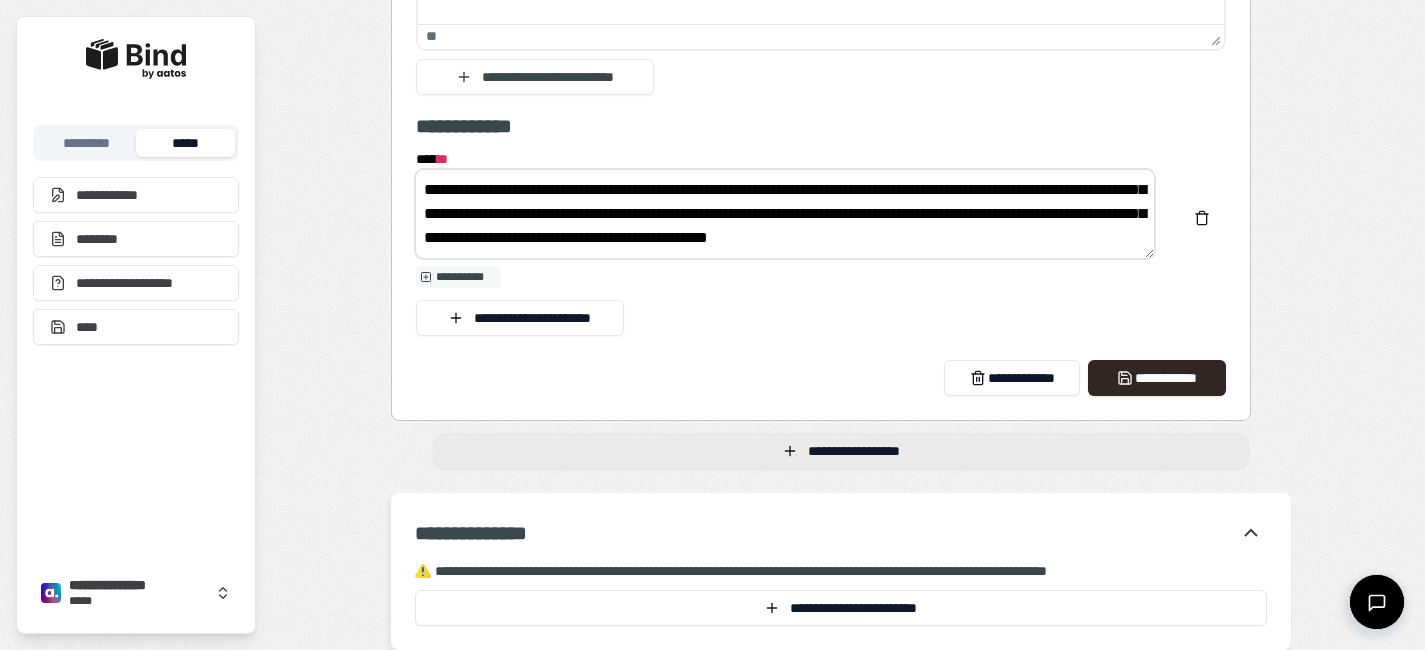 type on "**********" 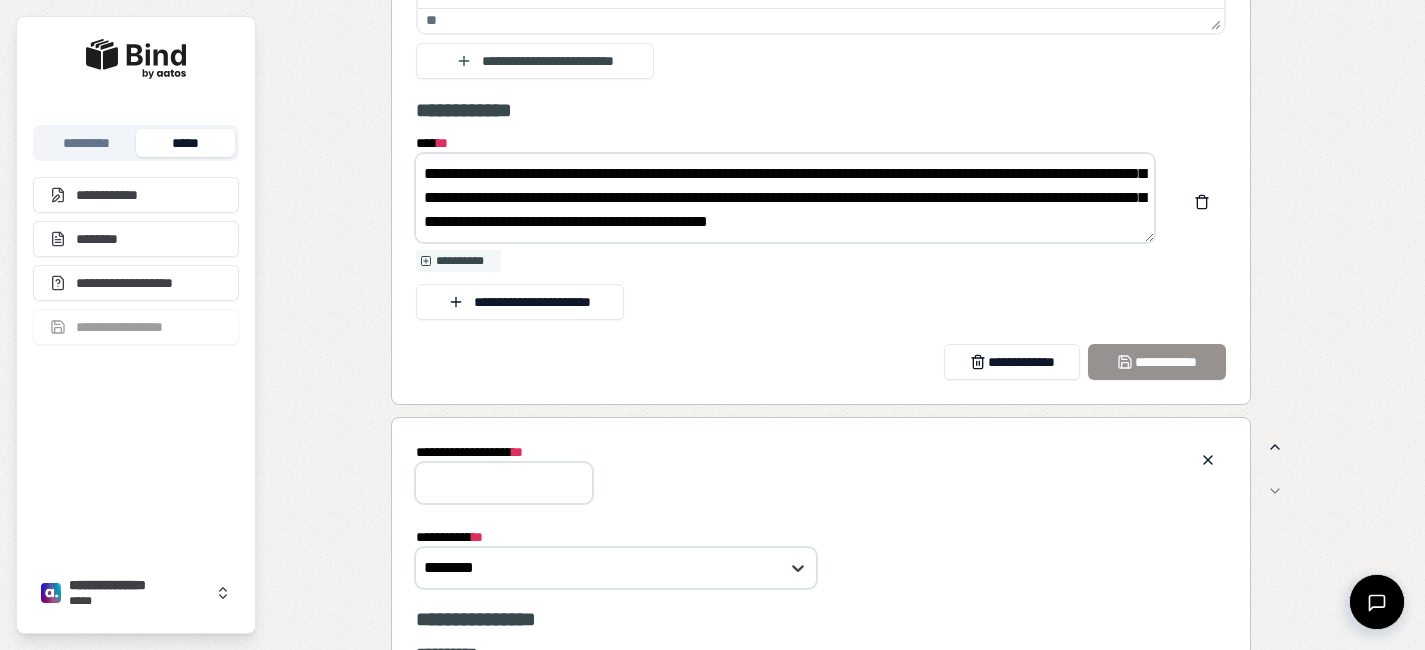 scroll, scrollTop: 0, scrollLeft: 0, axis: both 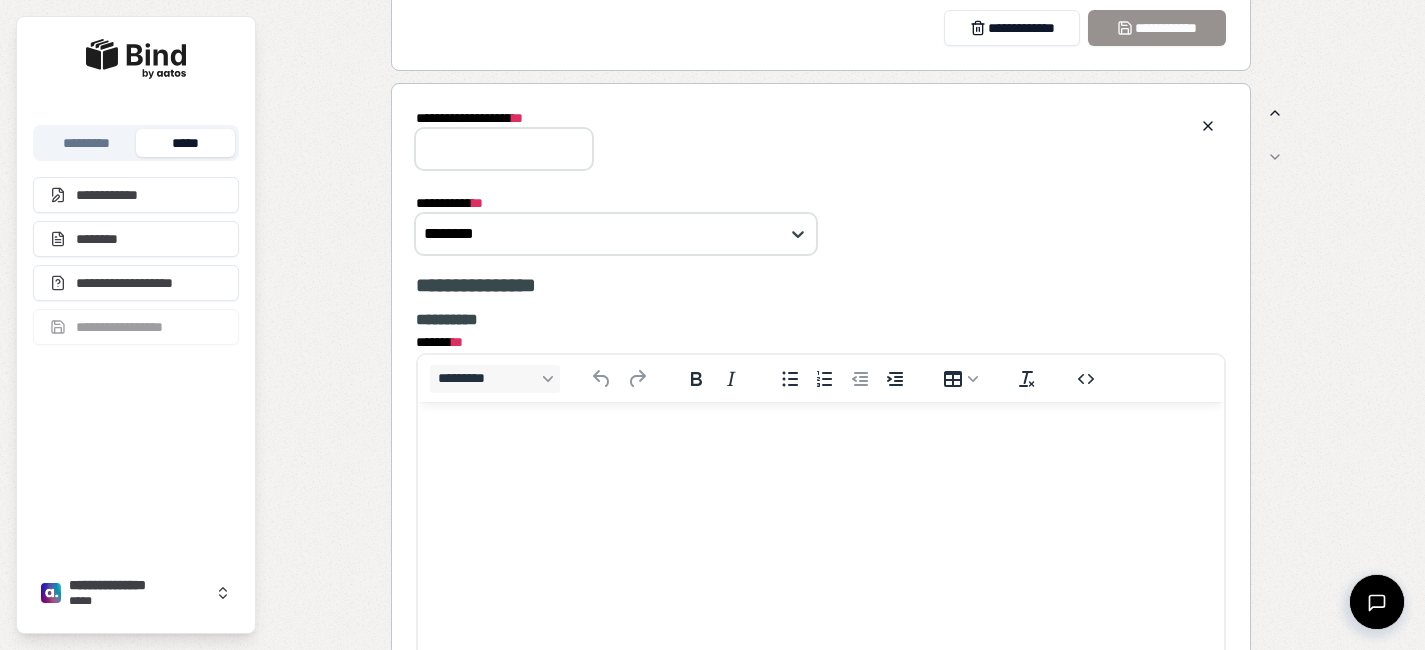 click at bounding box center (820, 440) 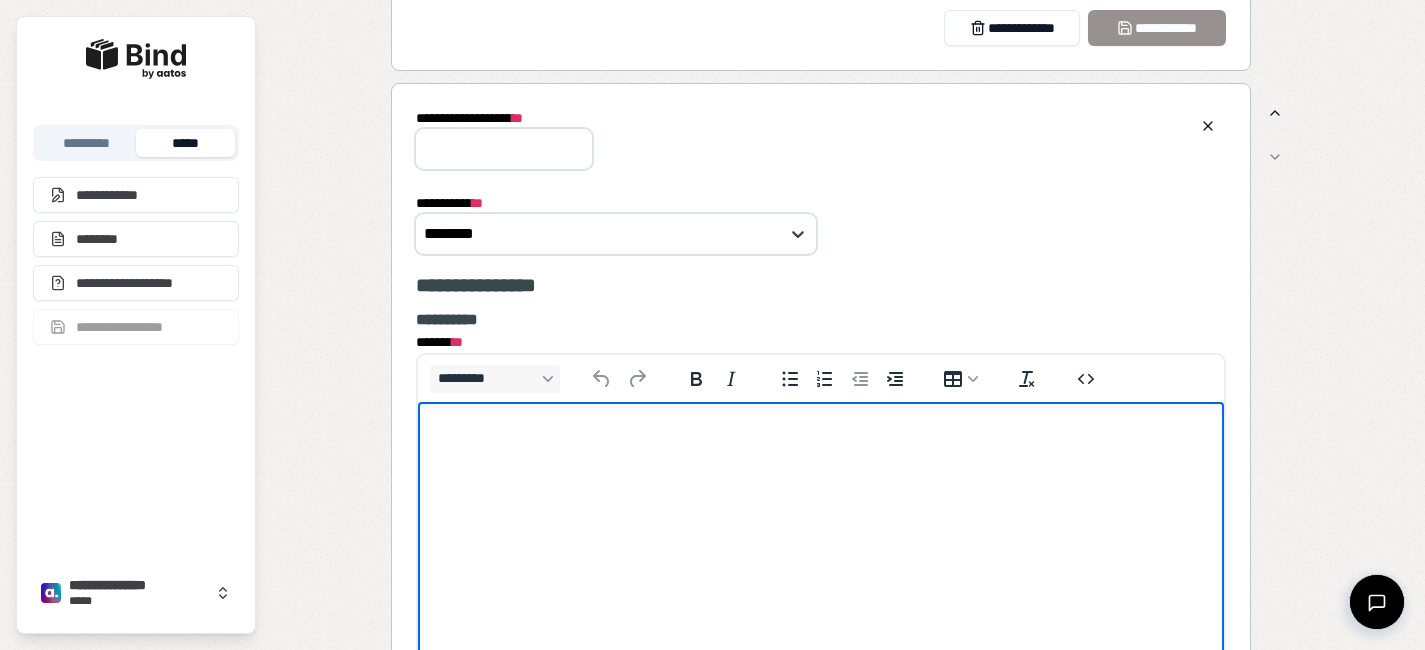 paste 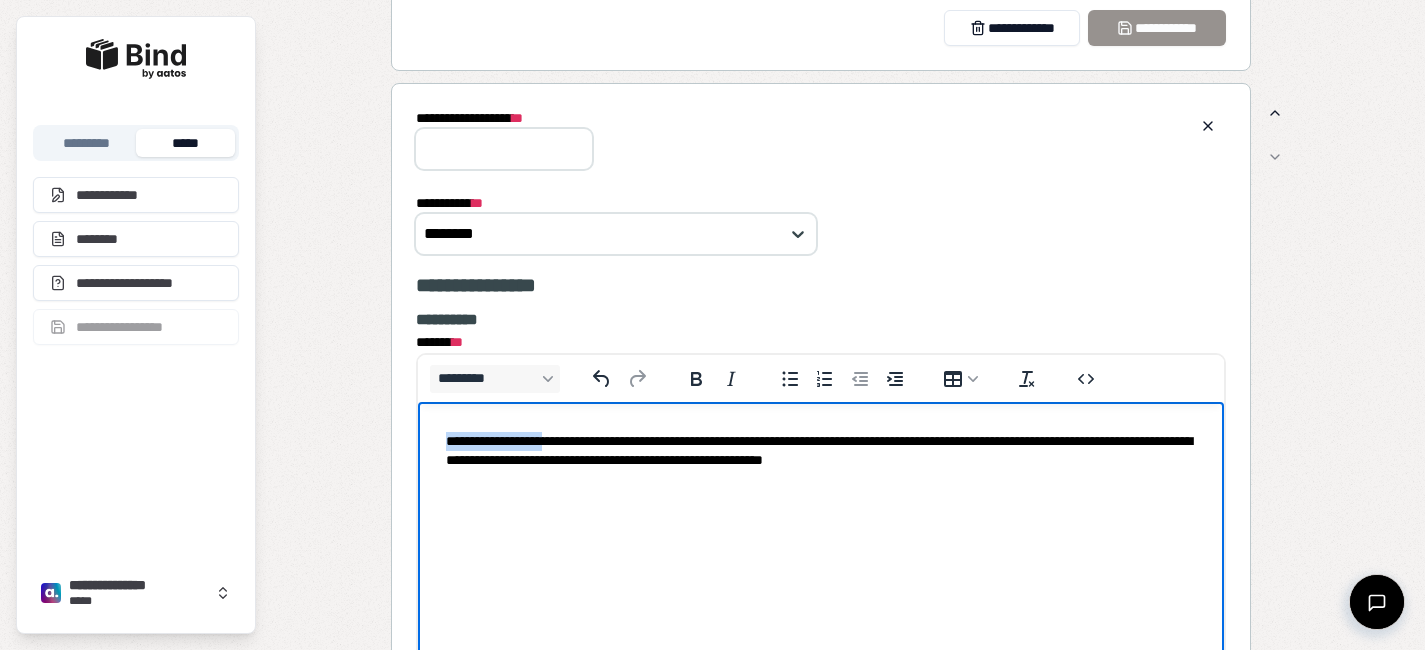 drag, startPoint x: 562, startPoint y: 440, endPoint x: 384, endPoint y: 417, distance: 179.4798 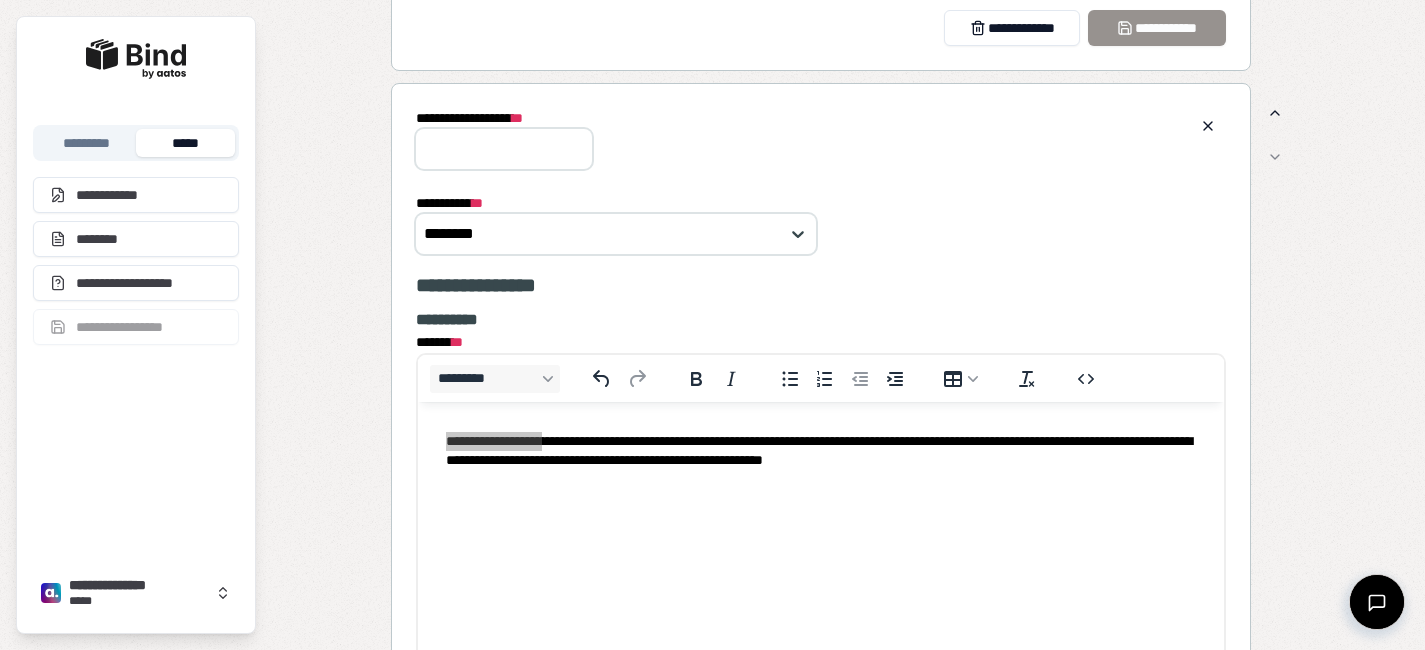 click on "**********" at bounding box center (504, 149) 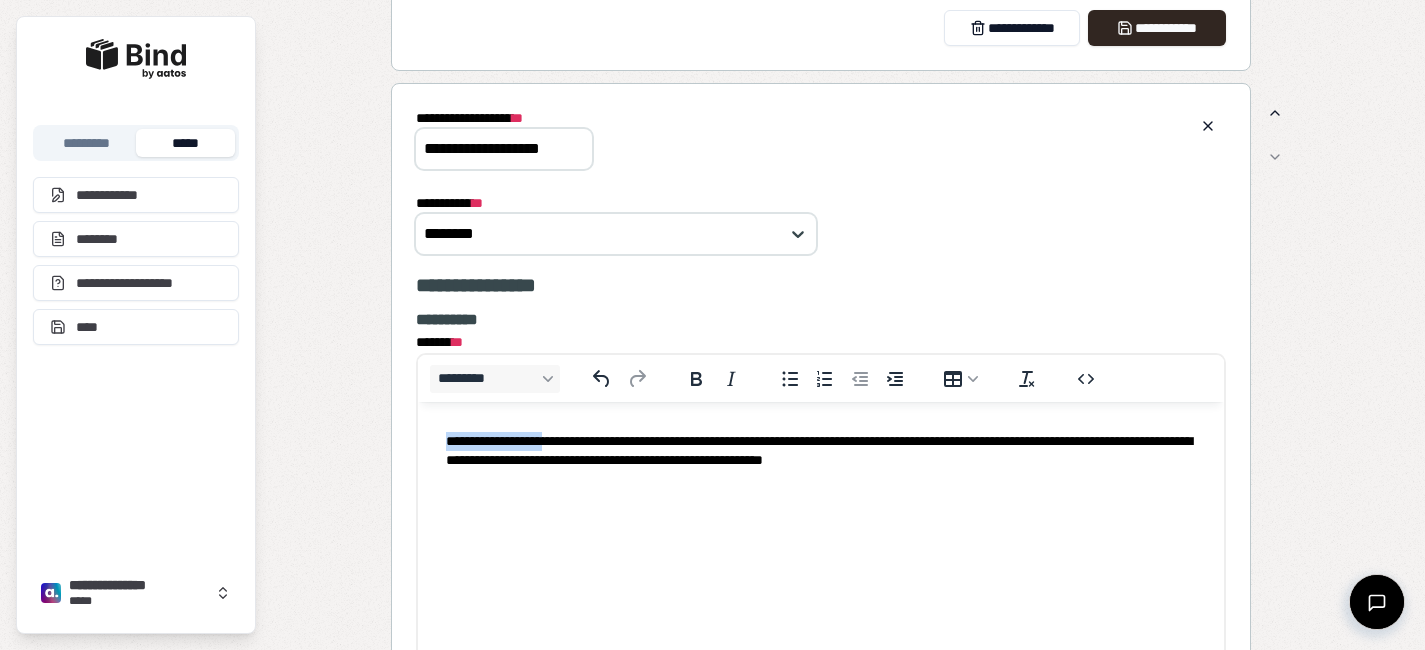 type on "**********" 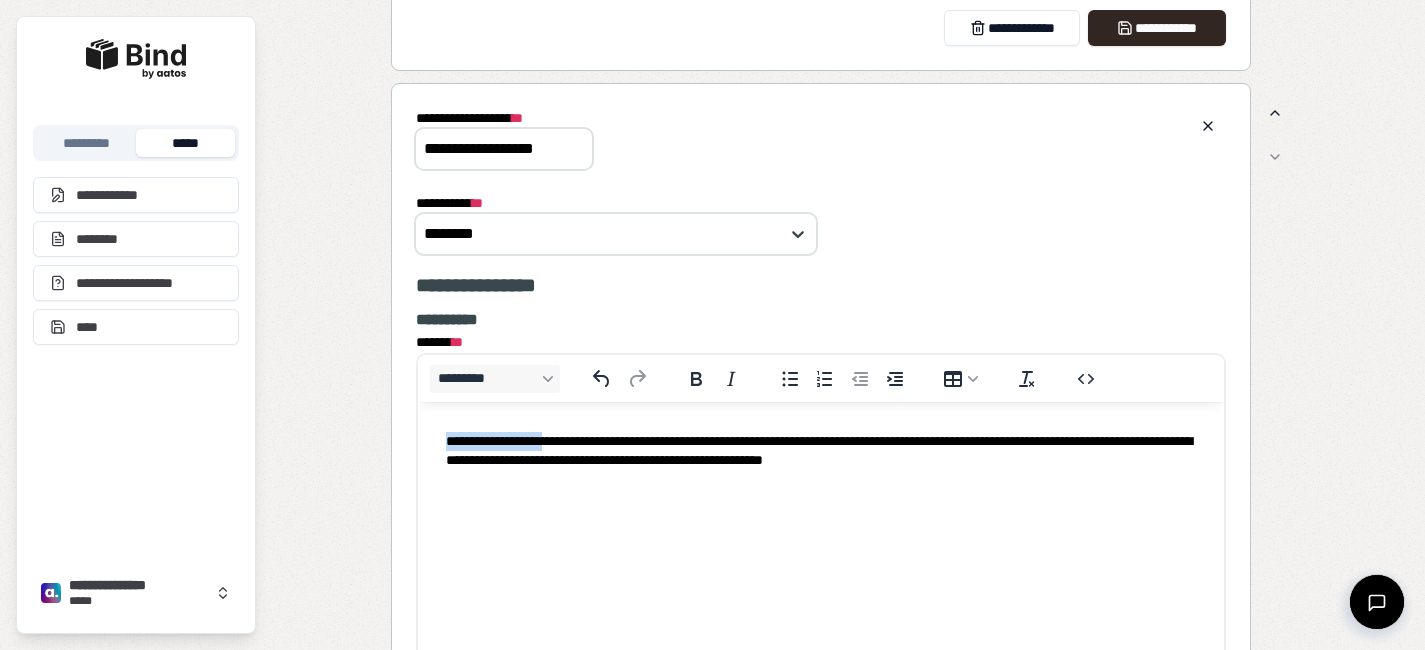 click on "**********" at bounding box center (820, 450) 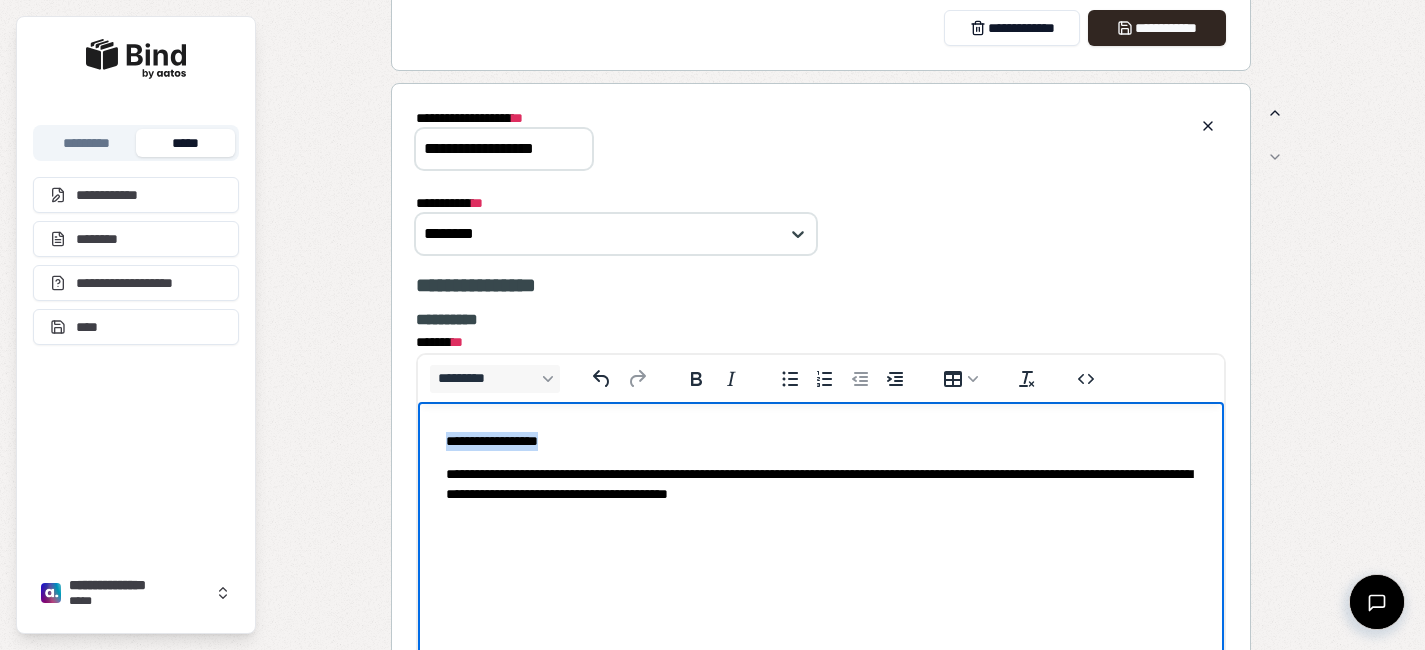 drag, startPoint x: 535, startPoint y: 437, endPoint x: 400, endPoint y: 435, distance: 135.01482 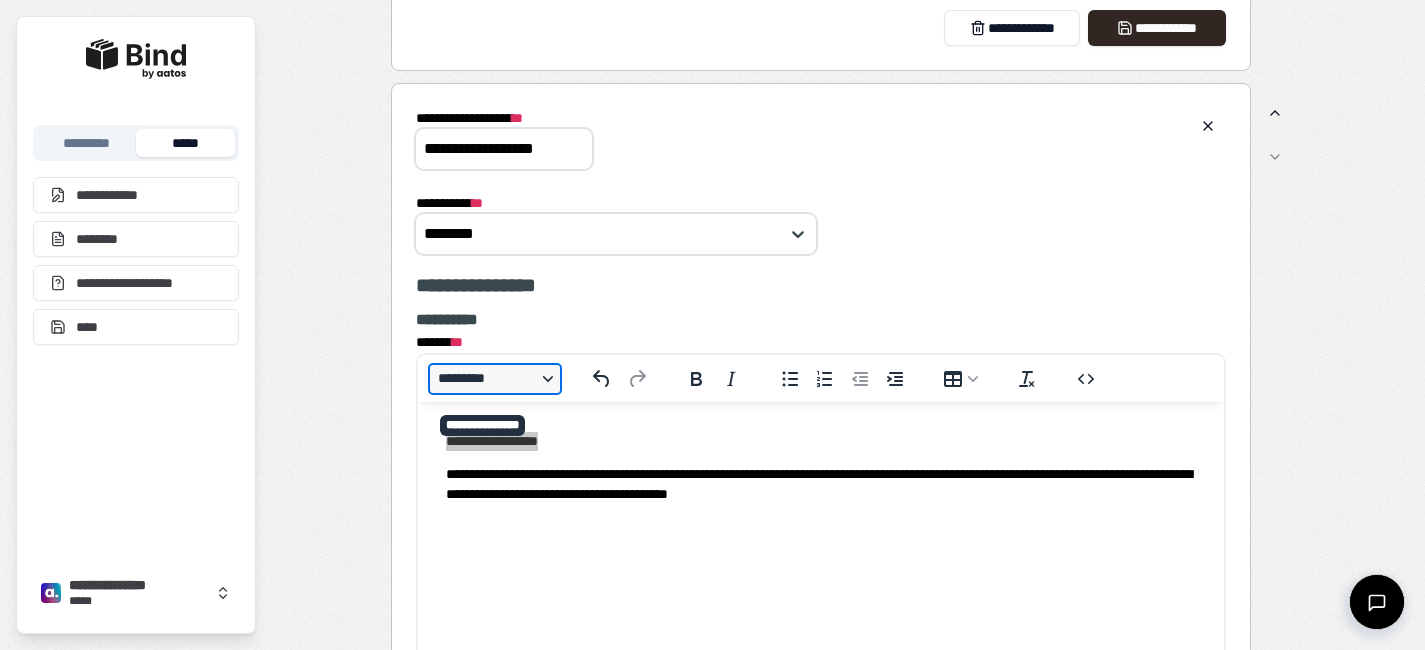 click on "*********" at bounding box center [495, 379] 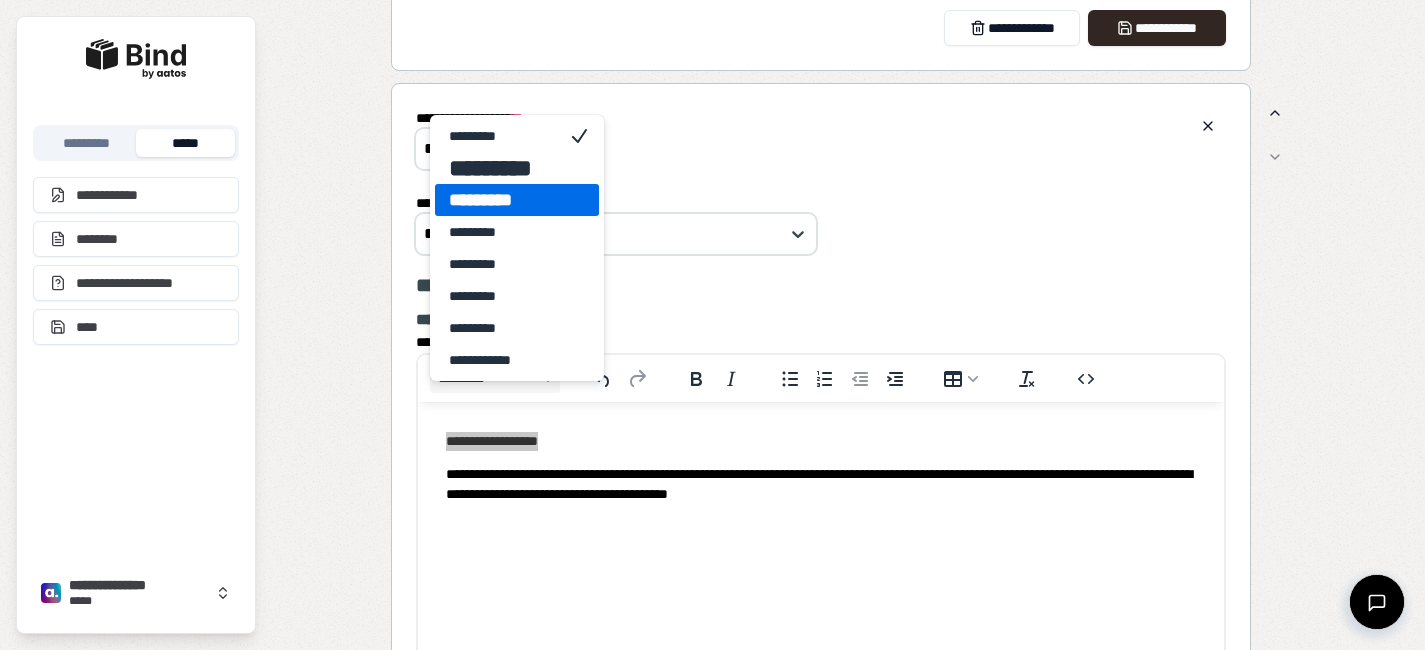 click on "*********" at bounding box center [503, 200] 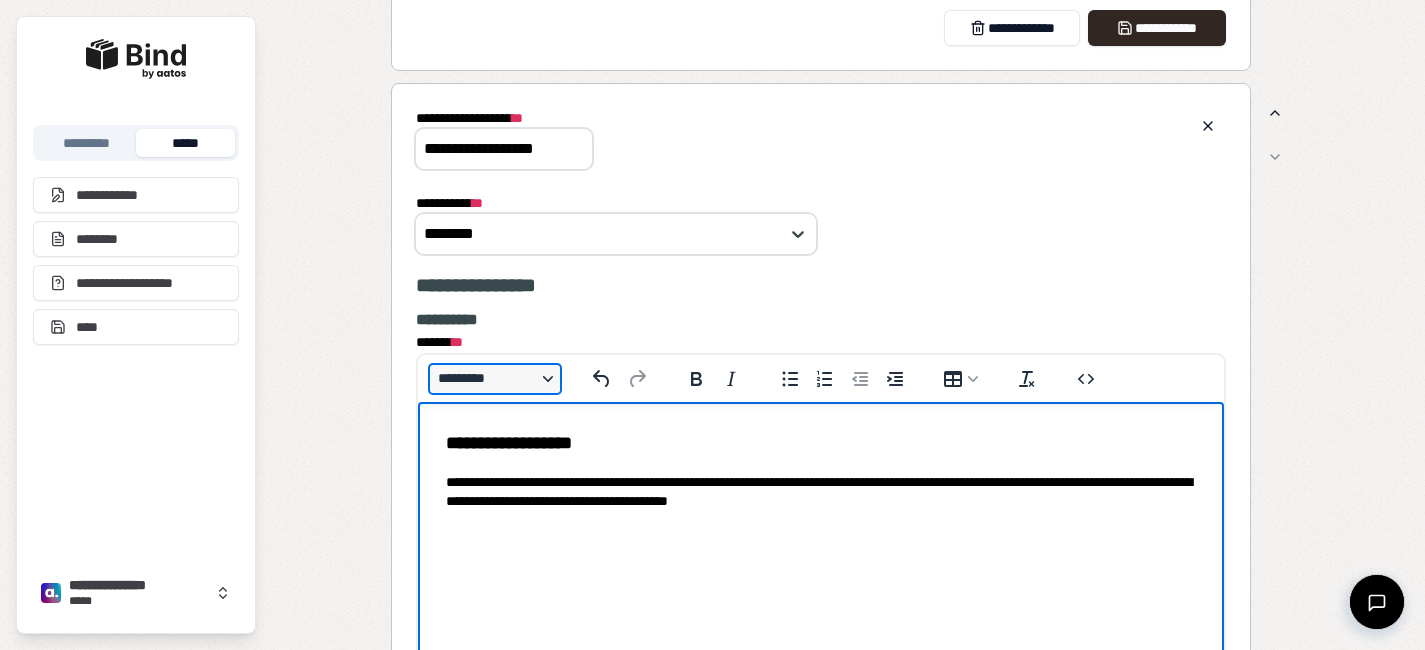click on "*********" at bounding box center [495, 379] 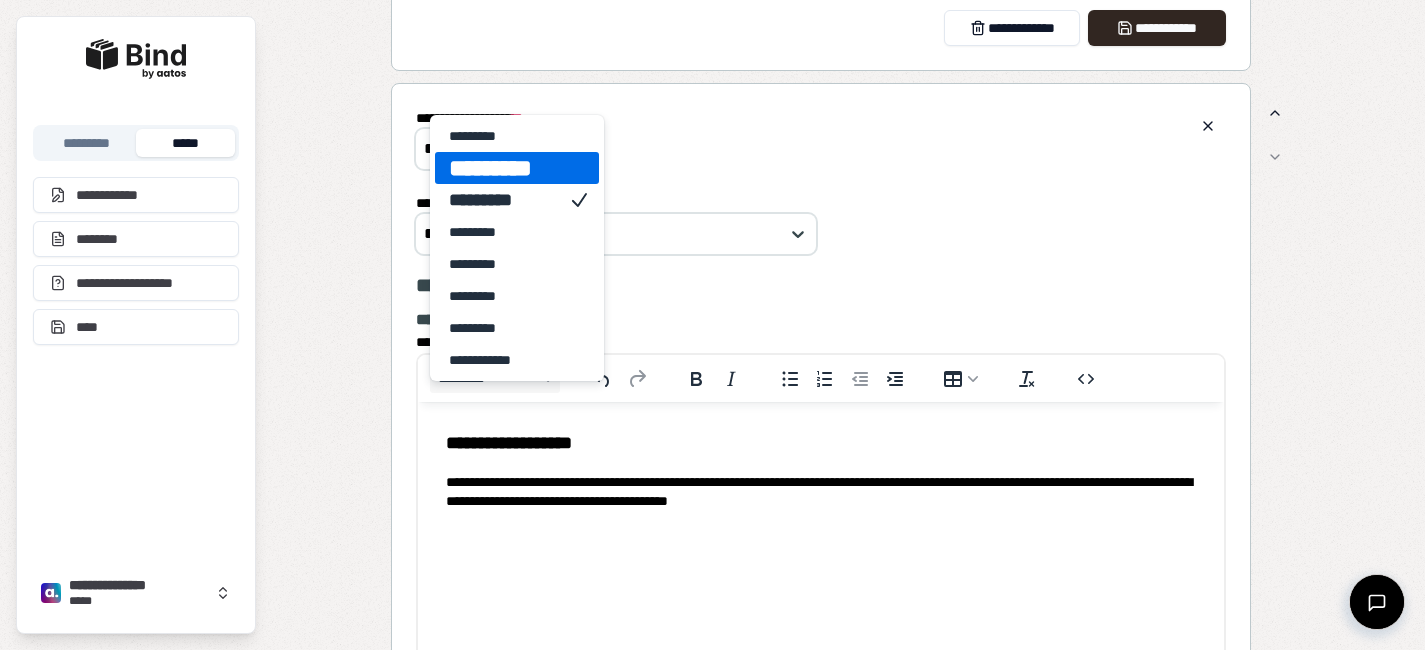 click on "*********" at bounding box center [503, 168] 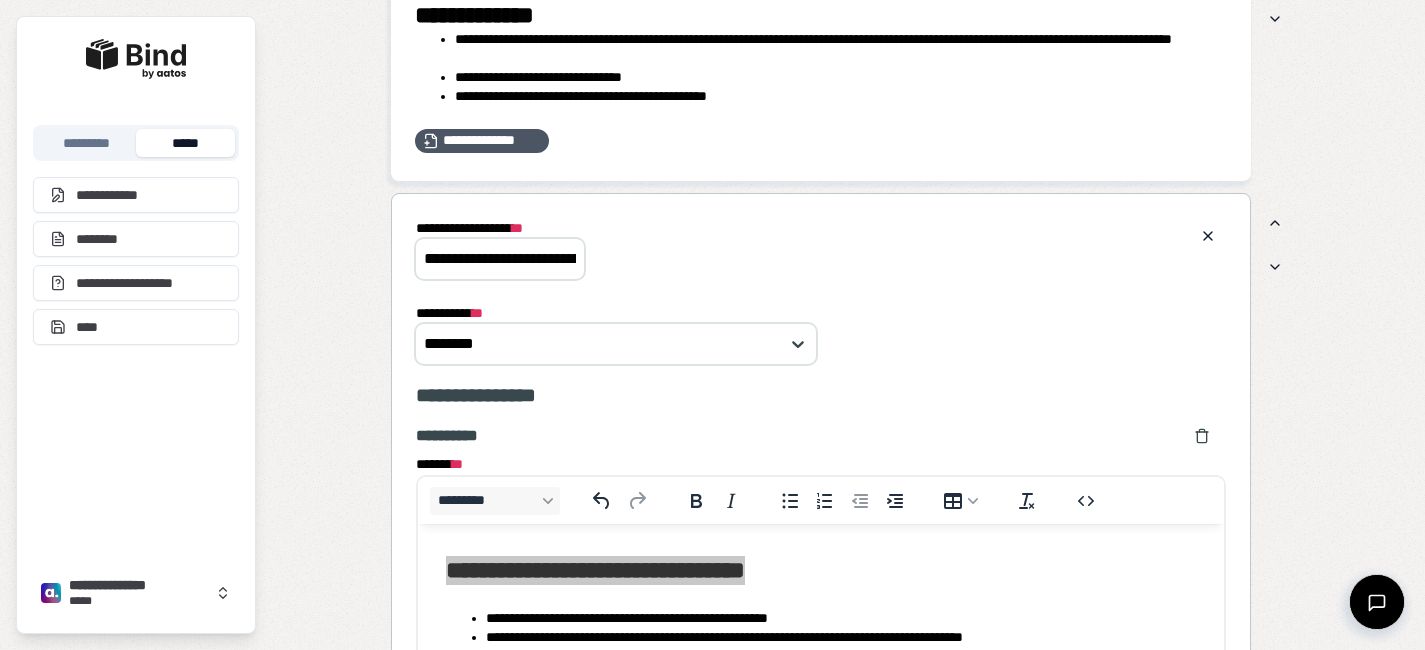 scroll, scrollTop: 1917, scrollLeft: 0, axis: vertical 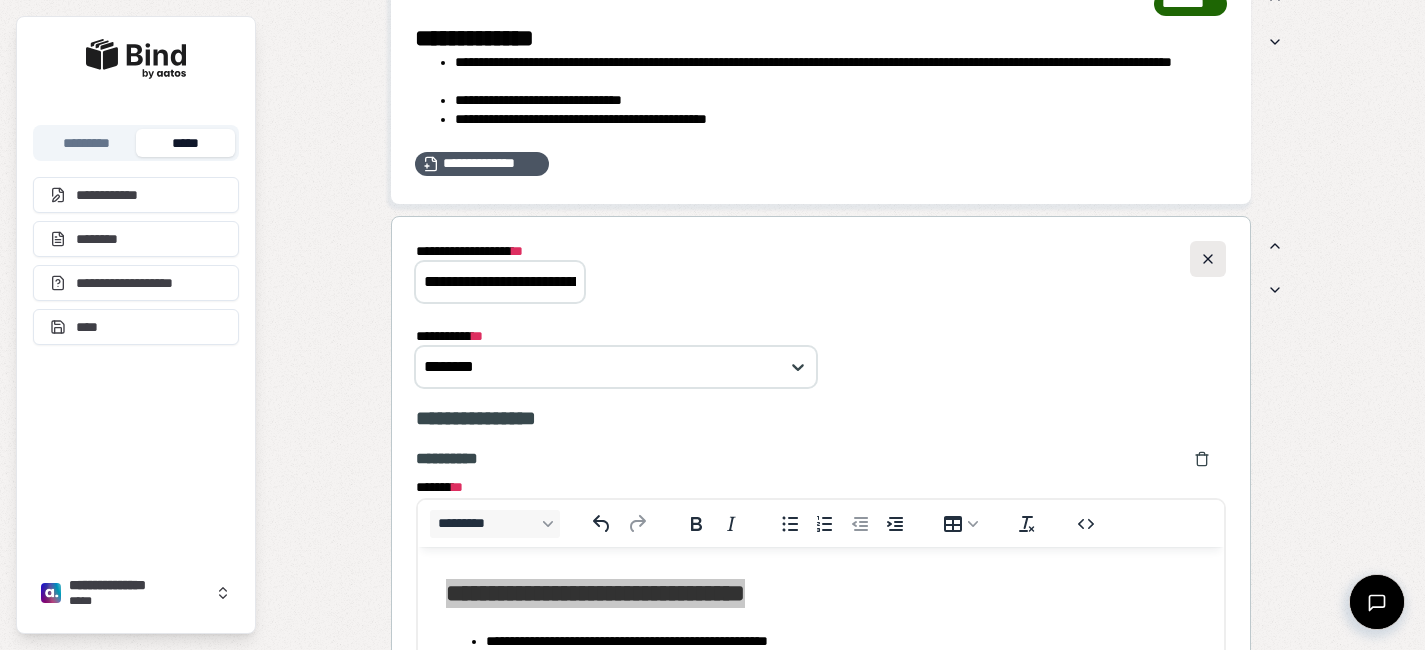 click at bounding box center [1208, 259] 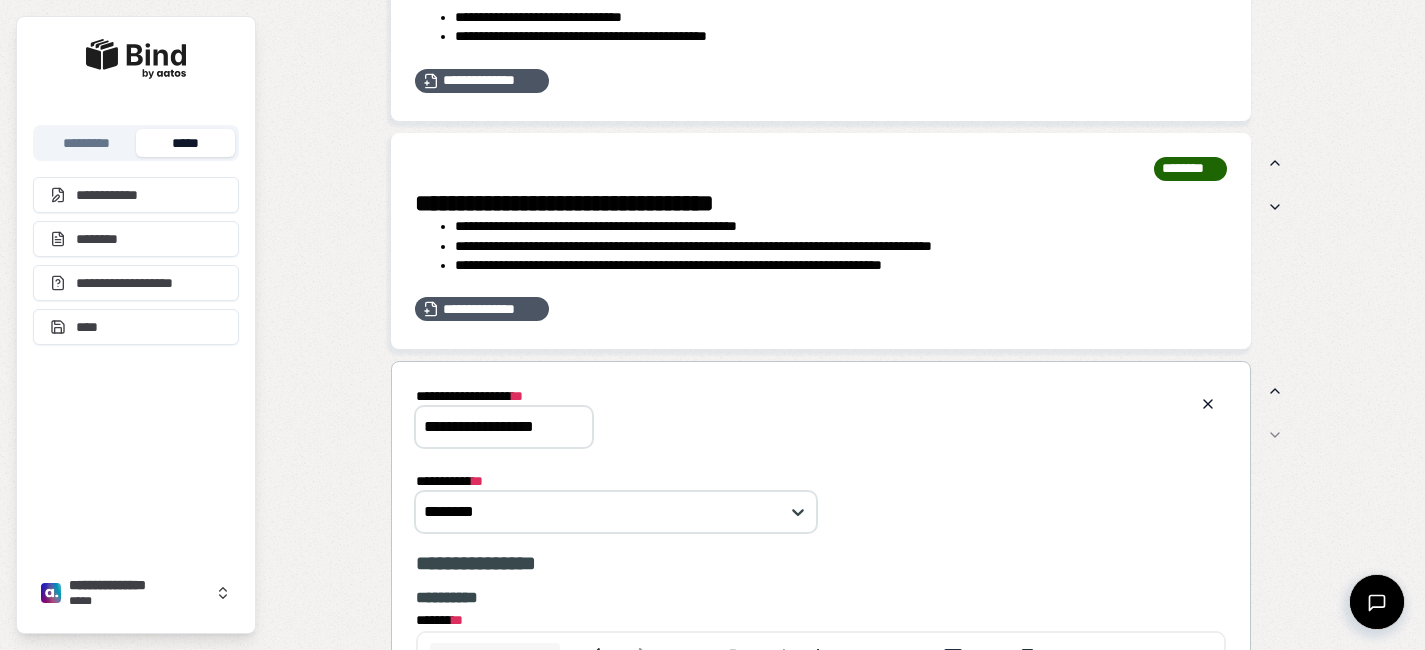 scroll, scrollTop: 2001, scrollLeft: 0, axis: vertical 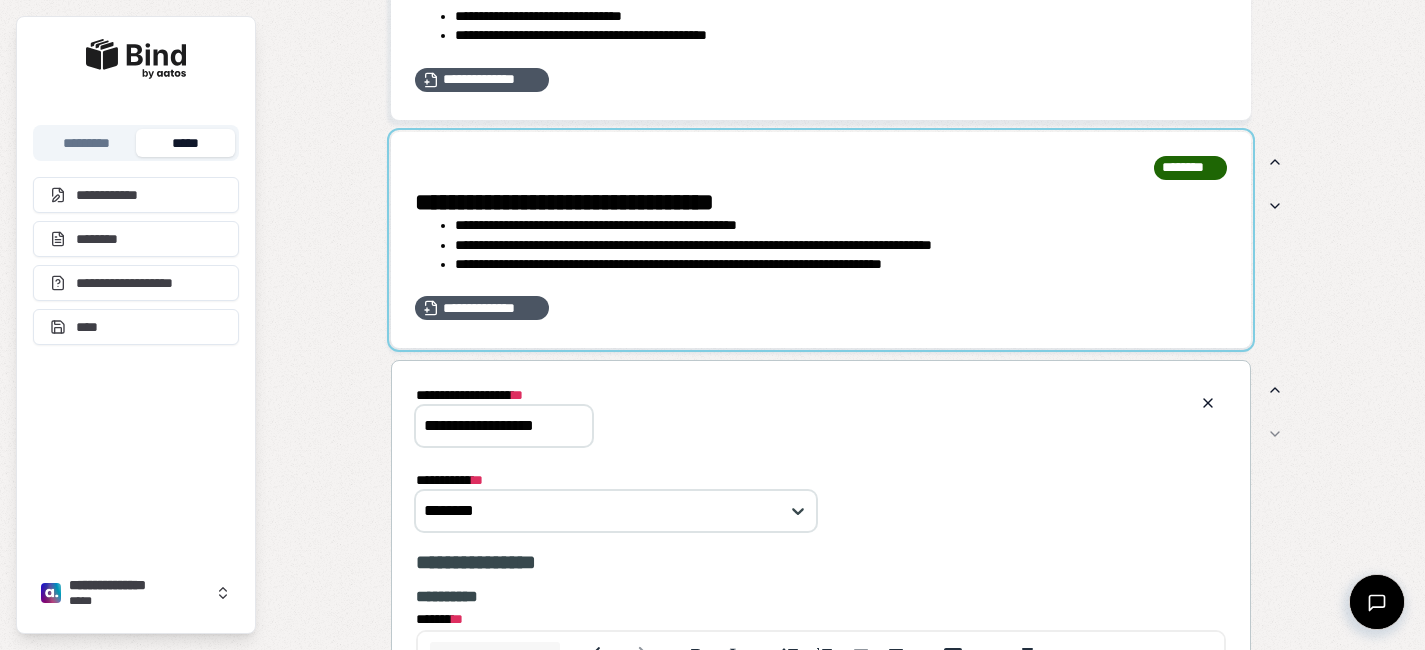 click at bounding box center (821, 240) 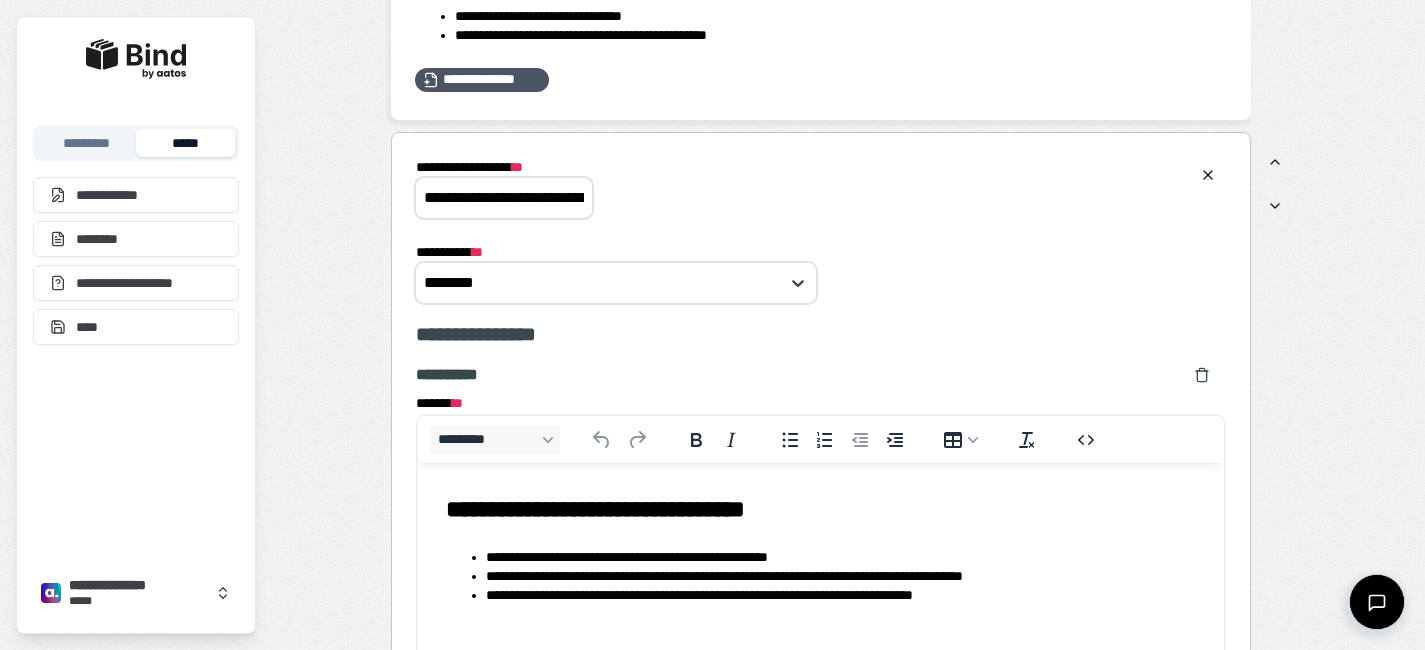scroll, scrollTop: 0, scrollLeft: 0, axis: both 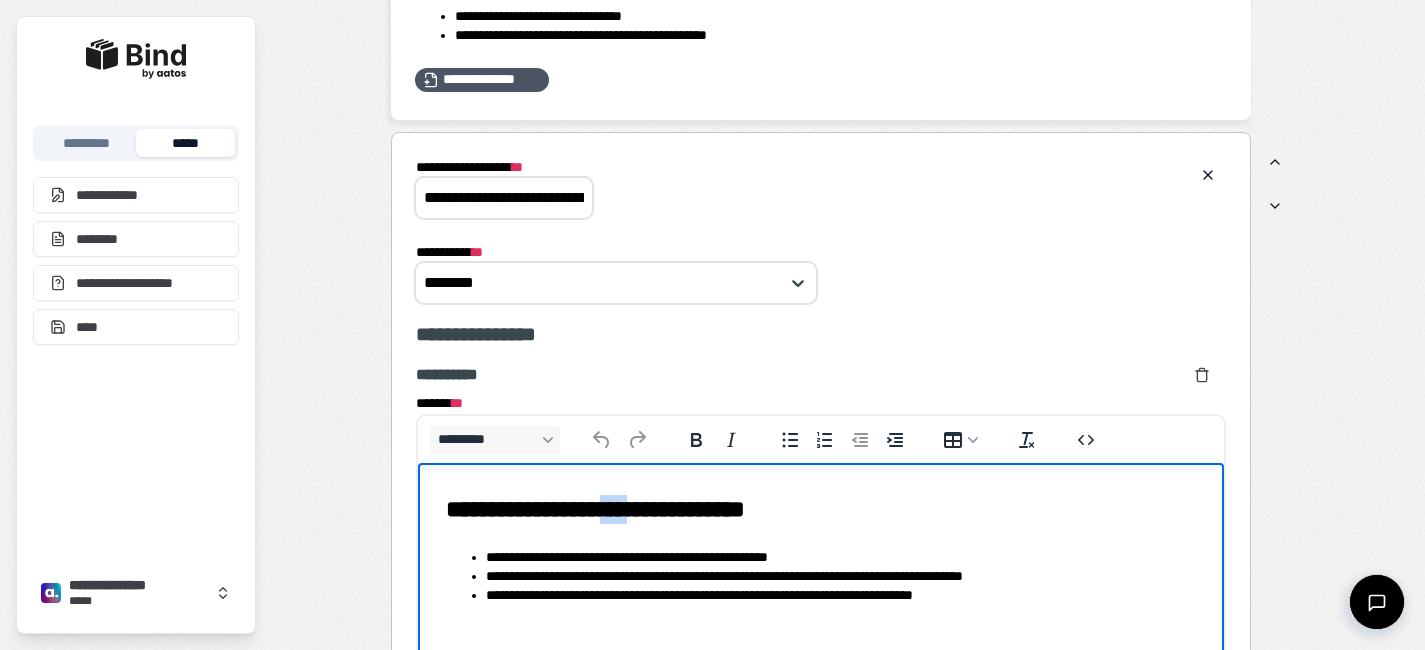 drag, startPoint x: 689, startPoint y: 501, endPoint x: 648, endPoint y: 500, distance: 41.01219 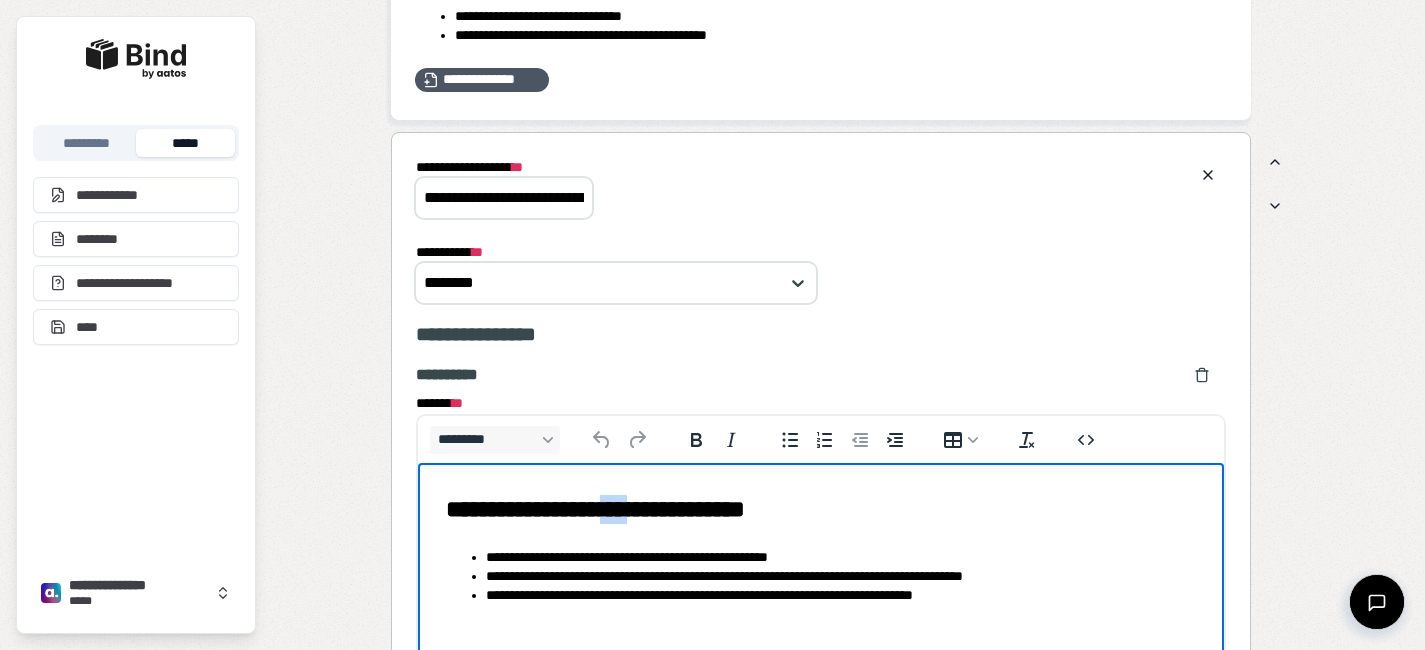 type 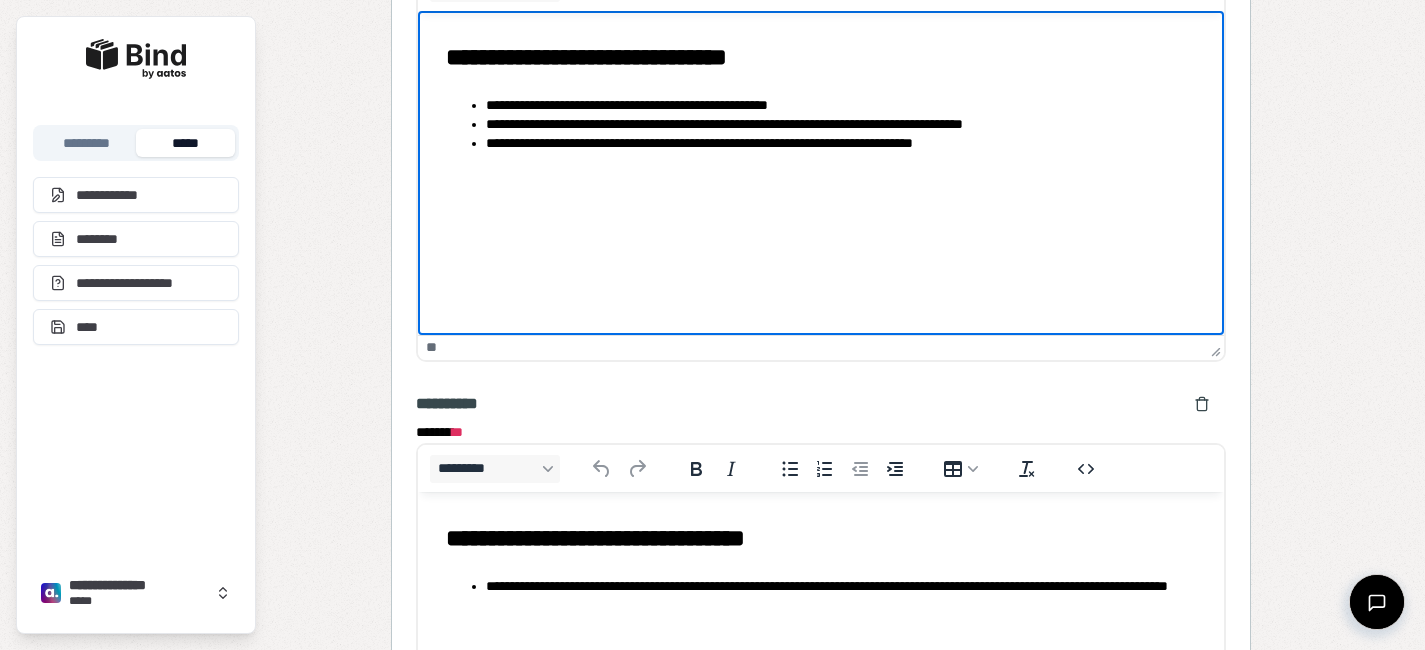 scroll, scrollTop: 2525, scrollLeft: 0, axis: vertical 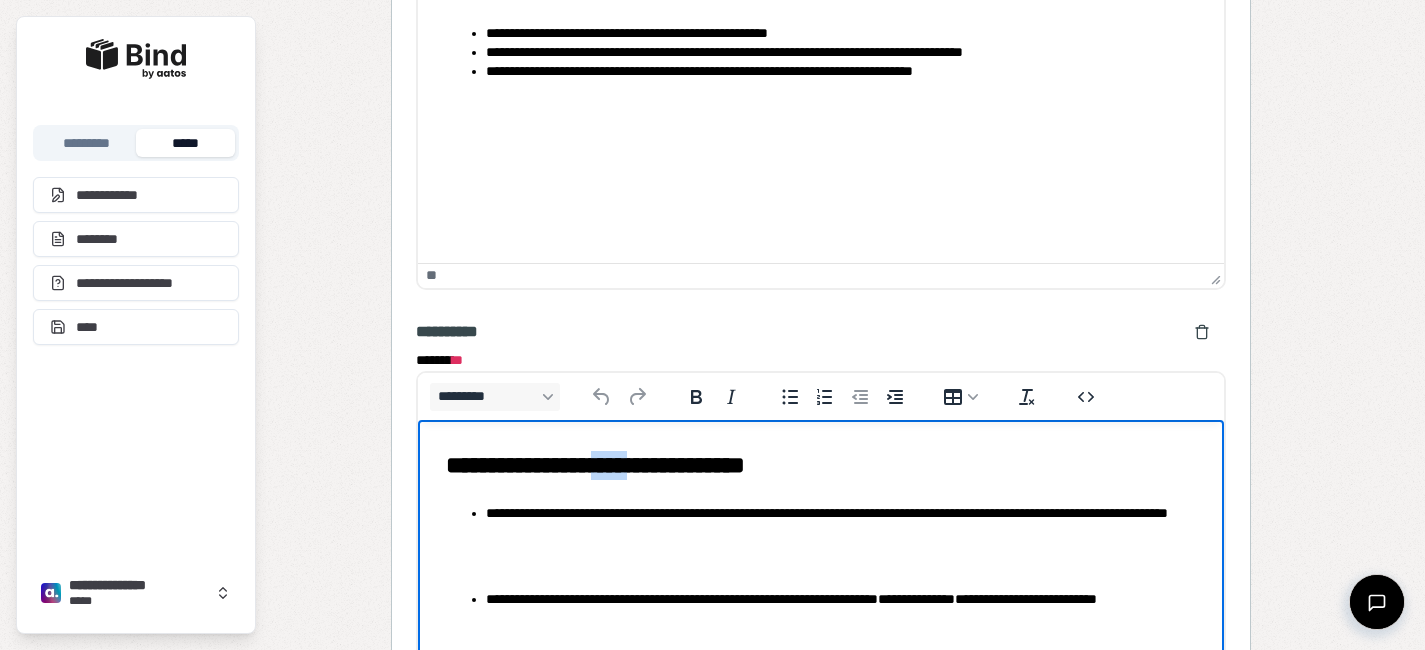 drag, startPoint x: 689, startPoint y: 472, endPoint x: 640, endPoint y: 472, distance: 49 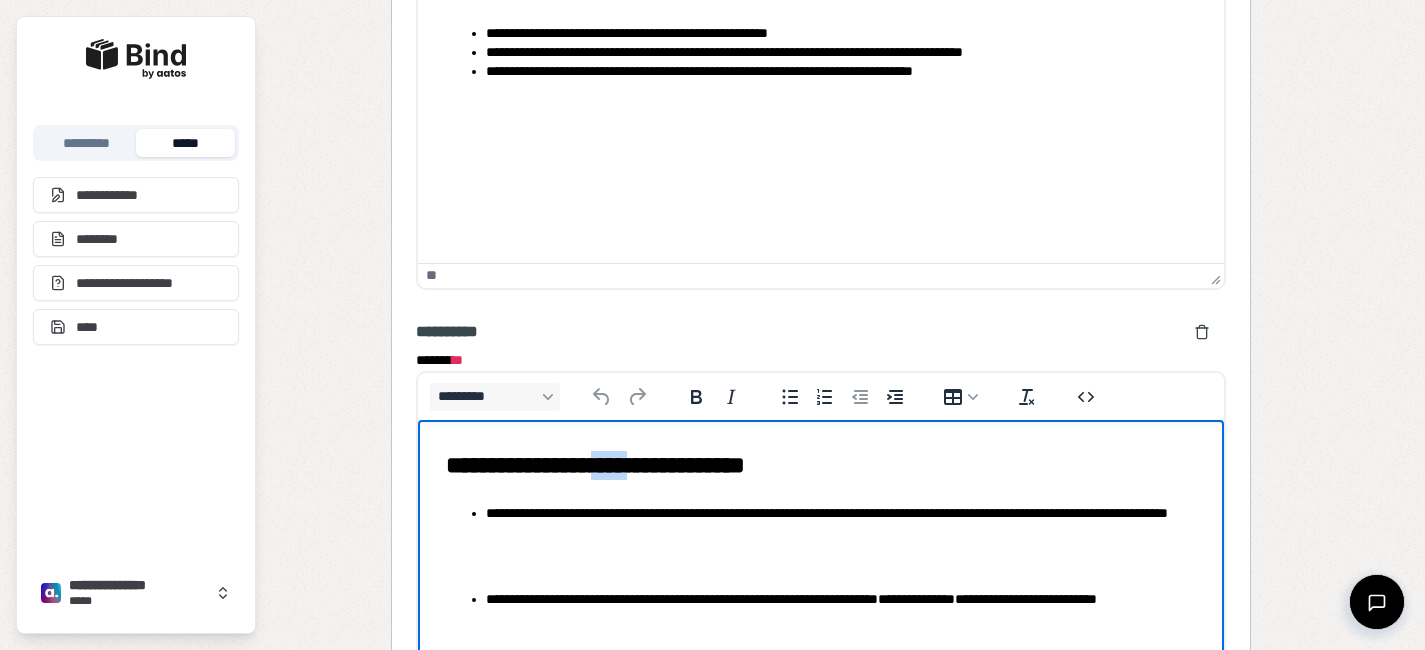 type 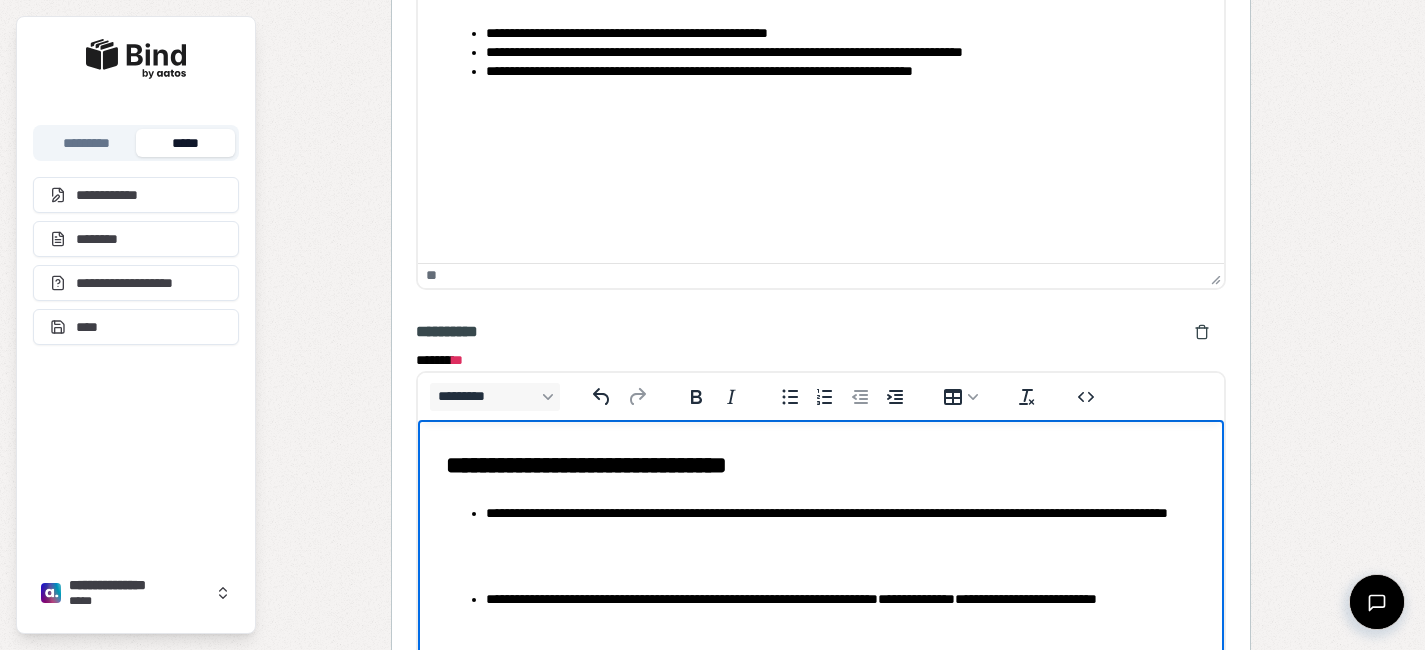 scroll, scrollTop: 0, scrollLeft: 0, axis: both 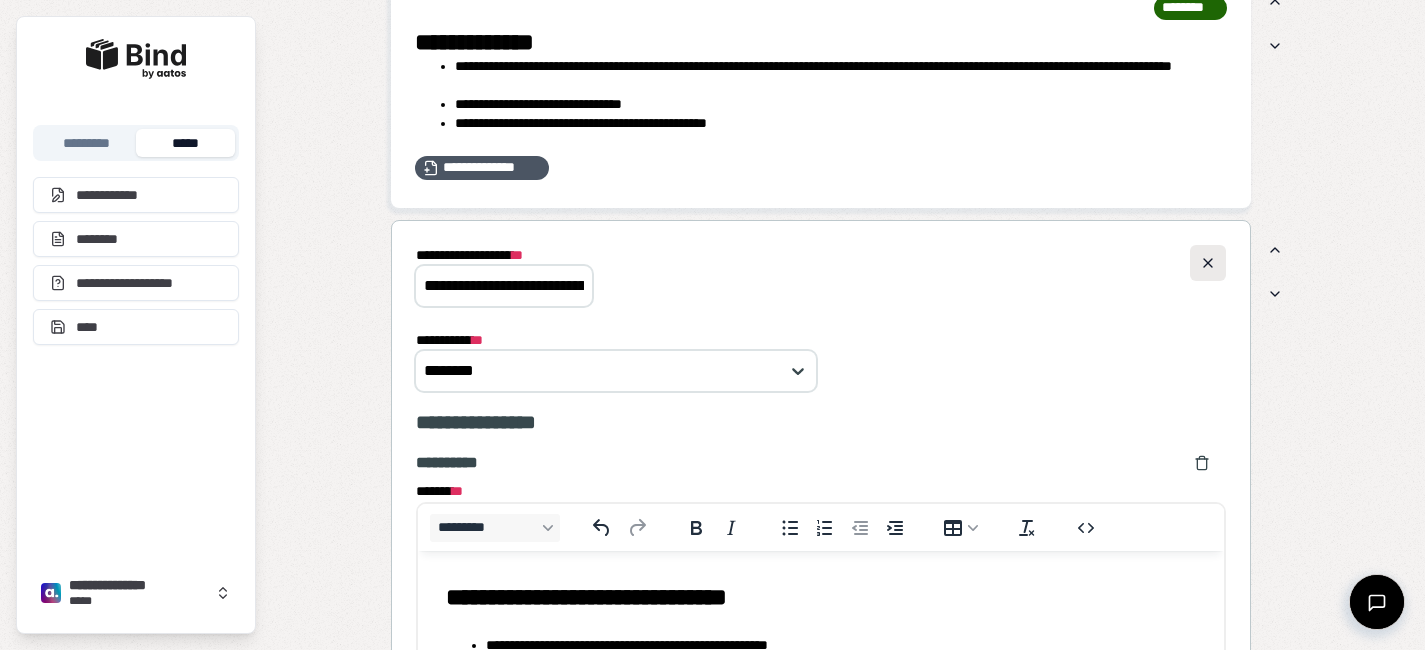 click at bounding box center (1208, 263) 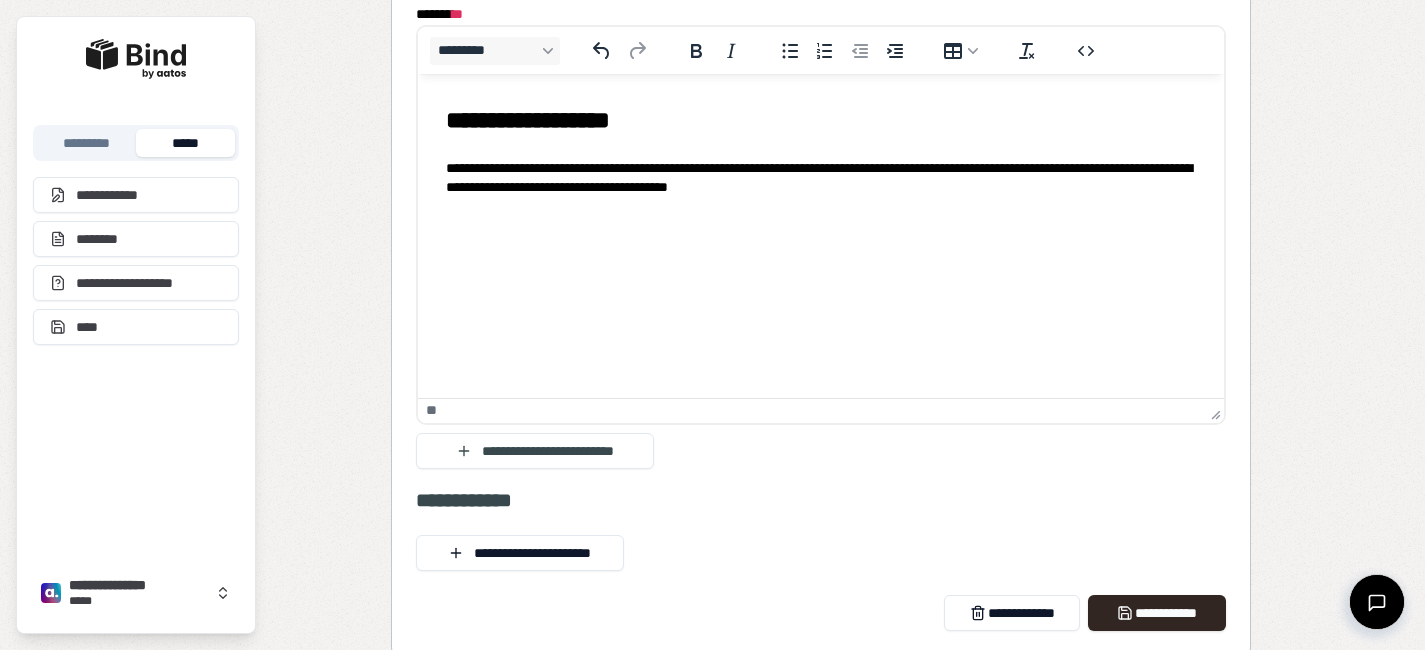scroll, scrollTop: 2620, scrollLeft: 0, axis: vertical 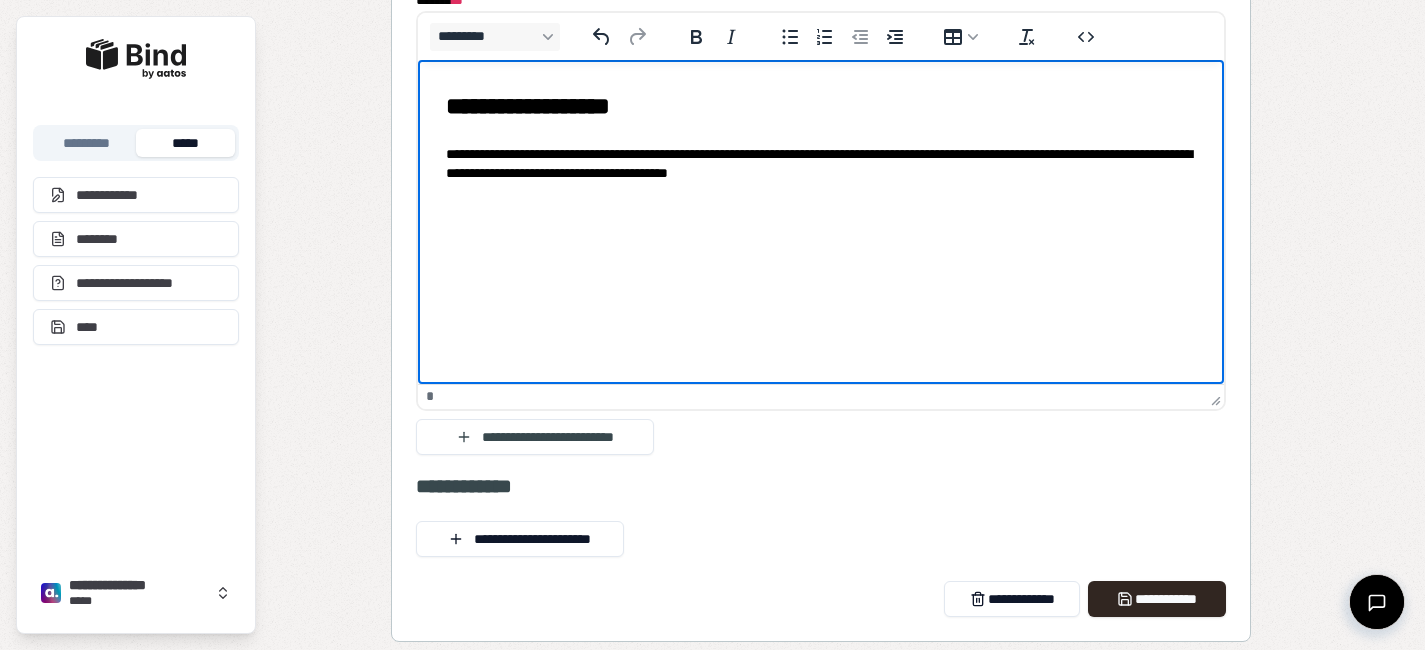 click on "**********" at bounding box center (820, 136) 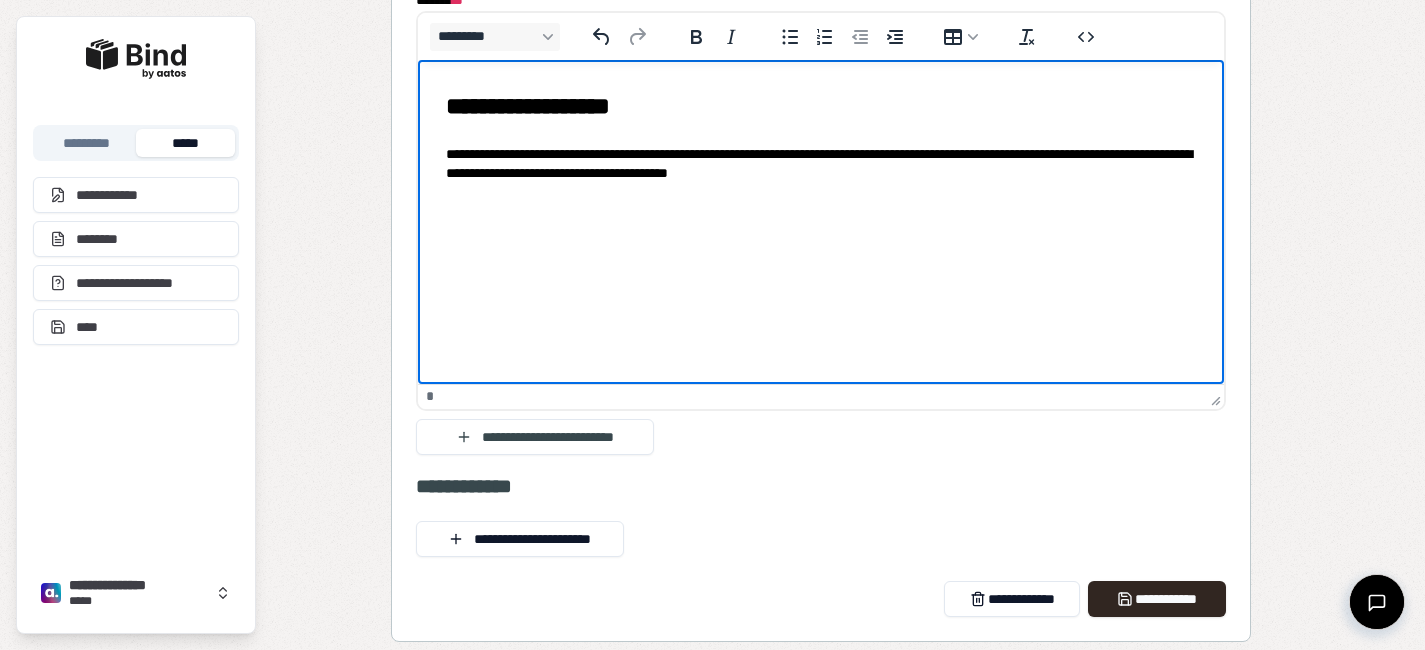 click on "**********" at bounding box center (820, 164) 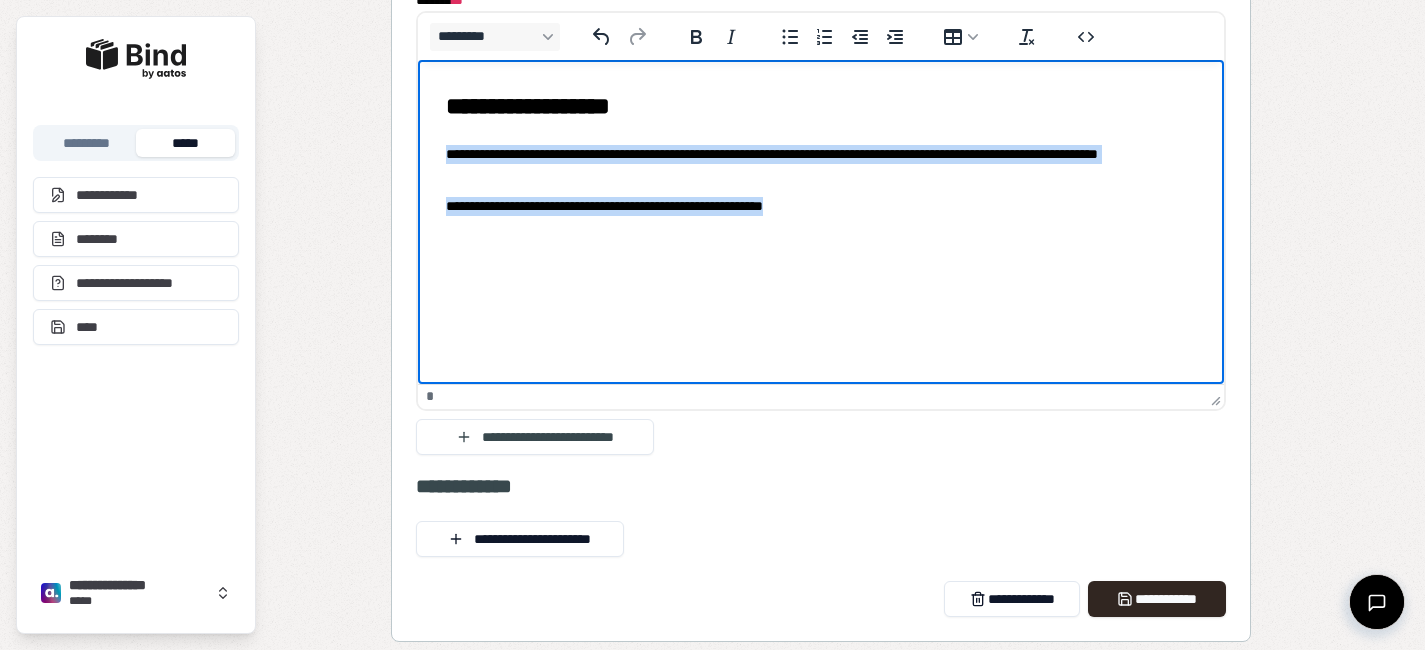 drag, startPoint x: 853, startPoint y: 211, endPoint x: 403, endPoint y: 133, distance: 456.70996 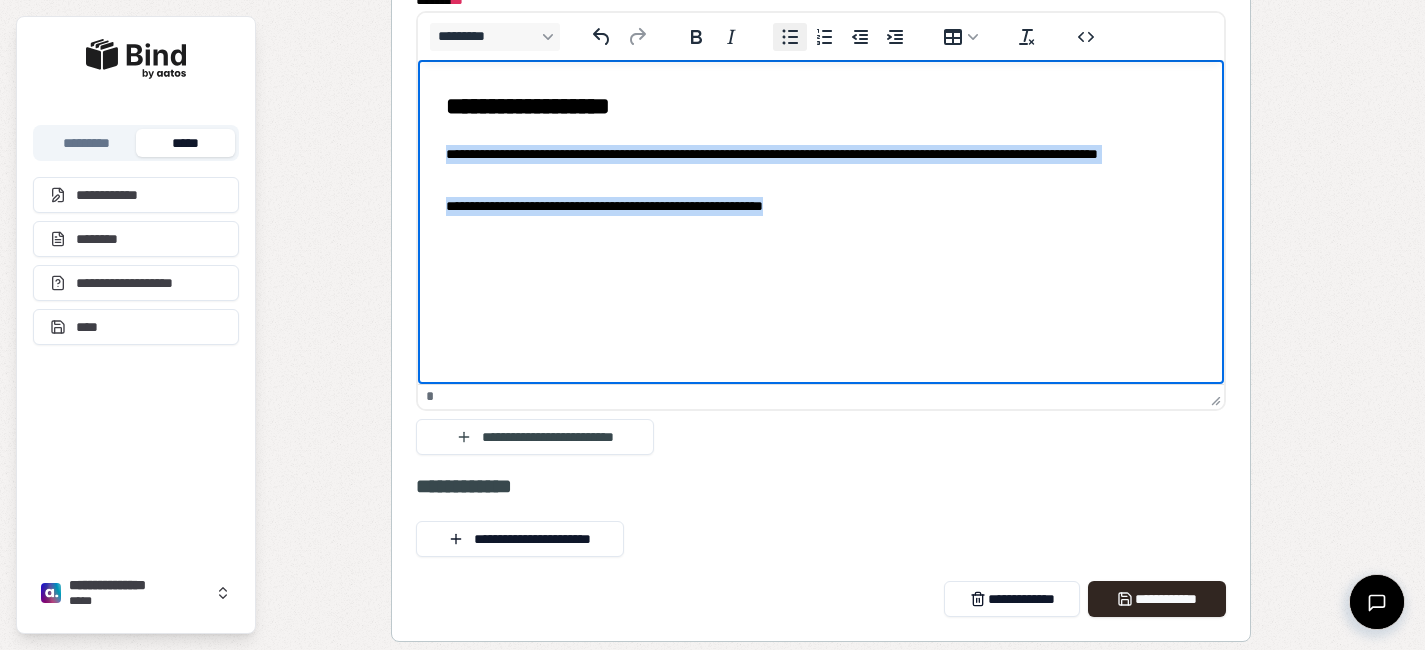 click 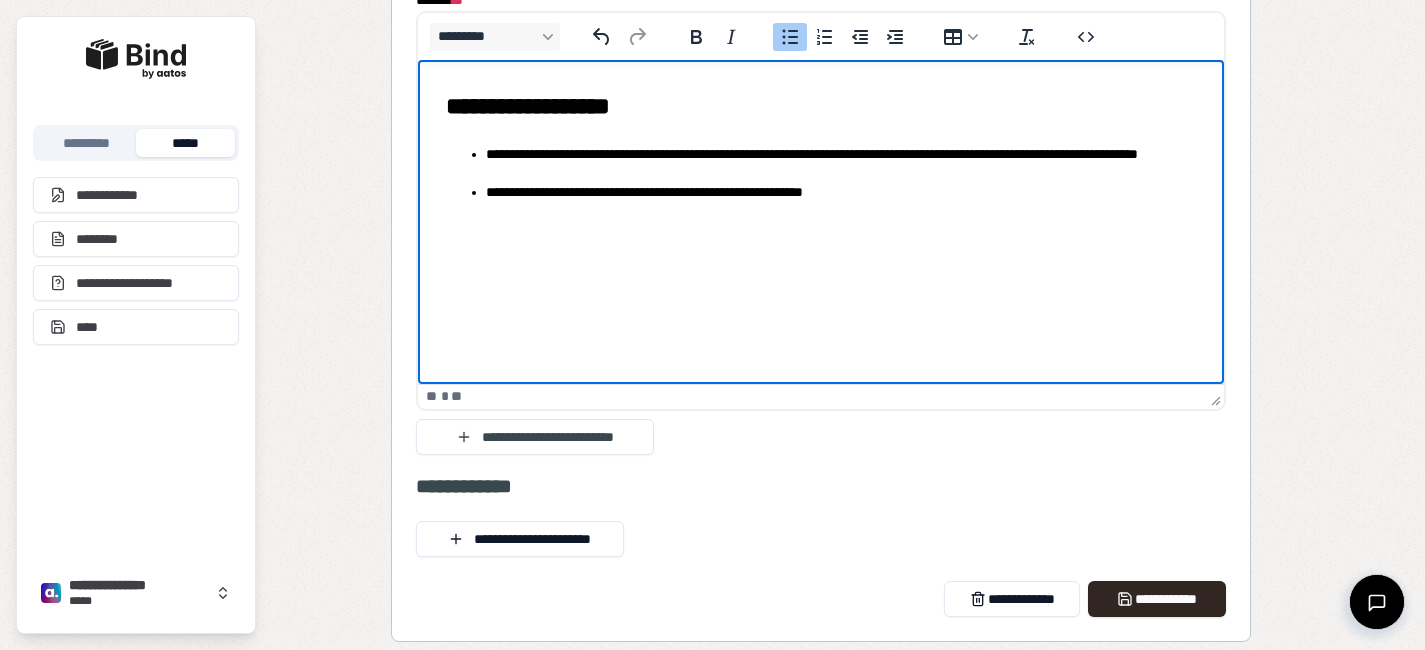 click on "**********" at bounding box center (820, 146) 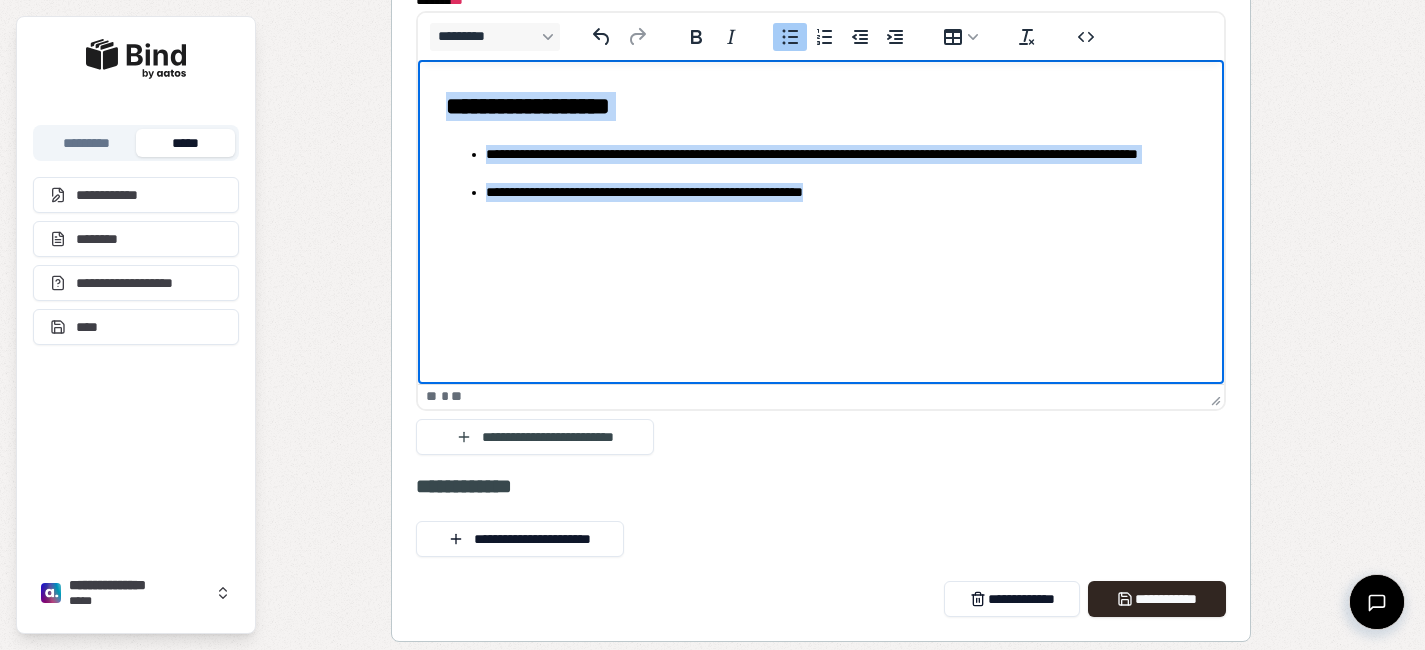 drag, startPoint x: 921, startPoint y: 198, endPoint x: 458, endPoint y: -3, distance: 504.74747 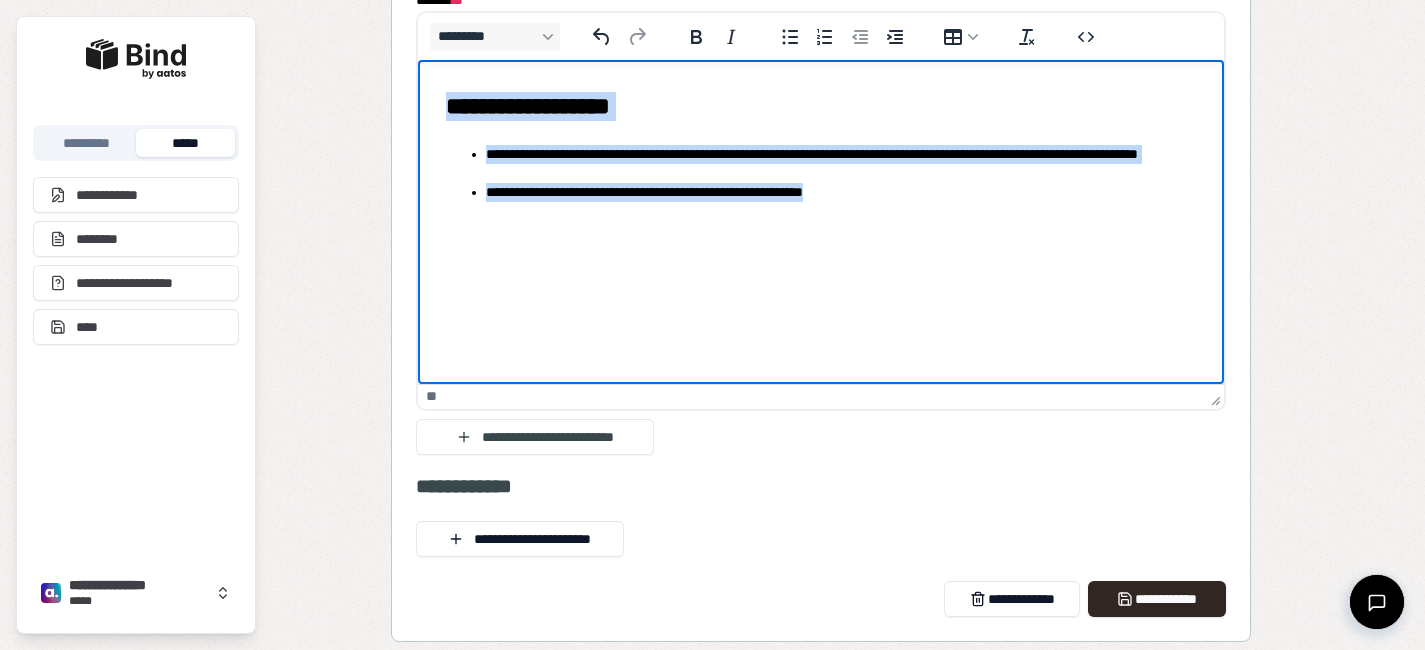 click on "**********" at bounding box center [820, 146] 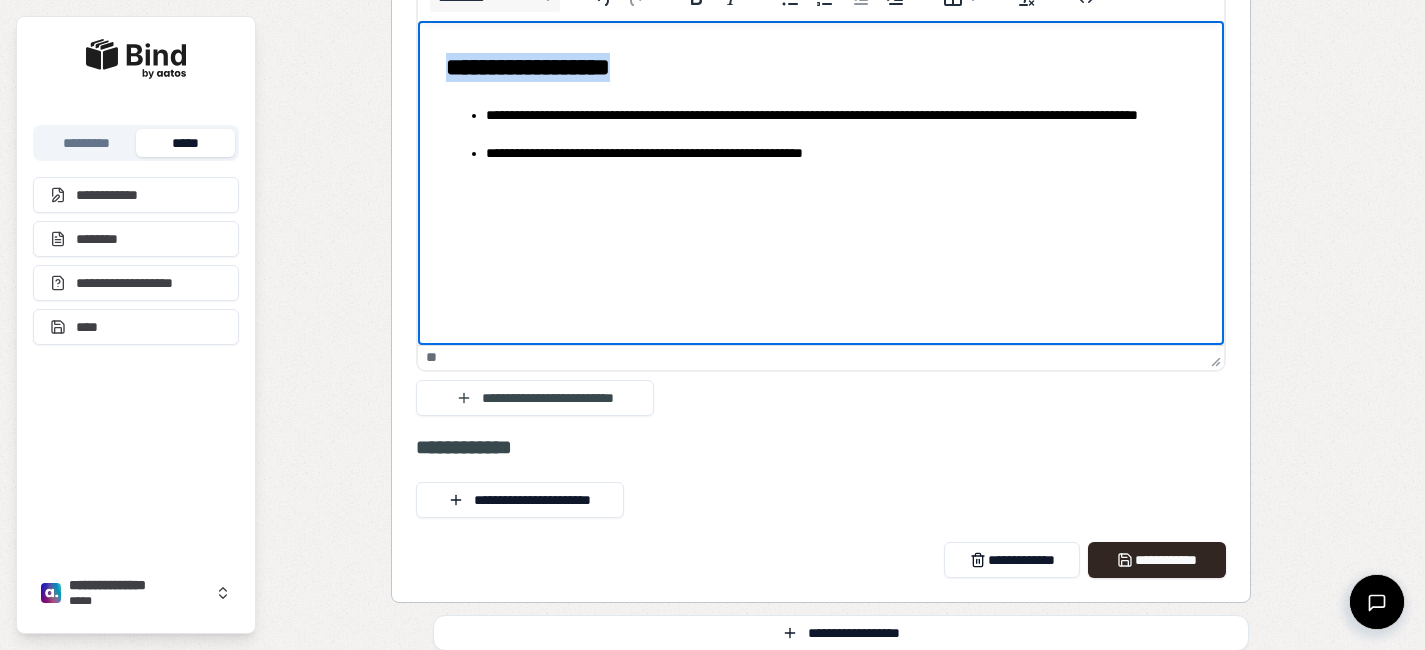 scroll, scrollTop: 2679, scrollLeft: 0, axis: vertical 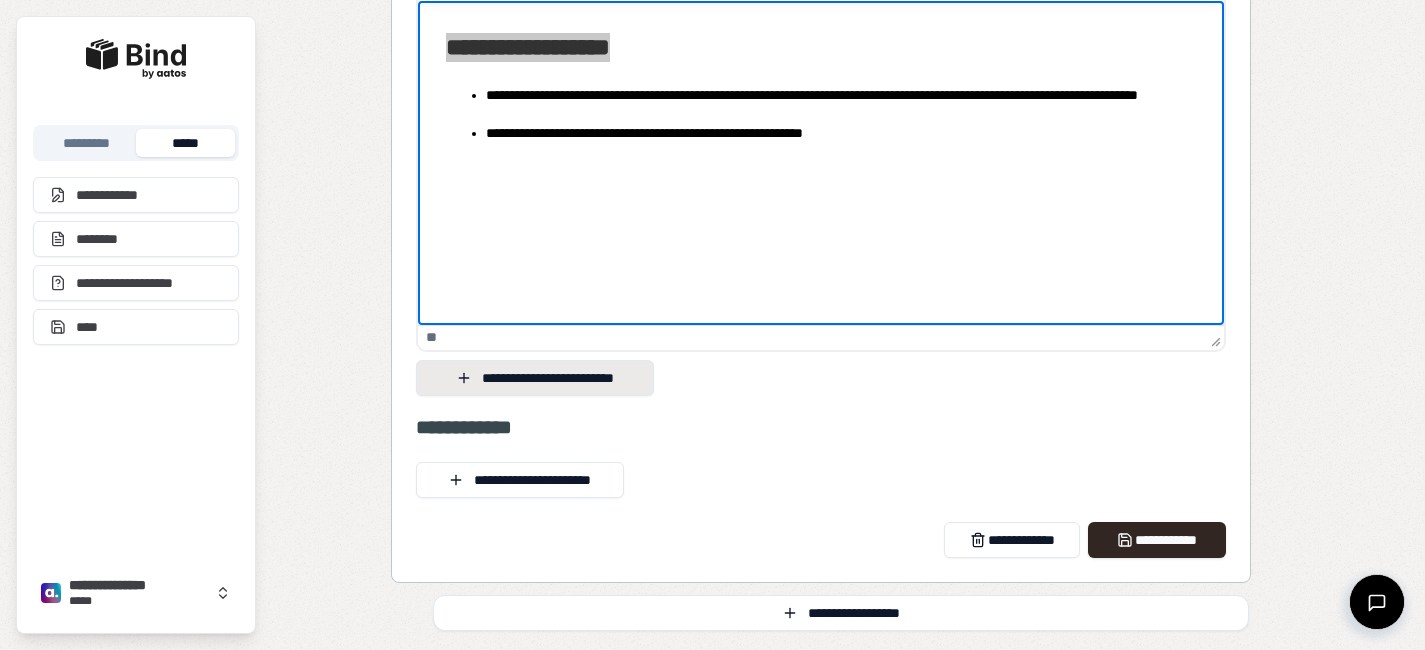 click on "**********" at bounding box center [535, 378] 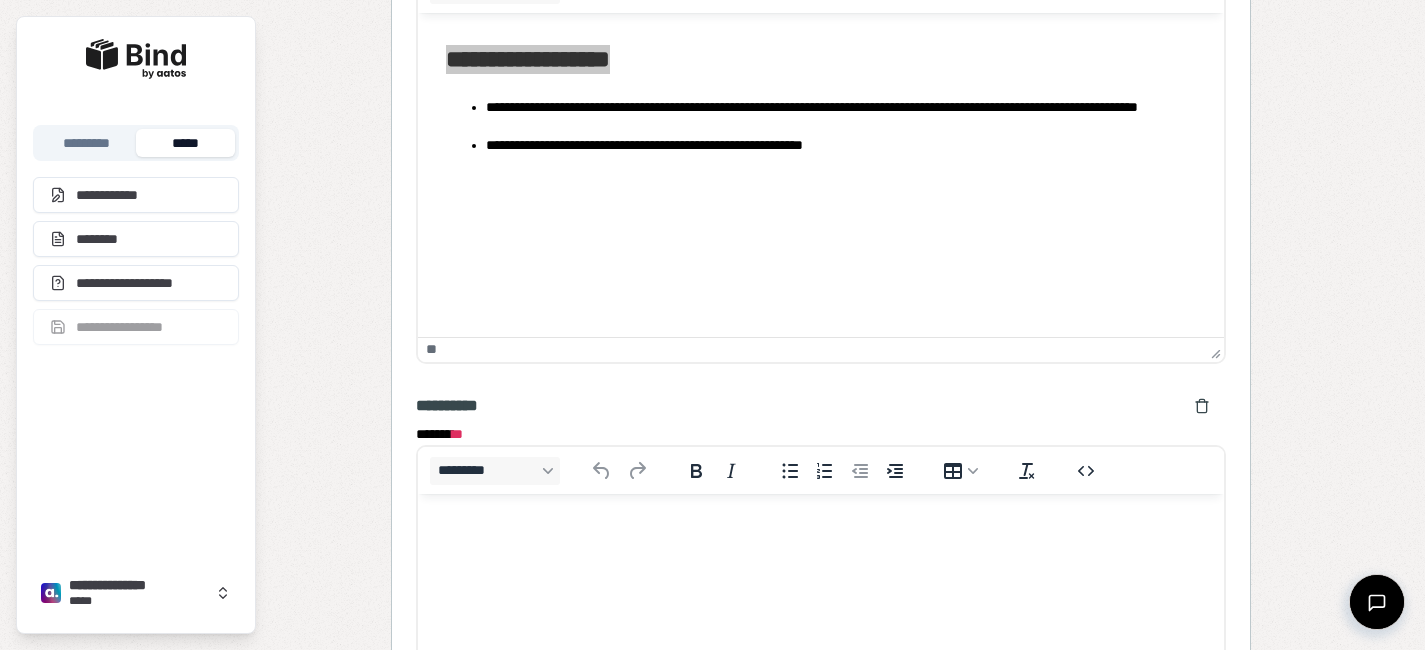 scroll, scrollTop: 0, scrollLeft: 0, axis: both 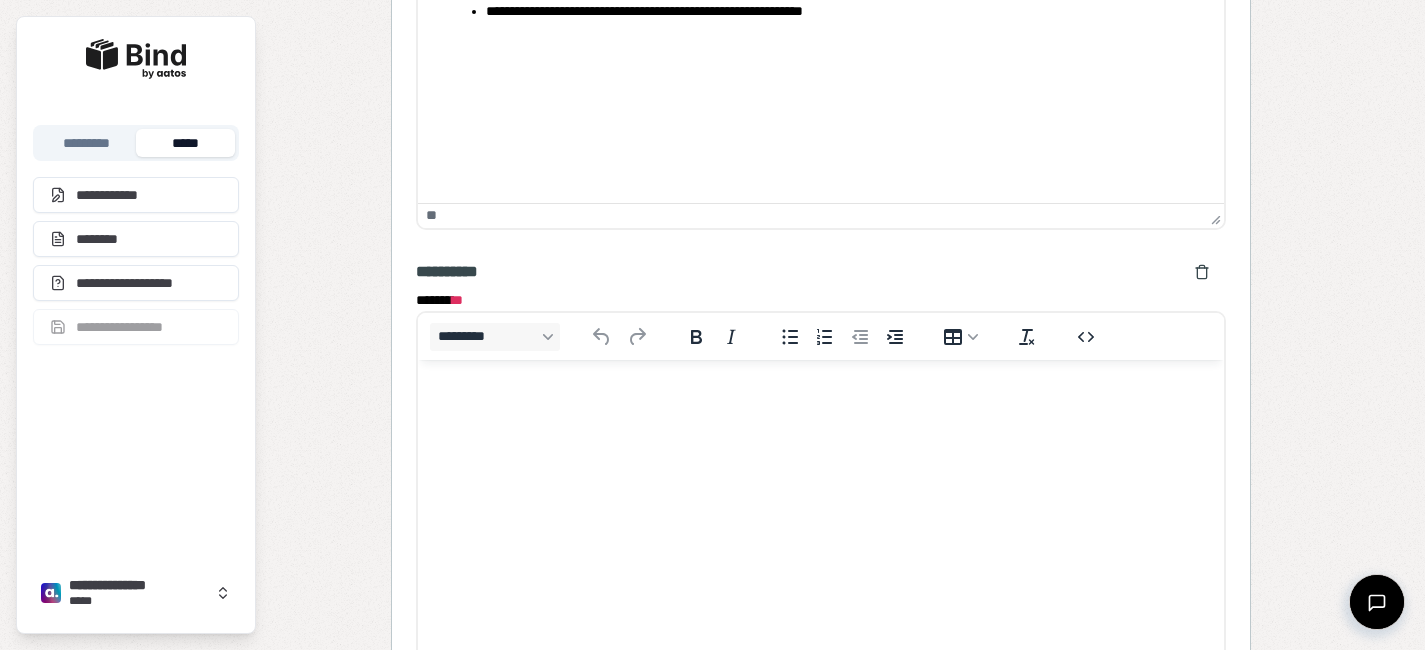 click at bounding box center (820, 399) 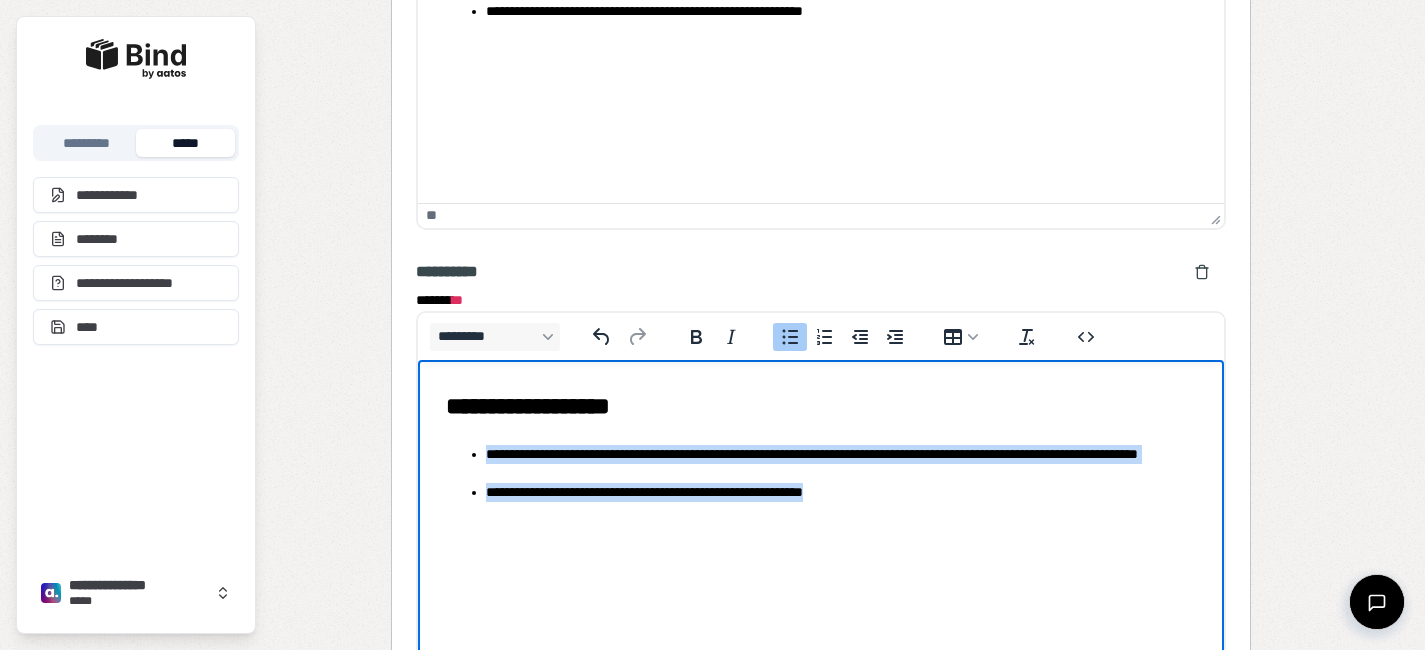 drag, startPoint x: 891, startPoint y: 499, endPoint x: 498, endPoint y: 441, distance: 397.25684 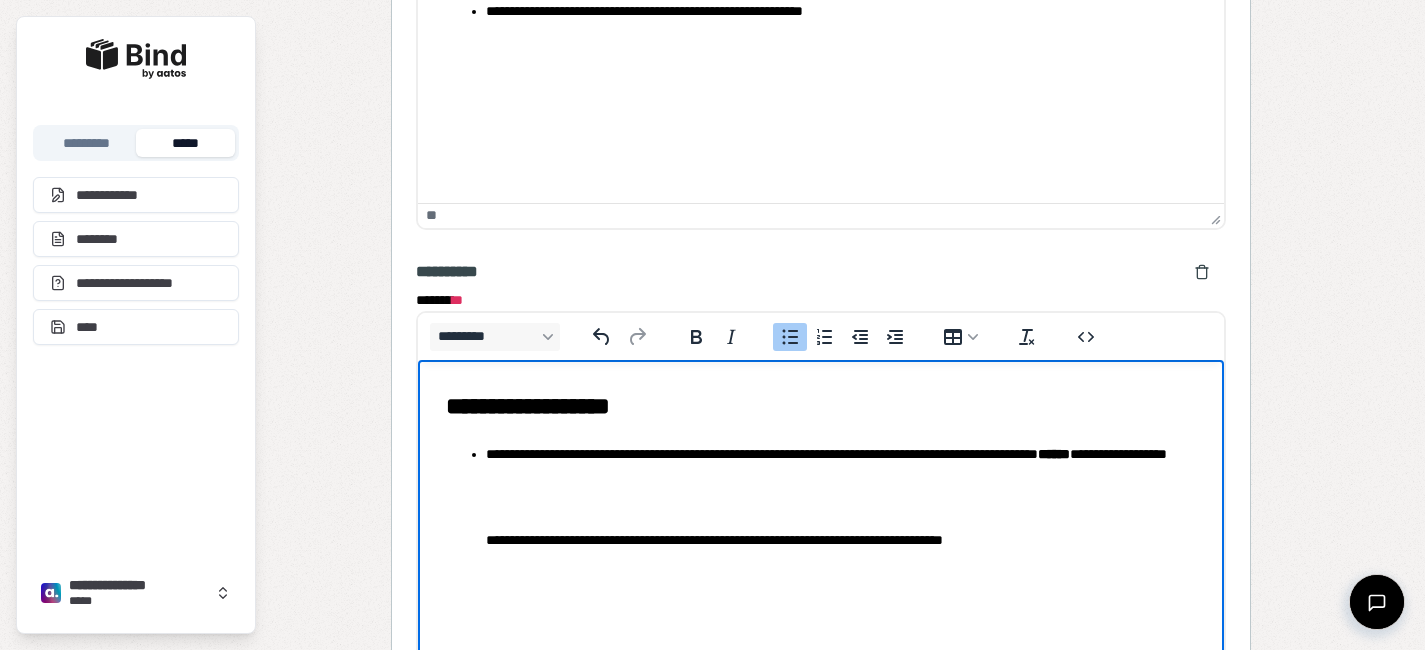 click on "**********" at bounding box center (840, 497) 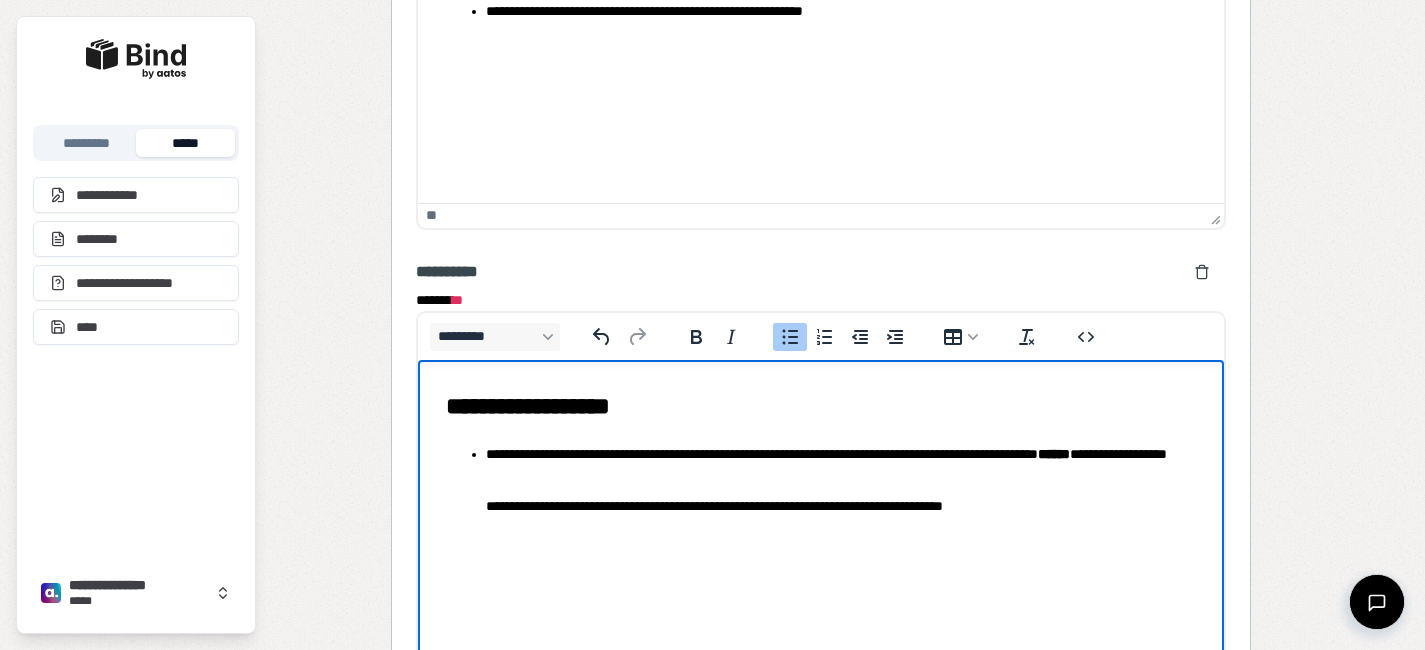 click on "**********" at bounding box center [840, 464] 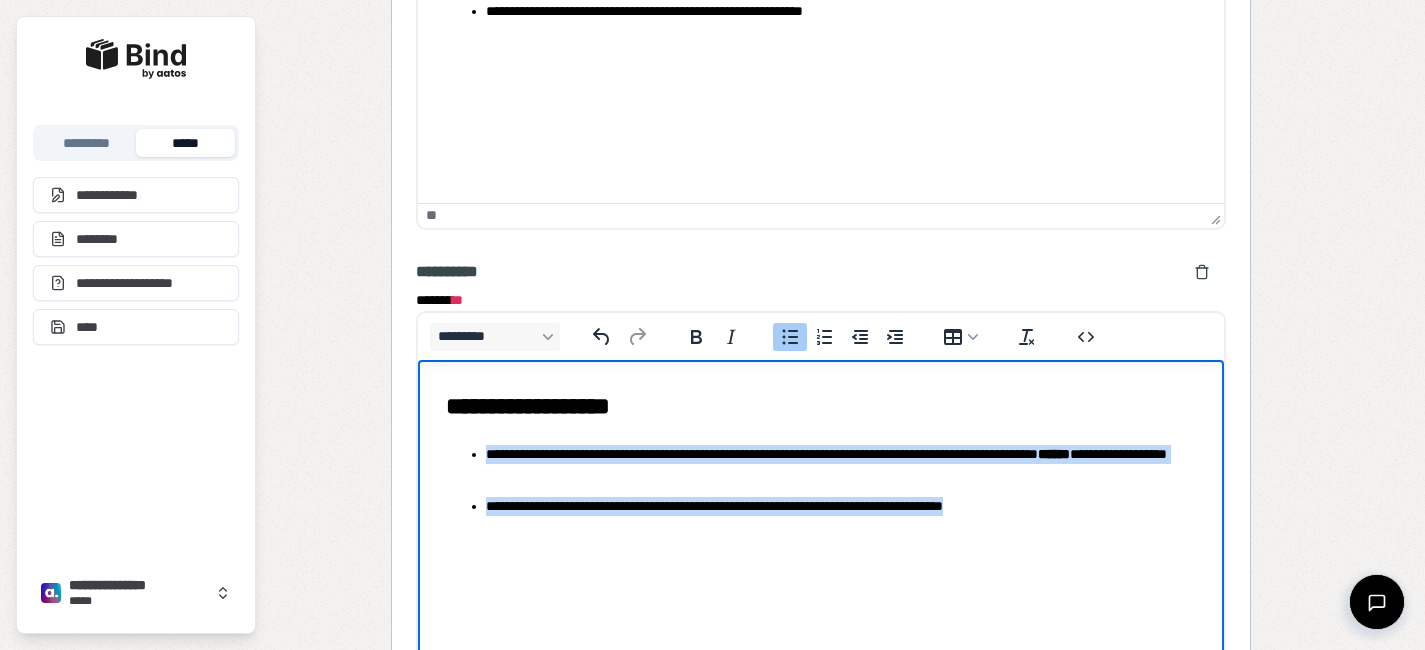 drag, startPoint x: 1087, startPoint y: 513, endPoint x: 433, endPoint y: 425, distance: 659.8939 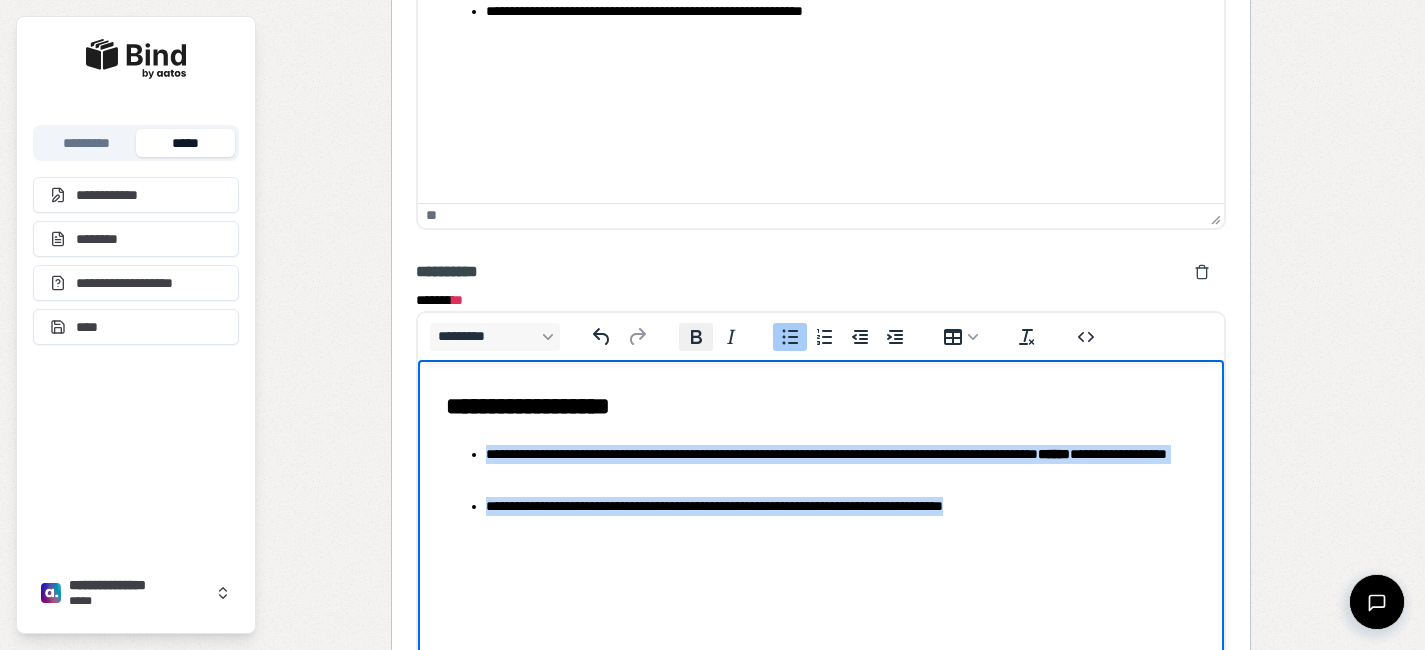 click 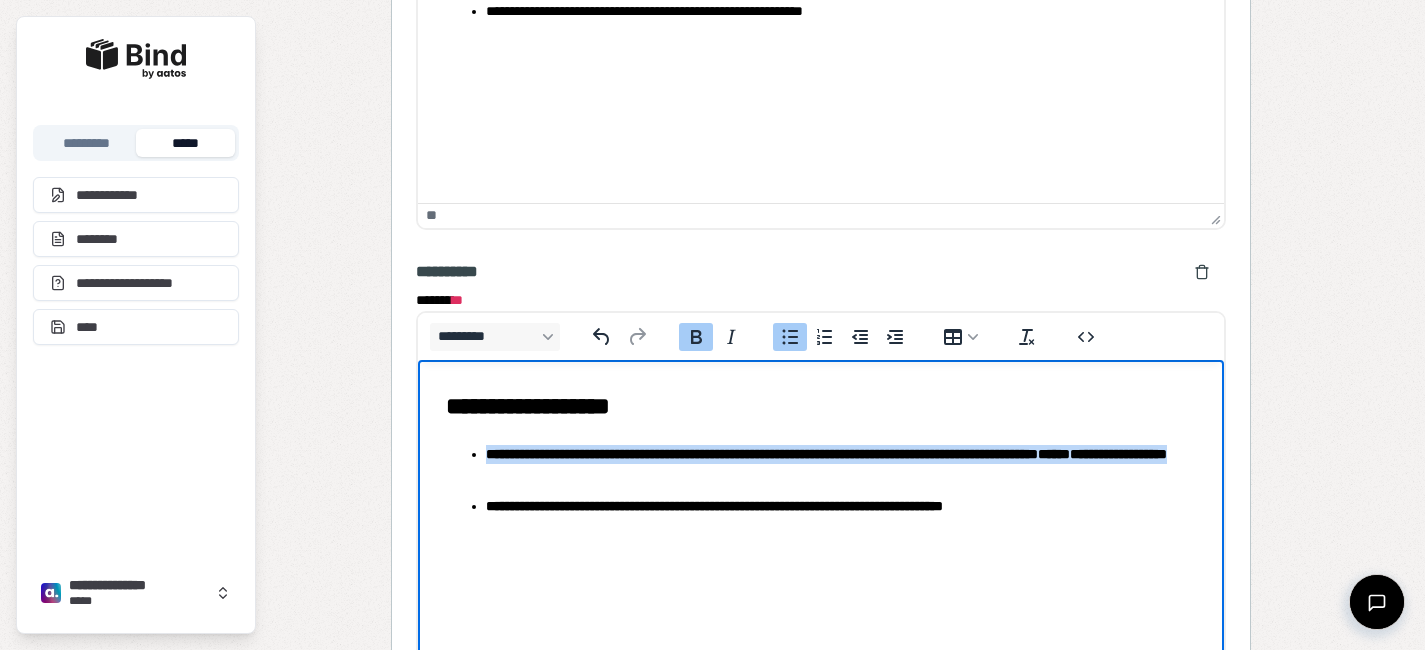 click 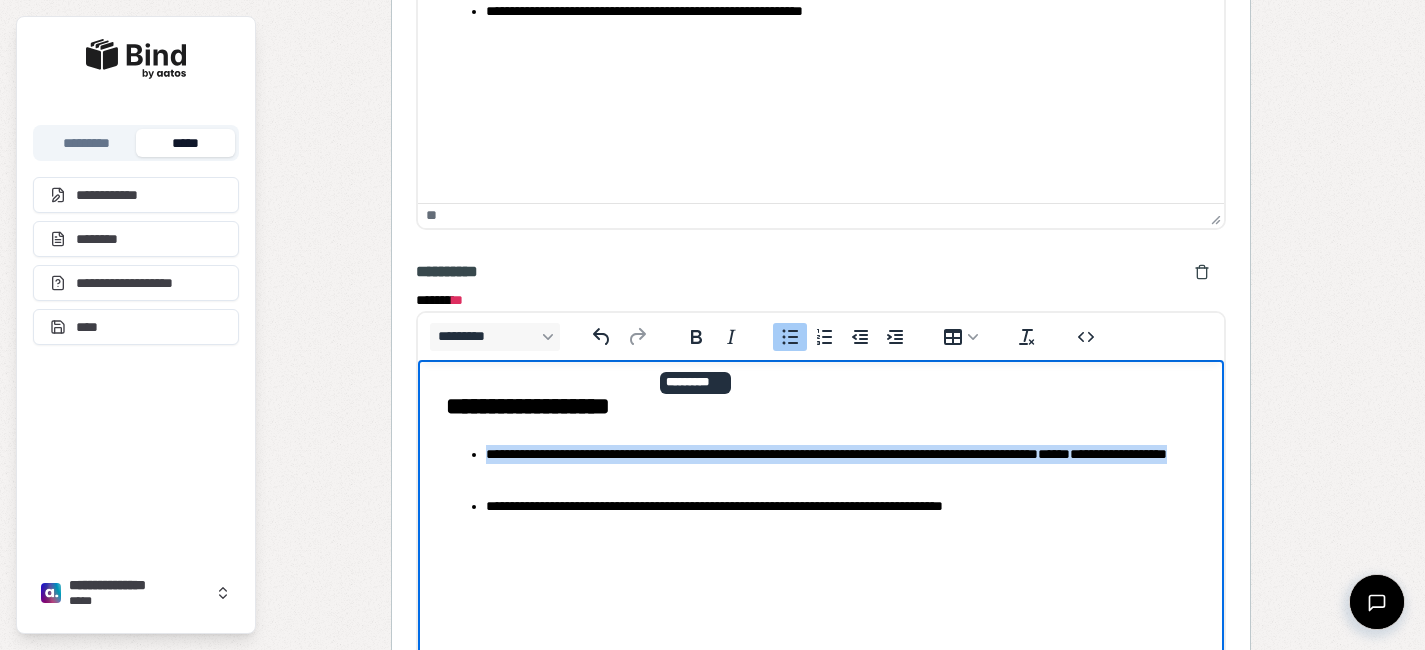 click on "**********" at bounding box center (840, 506) 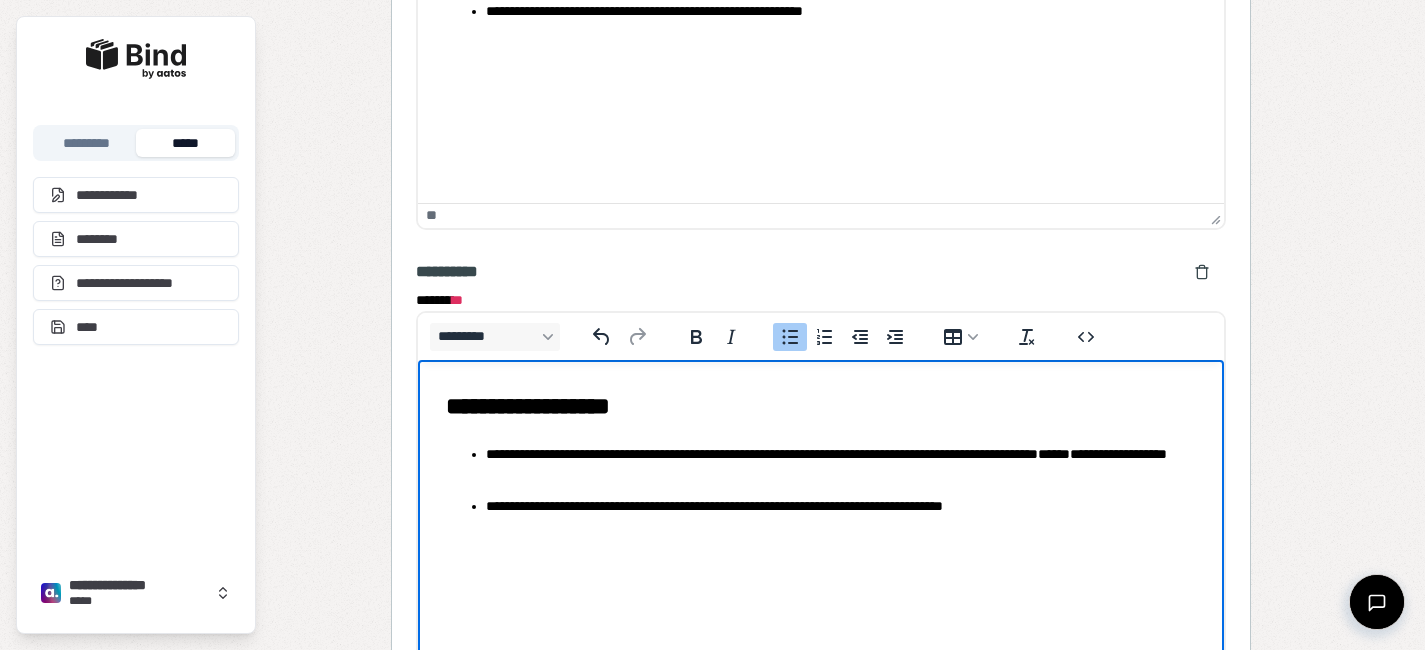 scroll, scrollTop: 2887, scrollLeft: 0, axis: vertical 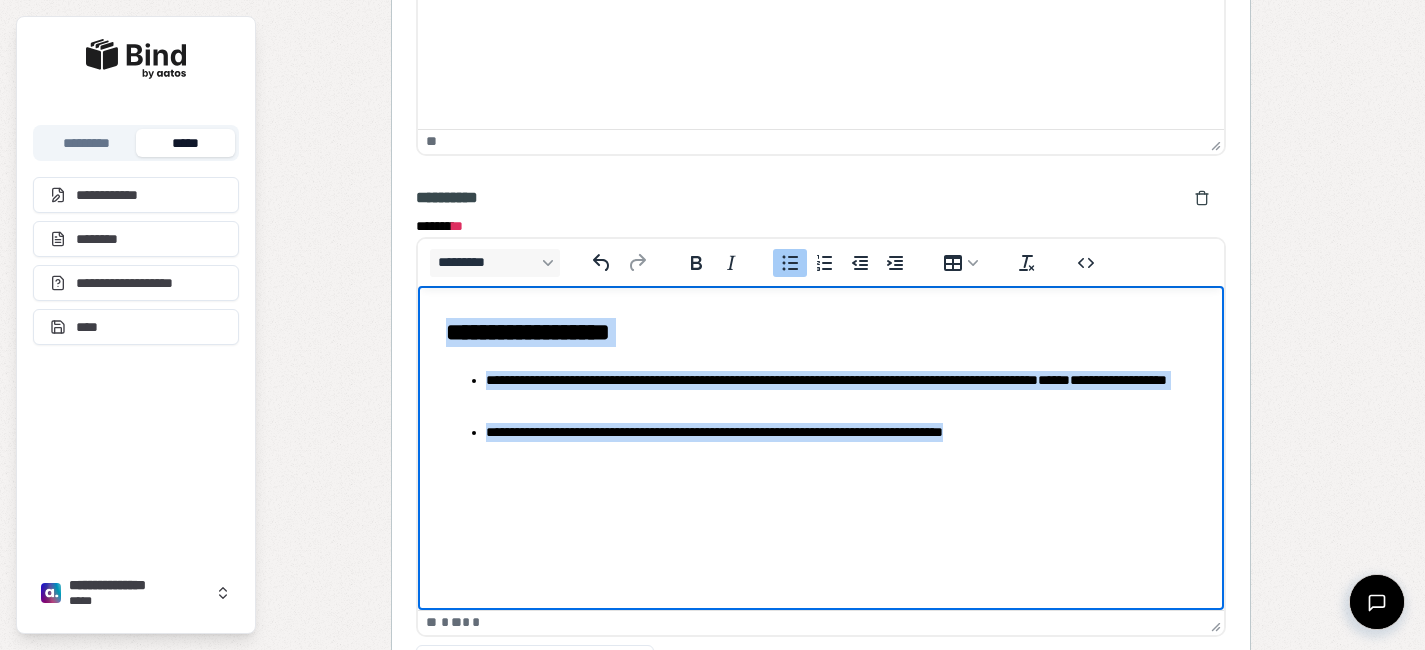 drag, startPoint x: 1067, startPoint y: 433, endPoint x: 425, endPoint y: 216, distance: 677.68207 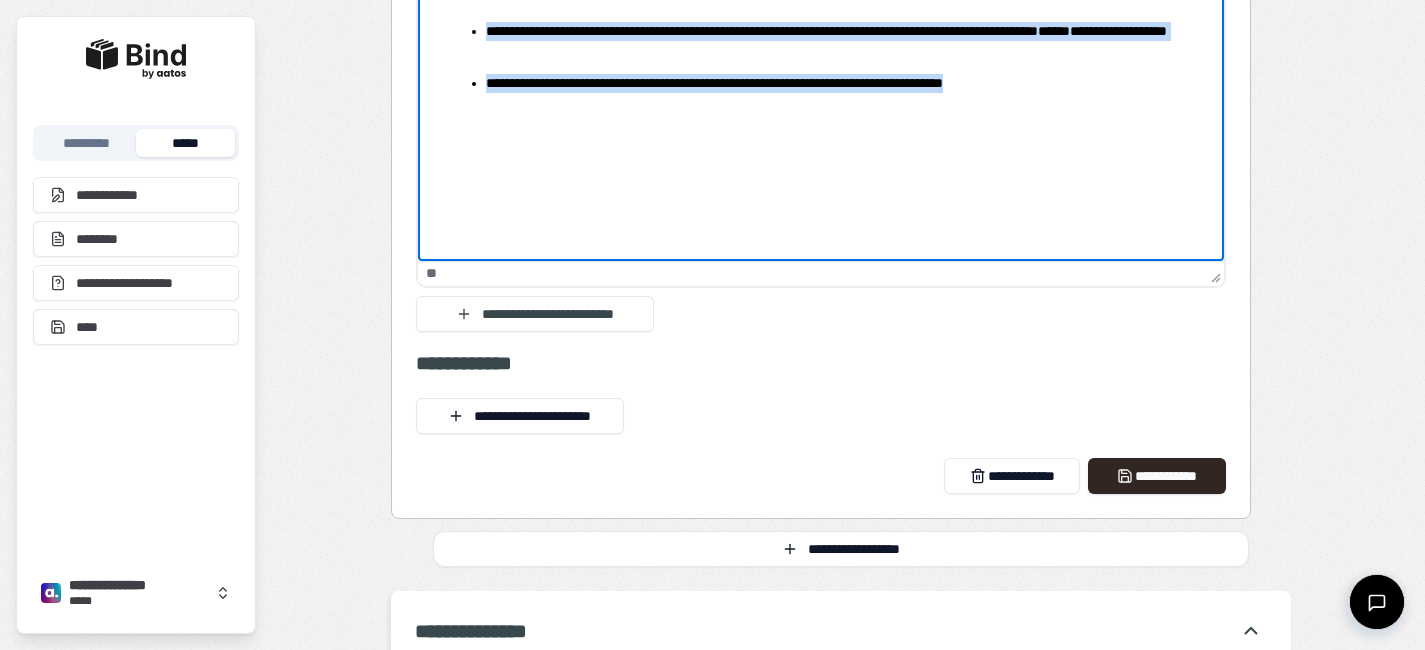 scroll, scrollTop: 3349, scrollLeft: 0, axis: vertical 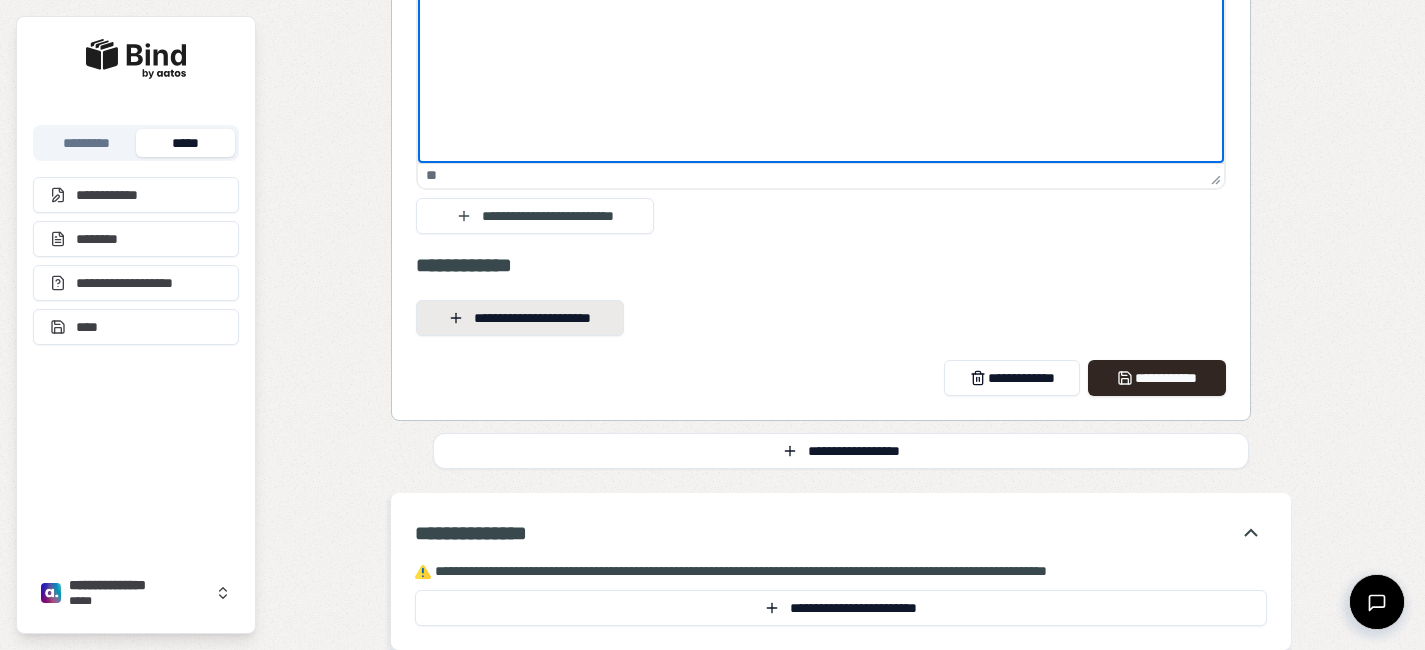 click on "**********" at bounding box center (520, 318) 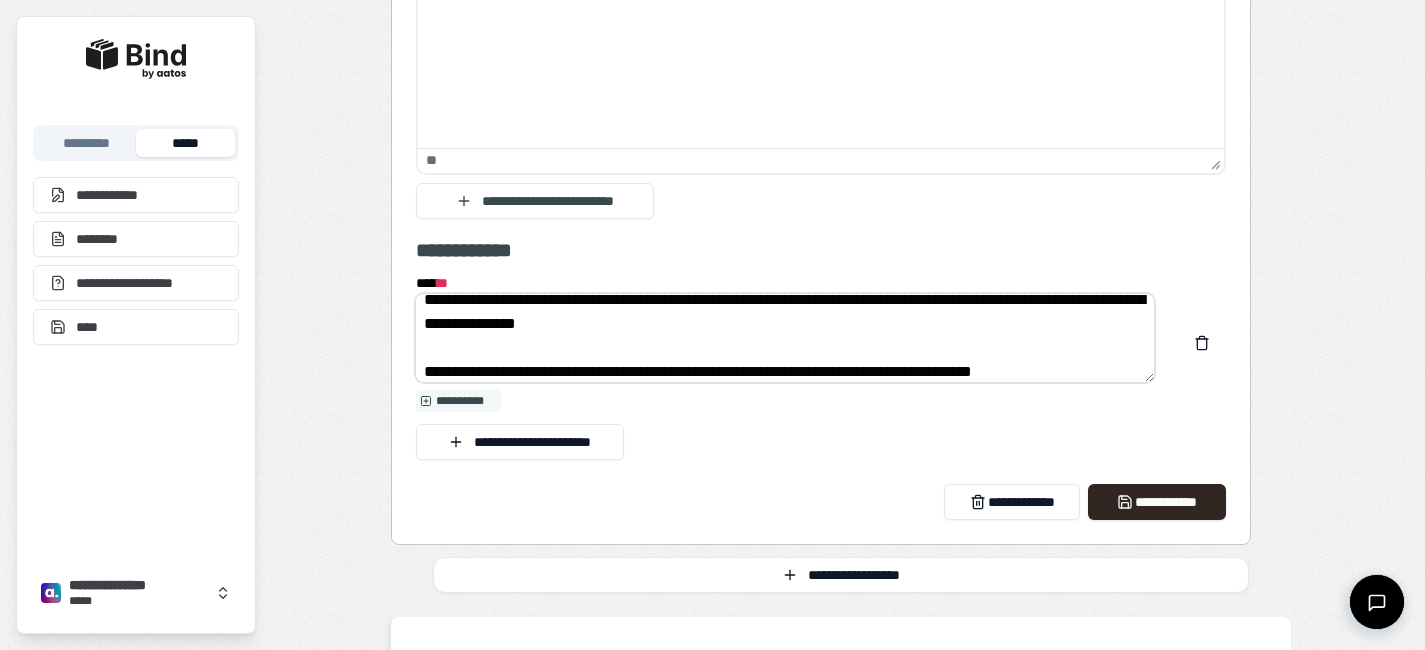 scroll, scrollTop: 0, scrollLeft: 0, axis: both 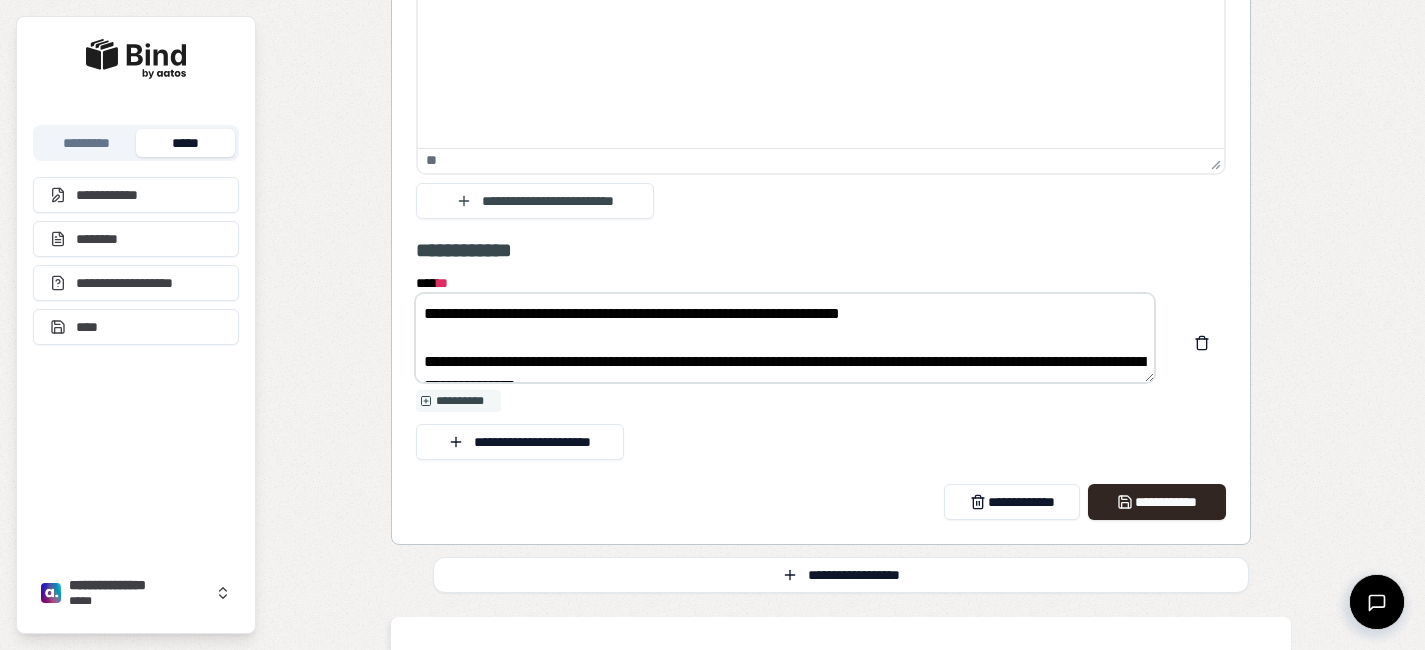 drag, startPoint x: 780, startPoint y: 326, endPoint x: 928, endPoint y: 332, distance: 148.12157 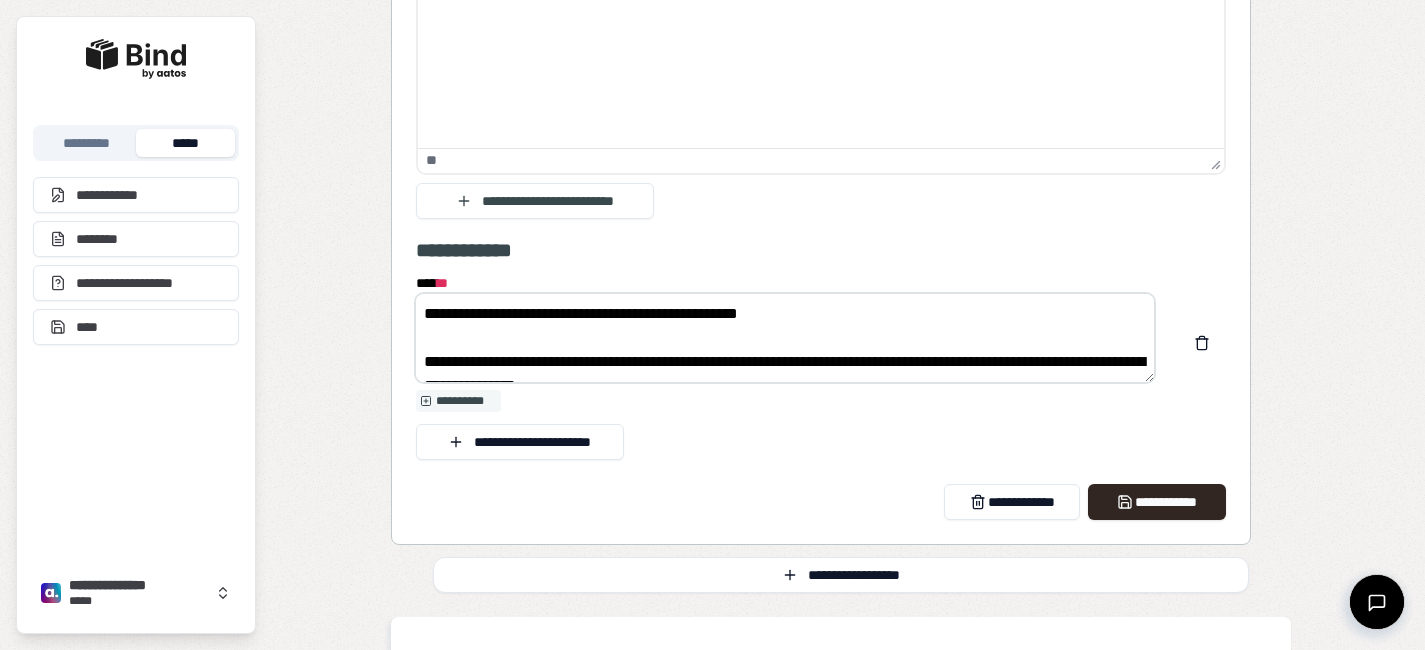 scroll, scrollTop: 72, scrollLeft: 0, axis: vertical 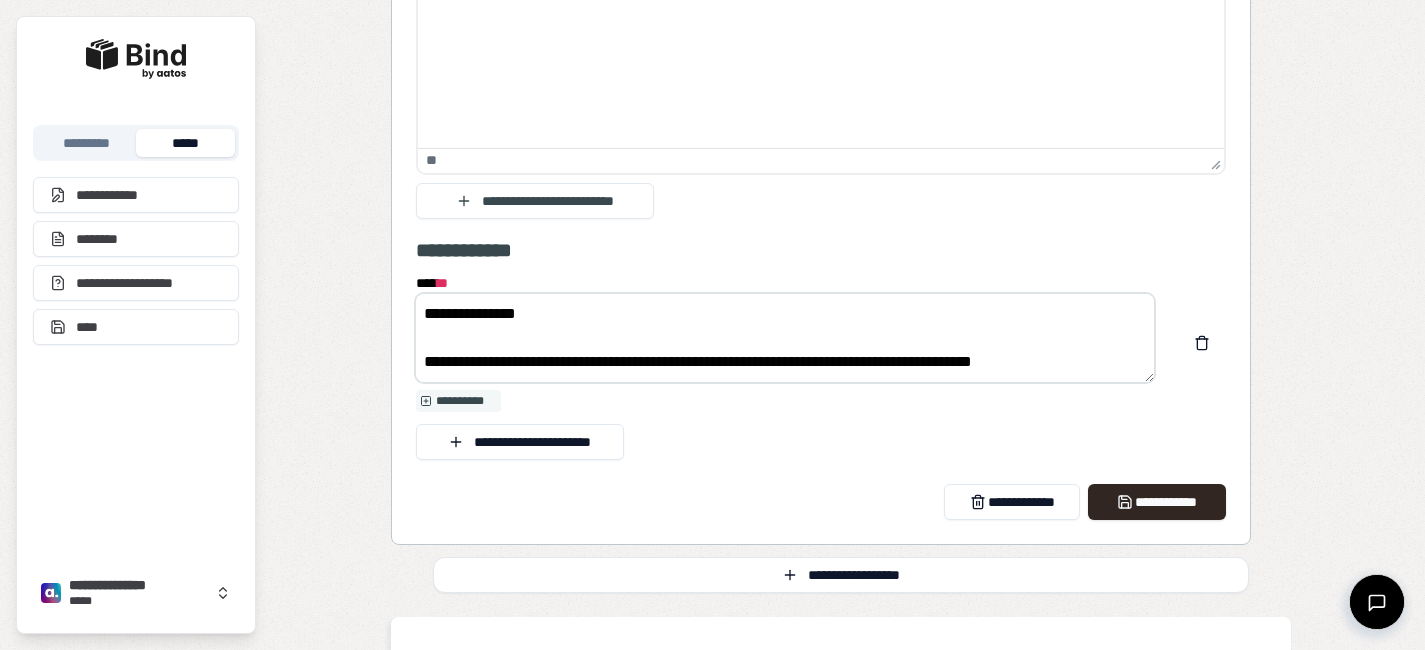 click on "**********" at bounding box center (785, 338) 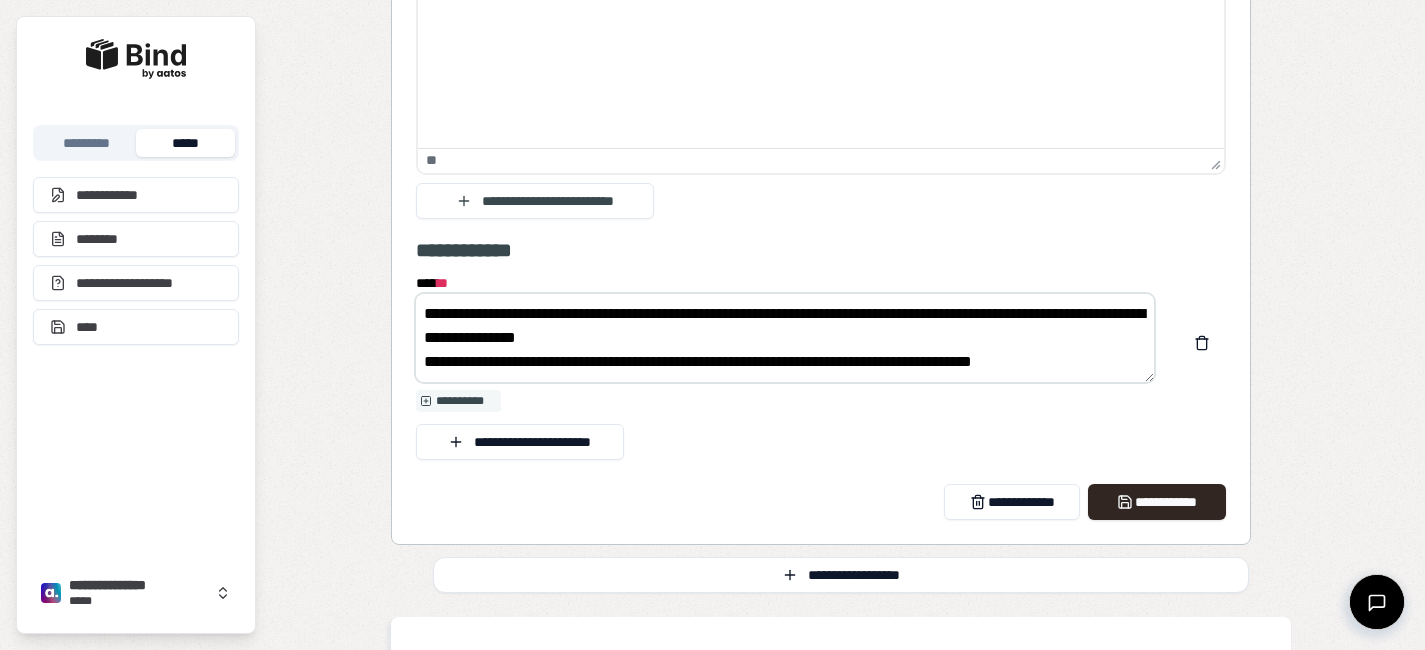 scroll, scrollTop: 48, scrollLeft: 0, axis: vertical 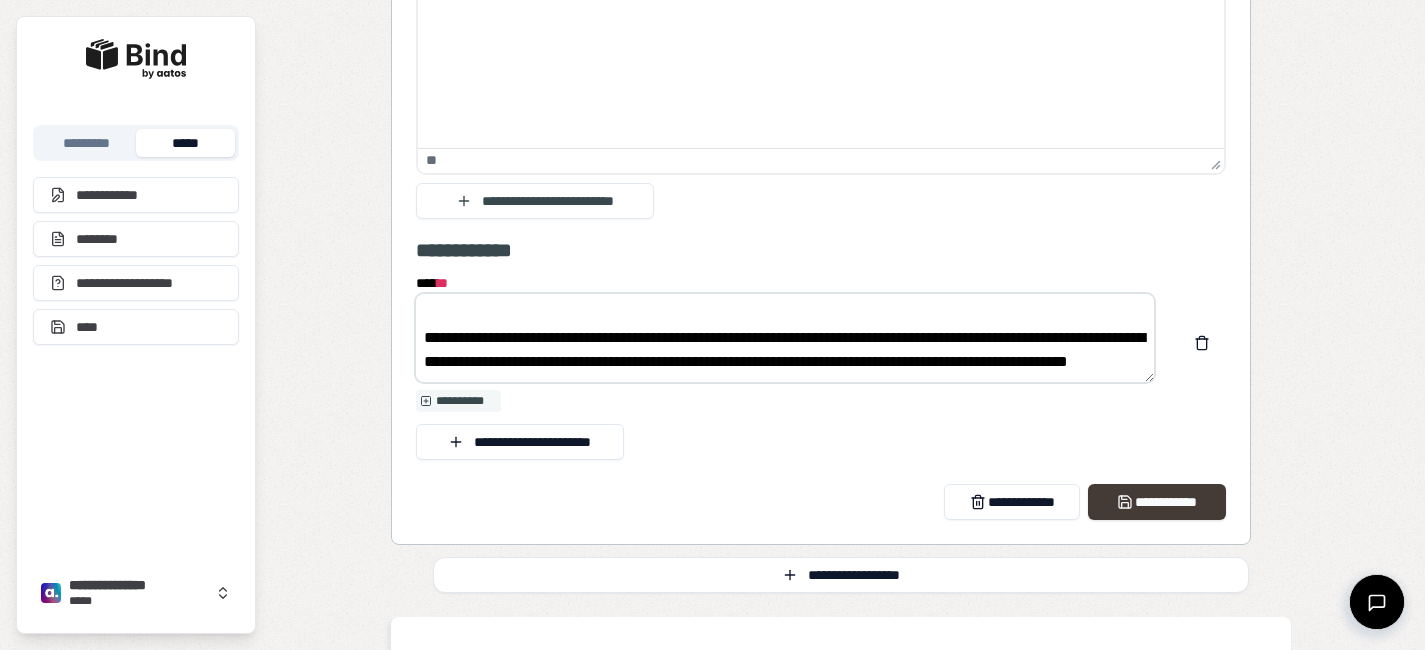 type on "**********" 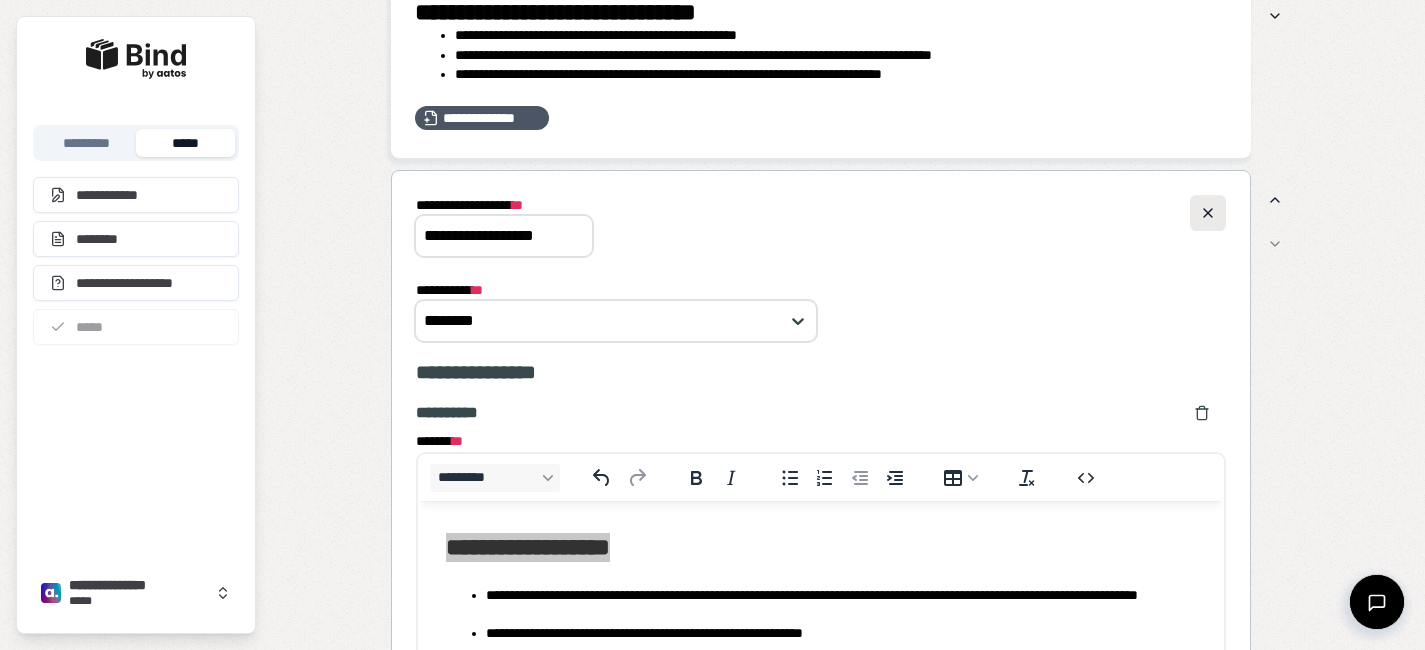 click at bounding box center [1208, 213] 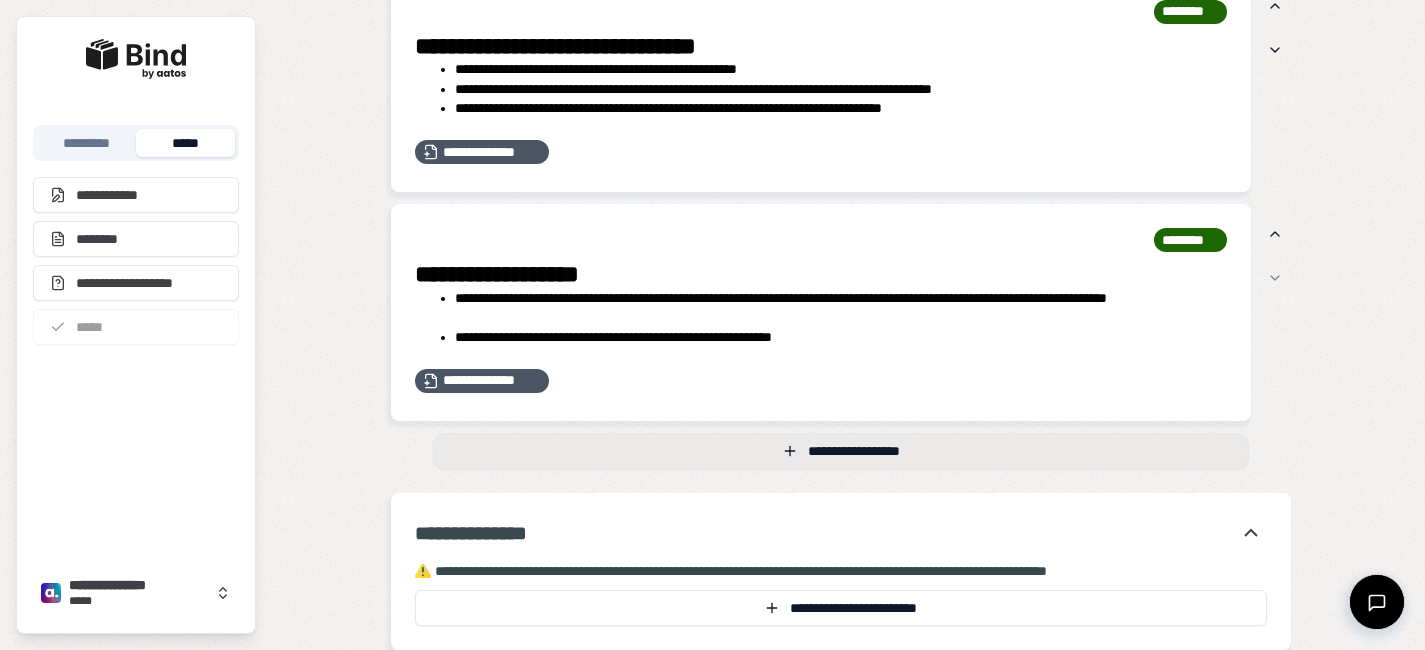 click on "**********" at bounding box center (841, 451) 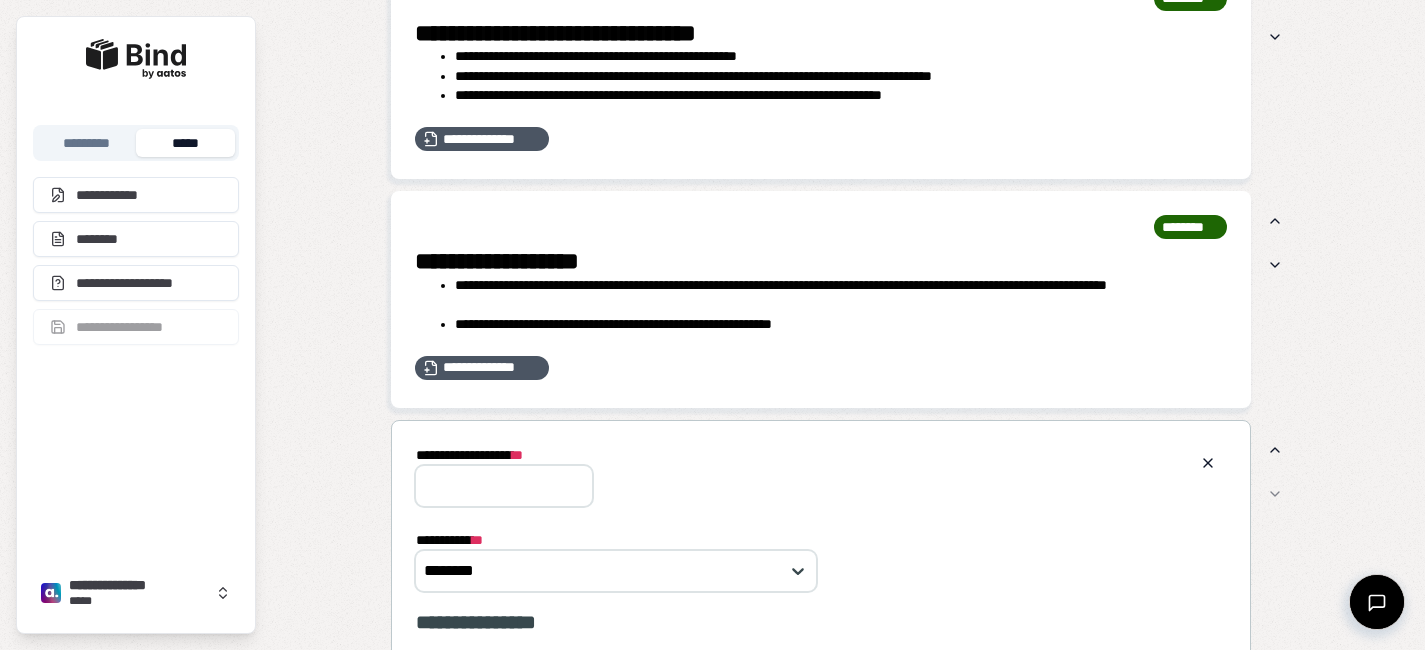 scroll, scrollTop: 0, scrollLeft: 0, axis: both 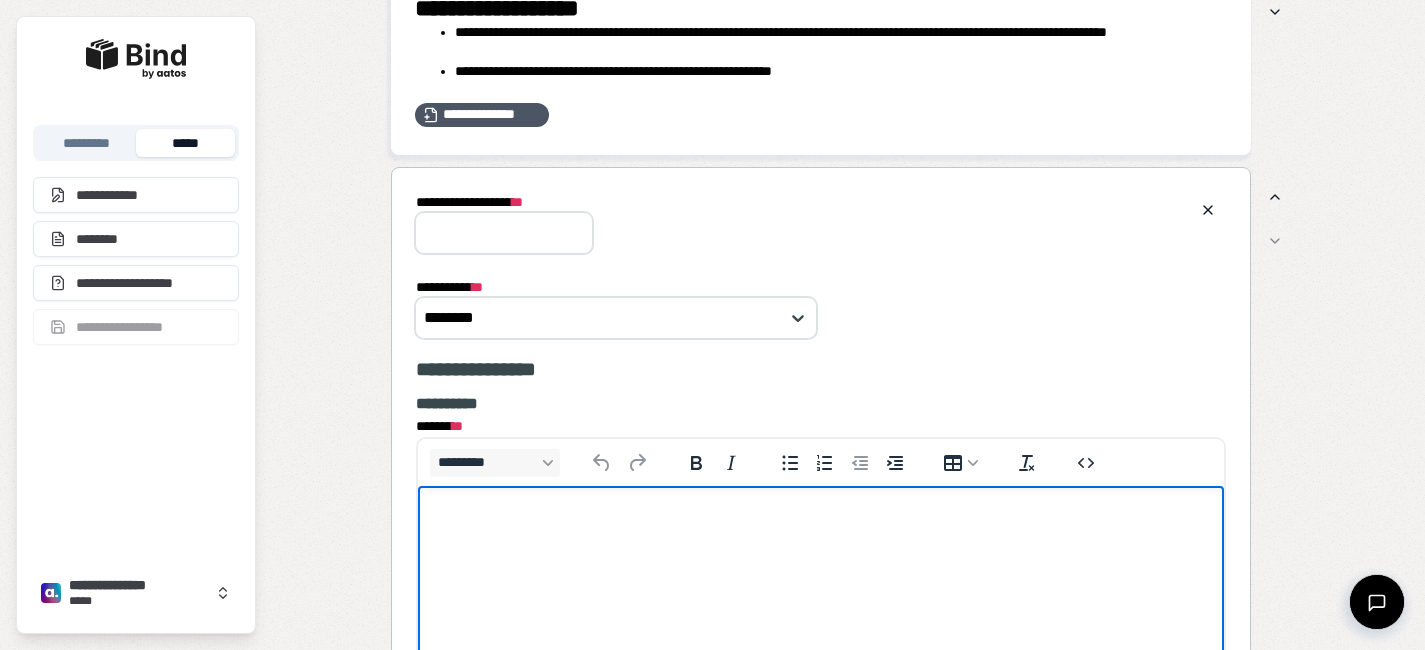 click at bounding box center [820, 524] 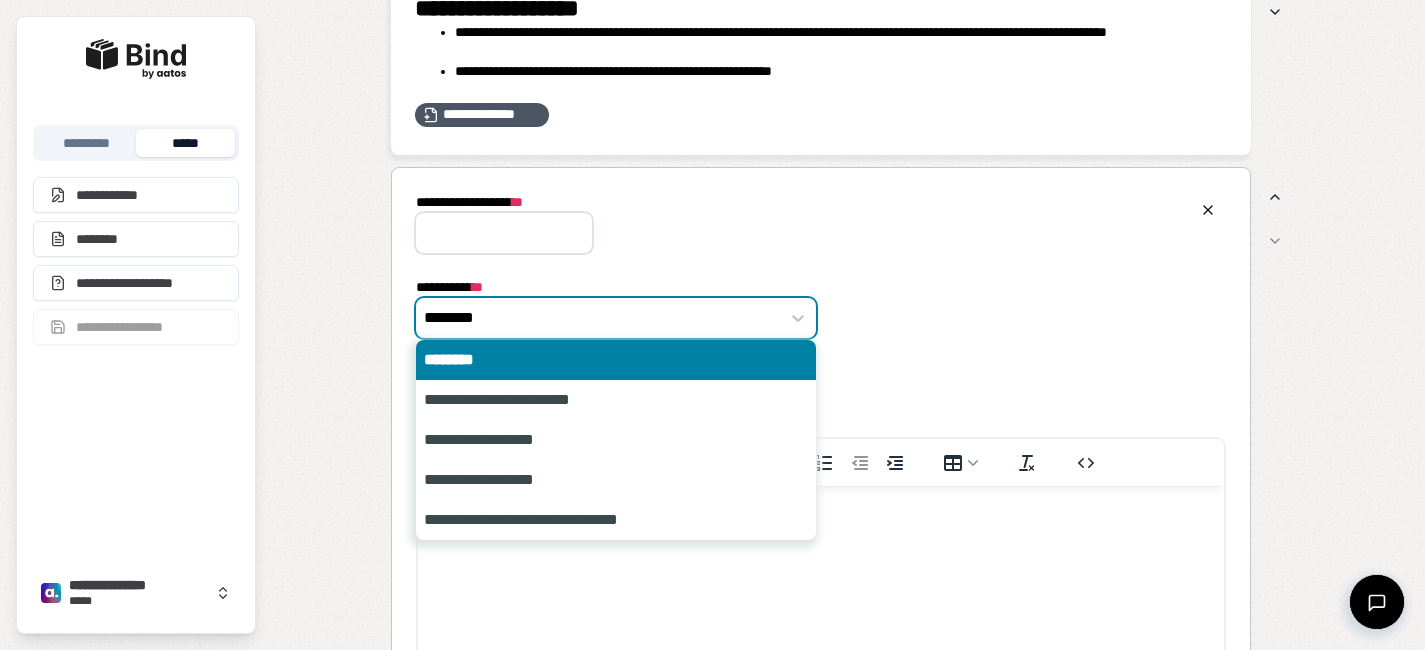 click on "********" at bounding box center [616, 318] 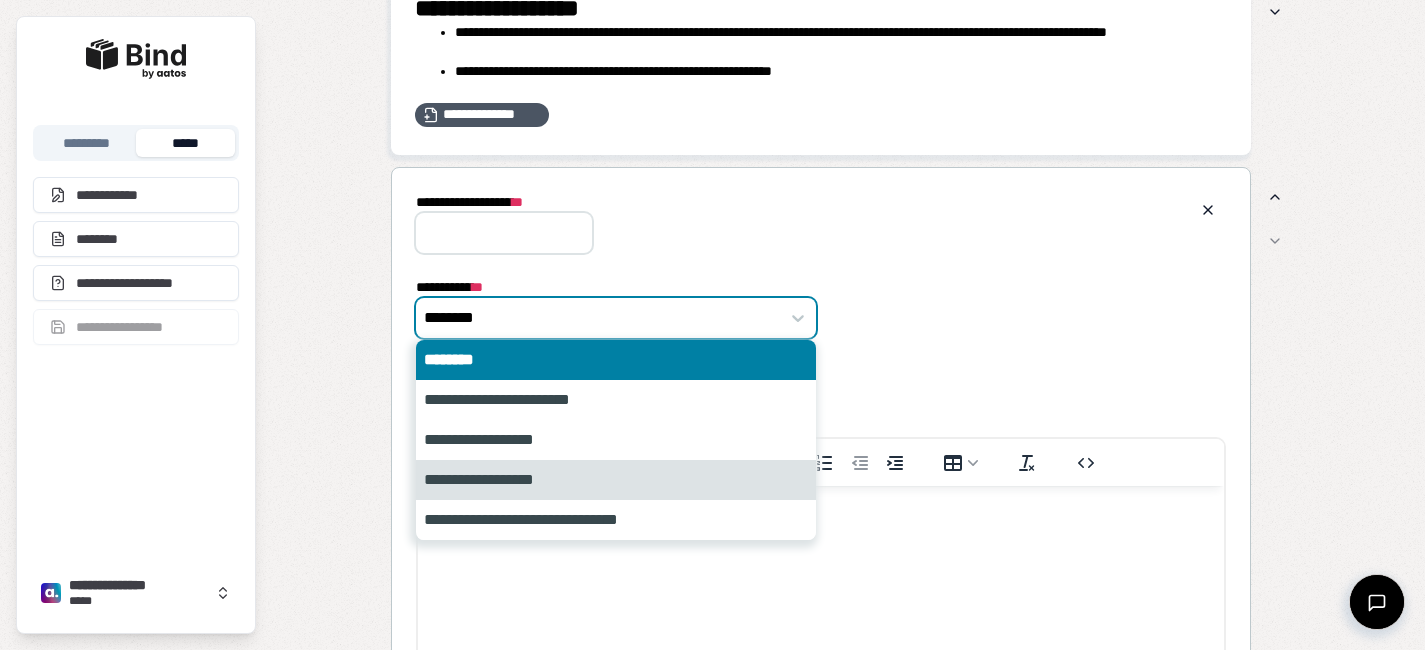 click on "**********" at bounding box center (616, 480) 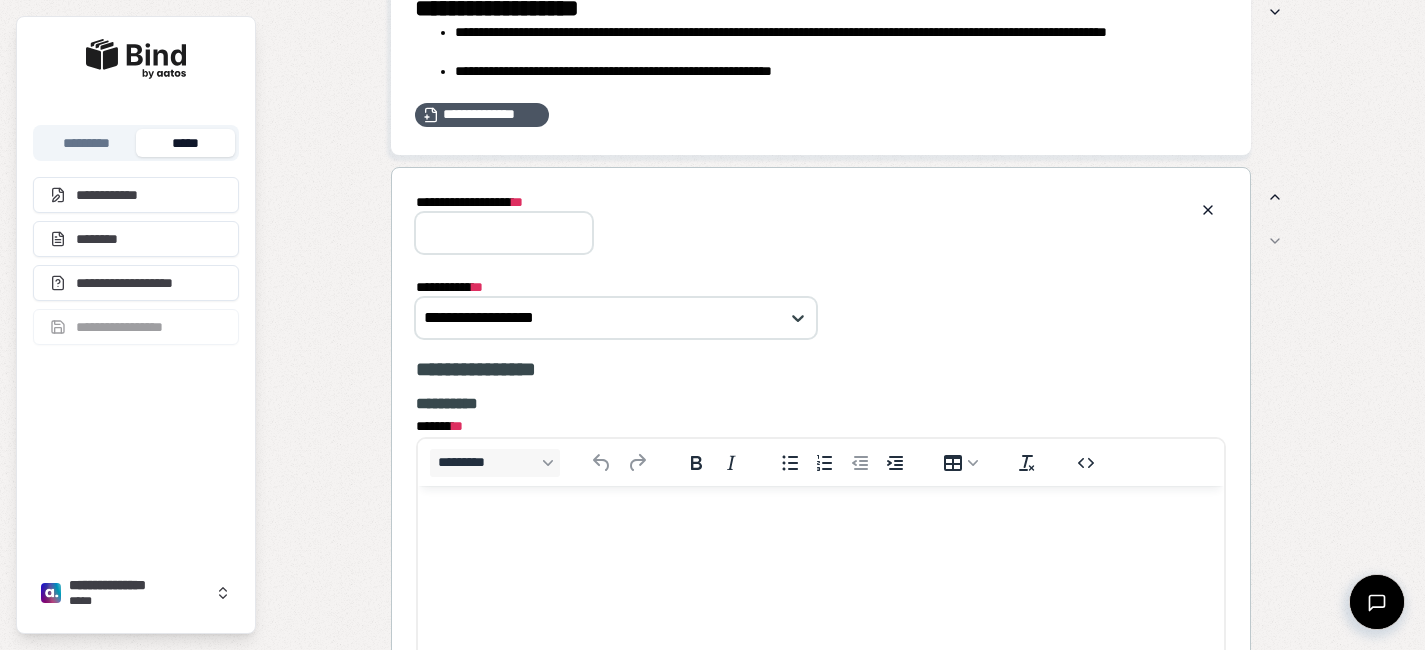 click on "**********" at bounding box center (504, 233) 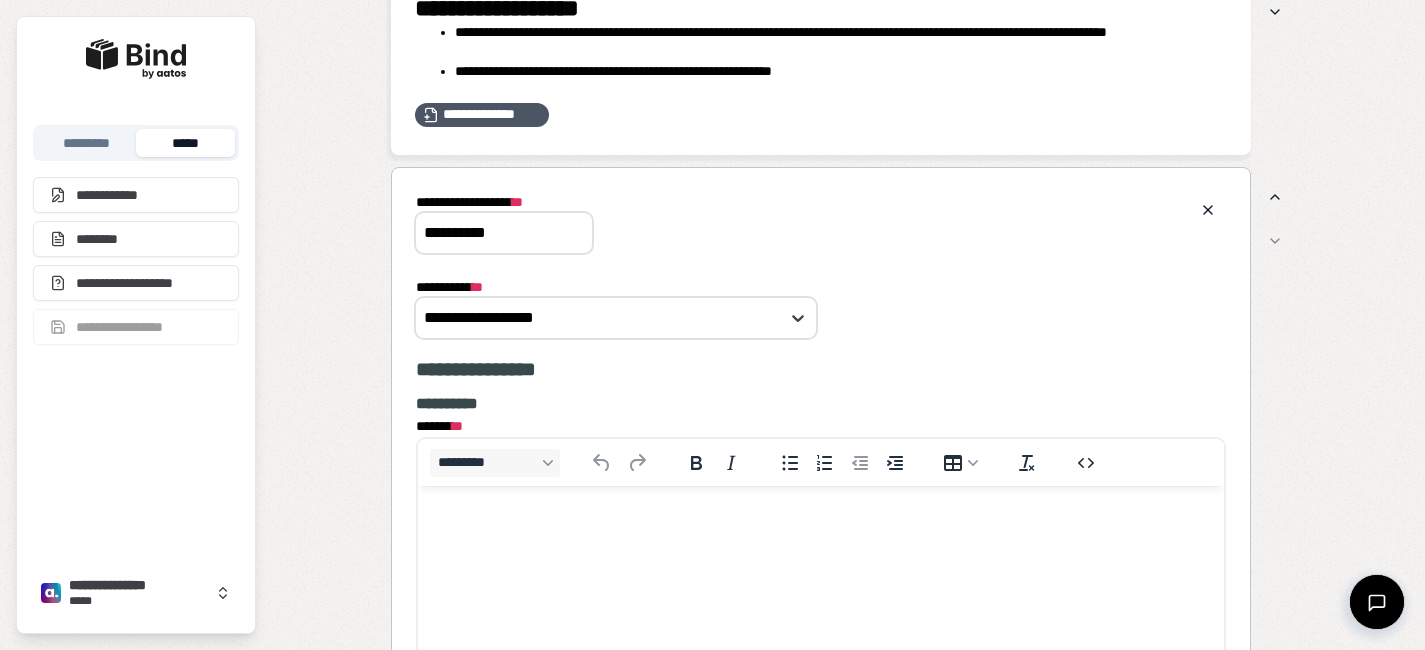 type on "*********" 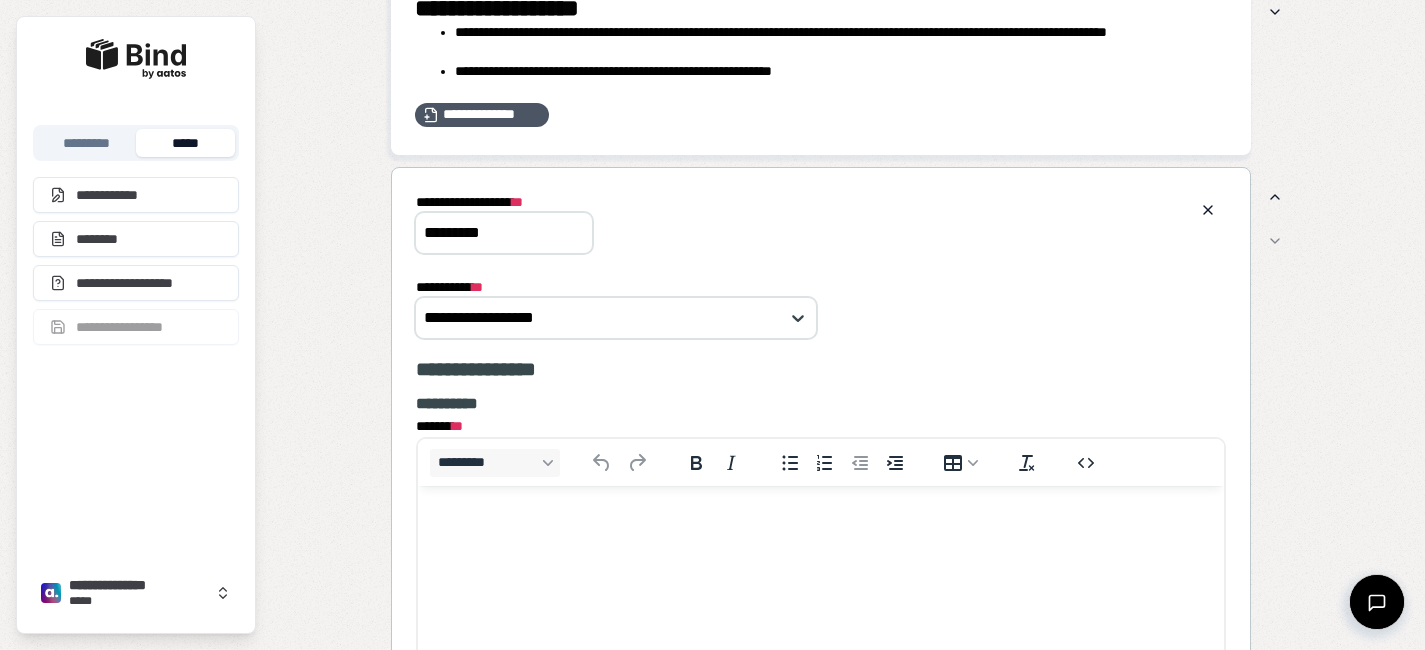 click at bounding box center (820, 524) 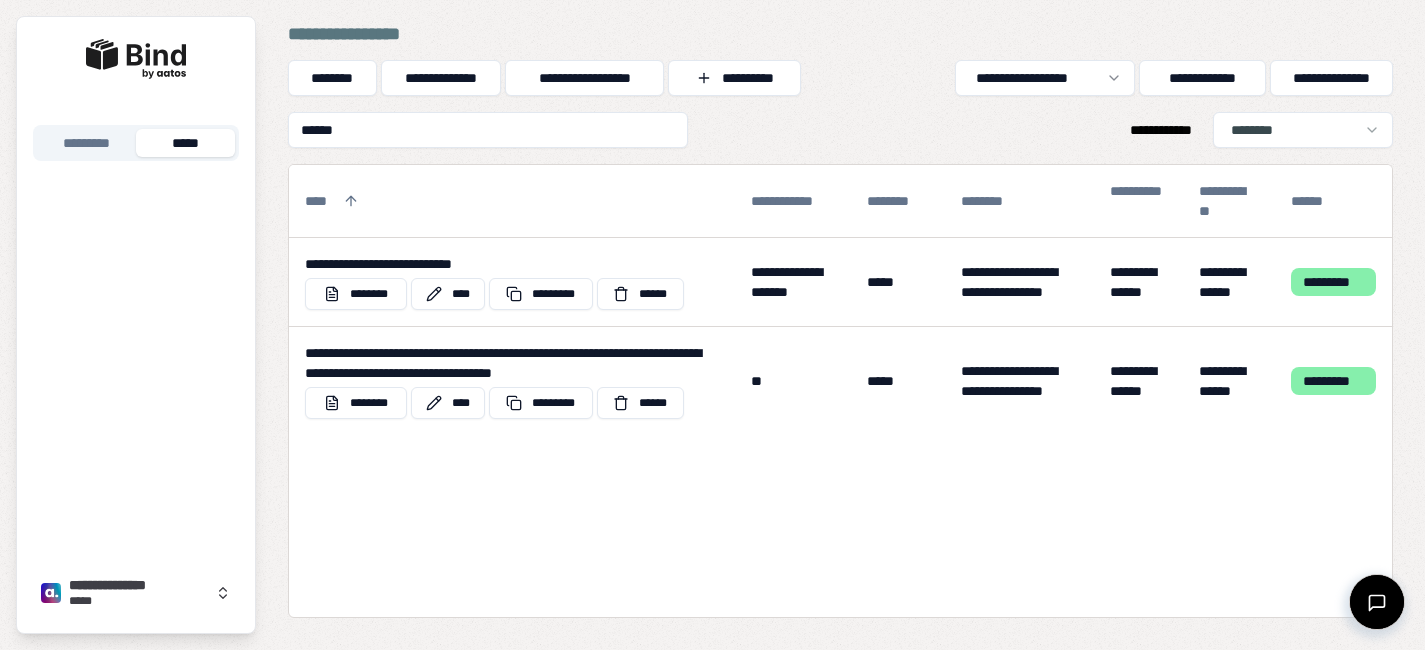 scroll, scrollTop: 0, scrollLeft: 0, axis: both 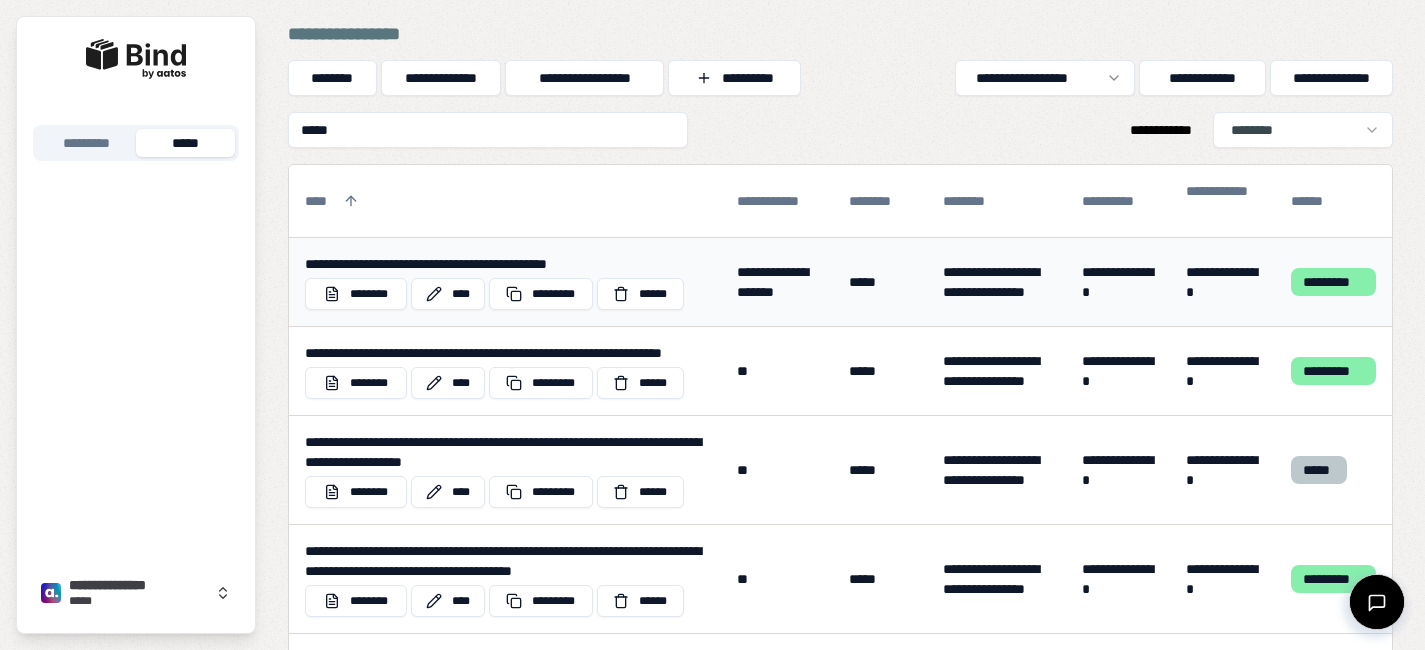 type on "*****" 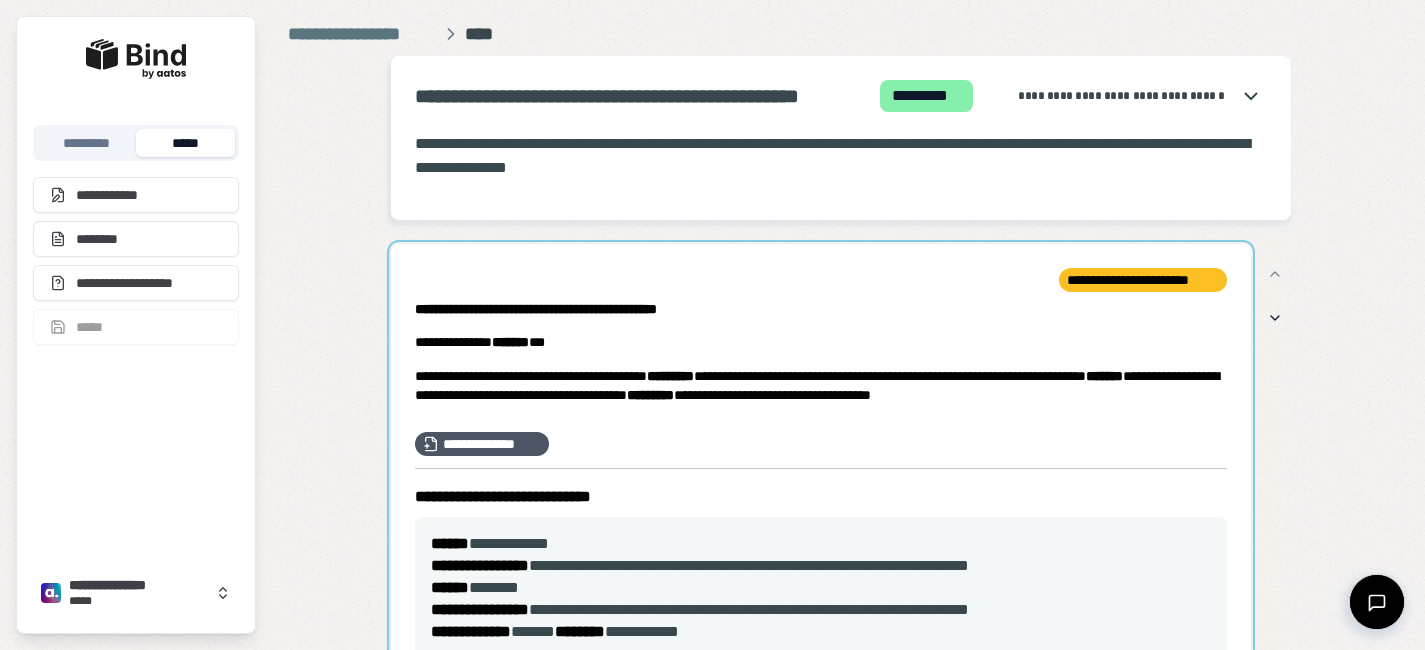 click at bounding box center (821, 463) 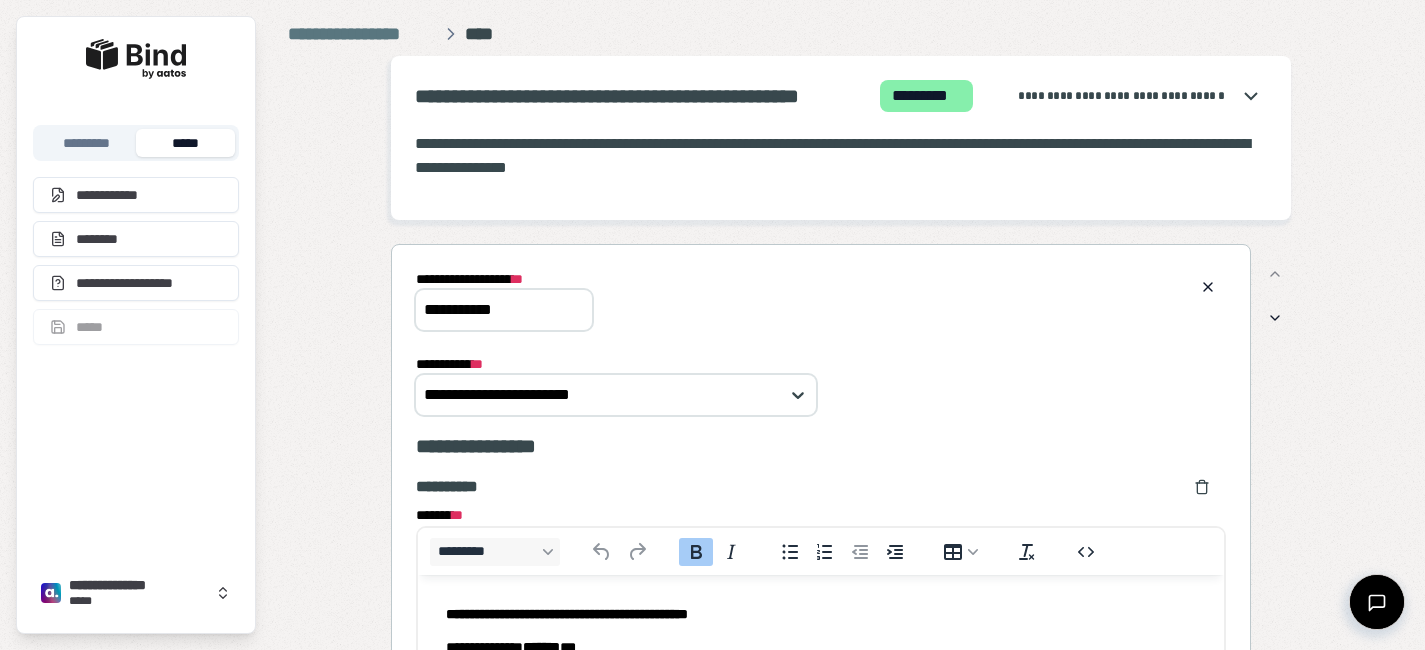 scroll, scrollTop: 0, scrollLeft: 0, axis: both 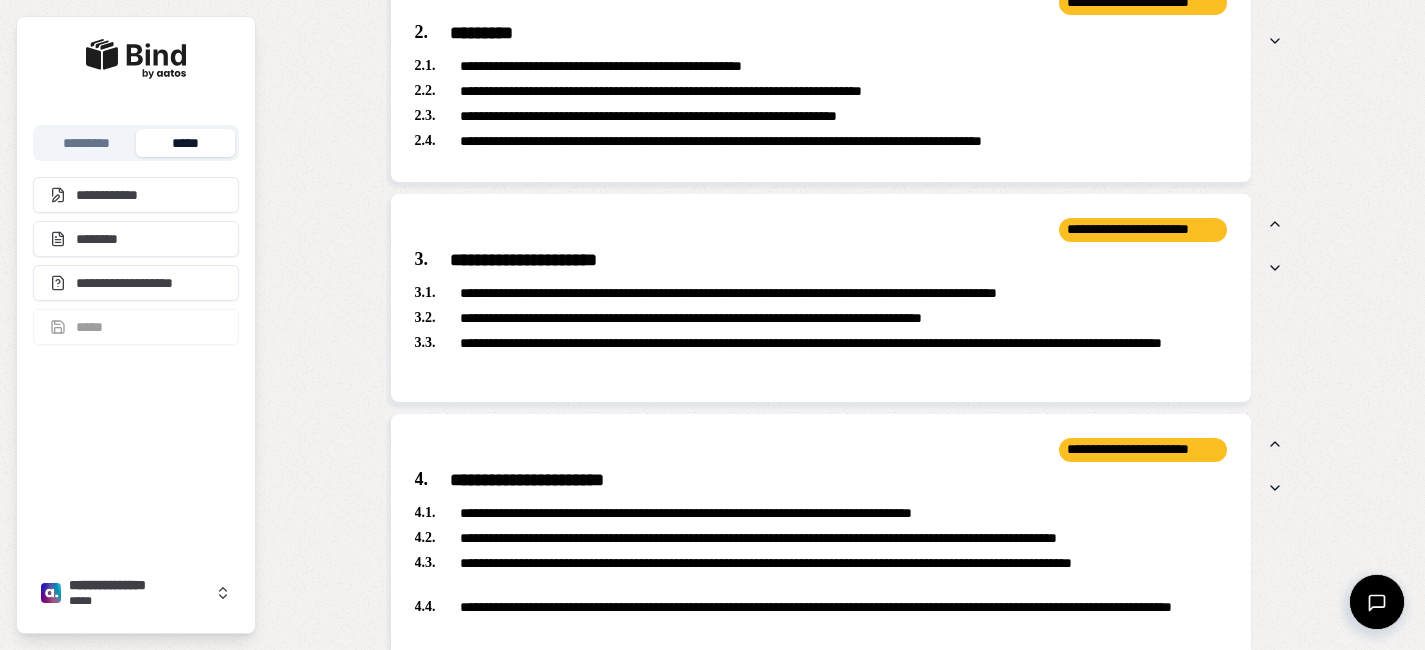 click on "*****" at bounding box center [185, 143] 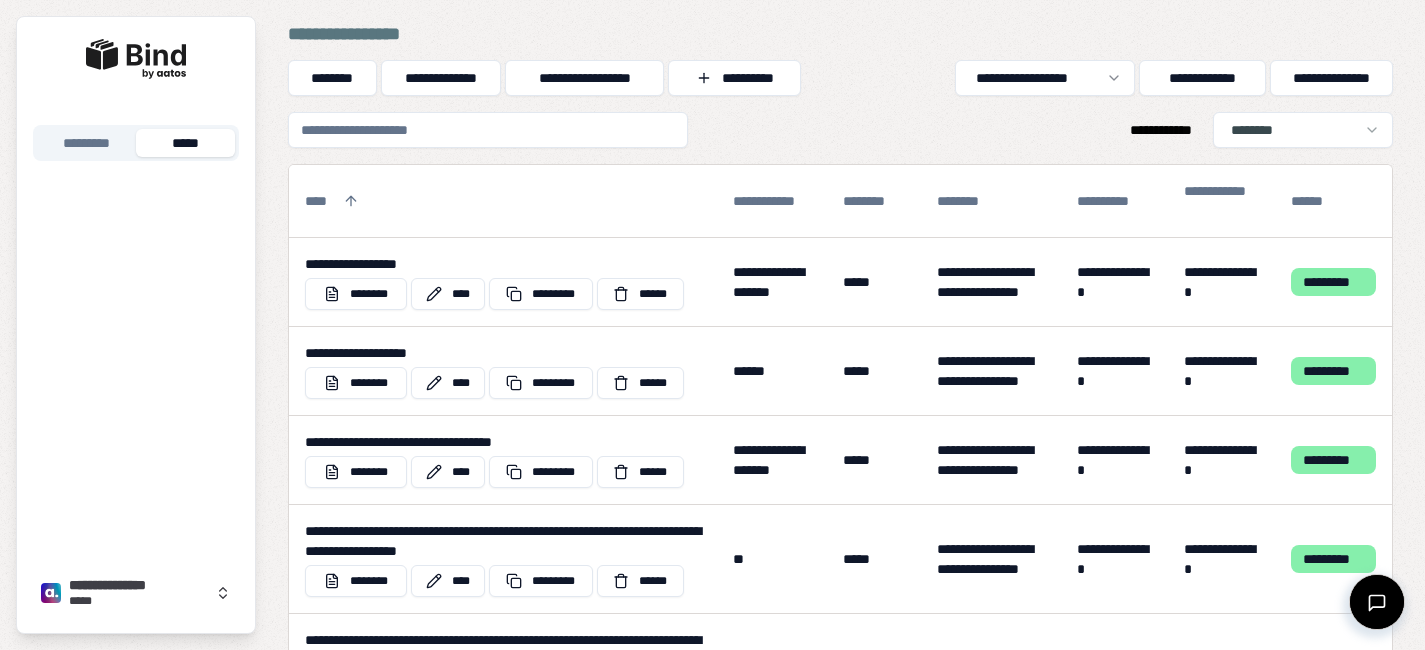 click at bounding box center [488, 130] 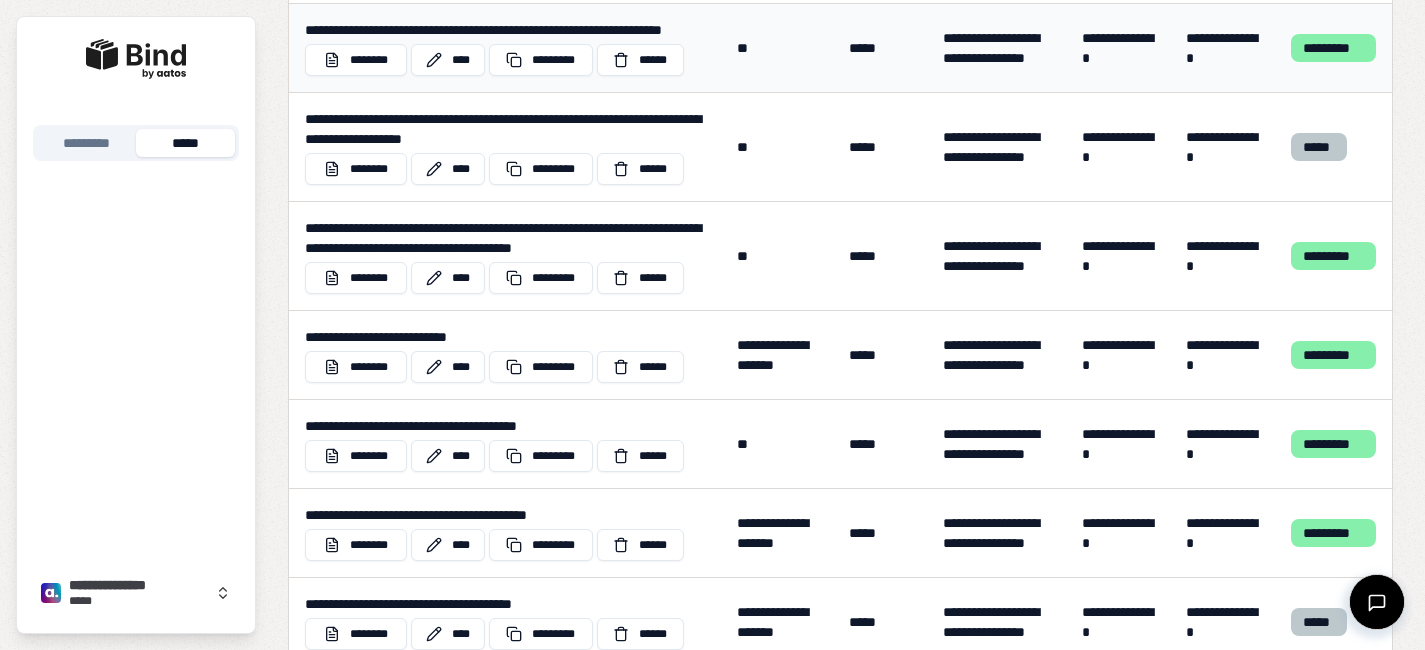 scroll, scrollTop: 715, scrollLeft: 0, axis: vertical 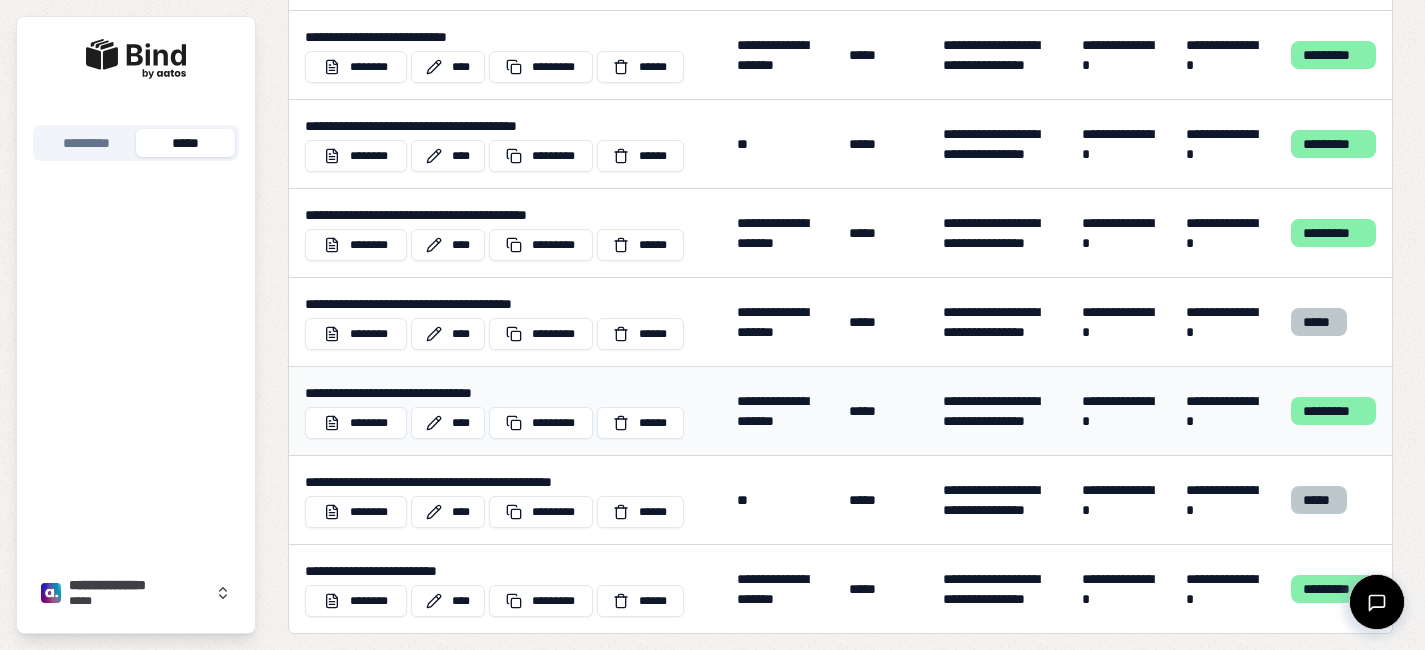 type on "*****" 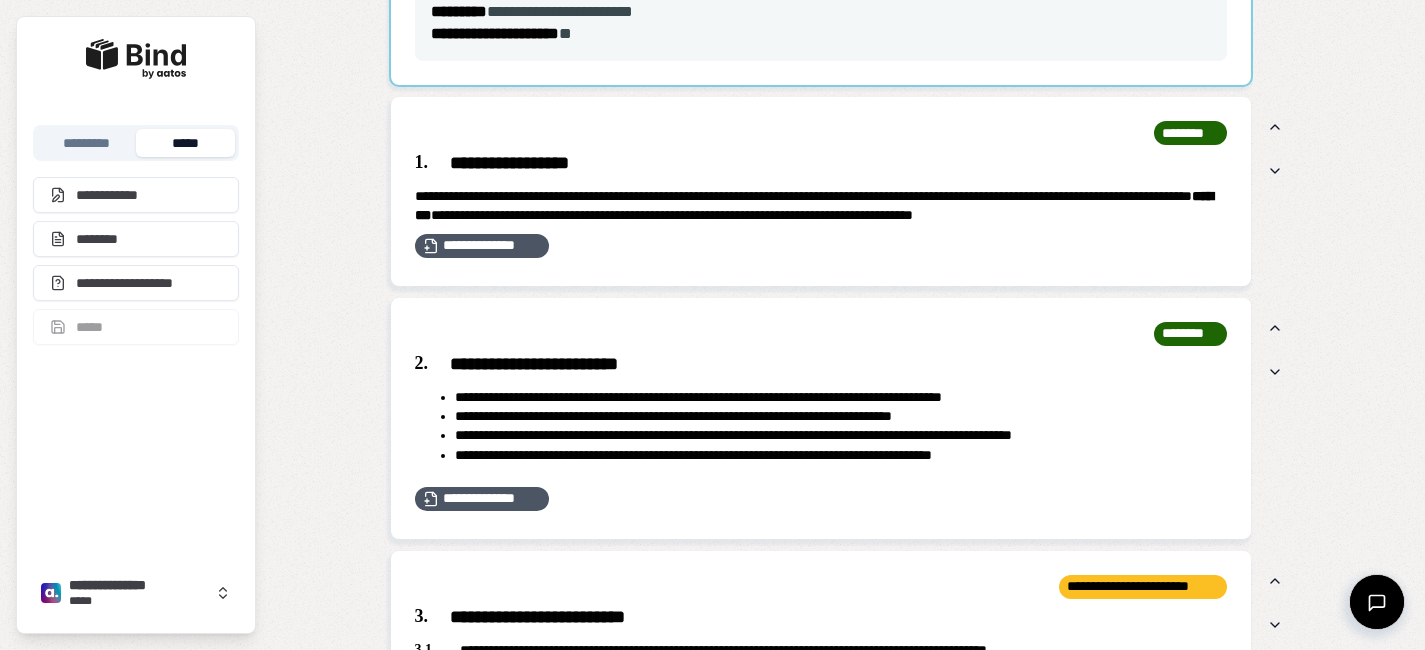 scroll, scrollTop: 520, scrollLeft: 0, axis: vertical 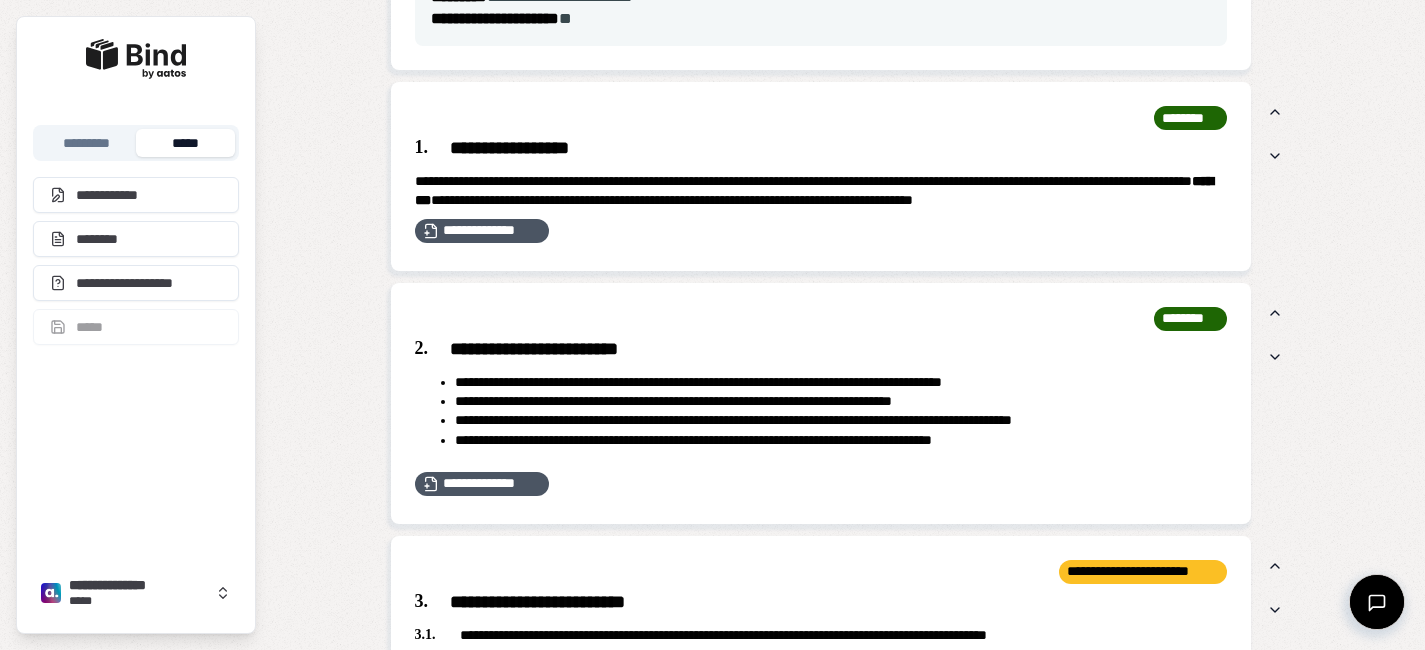 click on "*****" at bounding box center (185, 143) 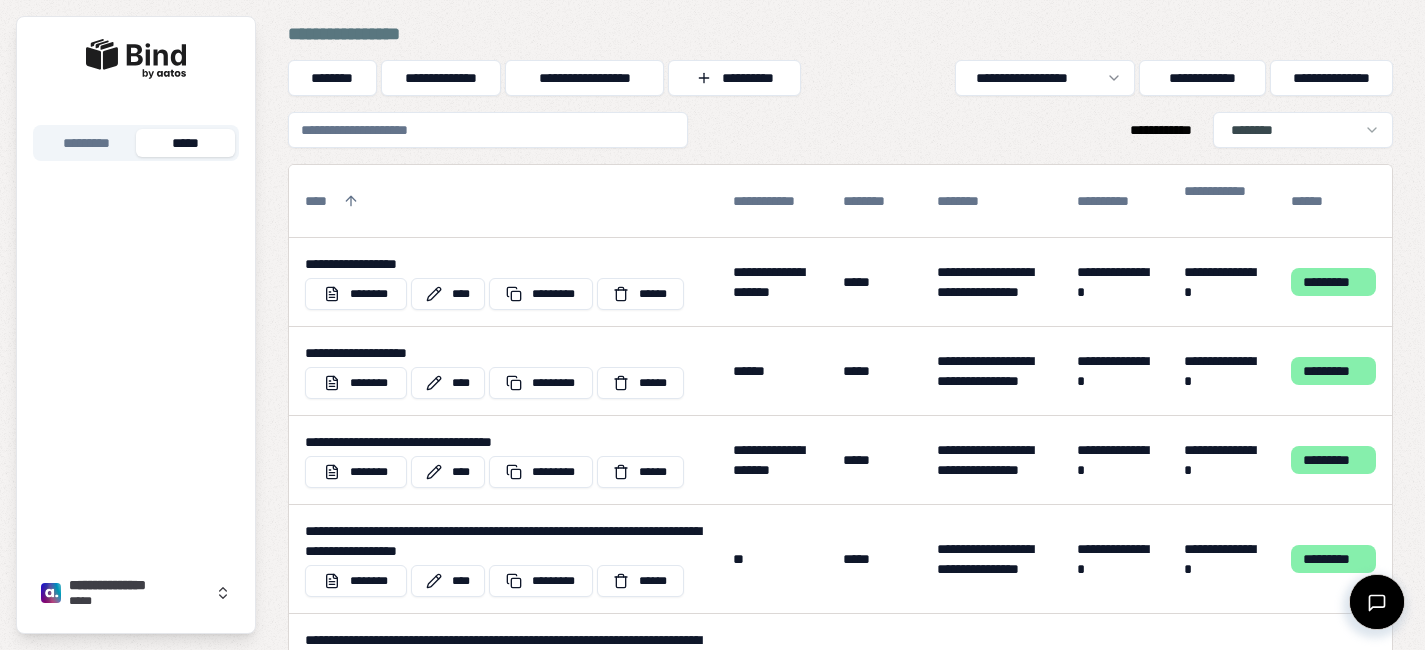 click at bounding box center (488, 130) 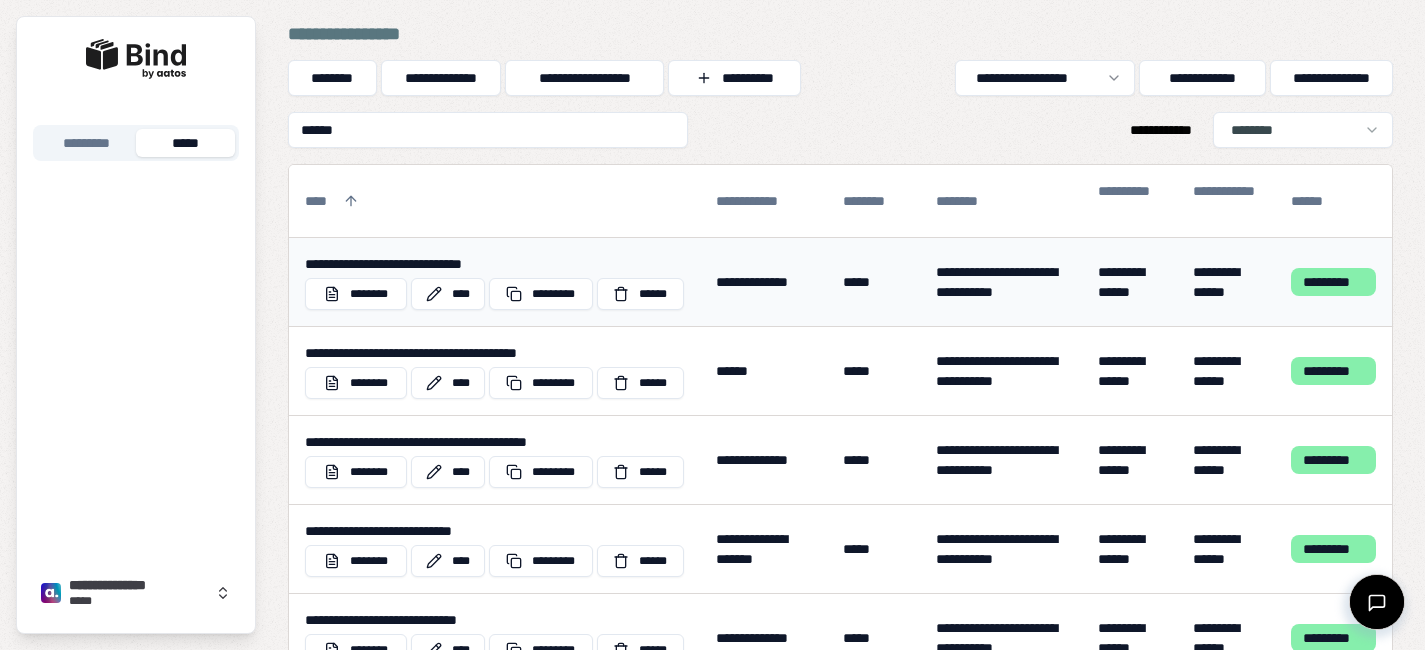 type on "******" 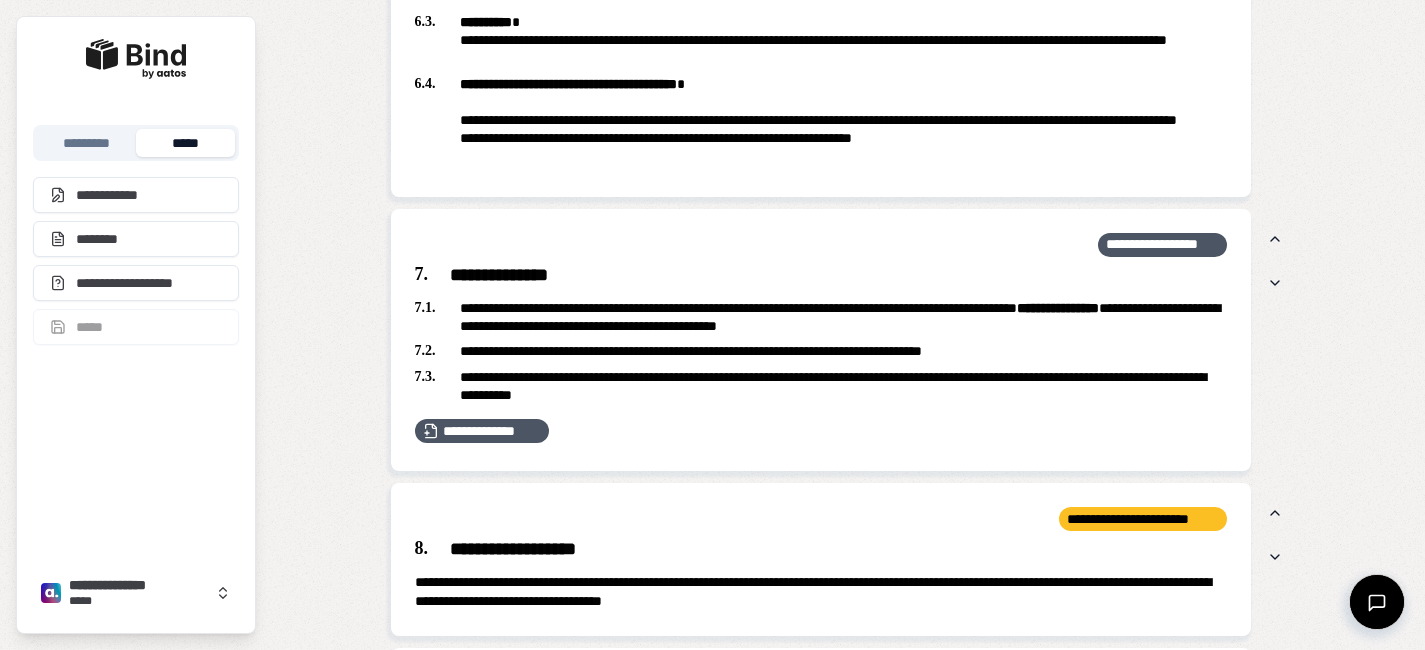 scroll, scrollTop: 2554, scrollLeft: 0, axis: vertical 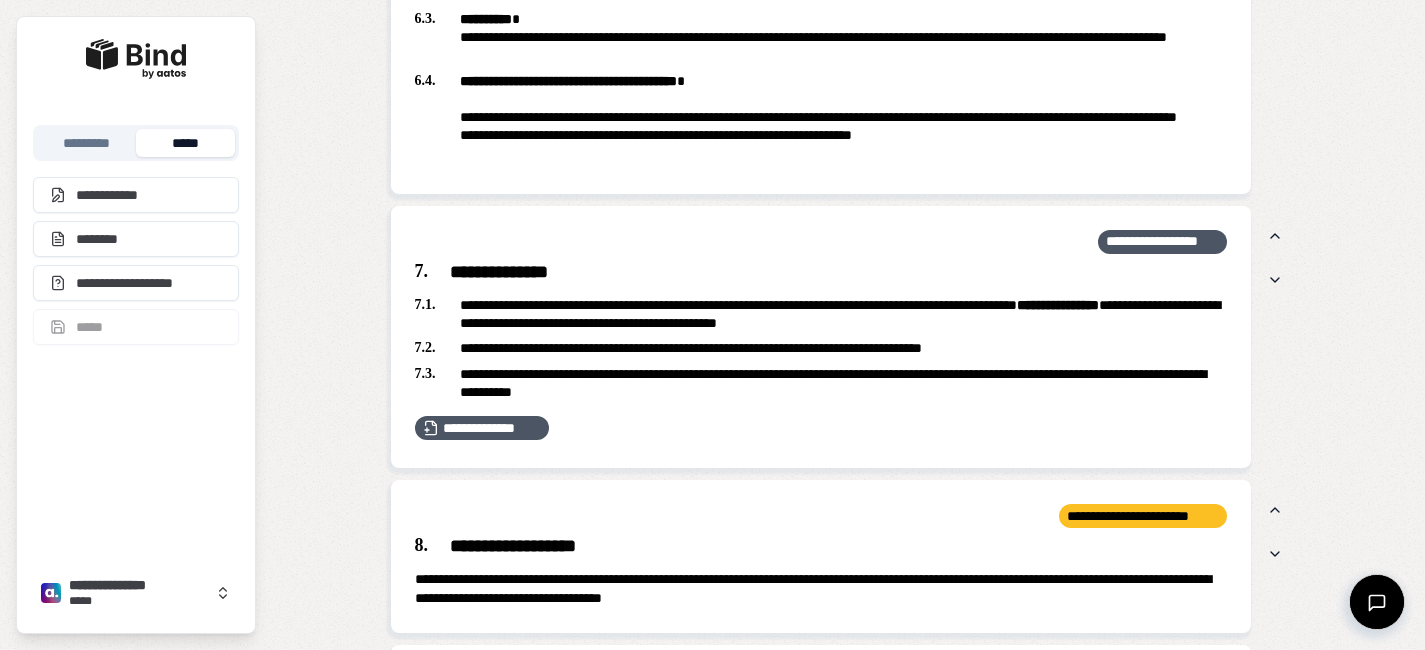 click on "*****" at bounding box center (185, 143) 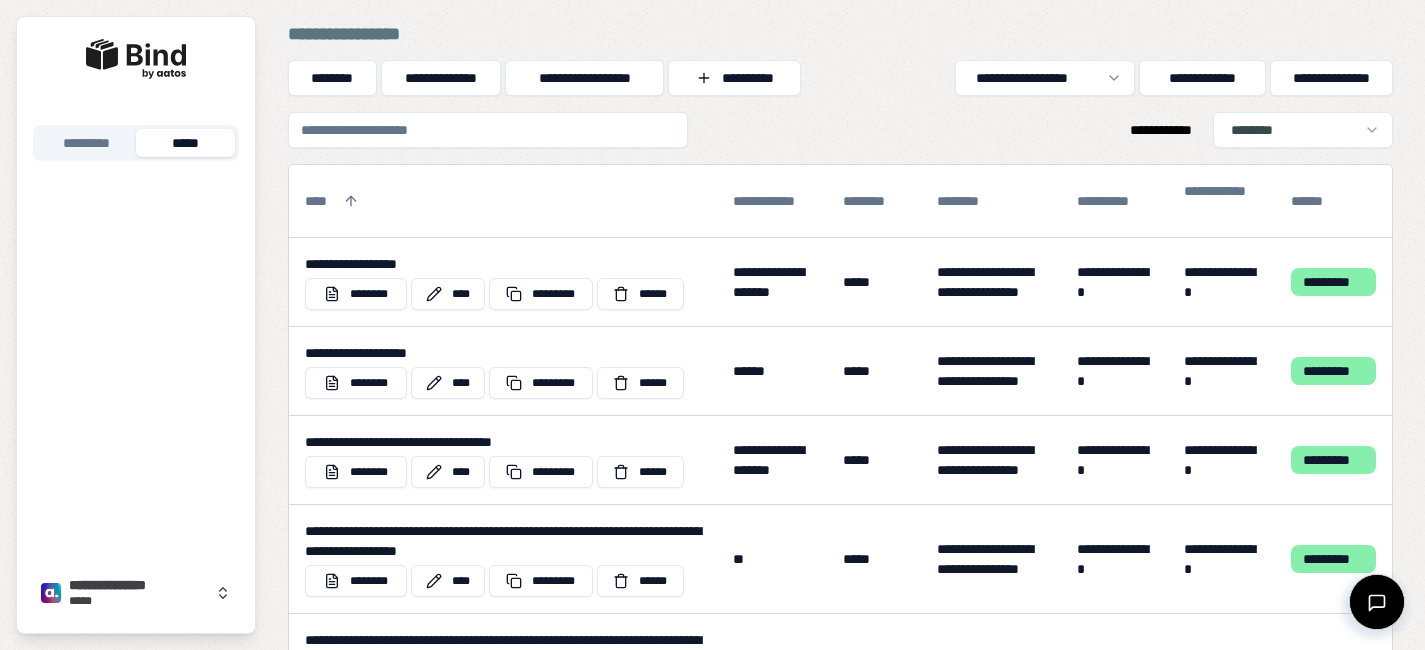 click at bounding box center (488, 130) 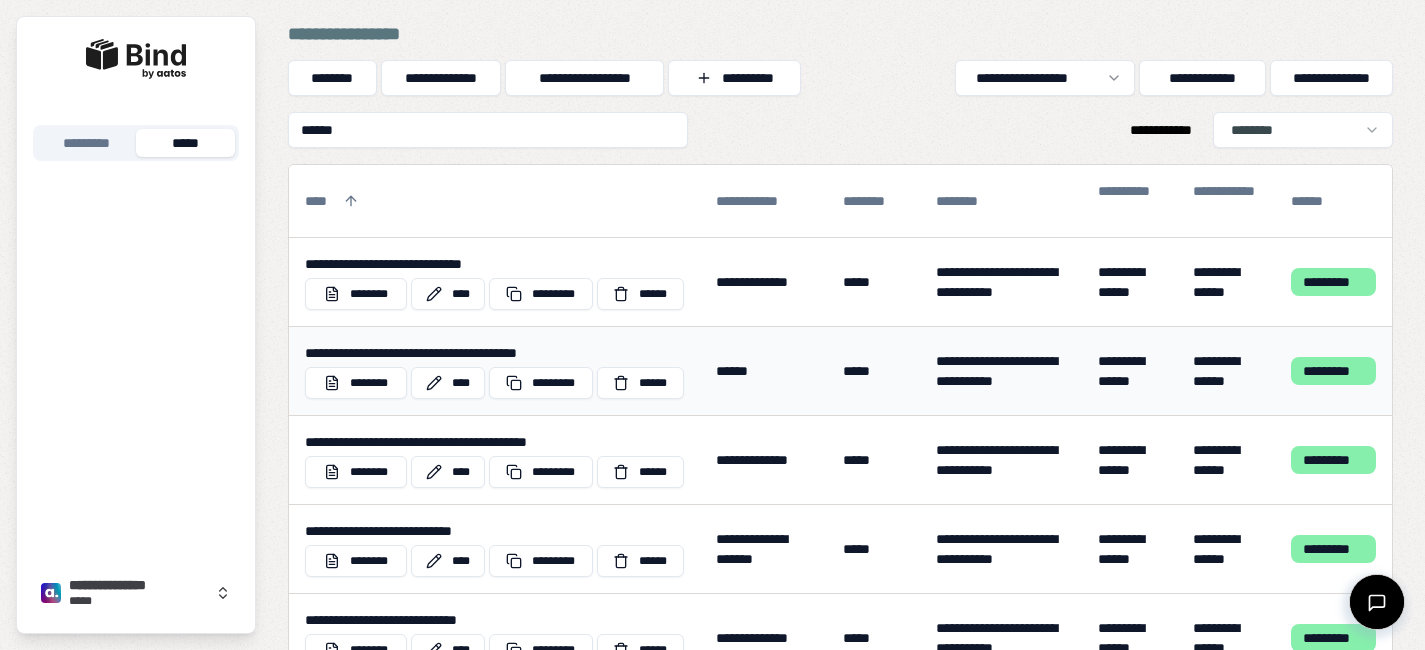 type on "******" 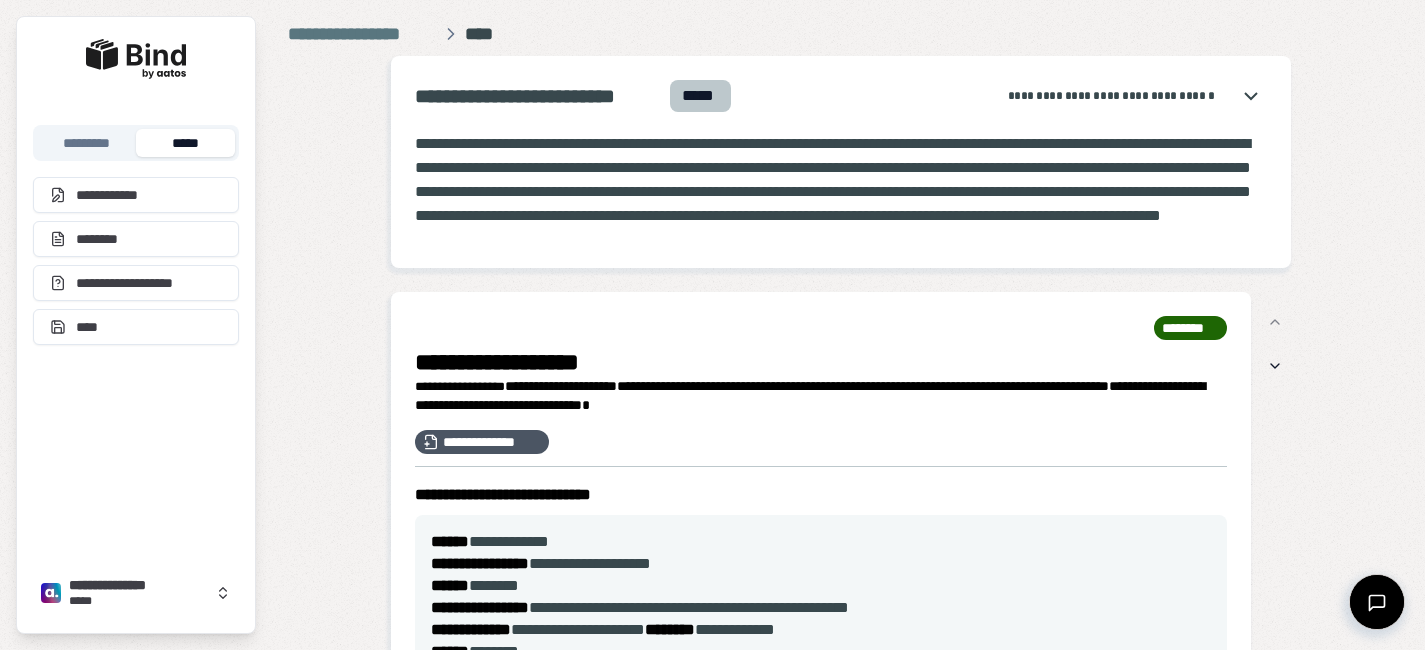scroll, scrollTop: 0, scrollLeft: 0, axis: both 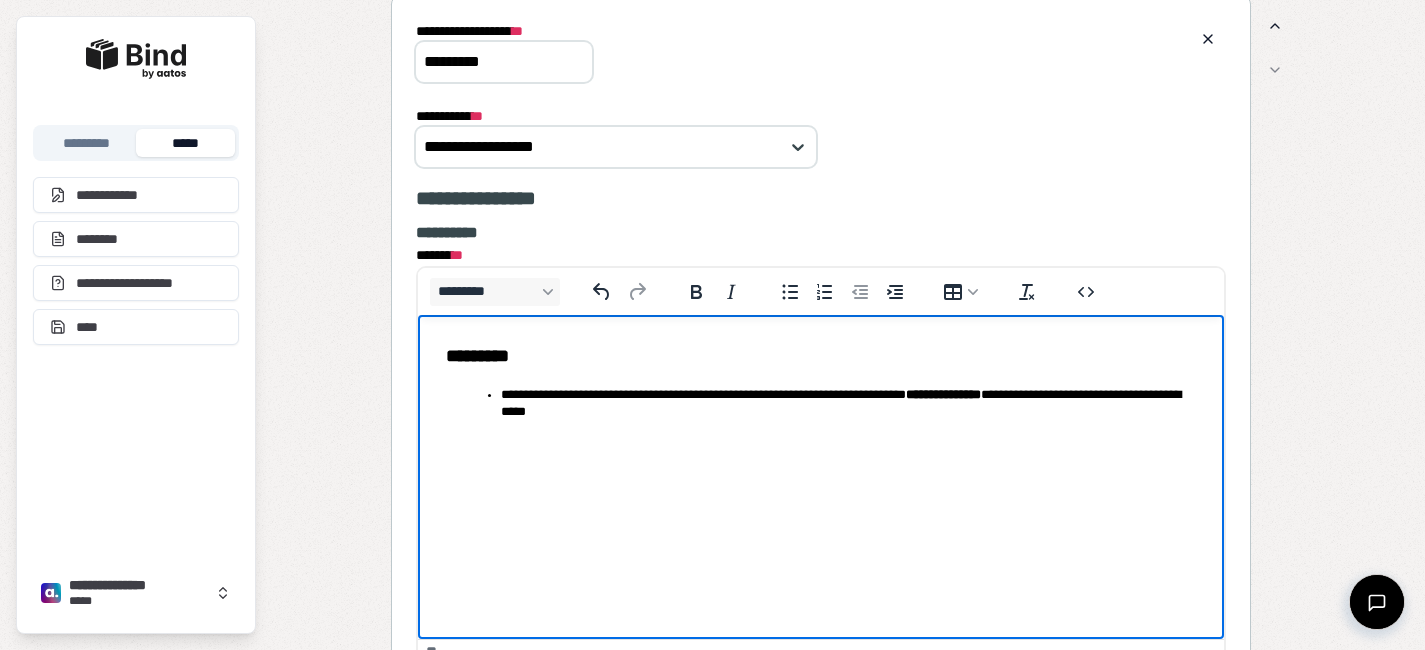click on "*********" at bounding box center [820, 356] 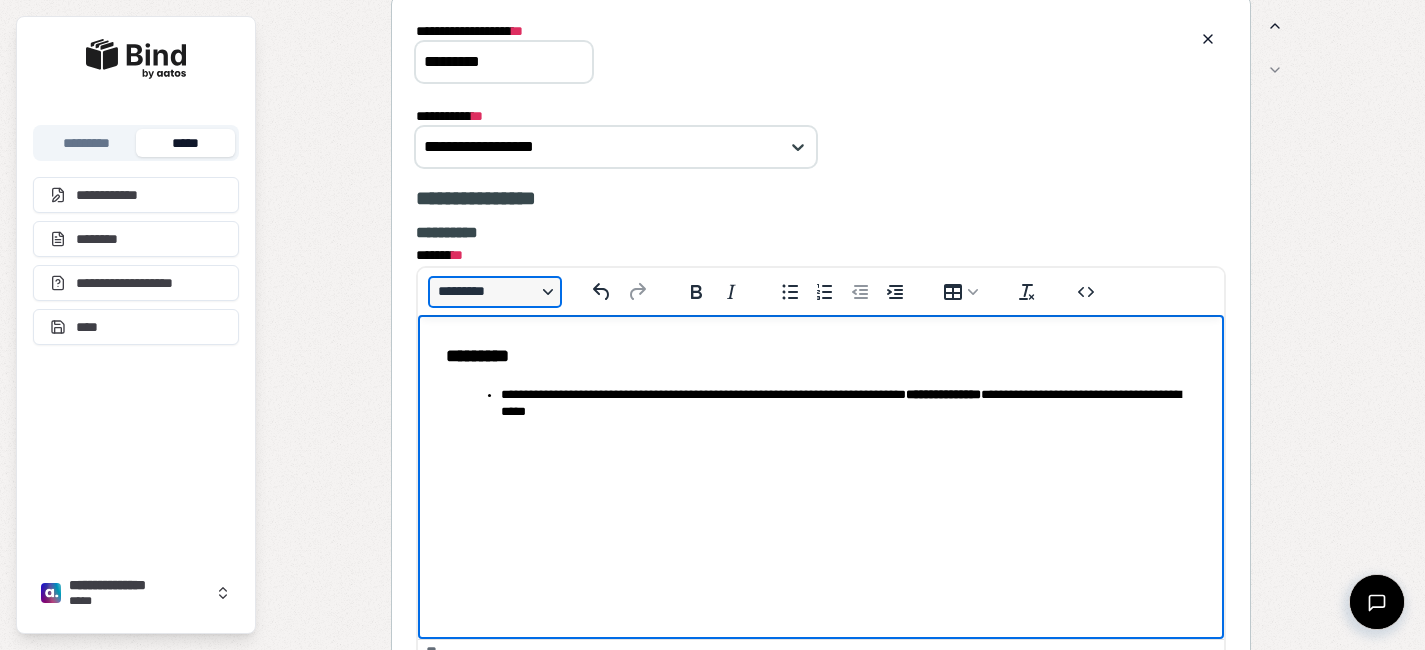 click on "*********" at bounding box center [495, 292] 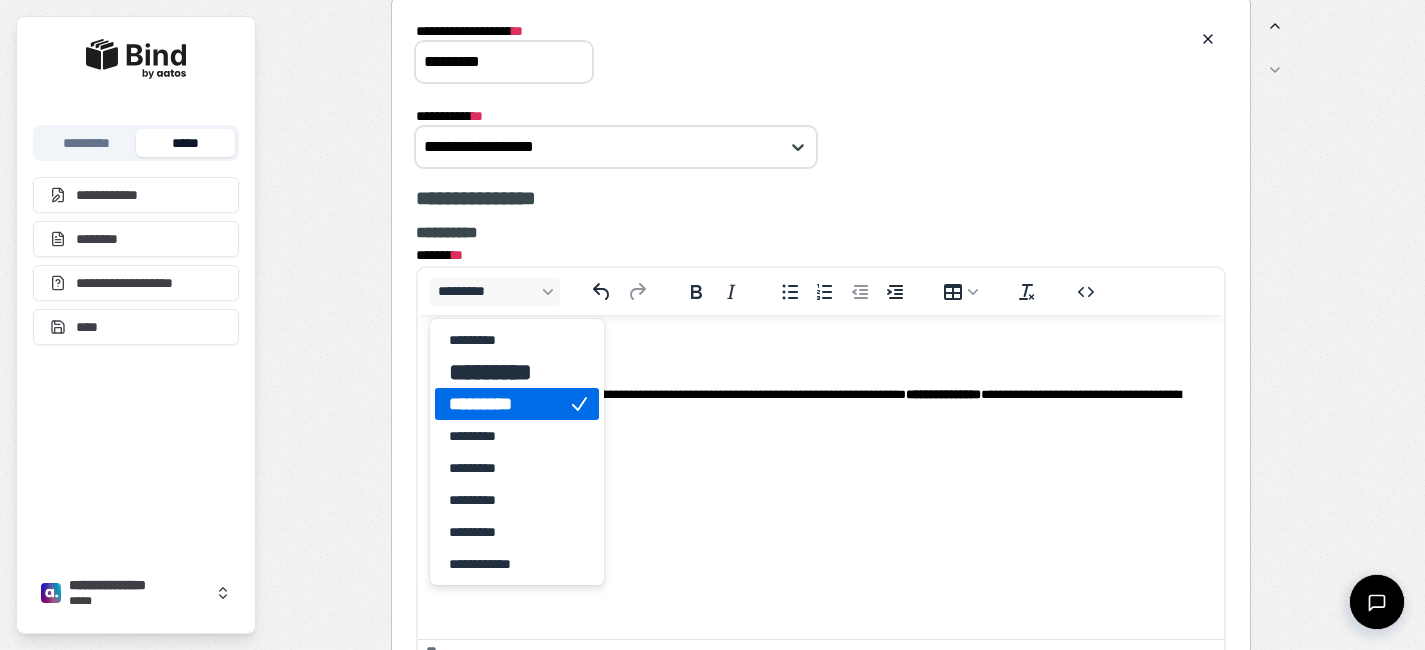 click on "*********" at bounding box center [517, 404] 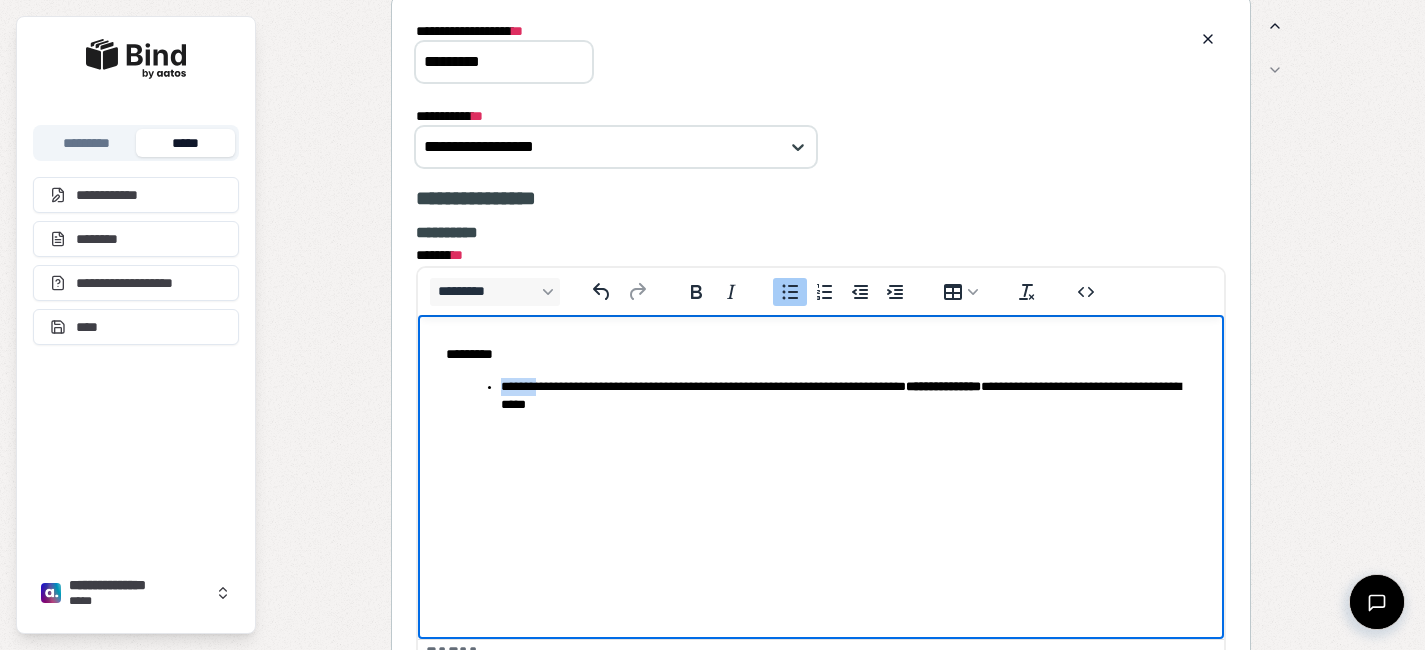 drag, startPoint x: 932, startPoint y: 704, endPoint x: 514, endPoint y: 376, distance: 531.32666 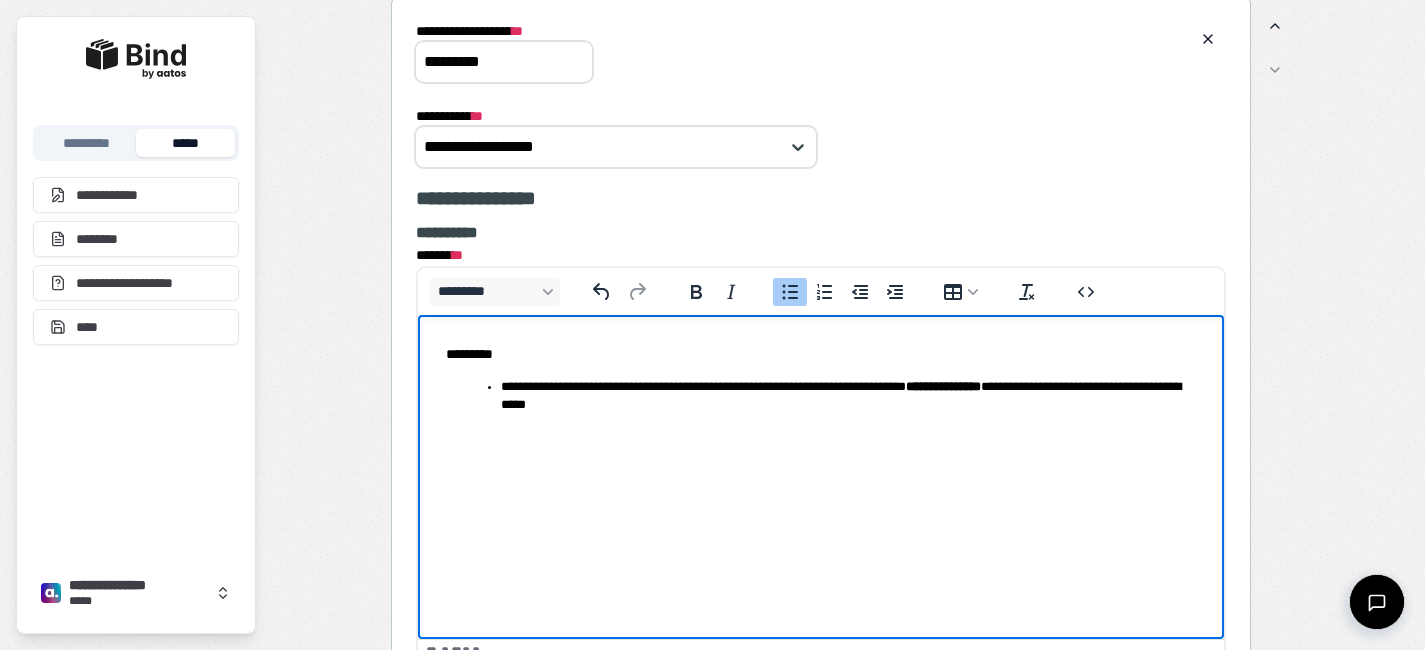 click on "*********" at bounding box center (820, 353) 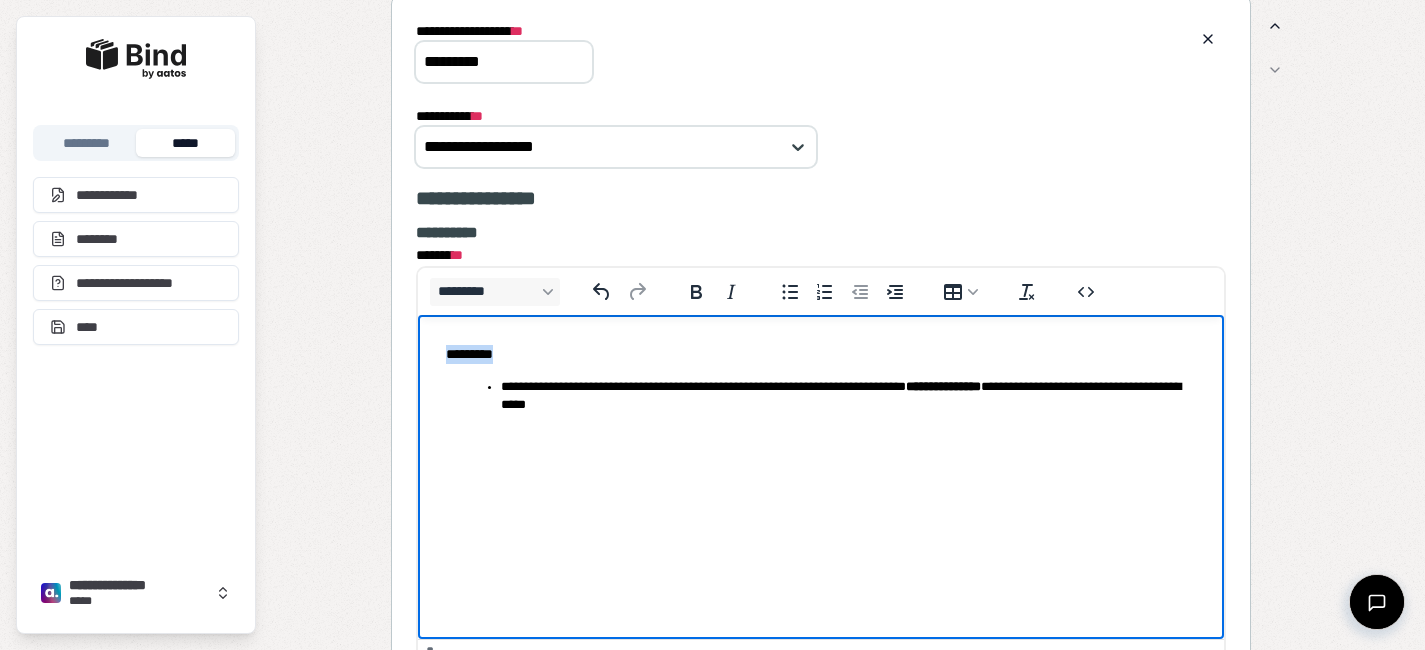 drag, startPoint x: 519, startPoint y: 349, endPoint x: 432, endPoint y: 343, distance: 87.20665 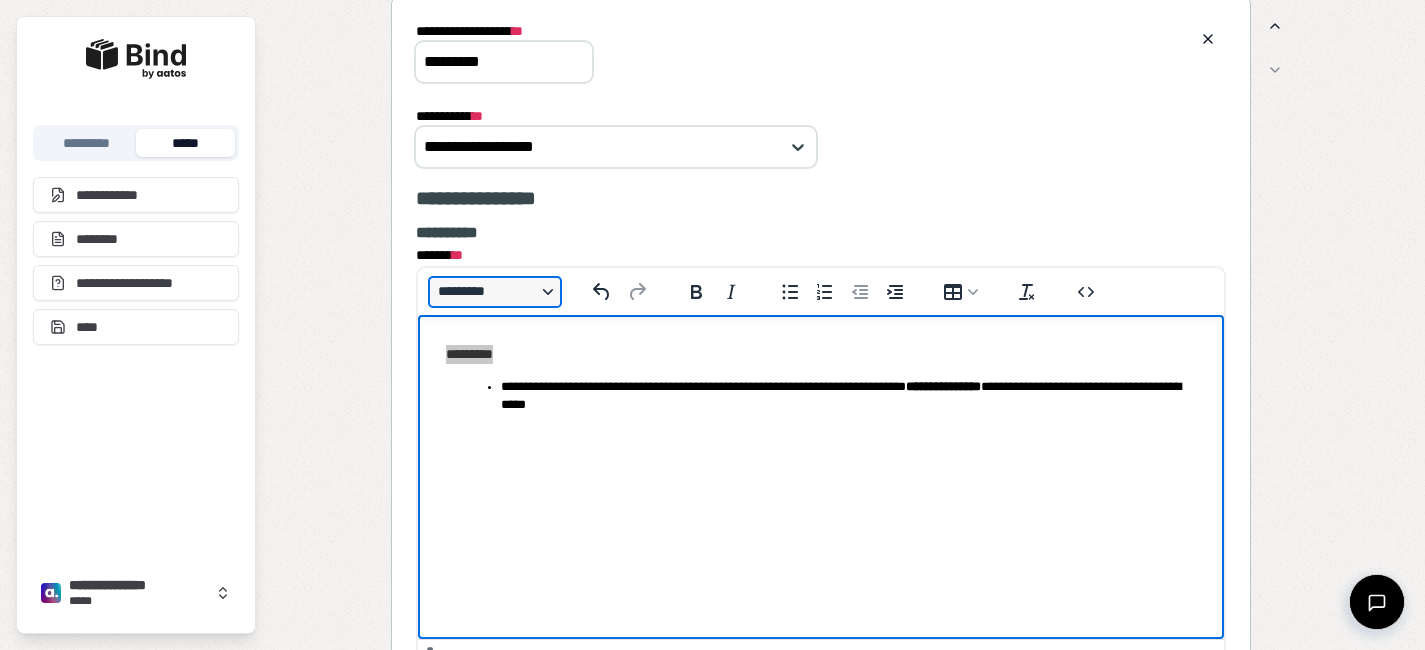 click on "*********" at bounding box center [495, 292] 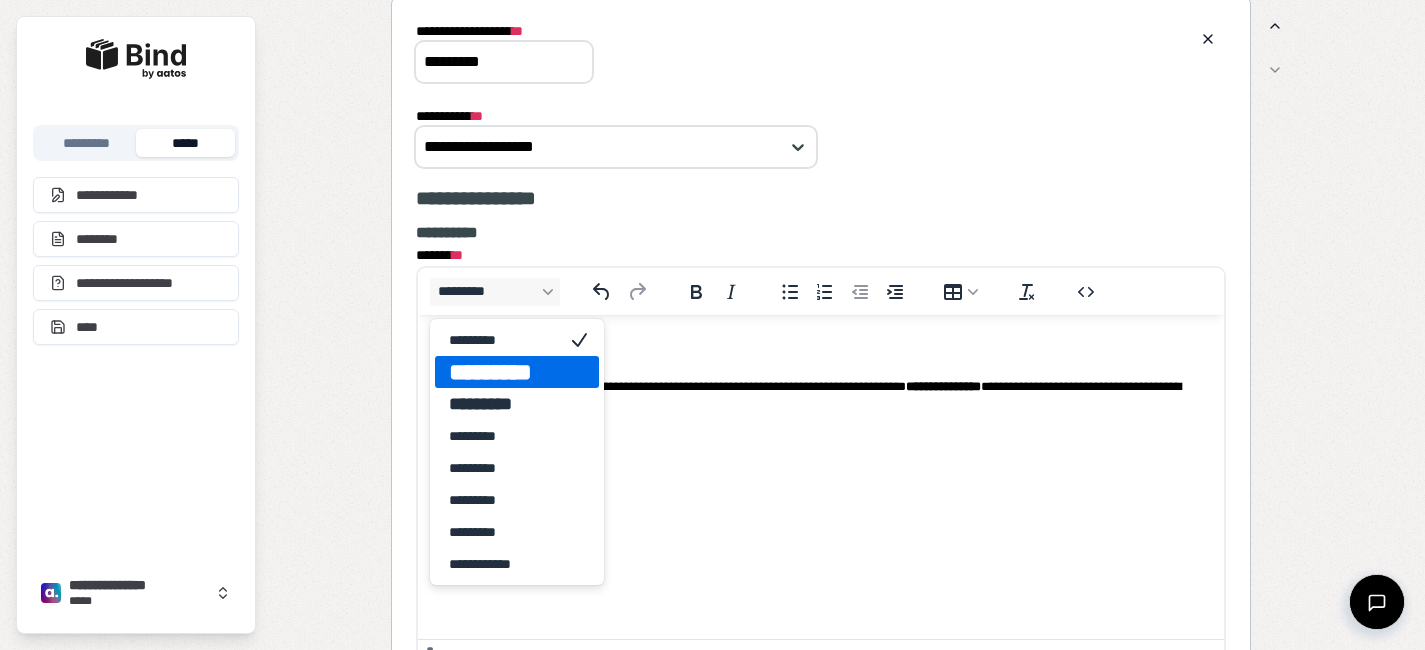click on "*********" at bounding box center (503, 372) 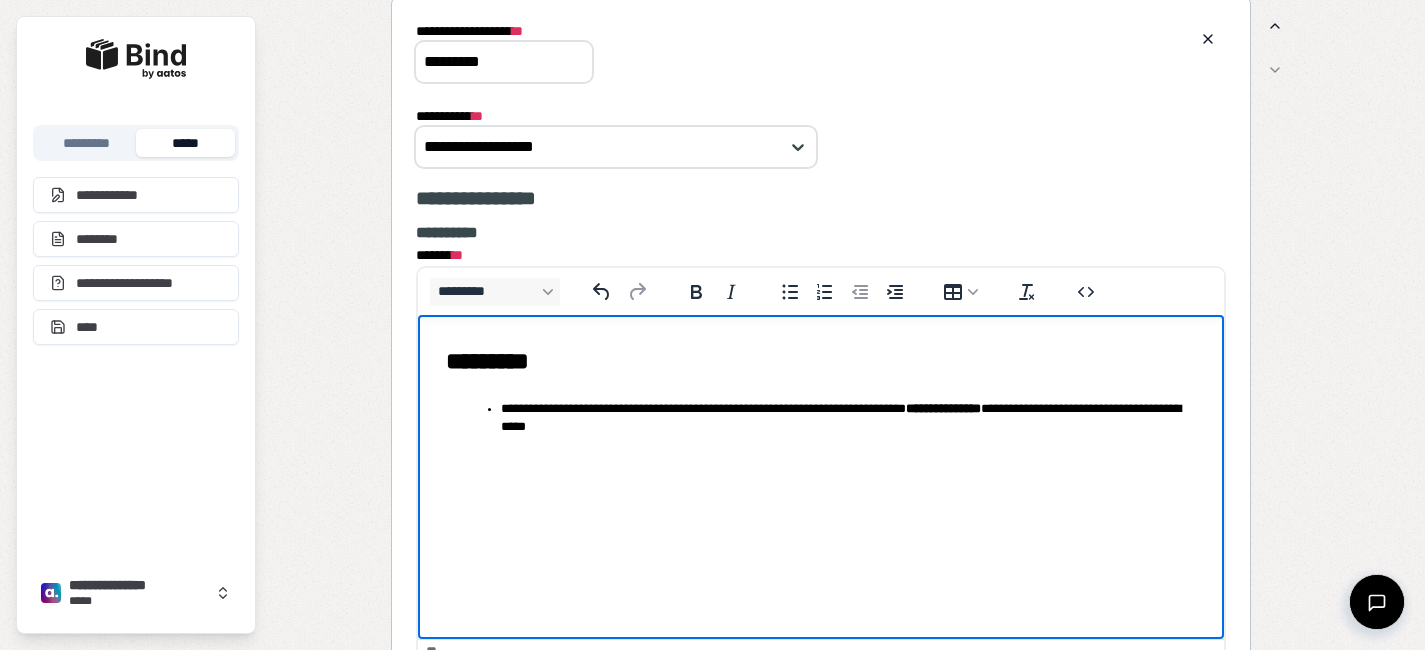 click on "**********" at bounding box center [820, 389] 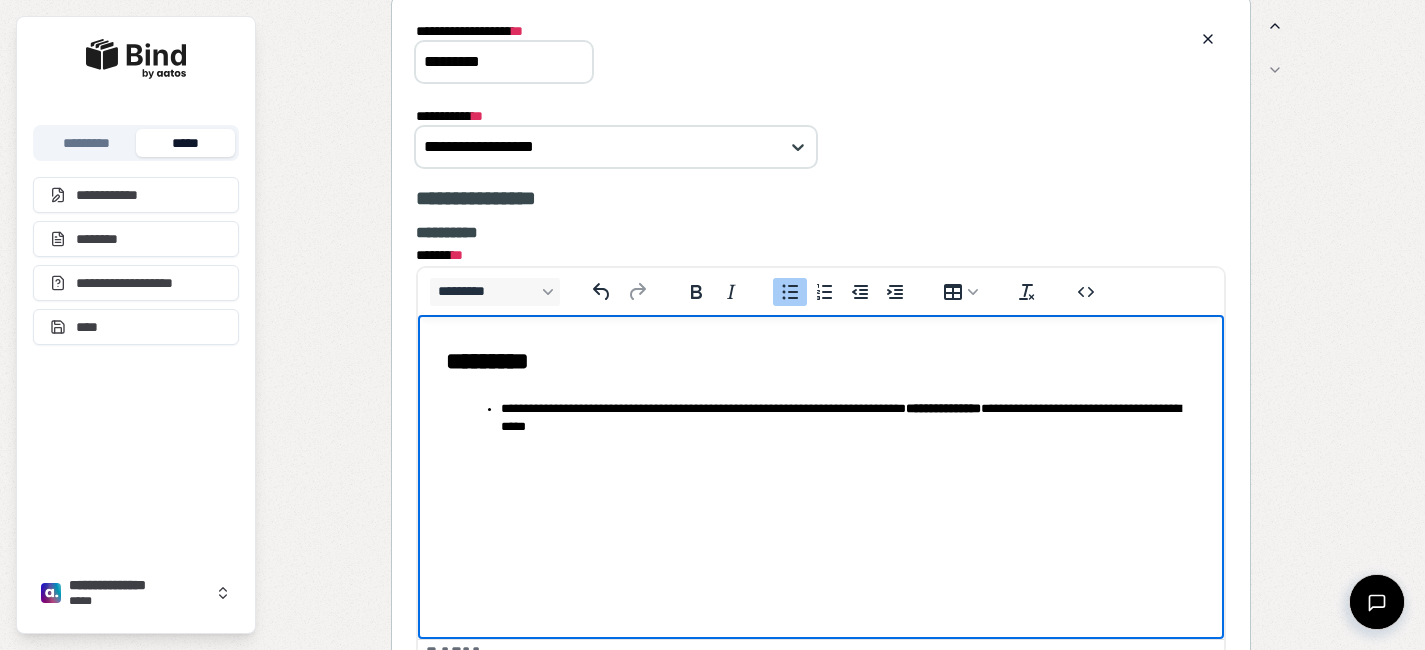 click on "**********" at bounding box center (847, 417) 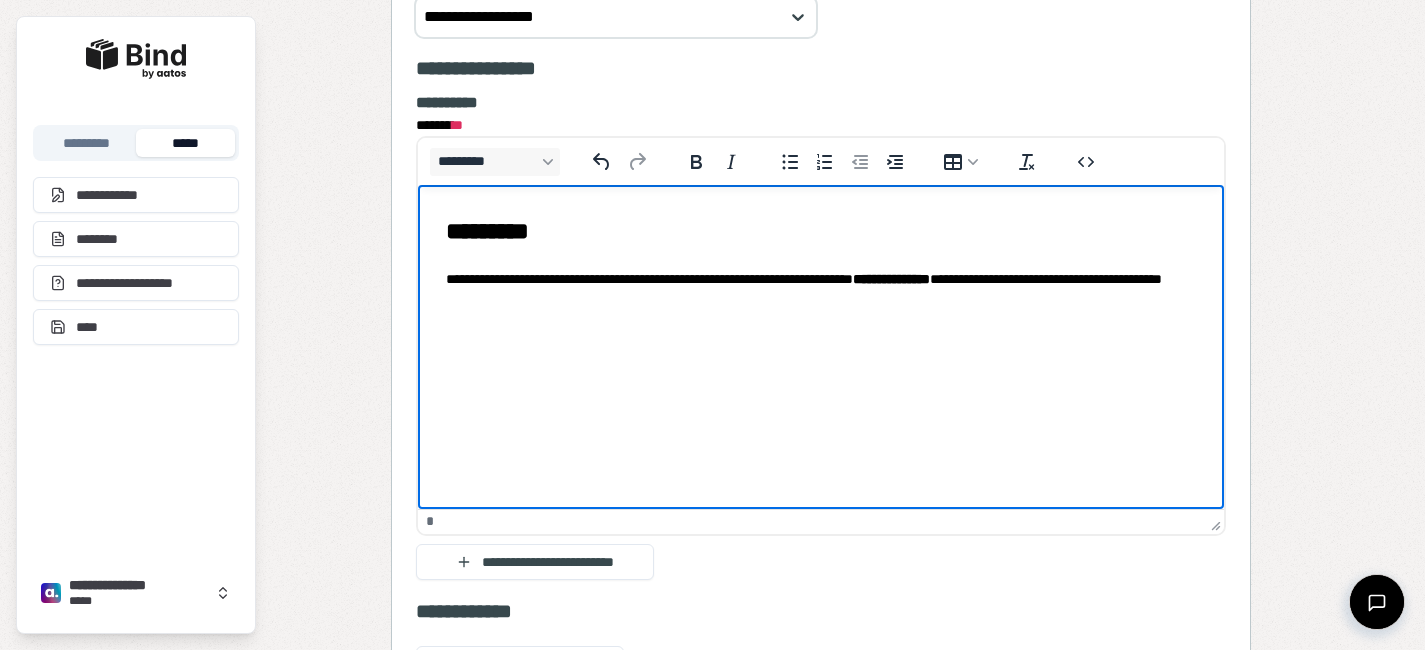 scroll, scrollTop: 2733, scrollLeft: 0, axis: vertical 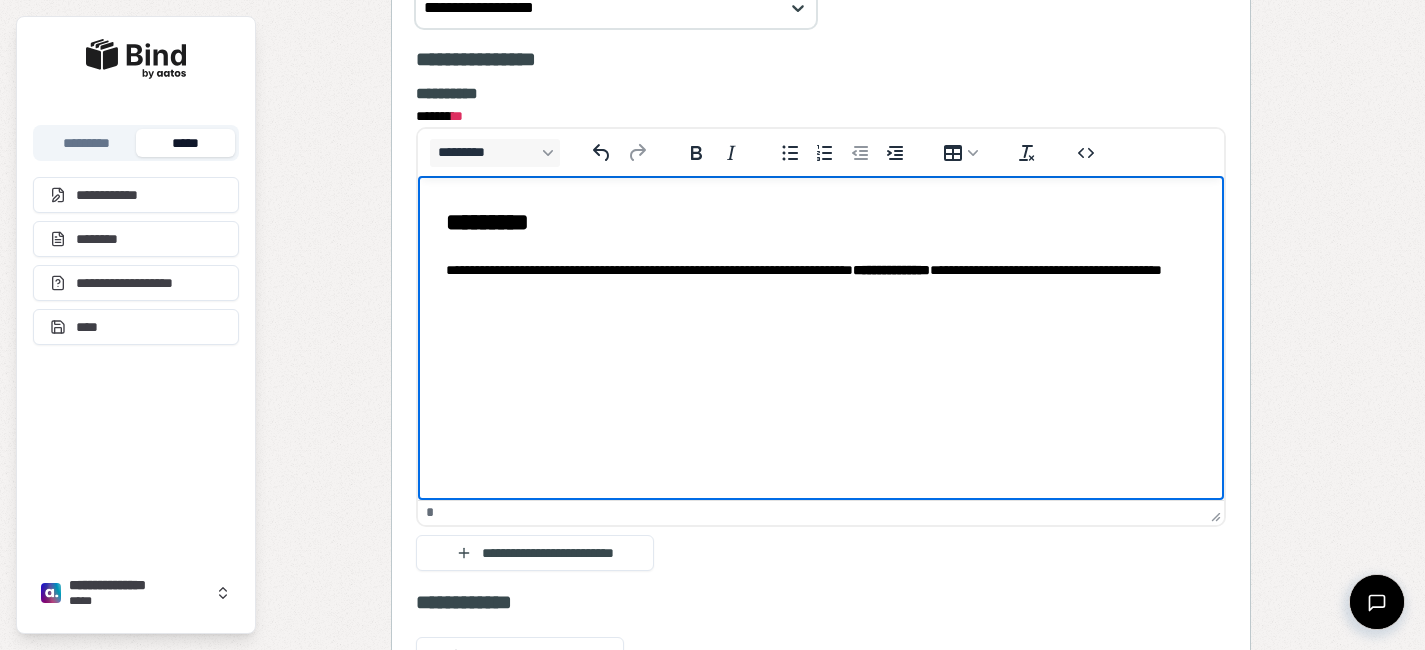 click on "**********" at bounding box center [820, 251] 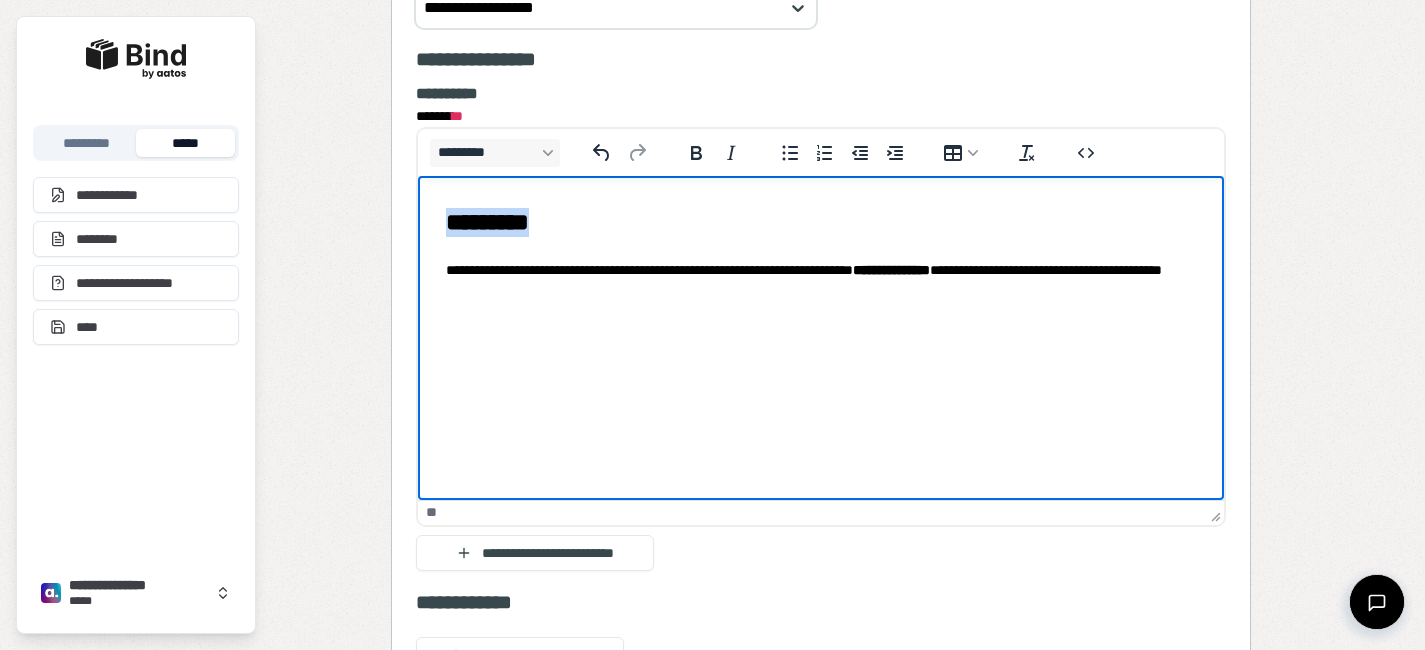 copy on "*********" 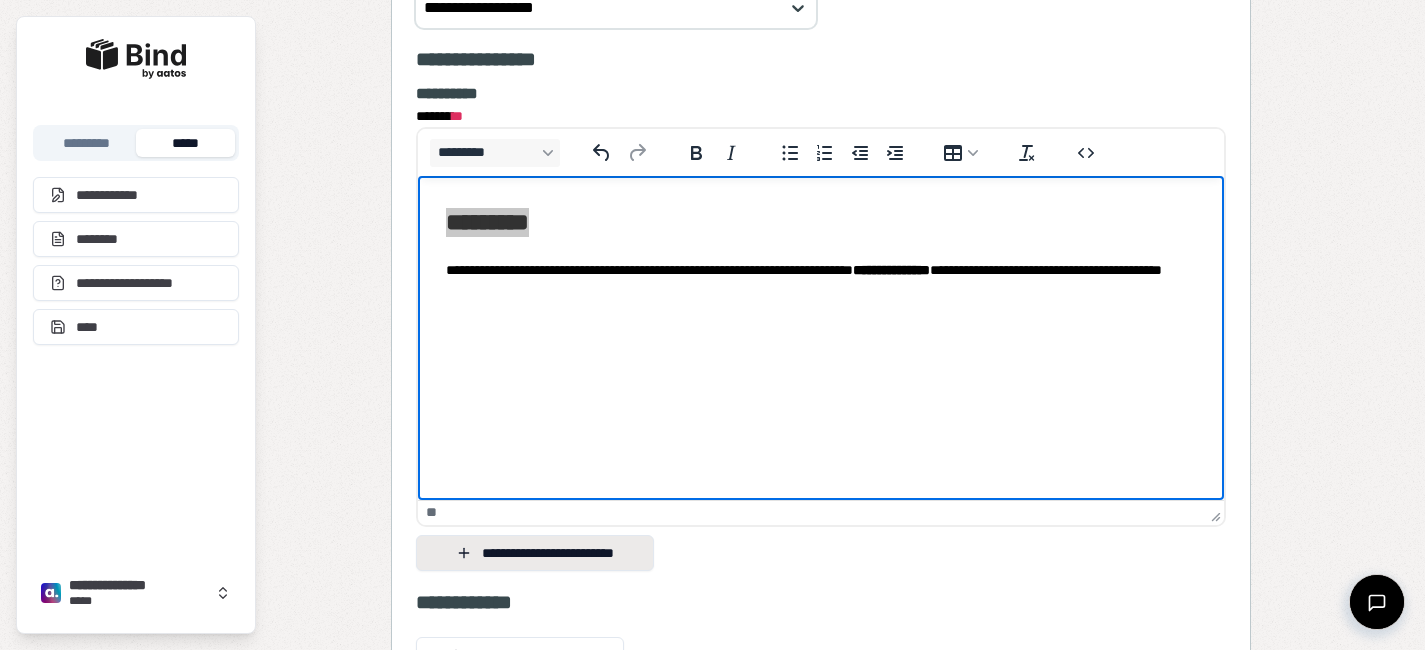 click on "**********" at bounding box center [535, 553] 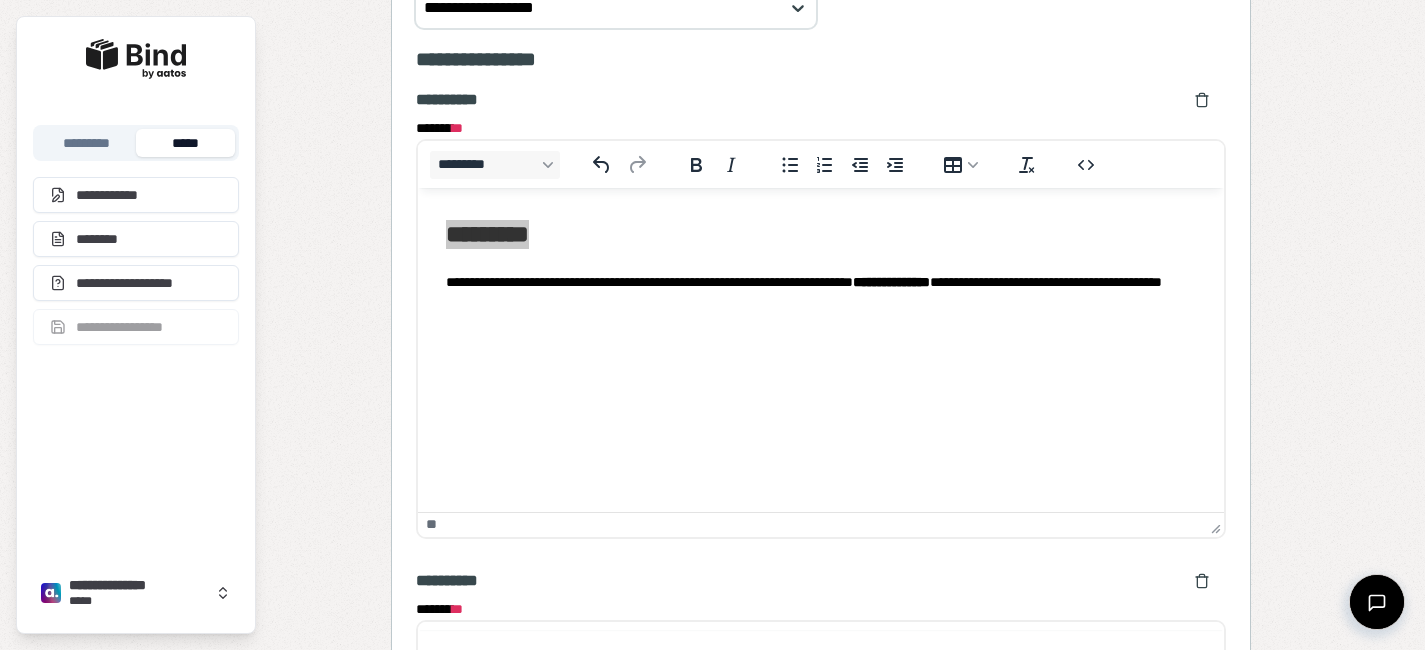 scroll, scrollTop: 0, scrollLeft: 0, axis: both 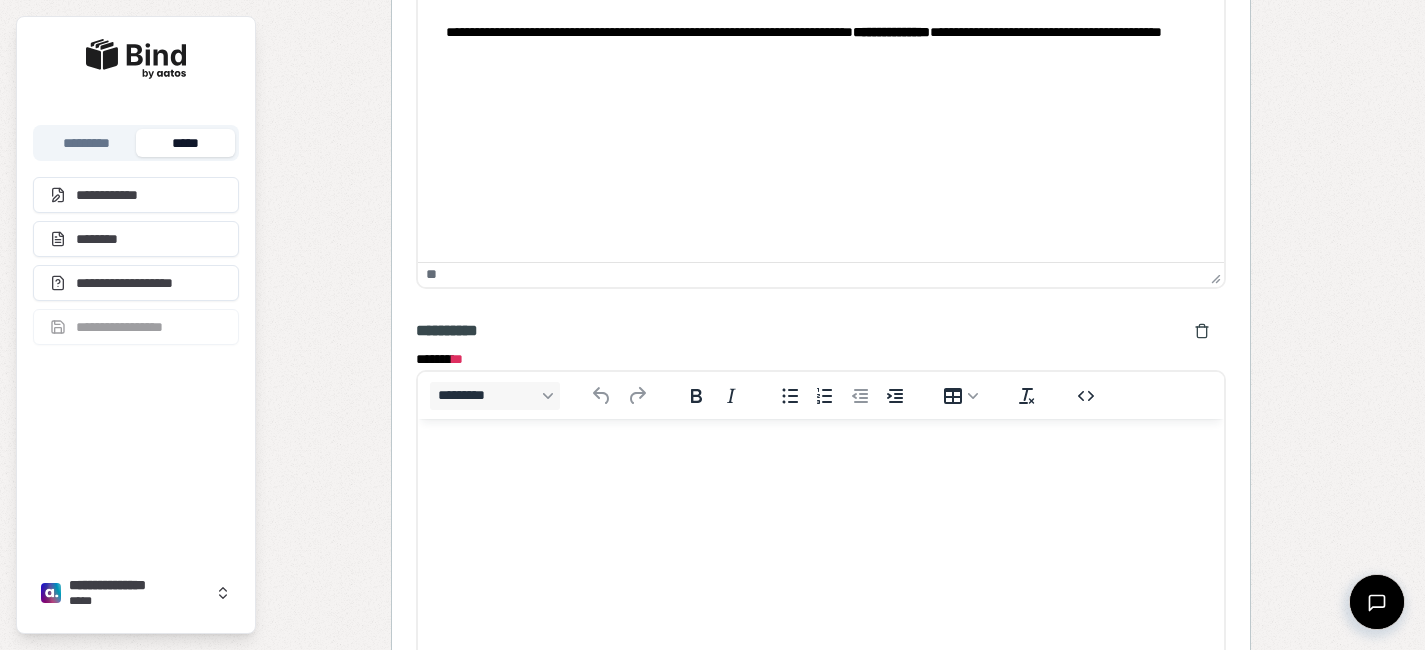 click at bounding box center [820, 457] 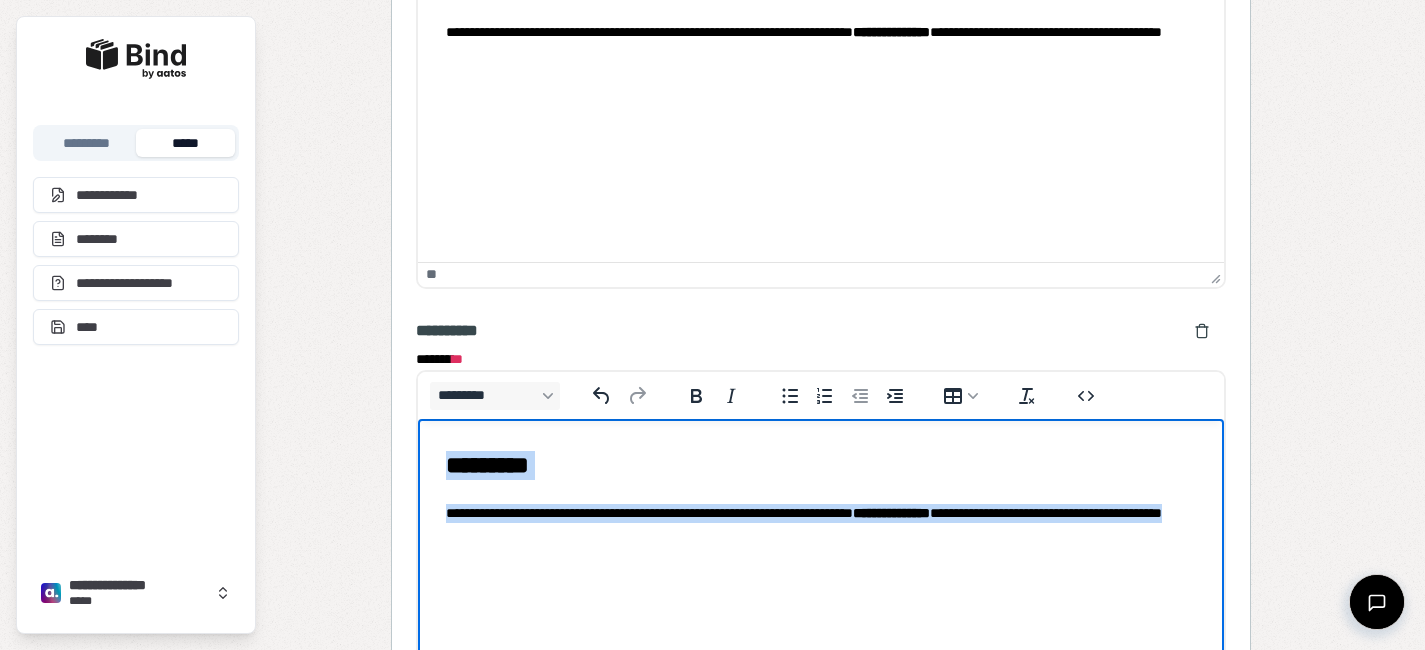 drag, startPoint x: 598, startPoint y: 524, endPoint x: 425, endPoint y: 384, distance: 222.55112 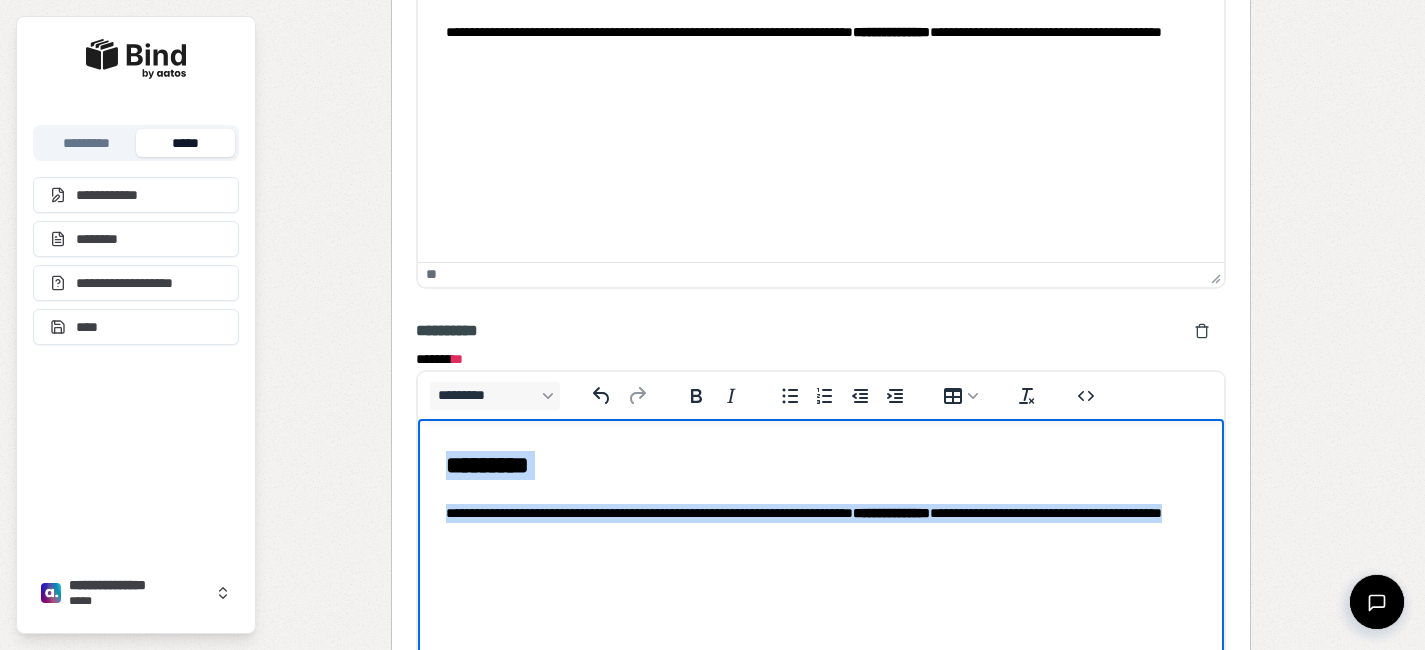 click on "**********" at bounding box center (820, 494) 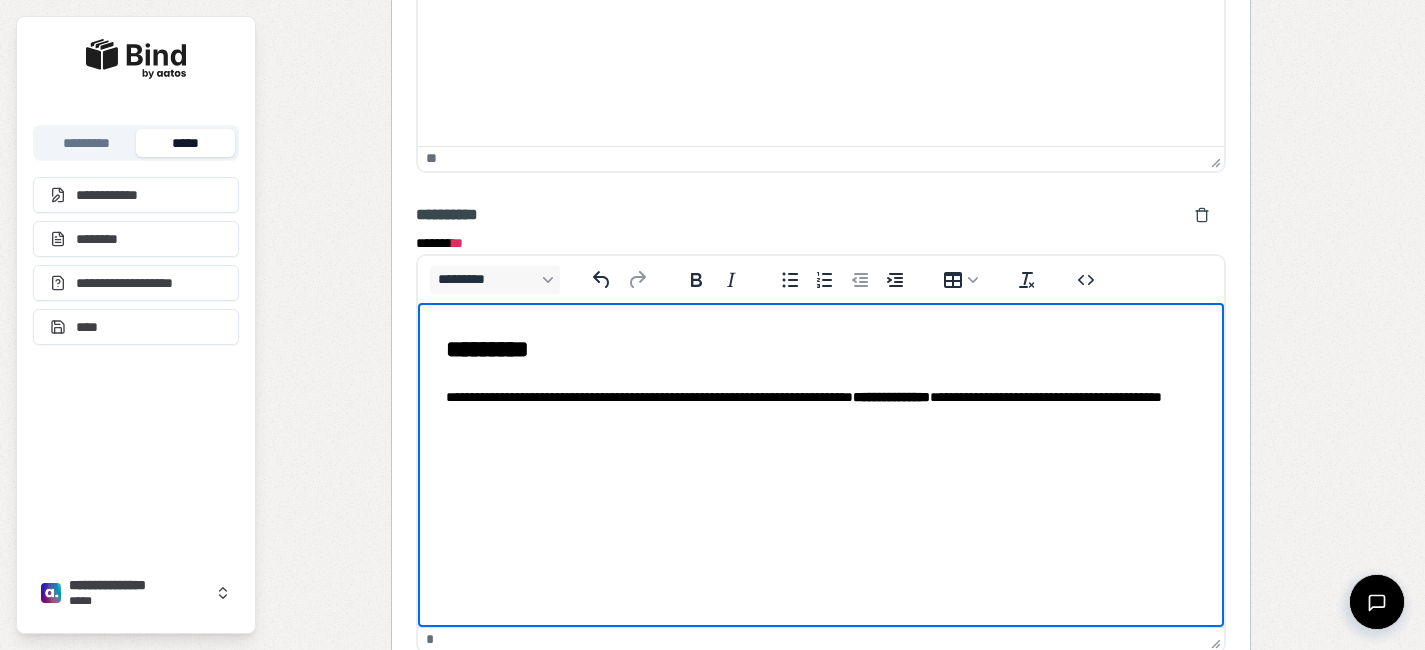 scroll, scrollTop: 3129, scrollLeft: 0, axis: vertical 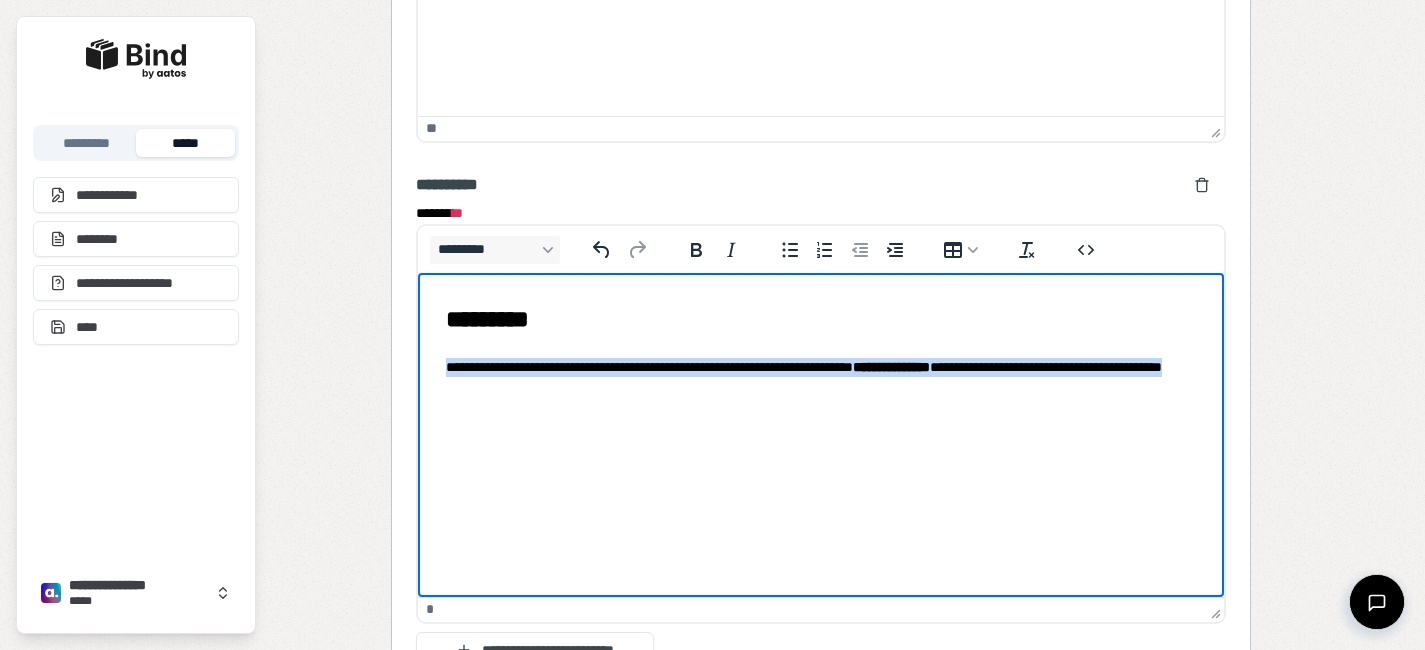 drag, startPoint x: 649, startPoint y: 385, endPoint x: 426, endPoint y: 368, distance: 223.64705 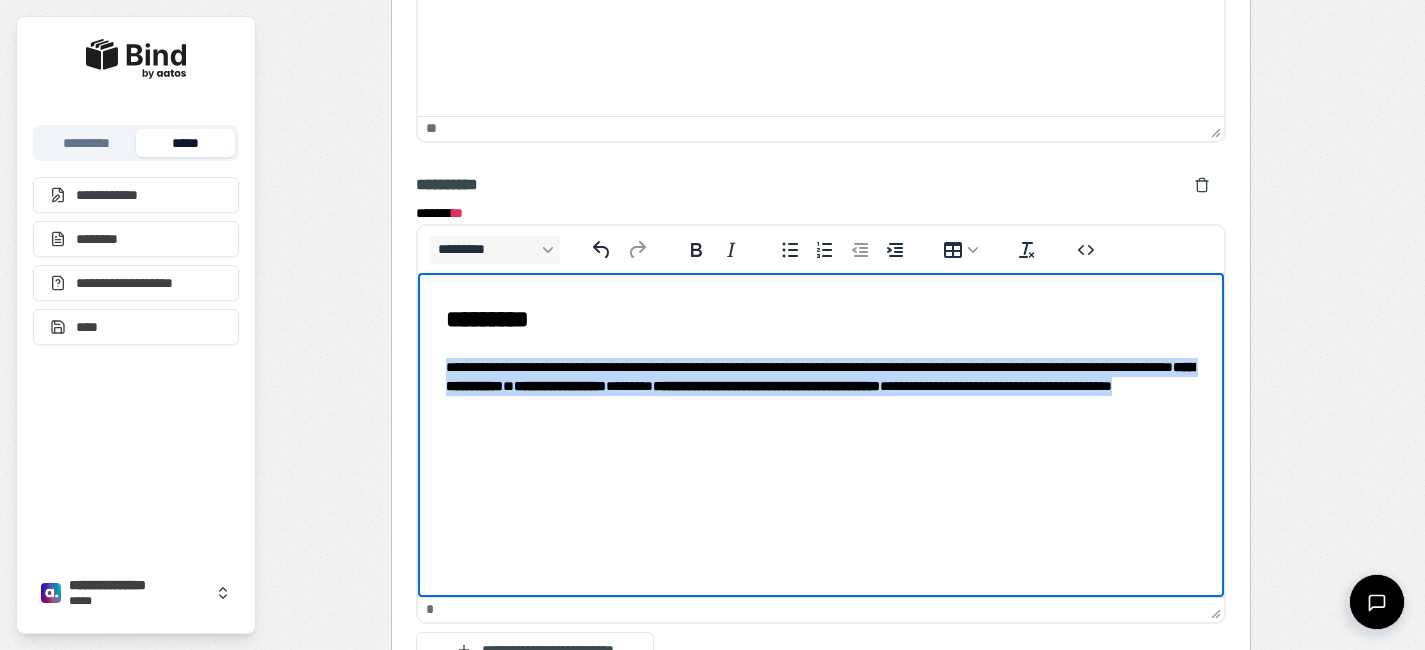 drag, startPoint x: 764, startPoint y: 411, endPoint x: 366, endPoint y: 372, distance: 399.90625 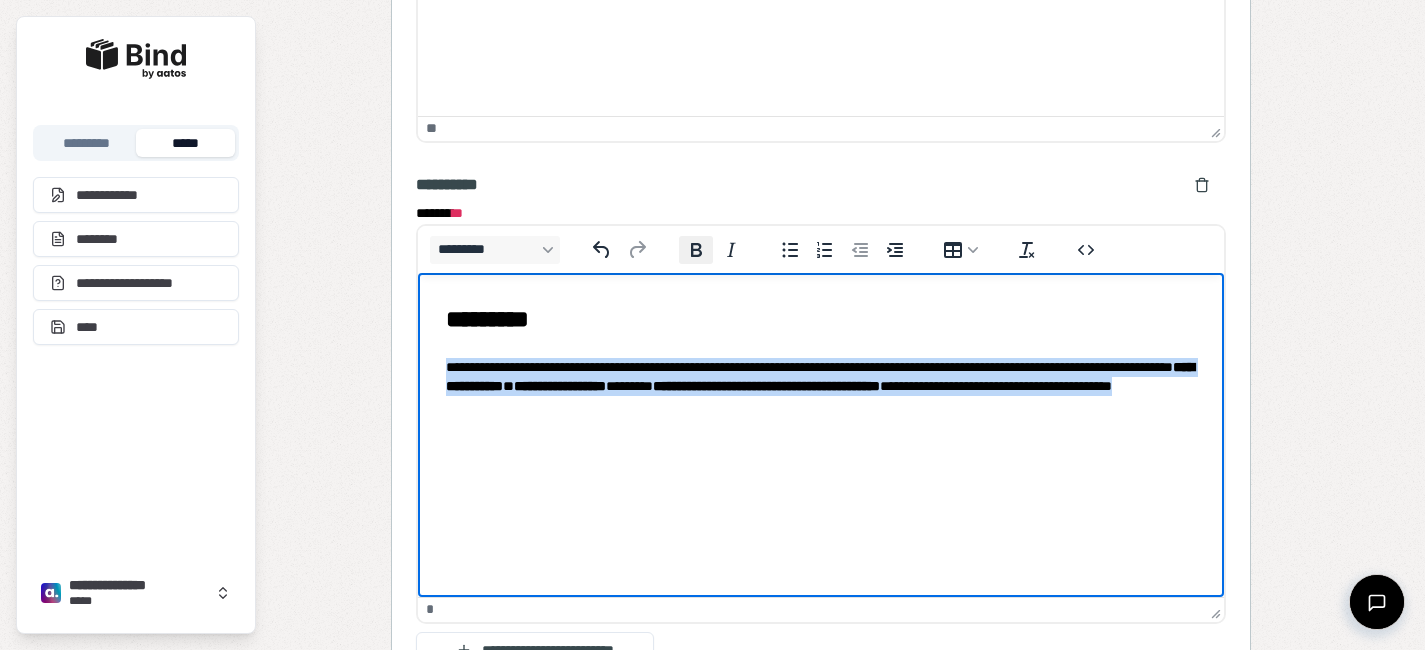 click 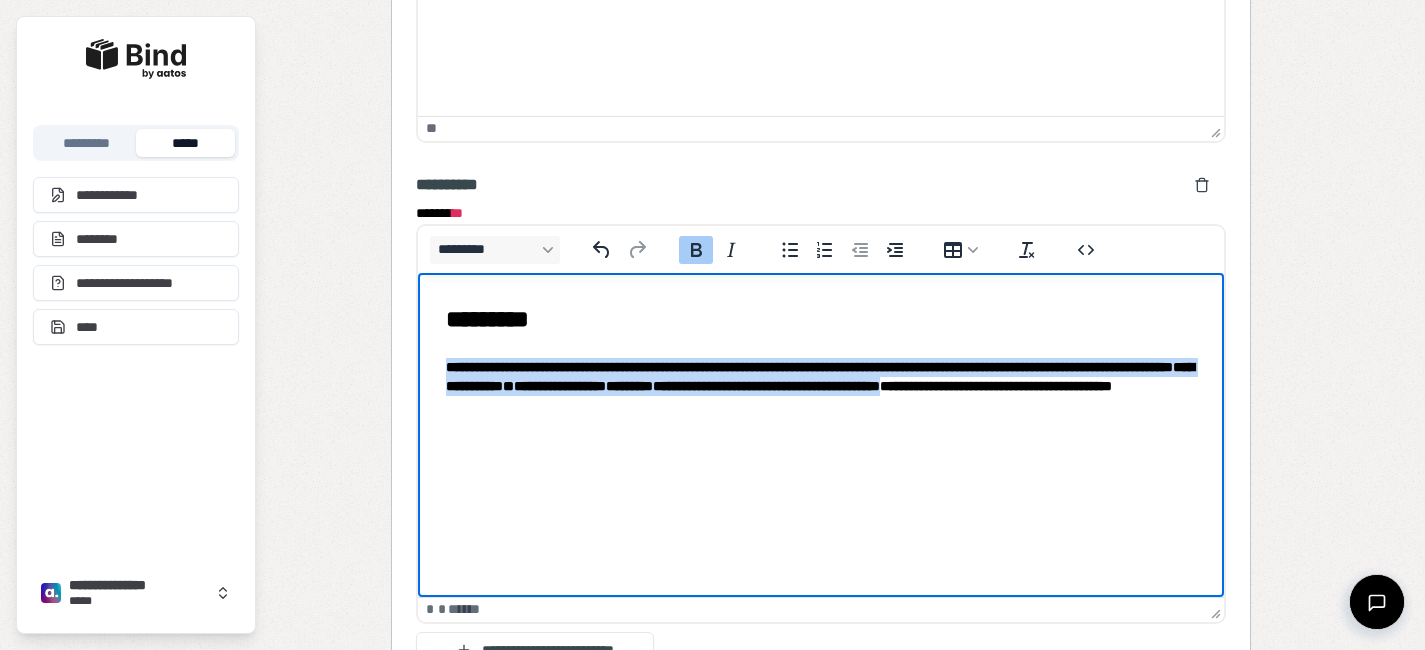 click 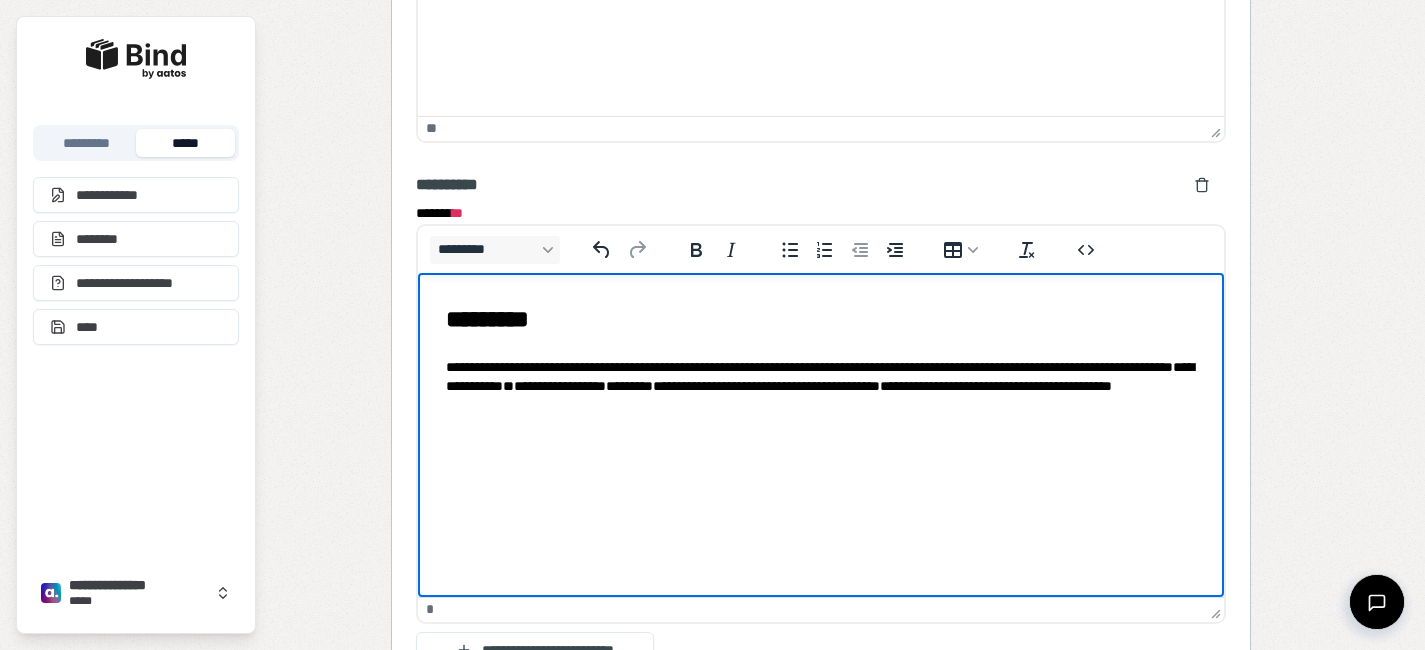 click on "**********" at bounding box center (820, 386) 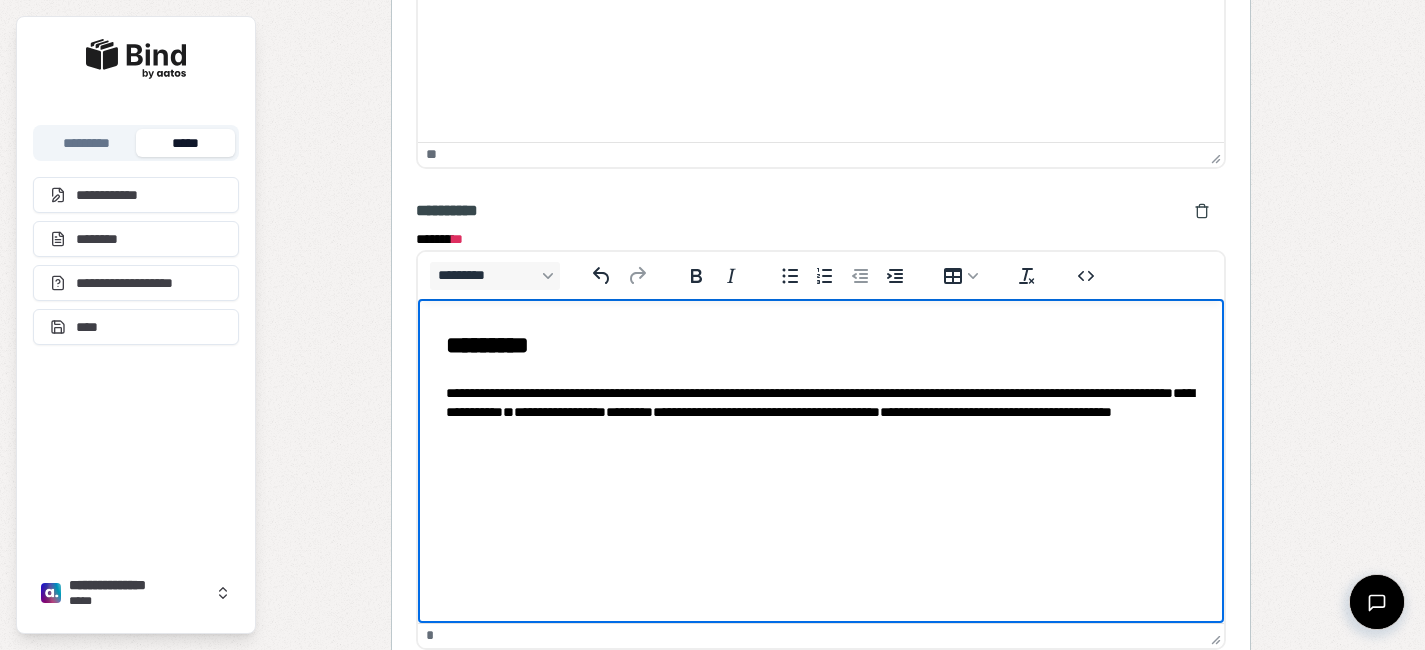 scroll, scrollTop: 3576, scrollLeft: 0, axis: vertical 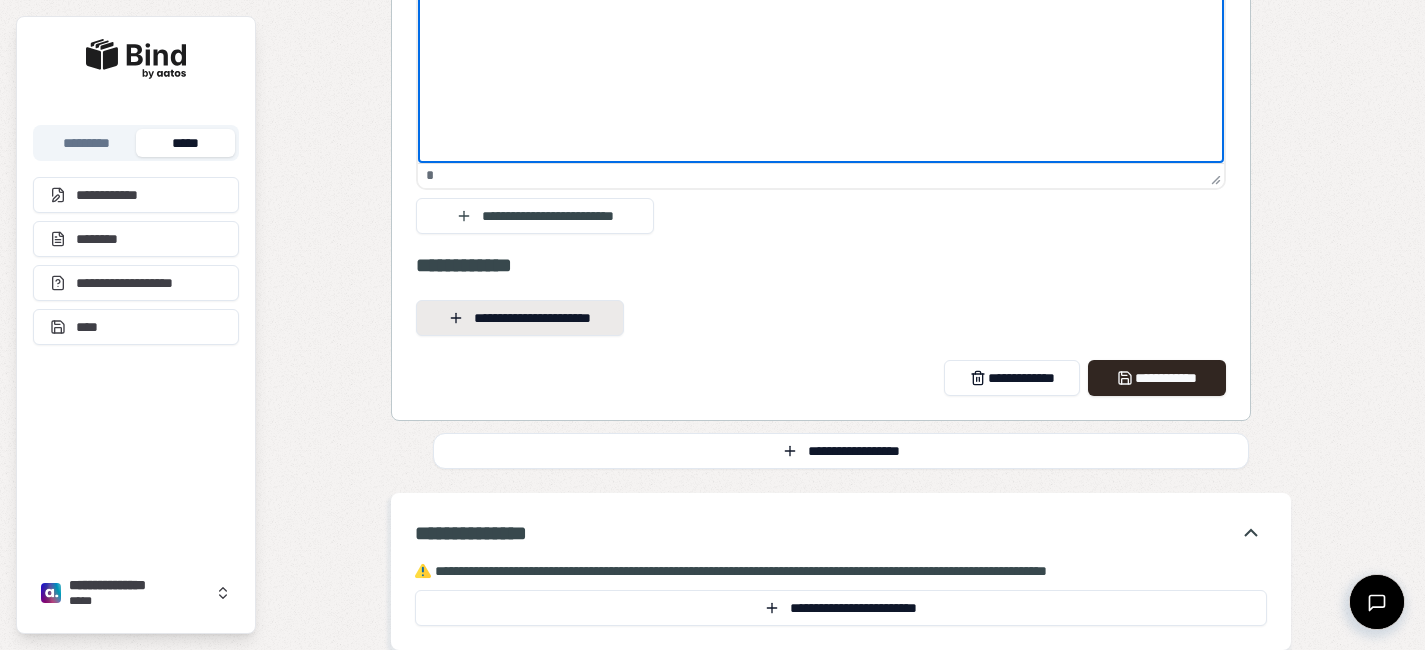 click on "**********" at bounding box center (520, 318) 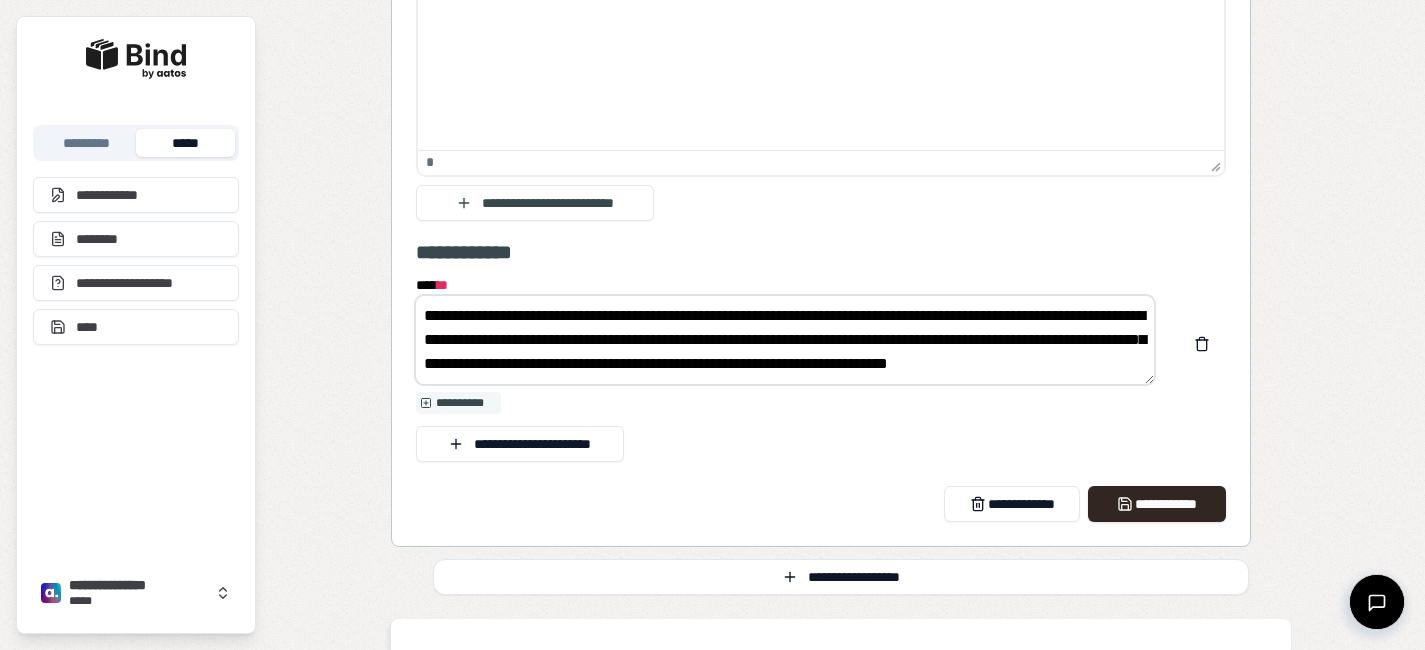 scroll, scrollTop: 24, scrollLeft: 0, axis: vertical 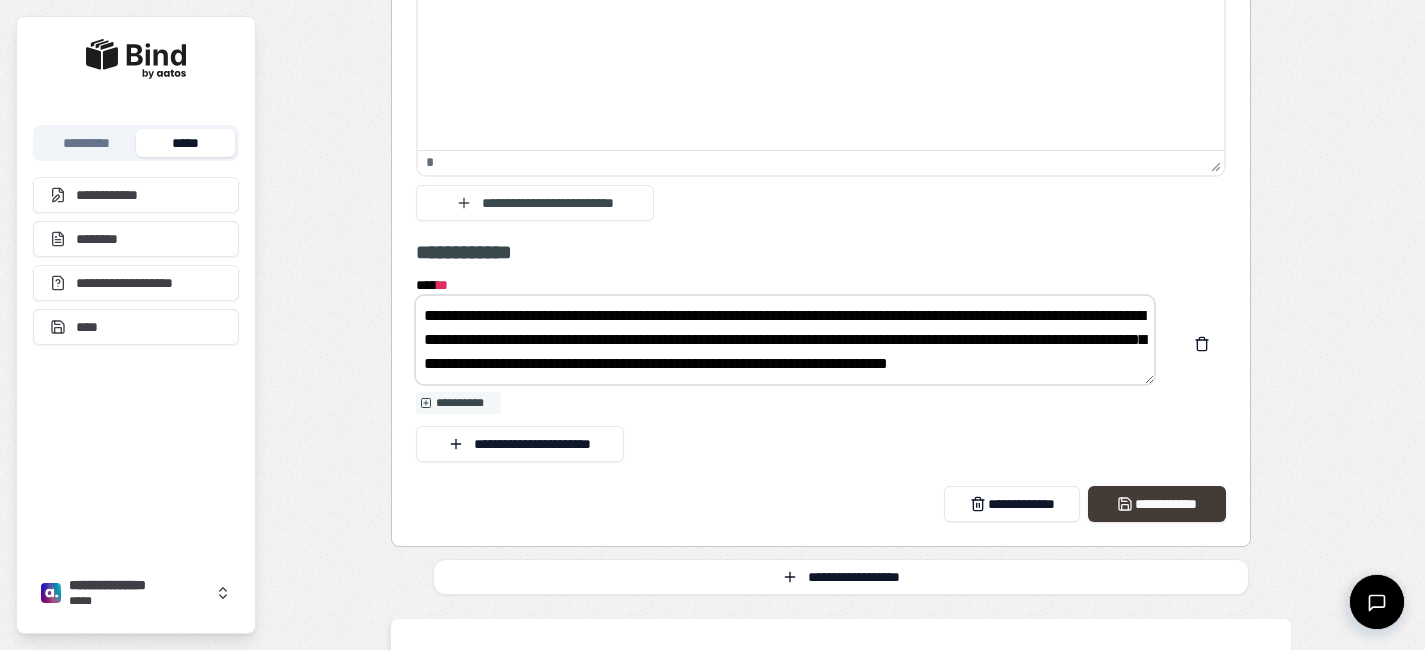 type on "**********" 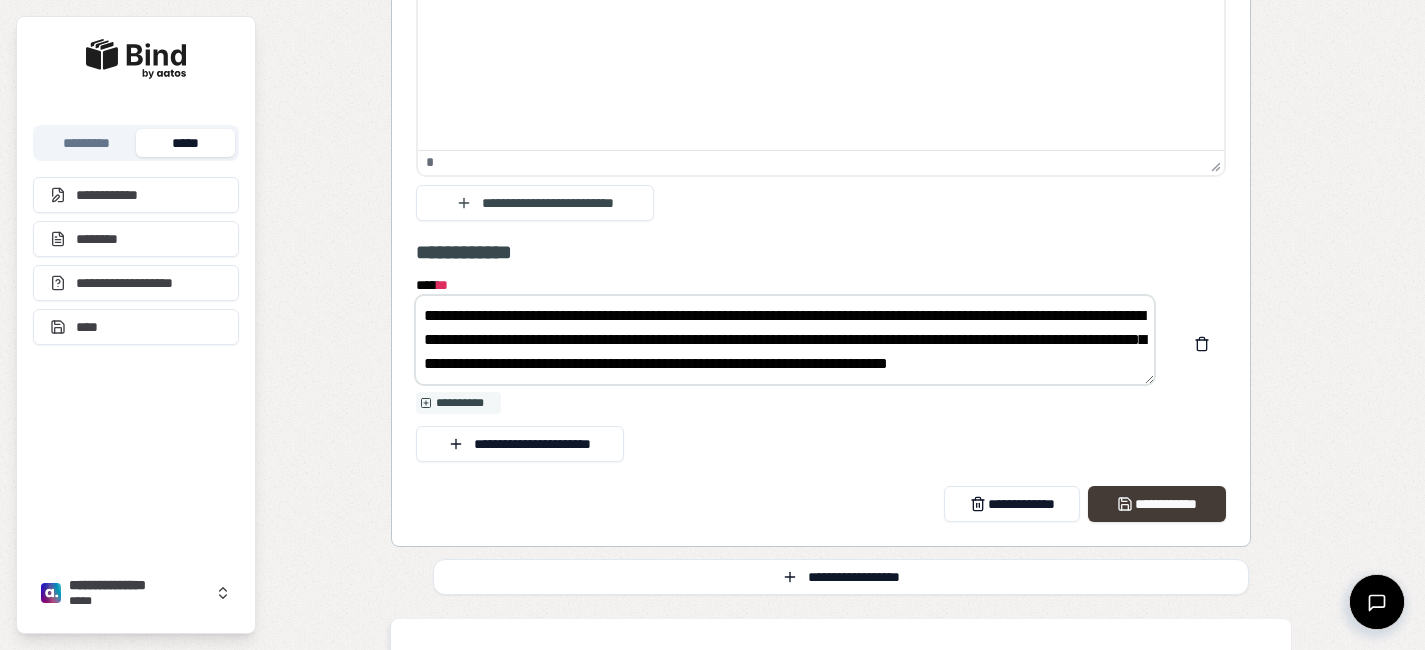 click on "**********" at bounding box center [1156, 504] 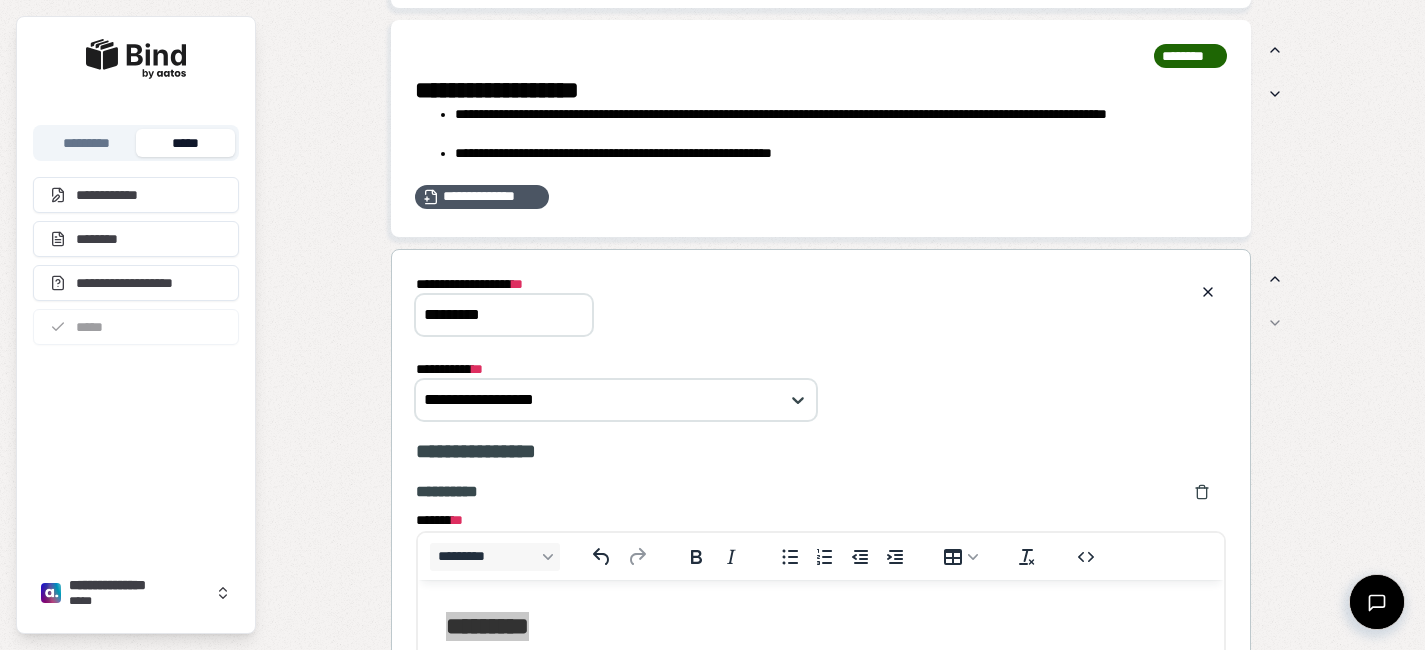 scroll, scrollTop: 2326, scrollLeft: 0, axis: vertical 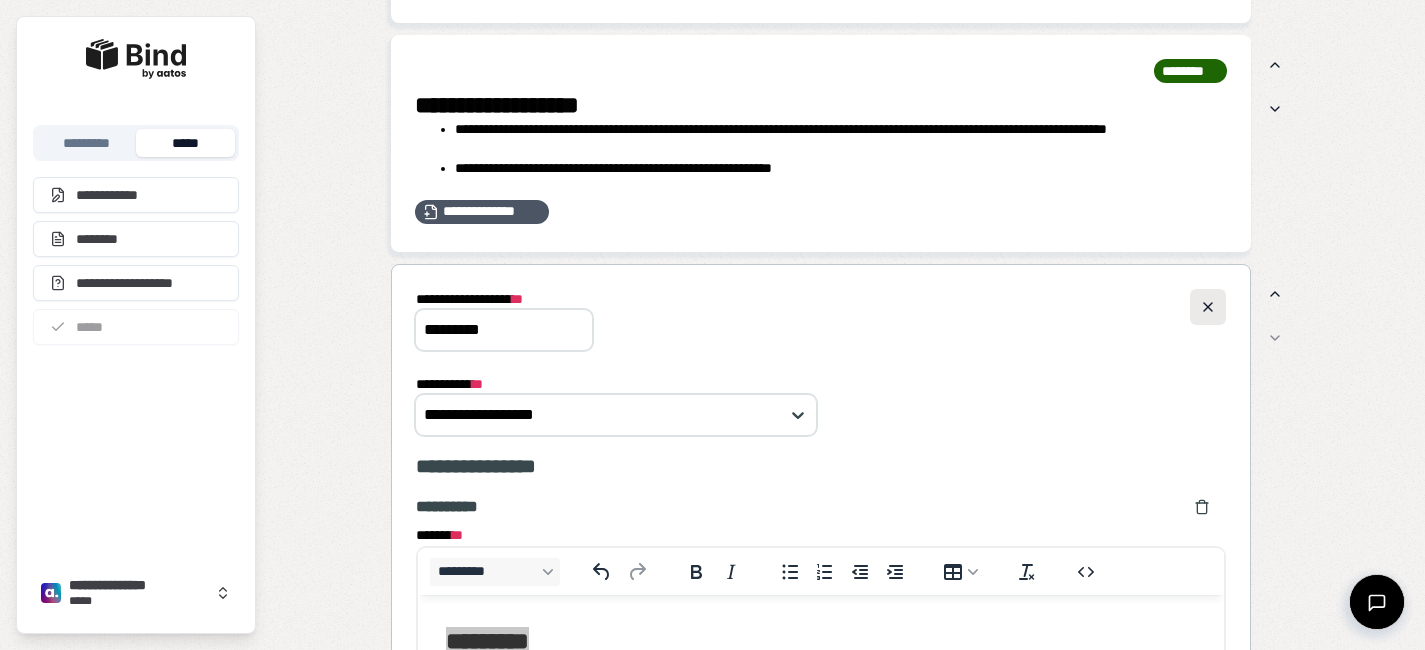 click at bounding box center [1208, 307] 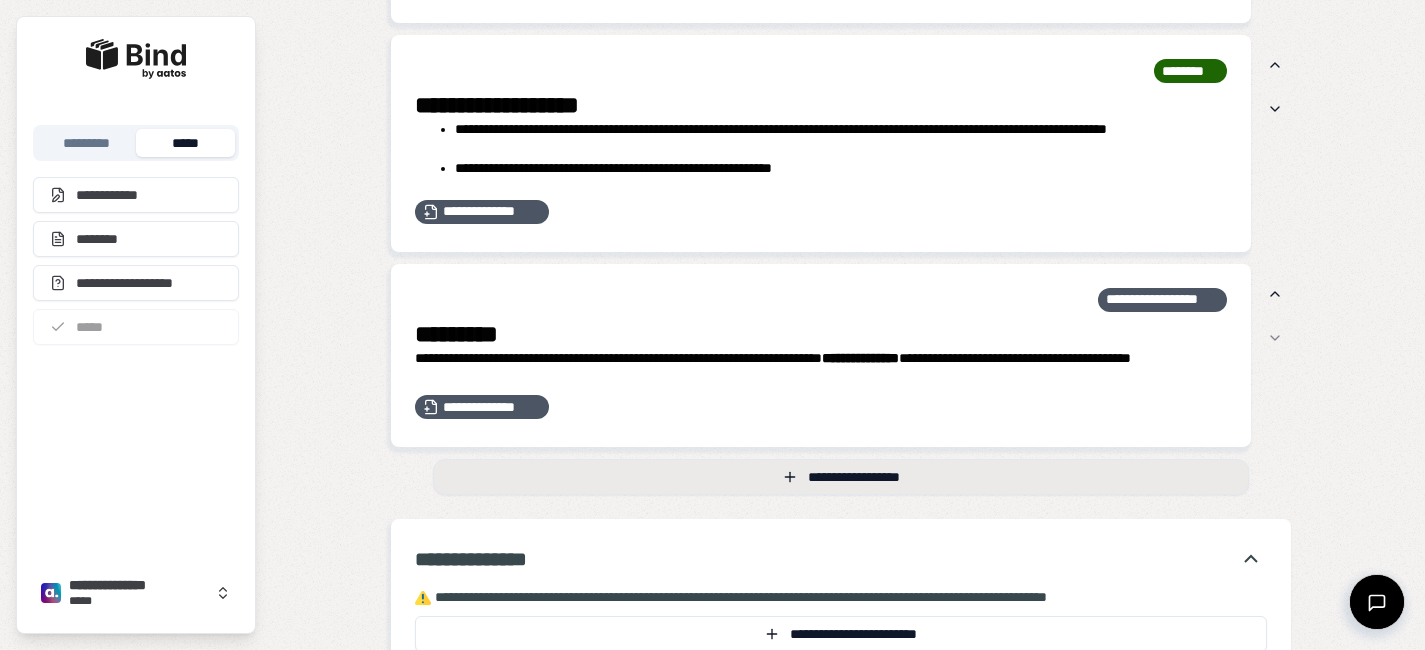 click on "**********" at bounding box center [841, 477] 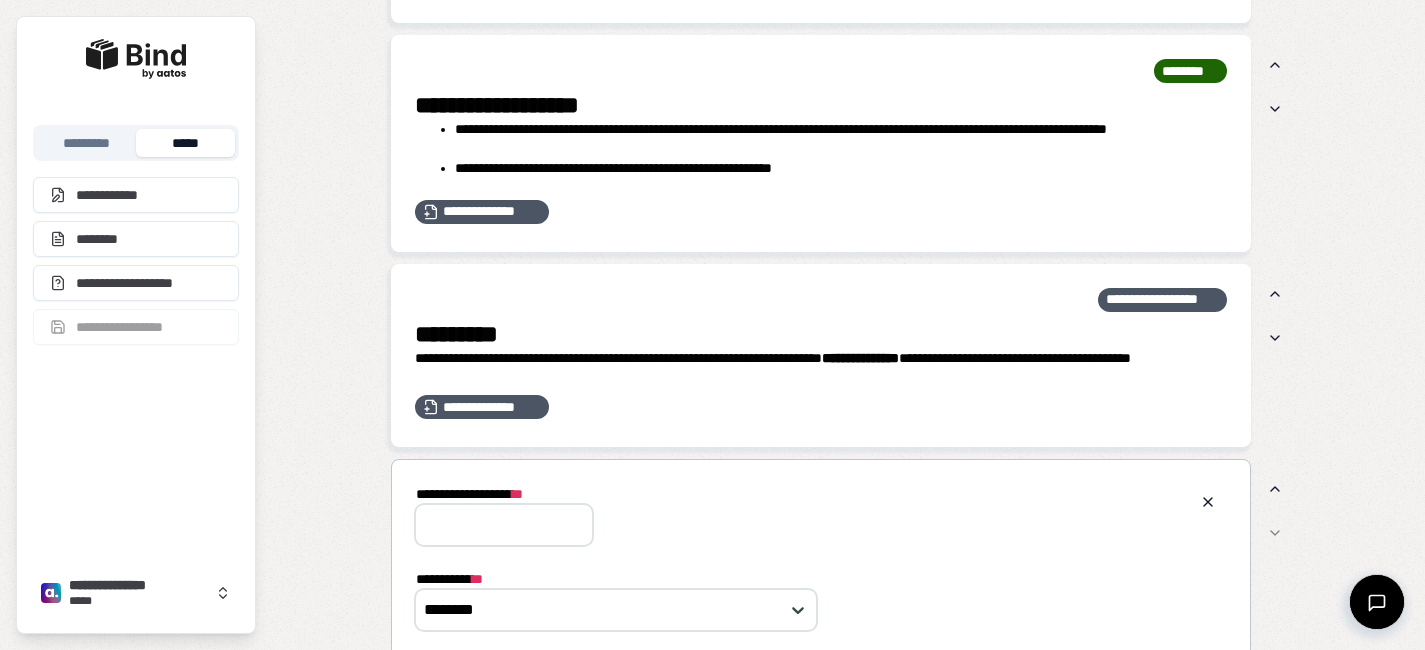scroll, scrollTop: 0, scrollLeft: 0, axis: both 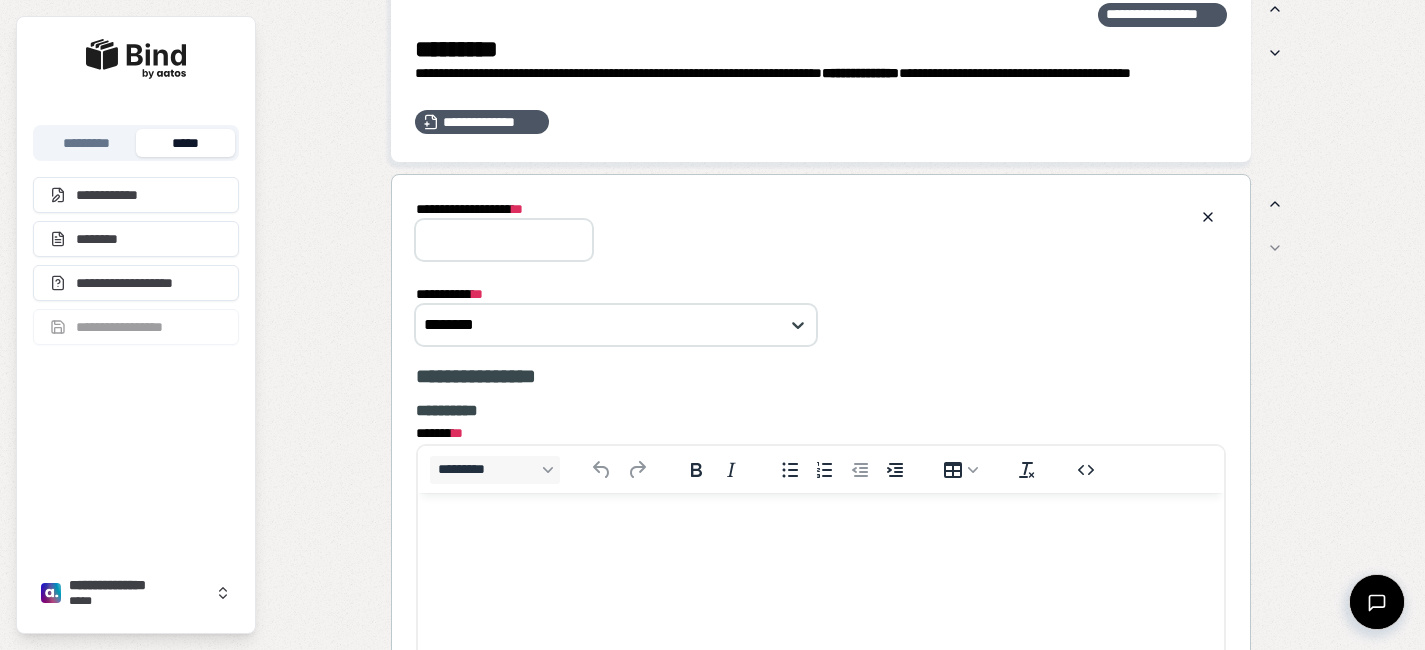click at bounding box center [820, 532] 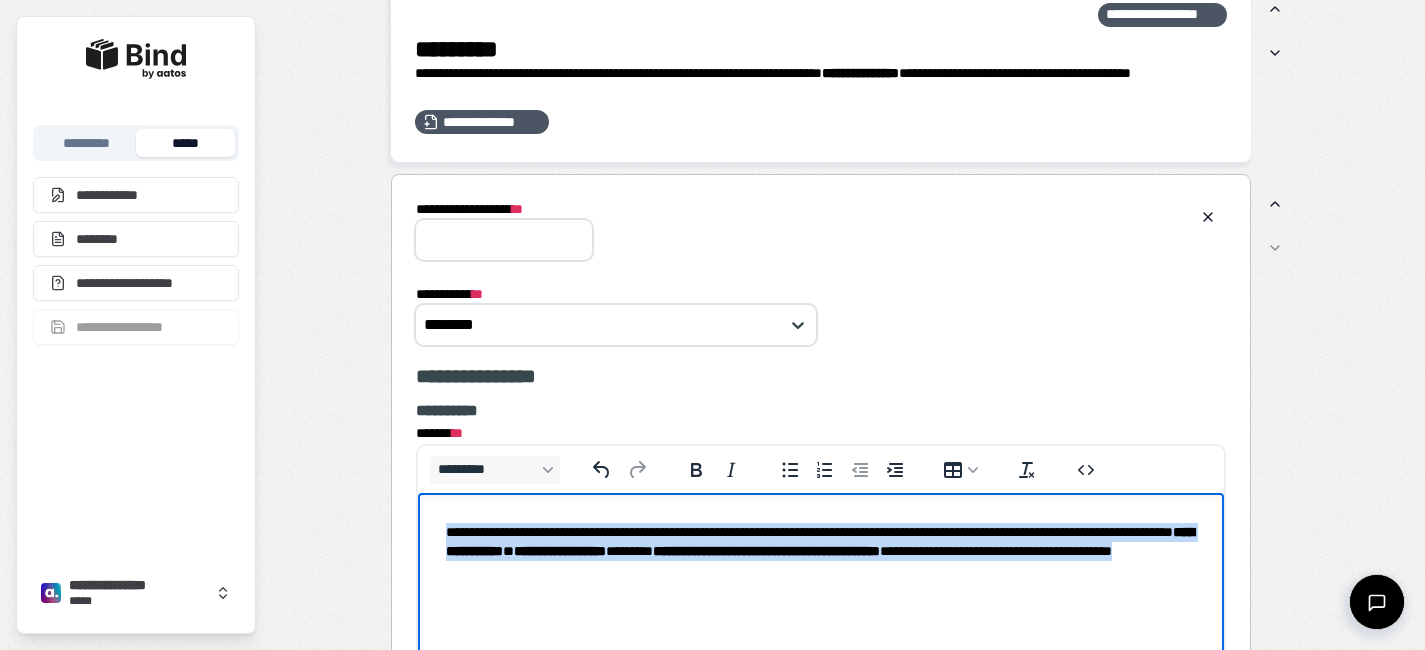 drag, startPoint x: 700, startPoint y: 532, endPoint x: 429, endPoint y: 424, distance: 291.7276 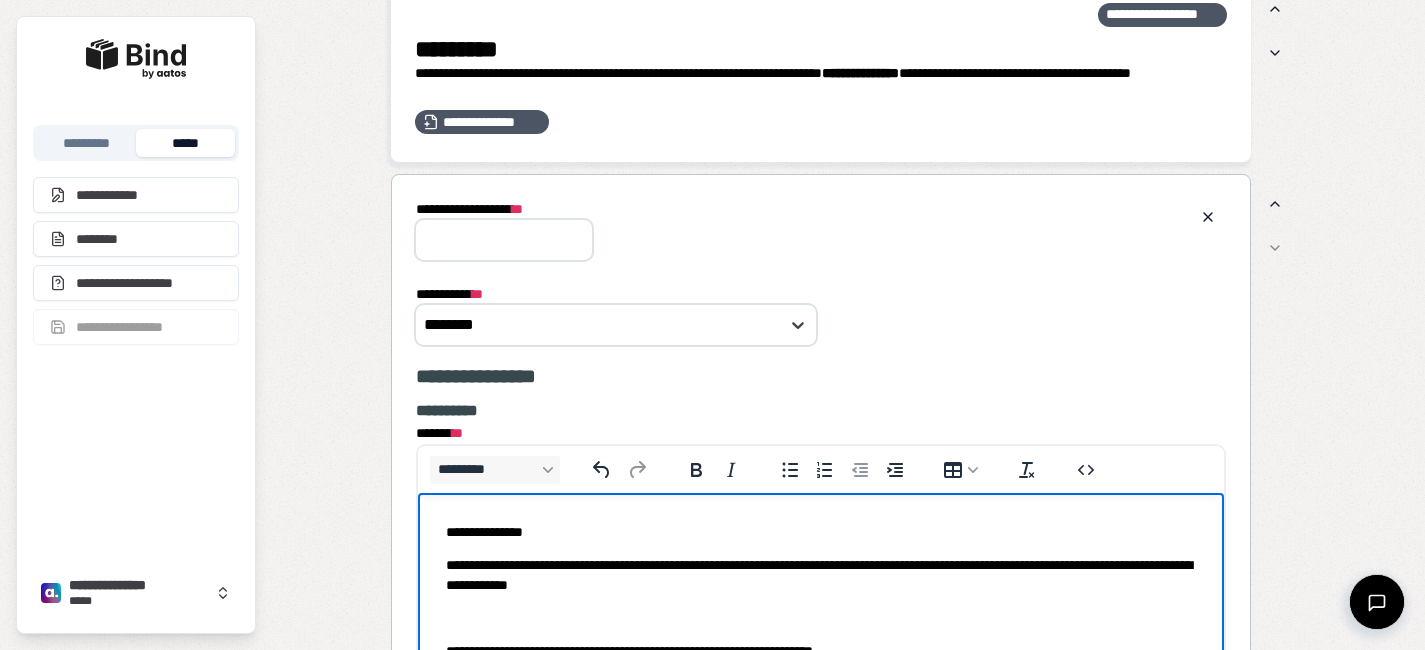 scroll, scrollTop: 2617, scrollLeft: 0, axis: vertical 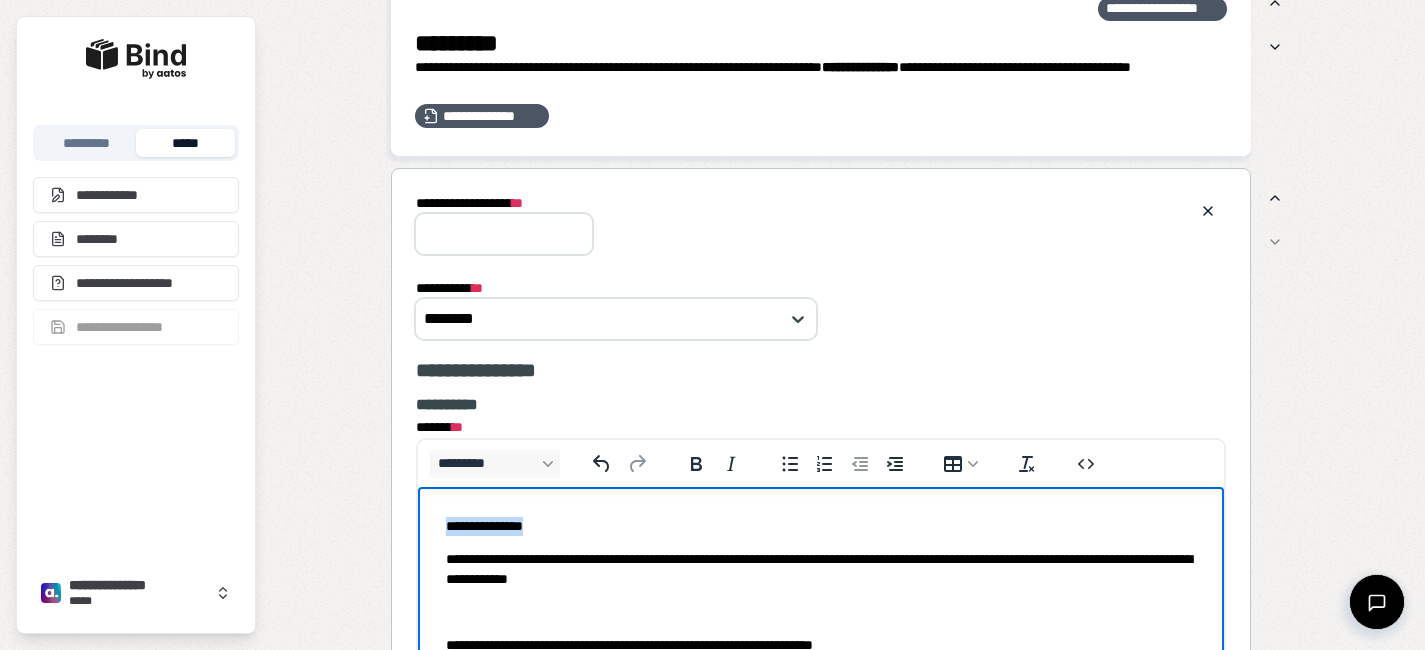 drag, startPoint x: 560, startPoint y: 524, endPoint x: 394, endPoint y: 501, distance: 167.5858 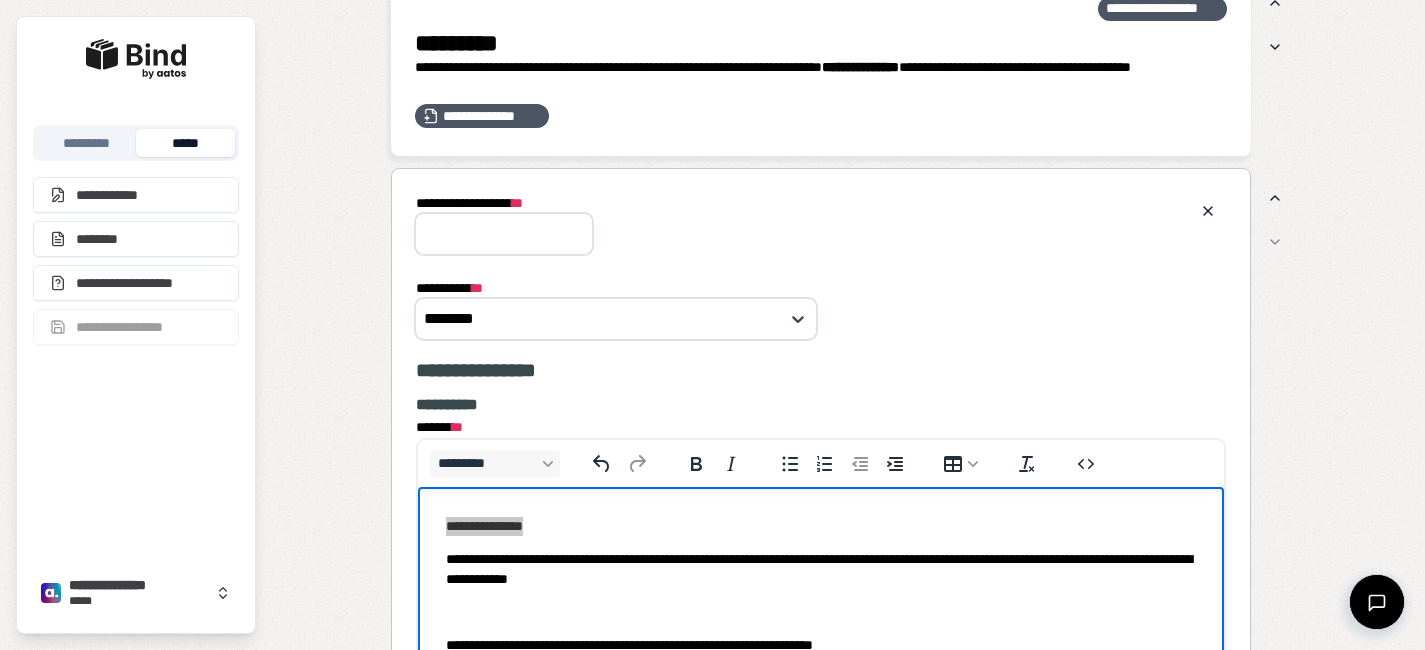 click on "**********" at bounding box center (500, 203) 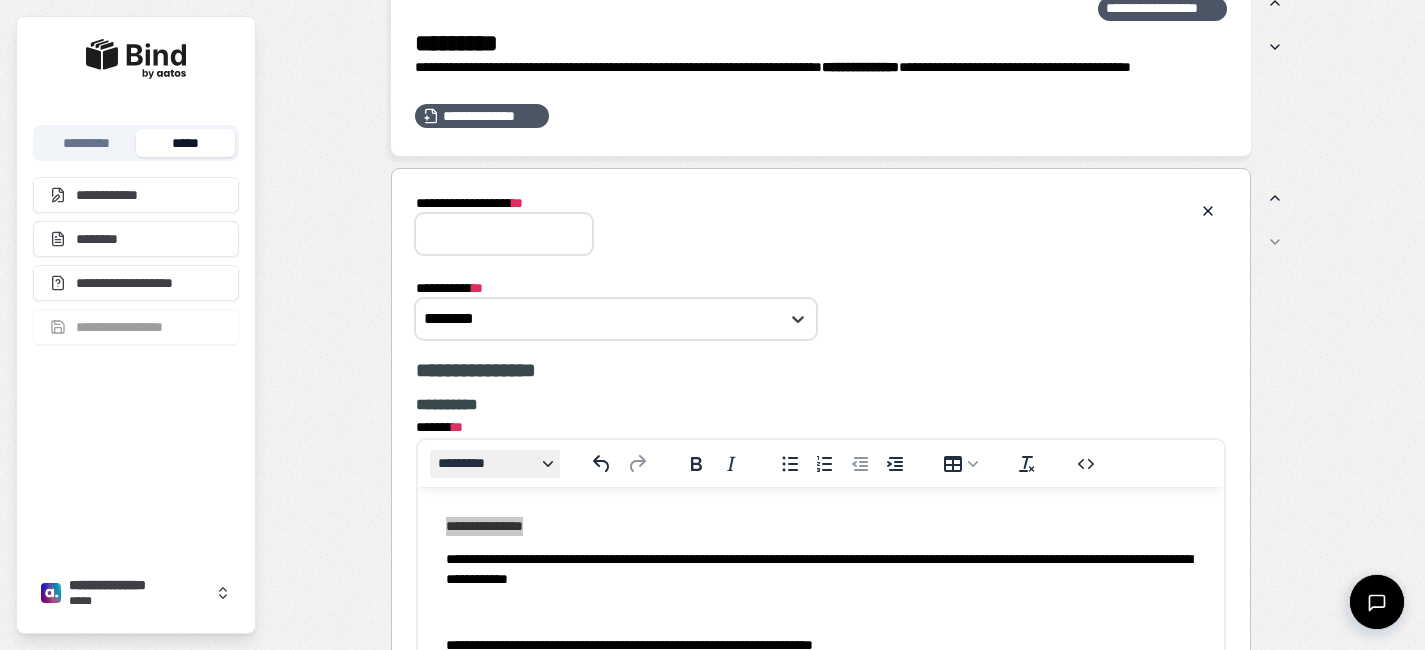 paste on "**********" 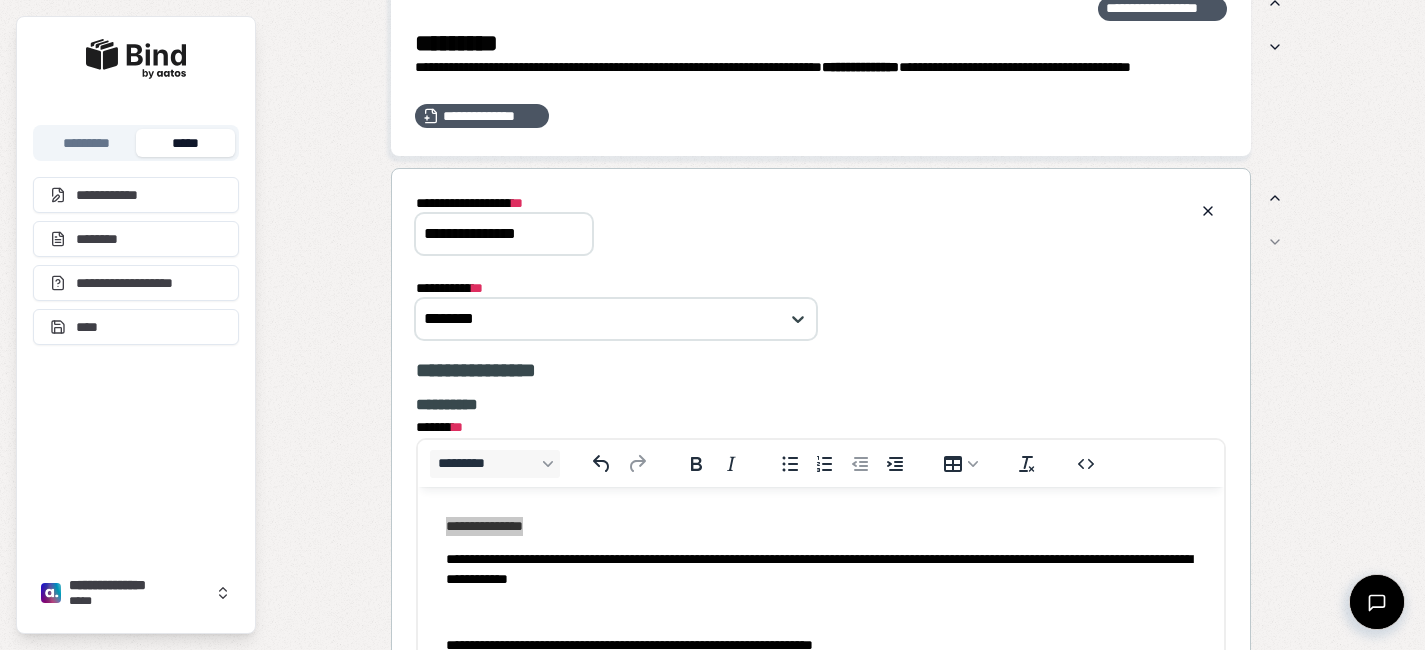 type on "**********" 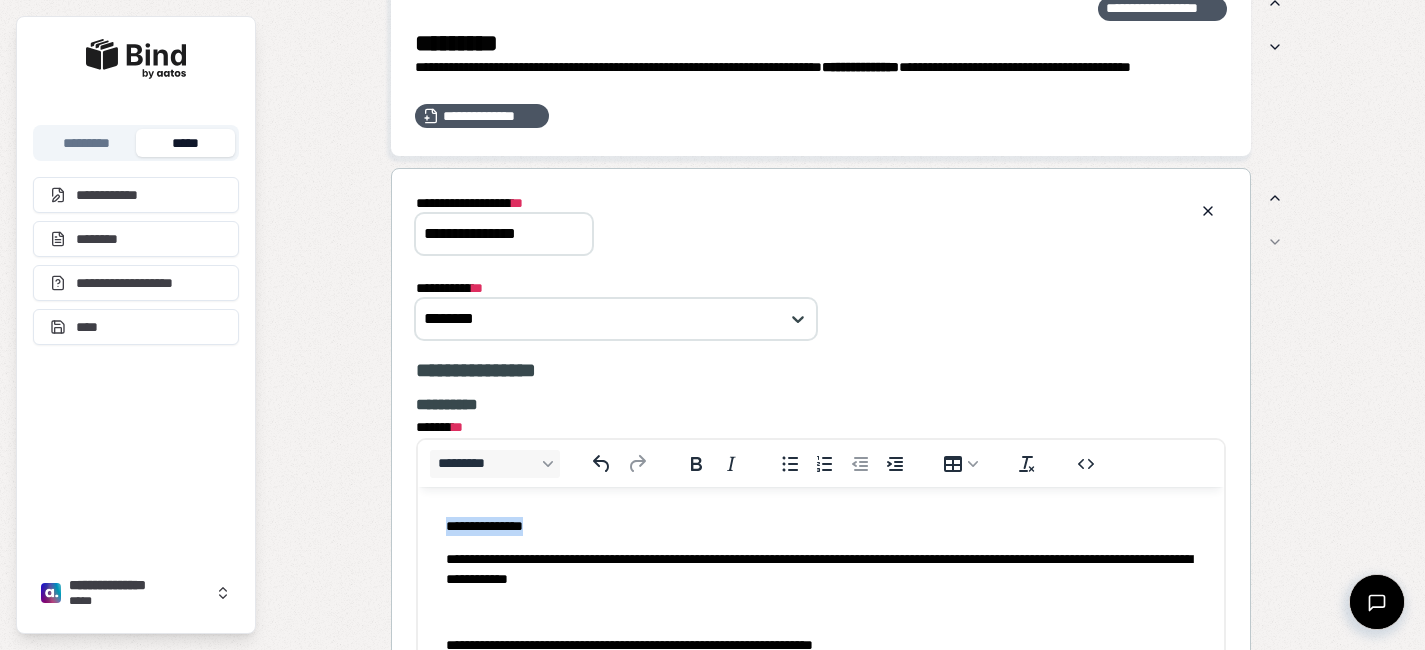 click on "**********" at bounding box center (820, 526) 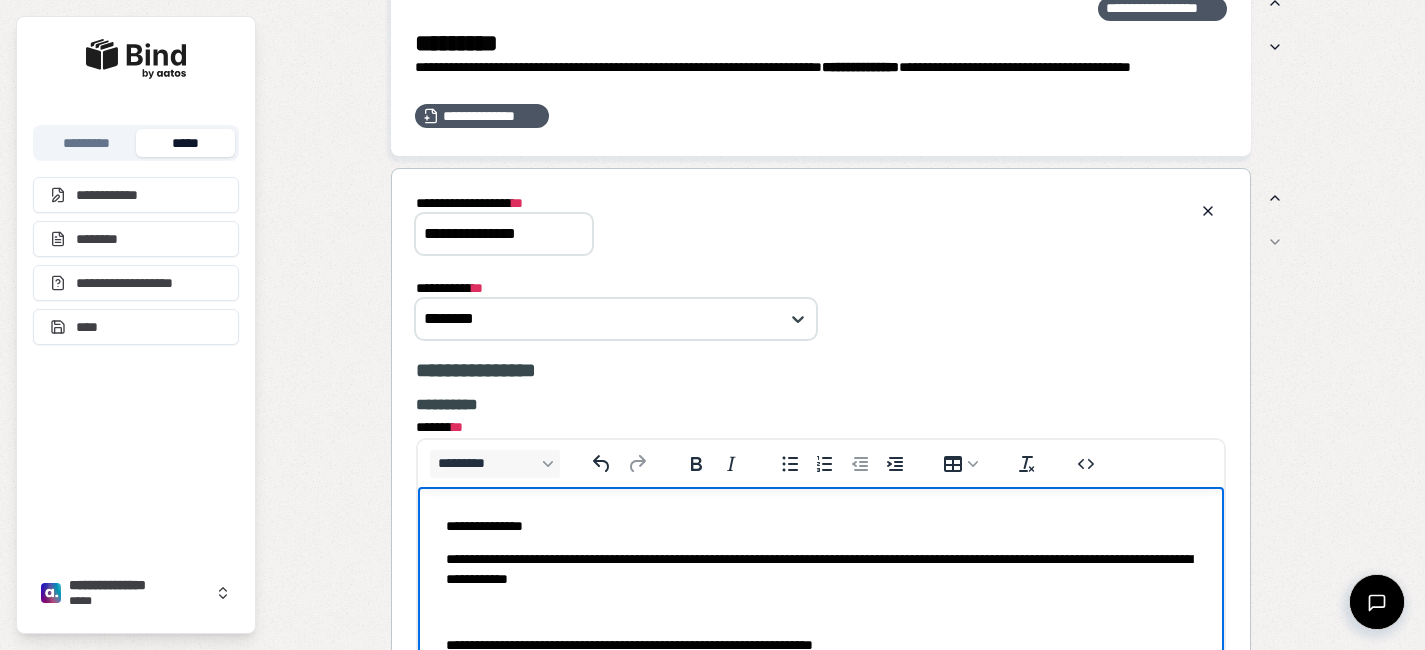 click on "******* * *" at bounding box center [821, 405] 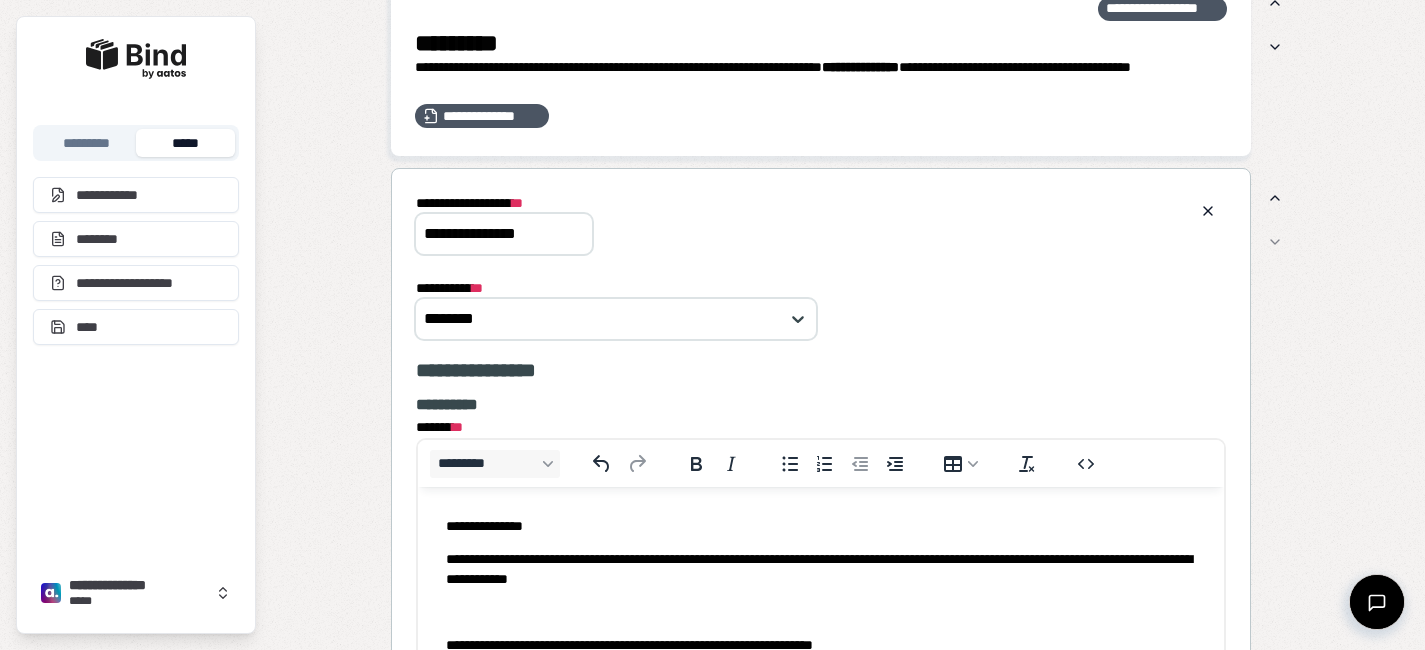 click on "**********" at bounding box center (820, 526) 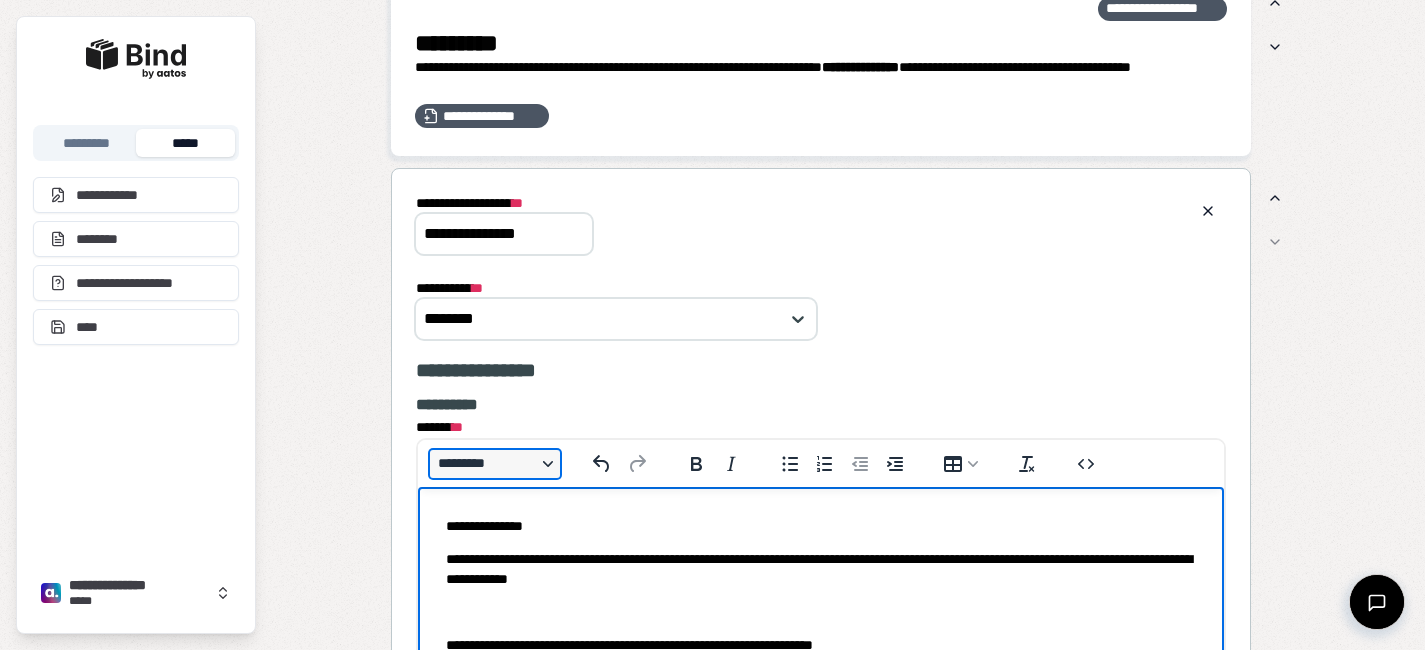 click on "*********" at bounding box center [495, 464] 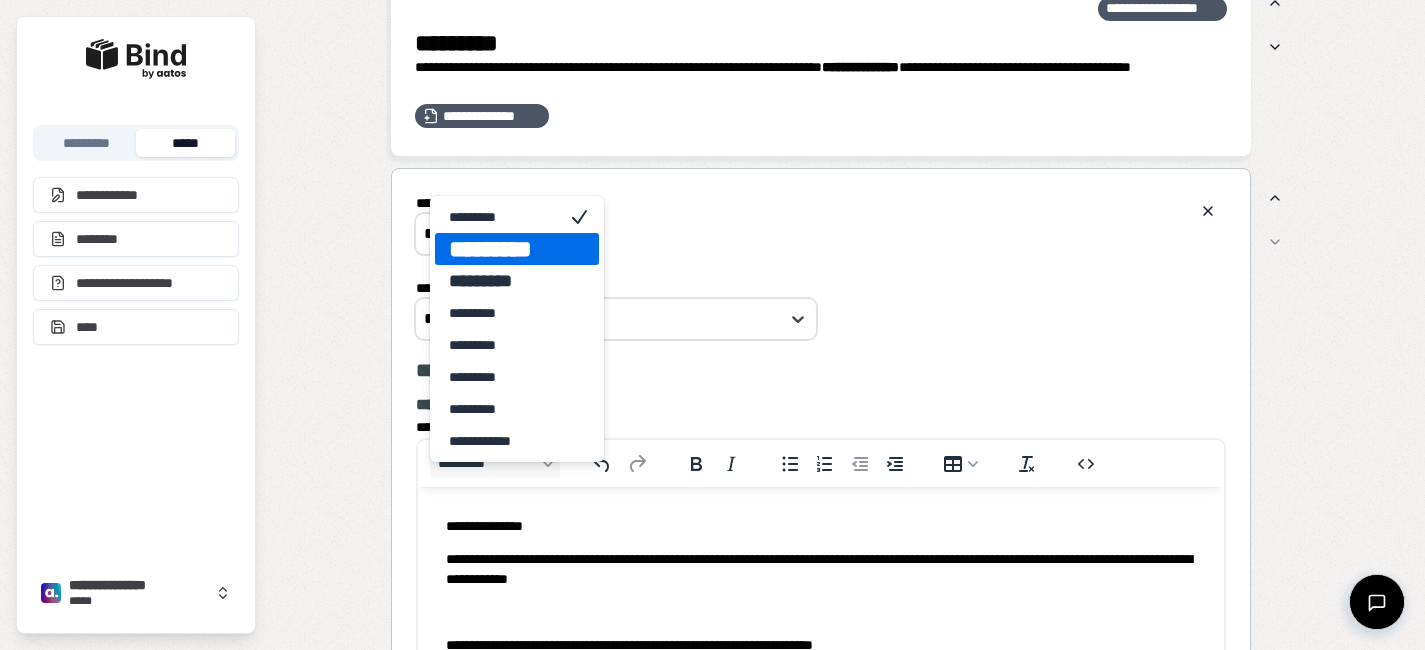 click on "*********" at bounding box center [503, 249] 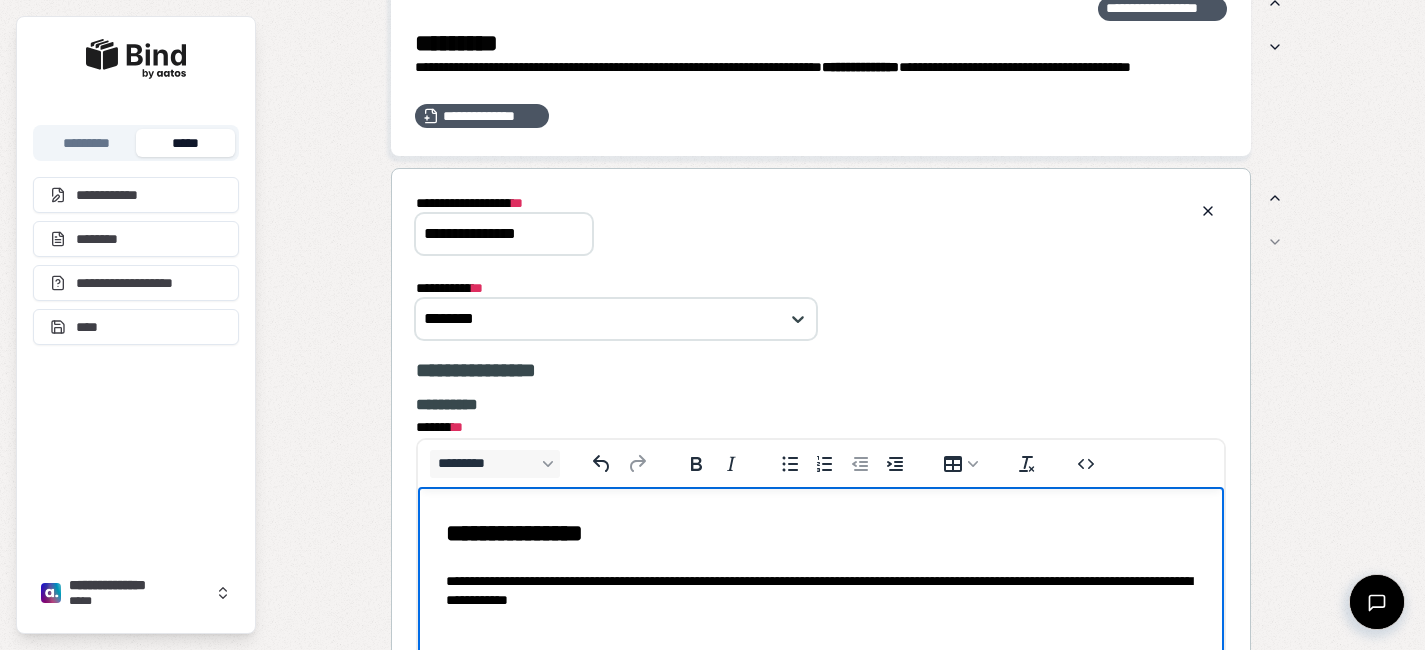 click on "**********" at bounding box center [820, 533] 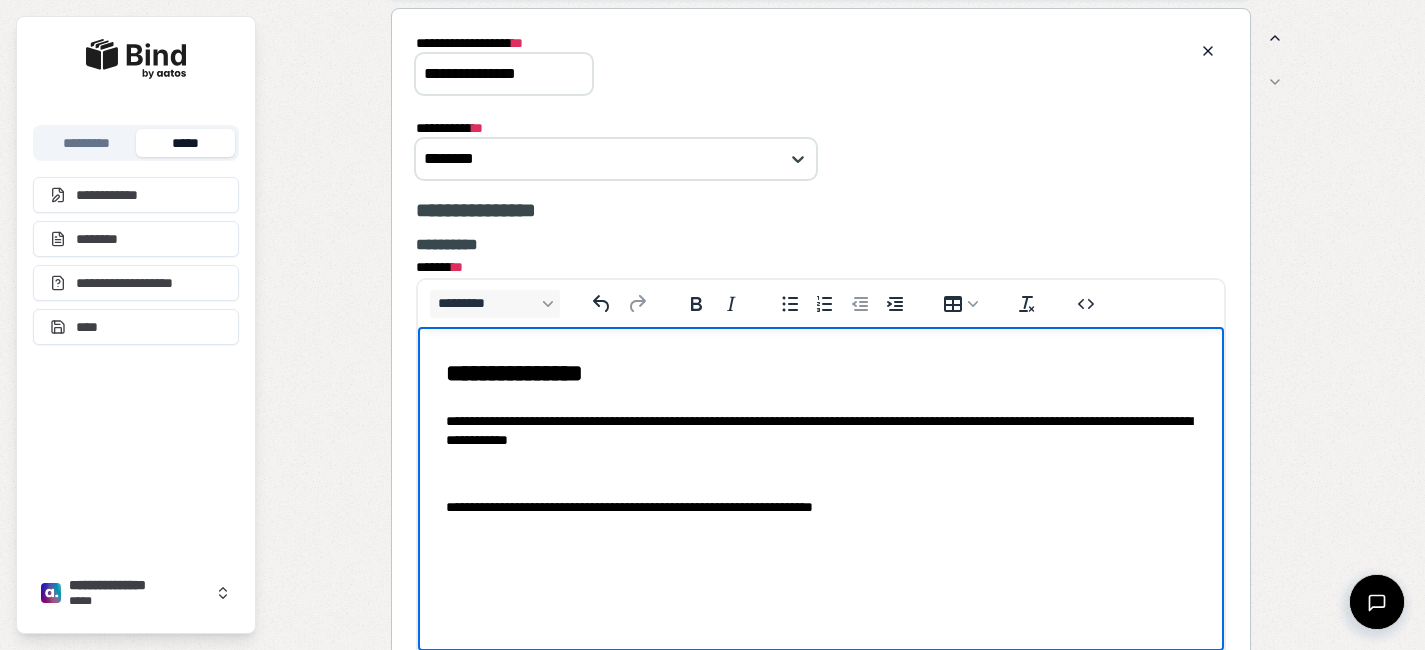 scroll, scrollTop: 2797, scrollLeft: 0, axis: vertical 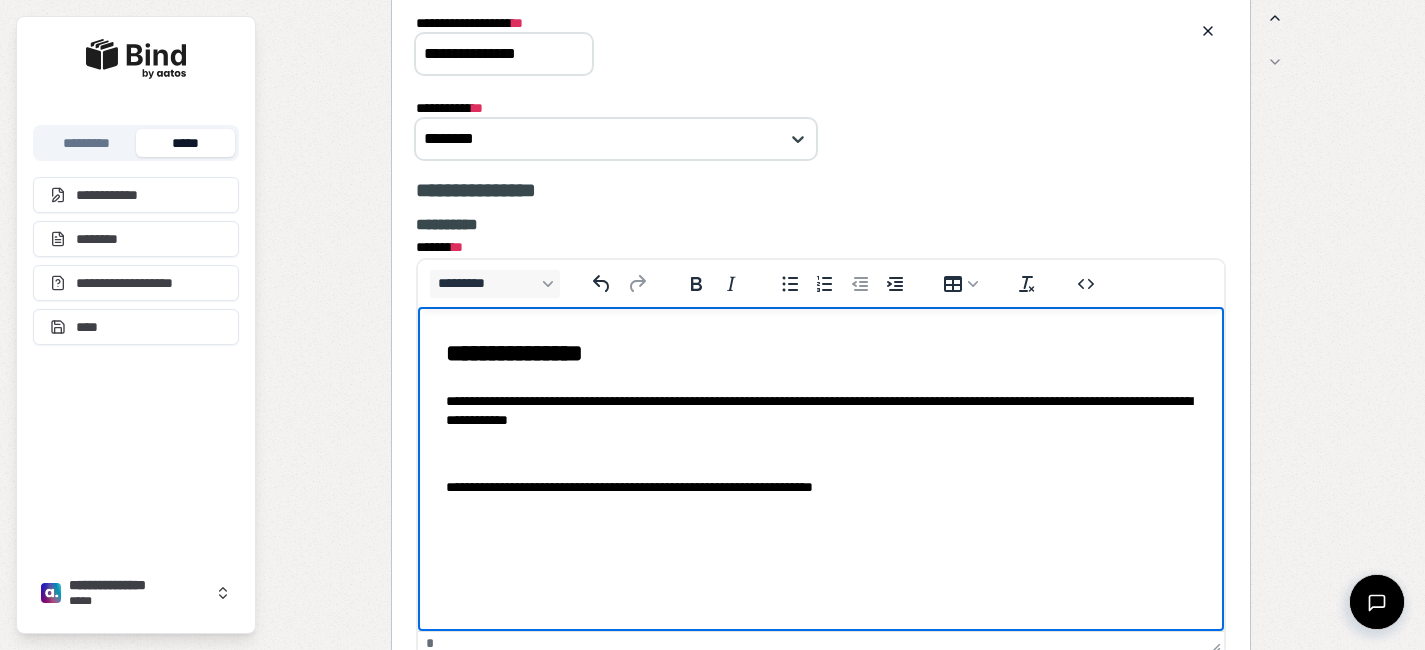 click at bounding box center [820, 453] 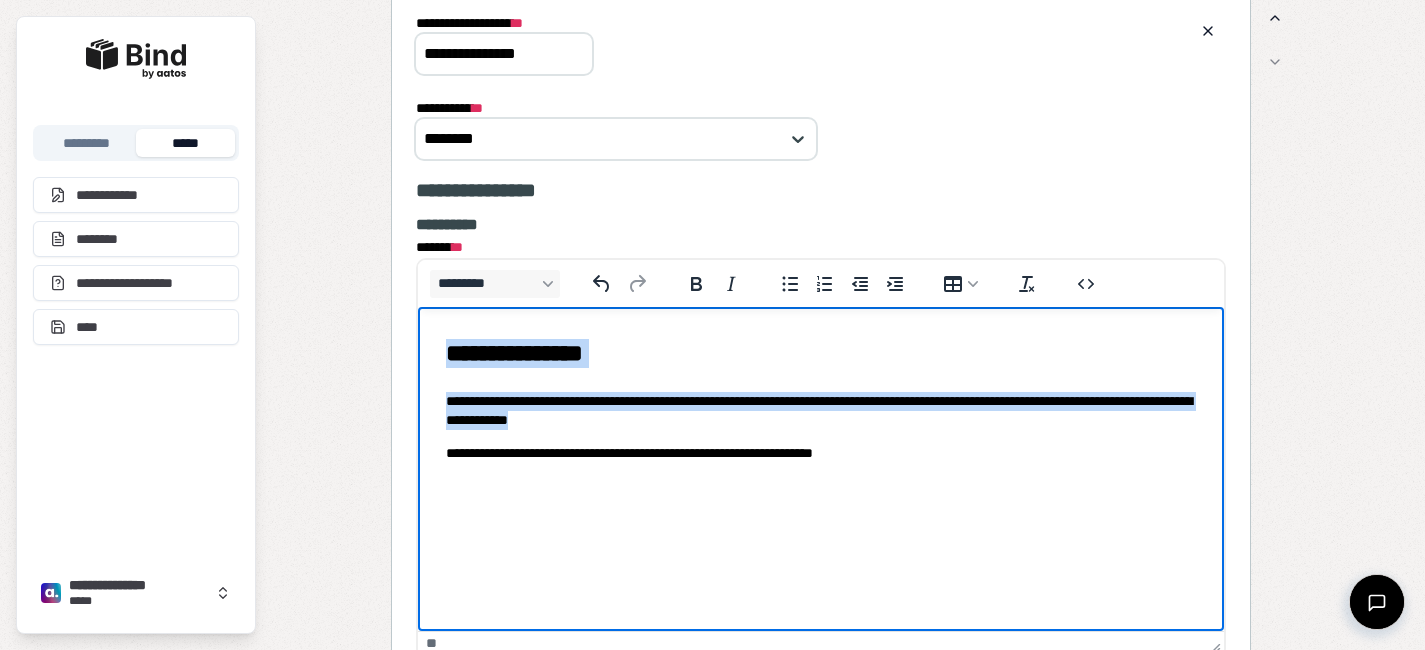 copy on "**********" 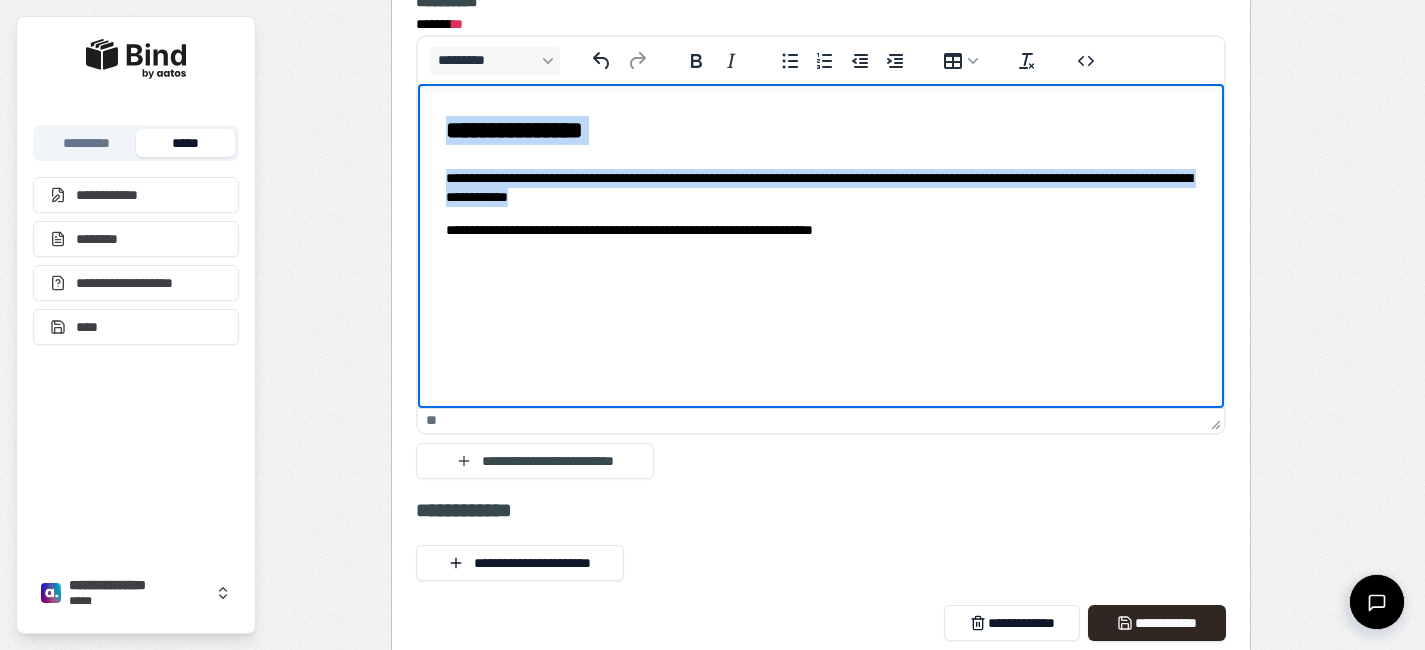 scroll, scrollTop: 3050, scrollLeft: 0, axis: vertical 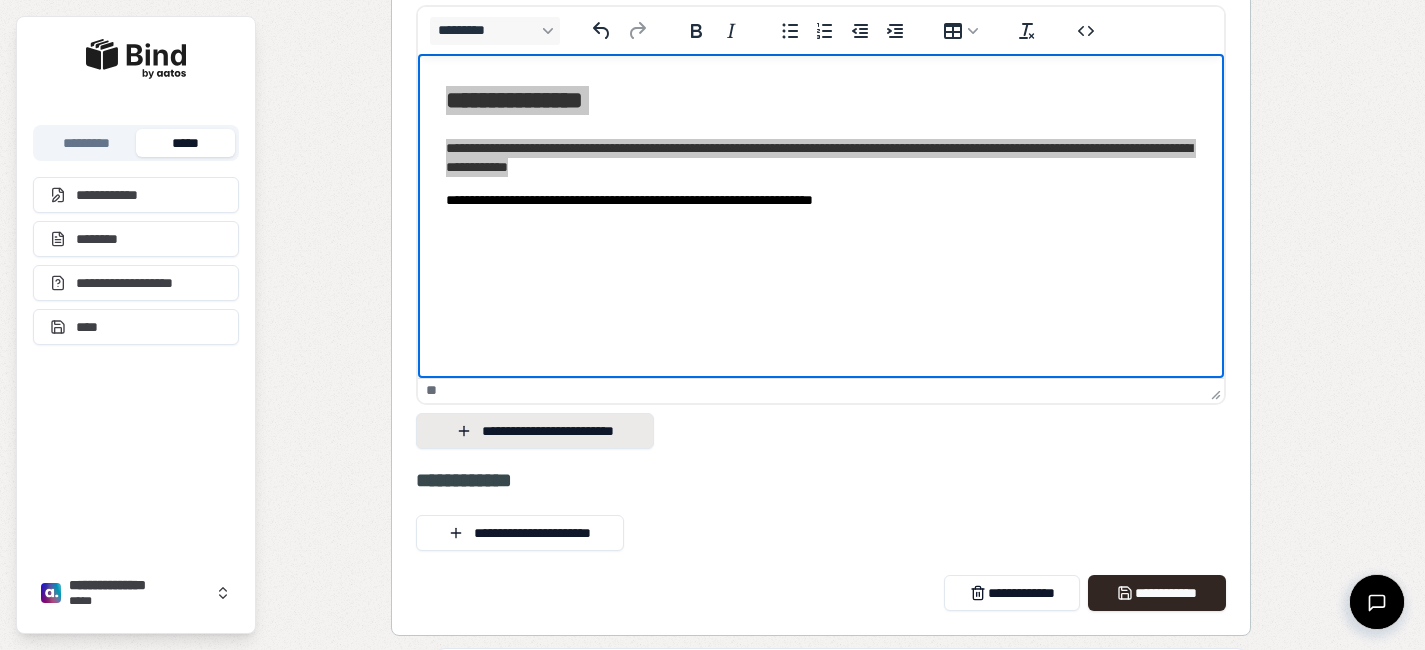 click on "**********" at bounding box center (535, 431) 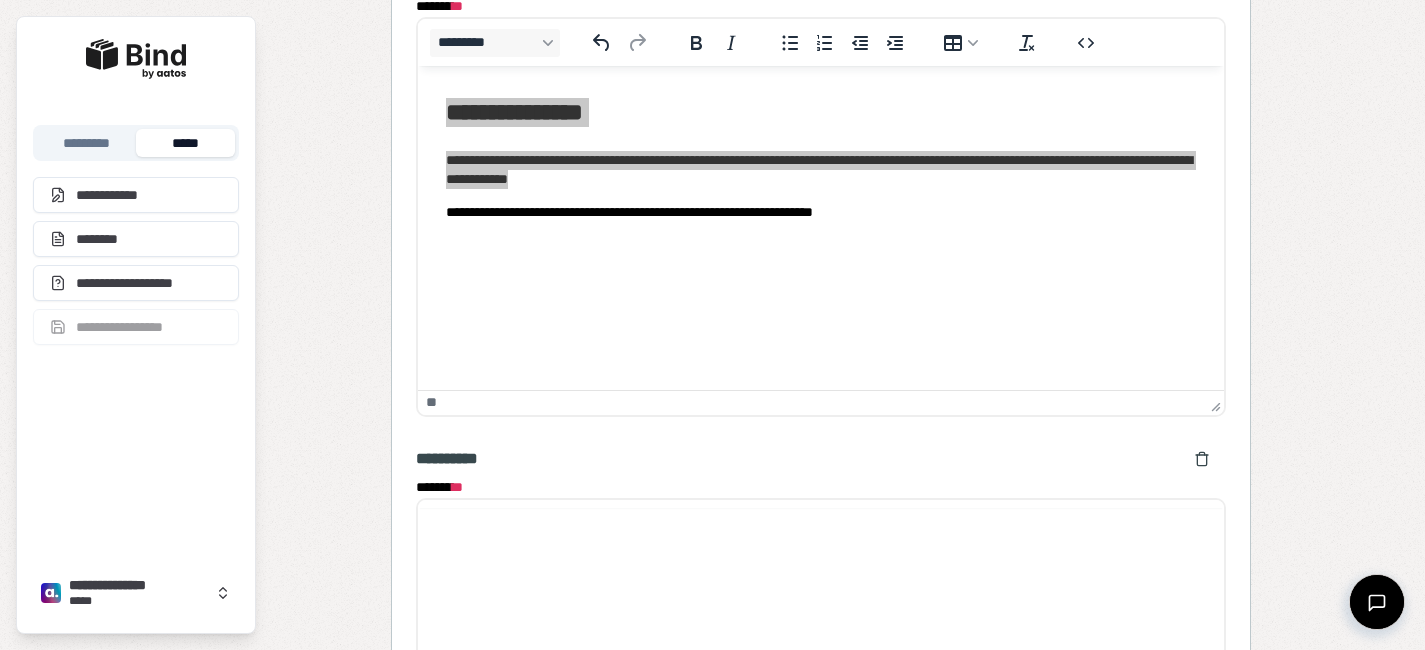 scroll, scrollTop: 0, scrollLeft: 0, axis: both 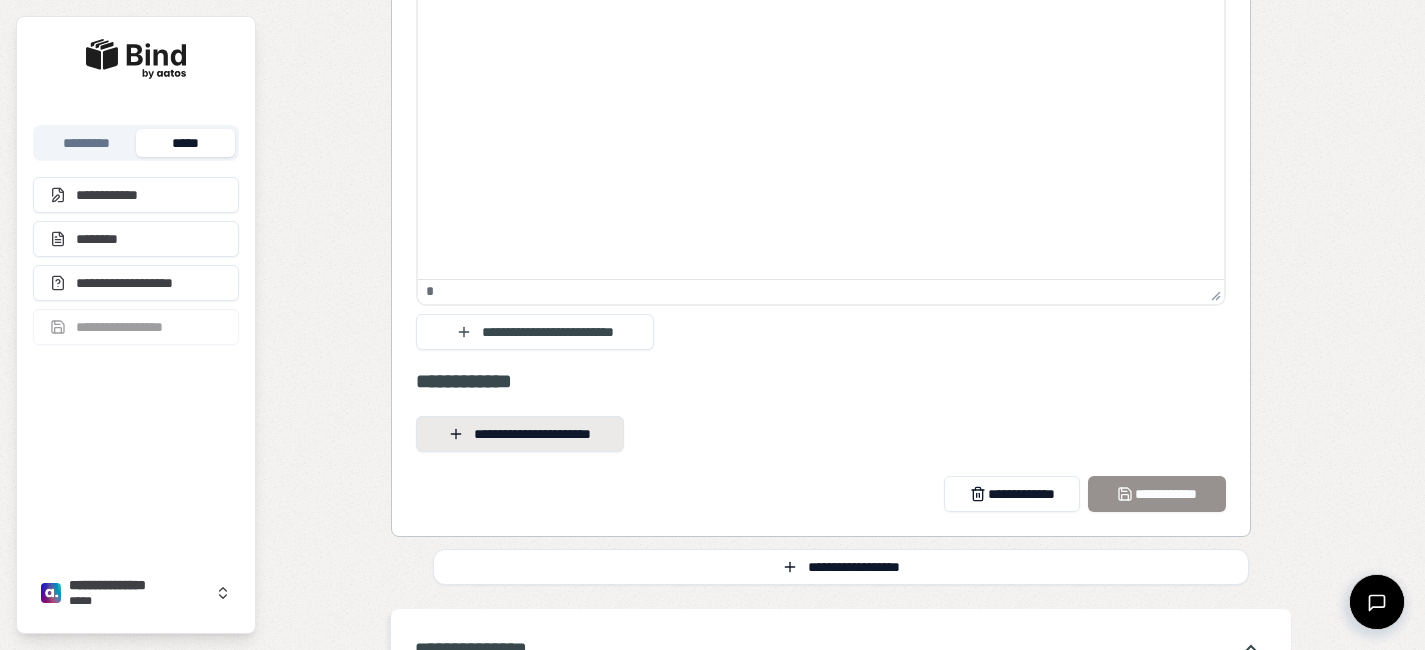 click on "**********" at bounding box center [520, 434] 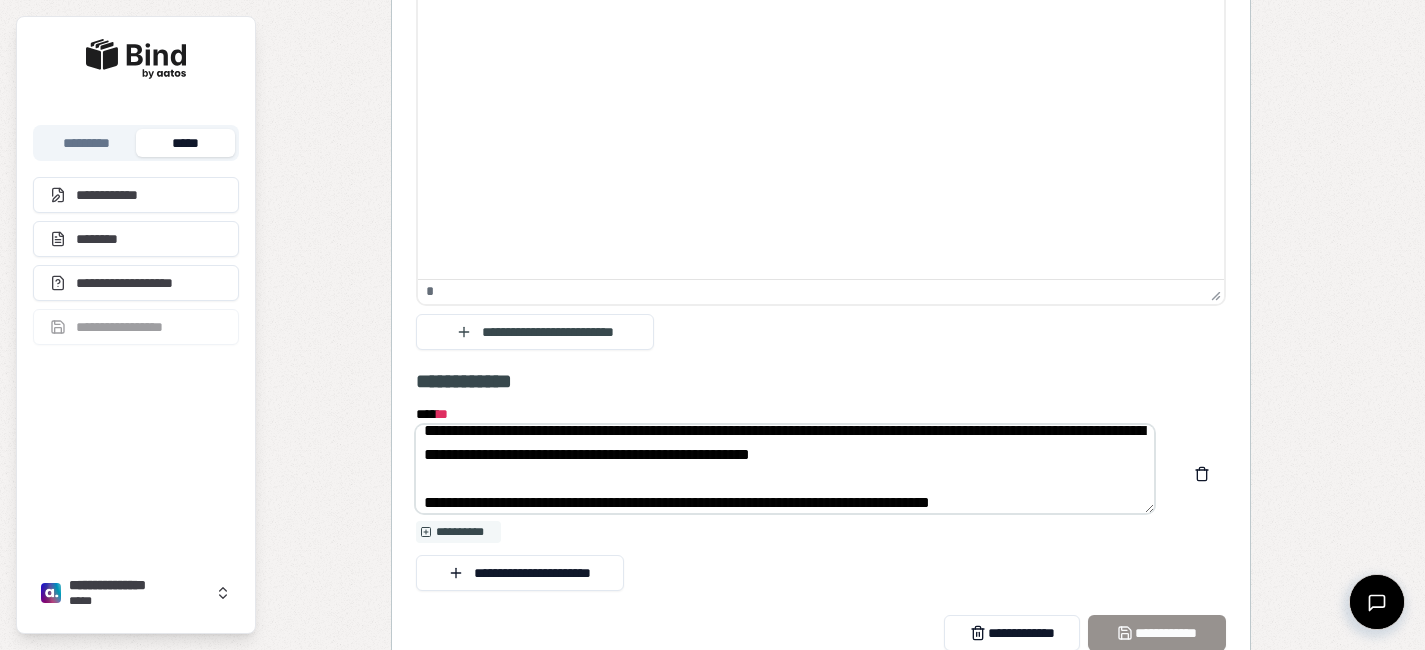 scroll, scrollTop: 0, scrollLeft: 0, axis: both 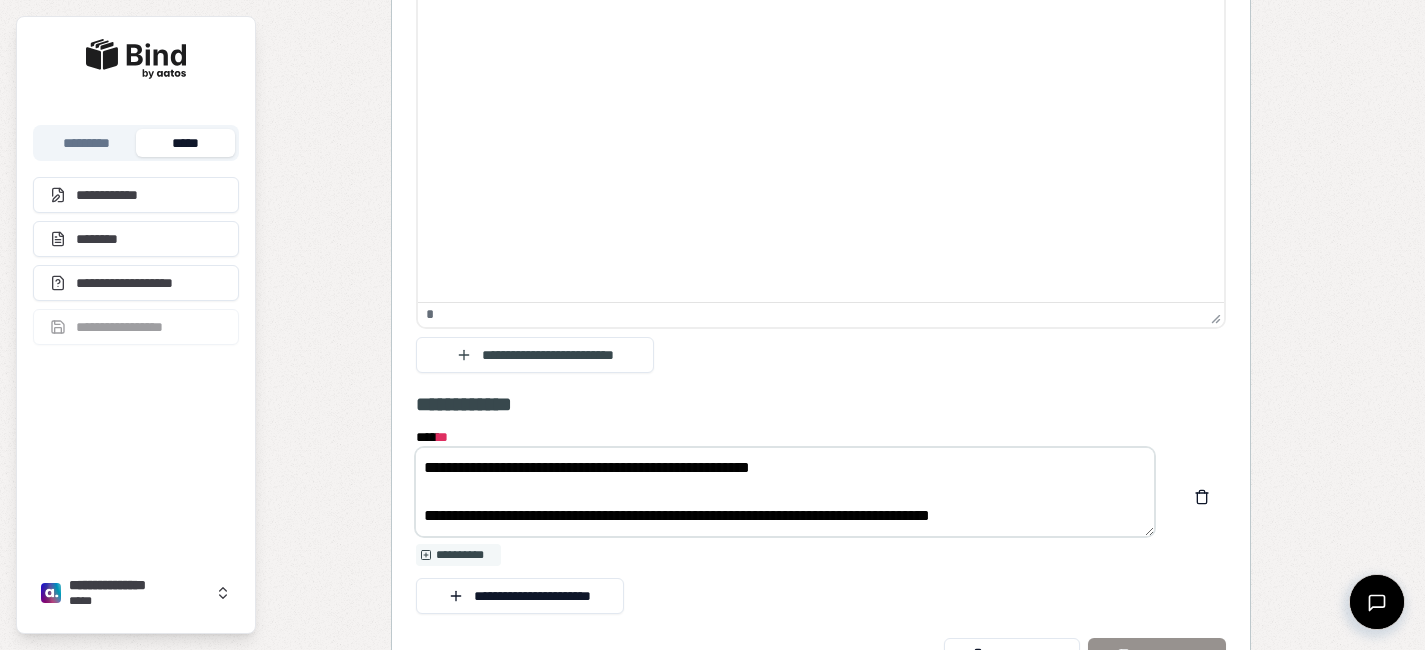 drag, startPoint x: 765, startPoint y: 477, endPoint x: 713, endPoint y: 486, distance: 52.773098 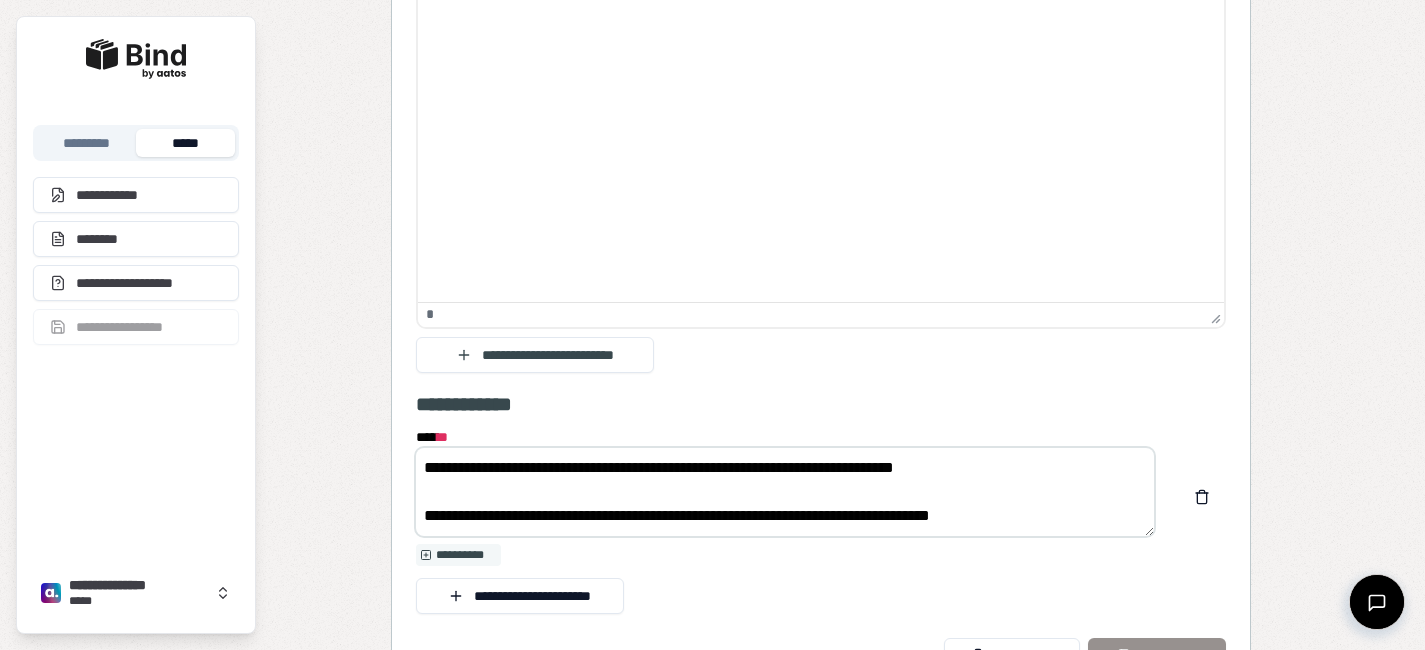 scroll, scrollTop: 0, scrollLeft: 0, axis: both 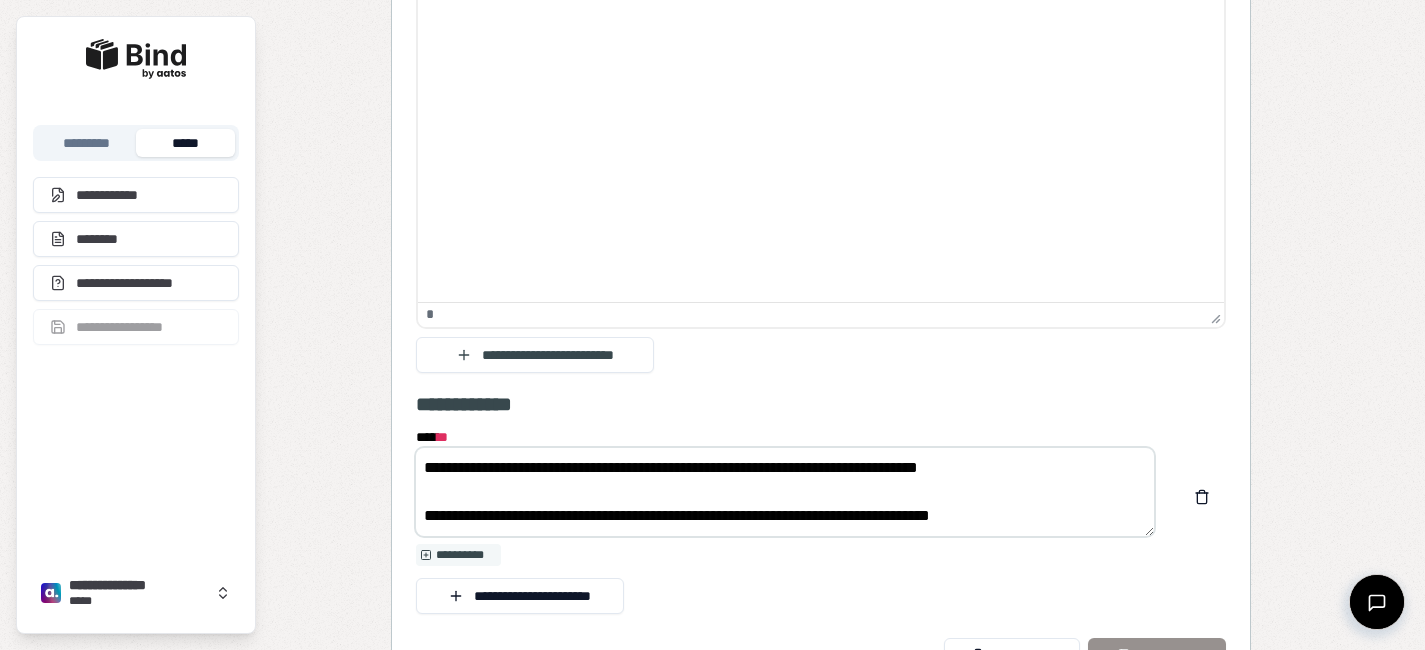 click on "**********" at bounding box center (785, 492) 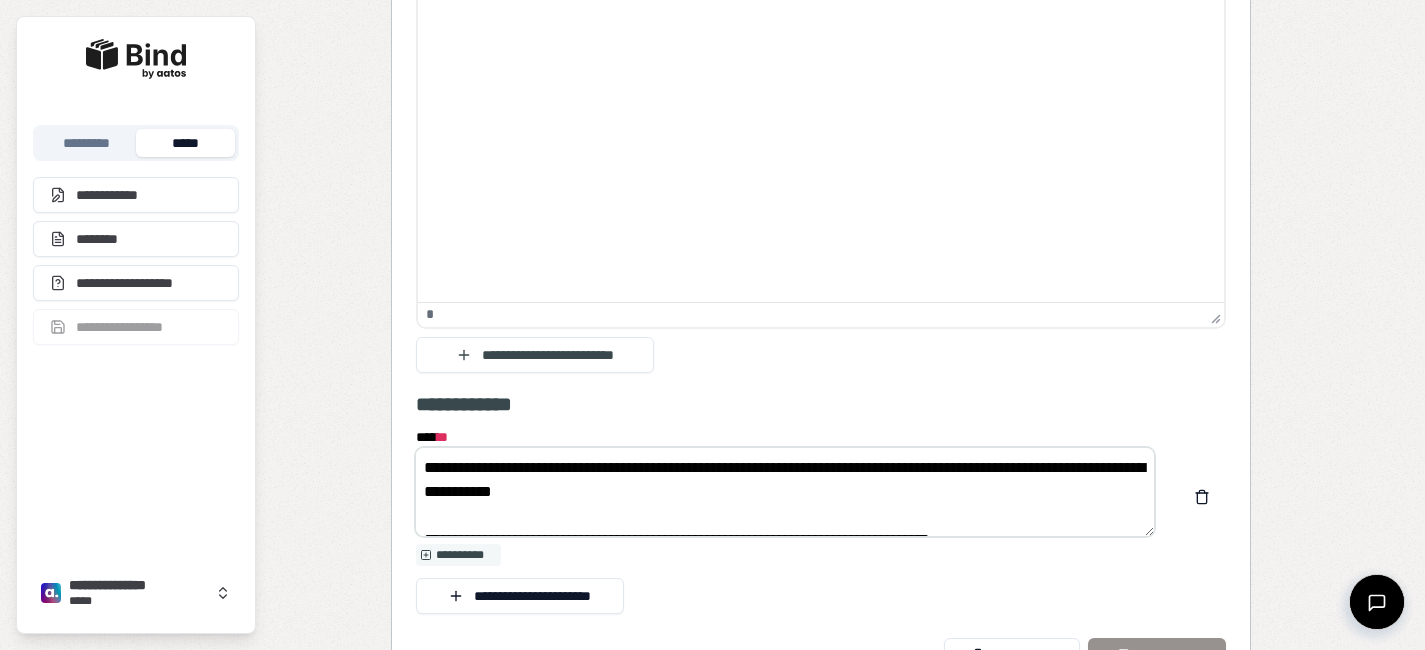 scroll, scrollTop: 24, scrollLeft: 0, axis: vertical 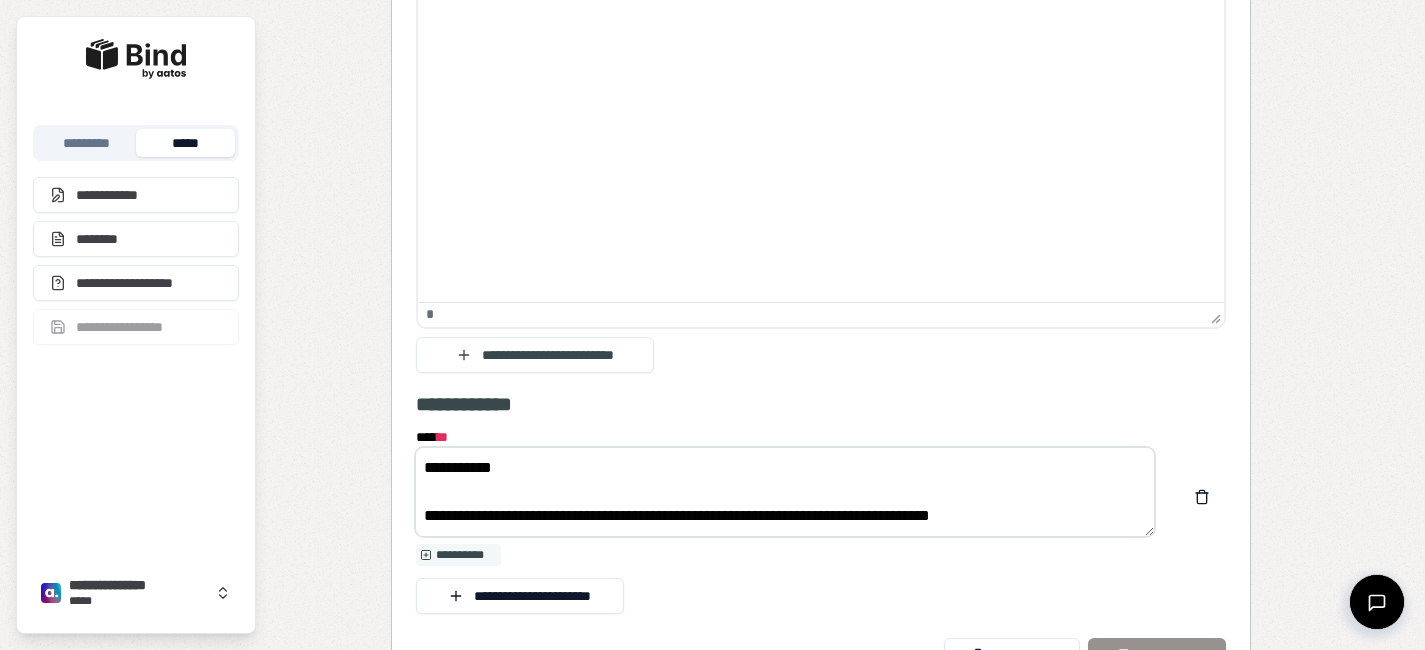 drag, startPoint x: 540, startPoint y: 532, endPoint x: 471, endPoint y: 520, distance: 70.035706 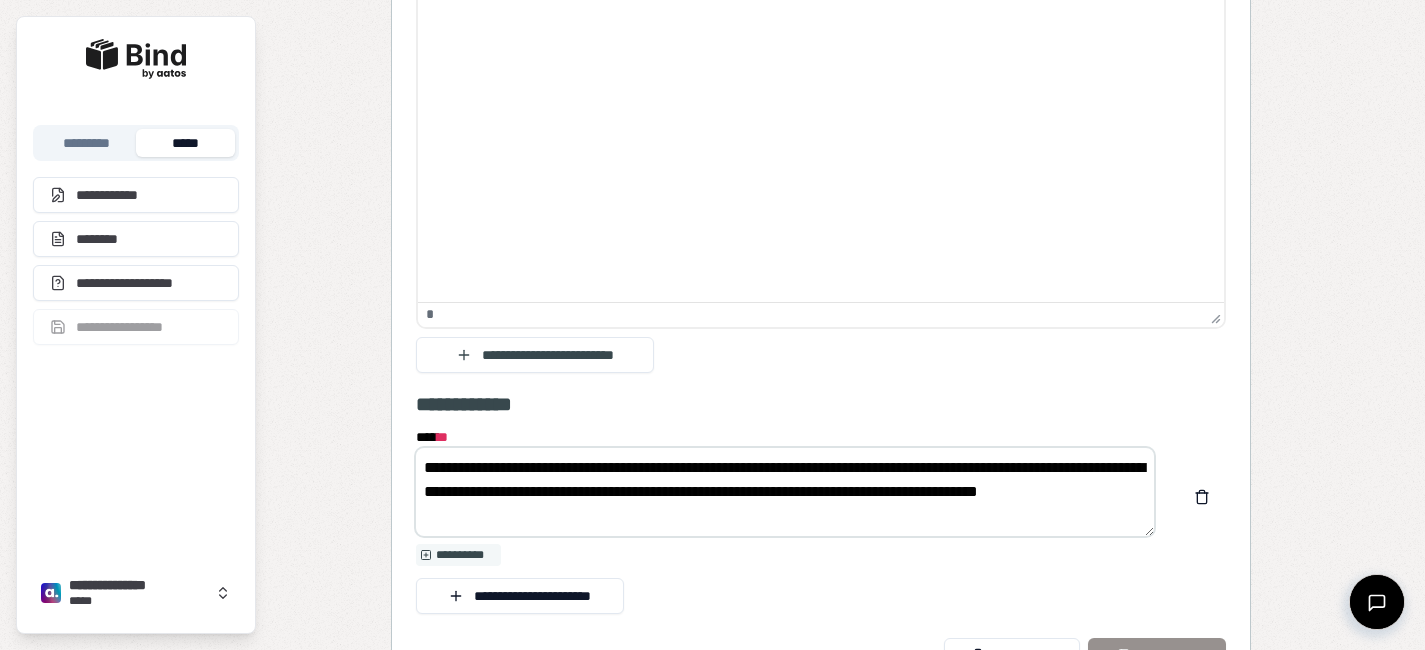 scroll, scrollTop: 0, scrollLeft: 0, axis: both 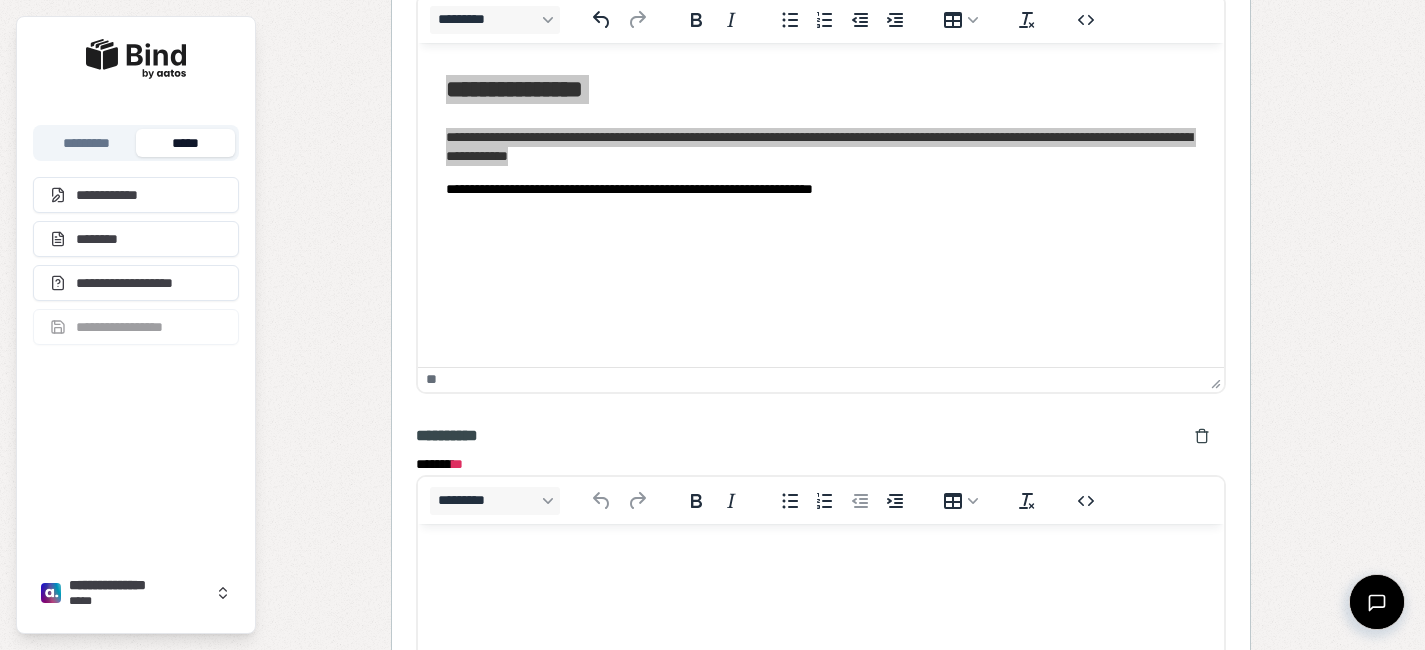 type on "**********" 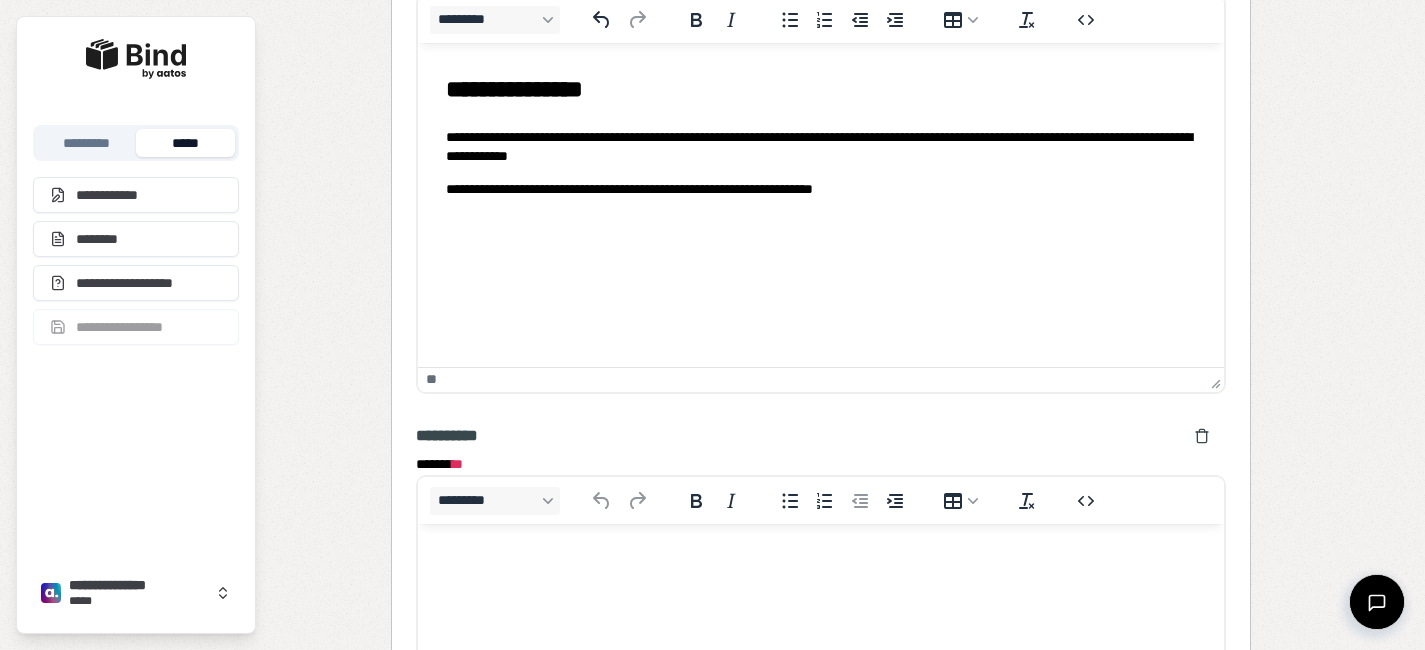 click on "**********" at bounding box center (820, 136) 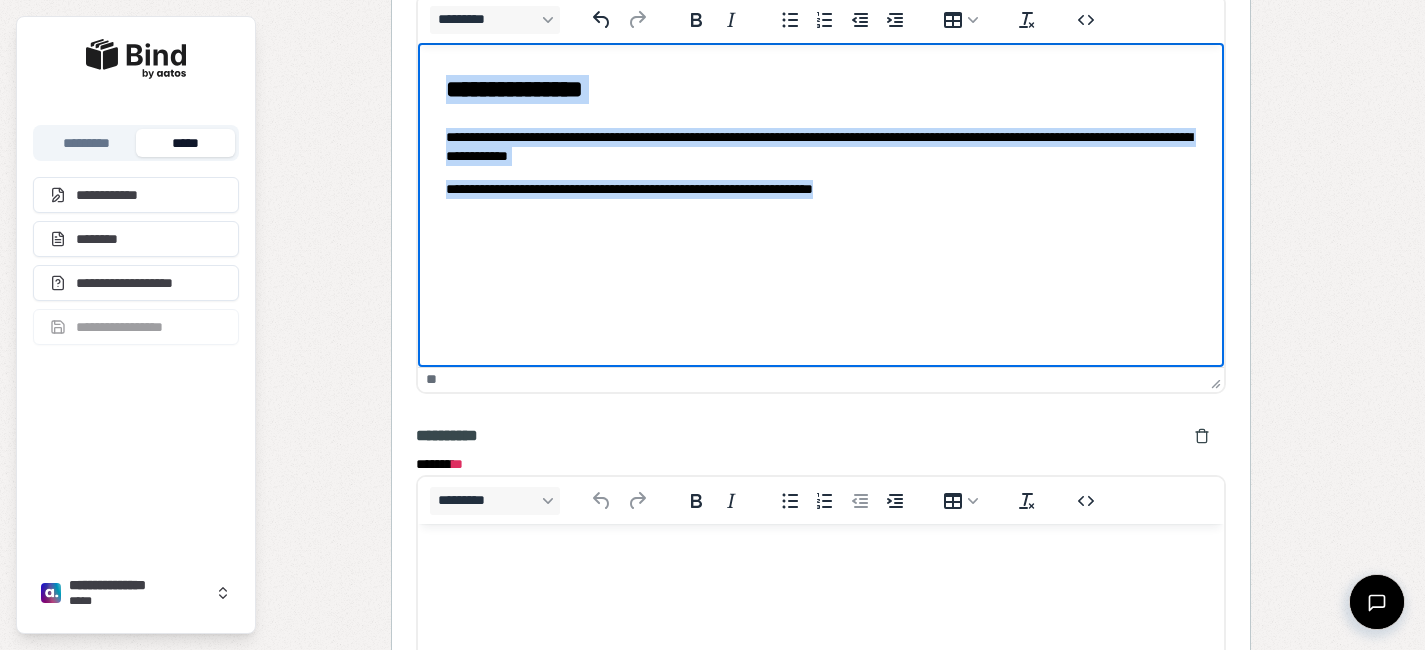 drag, startPoint x: 990, startPoint y: 195, endPoint x: 395, endPoint y: -28, distance: 635.4164 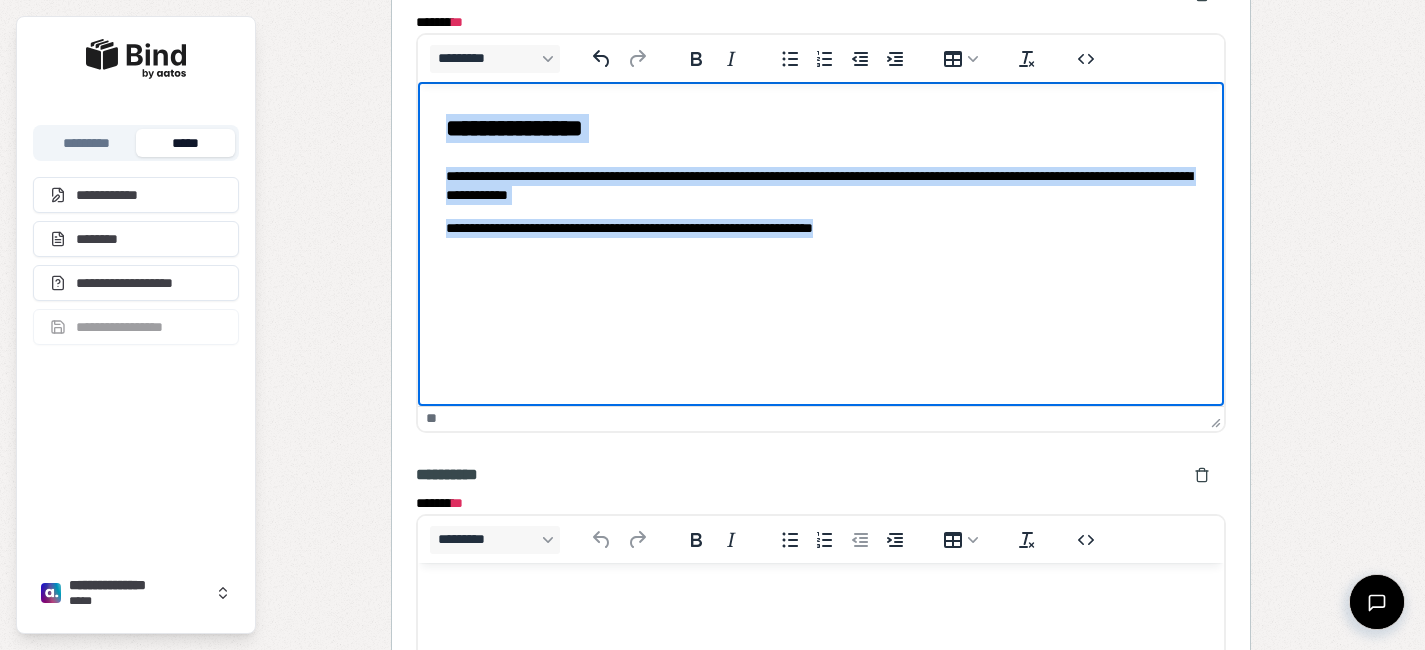 copy on "**********" 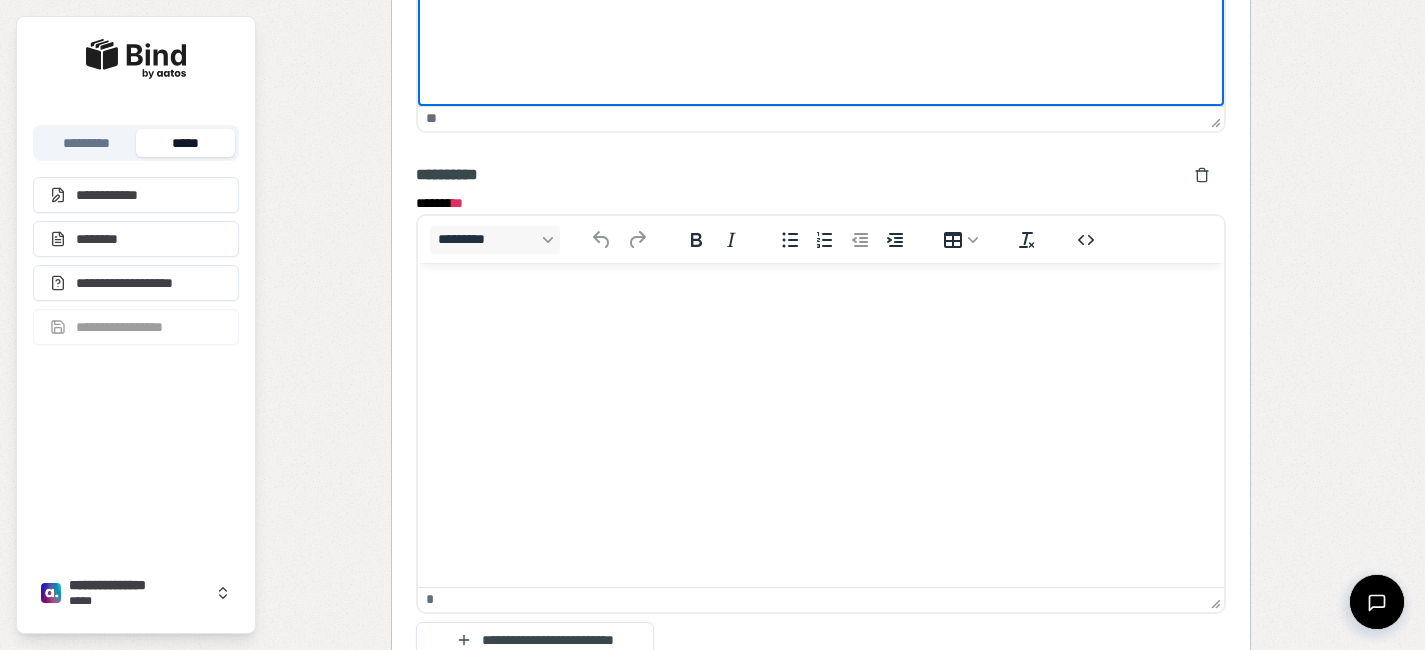 scroll, scrollTop: 3354, scrollLeft: 0, axis: vertical 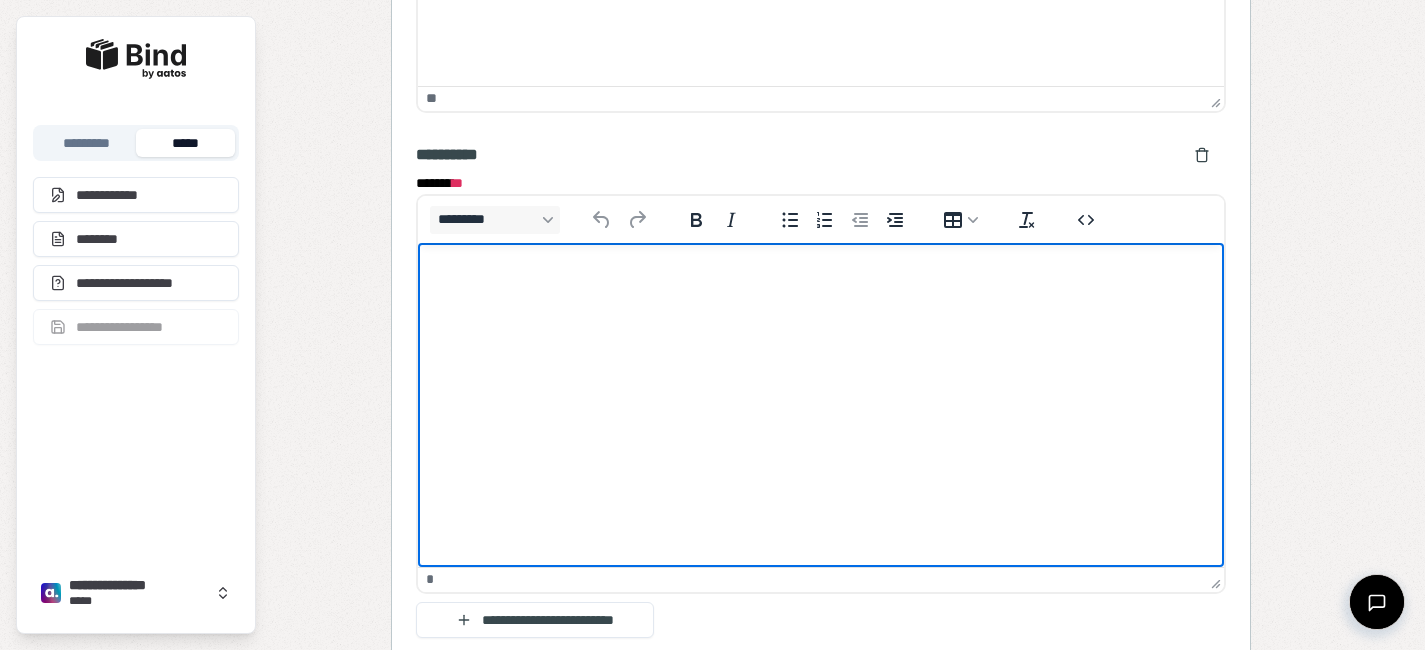 click at bounding box center (820, 282) 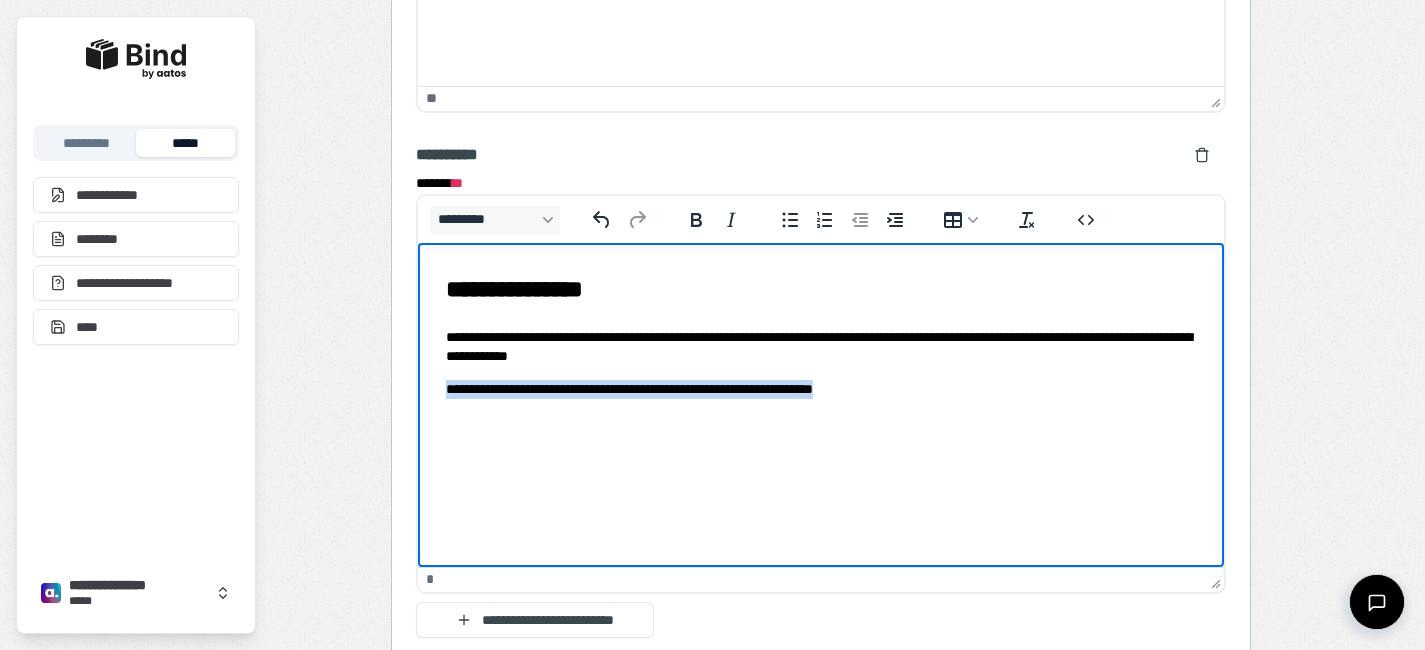 drag, startPoint x: 946, startPoint y: 412, endPoint x: 405, endPoint y: 374, distance: 542.33295 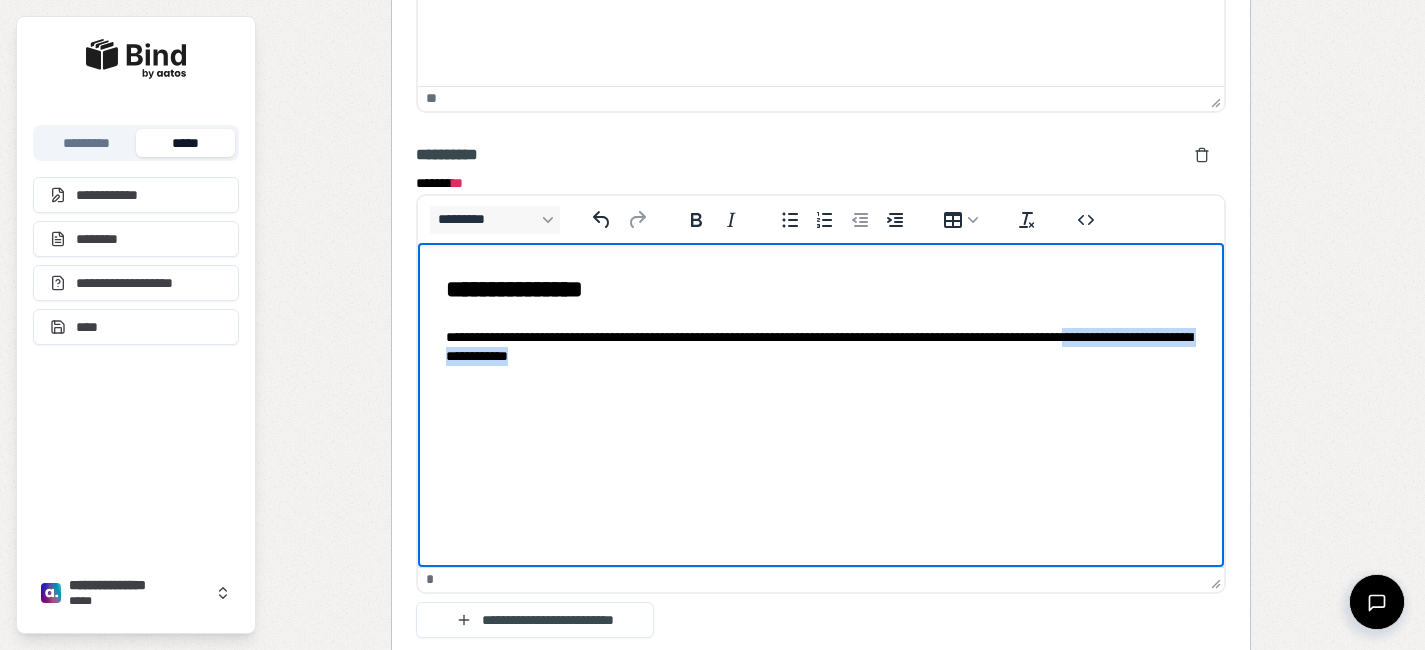 drag, startPoint x: 711, startPoint y: 349, endPoint x: 440, endPoint y: 353, distance: 271.0295 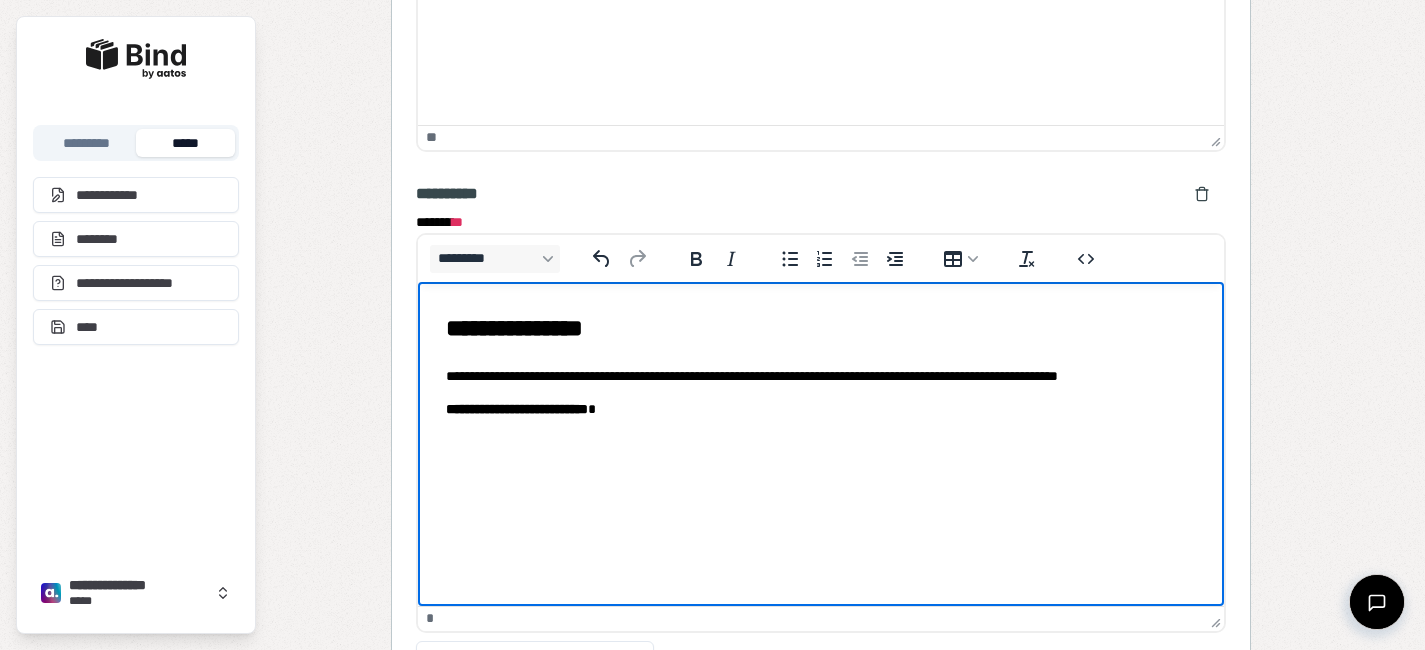 scroll, scrollTop: 3316, scrollLeft: 0, axis: vertical 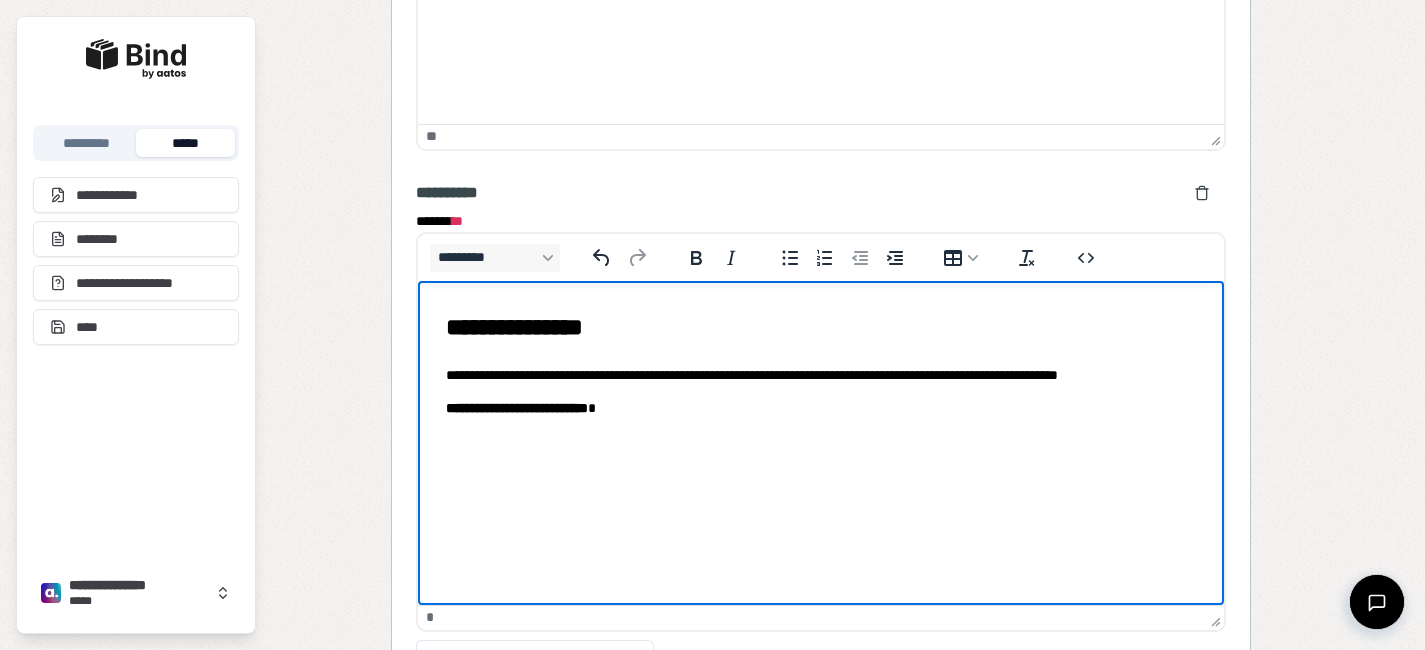 click on "**********" at bounding box center (820, 381) 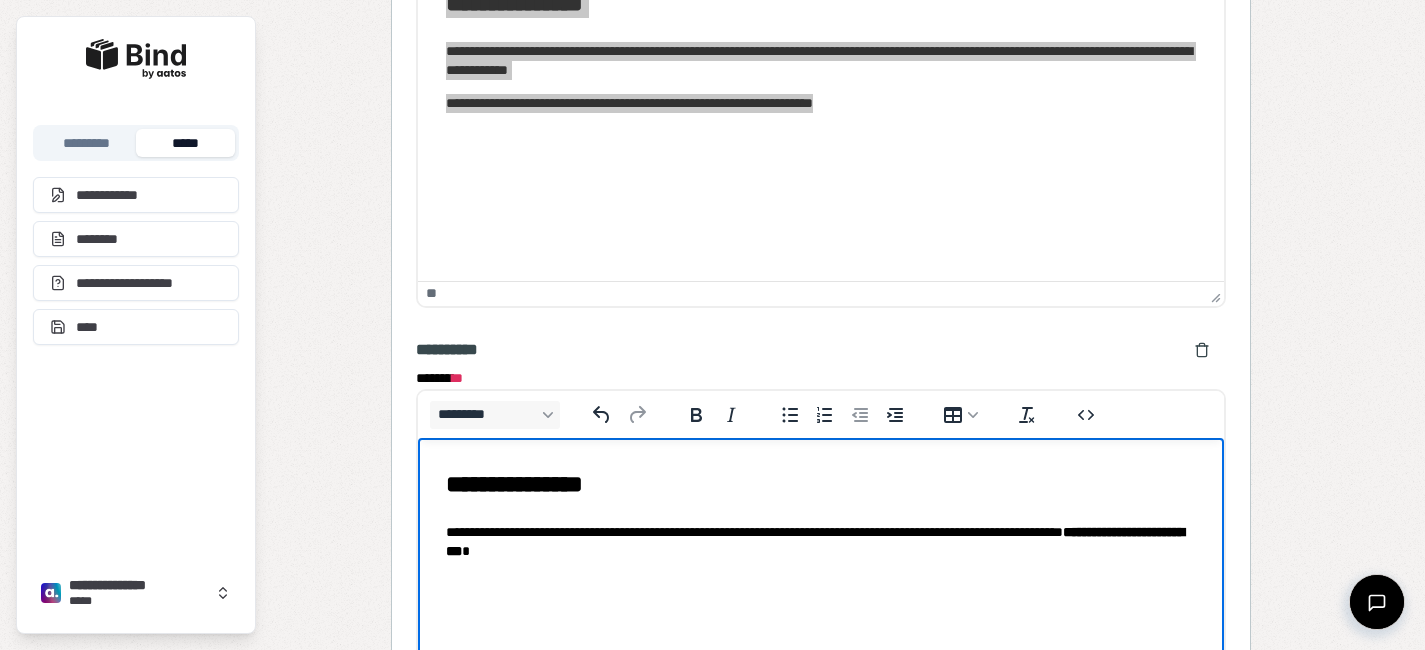 scroll, scrollTop: 3157, scrollLeft: 0, axis: vertical 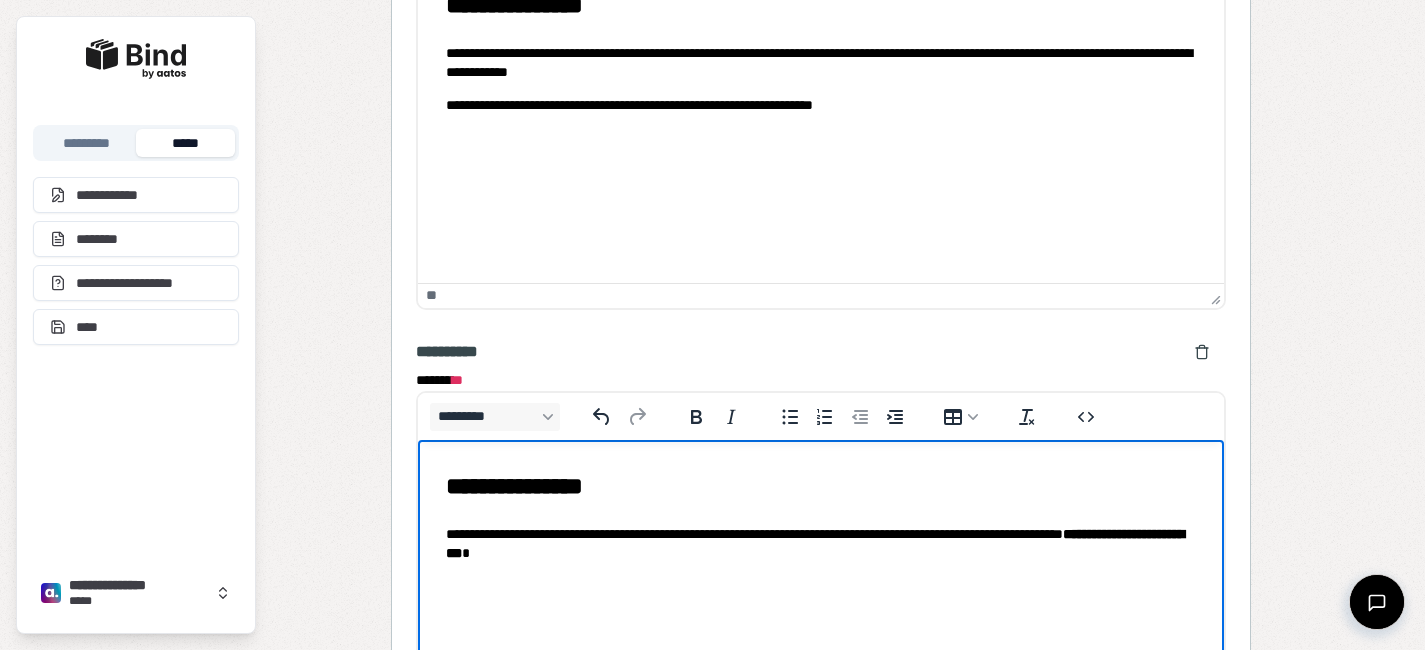 click on "**********" at bounding box center [820, 64] 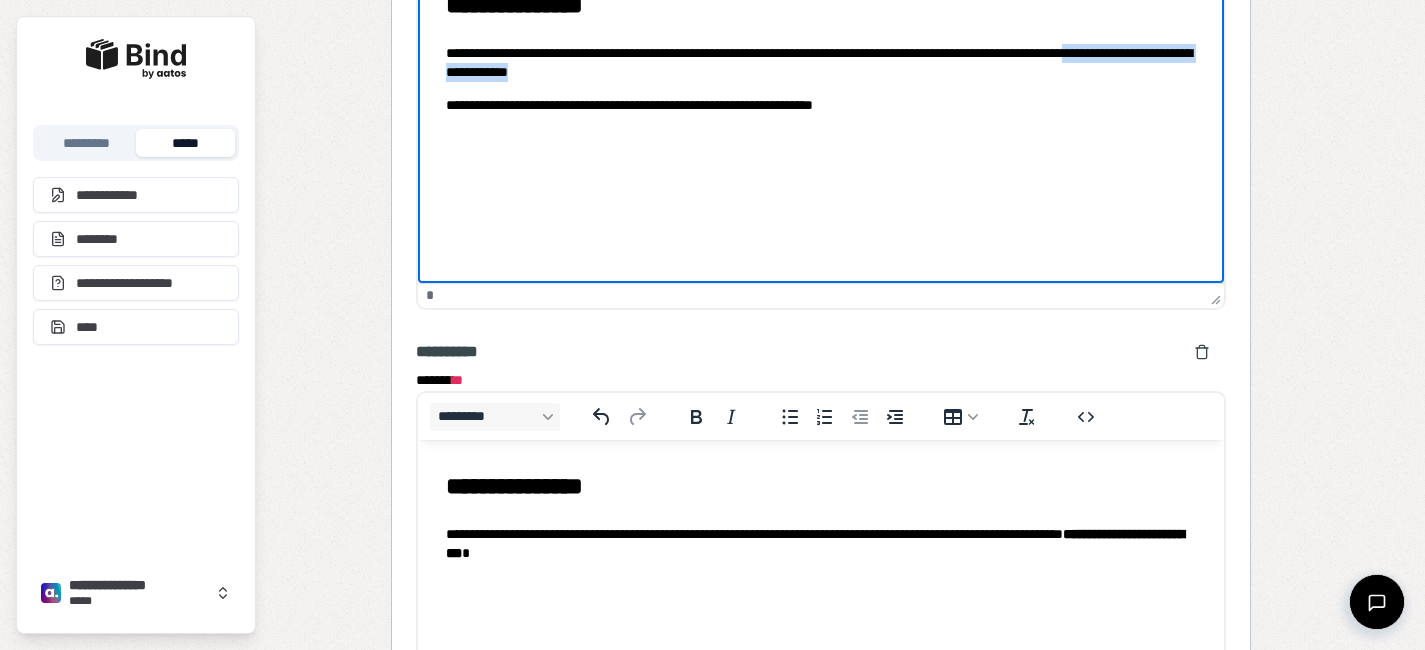 drag, startPoint x: 710, startPoint y: 71, endPoint x: 398, endPoint y: 71, distance: 312 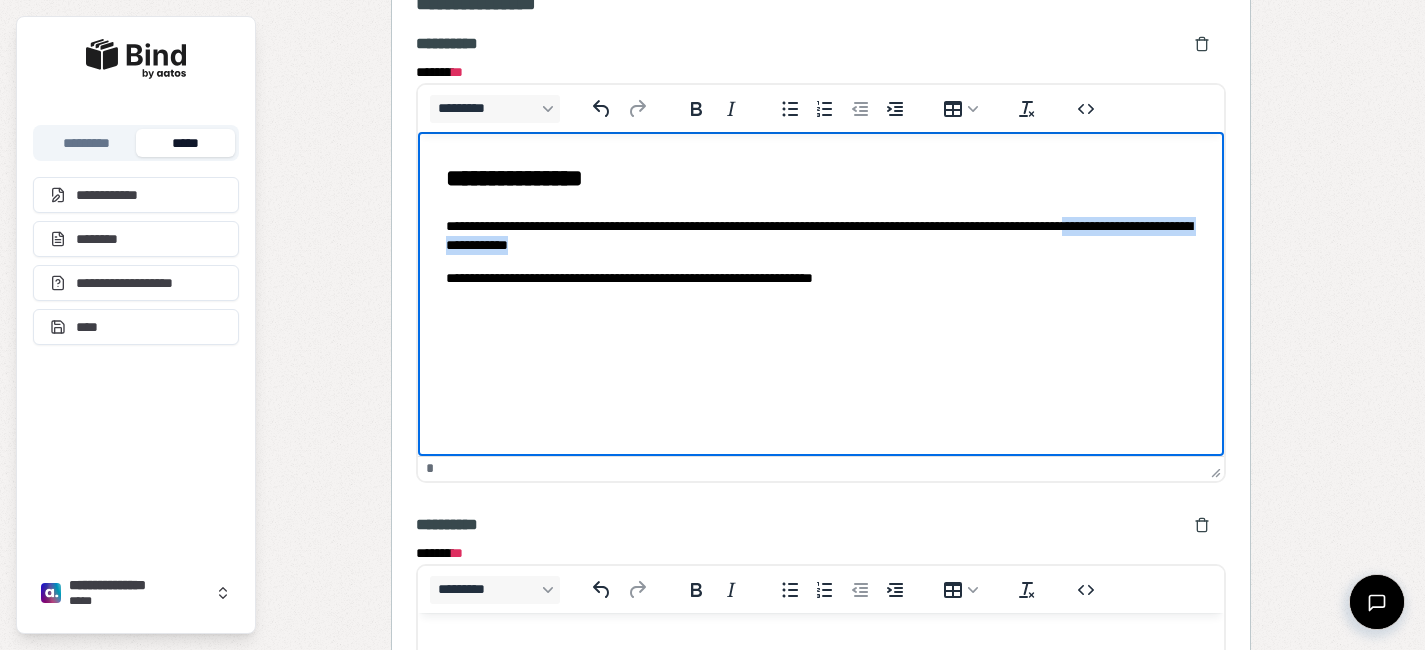 scroll, scrollTop: 2973, scrollLeft: 0, axis: vertical 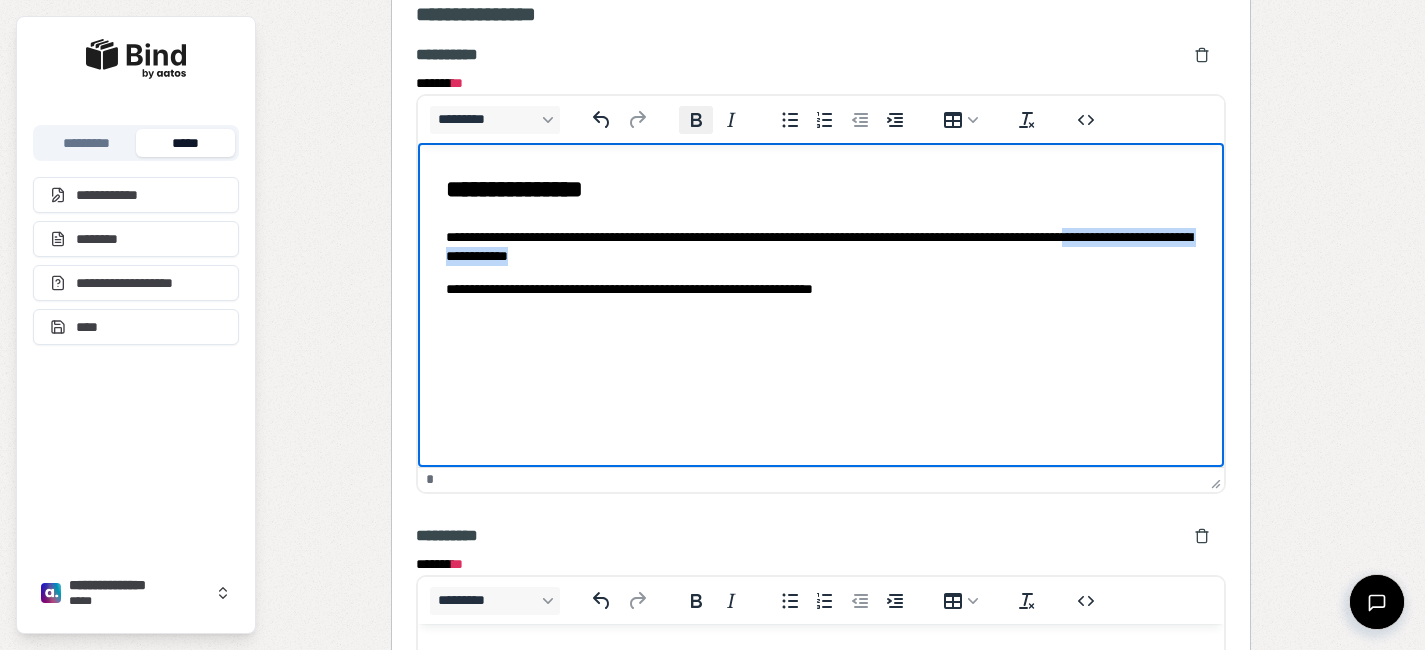 click 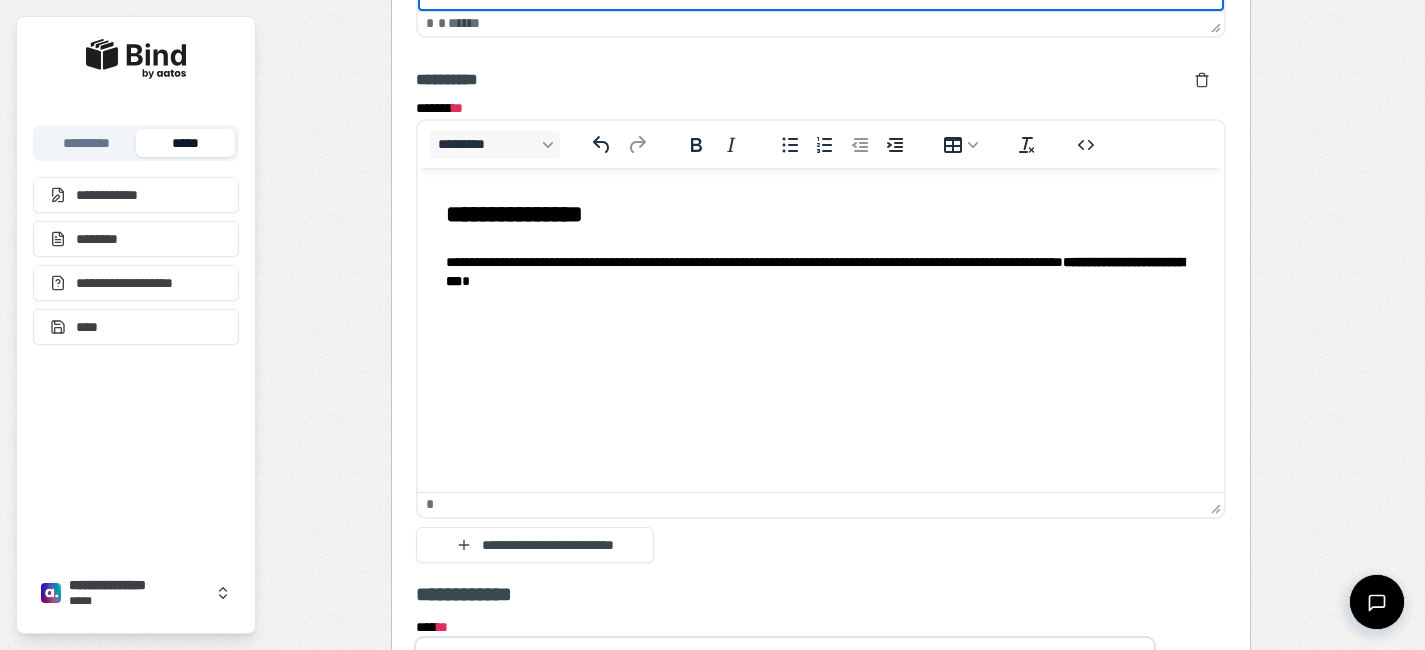 scroll, scrollTop: 3471, scrollLeft: 0, axis: vertical 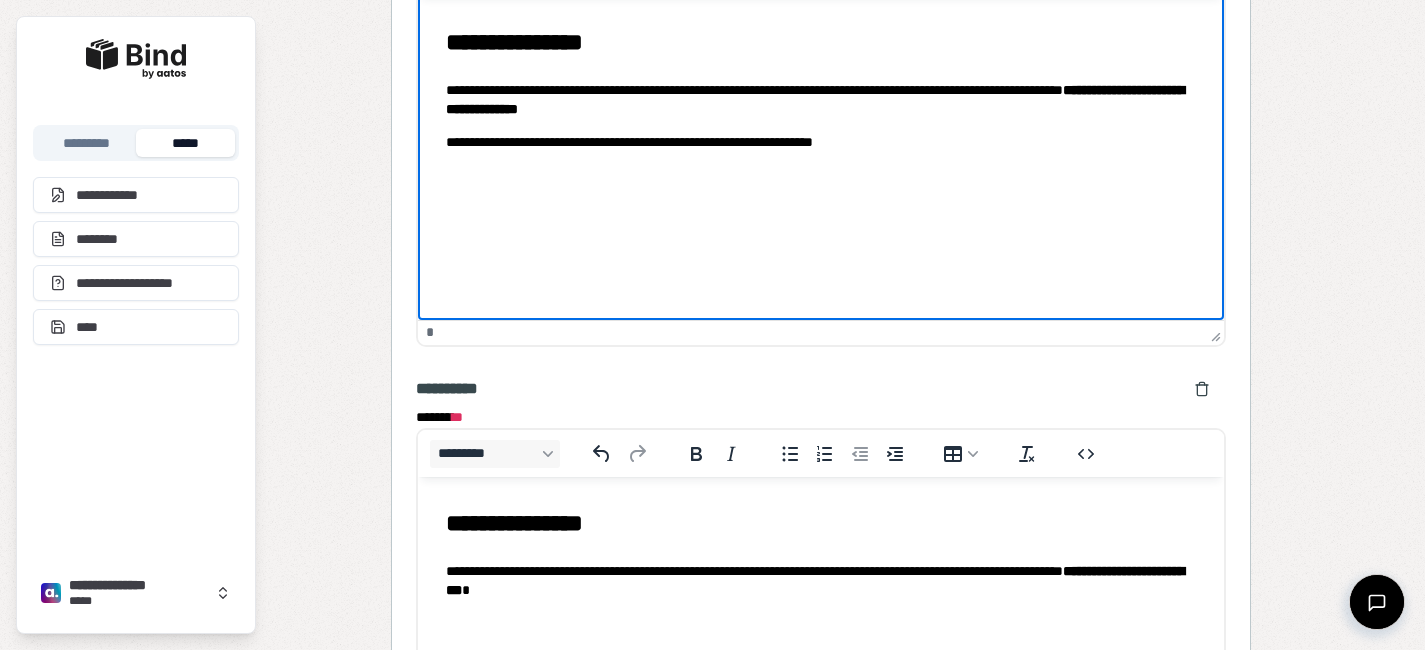 click on "**********" at bounding box center (820, 90) 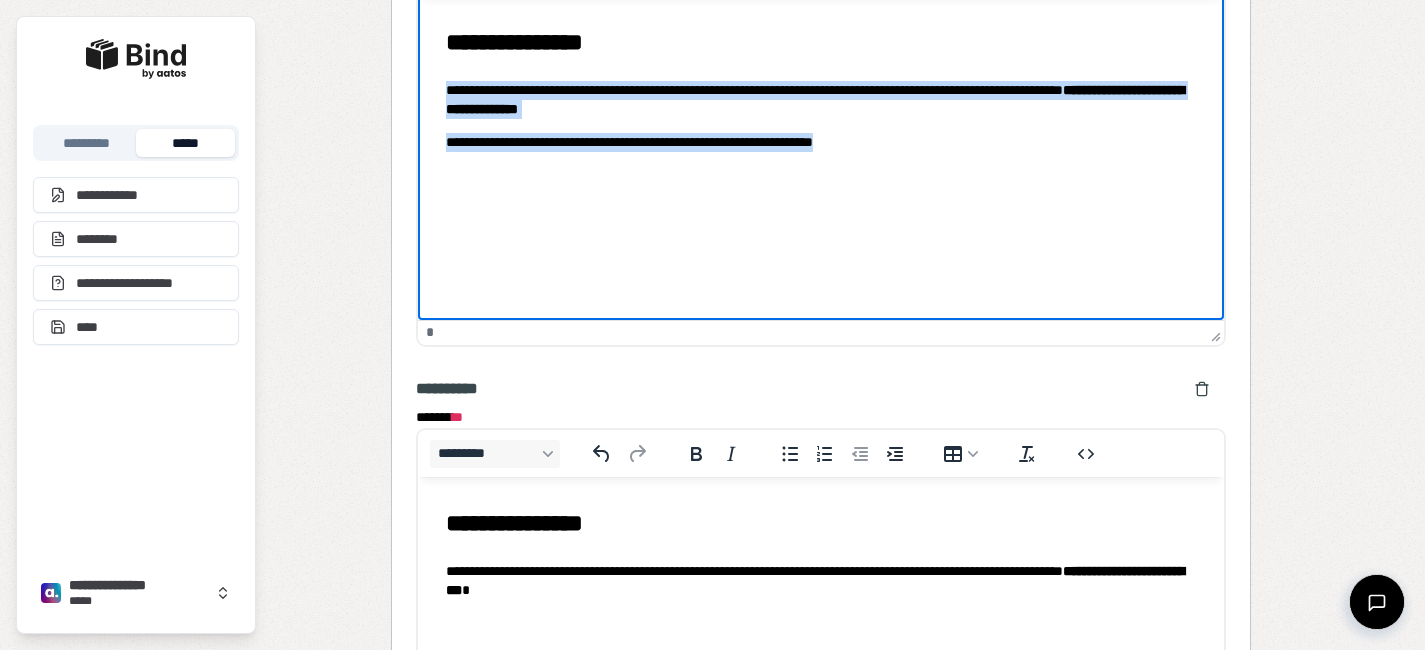 drag, startPoint x: 704, startPoint y: 143, endPoint x: 412, endPoint y: 60, distance: 303.56714 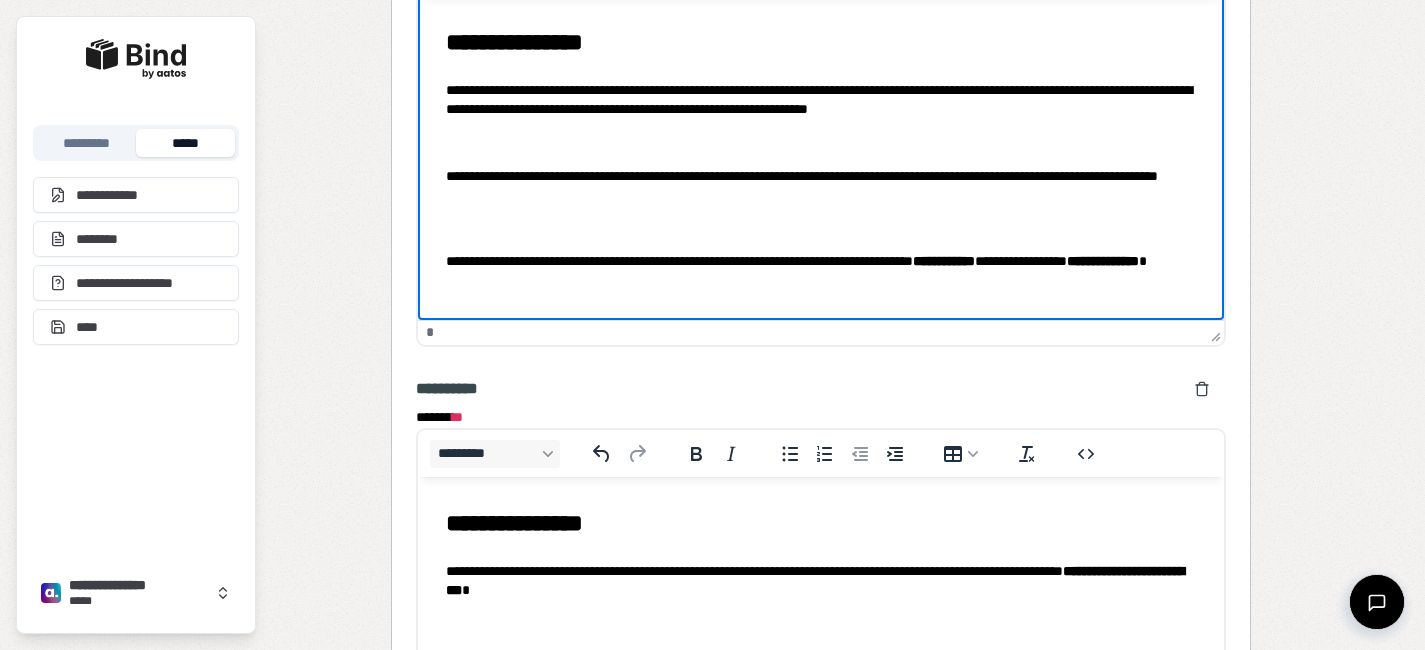 click on "**********" at bounding box center (820, 159) 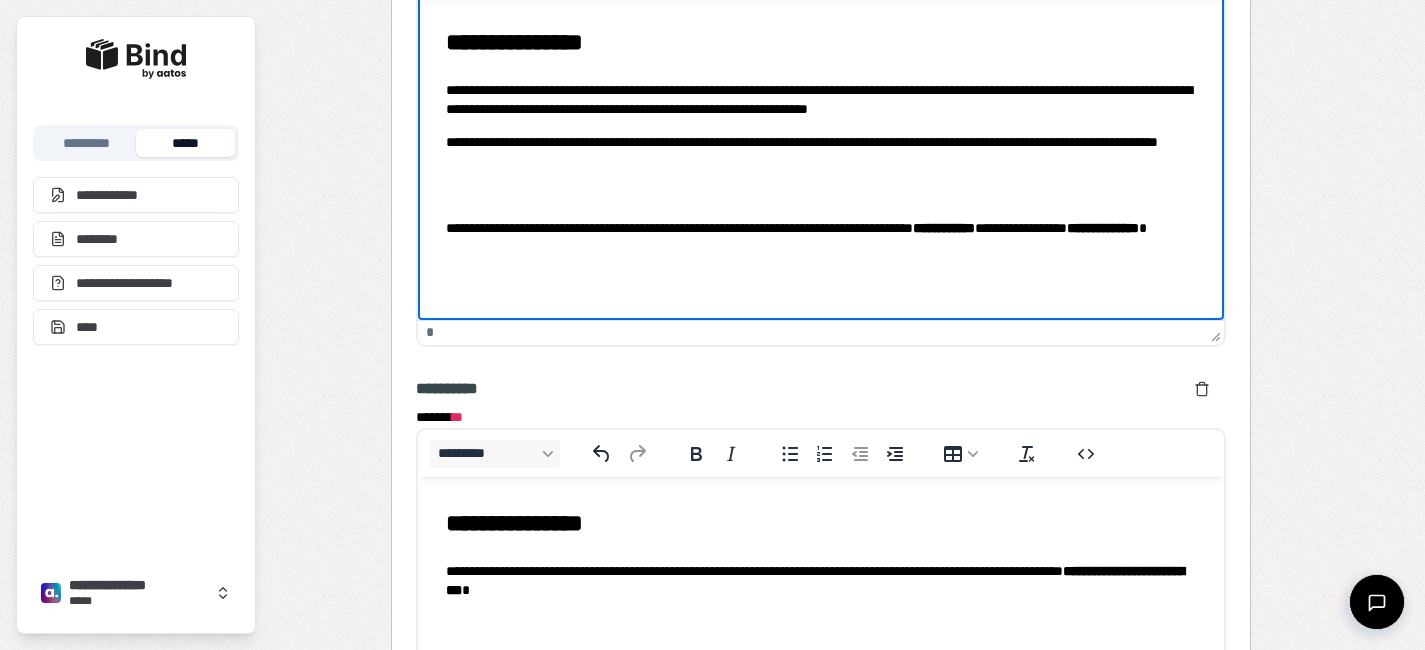 click at bounding box center [820, 196] 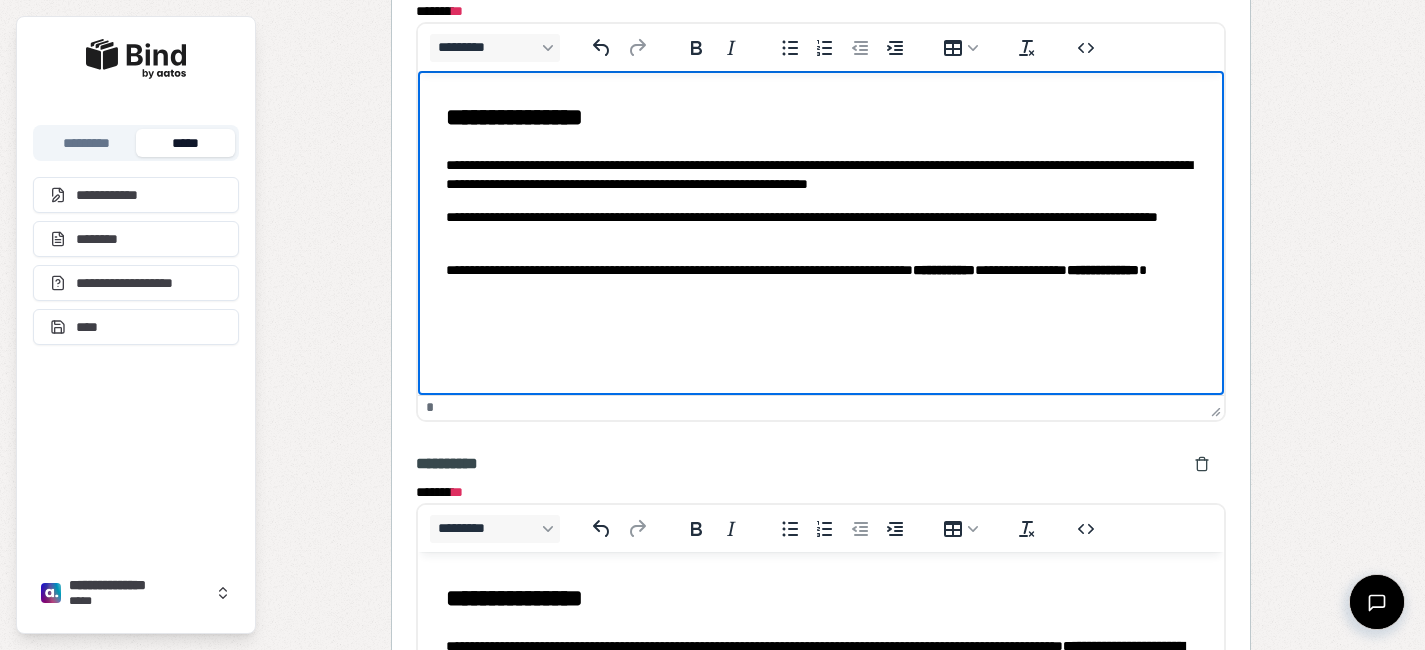 scroll, scrollTop: 2918, scrollLeft: 0, axis: vertical 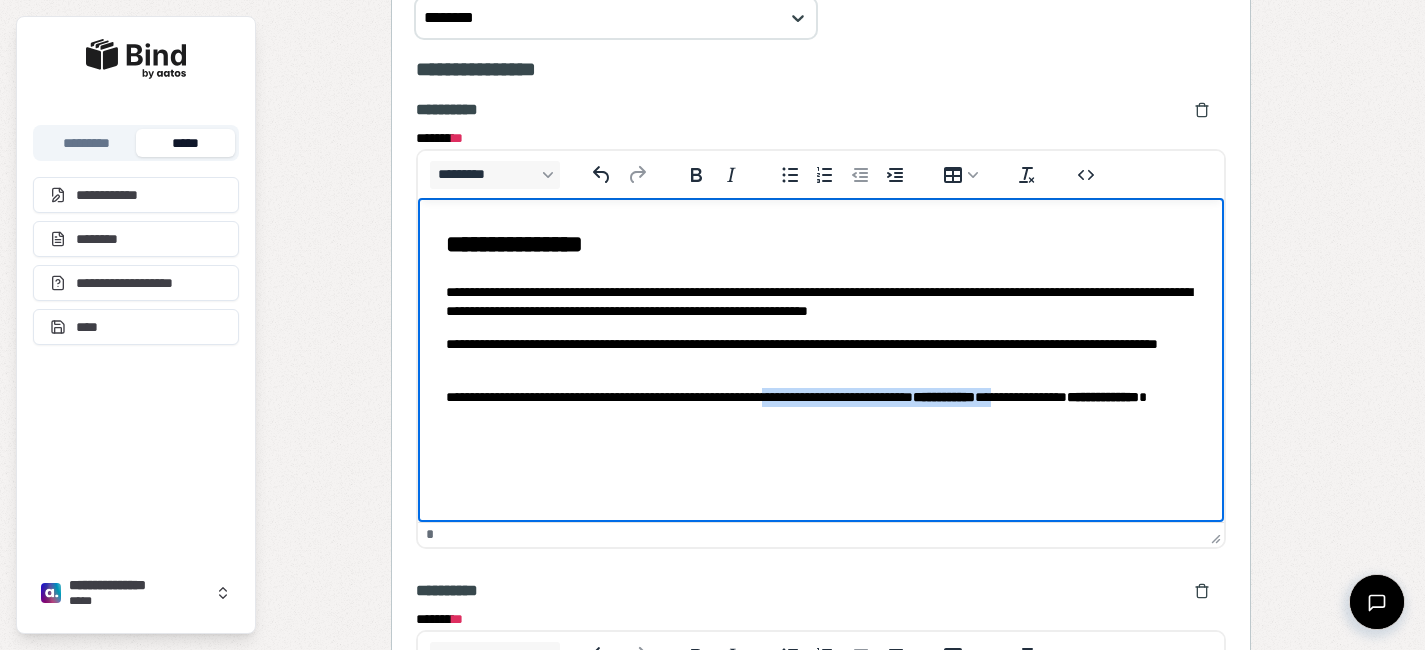 drag, startPoint x: 1091, startPoint y: 395, endPoint x: 824, endPoint y: 398, distance: 267.01685 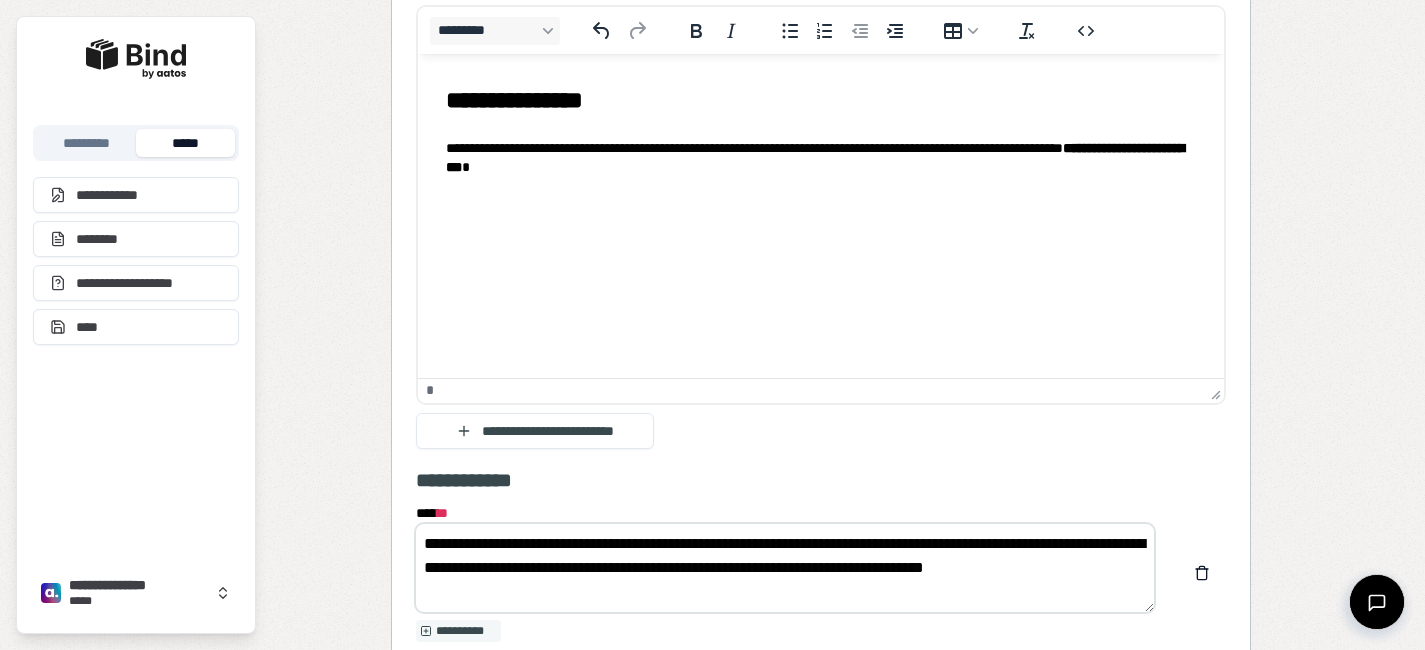 scroll, scrollTop: 3591, scrollLeft: 0, axis: vertical 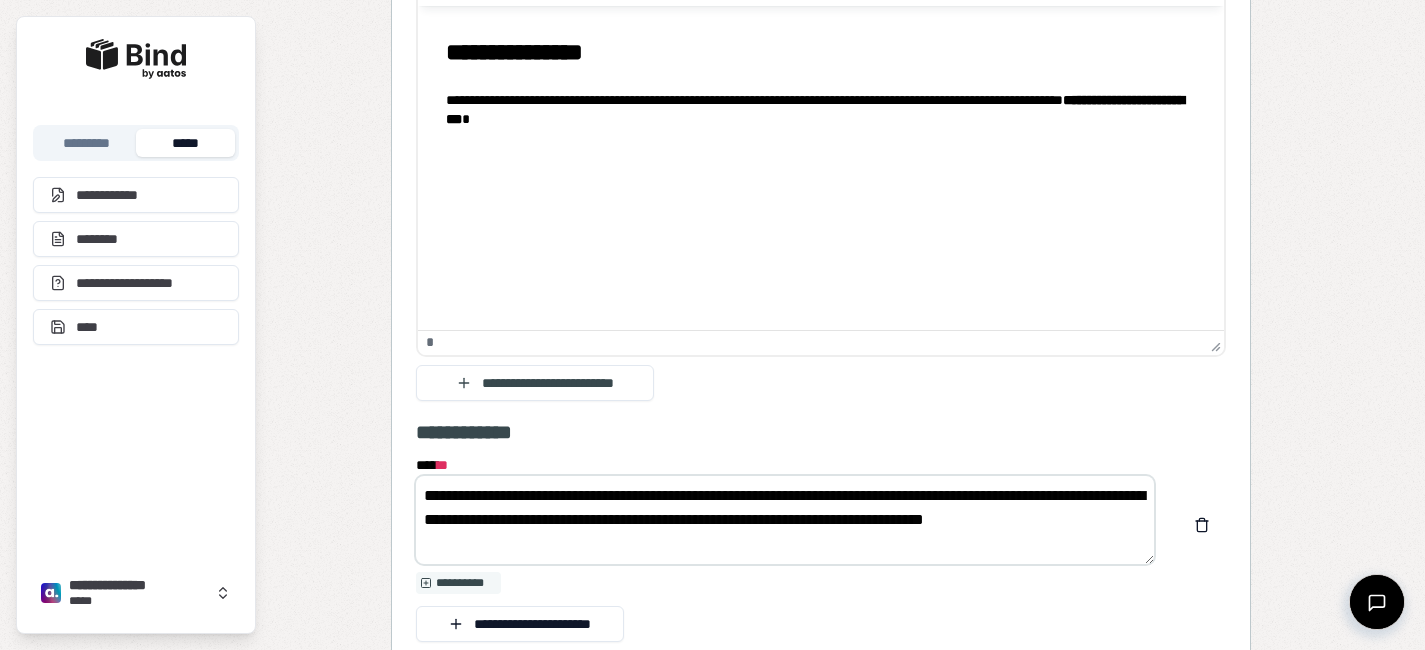 drag, startPoint x: 639, startPoint y: 565, endPoint x: 404, endPoint y: 561, distance: 235.03404 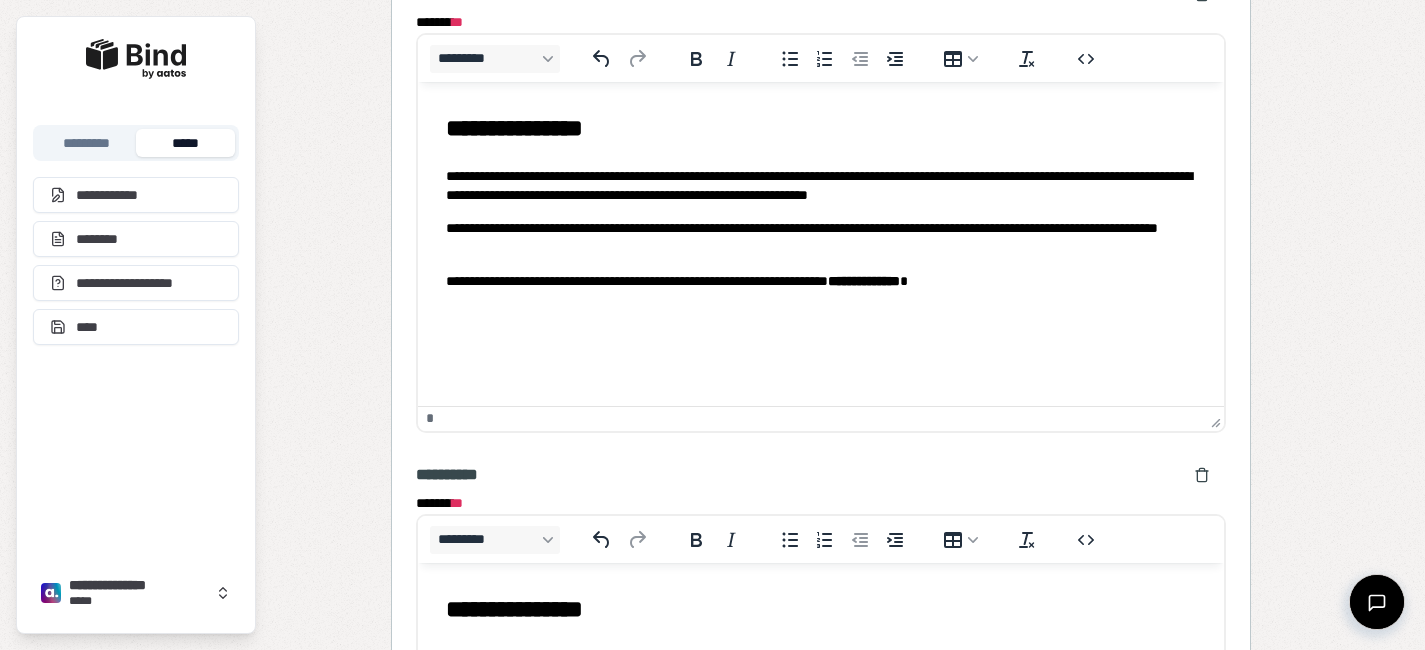scroll, scrollTop: 3016, scrollLeft: 0, axis: vertical 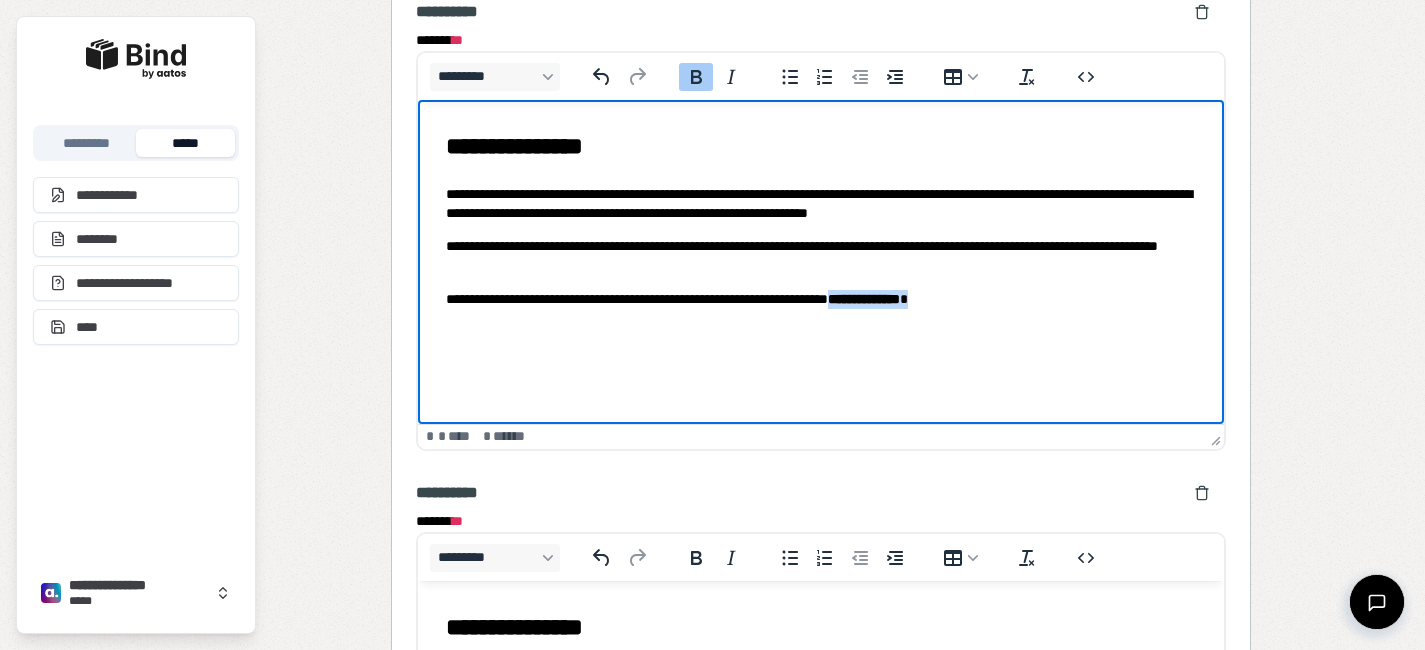 drag, startPoint x: 1007, startPoint y: 295, endPoint x: 902, endPoint y: 293, distance: 105.01904 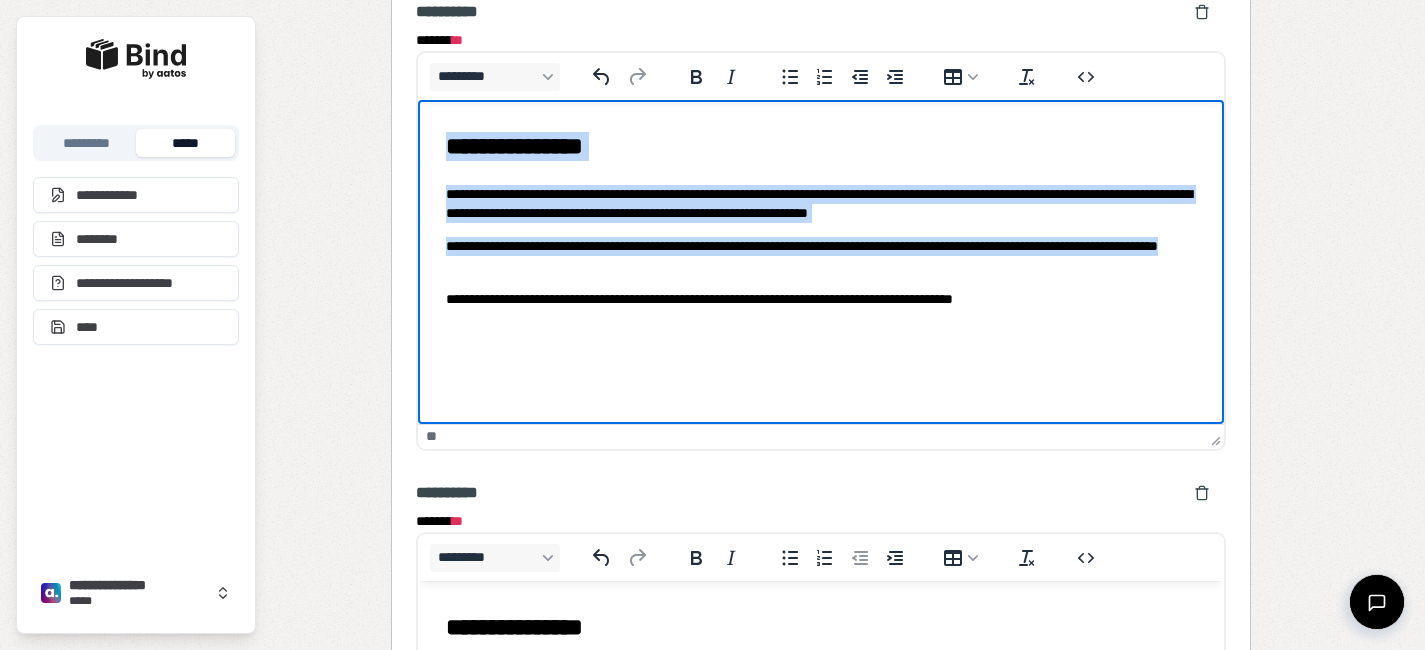copy on "**********" 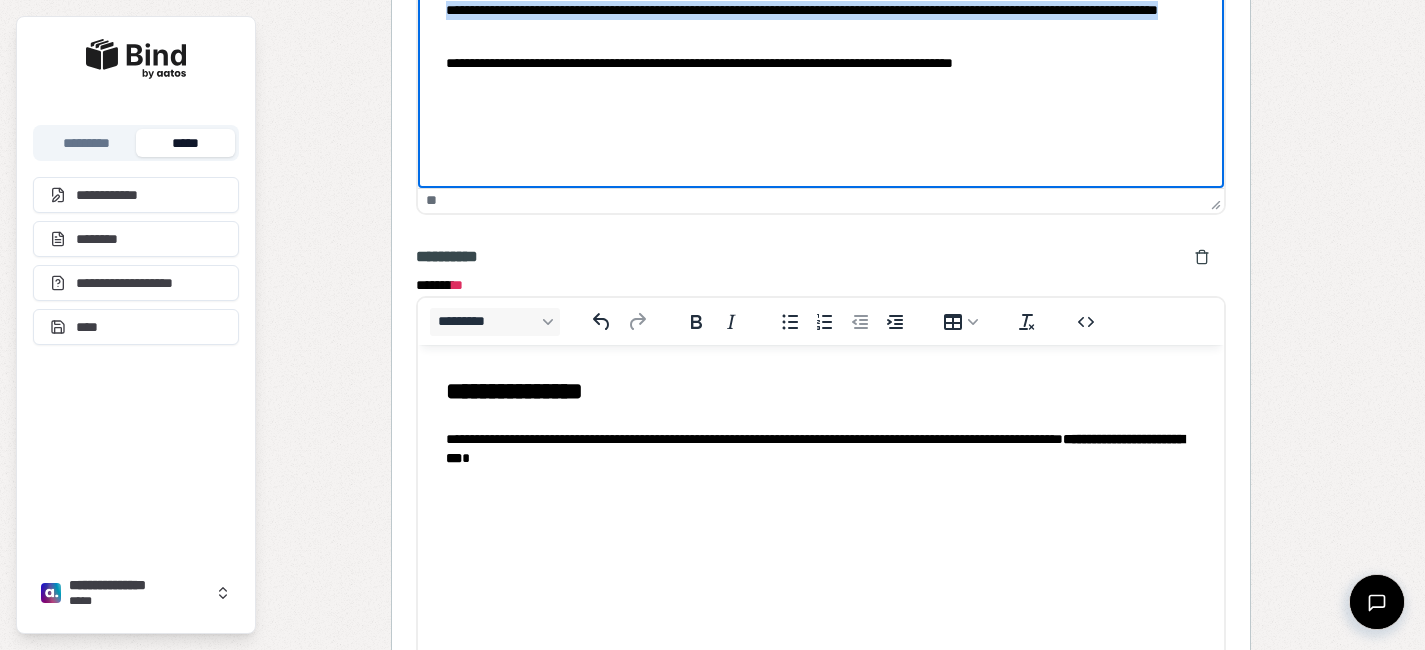 scroll, scrollTop: 3274, scrollLeft: 0, axis: vertical 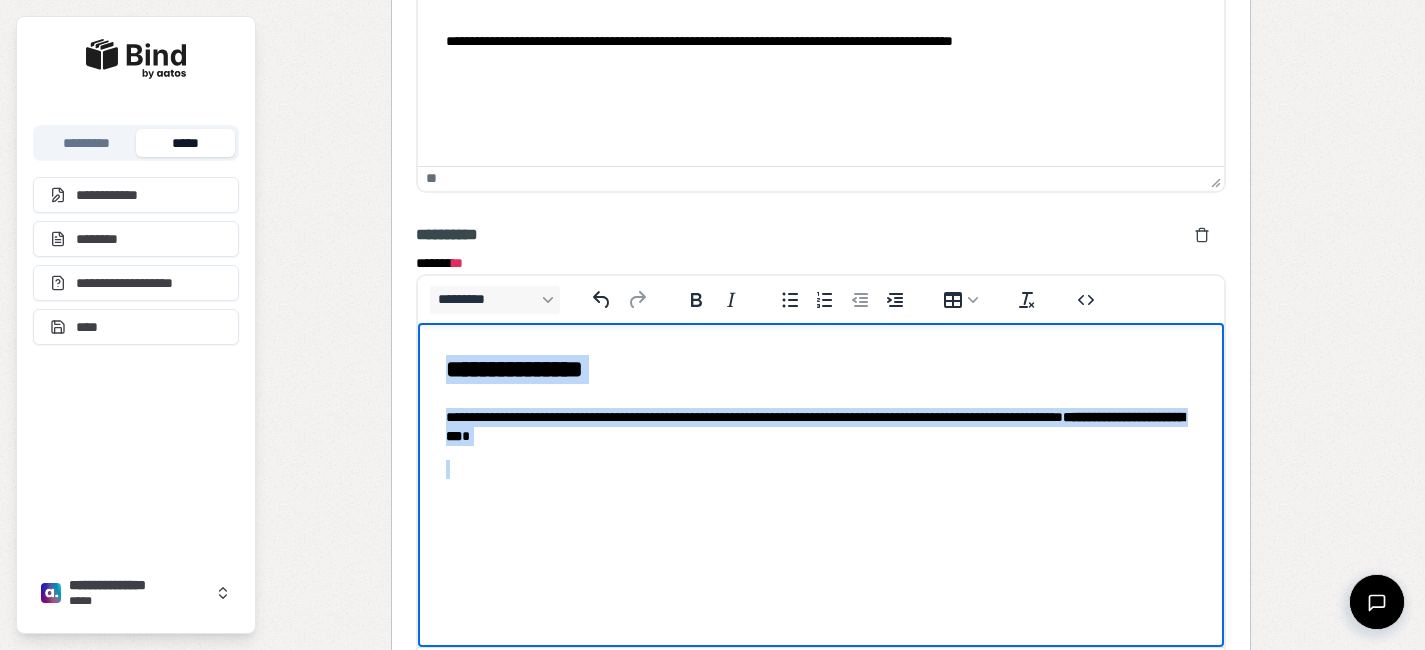 drag, startPoint x: 796, startPoint y: 478, endPoint x: 365, endPoint y: 292, distance: 469.422 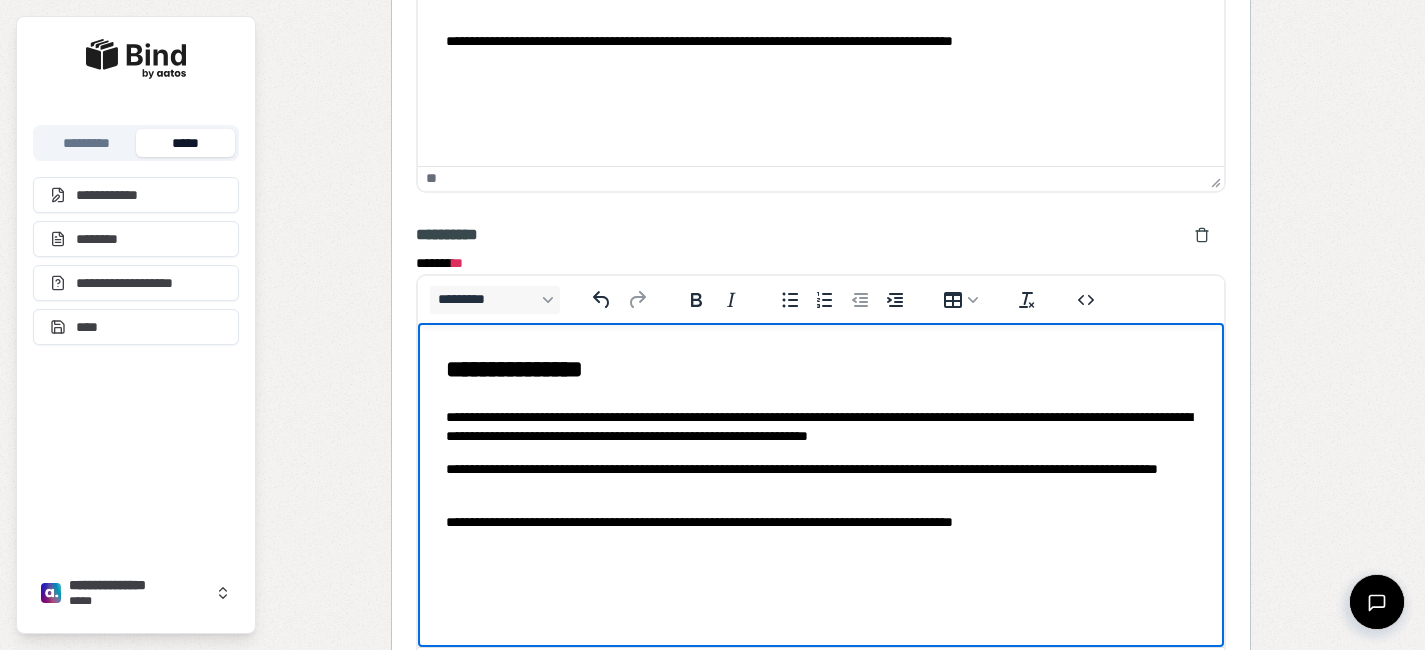 click on "**********" at bounding box center [820, 522] 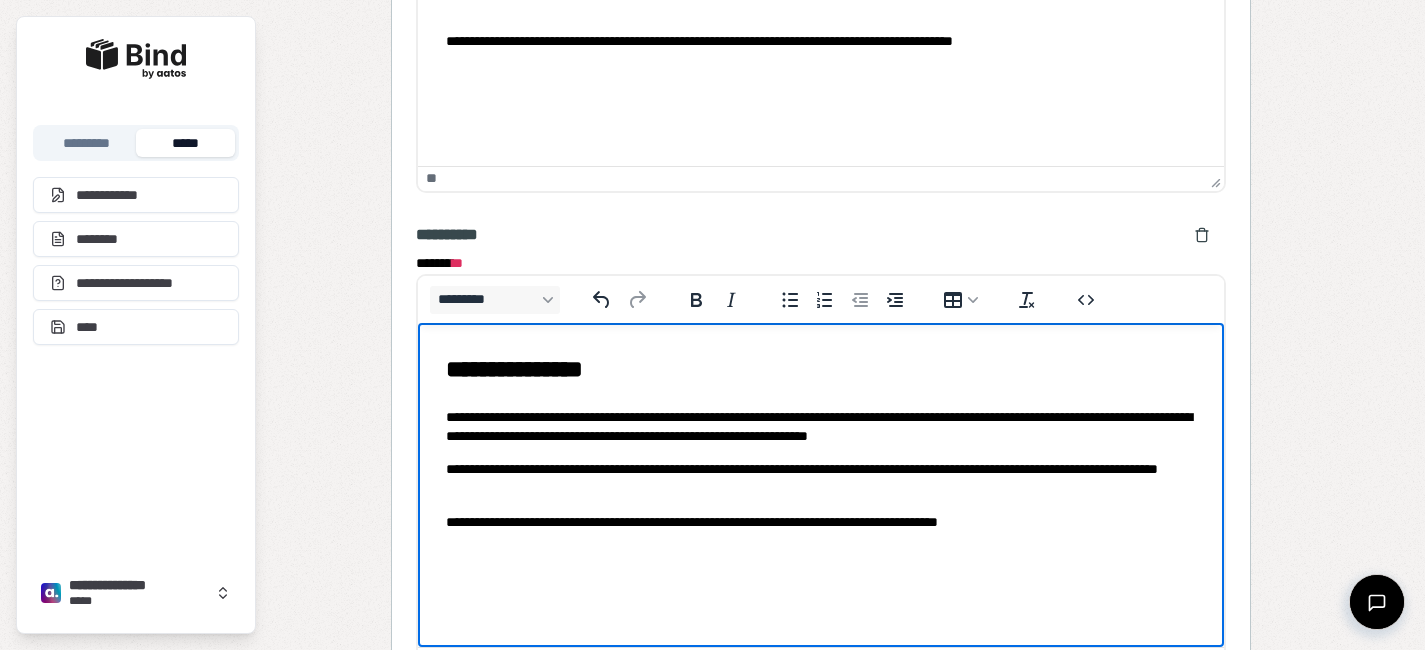 click on "**********" at bounding box center (820, 522) 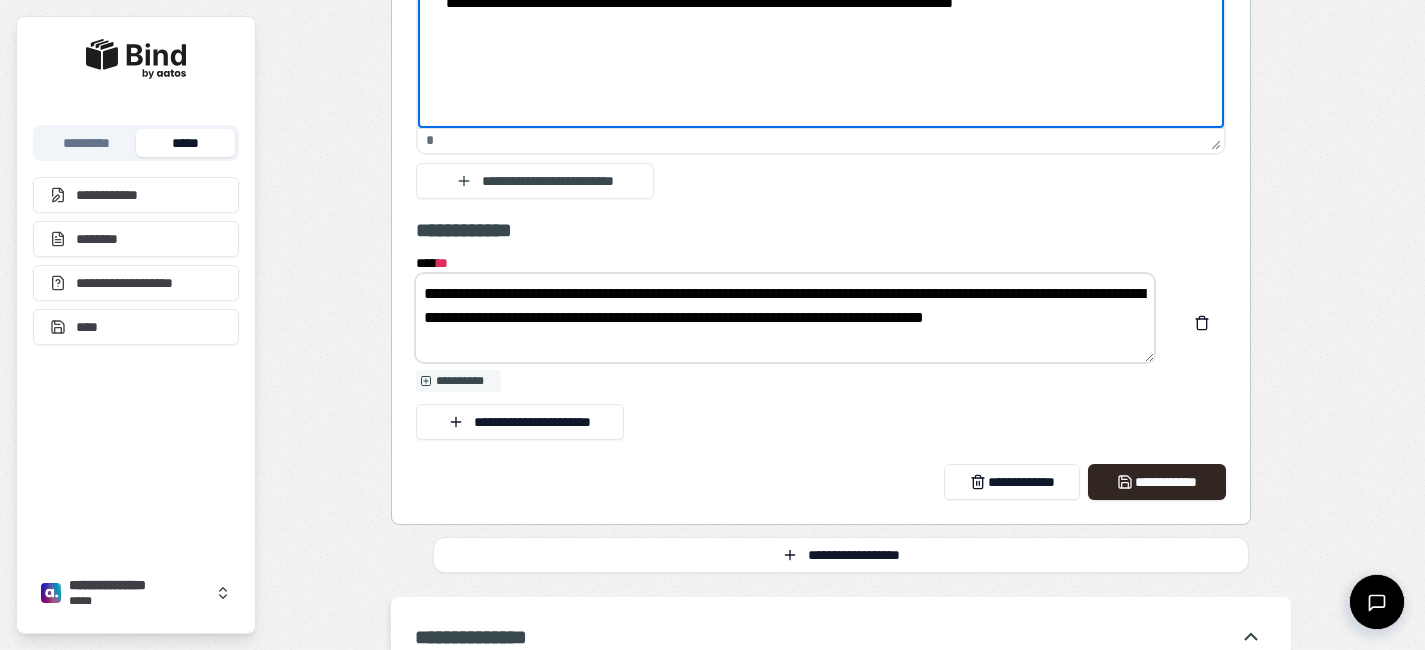 scroll, scrollTop: 3802, scrollLeft: 0, axis: vertical 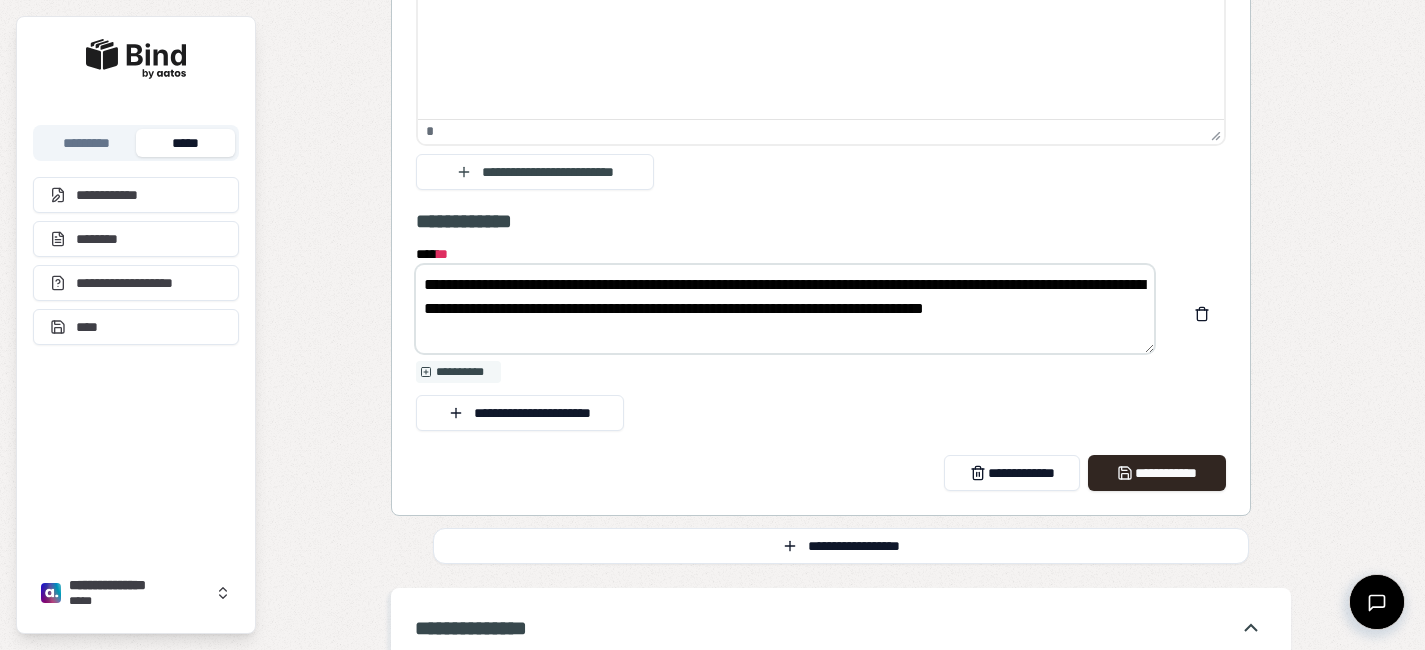 drag, startPoint x: 523, startPoint y: 292, endPoint x: 480, endPoint y: 316, distance: 49.24429 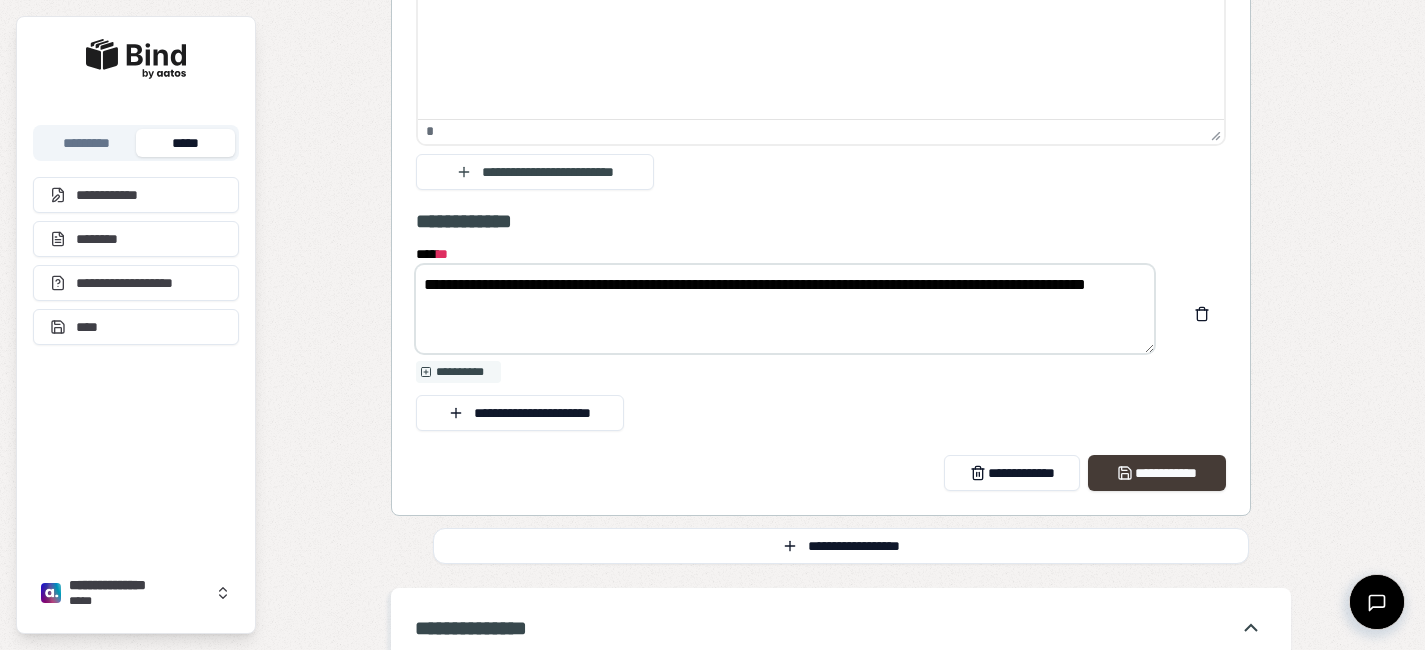 type on "**********" 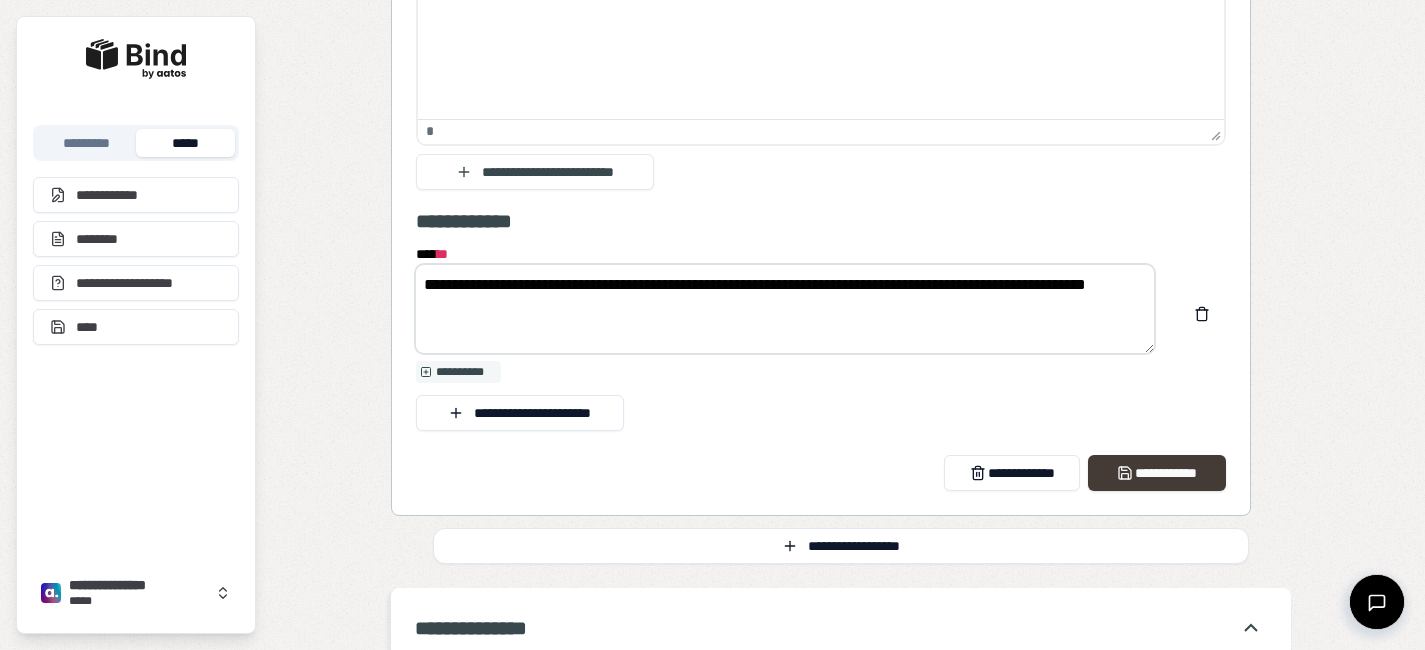click on "**********" at bounding box center [1156, 473] 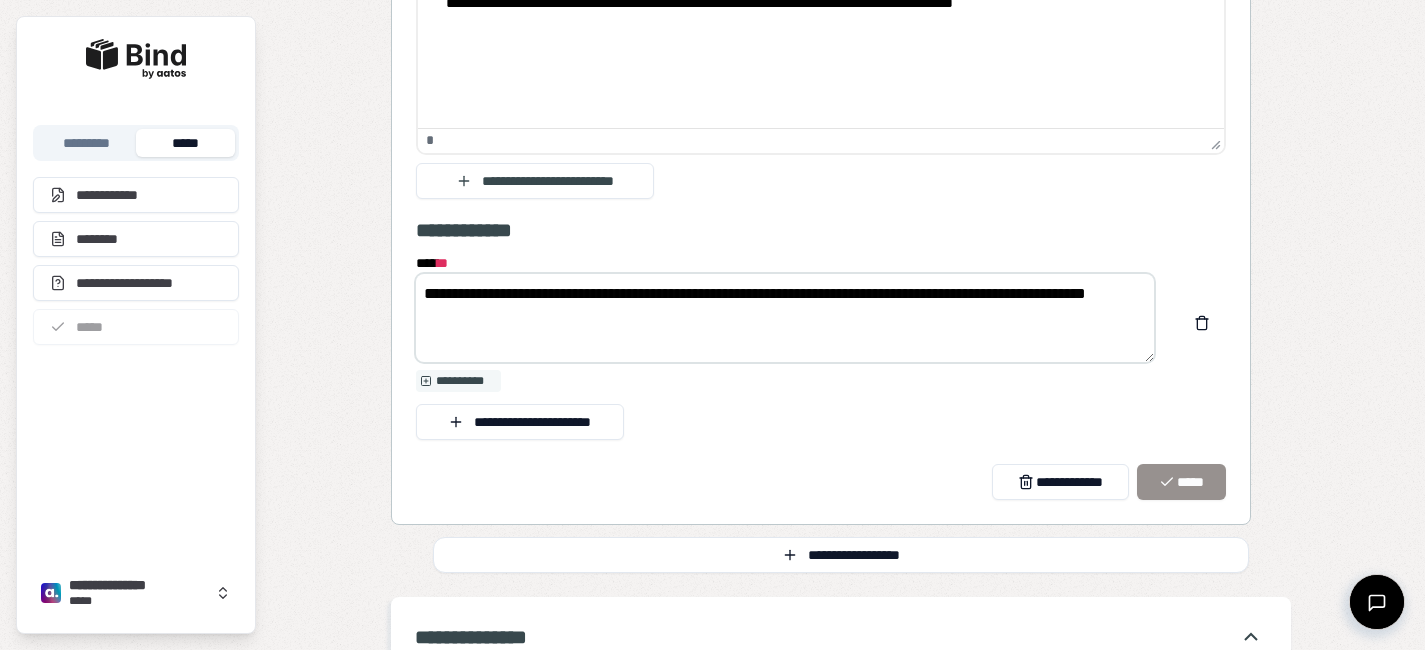 scroll, scrollTop: 3909, scrollLeft: 0, axis: vertical 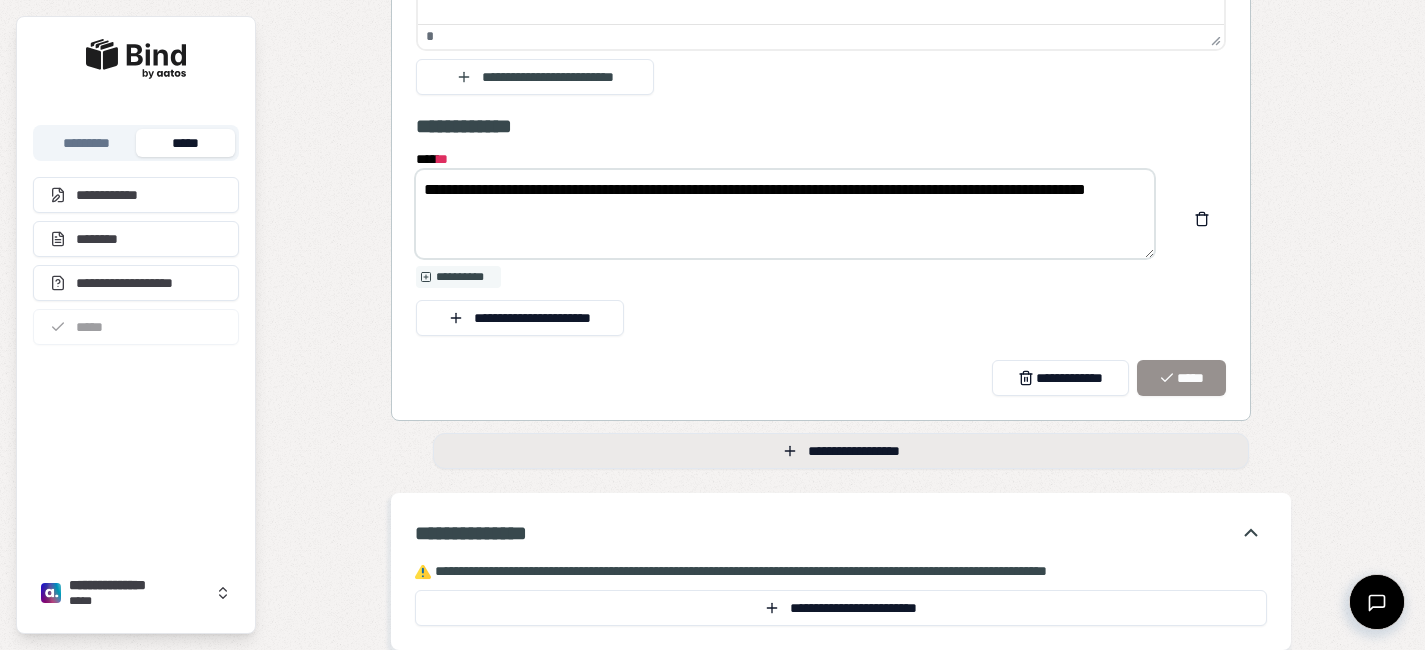click on "**********" at bounding box center (841, 451) 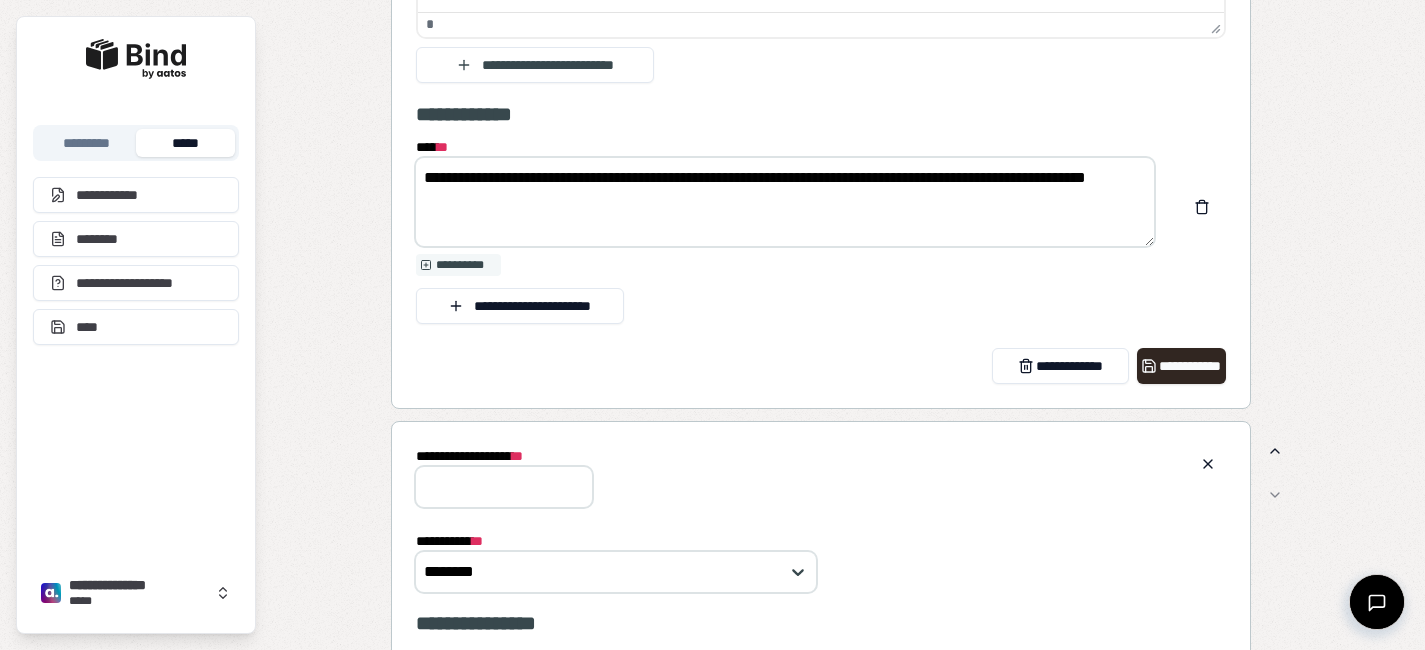 scroll, scrollTop: 0, scrollLeft: 0, axis: both 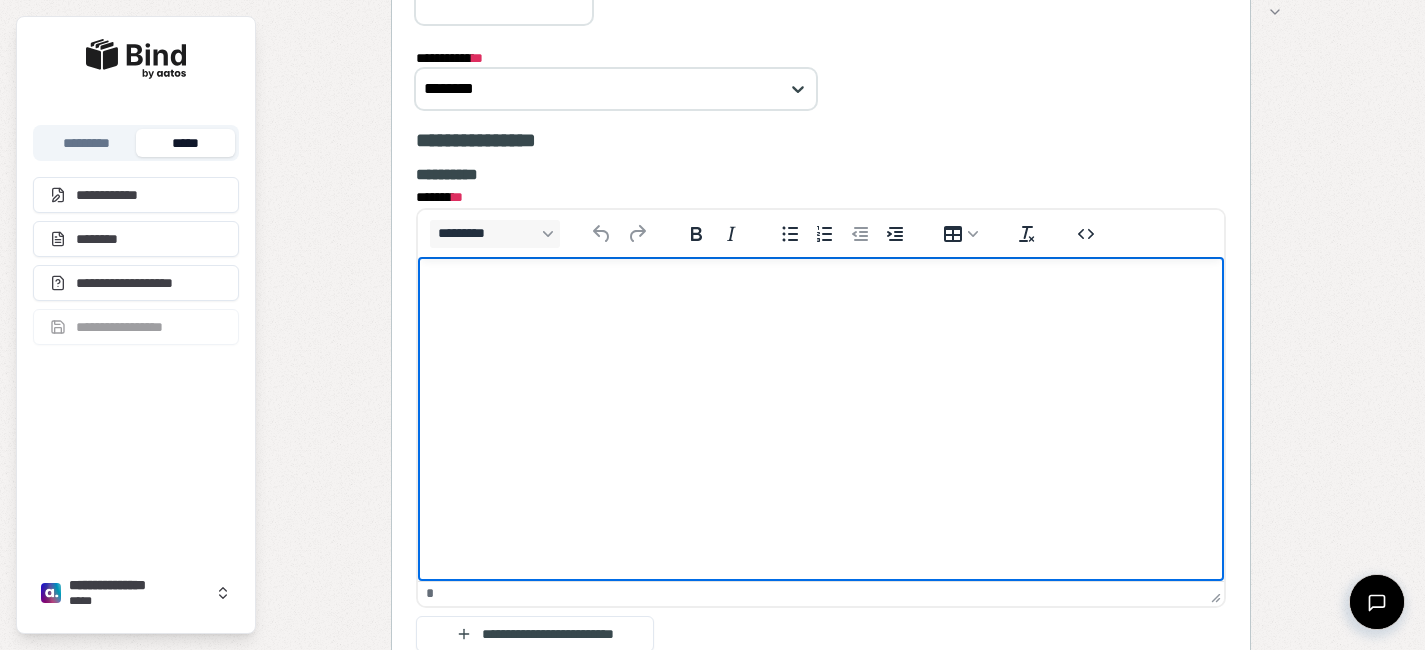 click at bounding box center [820, 296] 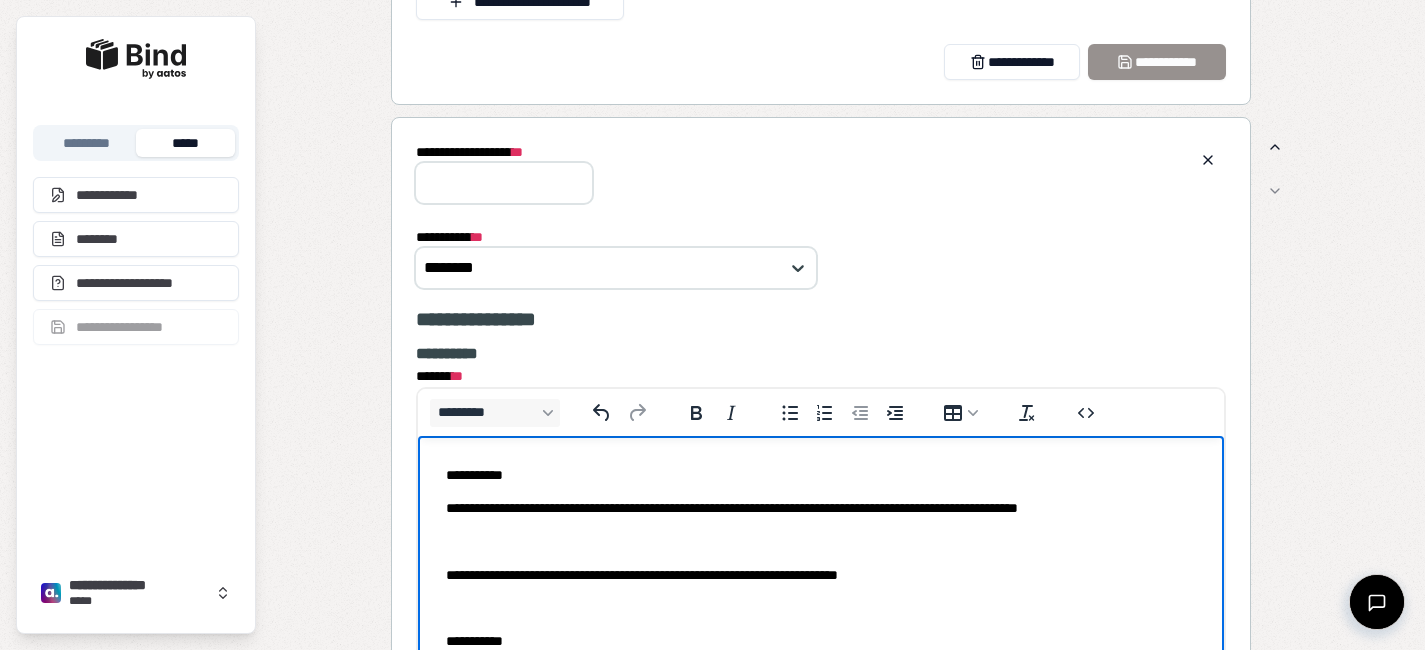 scroll, scrollTop: 4196, scrollLeft: 0, axis: vertical 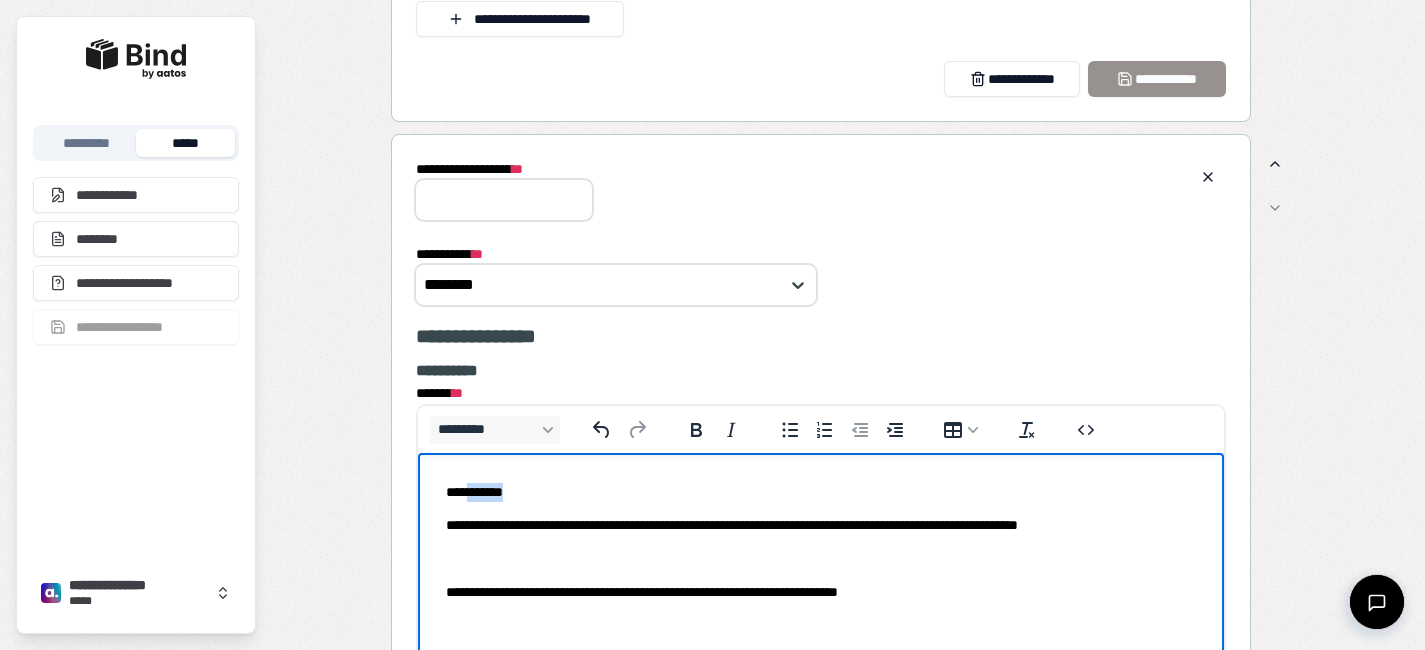 drag, startPoint x: 537, startPoint y: 493, endPoint x: 469, endPoint y: 491, distance: 68.0294 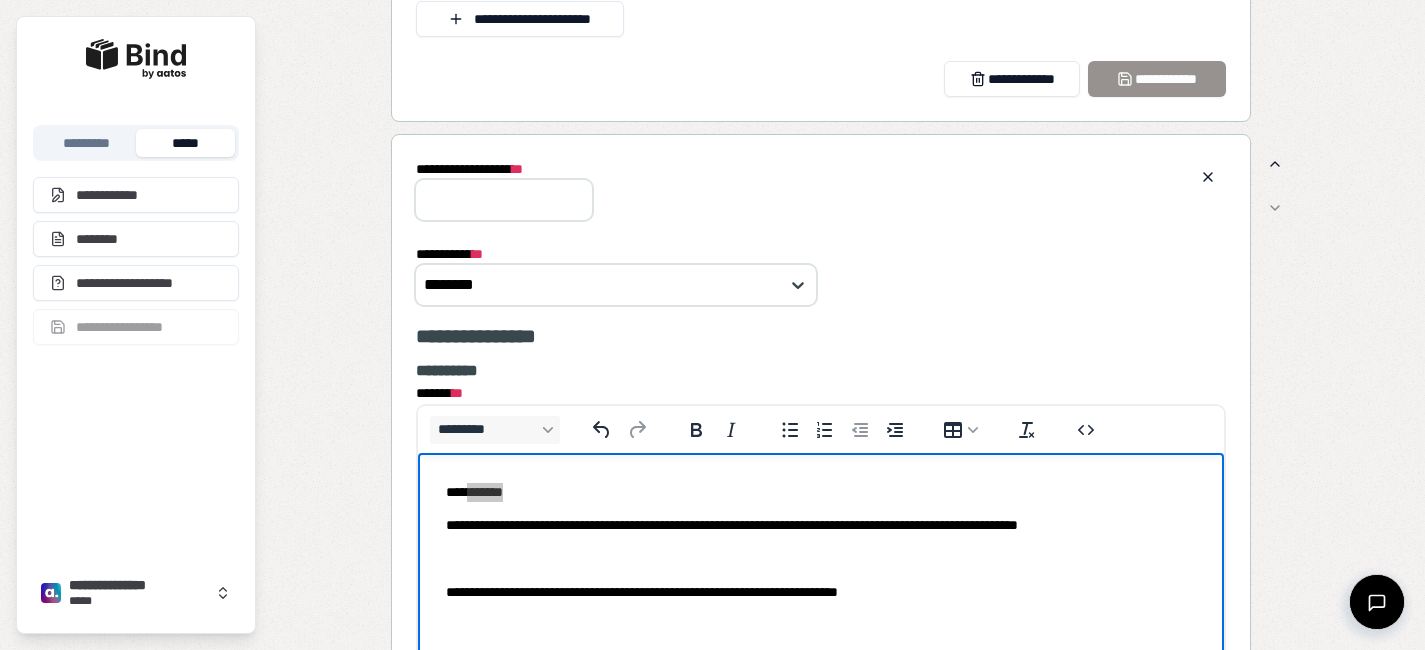 click on "**********" at bounding box center (504, 200) 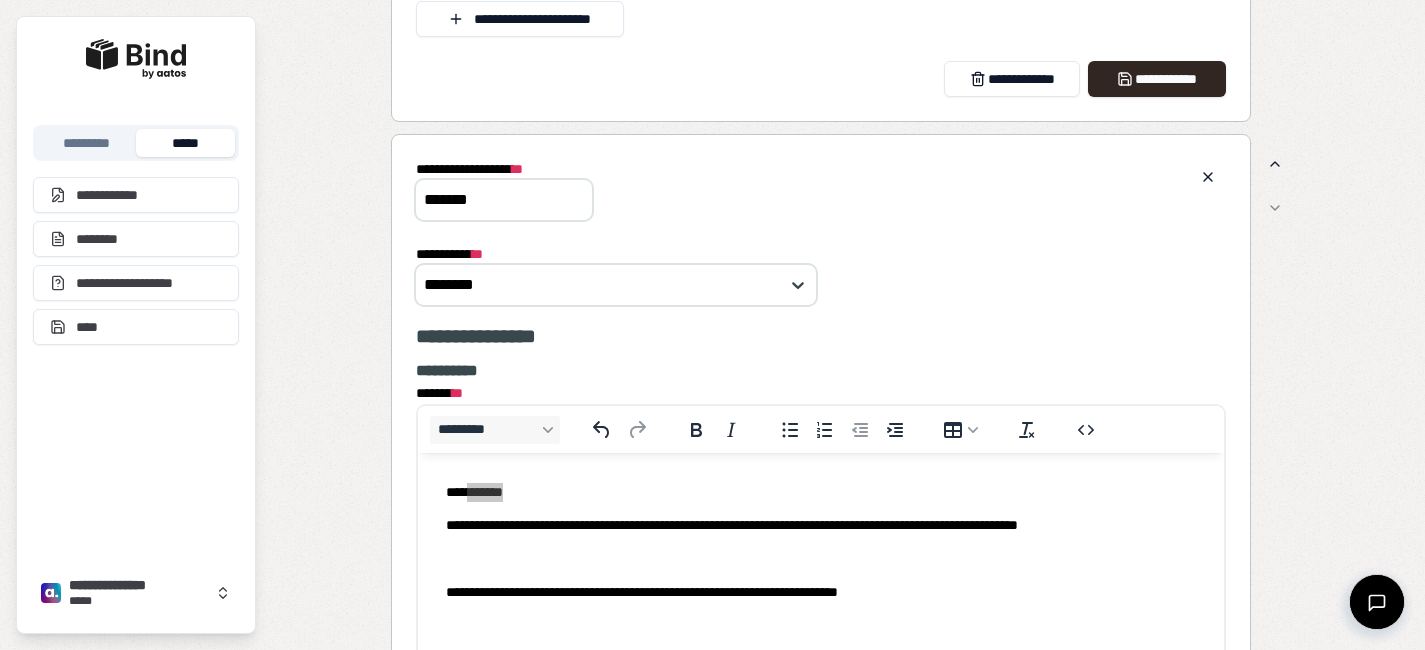 type on "*******" 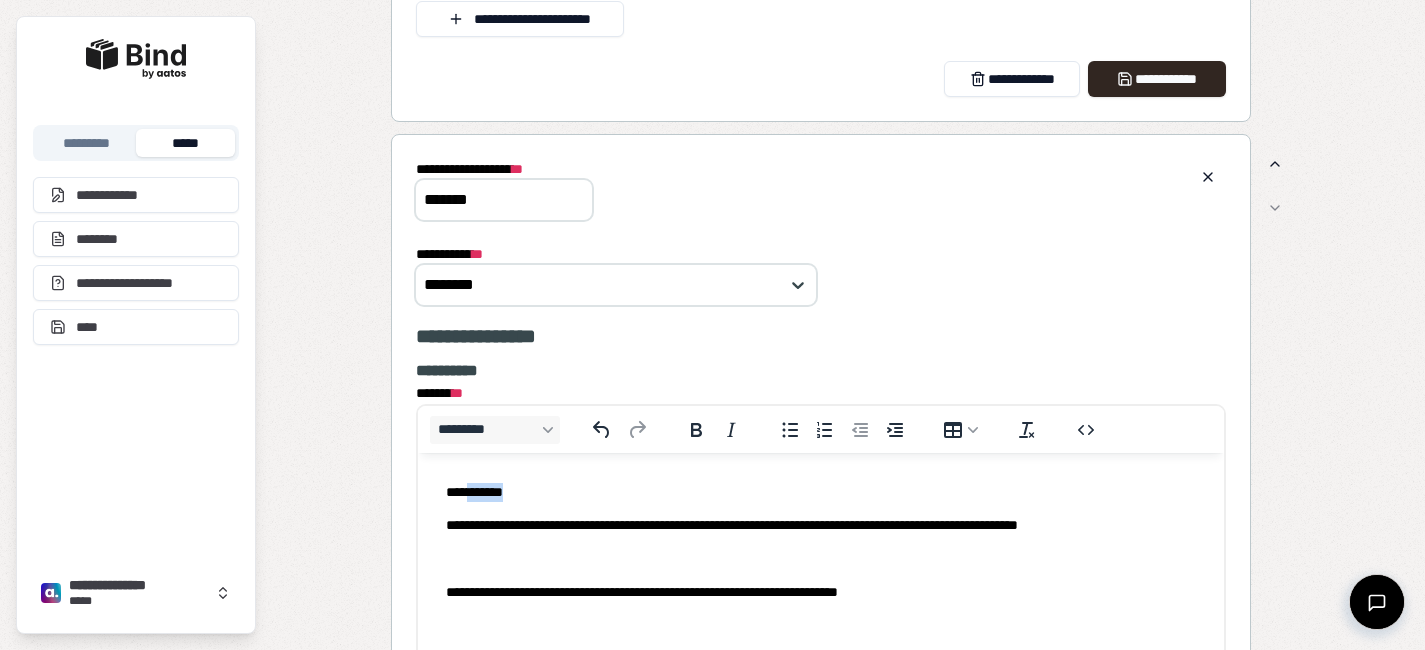 click on "**********" at bounding box center (820, 492) 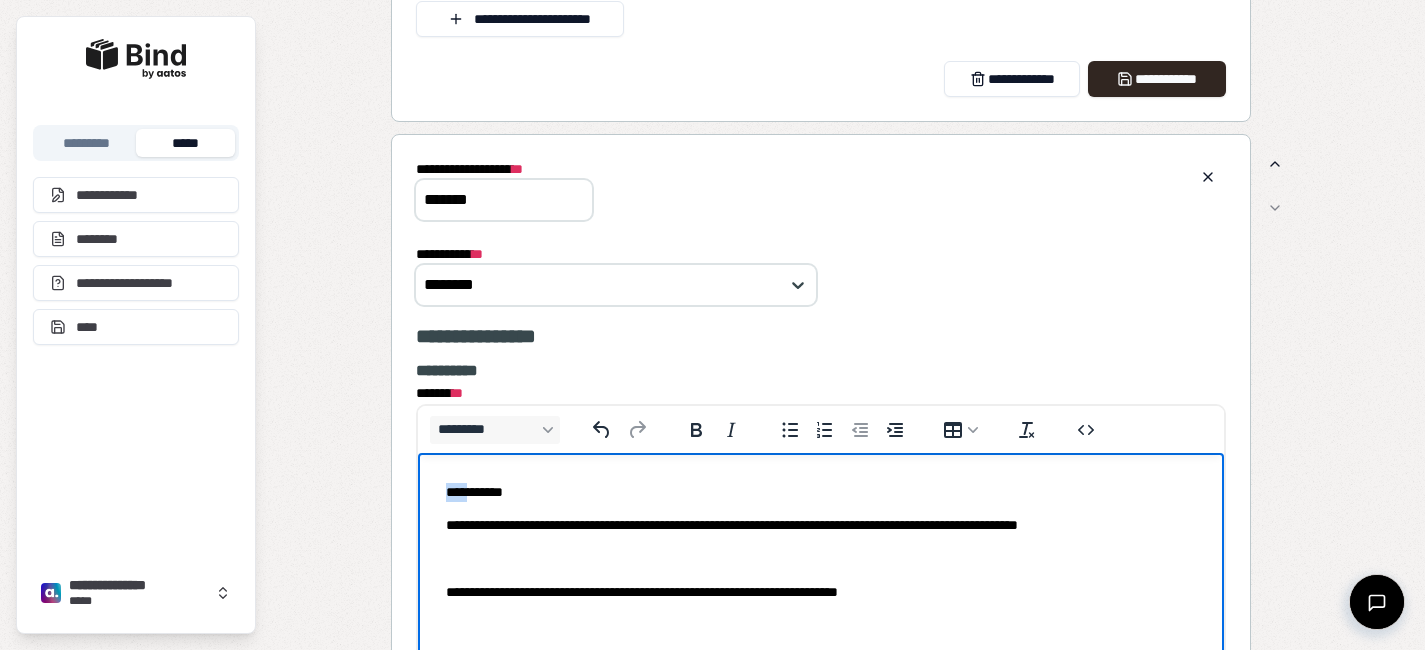 drag, startPoint x: 465, startPoint y: 494, endPoint x: 424, endPoint y: 480, distance: 43.32436 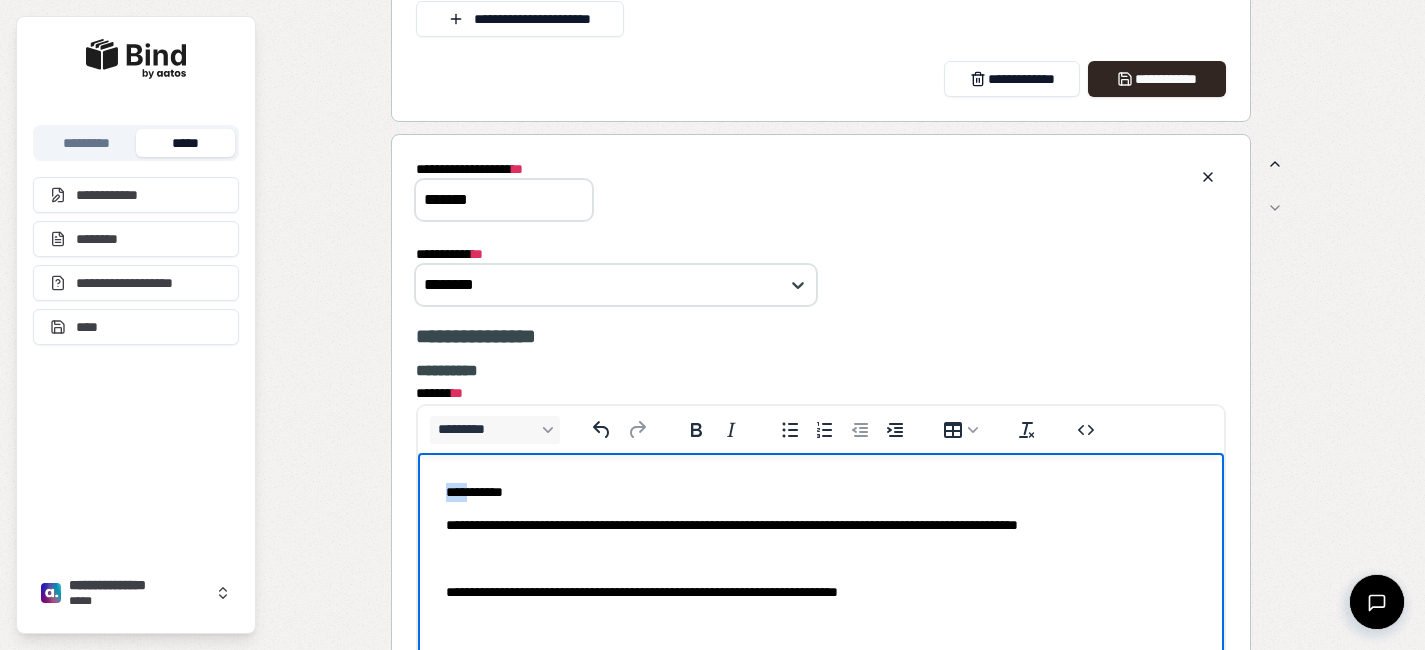 type 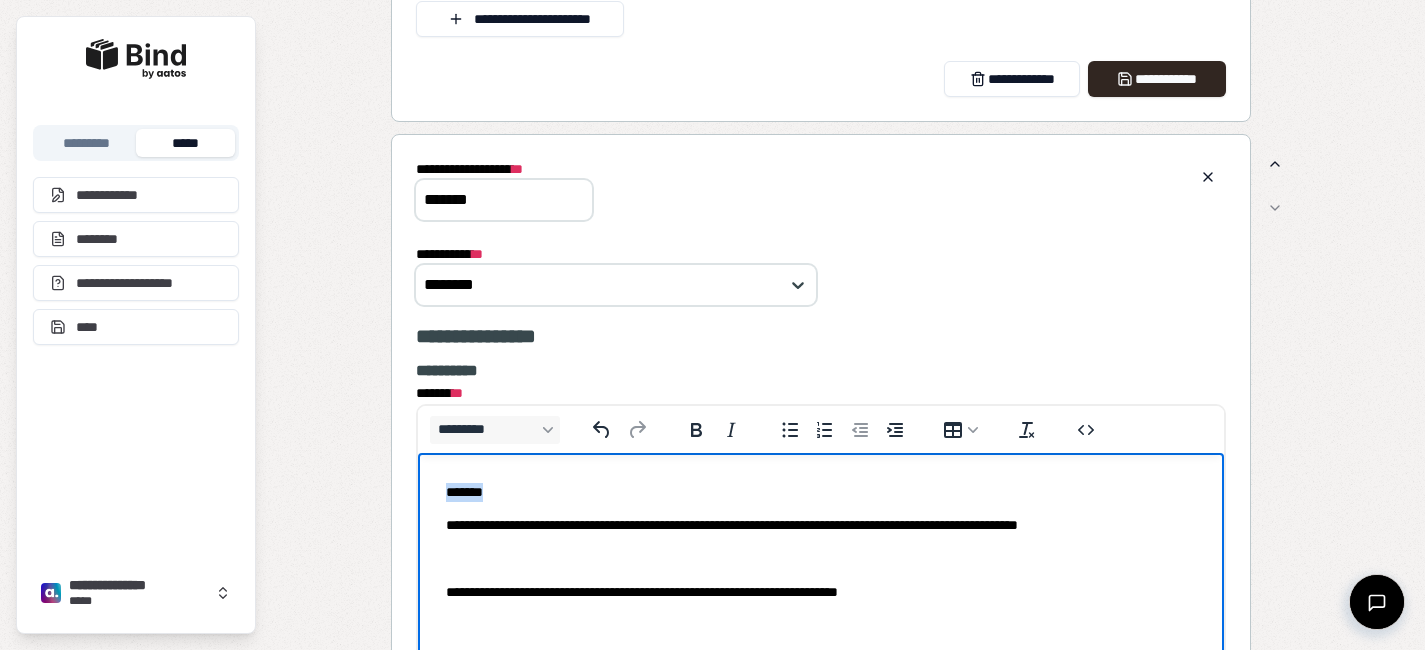 drag, startPoint x: 507, startPoint y: 491, endPoint x: 409, endPoint y: 459, distance: 103.09219 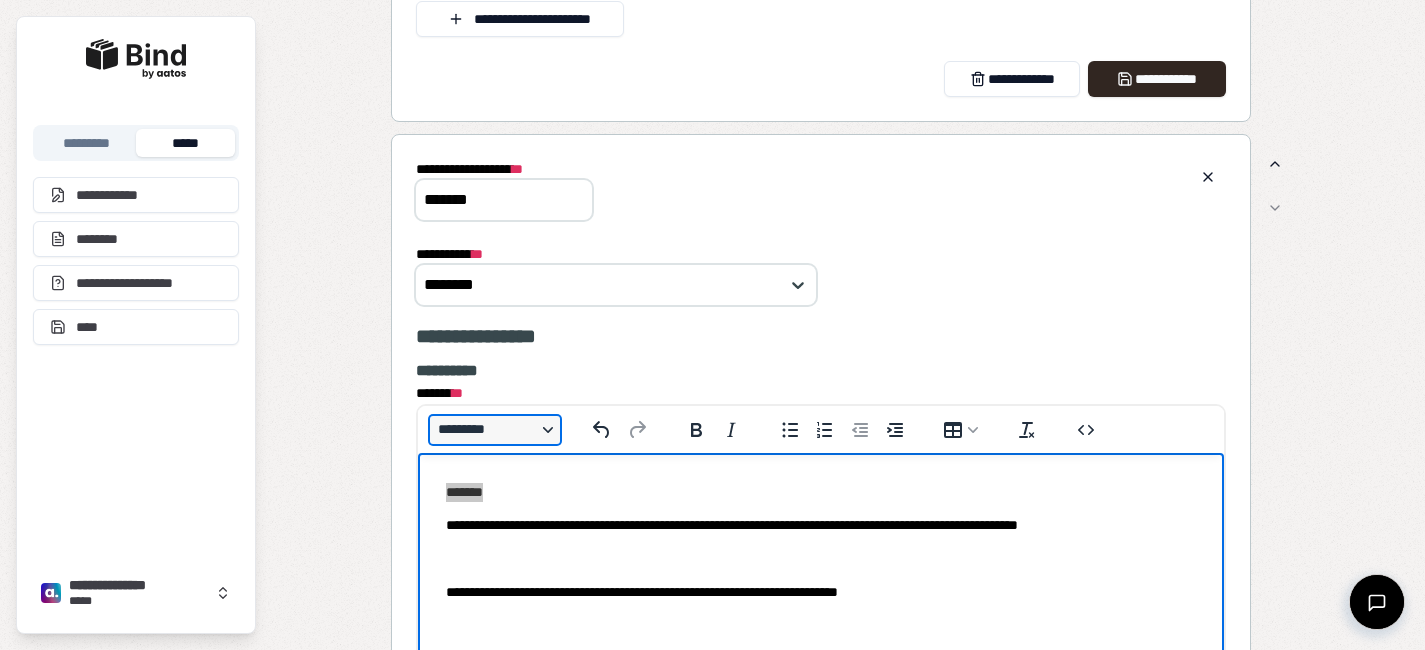 click on "*********" at bounding box center [495, 430] 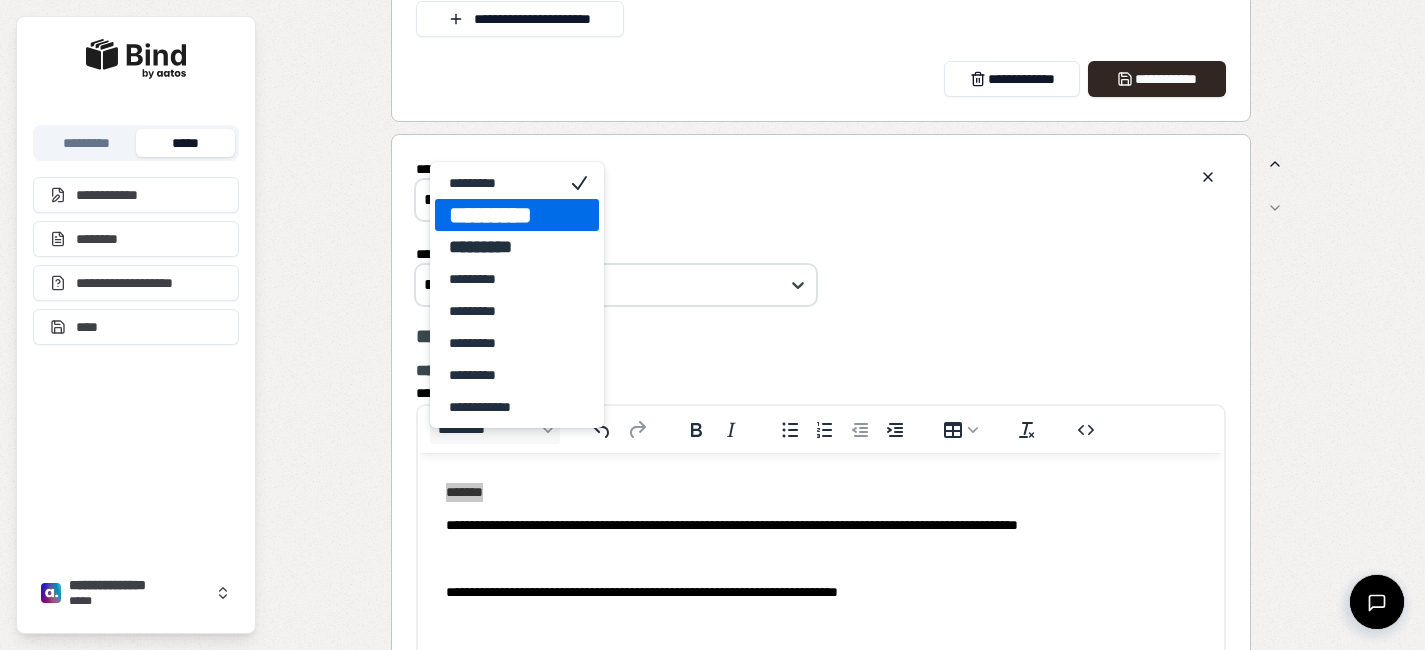 click at bounding box center (579, 215) 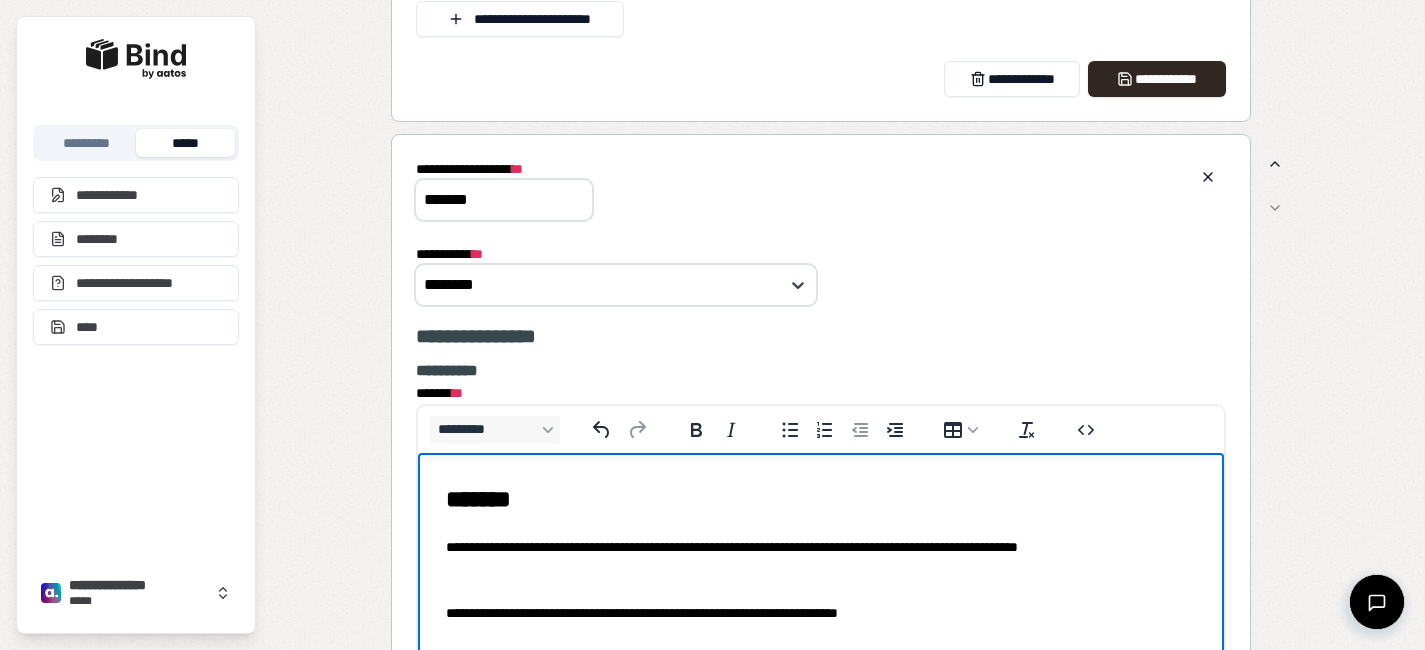 scroll, scrollTop: 9, scrollLeft: 0, axis: vertical 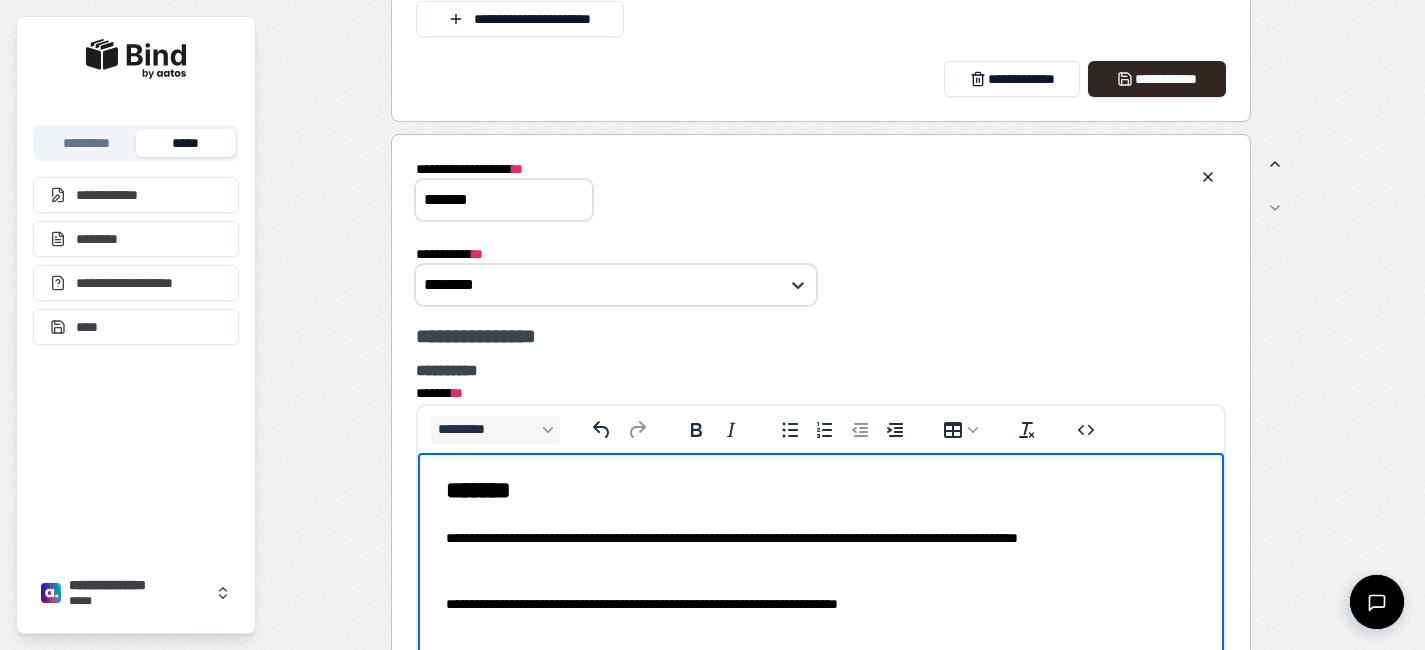 click on "**********" at bounding box center [820, 611] 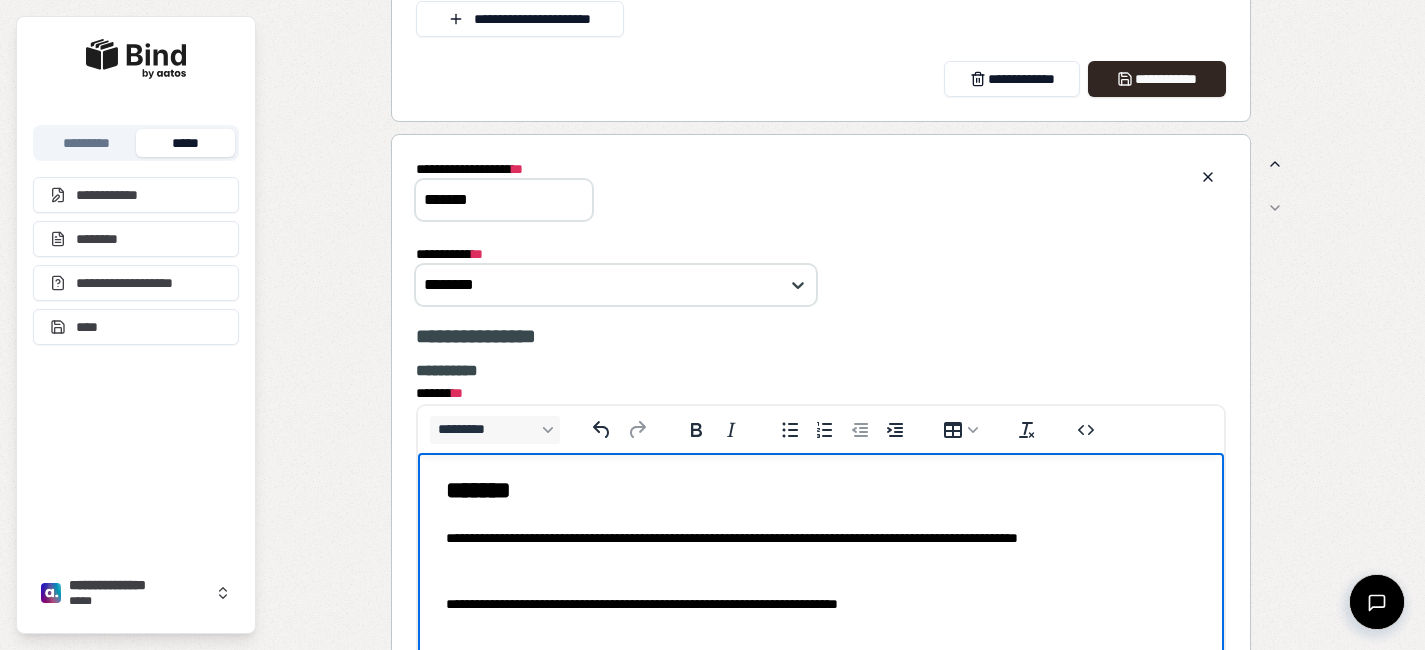 scroll, scrollTop: 0, scrollLeft: 0, axis: both 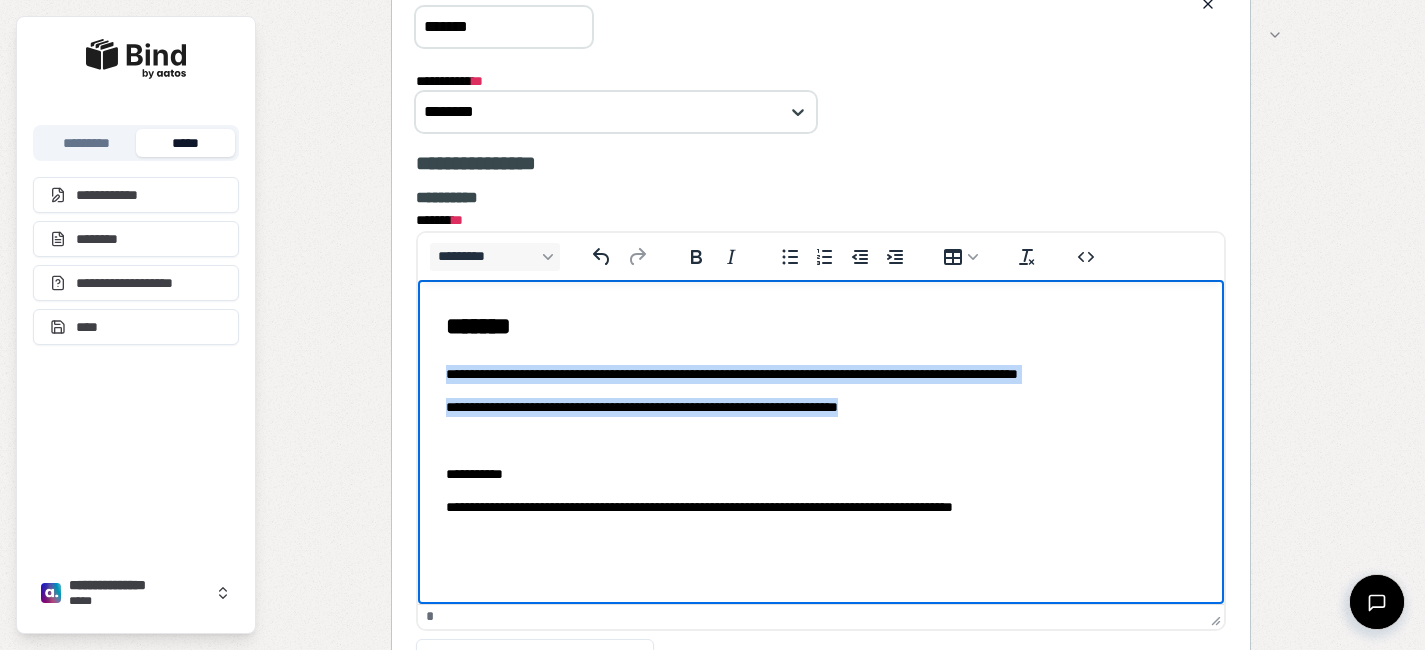 drag, startPoint x: 968, startPoint y: 404, endPoint x: 393, endPoint y: 358, distance: 576.83704 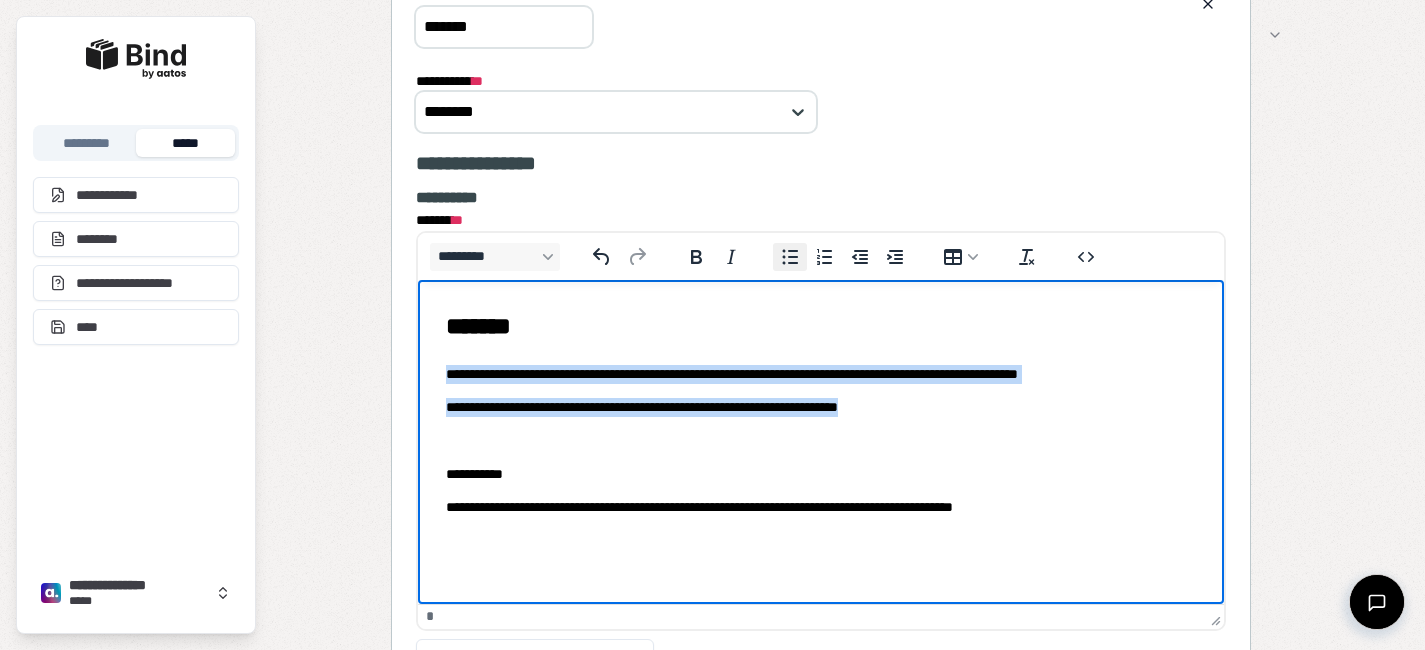 click 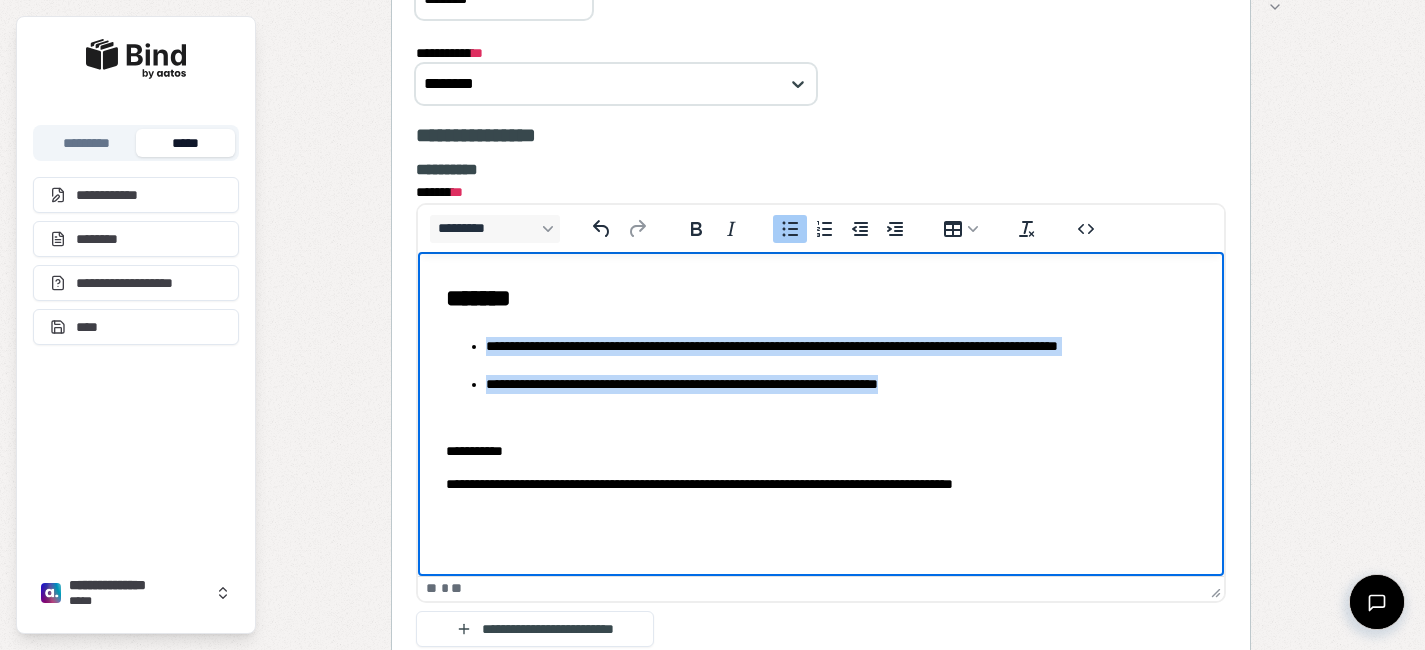 scroll, scrollTop: 4398, scrollLeft: 0, axis: vertical 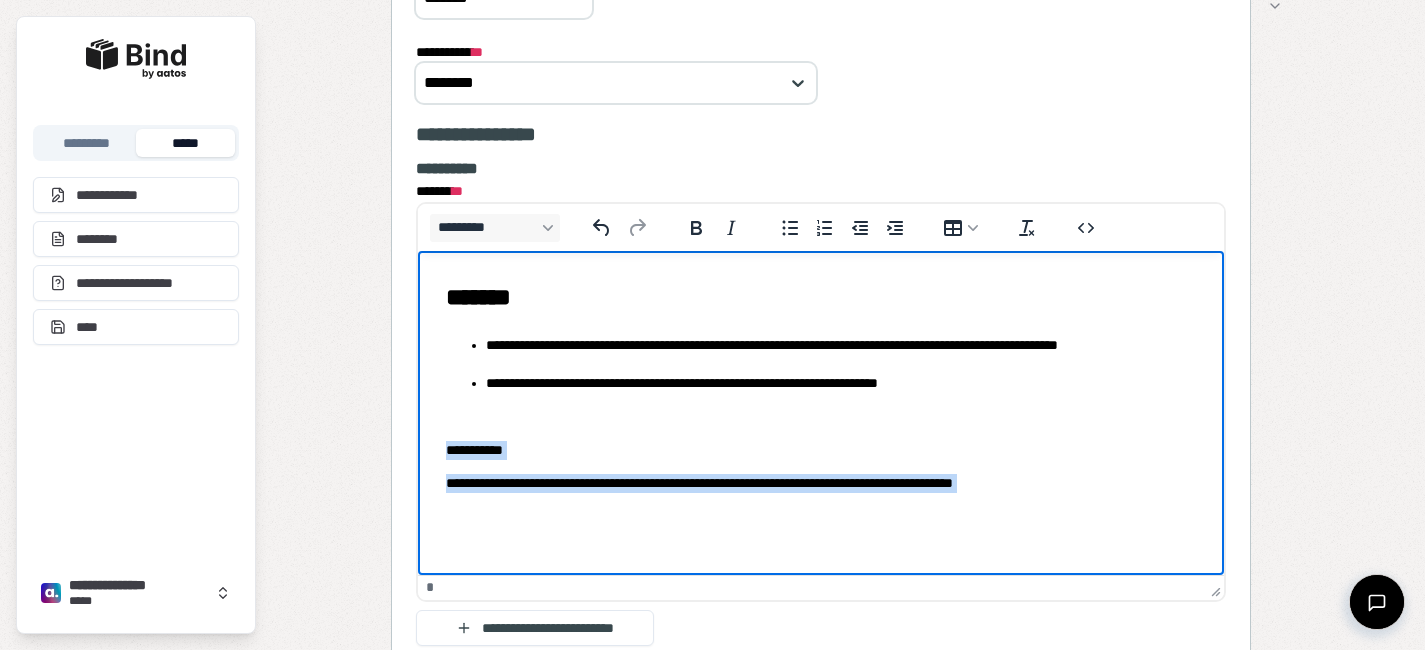 drag, startPoint x: 540, startPoint y: 529, endPoint x: 420, endPoint y: 439, distance: 150 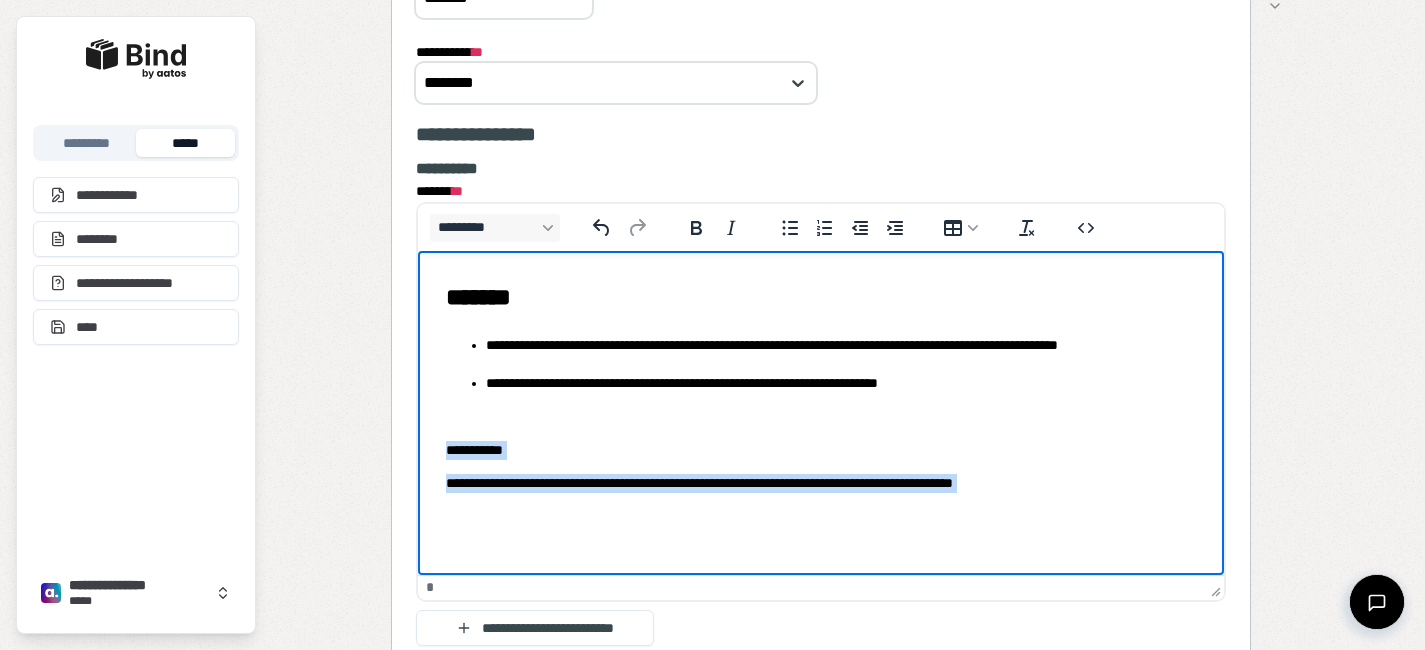 copy on "**********" 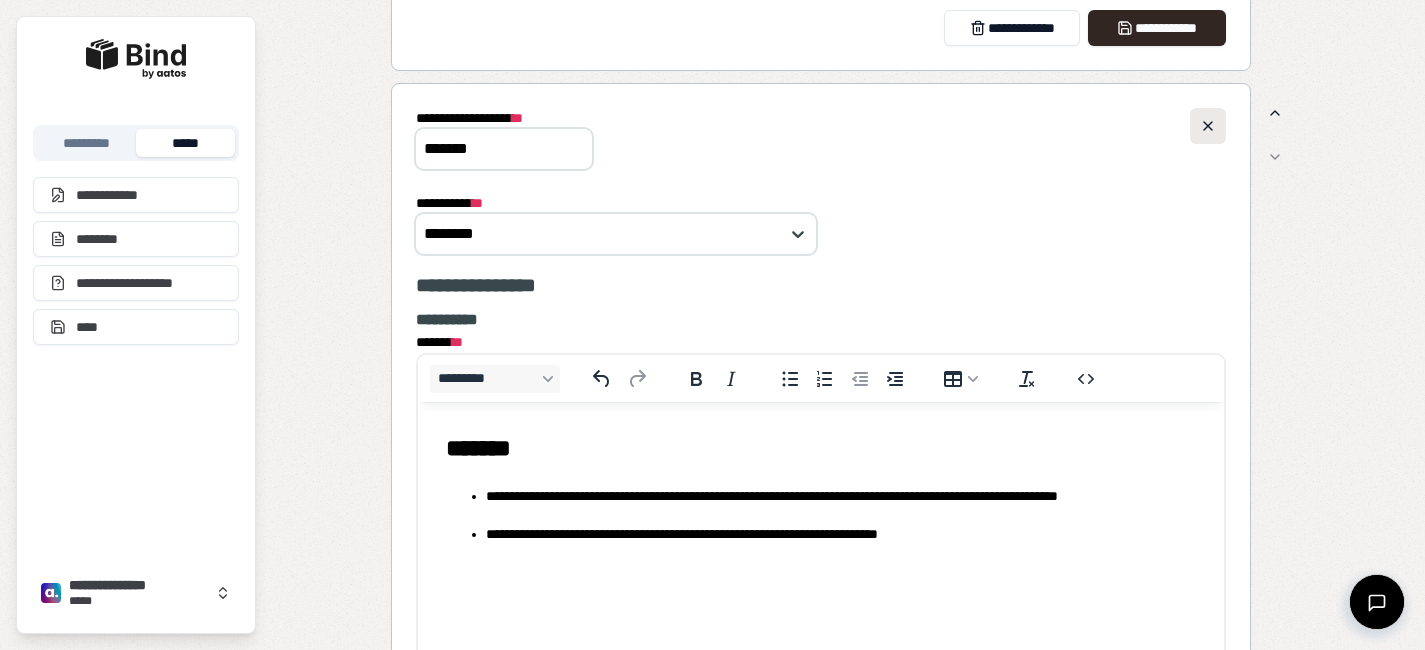 click at bounding box center (1208, 126) 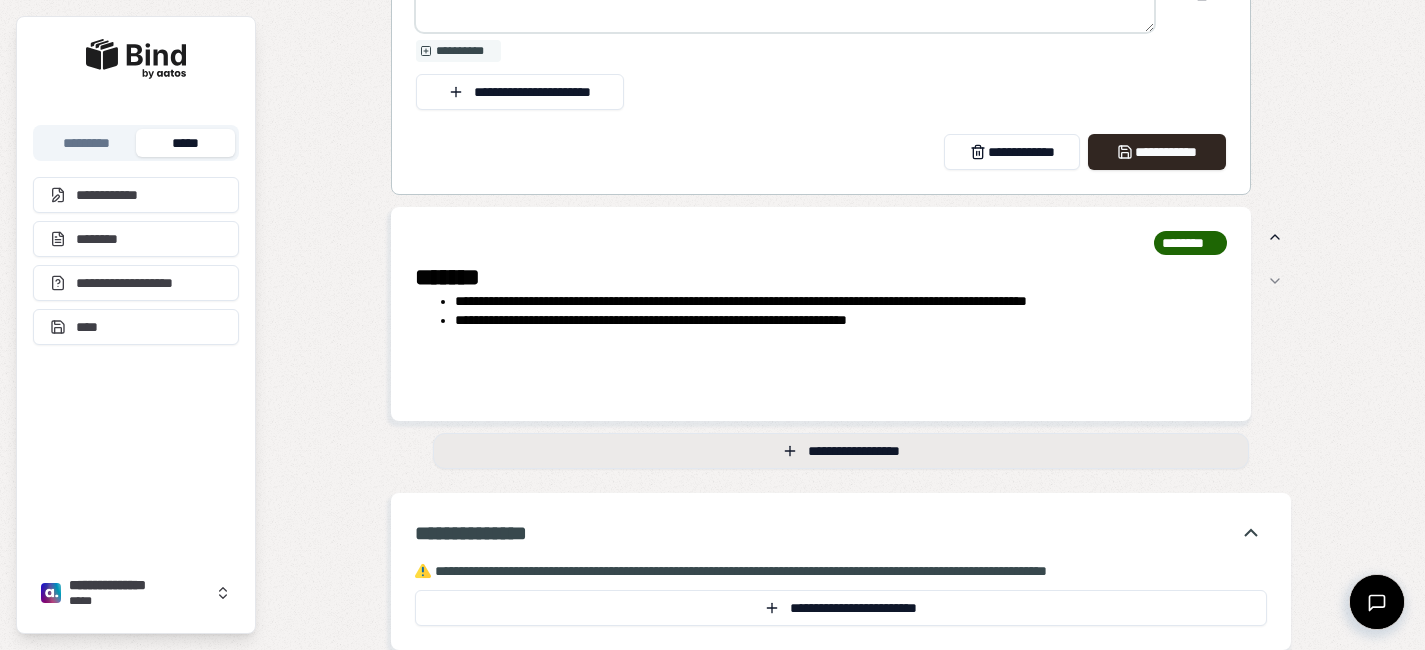 click on "**********" at bounding box center (841, 451) 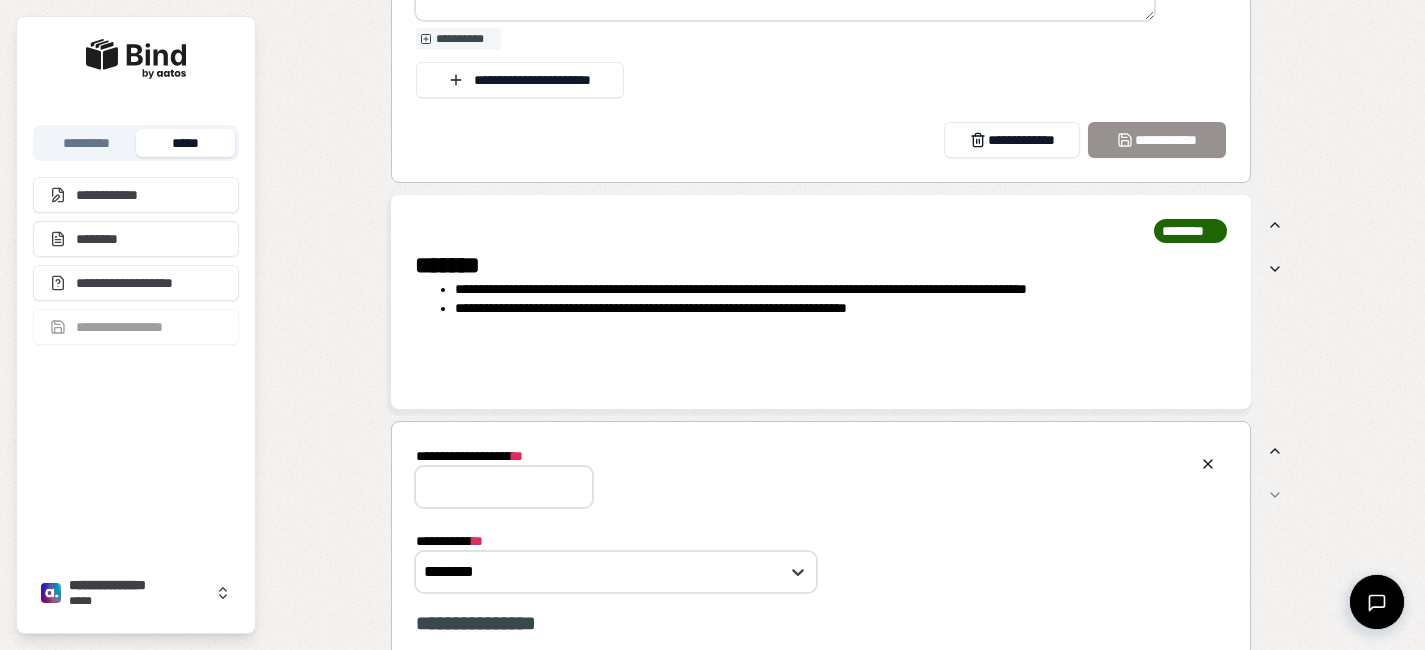 scroll, scrollTop: 0, scrollLeft: 0, axis: both 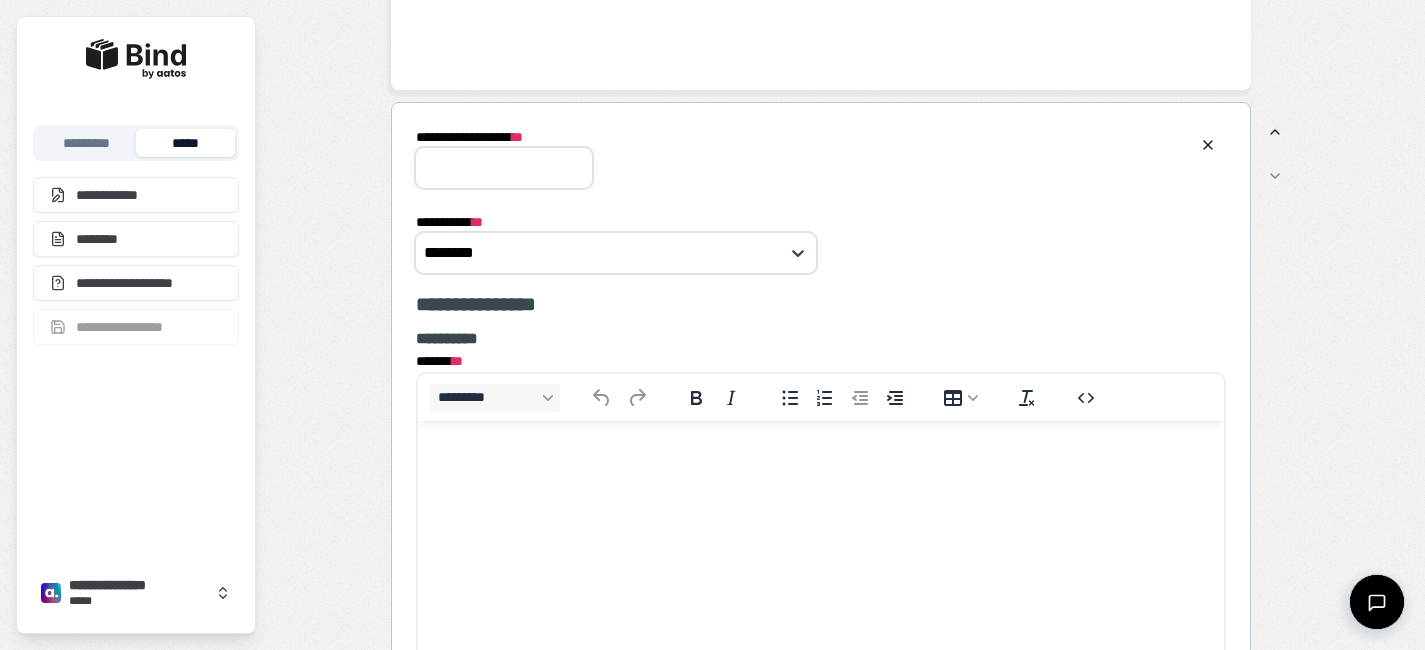 click at bounding box center (820, 459) 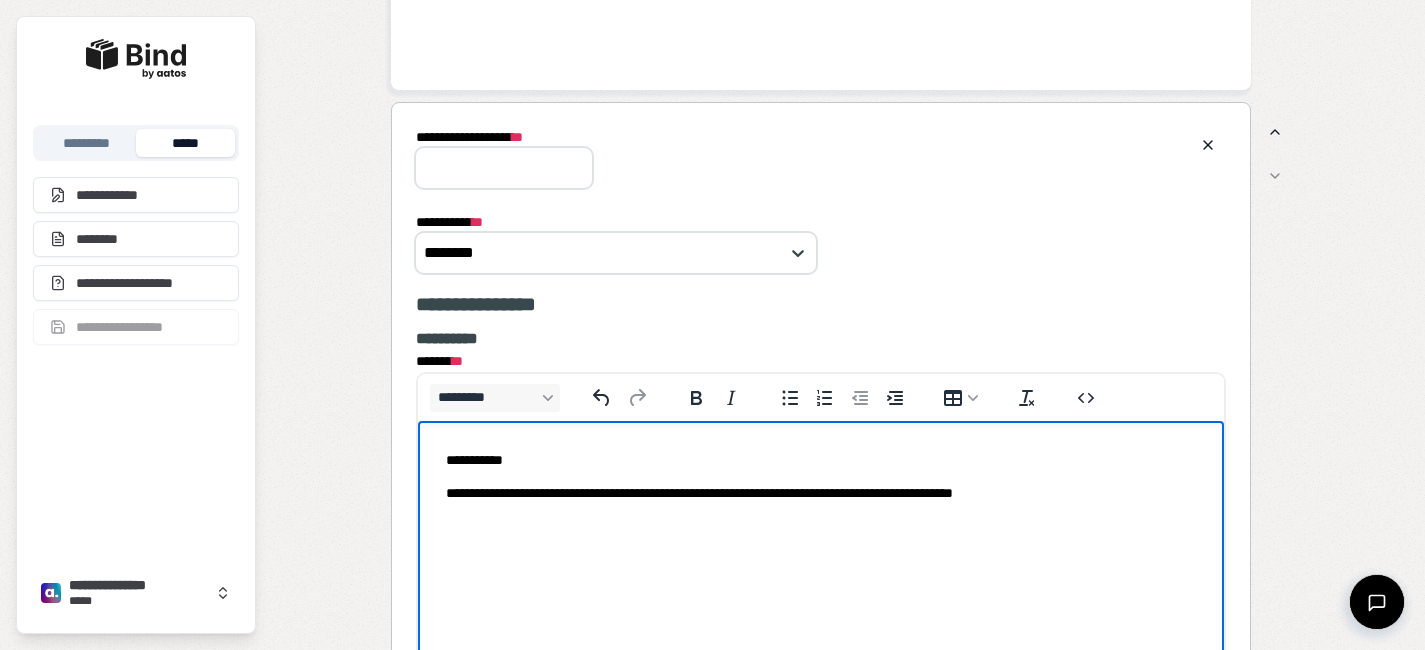 click on "**********" at bounding box center [504, 168] 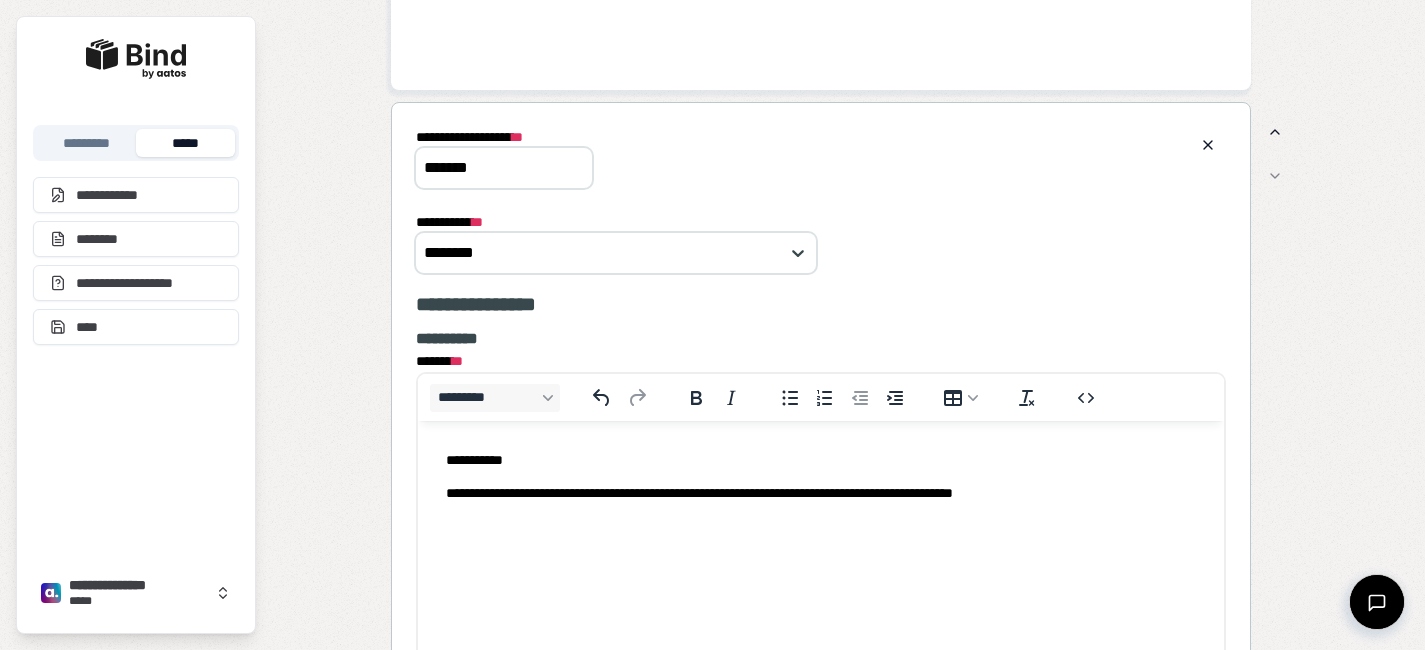 type on "*******" 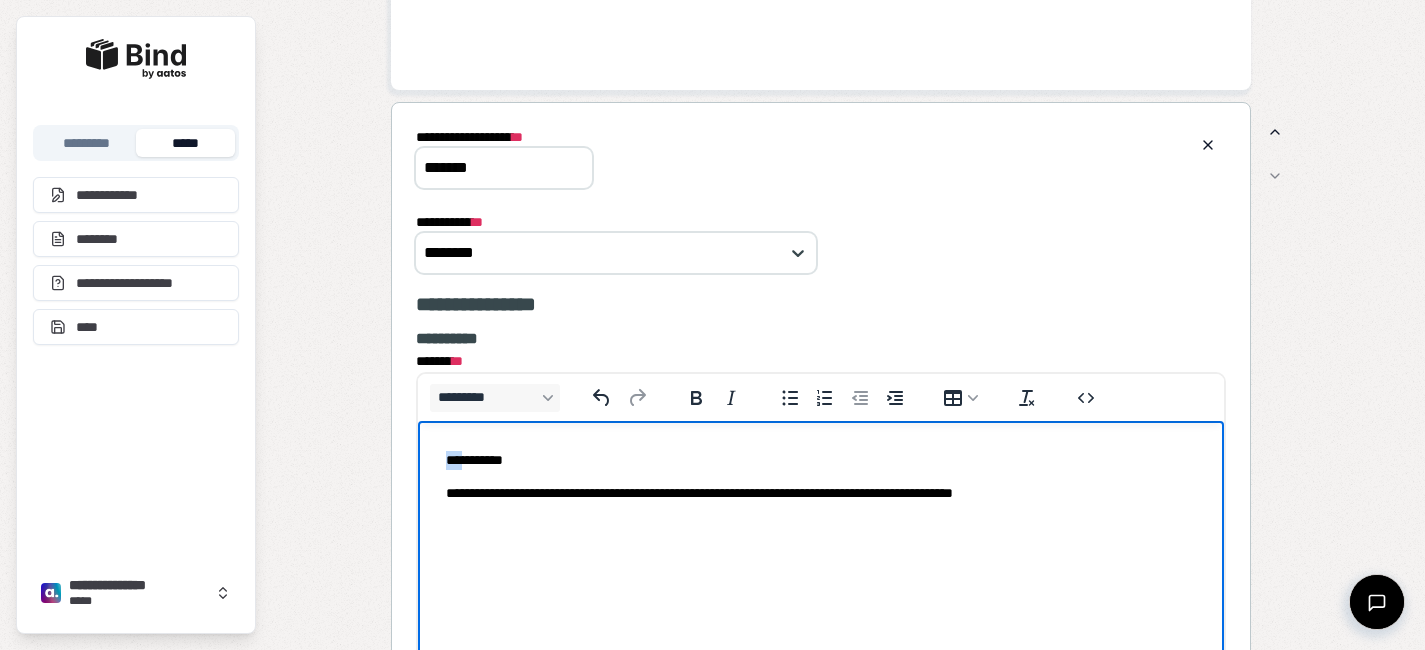drag, startPoint x: 465, startPoint y: 466, endPoint x: 400, endPoint y: 456, distance: 65.76473 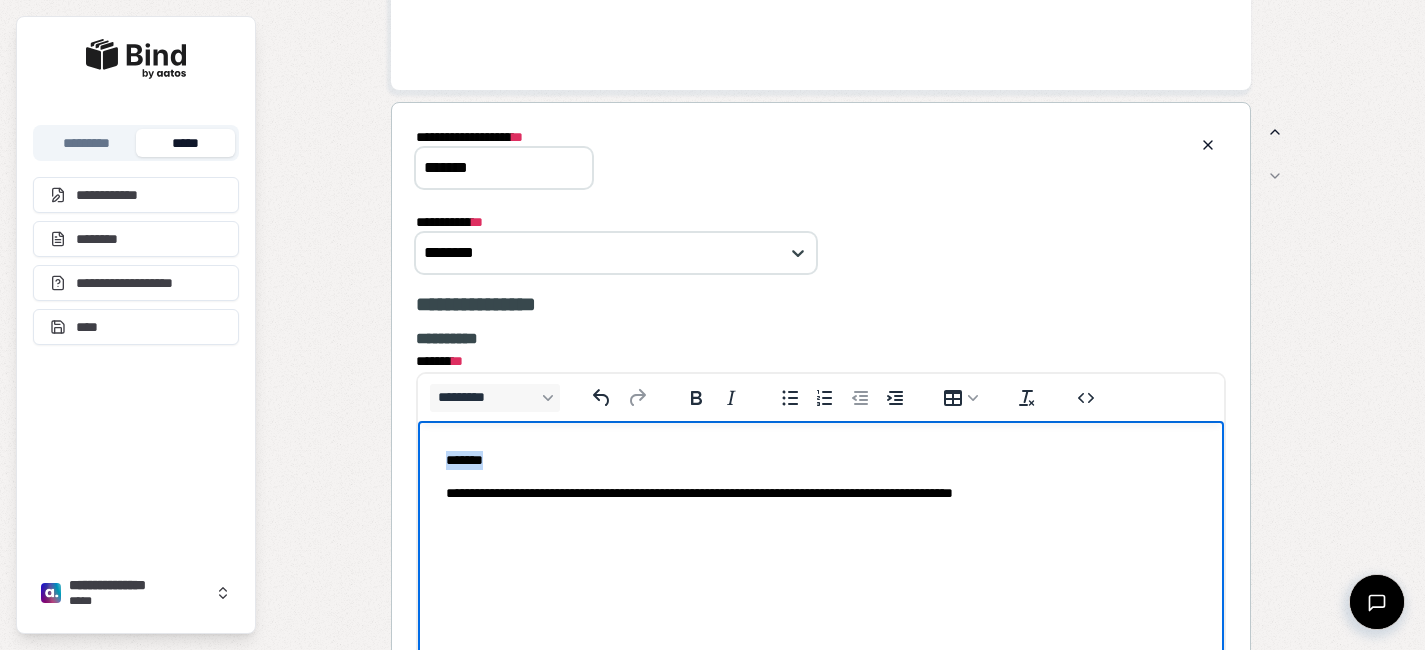 drag, startPoint x: 550, startPoint y: 455, endPoint x: 382, endPoint y: 437, distance: 168.96153 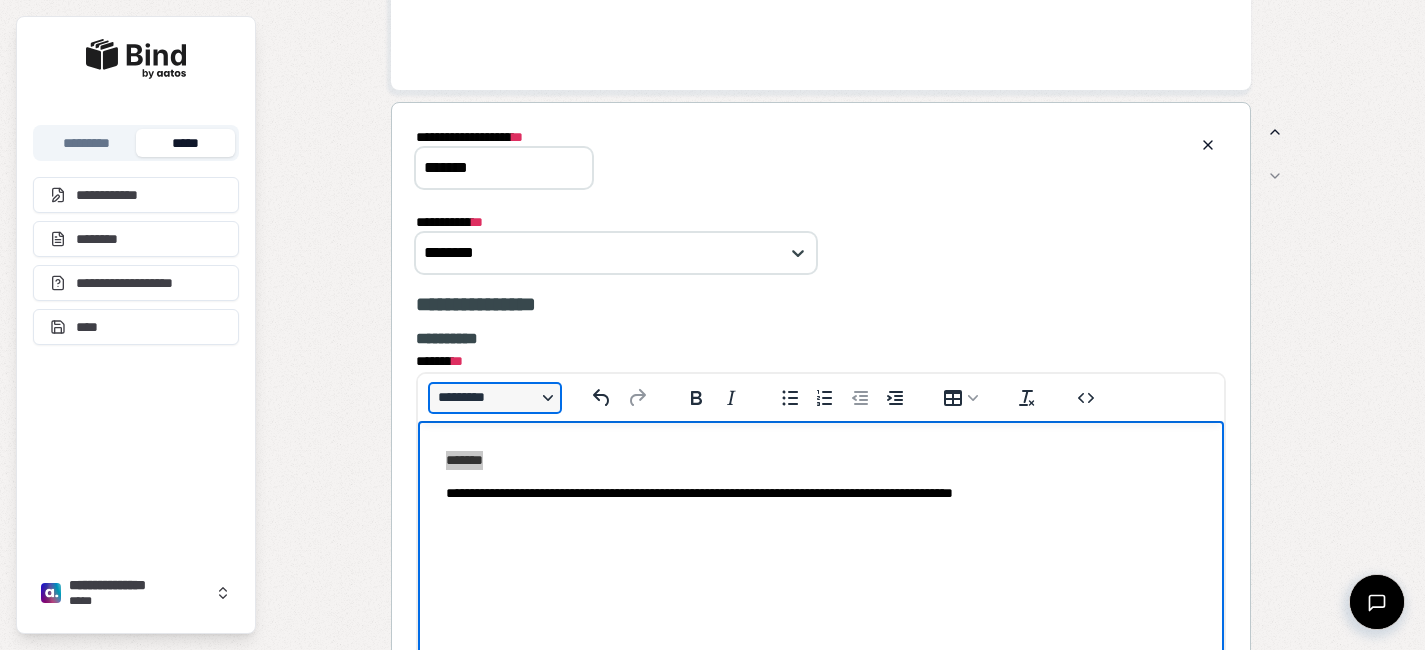click on "*********" at bounding box center (495, 398) 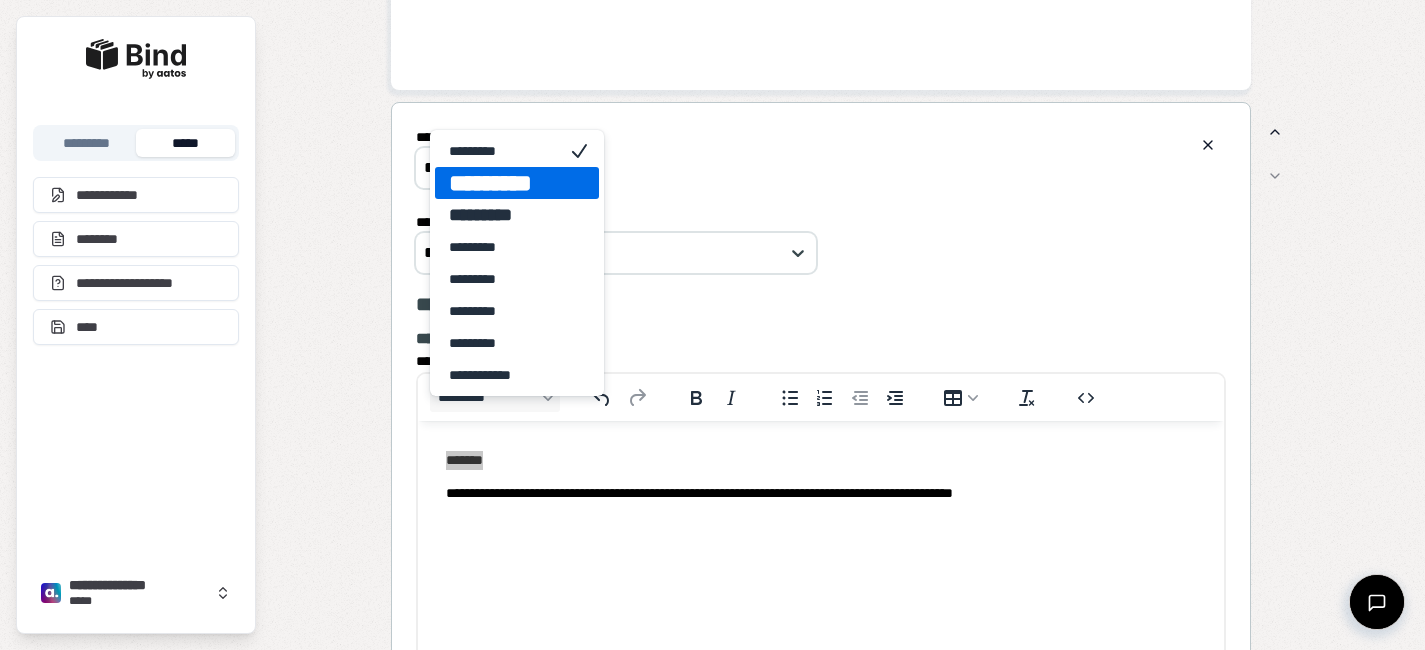 click on "*********" at bounding box center (503, 183) 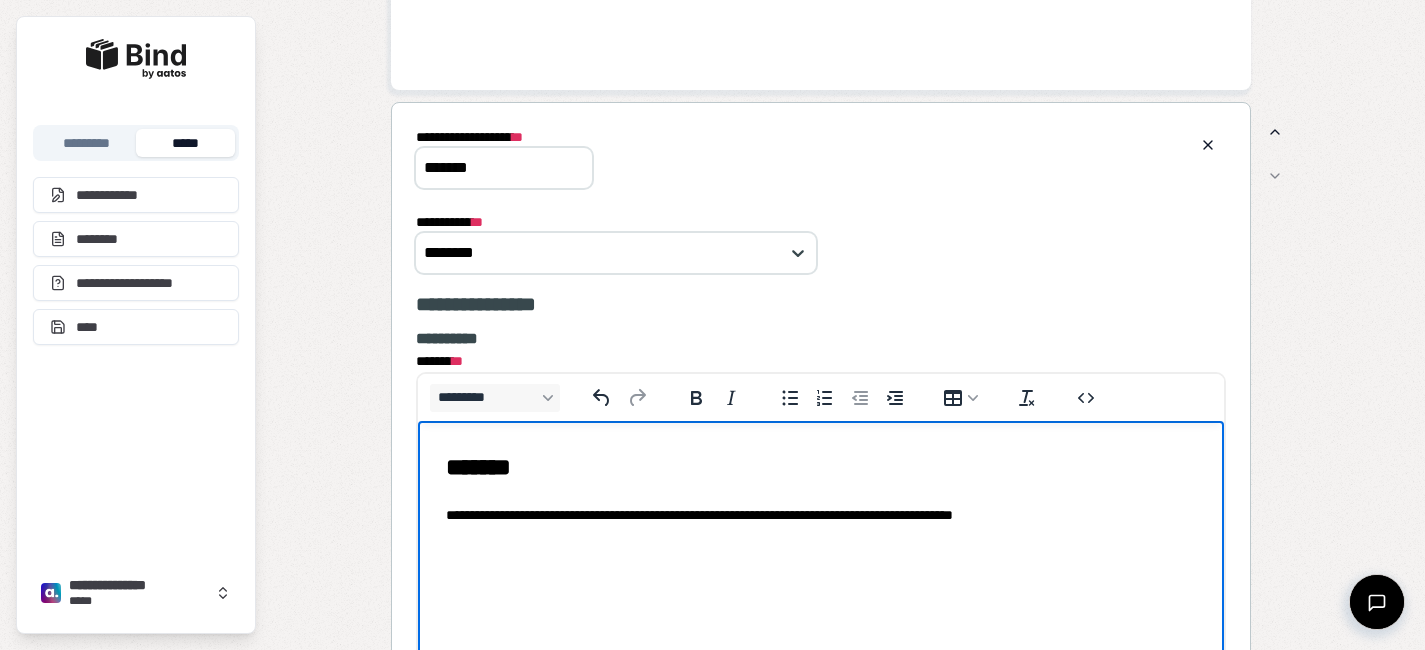 click at bounding box center [820, 547] 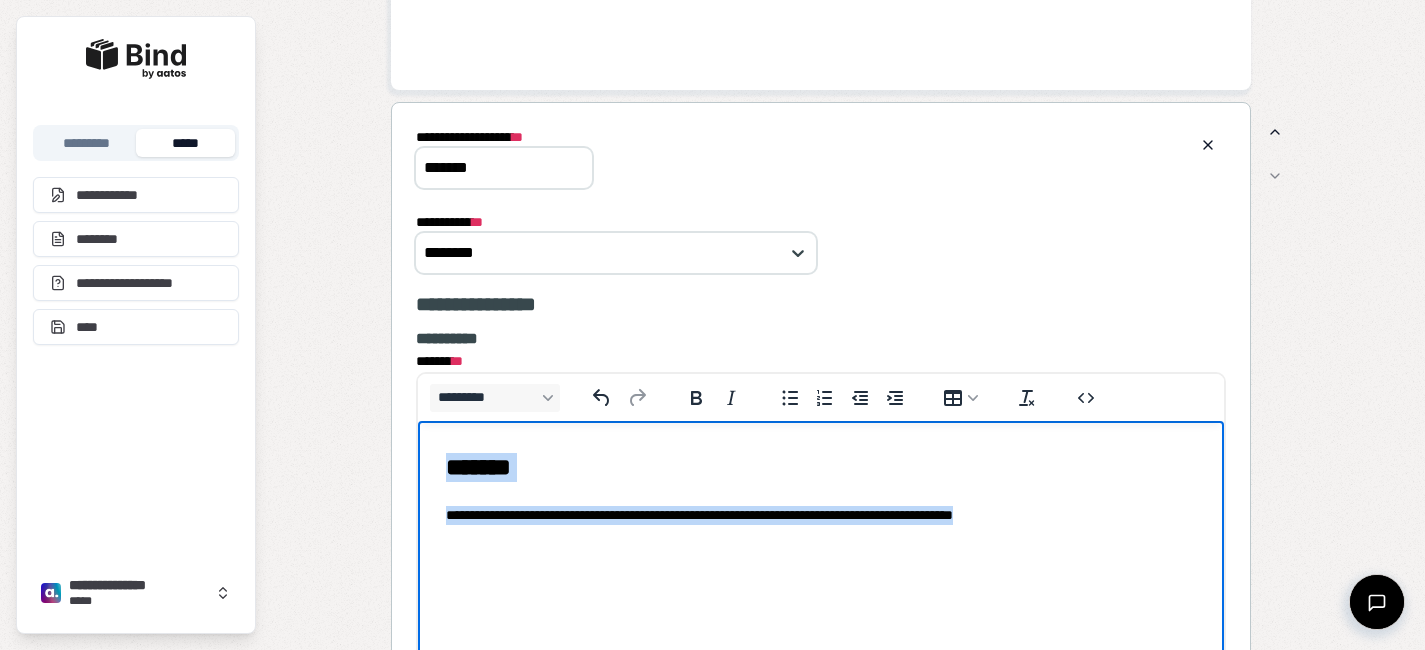 copy on "**********" 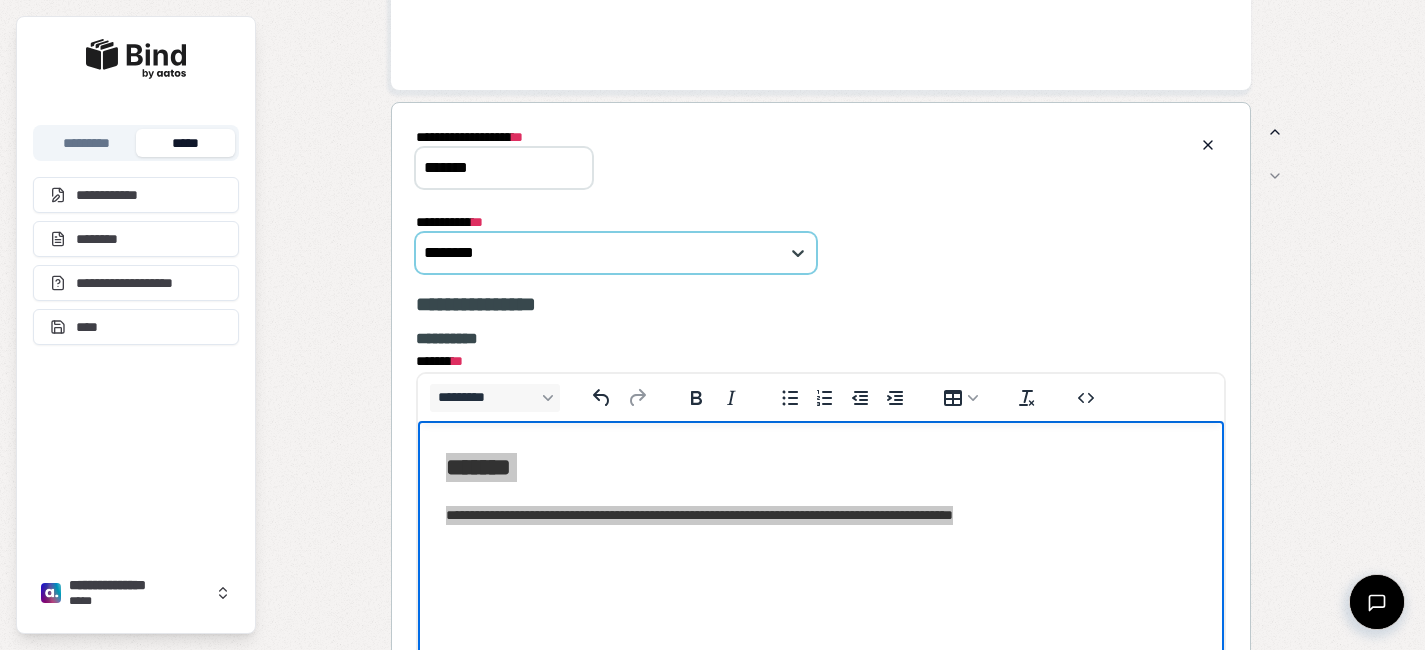 click at bounding box center [605, 253] 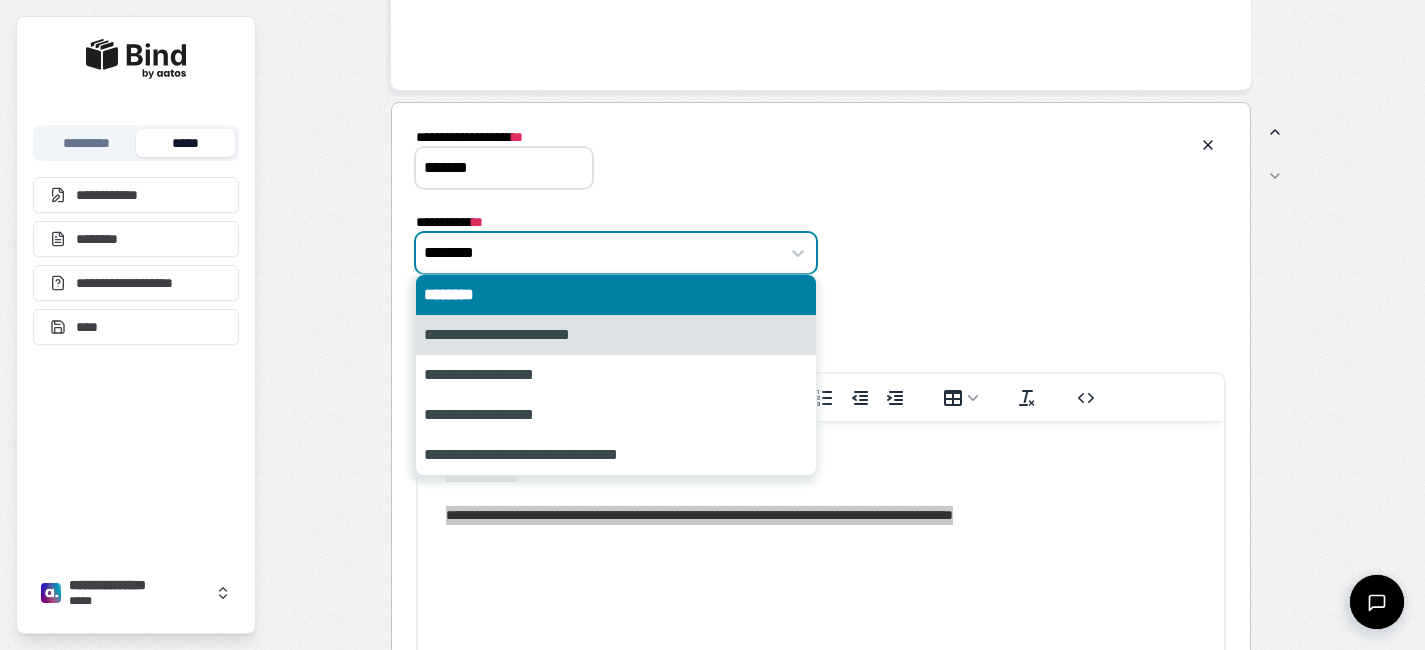 click on "**********" at bounding box center [616, 335] 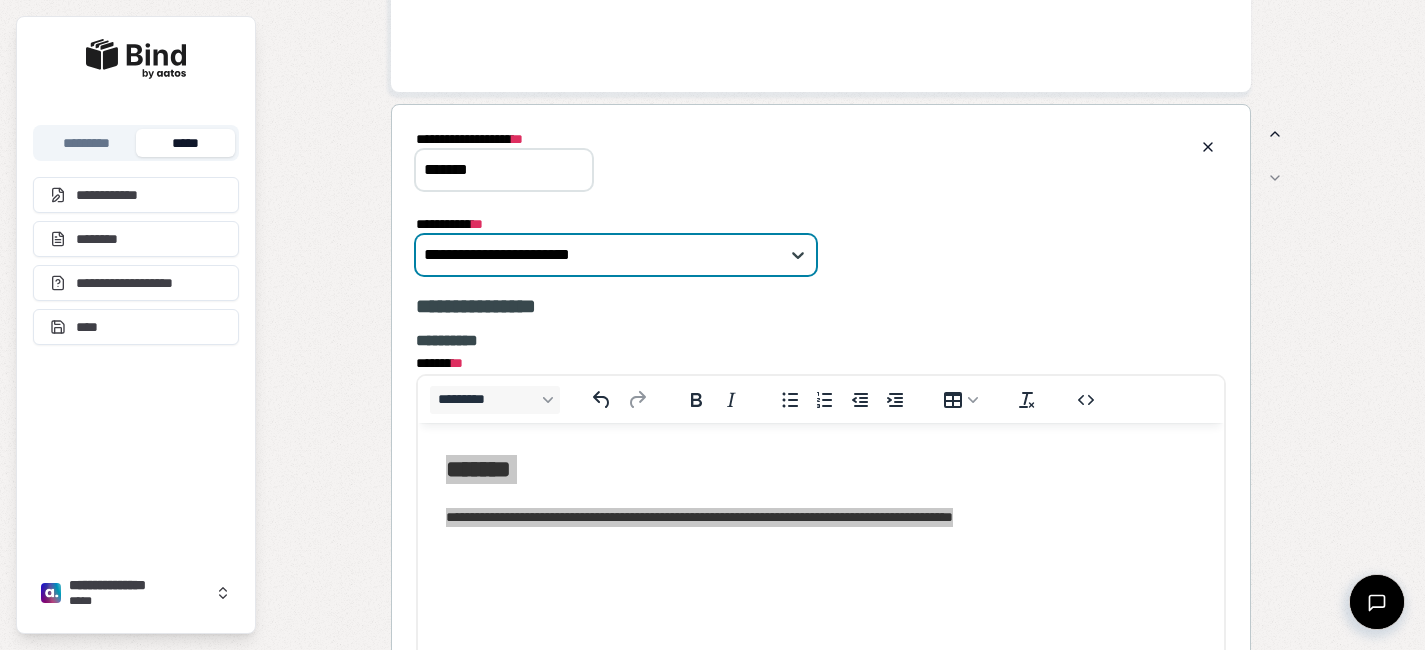 scroll, scrollTop: 4563, scrollLeft: 0, axis: vertical 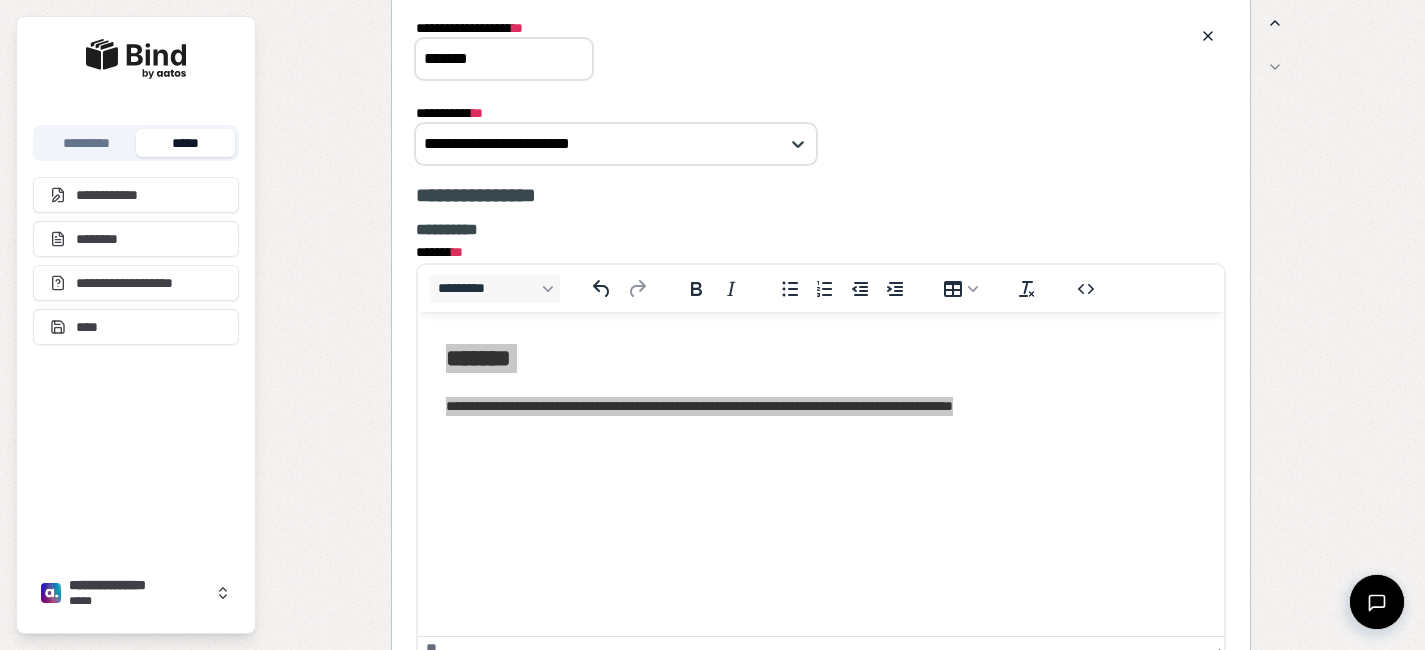 click on "*******" at bounding box center (504, 59) 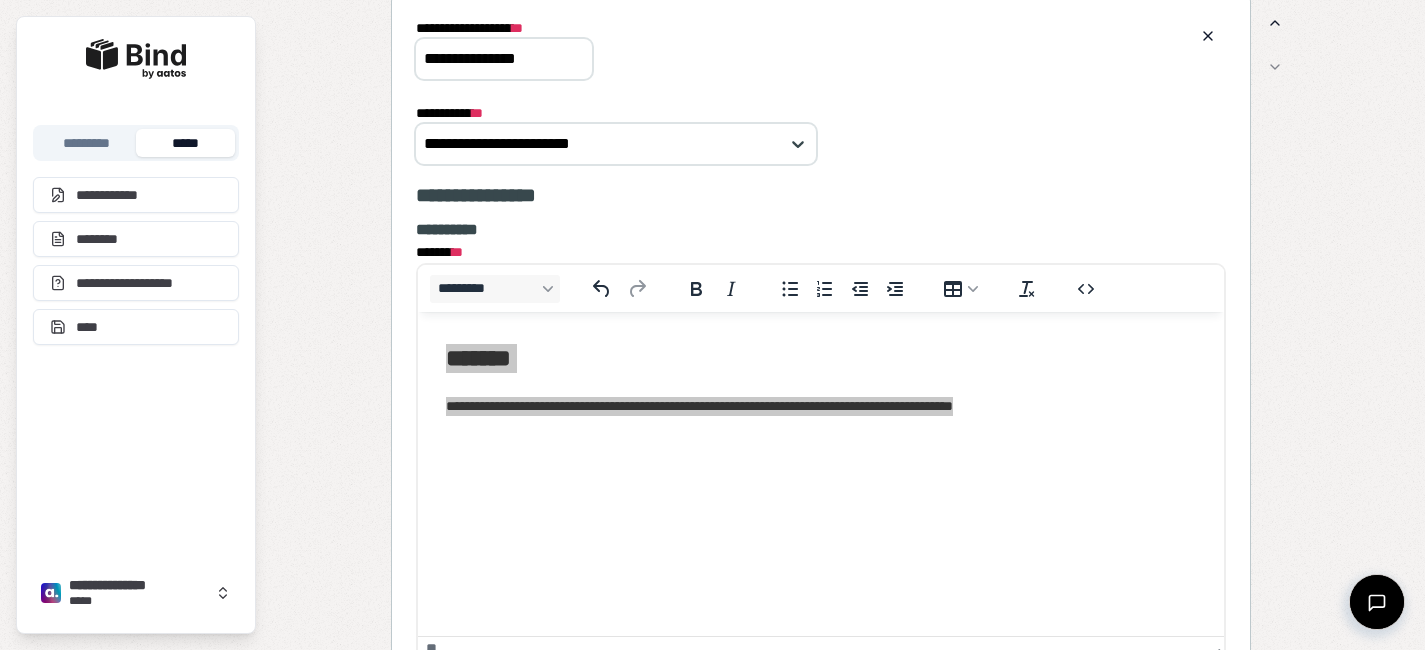 type on "**********" 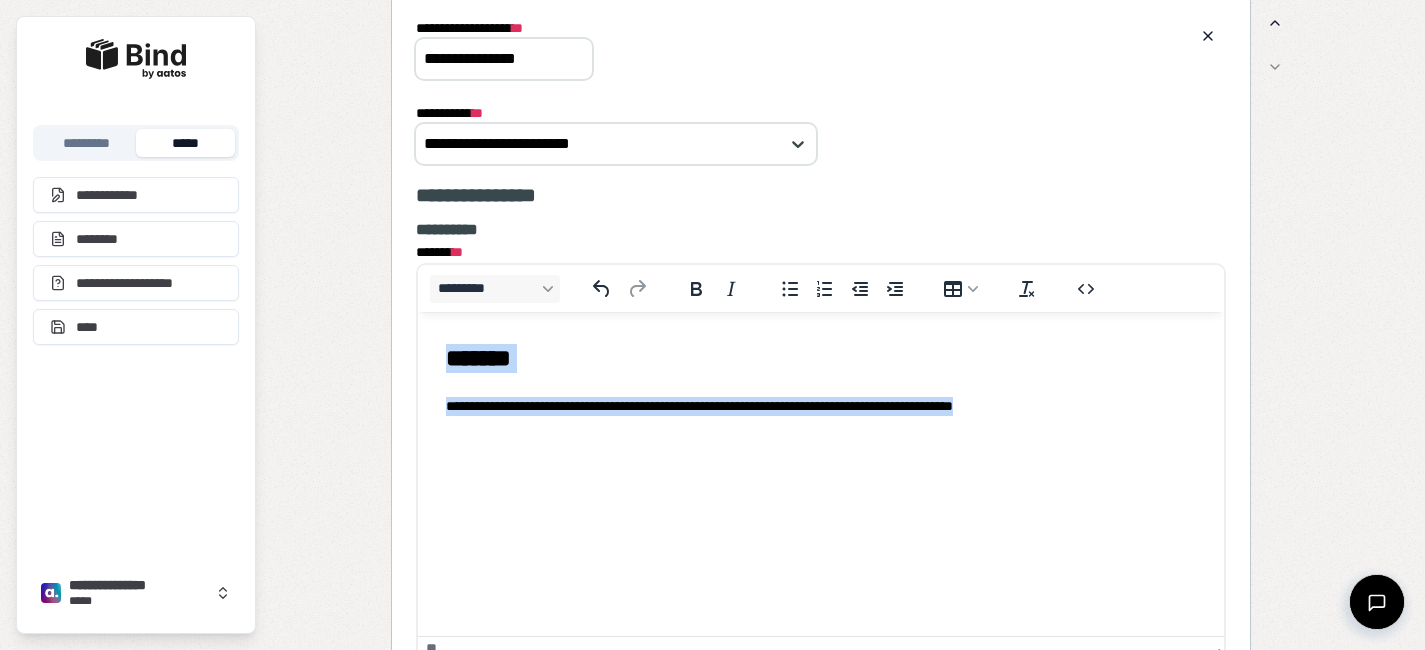 click at bounding box center (820, 438) 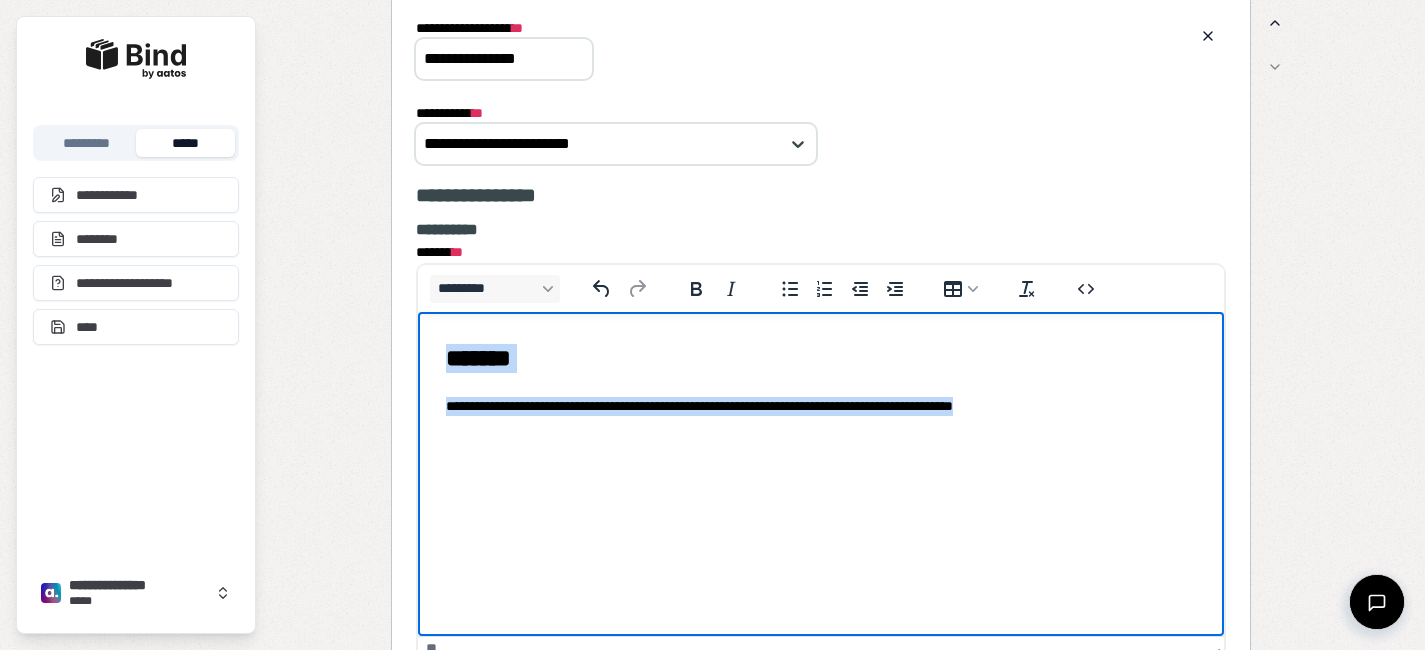 copy on "**********" 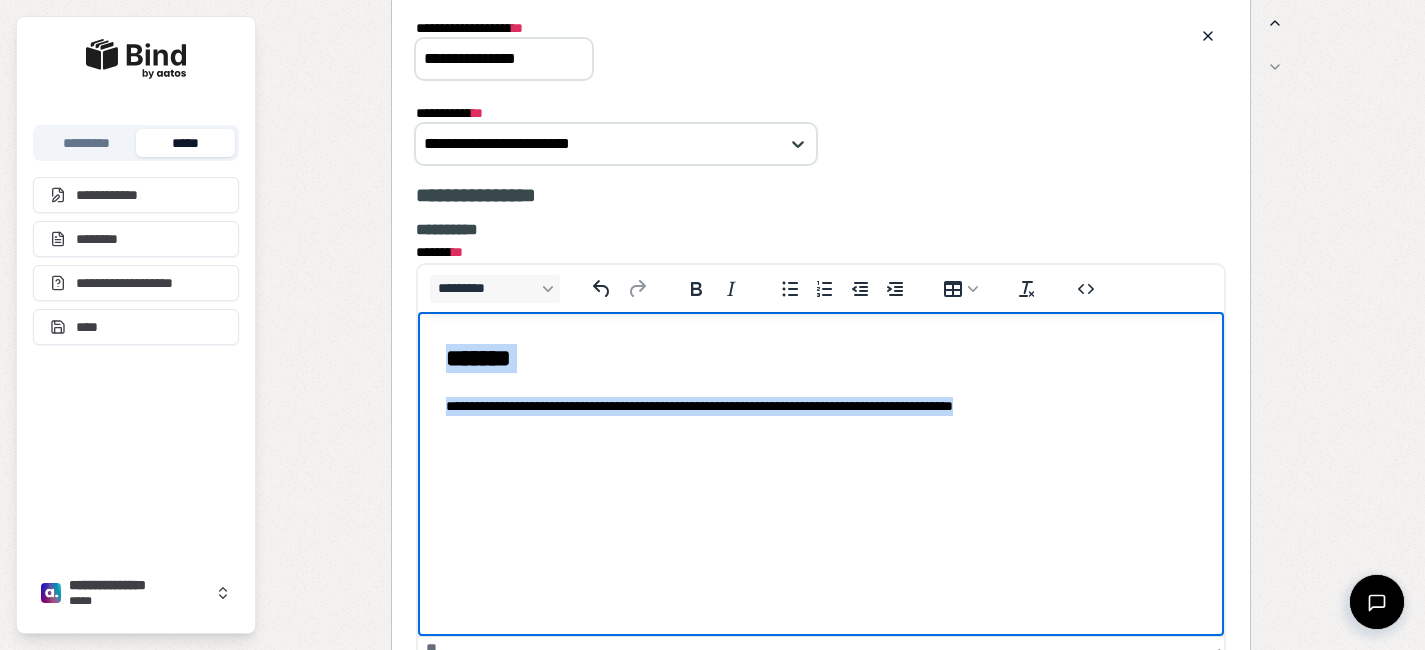 scroll, scrollTop: 4834, scrollLeft: 0, axis: vertical 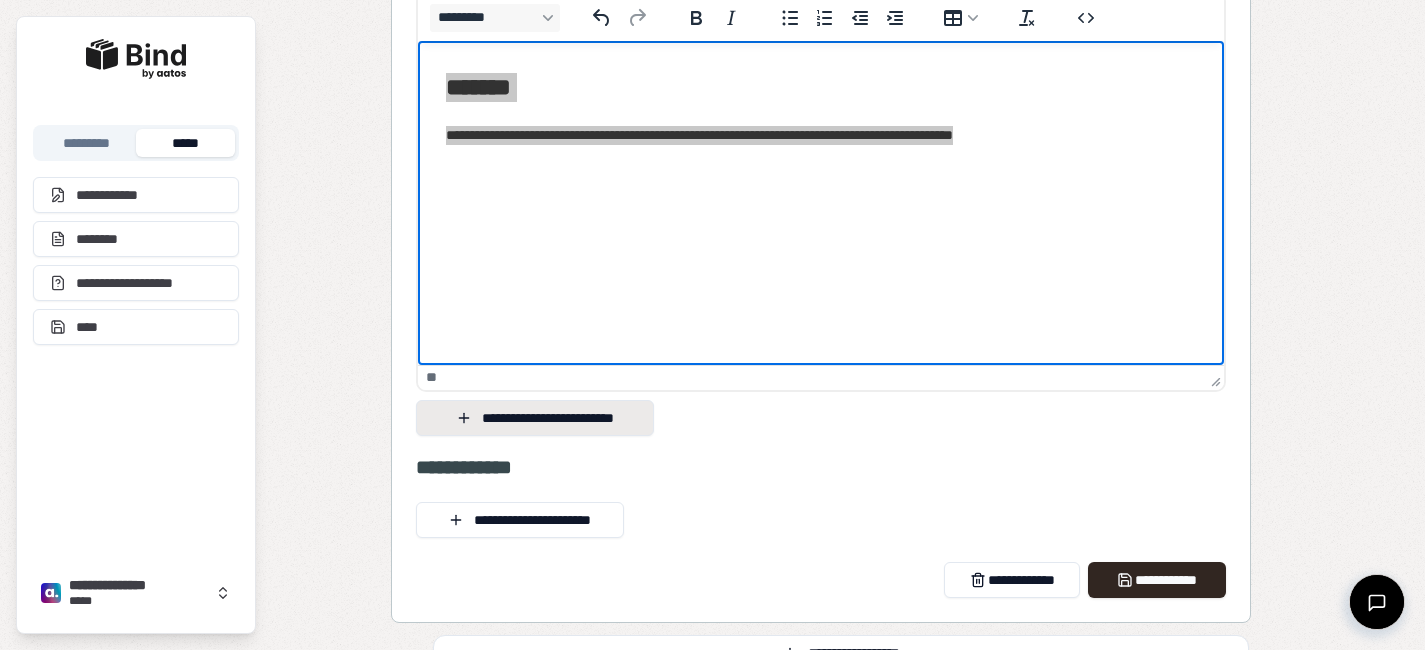 click on "**********" at bounding box center [535, 418] 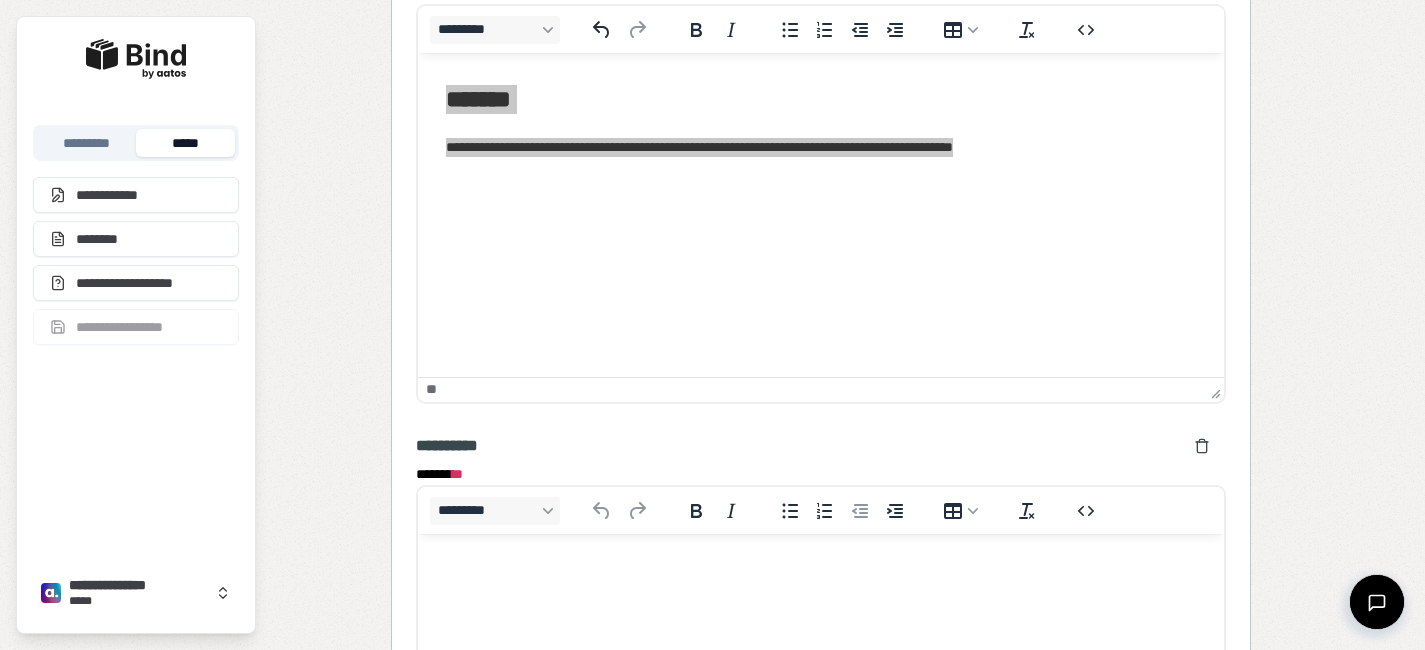 scroll, scrollTop: 0, scrollLeft: 0, axis: both 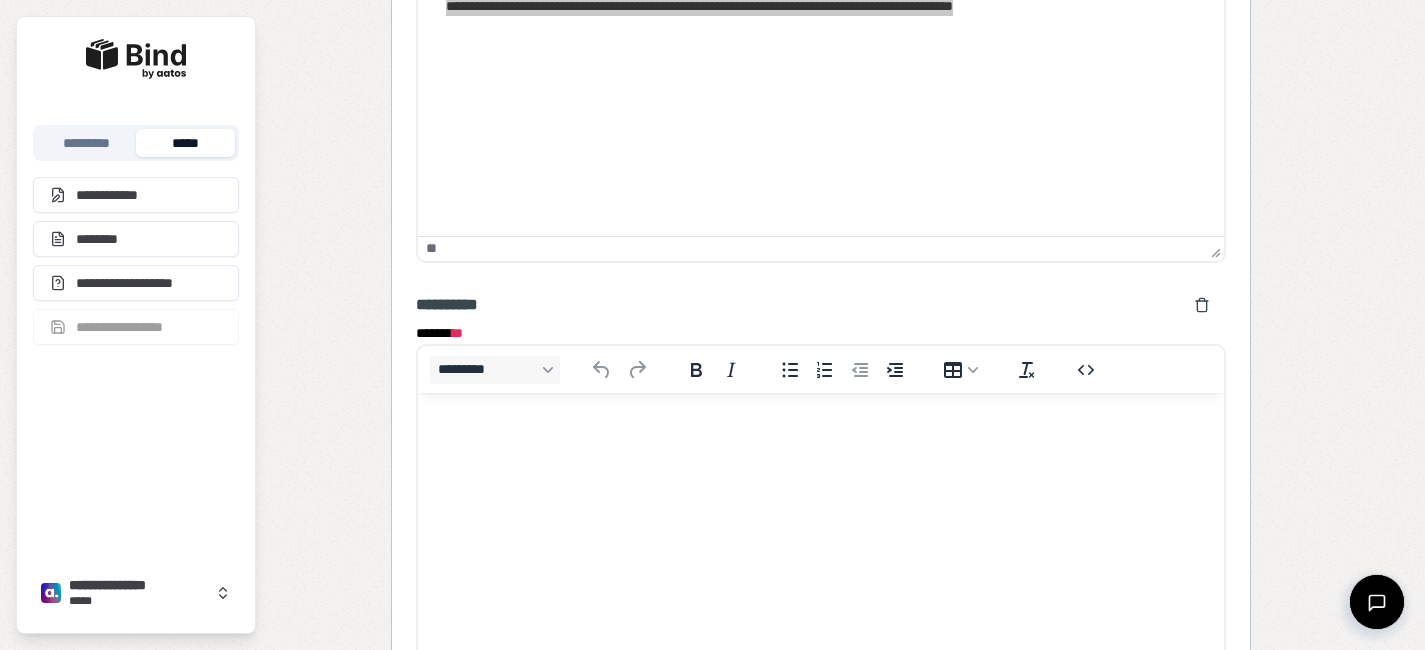 click at bounding box center (820, 431) 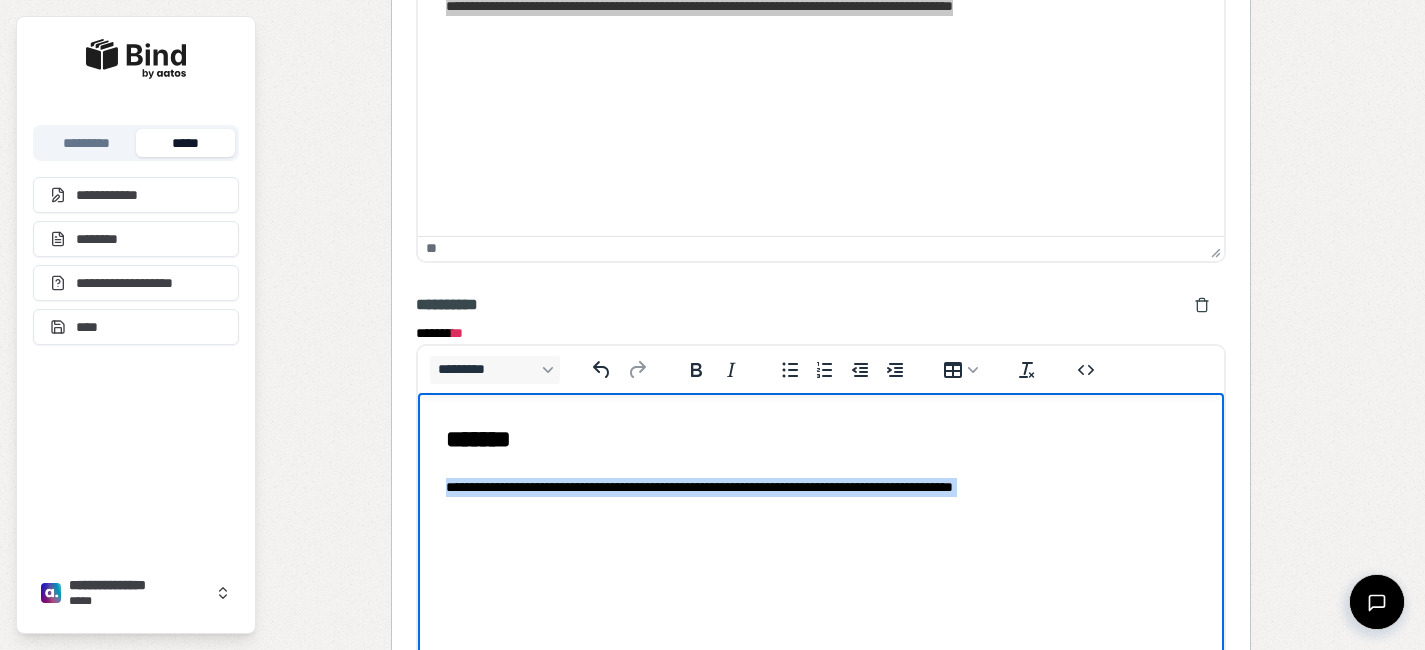 drag, startPoint x: 601, startPoint y: 513, endPoint x: 435, endPoint y: 470, distance: 171.47887 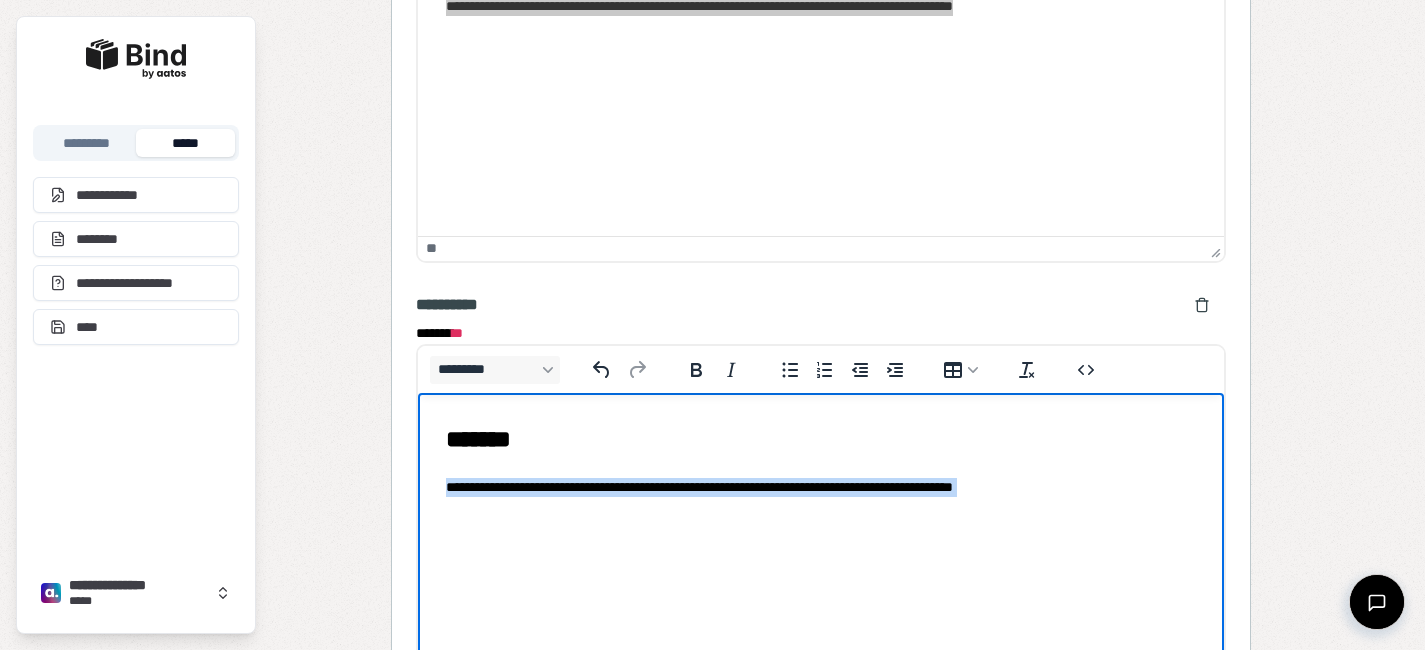copy on "**********" 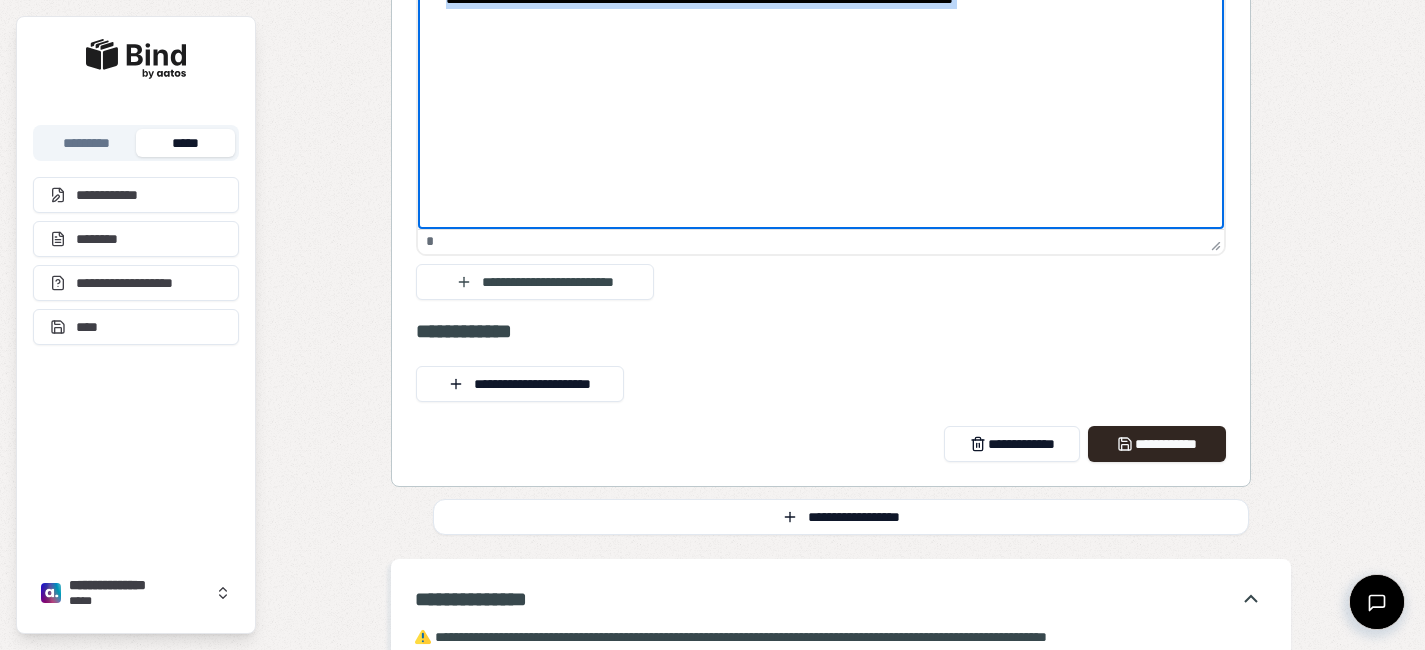 scroll, scrollTop: 5465, scrollLeft: 0, axis: vertical 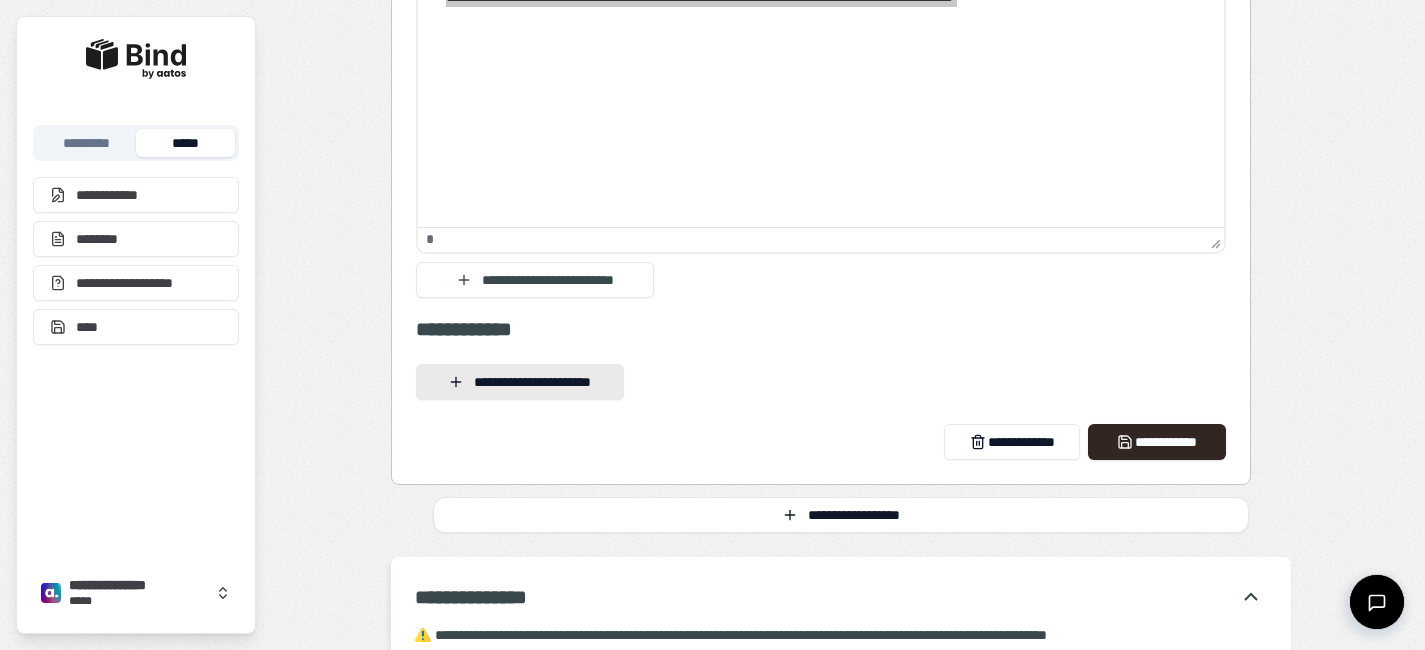 click on "**********" at bounding box center (520, 382) 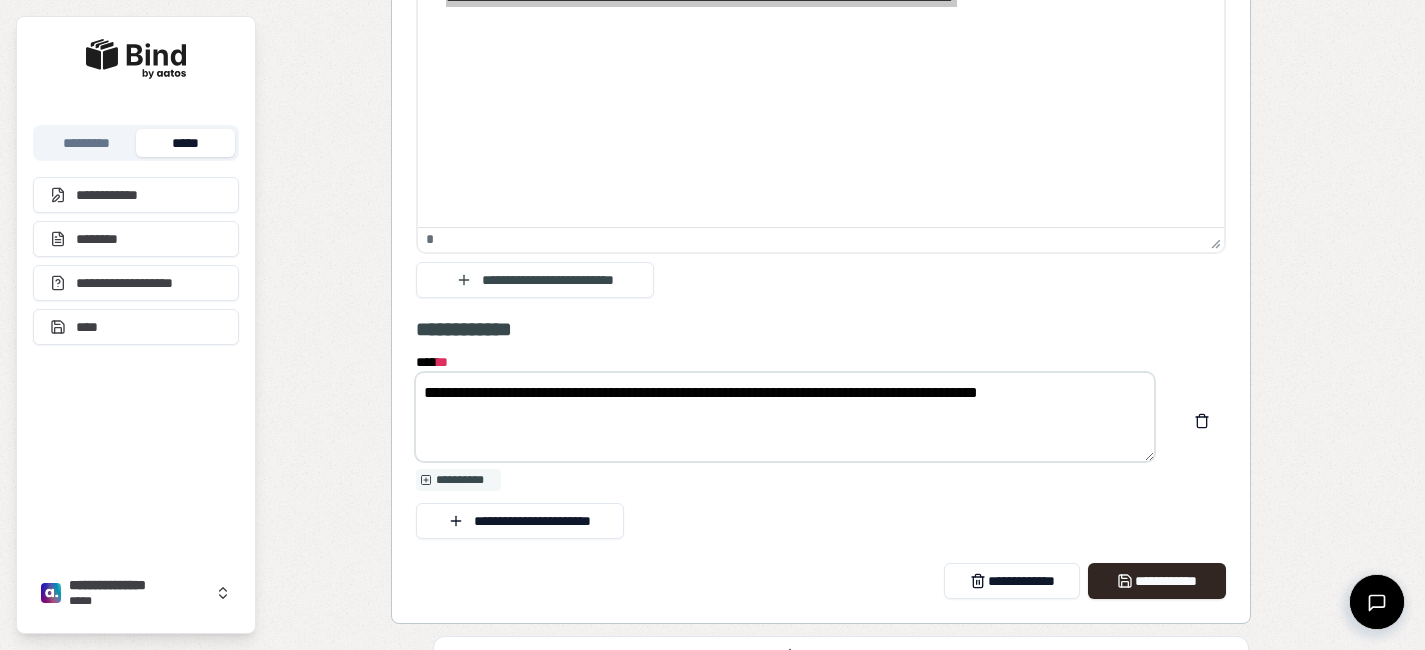 type on "**********" 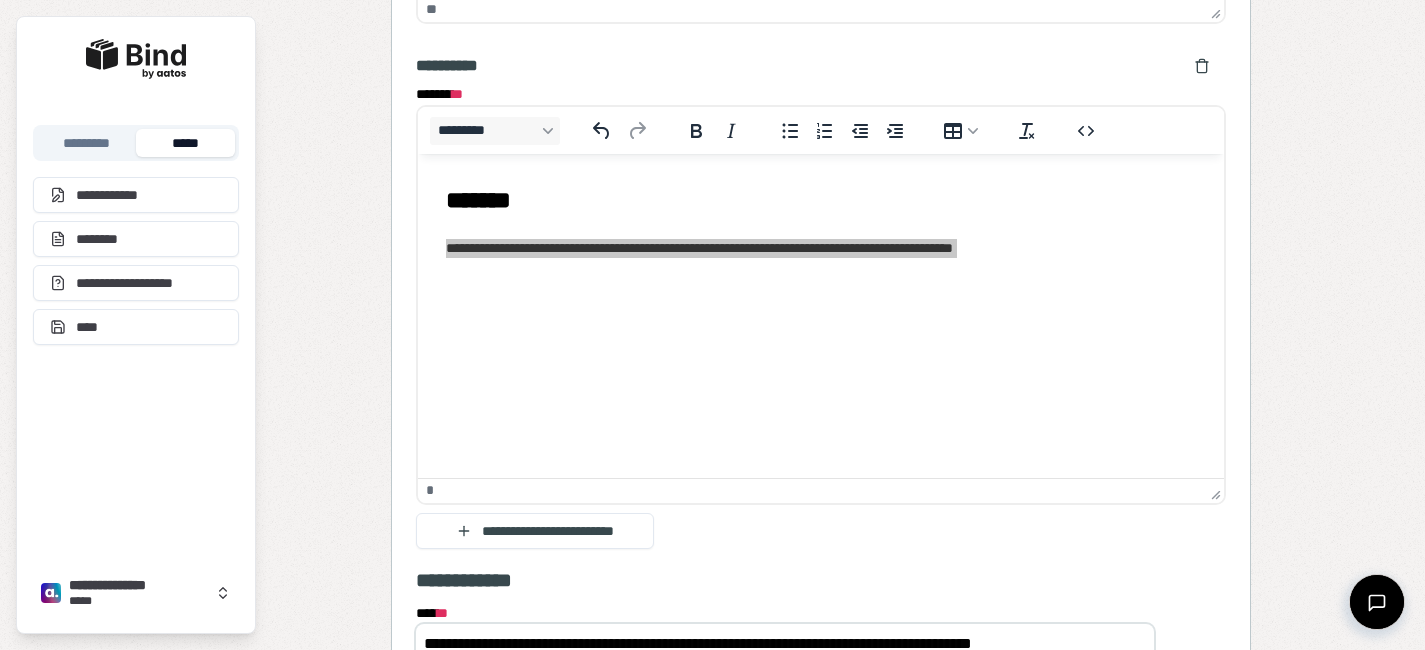 scroll, scrollTop: 5197, scrollLeft: 0, axis: vertical 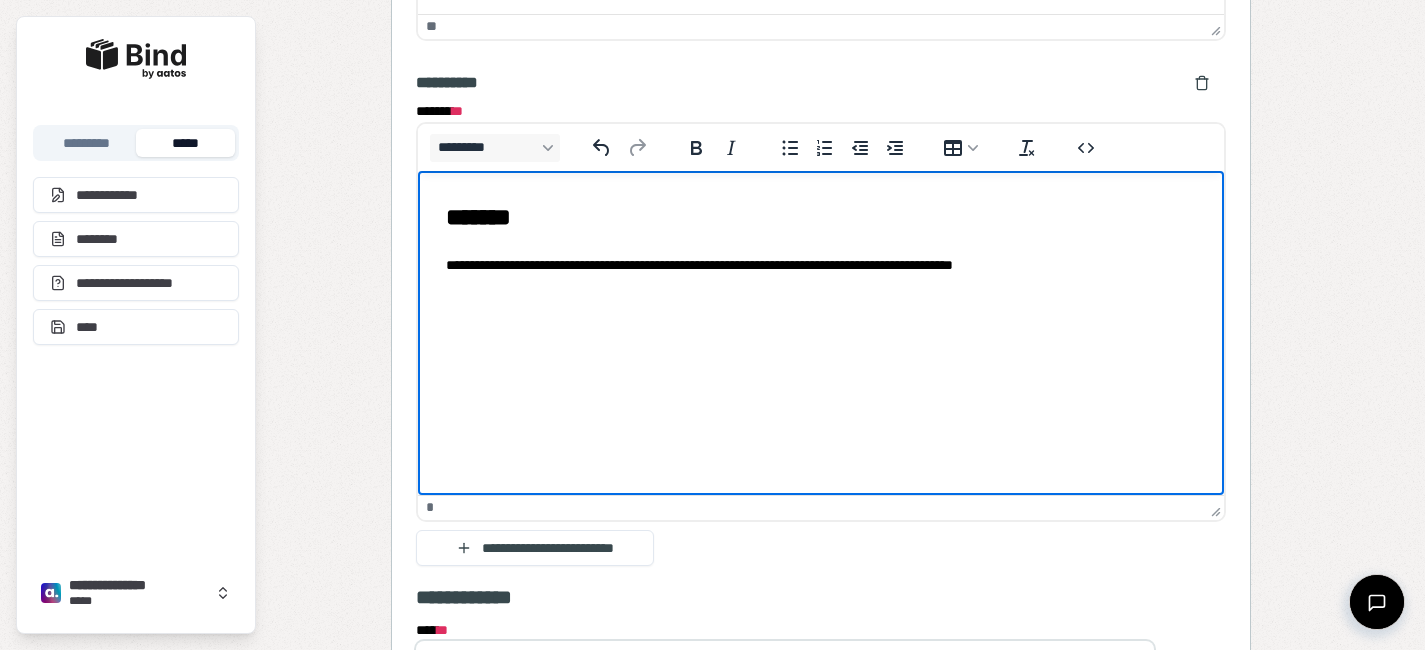 click on "**********" at bounding box center [820, 264] 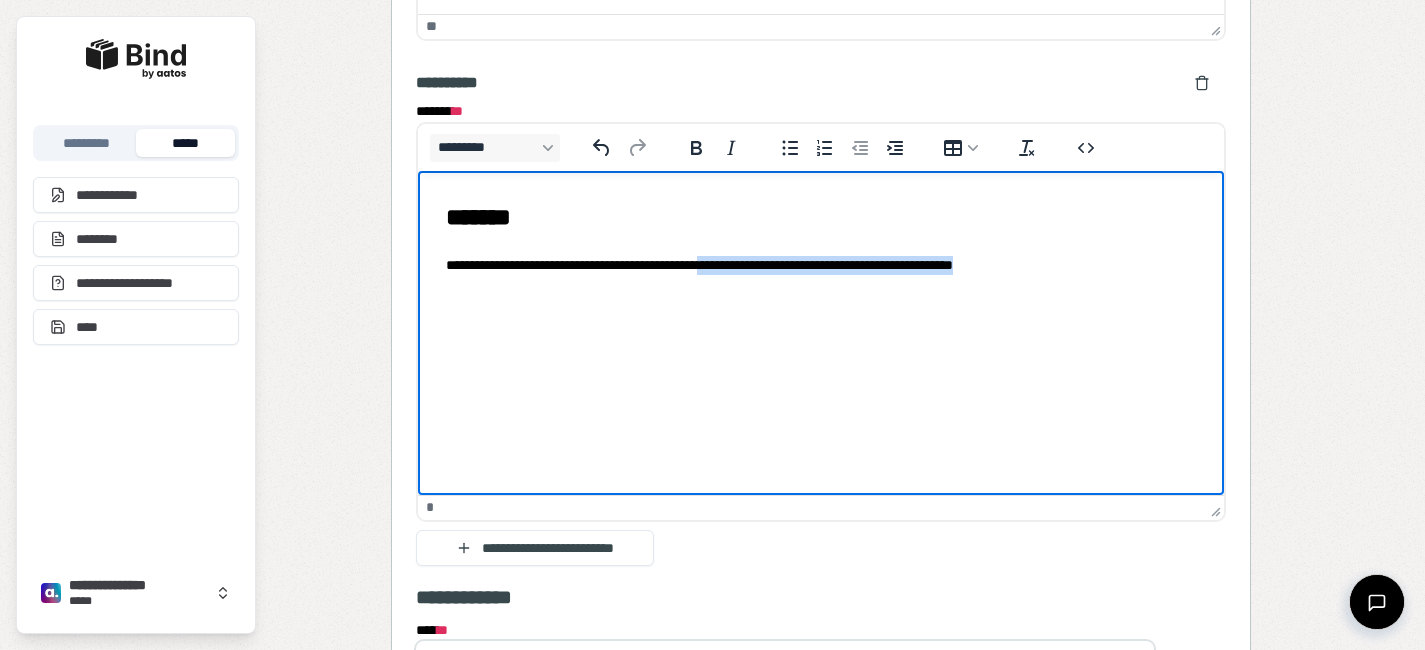 drag, startPoint x: 1106, startPoint y: 270, endPoint x: 741, endPoint y: 257, distance: 365.23145 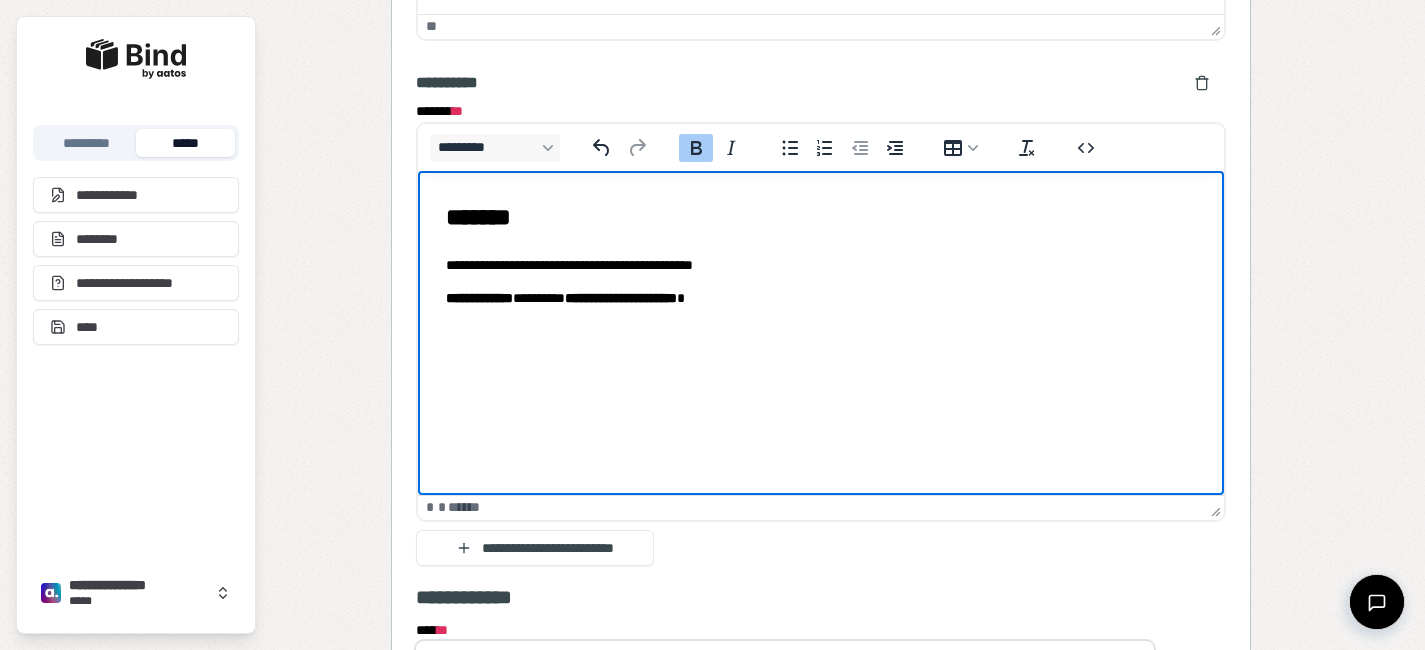 click on "**********" at bounding box center [478, 297] 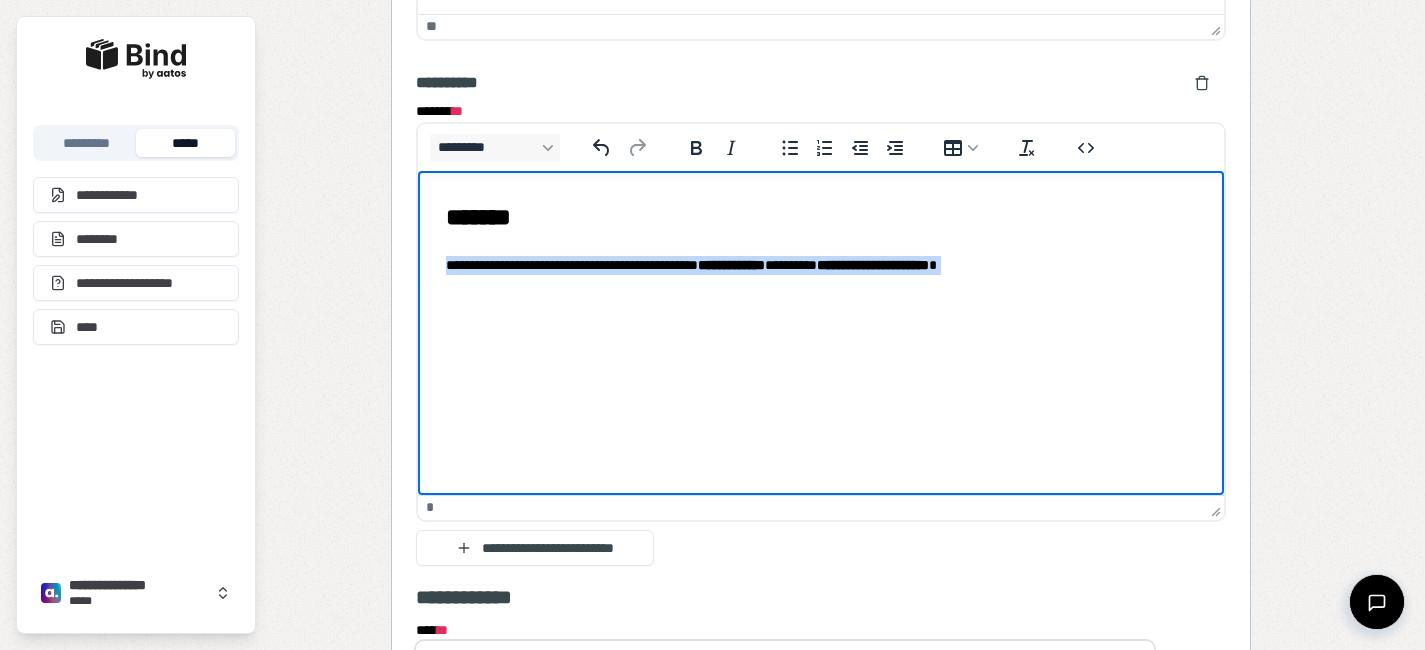 drag, startPoint x: 690, startPoint y: 313, endPoint x: 582, endPoint y: 253, distance: 123.54756 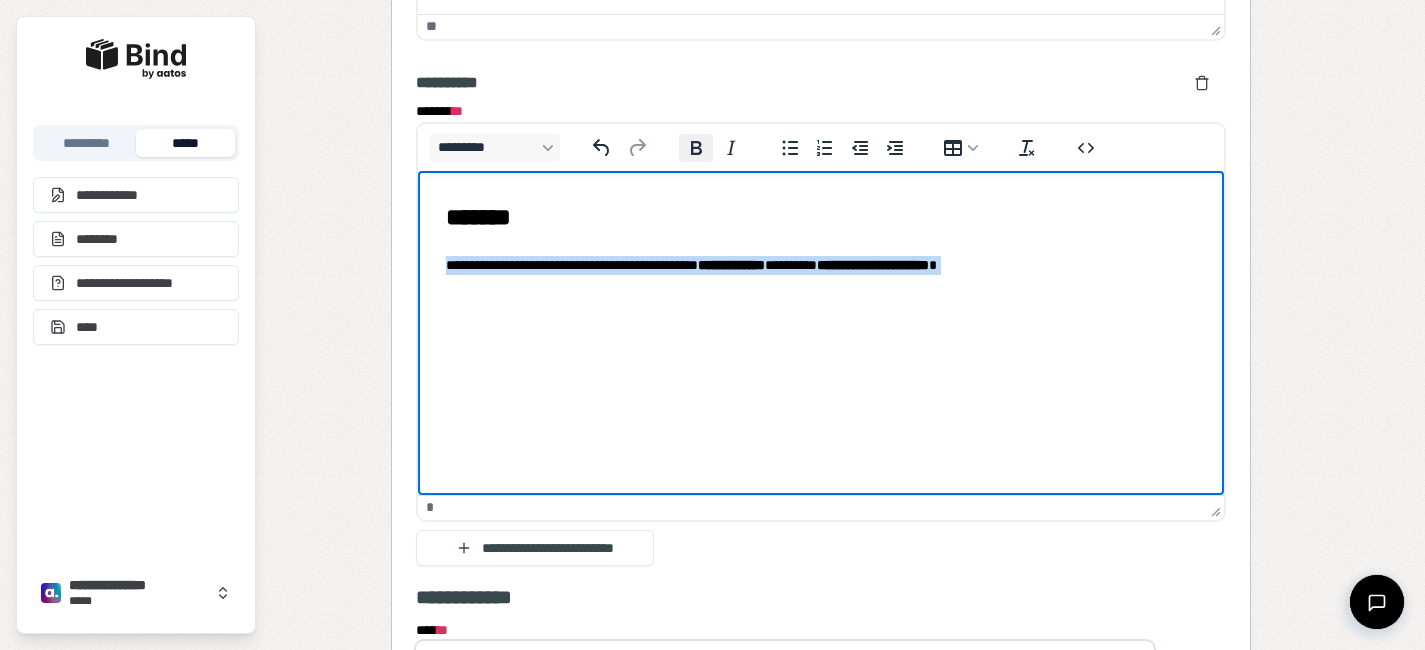 click 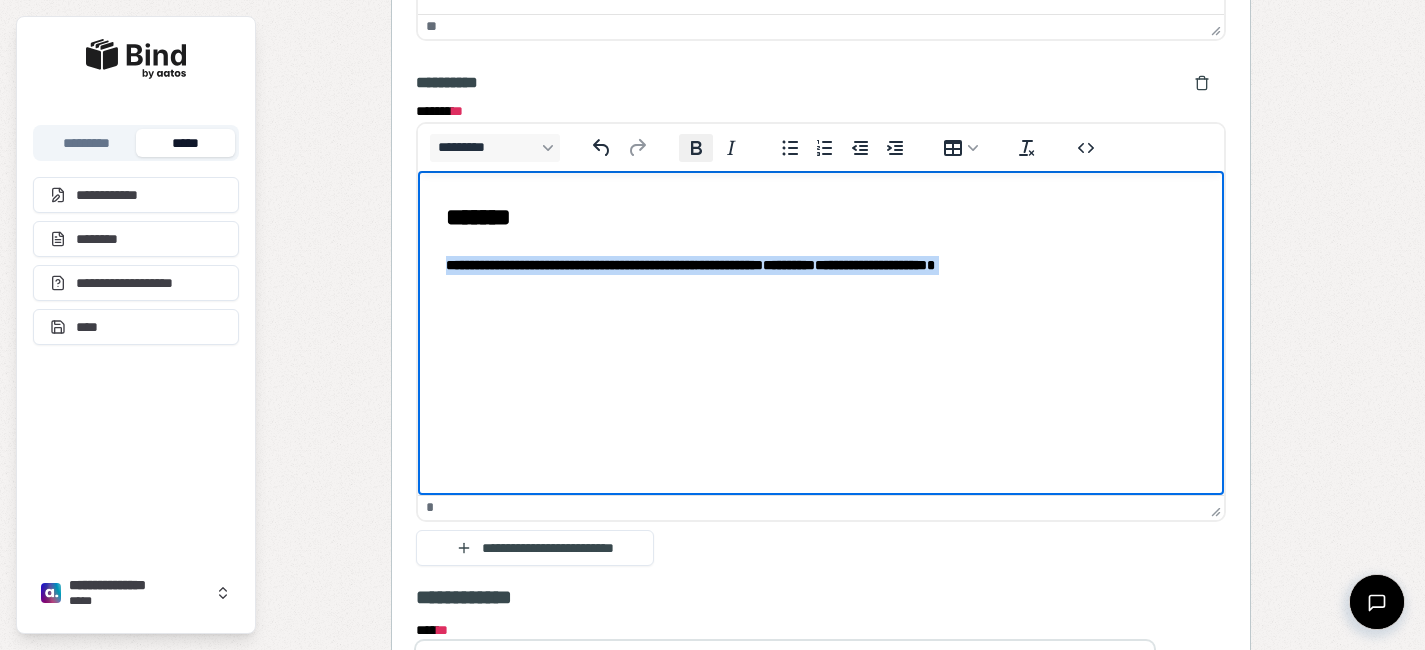 click 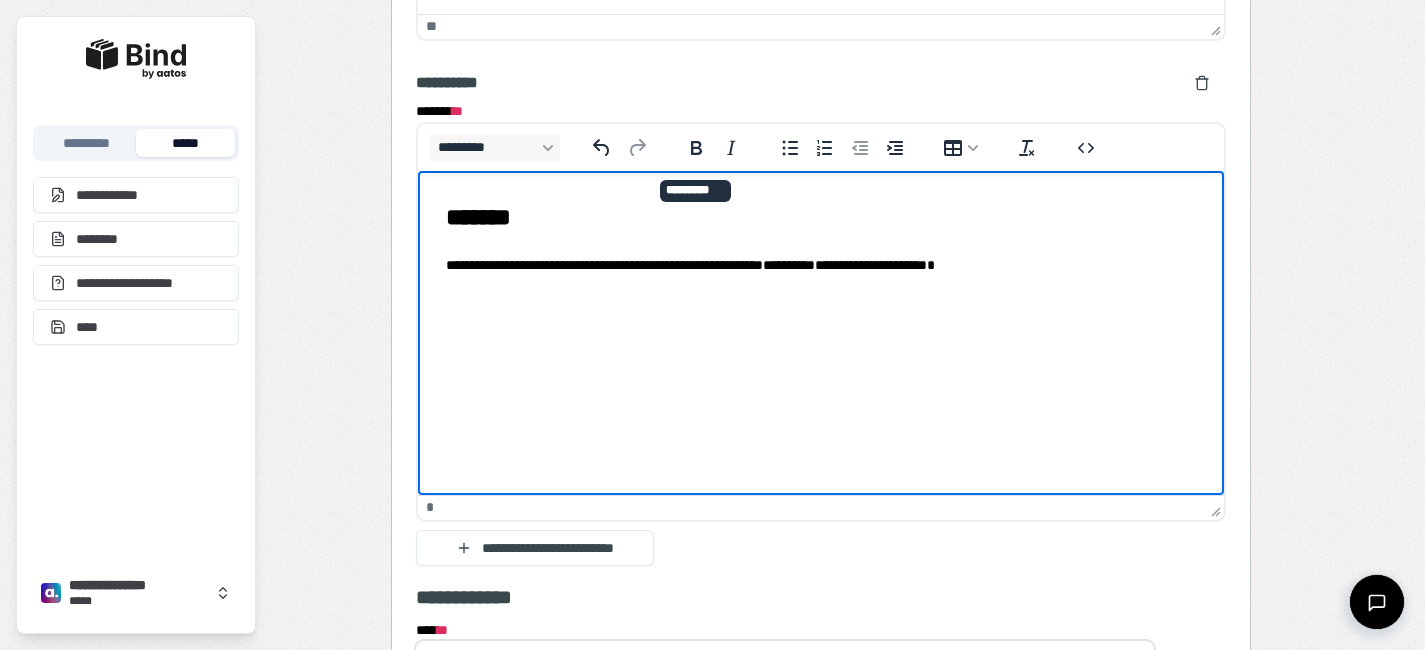 click on "**********" at bounding box center [820, 253] 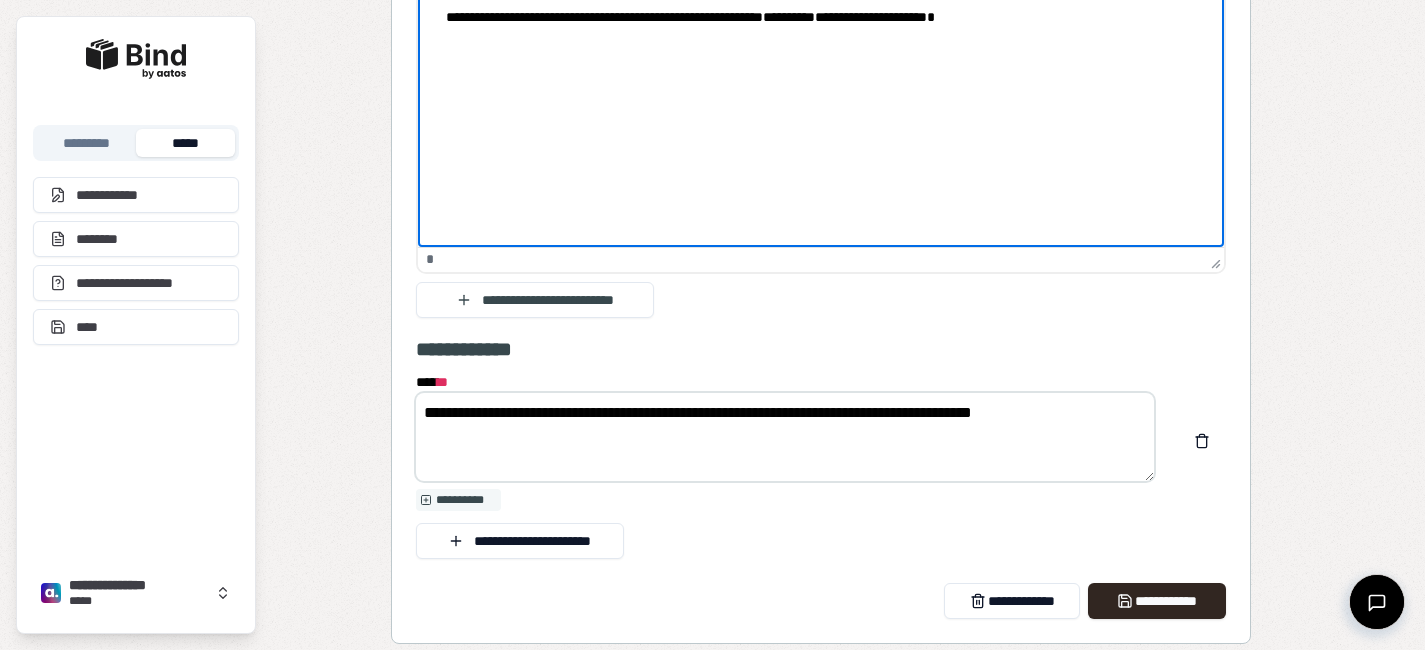 scroll, scrollTop: 5490, scrollLeft: 0, axis: vertical 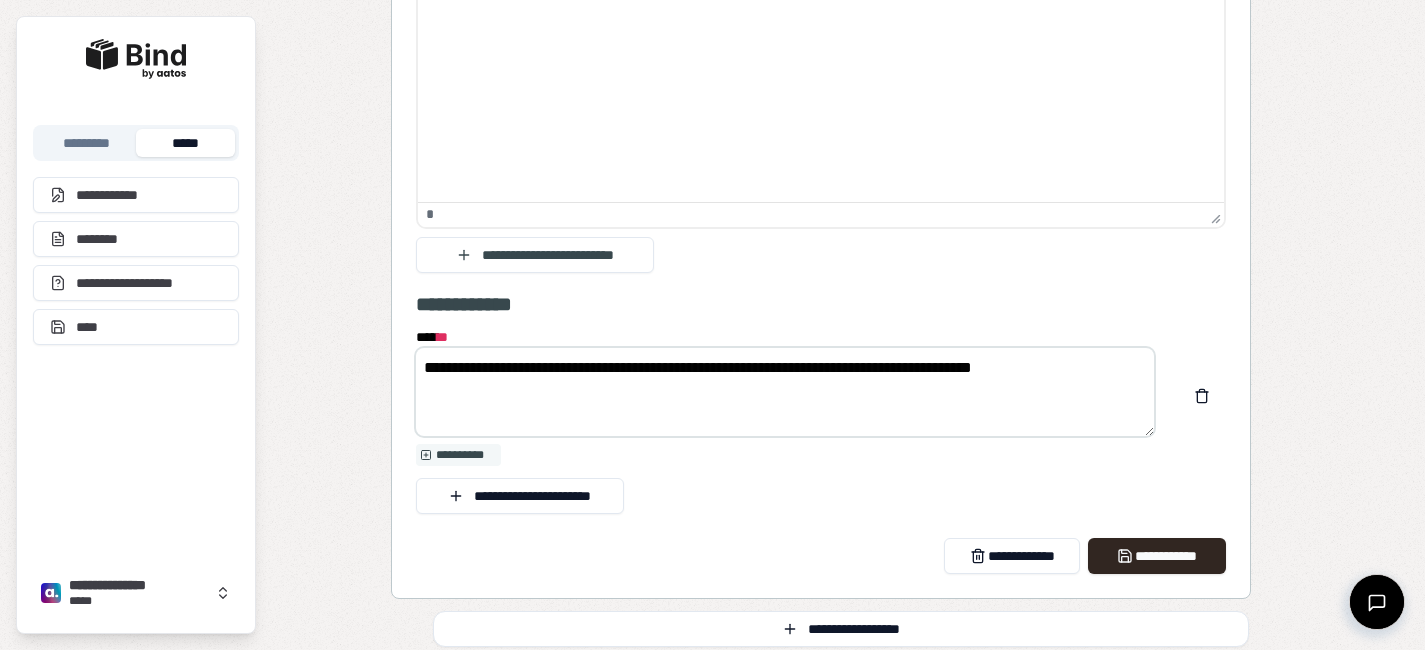 drag, startPoint x: 851, startPoint y: 380, endPoint x: 1156, endPoint y: 377, distance: 305.01474 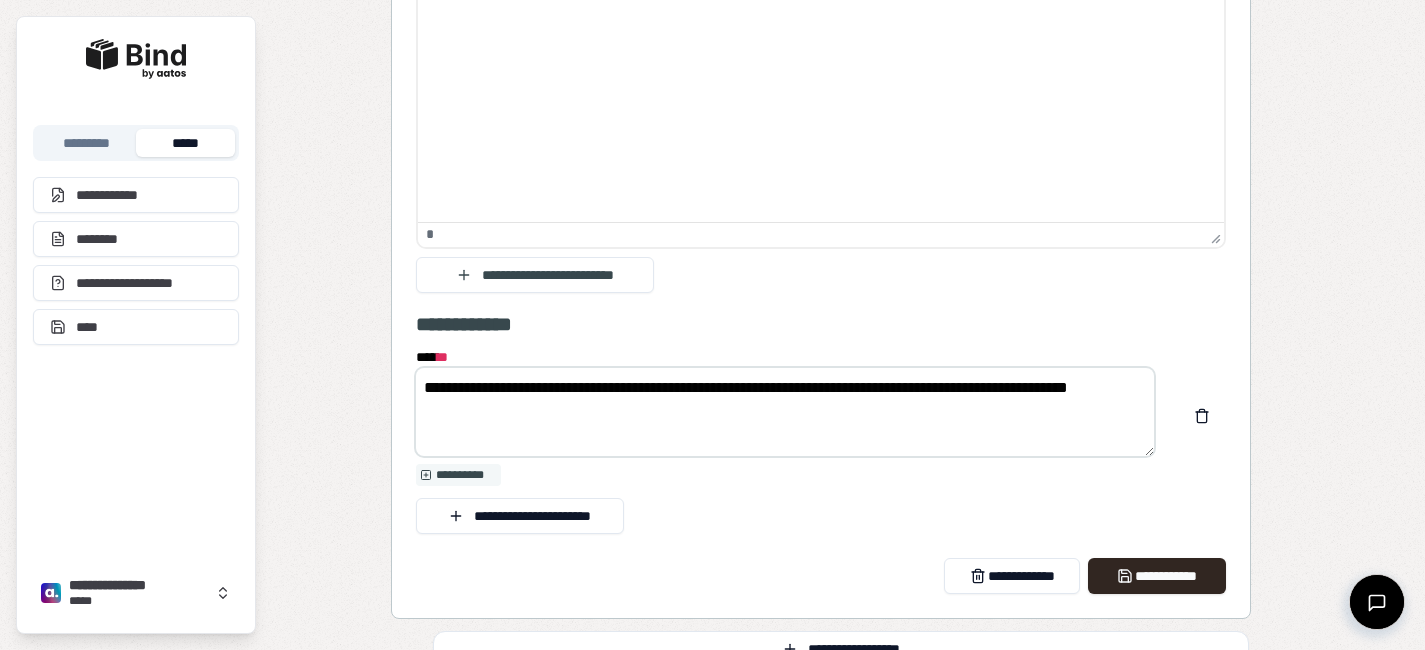 scroll, scrollTop: 5492, scrollLeft: 0, axis: vertical 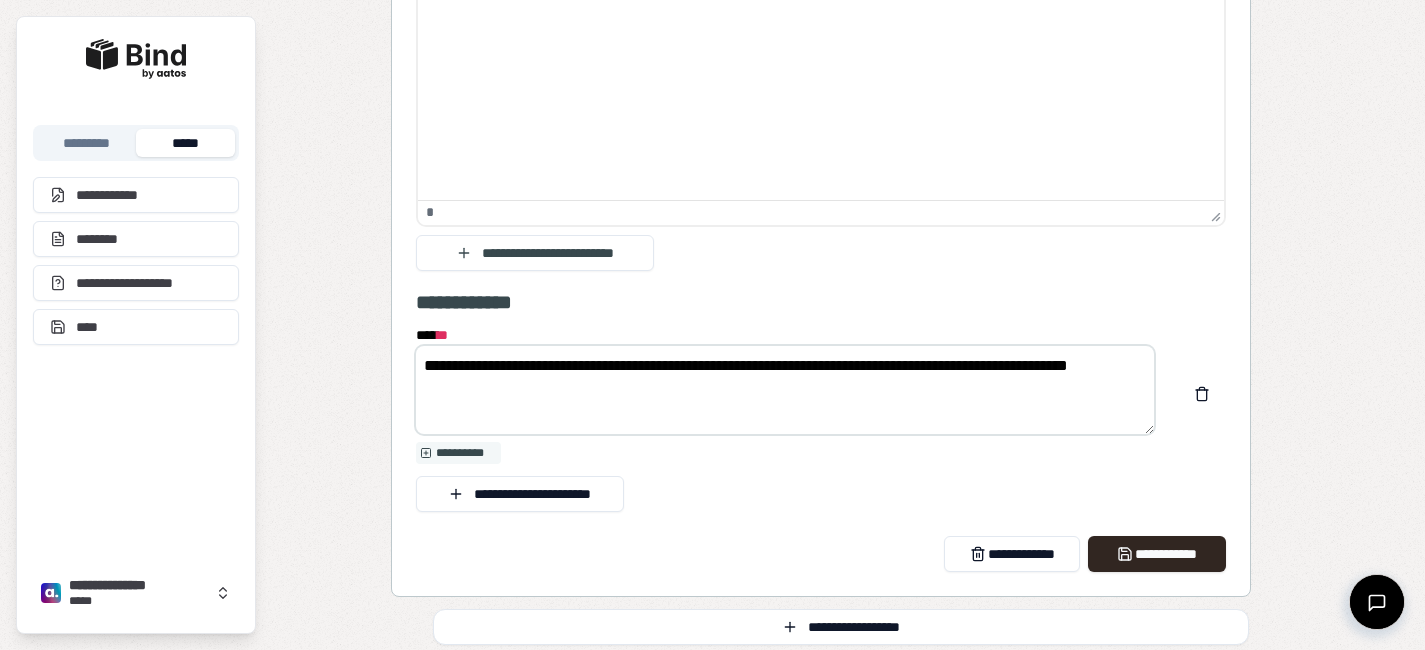 drag, startPoint x: 532, startPoint y: 415, endPoint x: 382, endPoint y: 341, distance: 167.26027 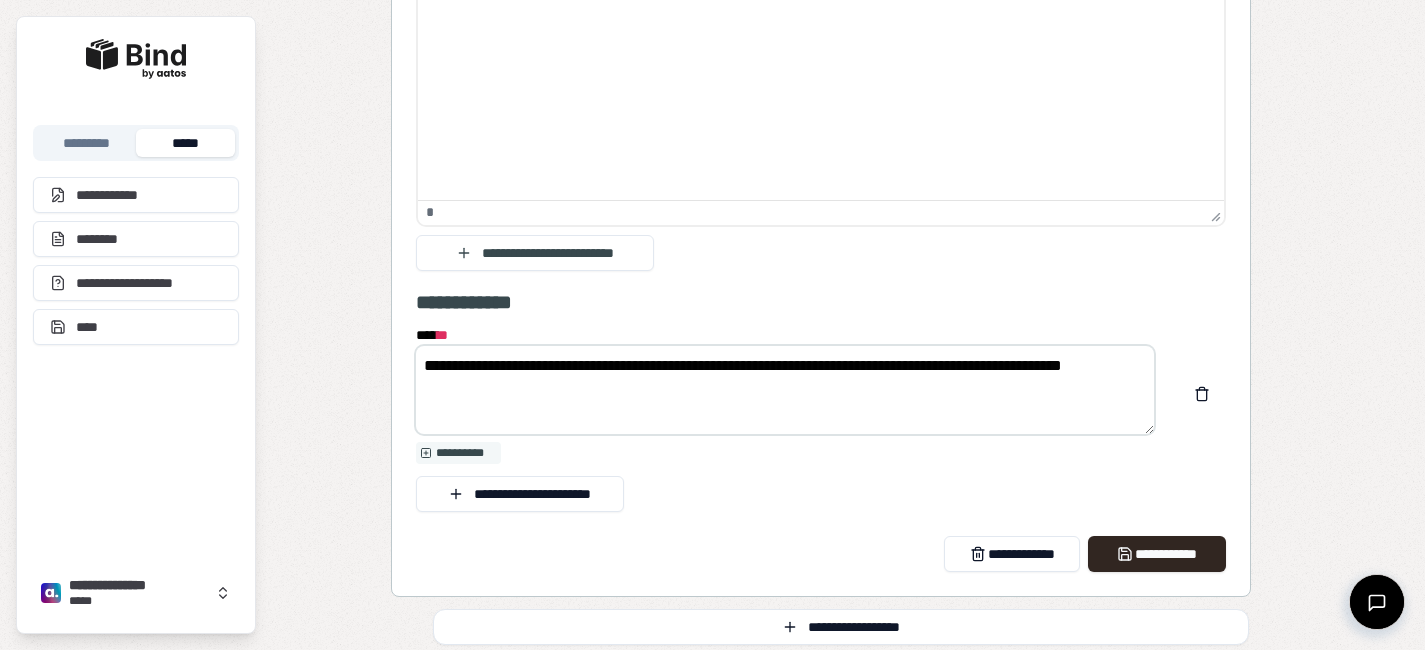 drag, startPoint x: 555, startPoint y: 419, endPoint x: 370, endPoint y: 344, distance: 199.62465 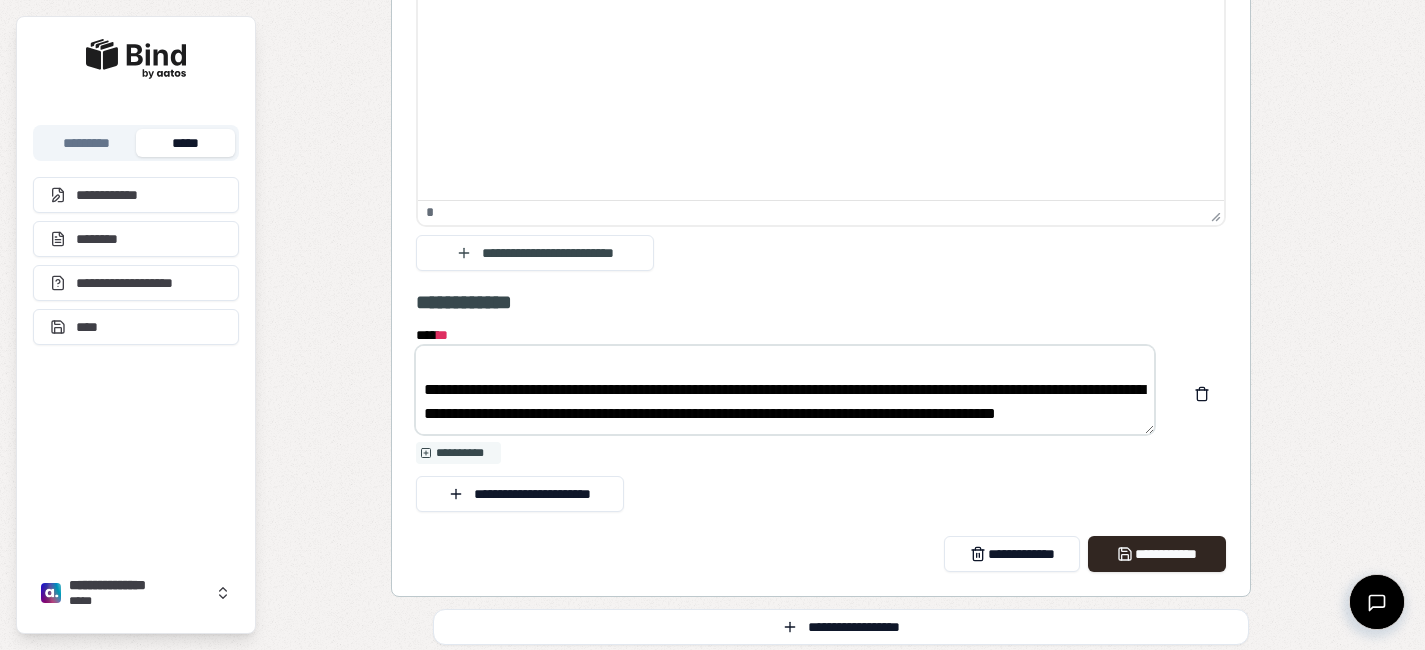 scroll, scrollTop: 0, scrollLeft: 0, axis: both 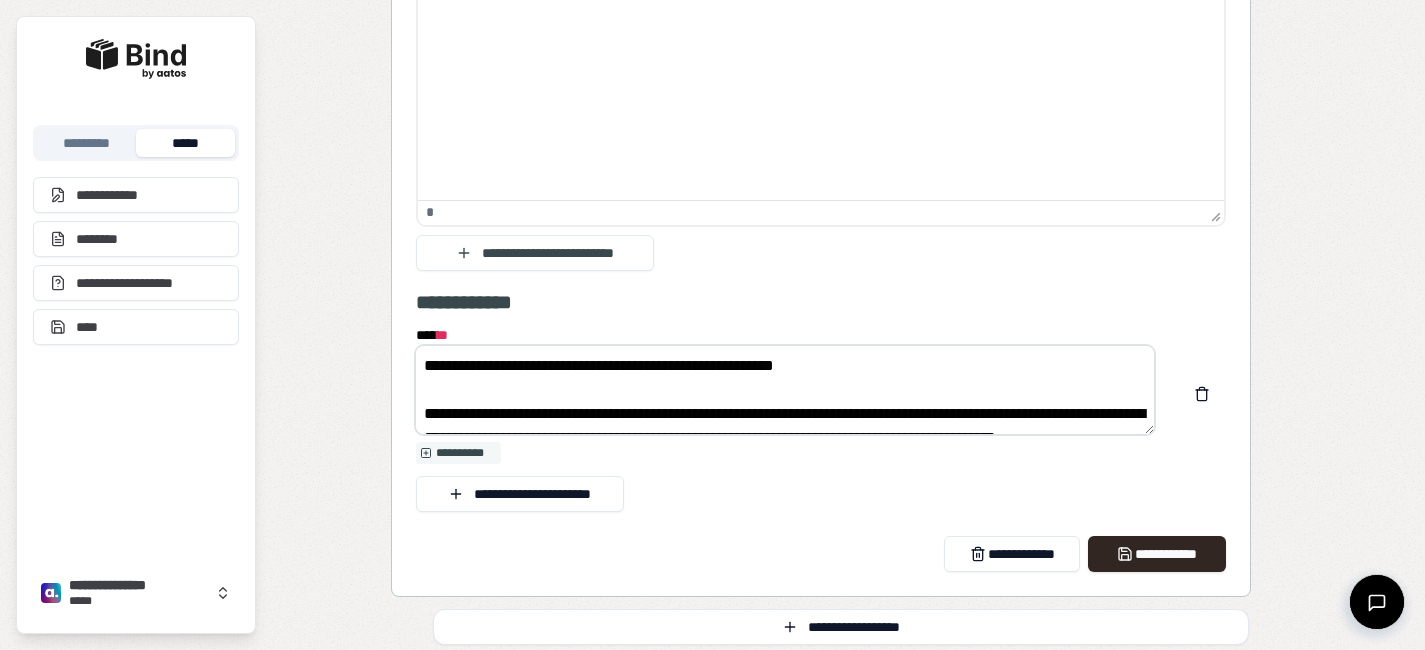 drag, startPoint x: 453, startPoint y: 422, endPoint x: 406, endPoint y: 340, distance: 94.51455 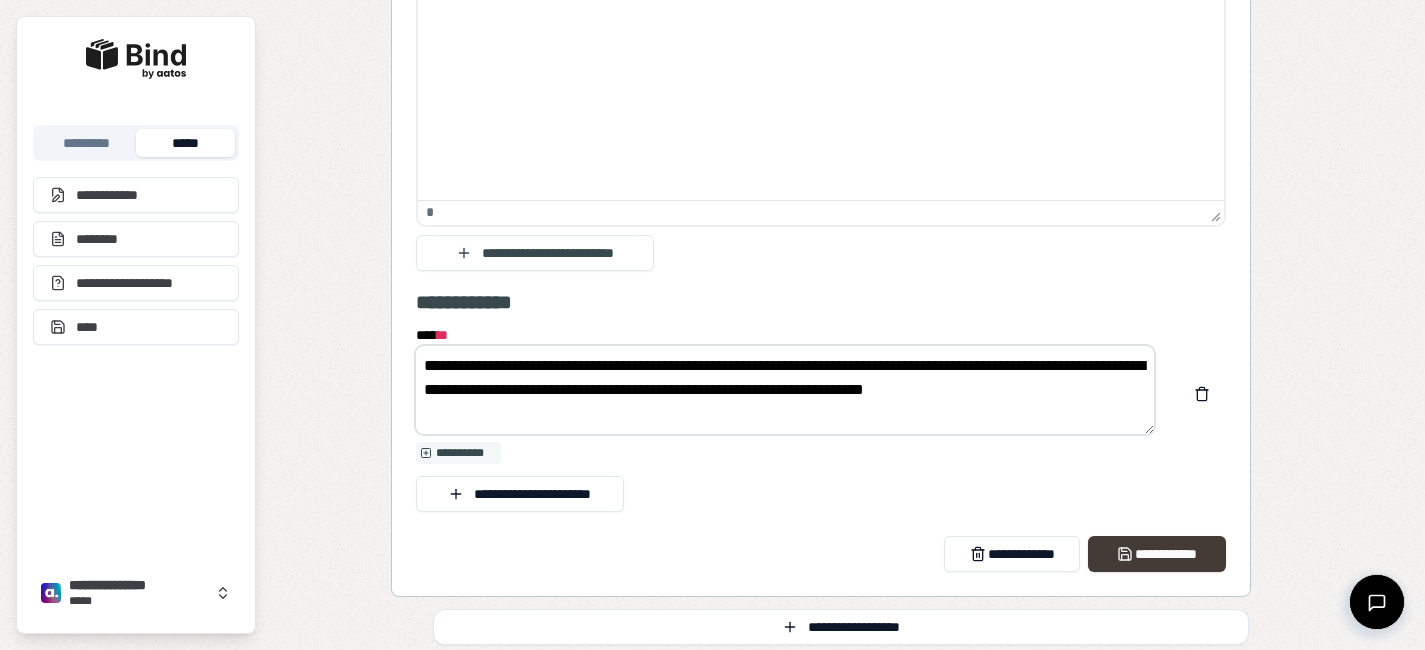 type on "**********" 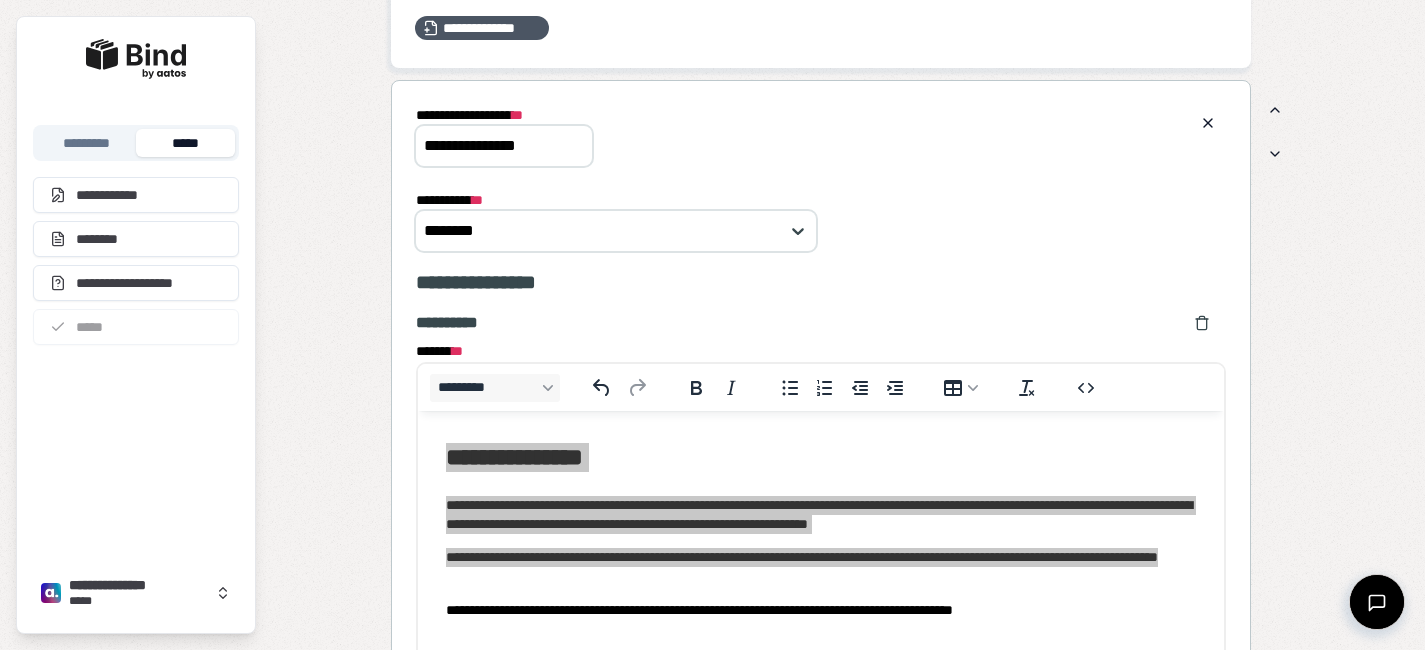 scroll, scrollTop: 2696, scrollLeft: 0, axis: vertical 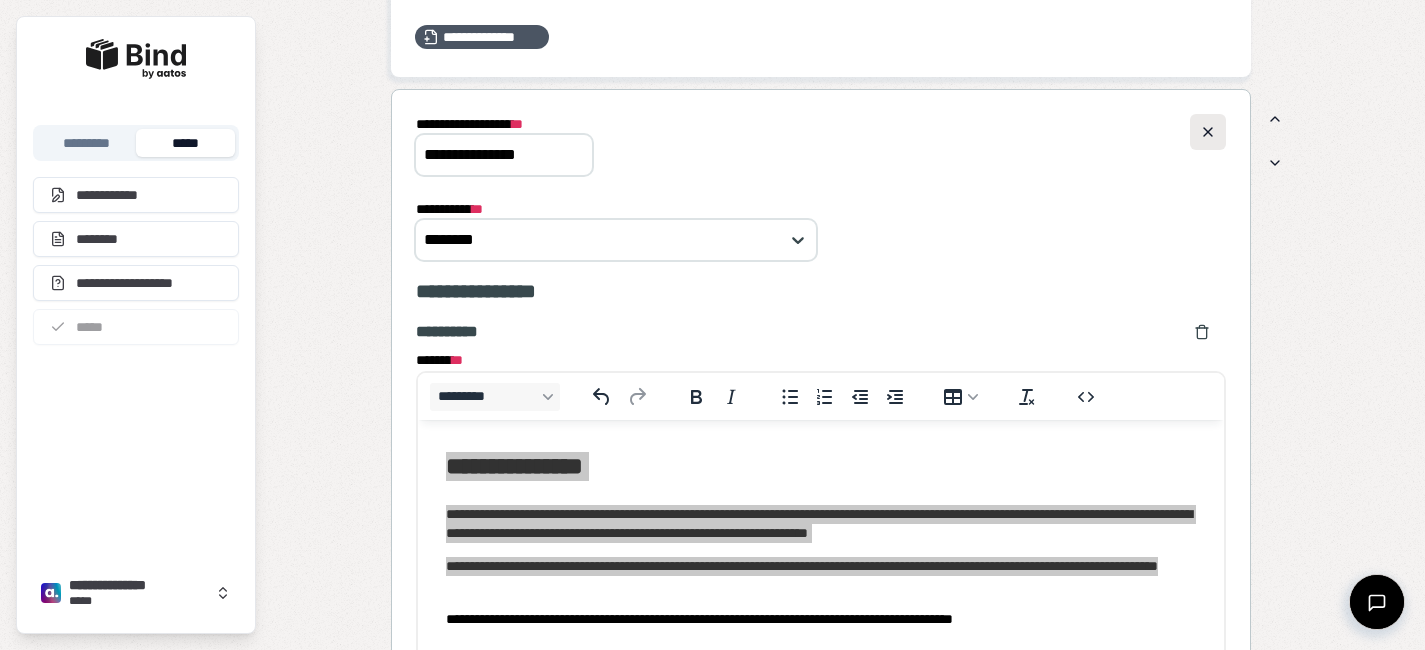 click at bounding box center [1208, 132] 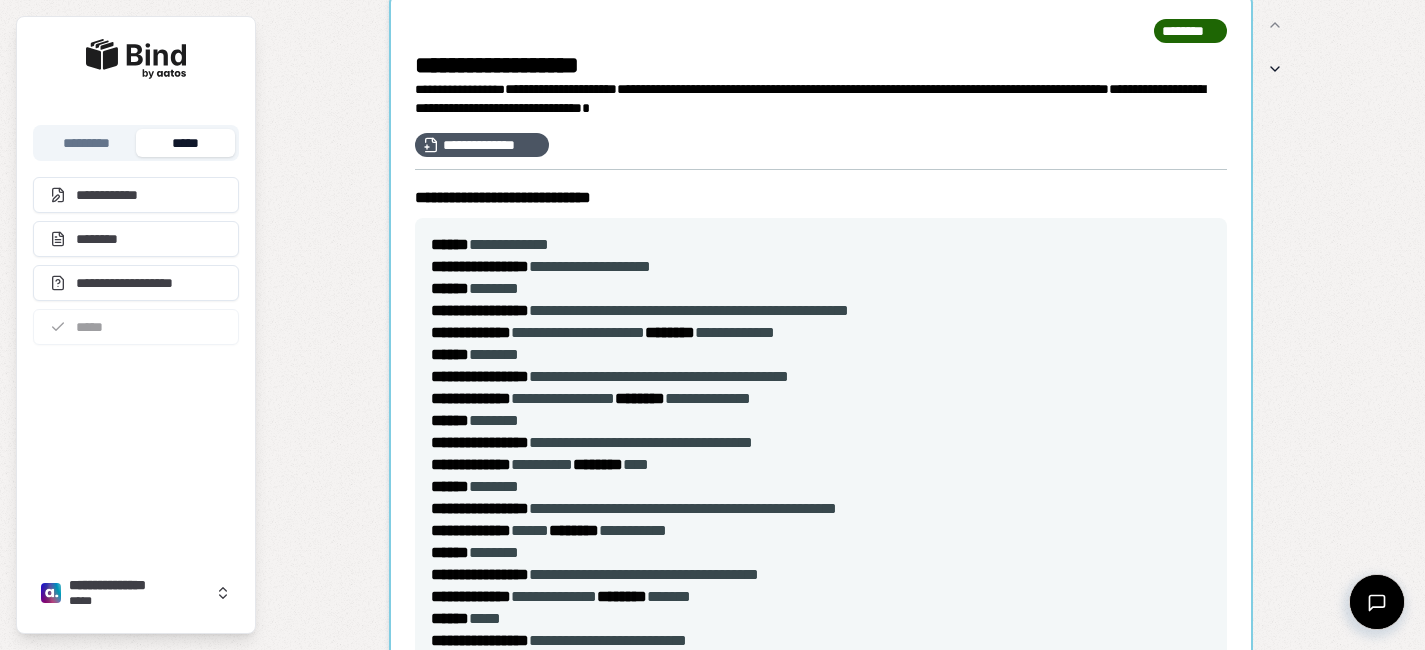scroll, scrollTop: 0, scrollLeft: 0, axis: both 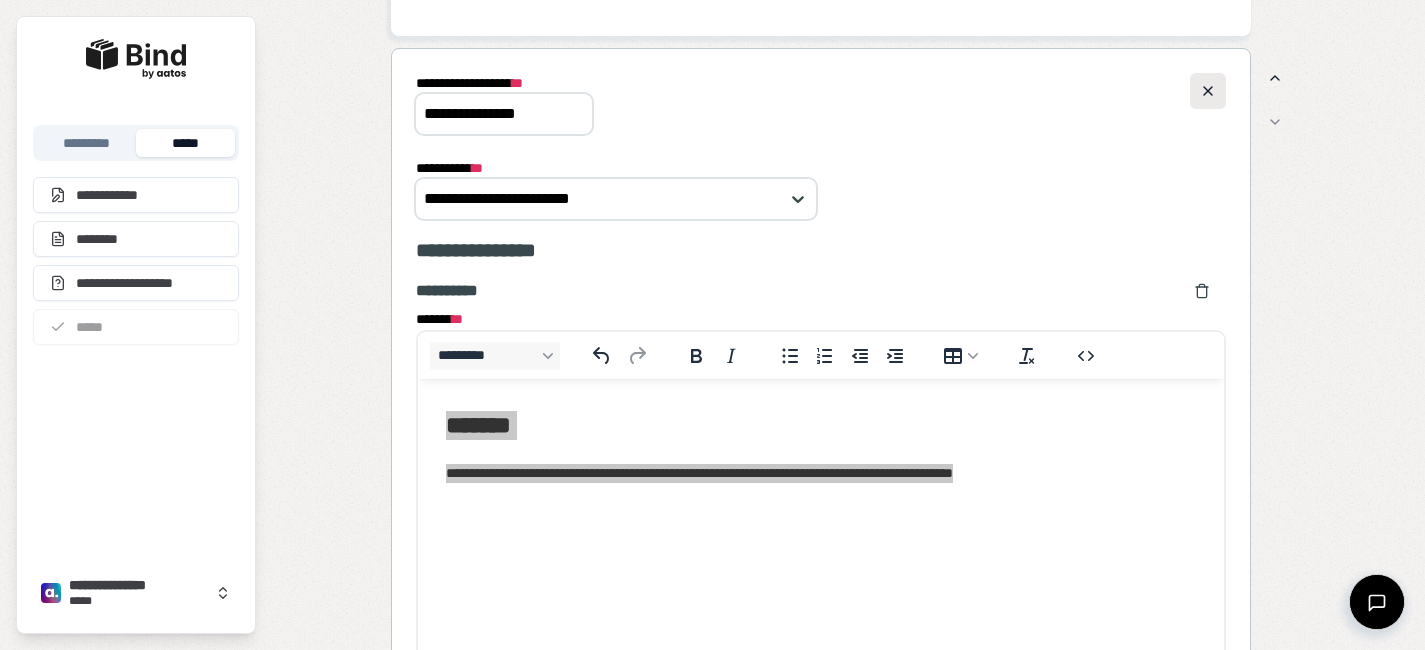 click at bounding box center [1208, 91] 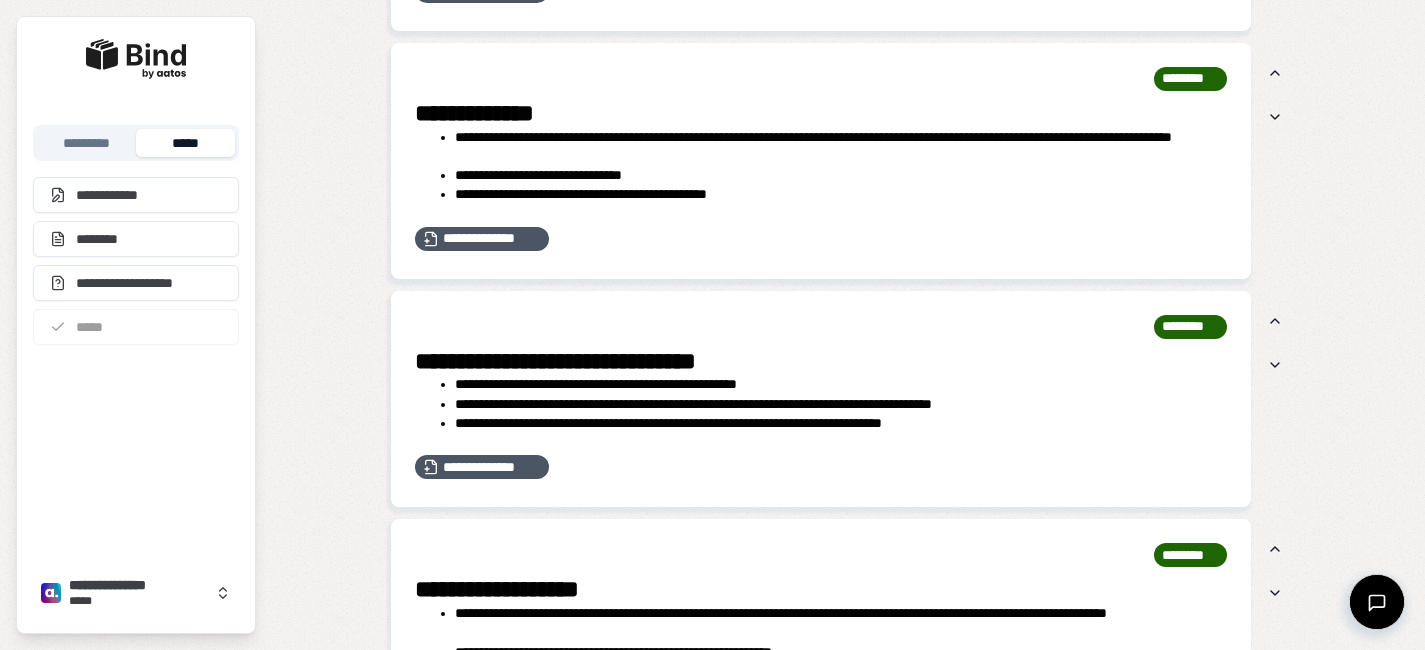 scroll, scrollTop: 0, scrollLeft: 0, axis: both 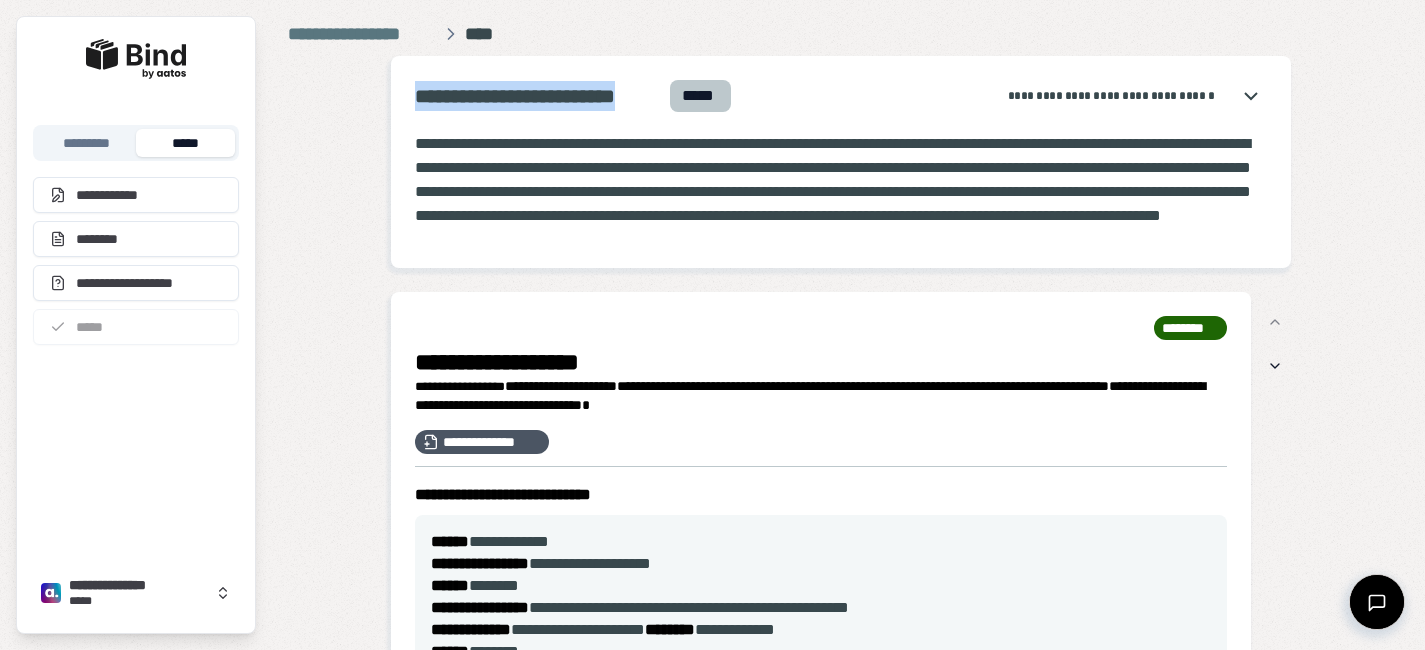 drag, startPoint x: 667, startPoint y: 102, endPoint x: 418, endPoint y: 83, distance: 249.72385 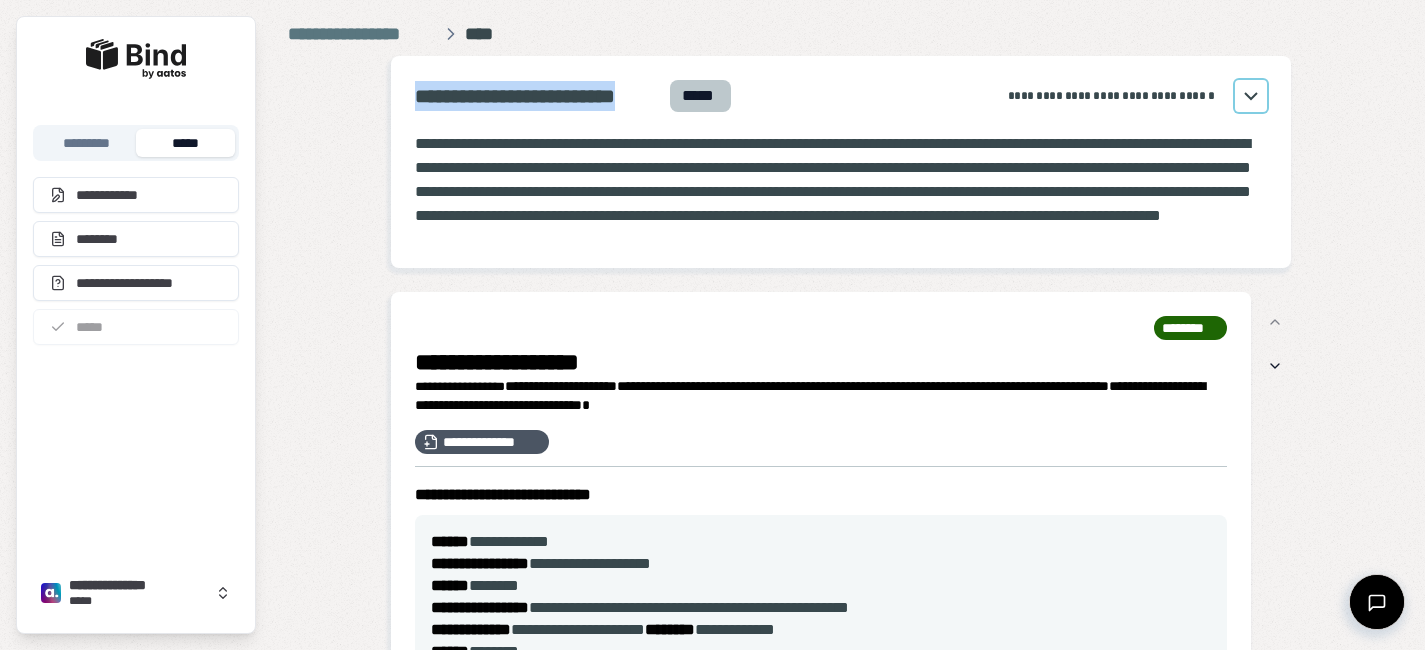 click at bounding box center [1251, 96] 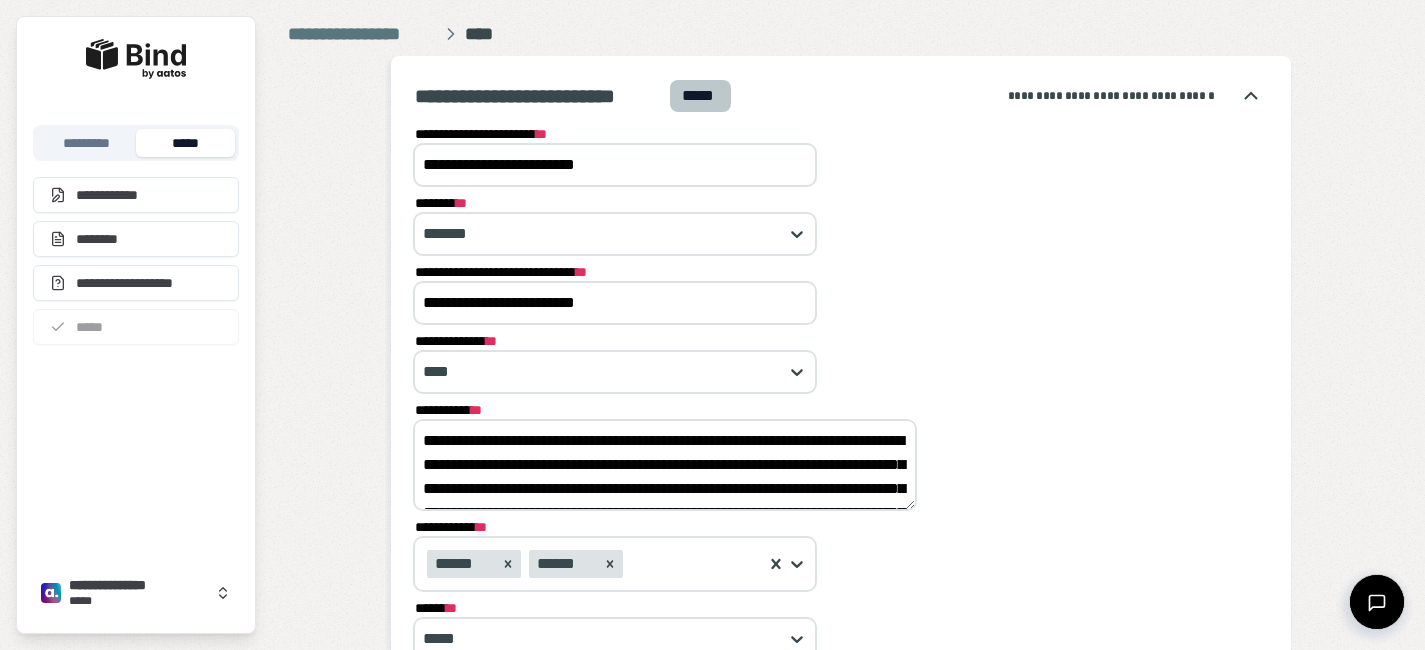 click on "**********" at bounding box center (615, 165) 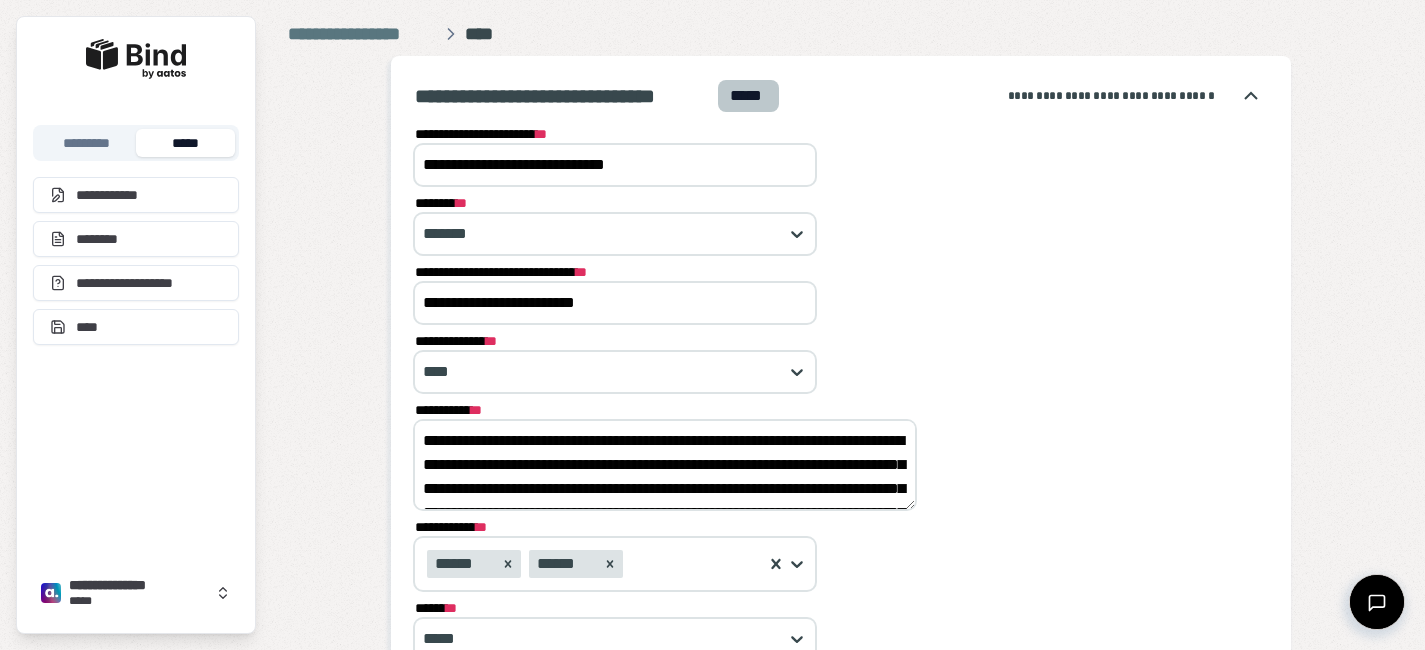 drag, startPoint x: 448, startPoint y: 158, endPoint x: 381, endPoint y: 158, distance: 67 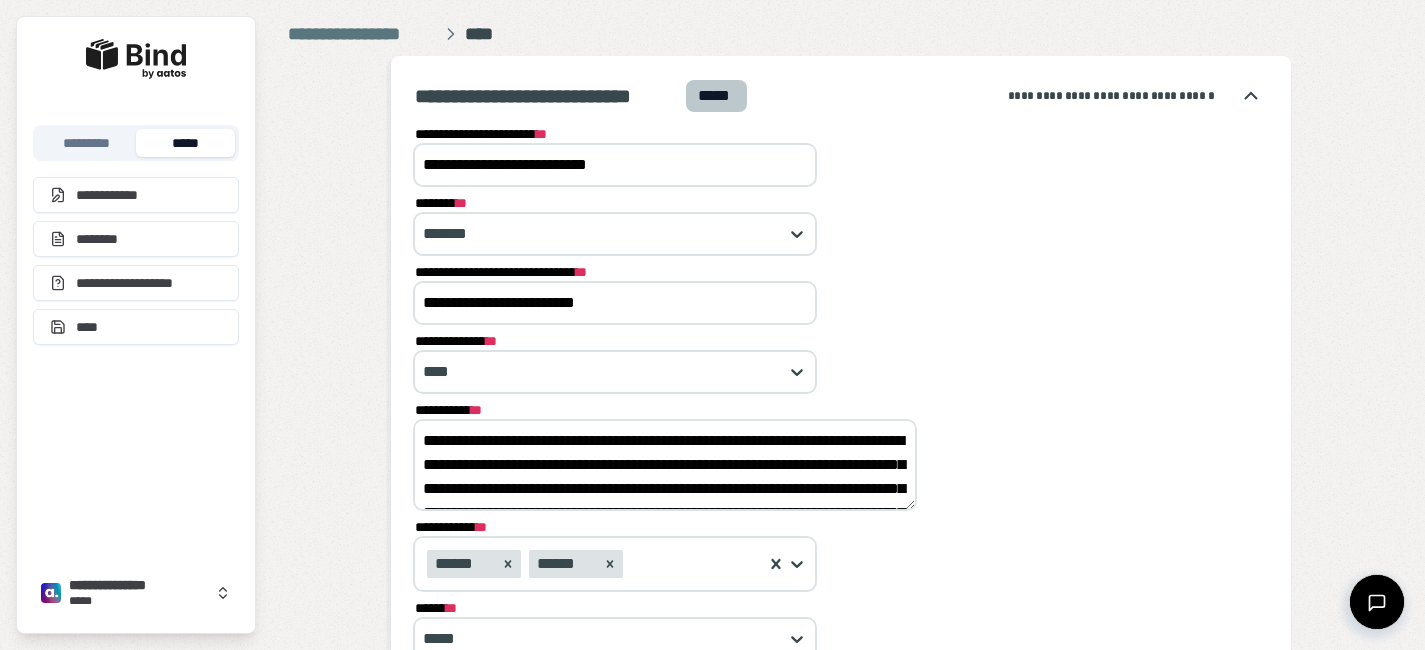 drag, startPoint x: 645, startPoint y: 159, endPoint x: 330, endPoint y: 101, distance: 320.29517 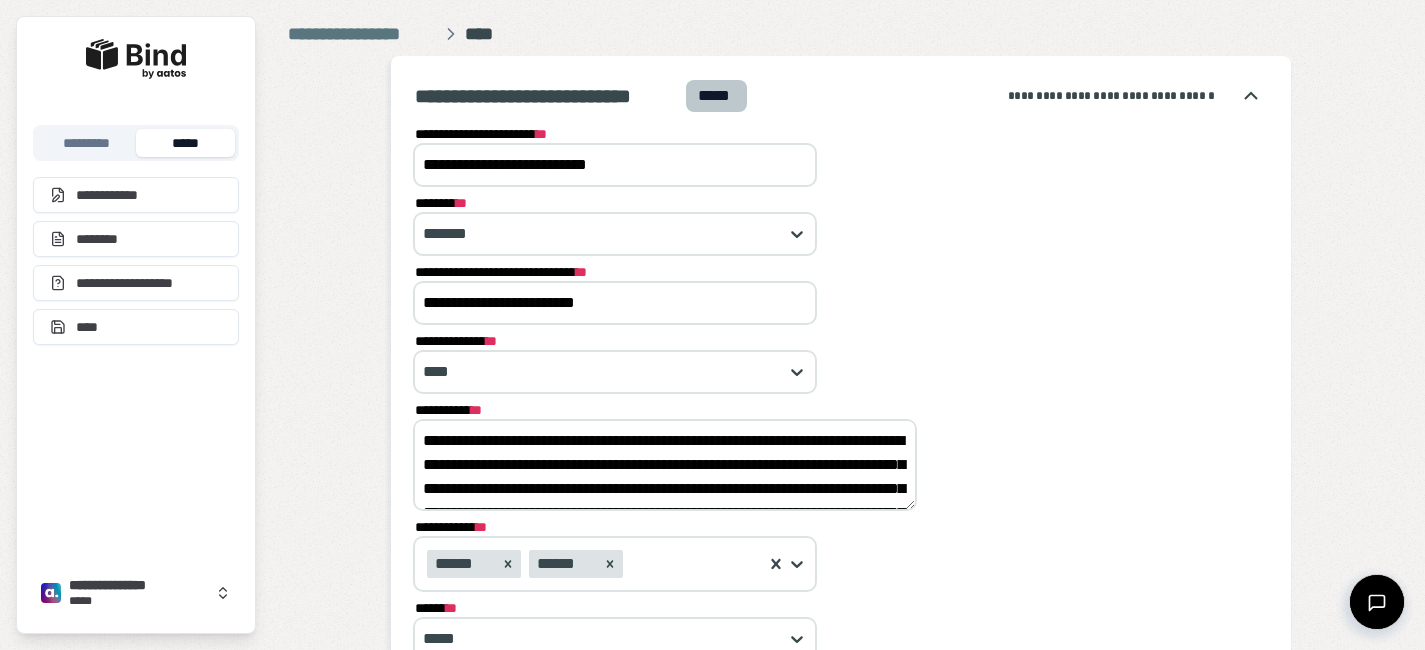 type on "**********" 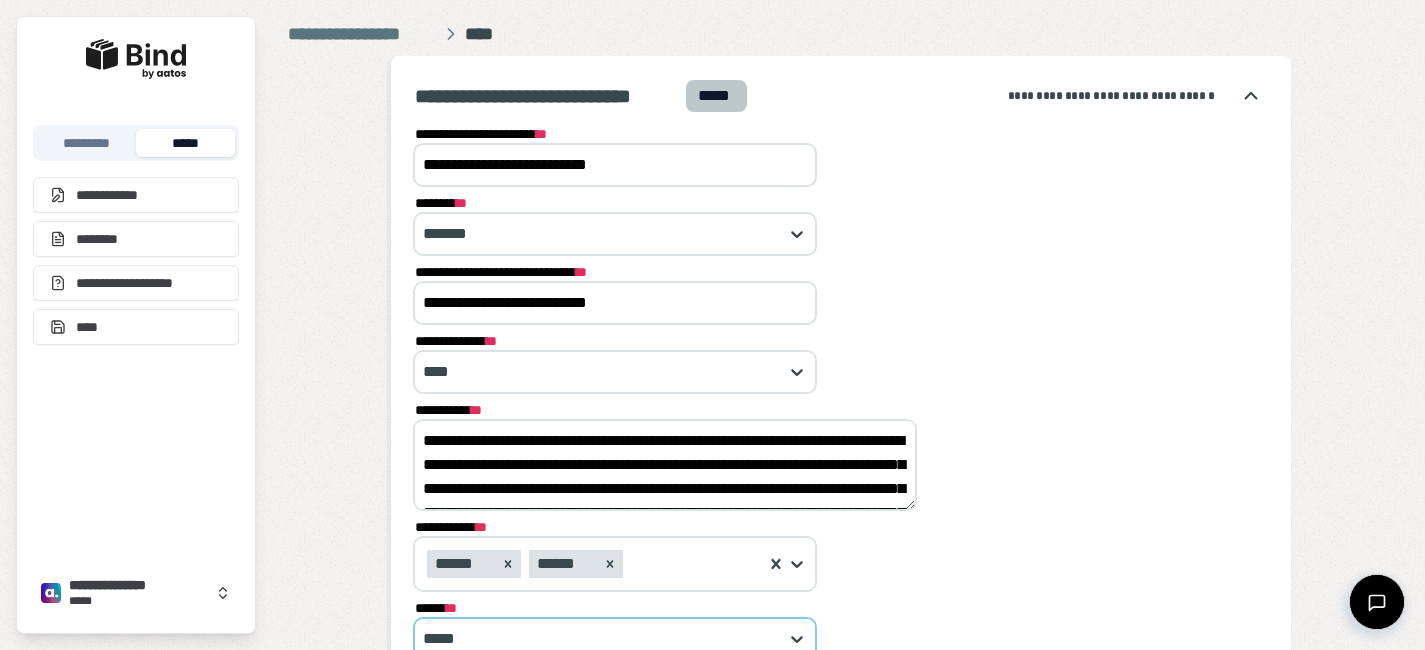 type on "**********" 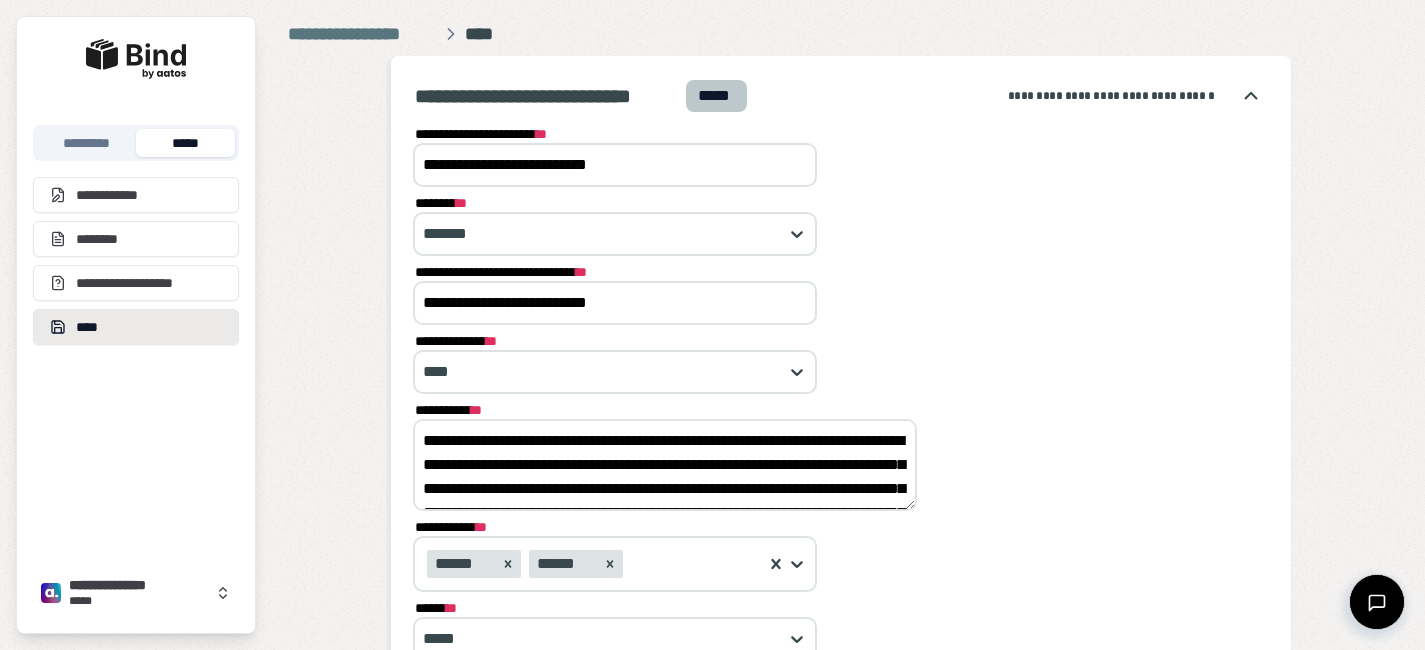 click on "****" at bounding box center [136, 327] 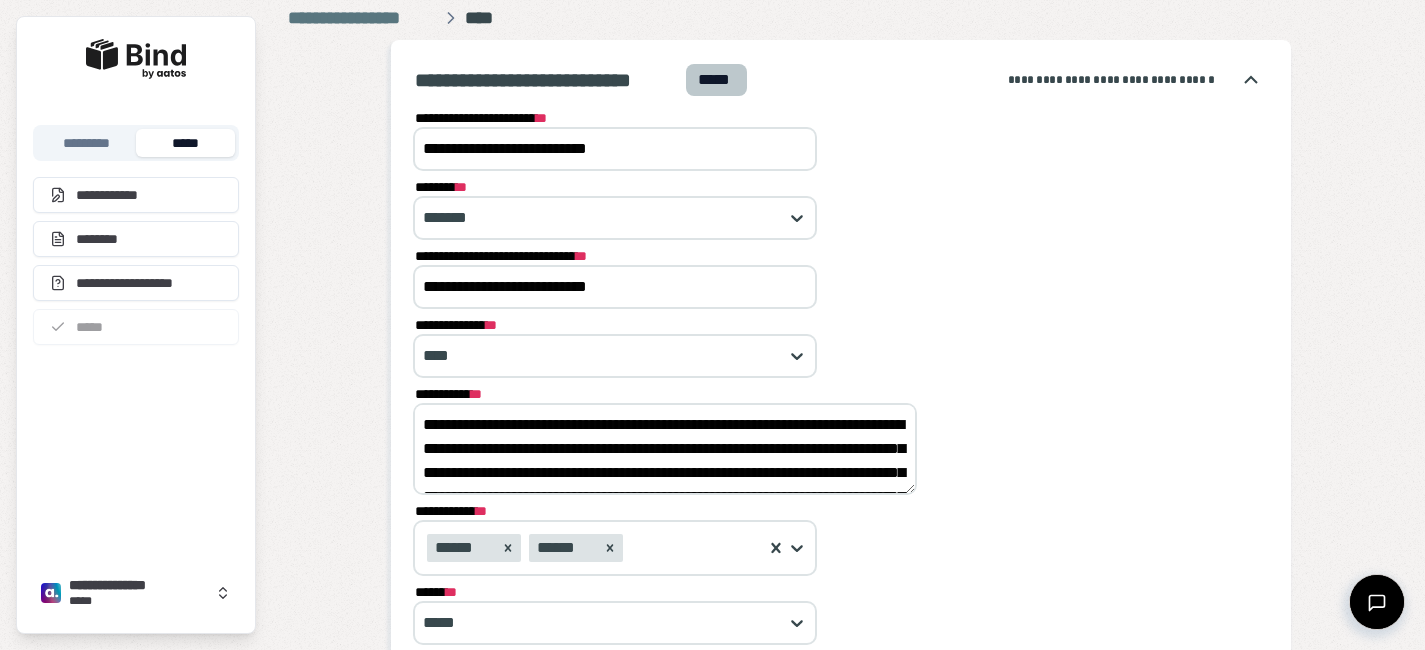 scroll, scrollTop: 0, scrollLeft: 0, axis: both 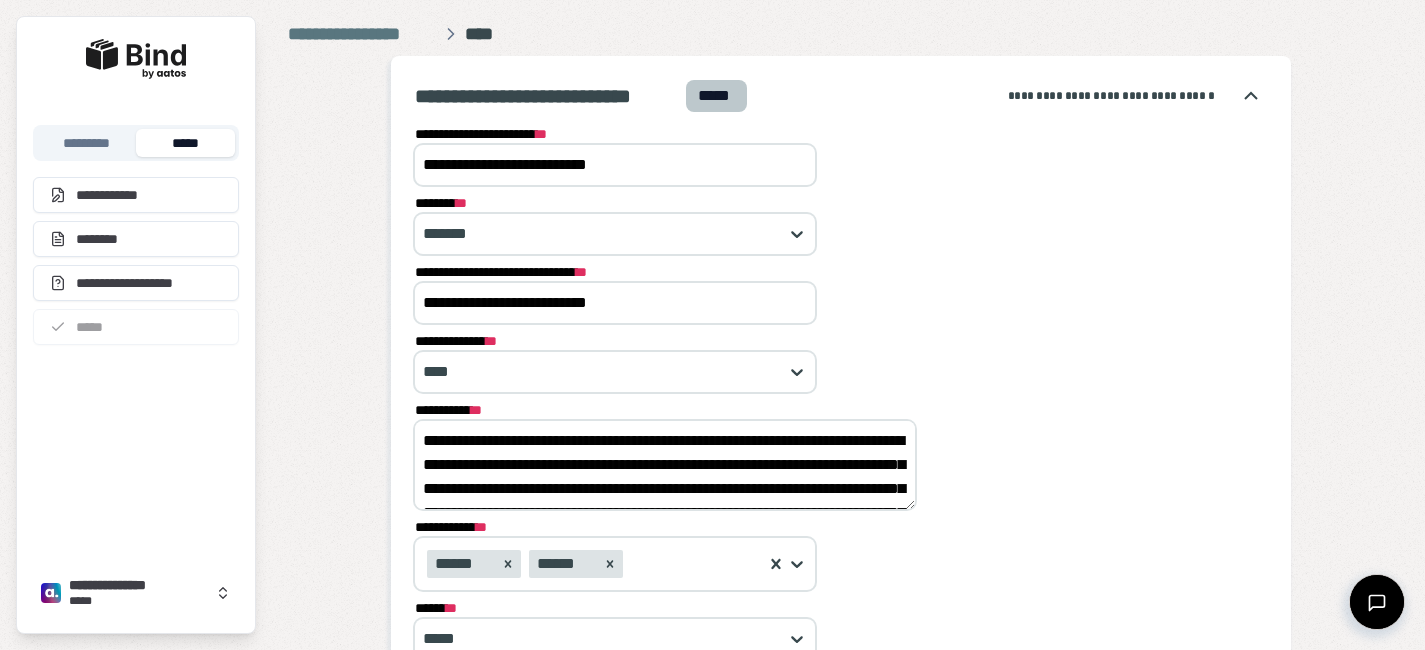 click on "**********" at bounding box center [581, 96] 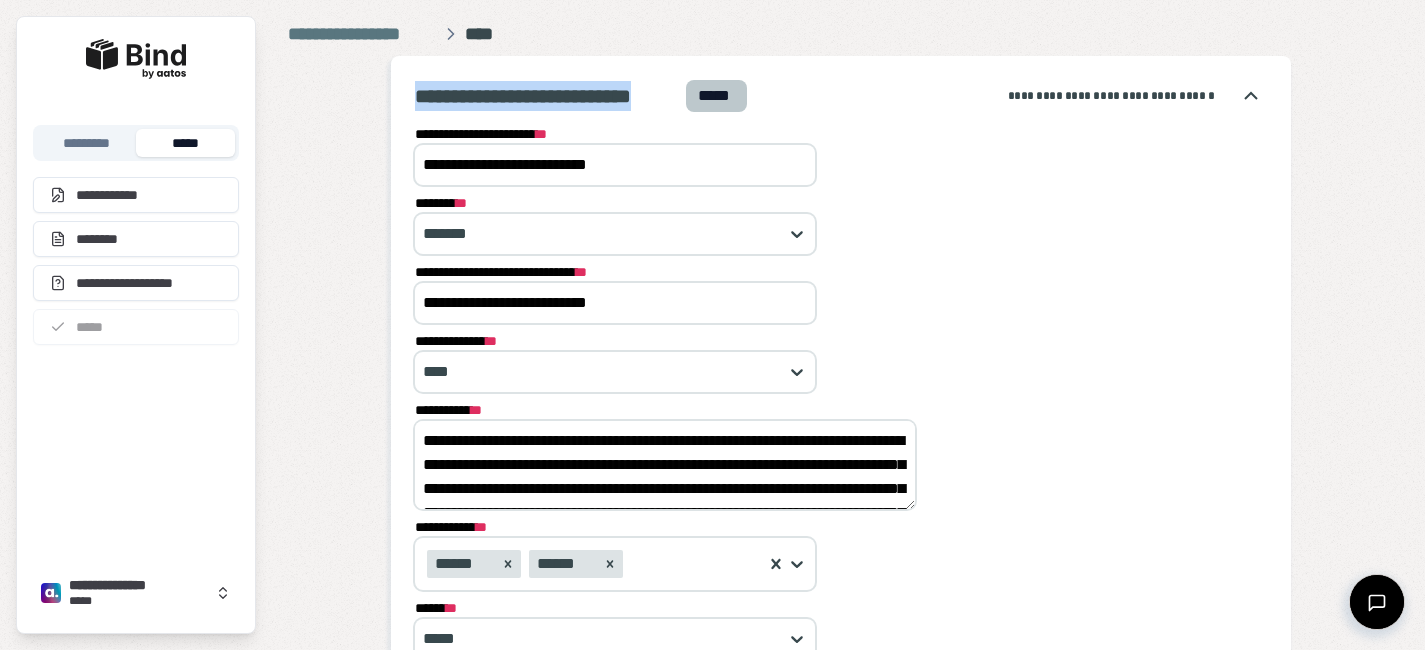 drag, startPoint x: 682, startPoint y: 100, endPoint x: 407, endPoint y: 90, distance: 275.18176 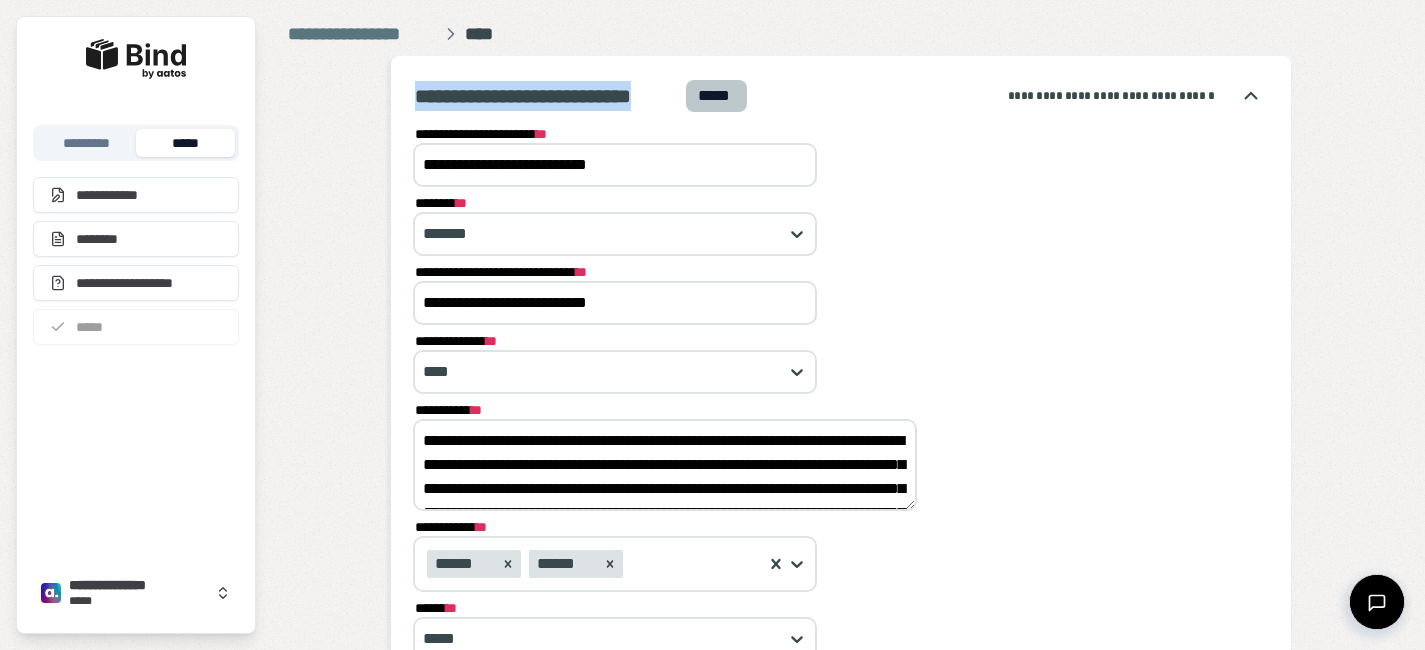 click on "*****" at bounding box center (185, 143) 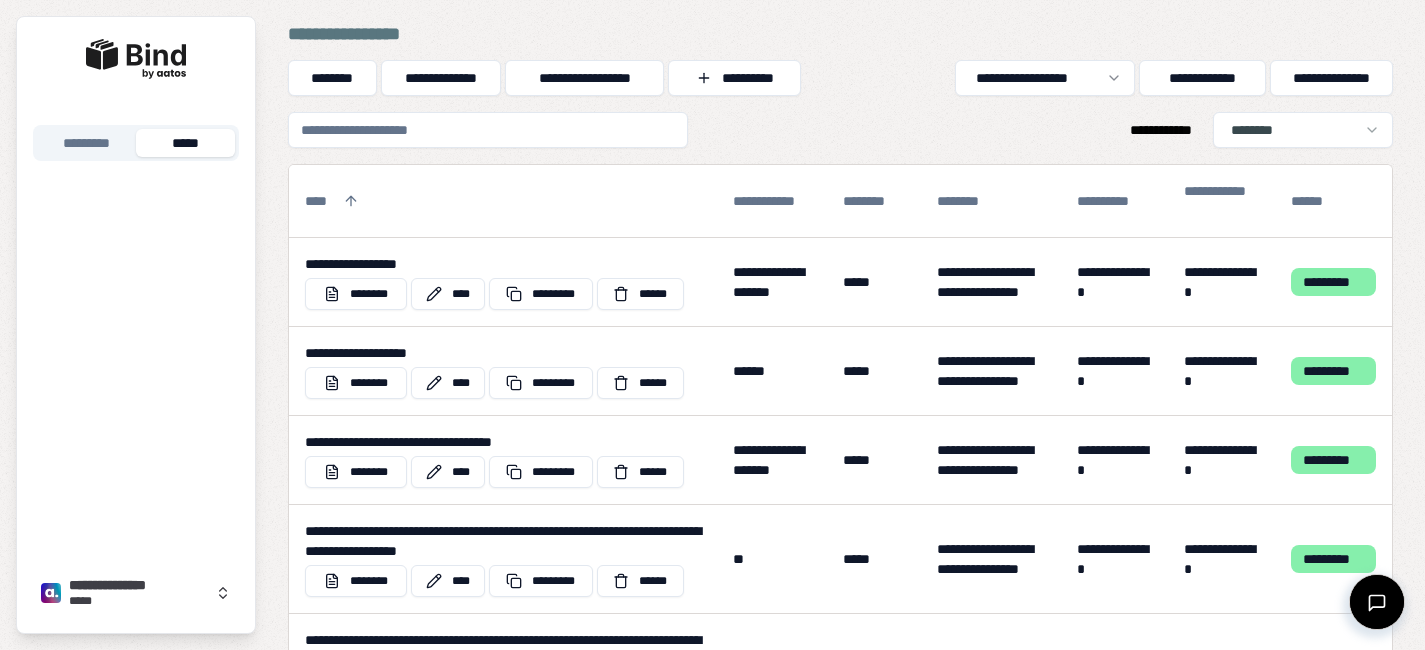 click at bounding box center [488, 130] 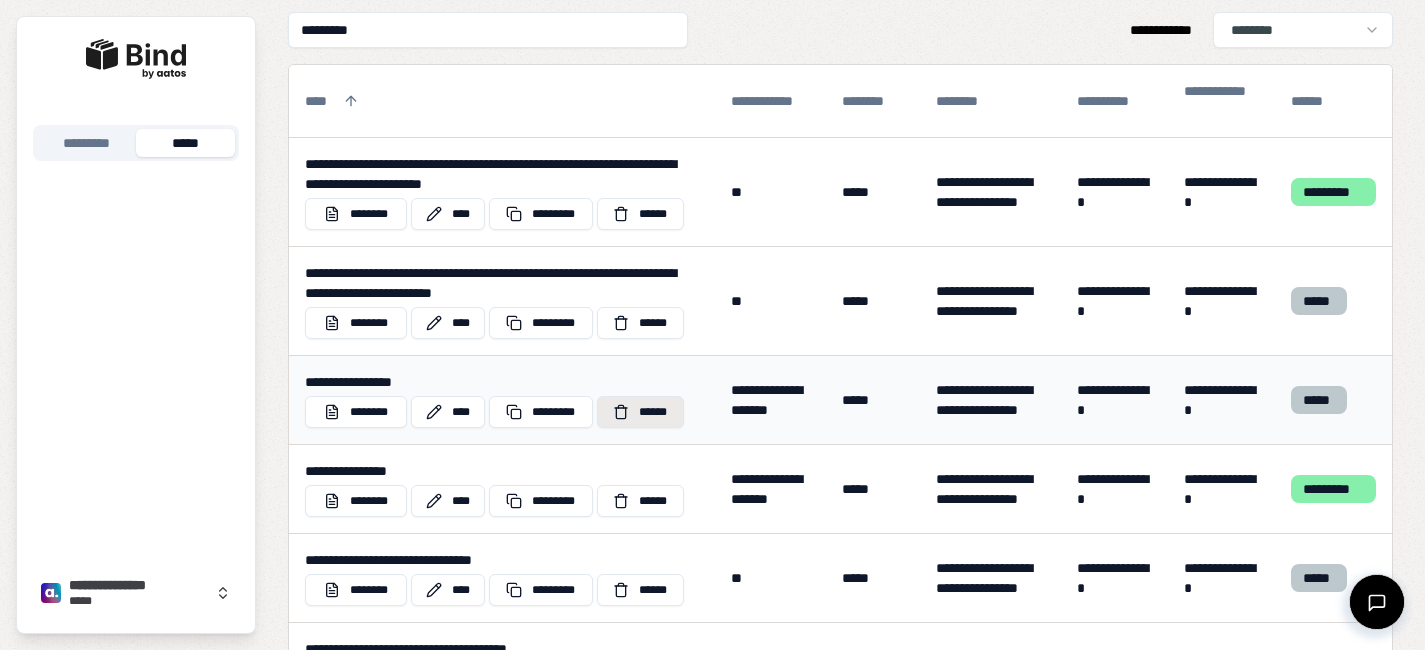 scroll, scrollTop: 101, scrollLeft: 0, axis: vertical 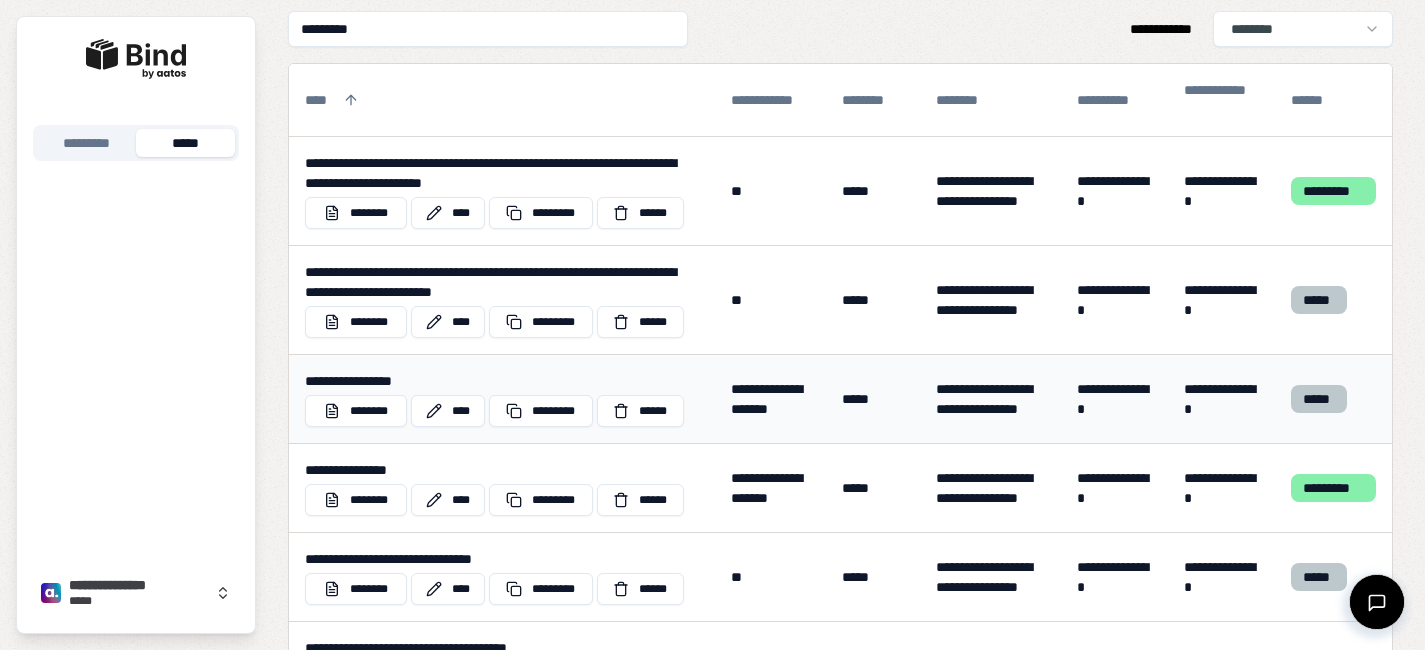 type on "*********" 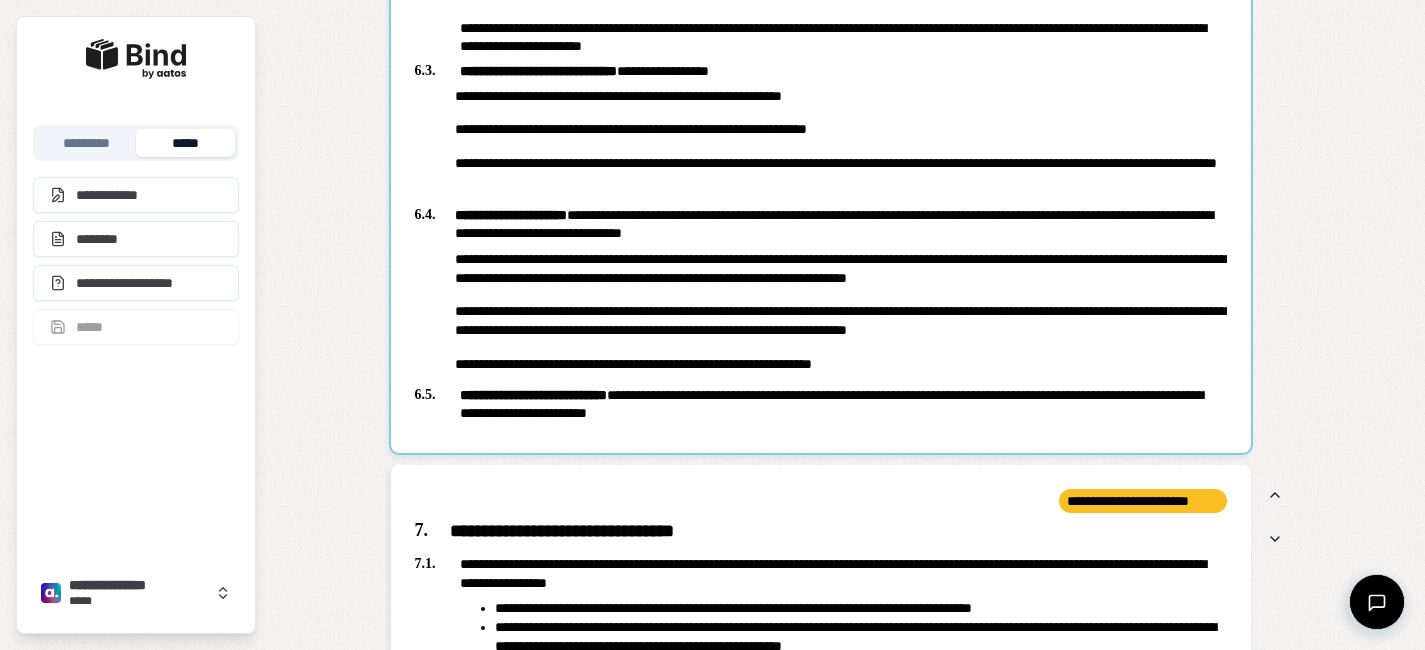 scroll, scrollTop: 2837, scrollLeft: 0, axis: vertical 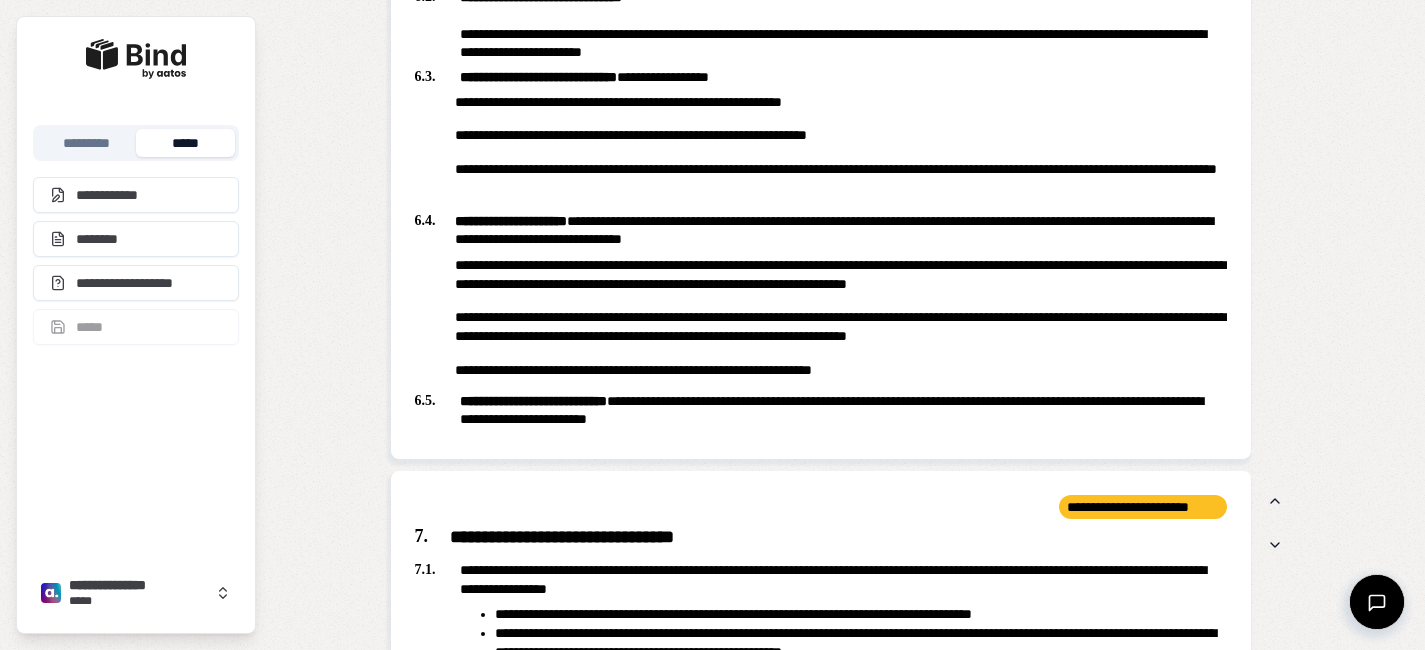click on "*****" at bounding box center [185, 143] 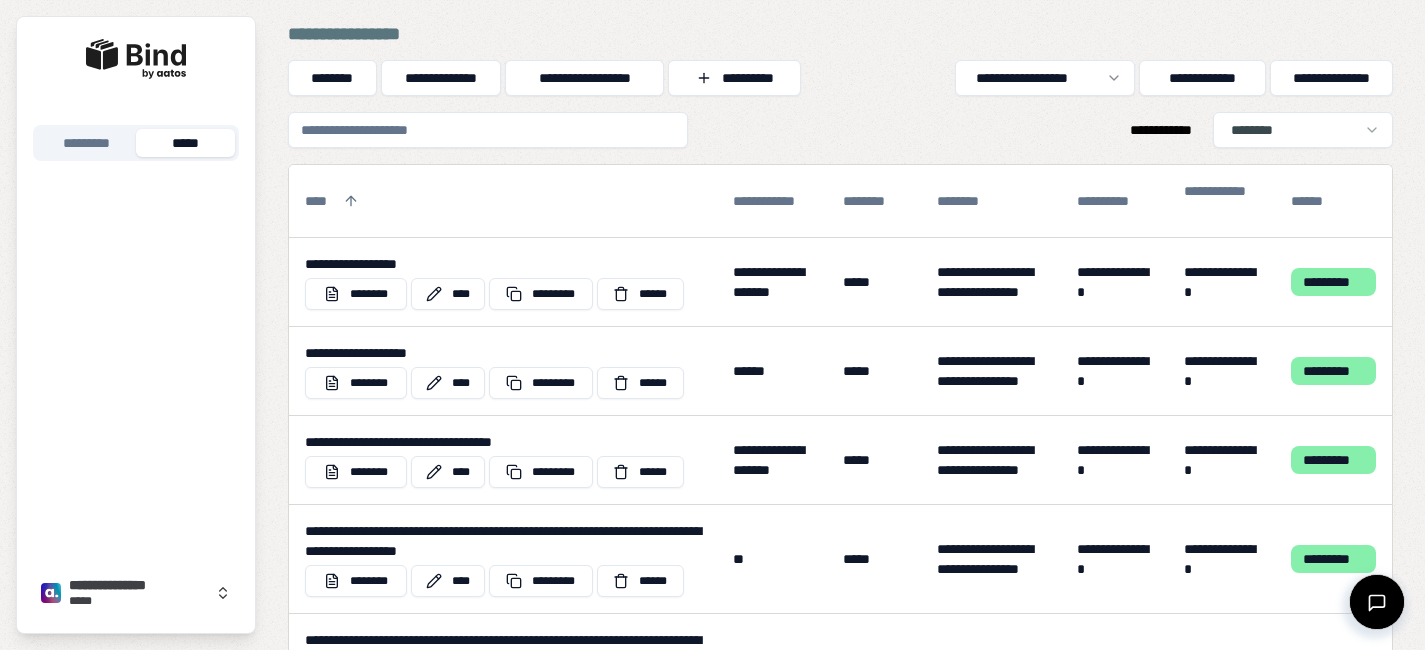 click at bounding box center (488, 130) 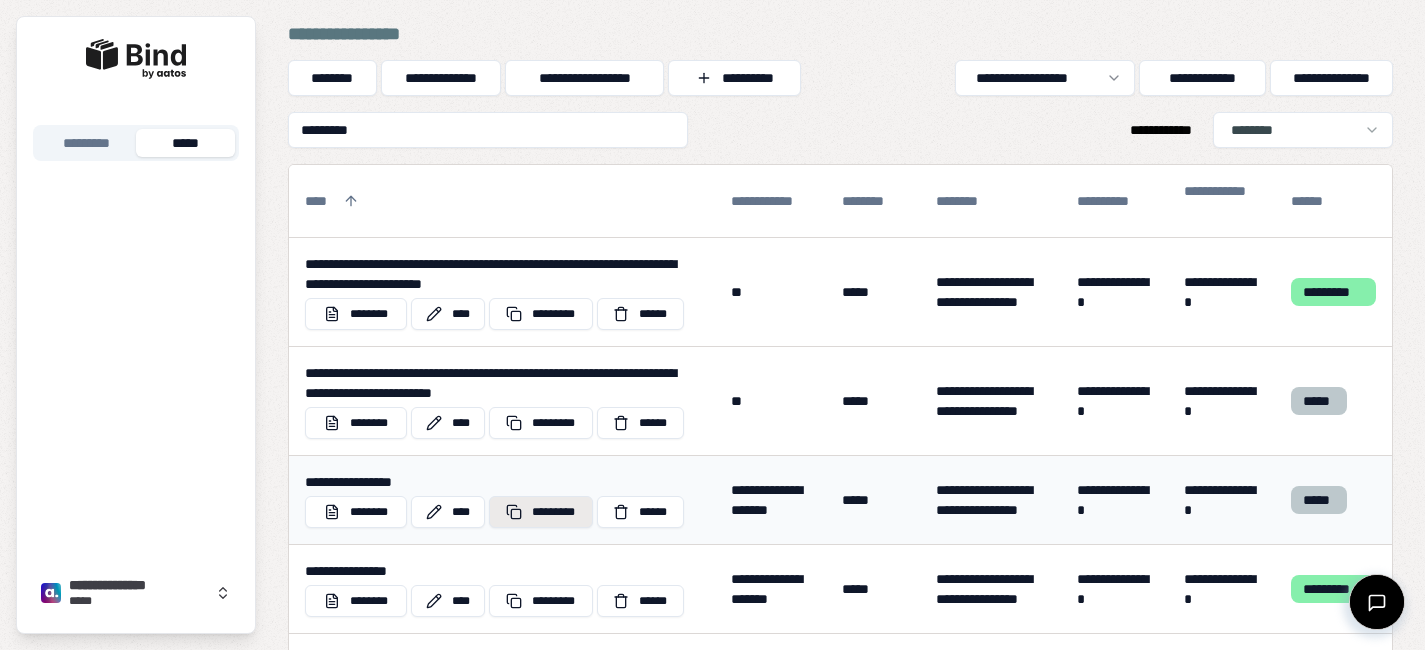 type on "*********" 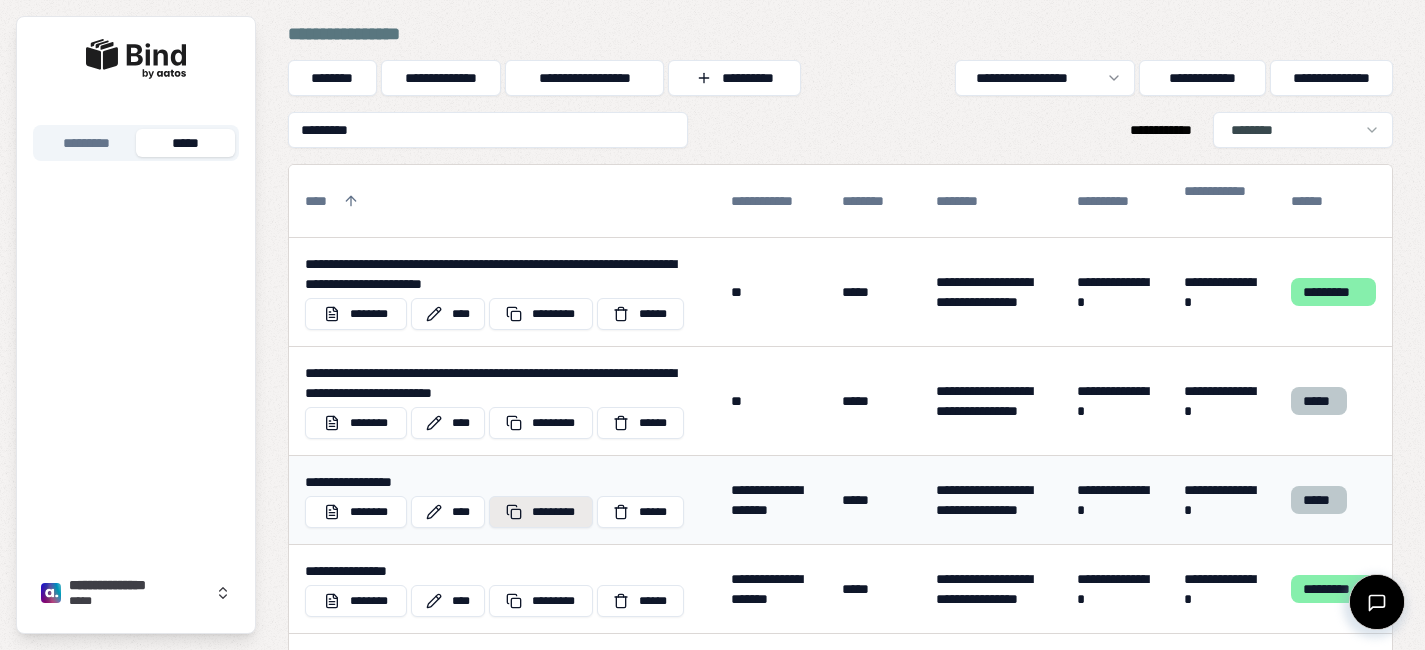 click on "*********" at bounding box center [541, 512] 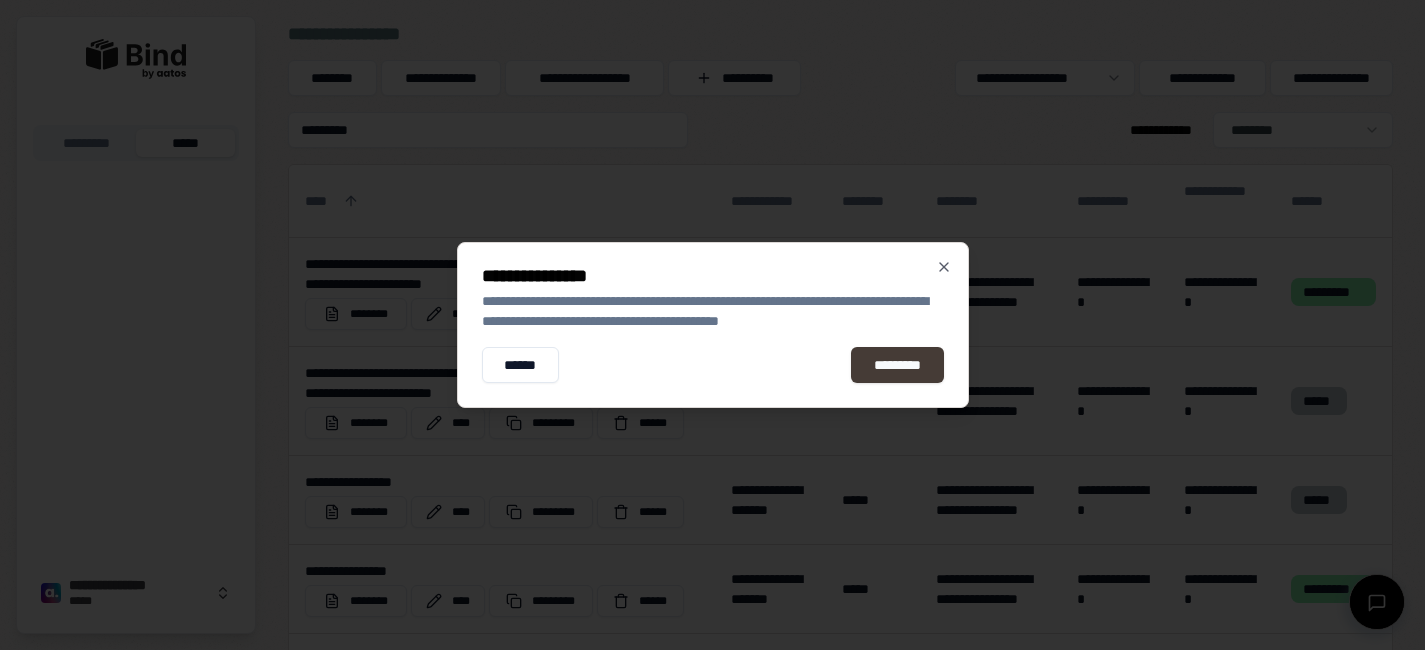 click on "*********" at bounding box center (897, 365) 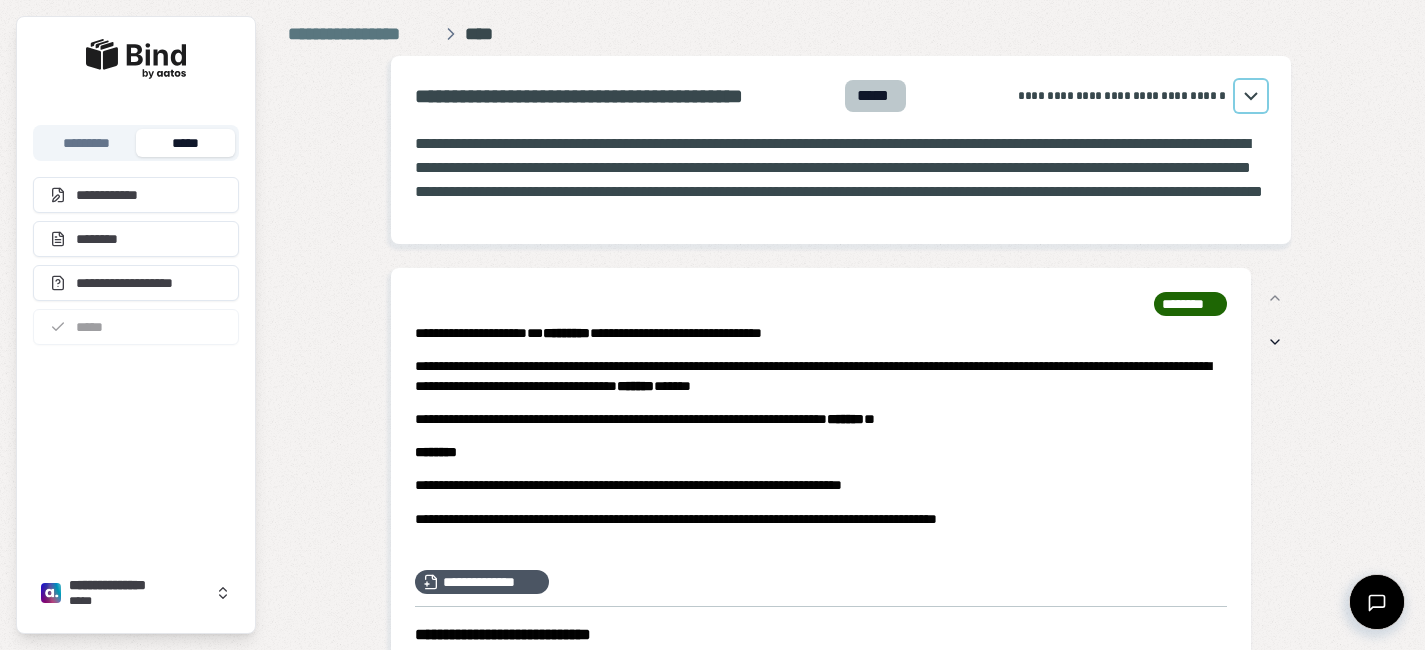 click 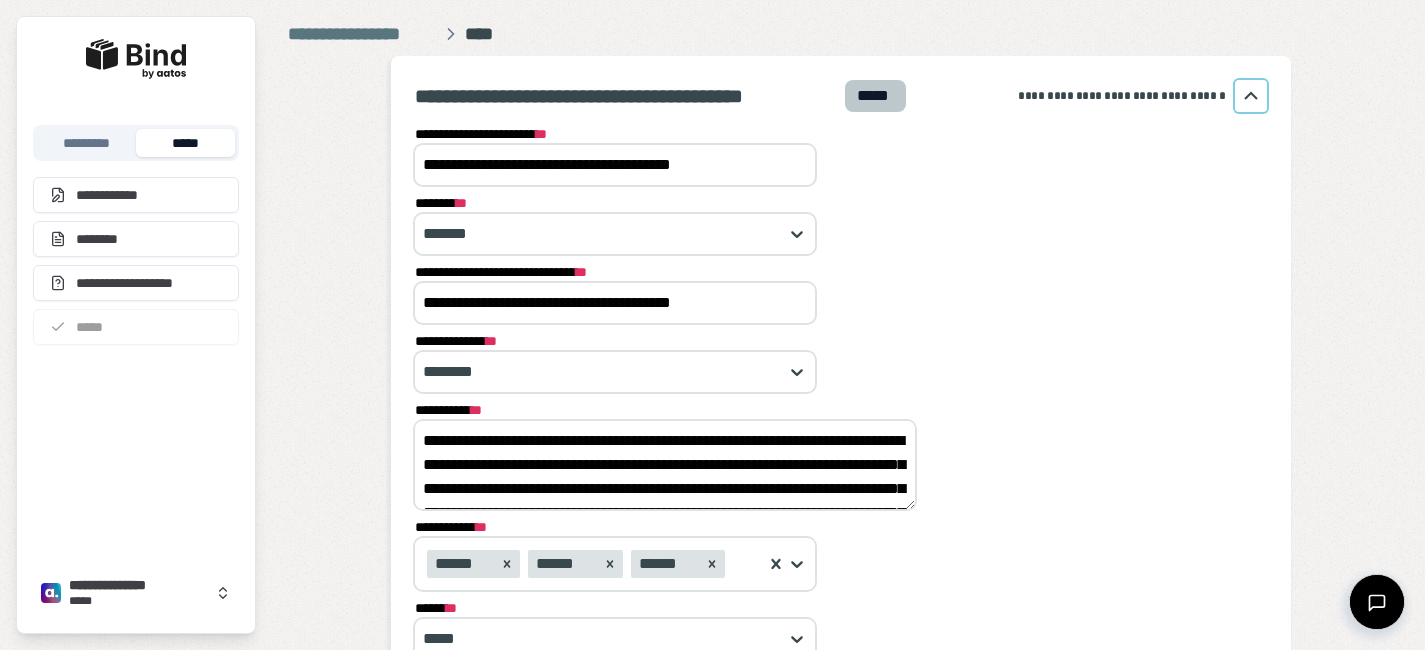 scroll, scrollTop: 66, scrollLeft: 0, axis: vertical 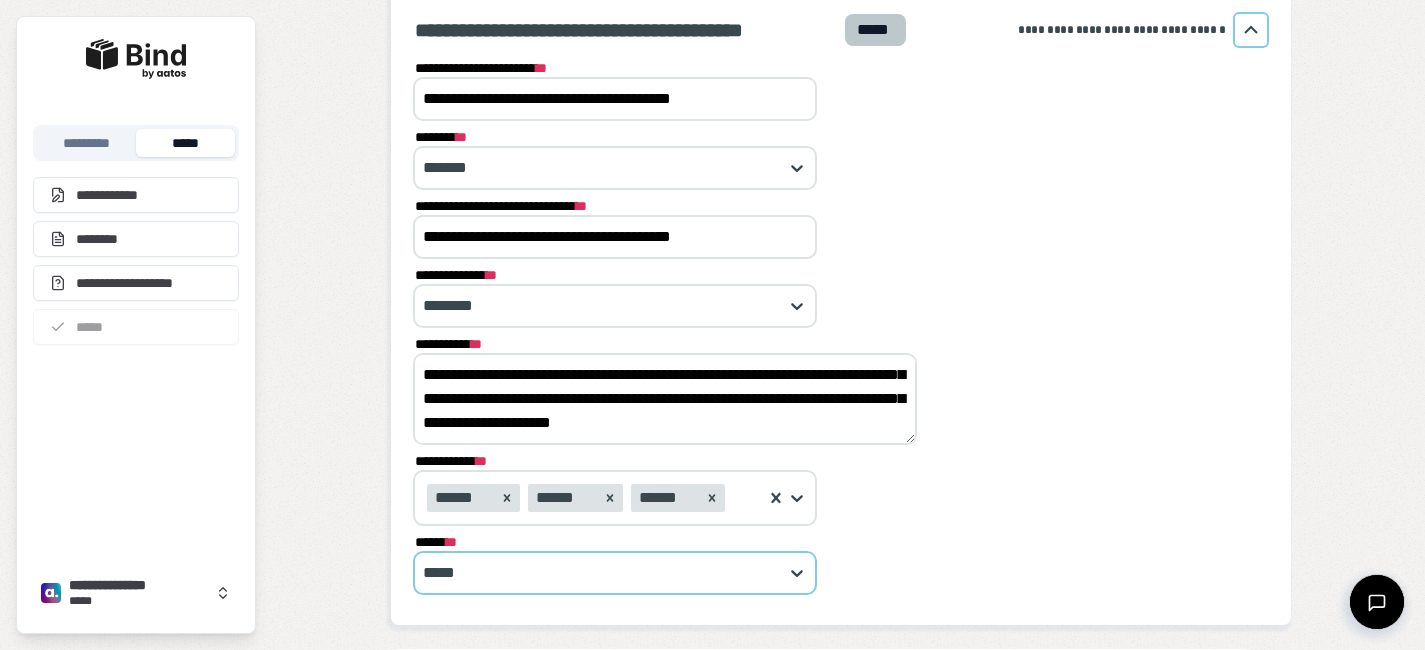 drag, startPoint x: 422, startPoint y: 373, endPoint x: 663, endPoint y: 563, distance: 306.88922 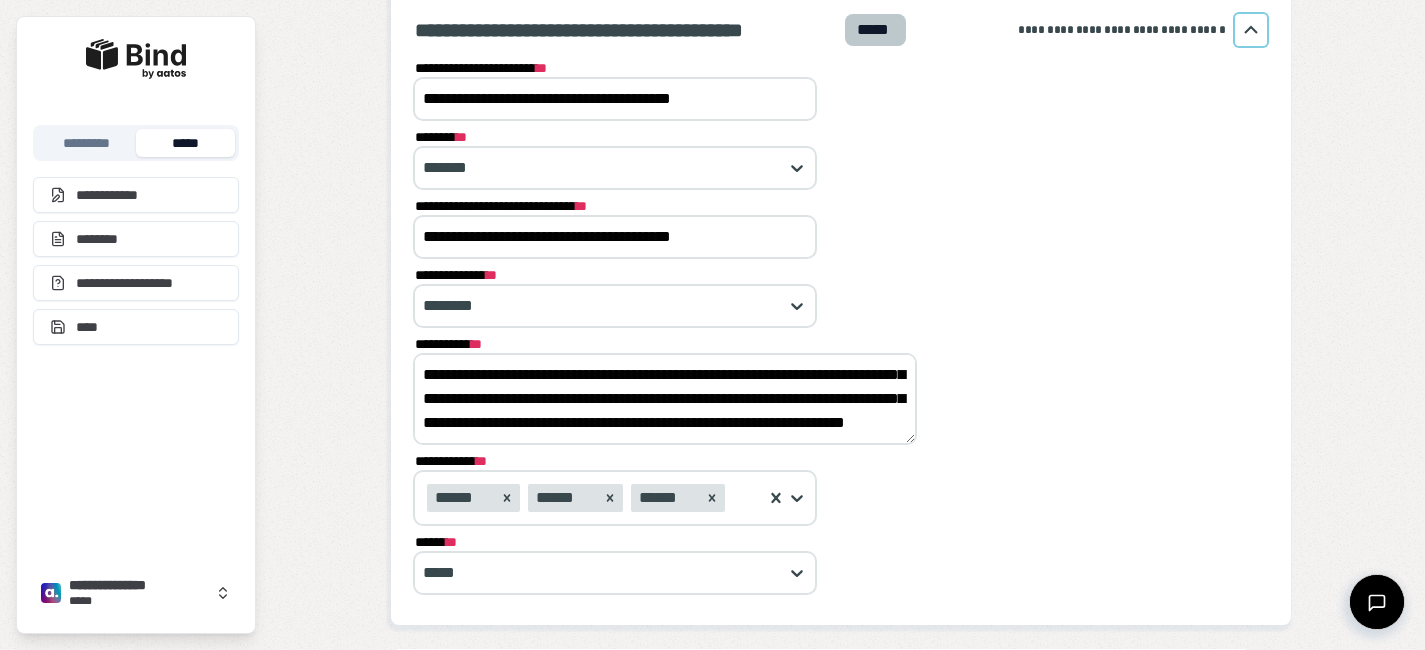 scroll, scrollTop: 0, scrollLeft: 0, axis: both 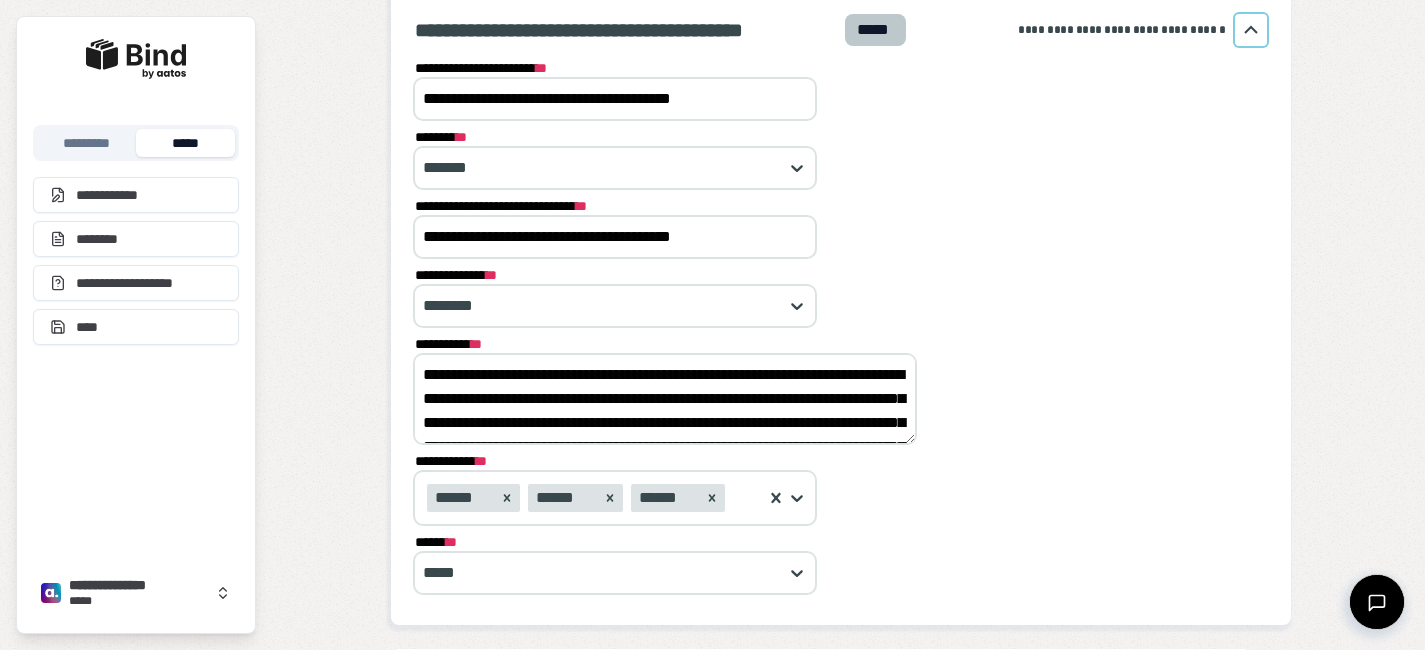 drag, startPoint x: 713, startPoint y: 397, endPoint x: 517, endPoint y: 391, distance: 196.09181 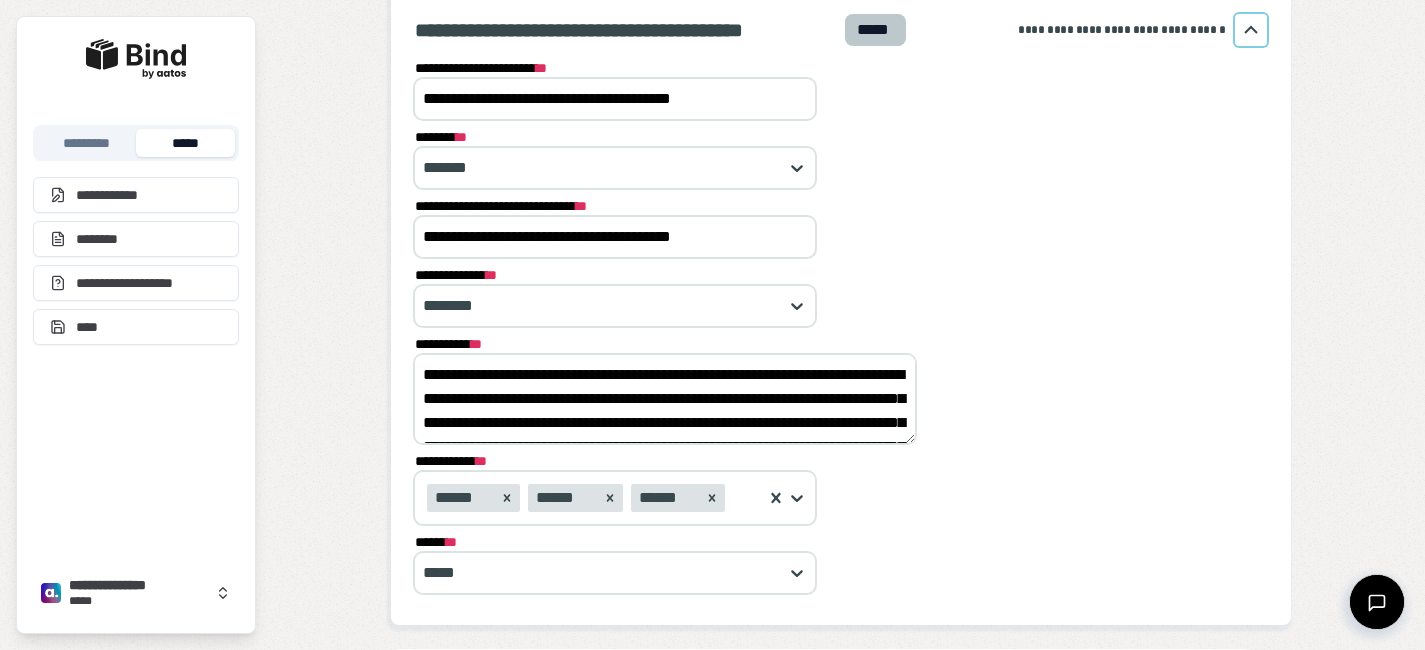 drag, startPoint x: 695, startPoint y: 395, endPoint x: 676, endPoint y: 417, distance: 29.068884 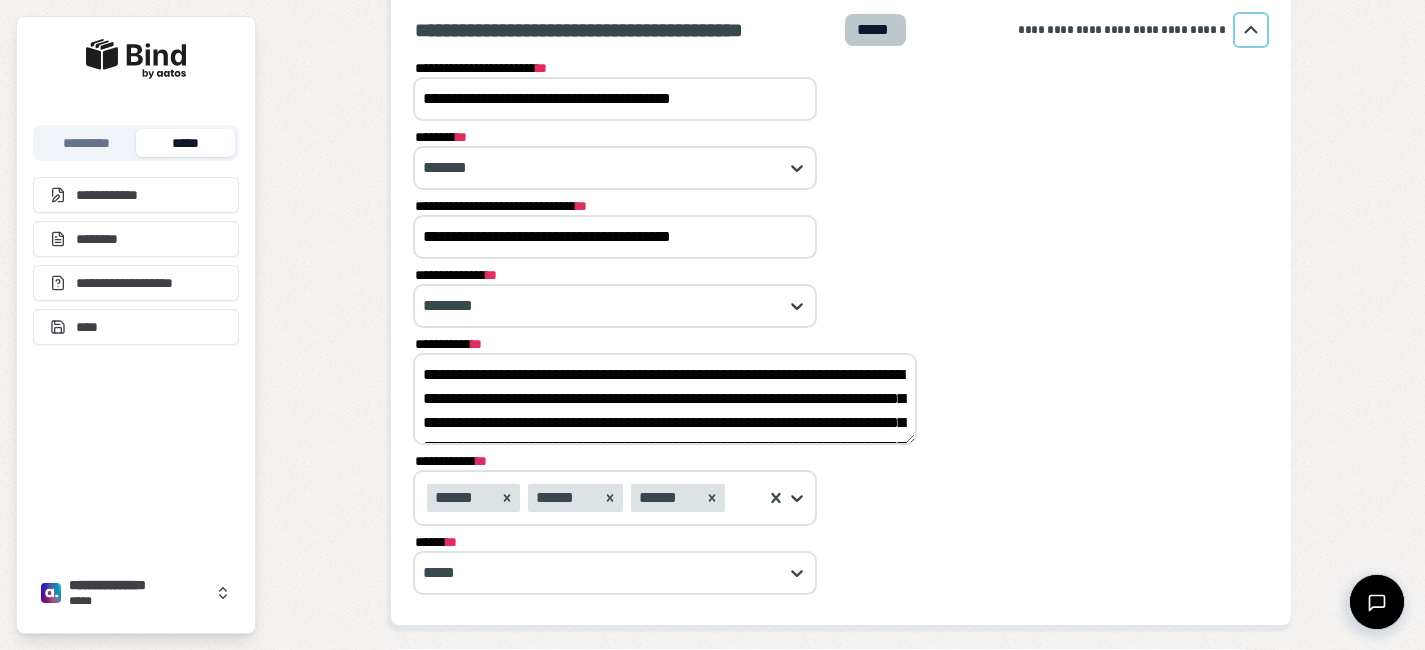 click on "**********" at bounding box center (665, 399) 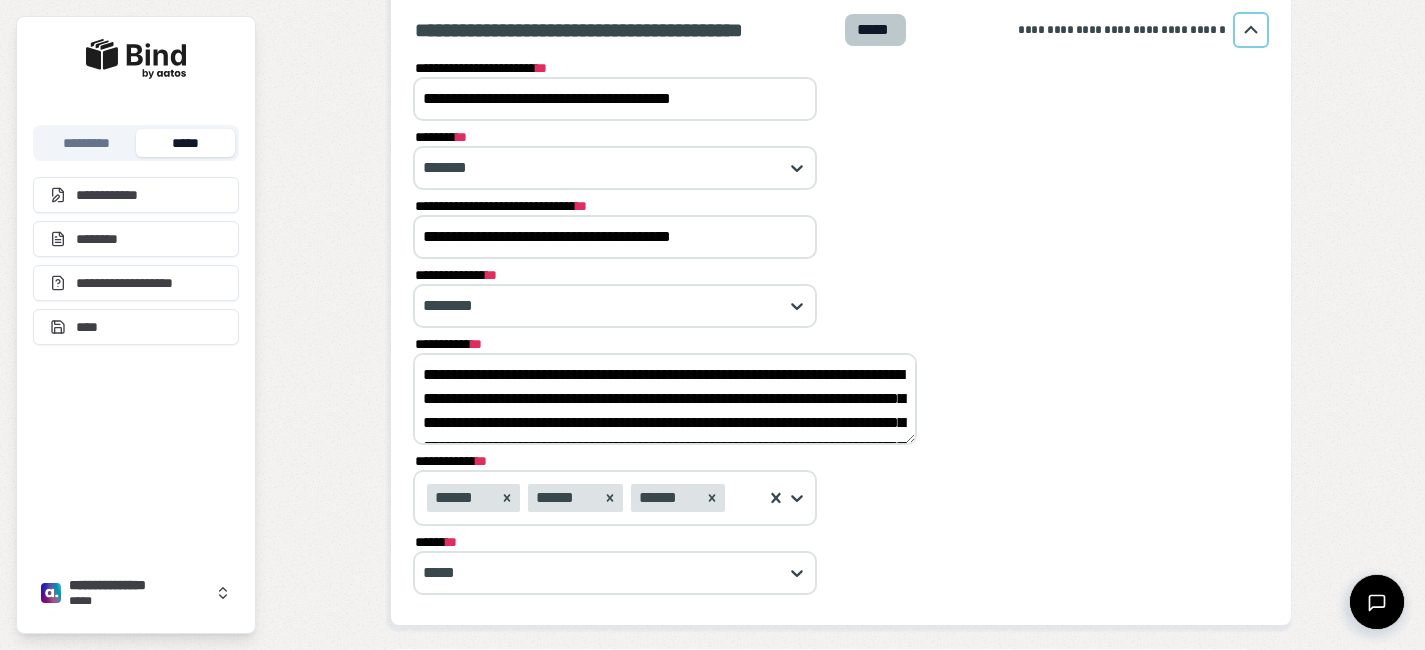 drag, startPoint x: 695, startPoint y: 402, endPoint x: 677, endPoint y: 421, distance: 26.172504 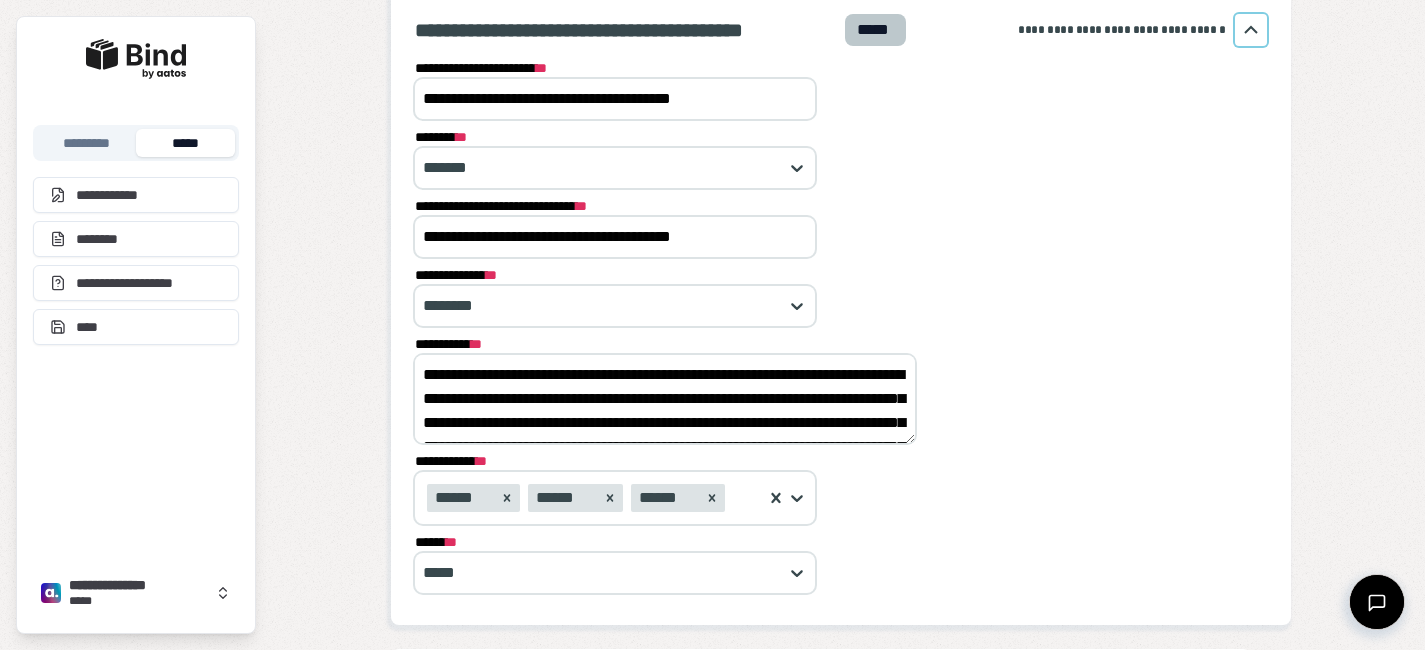 click on "**********" at bounding box center [665, 399] 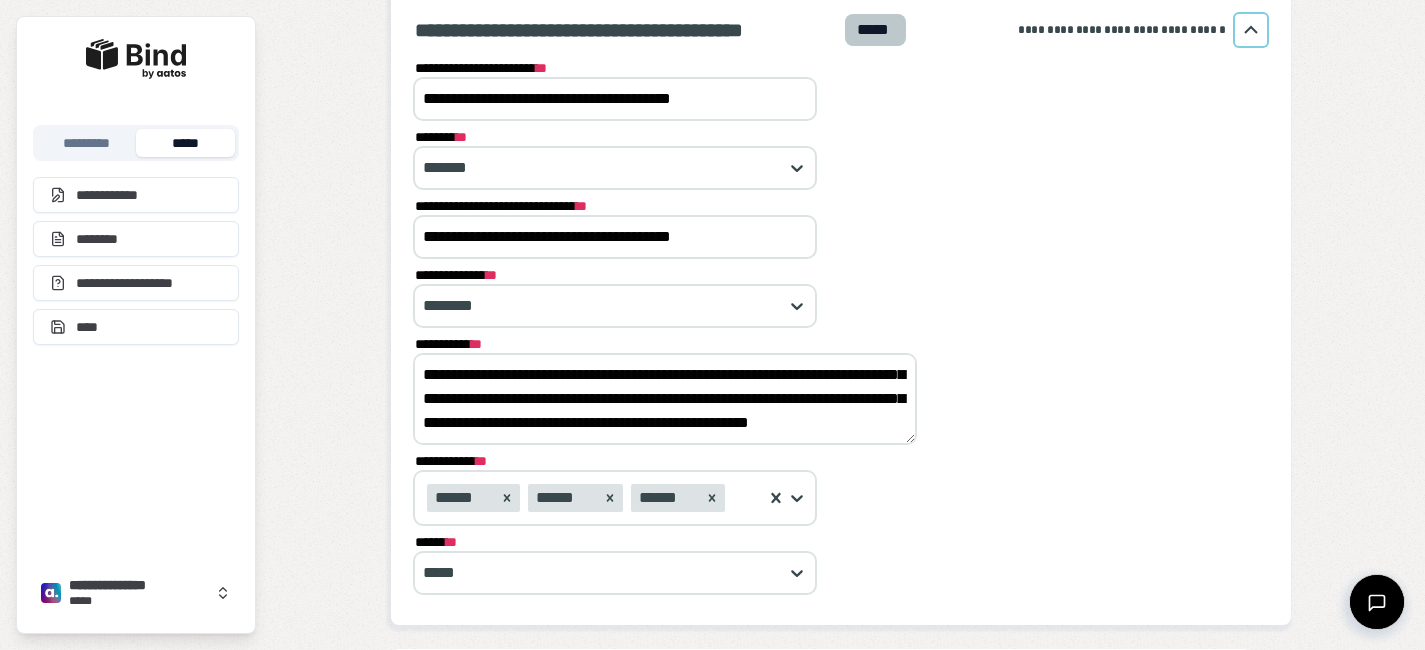 scroll, scrollTop: 96, scrollLeft: 0, axis: vertical 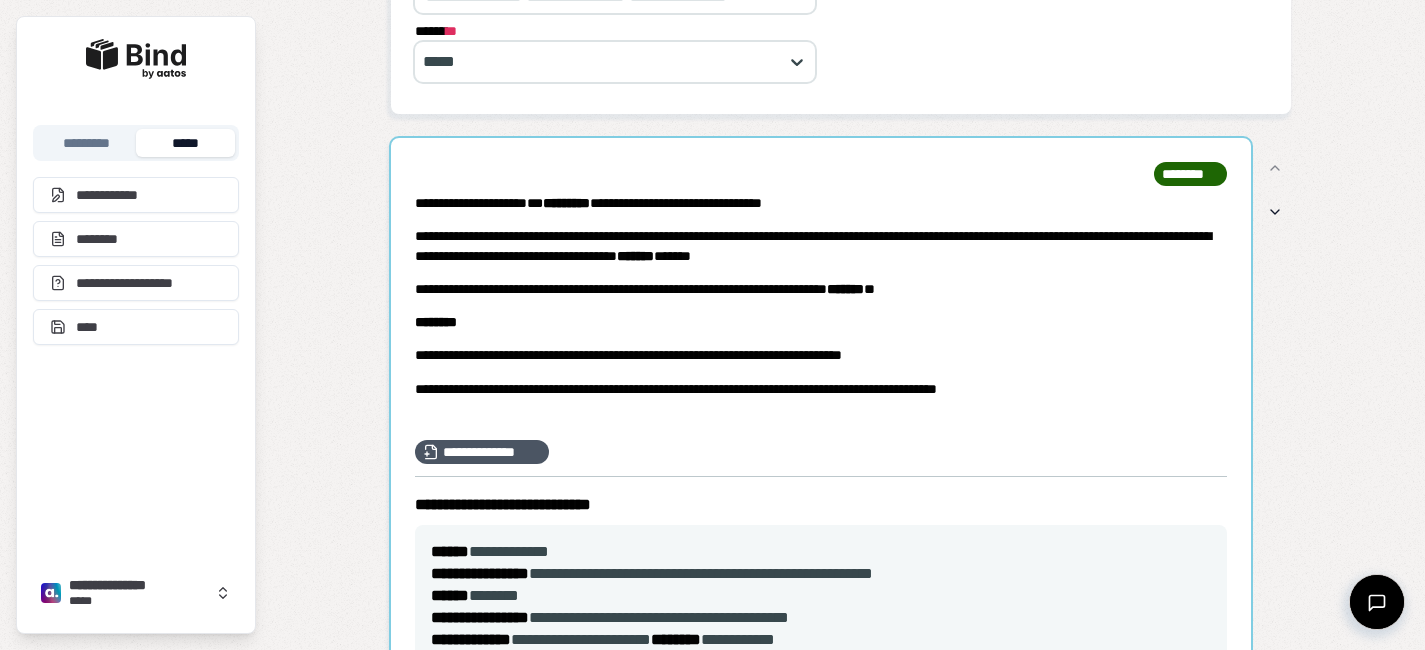 type on "**********" 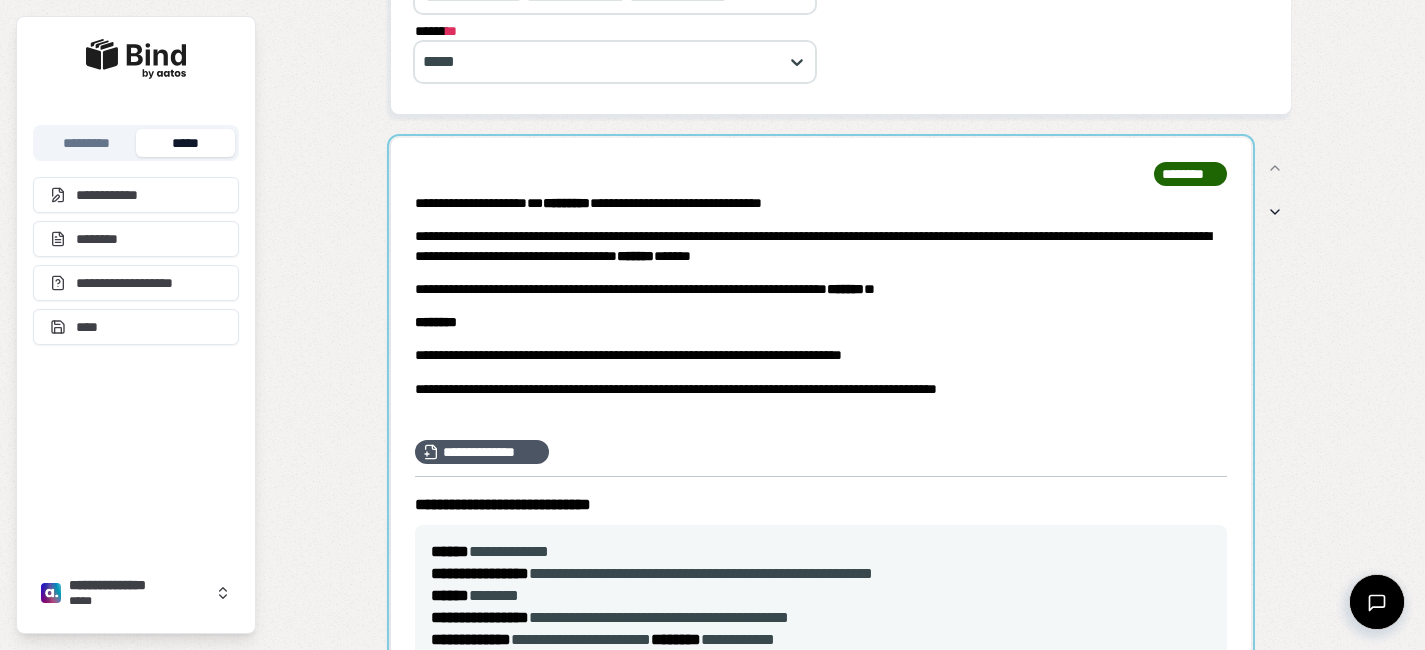 click at bounding box center [821, 546] 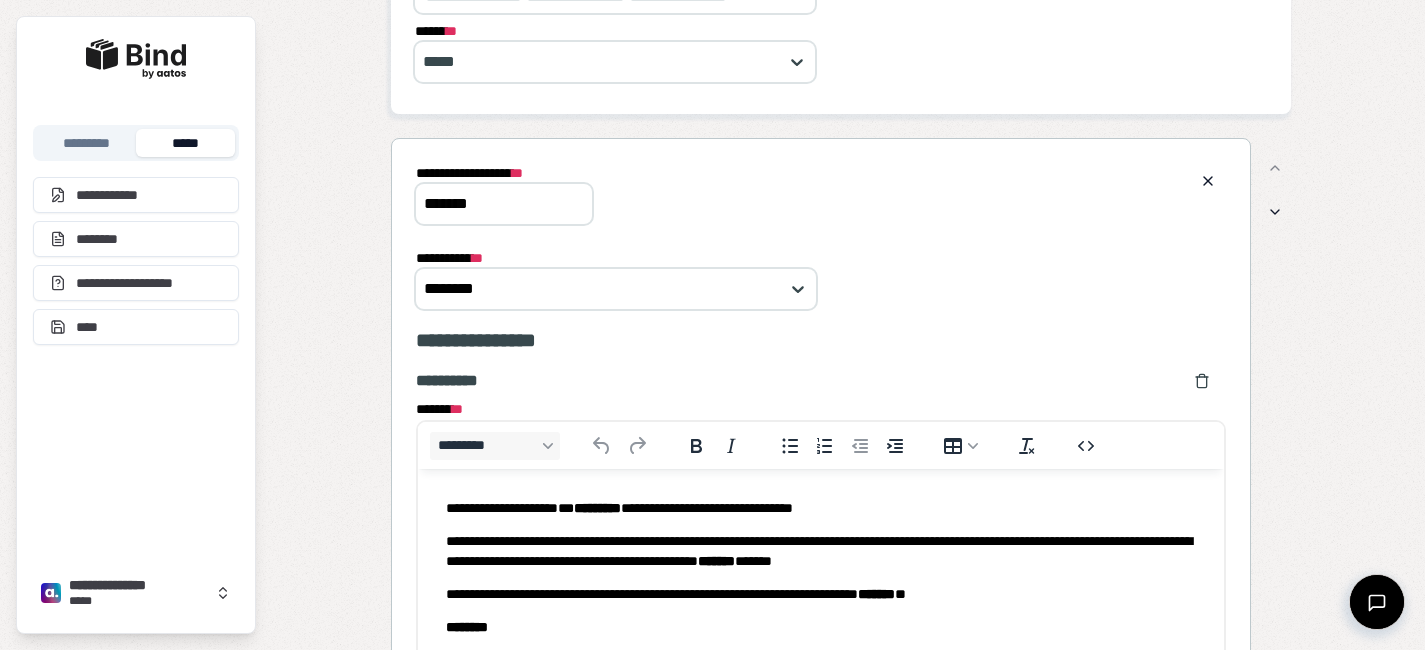 scroll, scrollTop: 0, scrollLeft: 0, axis: both 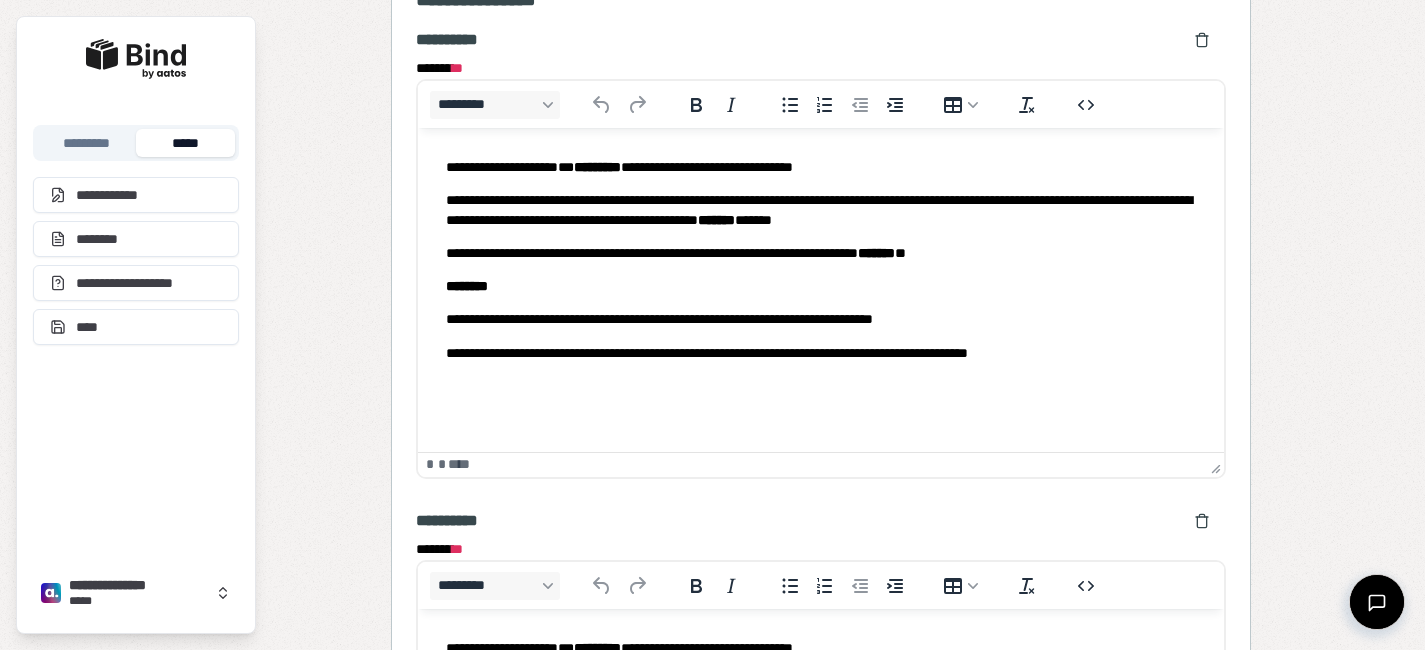 click at bounding box center (820, 386) 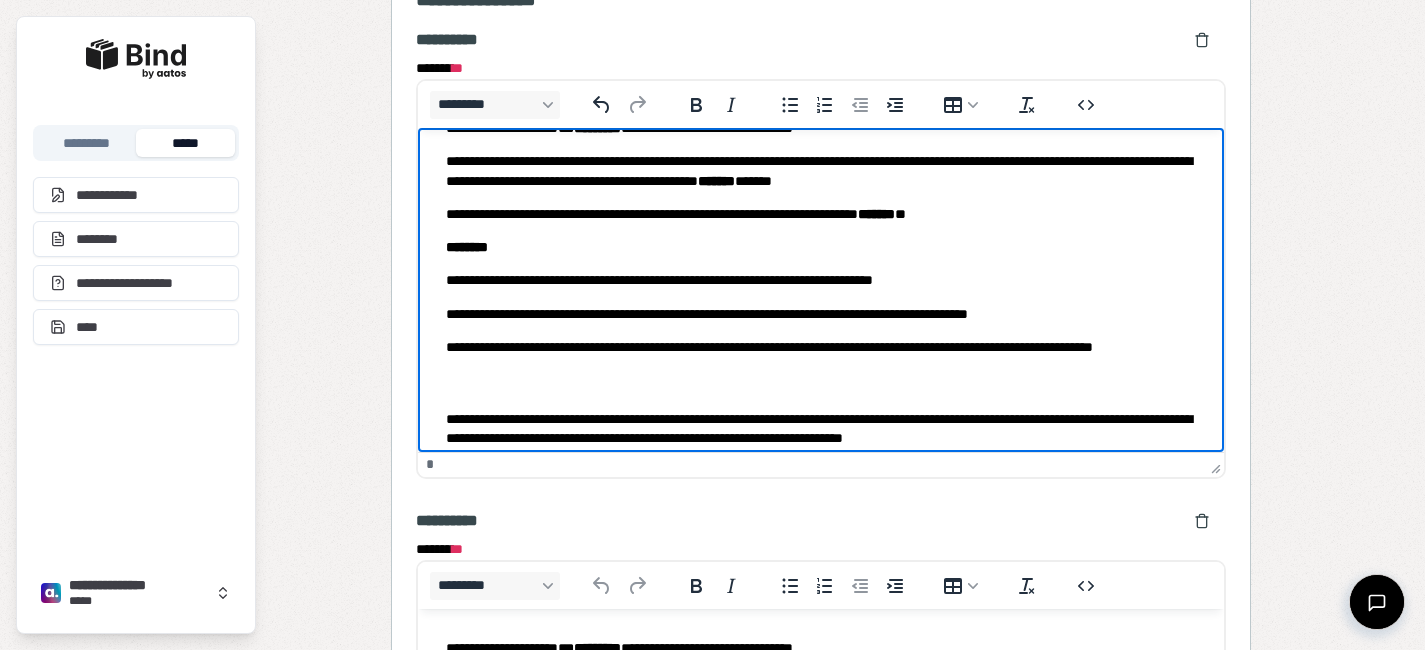 scroll, scrollTop: 37, scrollLeft: 0, axis: vertical 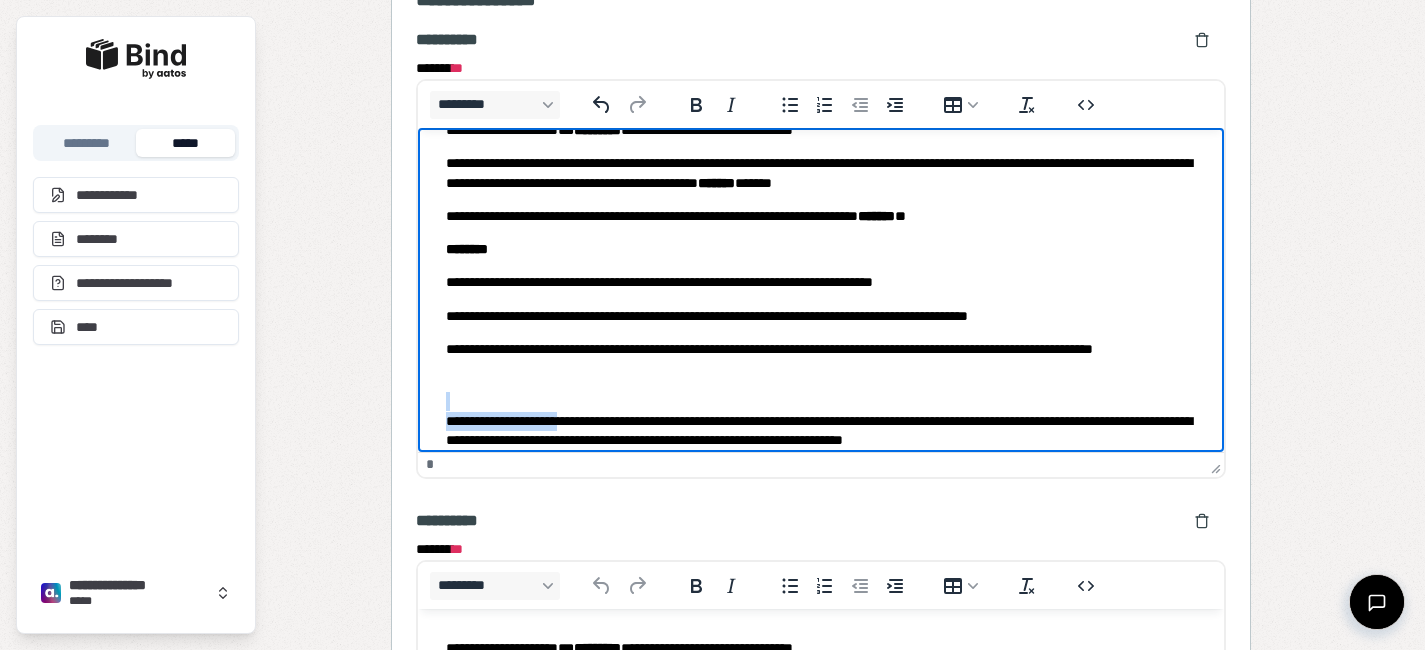 drag, startPoint x: 598, startPoint y: 419, endPoint x: 472, endPoint y: 410, distance: 126.32102 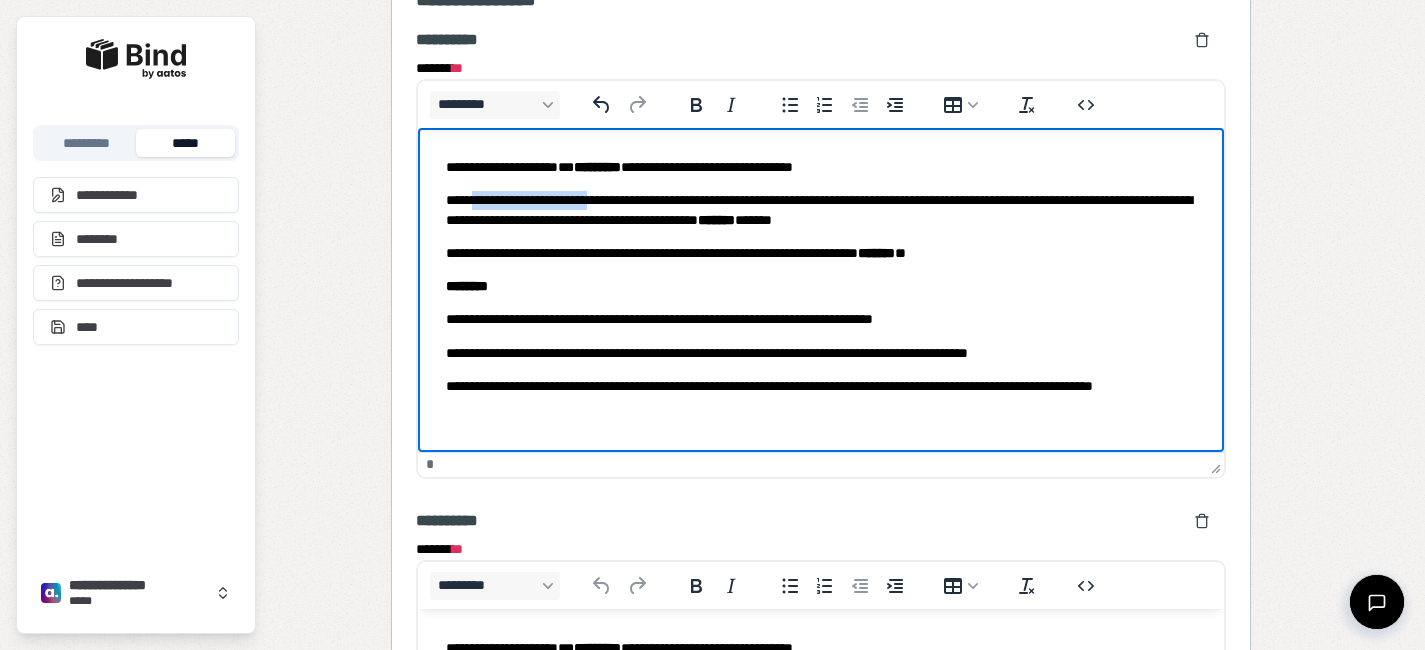 drag, startPoint x: 627, startPoint y: 201, endPoint x: 472, endPoint y: 198, distance: 155.02902 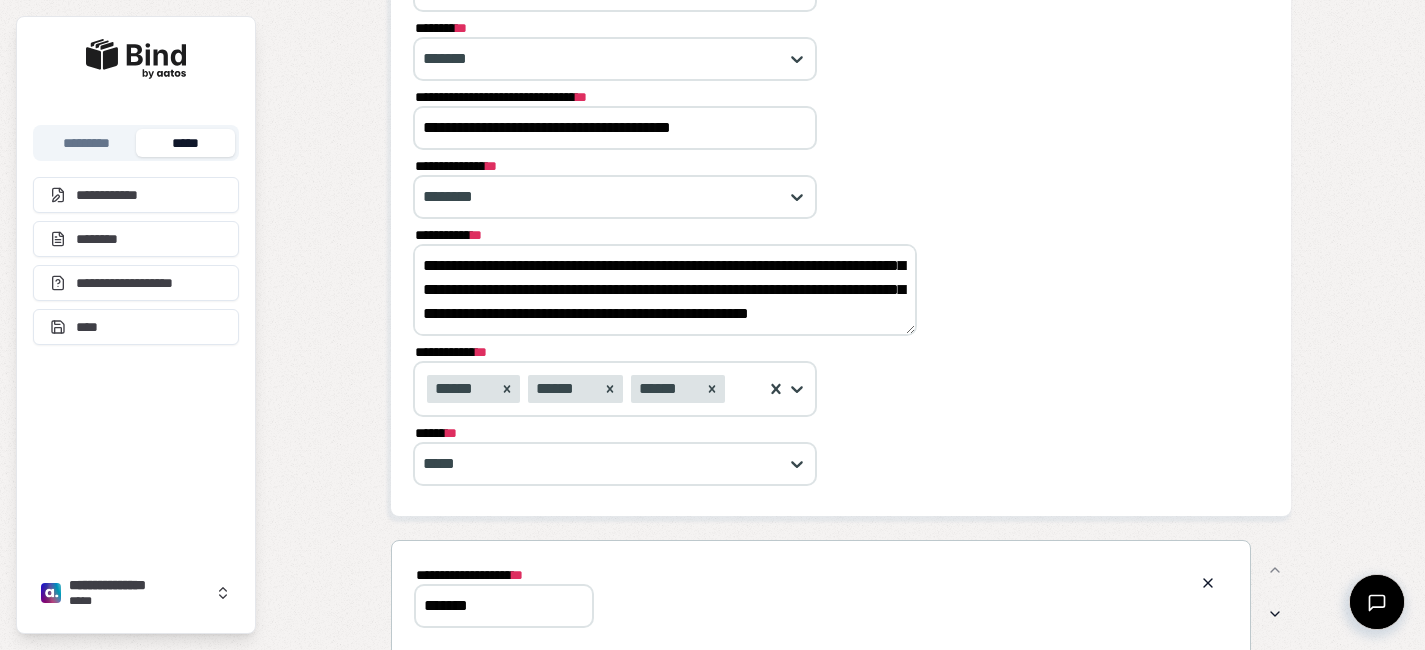scroll, scrollTop: 207, scrollLeft: 0, axis: vertical 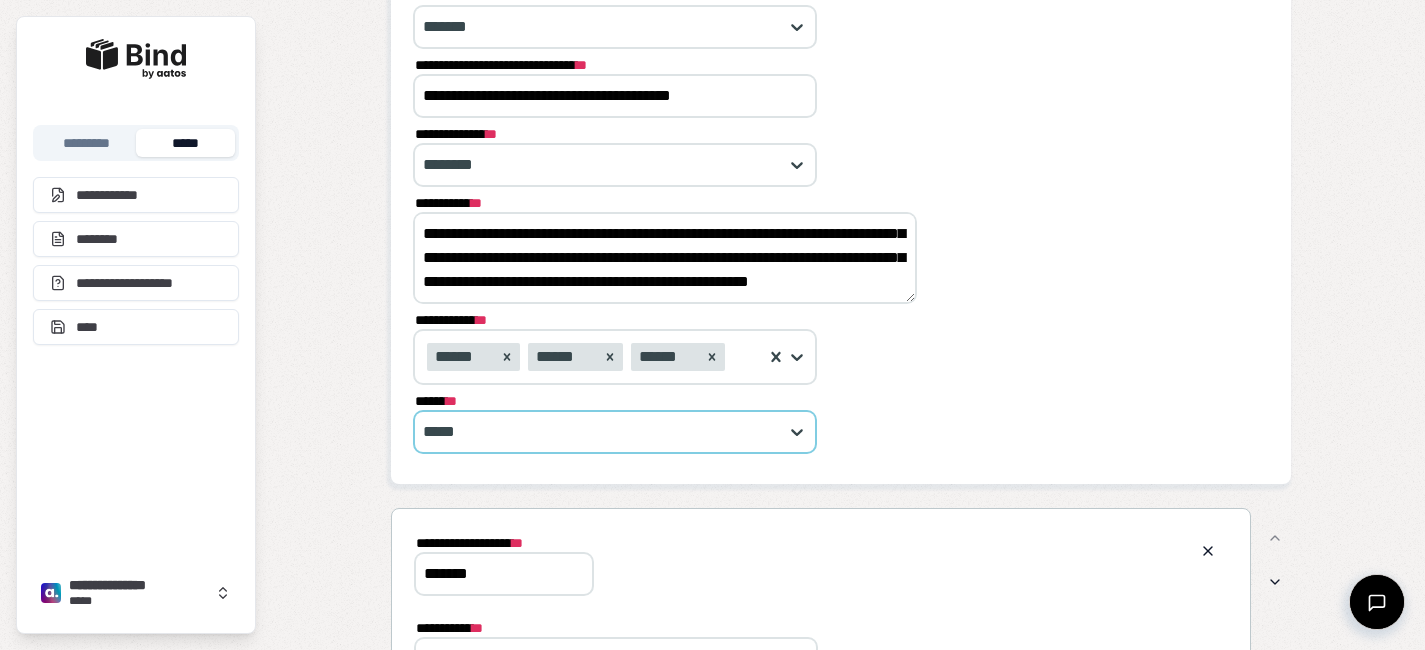 click at bounding box center [604, 432] 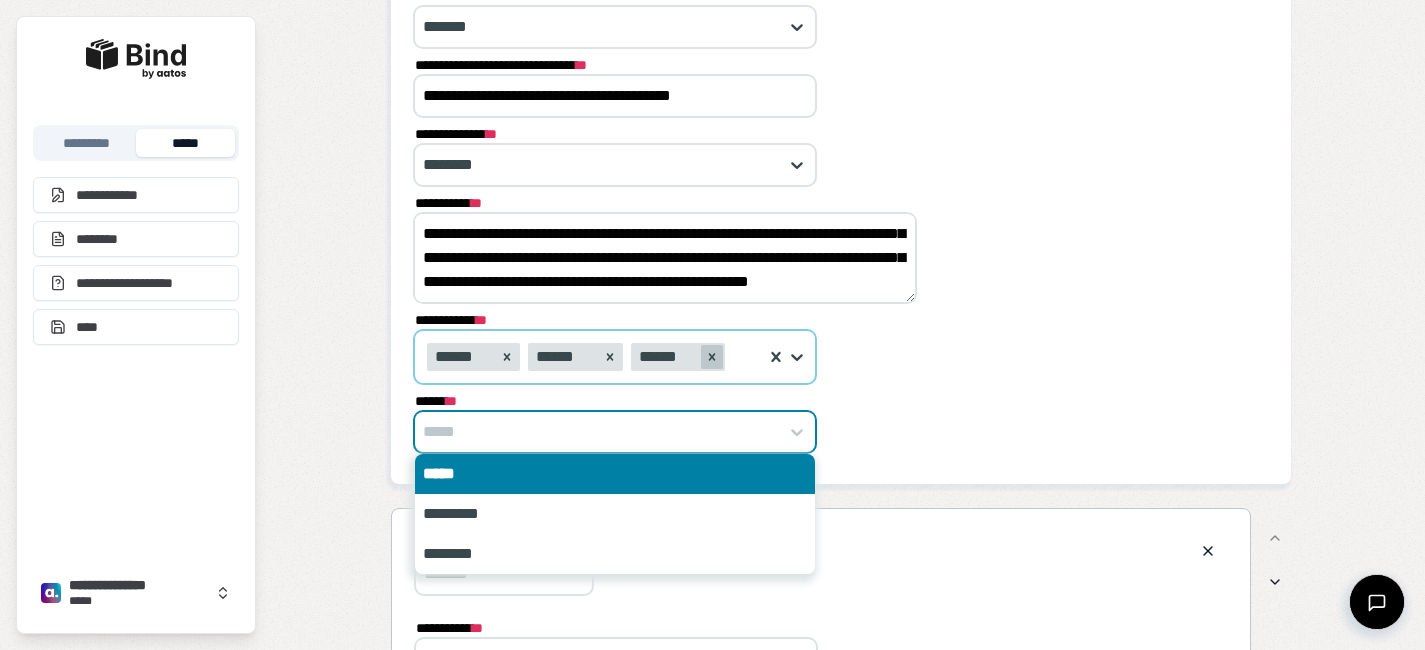 click 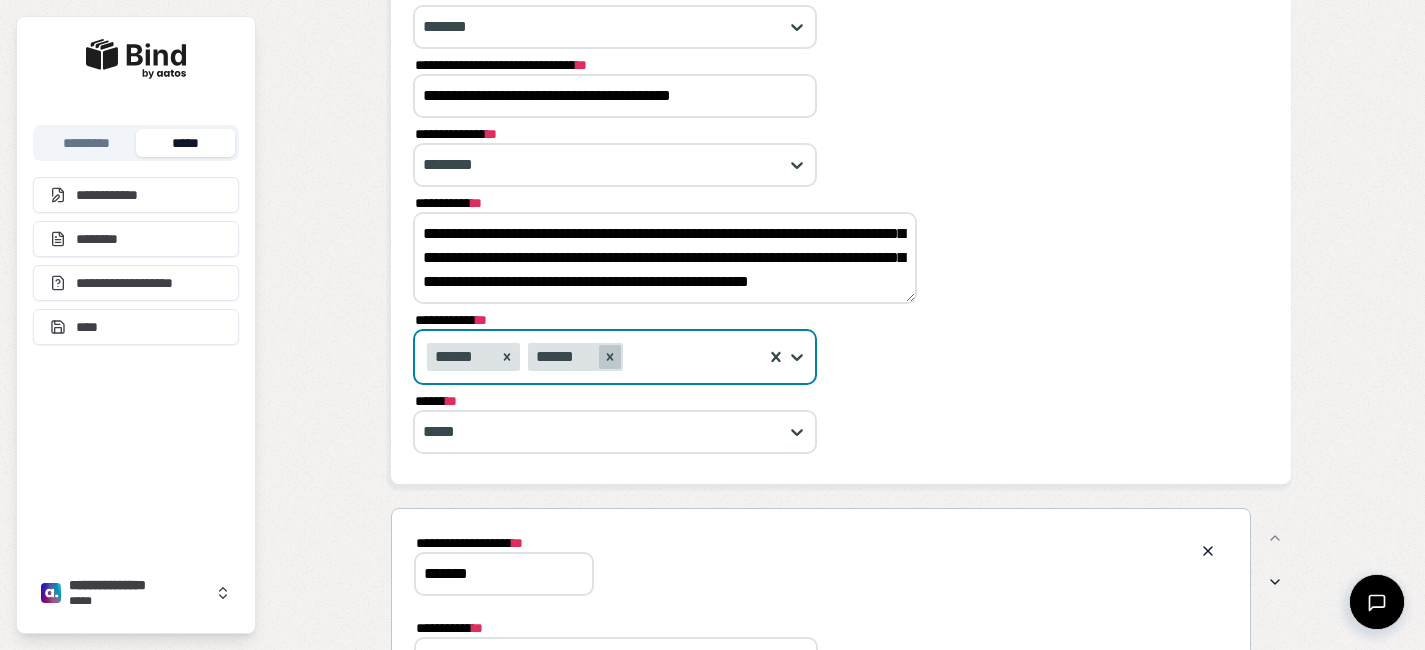 click 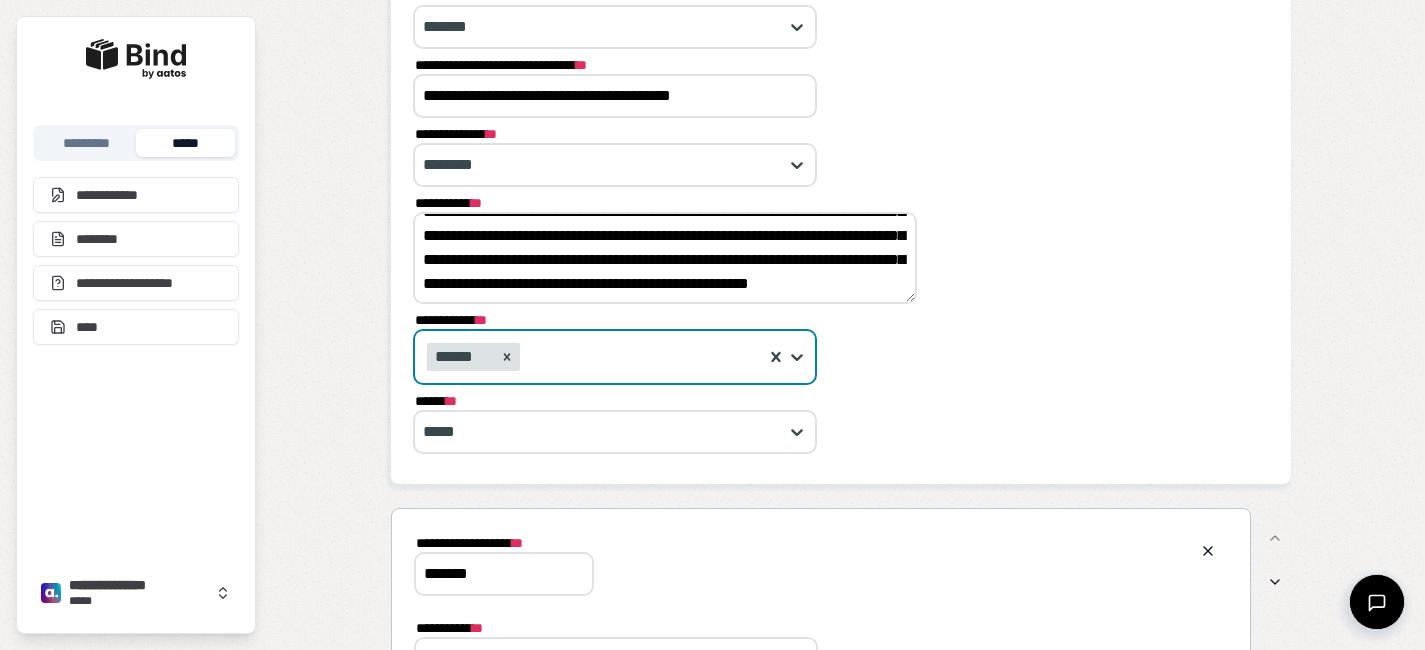 scroll, scrollTop: 96, scrollLeft: 0, axis: vertical 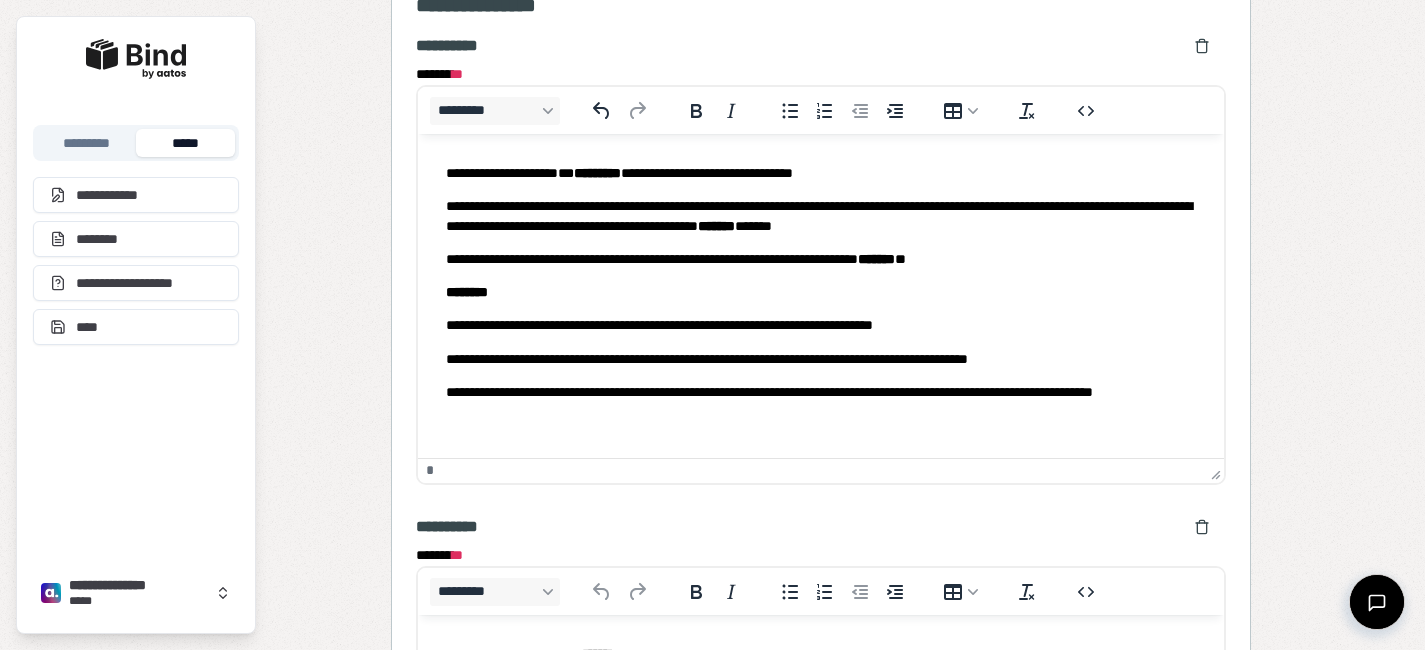 click on "**********" at bounding box center [820, 216] 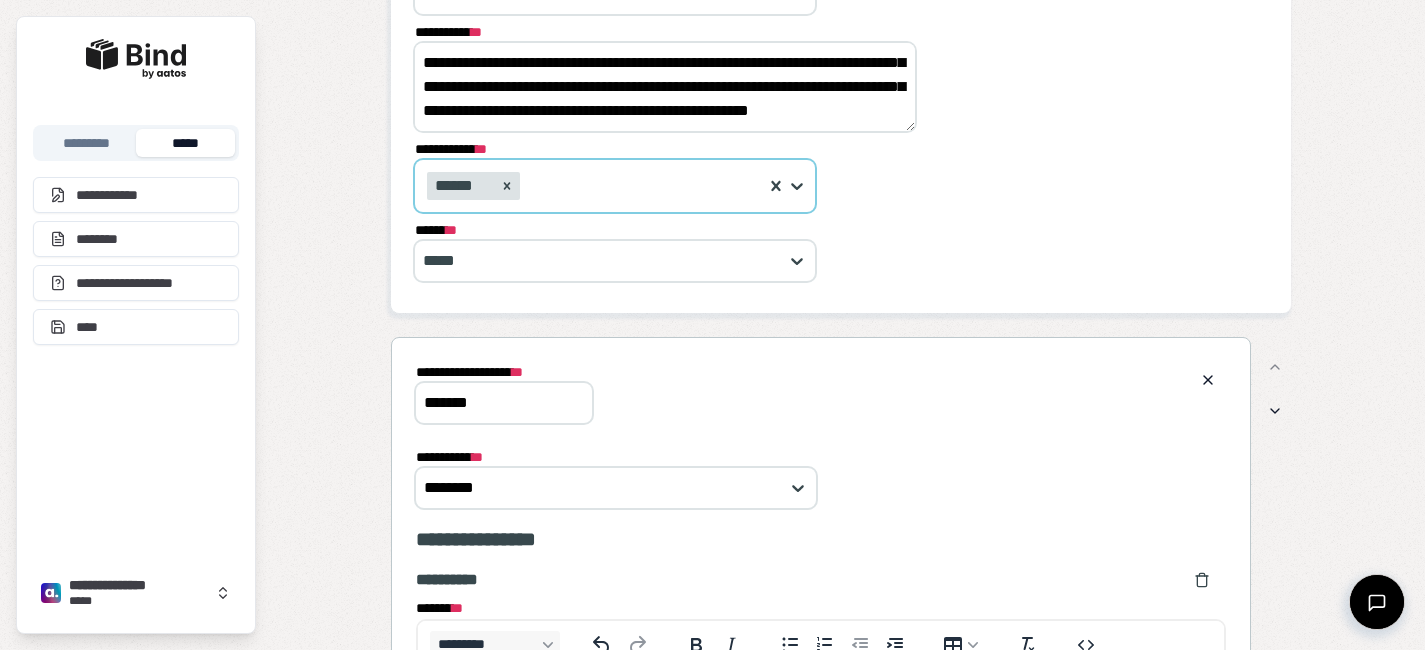 scroll, scrollTop: 0, scrollLeft: 0, axis: both 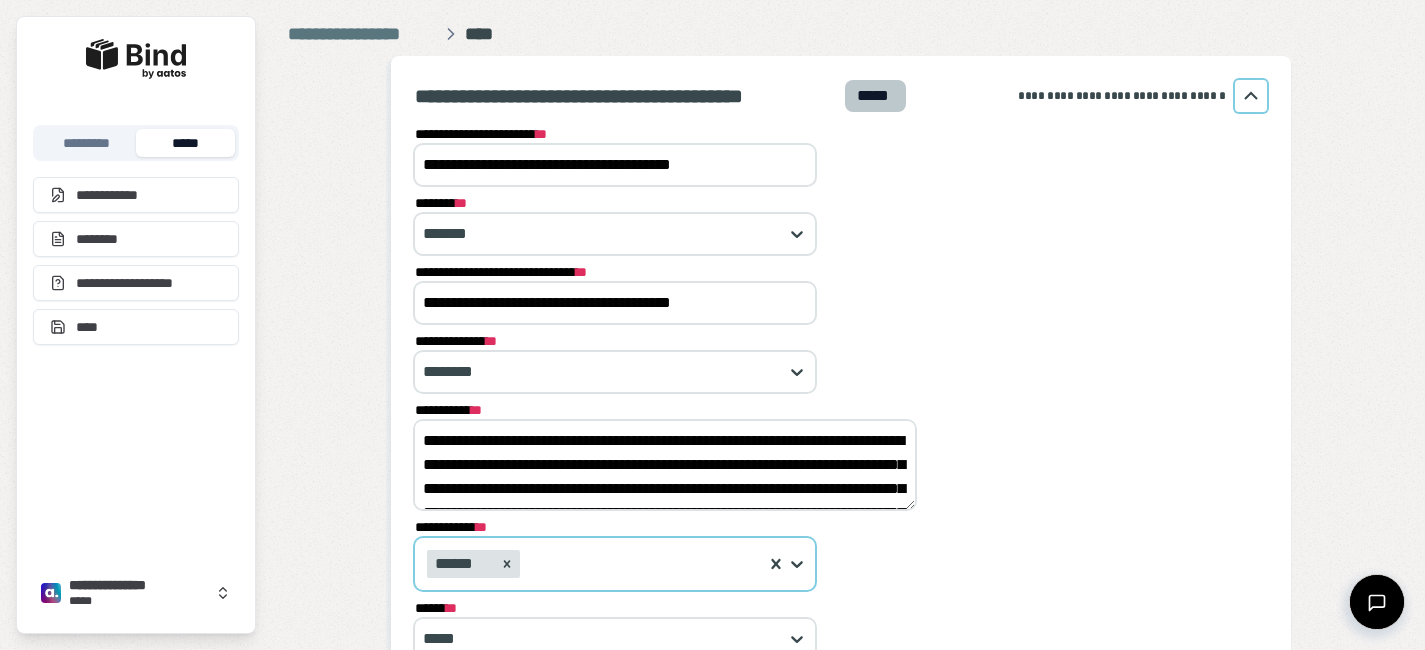 drag, startPoint x: 688, startPoint y: 437, endPoint x: 436, endPoint y: 436, distance: 252.00198 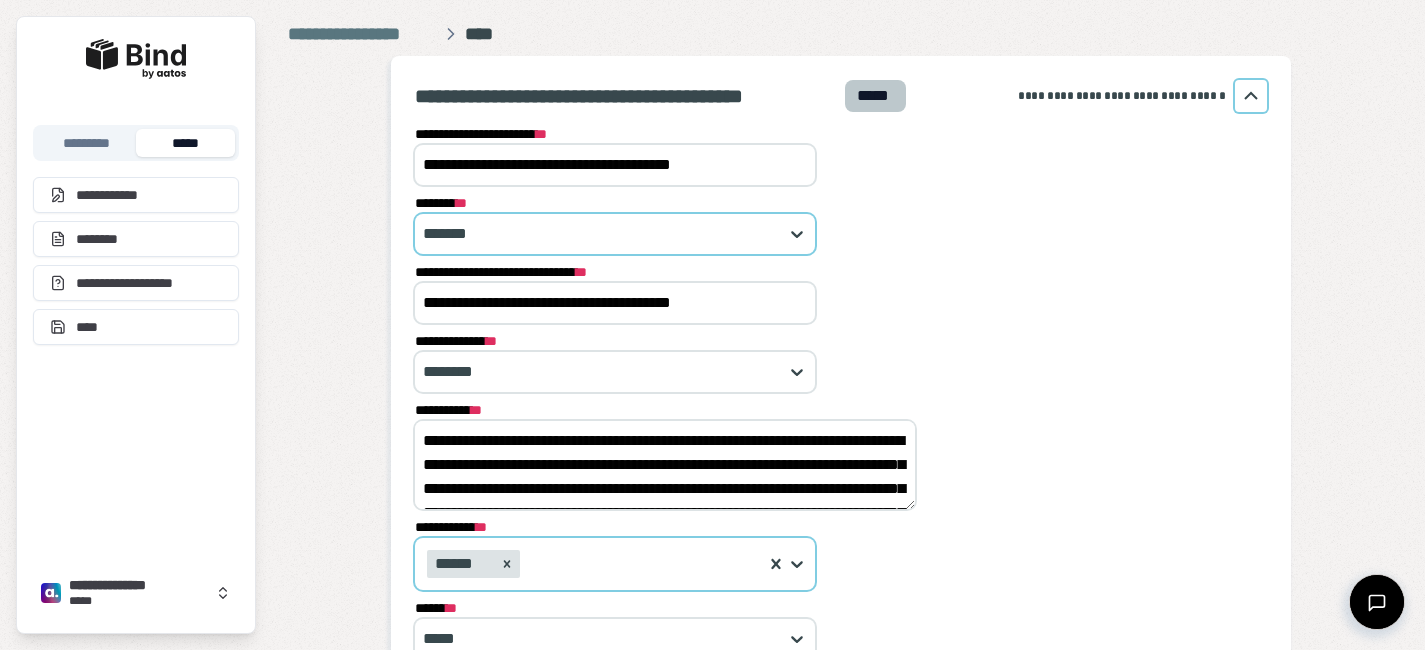 paste 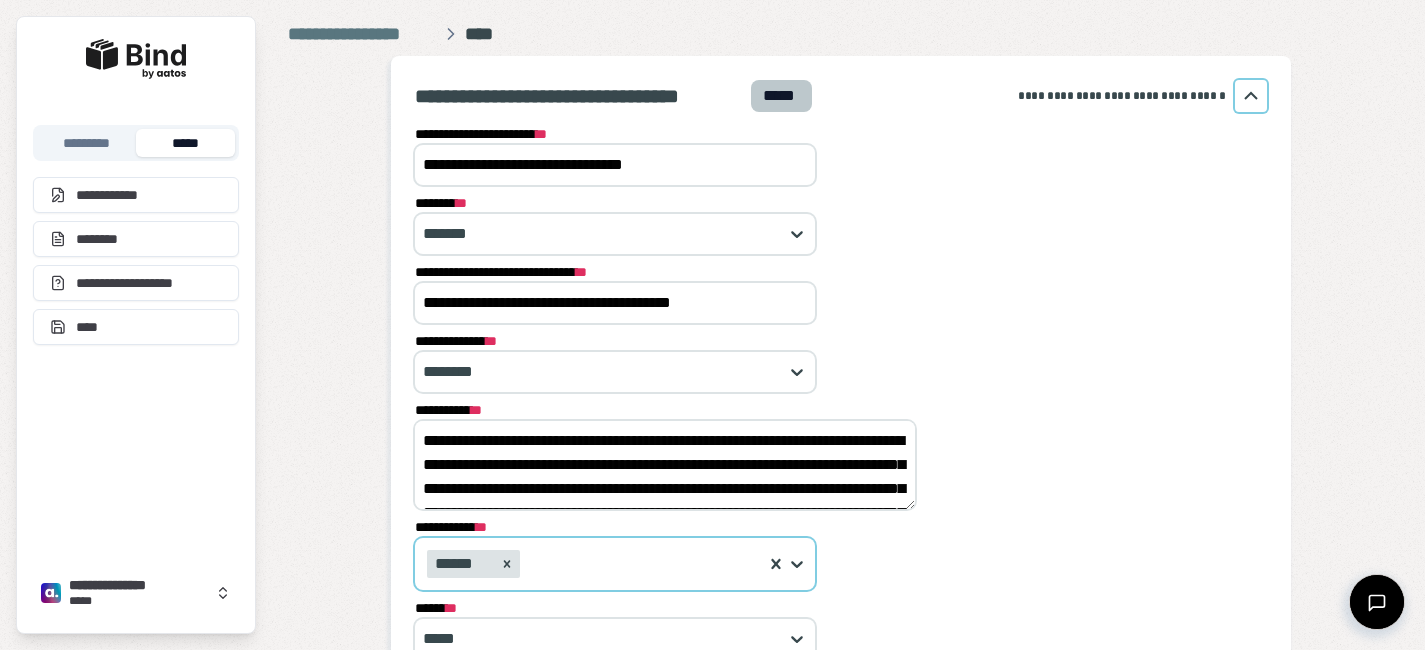 type on "**********" 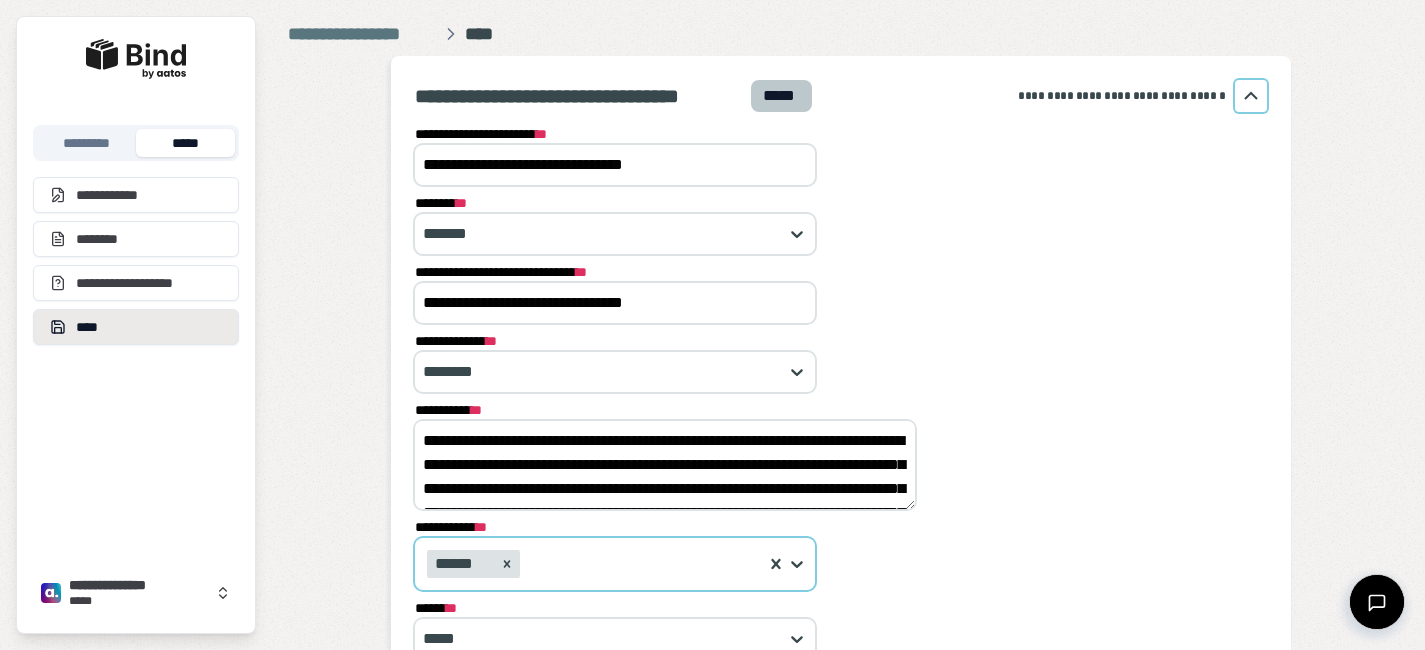 type on "**********" 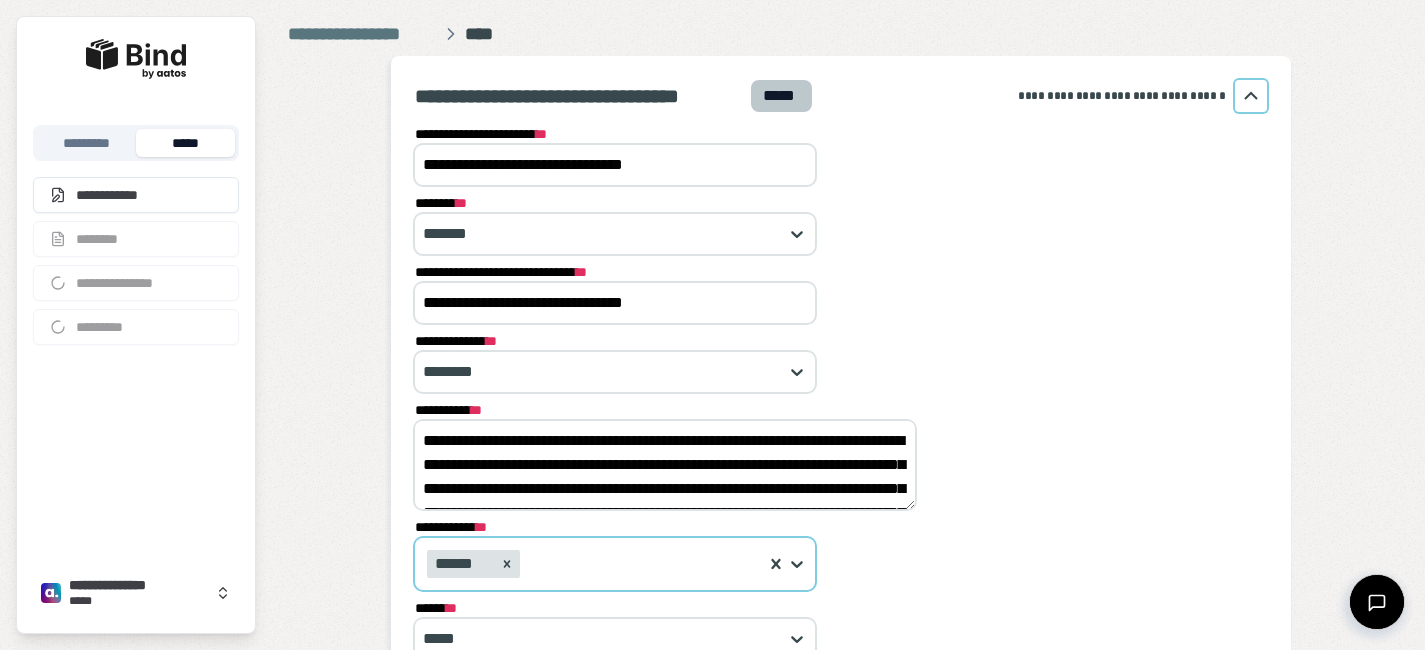 click on "**********" at bounding box center [615, 165] 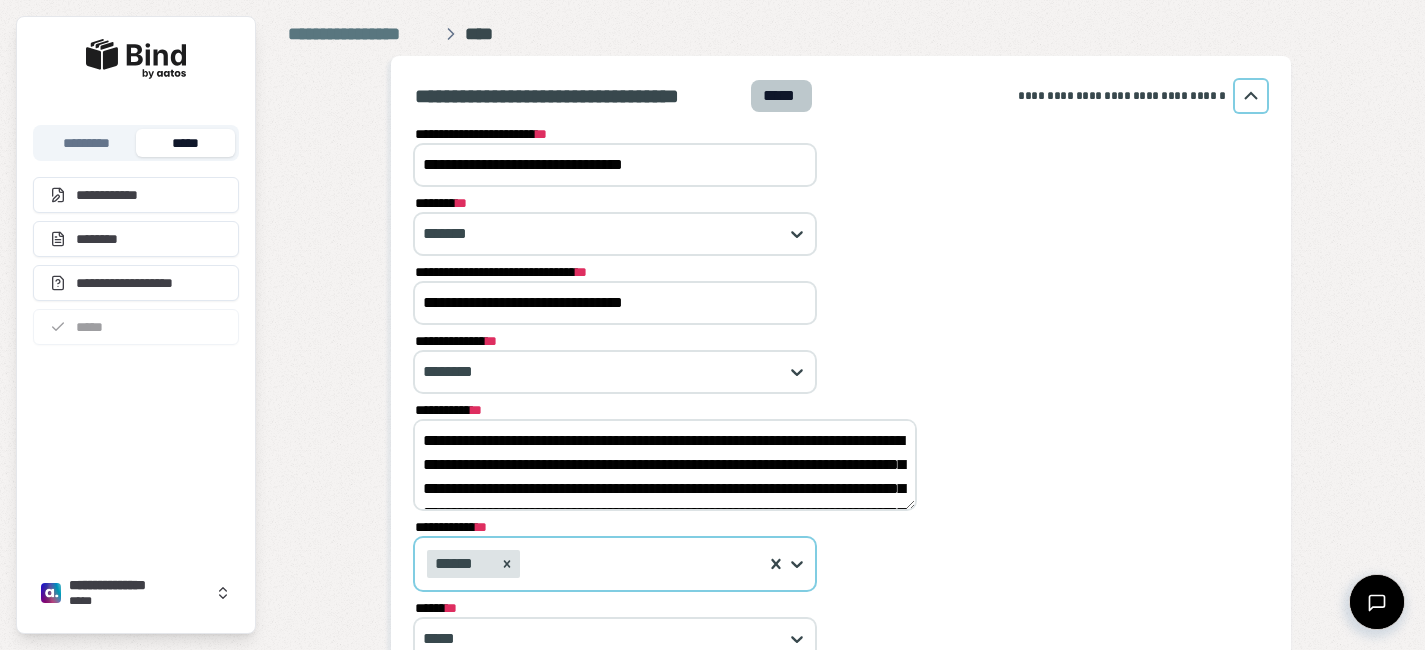 click on "**********" at bounding box center (665, 465) 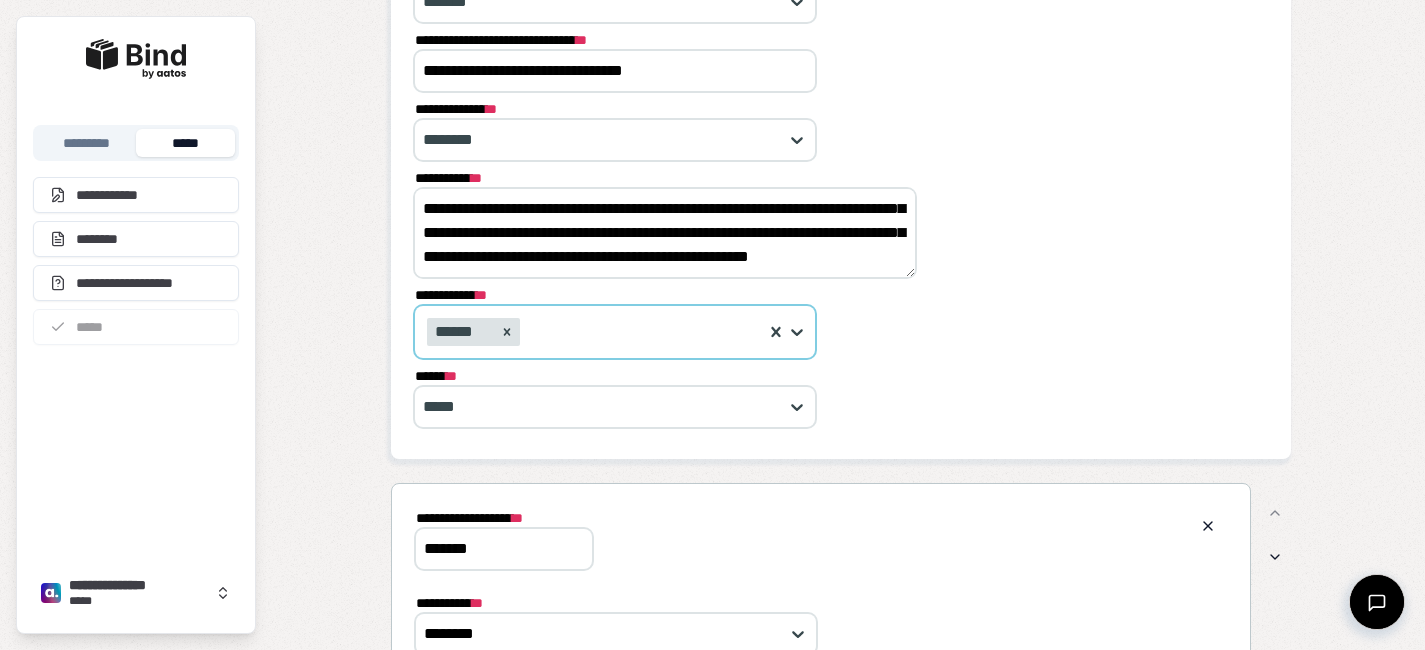 scroll, scrollTop: 237, scrollLeft: 0, axis: vertical 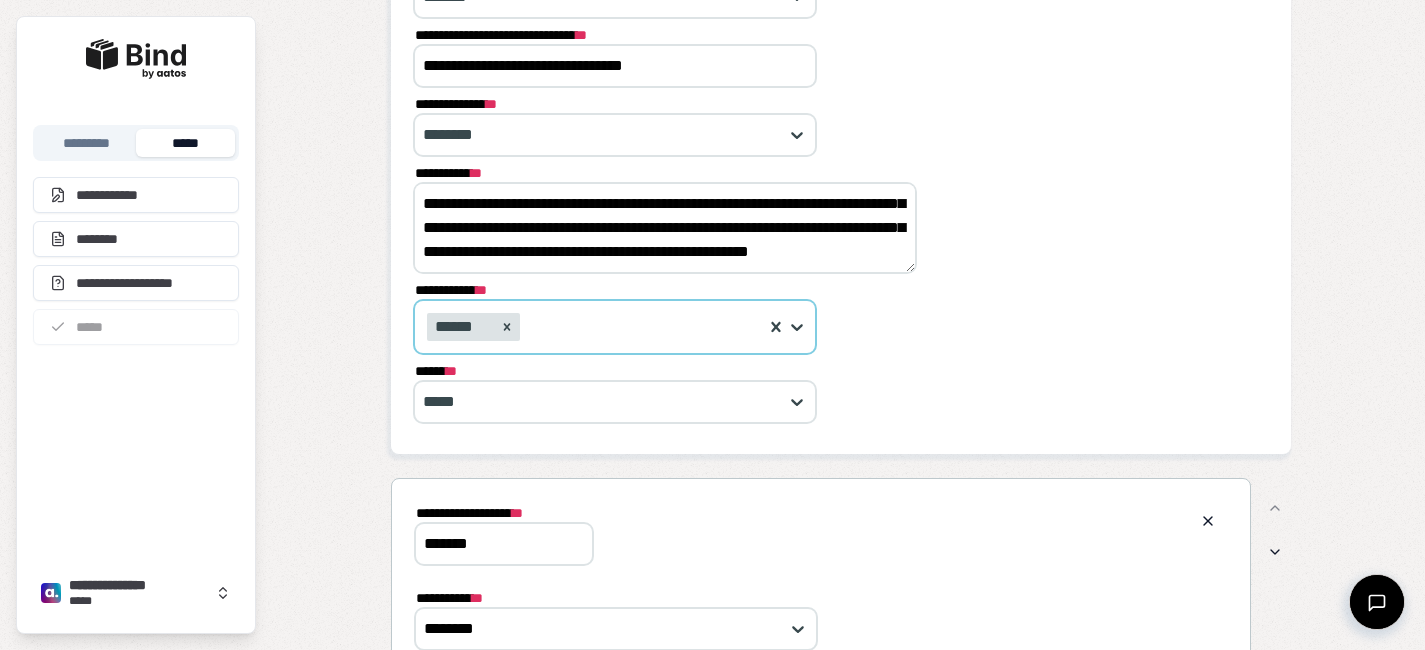 drag, startPoint x: 675, startPoint y: 47, endPoint x: 593, endPoint y: 19, distance: 86.64872 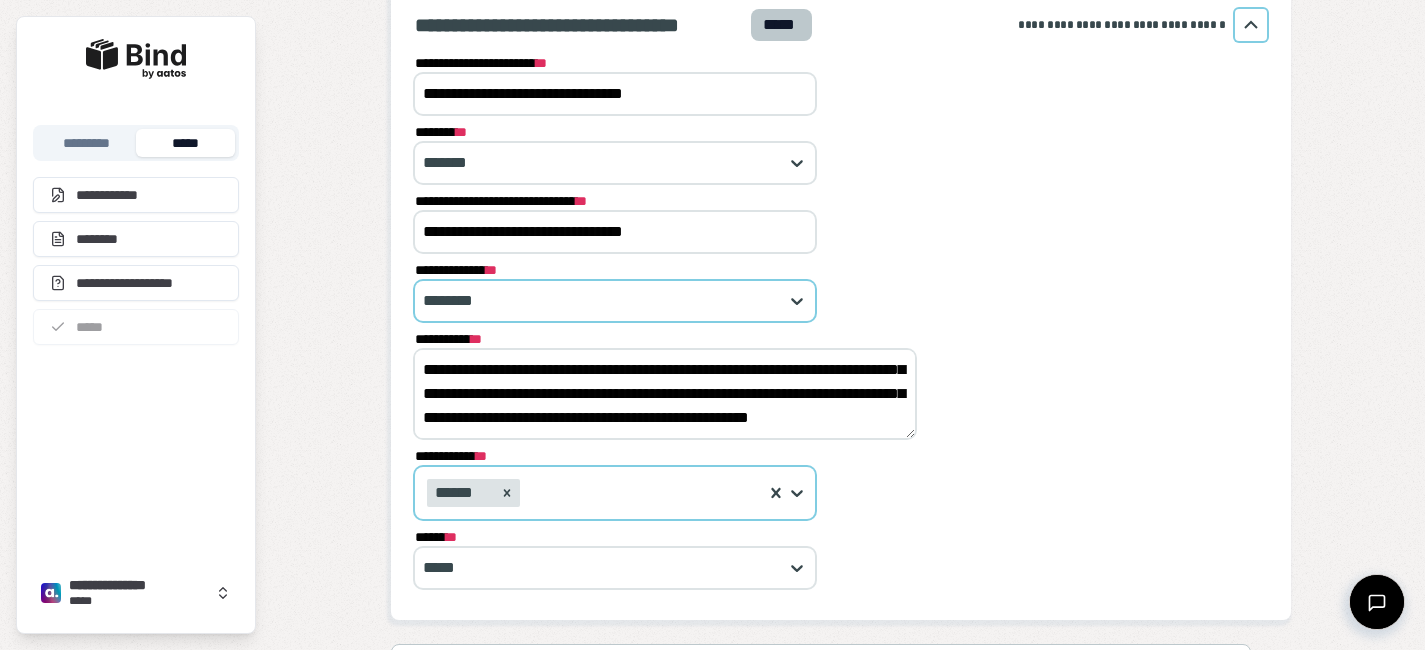 scroll, scrollTop: 0, scrollLeft: 0, axis: both 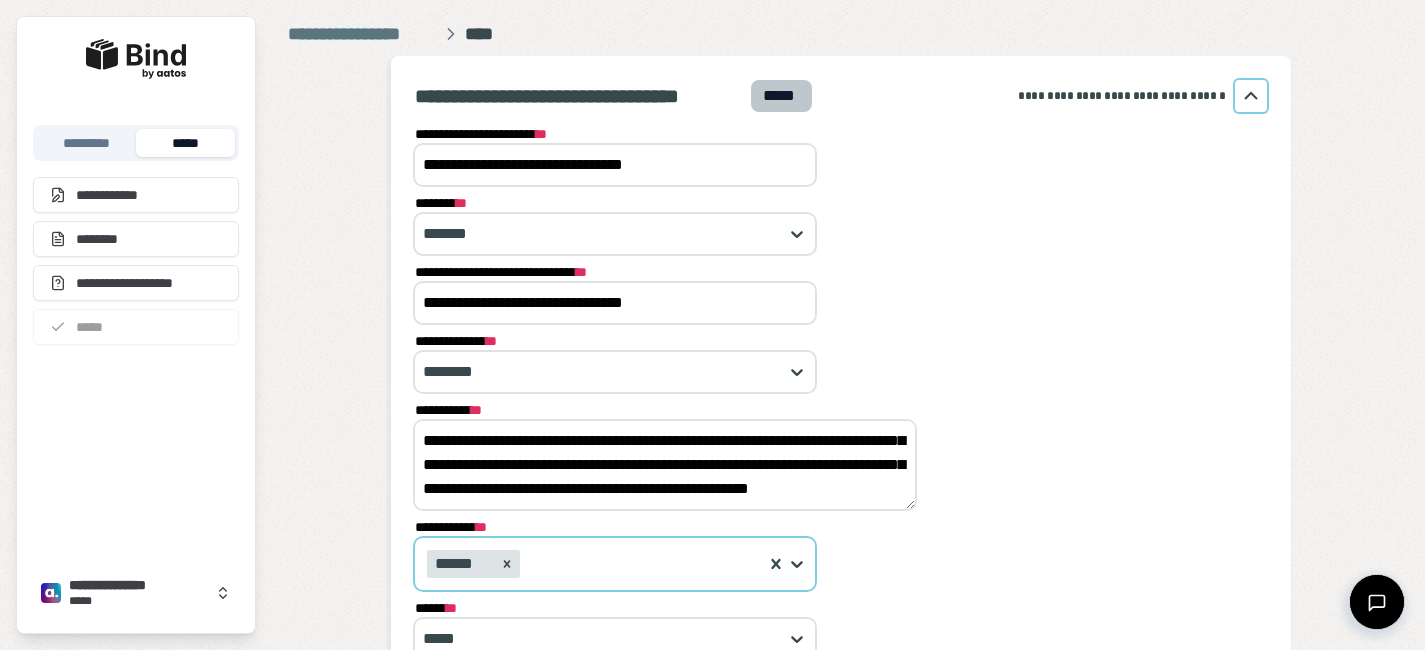 click on "**********" at bounding box center [615, 165] 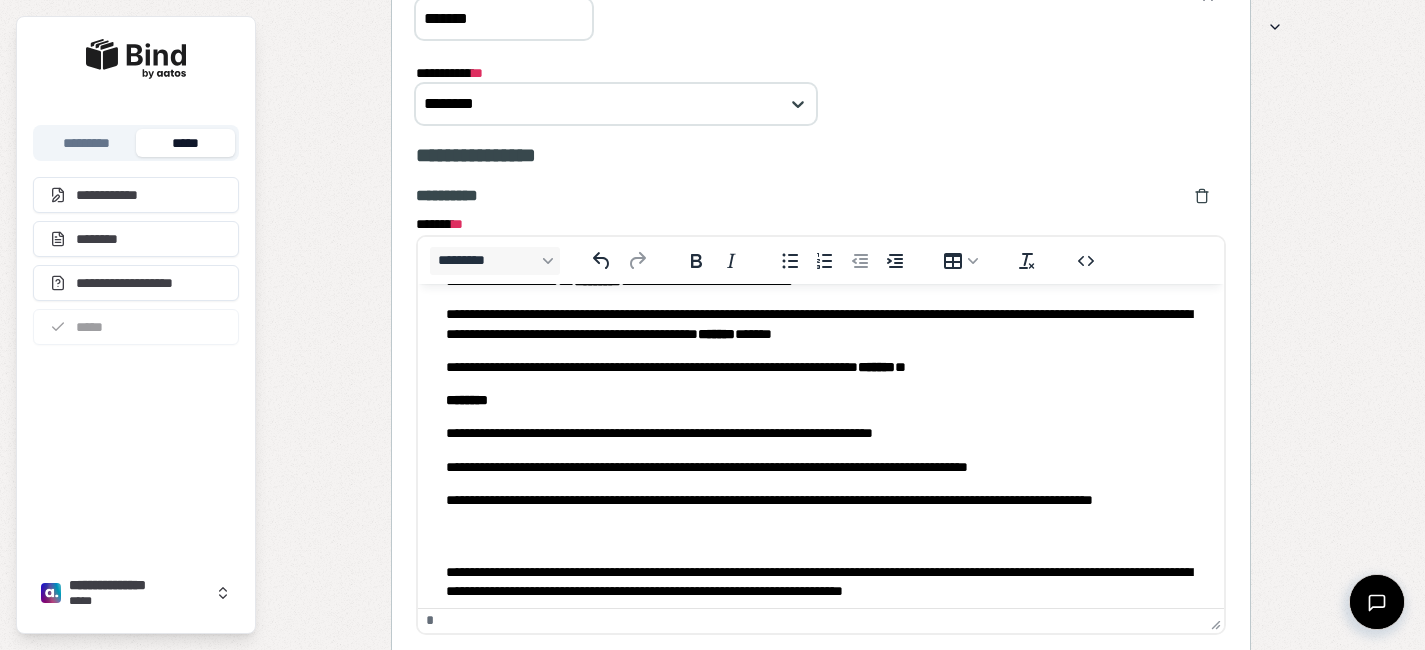scroll, scrollTop: 0, scrollLeft: 0, axis: both 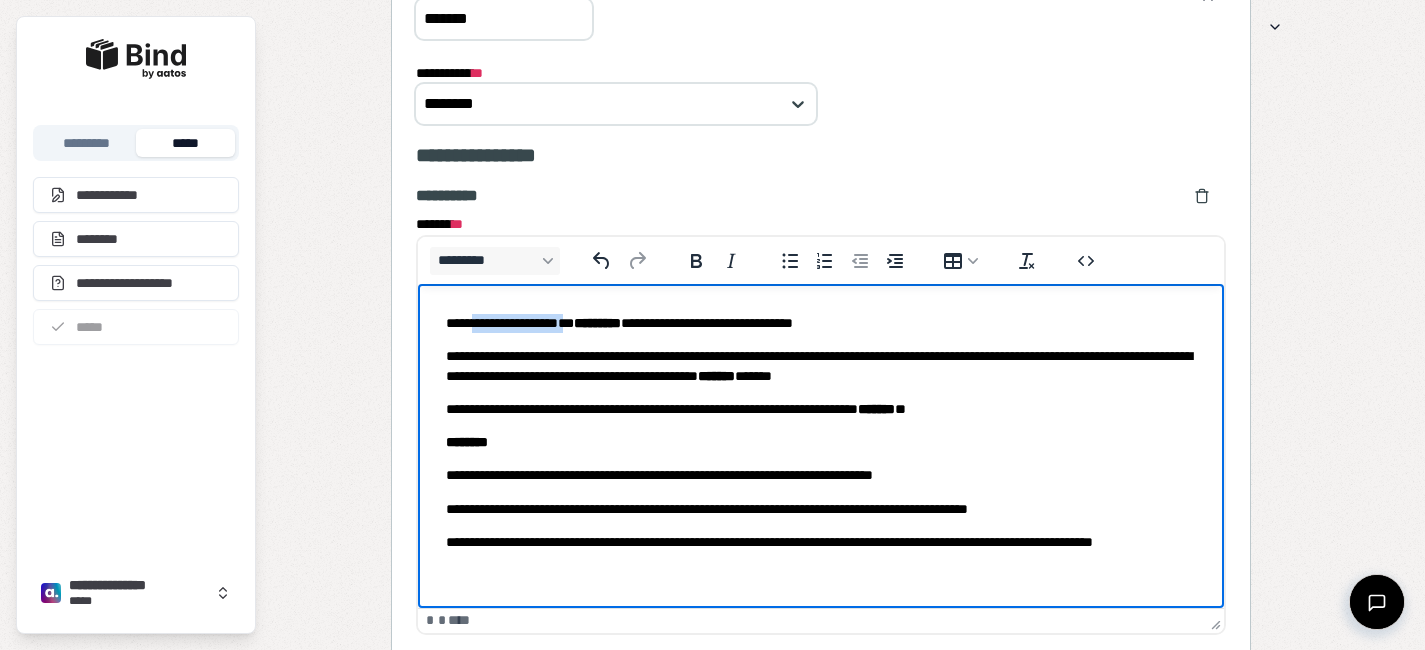 drag, startPoint x: 596, startPoint y: 323, endPoint x: 478, endPoint y: 320, distance: 118.03813 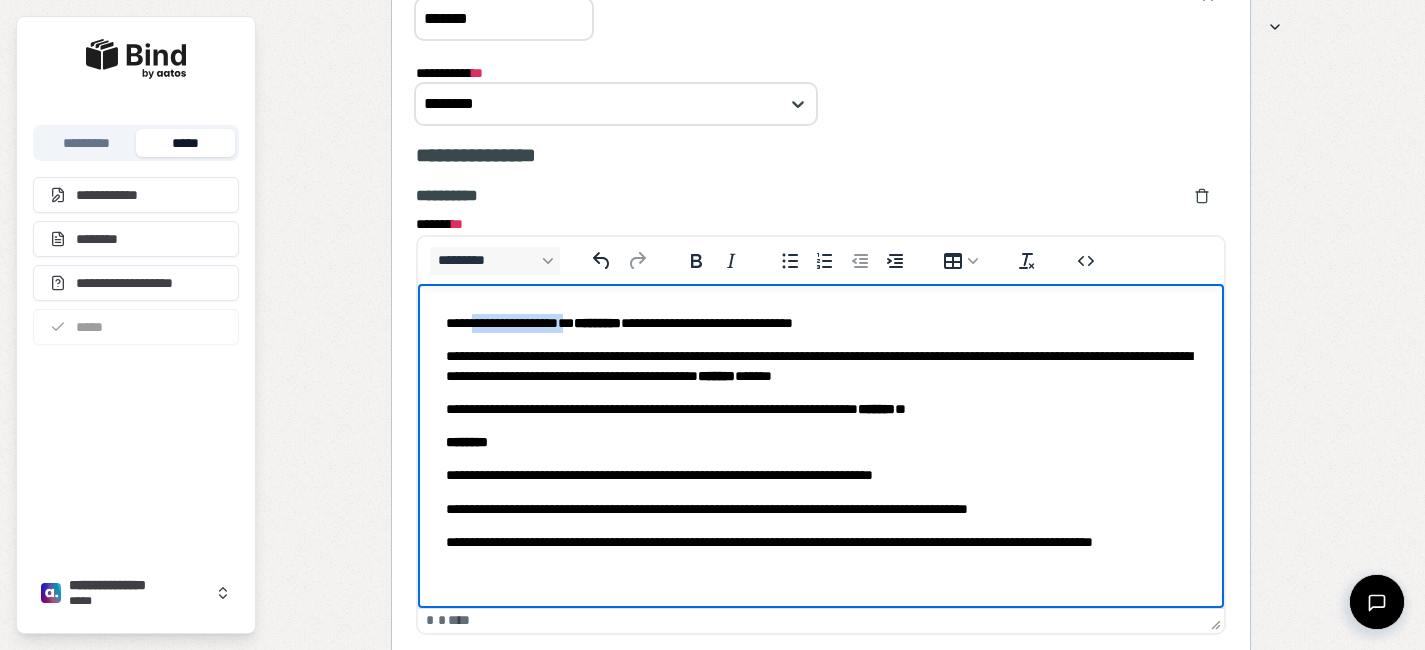 type 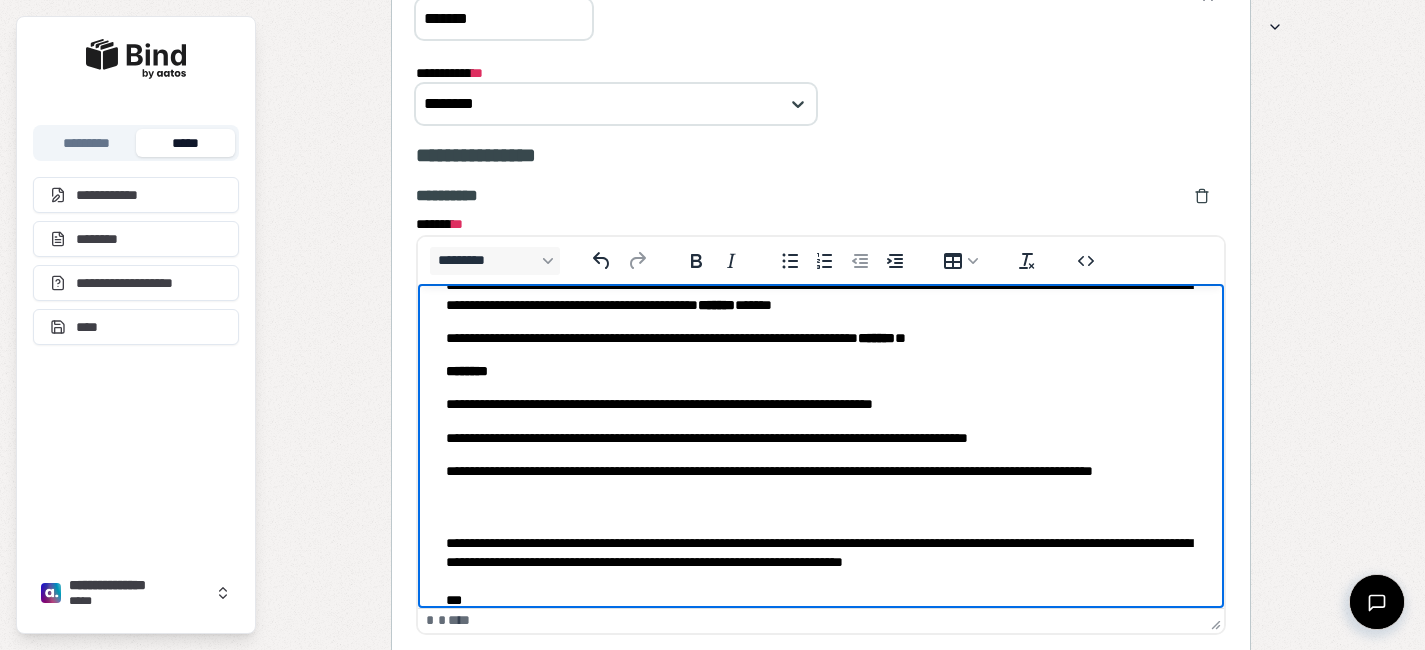 scroll, scrollTop: 58, scrollLeft: 0, axis: vertical 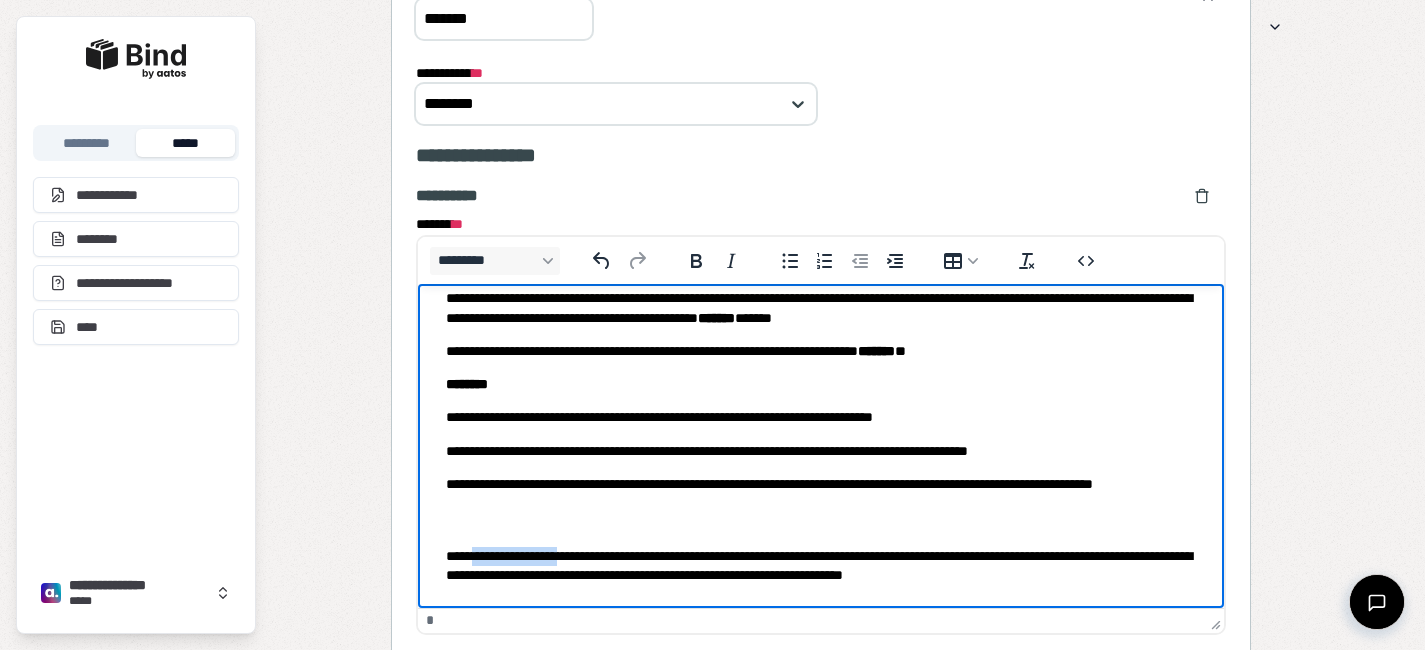 drag, startPoint x: 600, startPoint y: 557, endPoint x: 474, endPoint y: 553, distance: 126.06348 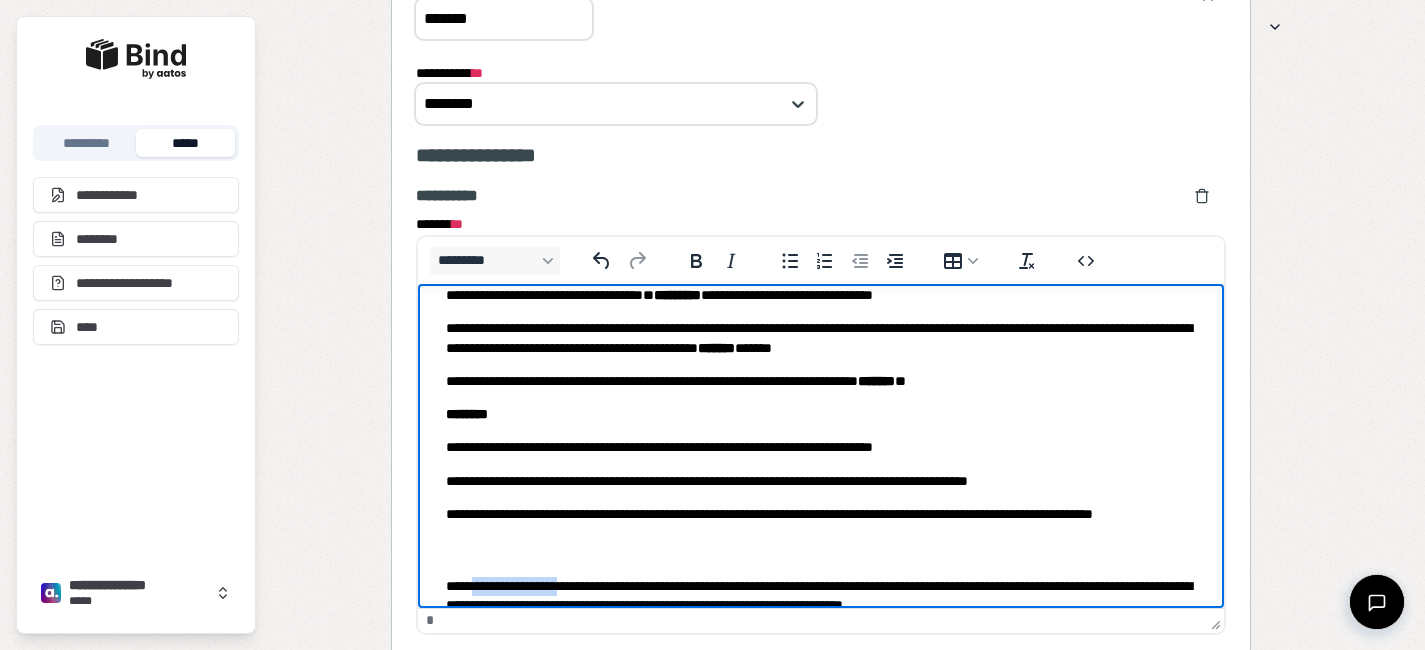 scroll, scrollTop: 0, scrollLeft: 0, axis: both 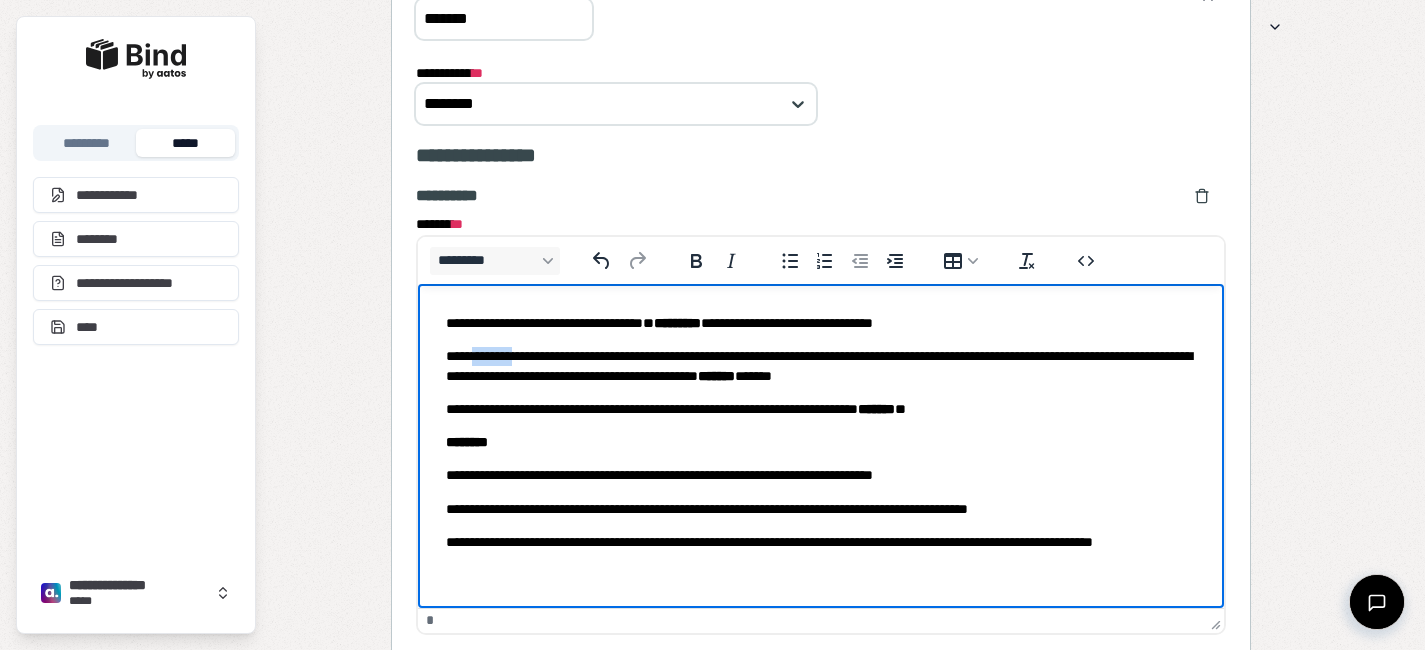 drag, startPoint x: 531, startPoint y: 354, endPoint x: 474, endPoint y: 354, distance: 57 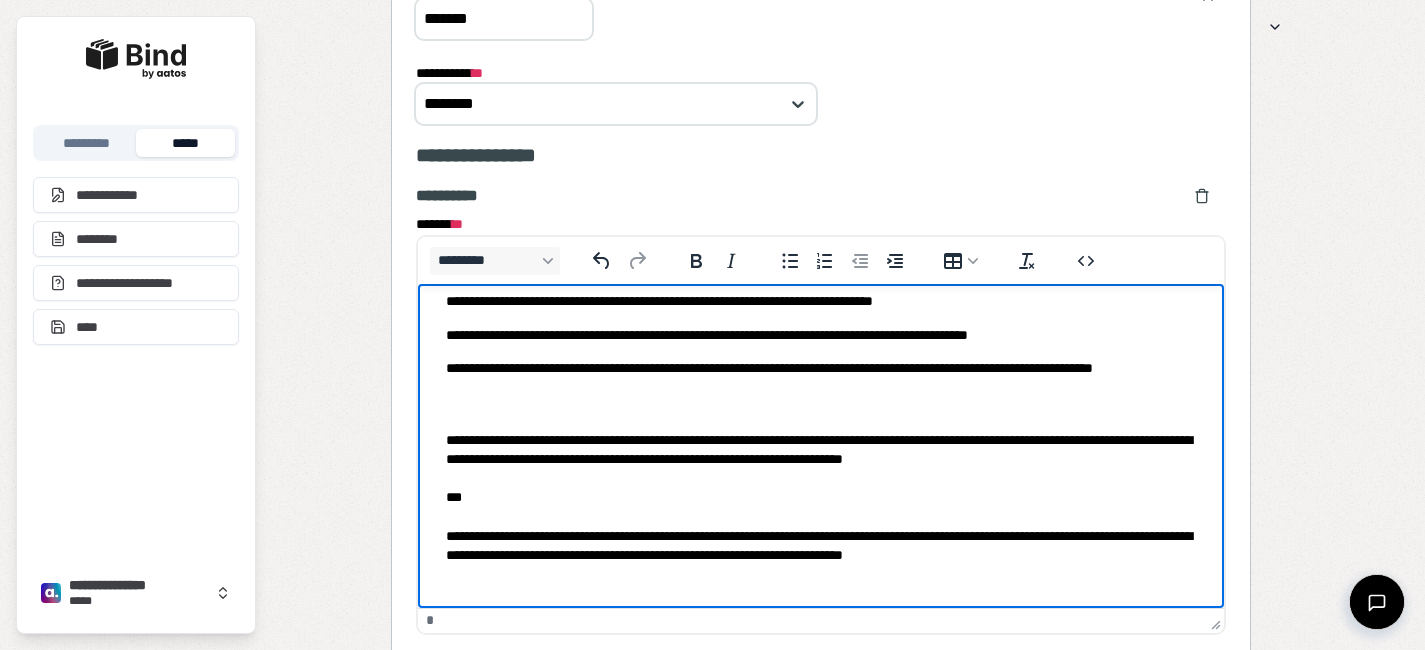 scroll, scrollTop: 176, scrollLeft: 0, axis: vertical 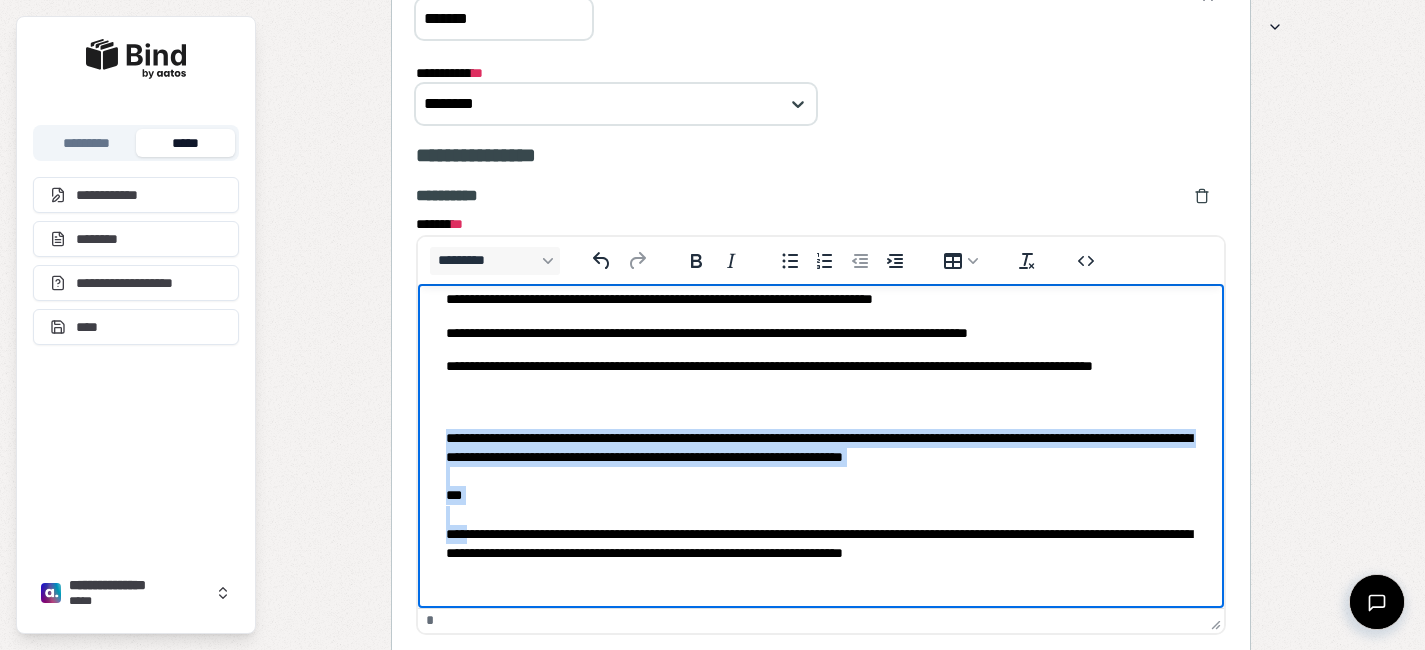 drag, startPoint x: 468, startPoint y: 552, endPoint x: 407, endPoint y: 431, distance: 135.50645 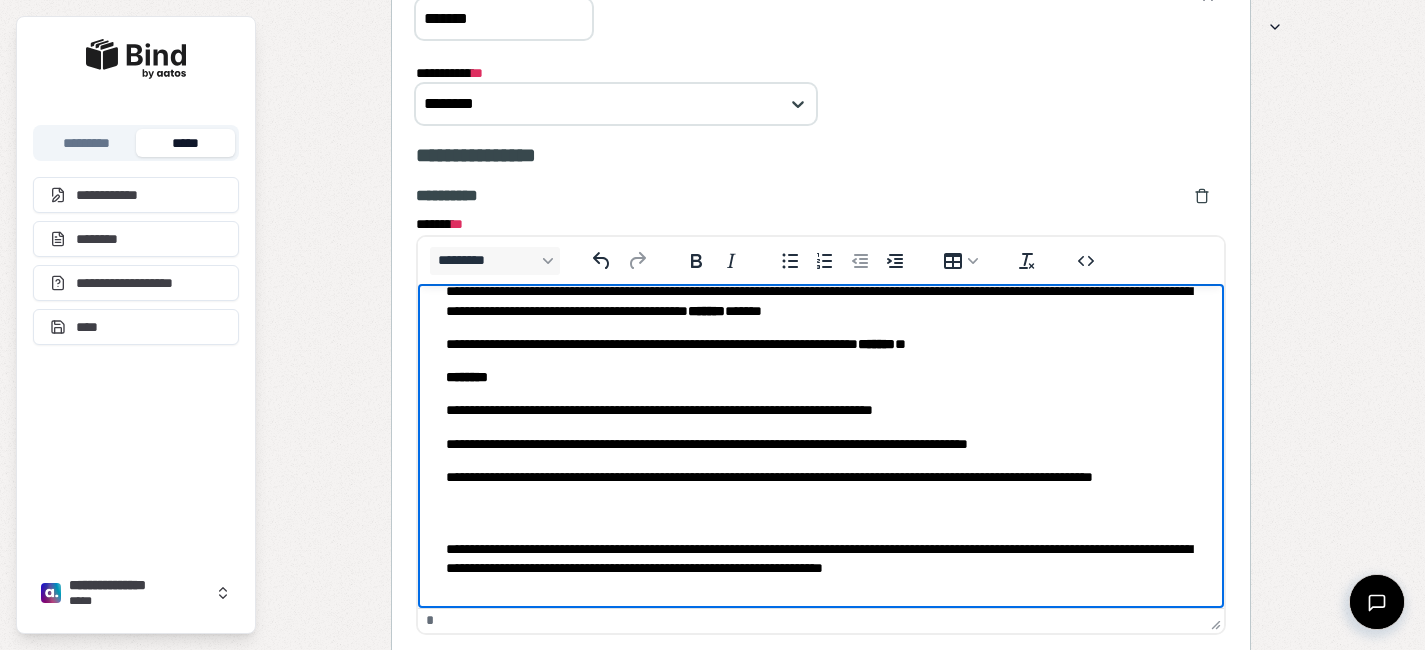 scroll, scrollTop: 65, scrollLeft: 0, axis: vertical 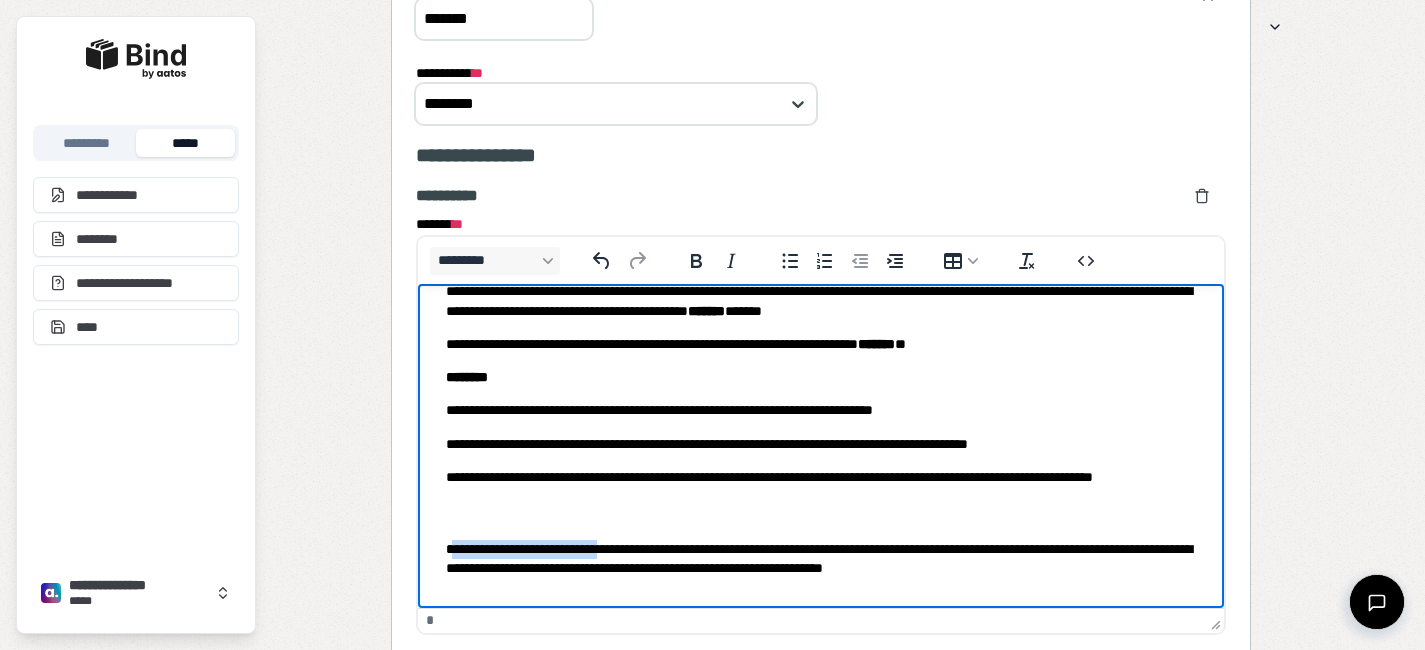 drag, startPoint x: 632, startPoint y: 549, endPoint x: 458, endPoint y: 549, distance: 174 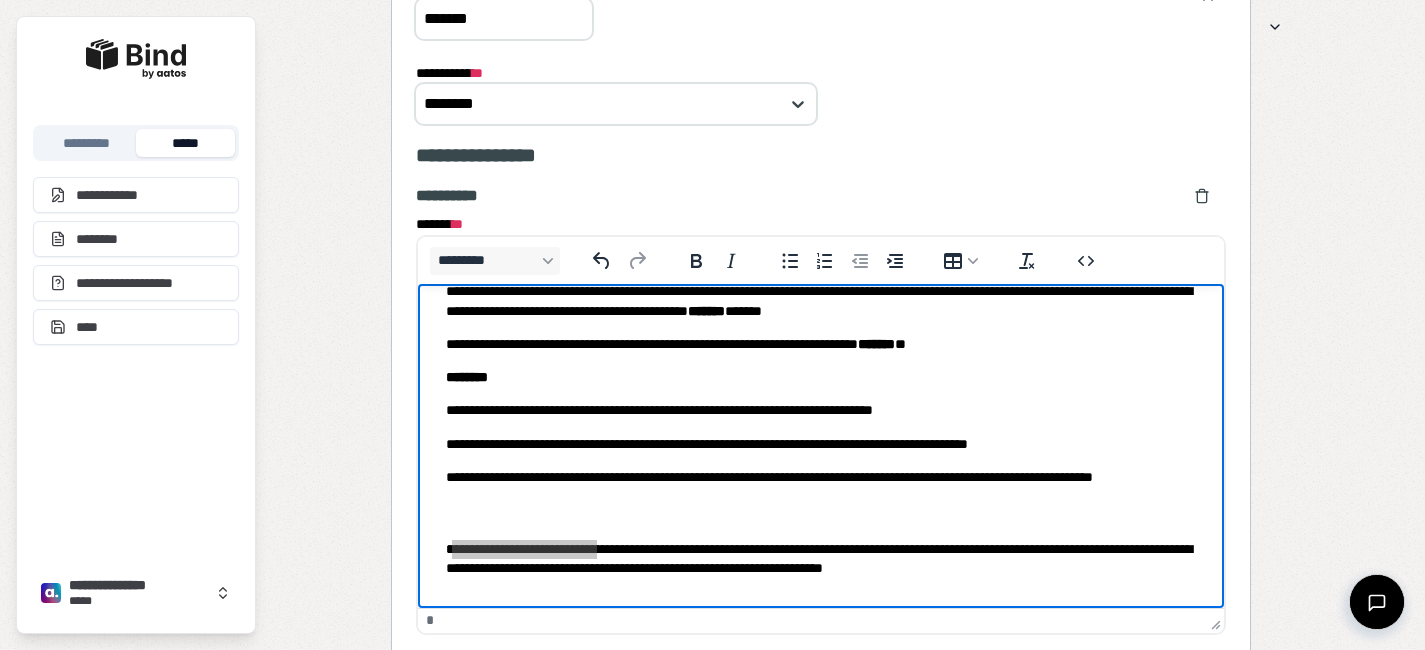 scroll, scrollTop: 0, scrollLeft: 0, axis: both 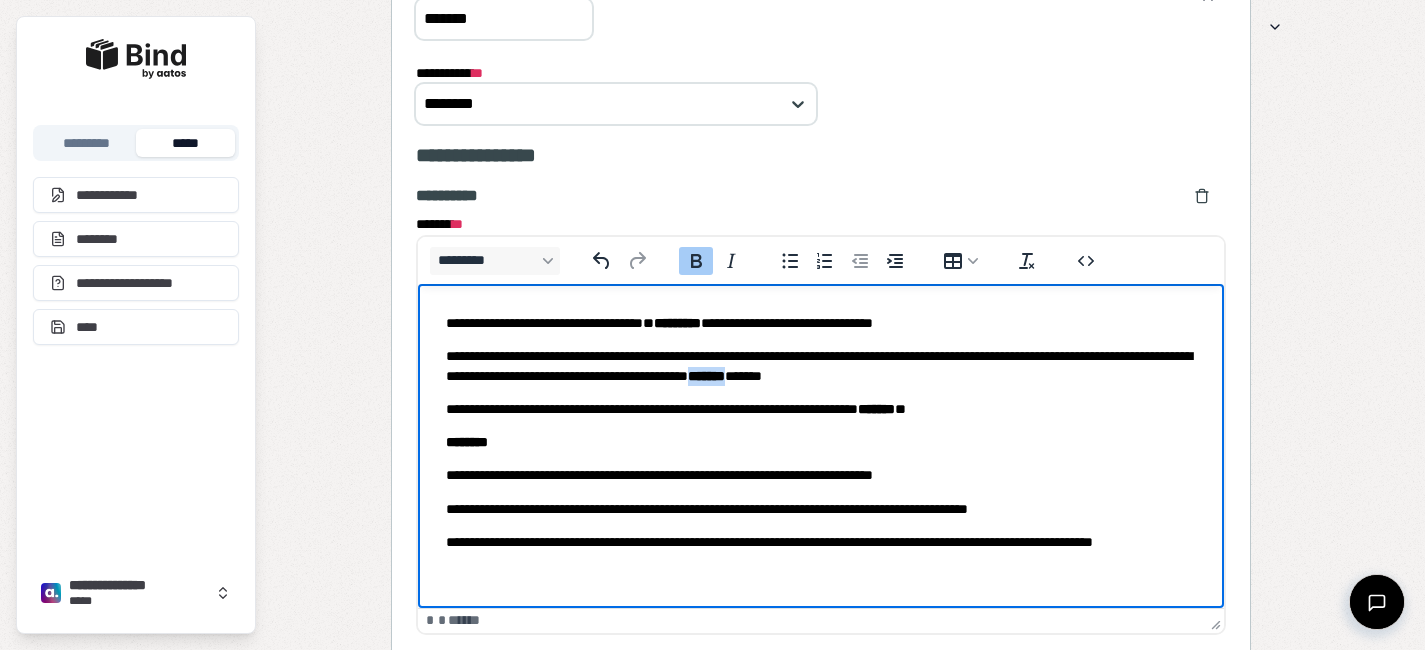 drag, startPoint x: 983, startPoint y: 375, endPoint x: 926, endPoint y: 375, distance: 57 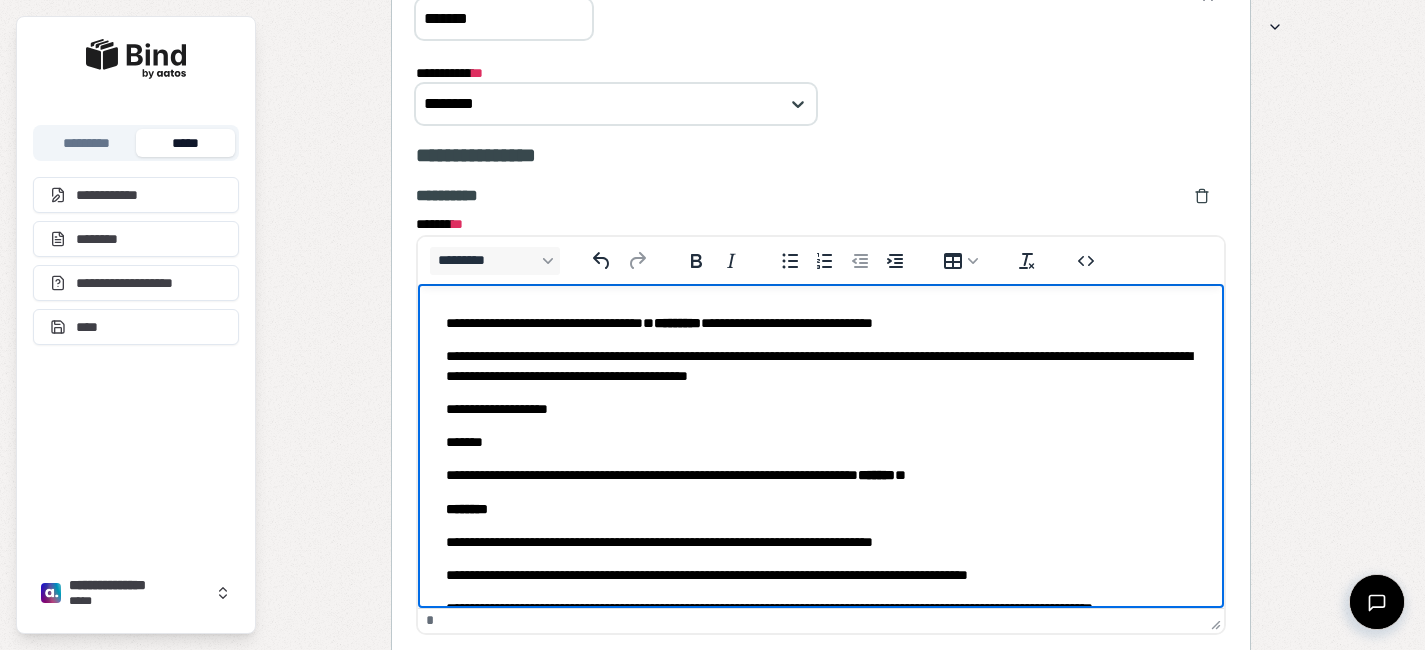 click on "**********" at bounding box center (820, 512) 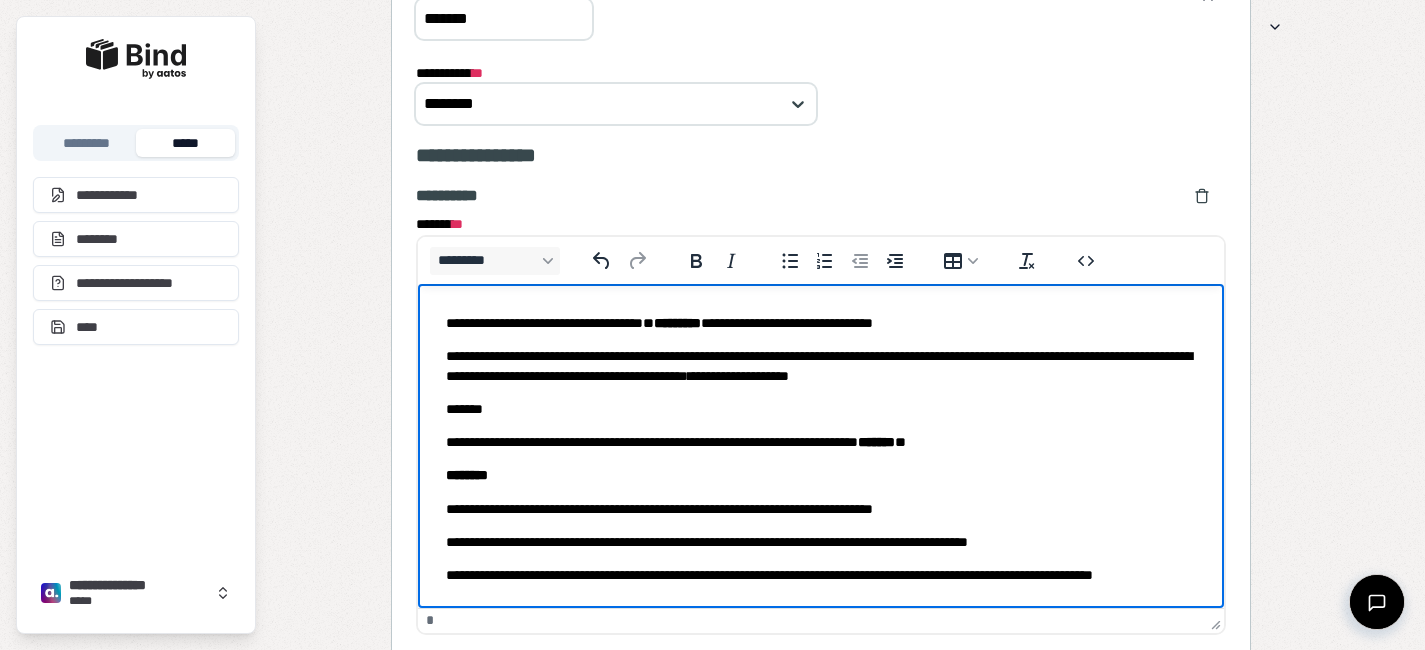 click on "**********" at bounding box center (820, 495) 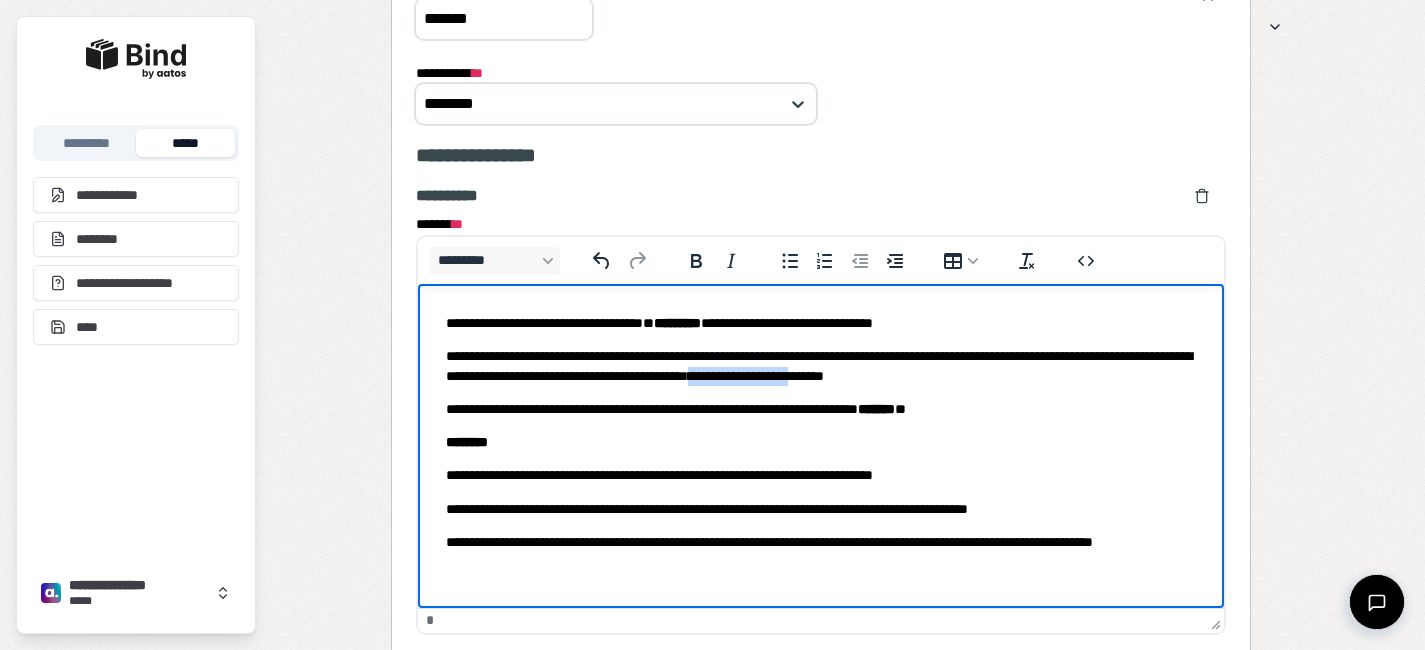 drag, startPoint x: 1049, startPoint y: 373, endPoint x: 926, endPoint y: 373, distance: 123 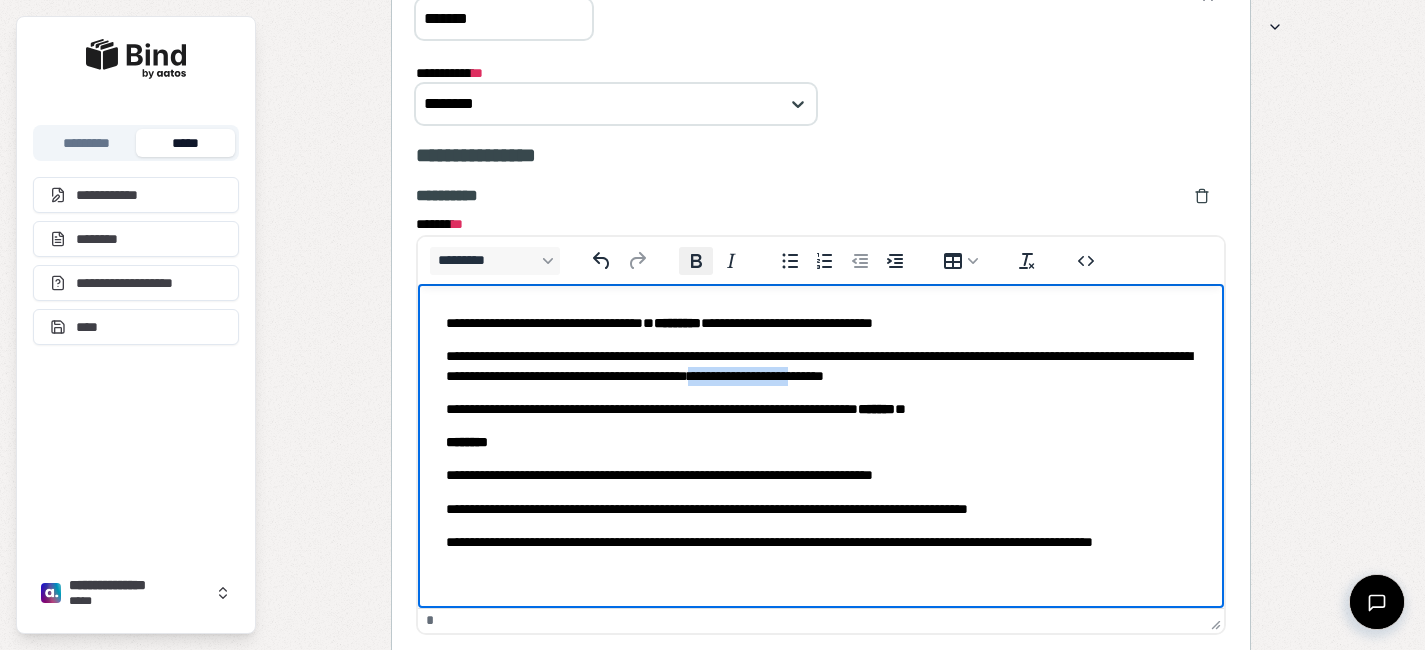 click 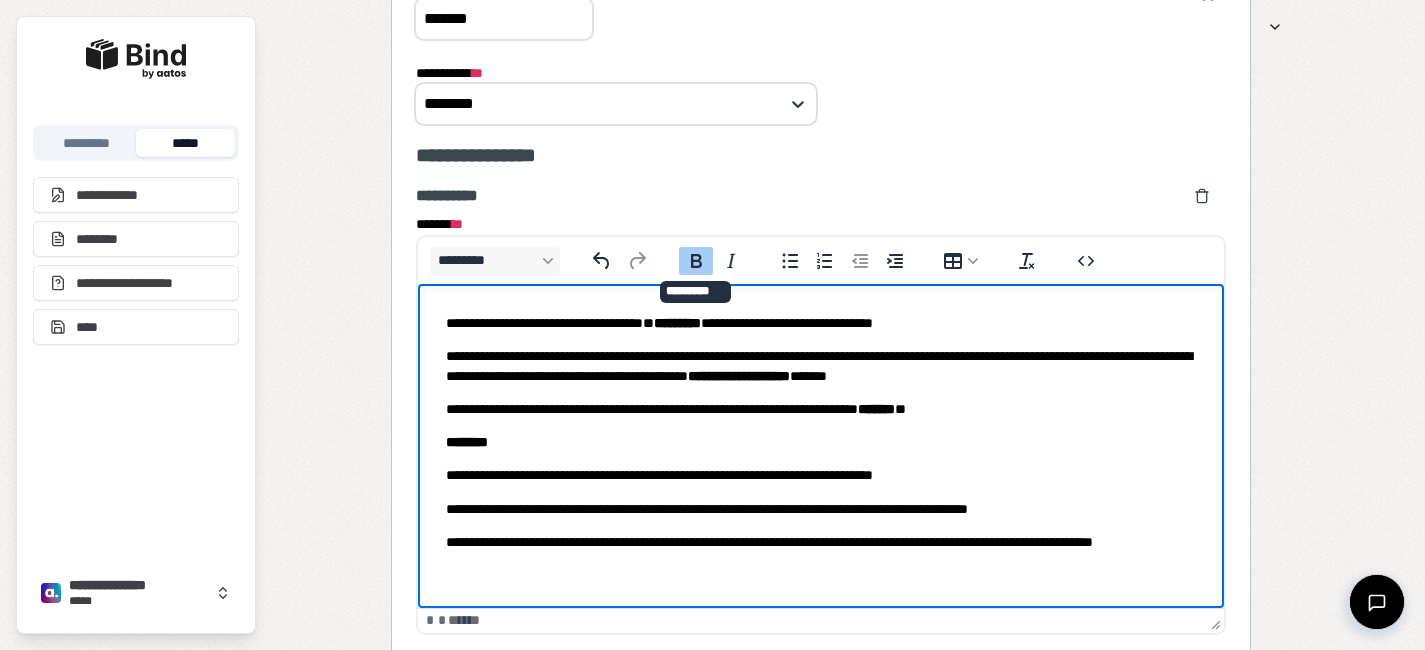 click on "**********" at bounding box center (820, 366) 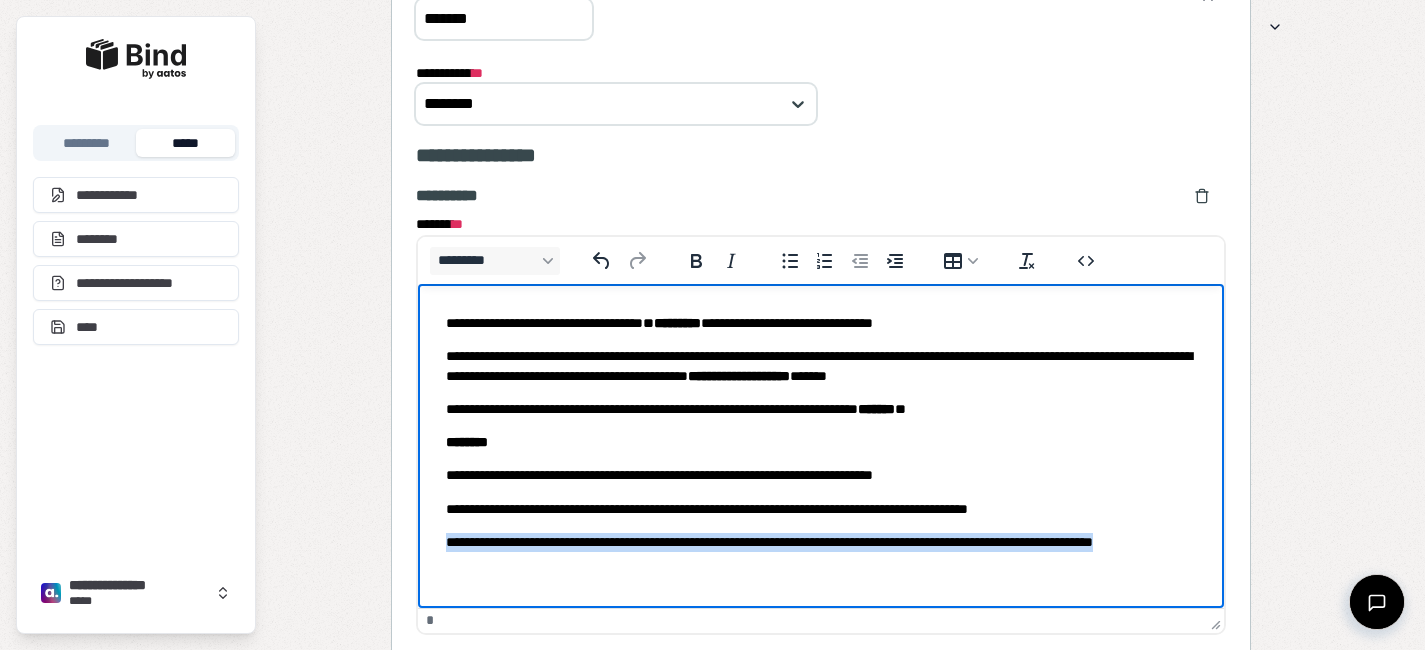 drag, startPoint x: 609, startPoint y: 567, endPoint x: 423, endPoint y: 536, distance: 188.56564 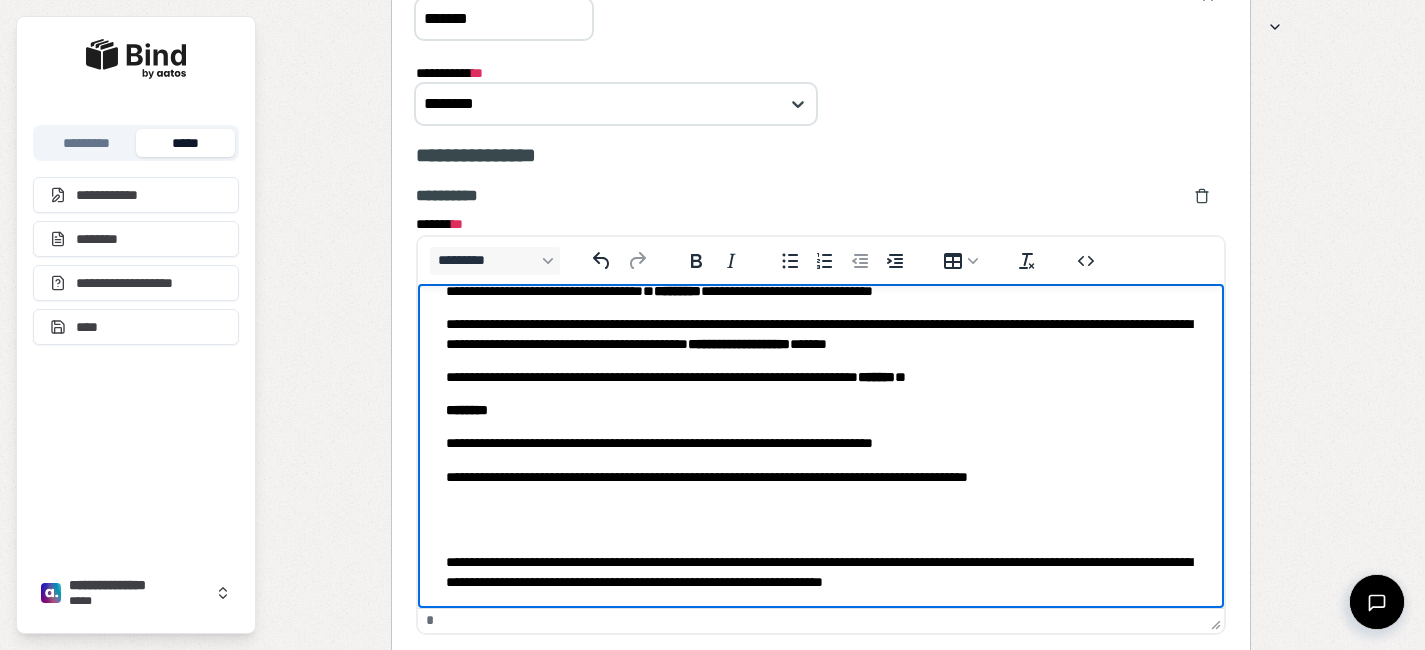 scroll, scrollTop: 40, scrollLeft: 0, axis: vertical 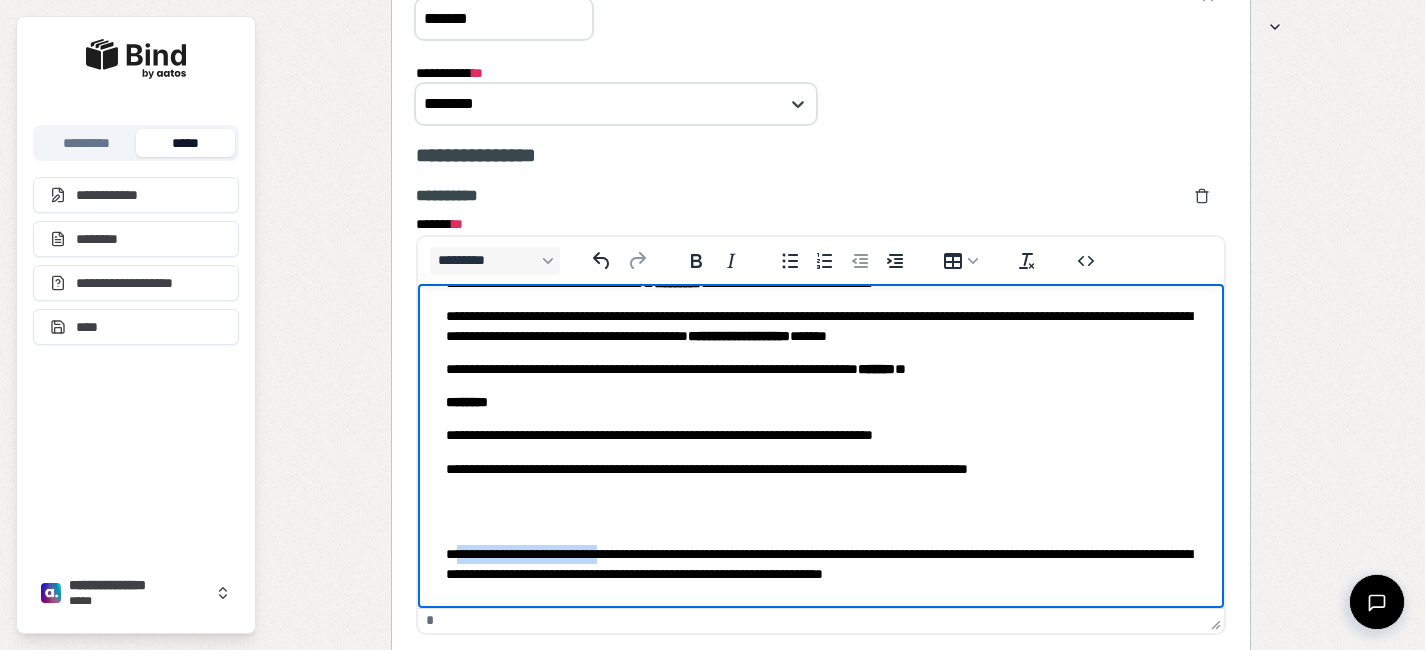 drag, startPoint x: 633, startPoint y: 554, endPoint x: 460, endPoint y: 549, distance: 173.07224 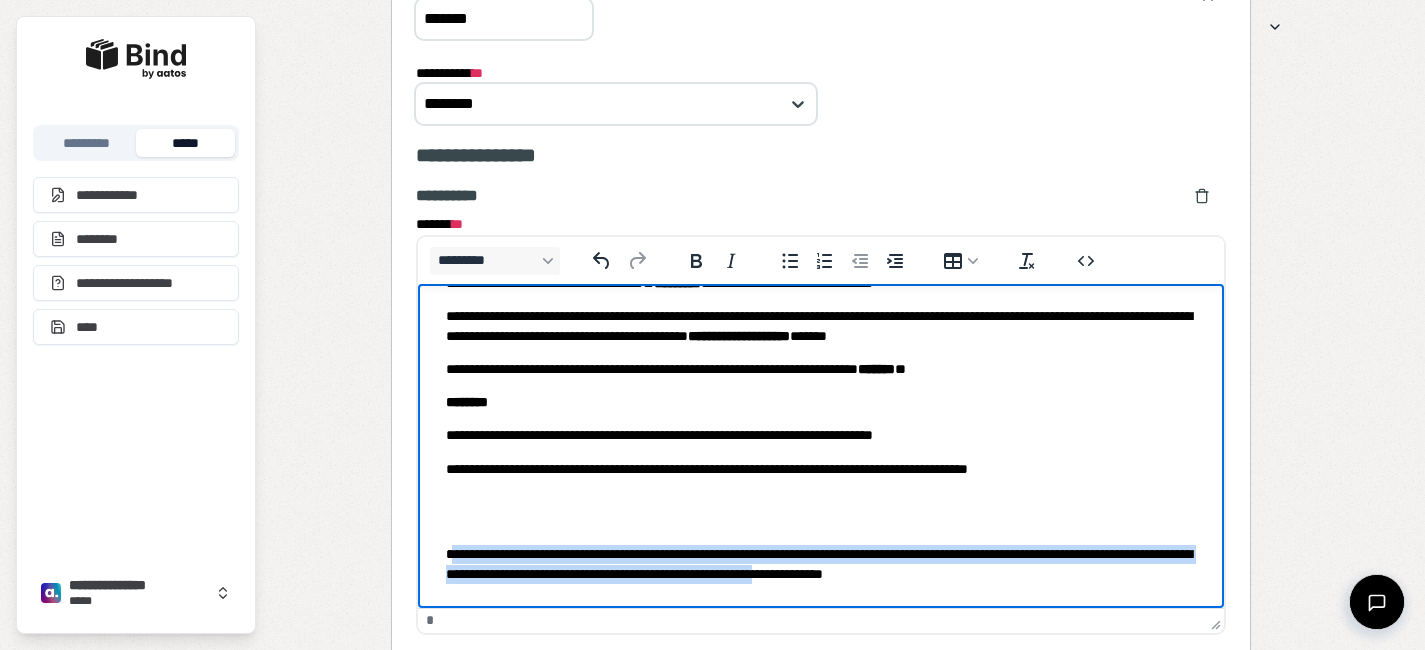 drag, startPoint x: 1028, startPoint y: 578, endPoint x: 454, endPoint y: 548, distance: 574.78345 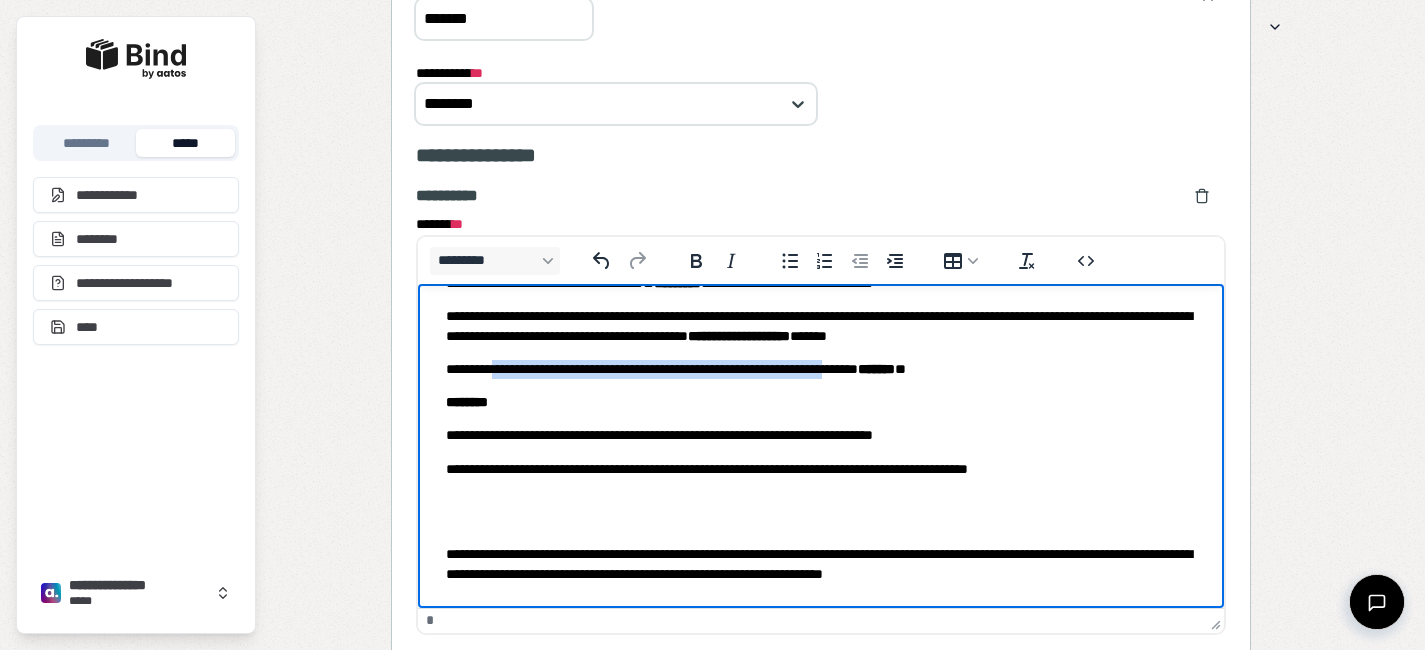 drag, startPoint x: 919, startPoint y: 371, endPoint x: 495, endPoint y: 373, distance: 424.00473 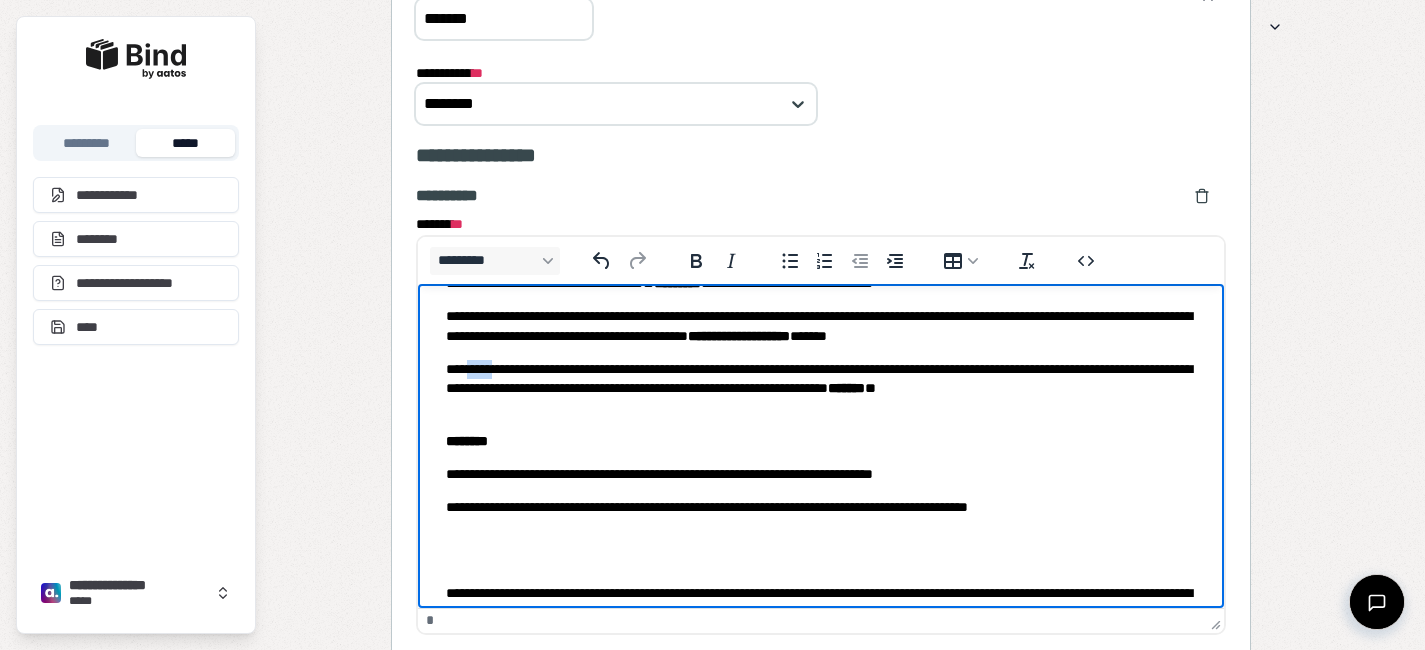 drag, startPoint x: 497, startPoint y: 369, endPoint x: 455, endPoint y: 369, distance: 42 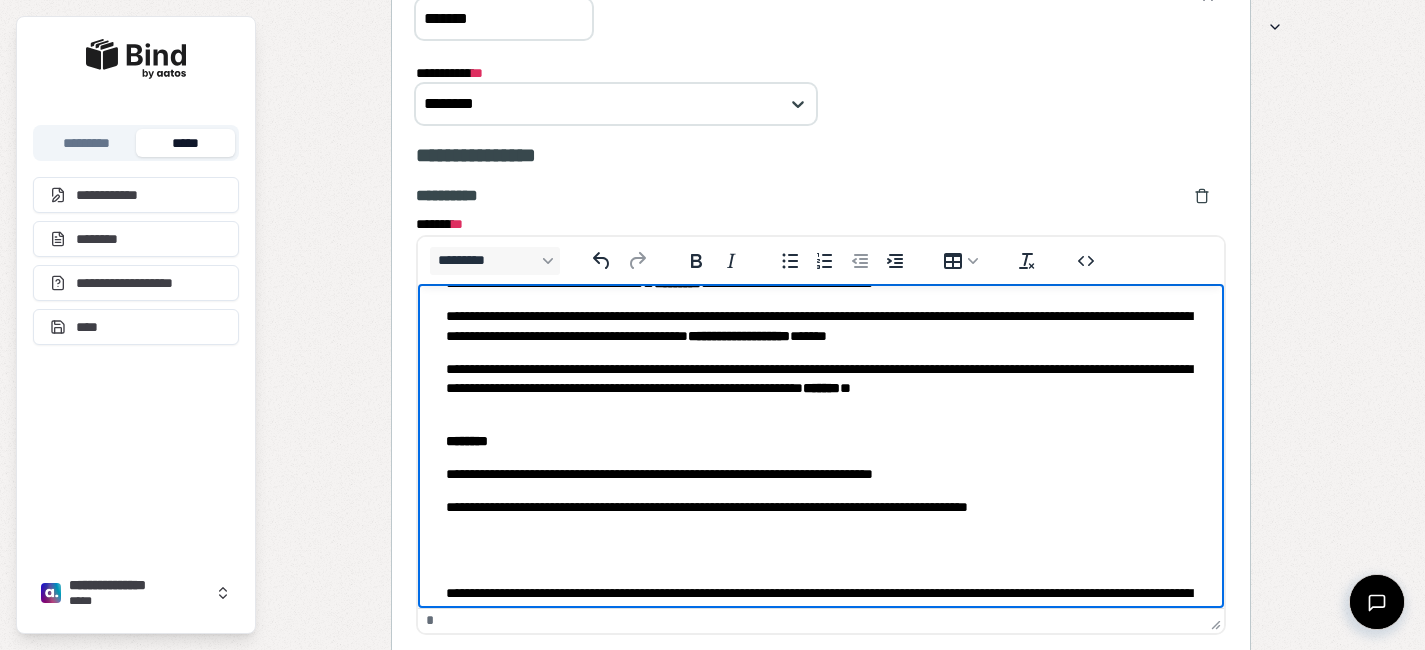 click on "**********" at bounding box center (820, 389) 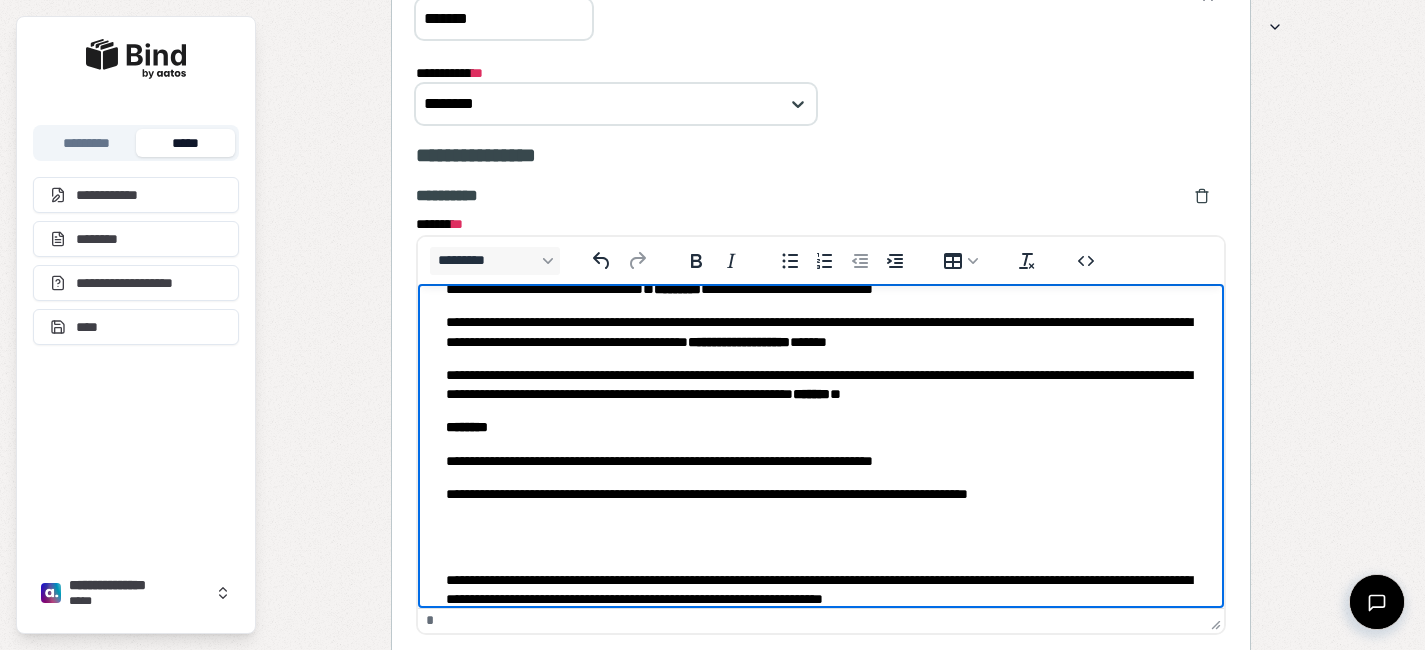 scroll, scrollTop: 0, scrollLeft: 0, axis: both 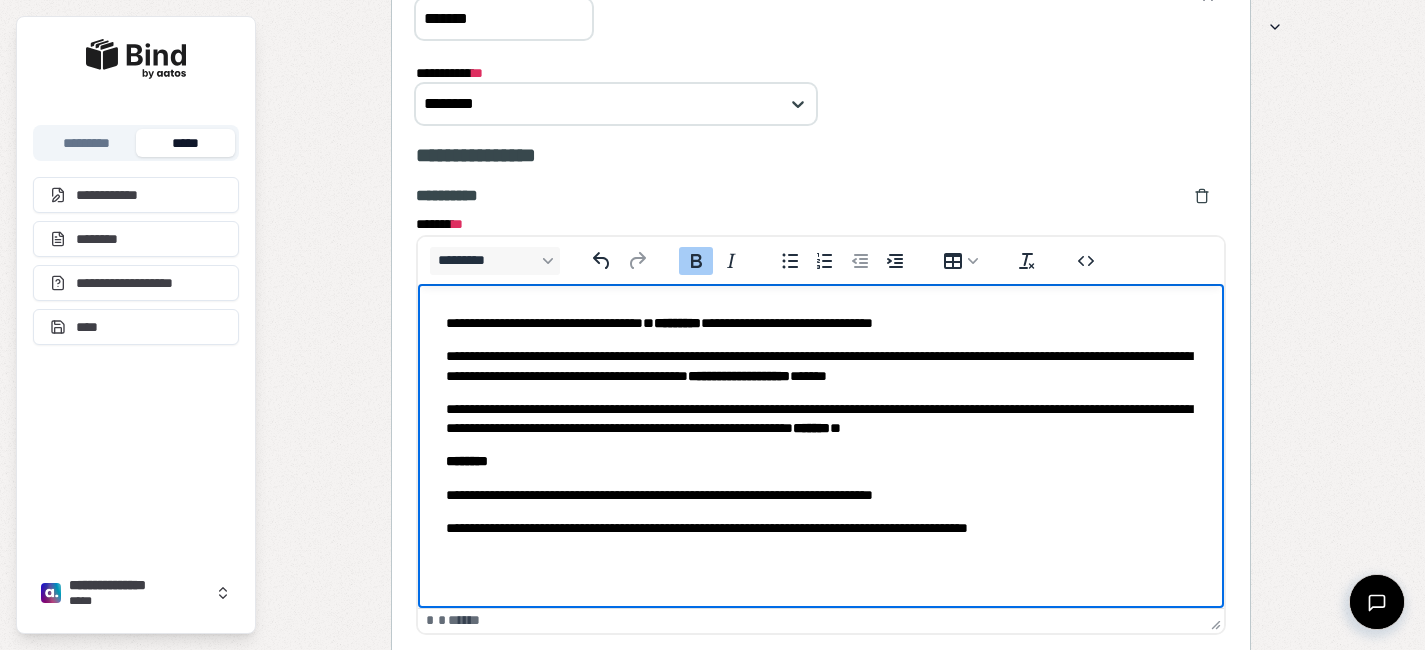 click on "*******" at bounding box center [810, 428] 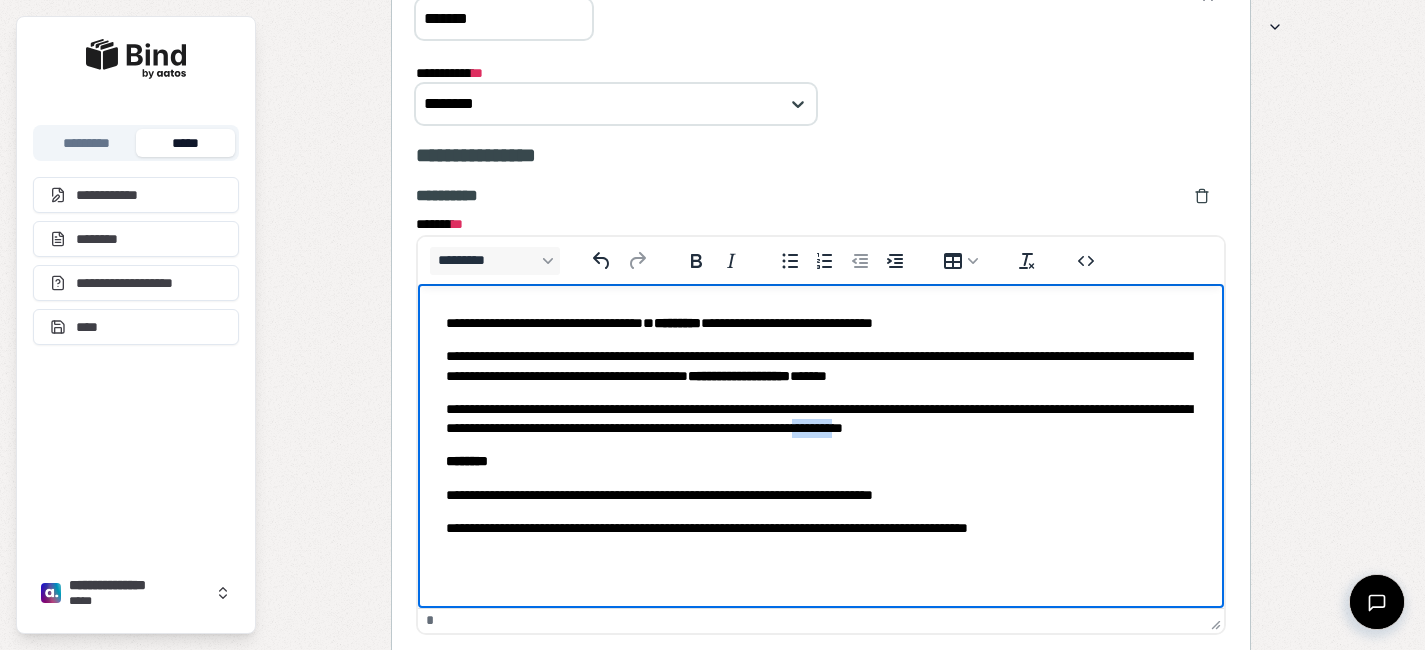 drag, startPoint x: 1148, startPoint y: 429, endPoint x: 1093, endPoint y: 428, distance: 55.00909 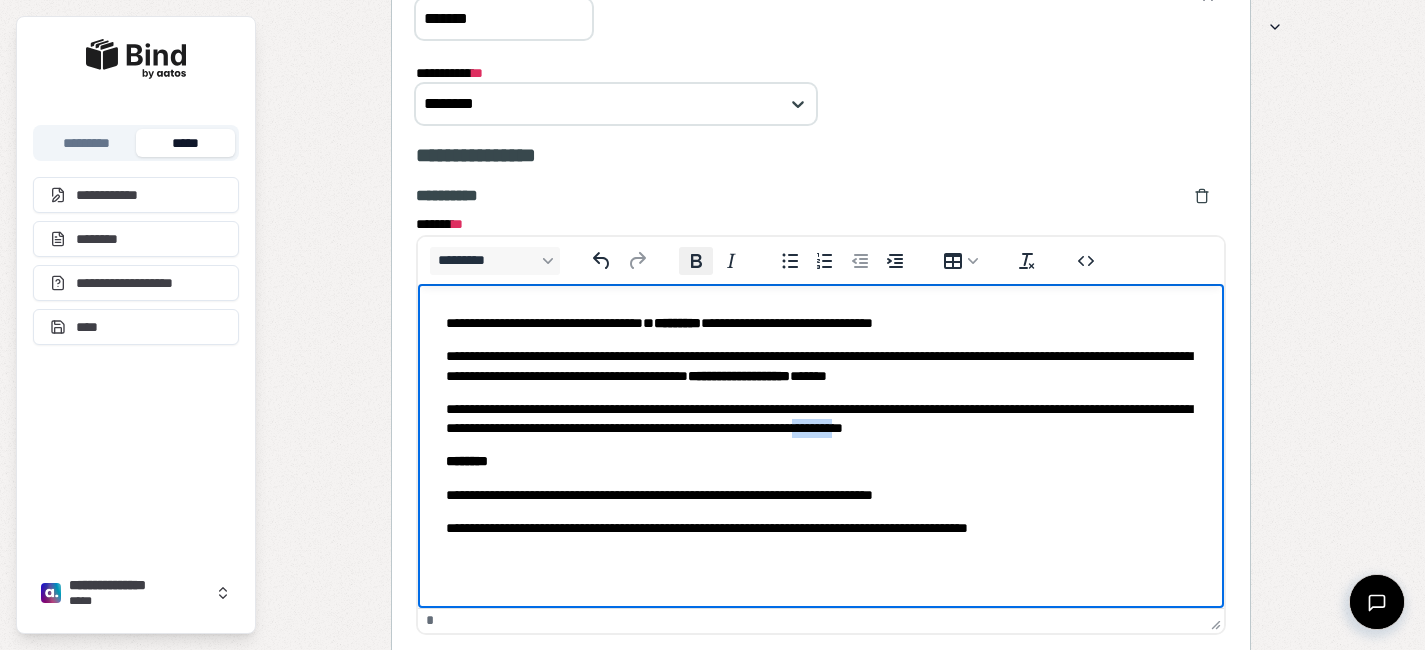 click 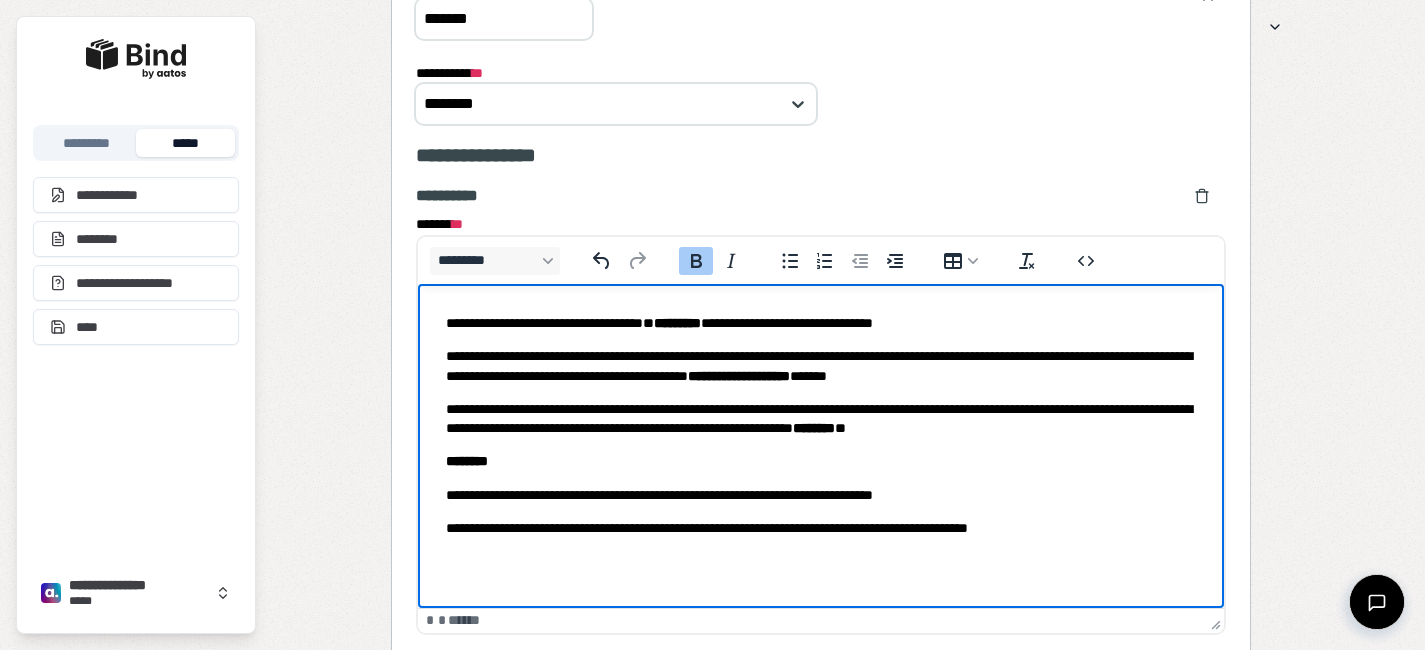 click on "**********" at bounding box center [820, 478] 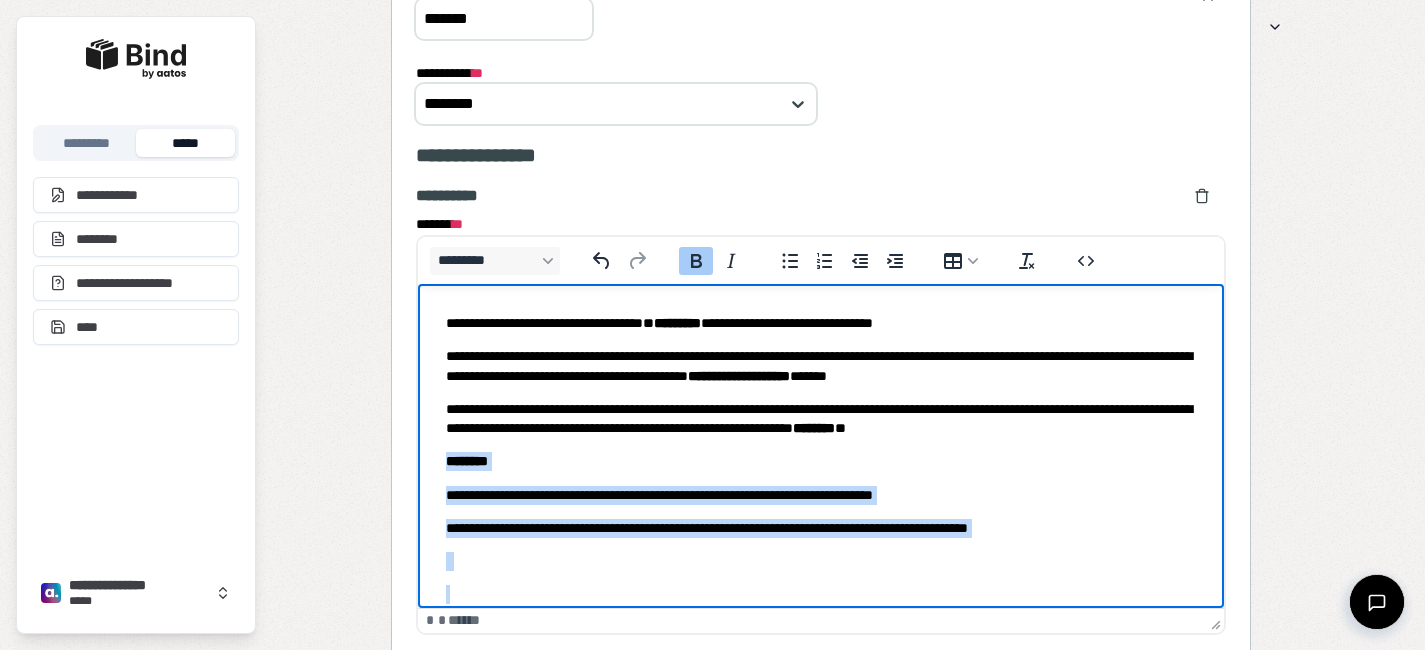 drag, startPoint x: 573, startPoint y: 579, endPoint x: 431, endPoint y: 465, distance: 182.09888 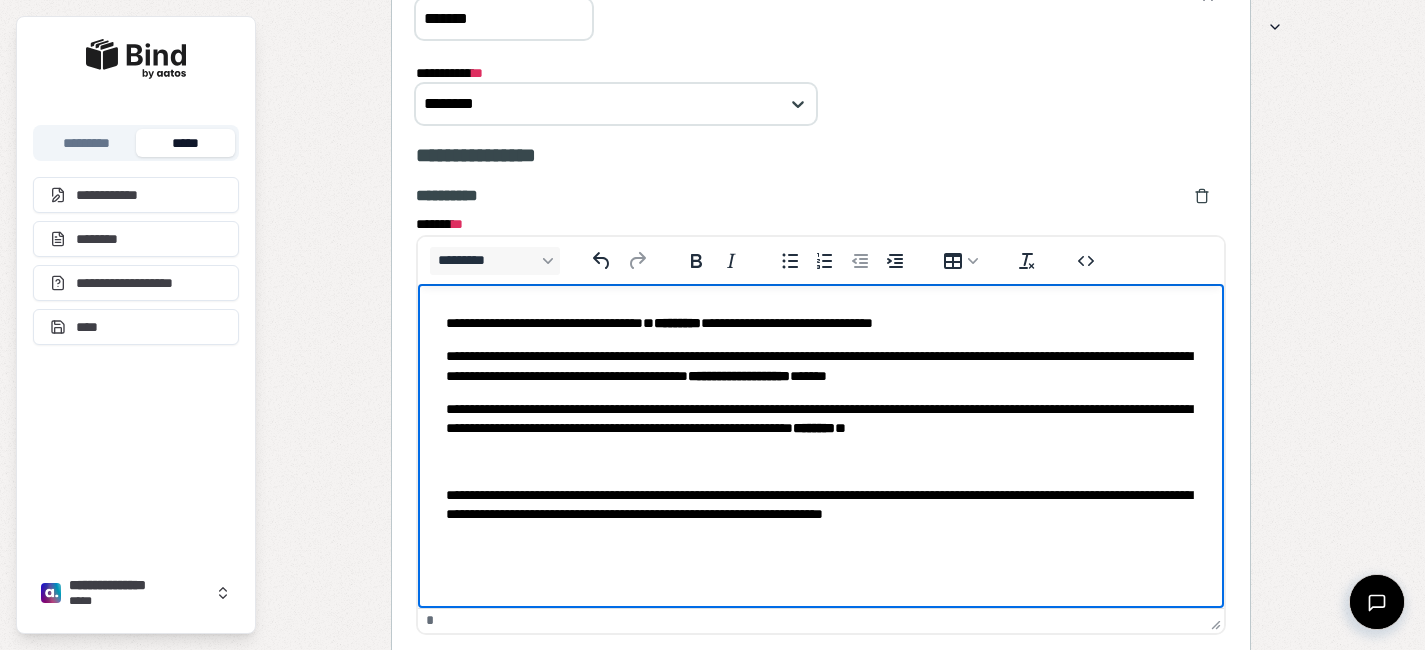 drag, startPoint x: 505, startPoint y: 556, endPoint x: 450, endPoint y: 478, distance: 95.44108 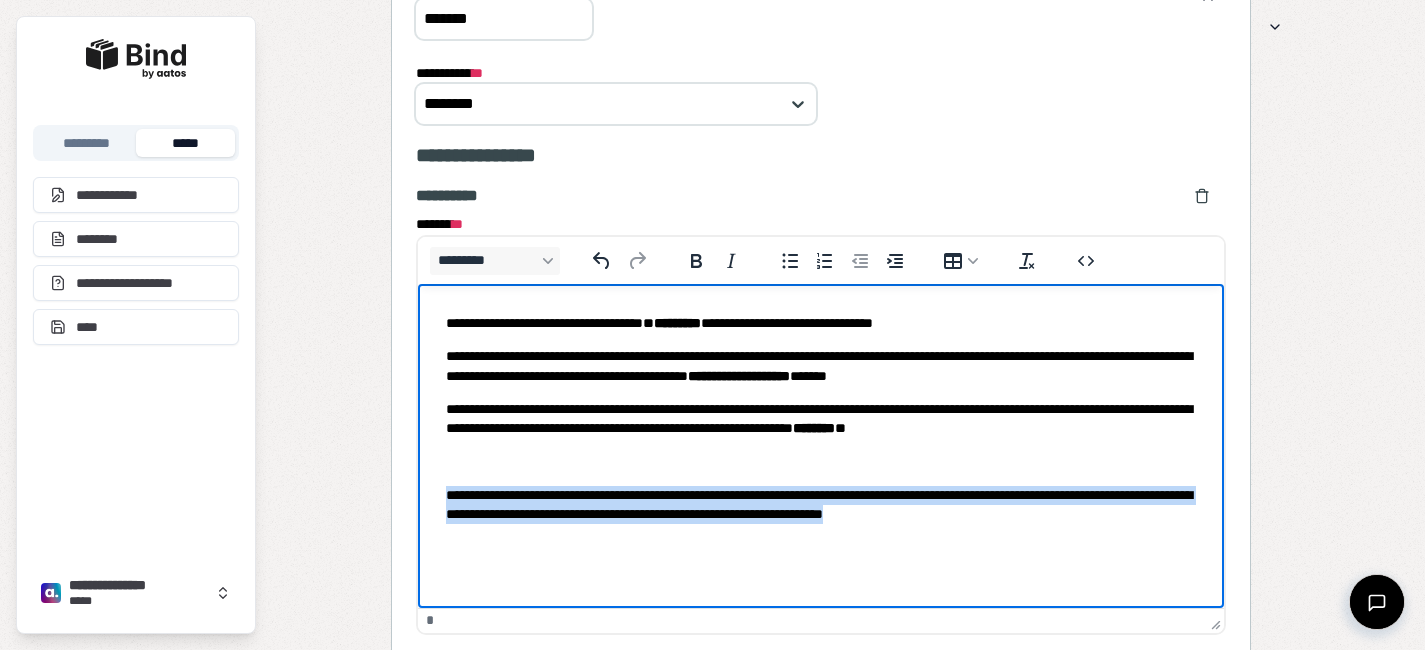 drag, startPoint x: 450, startPoint y: 478, endPoint x: 614, endPoint y: 609, distance: 209.8976 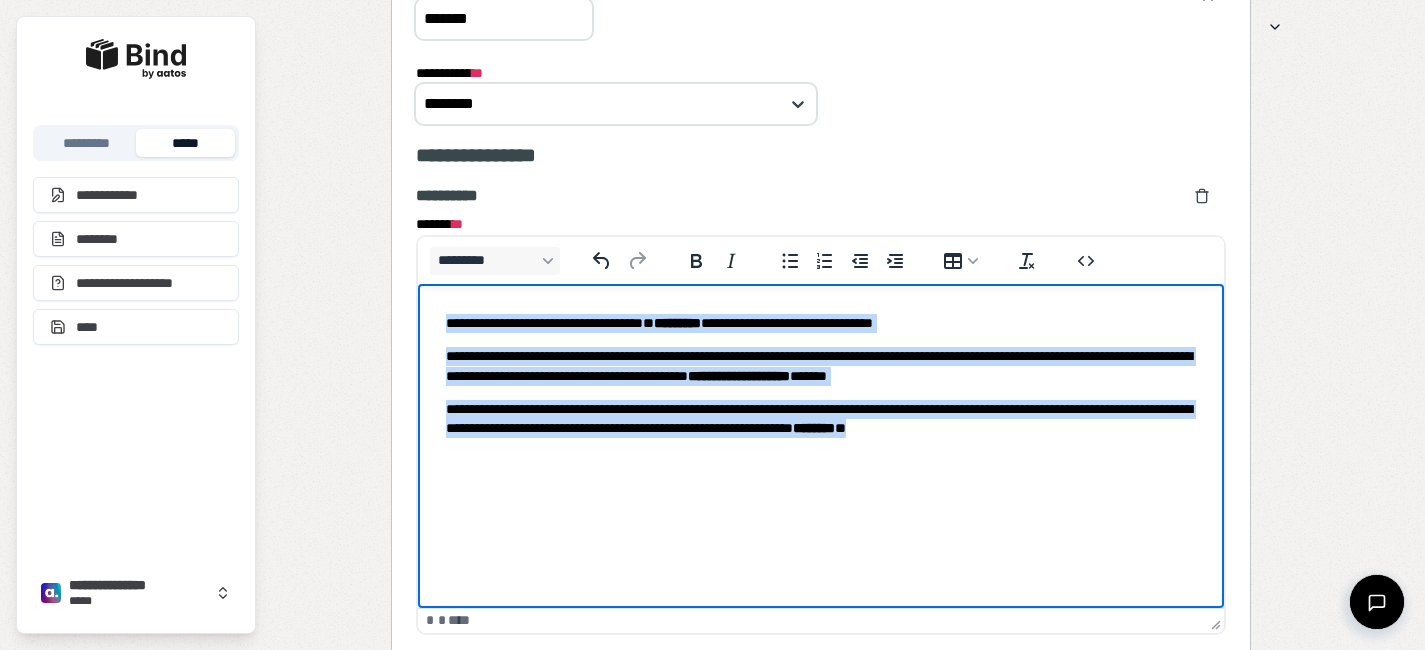 drag, startPoint x: 1176, startPoint y: 437, endPoint x: 456, endPoint y: 276, distance: 737.7811 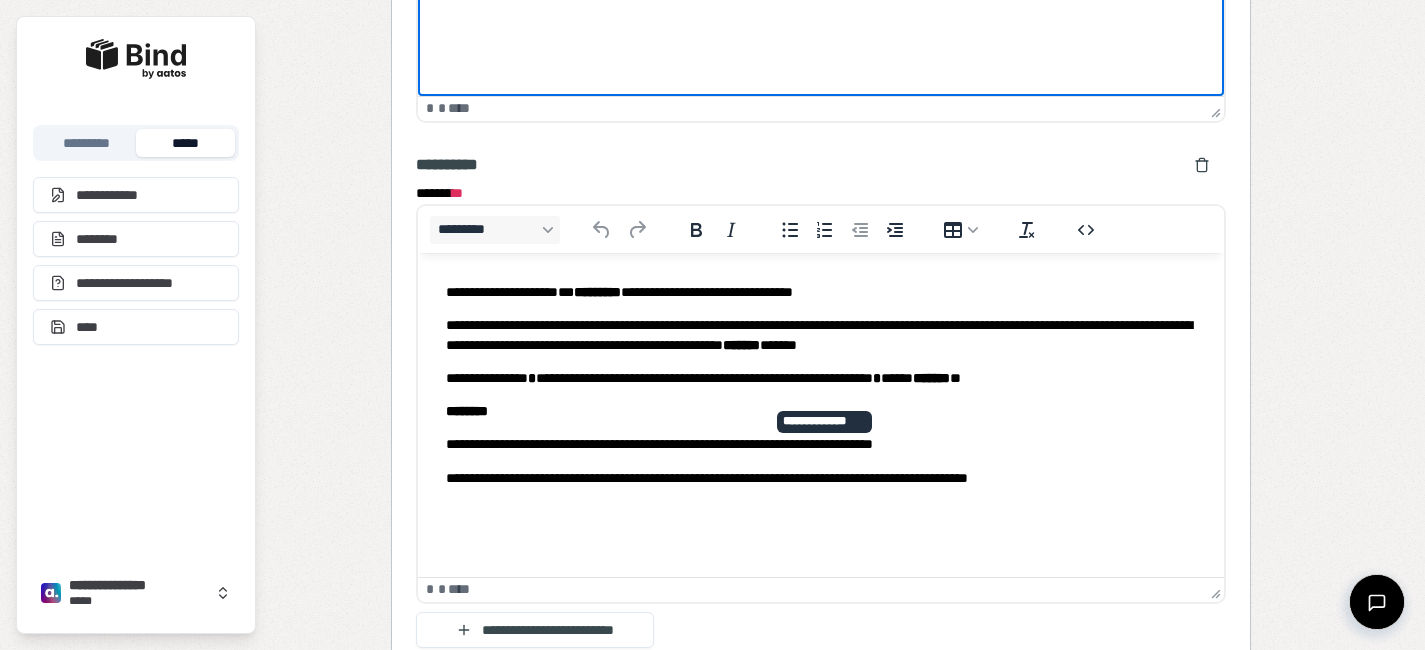 scroll, scrollTop: 1292, scrollLeft: 0, axis: vertical 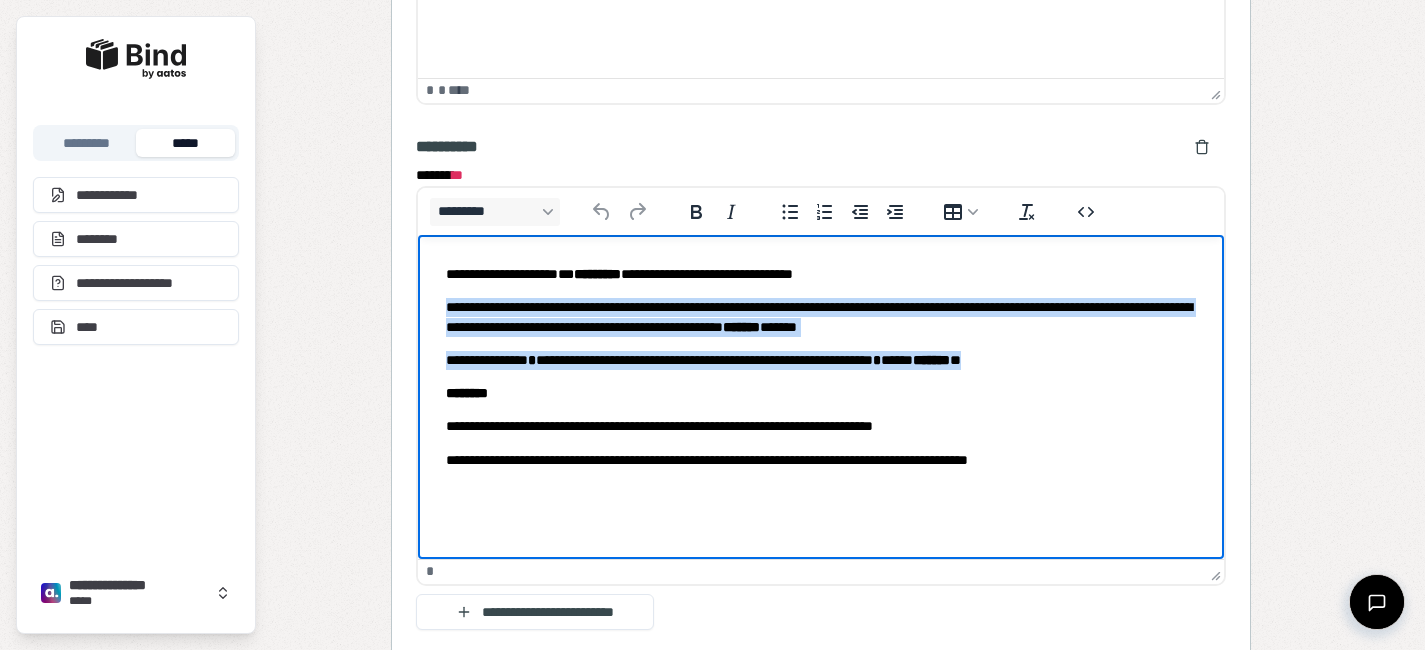 drag, startPoint x: 1089, startPoint y: 363, endPoint x: 402, endPoint y: 308, distance: 689.19806 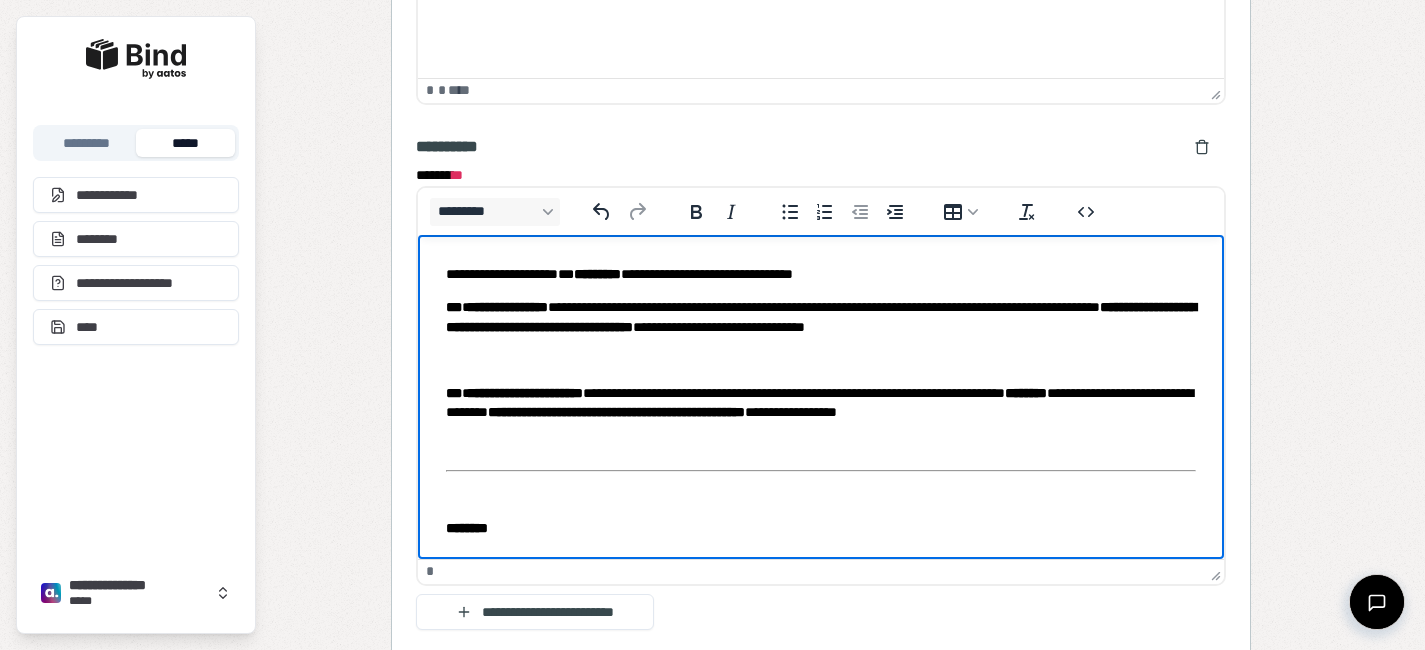 click at bounding box center [820, 360] 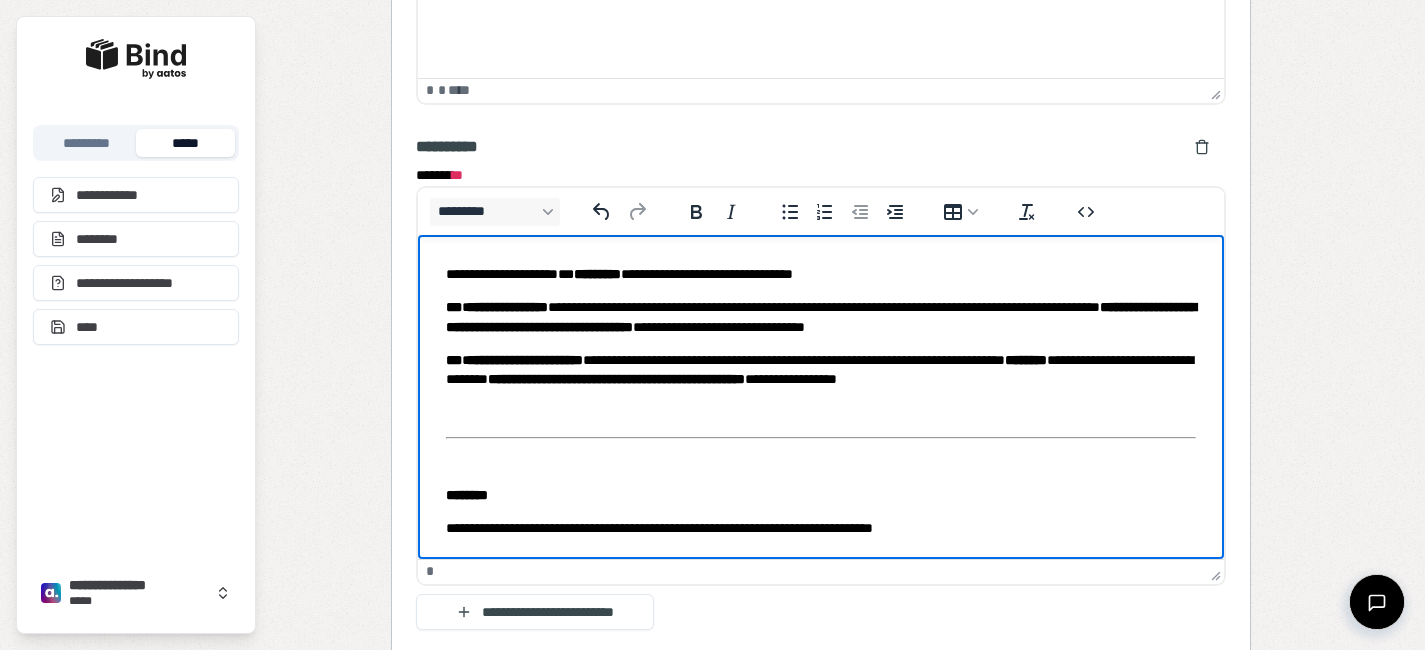 click on "**********" at bounding box center [820, 418] 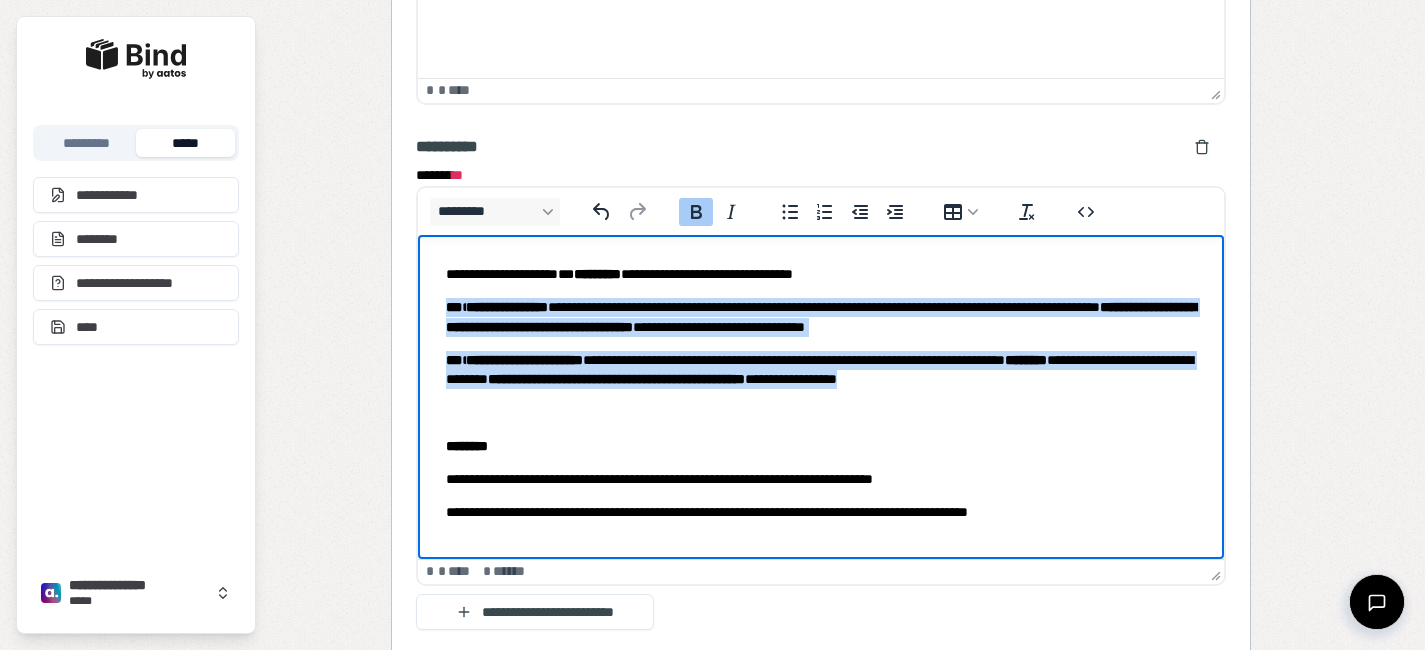 drag, startPoint x: 1186, startPoint y: 378, endPoint x: 430, endPoint y: 298, distance: 760.221 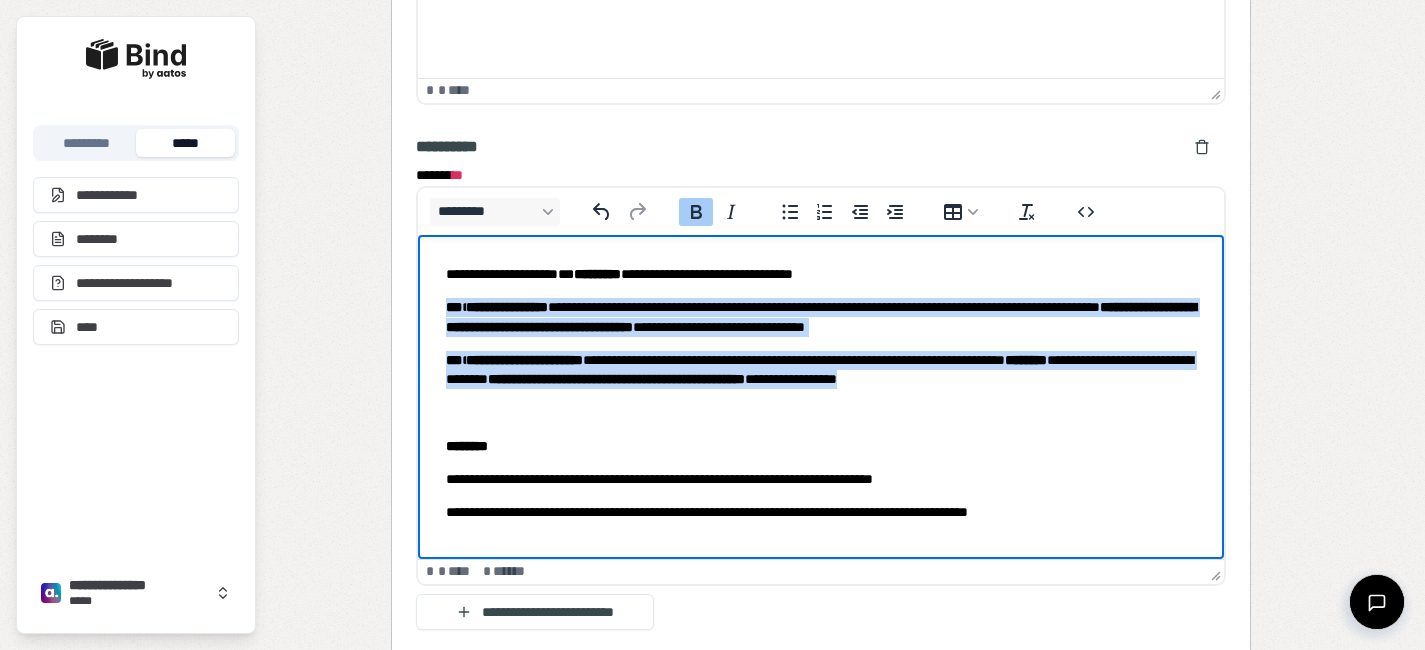 click on "**********" at bounding box center (696, 212) 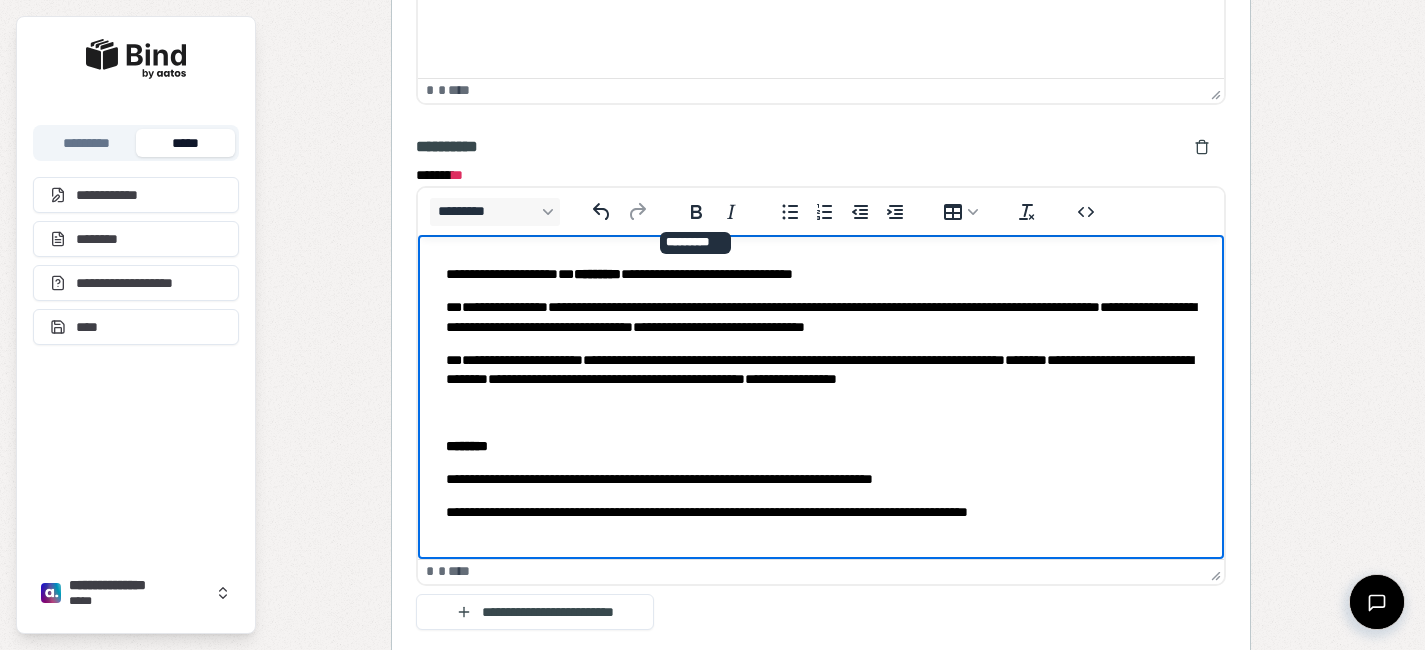 click on "**********" at bounding box center (820, 317) 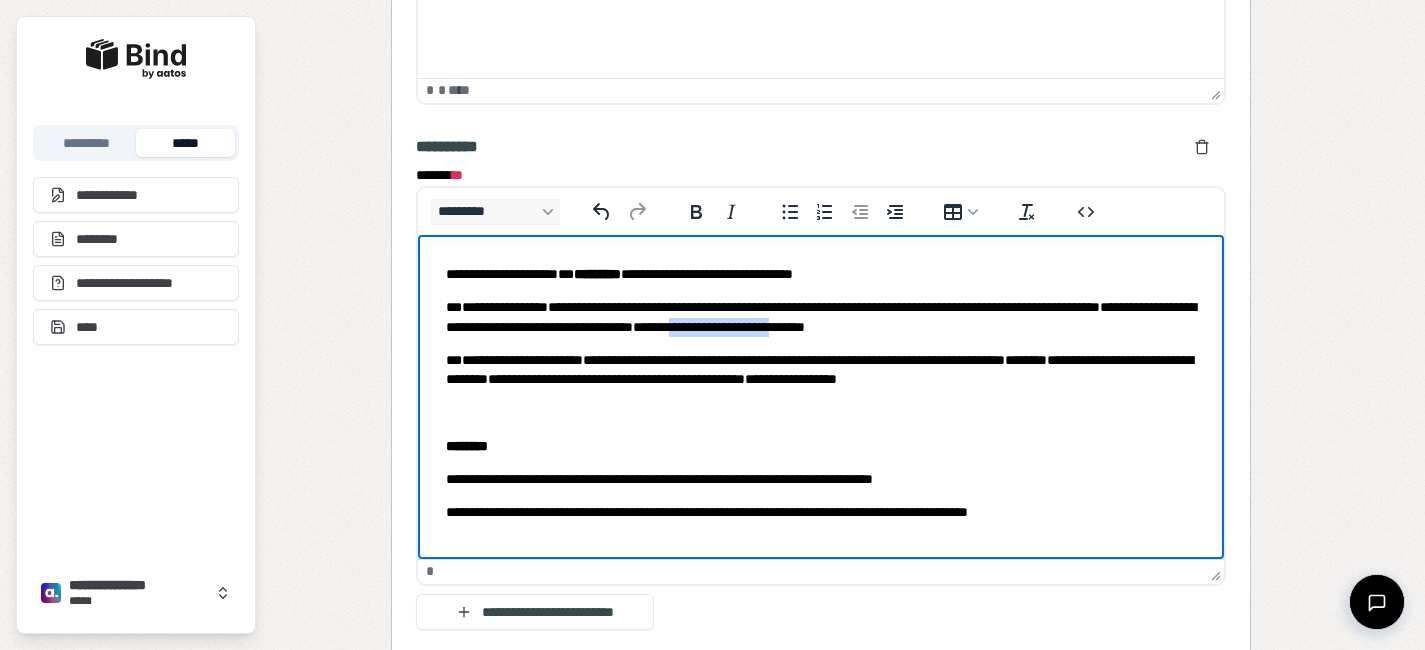 drag, startPoint x: 1063, startPoint y: 326, endPoint x: 939, endPoint y: 323, distance: 124.036285 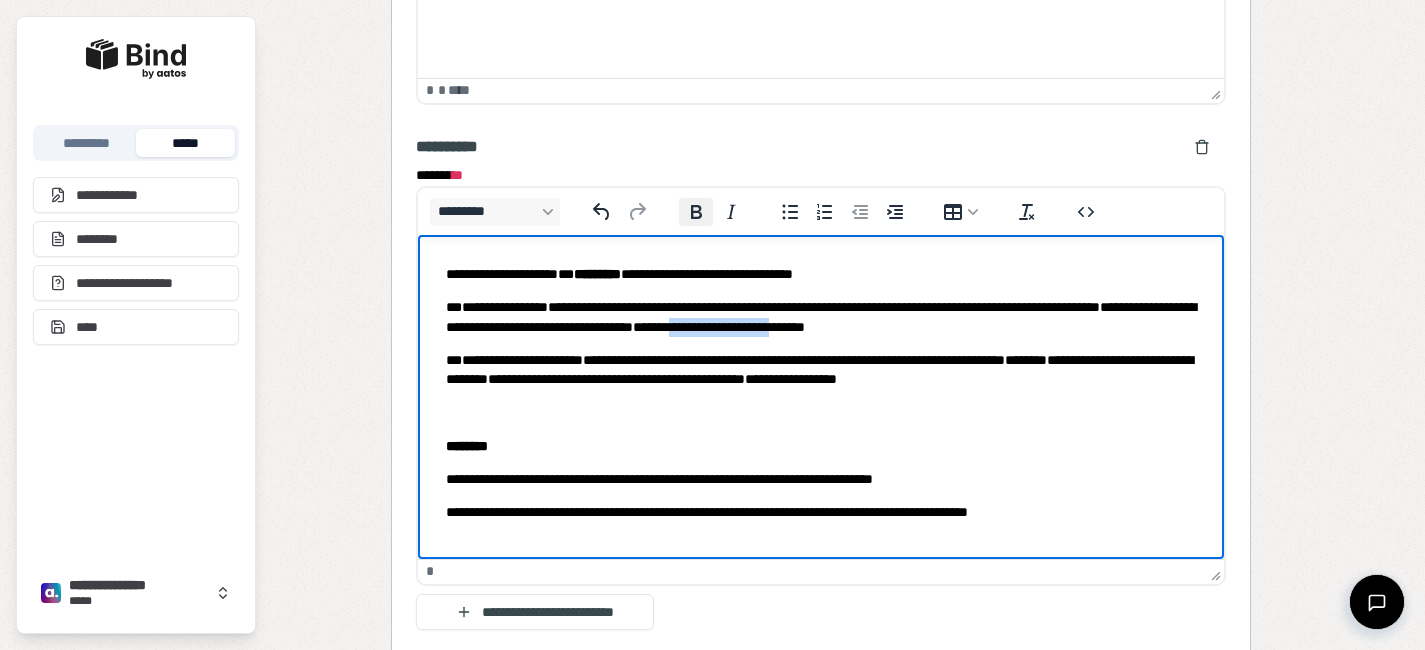 click 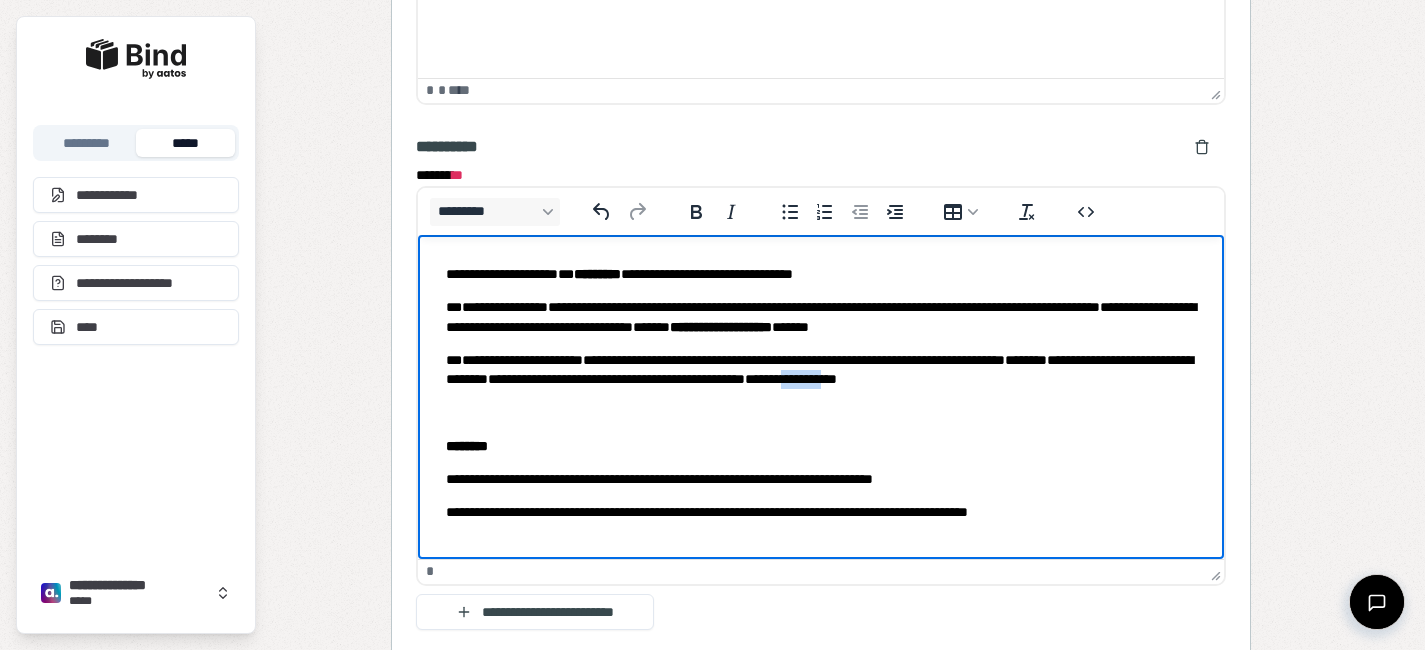 drag, startPoint x: 1149, startPoint y: 380, endPoint x: 1094, endPoint y: 380, distance: 55 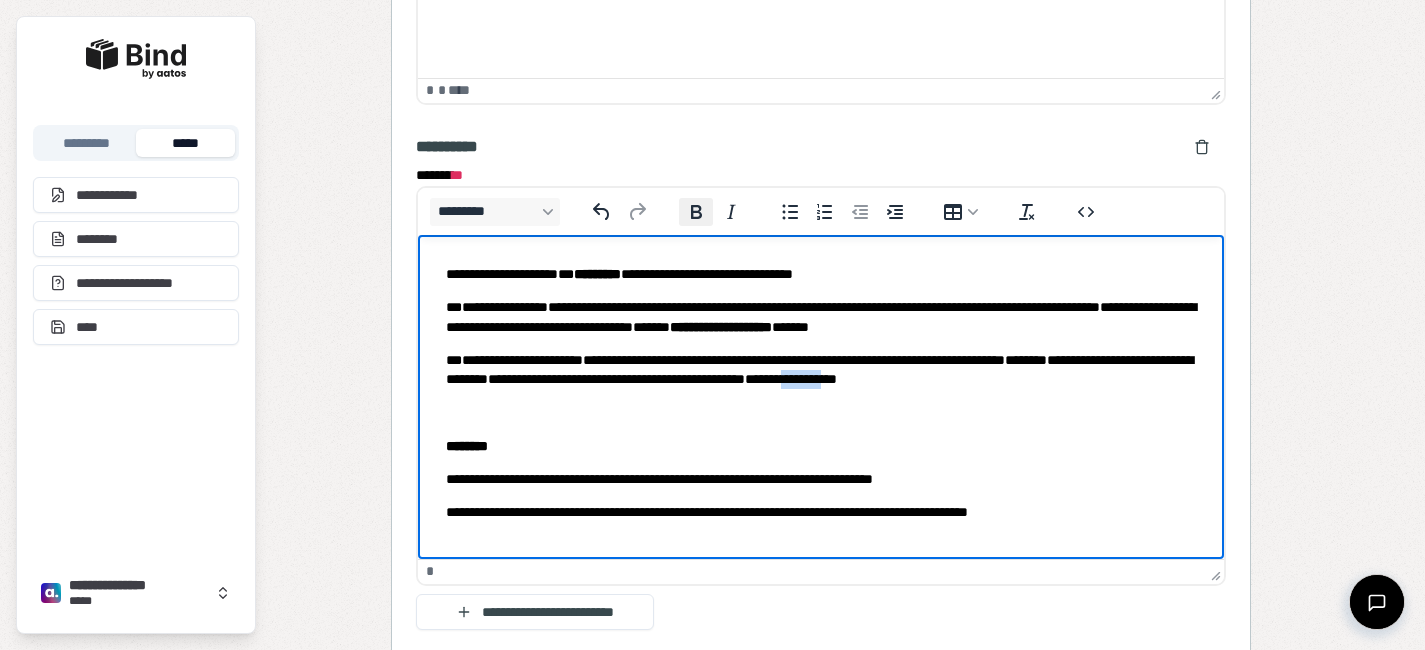 click 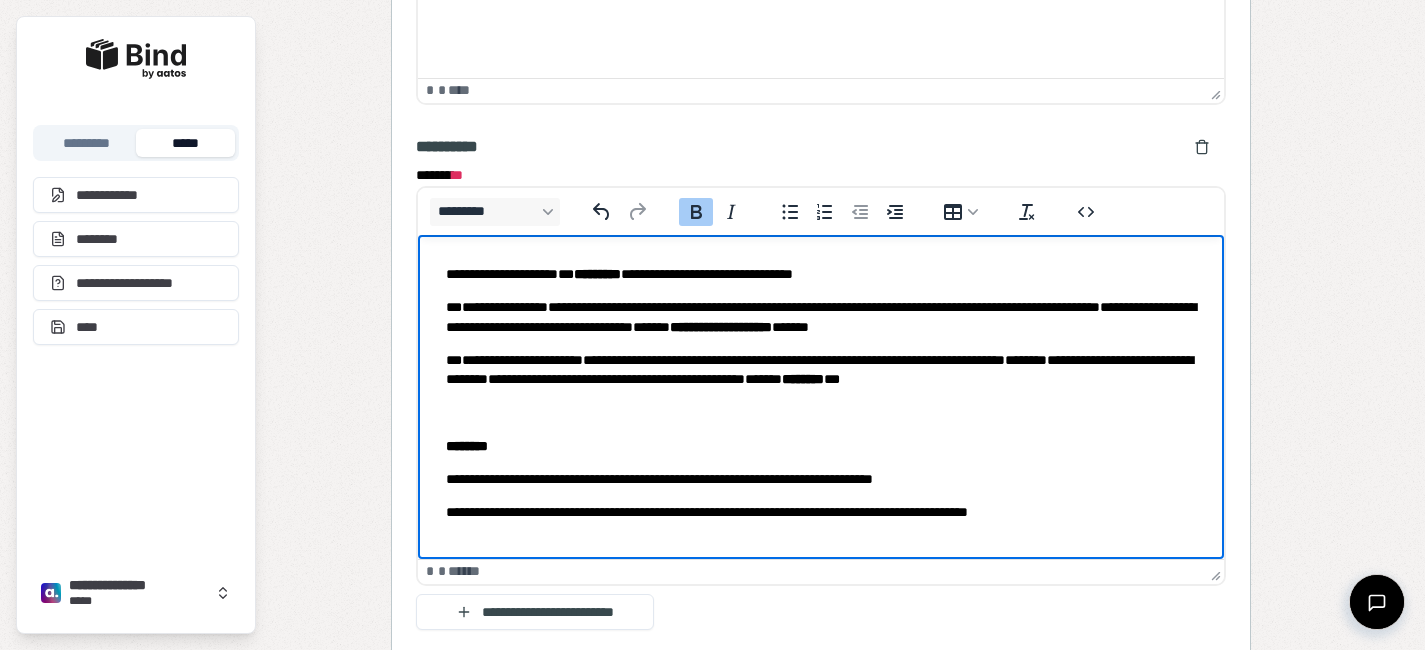 click on "**********" at bounding box center (820, 393) 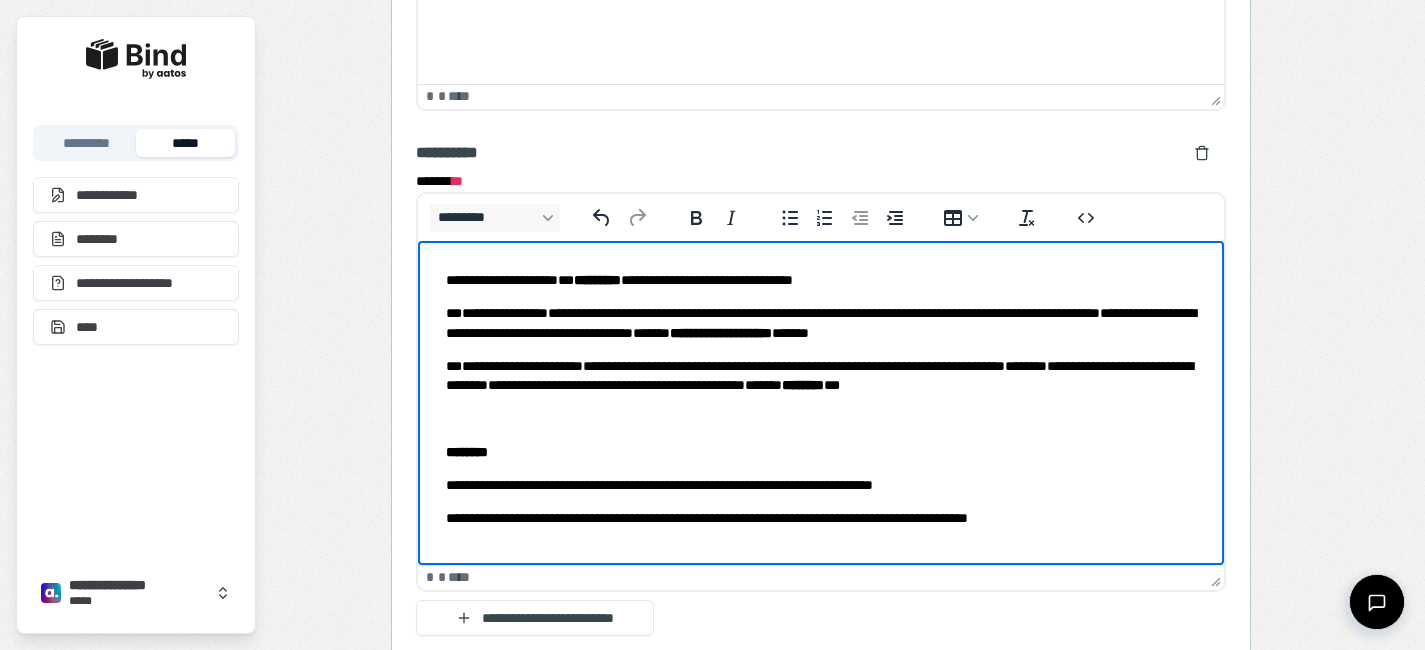 scroll, scrollTop: 1311, scrollLeft: 0, axis: vertical 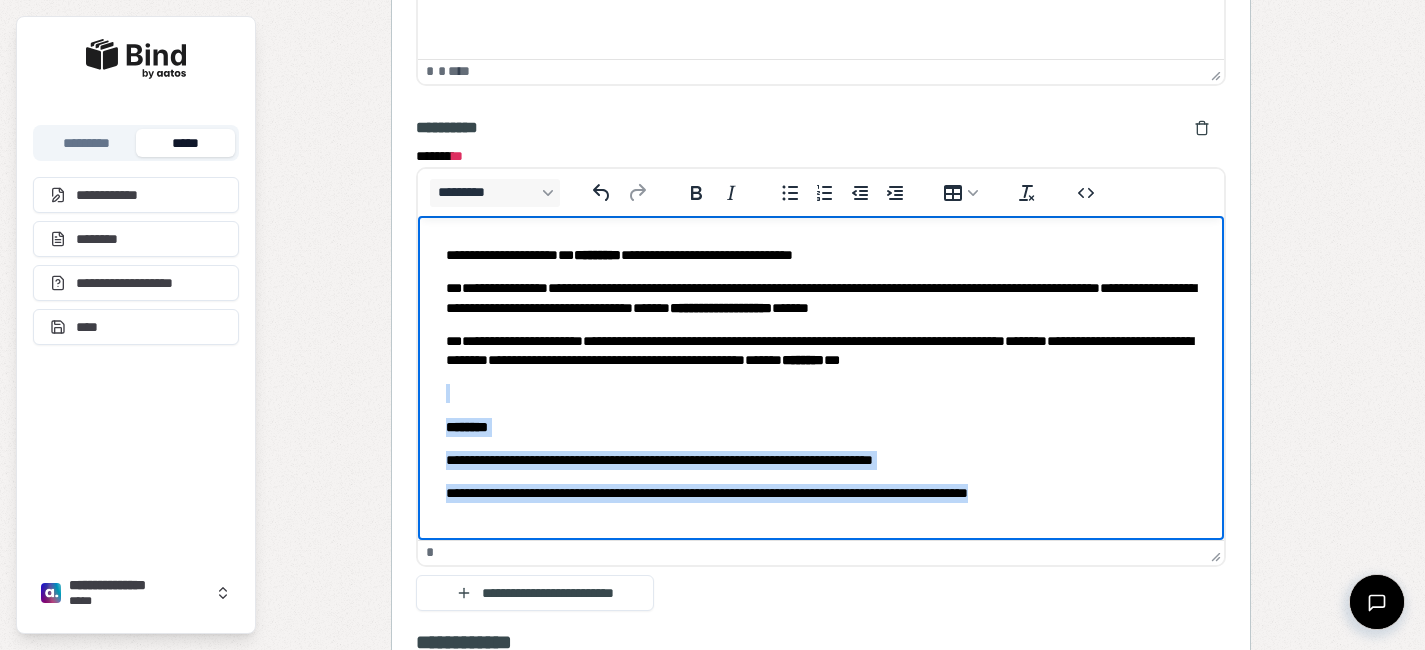 drag, startPoint x: 1103, startPoint y: 500, endPoint x: 496, endPoint y: 379, distance: 618.9426 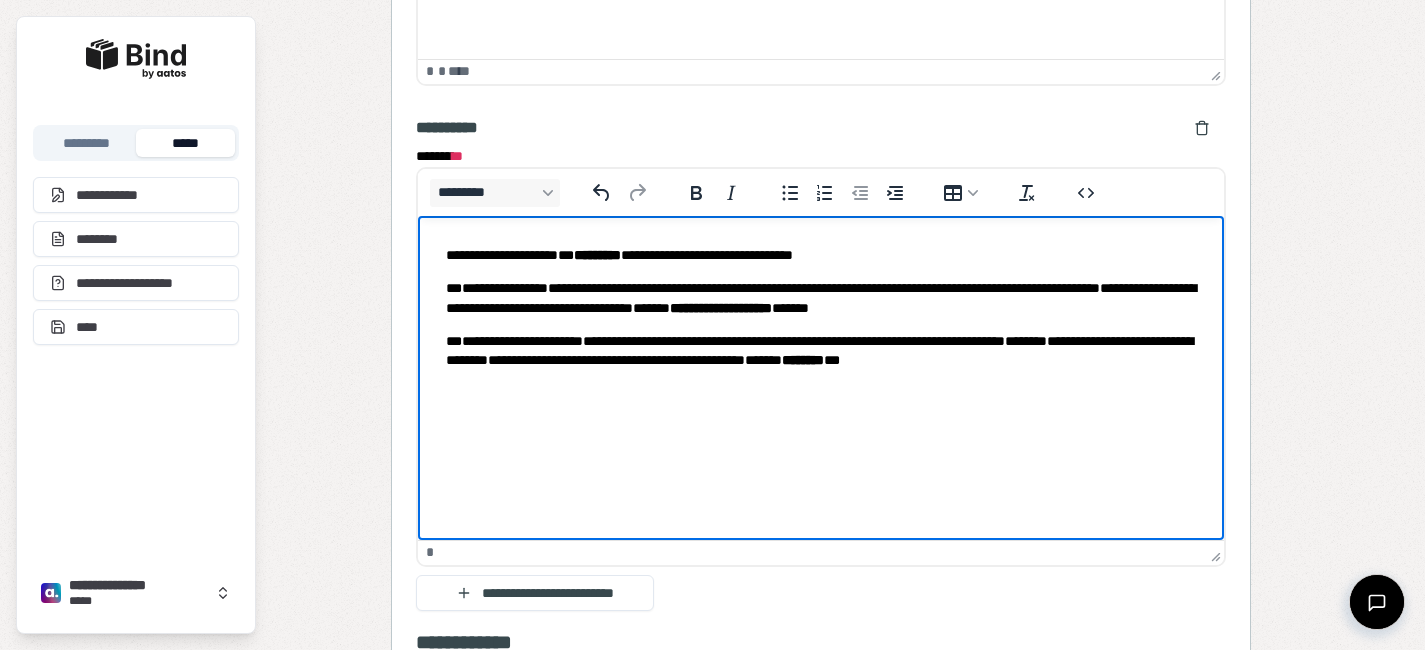 click on "**********" at bounding box center (820, 325) 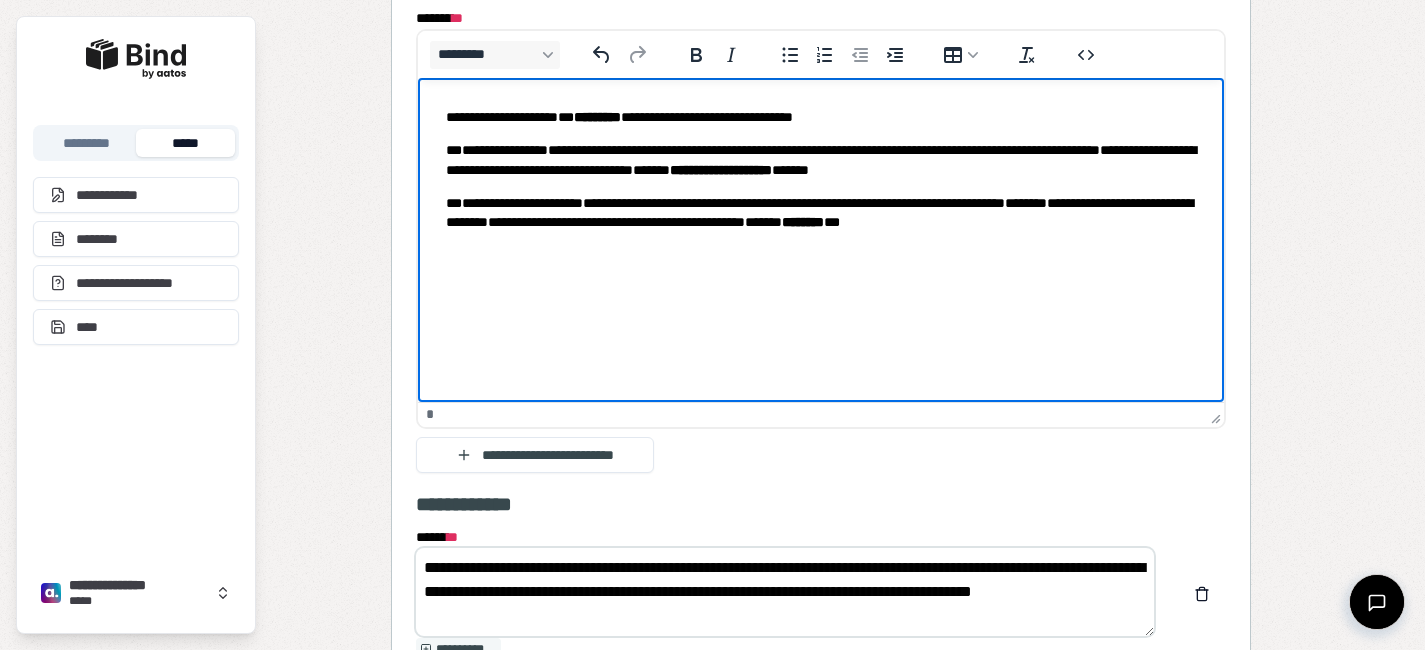 scroll, scrollTop: 1491, scrollLeft: 0, axis: vertical 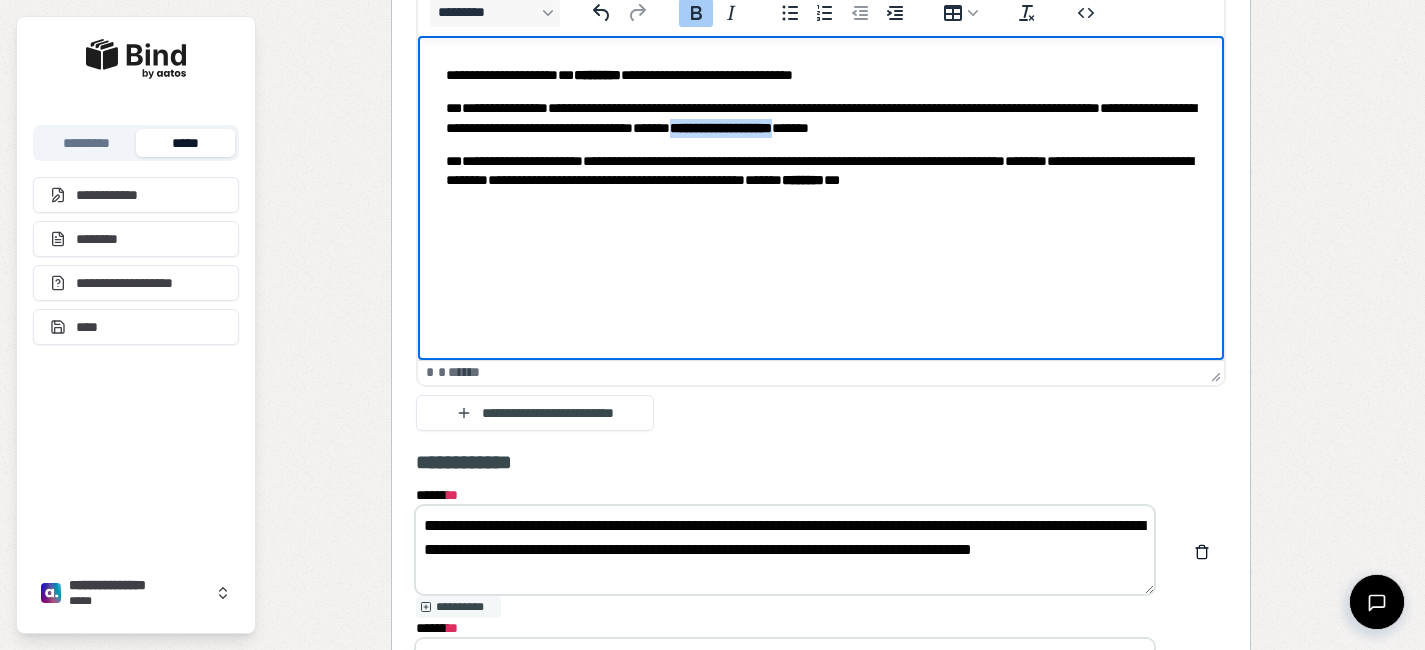 drag, startPoint x: 938, startPoint y: 131, endPoint x: 1078, endPoint y: 124, distance: 140.1749 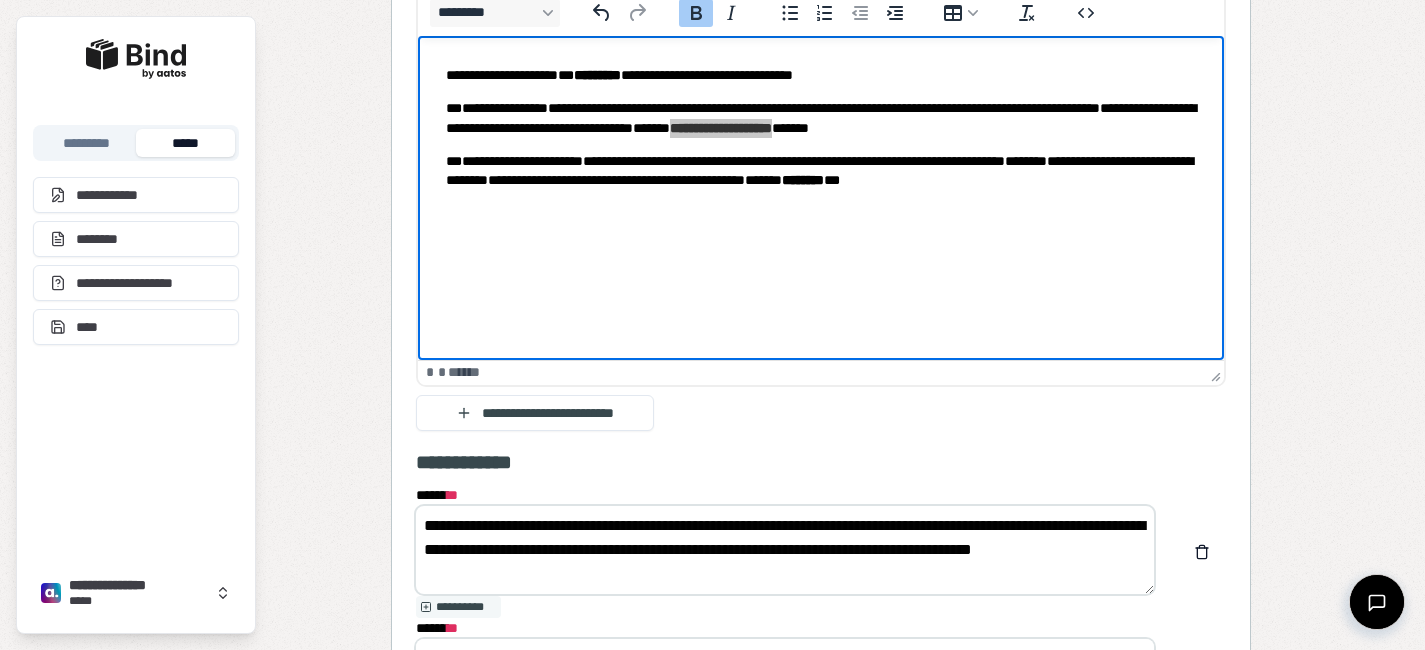 click on "**********" at bounding box center [785, 550] 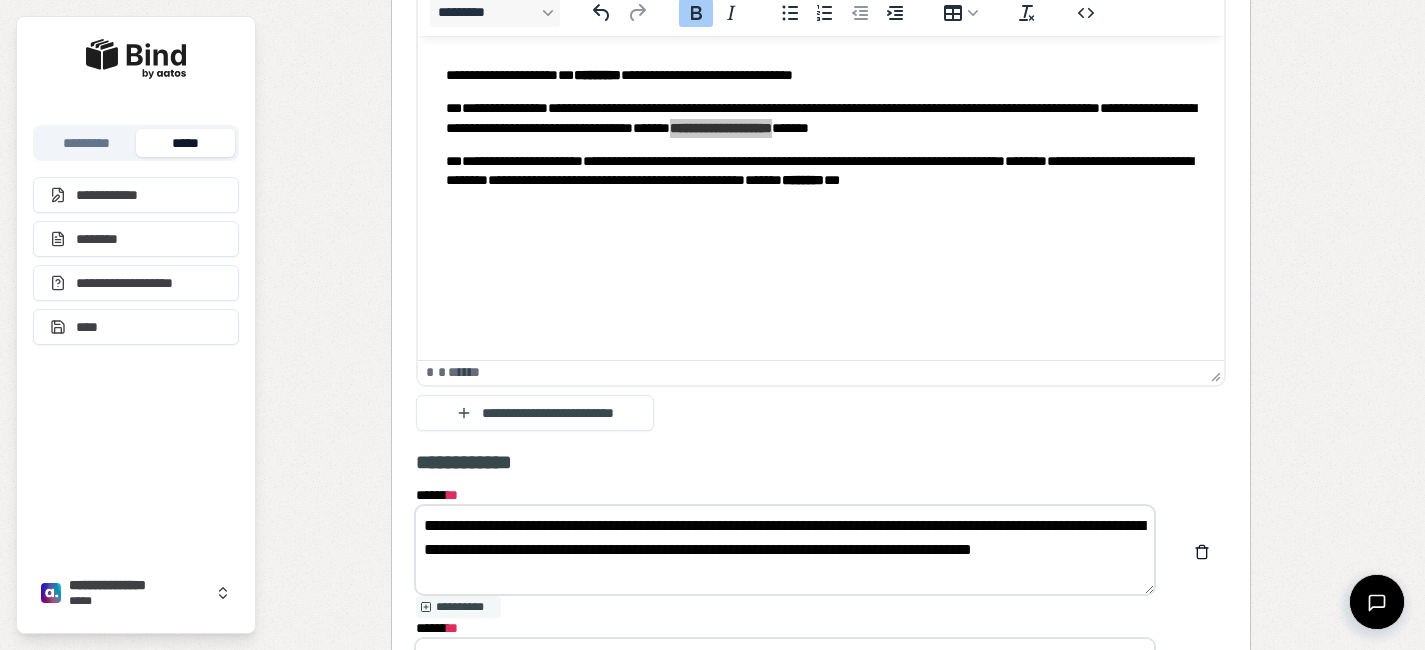drag, startPoint x: 547, startPoint y: 527, endPoint x: 618, endPoint y: 529, distance: 71.02816 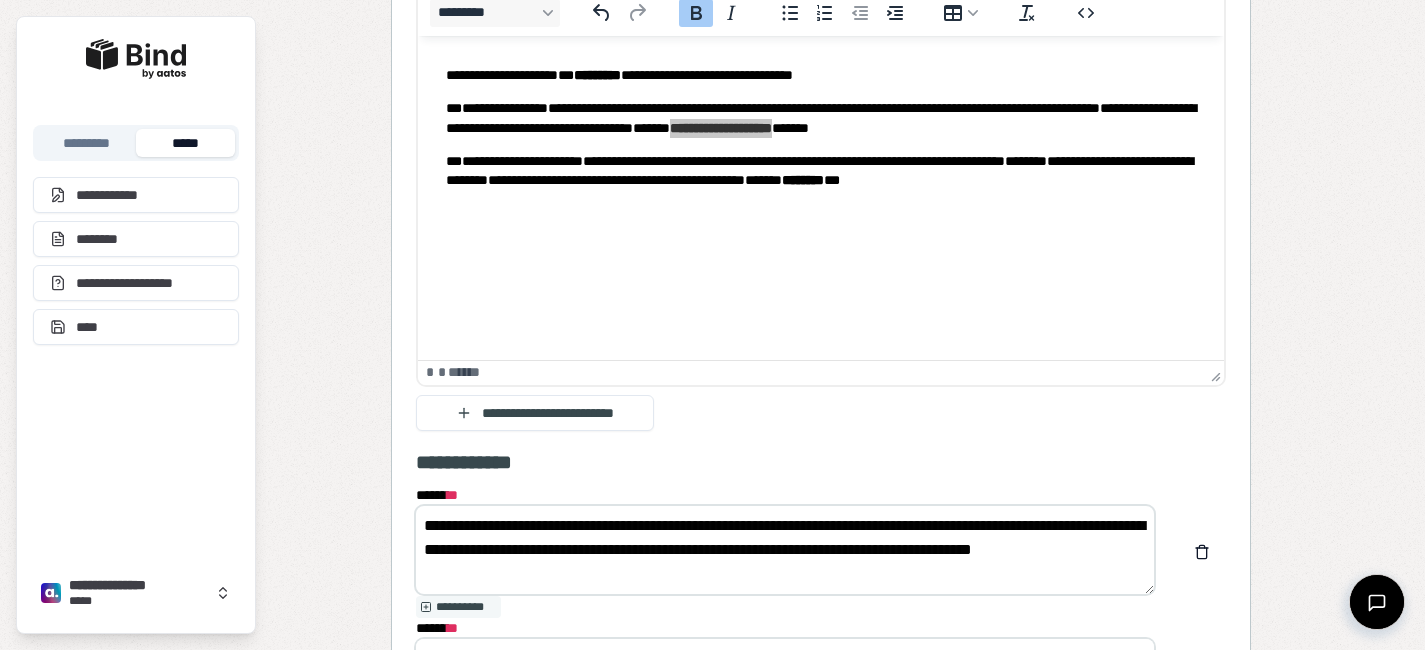 click on "**********" at bounding box center (785, 550) 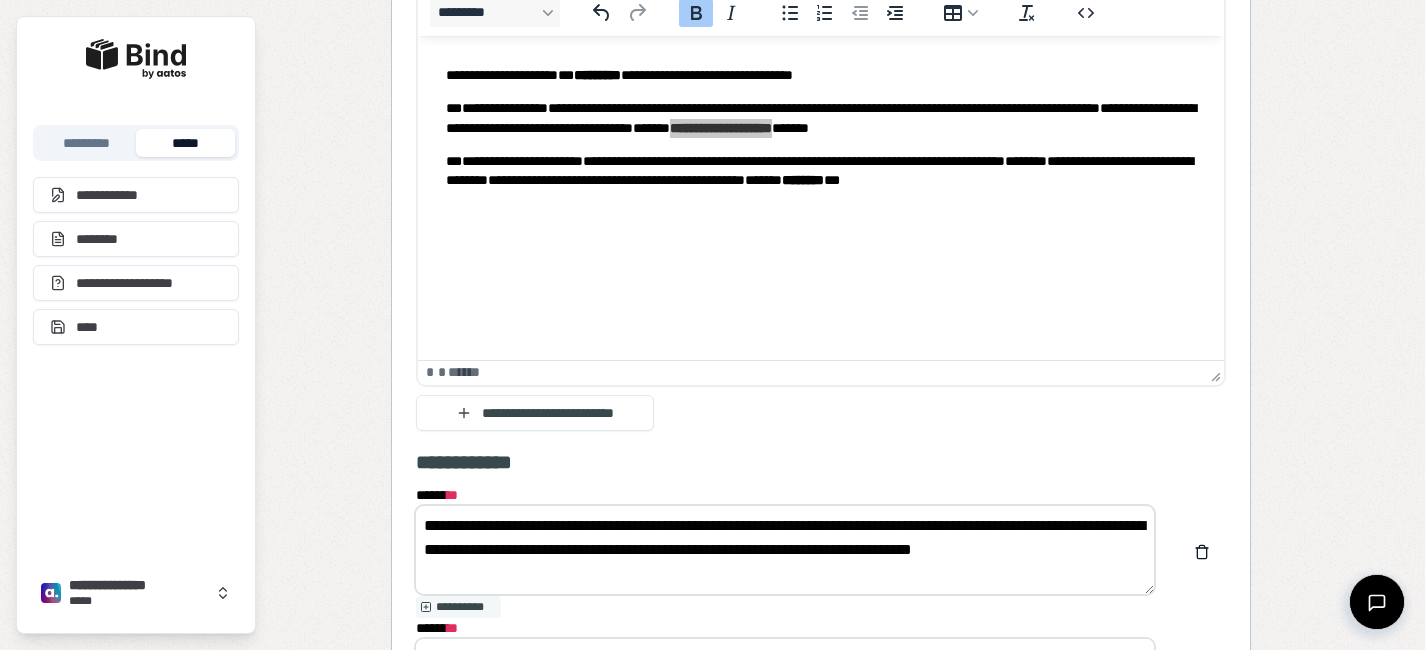 drag, startPoint x: 704, startPoint y: 525, endPoint x: 640, endPoint y: 525, distance: 64 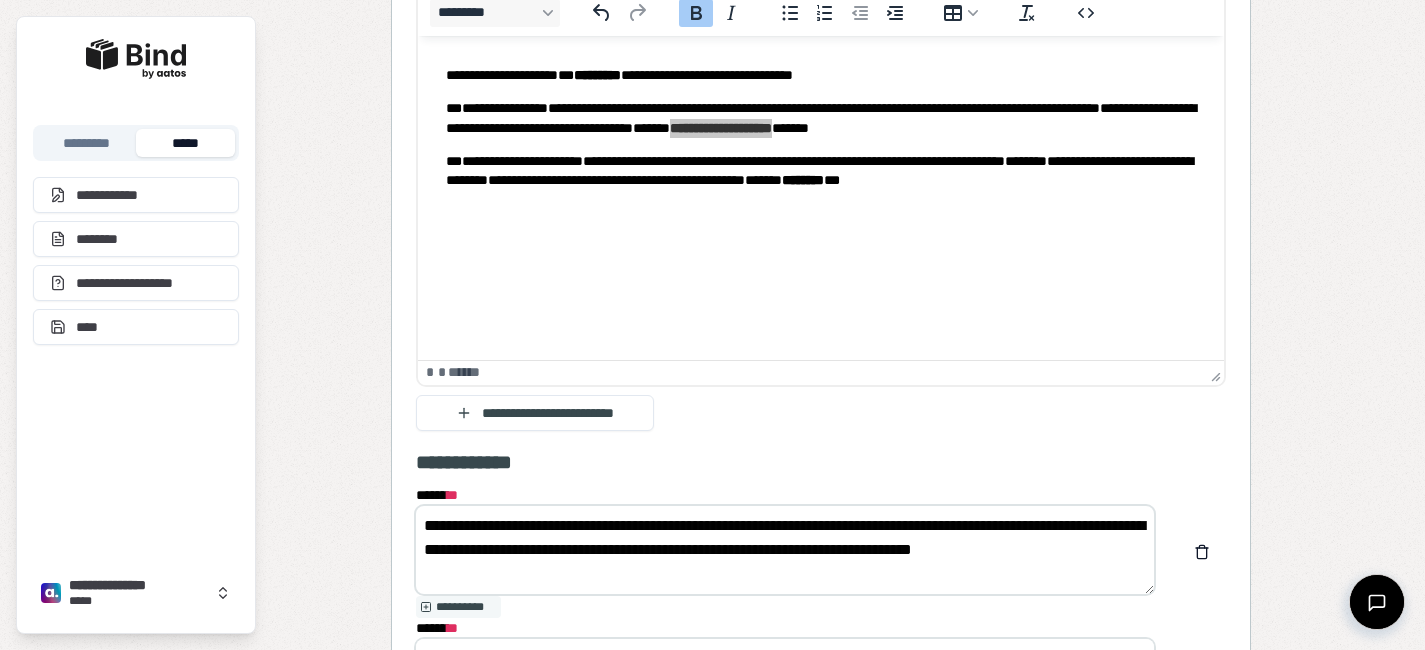 click on "**********" at bounding box center (785, 550) 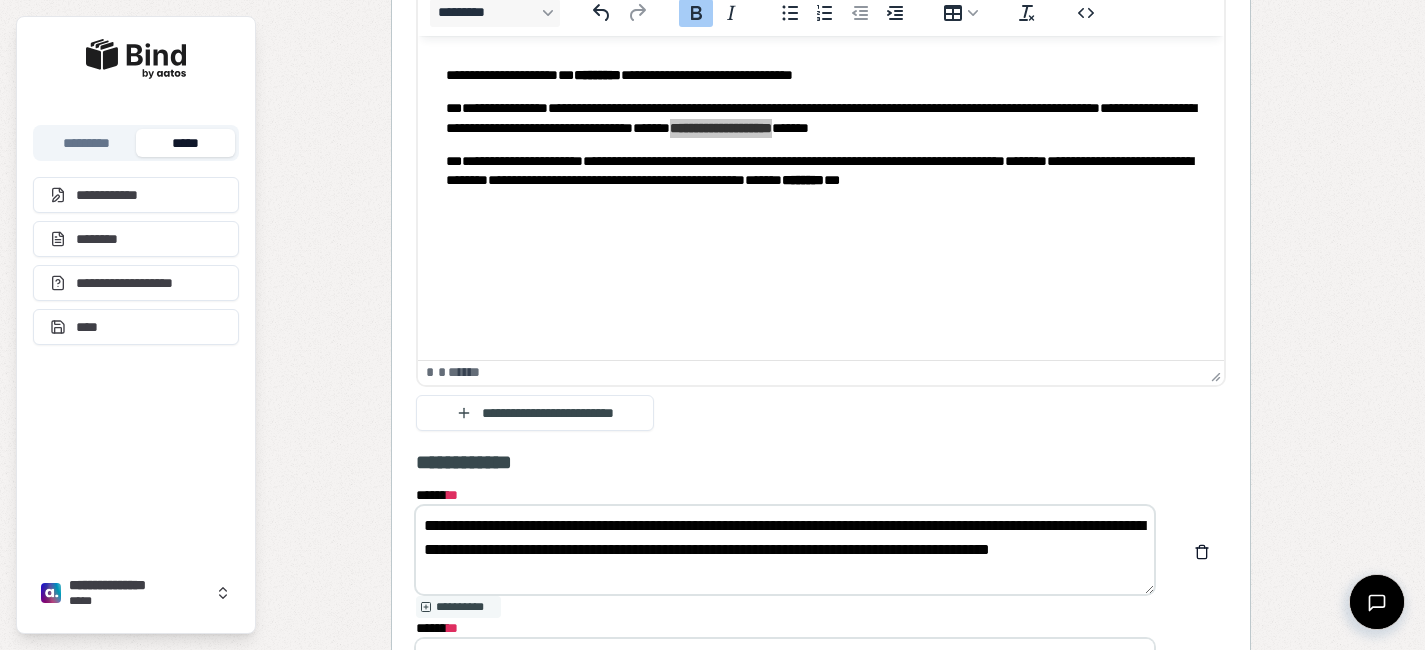 scroll, scrollTop: 1591, scrollLeft: 0, axis: vertical 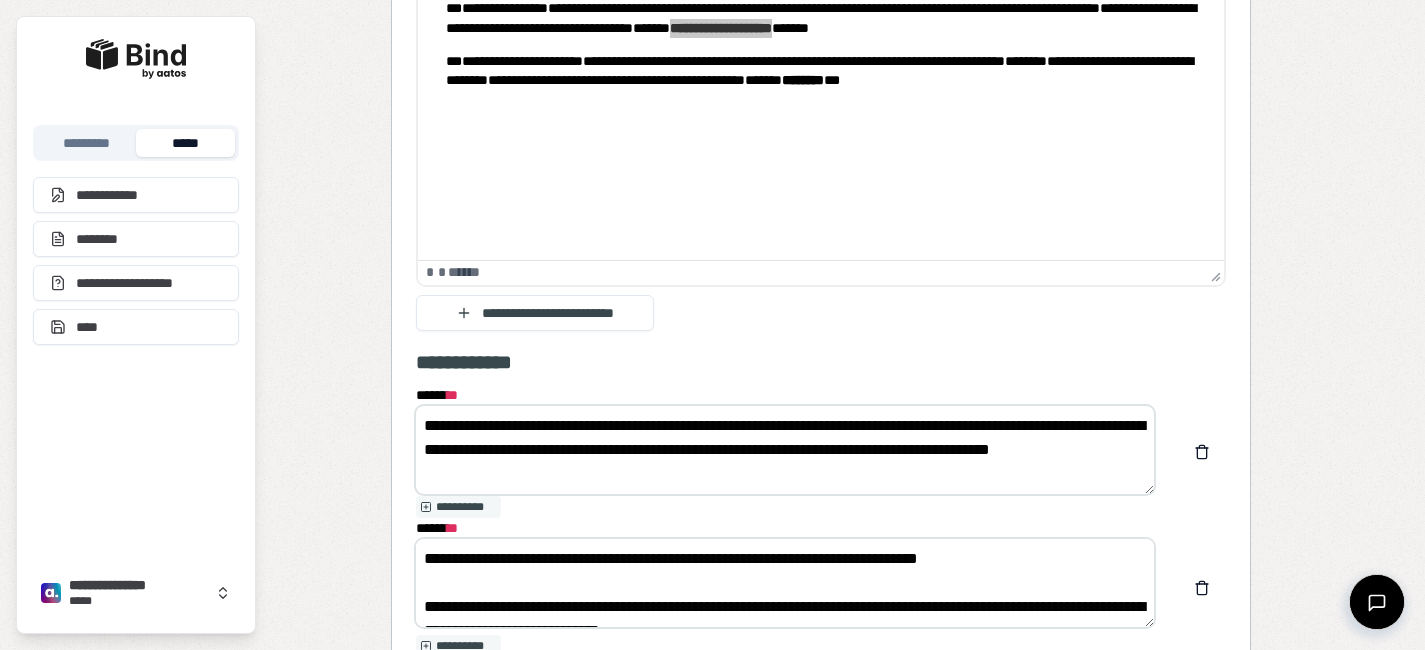 drag, startPoint x: 798, startPoint y: 424, endPoint x: 1119, endPoint y: 430, distance: 321.05606 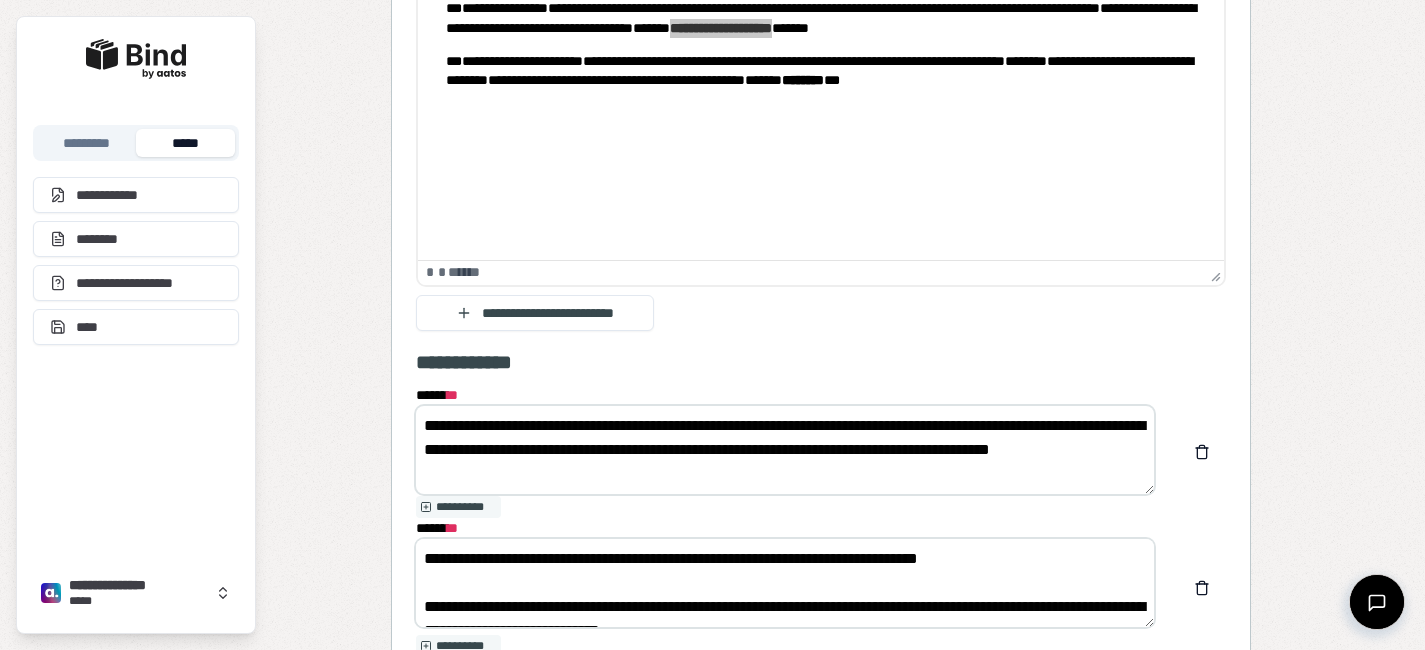 click on "**********" at bounding box center [785, 450] 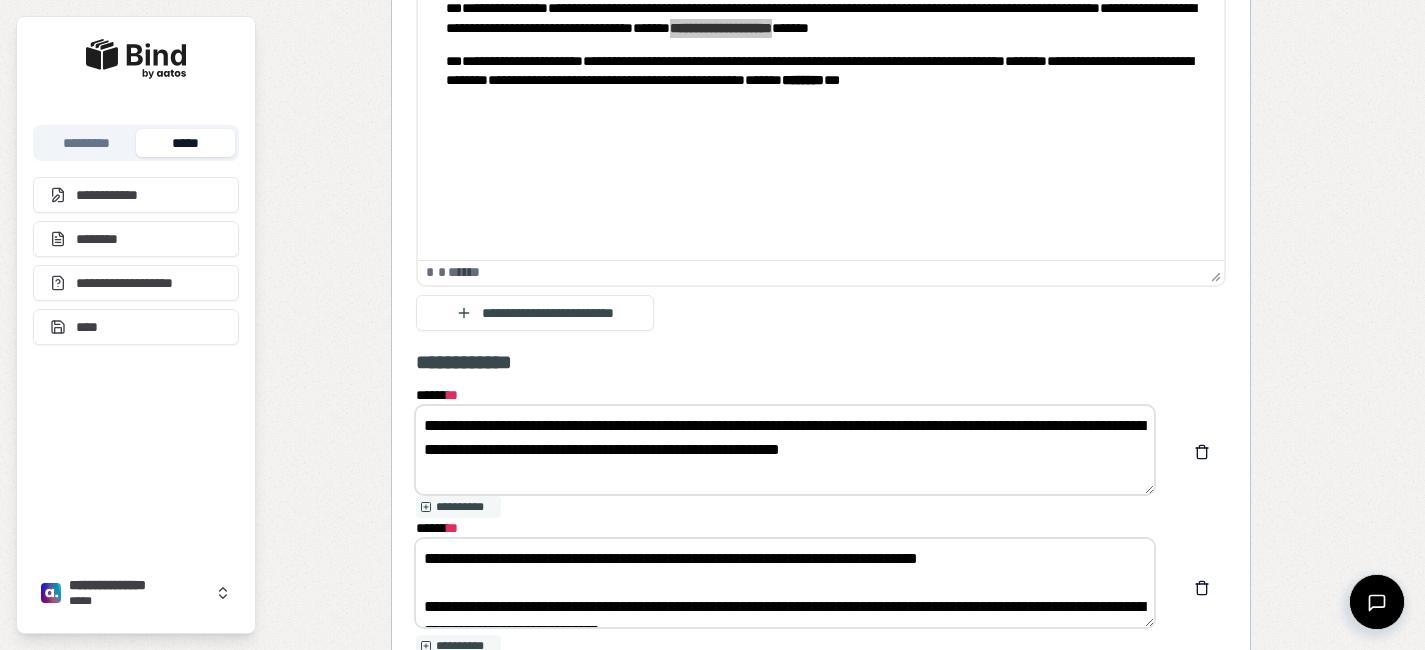 click on "**********" at bounding box center (785, 450) 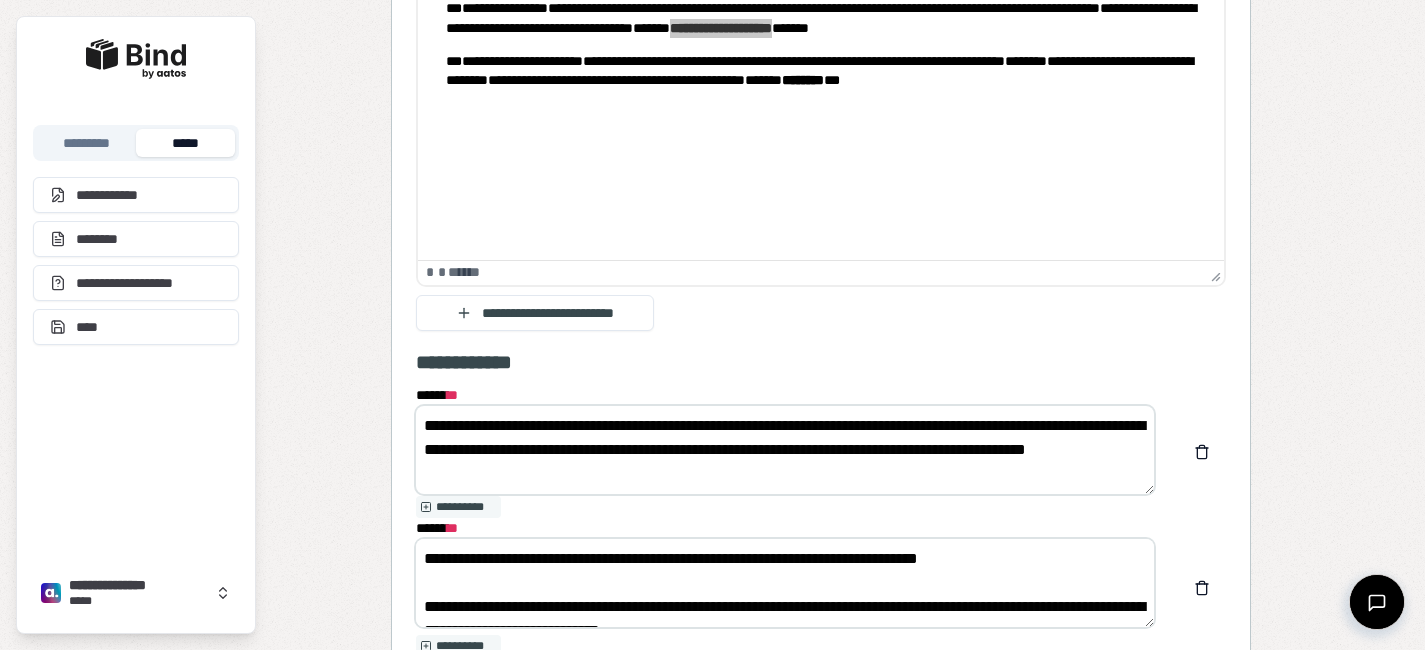 drag, startPoint x: 1074, startPoint y: 428, endPoint x: 1128, endPoint y: 439, distance: 55.108982 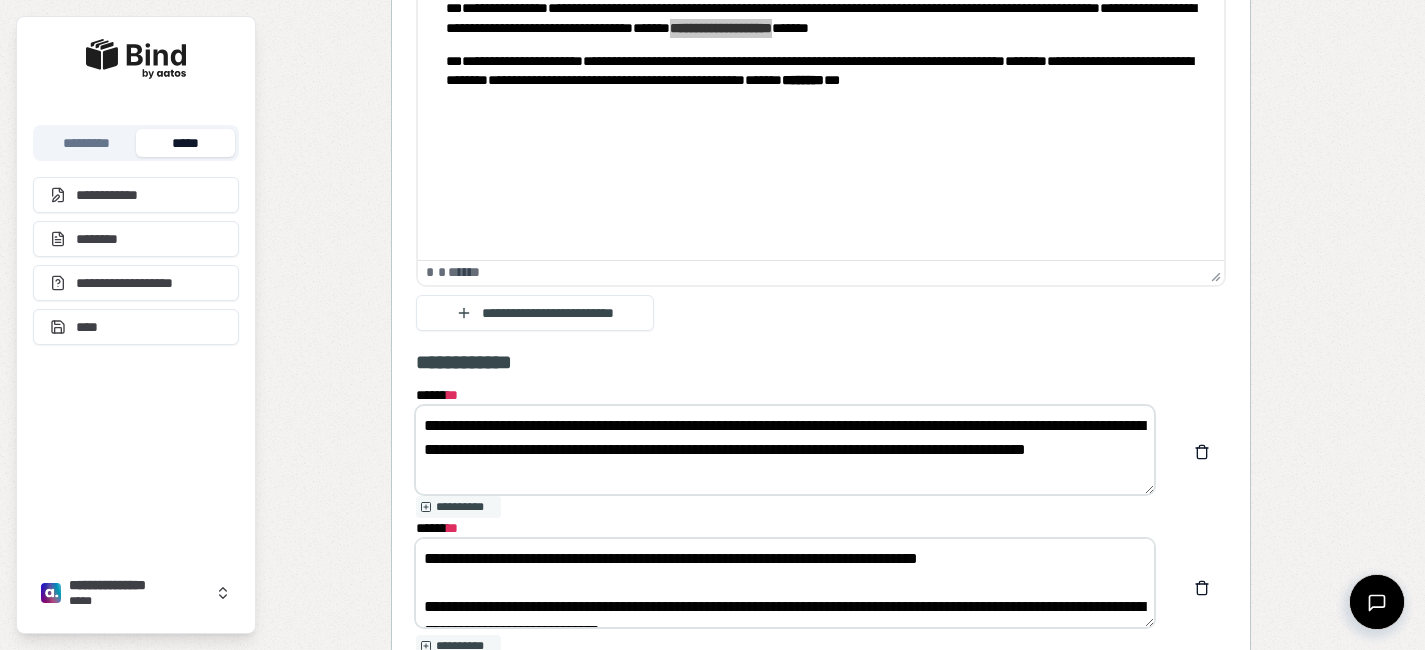 click on "**********" at bounding box center (785, 450) 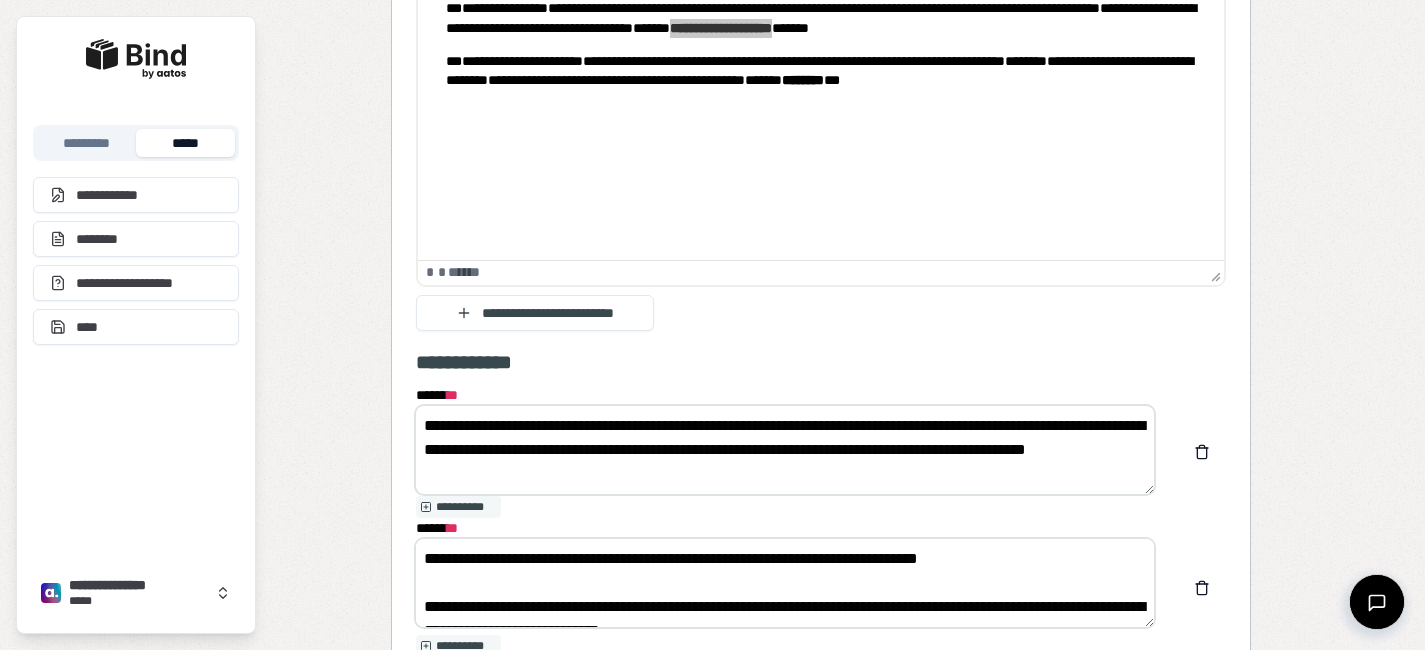 drag, startPoint x: 1139, startPoint y: 422, endPoint x: 1067, endPoint y: 422, distance: 72 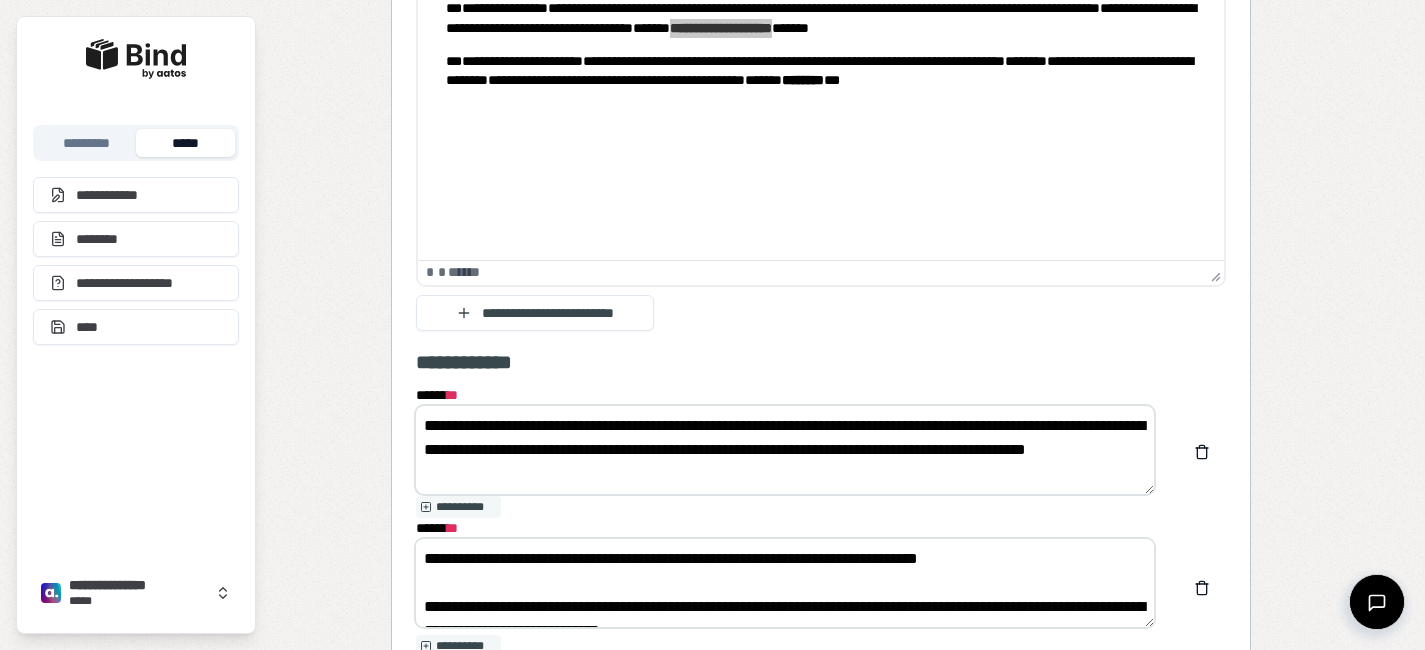 click on "**********" at bounding box center (785, 450) 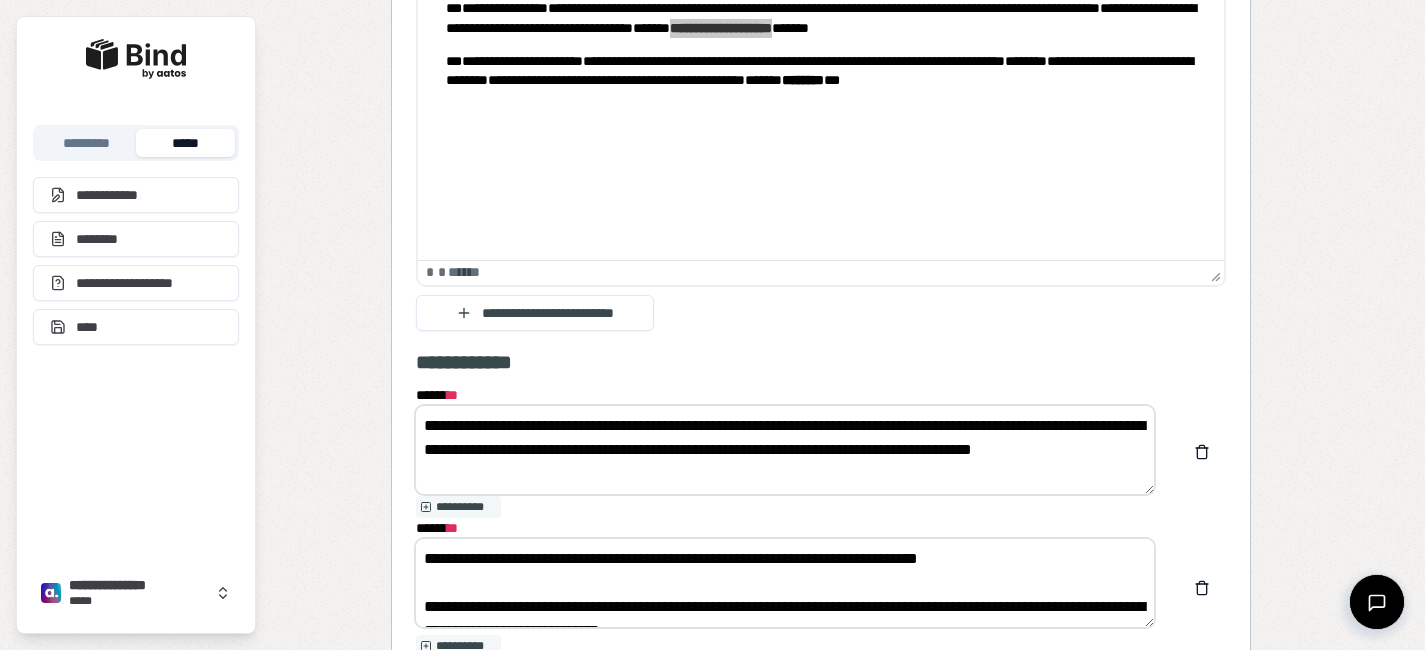 click on "**********" at bounding box center [785, 583] 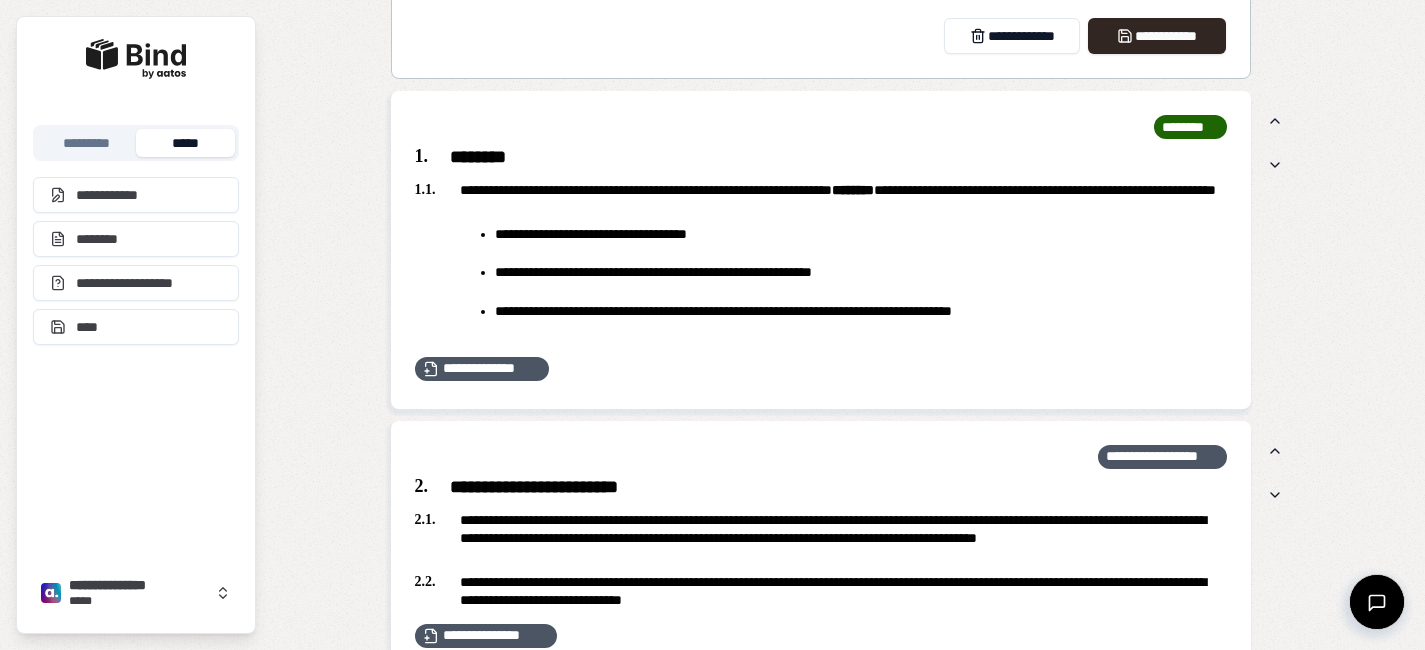 drag, startPoint x: 421, startPoint y: 558, endPoint x: 601, endPoint y: 677, distance: 215.77998 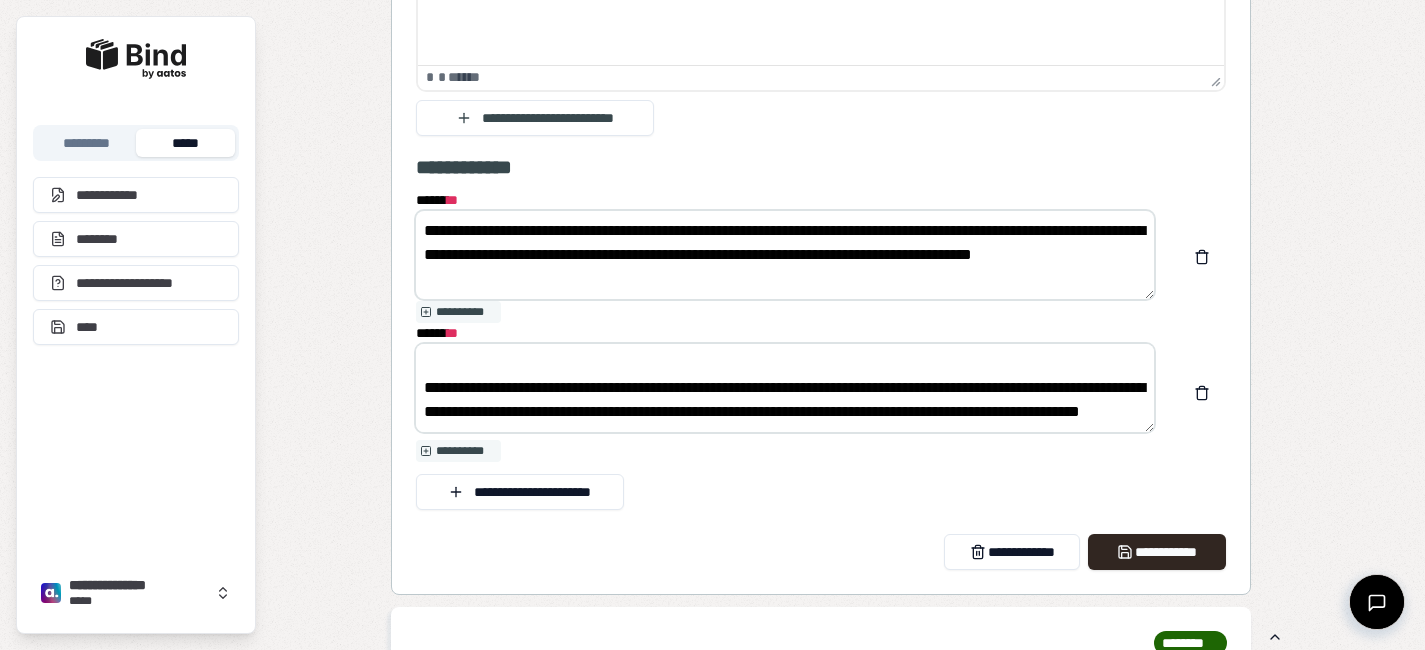 scroll, scrollTop: 1722, scrollLeft: 0, axis: vertical 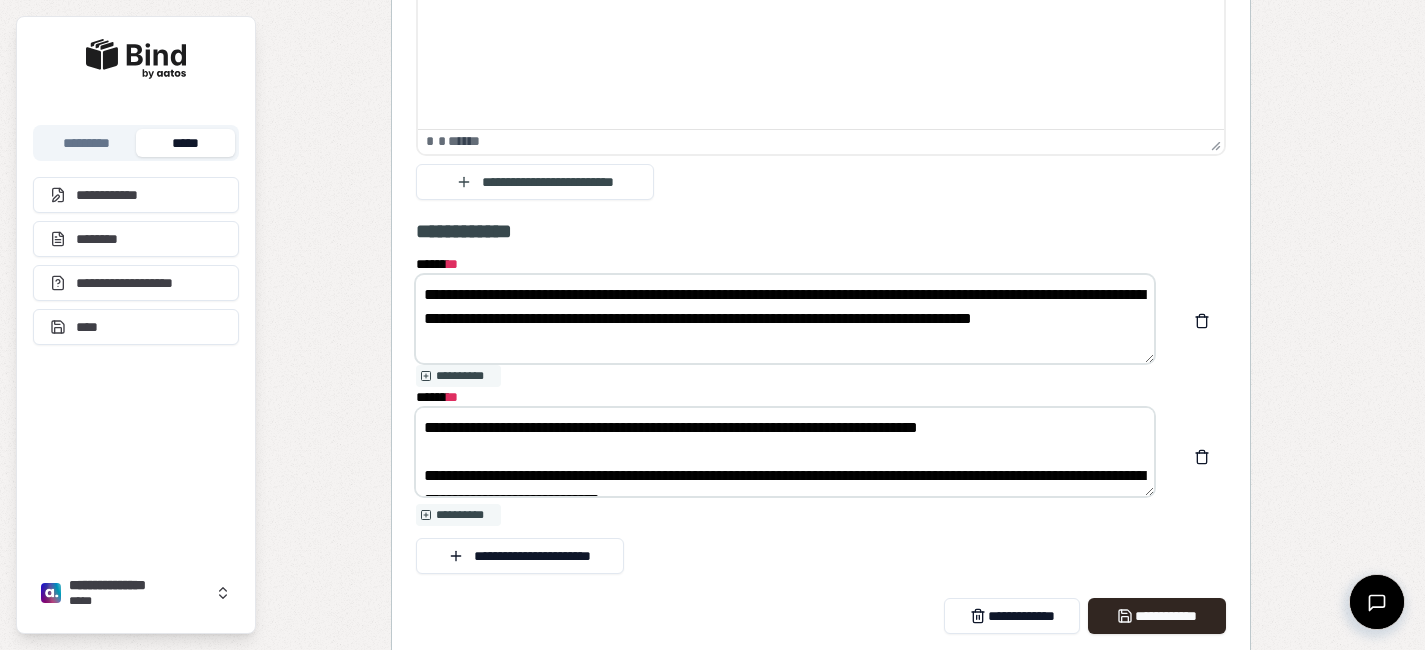 drag, startPoint x: 423, startPoint y: 291, endPoint x: 572, endPoint y: 406, distance: 188.21796 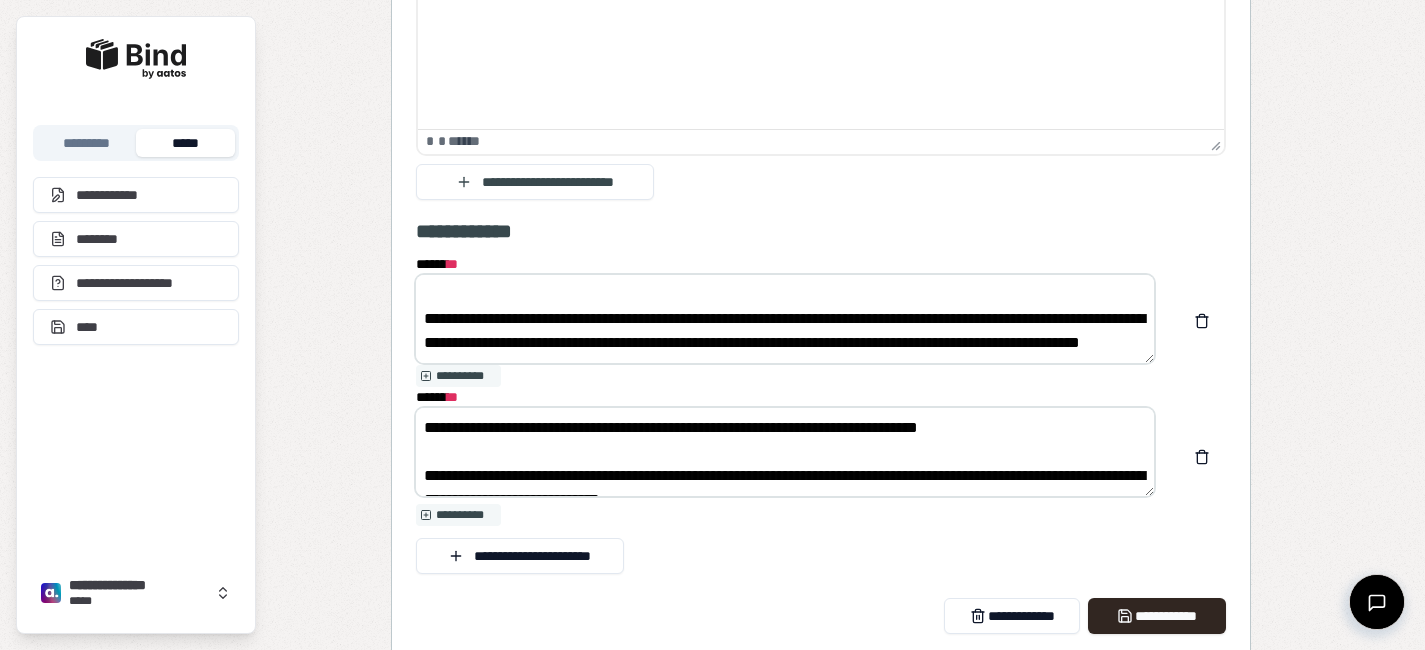 scroll, scrollTop: 0, scrollLeft: 0, axis: both 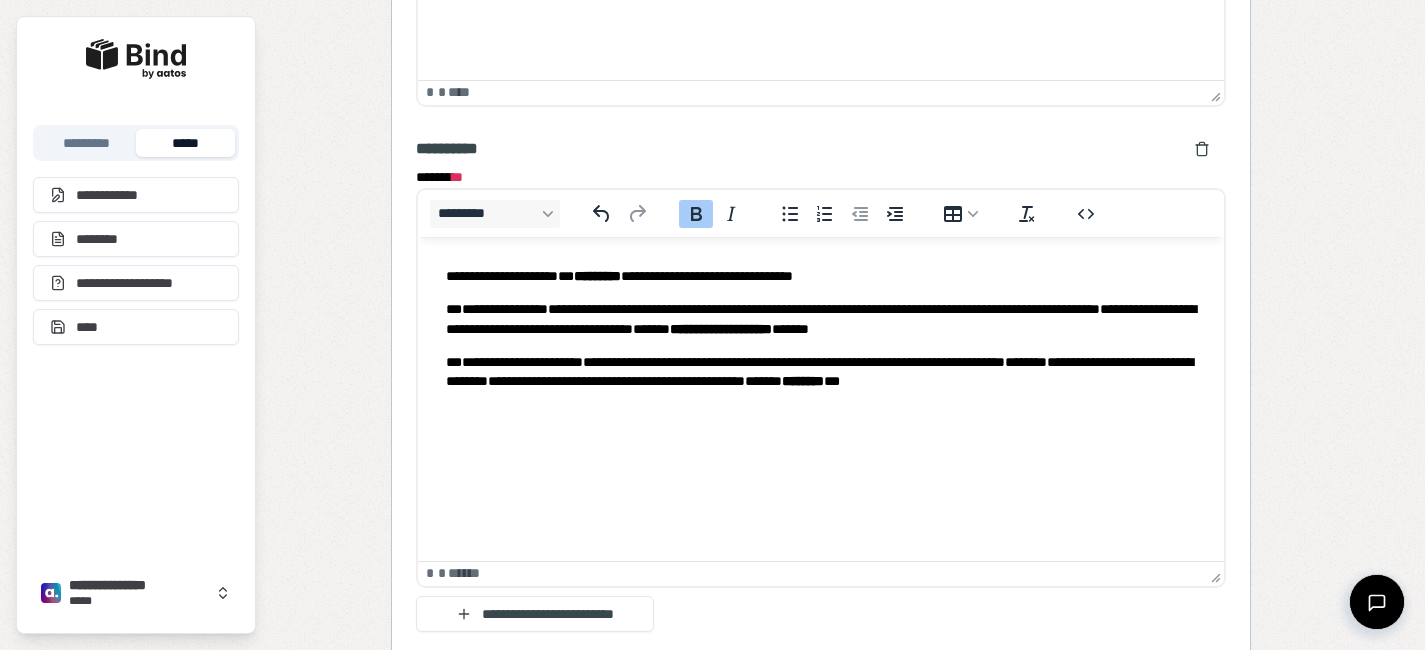 click on "**********" at bounding box center (615, 381) 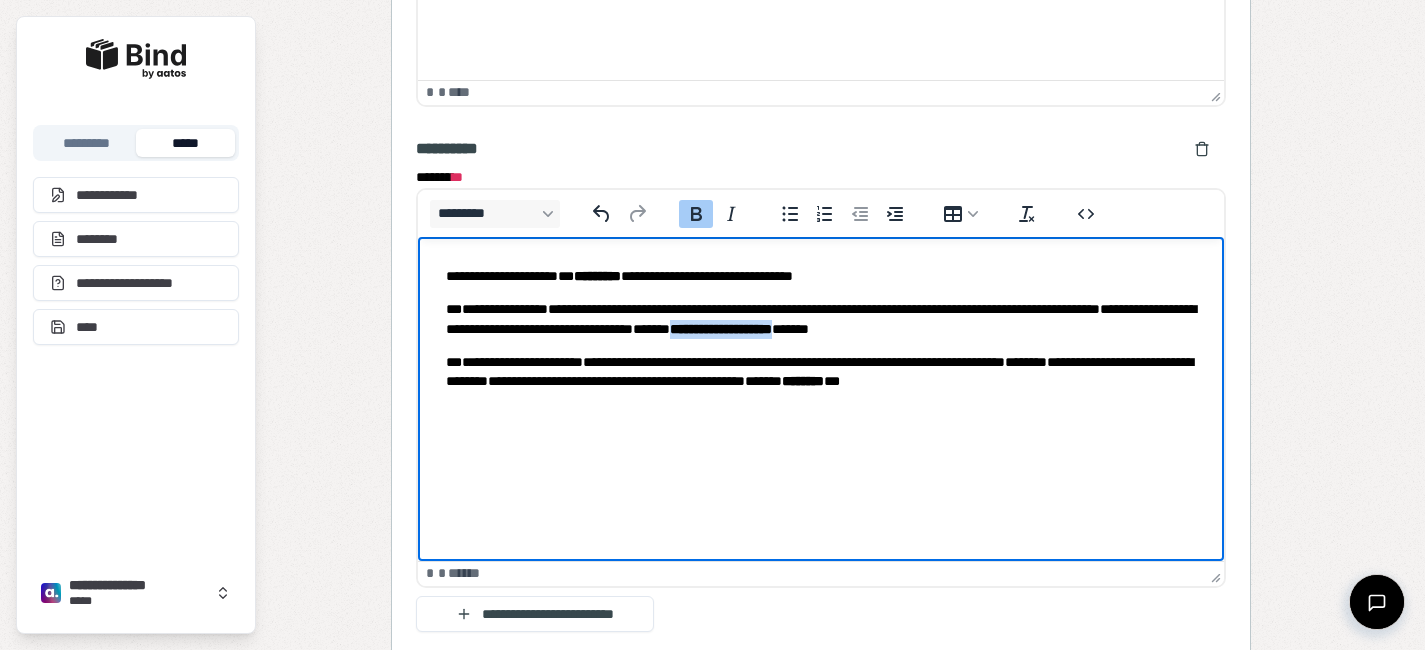 drag, startPoint x: 1076, startPoint y: 327, endPoint x: 941, endPoint y: 324, distance: 135.03333 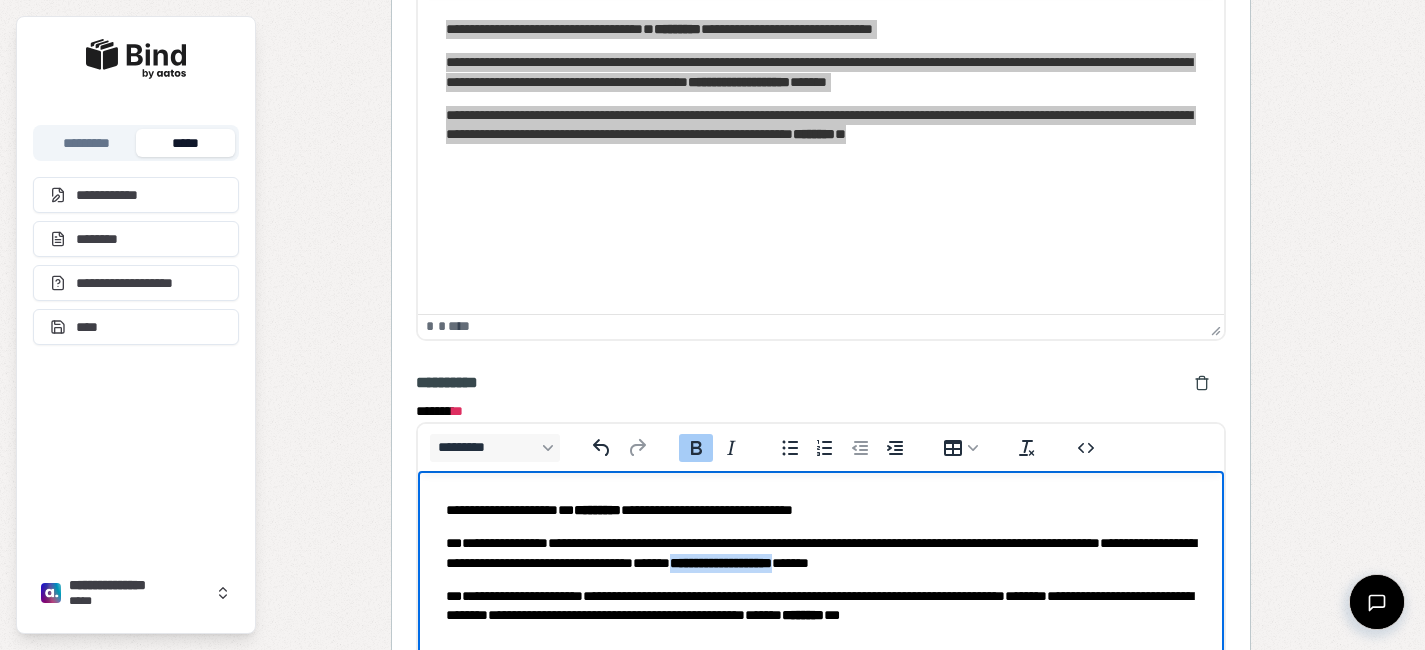 scroll, scrollTop: 1054, scrollLeft: 0, axis: vertical 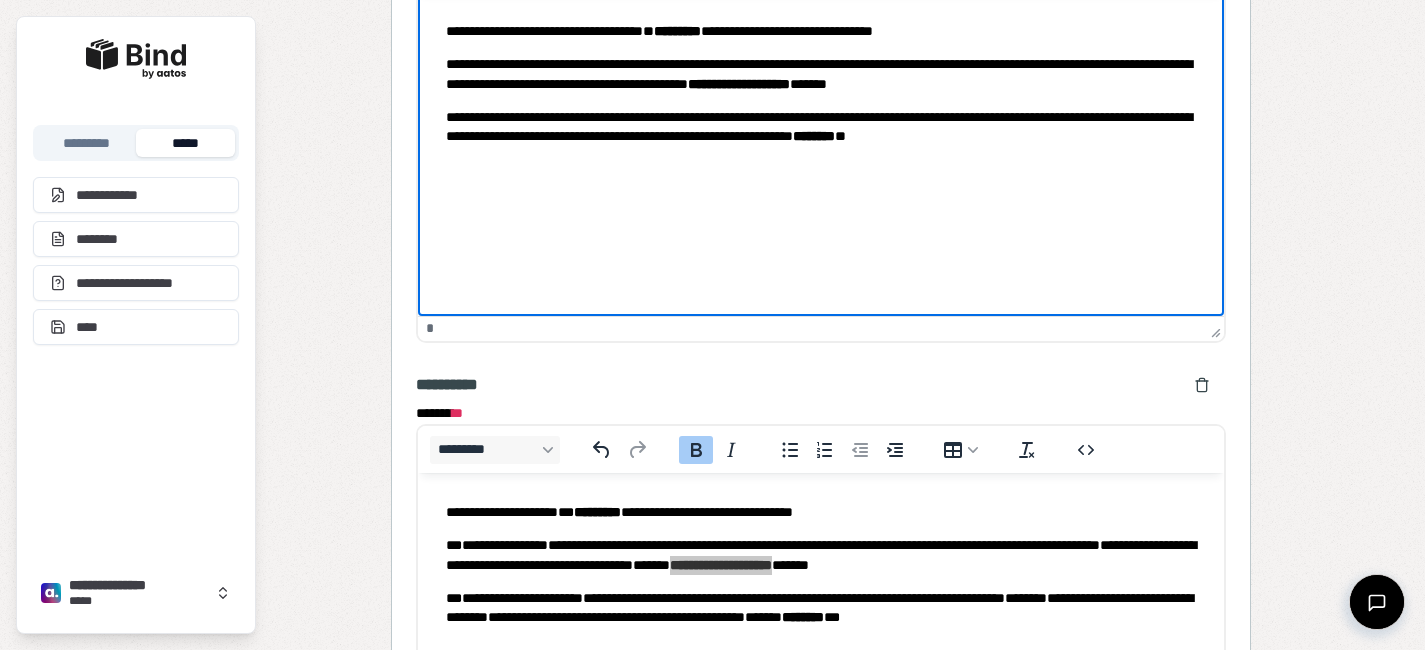 click on "**********" at bounding box center (820, 101) 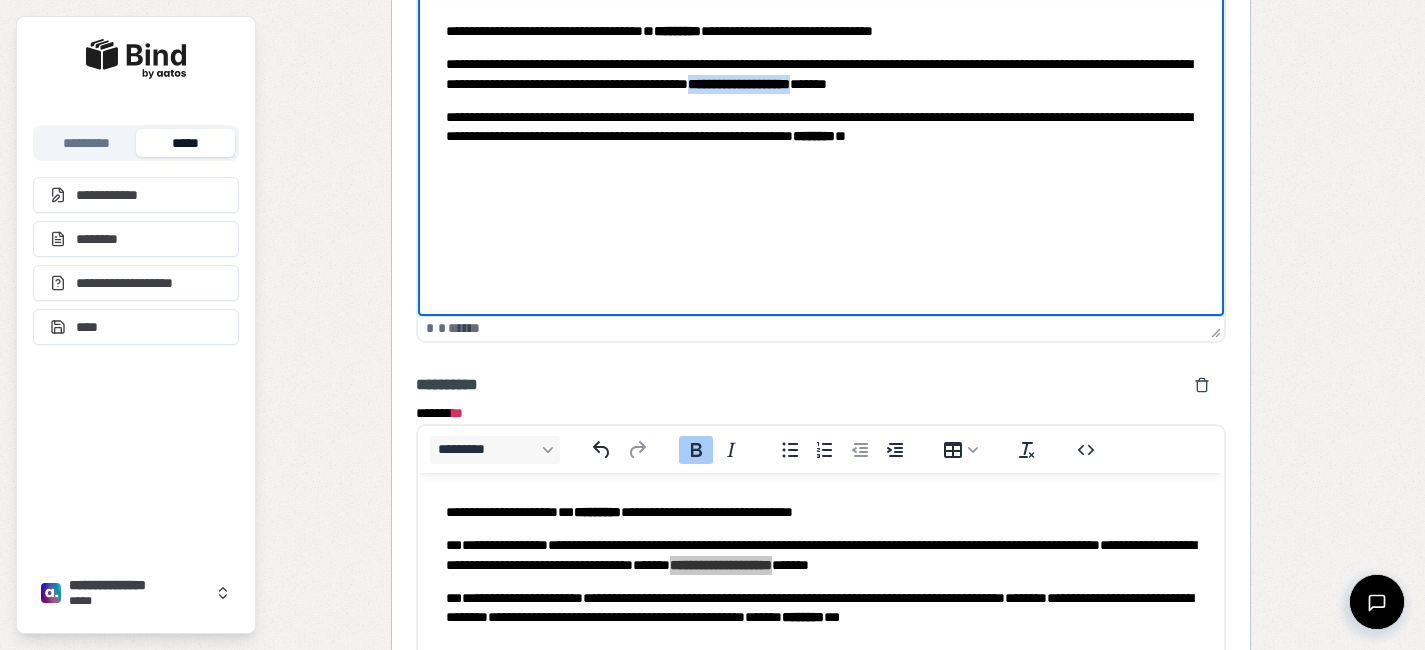 drag, startPoint x: 1062, startPoint y: 86, endPoint x: 927, endPoint y: 81, distance: 135.09256 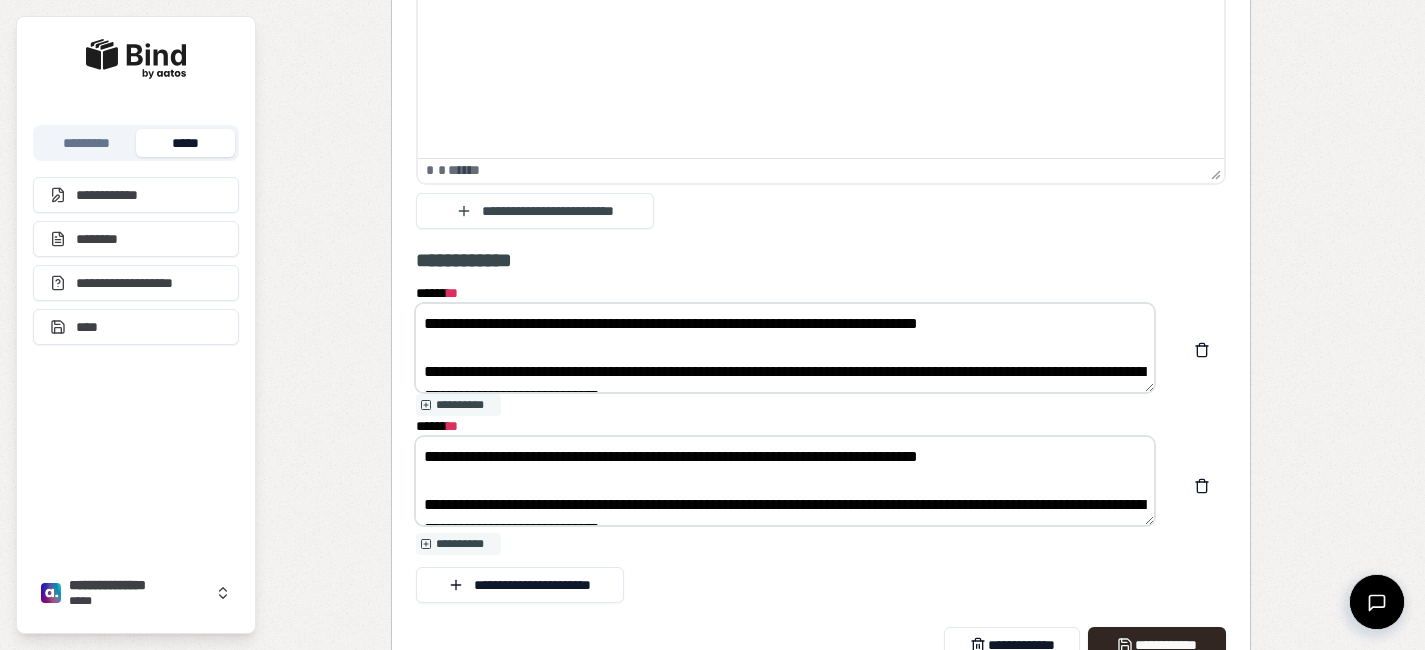 scroll, scrollTop: 1696, scrollLeft: 0, axis: vertical 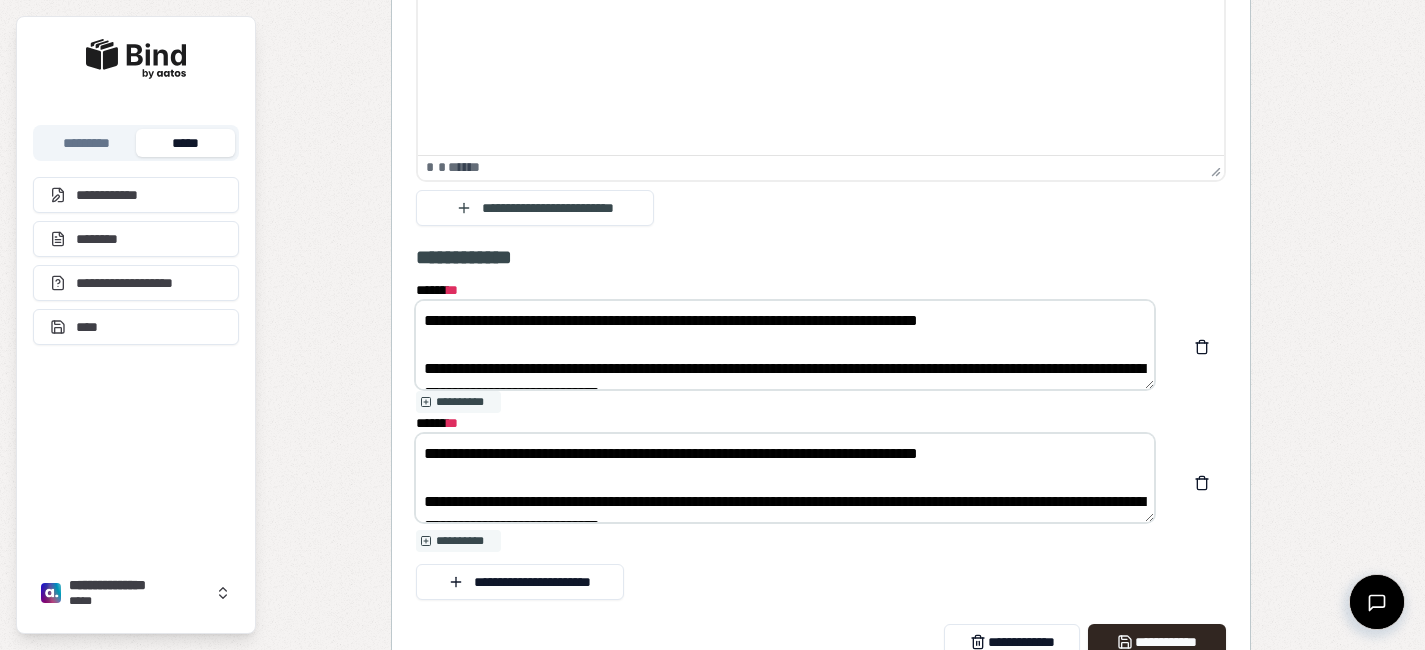 drag, startPoint x: 685, startPoint y: 317, endPoint x: 638, endPoint y: 316, distance: 47.010635 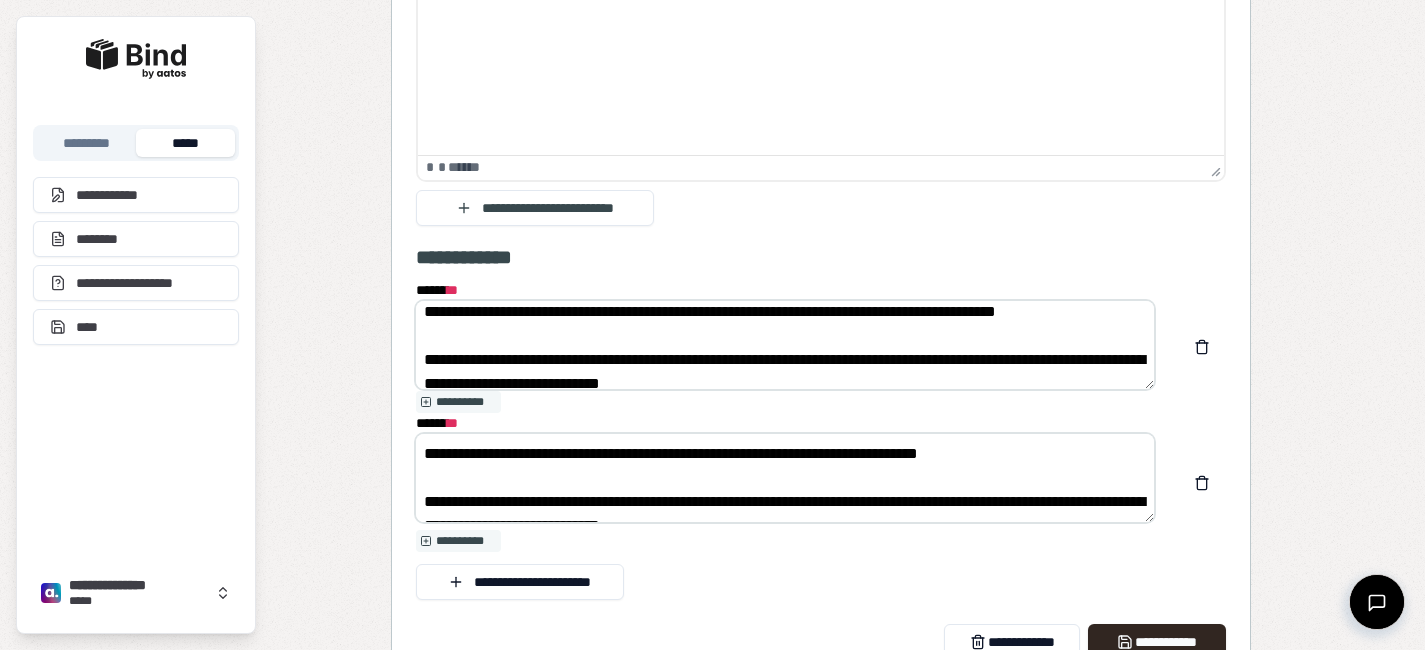 scroll, scrollTop: 13, scrollLeft: 0, axis: vertical 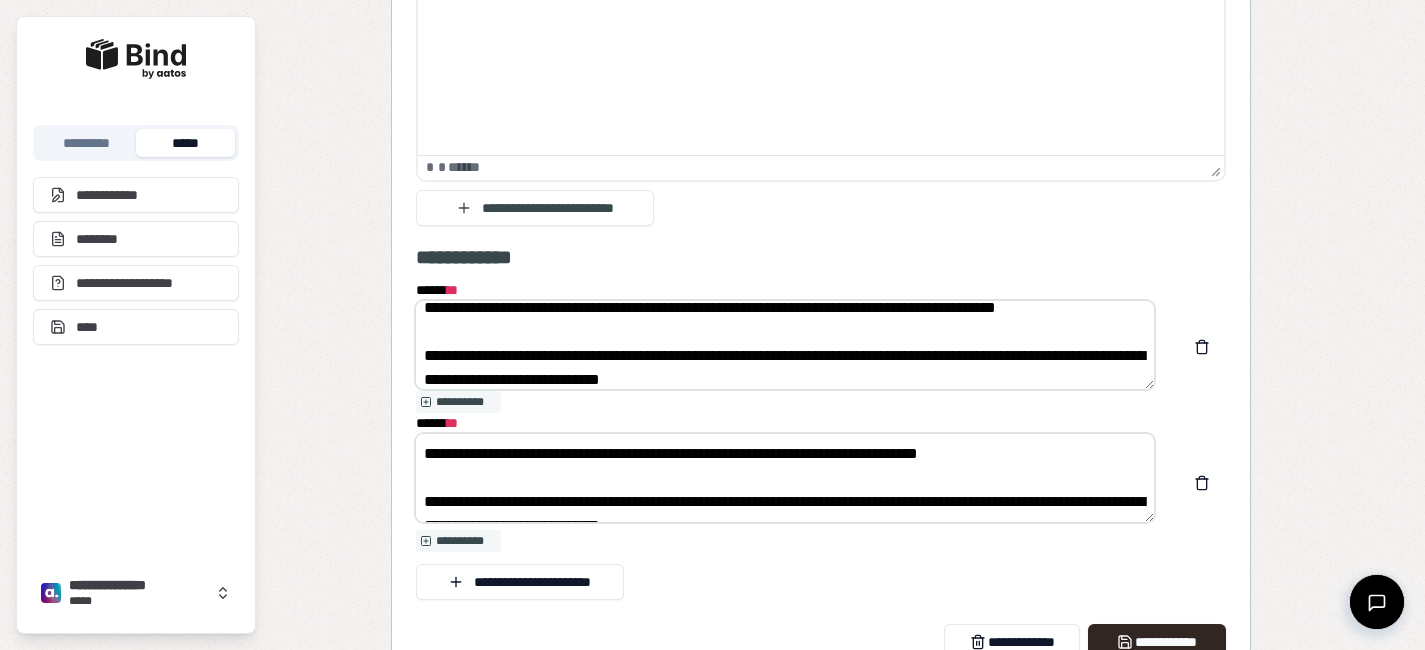 drag, startPoint x: 515, startPoint y: 356, endPoint x: 465, endPoint y: 355, distance: 50.01 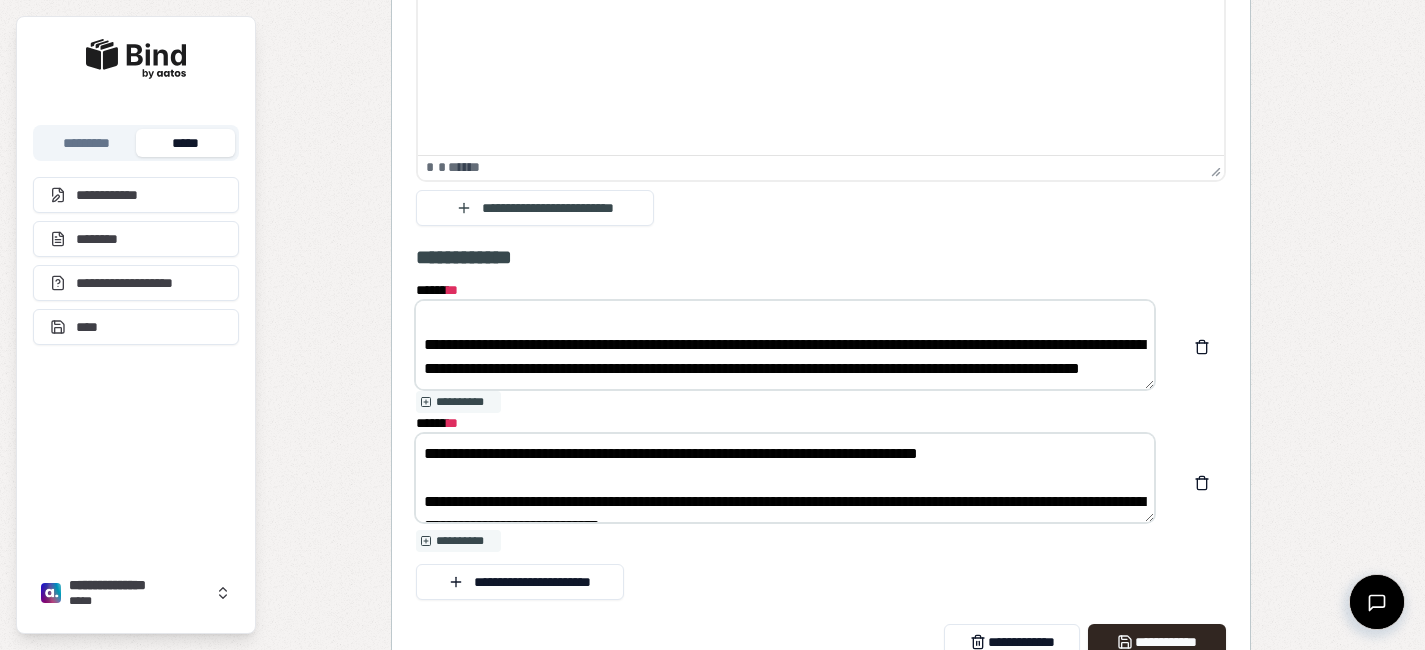 scroll, scrollTop: 120, scrollLeft: 0, axis: vertical 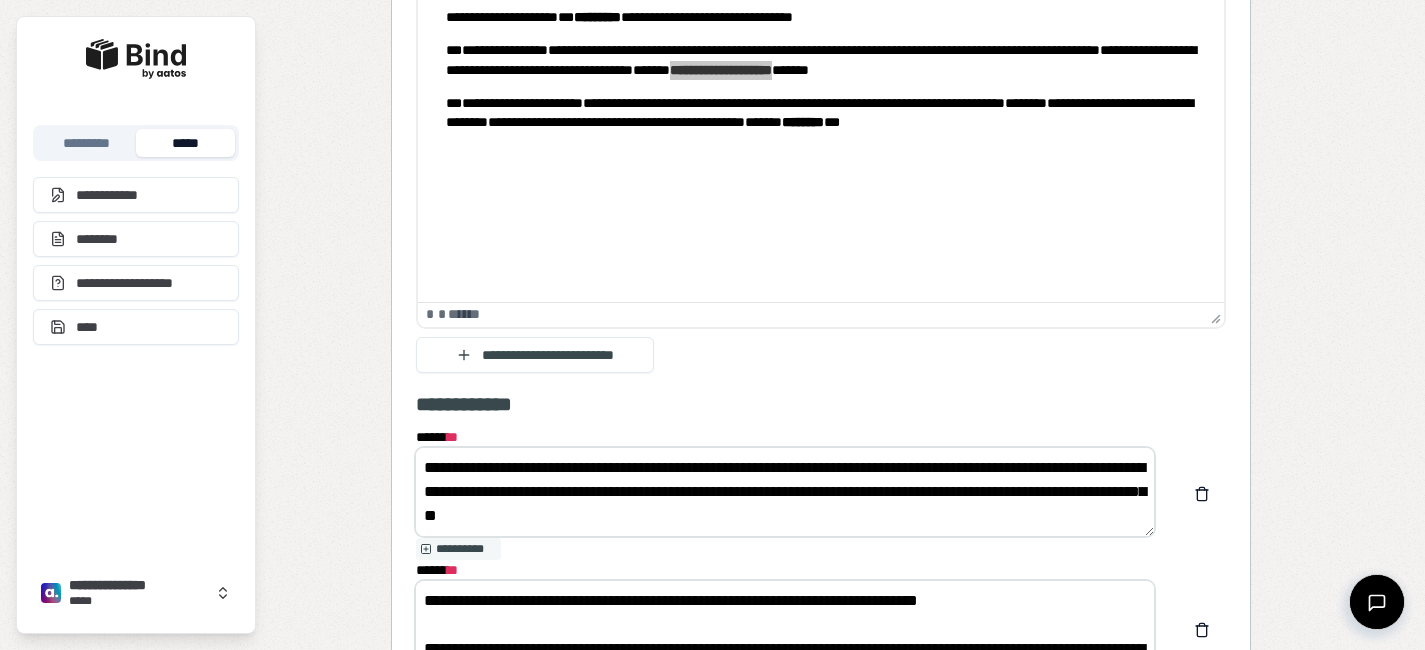 type on "**********" 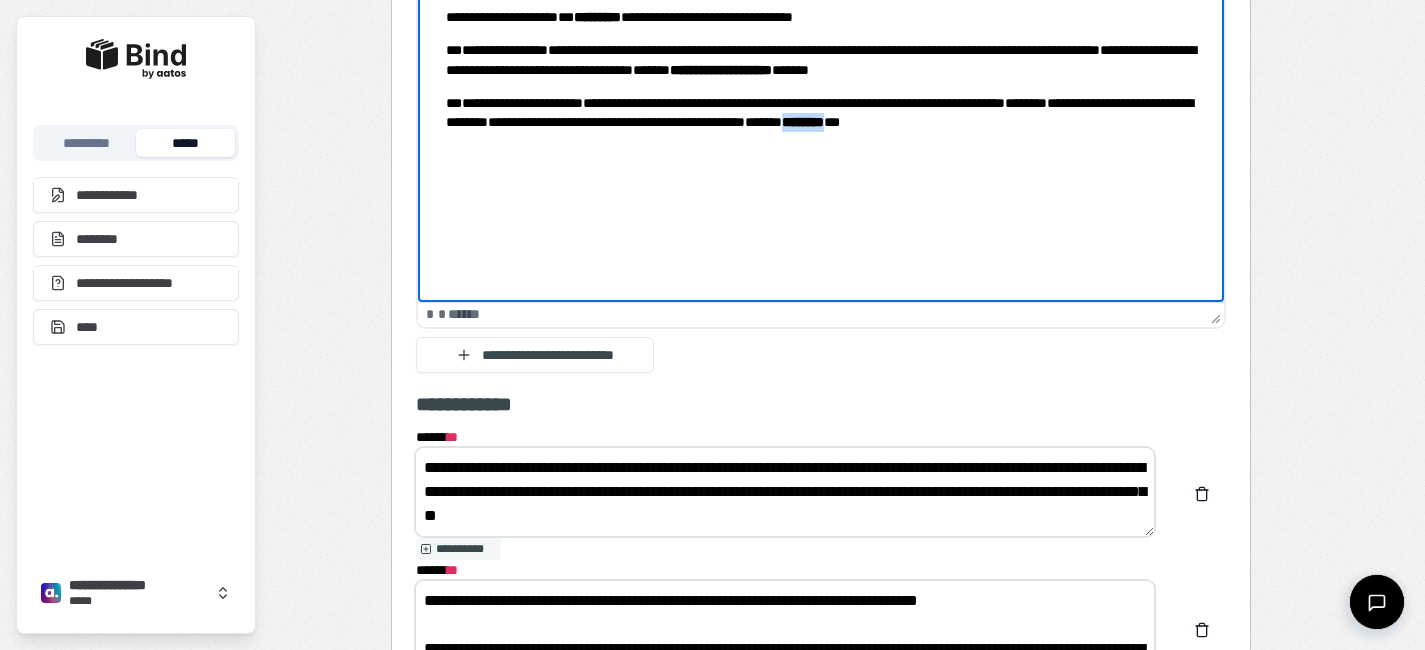 drag, startPoint x: 1152, startPoint y: 124, endPoint x: 1095, endPoint y: 121, distance: 57.07889 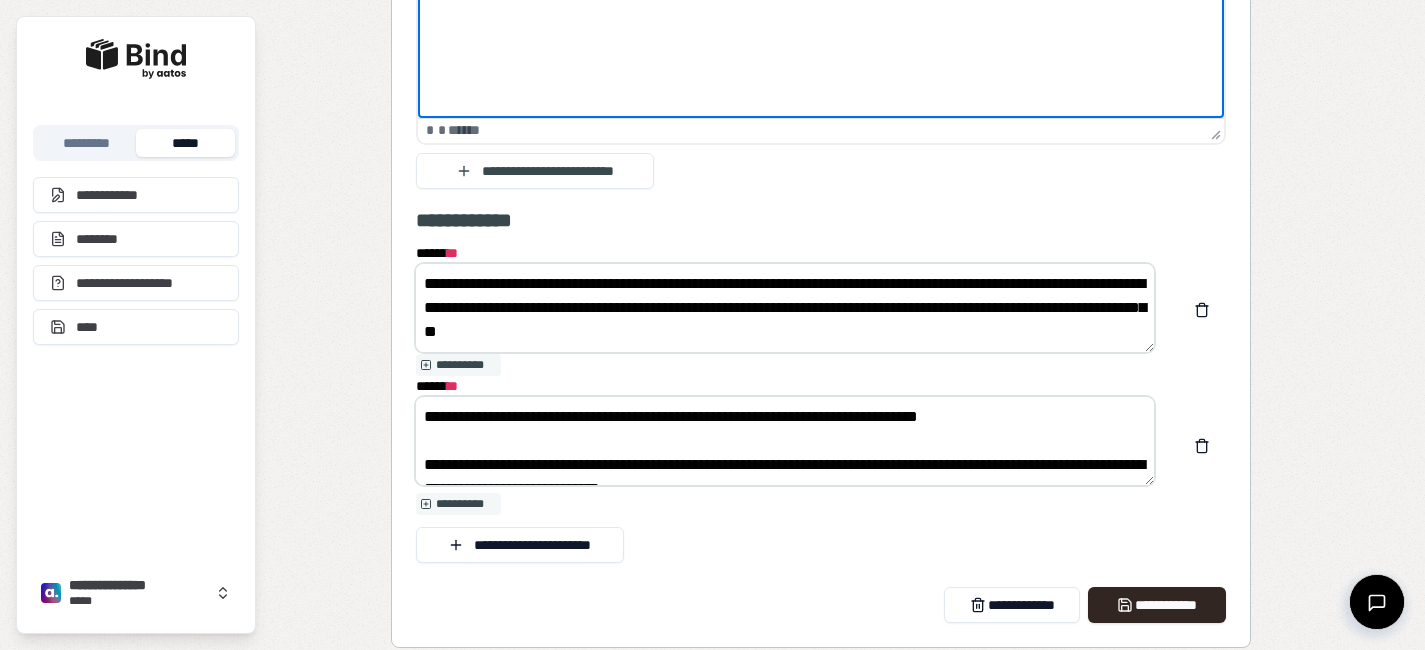 scroll, scrollTop: 1756, scrollLeft: 0, axis: vertical 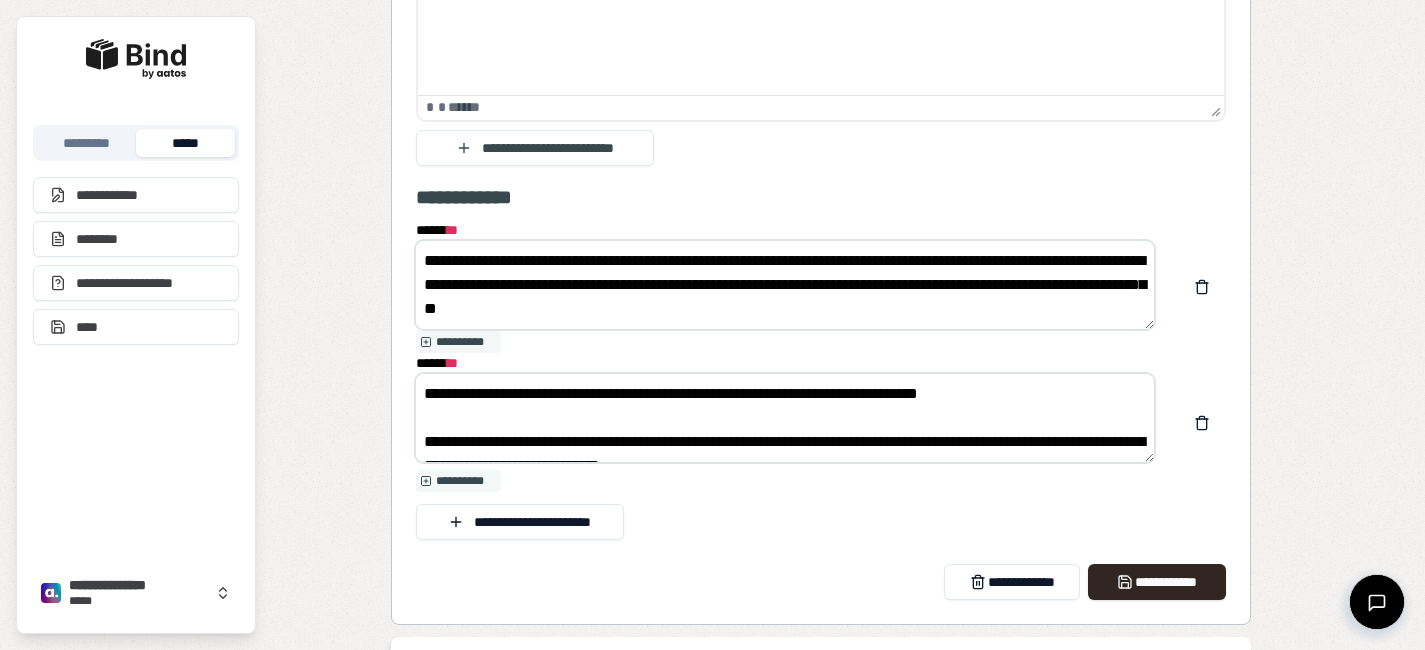 drag, startPoint x: 684, startPoint y: 394, endPoint x: 637, endPoint y: 393, distance: 47.010635 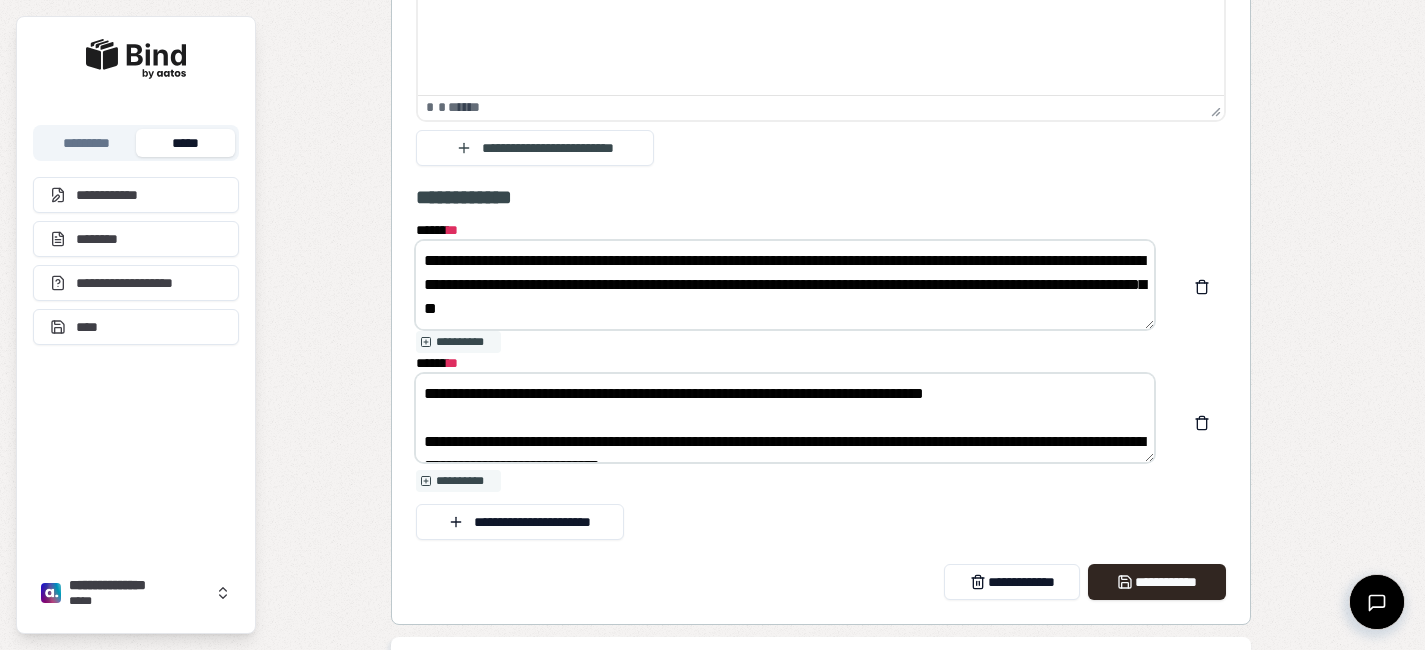 drag, startPoint x: 516, startPoint y: 445, endPoint x: 467, endPoint y: 443, distance: 49.0408 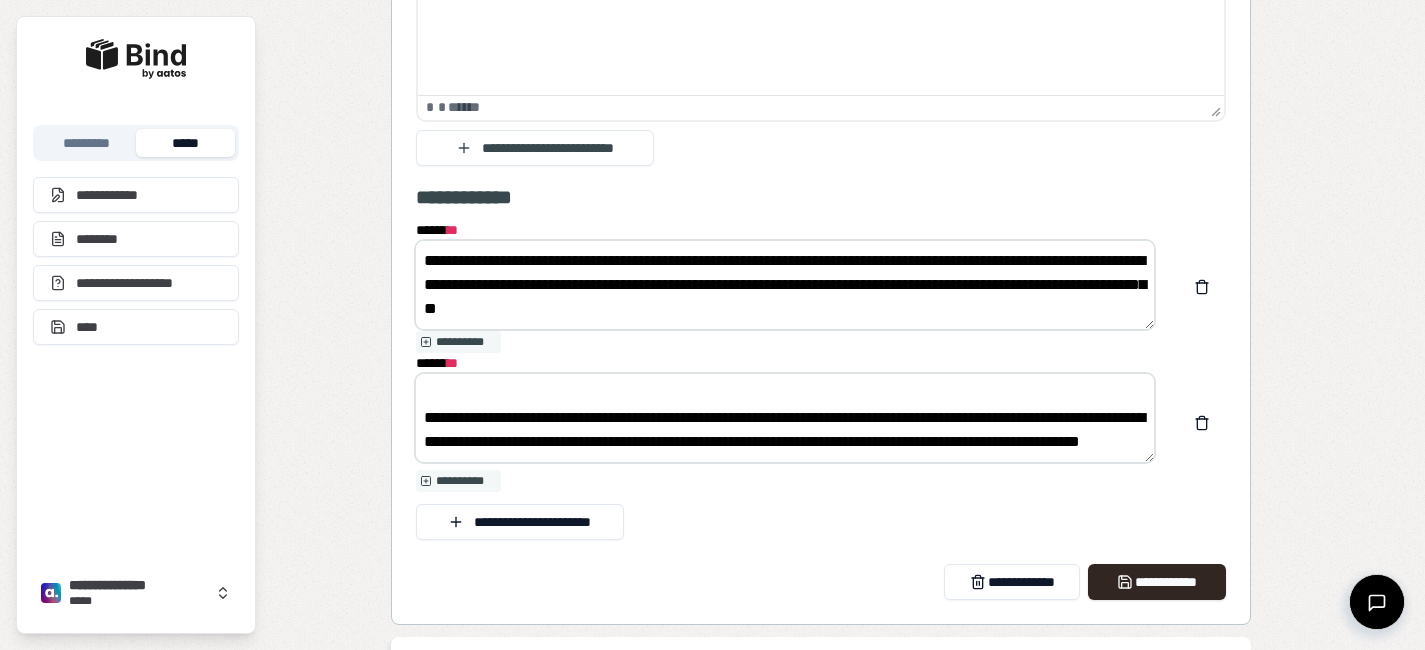 scroll, scrollTop: 104, scrollLeft: 0, axis: vertical 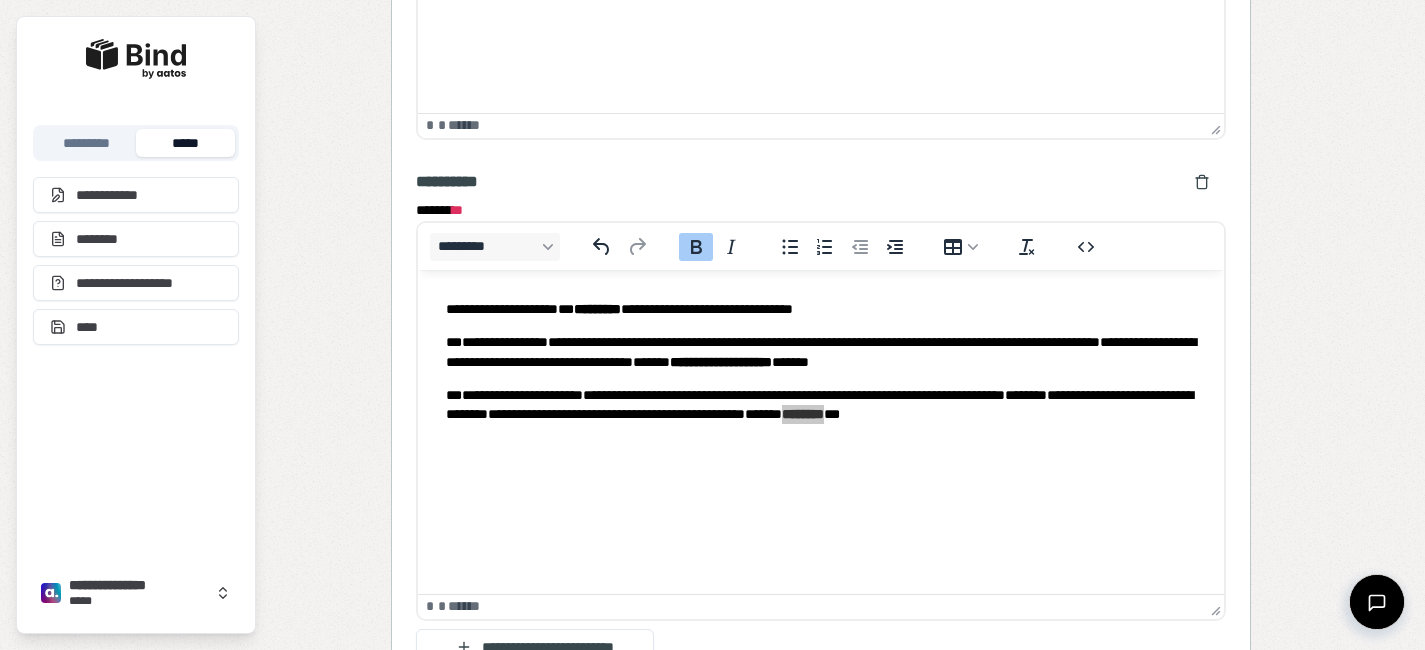 type on "**********" 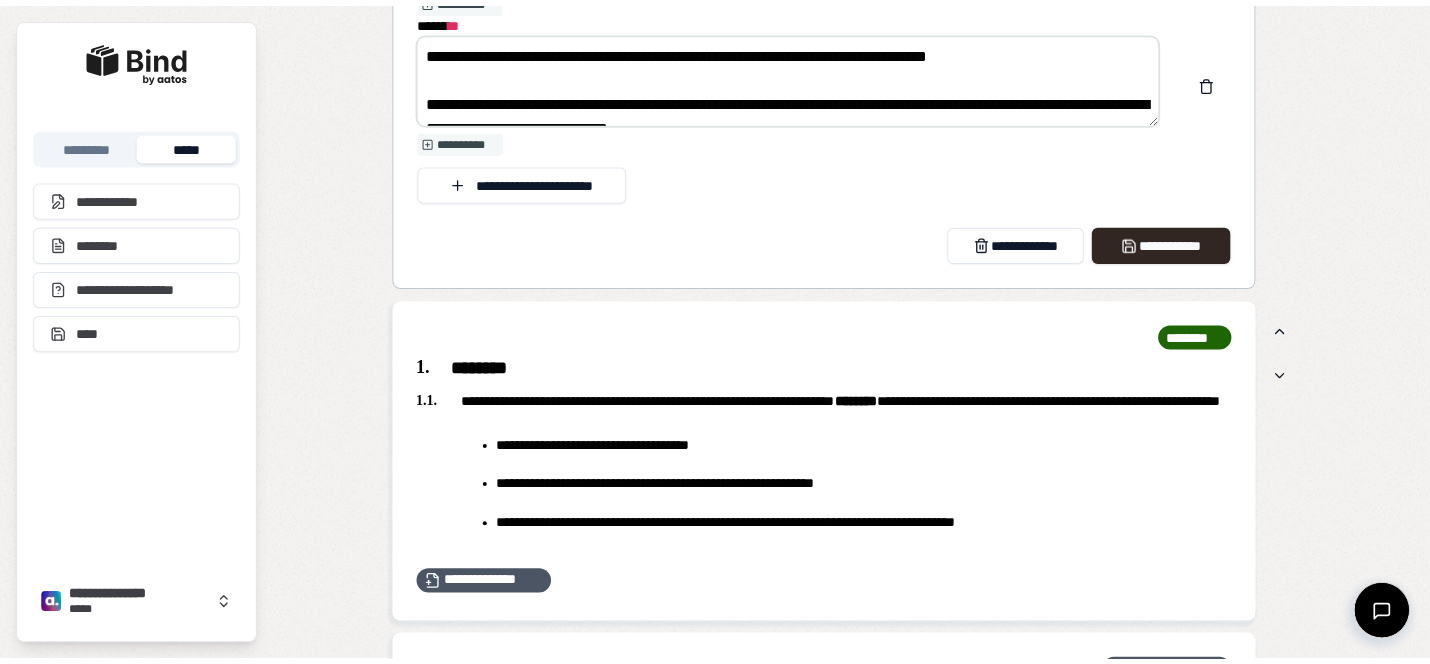 scroll, scrollTop: 2184, scrollLeft: 0, axis: vertical 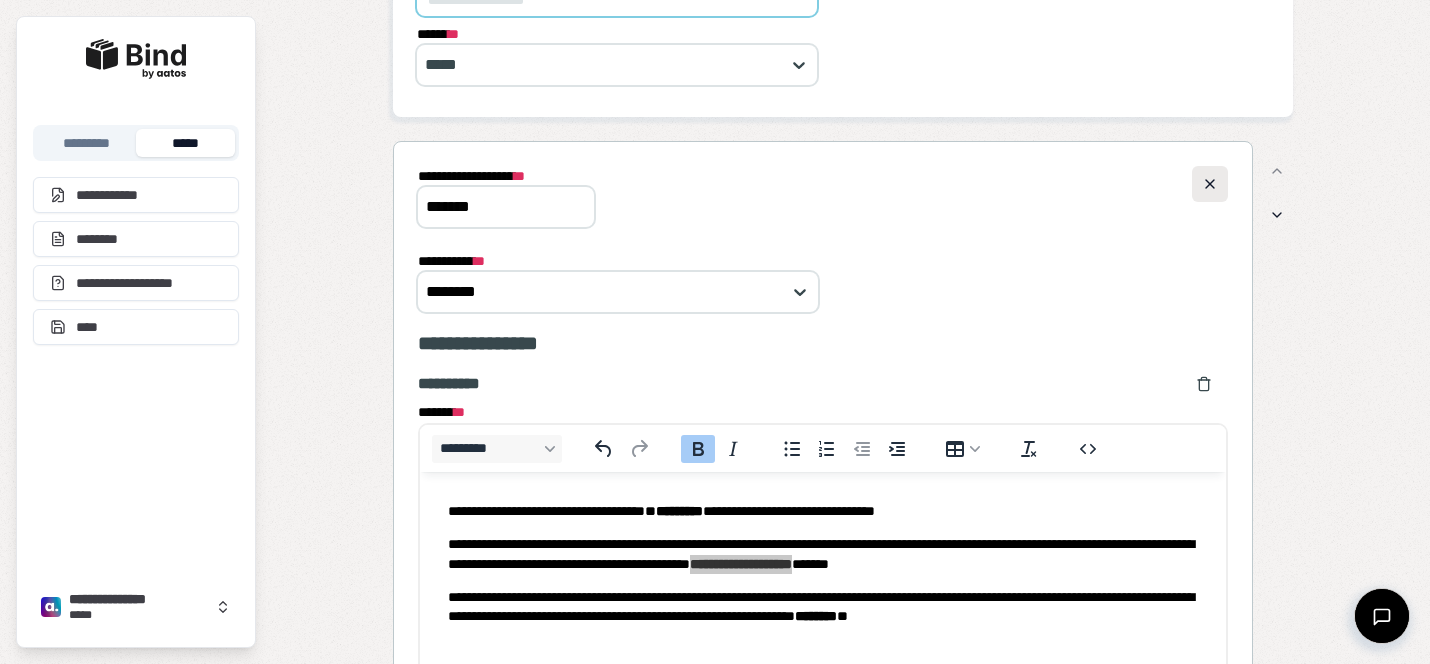 click at bounding box center [1210, 184] 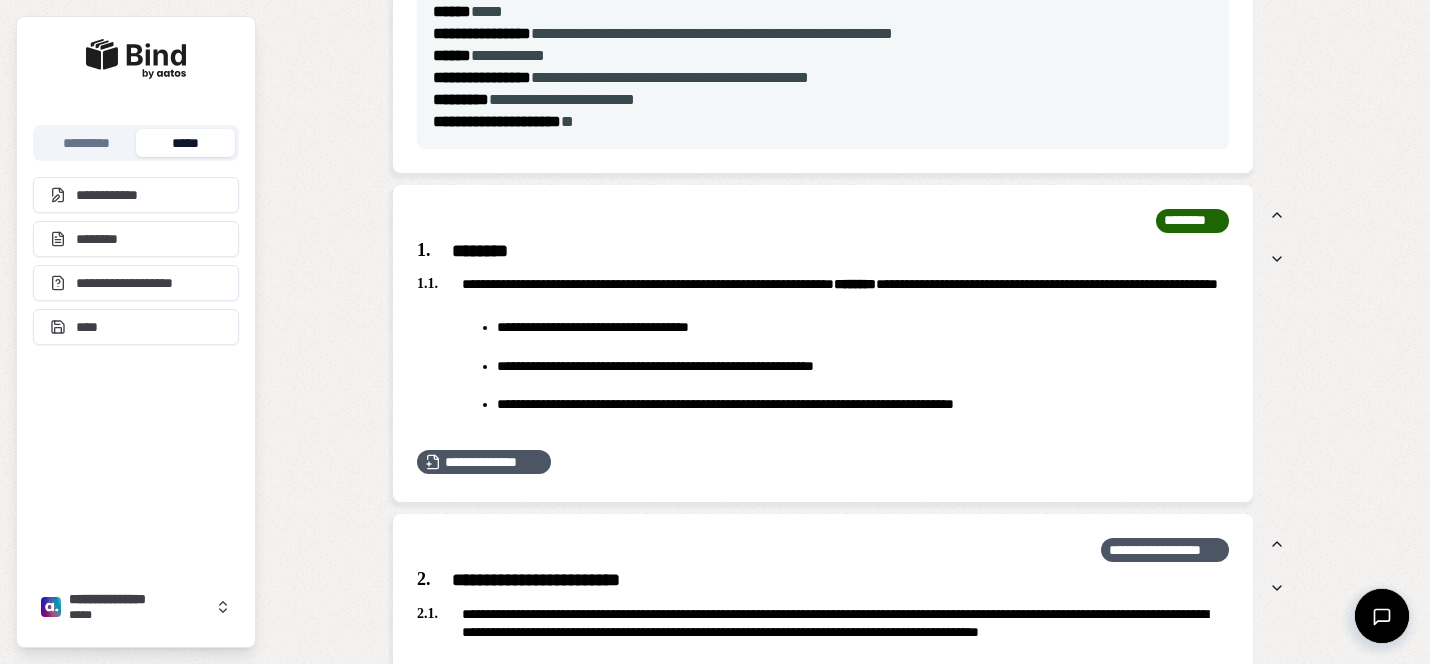 scroll, scrollTop: 1514, scrollLeft: 0, axis: vertical 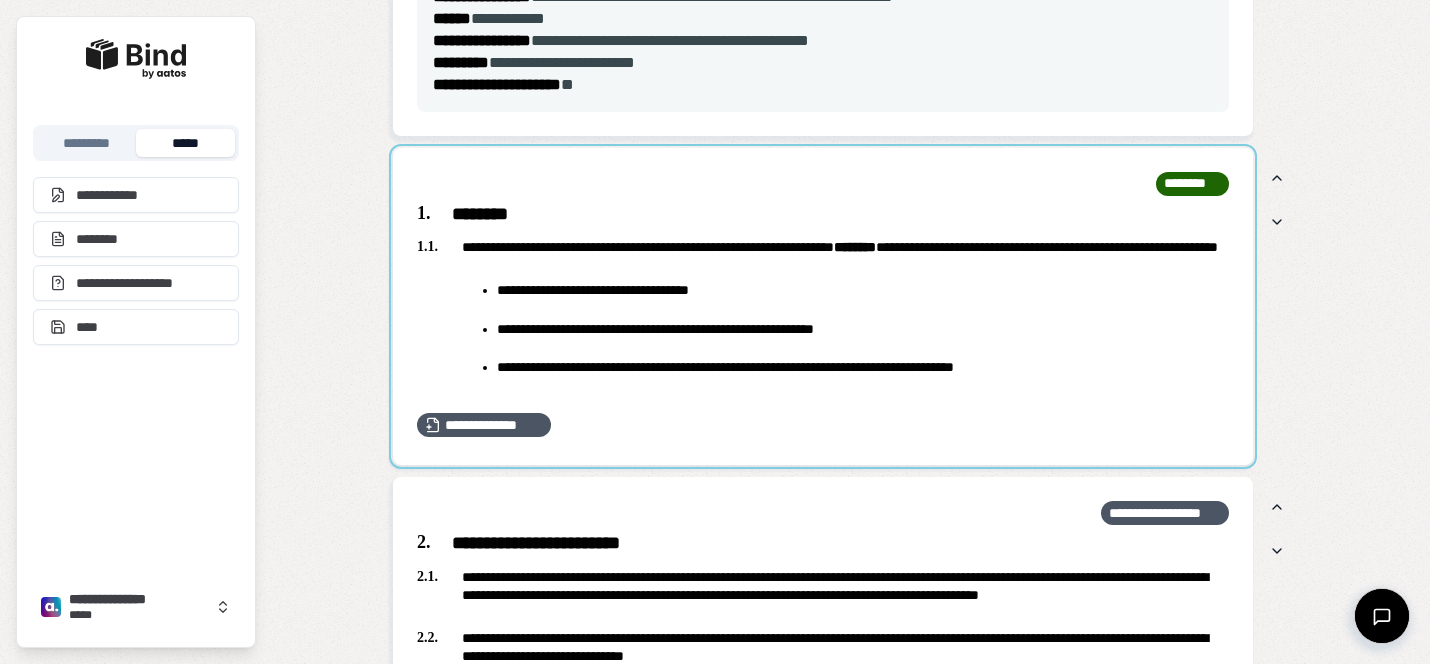 click at bounding box center (823, 307) 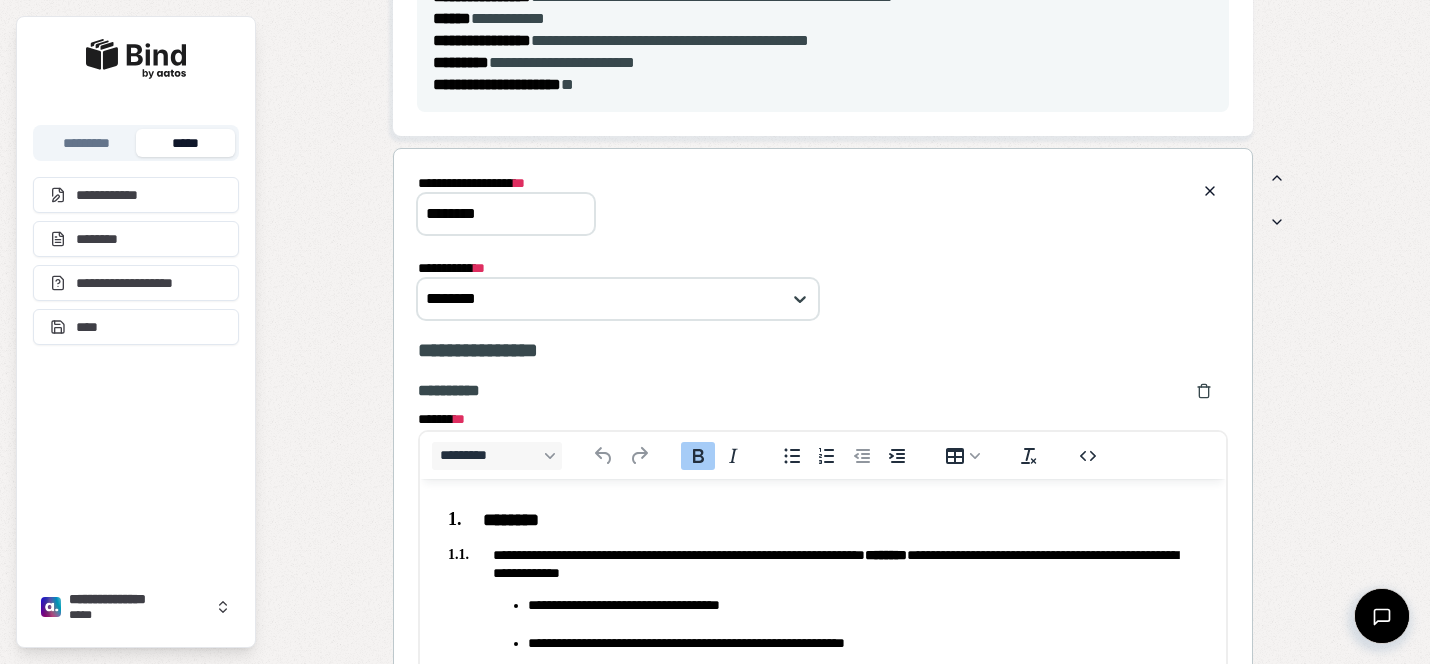 scroll, scrollTop: 0, scrollLeft: 0, axis: both 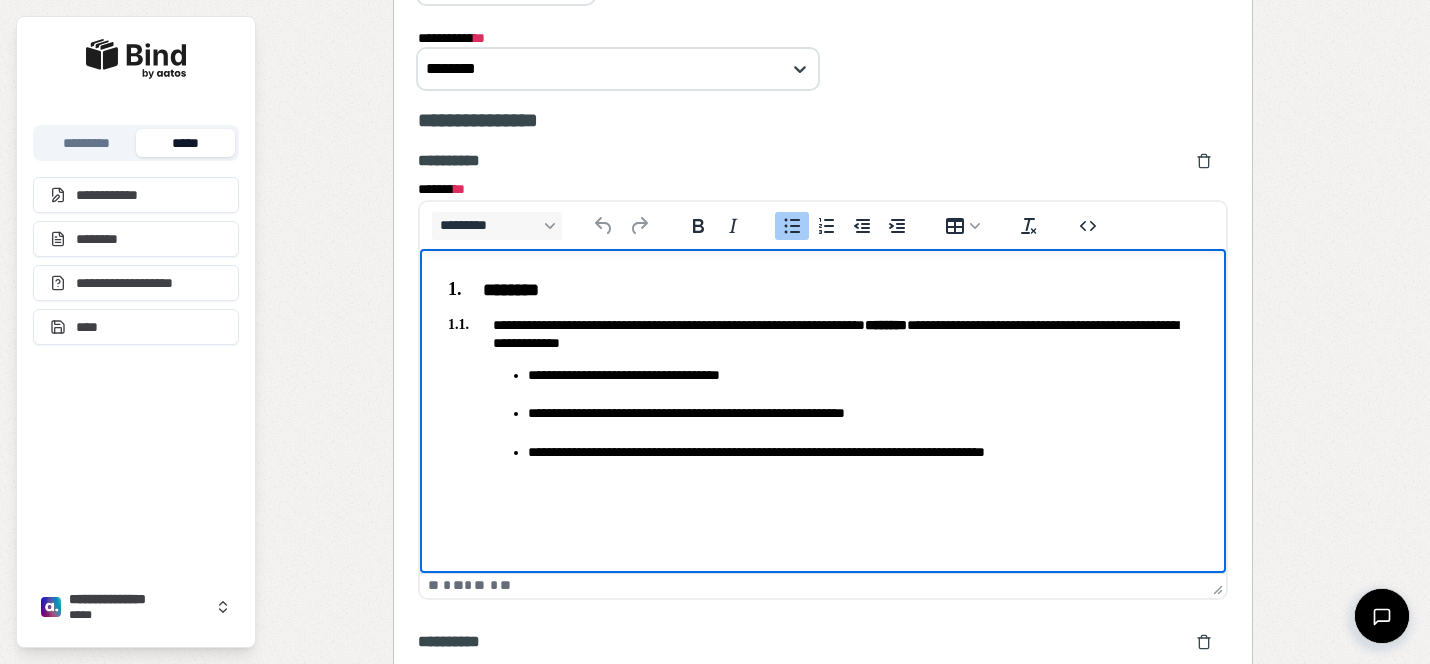 click on "**********" at bounding box center (863, 451) 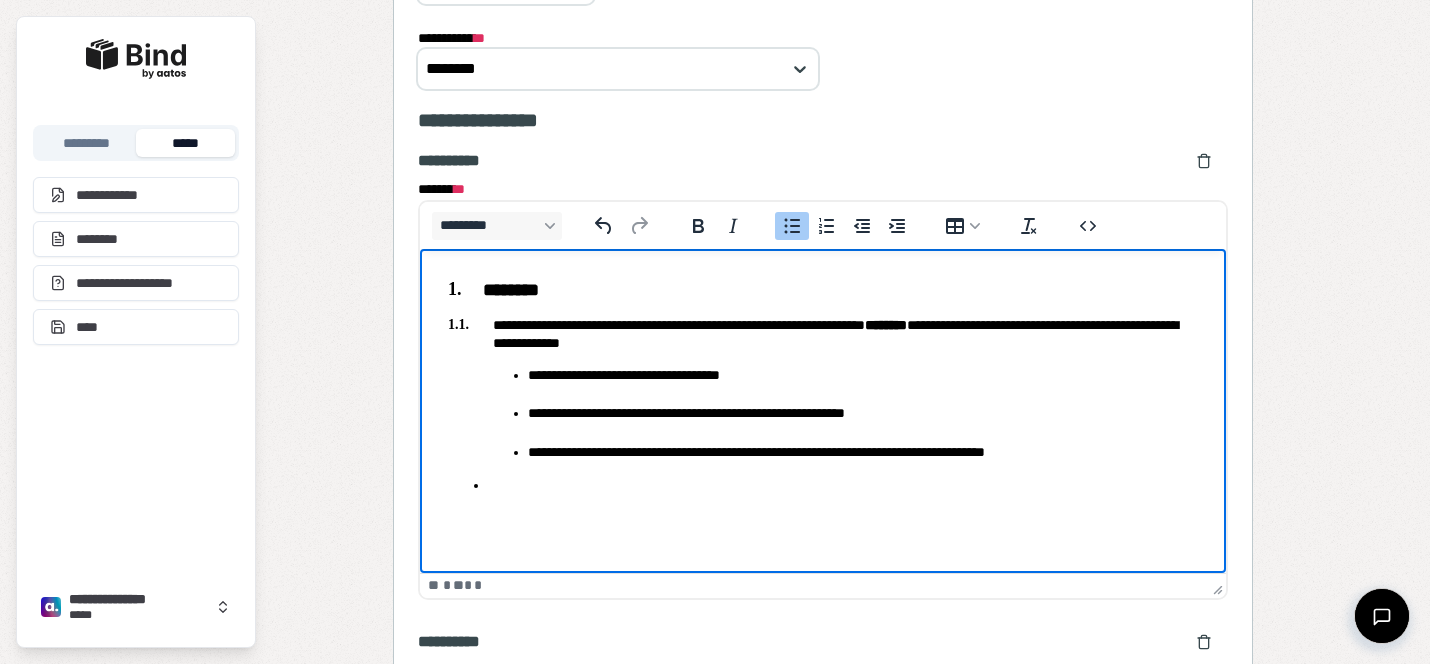 scroll, scrollTop: 69, scrollLeft: 0, axis: vertical 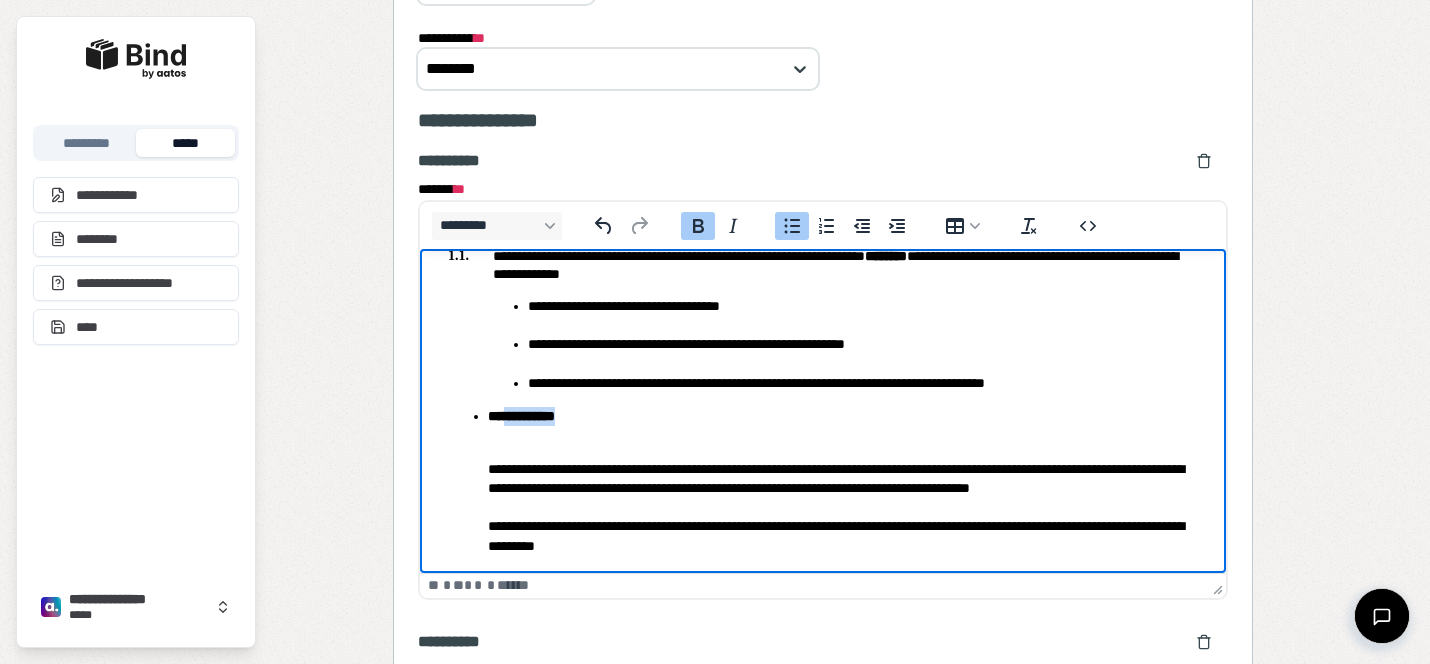 drag, startPoint x: 603, startPoint y: 418, endPoint x: 506, endPoint y: 412, distance: 97.18539 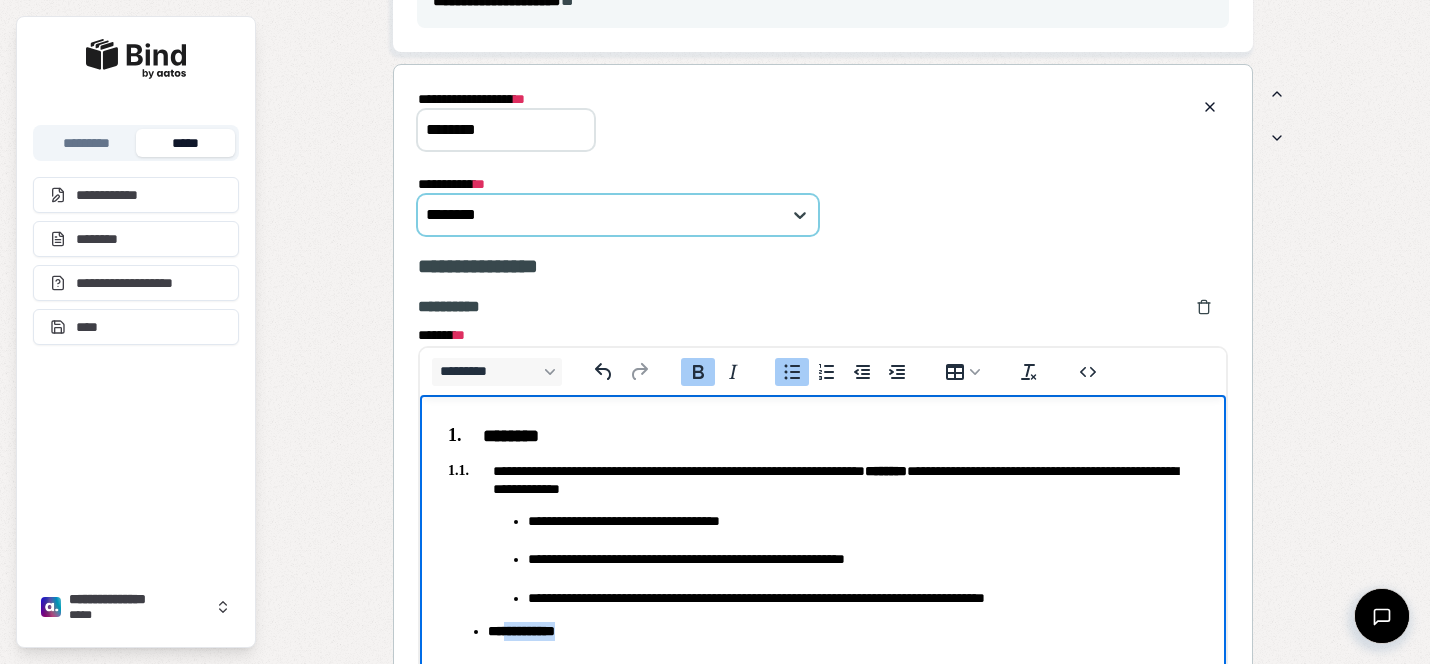 scroll, scrollTop: 1583, scrollLeft: 0, axis: vertical 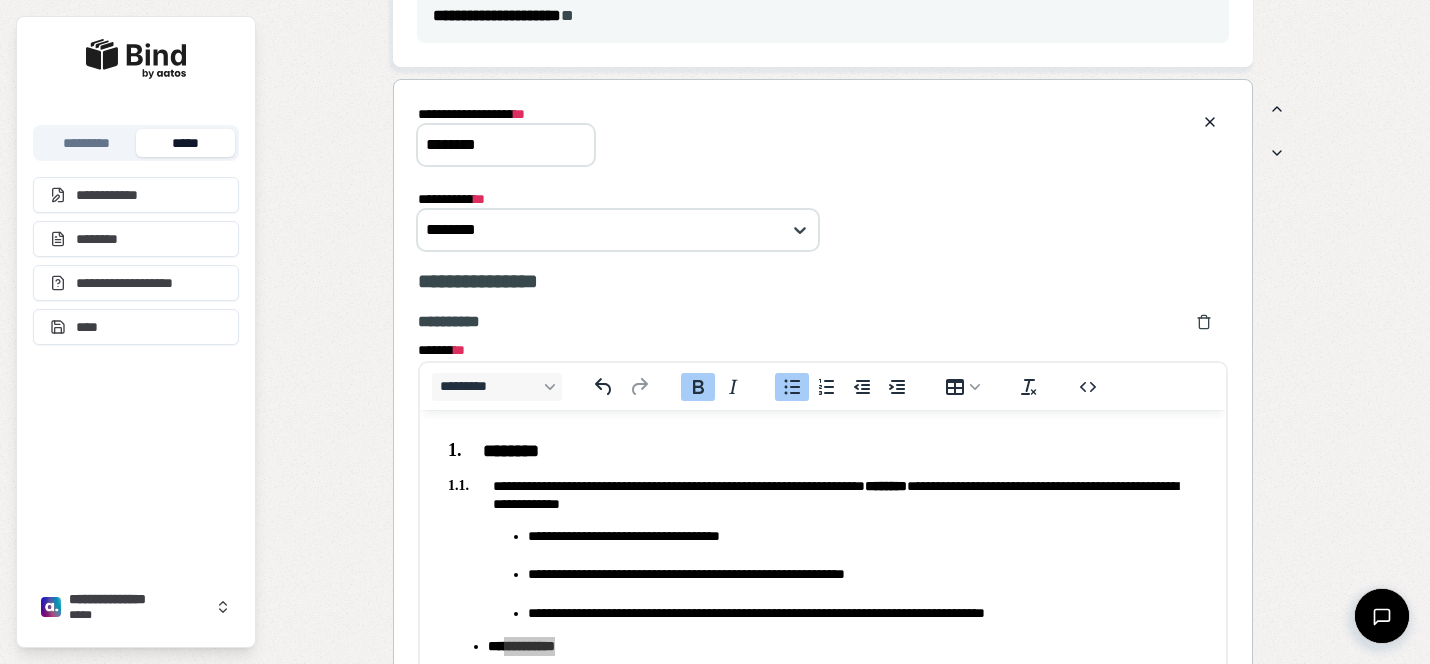 drag, startPoint x: 546, startPoint y: 138, endPoint x: 372, endPoint y: 126, distance: 174.4133 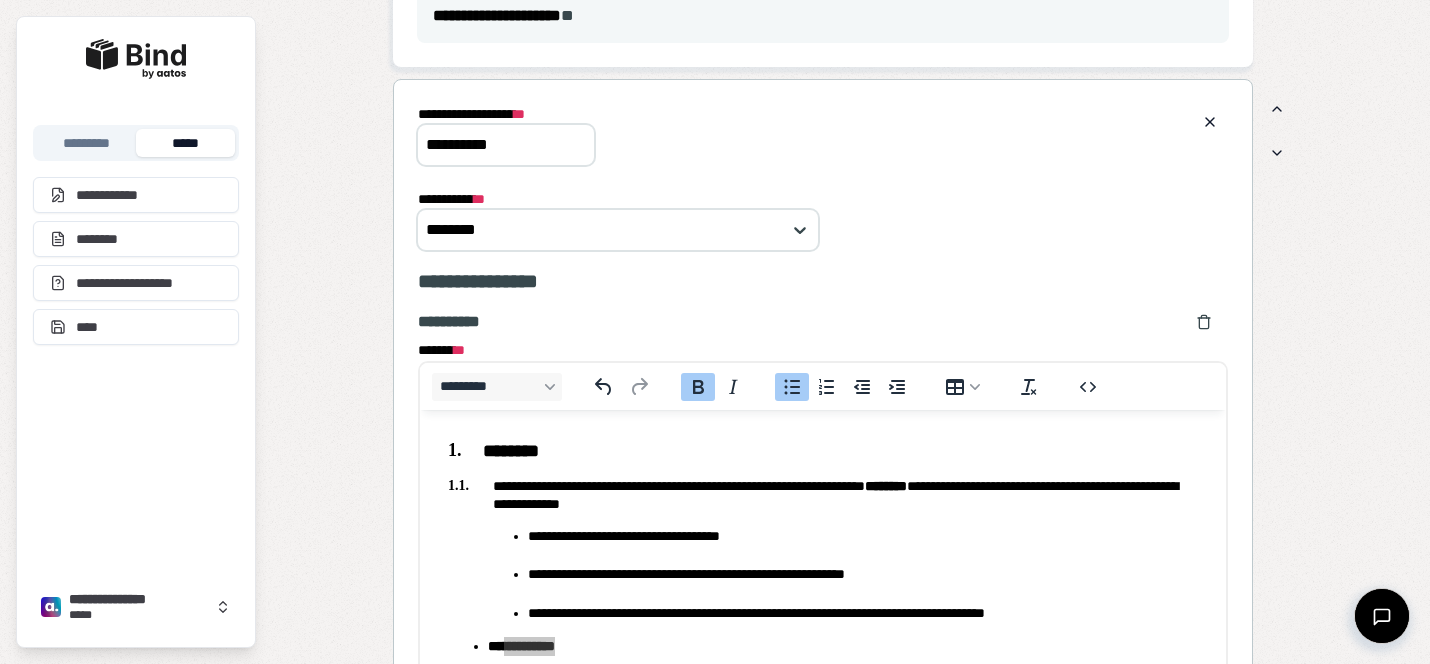 type on "**********" 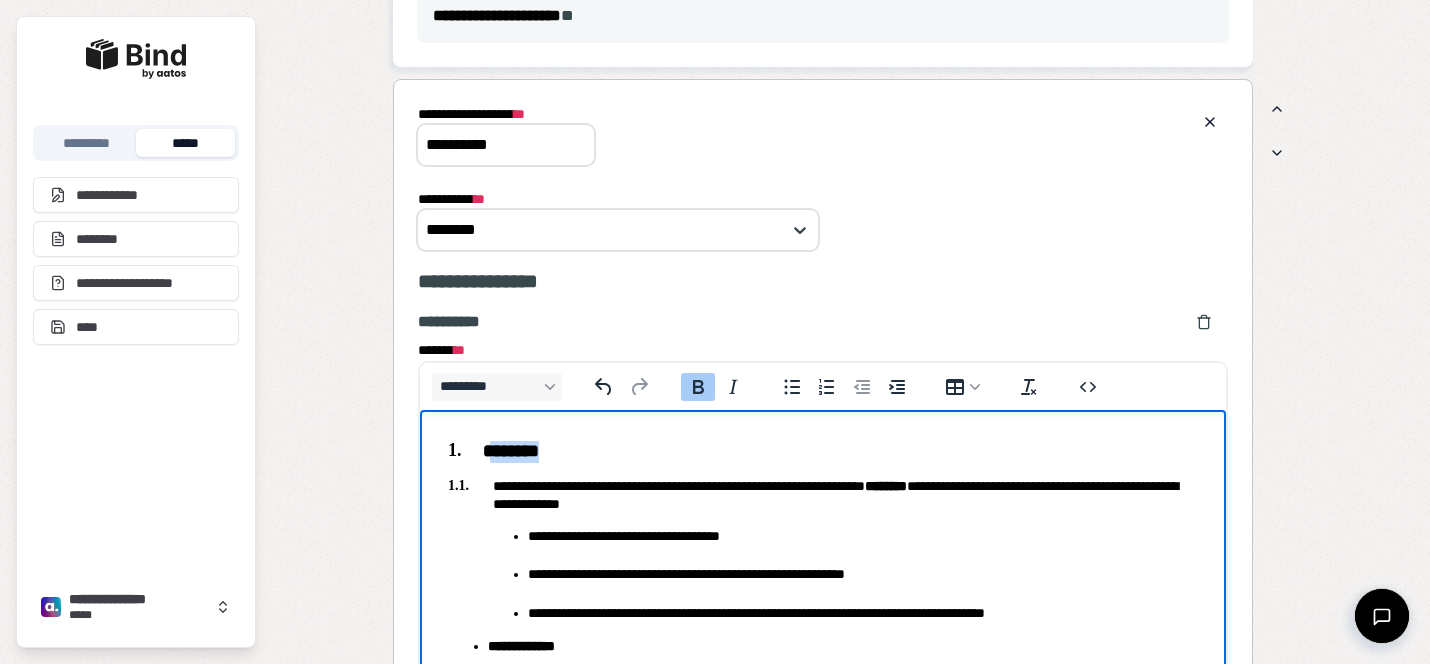 drag, startPoint x: 567, startPoint y: 454, endPoint x: 495, endPoint y: 454, distance: 72 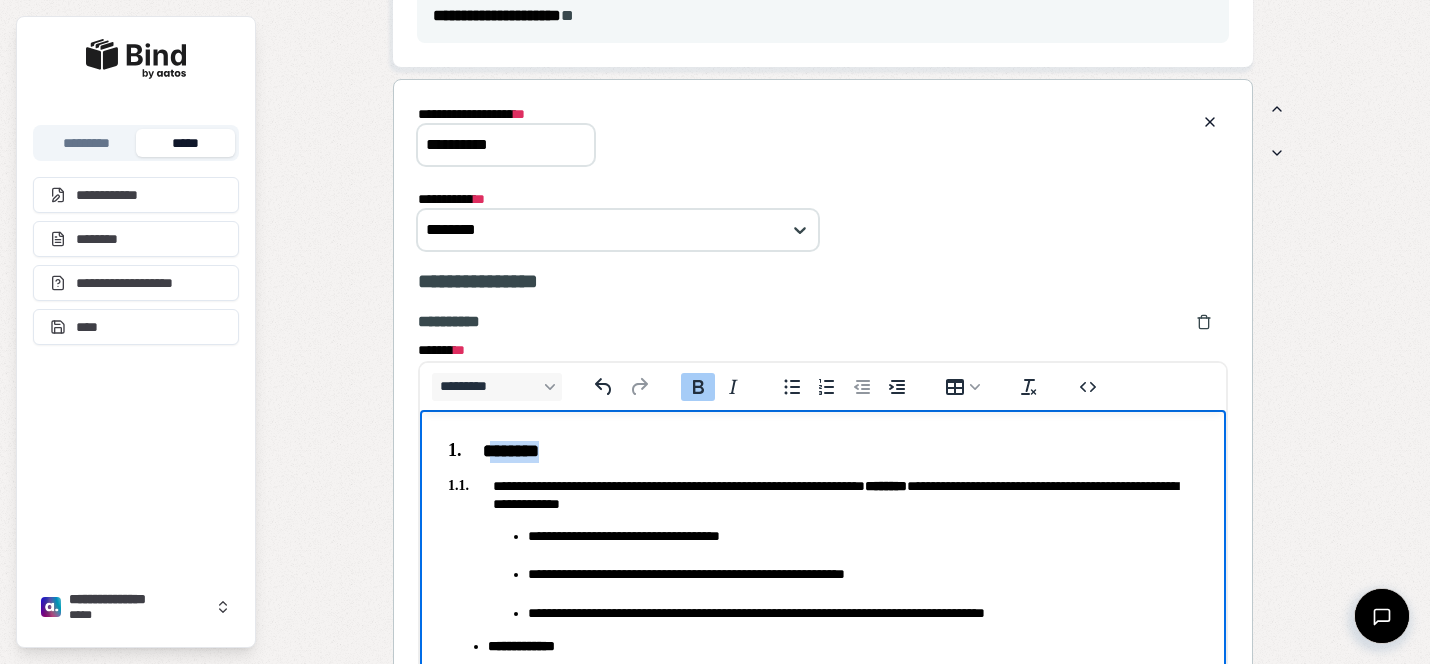 paste 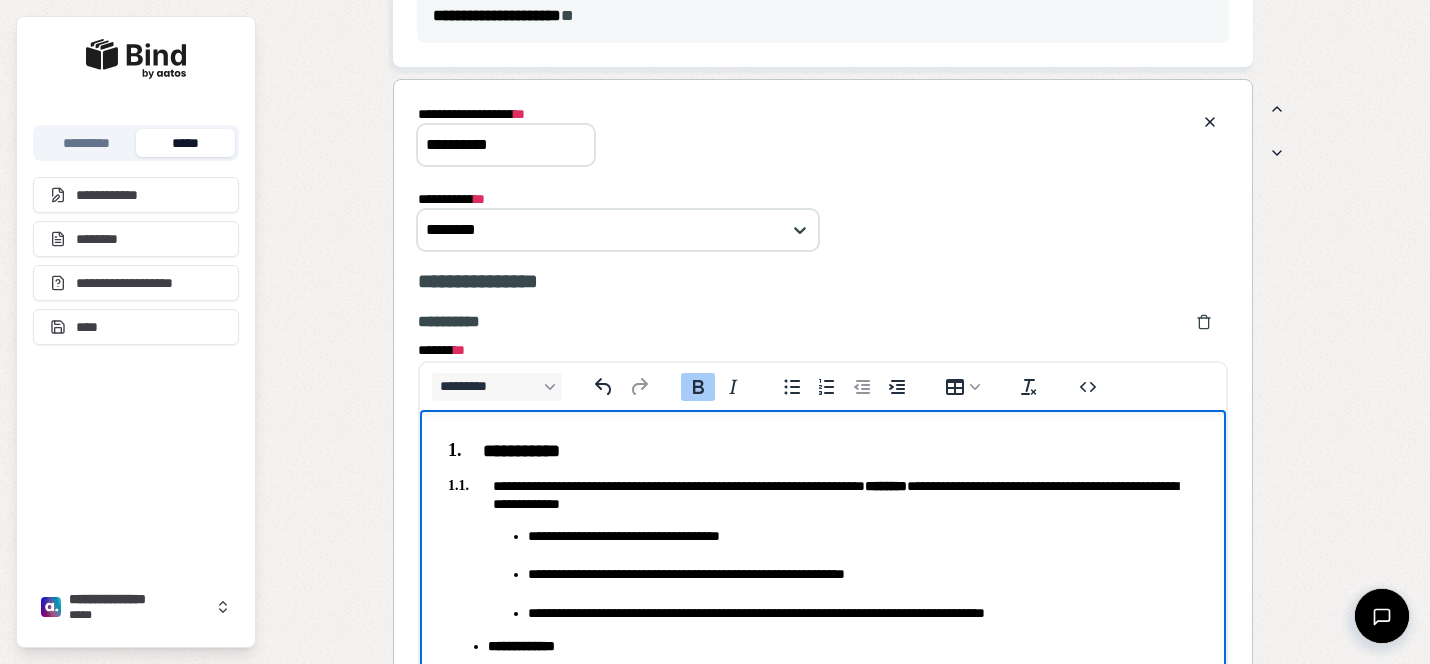 click on "**********" at bounding box center [521, 450] 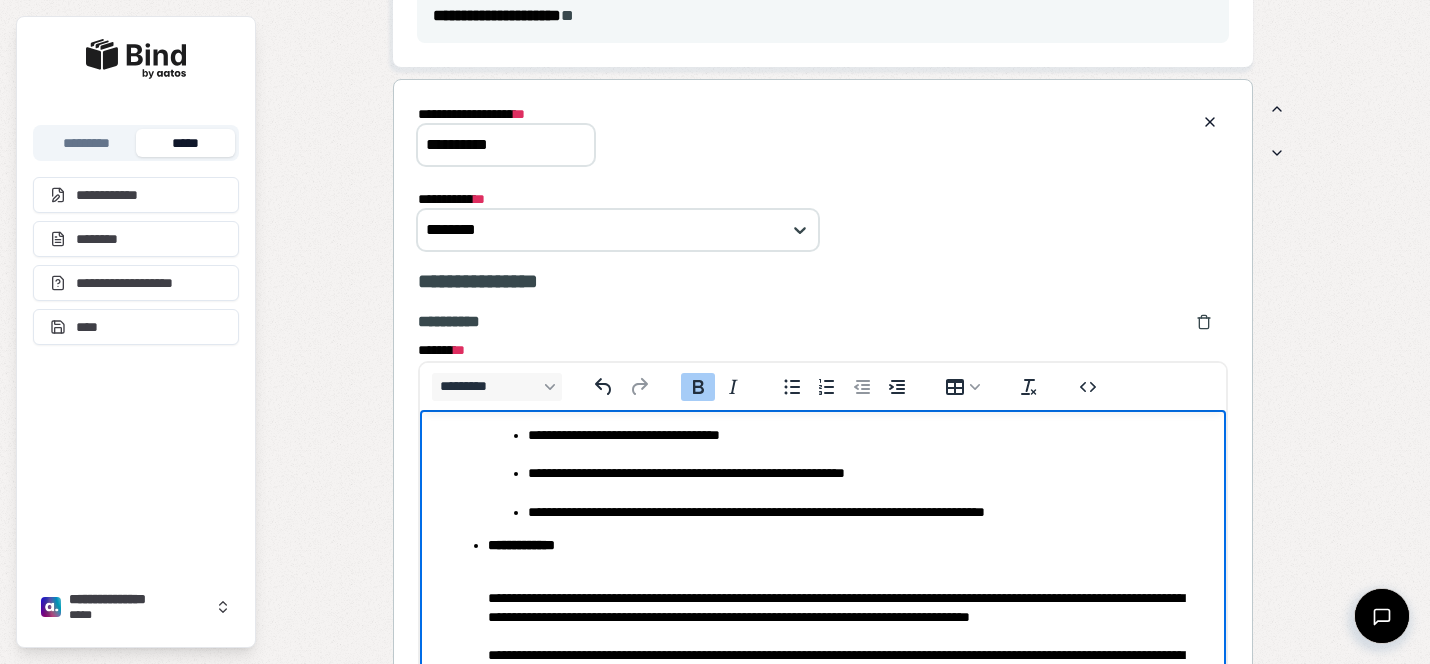 scroll, scrollTop: 0, scrollLeft: 0, axis: both 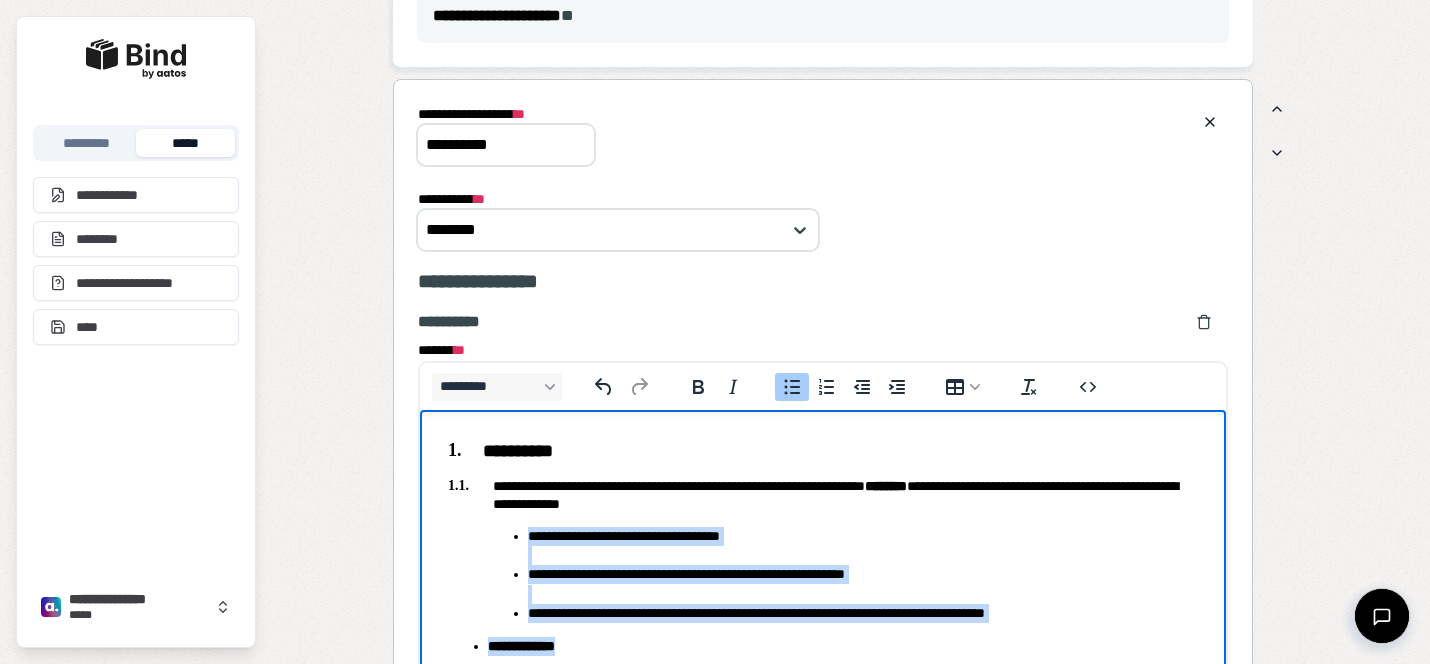 drag, startPoint x: 605, startPoint y: 640, endPoint x: 486, endPoint y: 525, distance: 165.48715 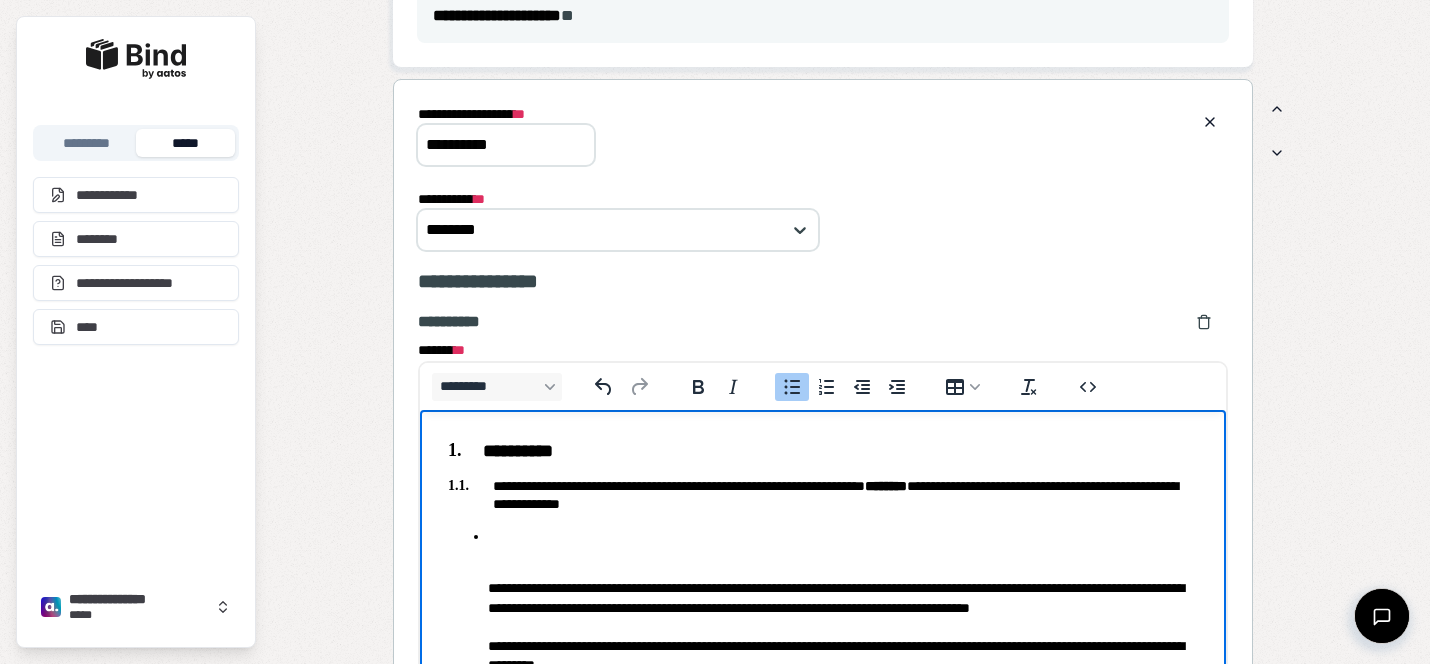click on "**********" at bounding box center [843, 626] 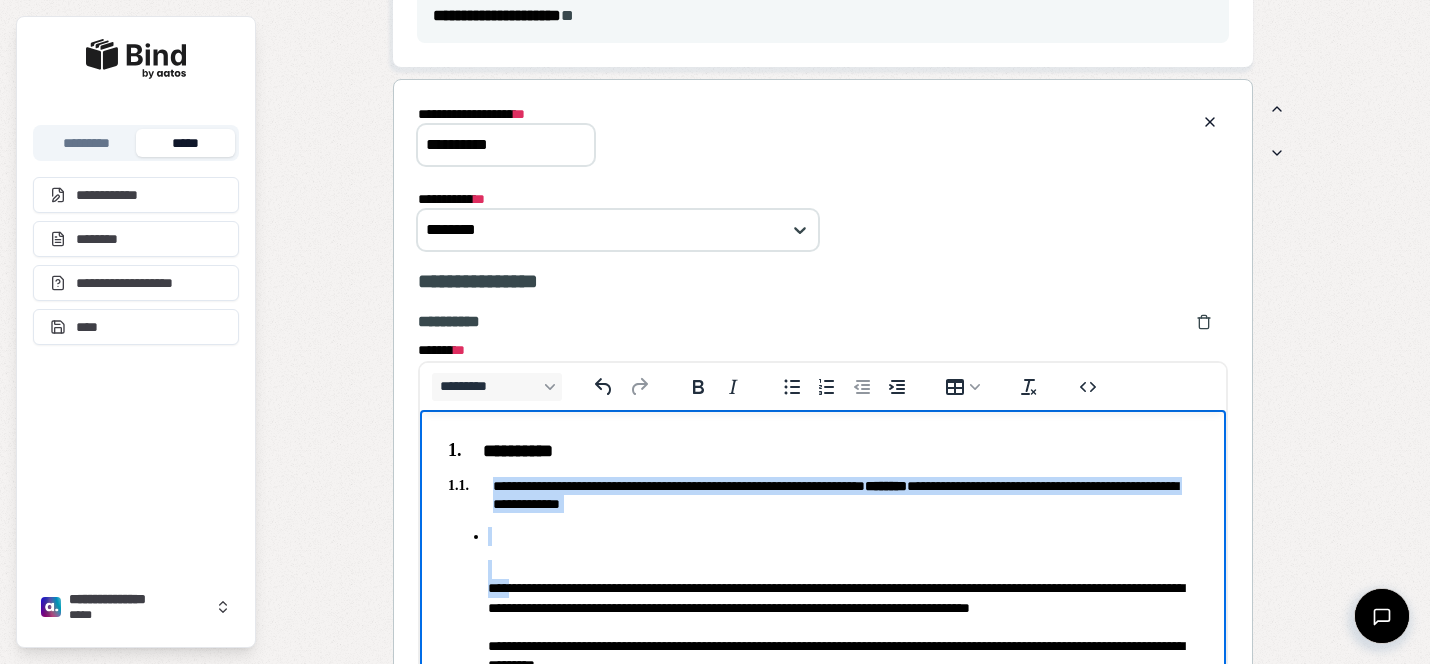 drag, startPoint x: 511, startPoint y: 586, endPoint x: 487, endPoint y: 484, distance: 104.78549 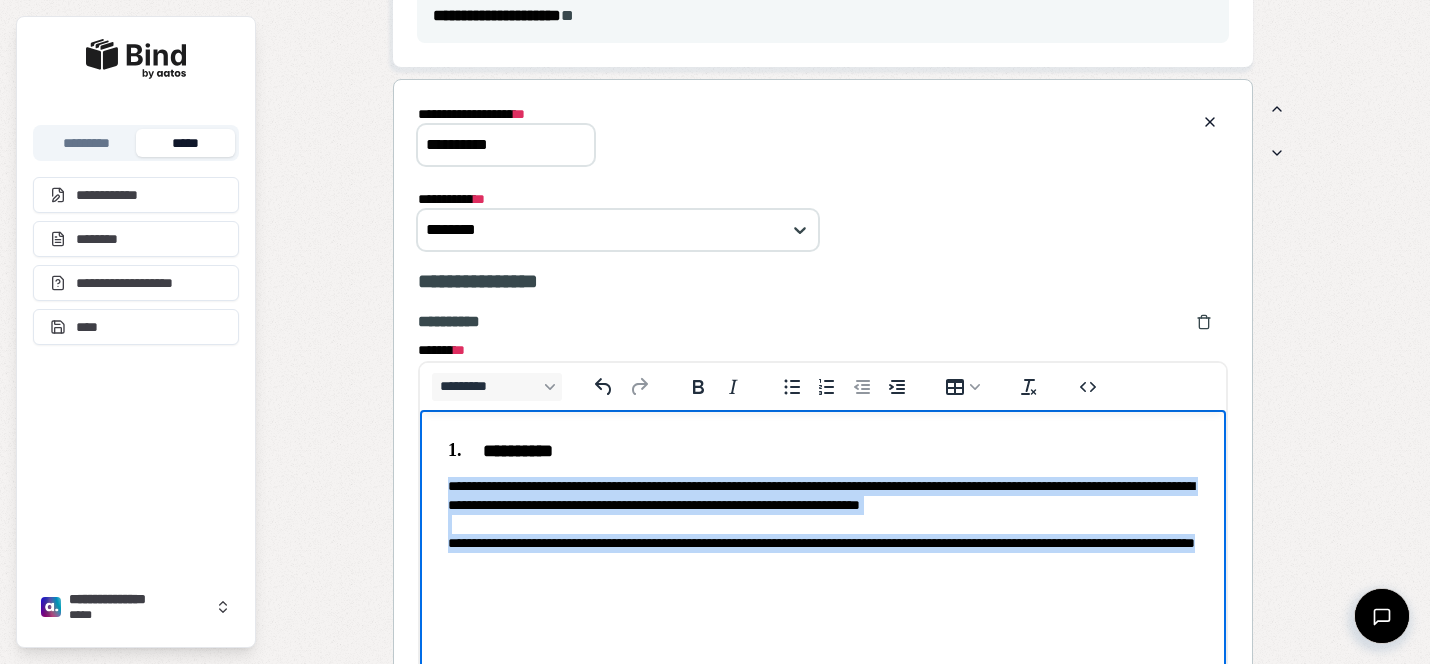 drag, startPoint x: 555, startPoint y: 544, endPoint x: 420, endPoint y: 480, distance: 149.40215 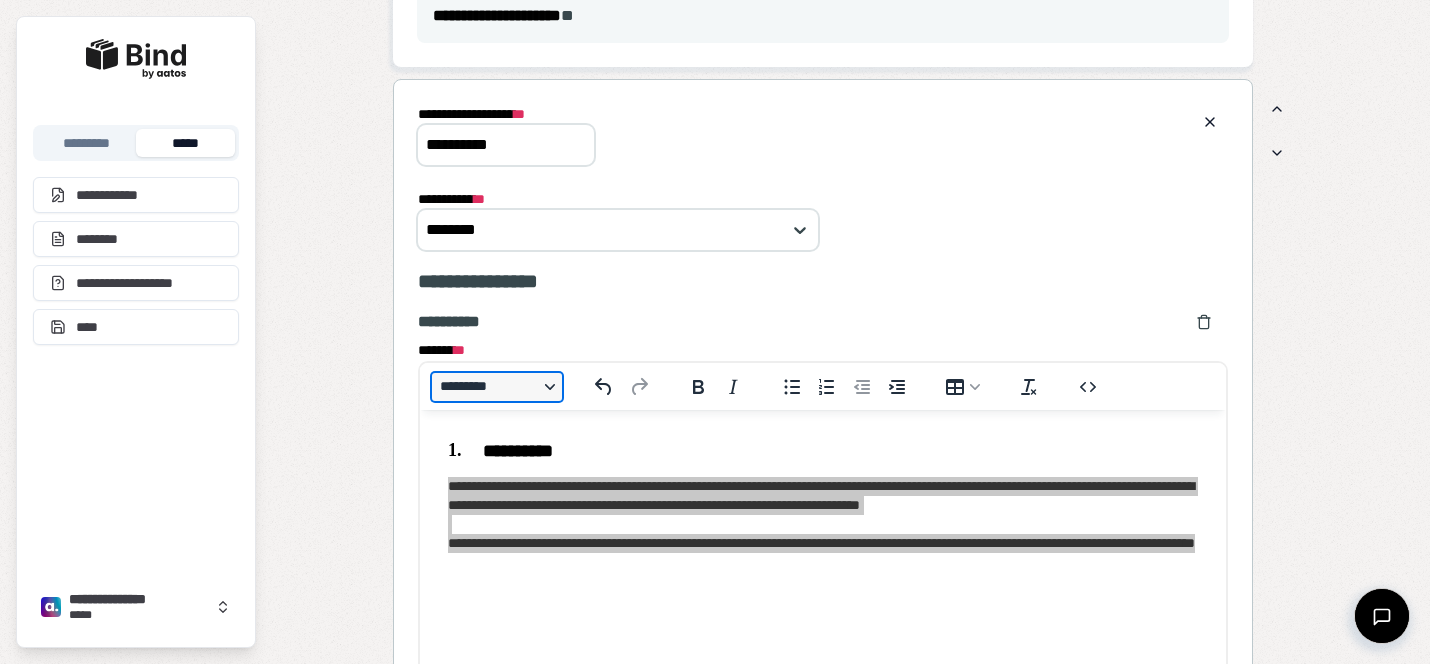 click on "*********" at bounding box center [497, 387] 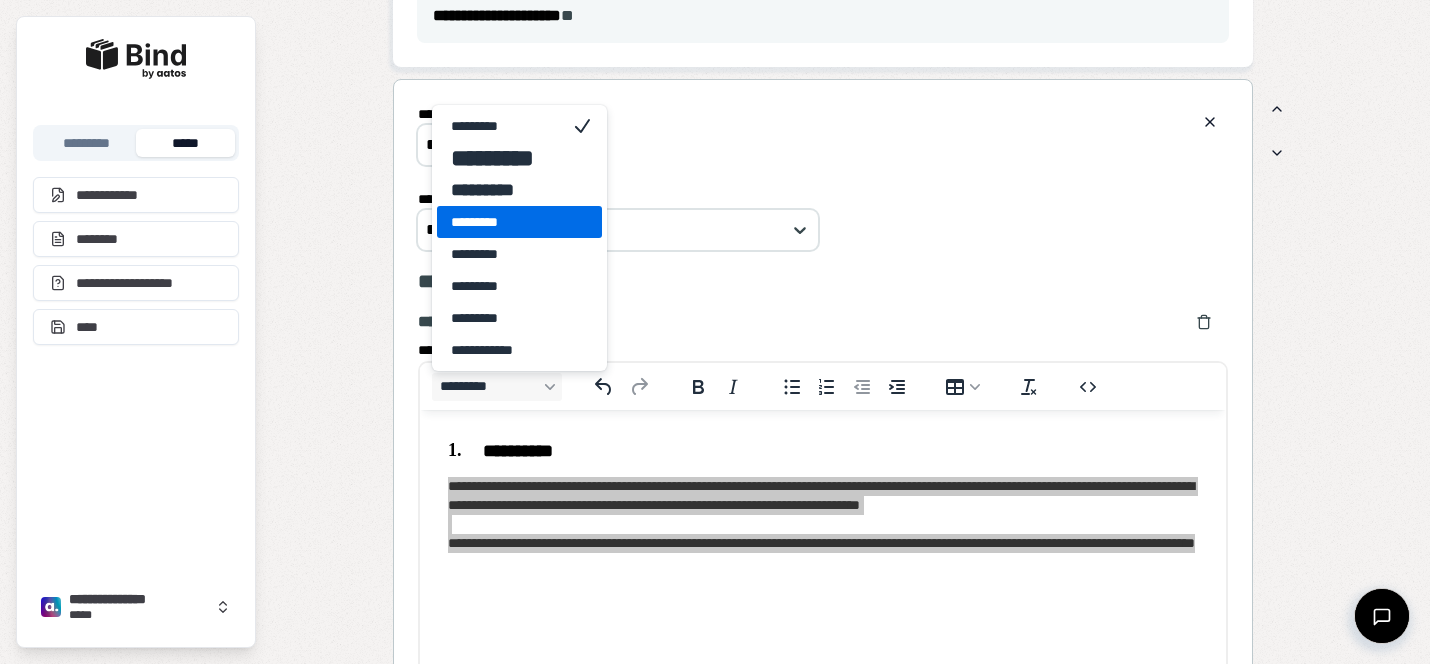 click on "*********" at bounding box center (505, 222) 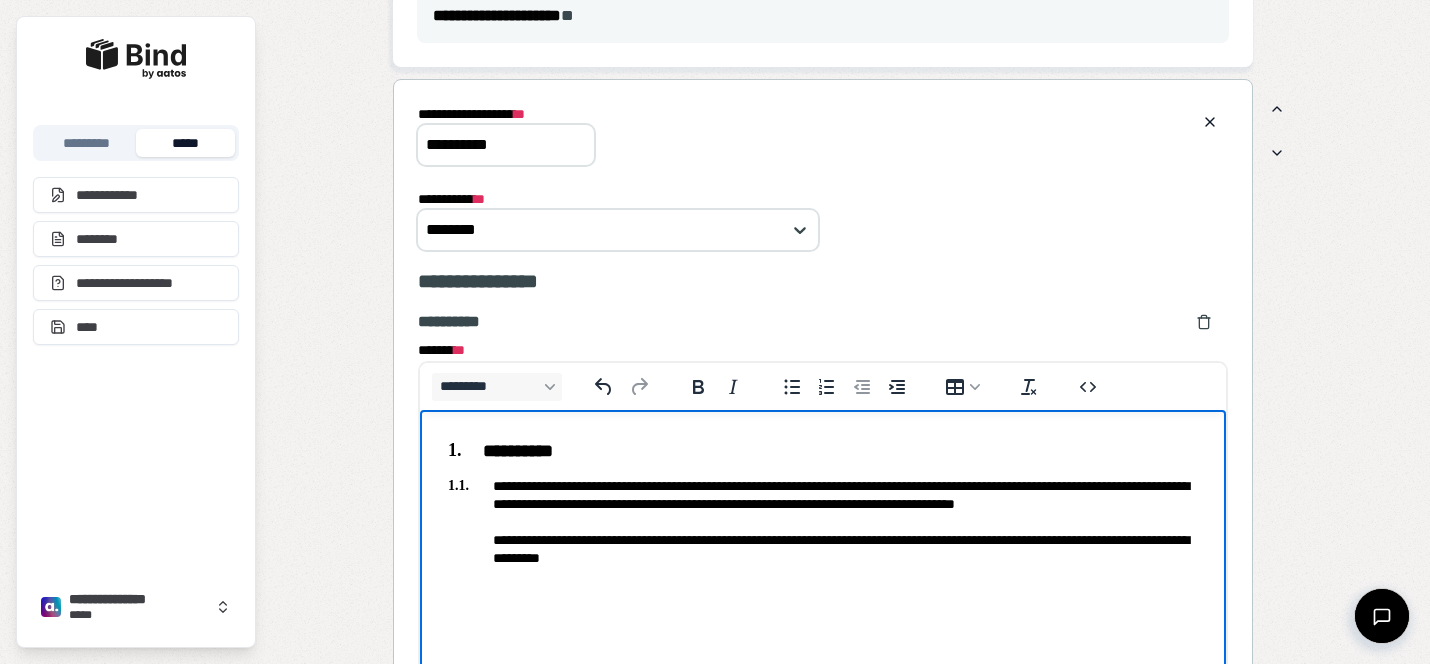 click on "**********" at bounding box center [823, 530] 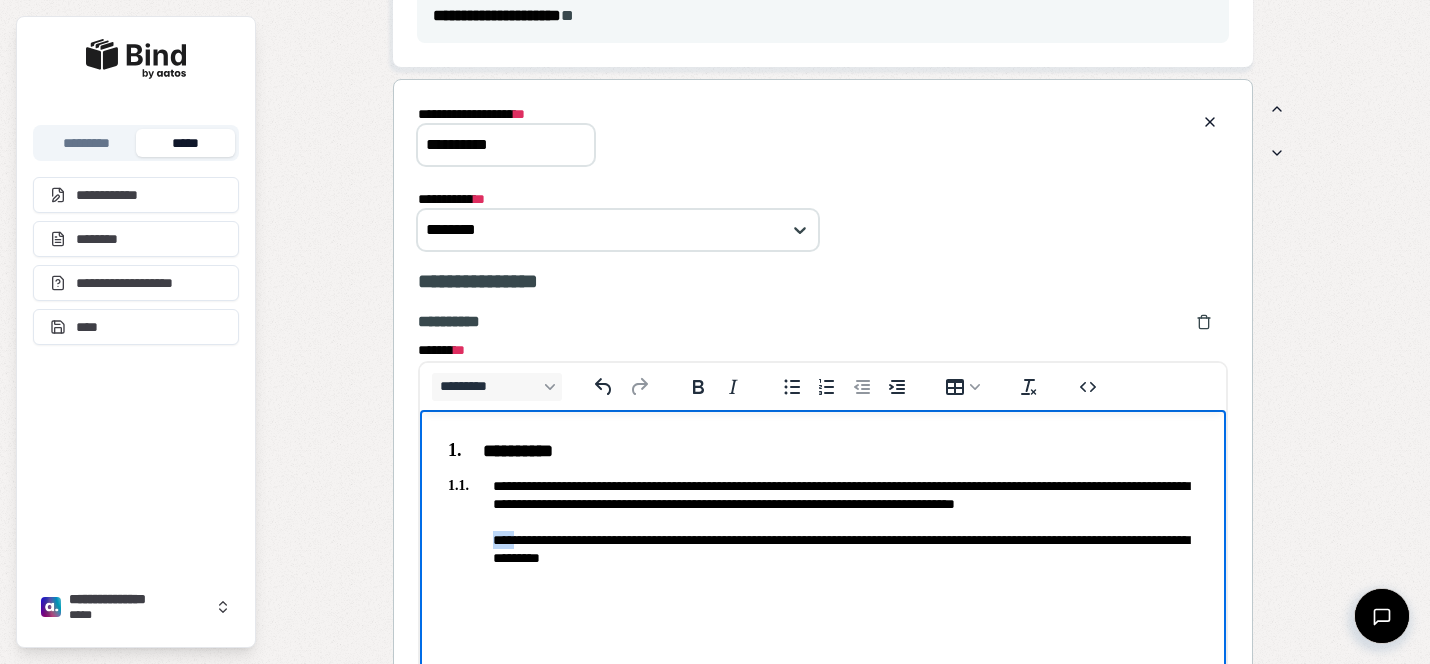 drag, startPoint x: 516, startPoint y: 554, endPoint x: 479, endPoint y: 555, distance: 37.01351 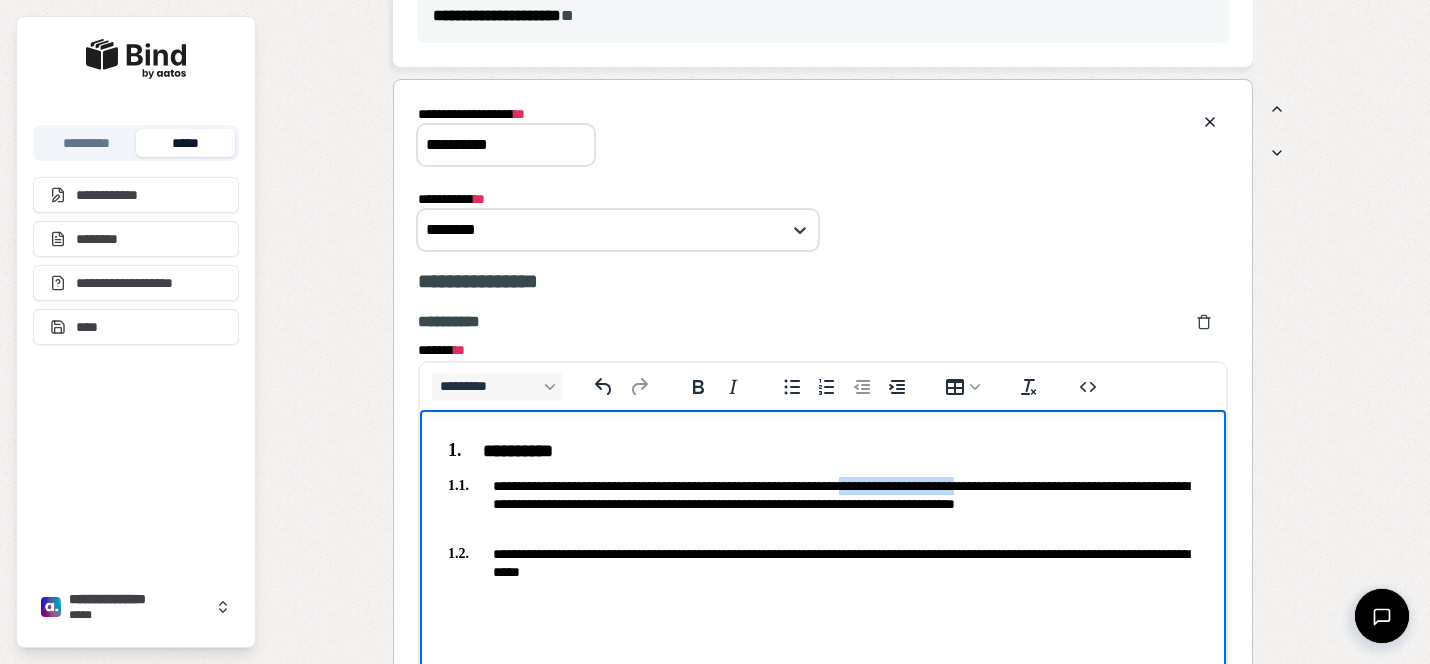 drag, startPoint x: 1060, startPoint y: 479, endPoint x: 919, endPoint y: 480, distance: 141.00354 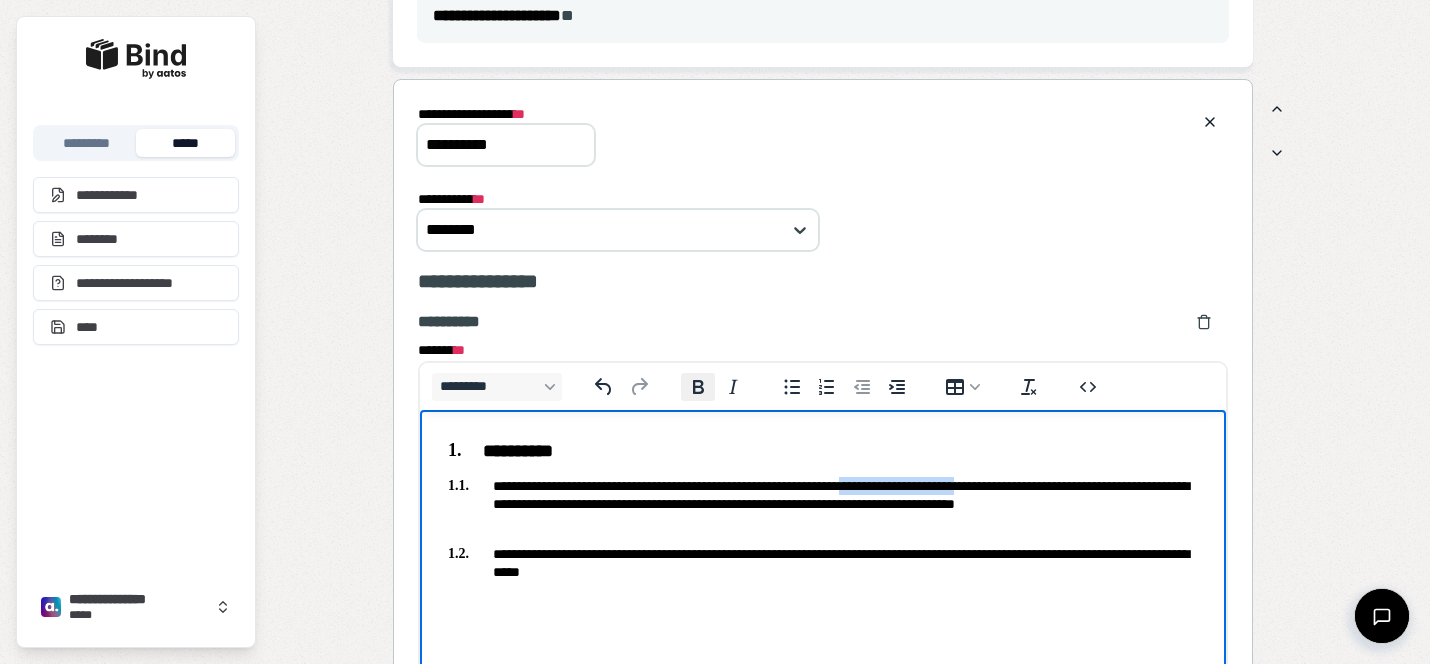 click 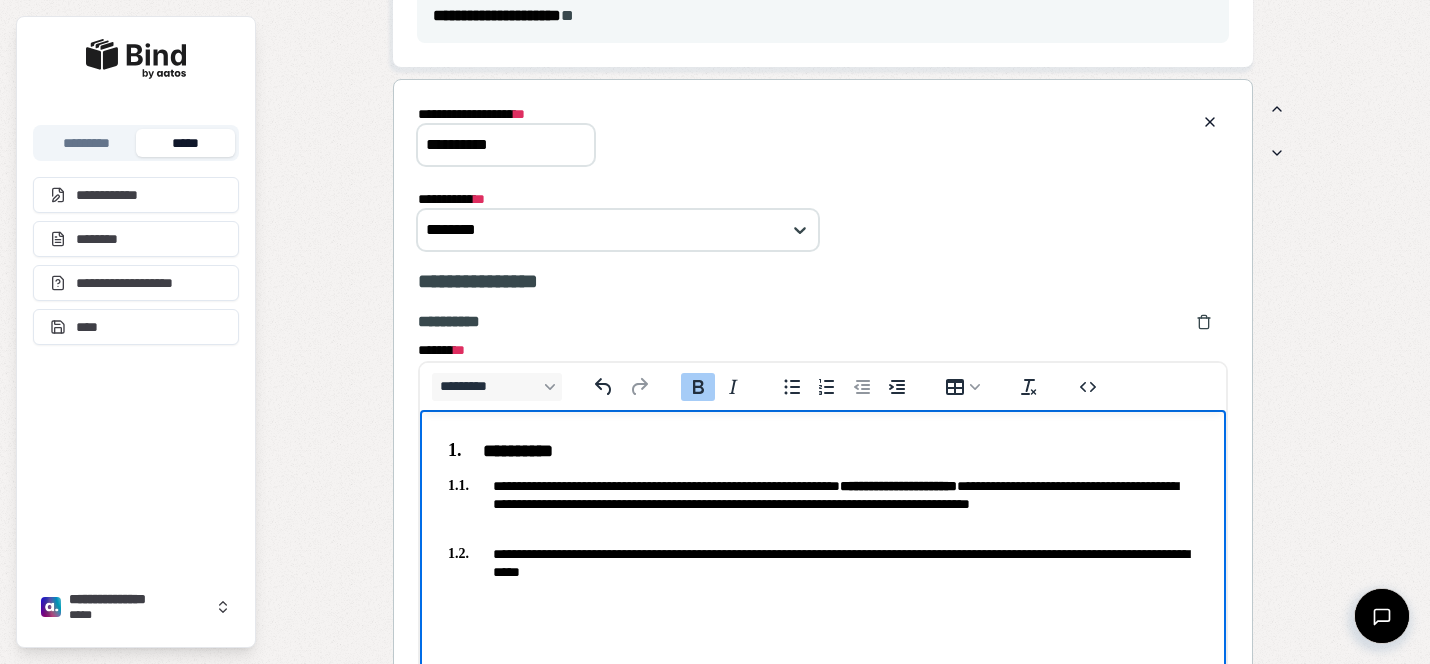 click on "**********" at bounding box center (823, 562) 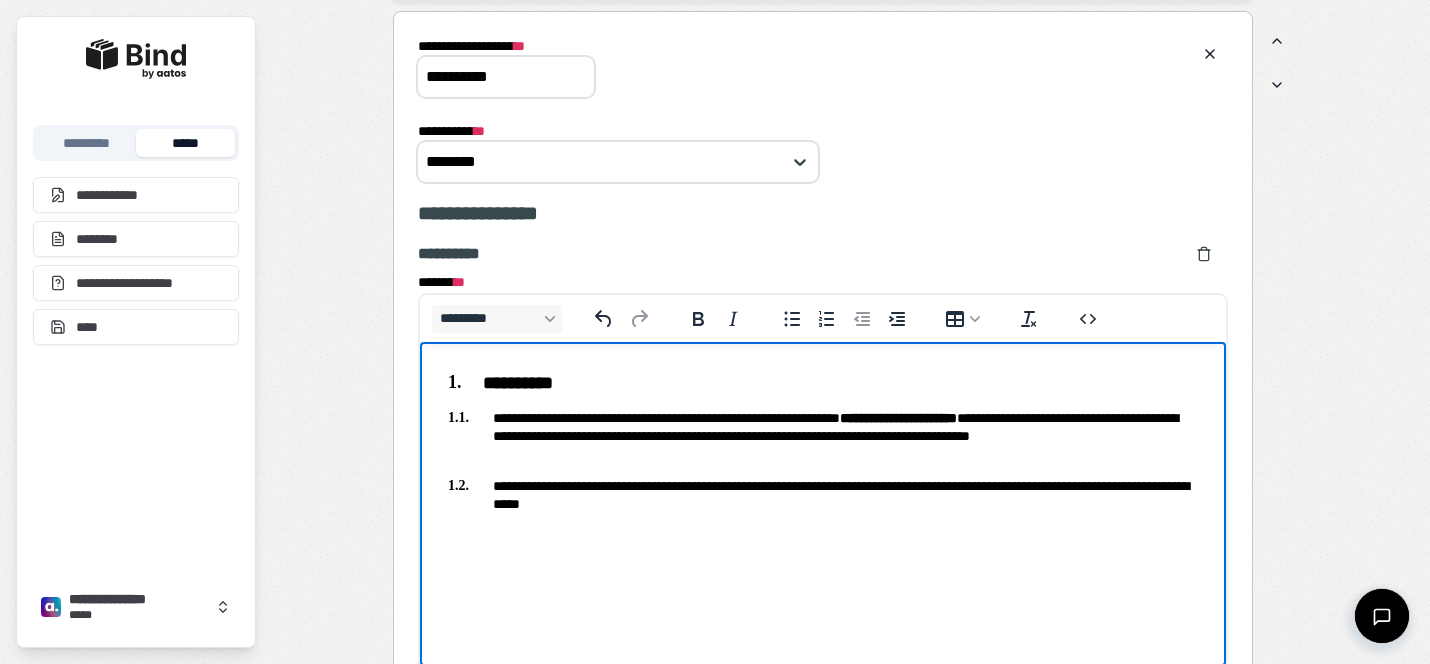 scroll, scrollTop: 1667, scrollLeft: 0, axis: vertical 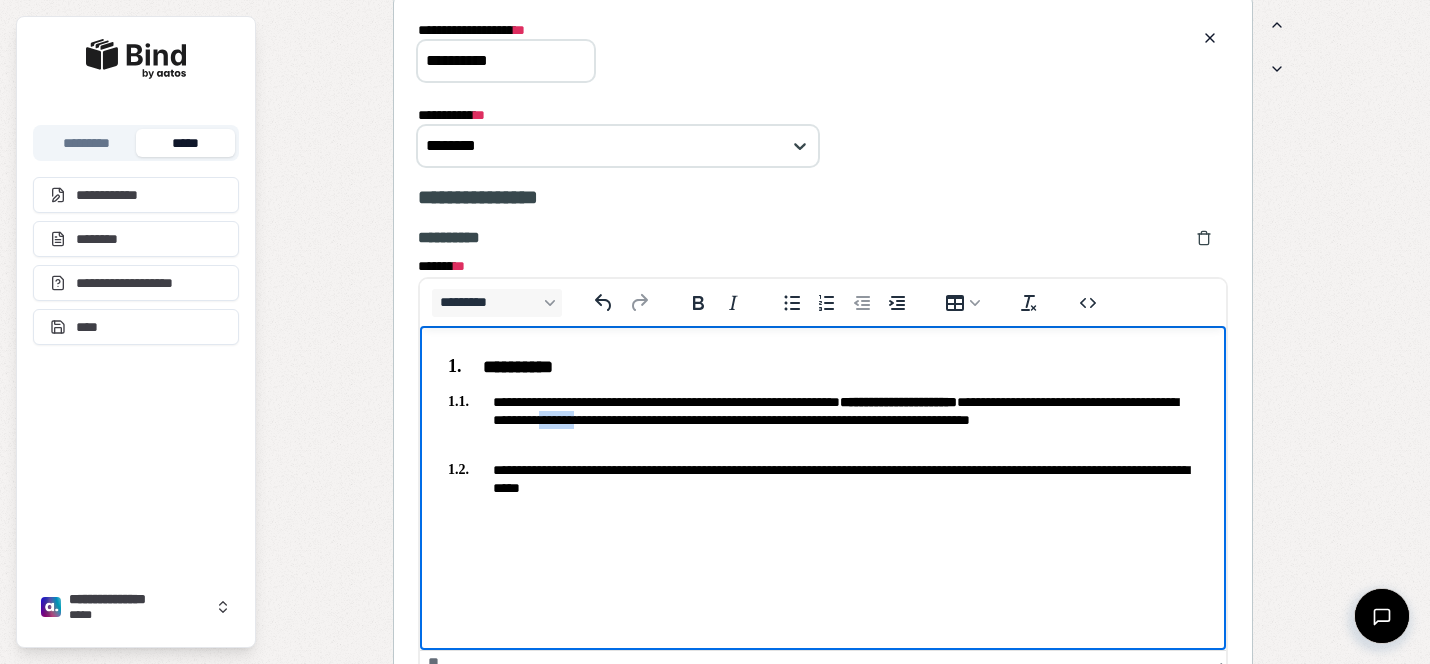 drag, startPoint x: 754, startPoint y: 416, endPoint x: 707, endPoint y: 416, distance: 47 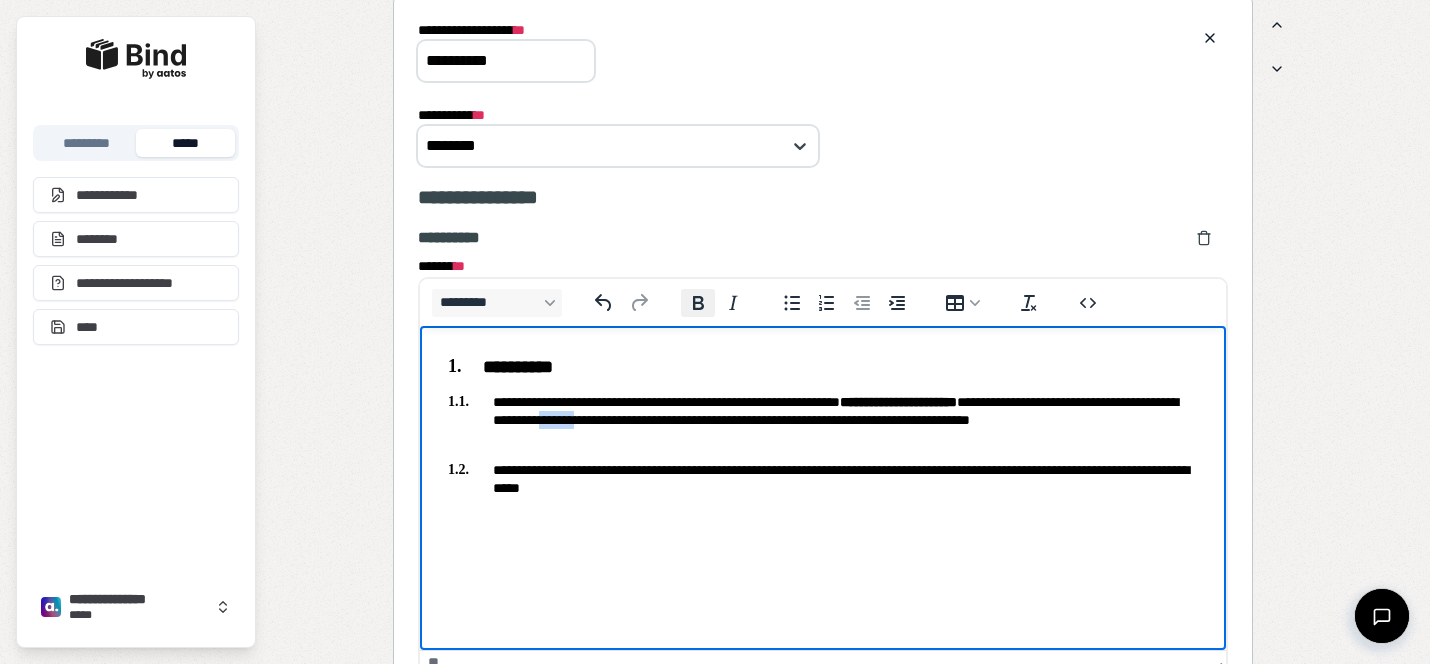 click 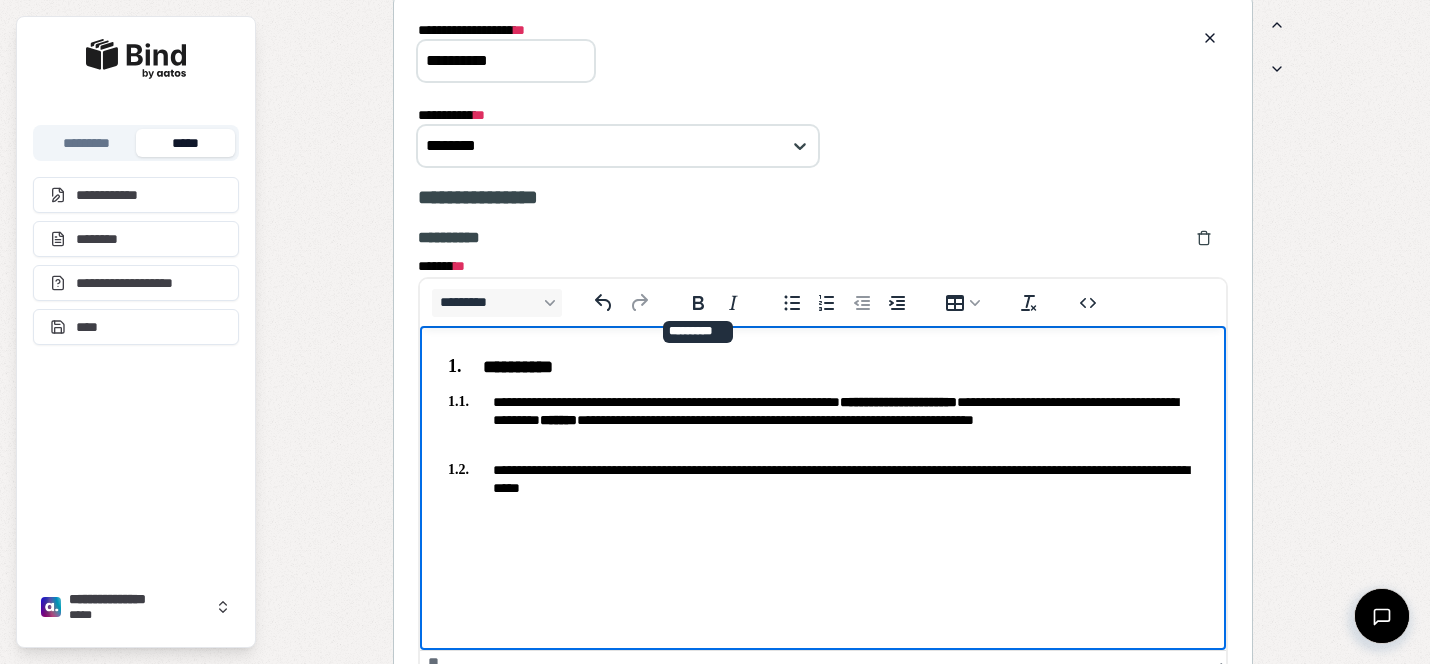 click on "**********" at bounding box center [823, 419] 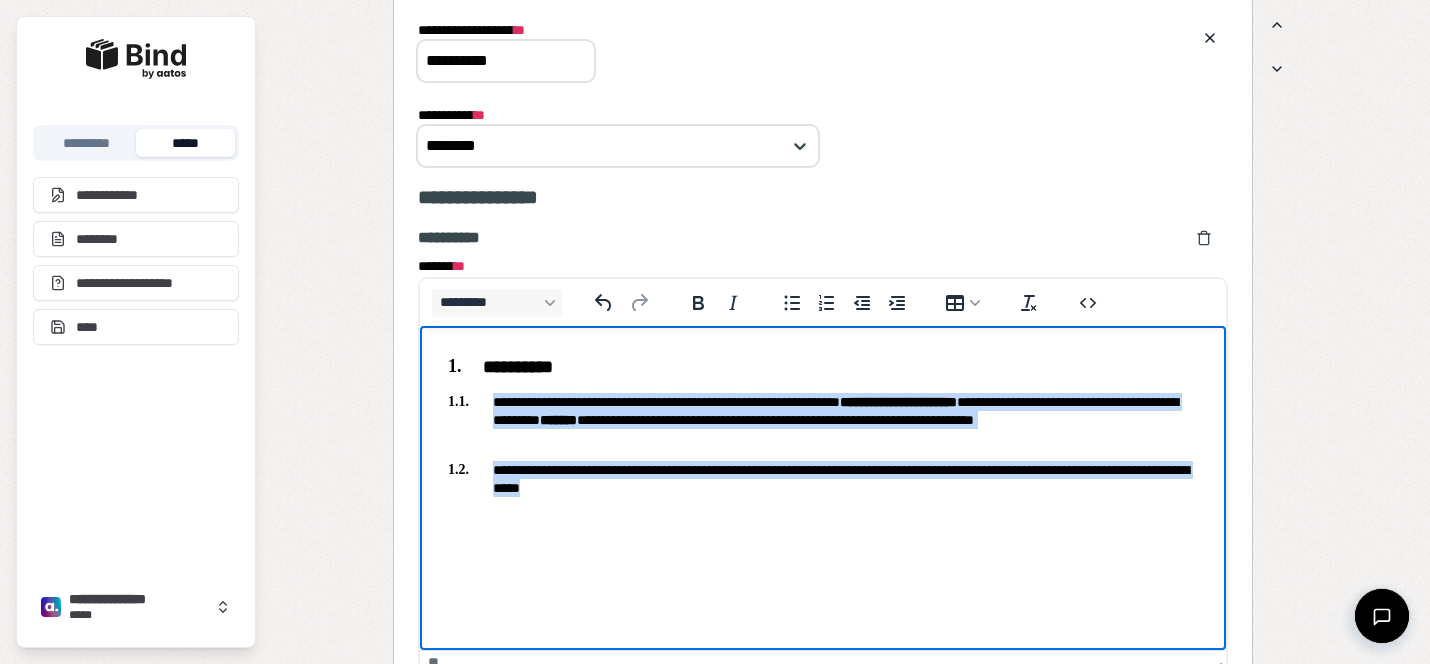 drag, startPoint x: 705, startPoint y: 476, endPoint x: 433, endPoint y: 384, distance: 287.1376 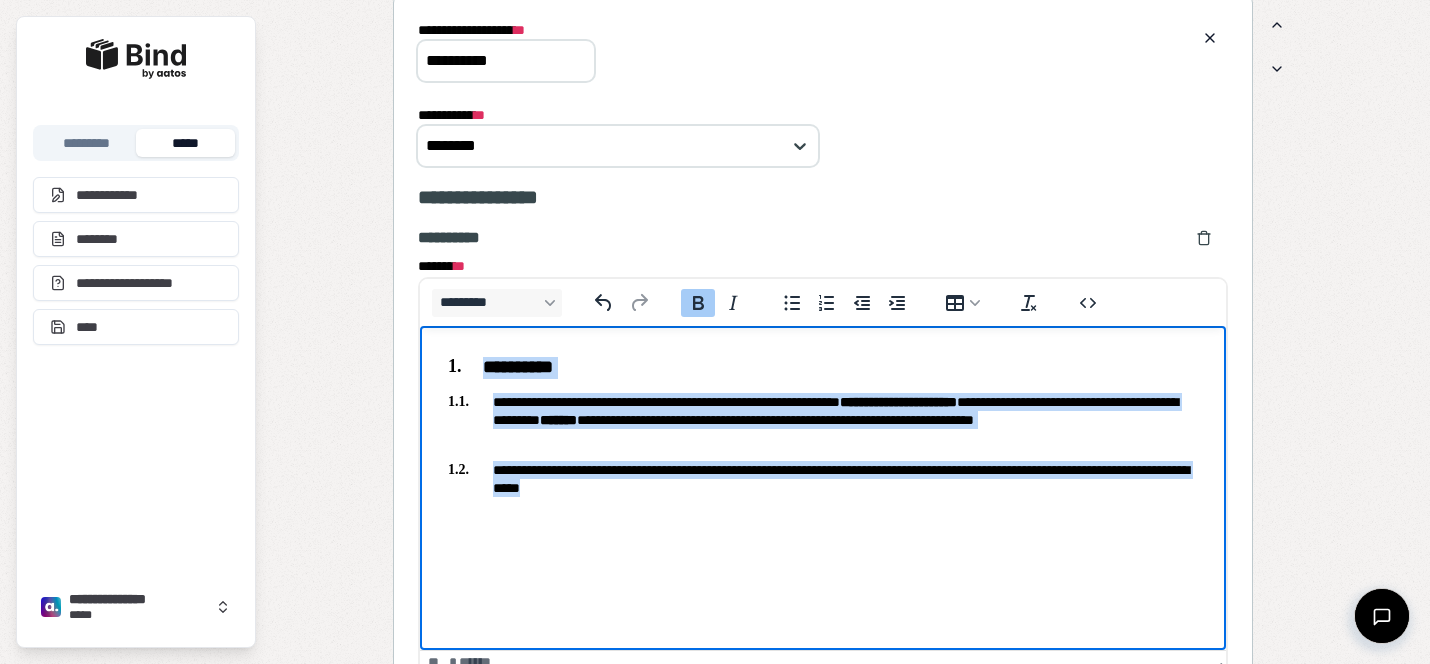 drag, startPoint x: 737, startPoint y: 502, endPoint x: 424, endPoint y: 275, distance: 386.64972 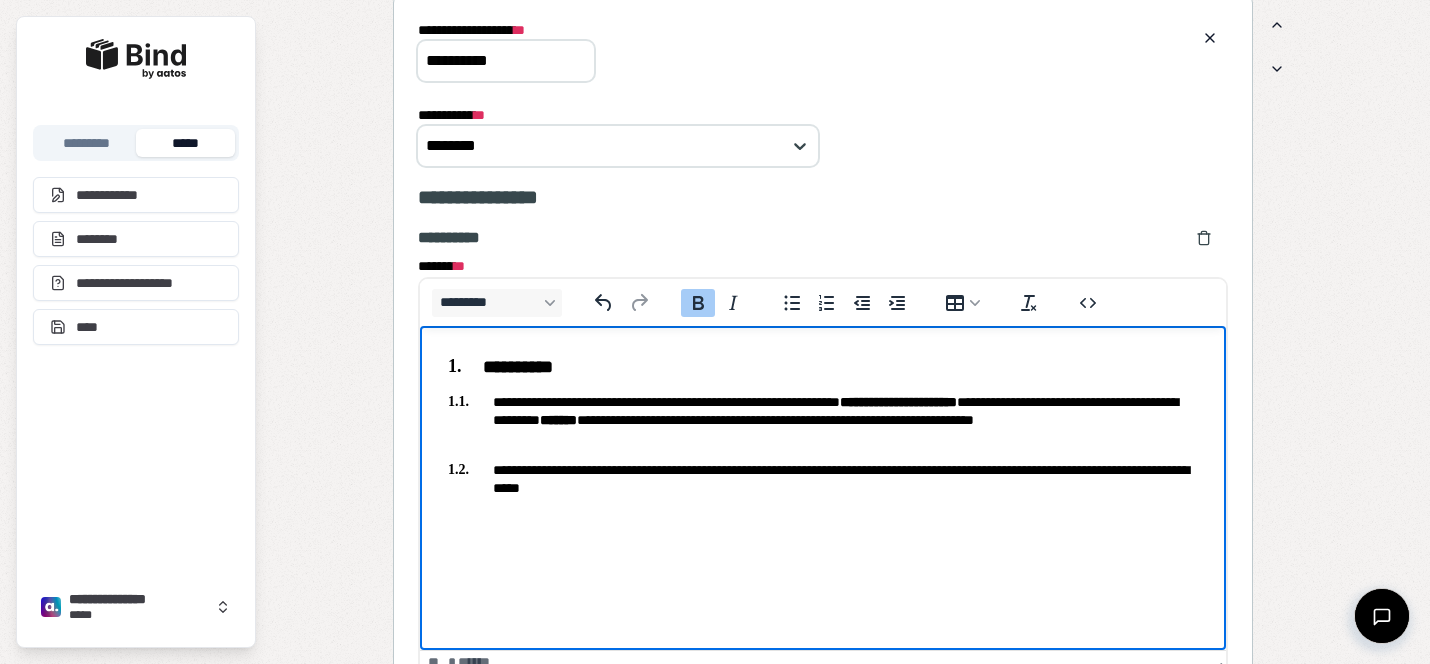 click on "**********" at bounding box center [823, 422] 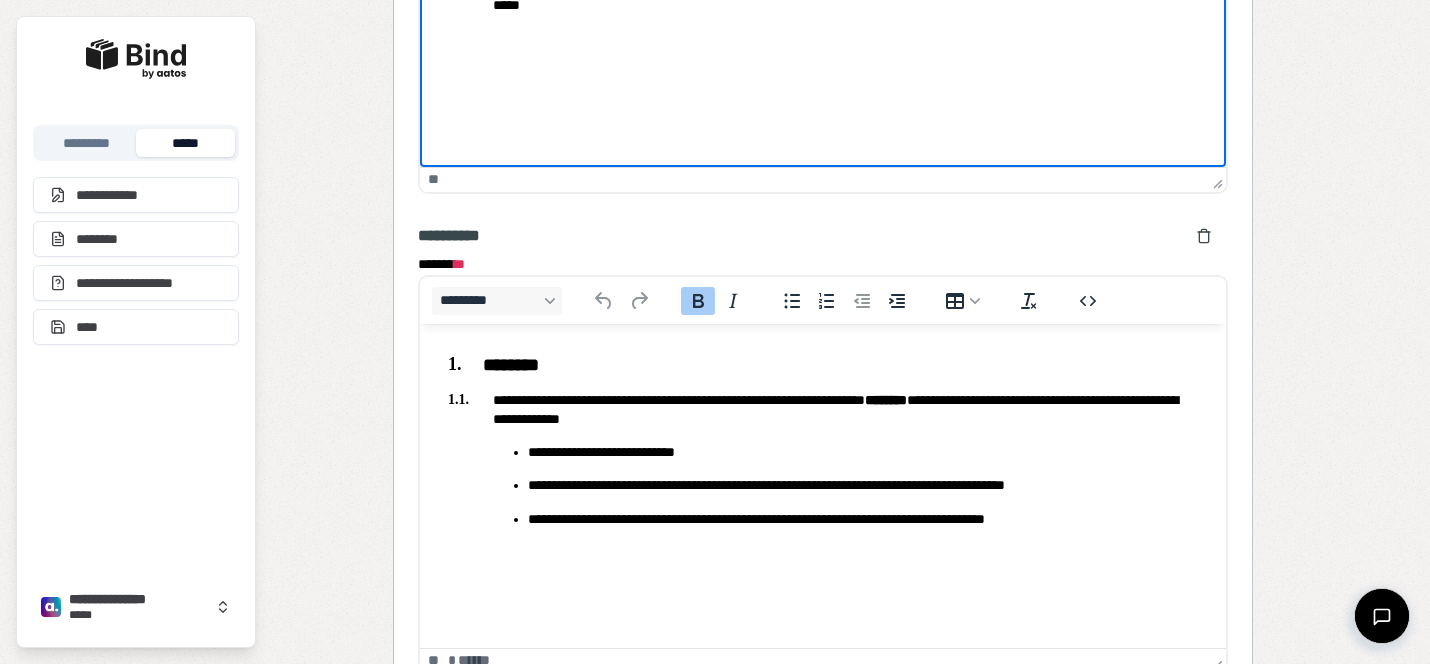 scroll, scrollTop: 2182, scrollLeft: 0, axis: vertical 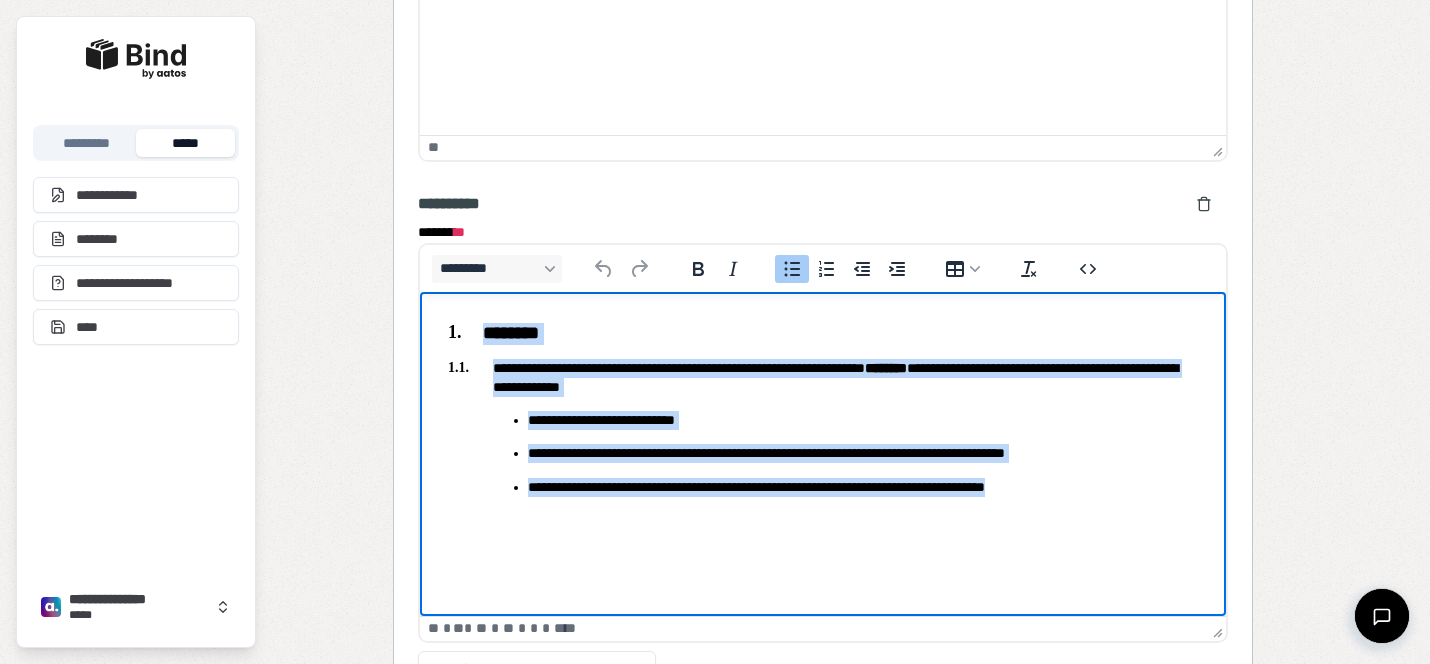 drag, startPoint x: 976, startPoint y: 429, endPoint x: 402, endPoint y: 278, distance: 593.5293 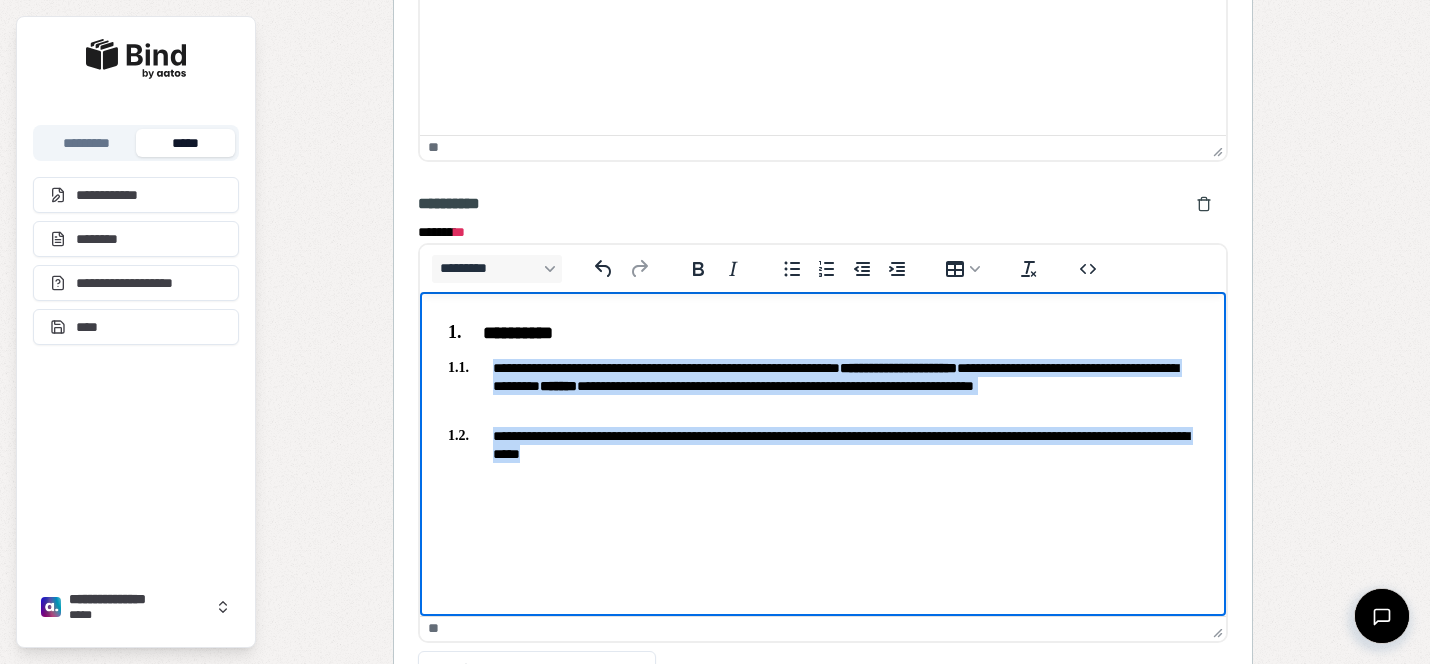 drag, startPoint x: 737, startPoint y: 455, endPoint x: 445, endPoint y: 367, distance: 304.97214 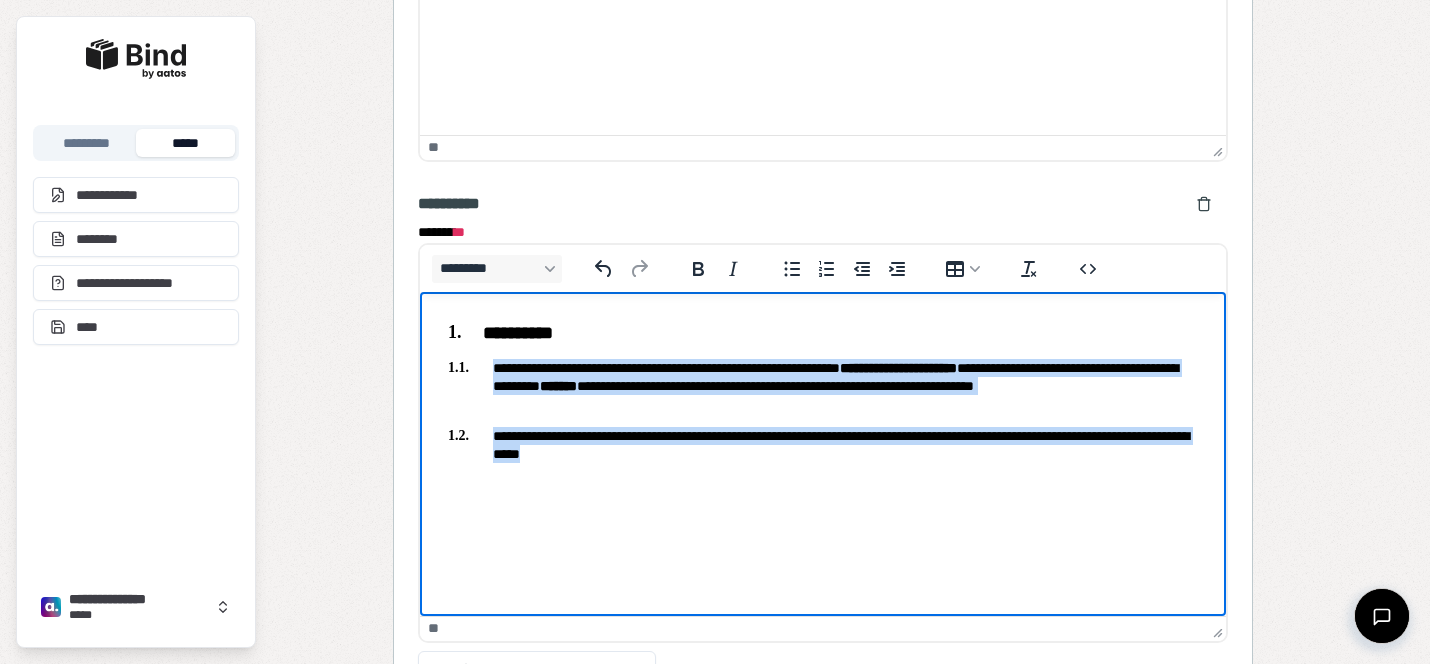 paste 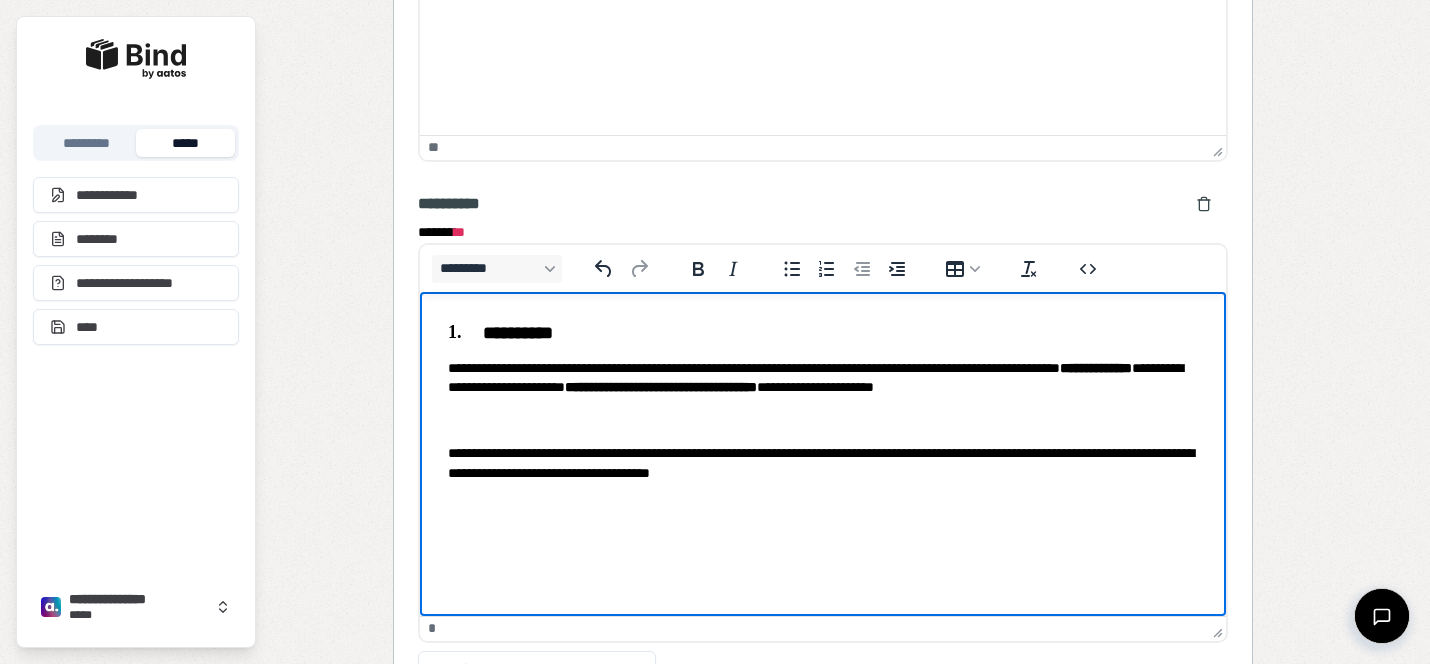click on "**********" at bounding box center (823, 401) 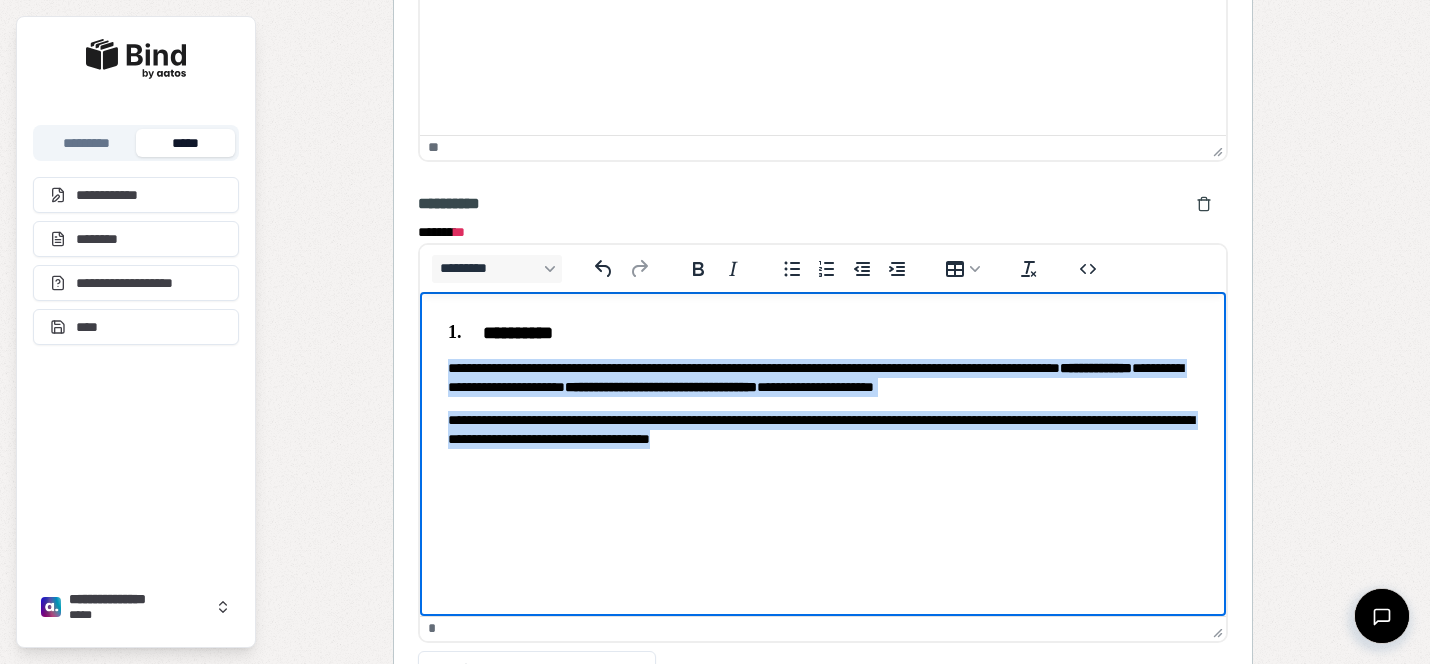 drag, startPoint x: 927, startPoint y: 437, endPoint x: 425, endPoint y: 359, distance: 508.02362 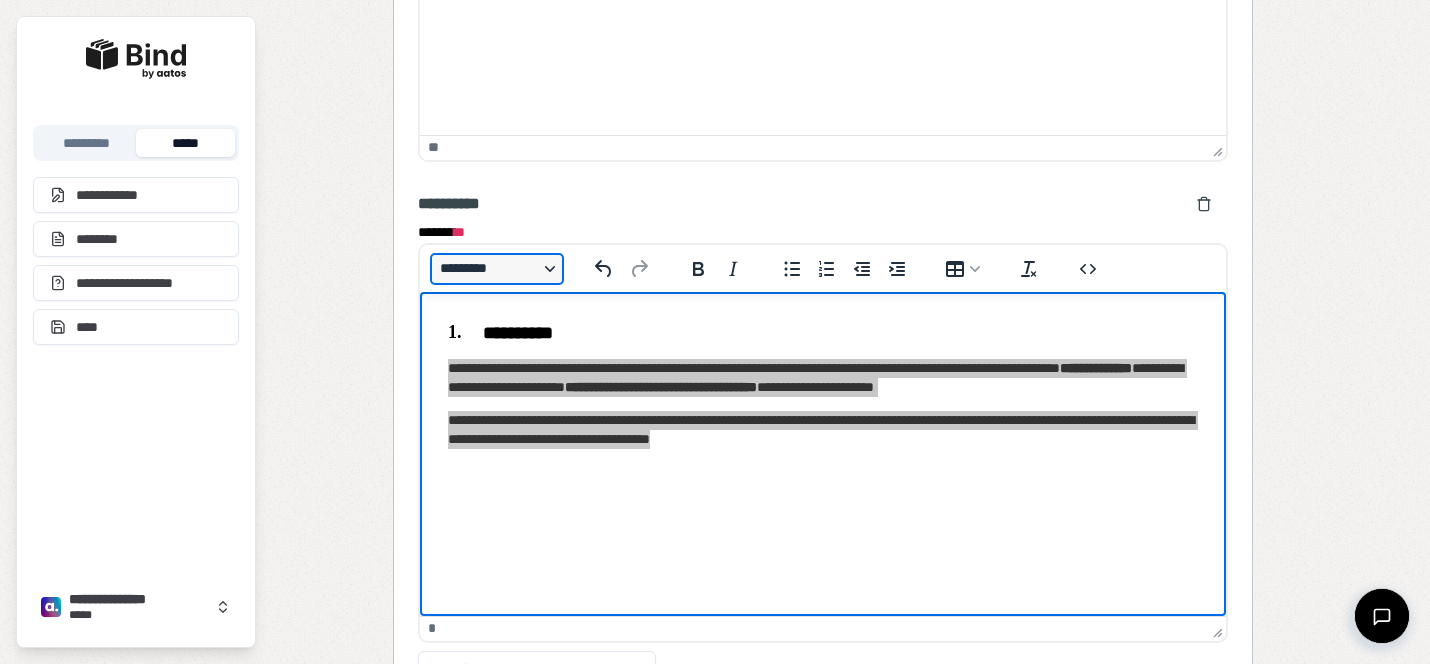 click on "*********" at bounding box center (497, 269) 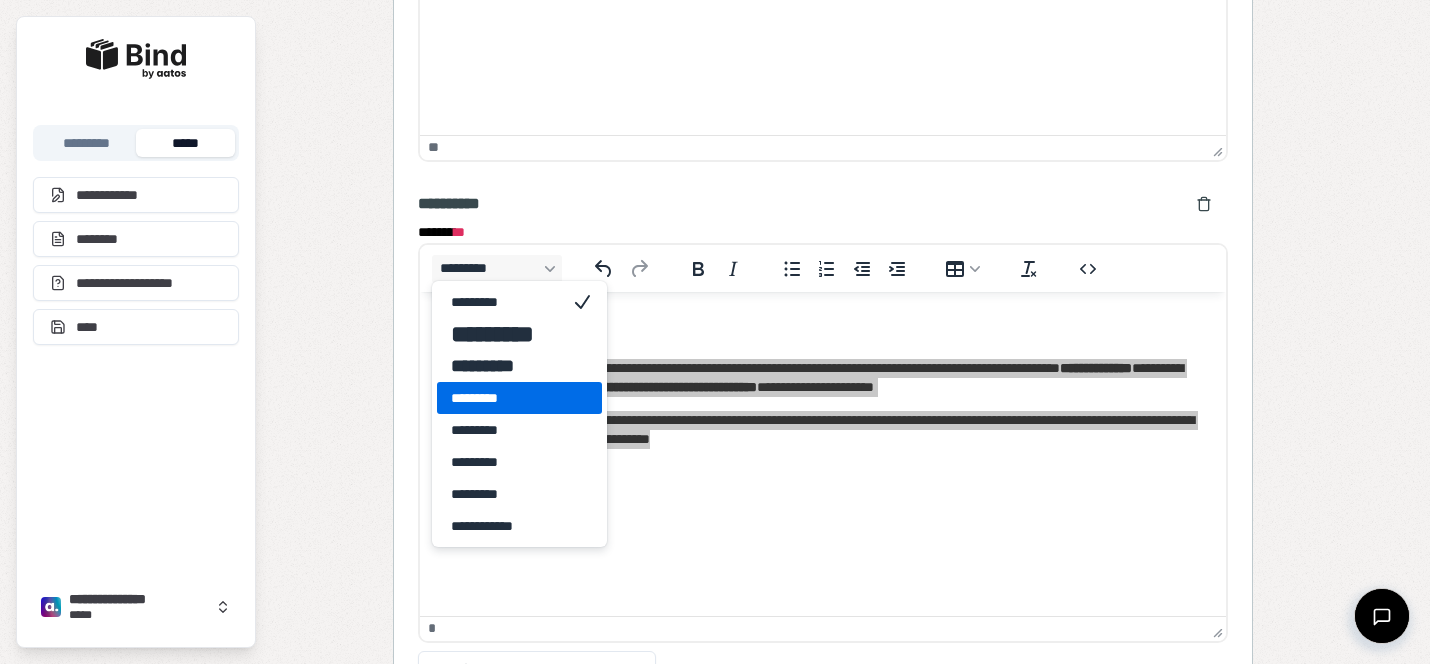 click on "*********" at bounding box center (505, 398) 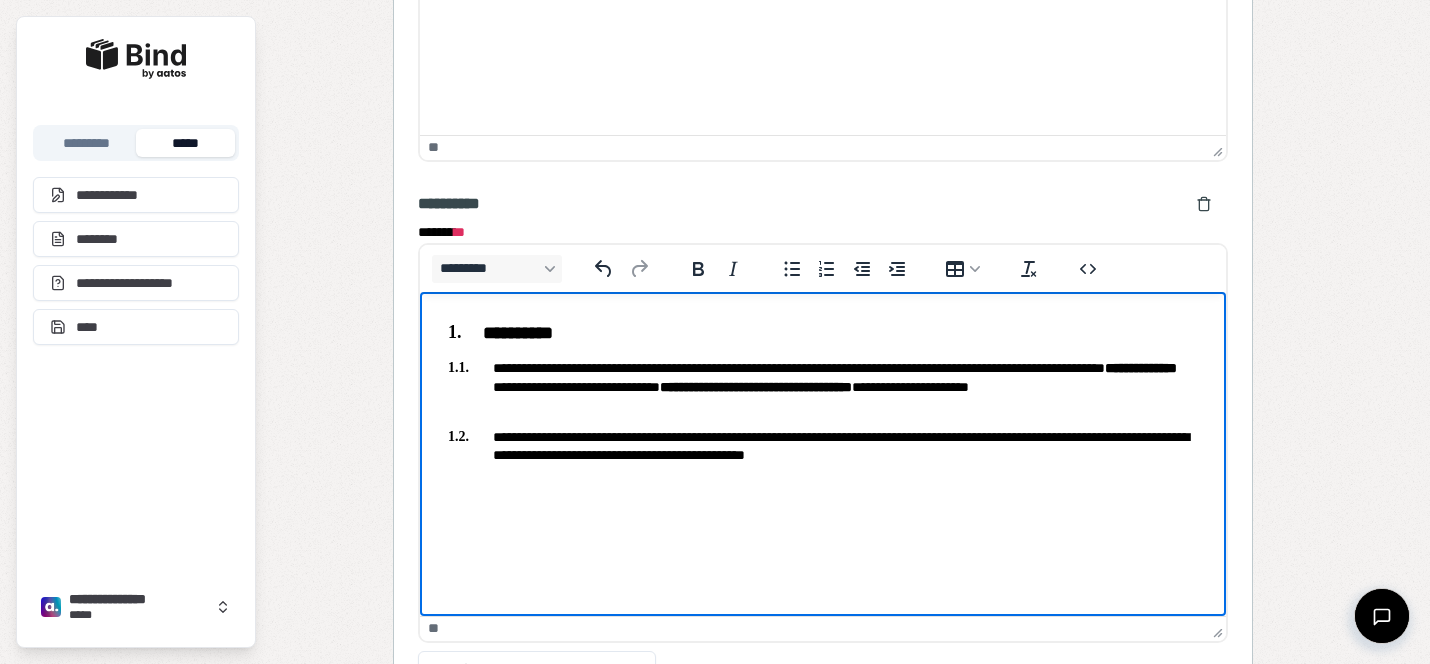 click on "**********" at bounding box center [823, 389] 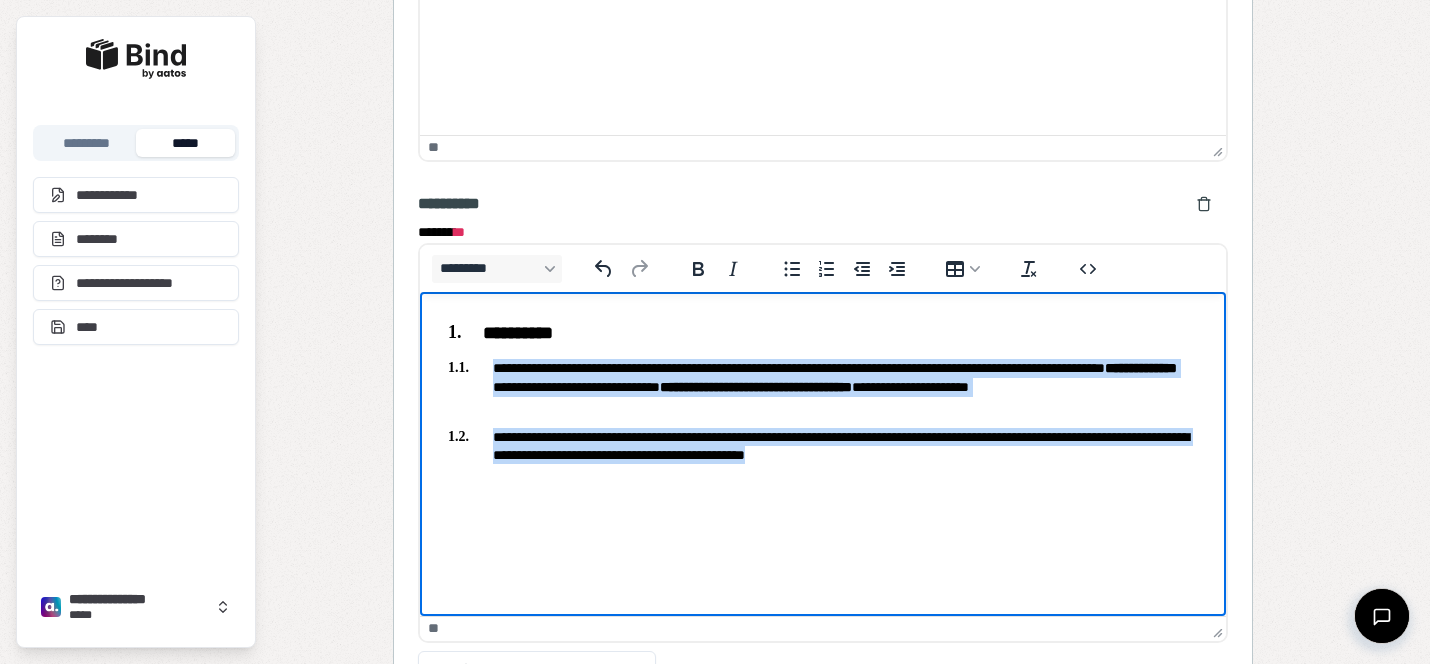 drag, startPoint x: 1001, startPoint y: 460, endPoint x: 489, endPoint y: 370, distance: 519.85 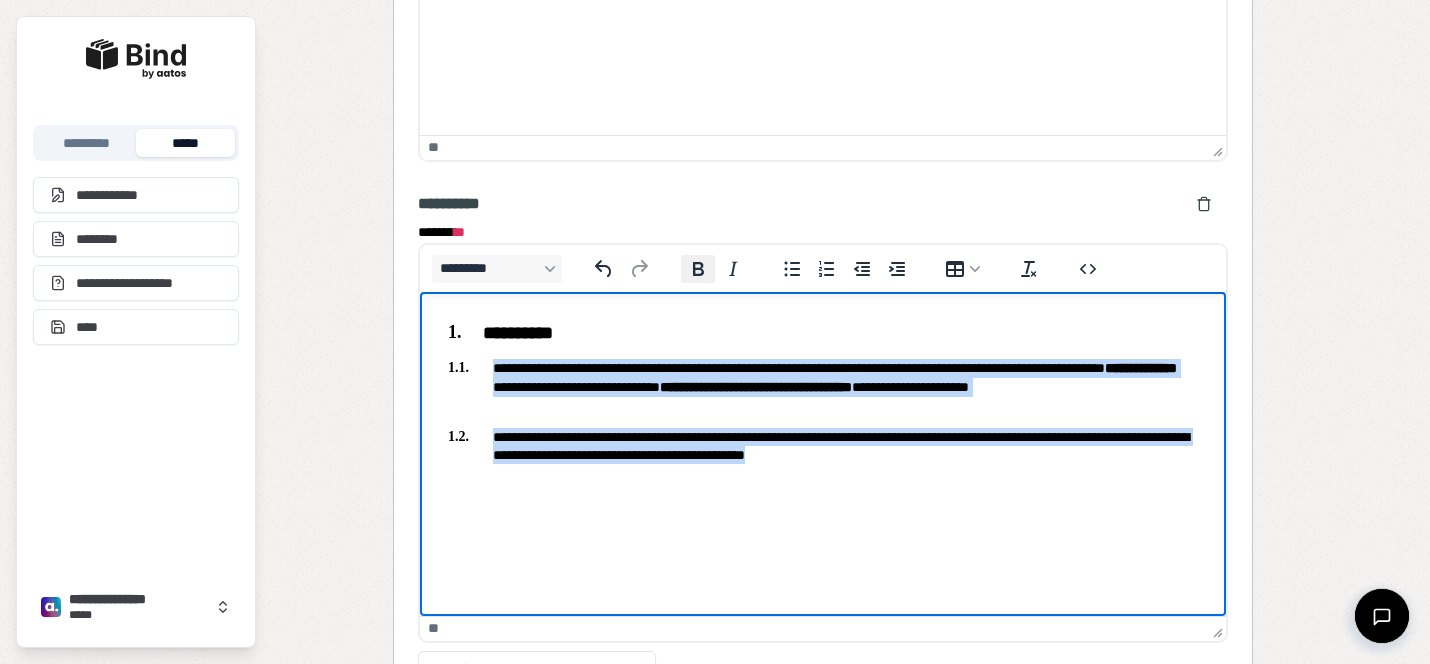 click 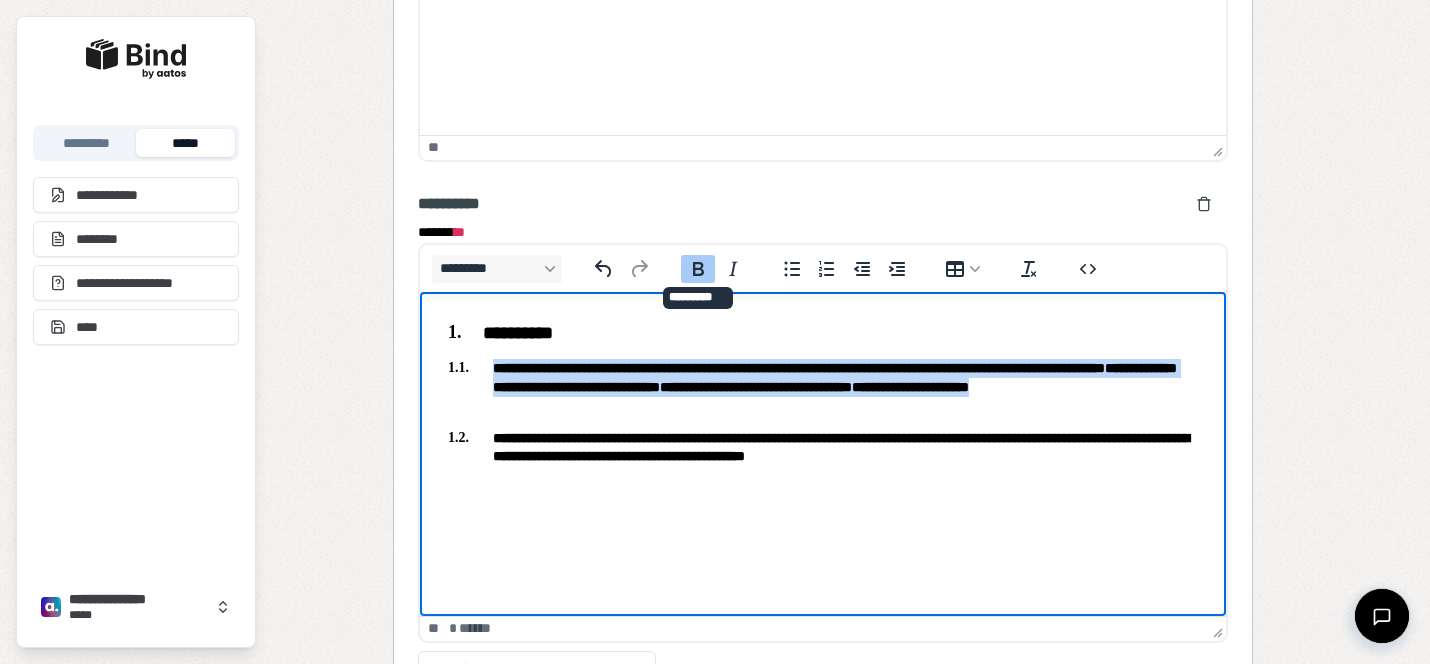 click 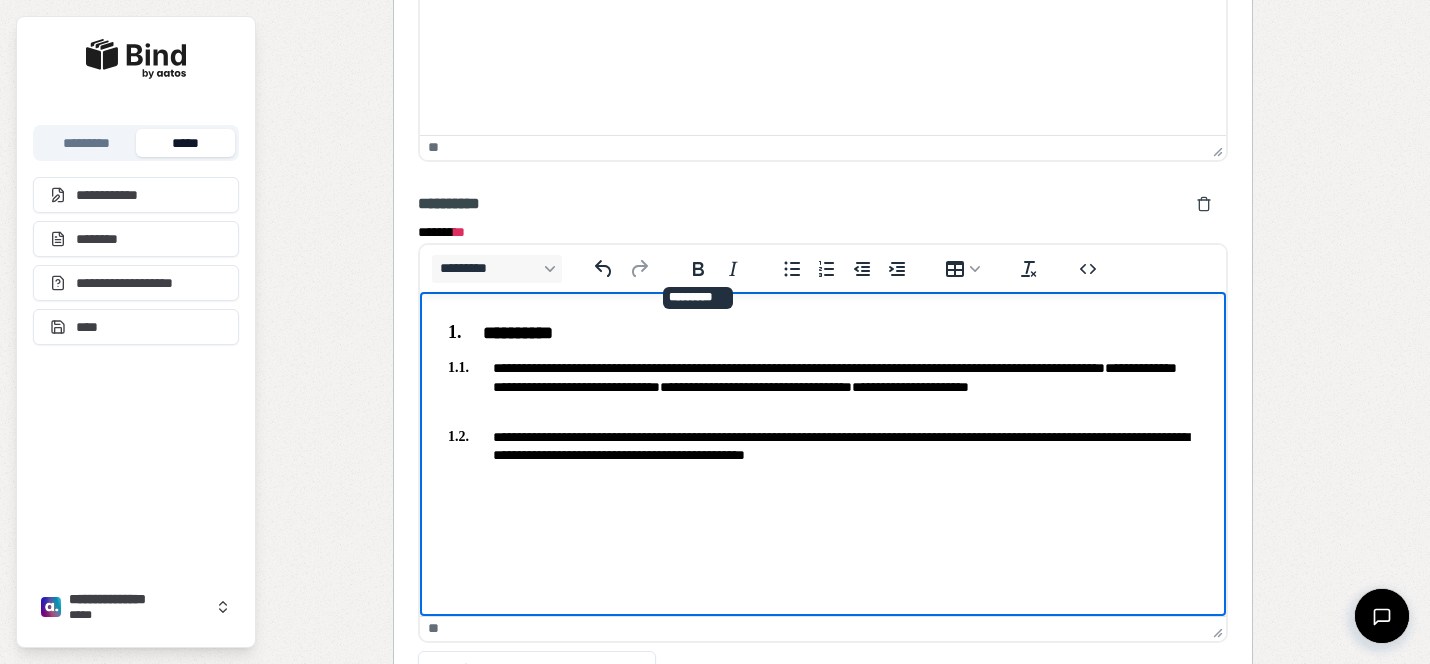 click on "**********" at bounding box center [823, 386] 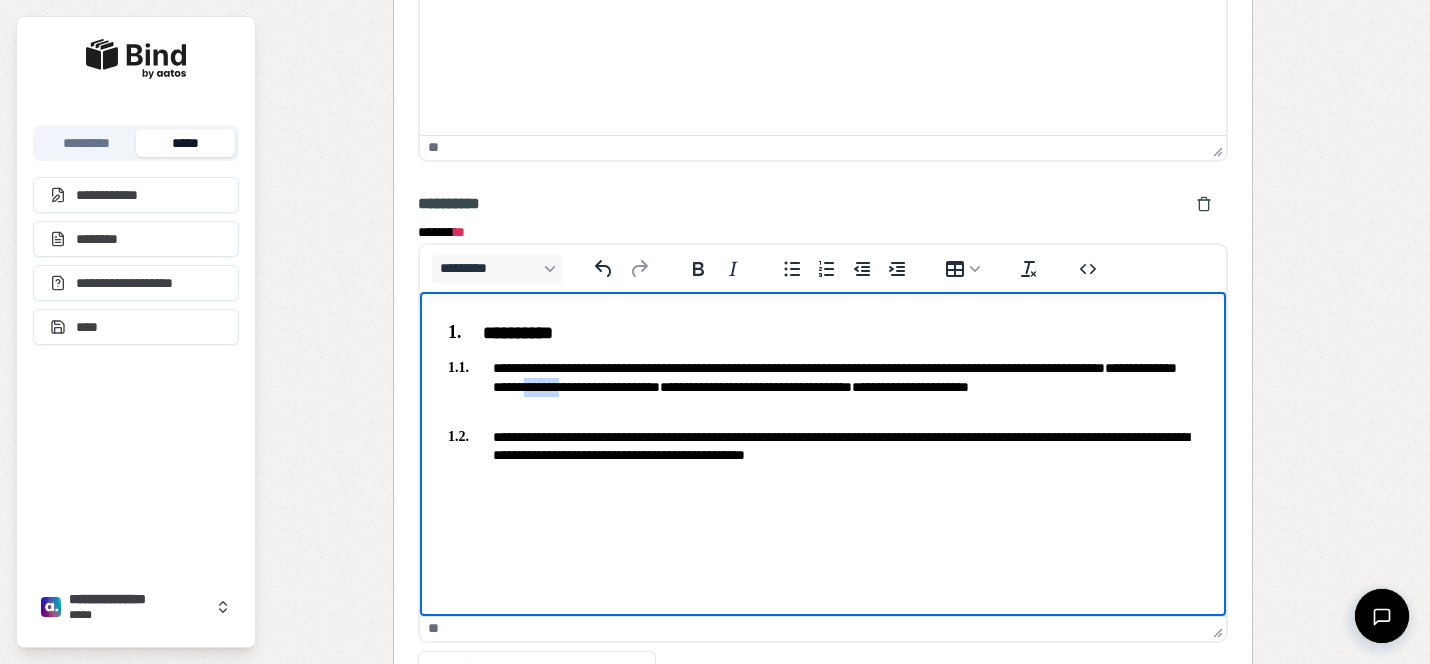 drag, startPoint x: 724, startPoint y: 379, endPoint x: 677, endPoint y: 375, distance: 47.169907 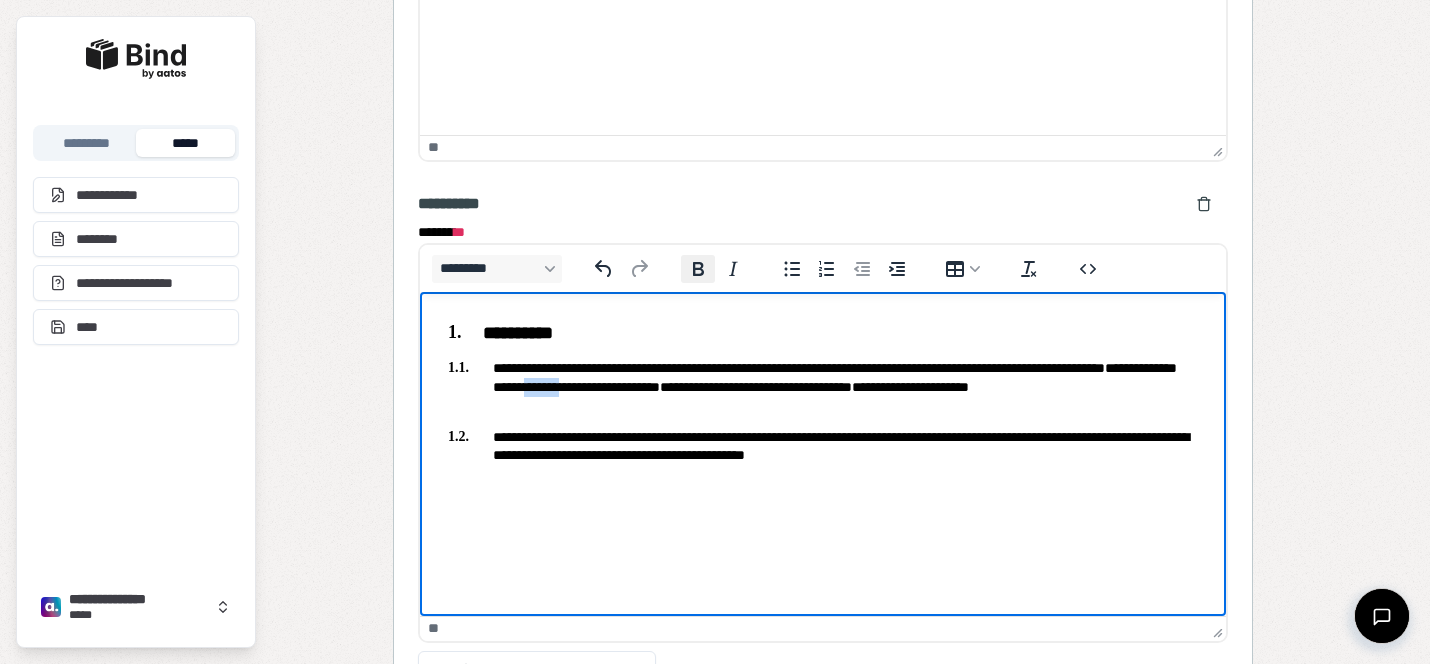 click 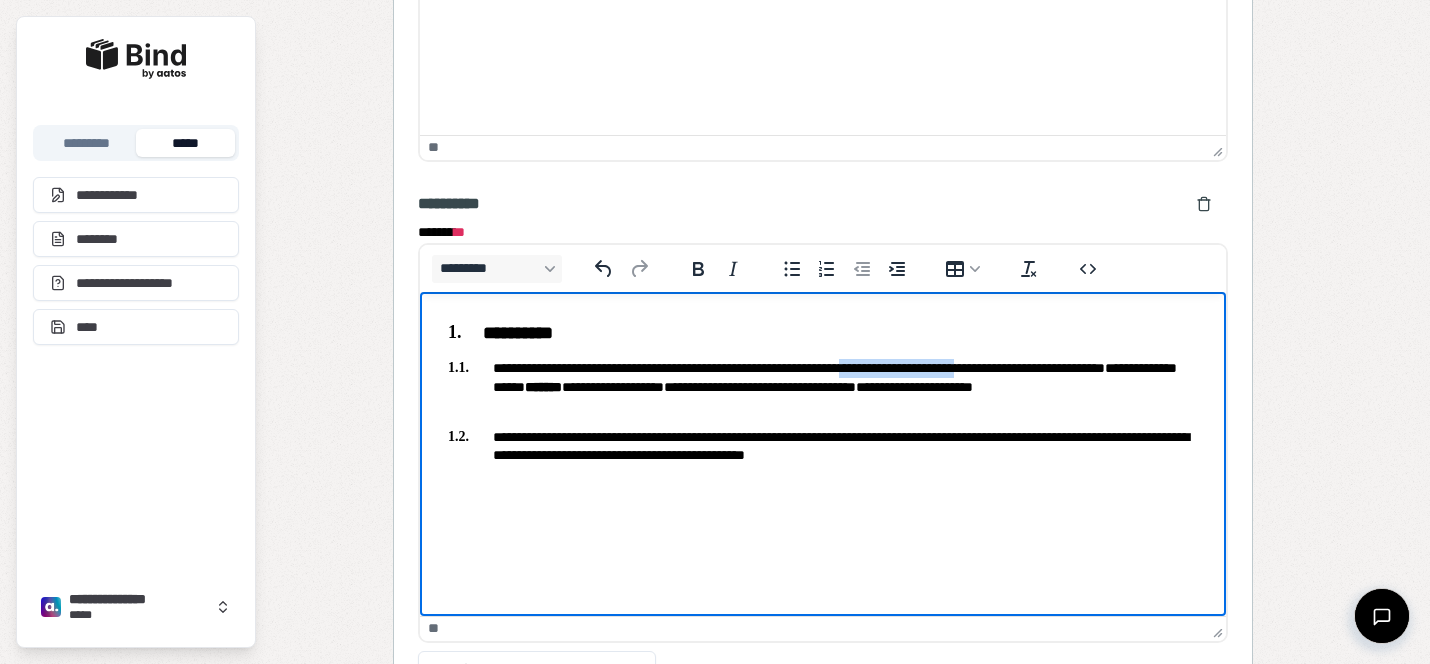 drag, startPoint x: 1058, startPoint y: 370, endPoint x: 918, endPoint y: 362, distance: 140.22838 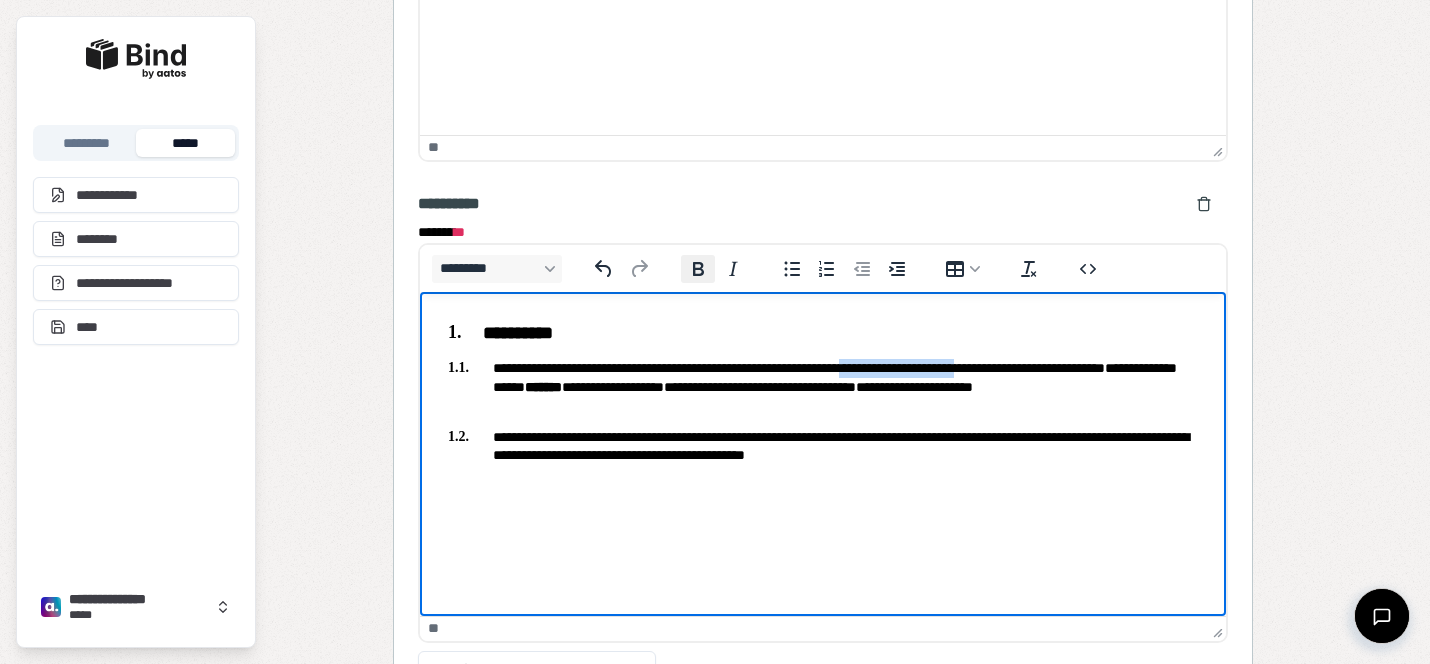 click 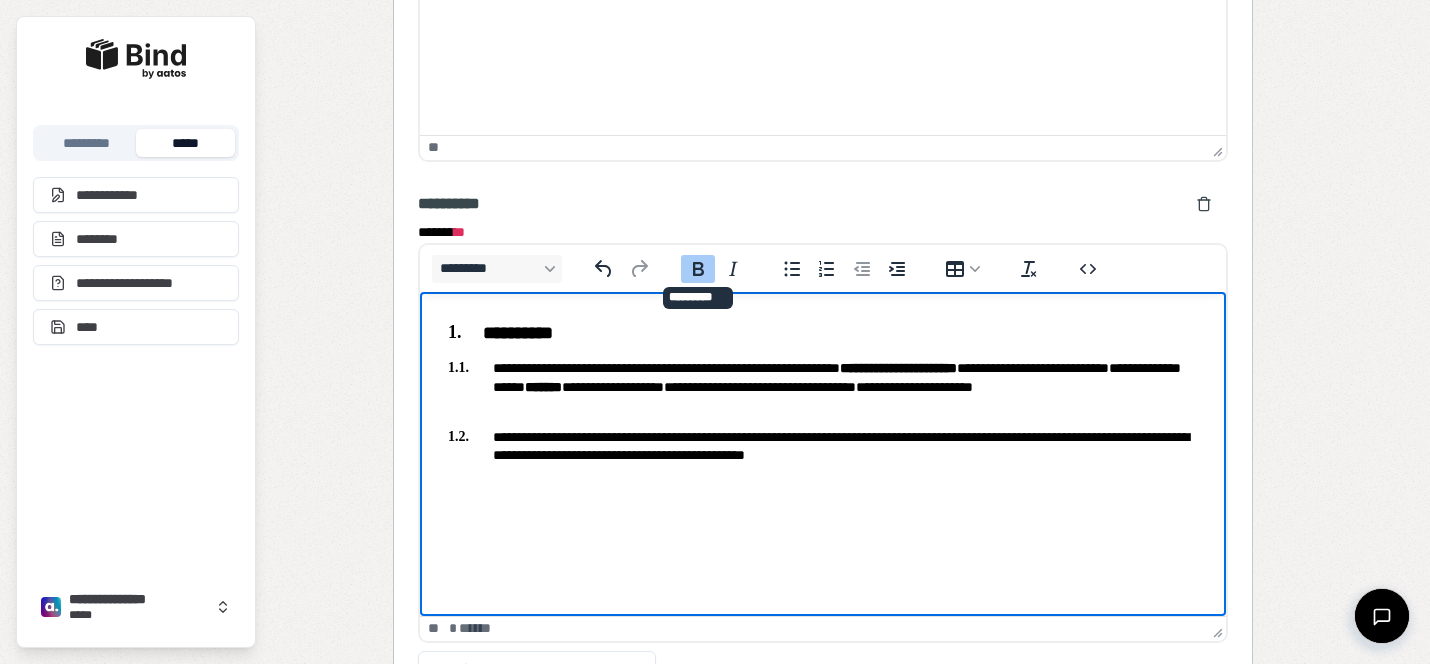 click on "**********" at bounding box center (823, 386) 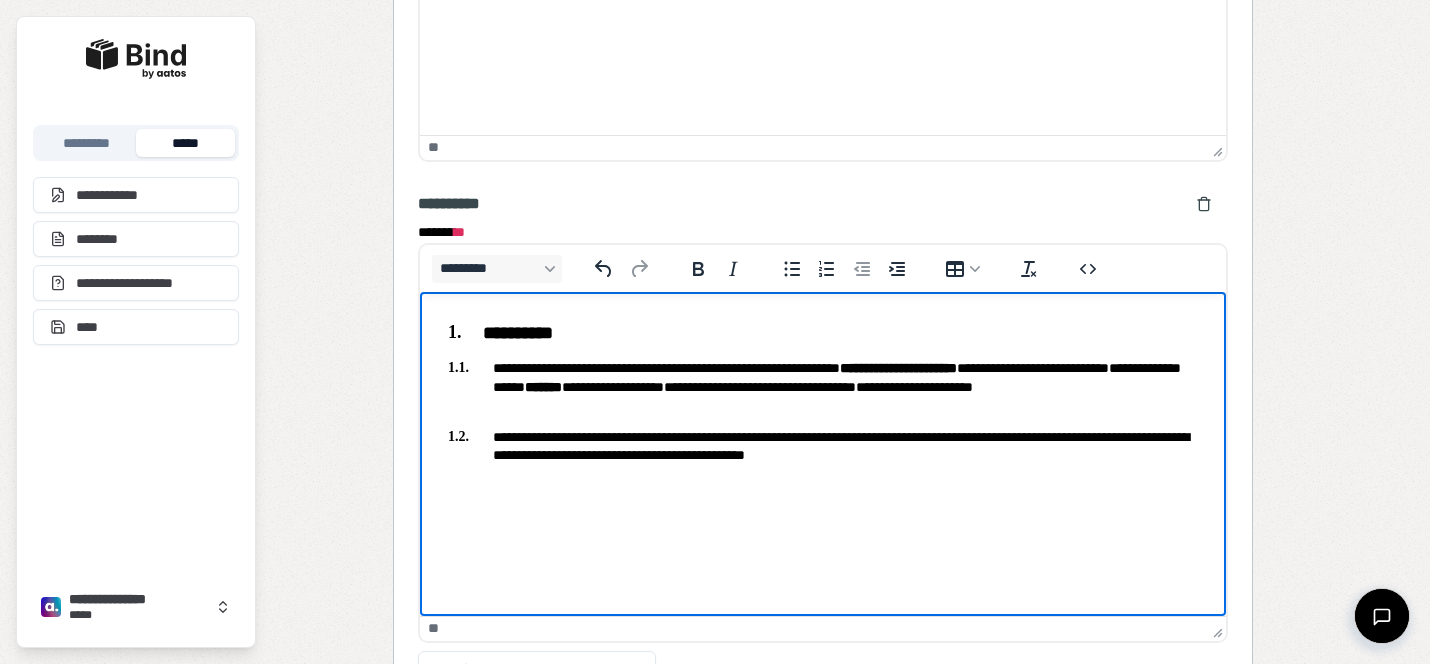 click on "**********" at bounding box center (823, 445) 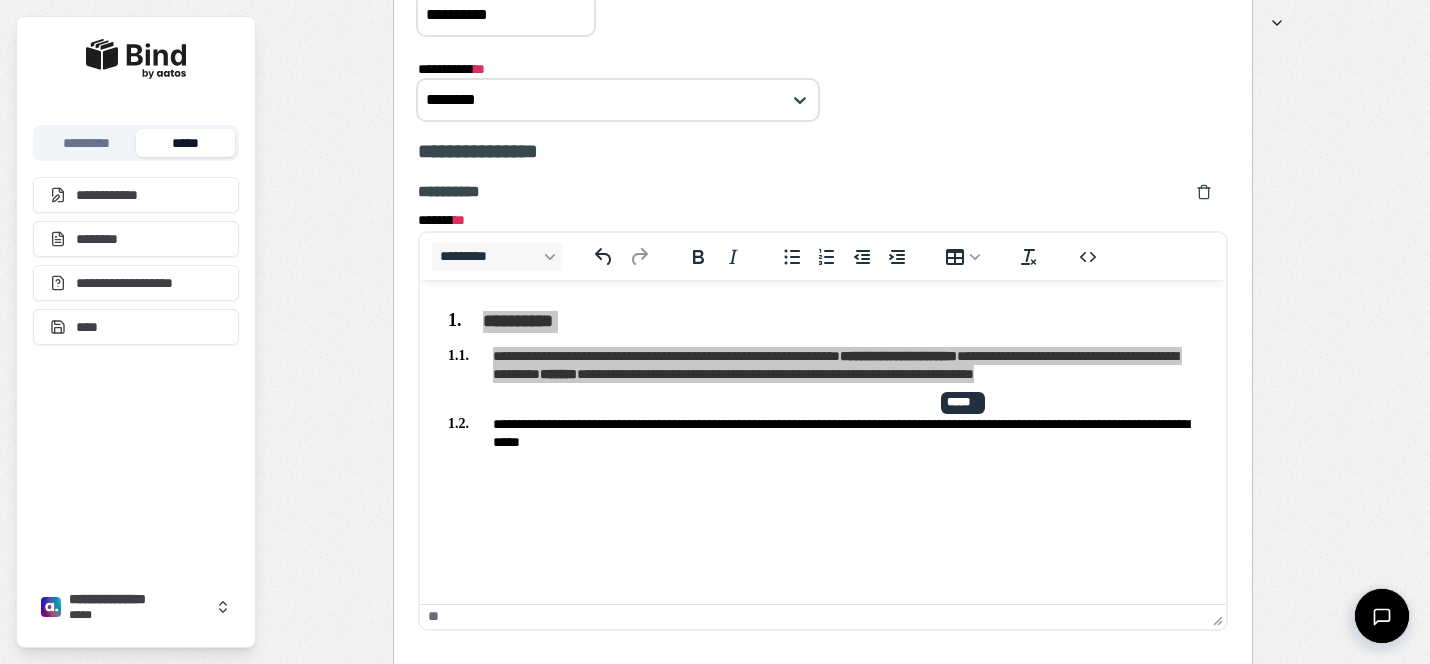 scroll, scrollTop: 1715, scrollLeft: 0, axis: vertical 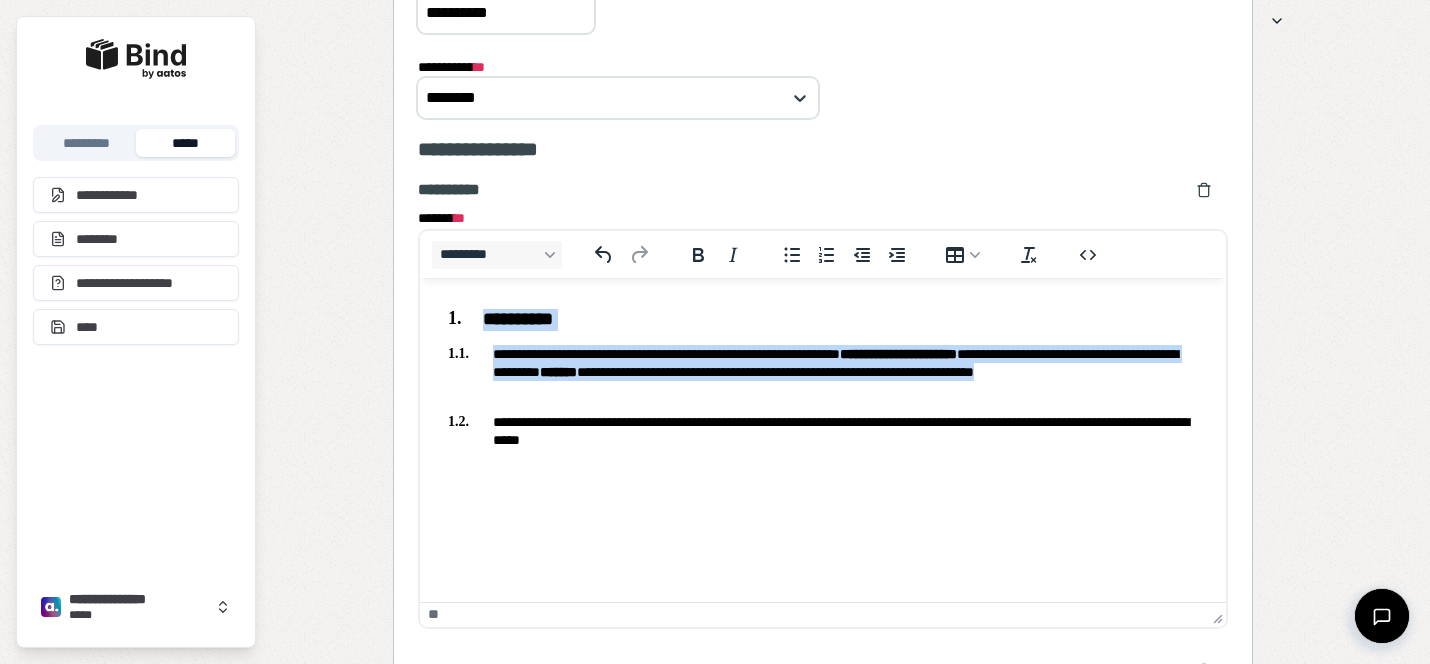click on "**********" at bounding box center (823, 430) 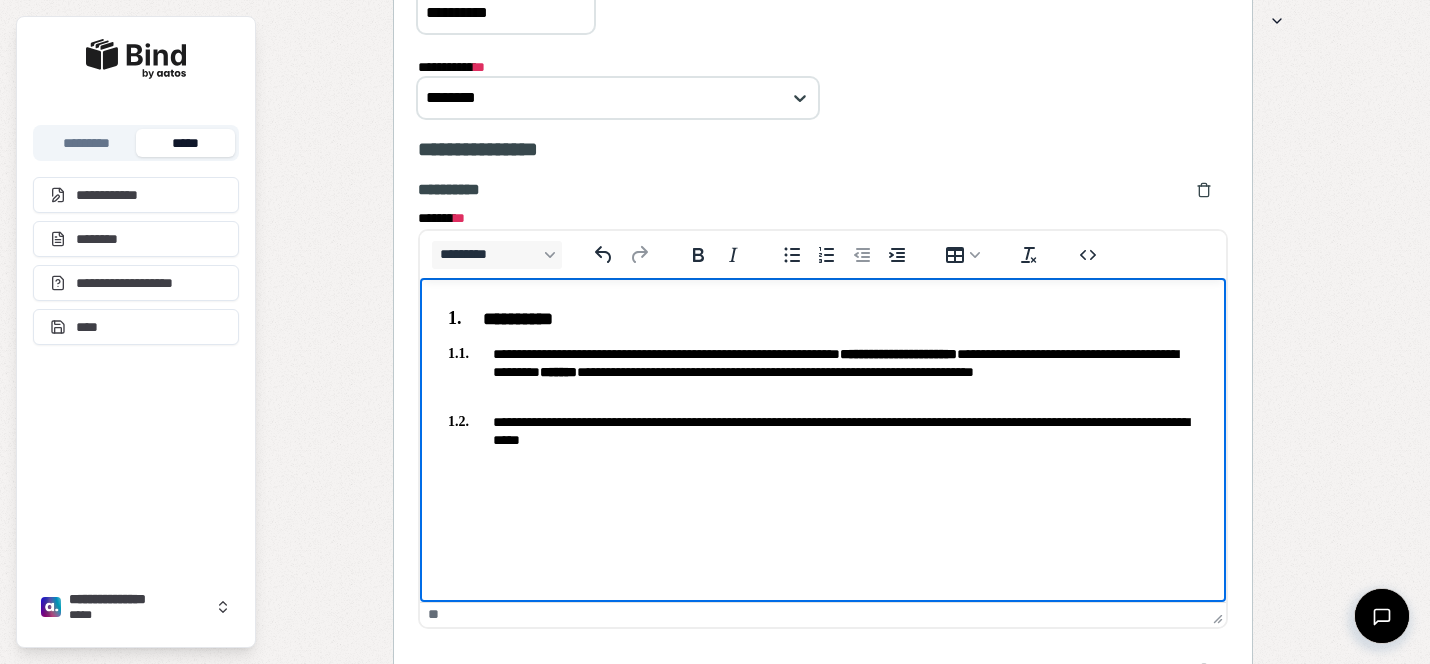 click on "**********" at bounding box center (823, 371) 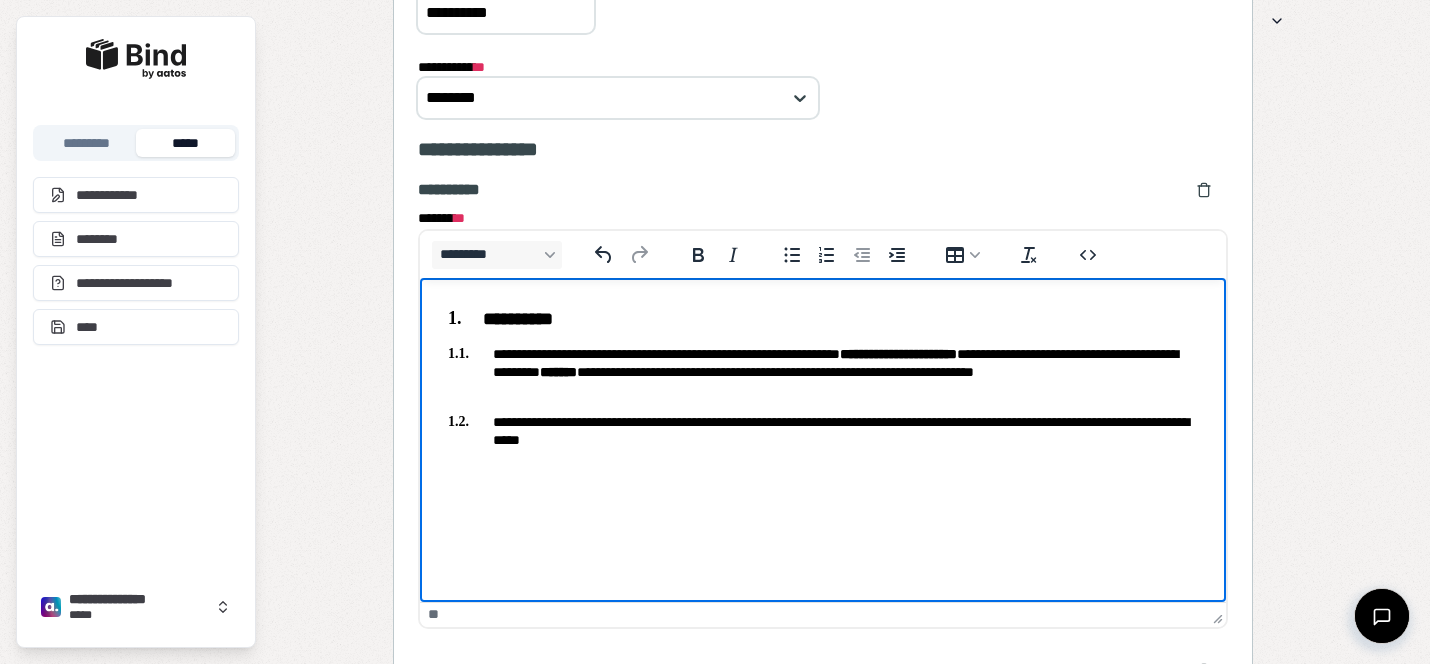 click on "**********" at bounding box center (823, 430) 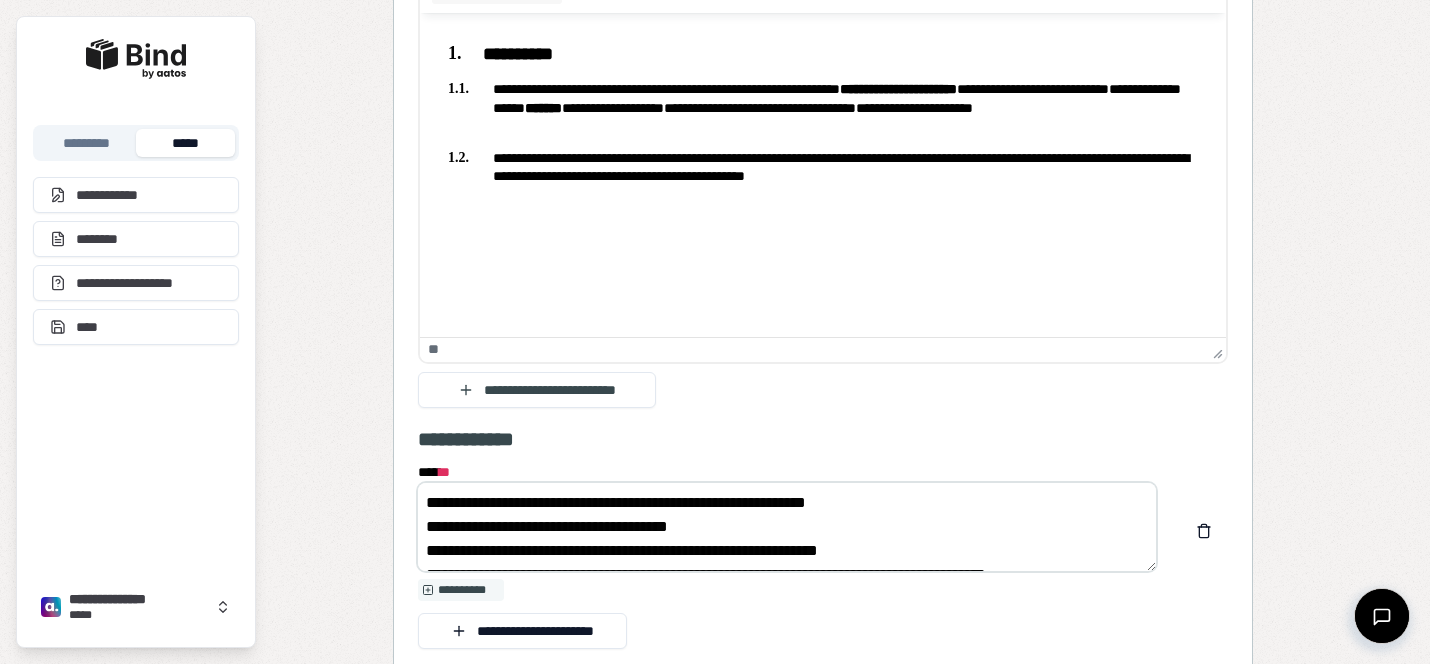 scroll, scrollTop: 2480, scrollLeft: 0, axis: vertical 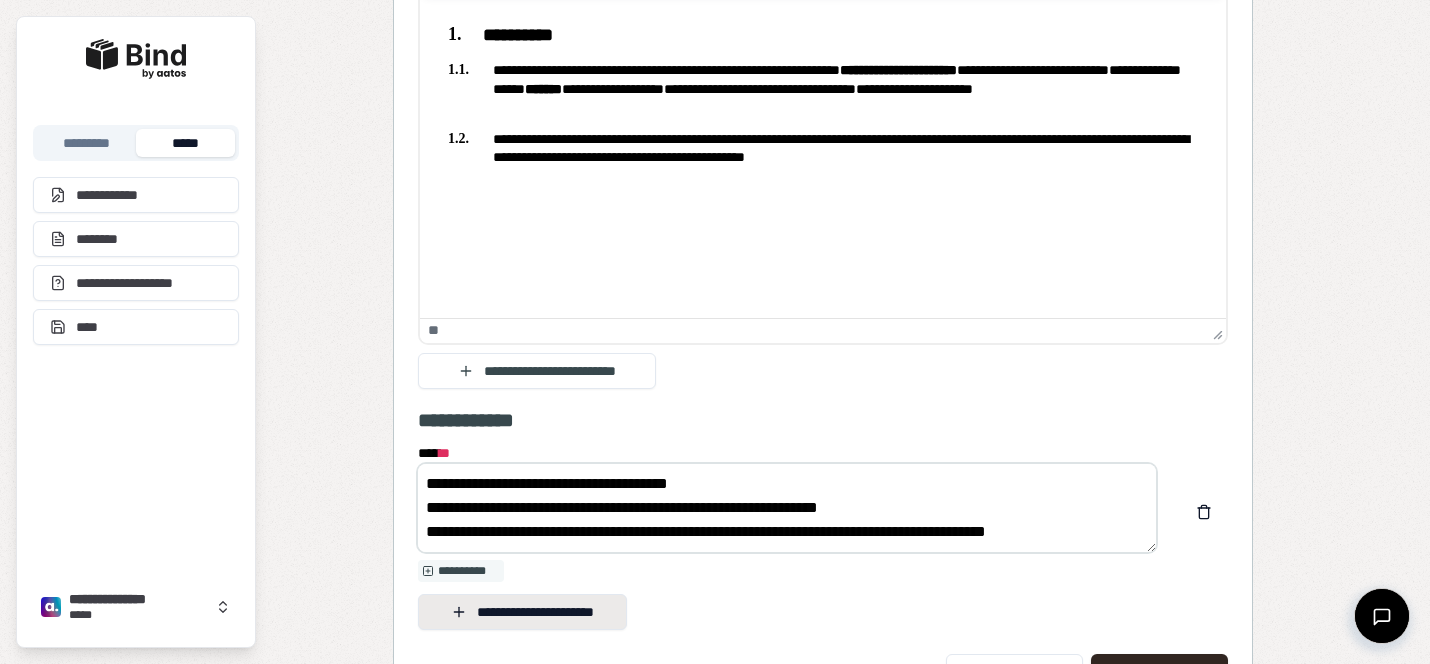 drag, startPoint x: 428, startPoint y: 479, endPoint x: 595, endPoint y: 626, distance: 222.48146 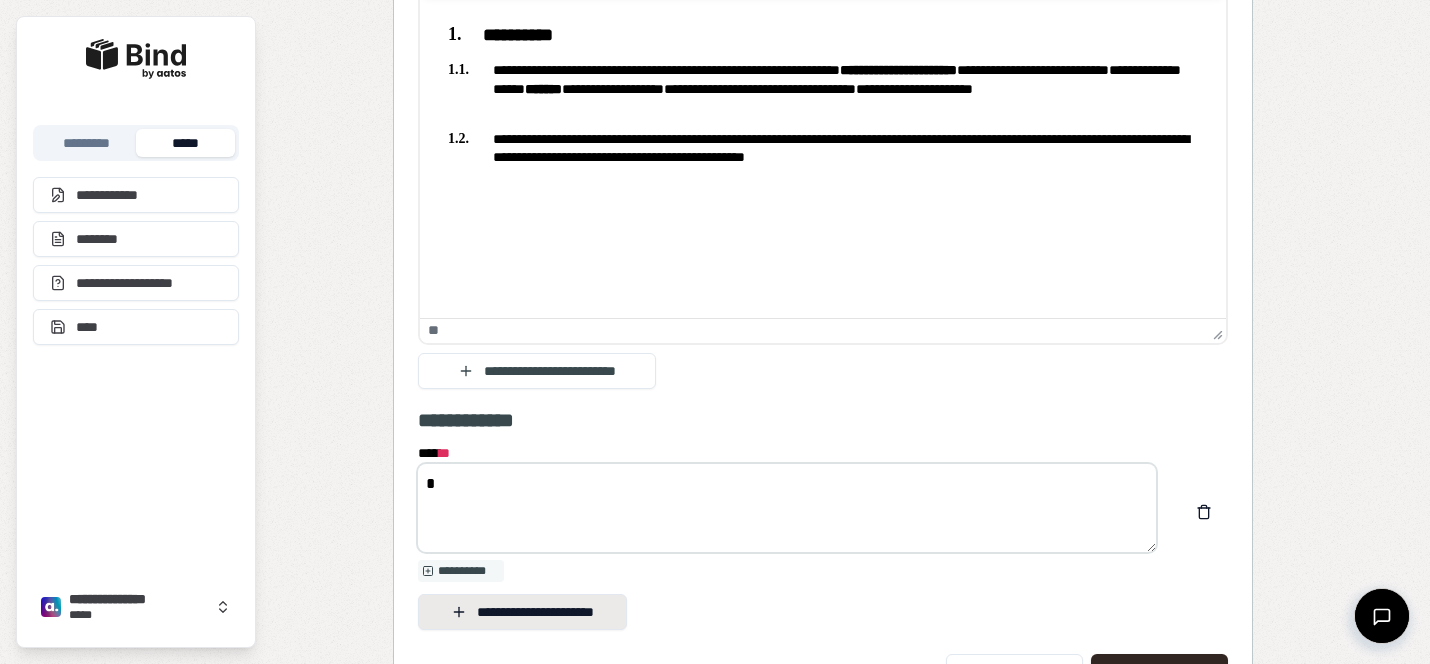 scroll, scrollTop: 0, scrollLeft: 0, axis: both 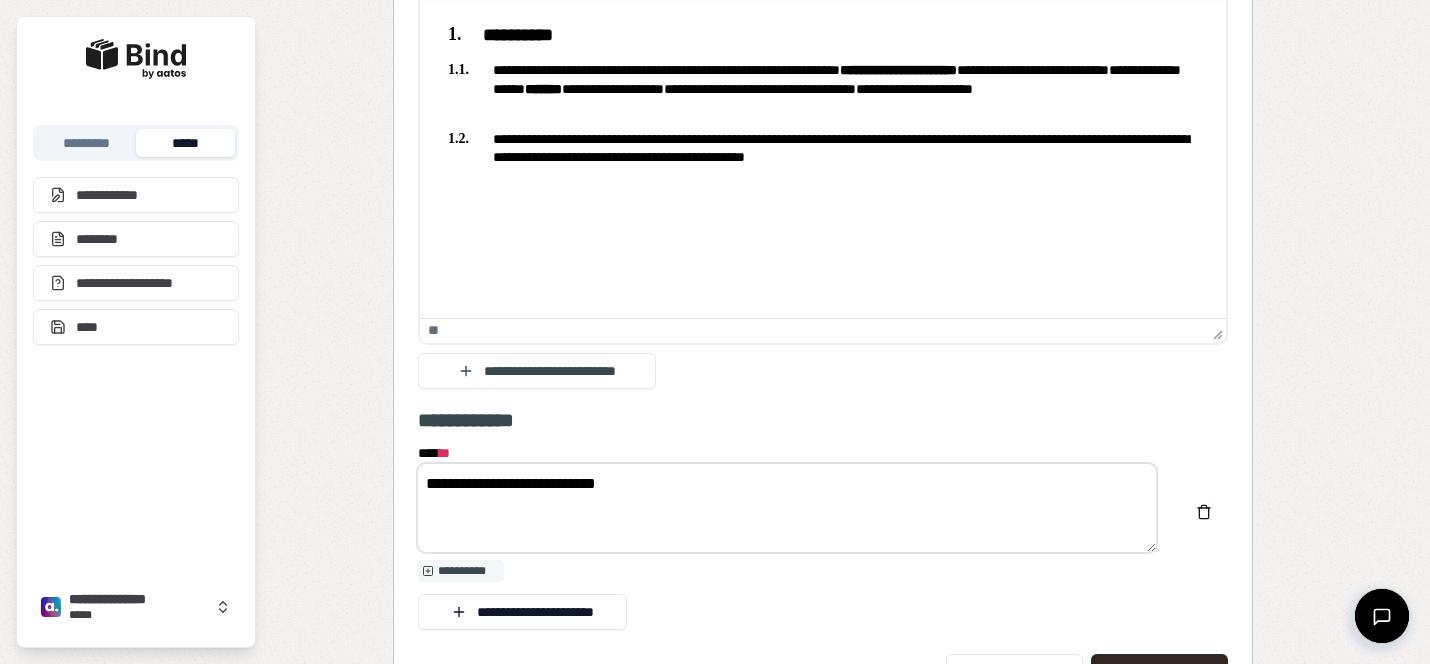 paste on "**********" 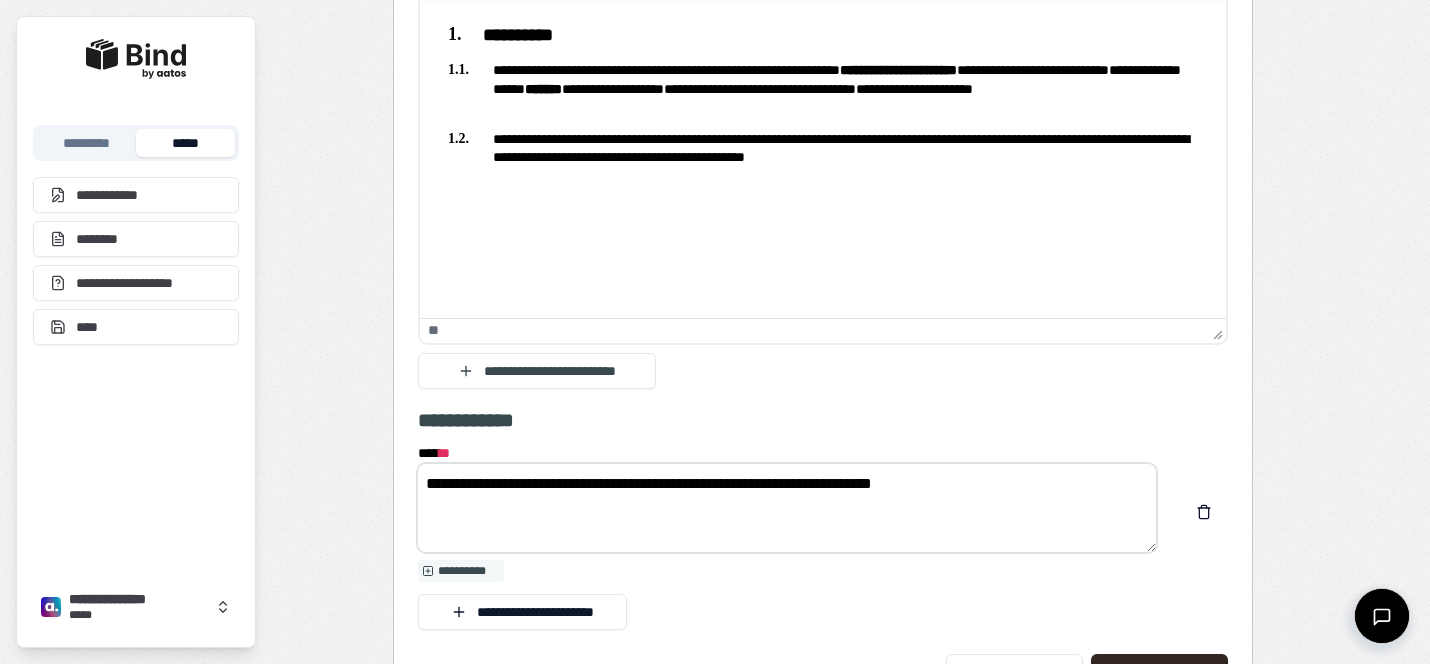 drag, startPoint x: 621, startPoint y: 481, endPoint x: 644, endPoint y: 480, distance: 23.021729 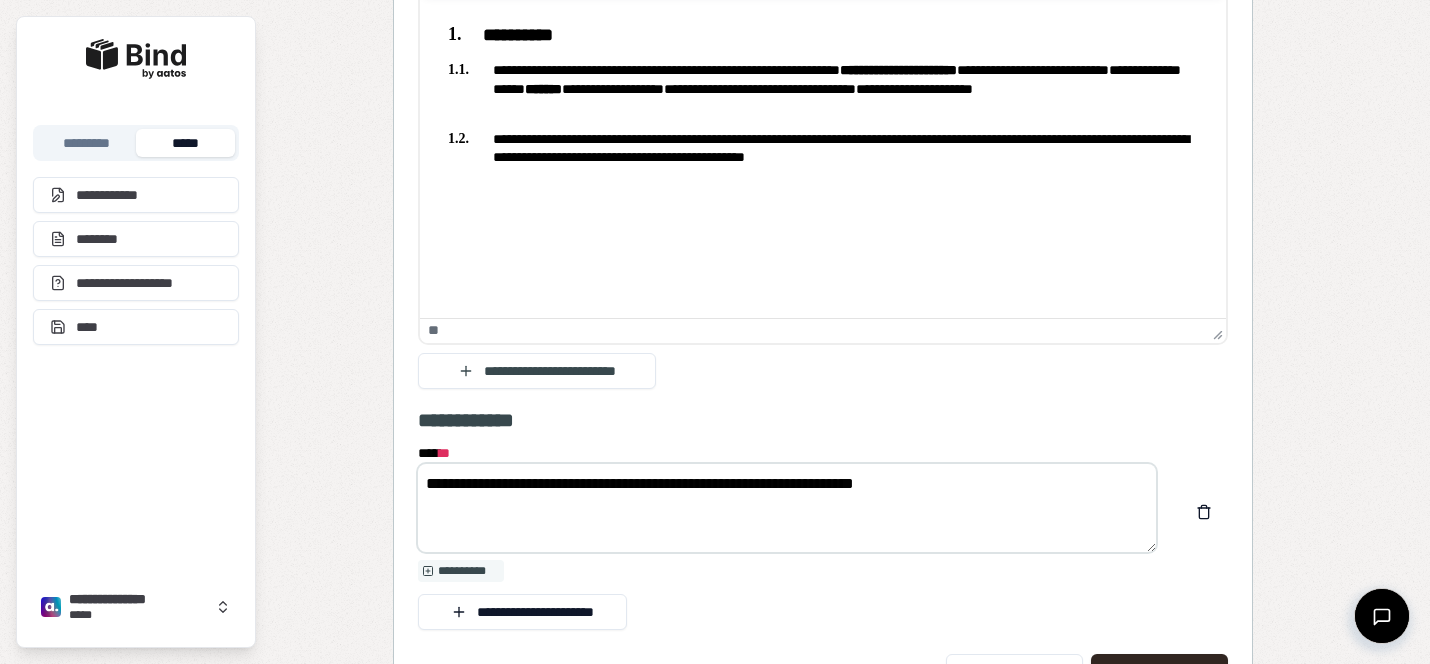 scroll, scrollTop: 2456, scrollLeft: 0, axis: vertical 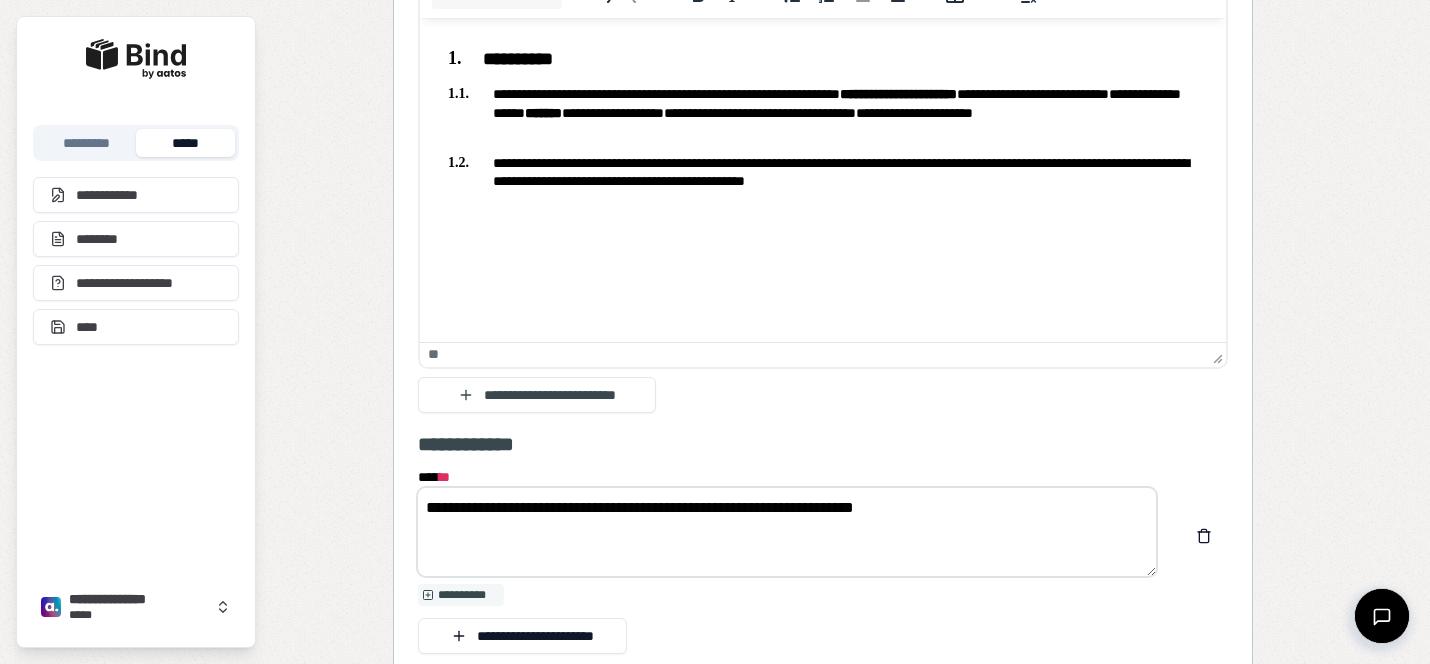 click on "**********" at bounding box center [823, 115] 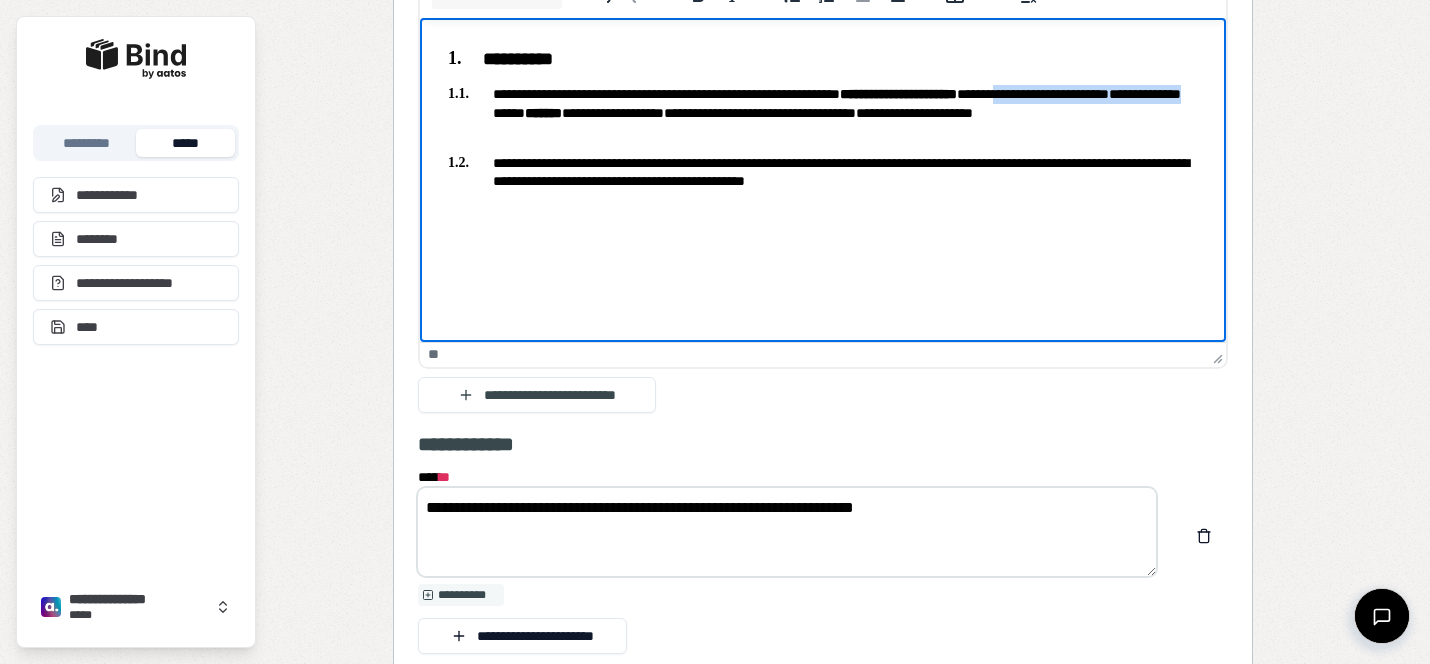 drag, startPoint x: 1107, startPoint y: 89, endPoint x: 640, endPoint y: 114, distance: 467.6687 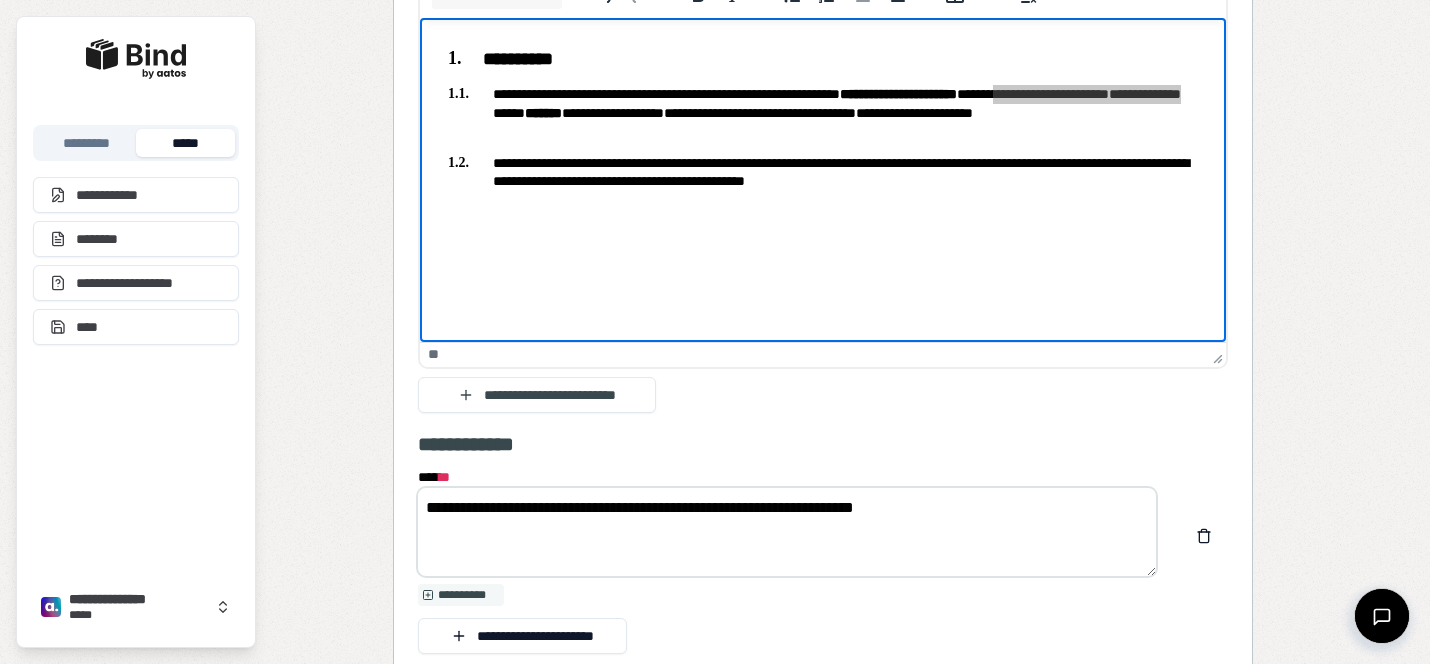 click on "**********" at bounding box center [787, 532] 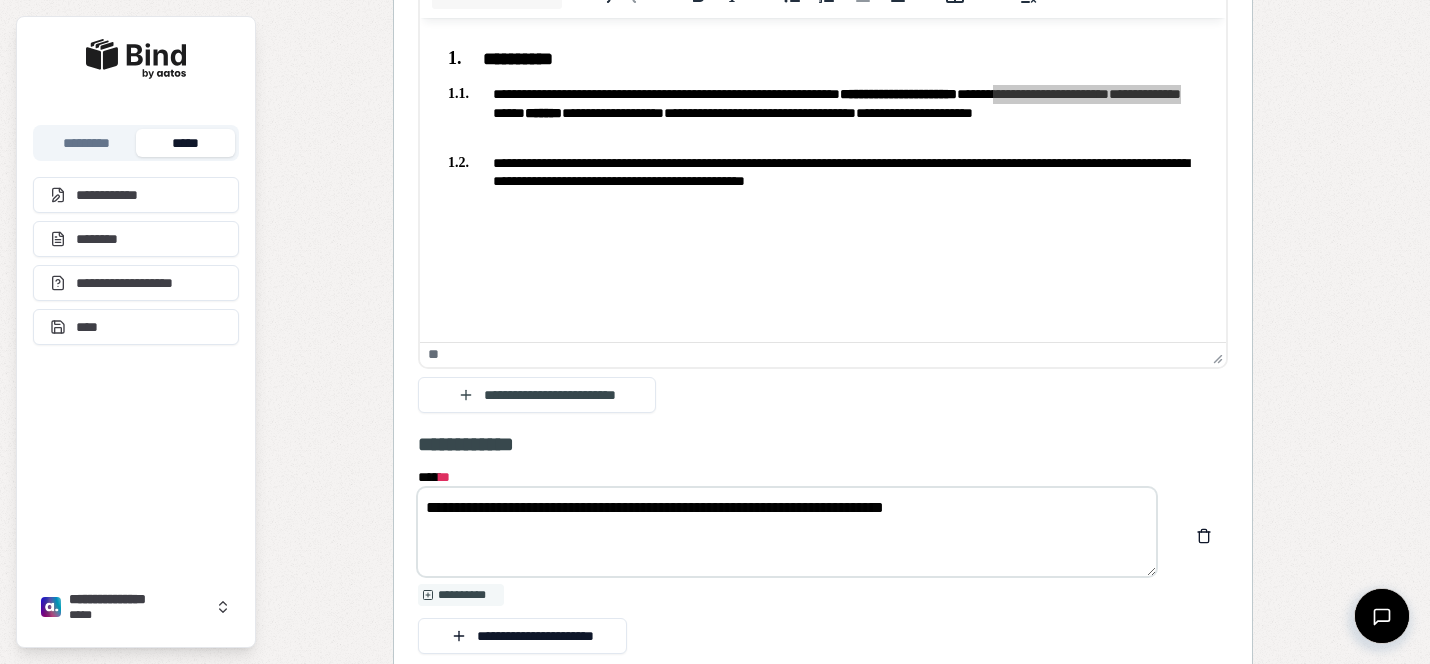 paste on "**********" 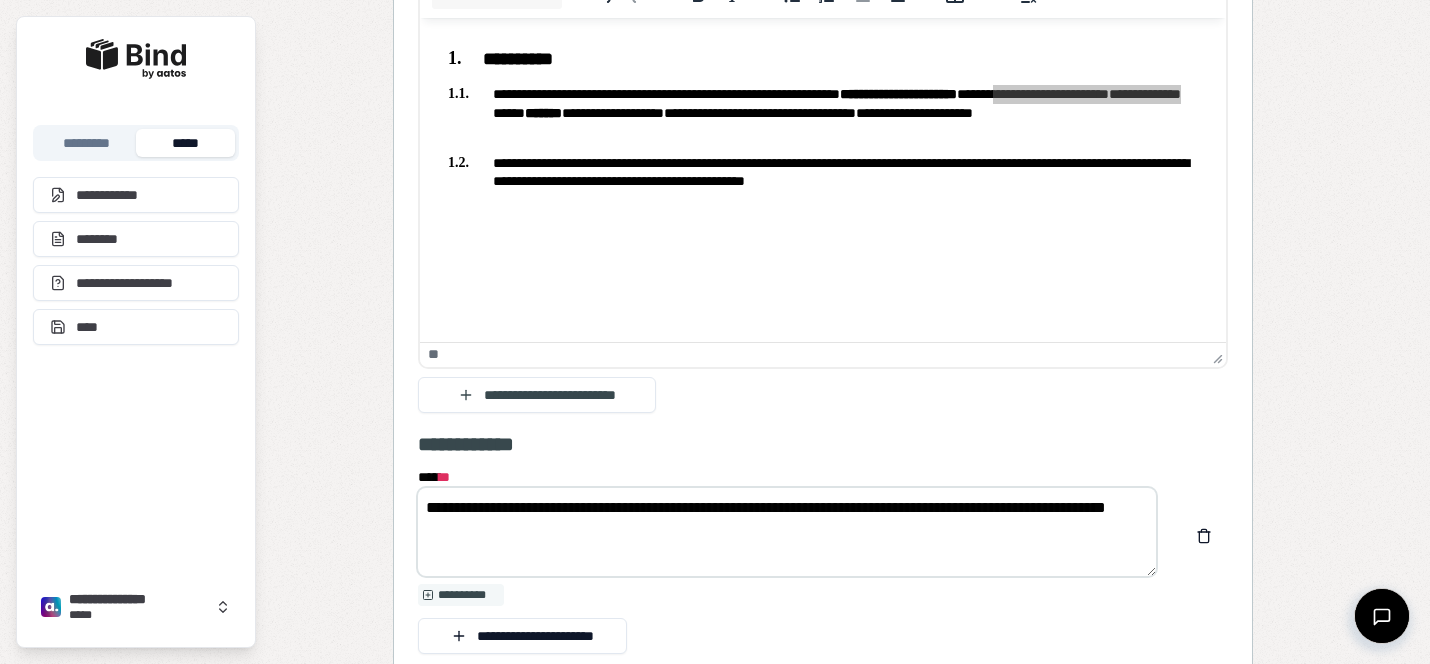 type on "**********" 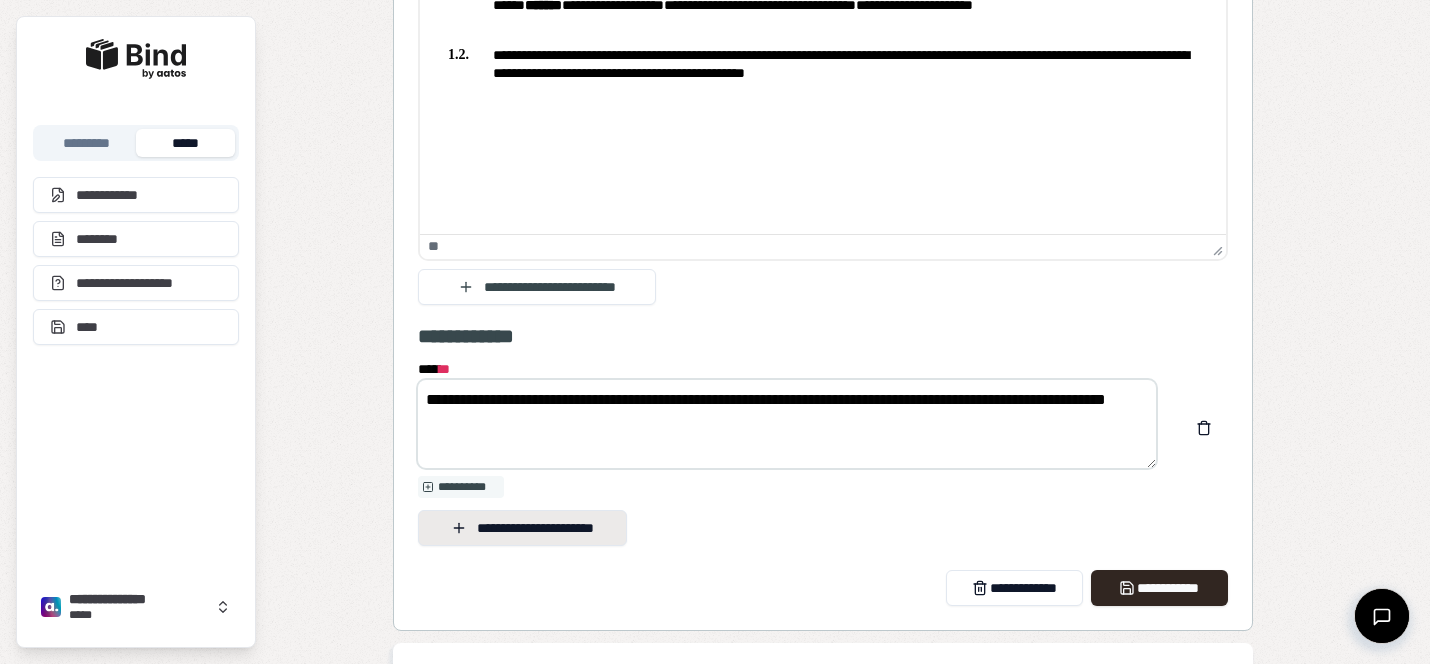 click on "**********" at bounding box center [522, 528] 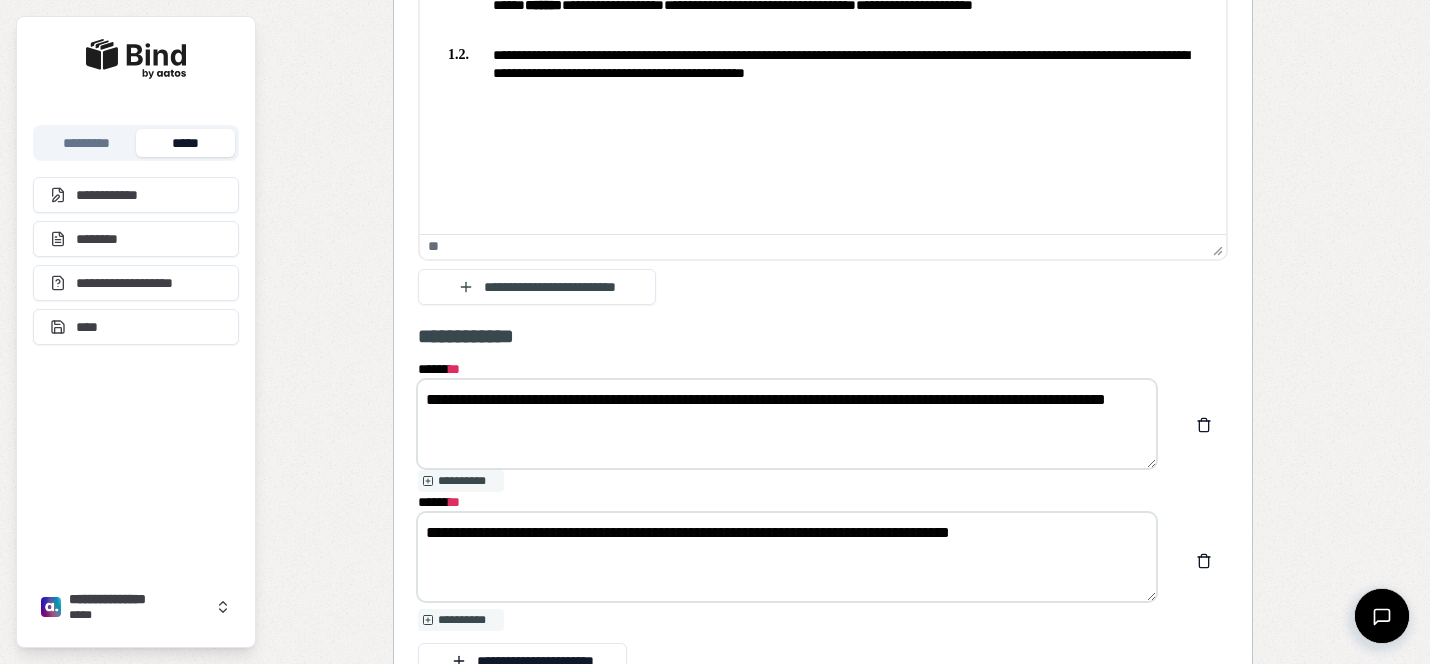drag, startPoint x: 453, startPoint y: 528, endPoint x: 417, endPoint y: 527, distance: 36.013885 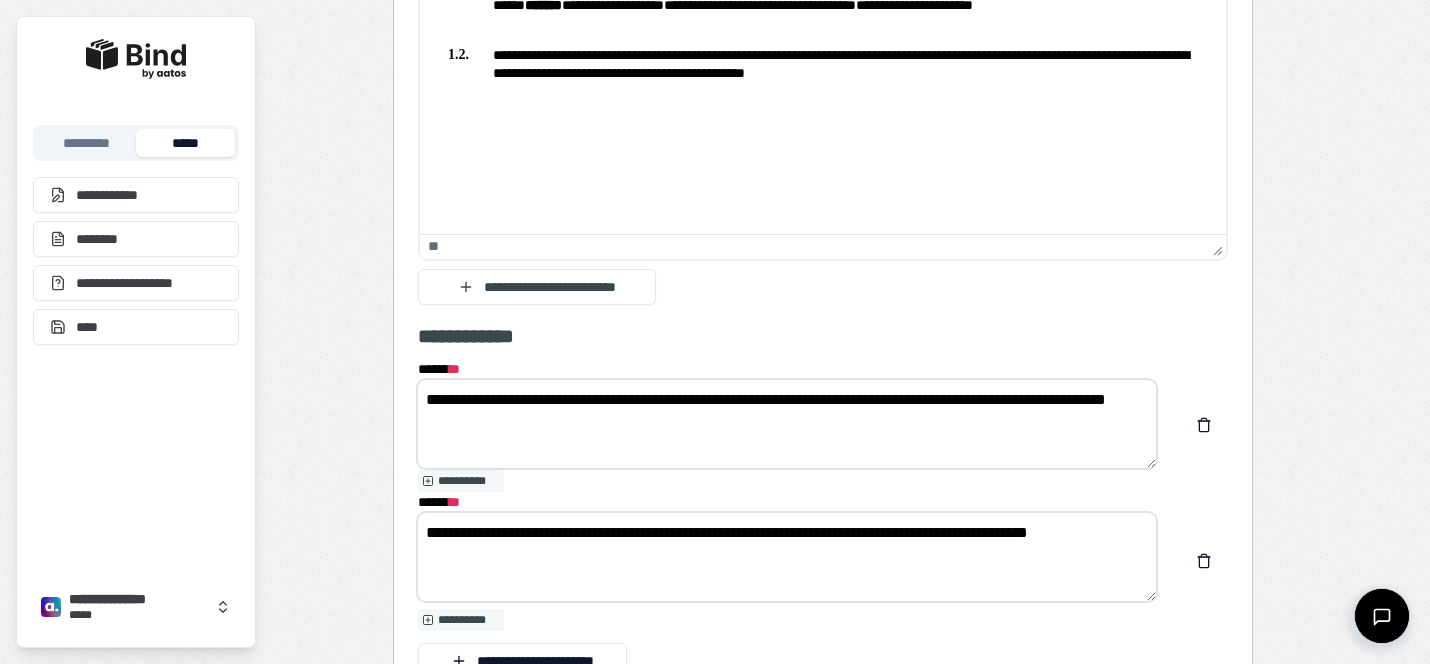 type on "**********" 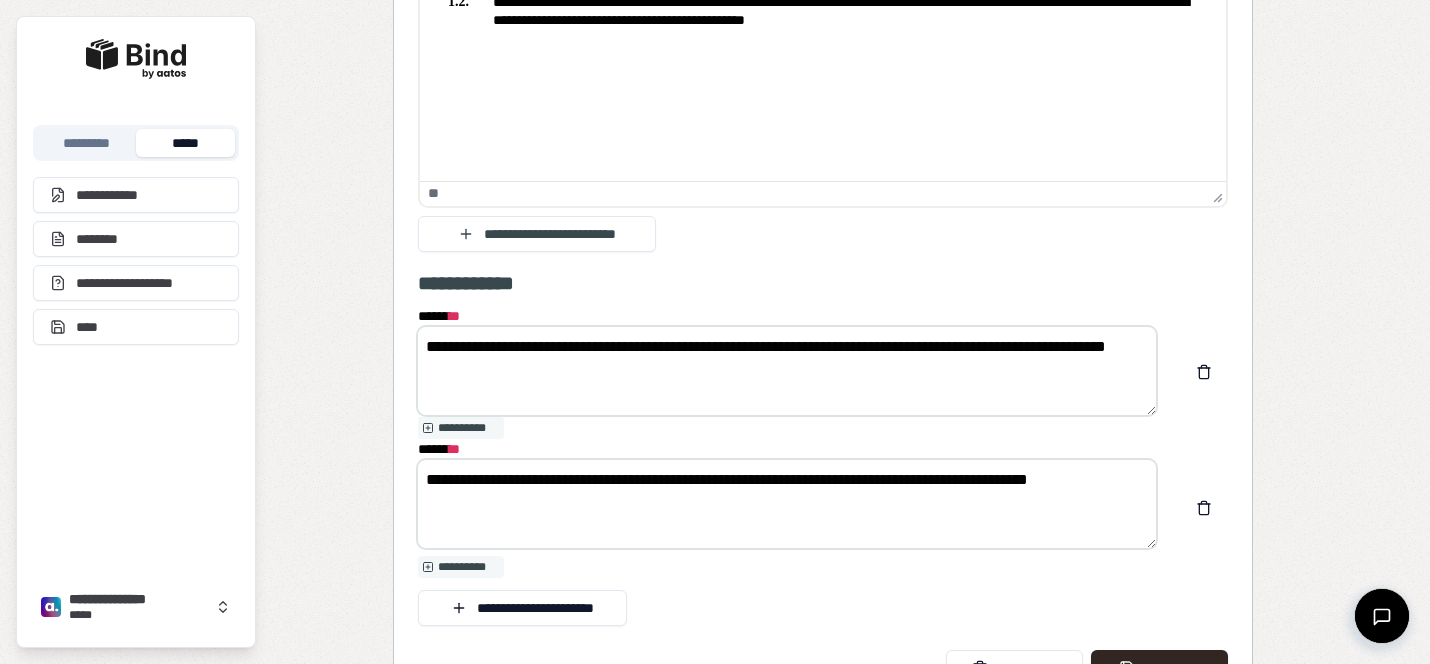 scroll, scrollTop: 2626, scrollLeft: 0, axis: vertical 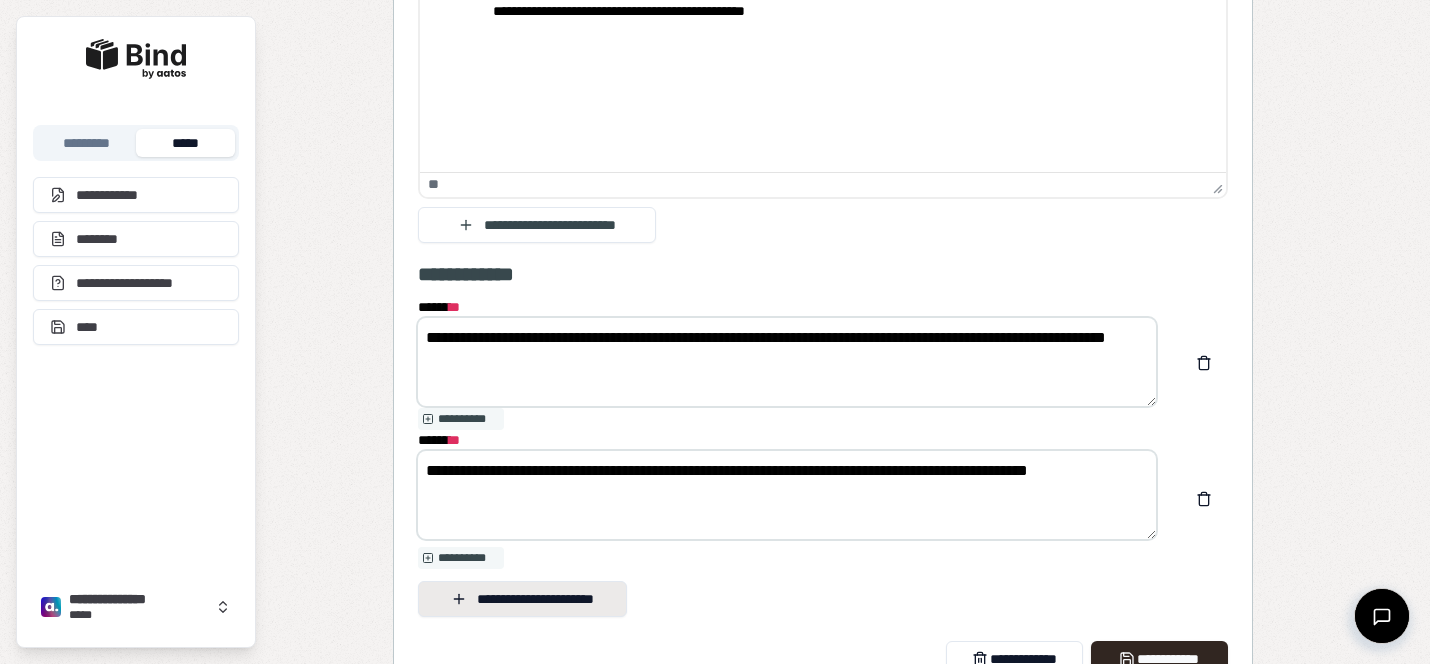 click on "**********" at bounding box center [522, 599] 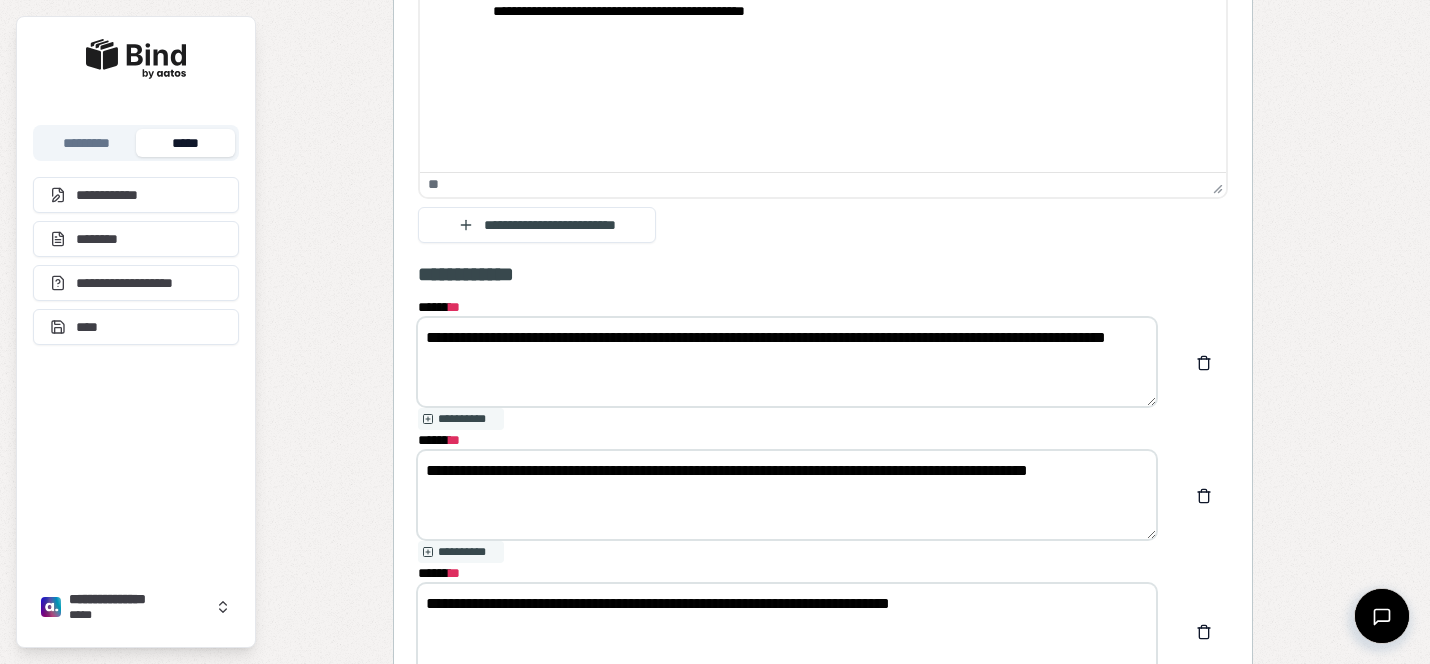 drag, startPoint x: 590, startPoint y: 595, endPoint x: 546, endPoint y: 597, distance: 44.04543 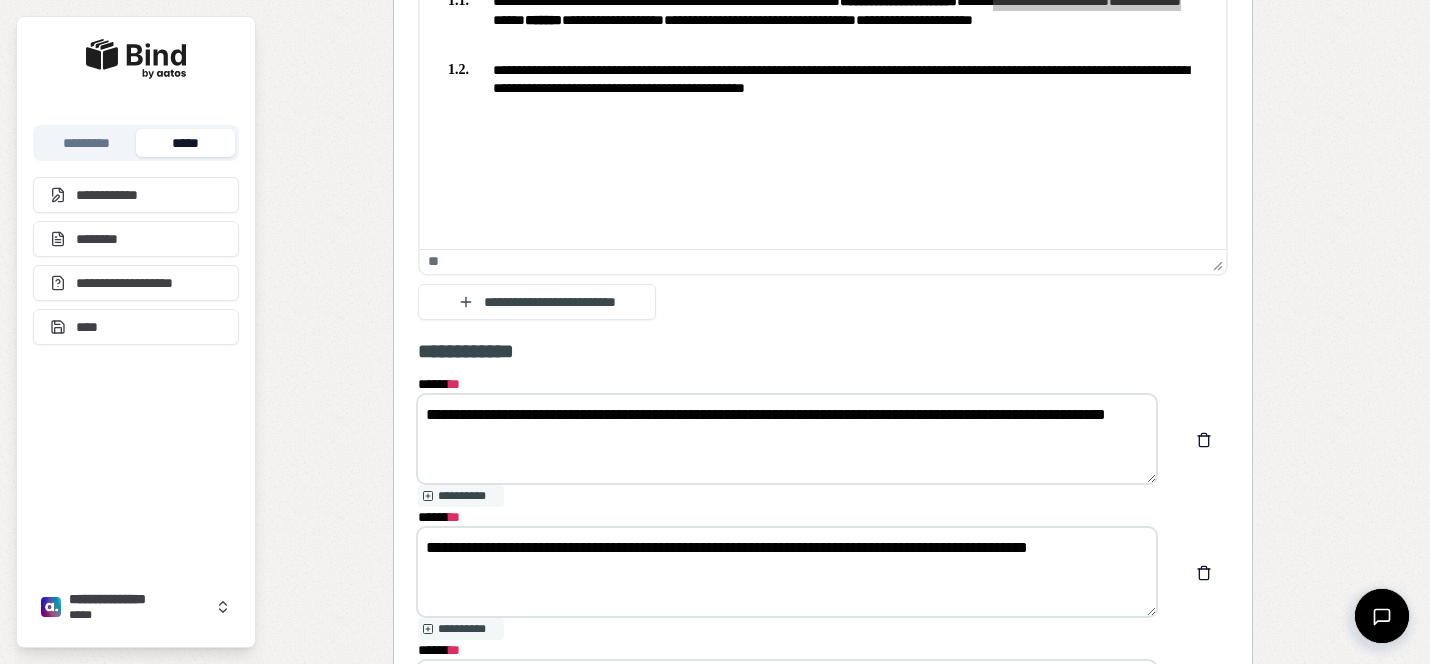 scroll, scrollTop: 2551, scrollLeft: 0, axis: vertical 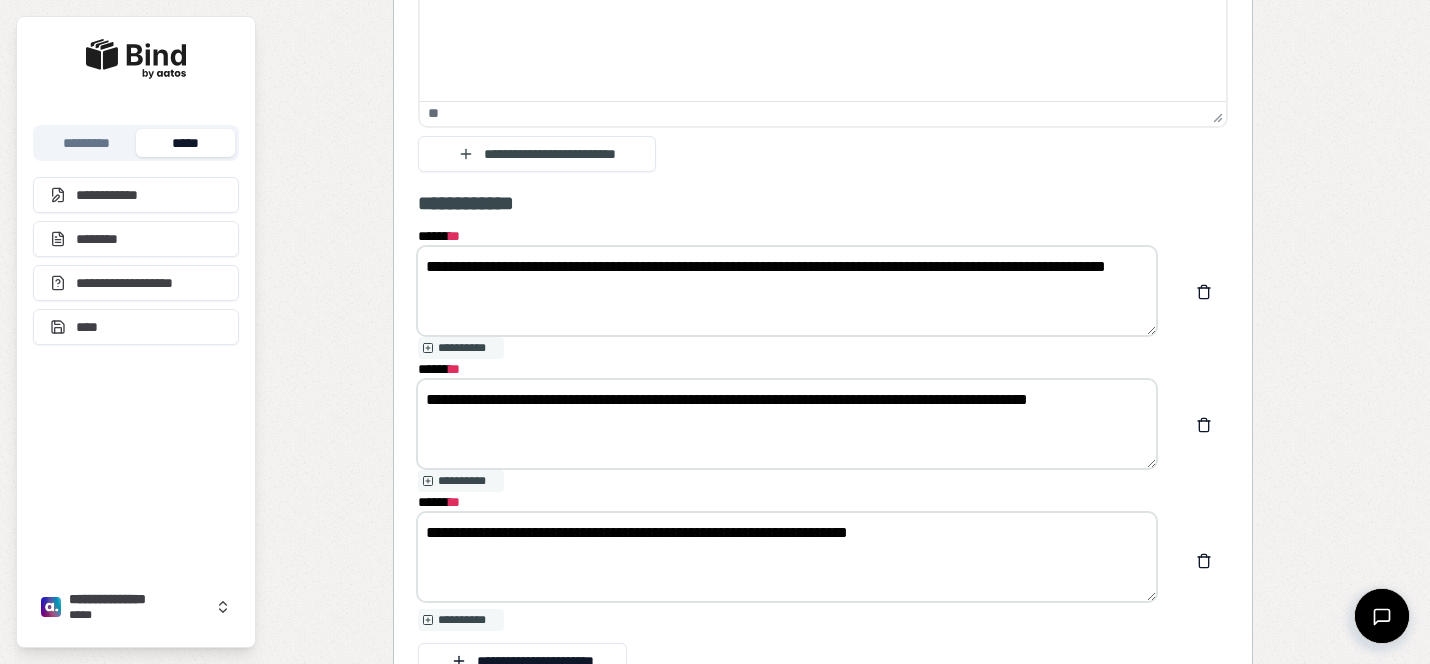 click on "**********" at bounding box center [787, 557] 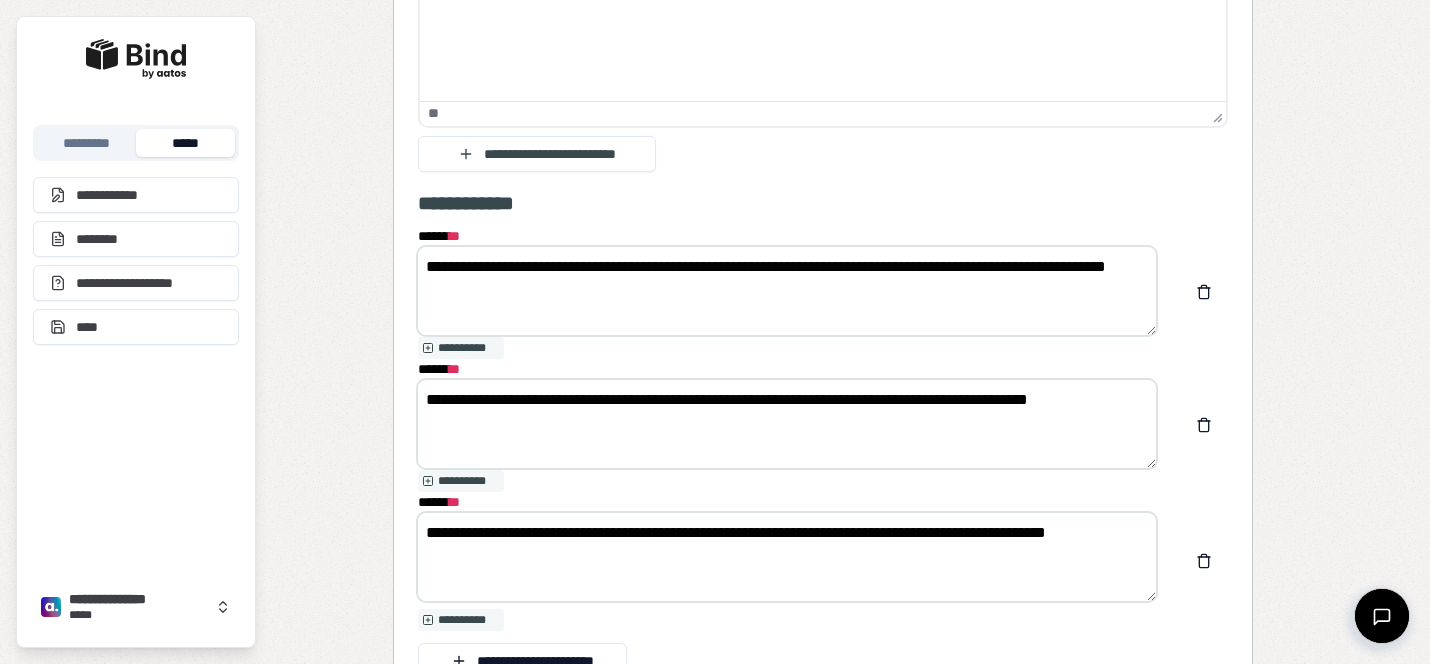 drag, startPoint x: 606, startPoint y: 529, endPoint x: 539, endPoint y: 530, distance: 67.00746 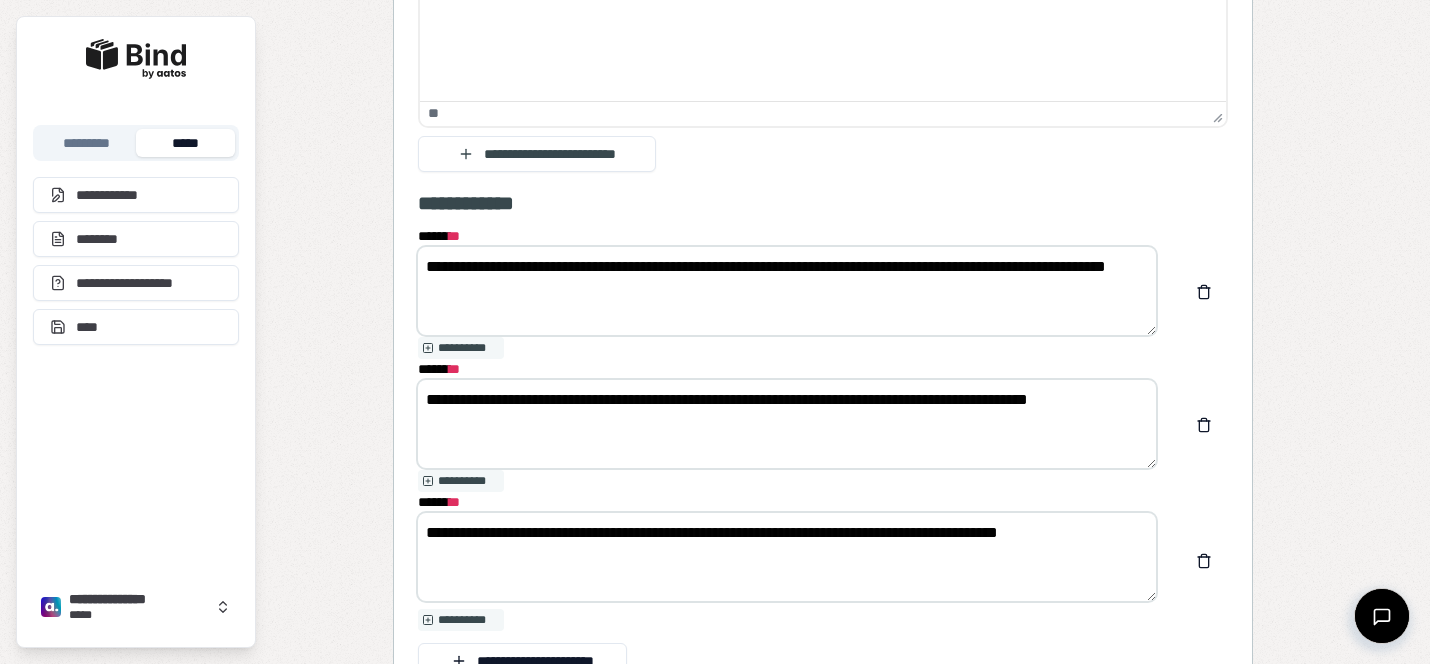click on "**********" at bounding box center (787, 557) 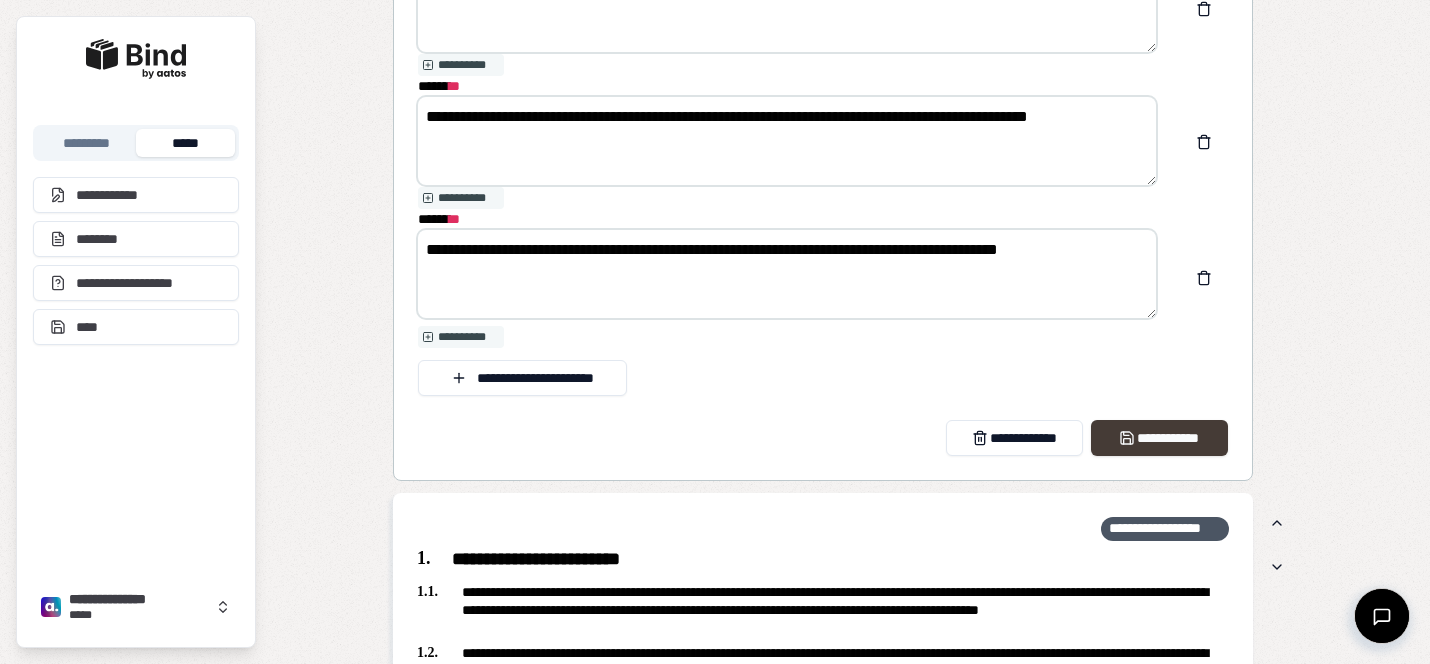 type on "**********" 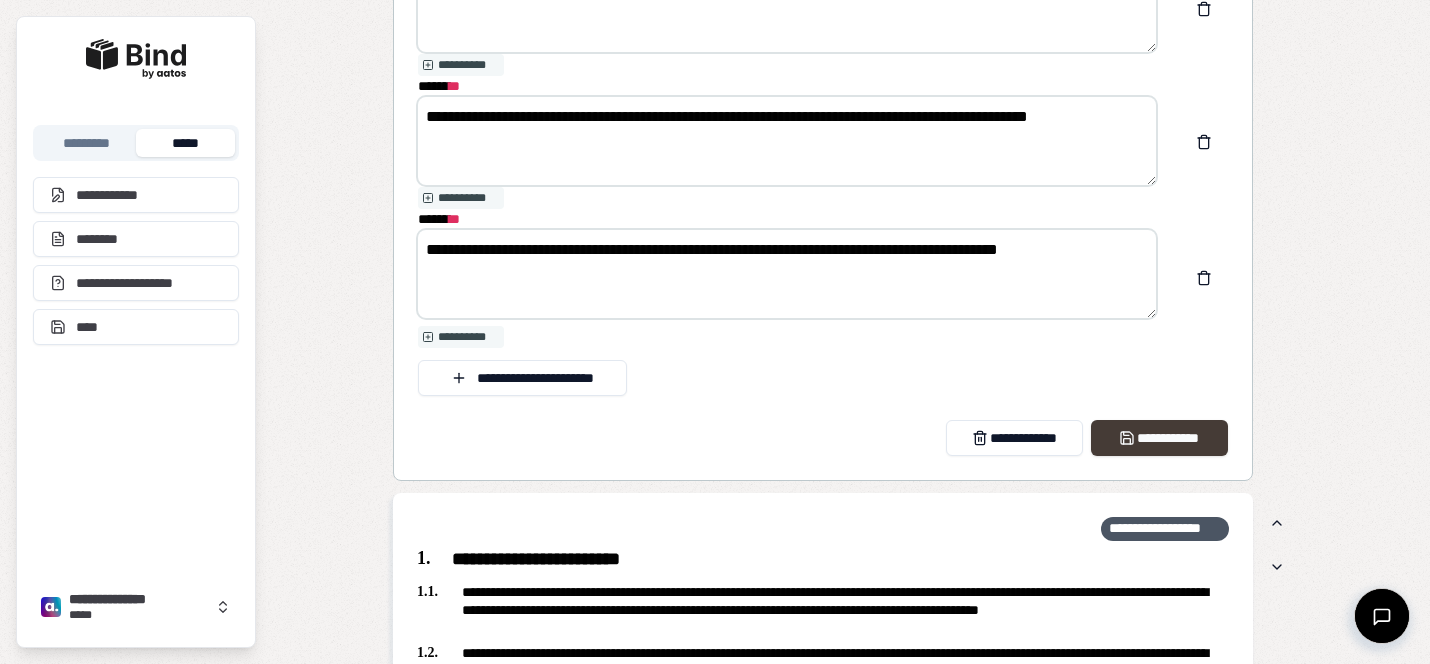 click on "**********" at bounding box center [1159, 438] 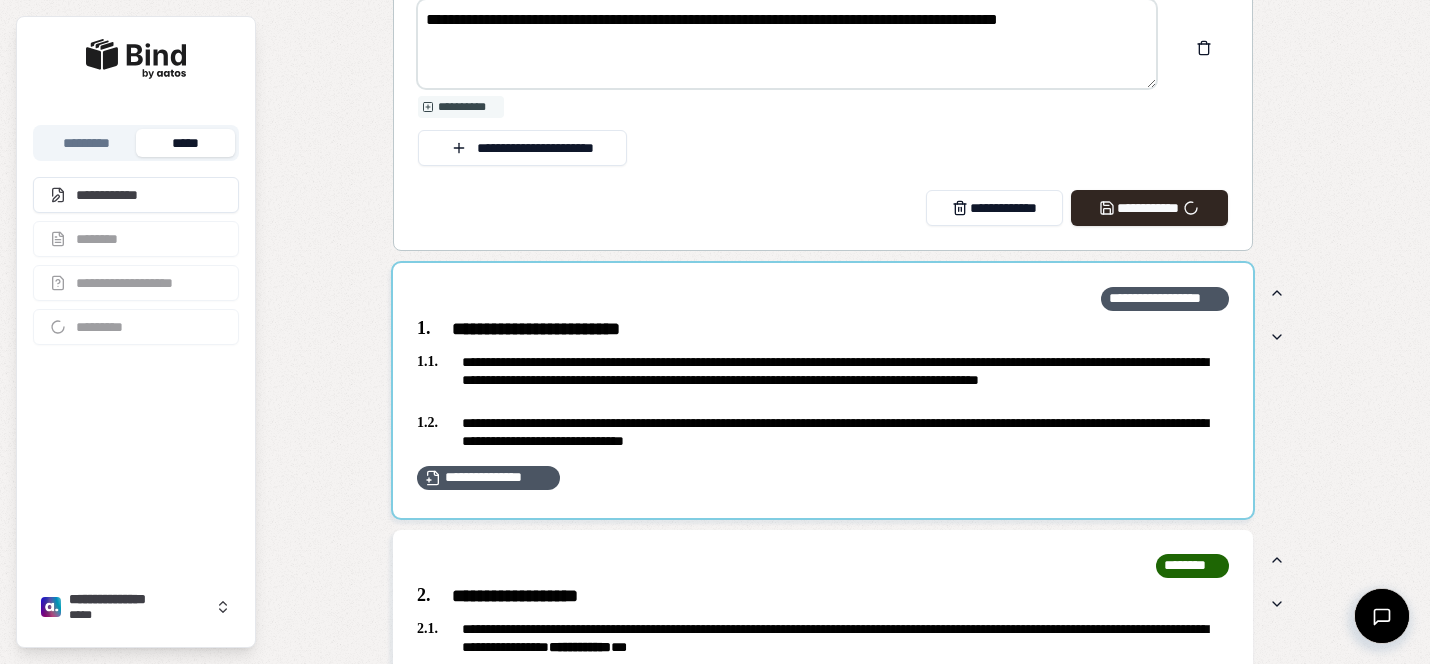 scroll, scrollTop: 3216, scrollLeft: 0, axis: vertical 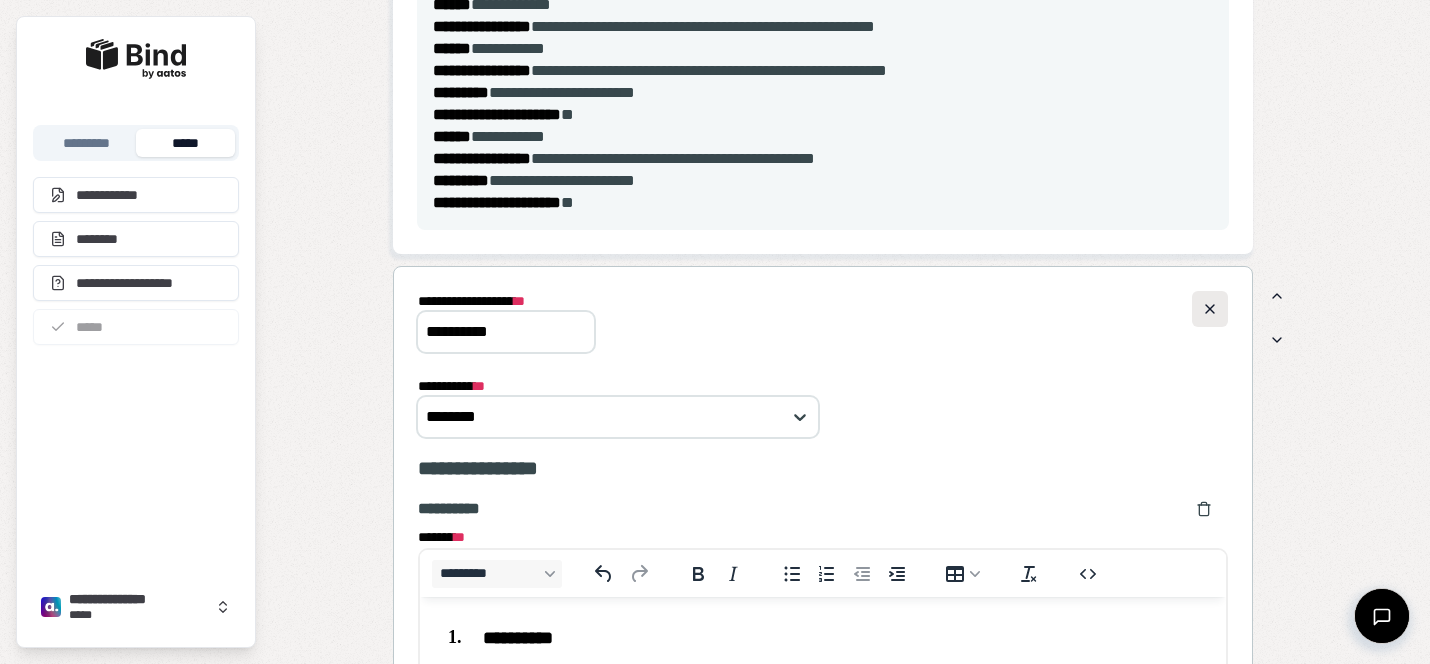 click at bounding box center [1210, 309] 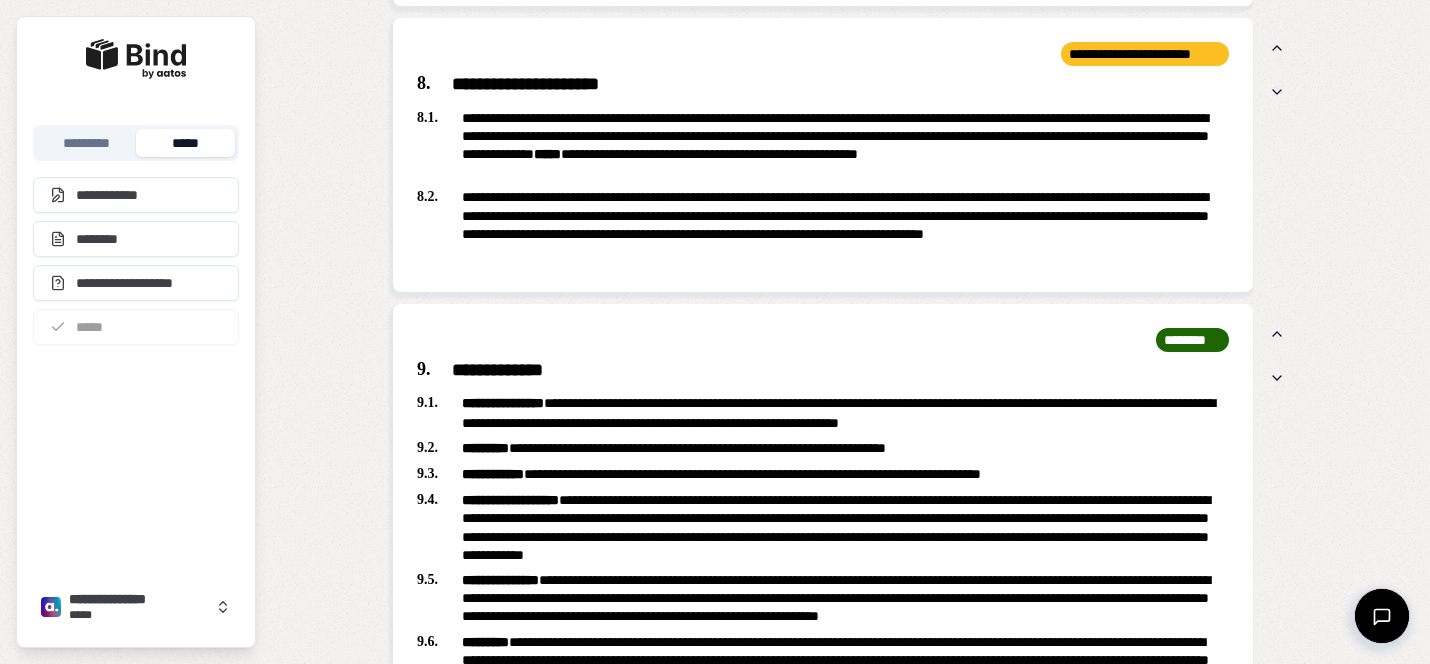 scroll, scrollTop: 3668, scrollLeft: 0, axis: vertical 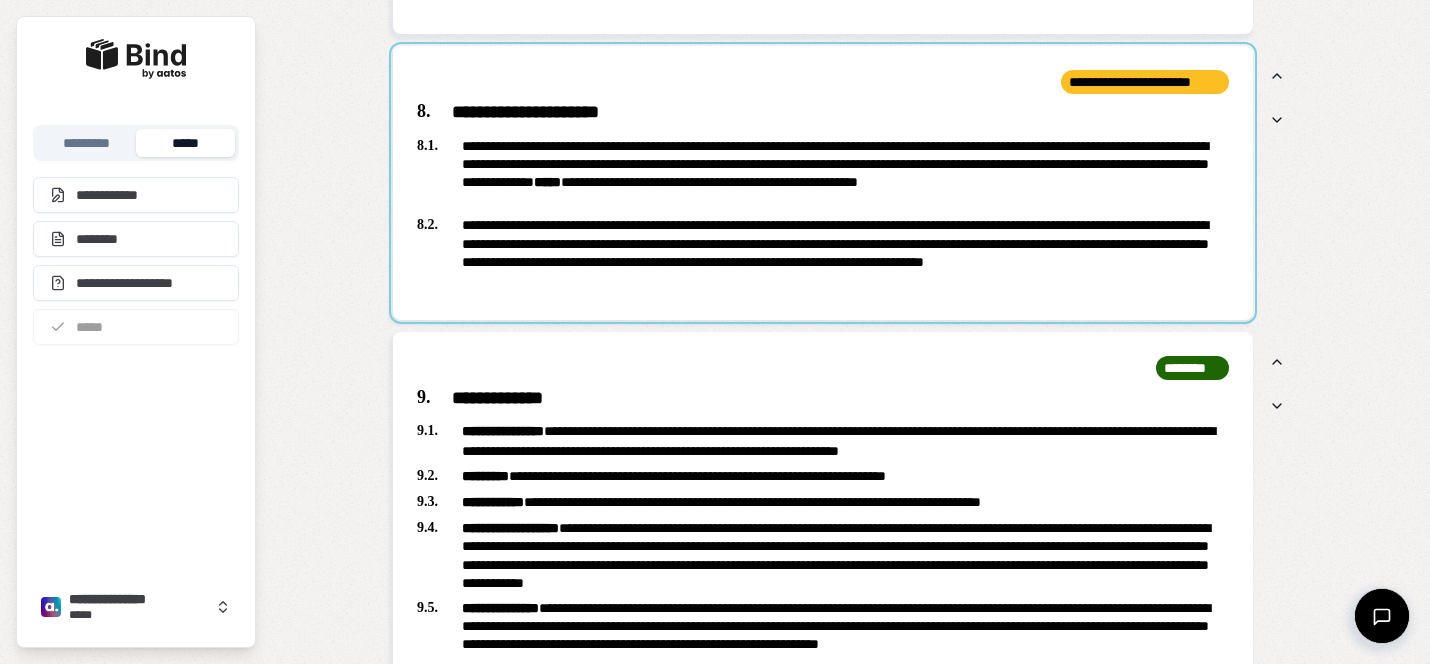 click at bounding box center (823, 183) 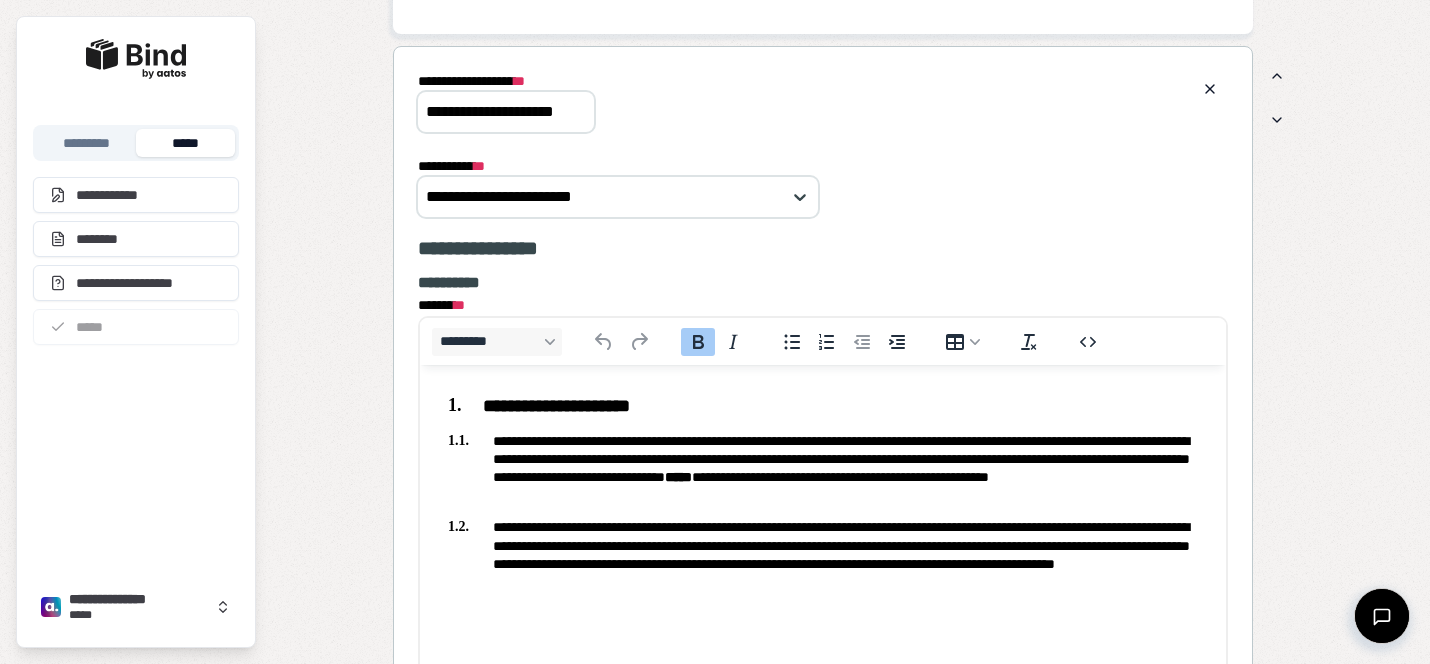 scroll, scrollTop: 0, scrollLeft: 0, axis: both 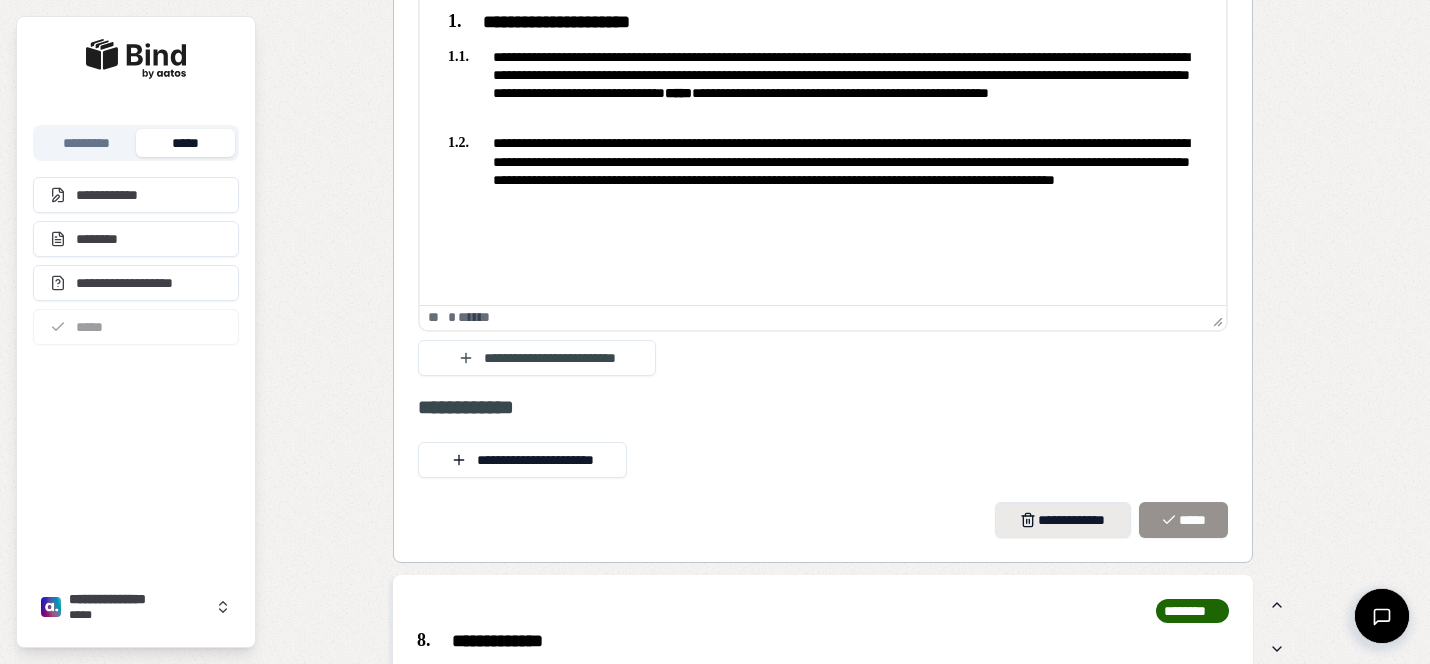 click on "**********" at bounding box center (1063, 520) 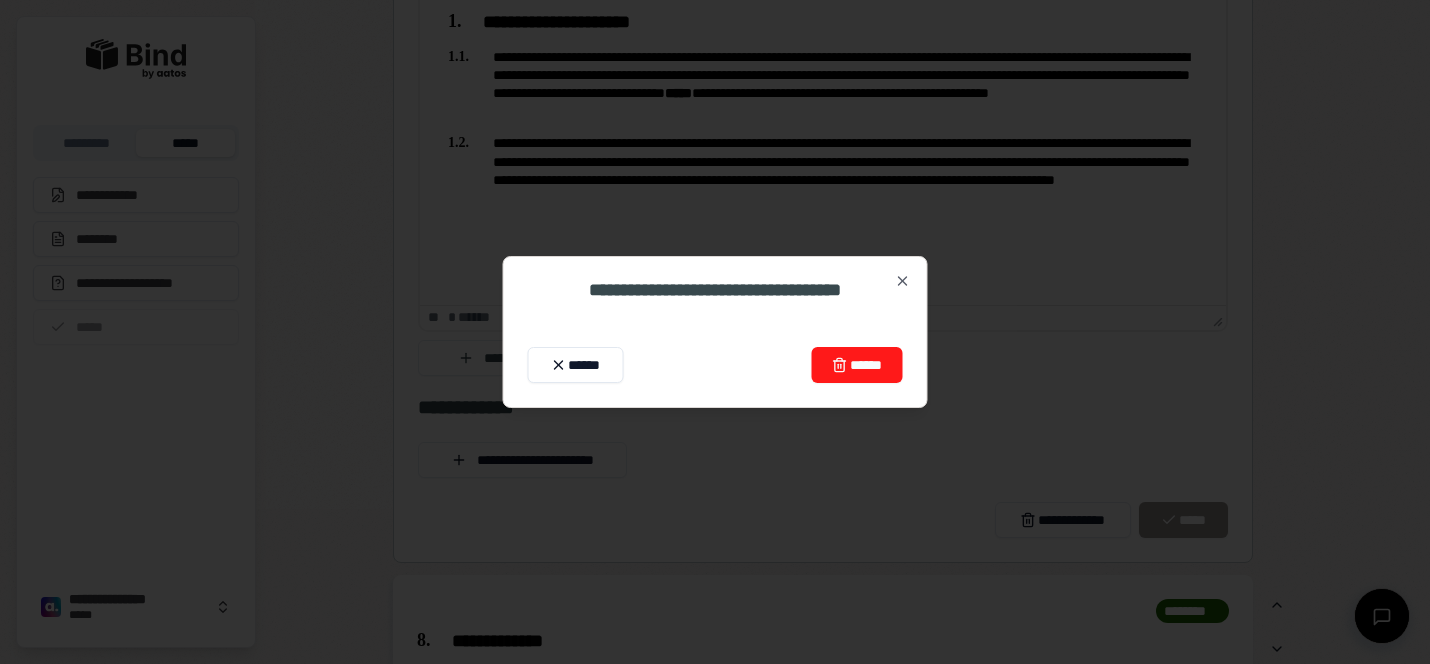click on "******" at bounding box center [856, 365] 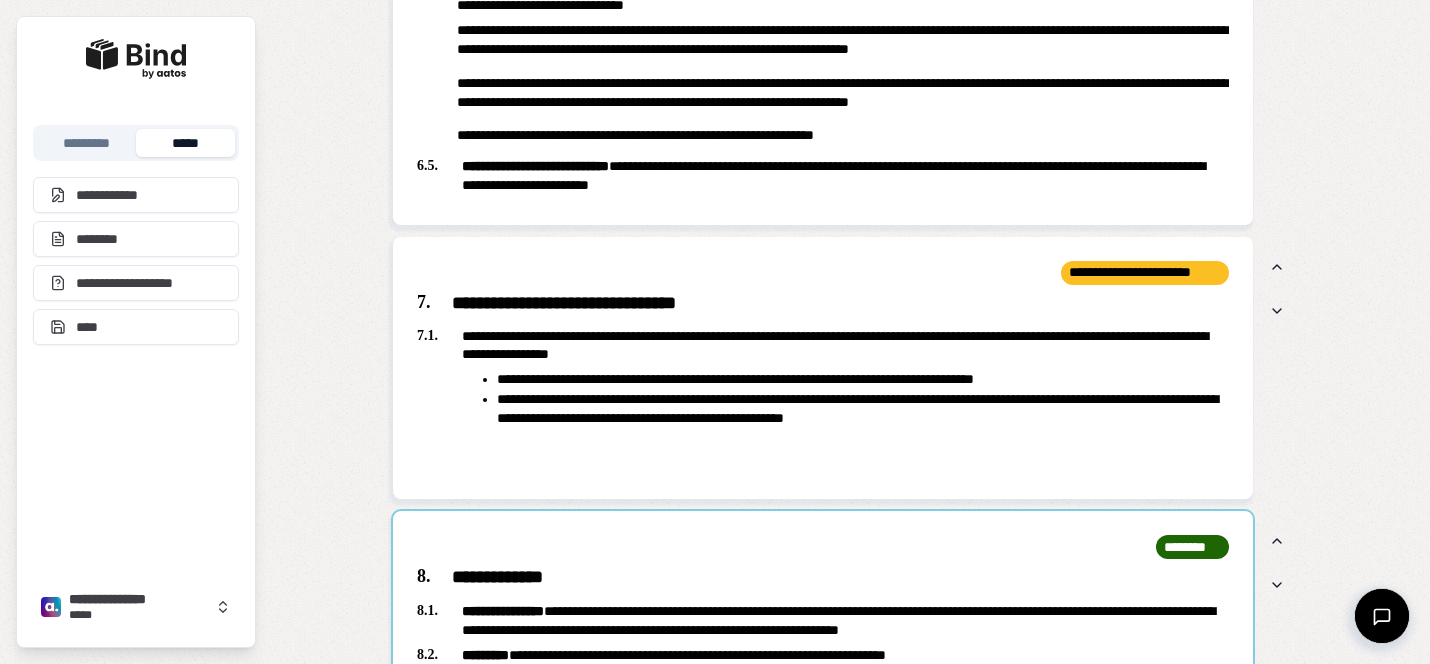 scroll, scrollTop: 3201, scrollLeft: 0, axis: vertical 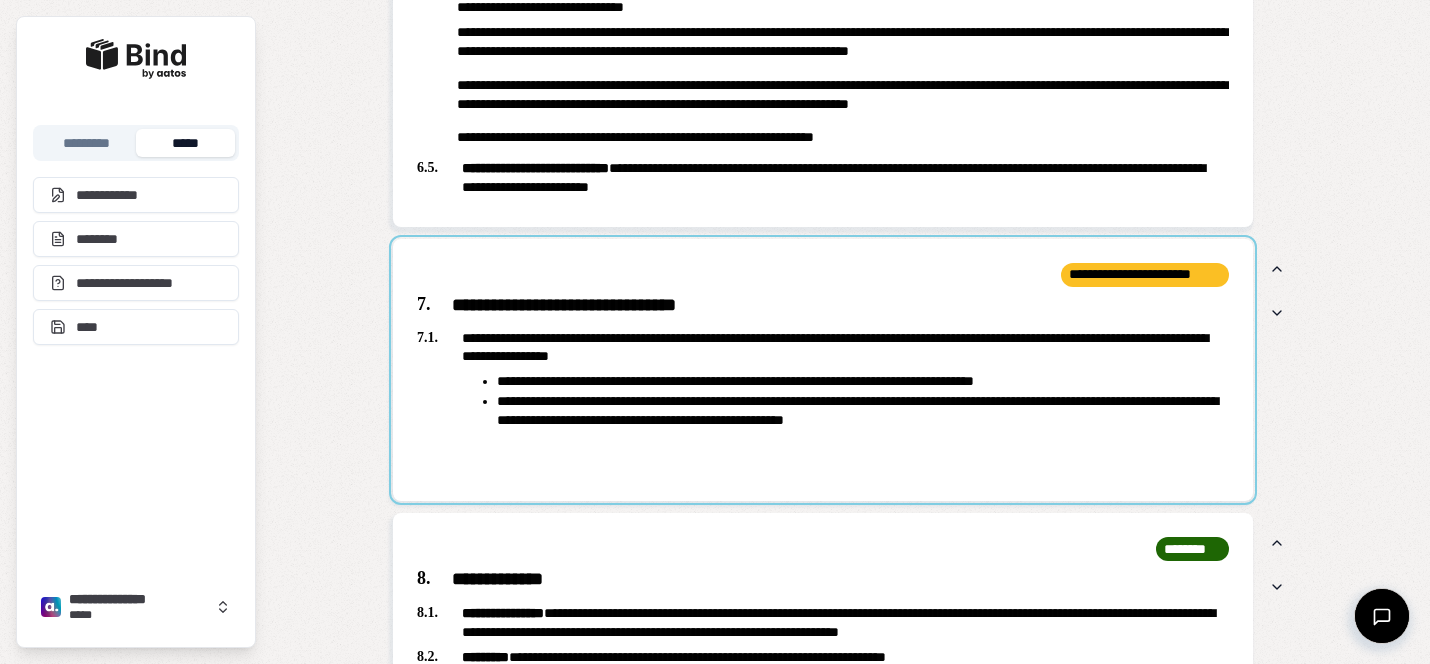 click at bounding box center [823, 370] 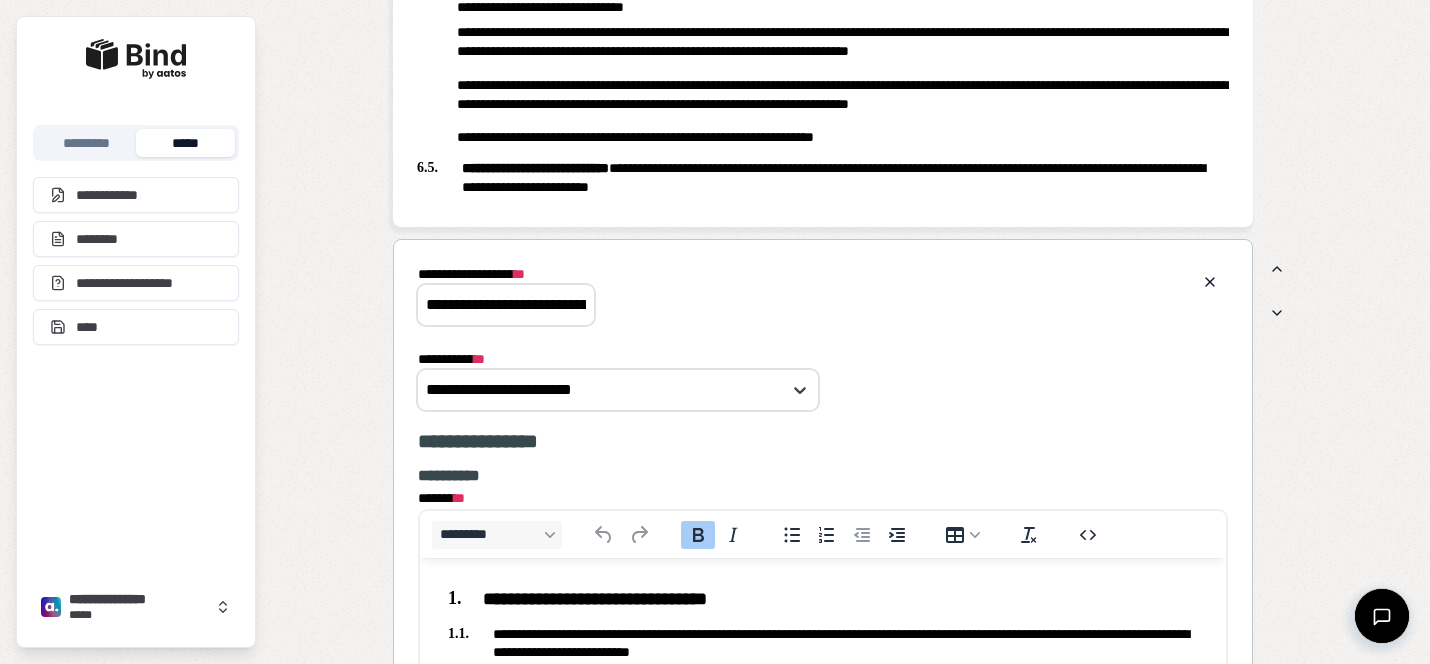 scroll, scrollTop: 0, scrollLeft: 0, axis: both 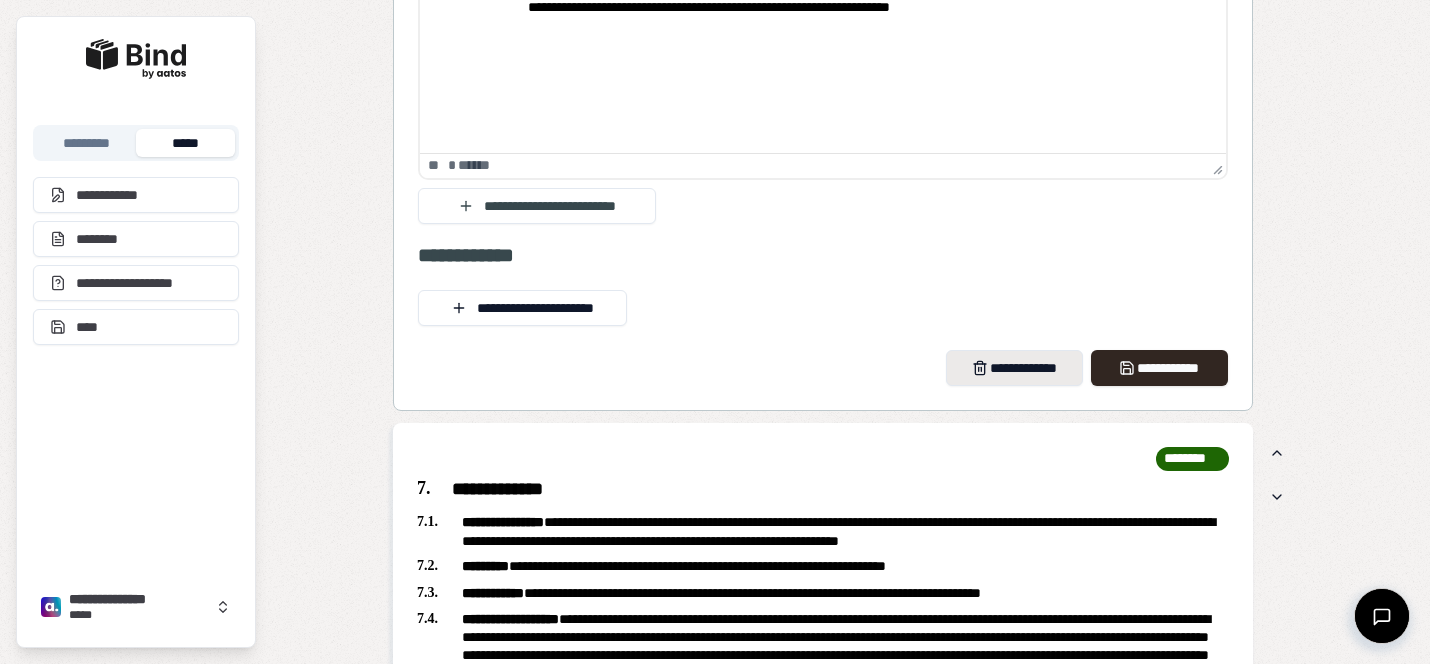click on "**********" at bounding box center [1014, 368] 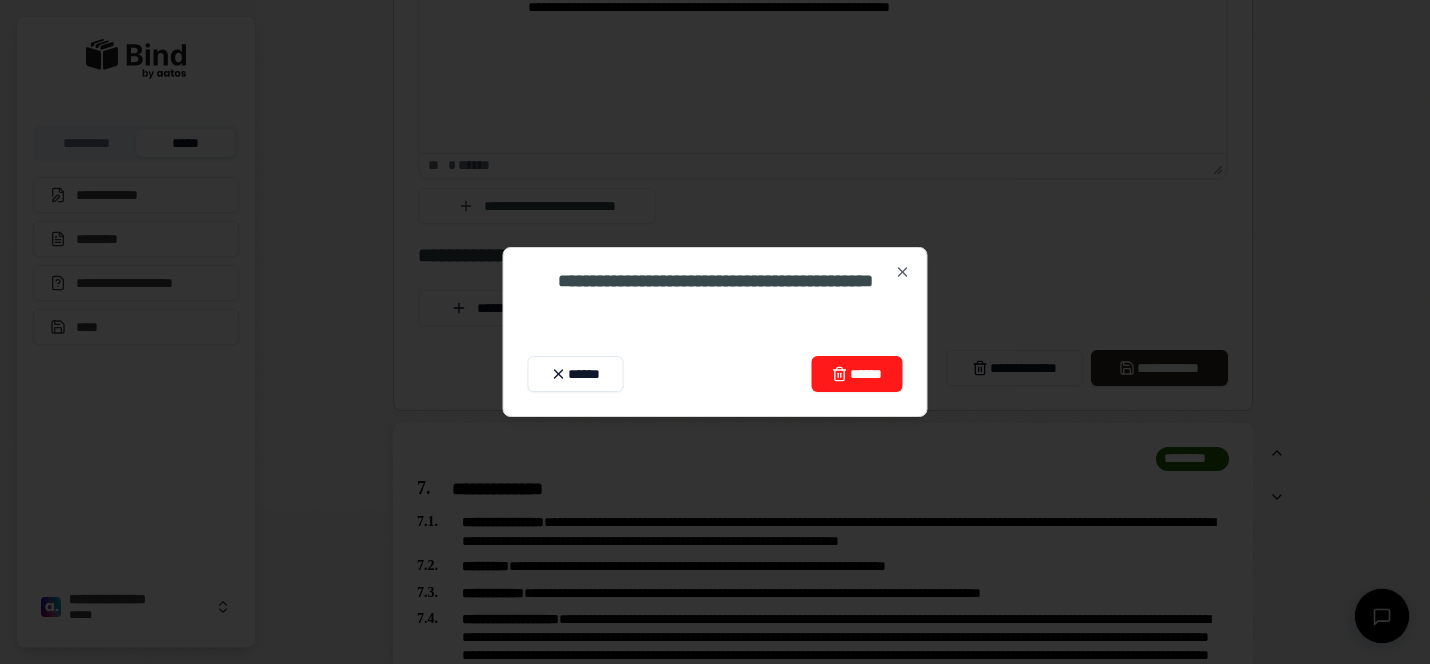 click on "******" at bounding box center [856, 374] 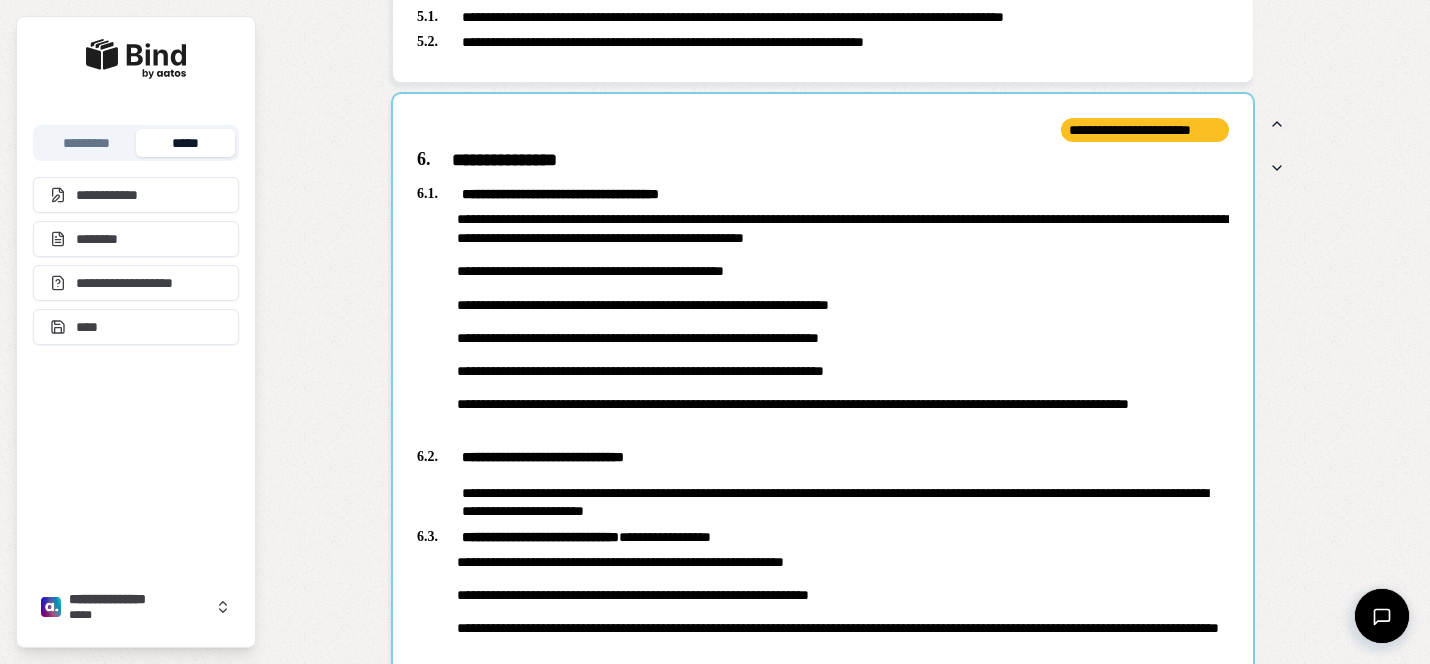 scroll, scrollTop: 2501, scrollLeft: 0, axis: vertical 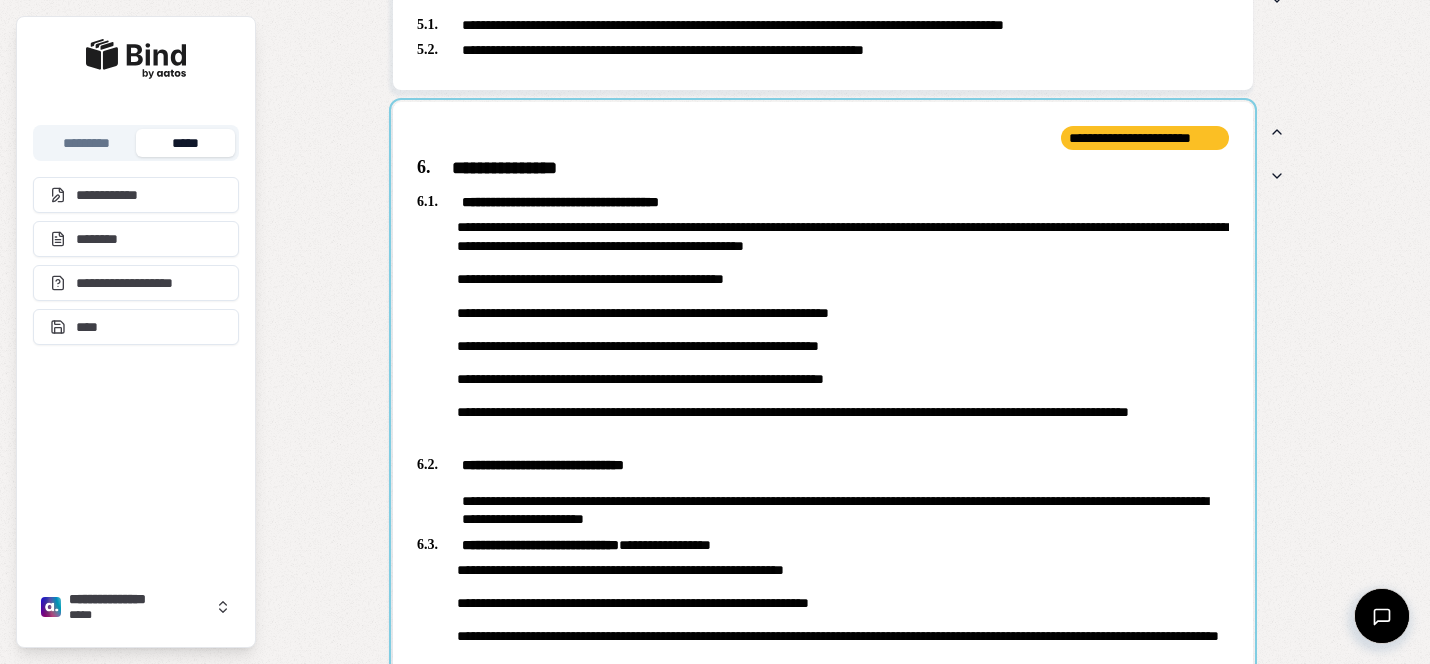 click at bounding box center (823, 514) 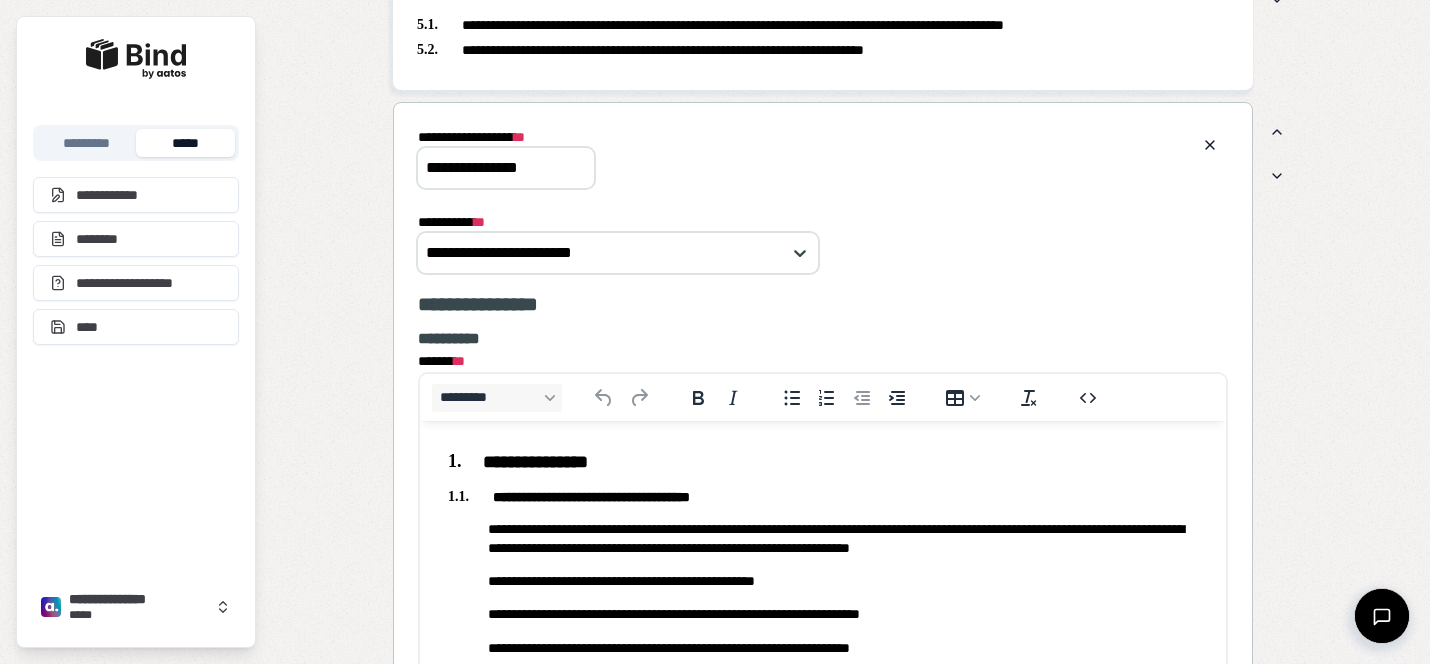 scroll, scrollTop: 0, scrollLeft: 0, axis: both 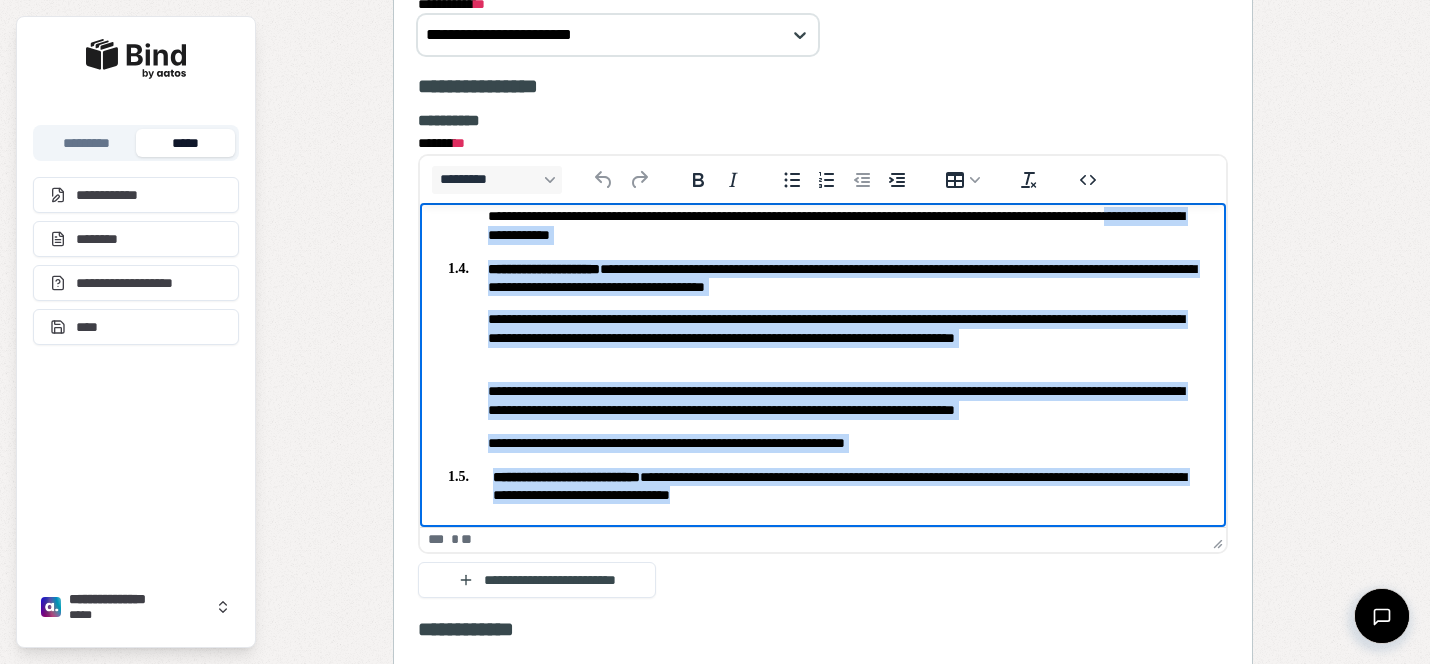 drag, startPoint x: 851, startPoint y: 500, endPoint x: 535, endPoint y: 231, distance: 414.99036 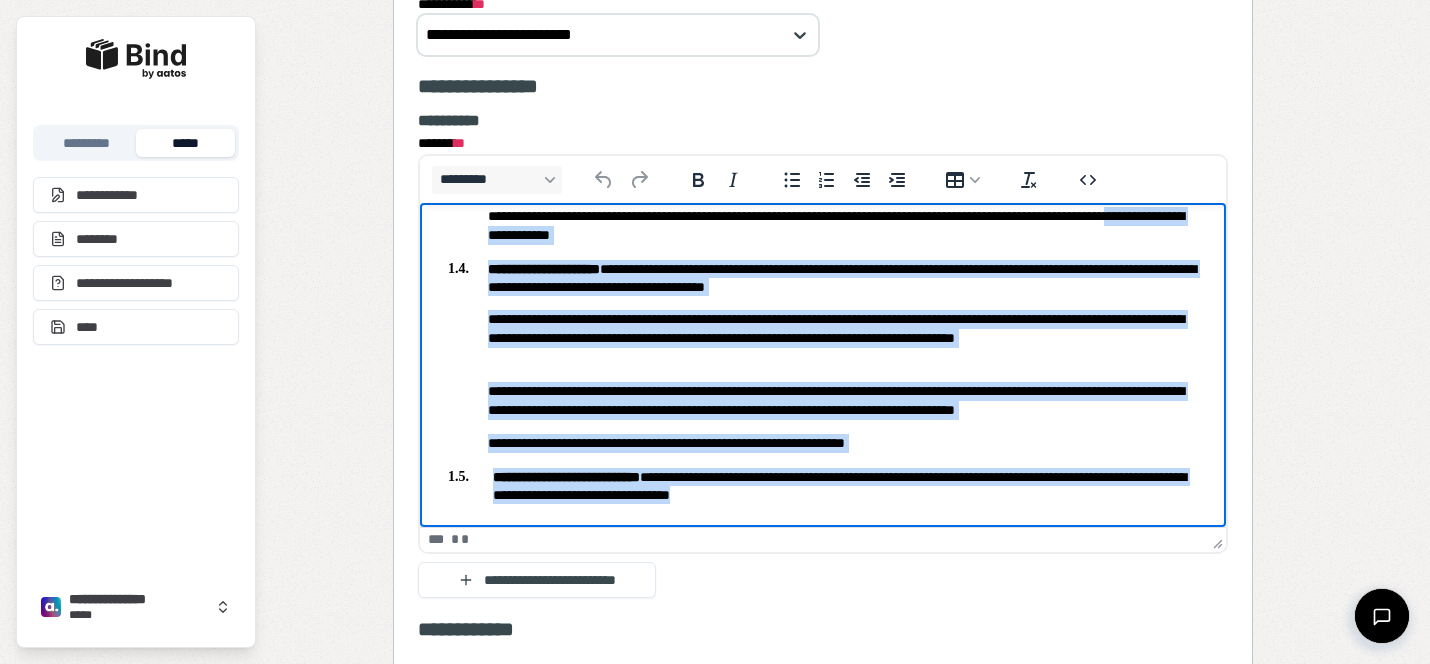 type 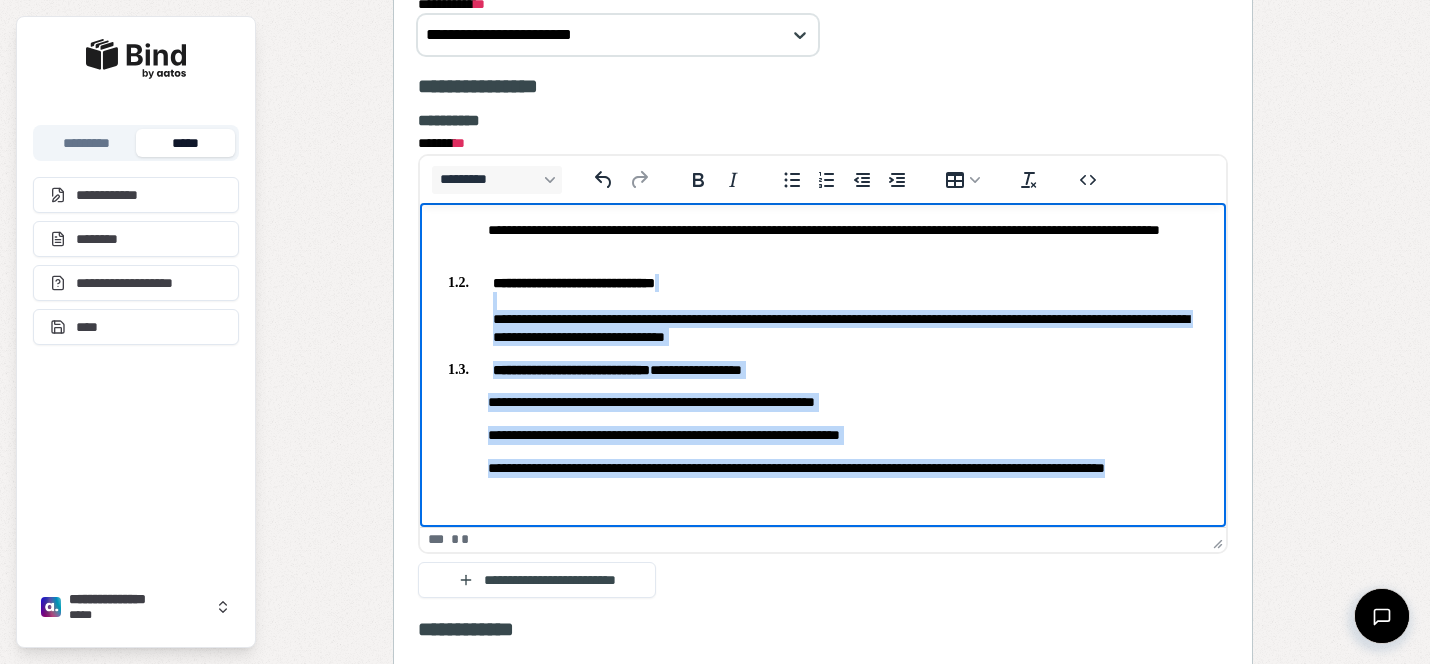 drag, startPoint x: 558, startPoint y: 495, endPoint x: 506, endPoint y: 253, distance: 247.52374 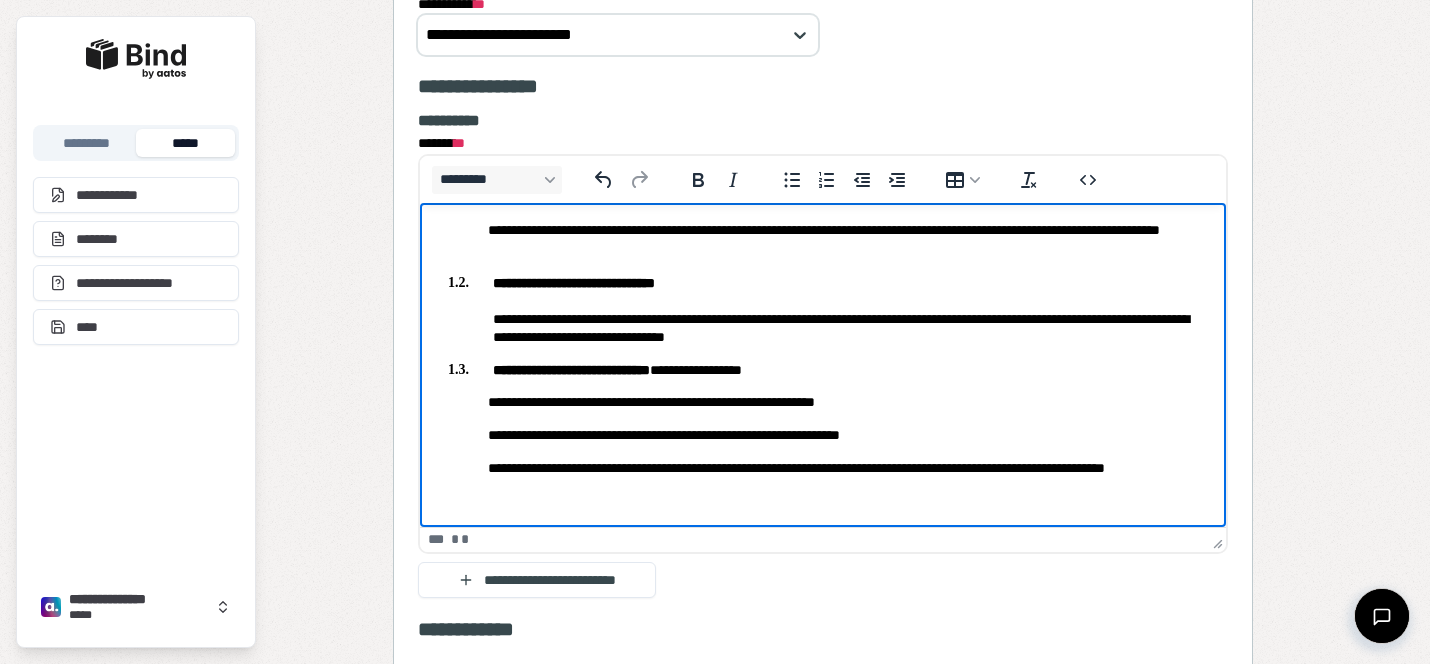 scroll, scrollTop: 9, scrollLeft: 0, axis: vertical 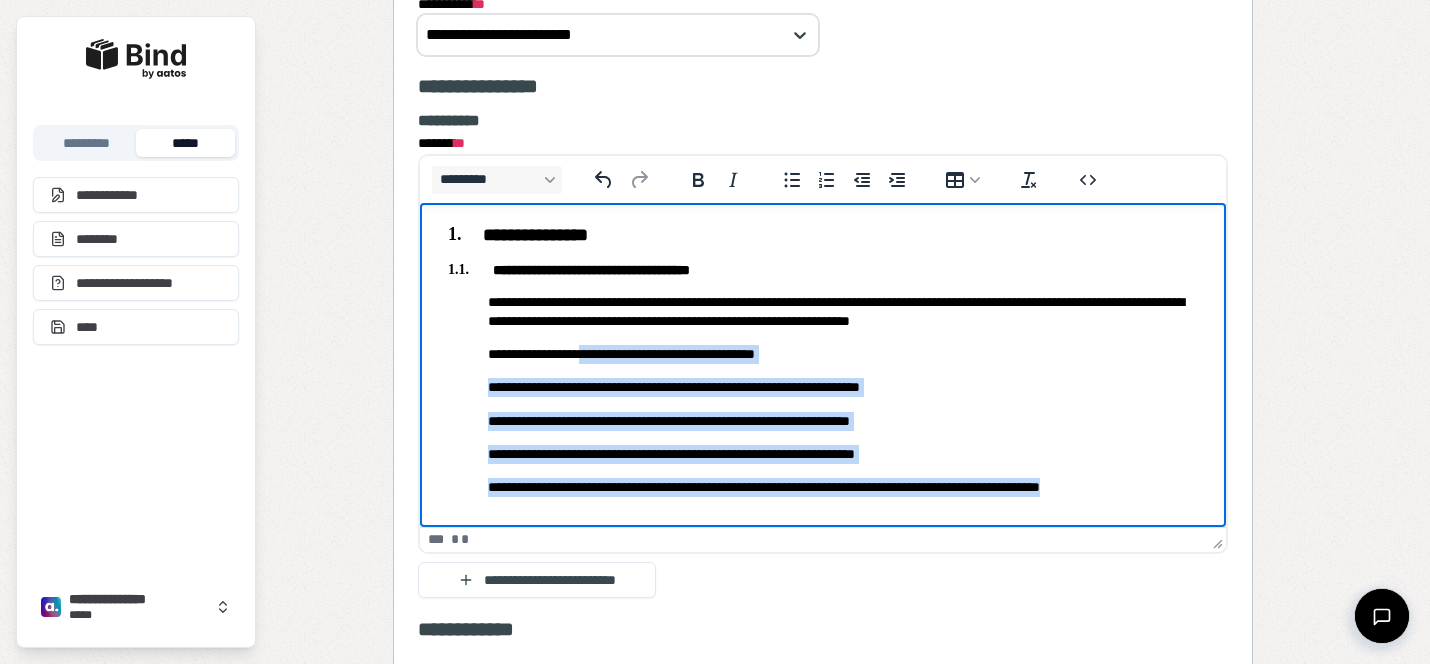 drag, startPoint x: 594, startPoint y: 352, endPoint x: 894, endPoint y: 623, distance: 404.27838 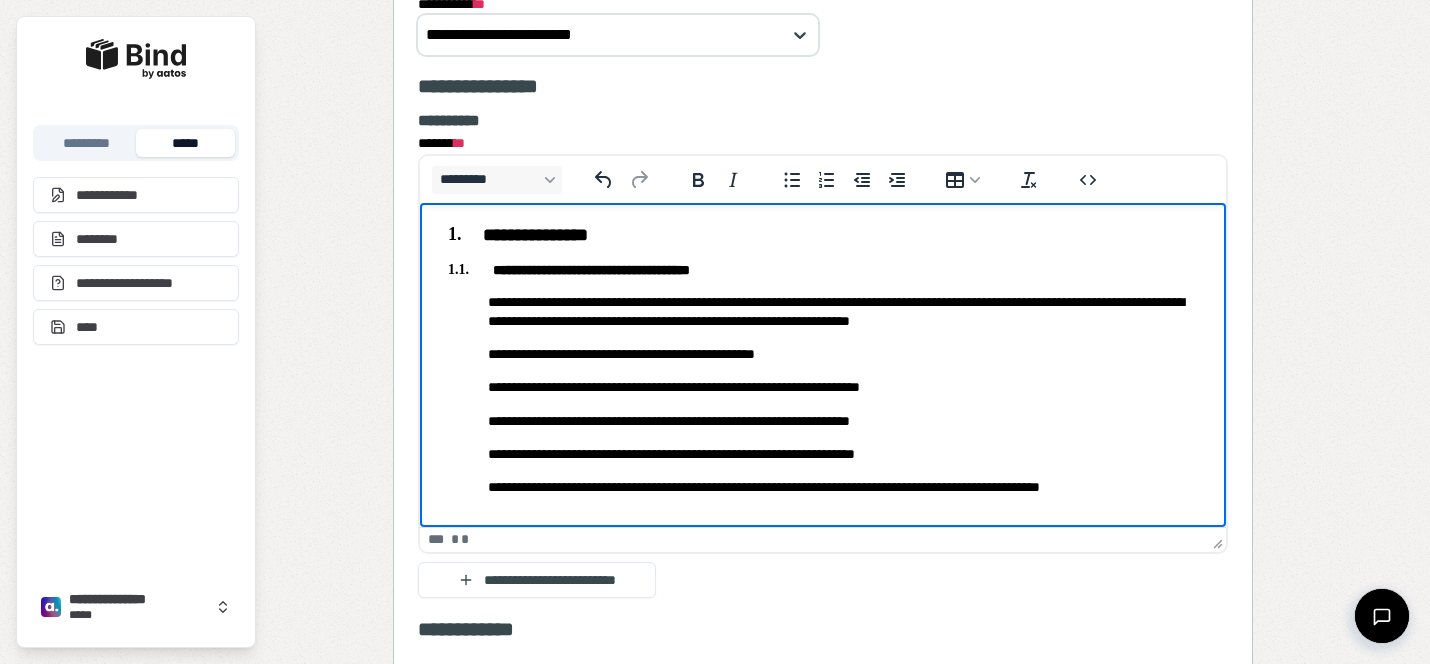 scroll, scrollTop: 0, scrollLeft: 0, axis: both 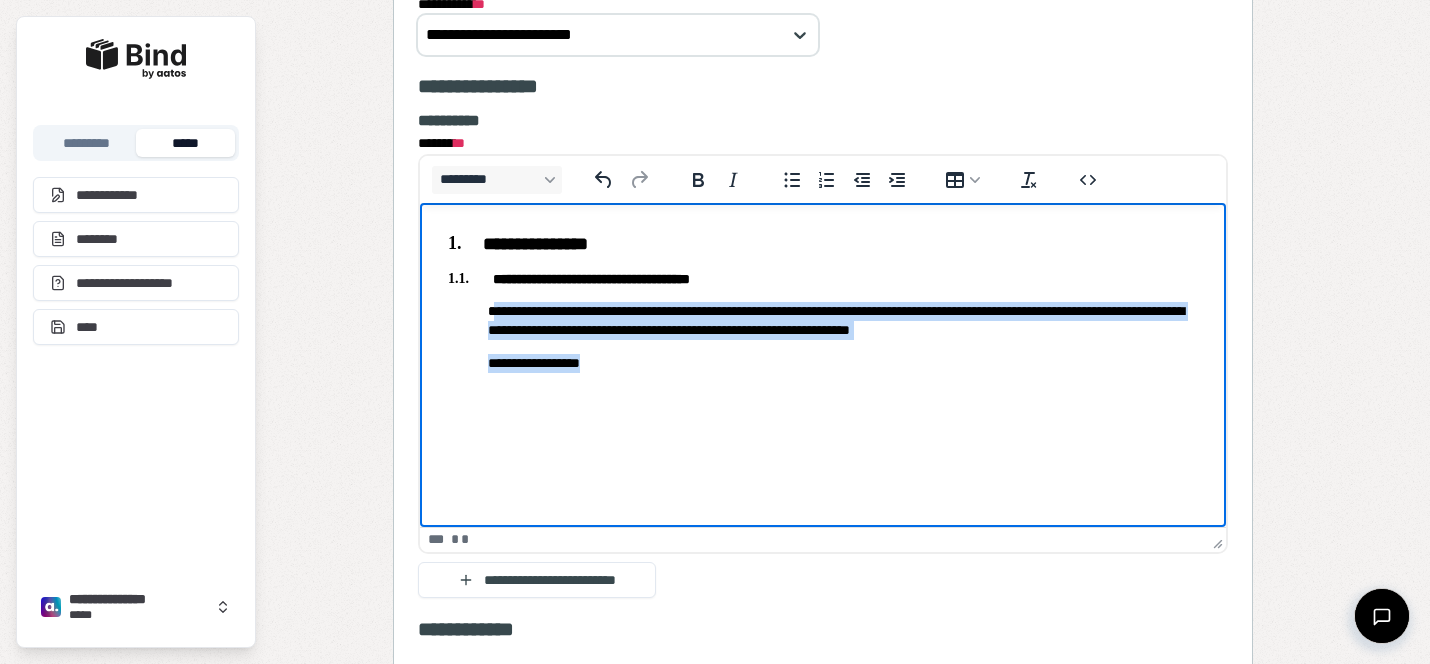 drag, startPoint x: 661, startPoint y: 365, endPoint x: 495, endPoint y: 304, distance: 176.85304 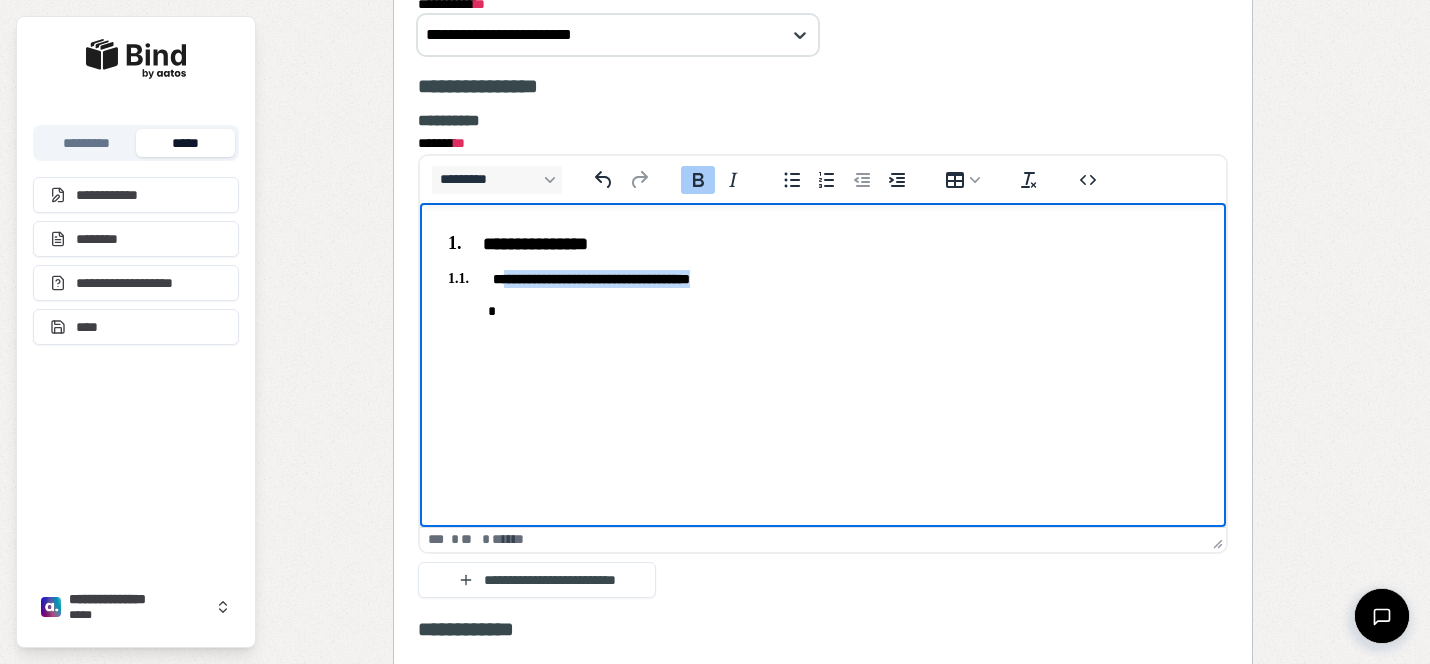 drag, startPoint x: 779, startPoint y: 283, endPoint x: 508, endPoint y: 278, distance: 271.0461 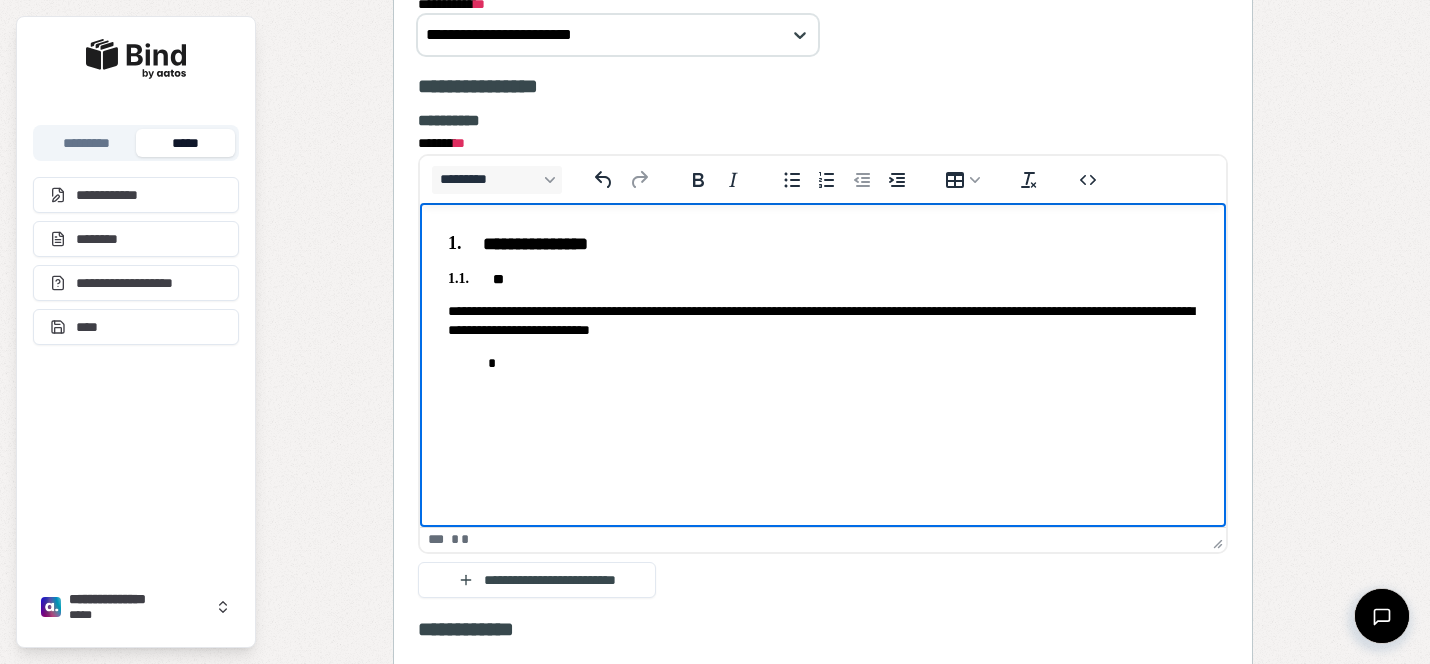 click on "**********" at bounding box center (823, 321) 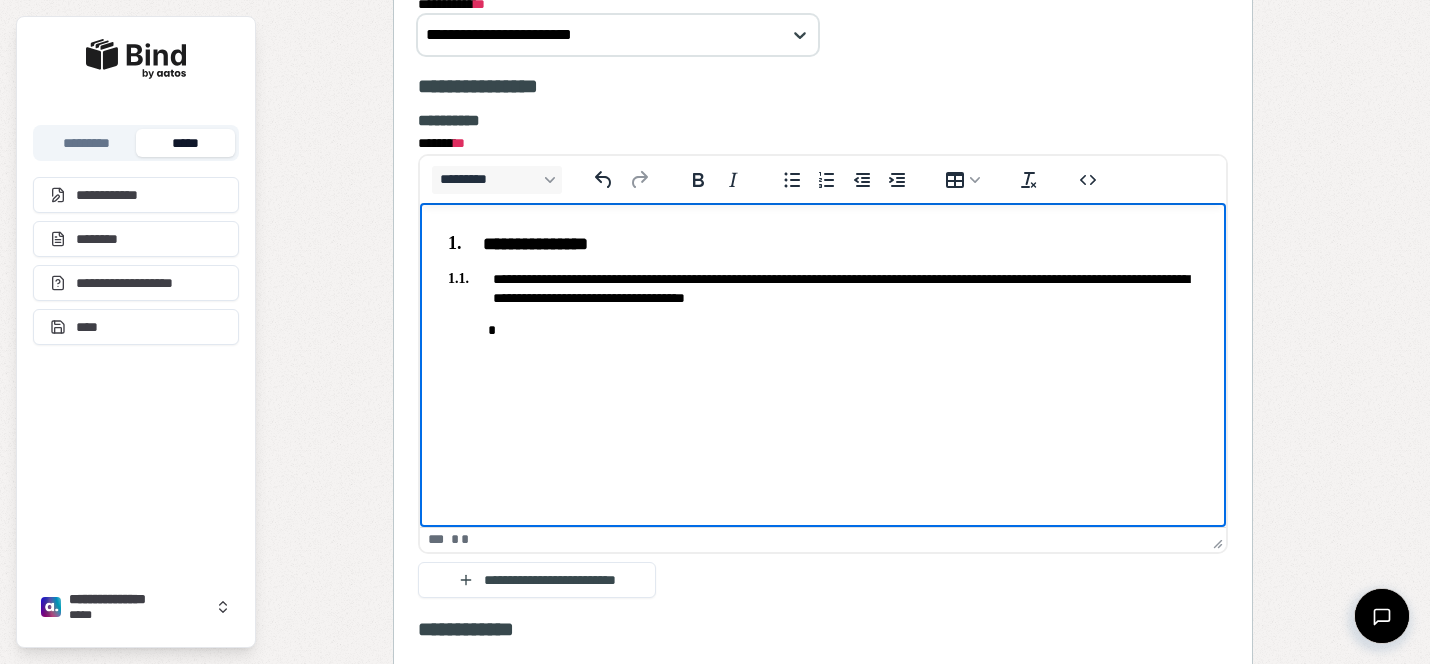 click on "*" at bounding box center [823, 330] 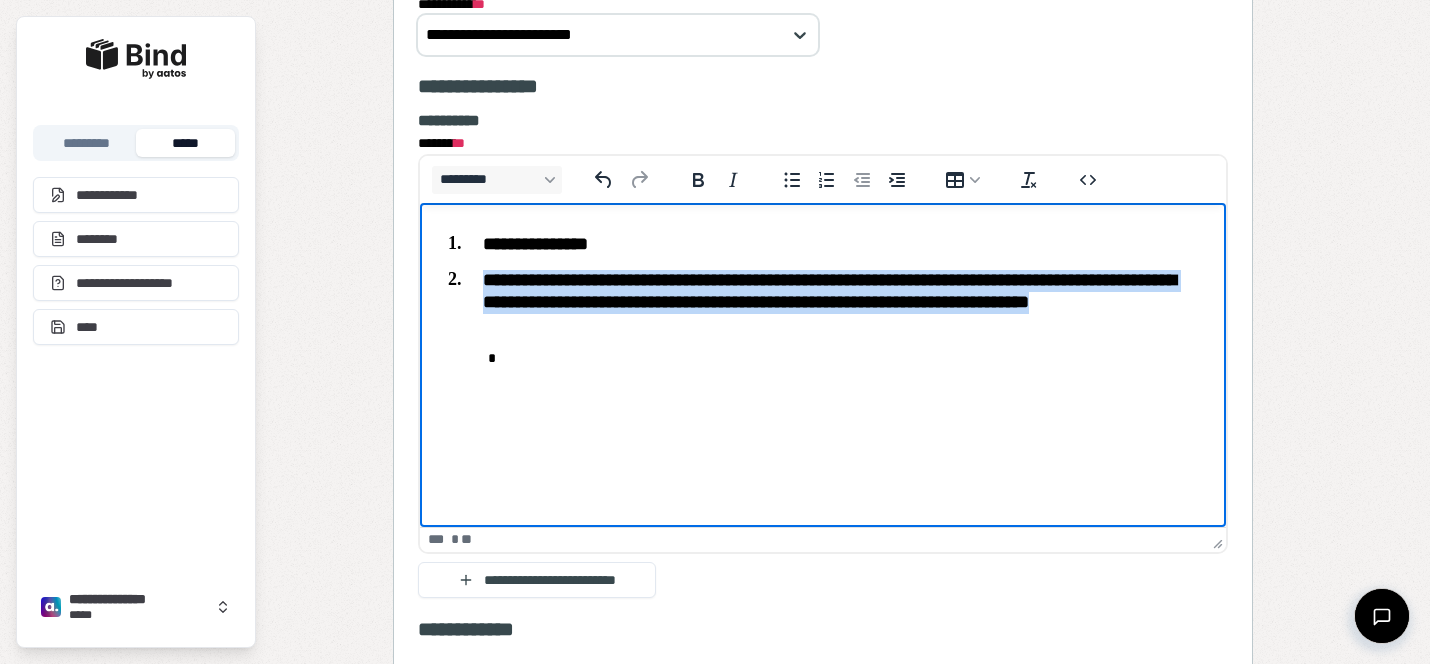 drag, startPoint x: 730, startPoint y: 332, endPoint x: 479, endPoint y: 276, distance: 257.17114 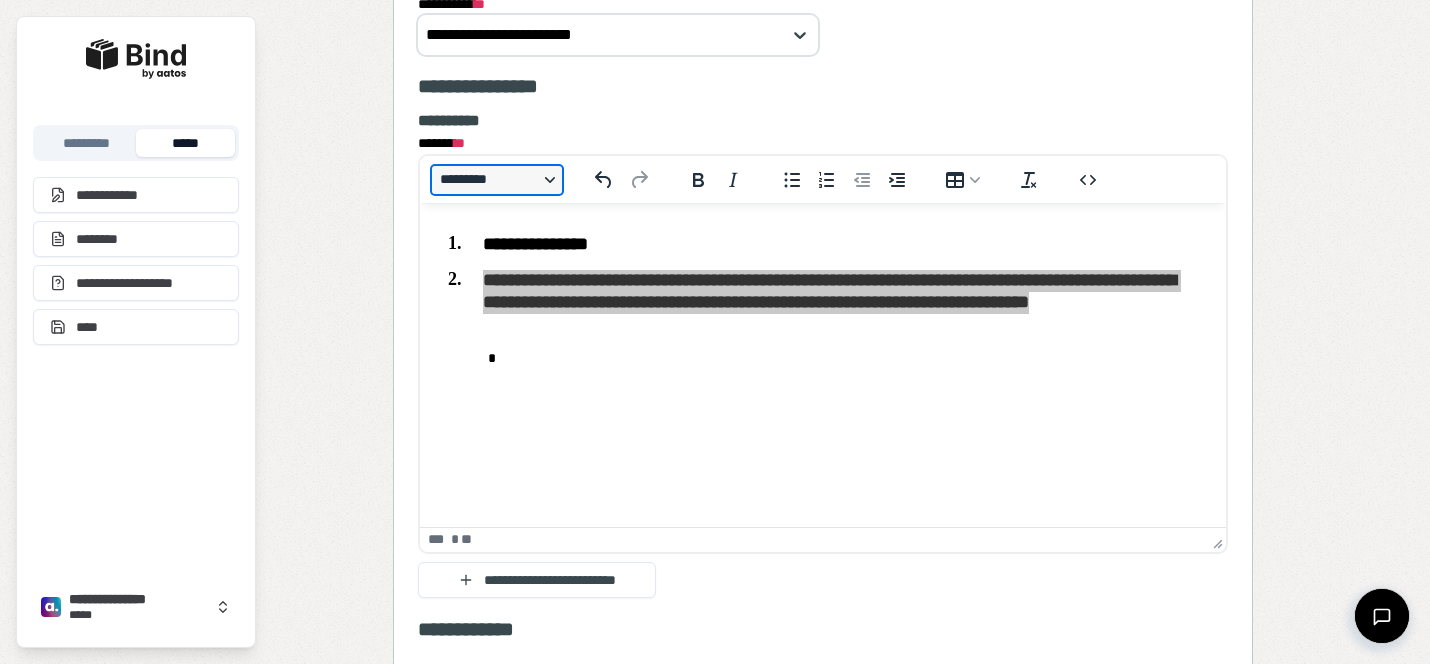 click on "*********" at bounding box center [497, 180] 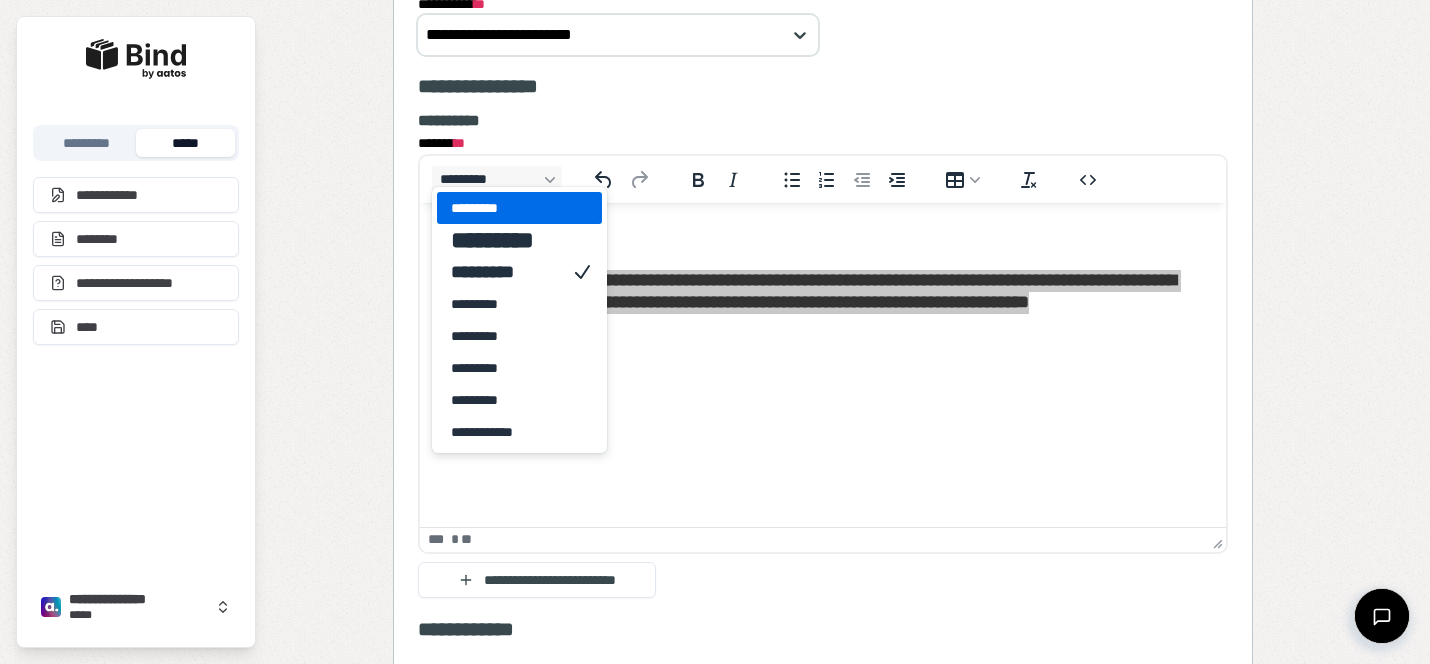 click on "*********" at bounding box center (505, 208) 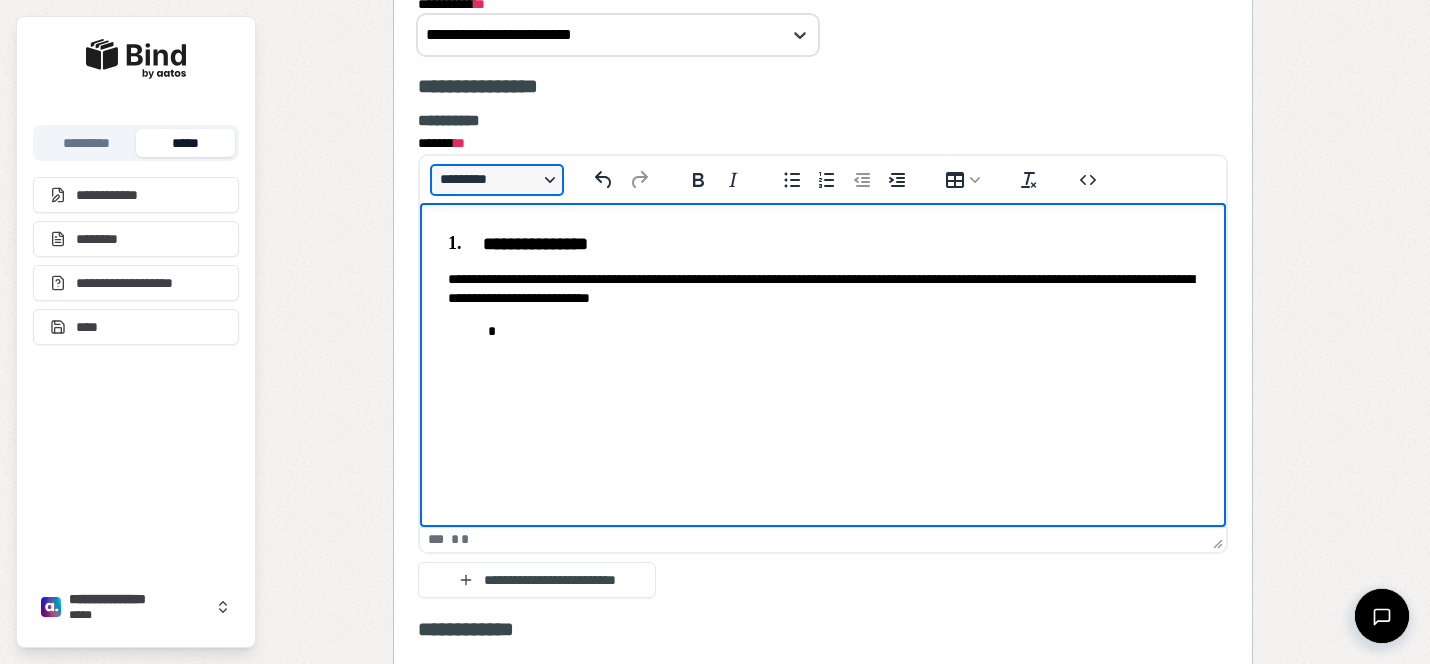 click on "*********" at bounding box center [497, 180] 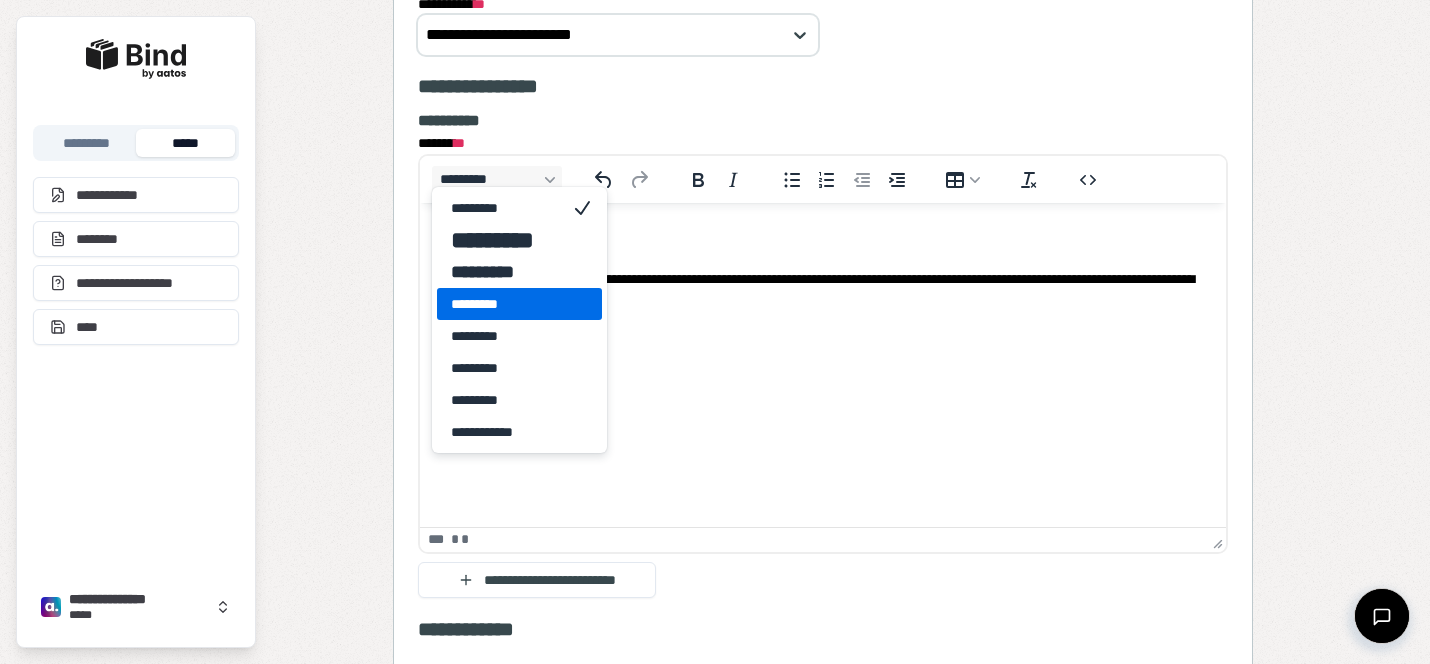 click on "*********" at bounding box center [505, 304] 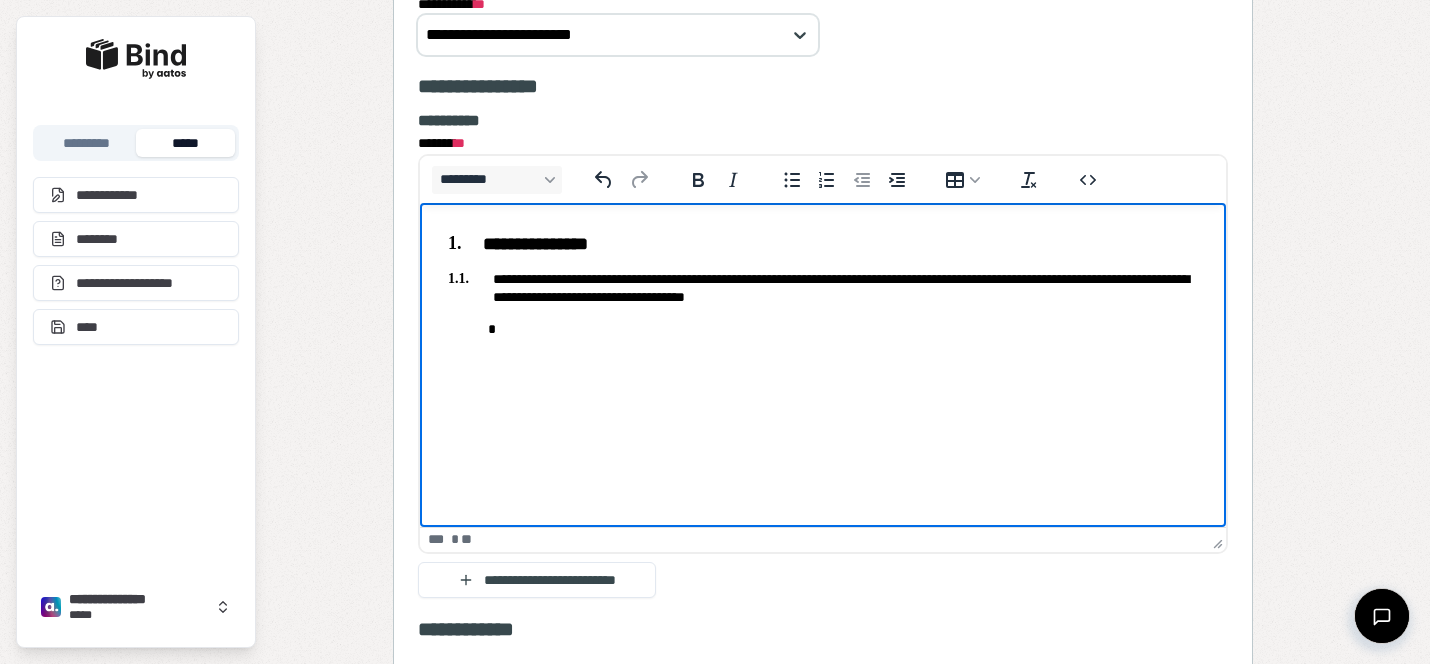 click on "**********" at bounding box center [823, 286] 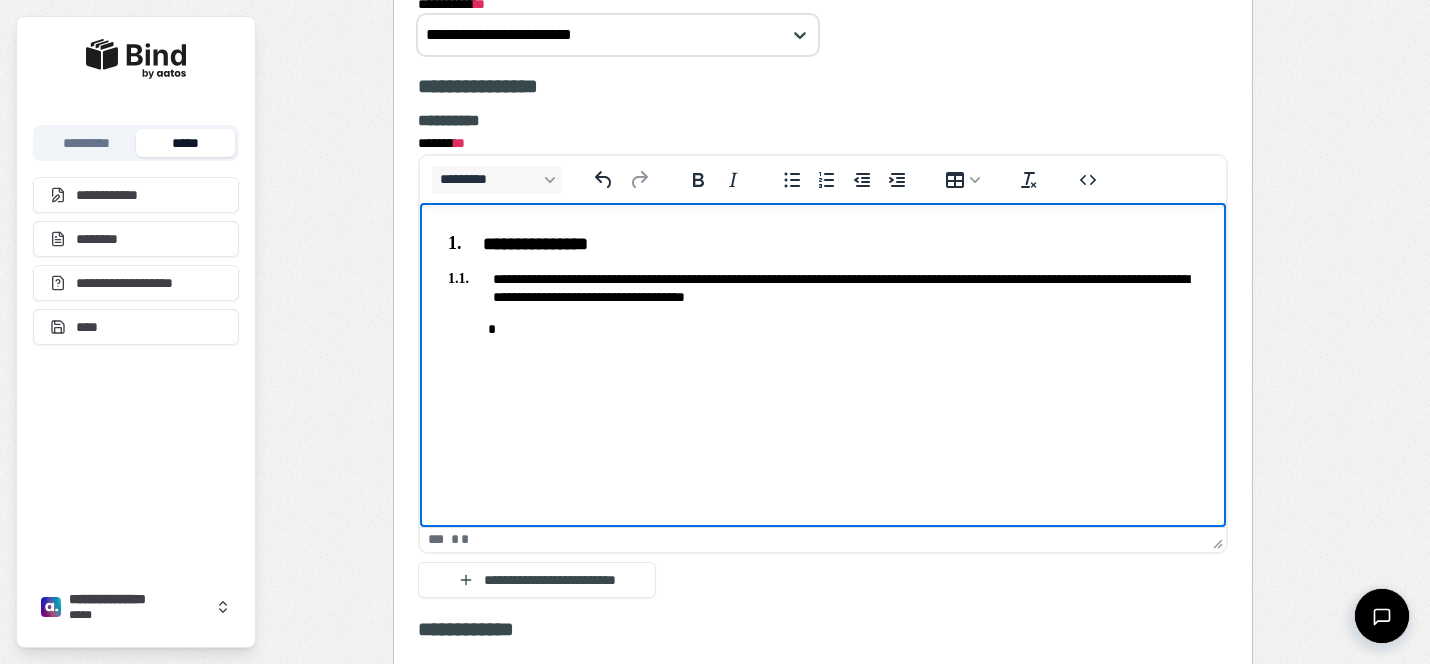 click on "**********" at bounding box center (823, 286) 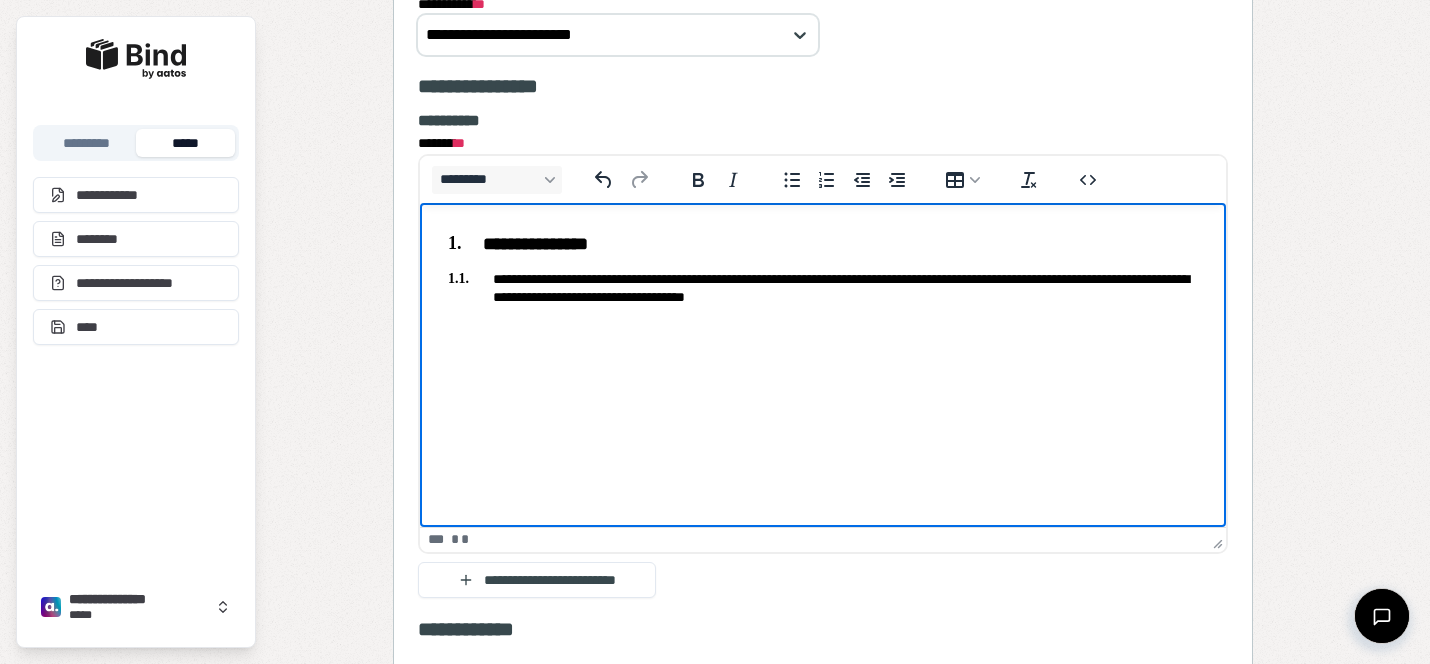 scroll, scrollTop: 2614, scrollLeft: 0, axis: vertical 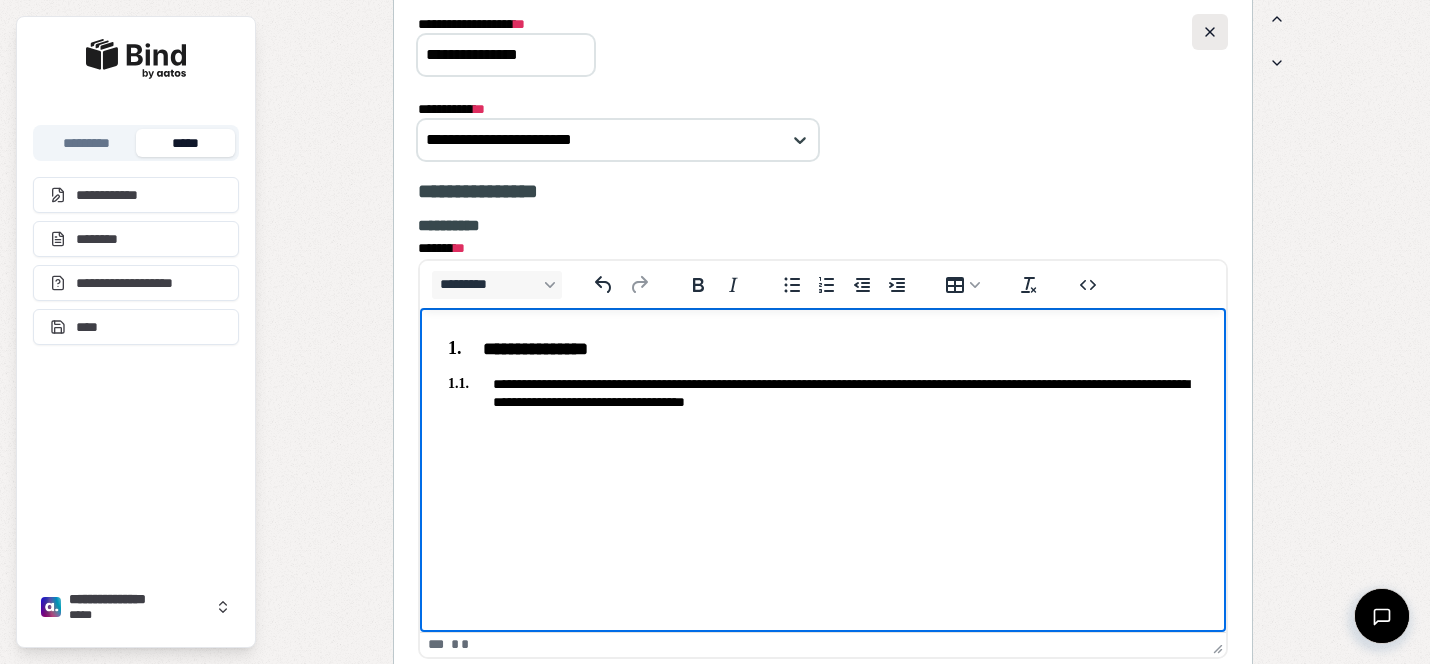 click at bounding box center [1210, 32] 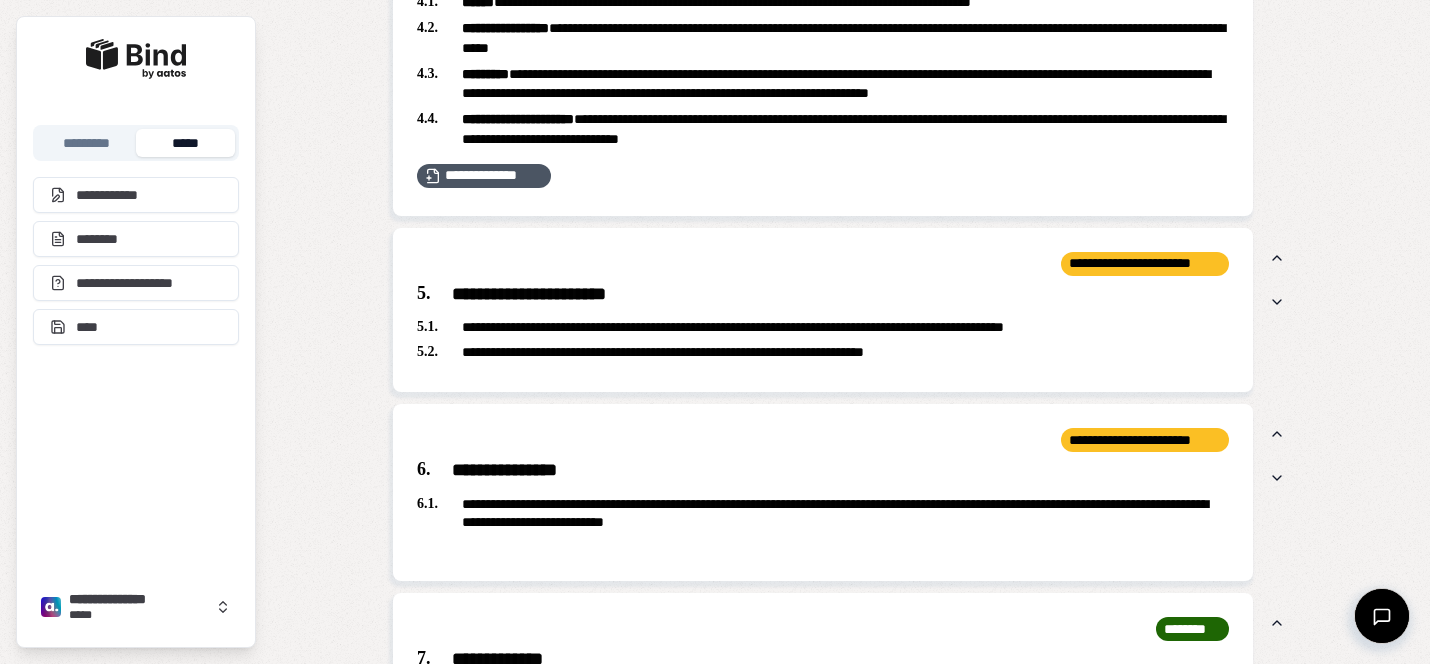 scroll, scrollTop: 2177, scrollLeft: 0, axis: vertical 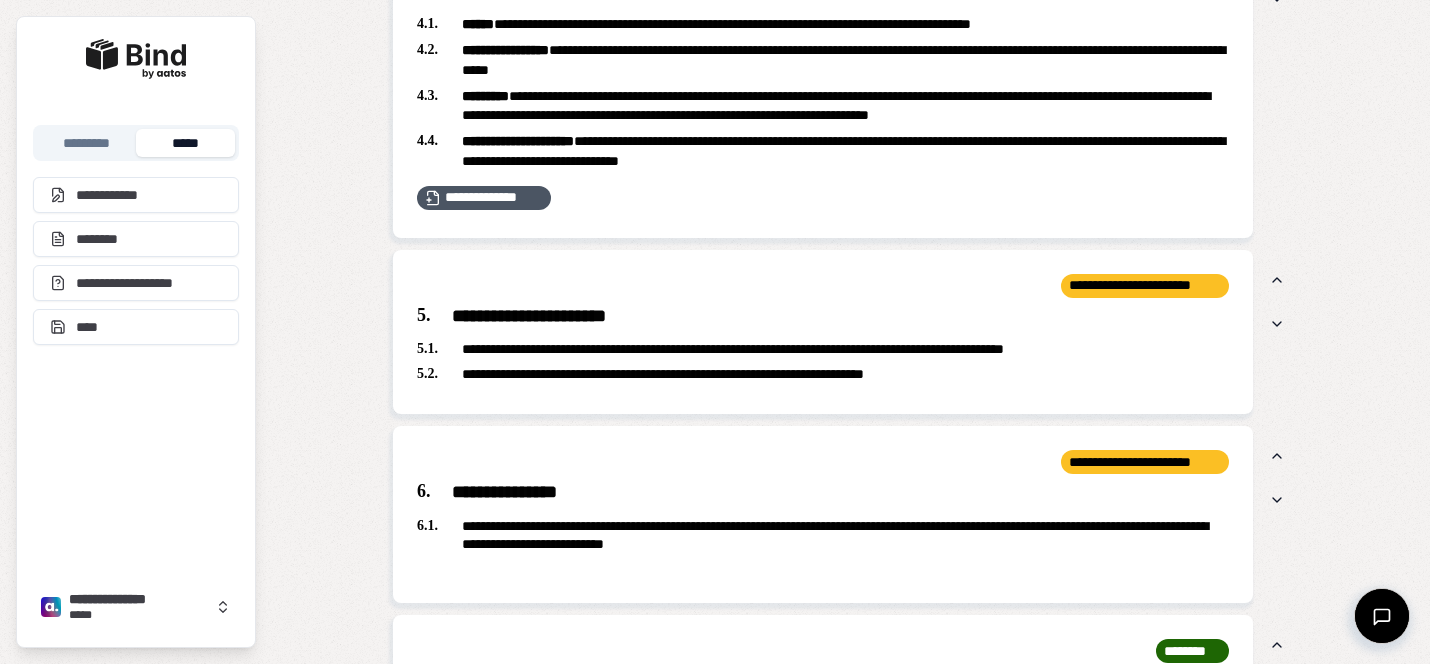 click on "**********" at bounding box center [823, 317] 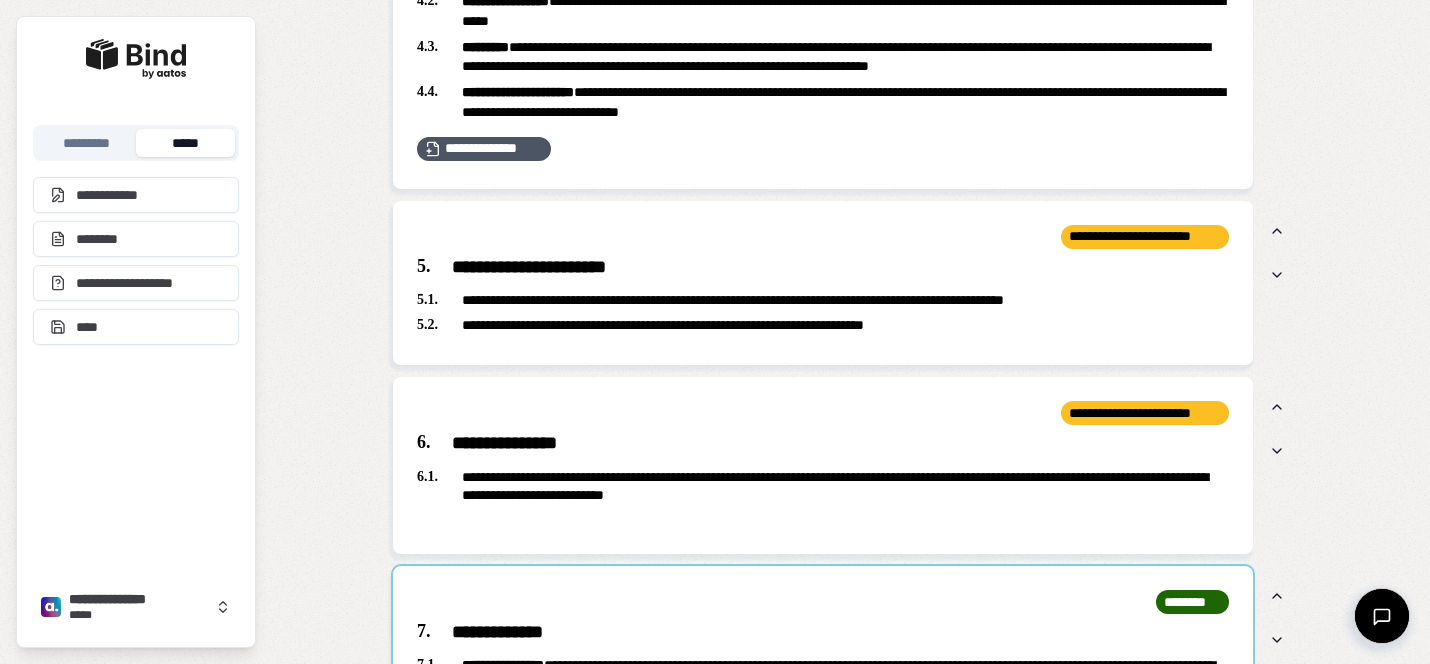 scroll, scrollTop: 2135, scrollLeft: 0, axis: vertical 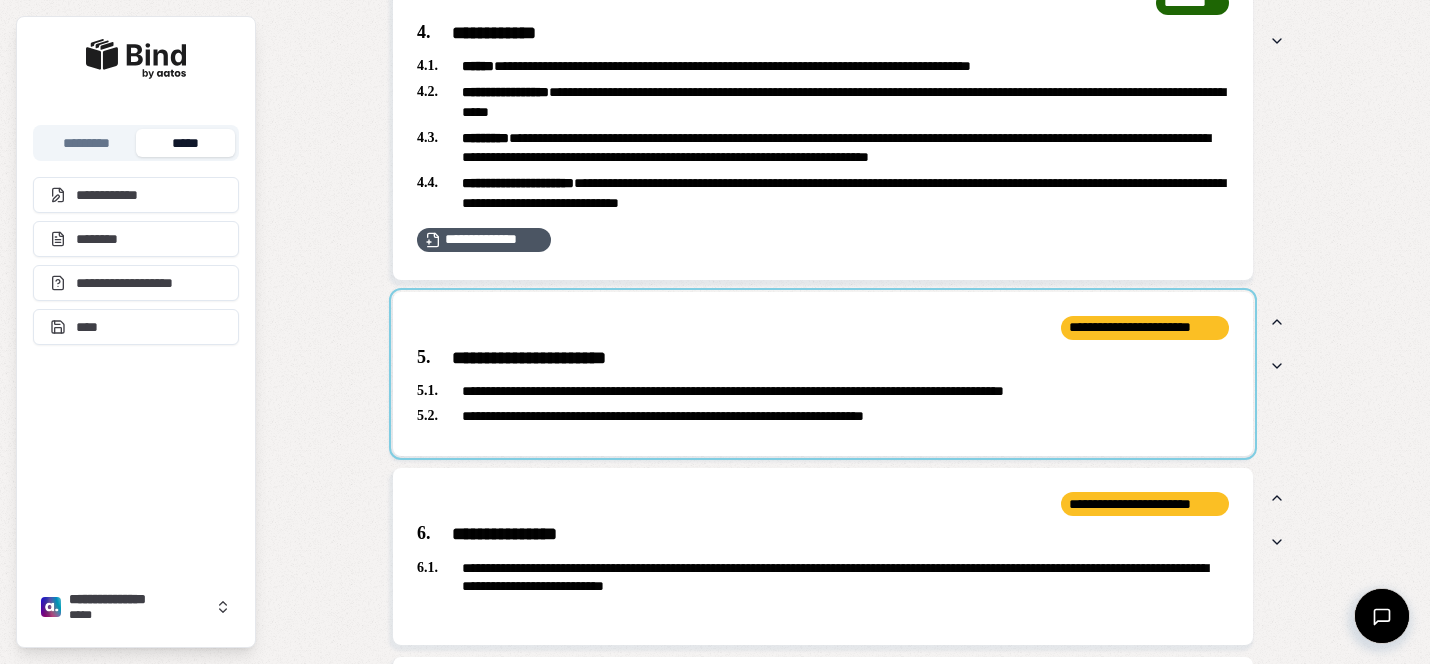 click at bounding box center (823, 374) 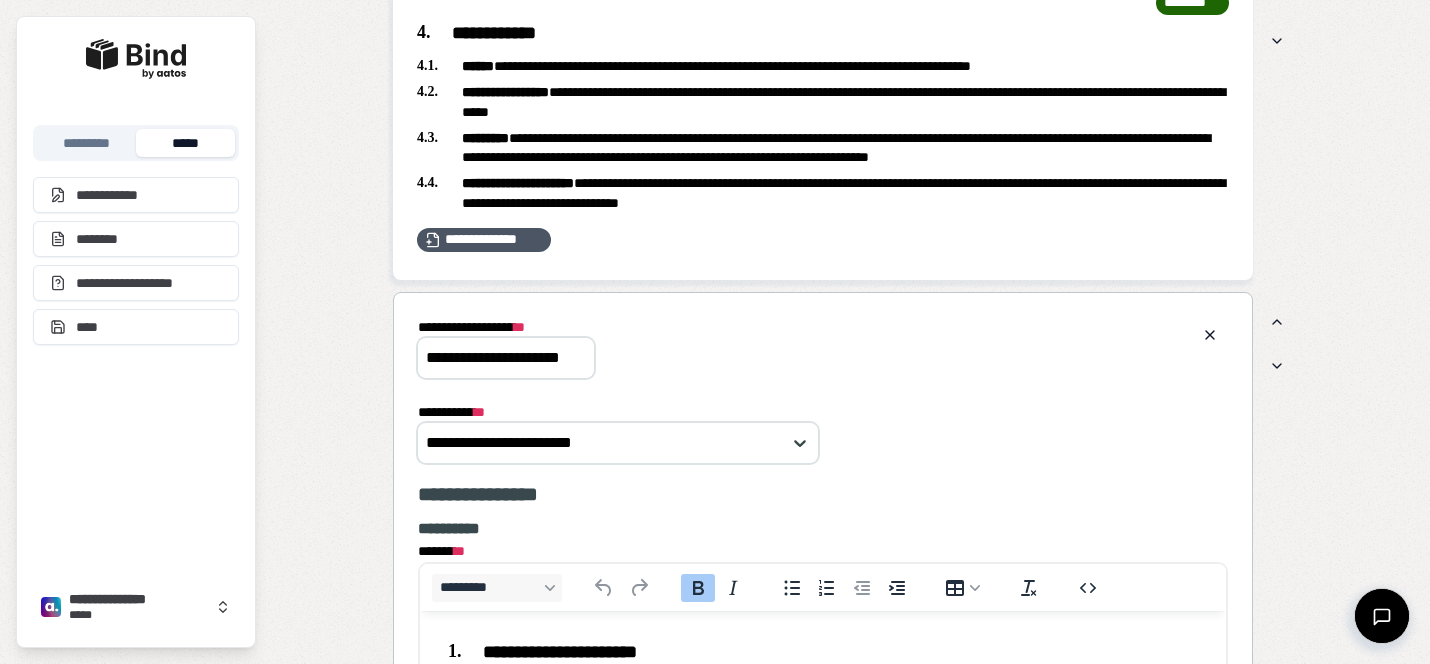 scroll, scrollTop: 0, scrollLeft: 0, axis: both 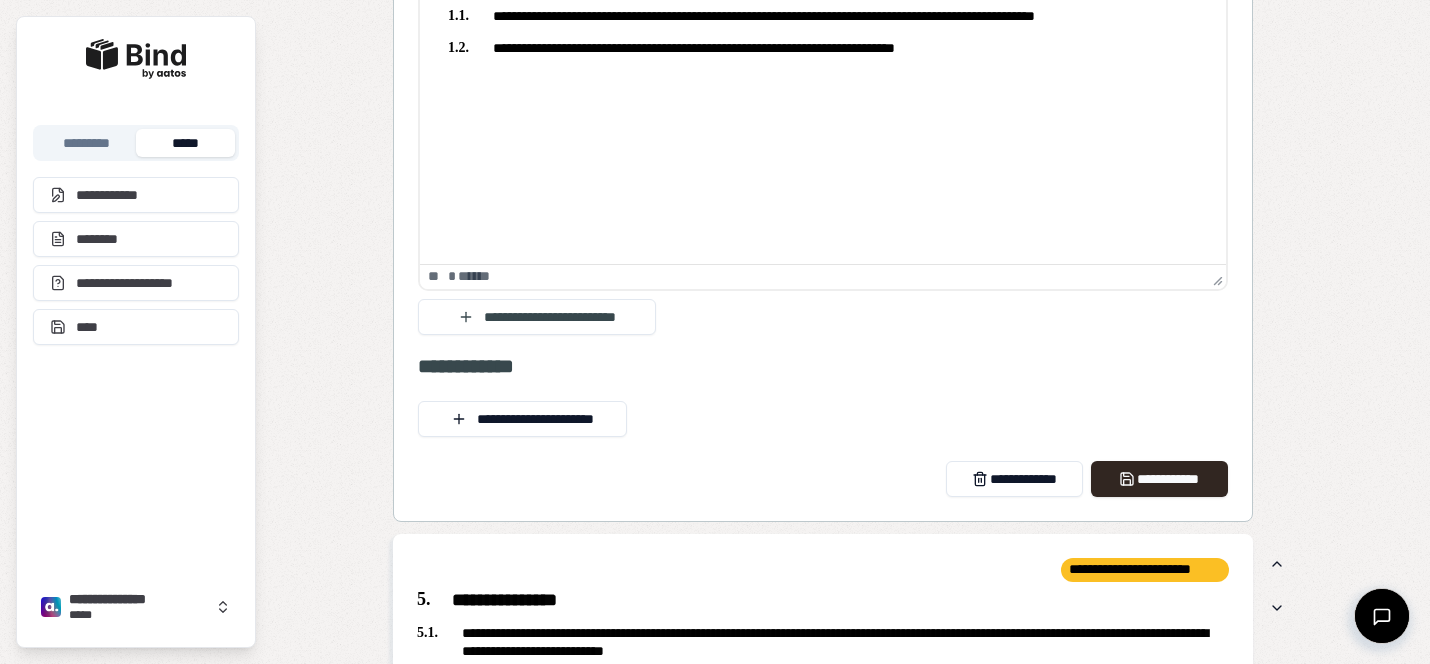 click on "**********" at bounding box center (823, 71) 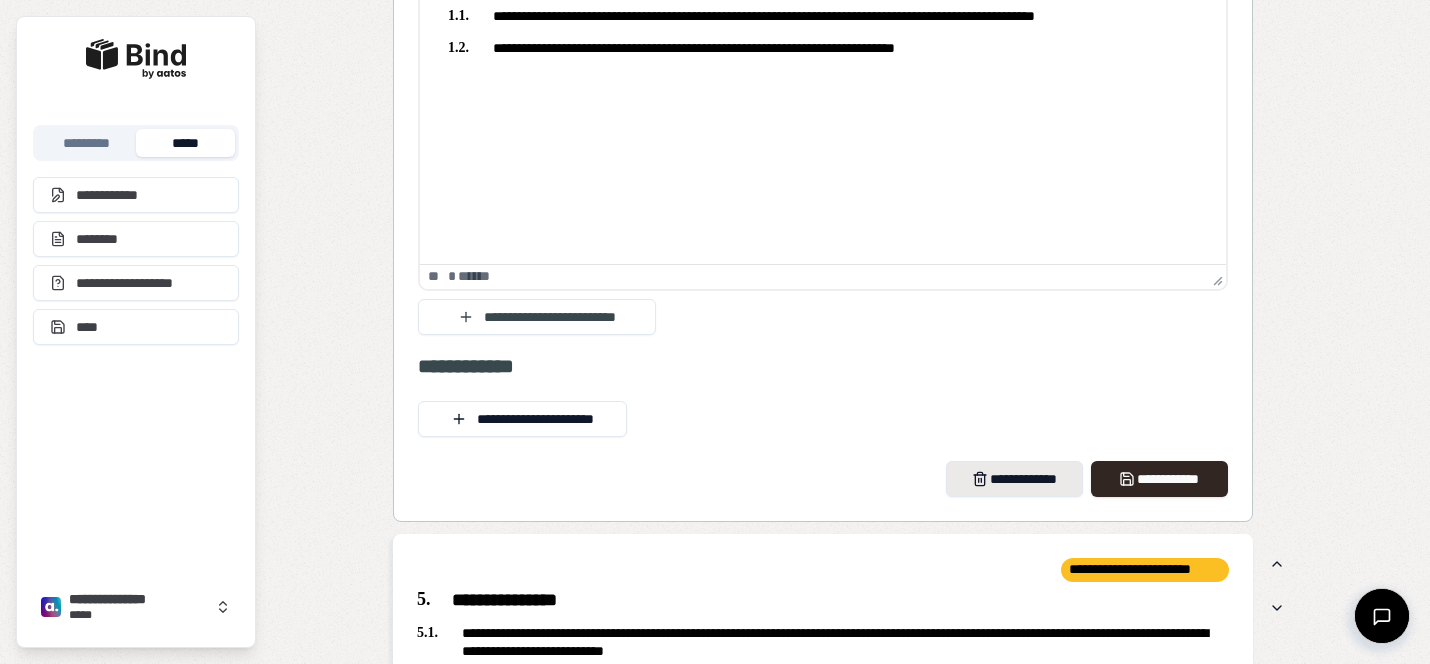 click on "**********" at bounding box center (1014, 479) 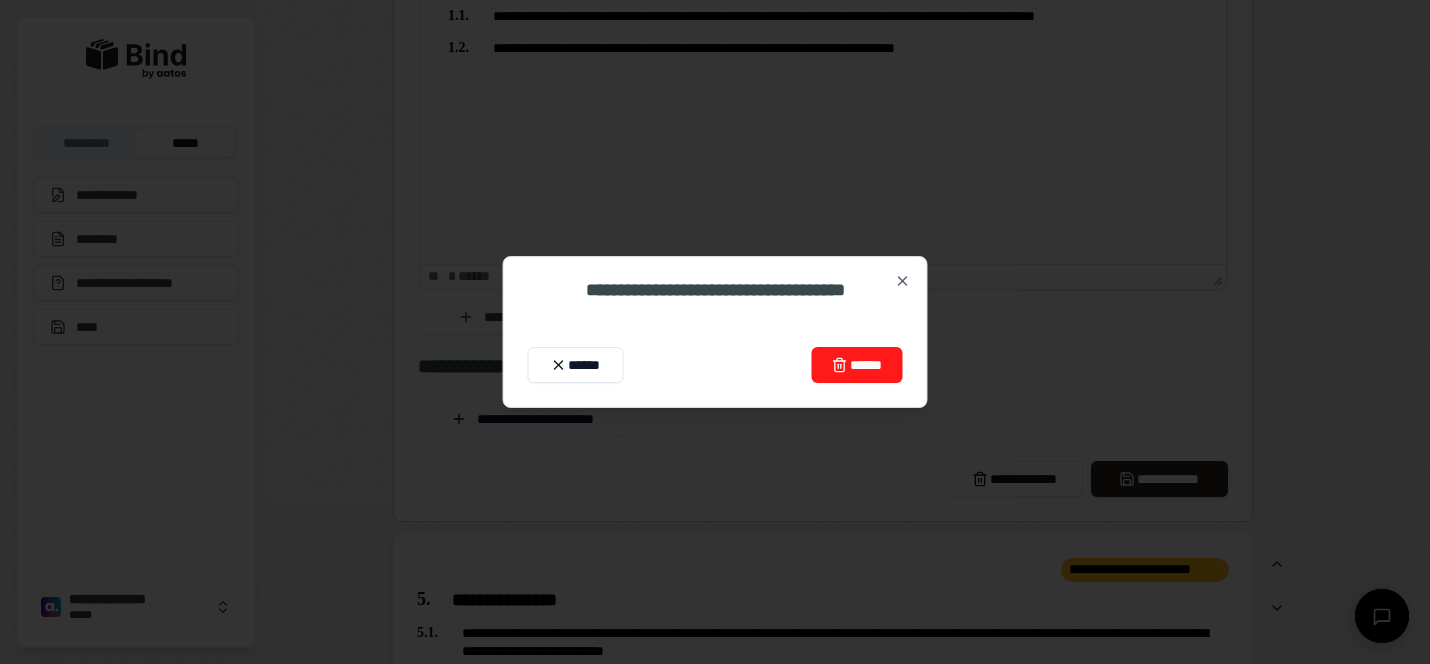 click on "******" at bounding box center [856, 365] 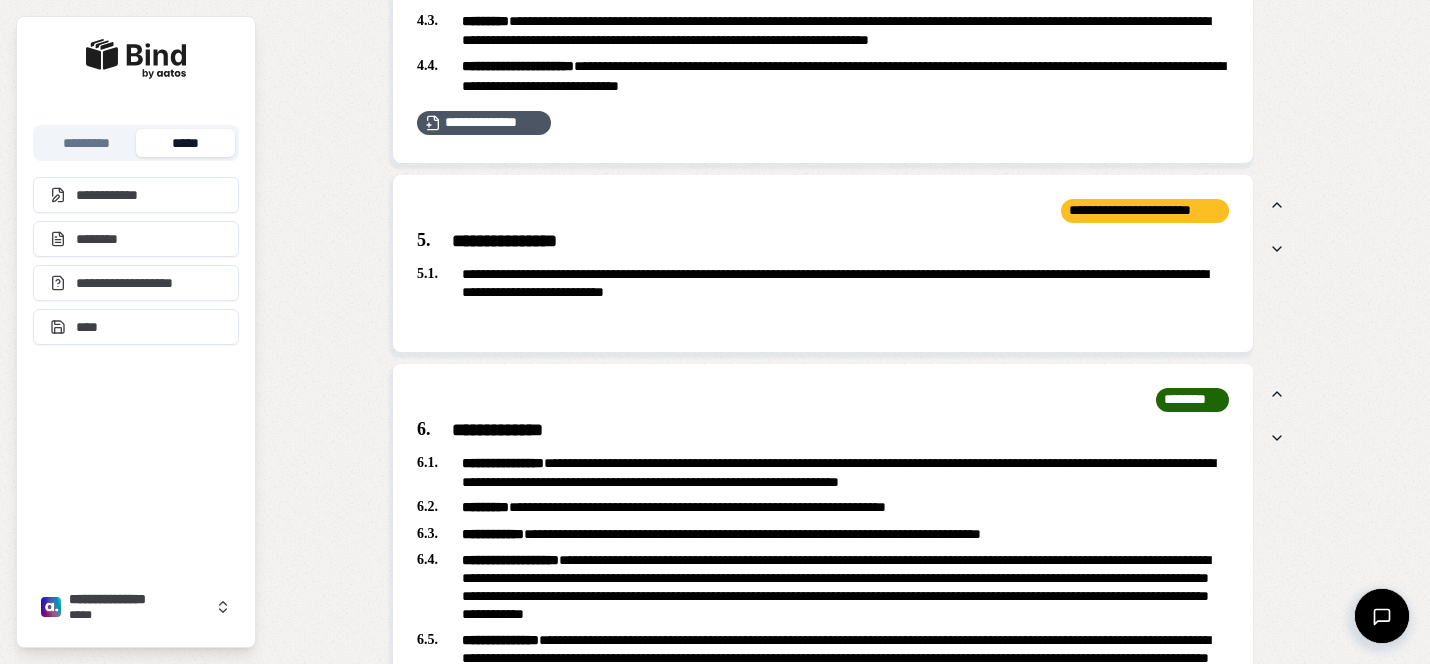 click on "**********" at bounding box center (823, 242) 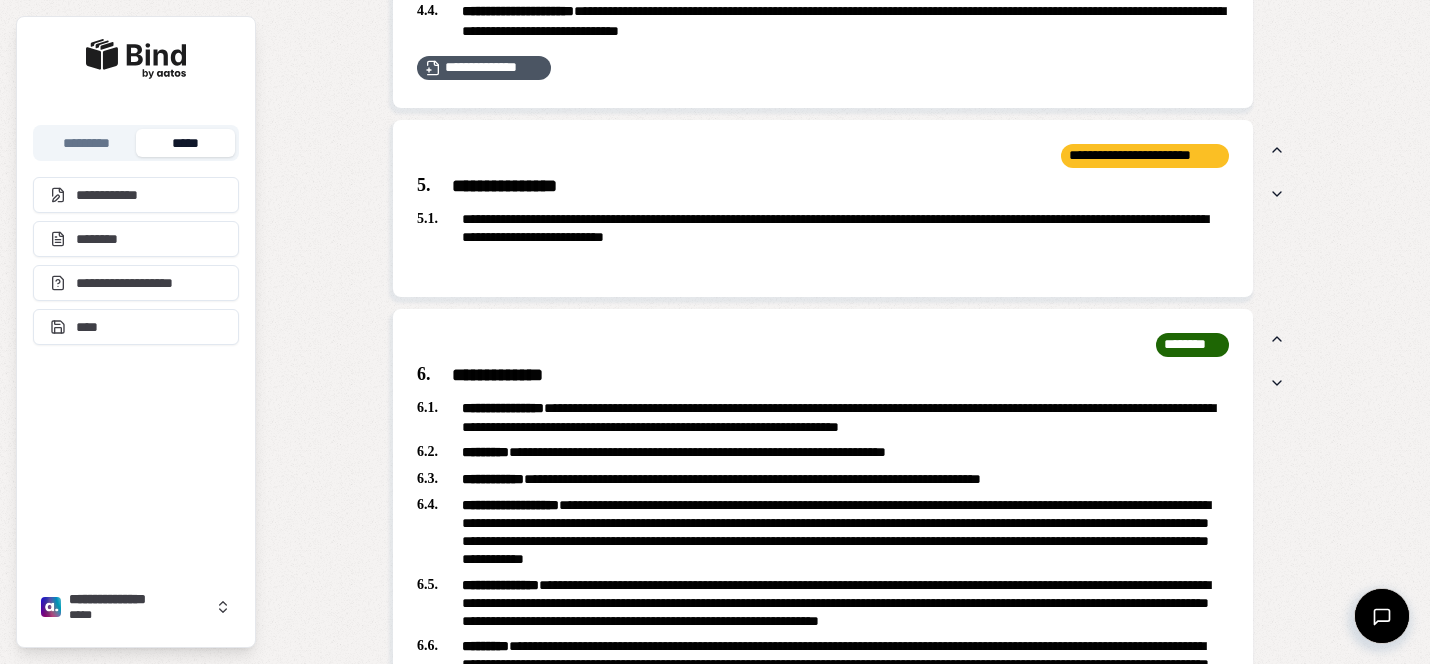 scroll, scrollTop: 2308, scrollLeft: 0, axis: vertical 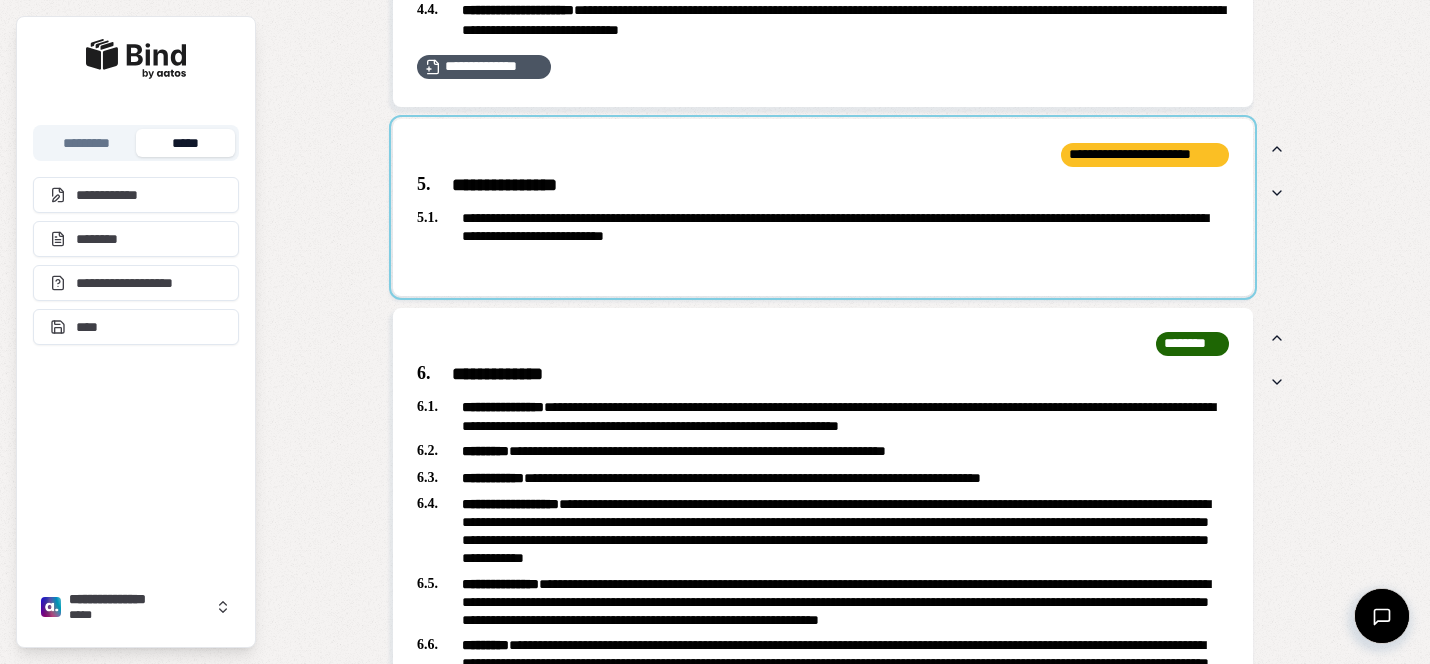 click at bounding box center (823, 207) 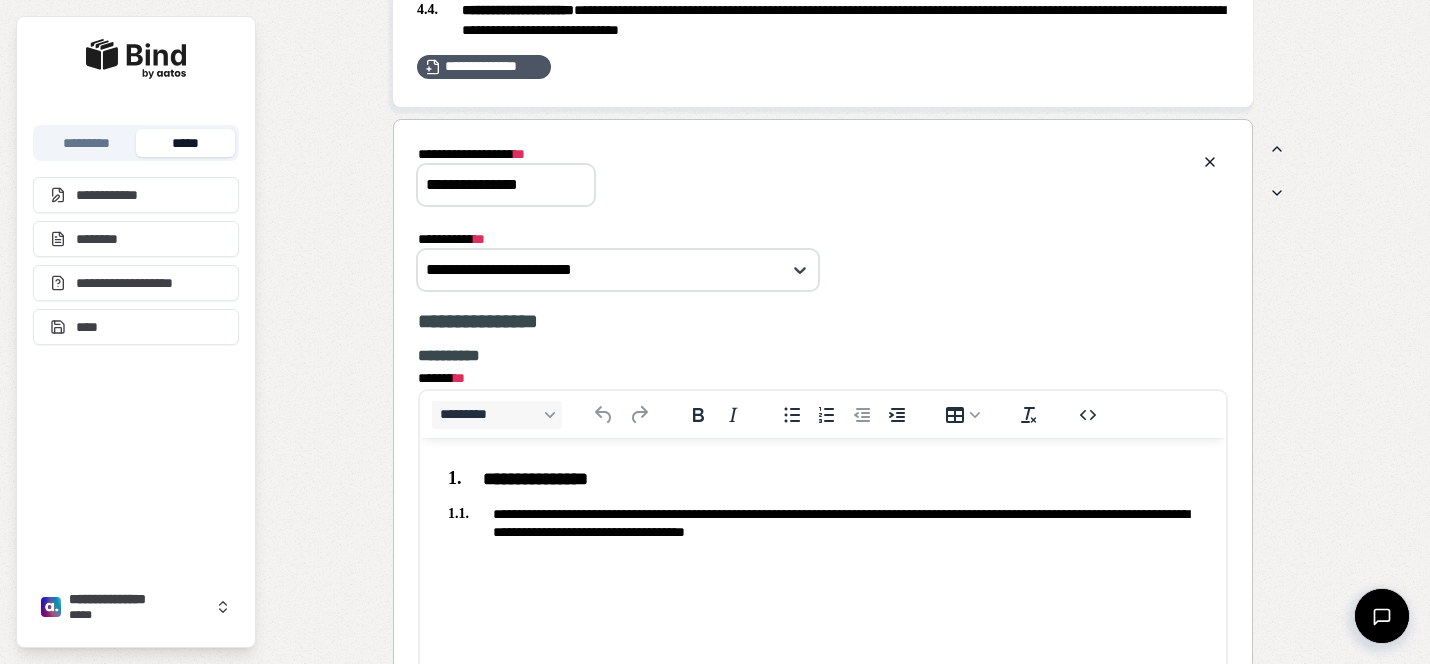 scroll, scrollTop: 0, scrollLeft: 0, axis: both 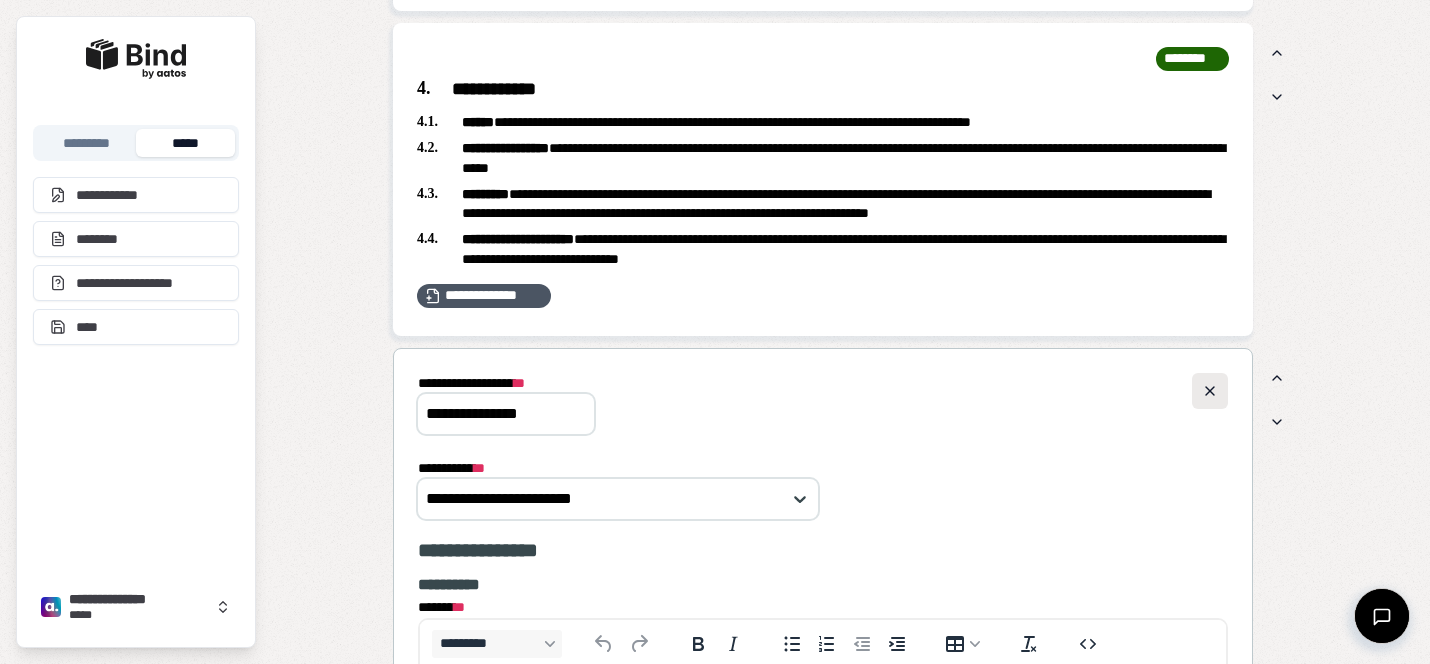 click at bounding box center [1210, 391] 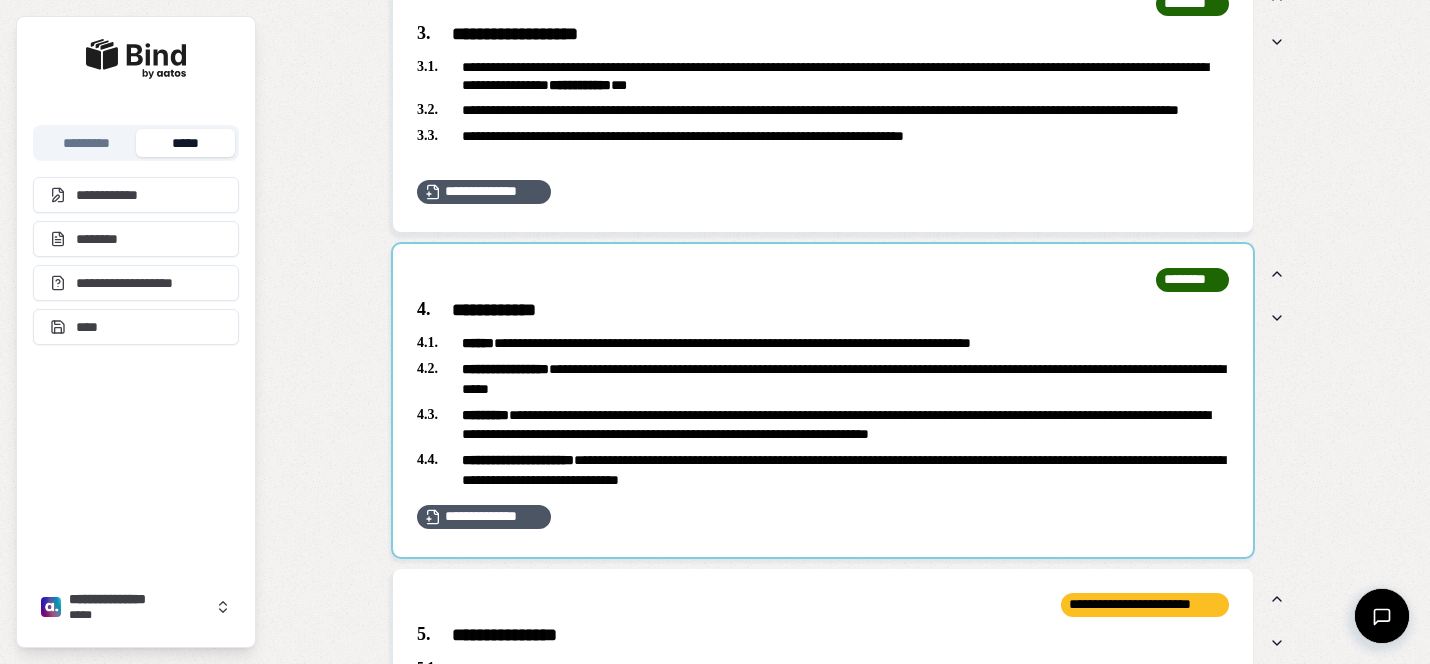 scroll, scrollTop: 1825, scrollLeft: 0, axis: vertical 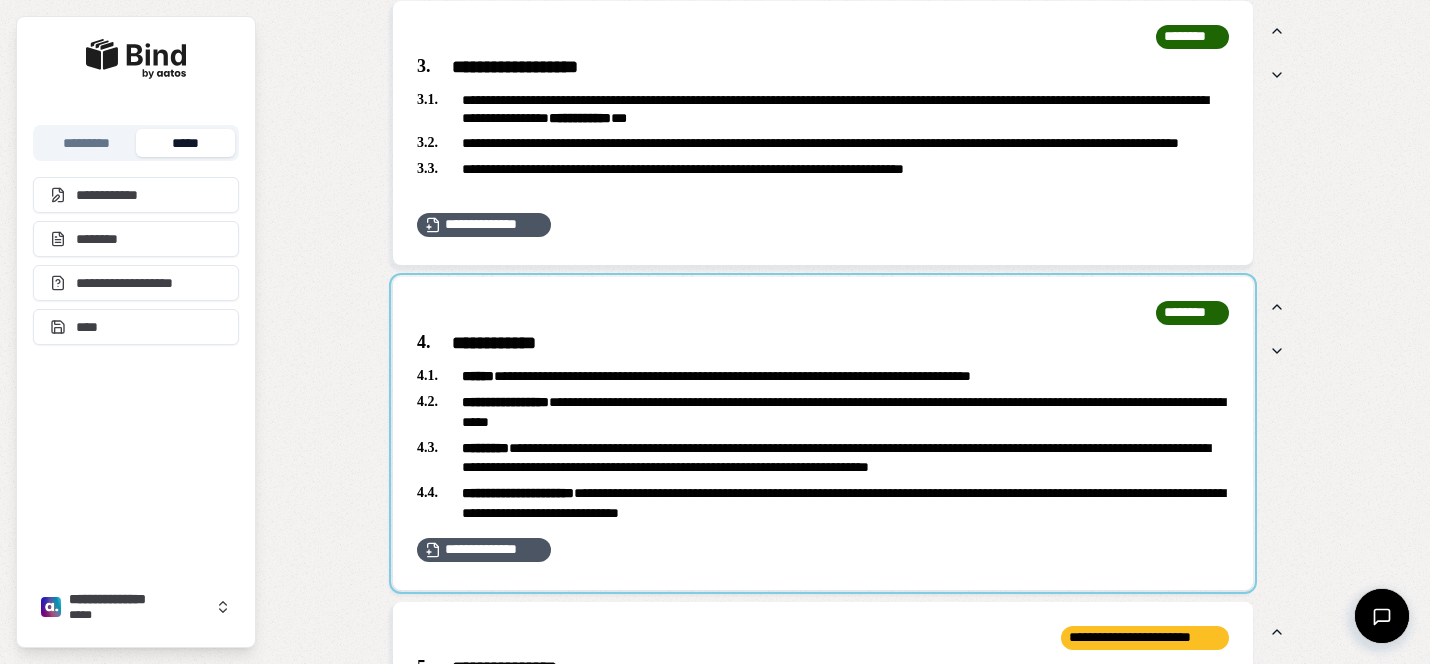 click at bounding box center [823, 433] 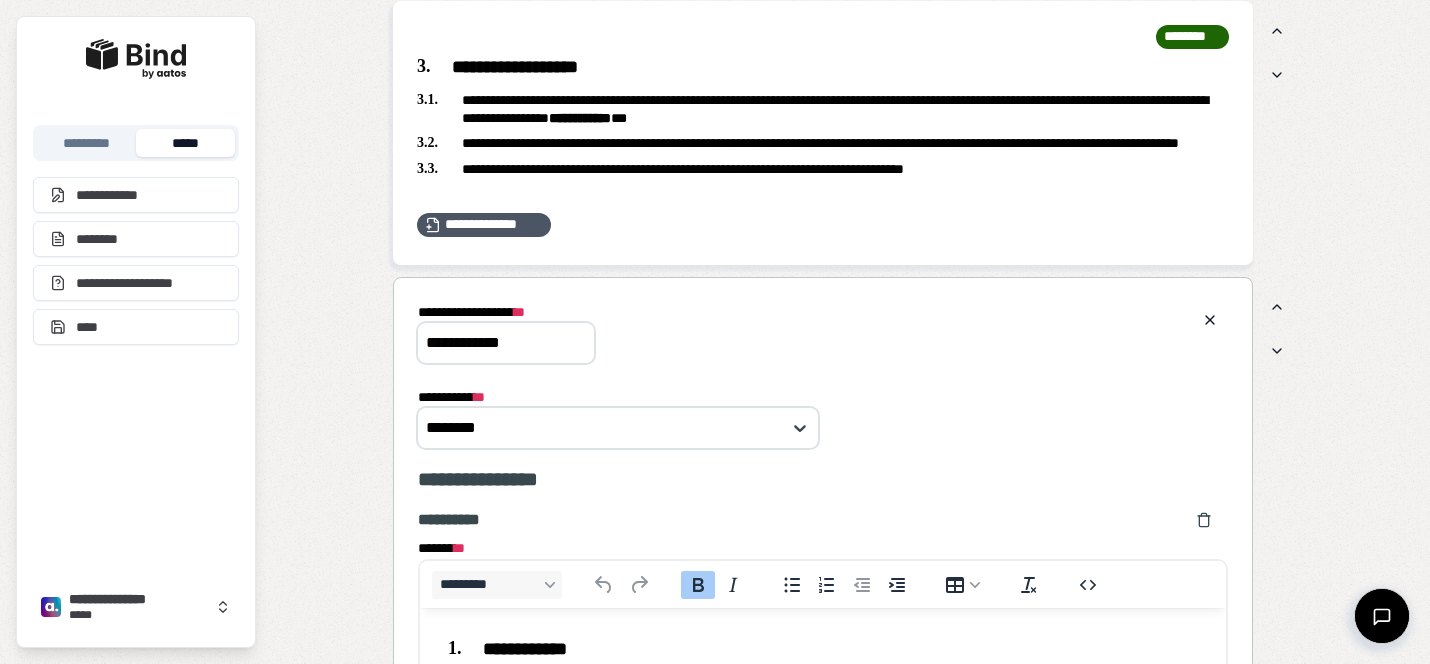 scroll, scrollTop: 2160, scrollLeft: 0, axis: vertical 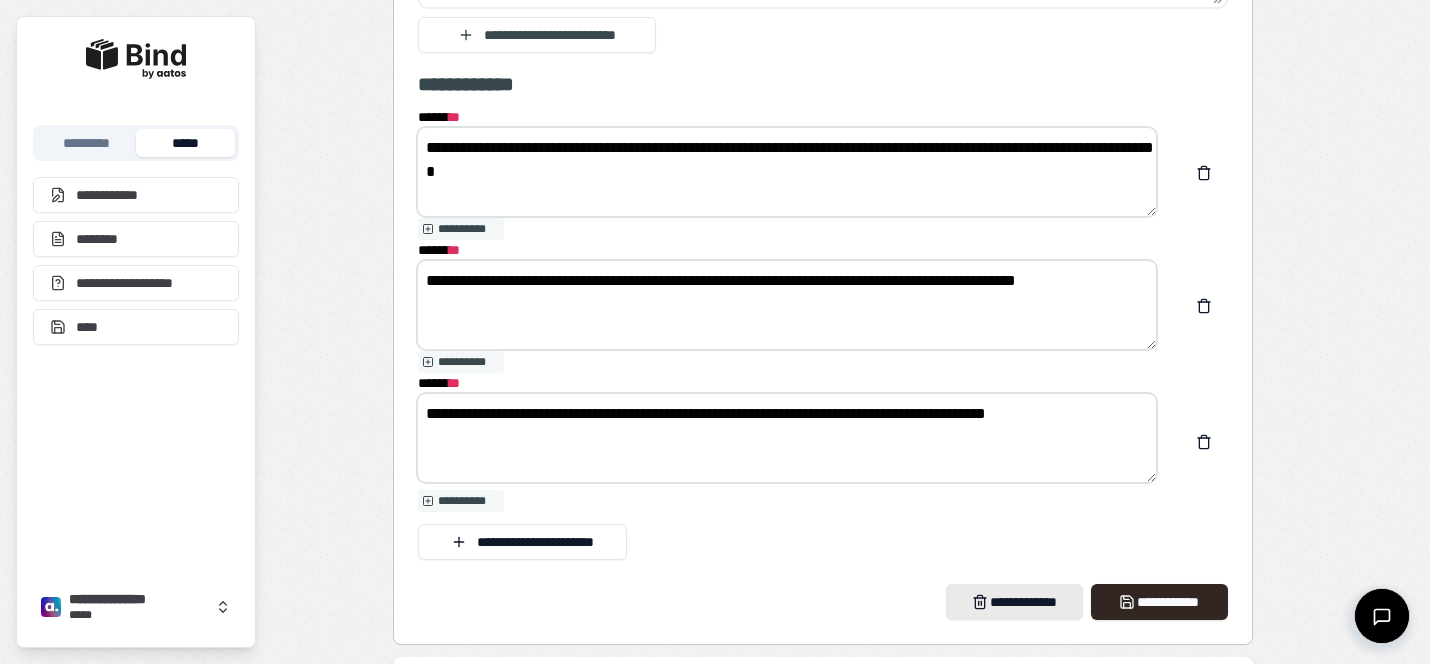 click on "**********" at bounding box center [1014, 602] 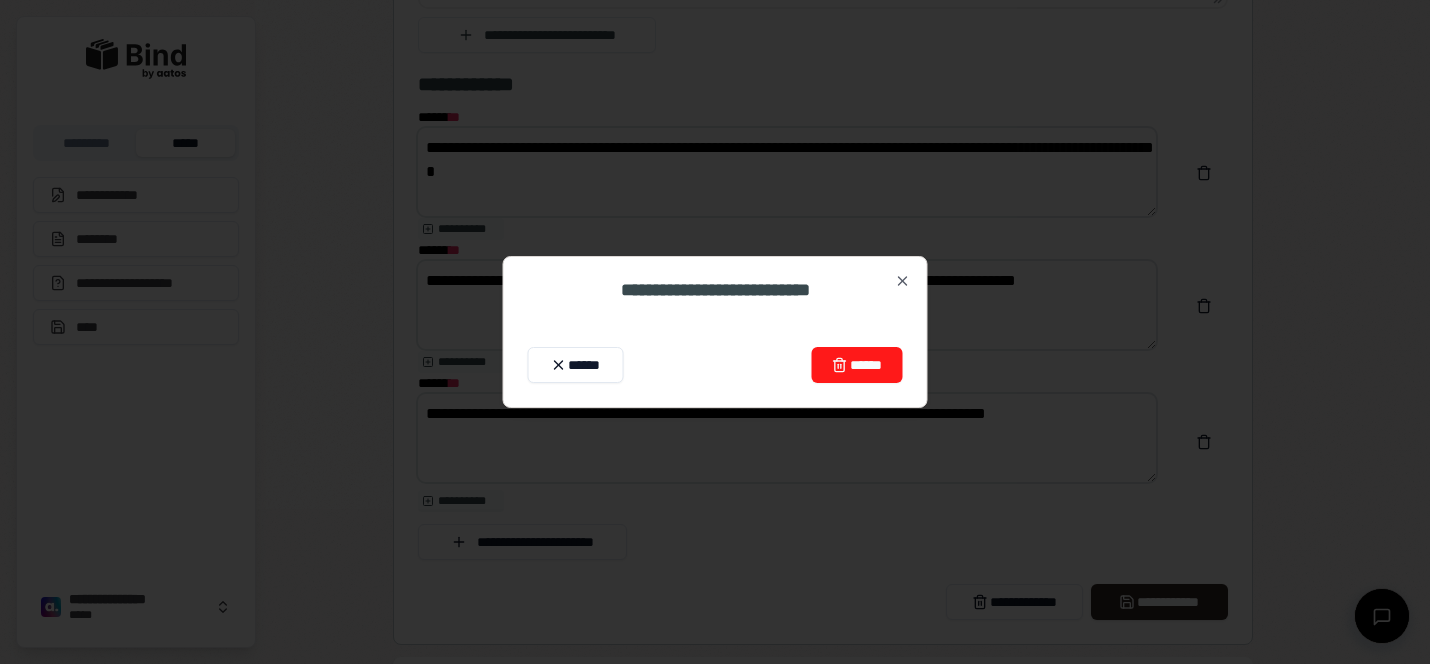 click on "******" at bounding box center (856, 365) 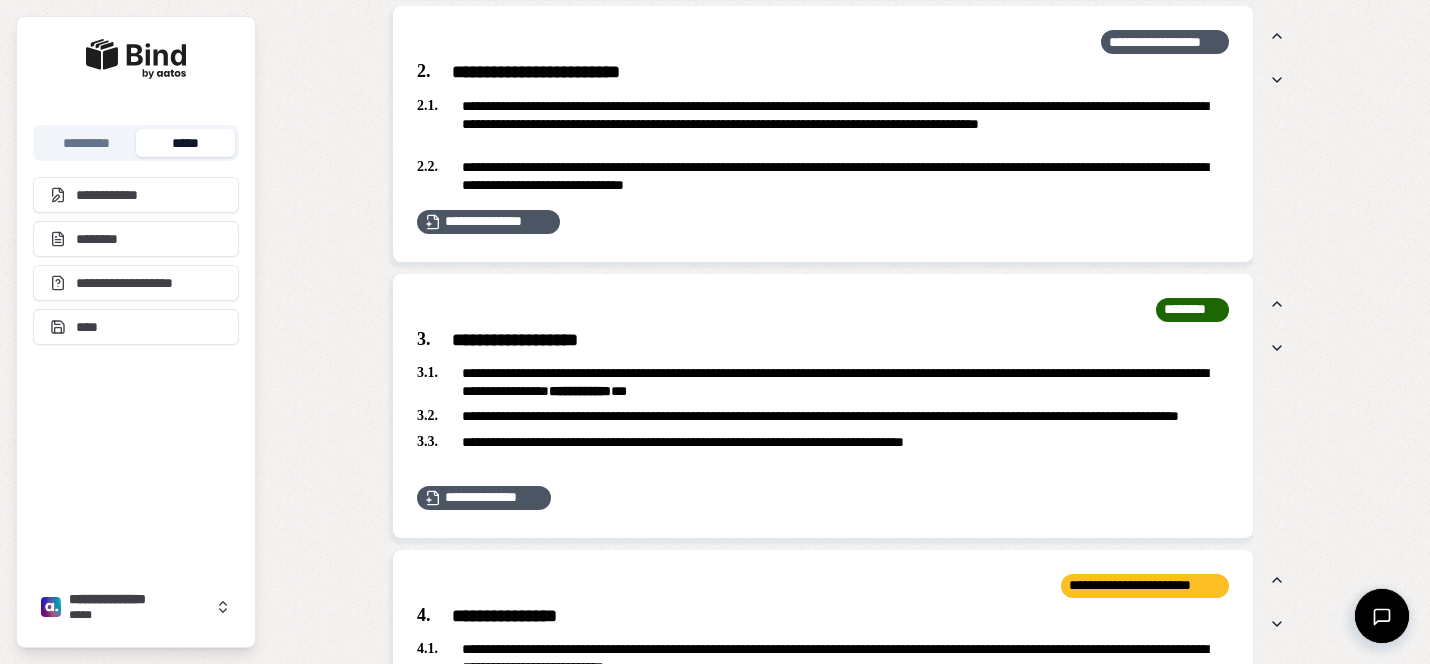 scroll, scrollTop: 1533, scrollLeft: 0, axis: vertical 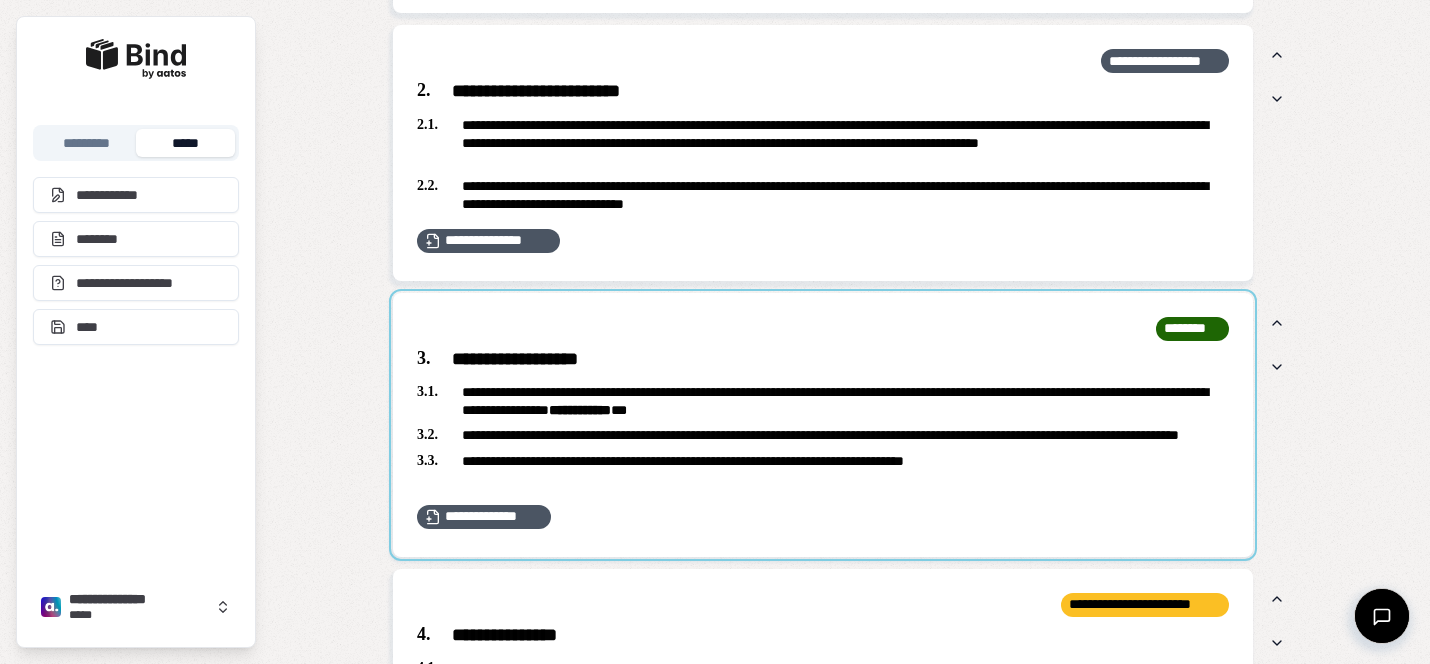 click at bounding box center [823, 425] 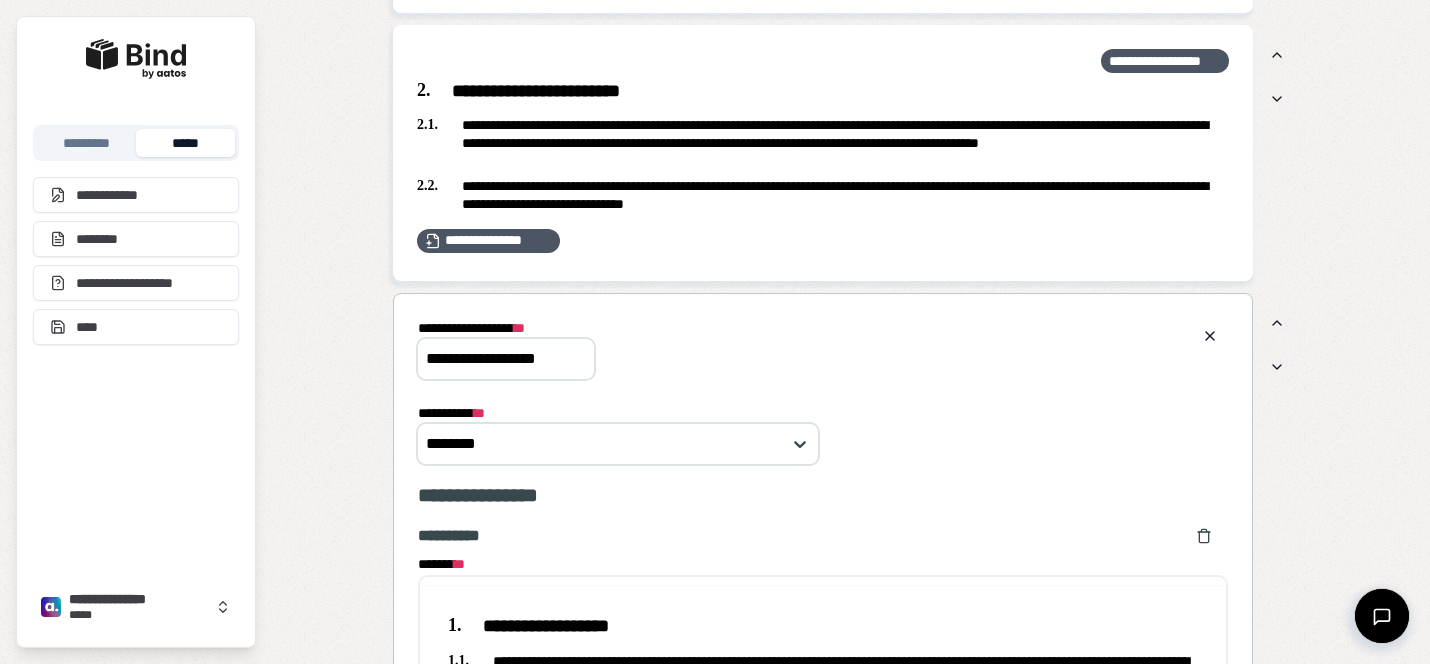scroll, scrollTop: 0, scrollLeft: 0, axis: both 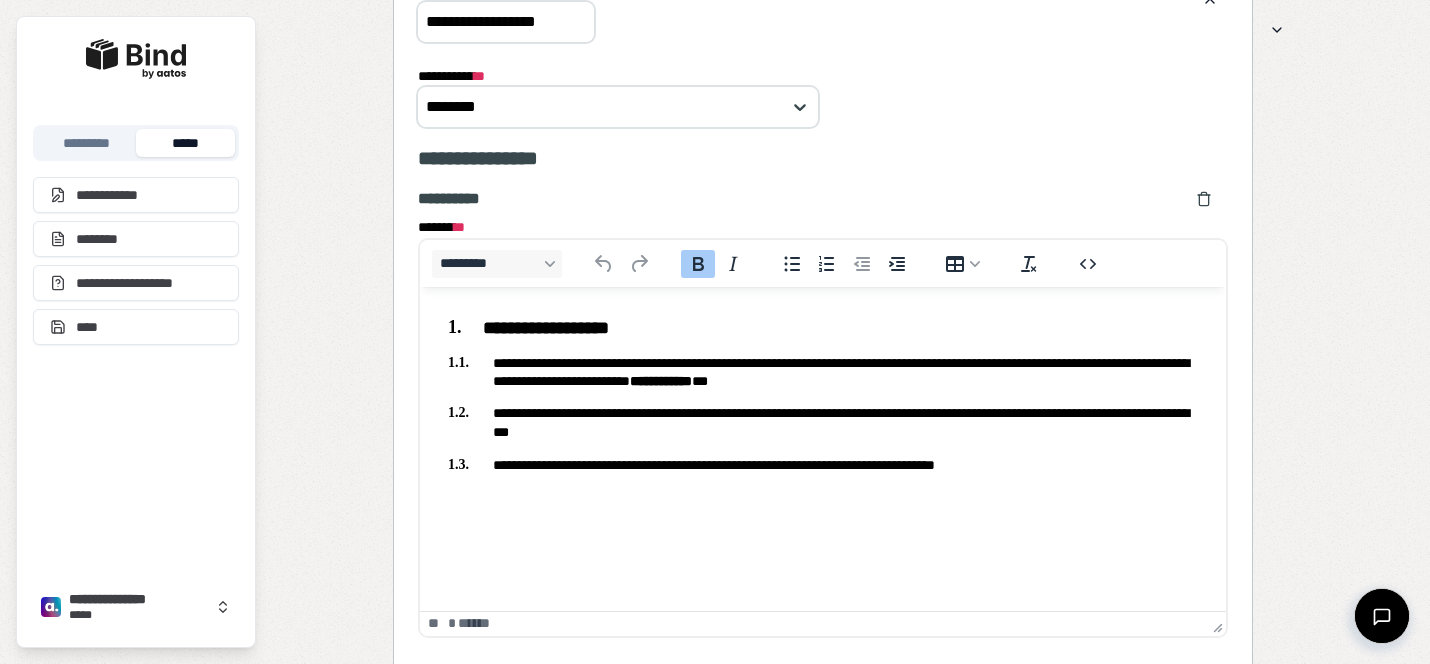 click on "**********" at bounding box center [823, 464] 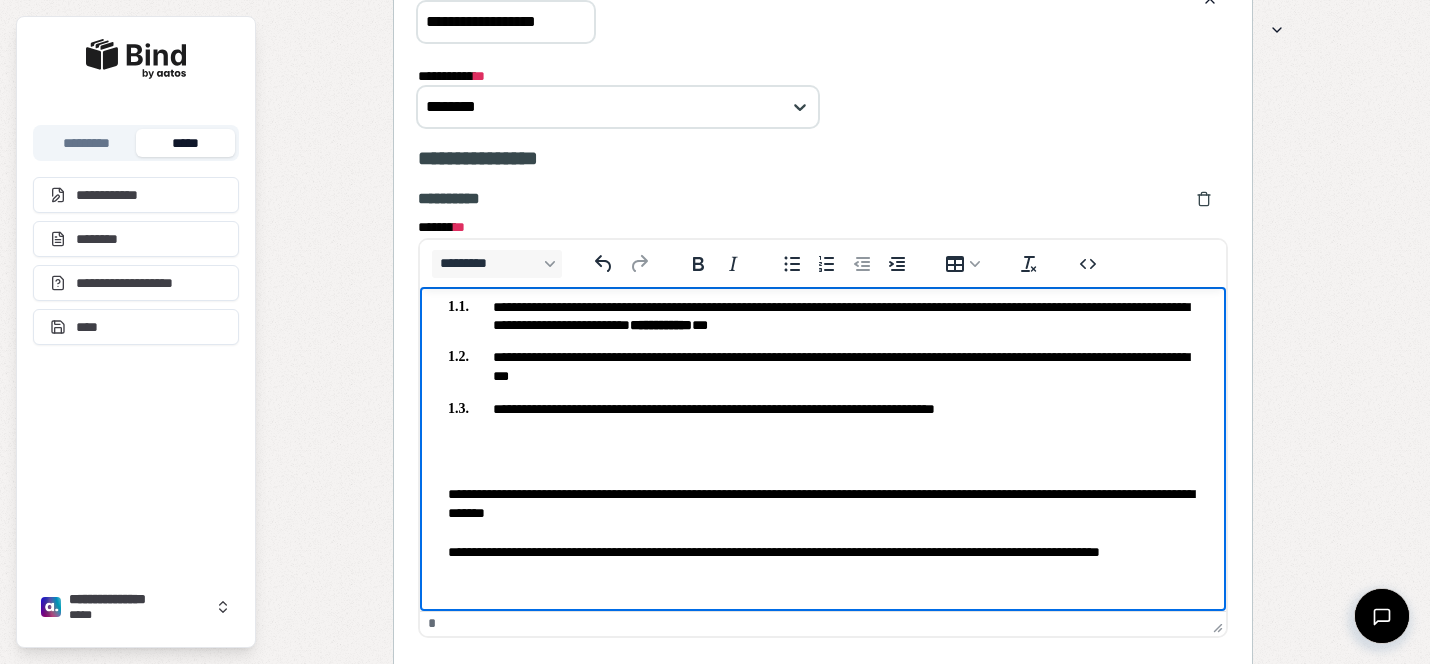 scroll, scrollTop: 29, scrollLeft: 0, axis: vertical 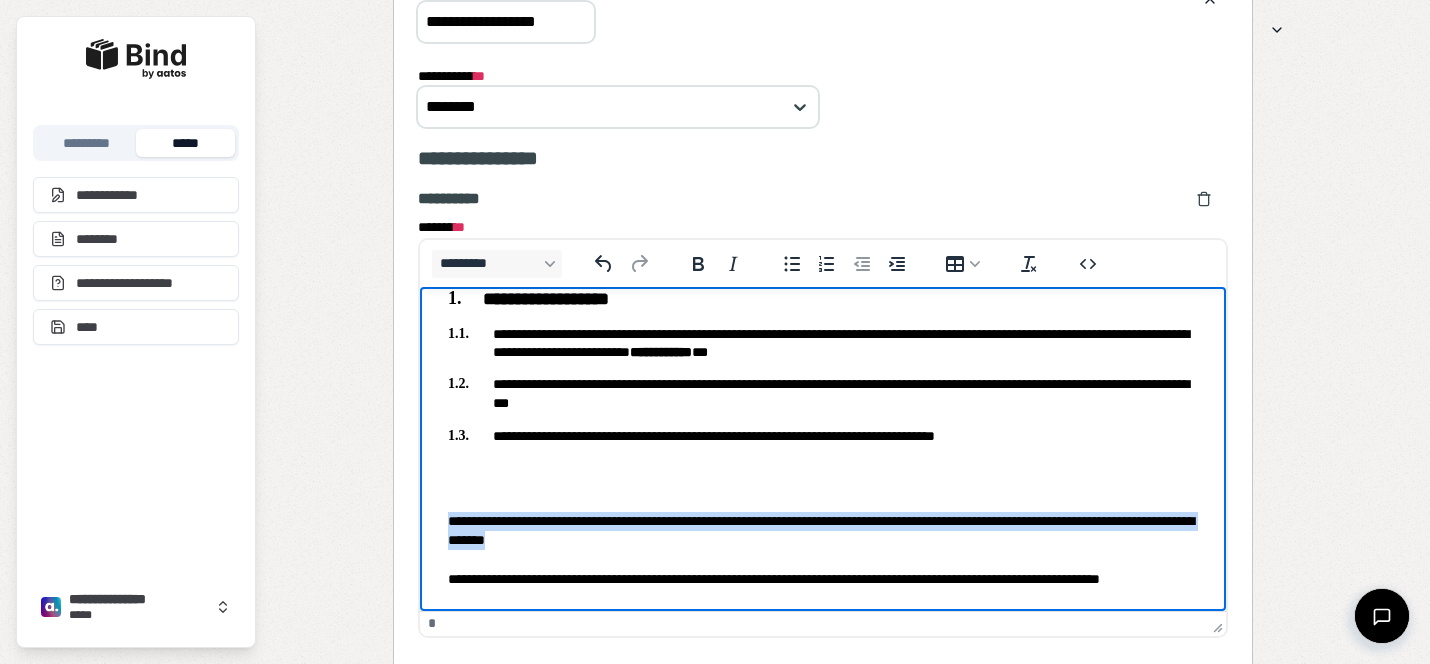 drag, startPoint x: 713, startPoint y: 547, endPoint x: 407, endPoint y: 511, distance: 308.11038 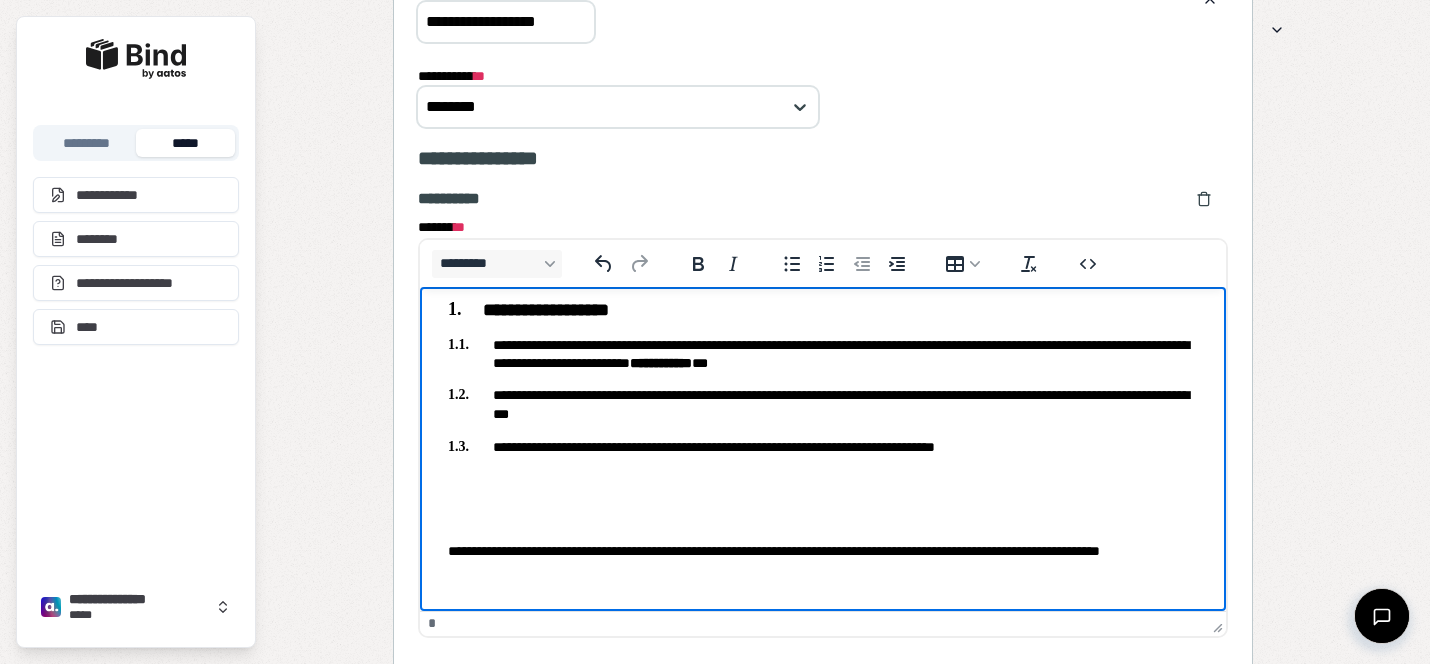 scroll, scrollTop: 18, scrollLeft: 0, axis: vertical 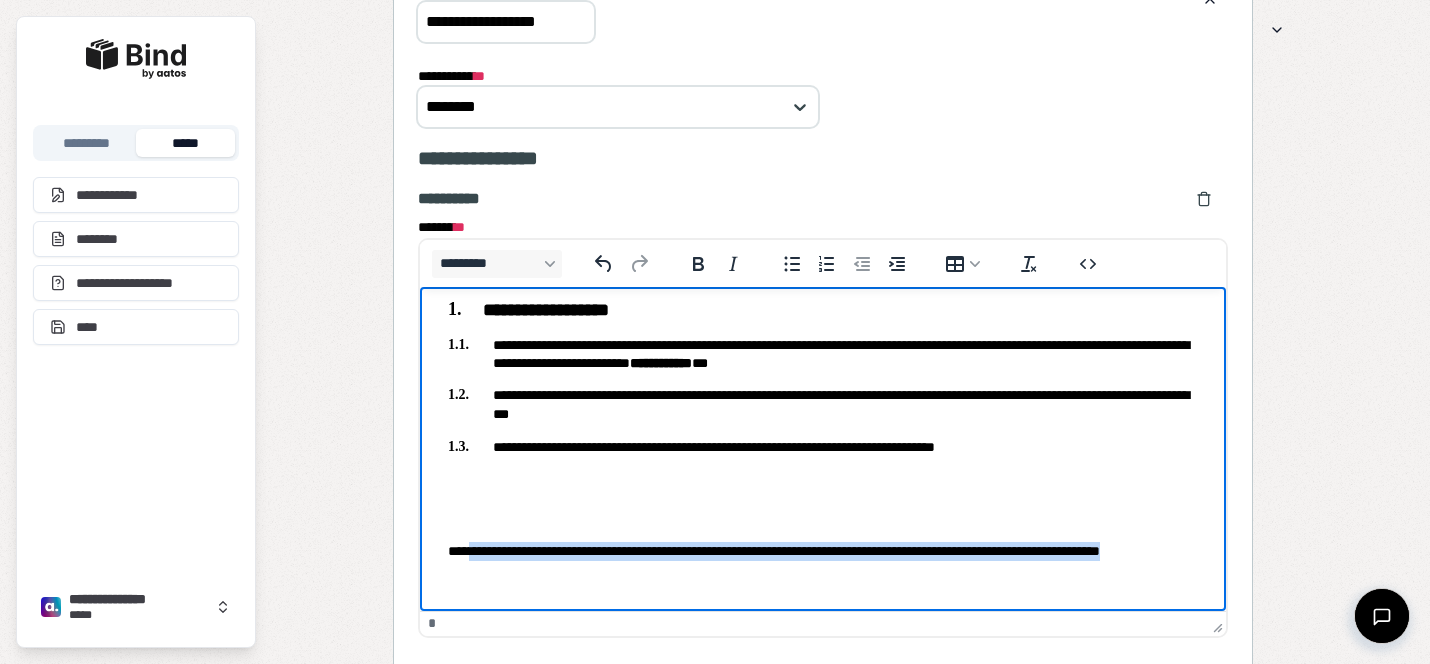 drag, startPoint x: 564, startPoint y: 572, endPoint x: 471, endPoint y: 555, distance: 94.54099 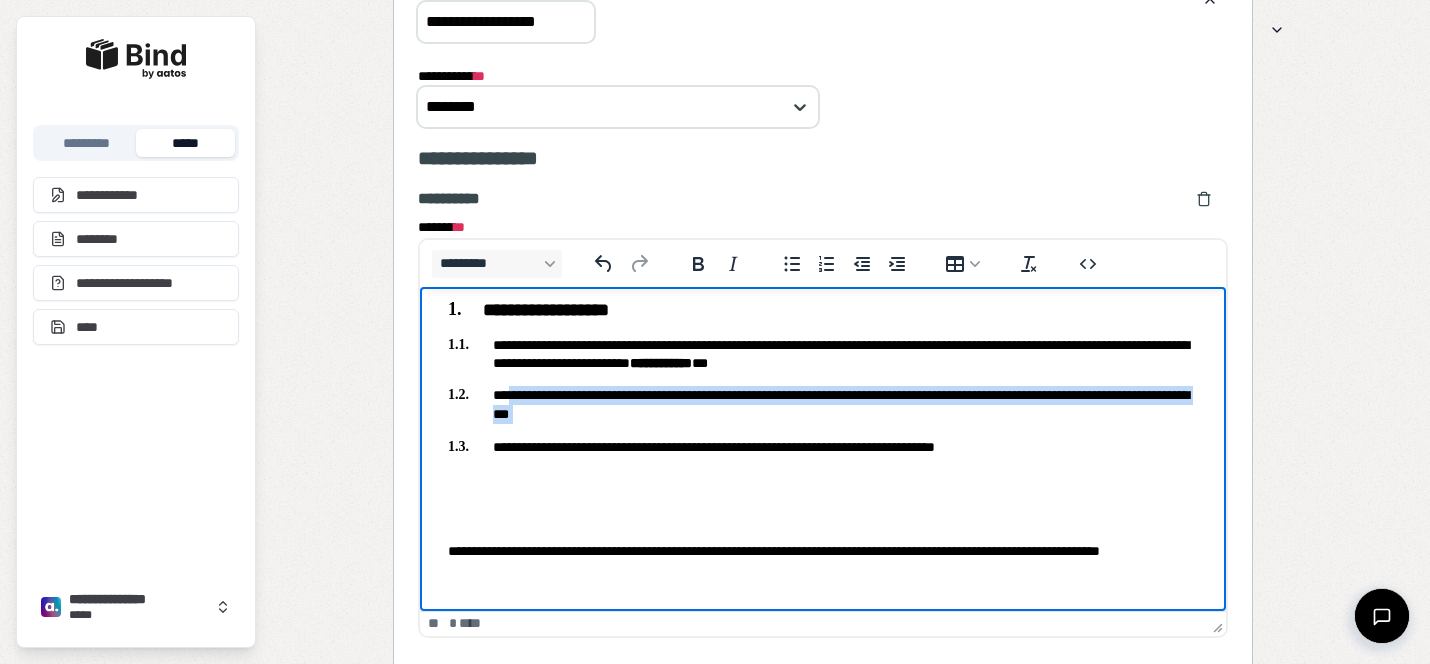 drag, startPoint x: 921, startPoint y: 405, endPoint x: 506, endPoint y: 388, distance: 415.34805 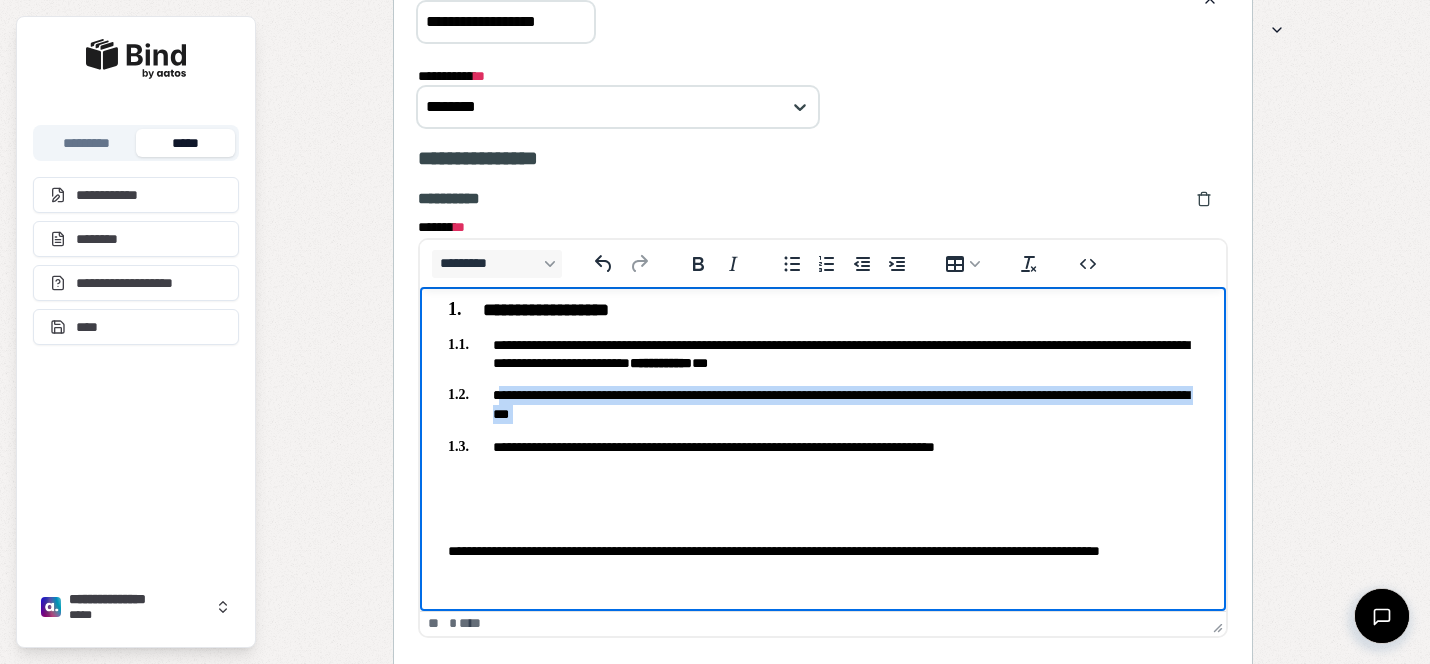 click on "**********" at bounding box center (841, 403) 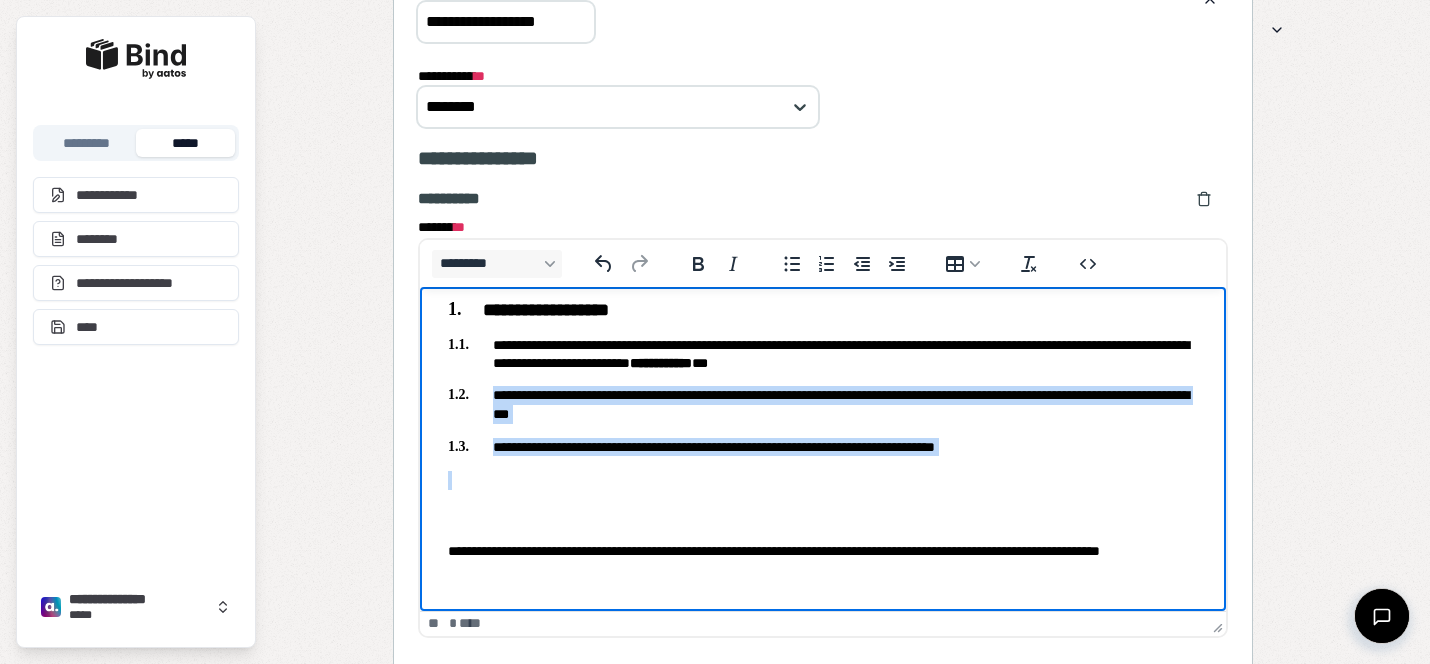 drag, startPoint x: 495, startPoint y: 388, endPoint x: 1108, endPoint y: 457, distance: 616.87115 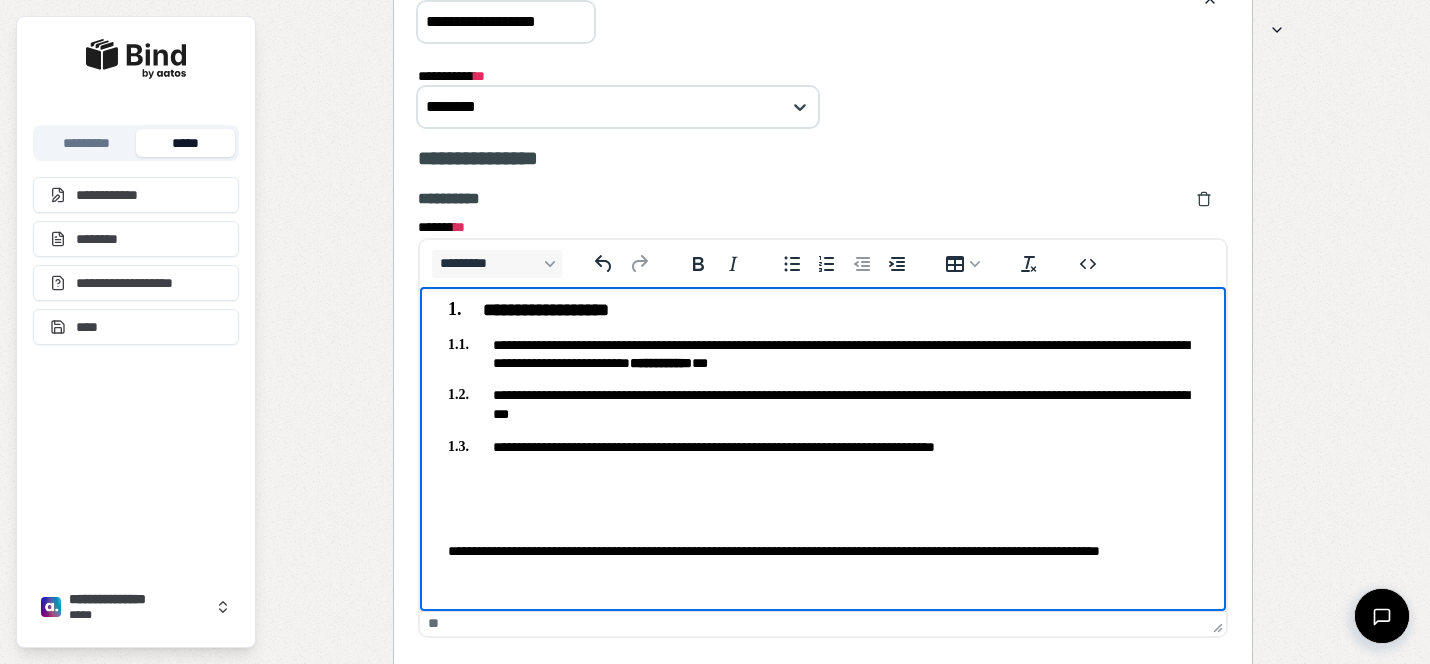 scroll, scrollTop: 0, scrollLeft: 0, axis: both 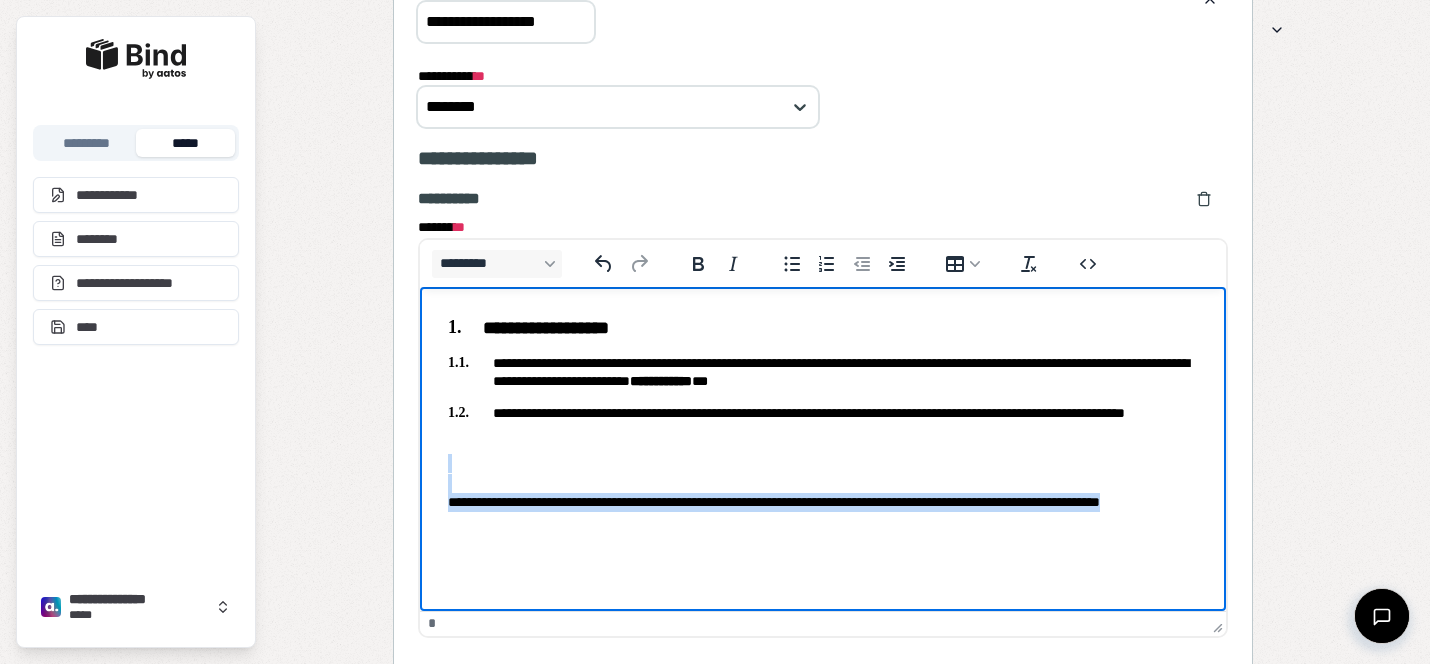drag, startPoint x: 607, startPoint y: 541, endPoint x: 435, endPoint y: 485, distance: 180.8867 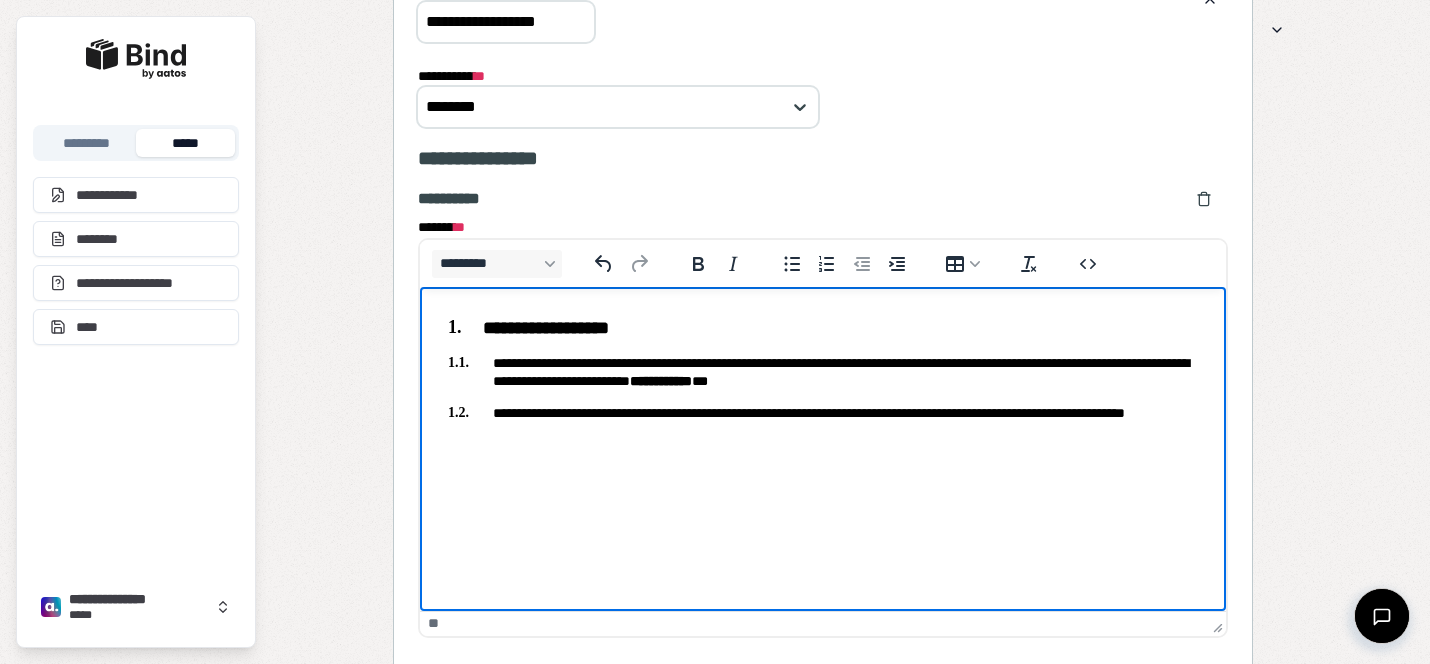 click on "**********" at bounding box center [823, 421] 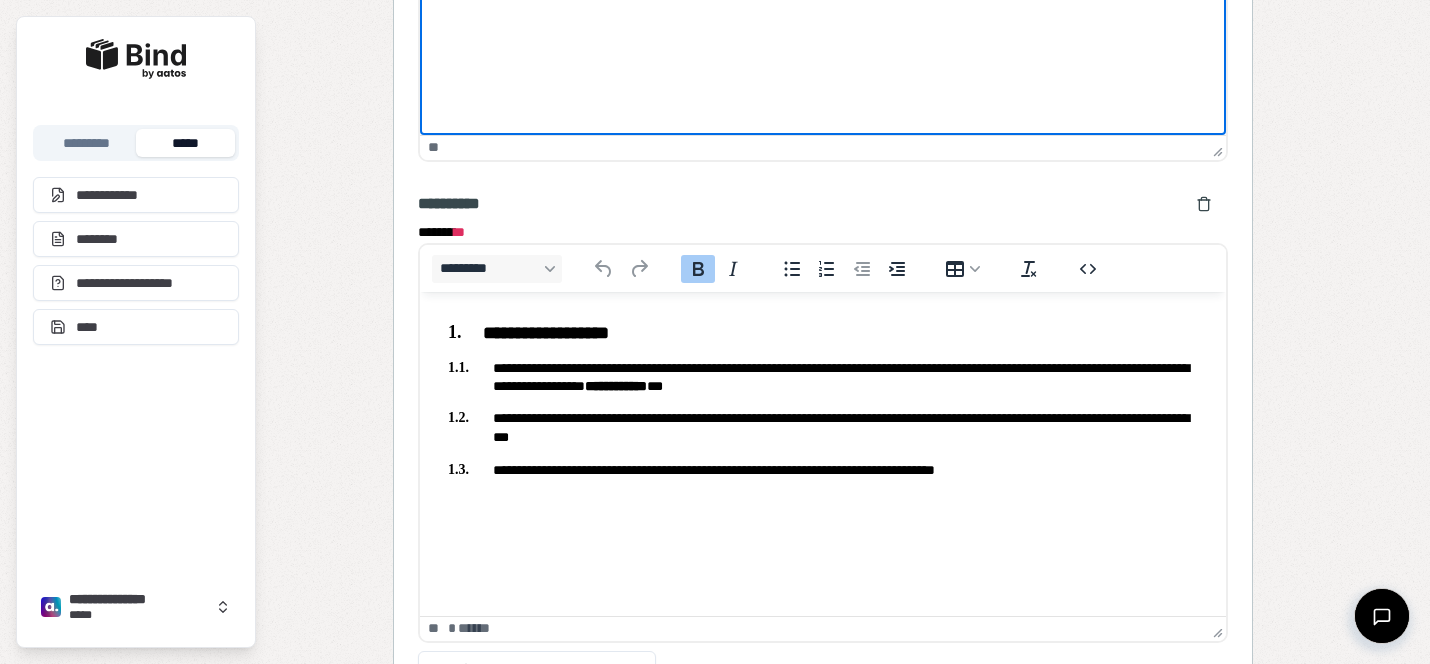 scroll, scrollTop: 2309, scrollLeft: 0, axis: vertical 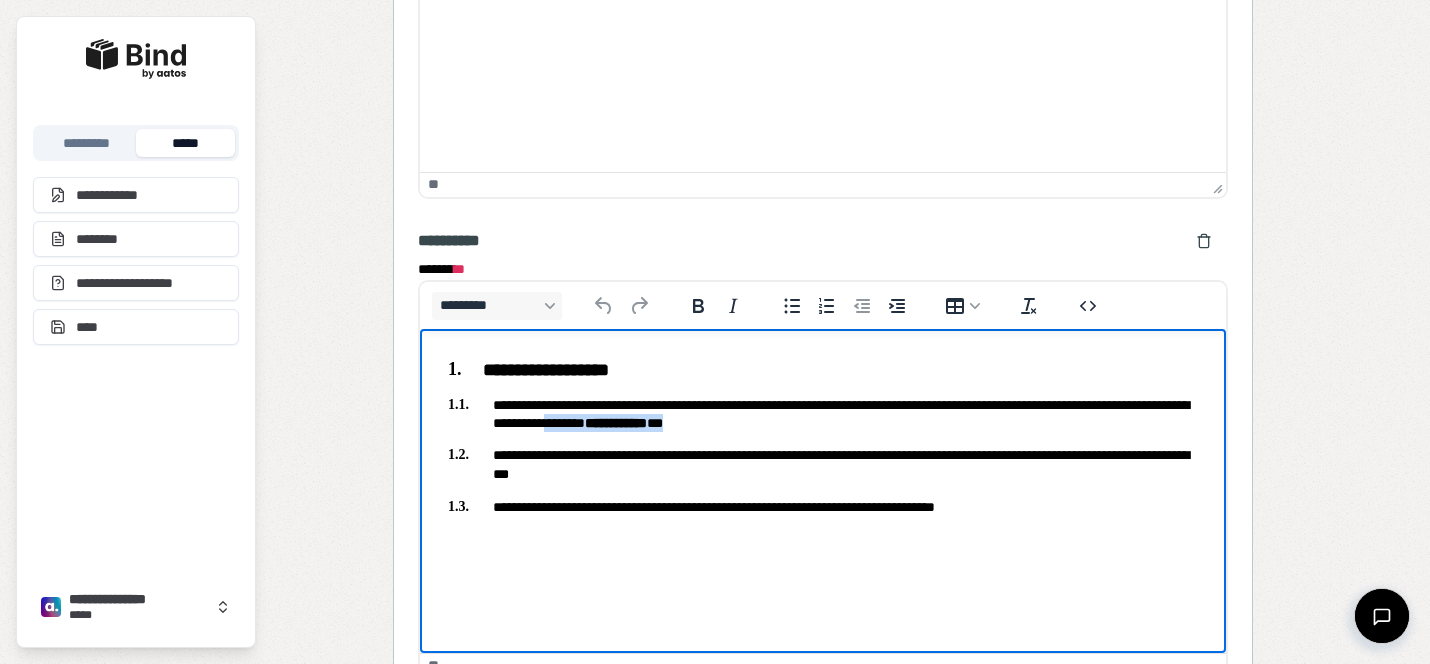 drag, startPoint x: 897, startPoint y: 425, endPoint x: 749, endPoint y: 426, distance: 148.00337 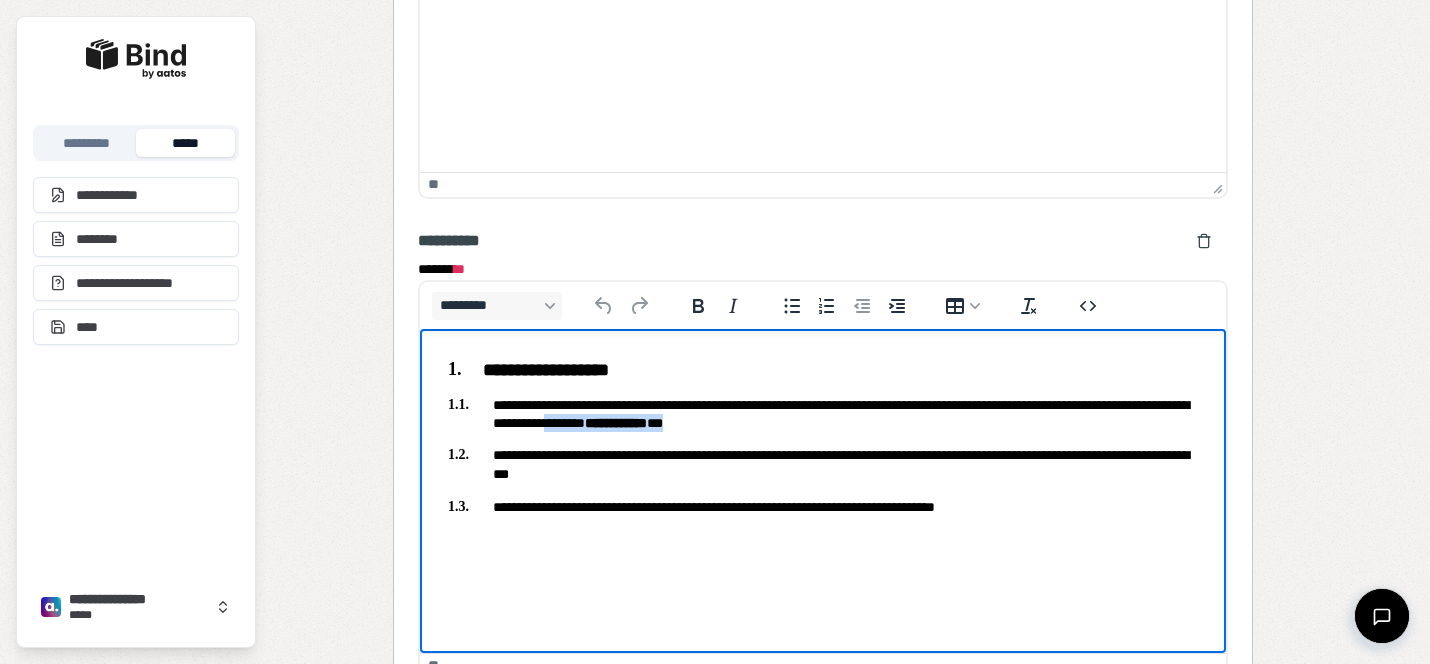 type 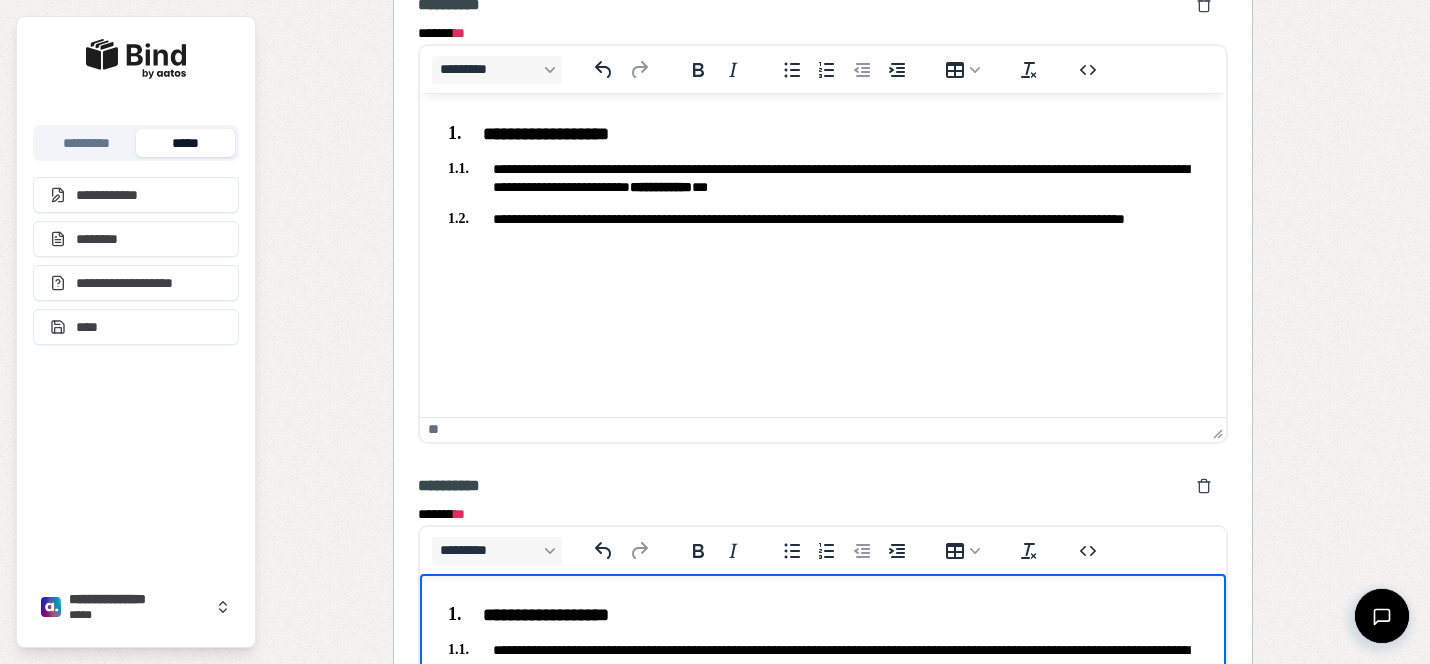 scroll, scrollTop: 2082, scrollLeft: 0, axis: vertical 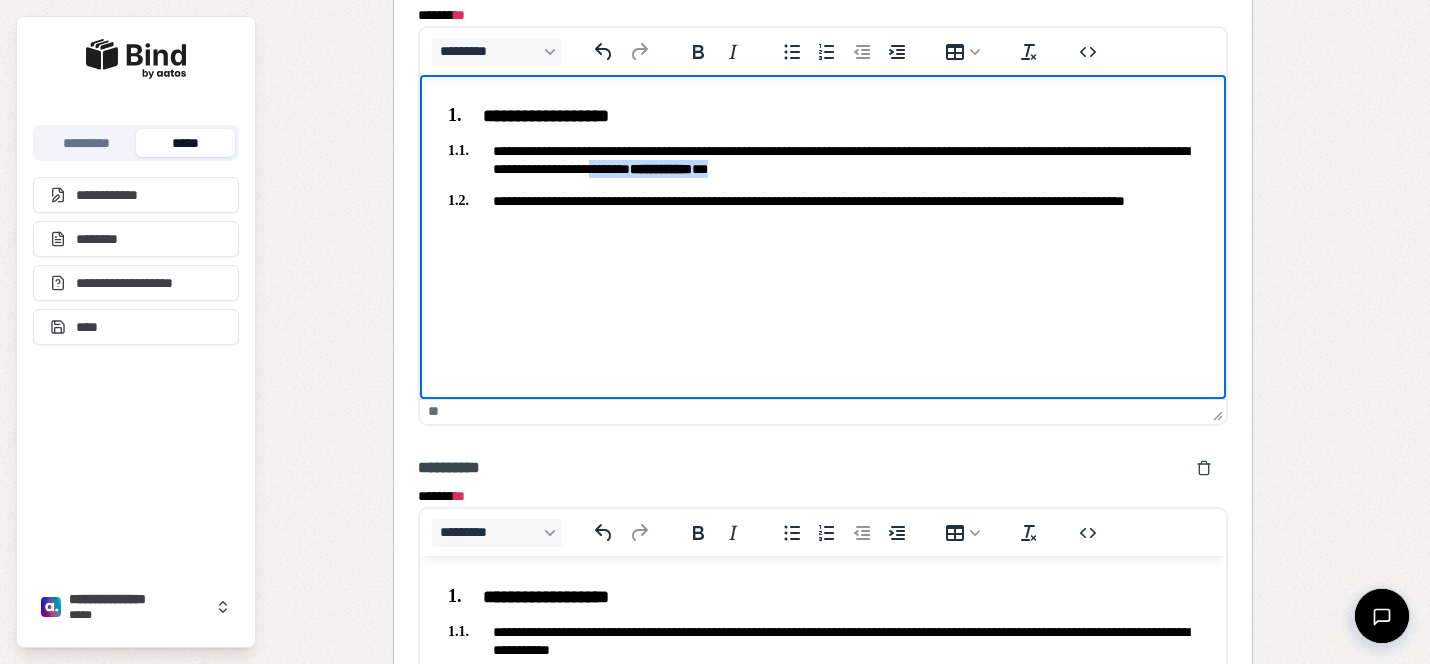 drag, startPoint x: 958, startPoint y: 170, endPoint x: 818, endPoint y: 168, distance: 140.01428 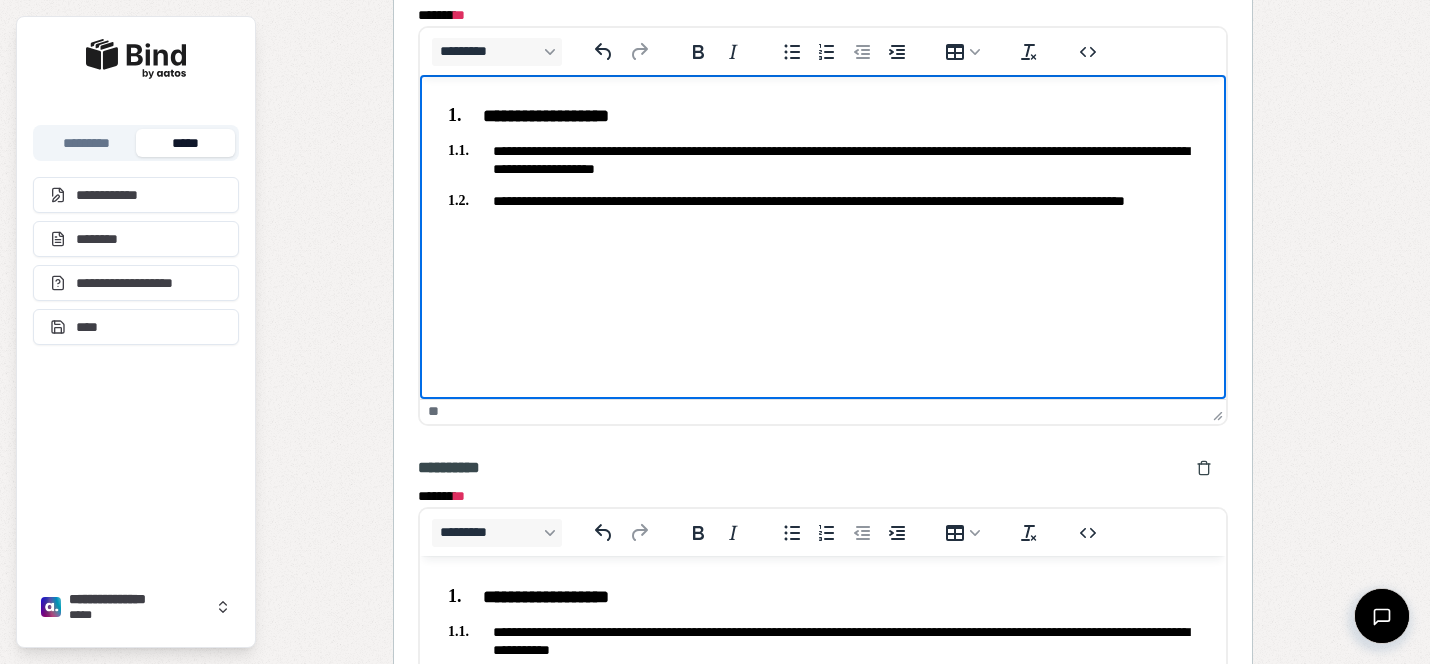 click on "**********" at bounding box center [823, 159] 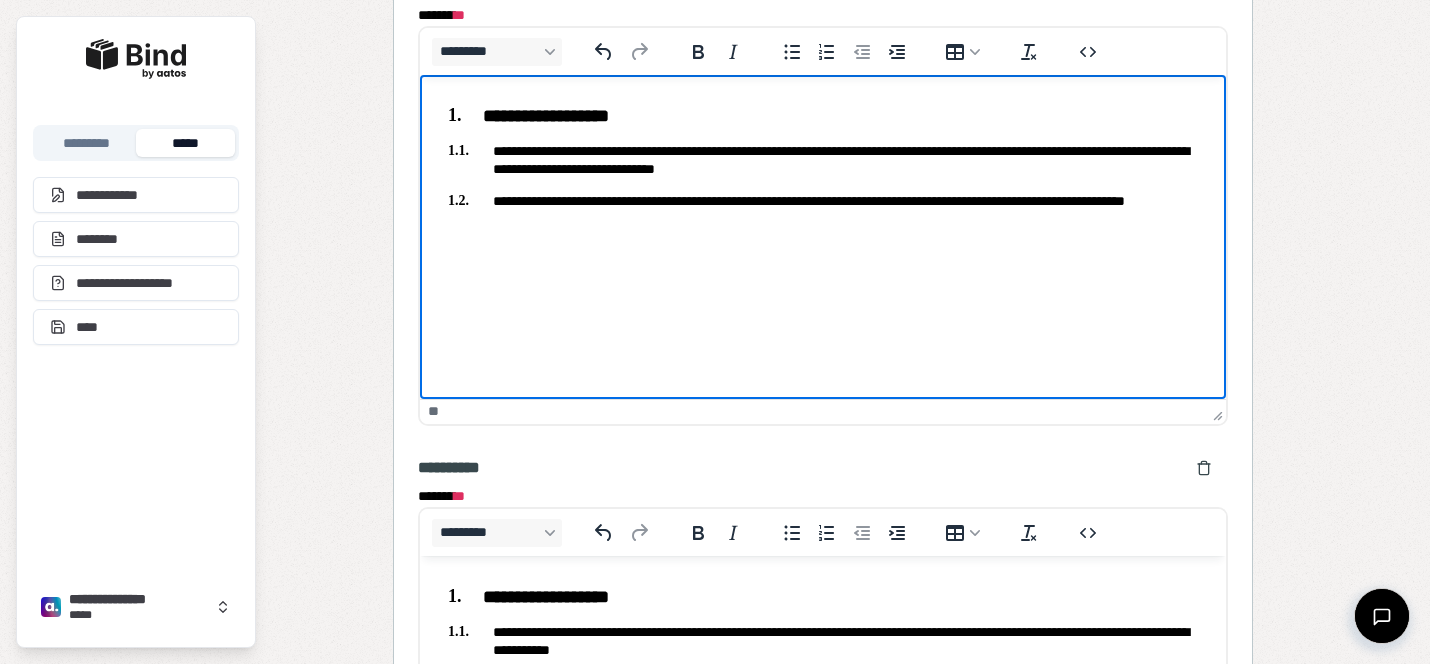 scroll, scrollTop: 2189, scrollLeft: 0, axis: vertical 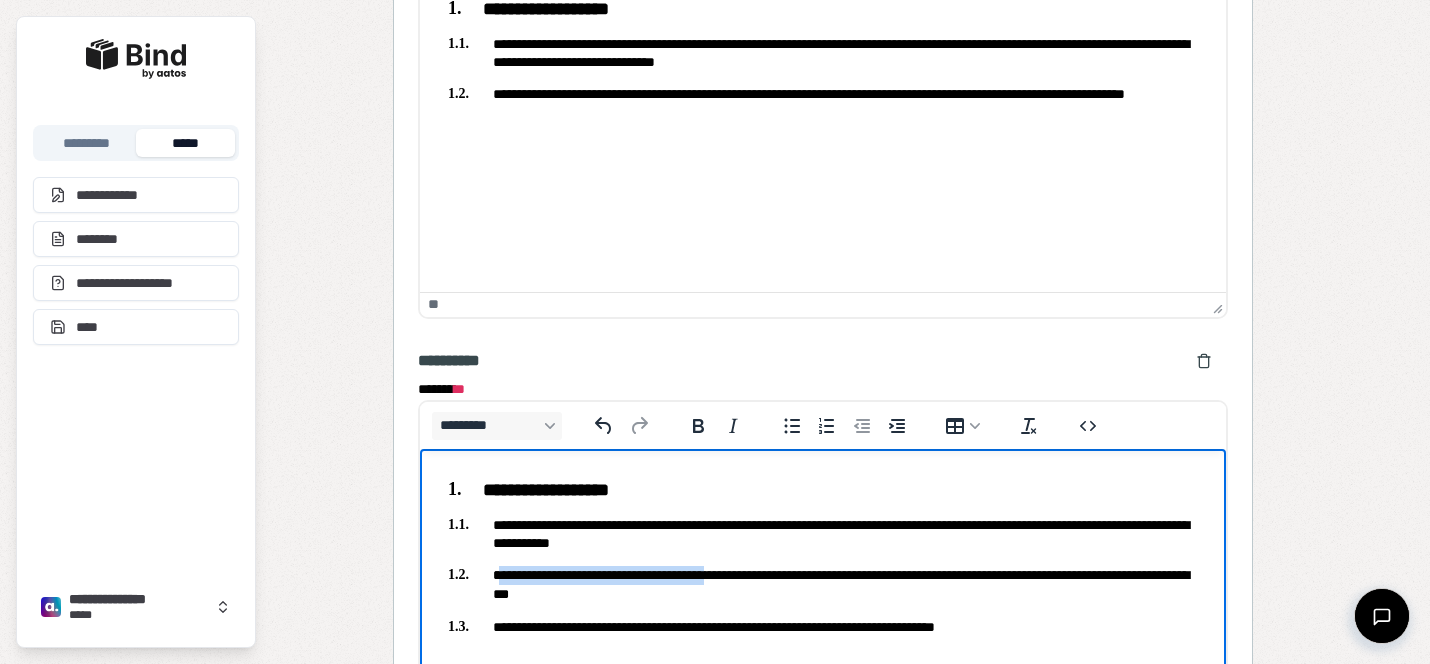 drag, startPoint x: 737, startPoint y: 573, endPoint x: 499, endPoint y: 571, distance: 238.0084 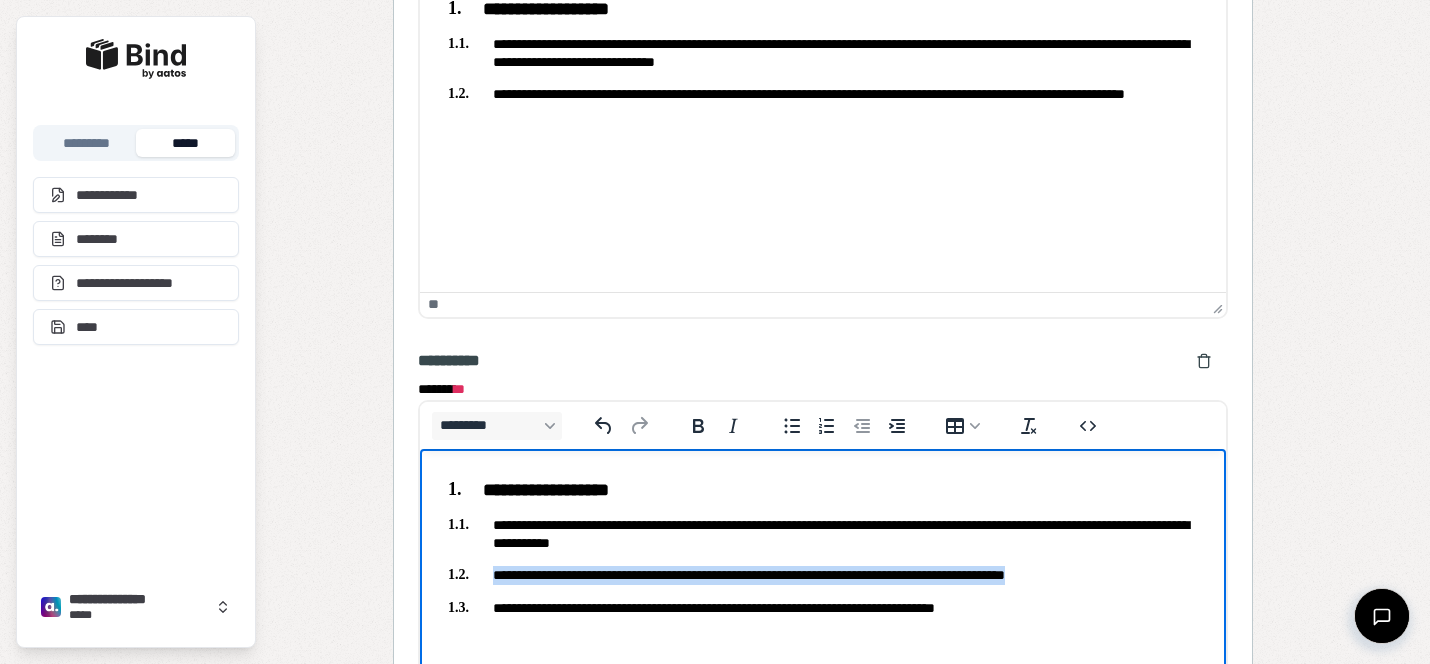 drag, startPoint x: 1150, startPoint y: 571, endPoint x: 526, endPoint y: 555, distance: 624.2051 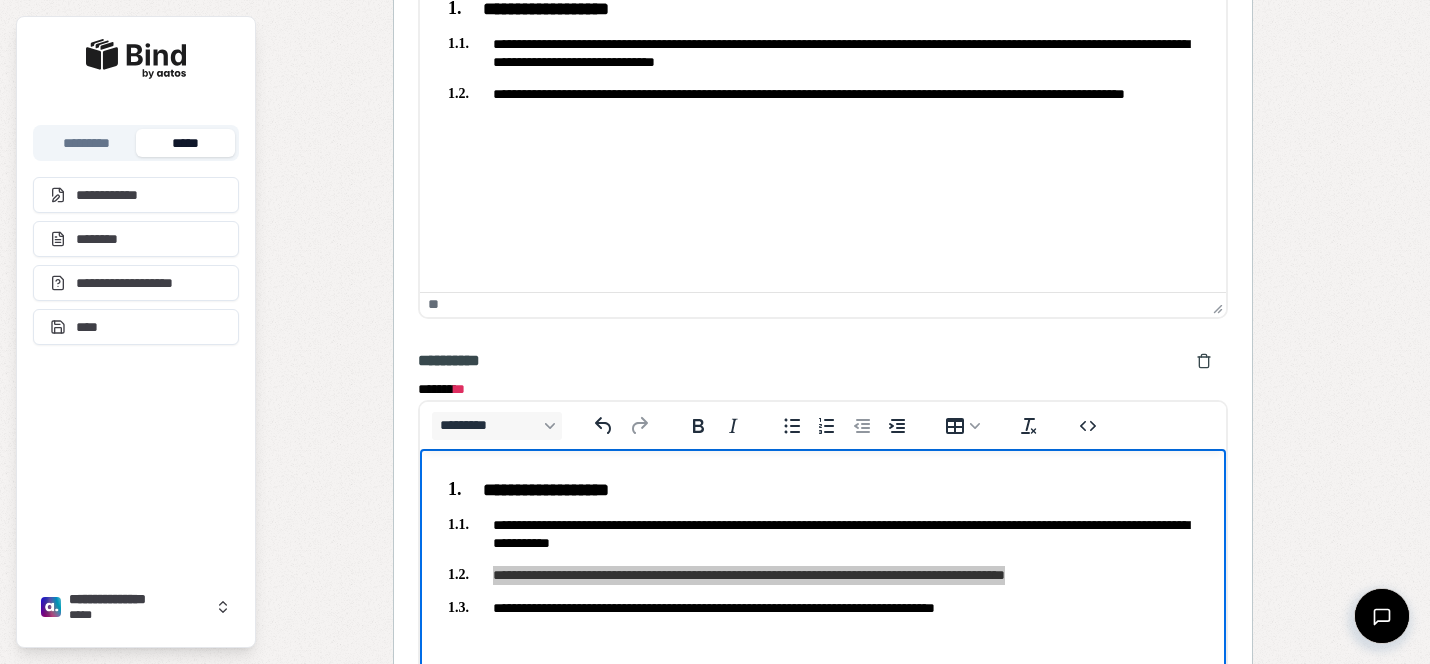click on "**********" at bounding box center [823, 53] 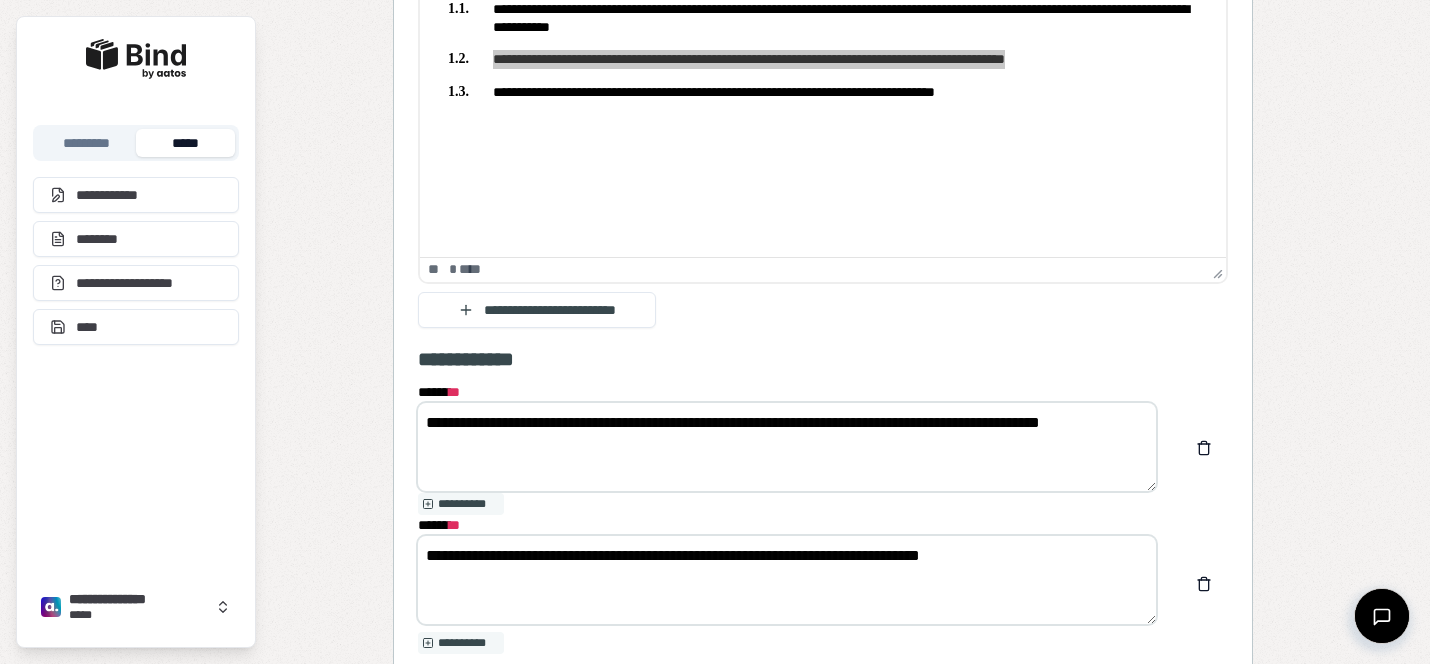 scroll, scrollTop: 2708, scrollLeft: 0, axis: vertical 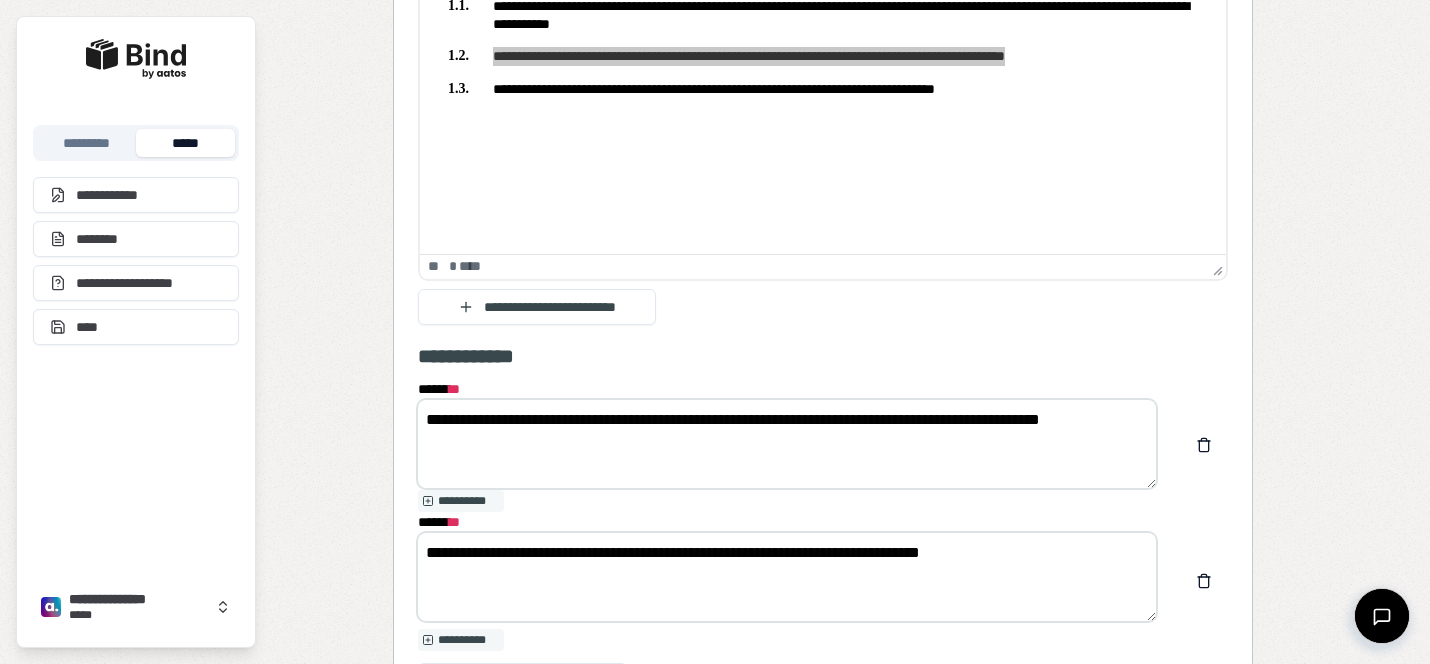 click on "**********" at bounding box center [787, 577] 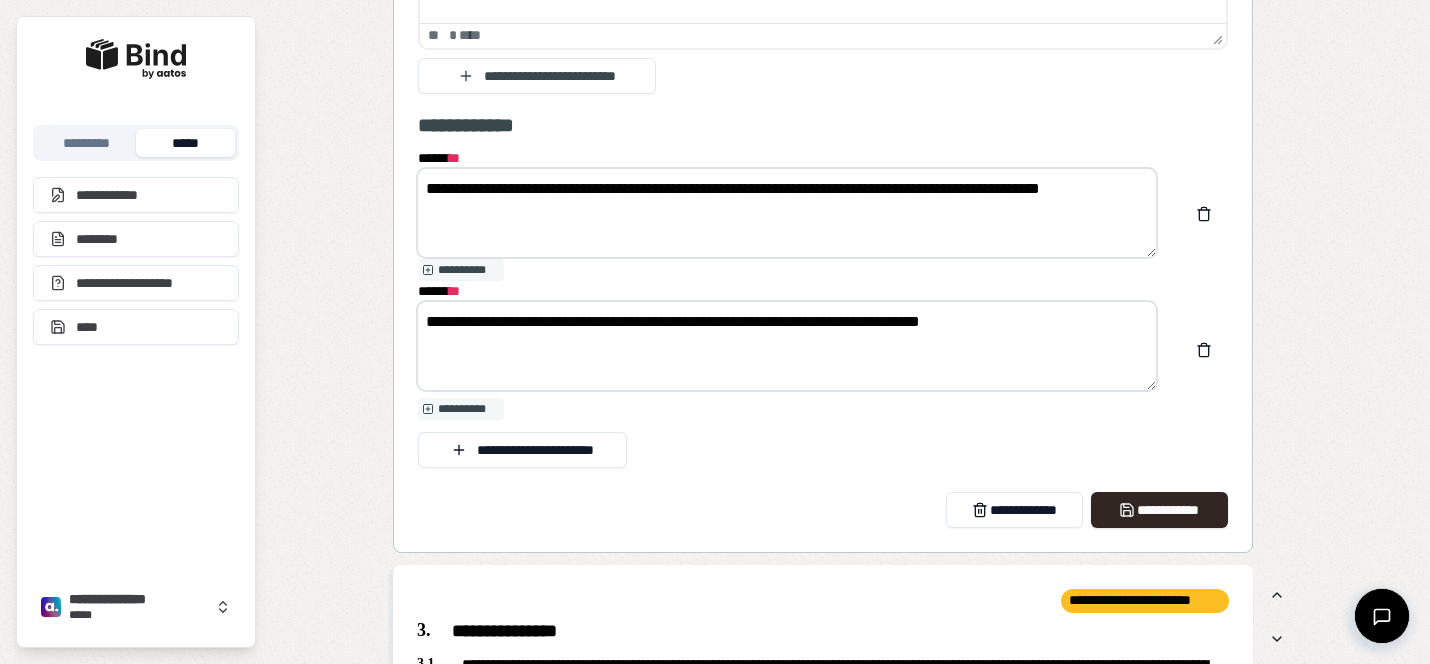 scroll, scrollTop: 2934, scrollLeft: 0, axis: vertical 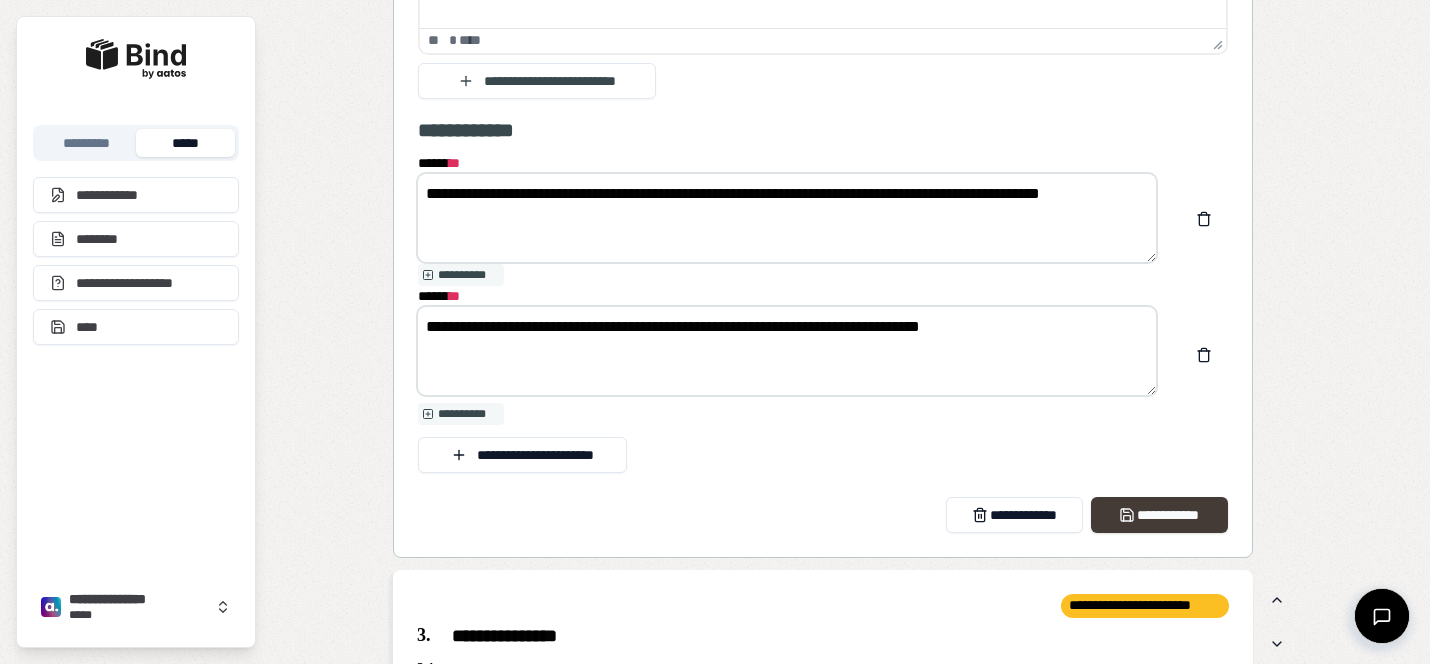 click on "**********" at bounding box center [1159, 515] 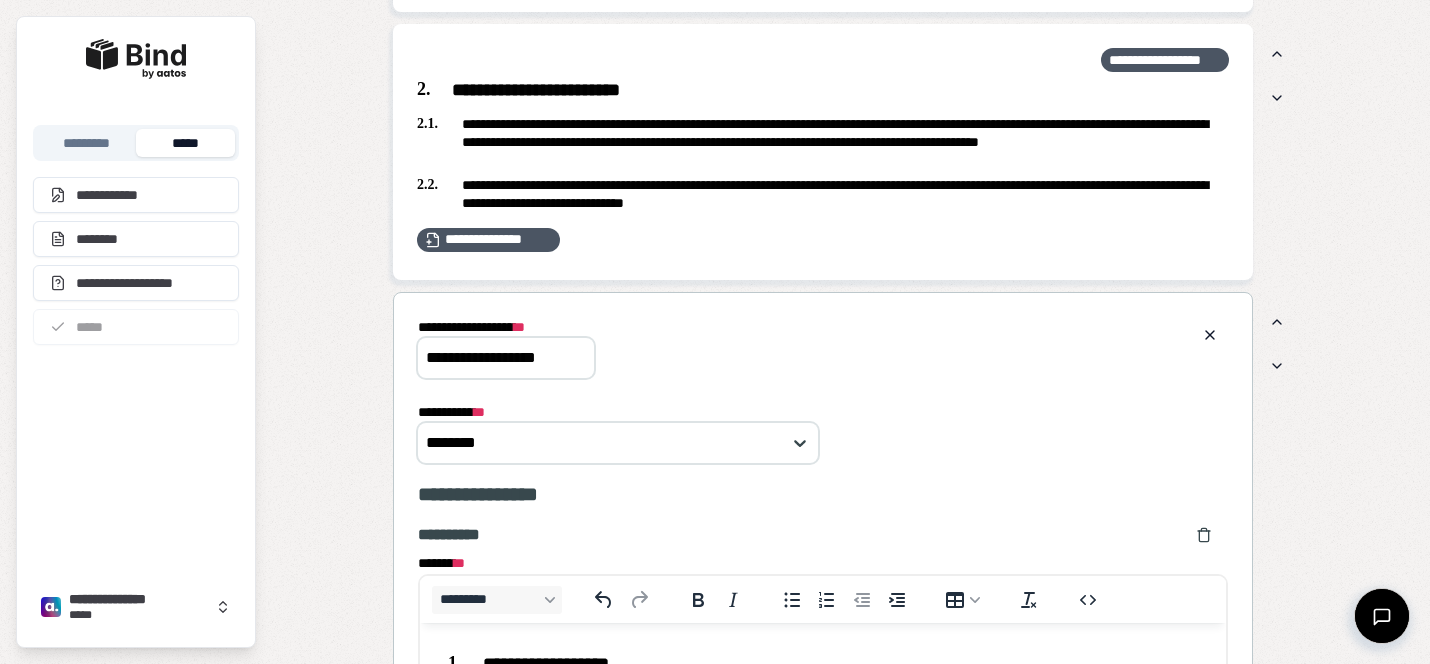 scroll, scrollTop: 1521, scrollLeft: 0, axis: vertical 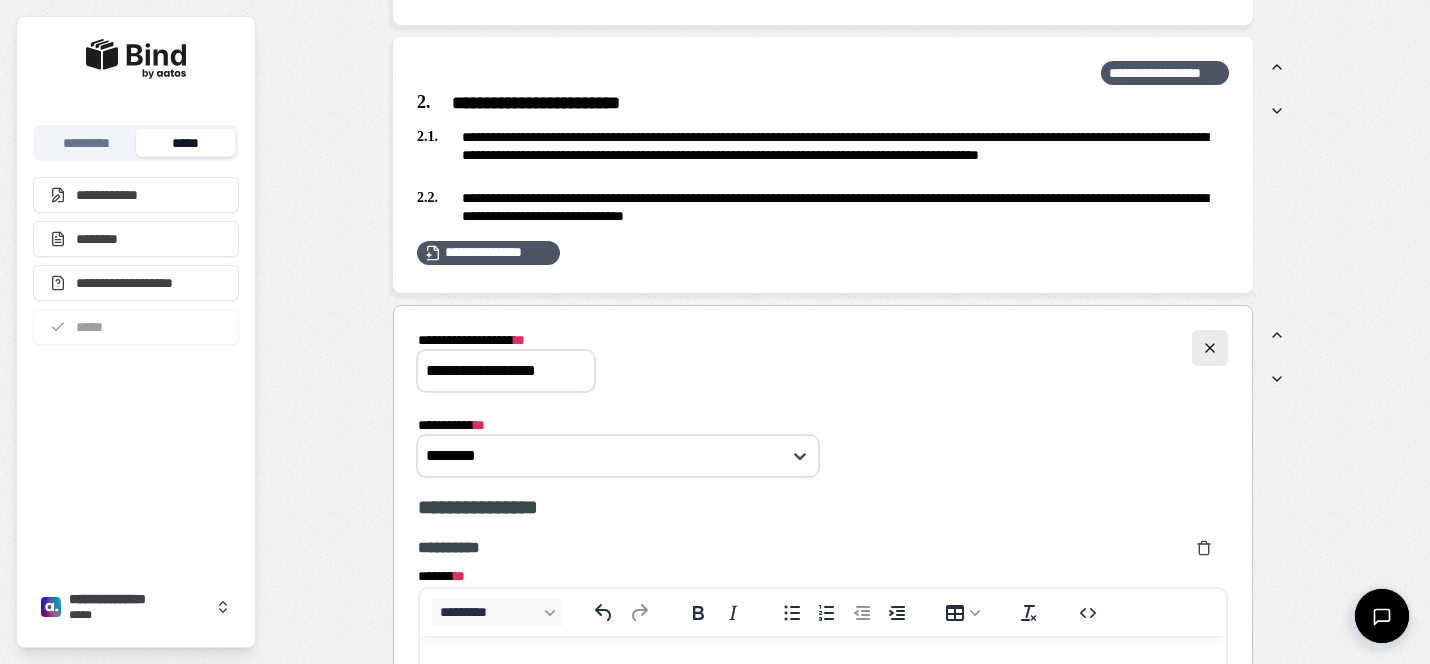click at bounding box center (1210, 348) 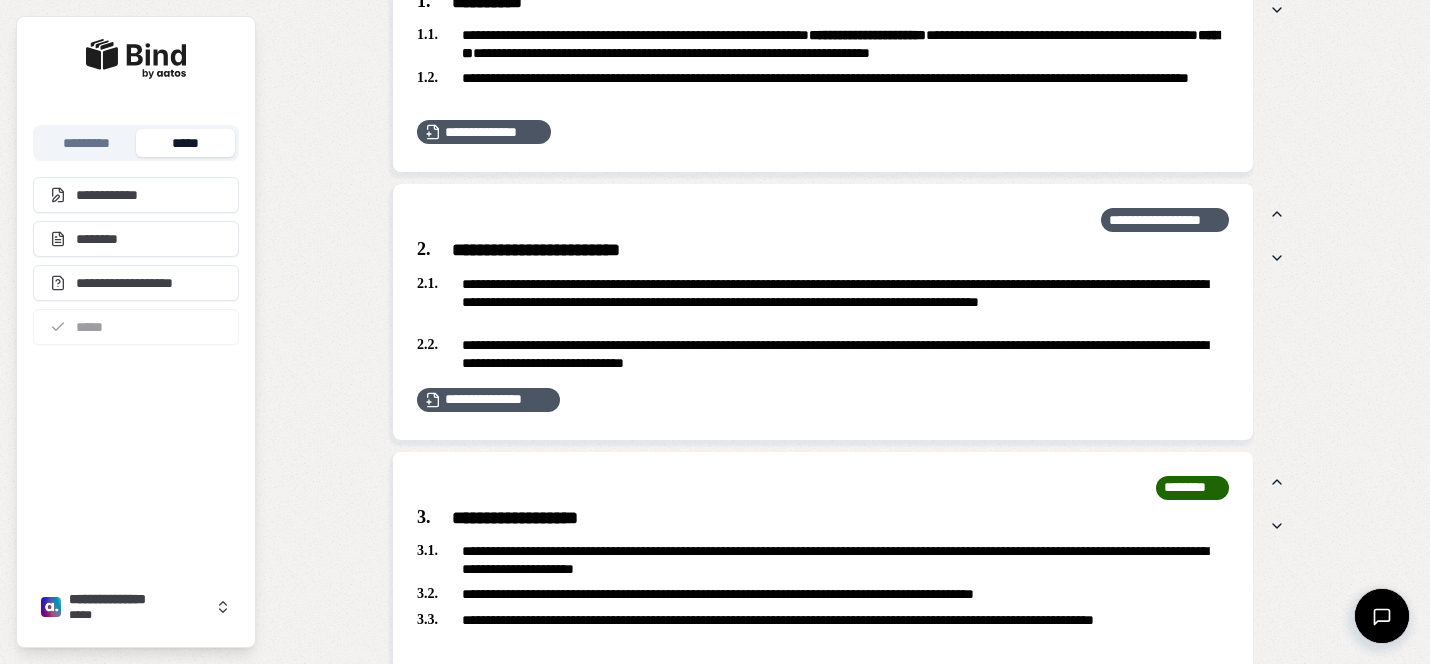 scroll, scrollTop: 1388, scrollLeft: 0, axis: vertical 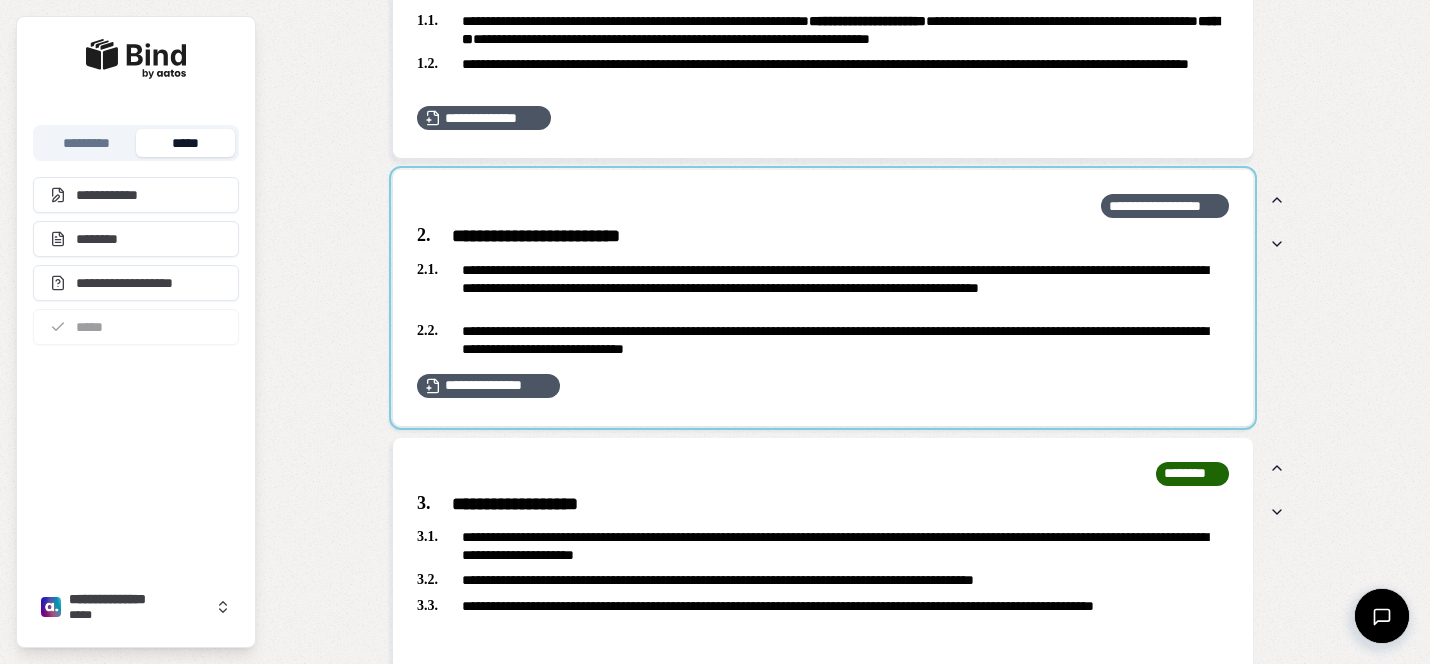 click at bounding box center (823, 297) 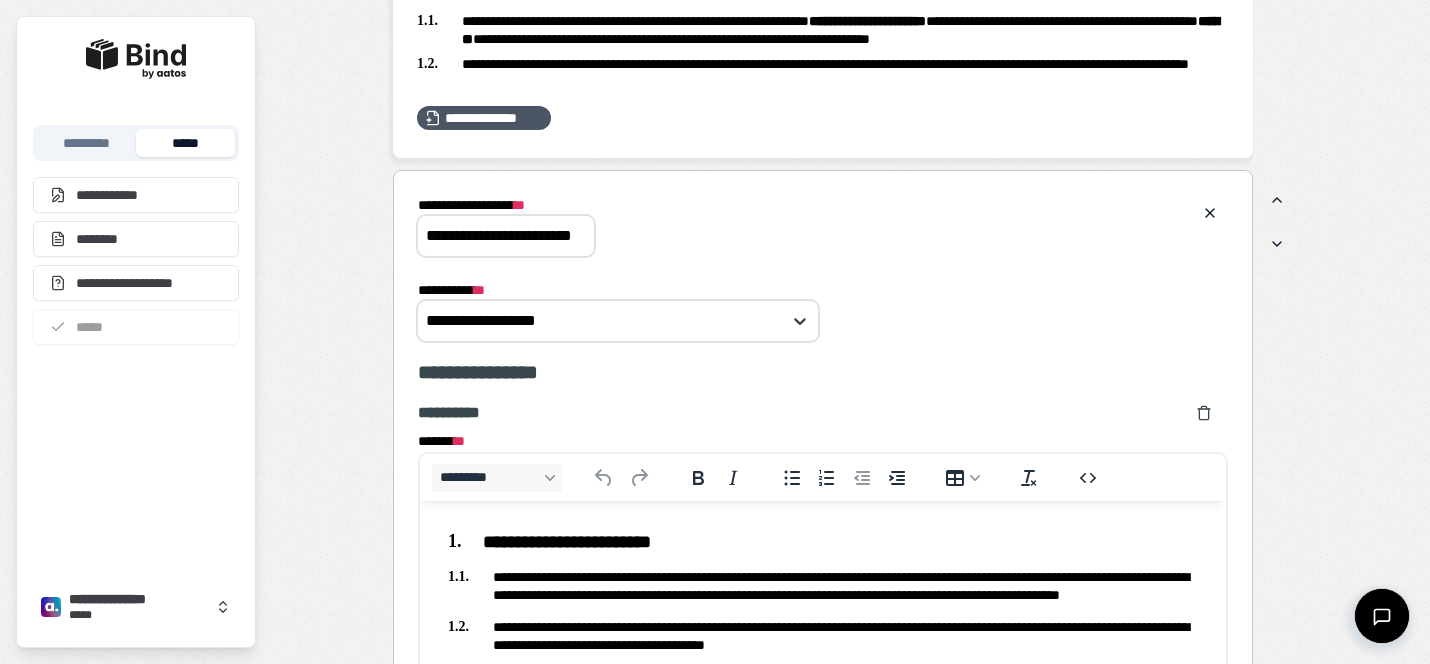 scroll, scrollTop: 0, scrollLeft: 0, axis: both 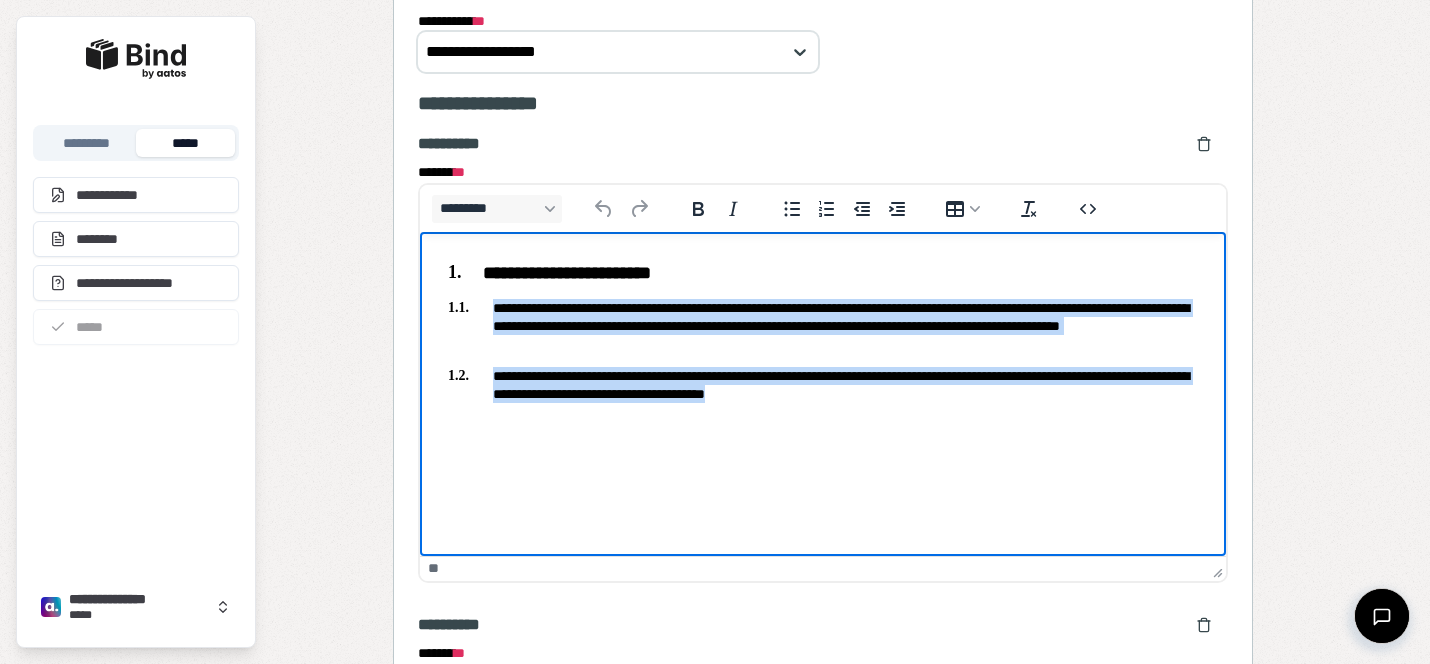 drag, startPoint x: 1010, startPoint y: 411, endPoint x: 483, endPoint y: 313, distance: 536.0345 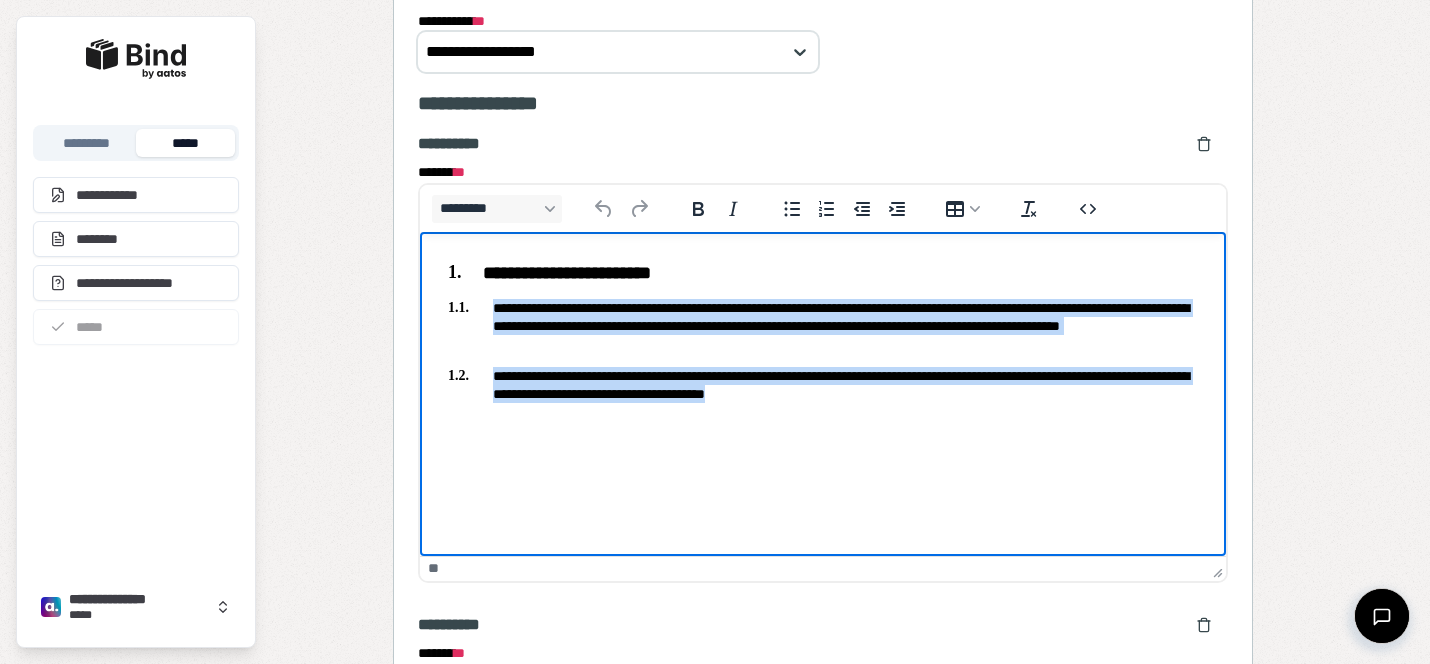 paste 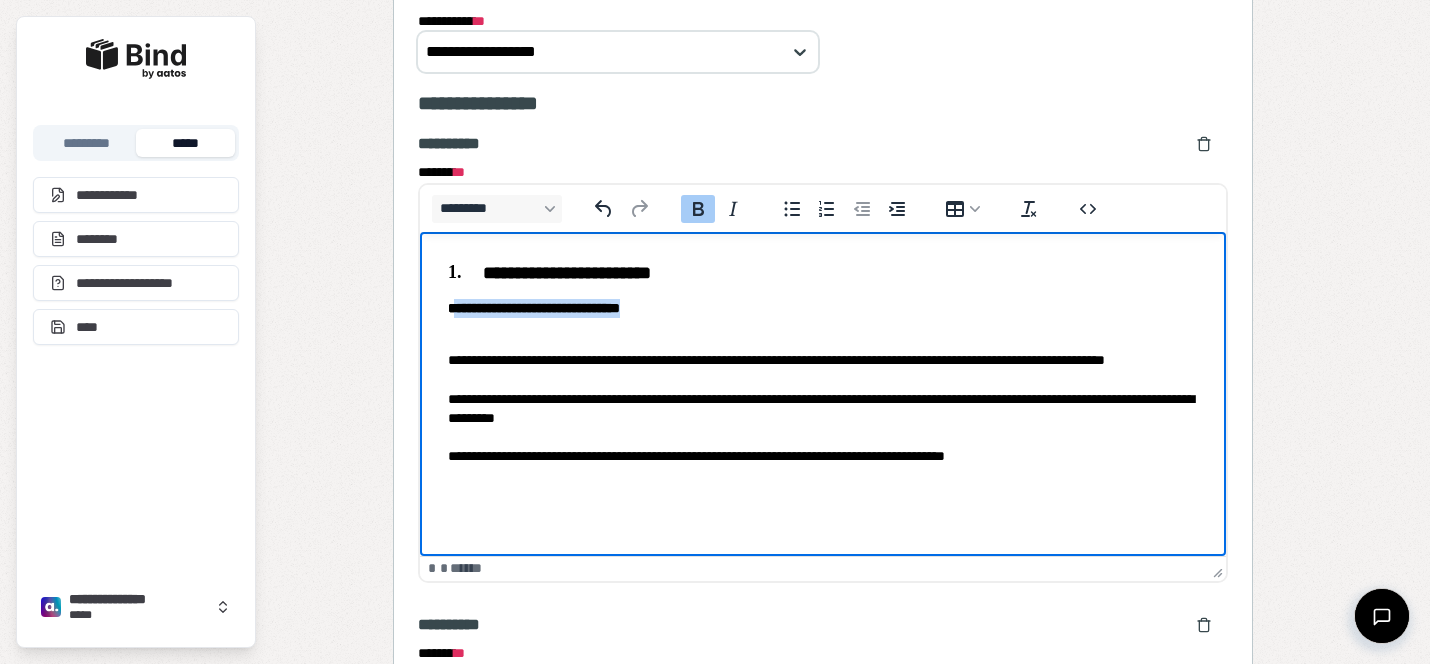 drag, startPoint x: 677, startPoint y: 303, endPoint x: 457, endPoint y: 308, distance: 220.05681 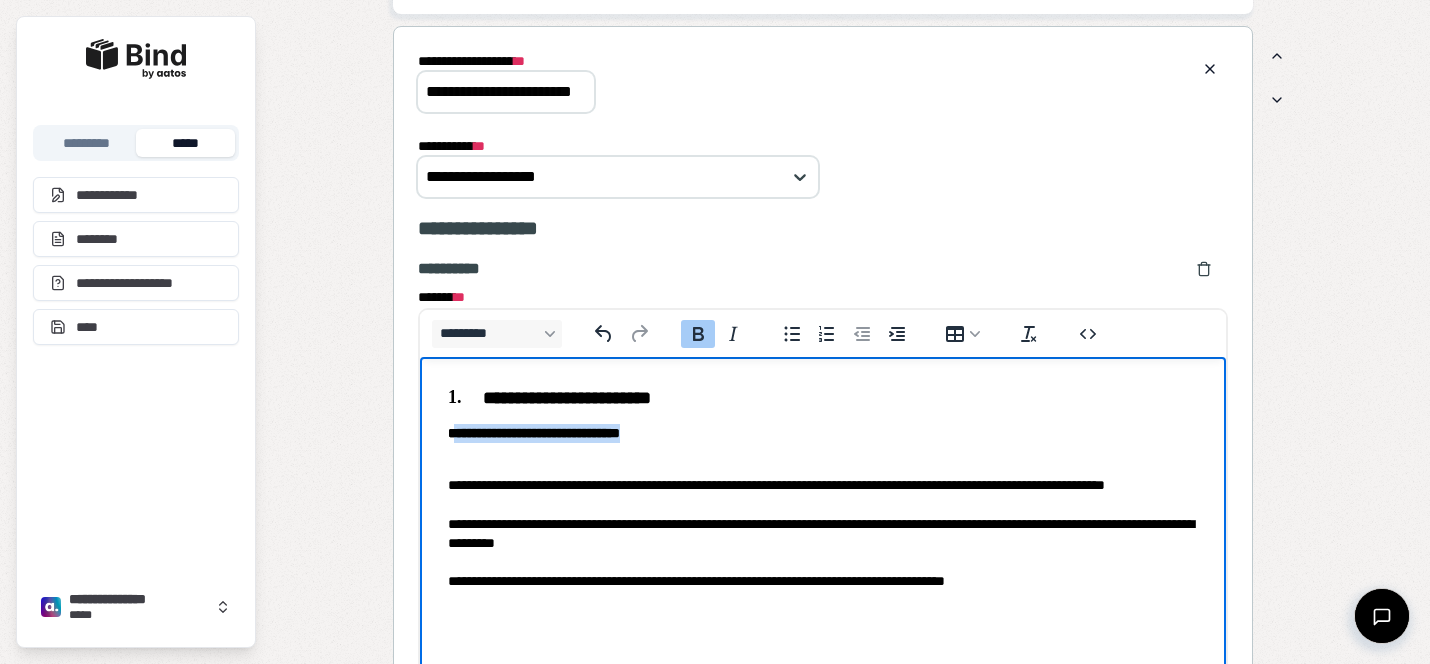 scroll, scrollTop: 1528, scrollLeft: 0, axis: vertical 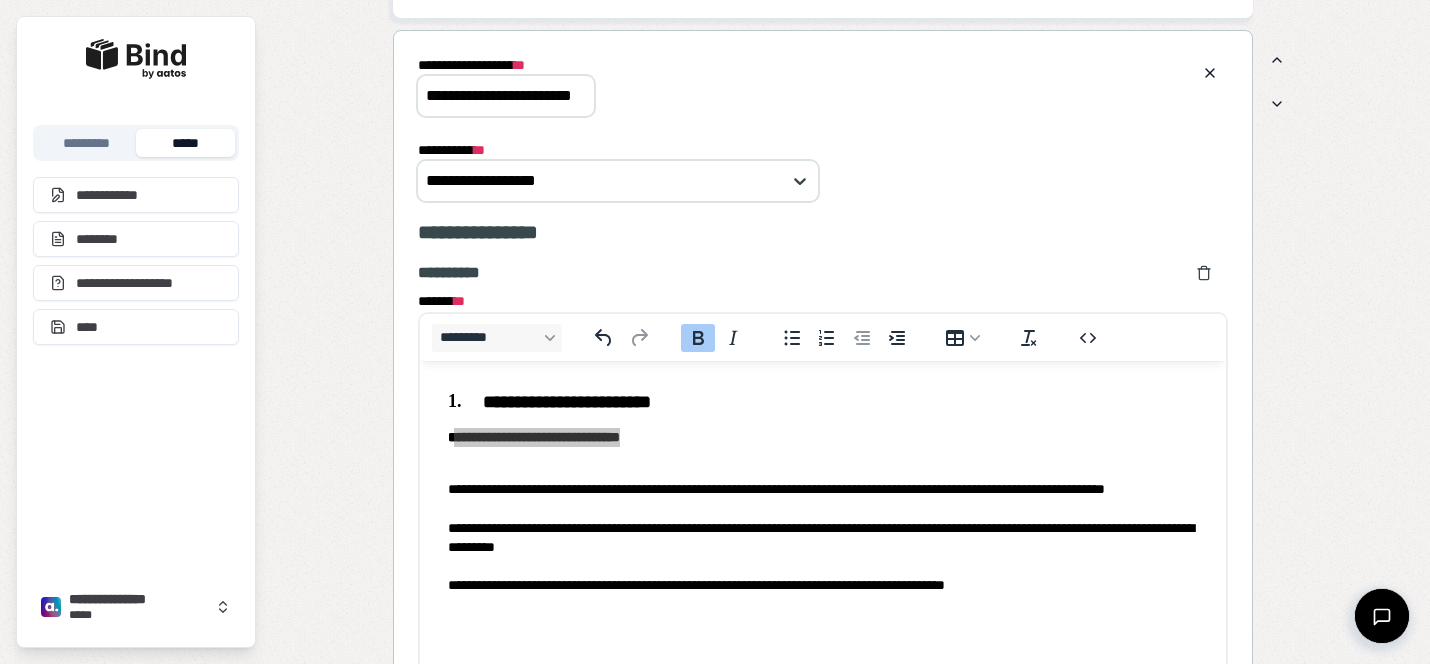 drag, startPoint x: 424, startPoint y: 93, endPoint x: 710, endPoint y: 127, distance: 288.0139 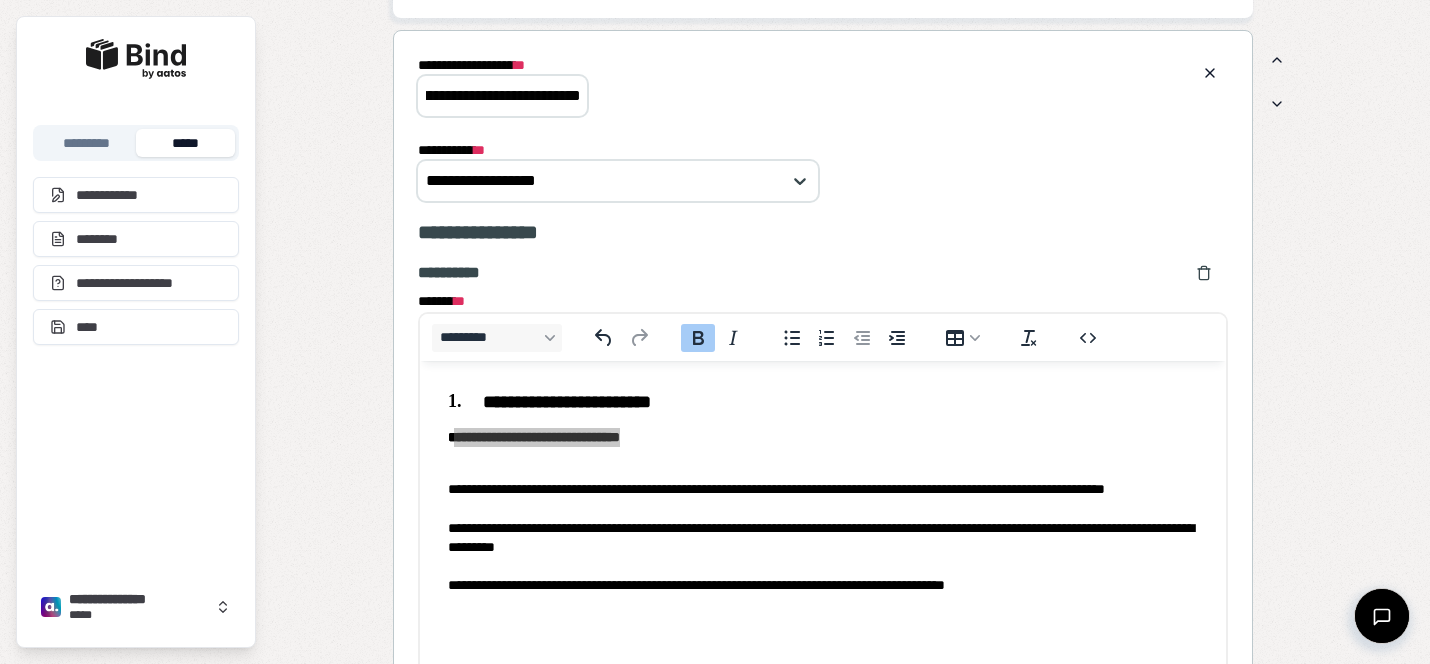 scroll, scrollTop: 0, scrollLeft: 83, axis: horizontal 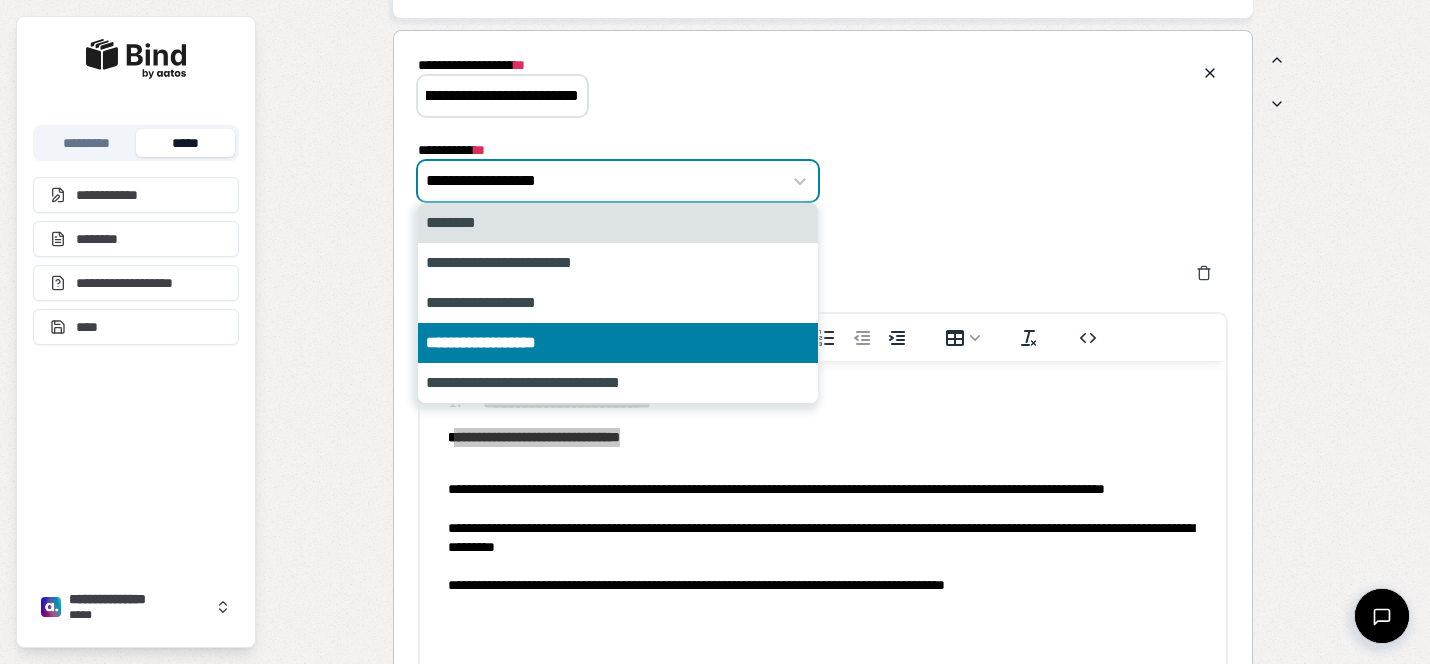 click at bounding box center (607, 181) 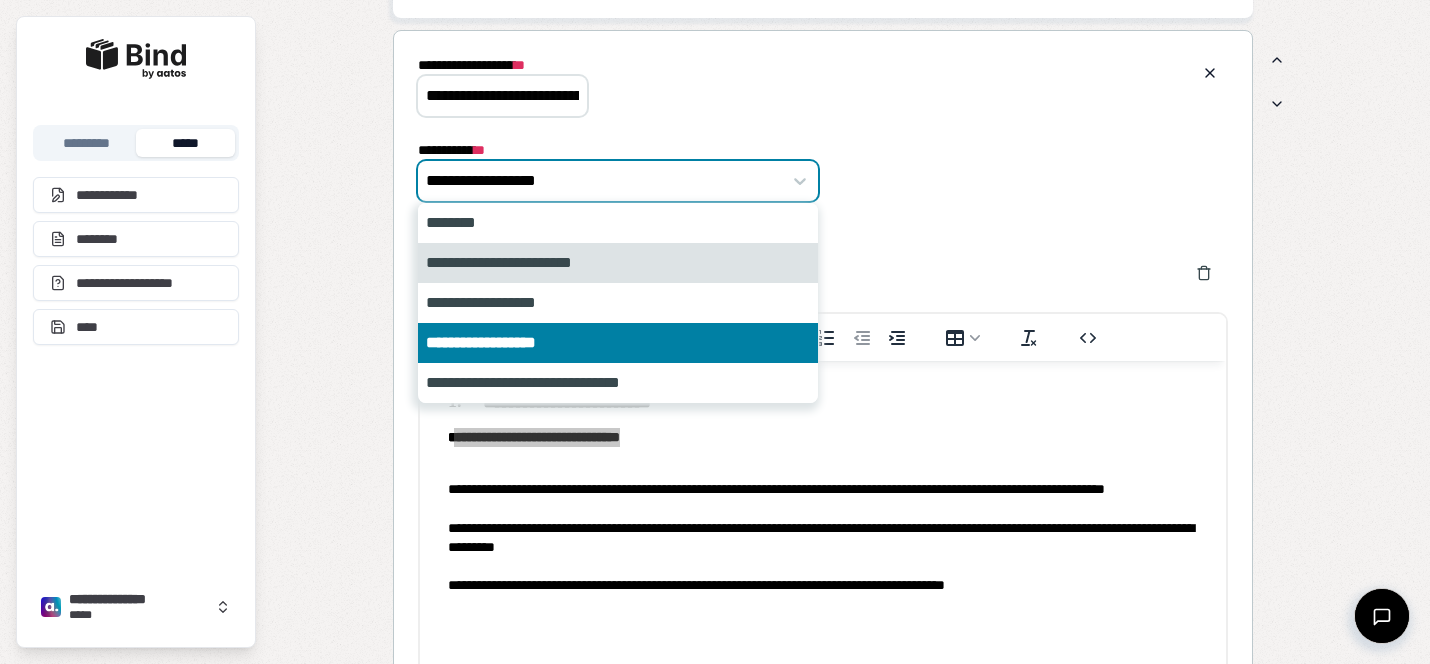 click on "**********" at bounding box center (618, 263) 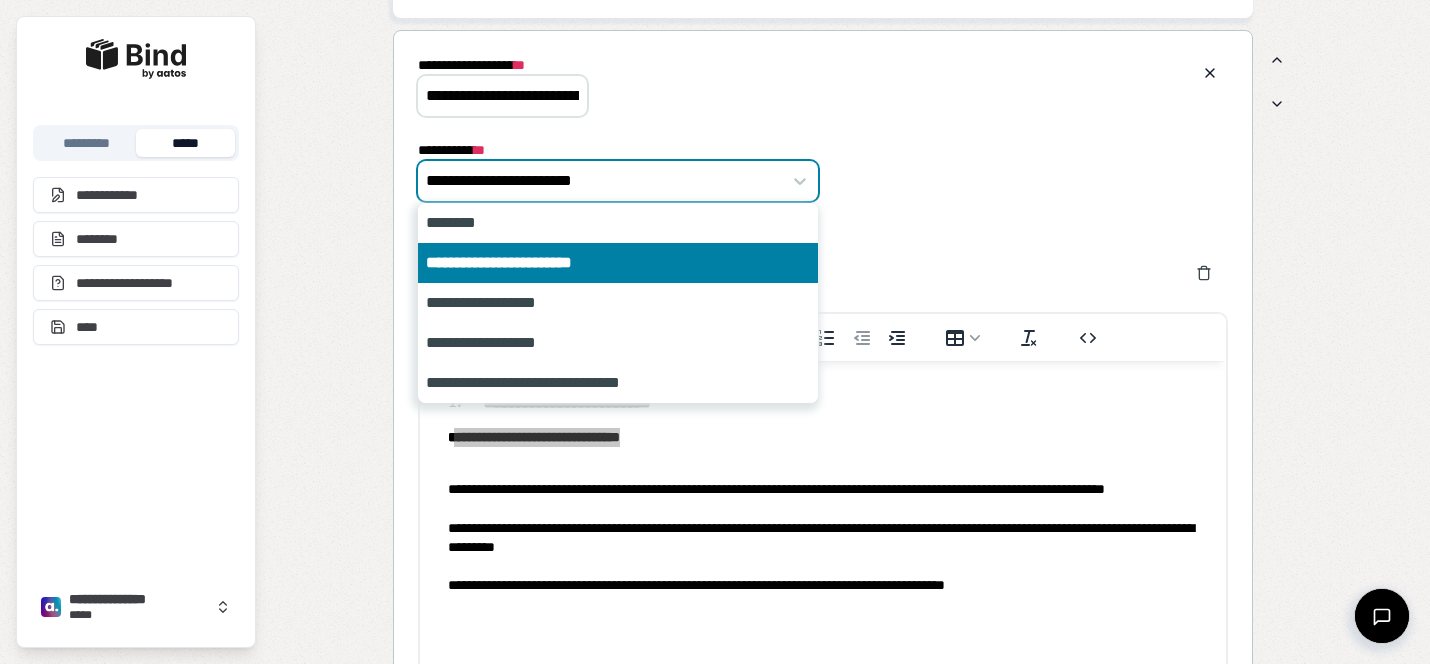click at bounding box center [607, 181] 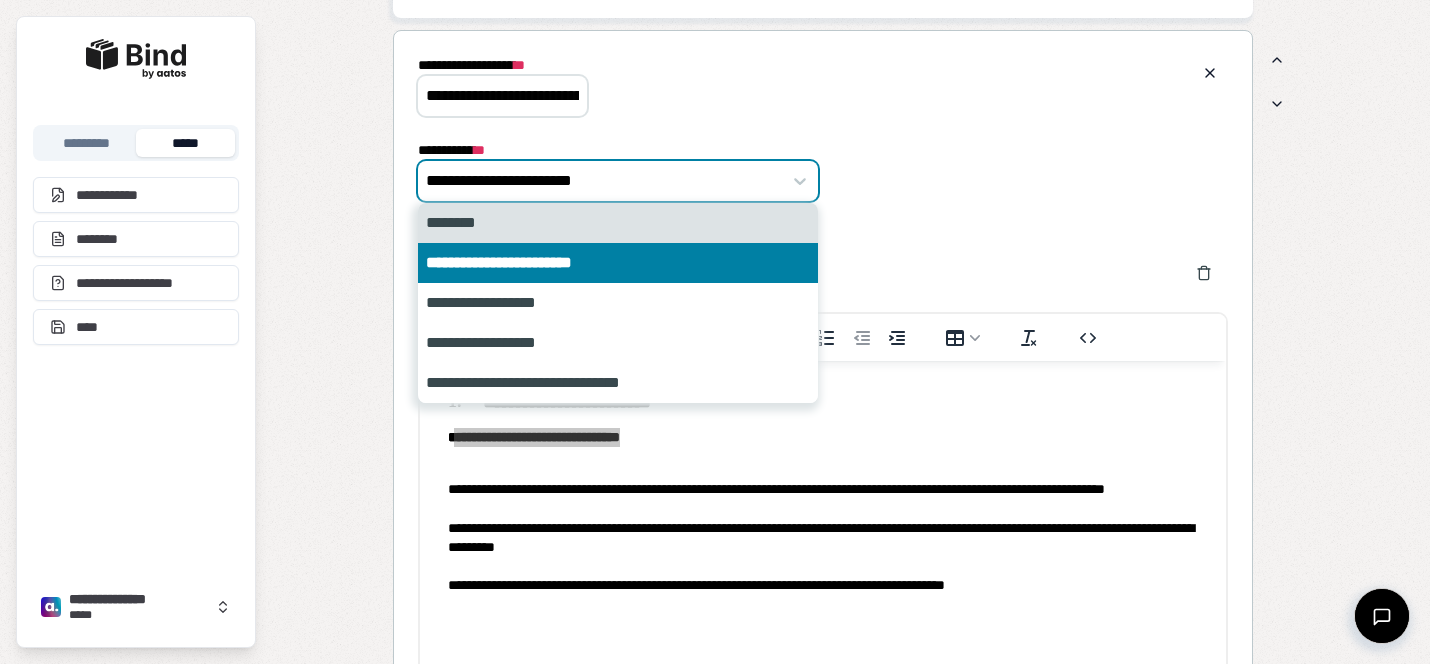 click on "********" at bounding box center [618, 223] 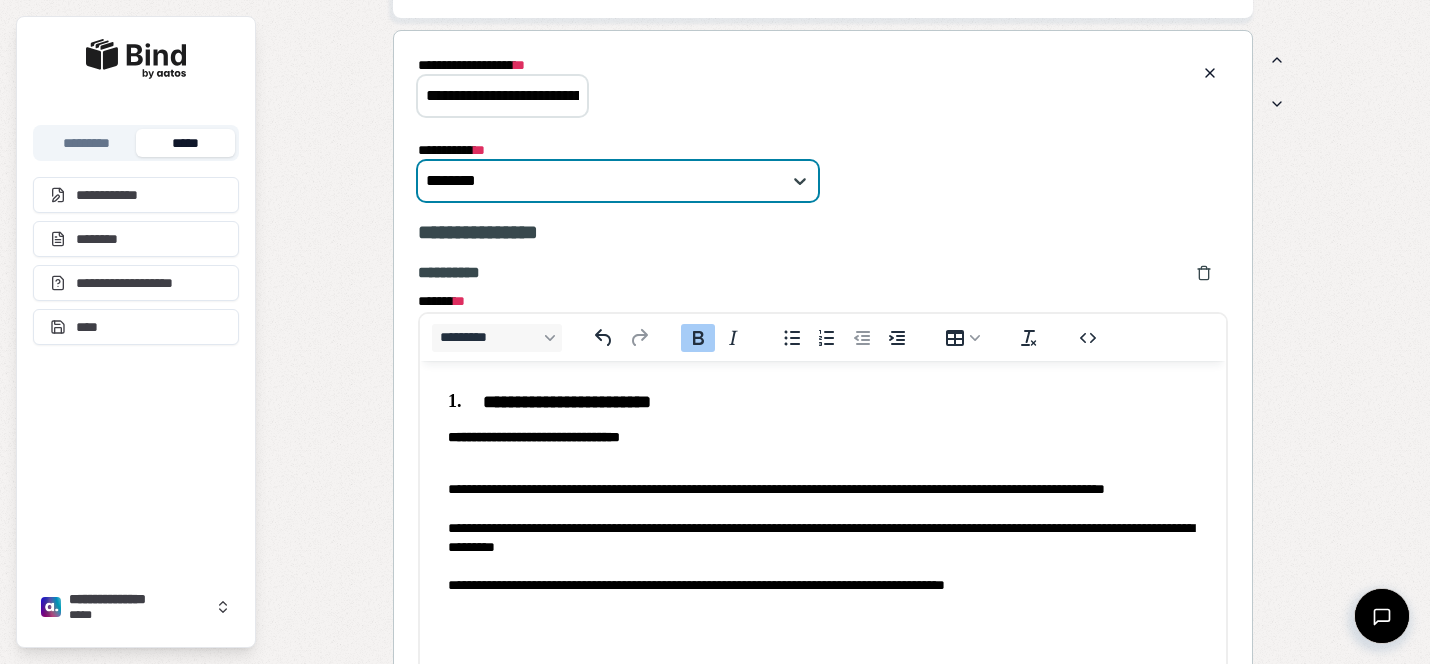 click on "**********" at bounding box center (823, 437) 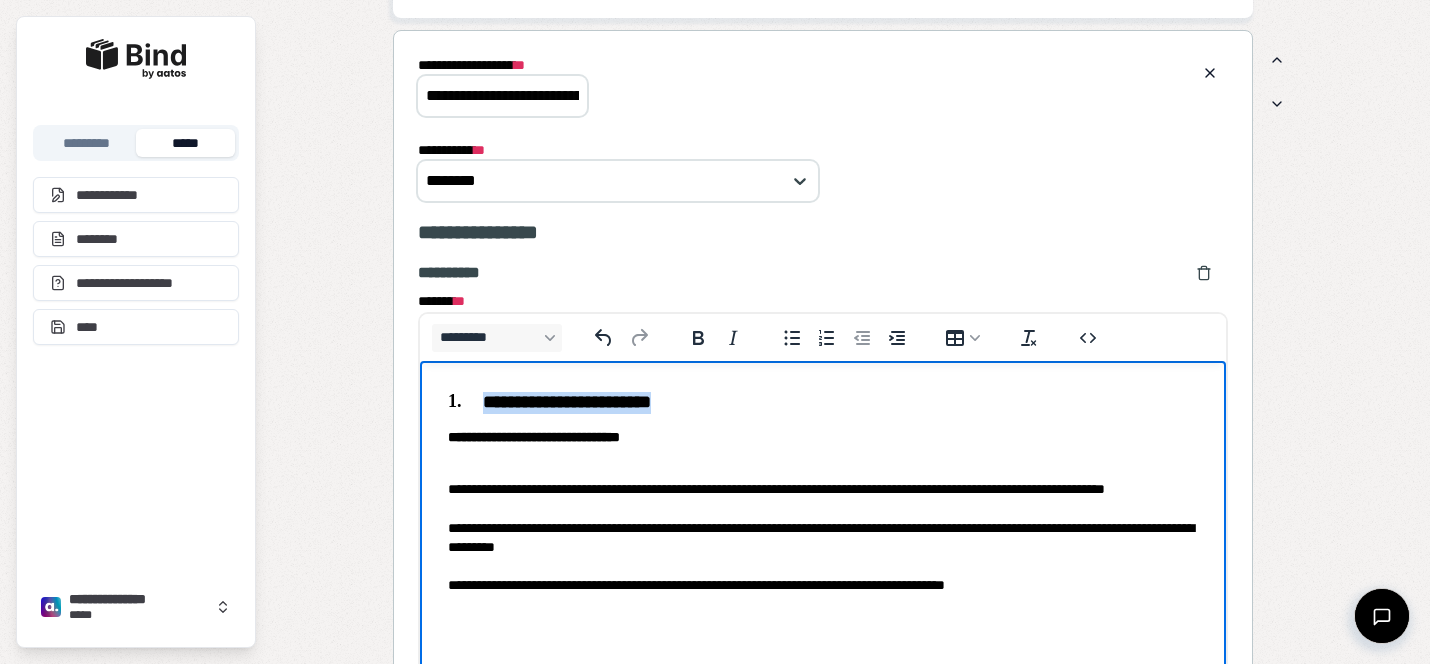 drag, startPoint x: 744, startPoint y: 402, endPoint x: 471, endPoint y: 402, distance: 273 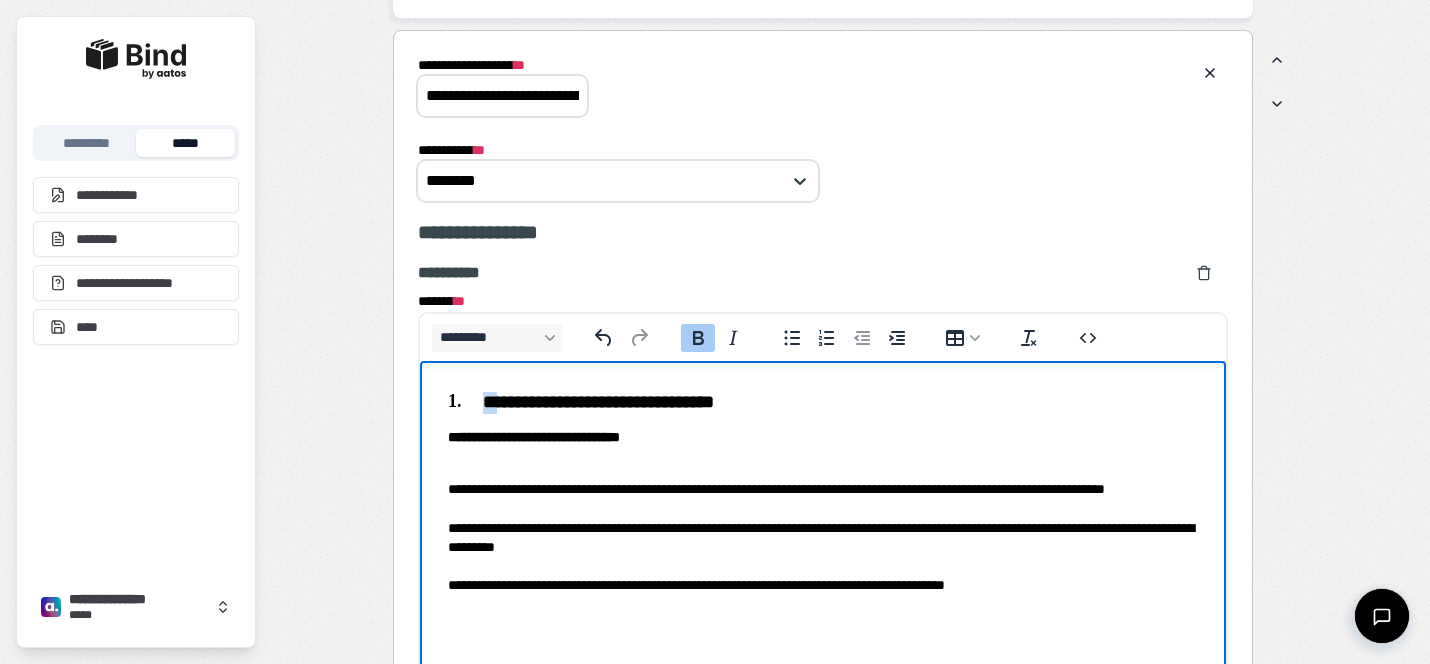 drag, startPoint x: 492, startPoint y: 406, endPoint x: 430, endPoint y: 395, distance: 62.968246 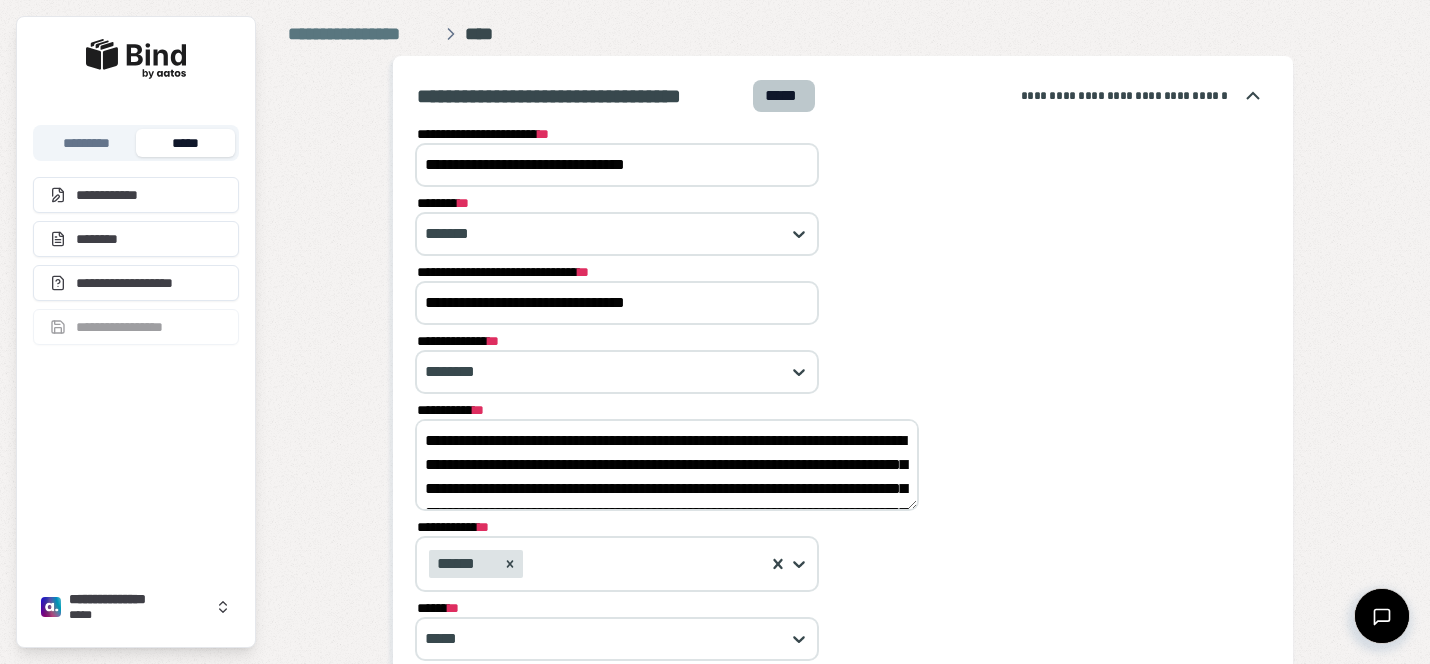 scroll, scrollTop: 0, scrollLeft: 0, axis: both 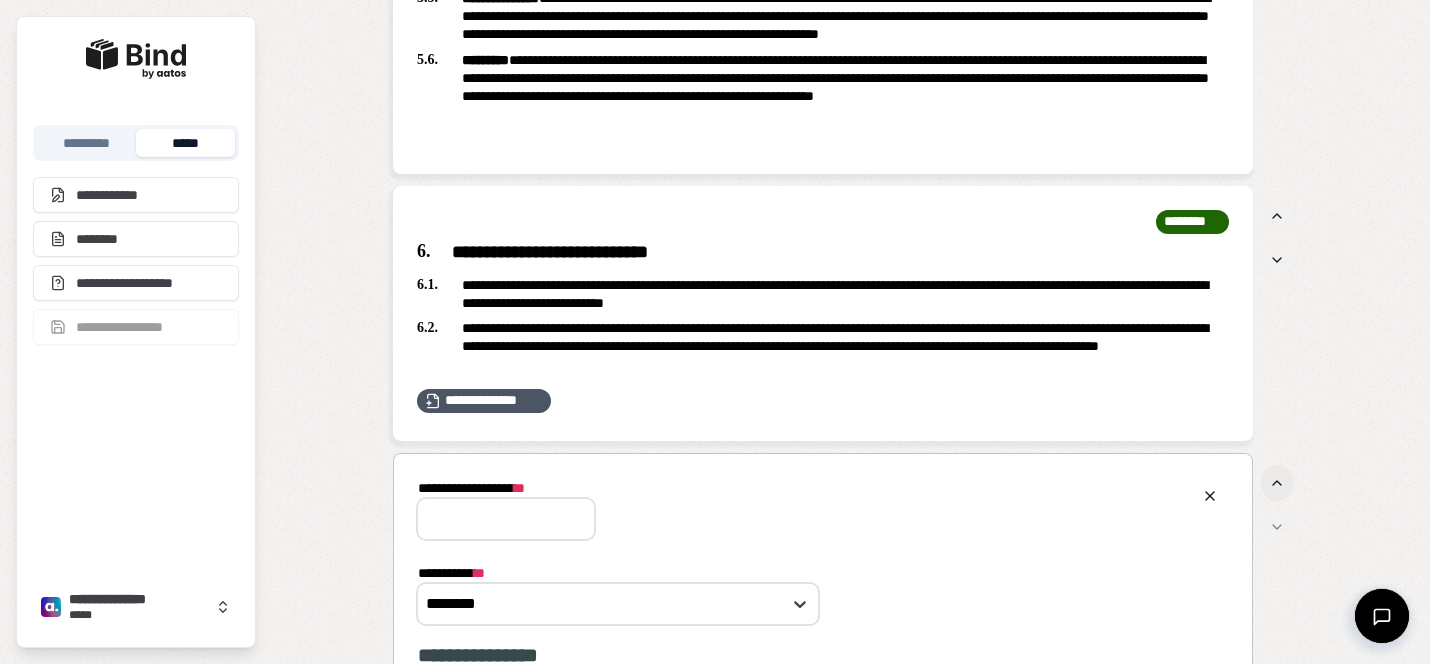 click at bounding box center [1277, 483] 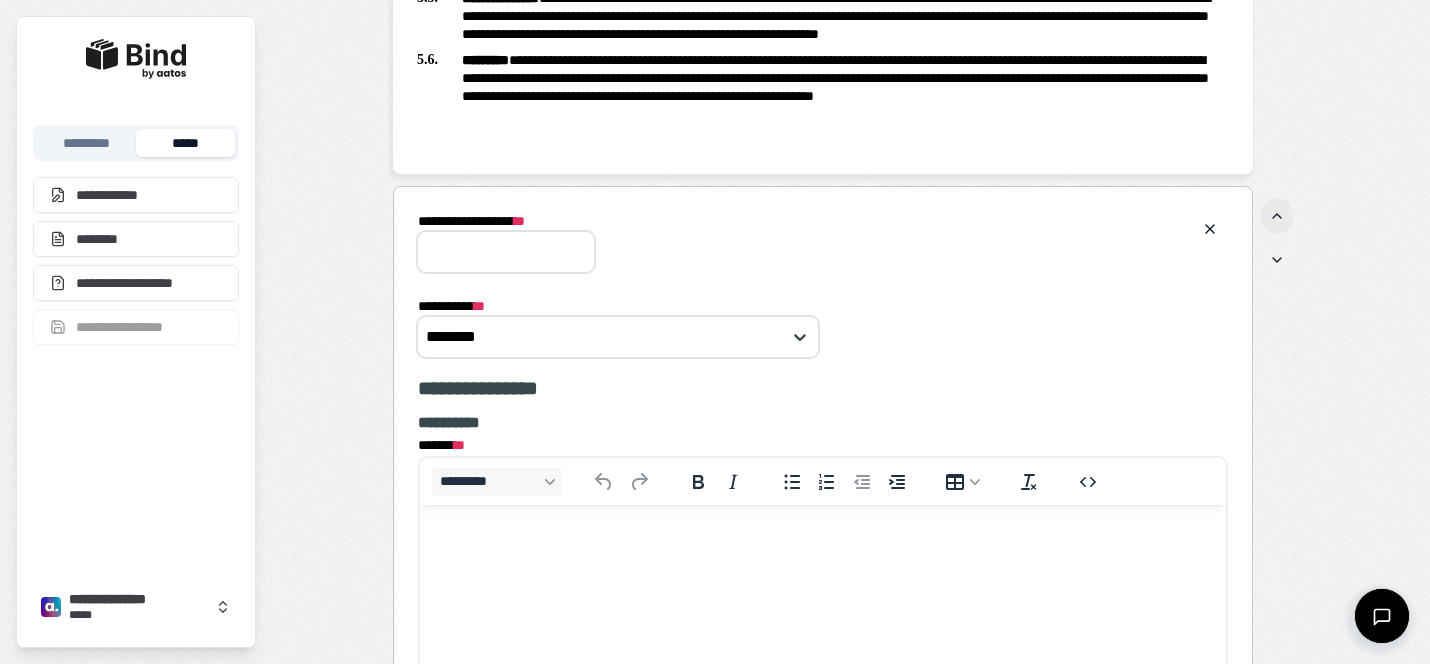 click at bounding box center (1277, 216) 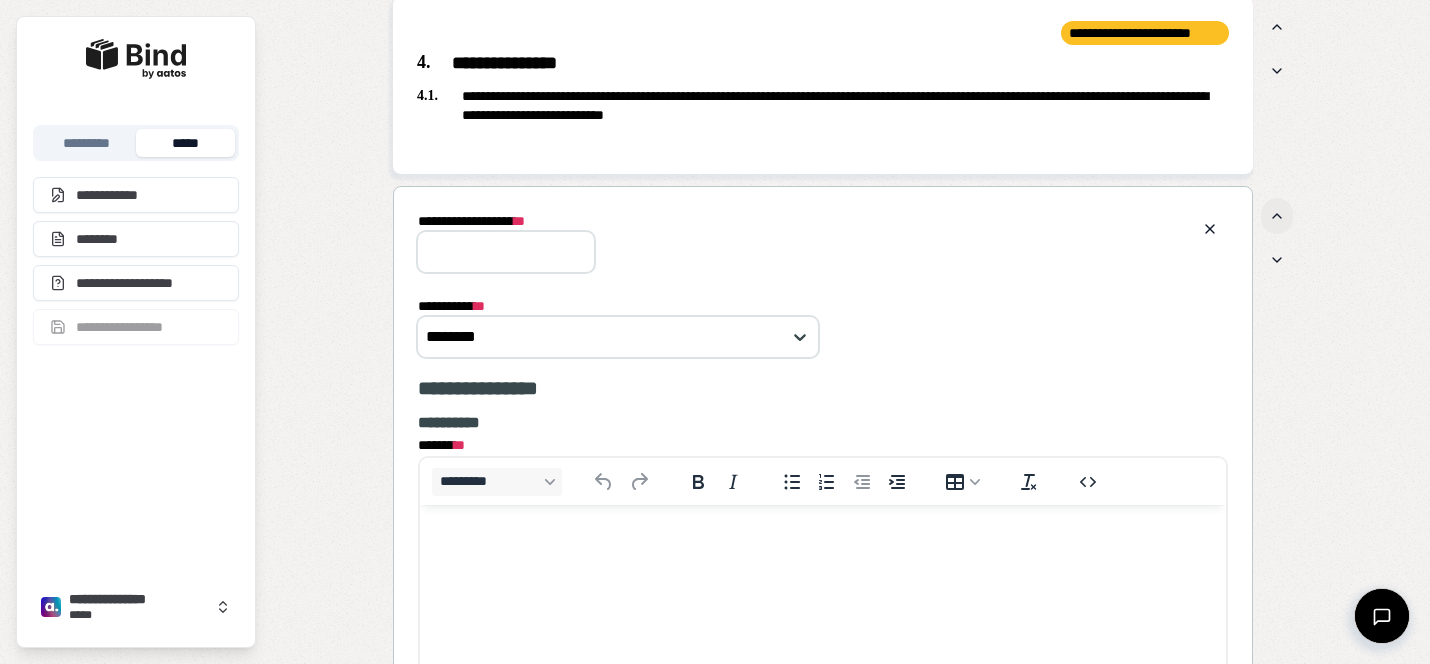 click at bounding box center (1277, 216) 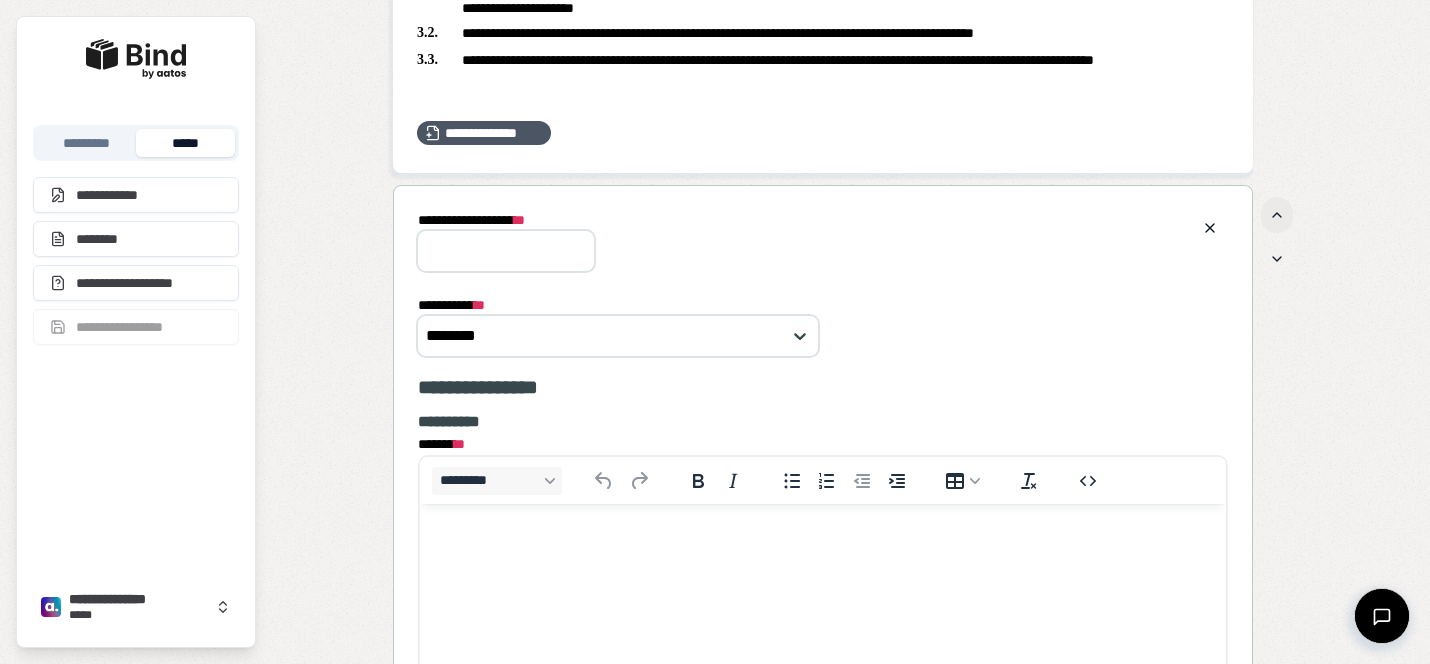 click at bounding box center [1277, 215] 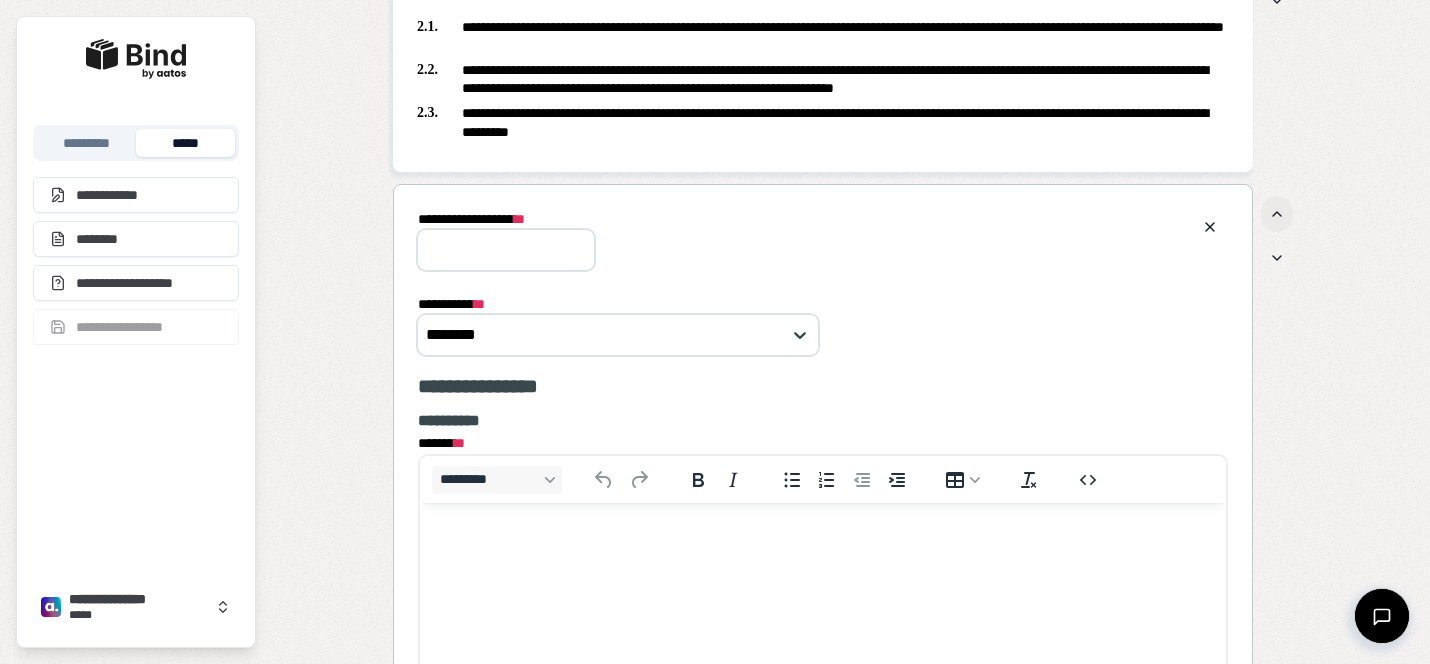 click at bounding box center (1277, 214) 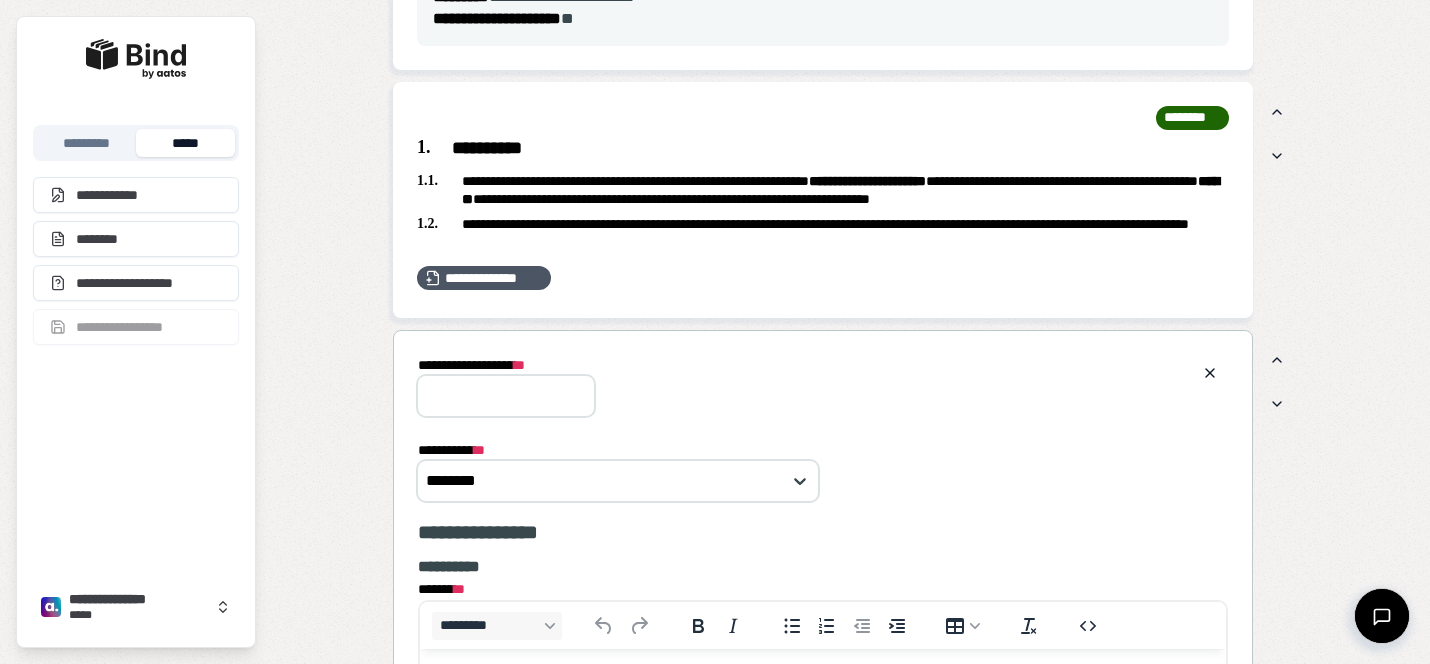 scroll, scrollTop: 1205, scrollLeft: 0, axis: vertical 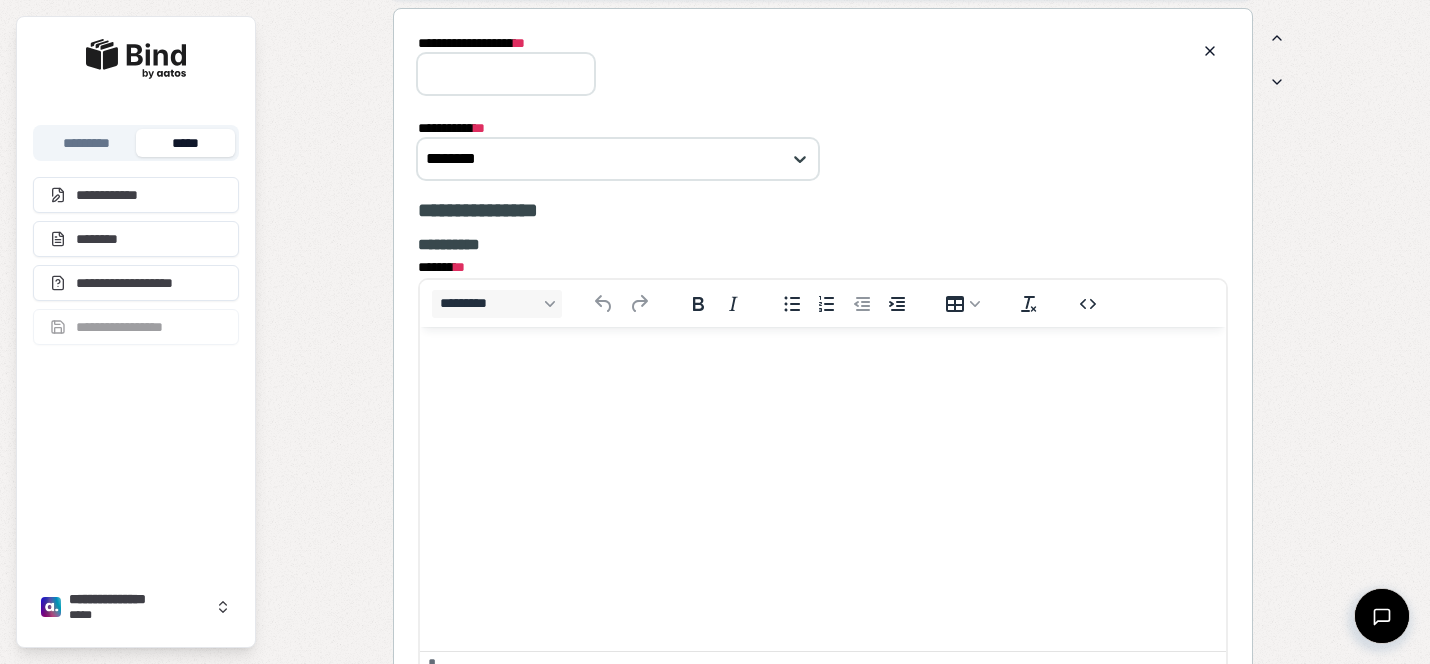 click at bounding box center (823, 366) 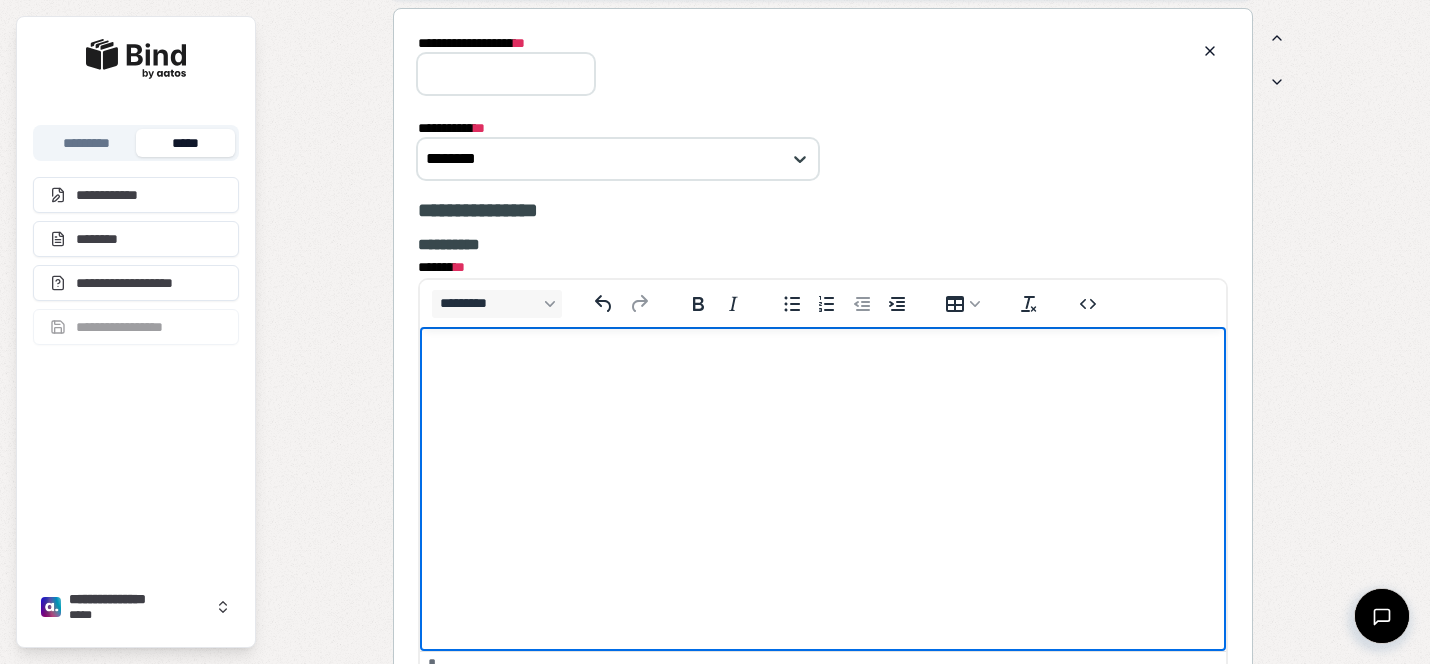 scroll, scrollTop: 1874, scrollLeft: 0, axis: vertical 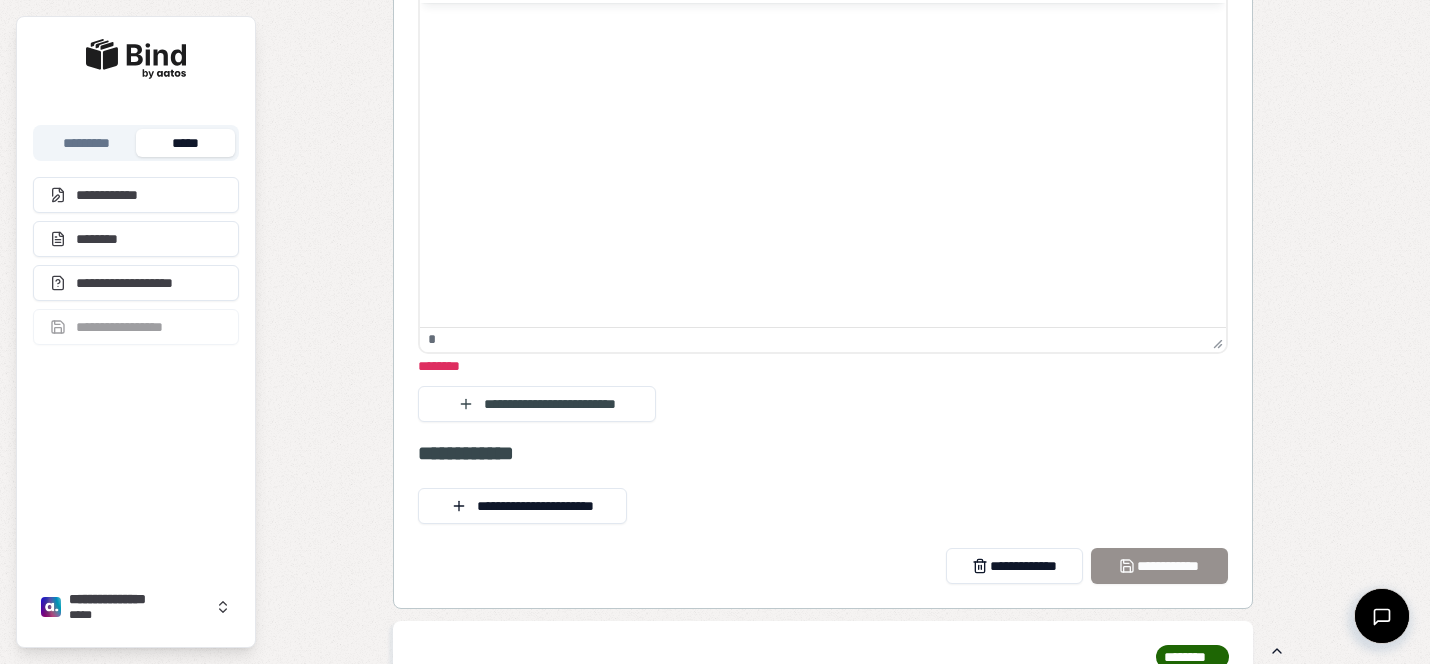 click on "**********" at bounding box center (823, 146) 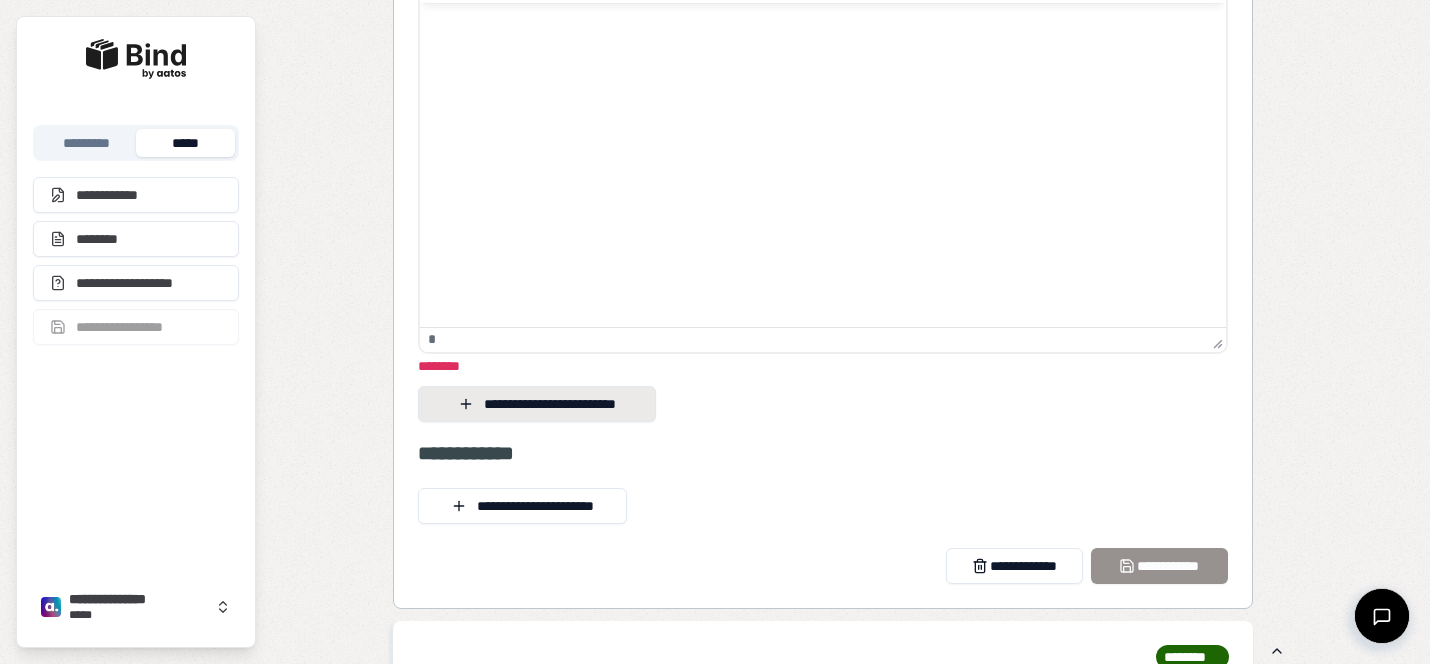 click on "**********" at bounding box center [537, 404] 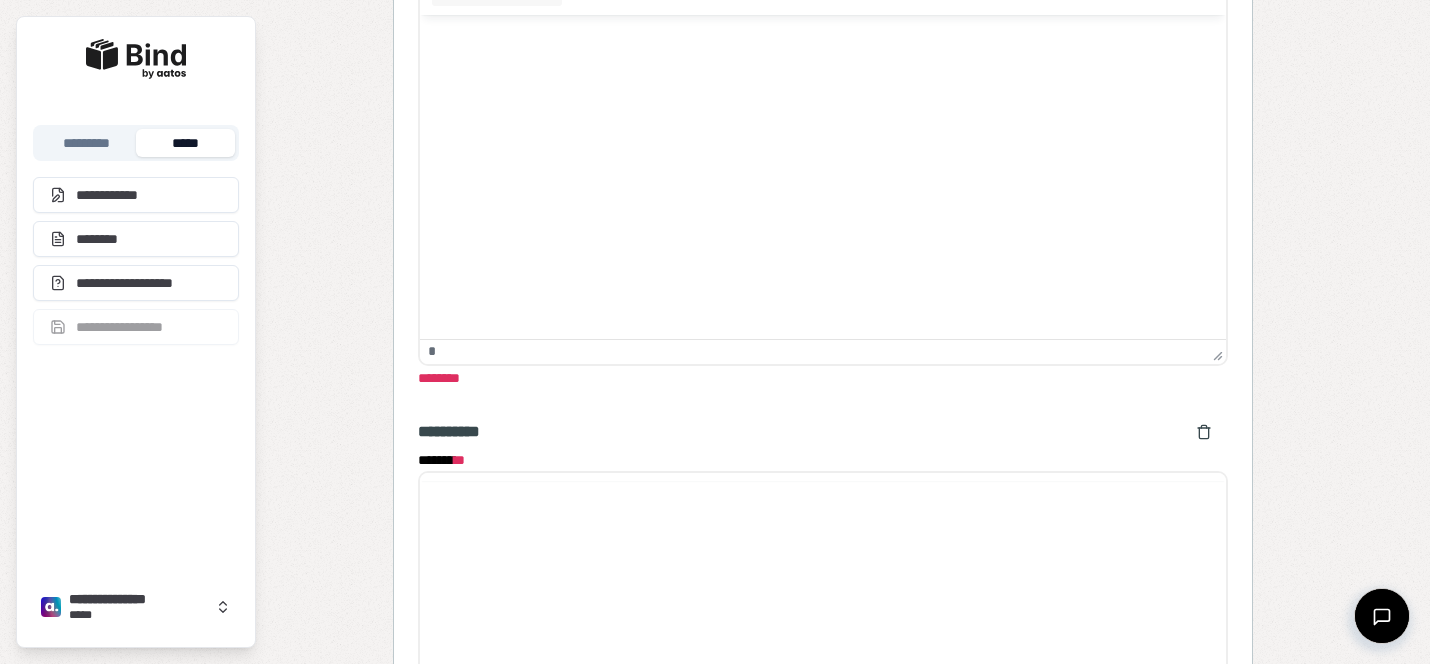 scroll, scrollTop: 0, scrollLeft: 0, axis: both 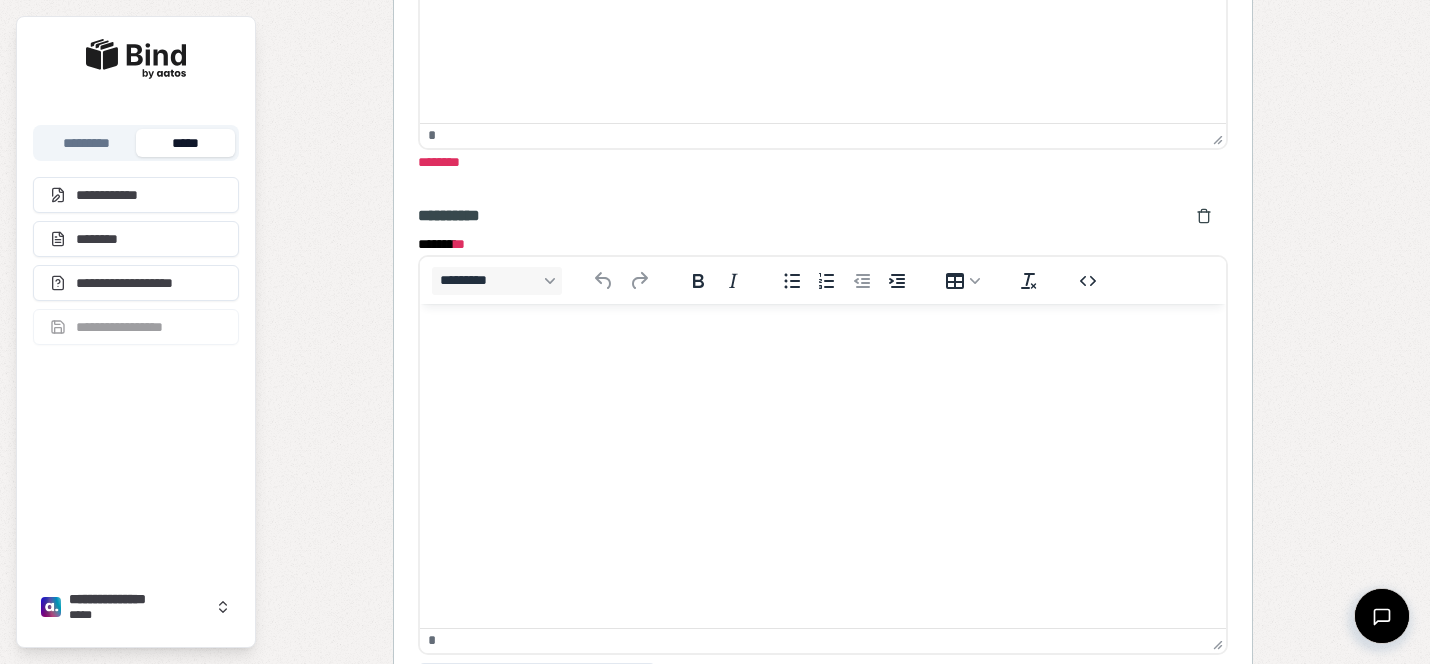 click at bounding box center (823, 343) 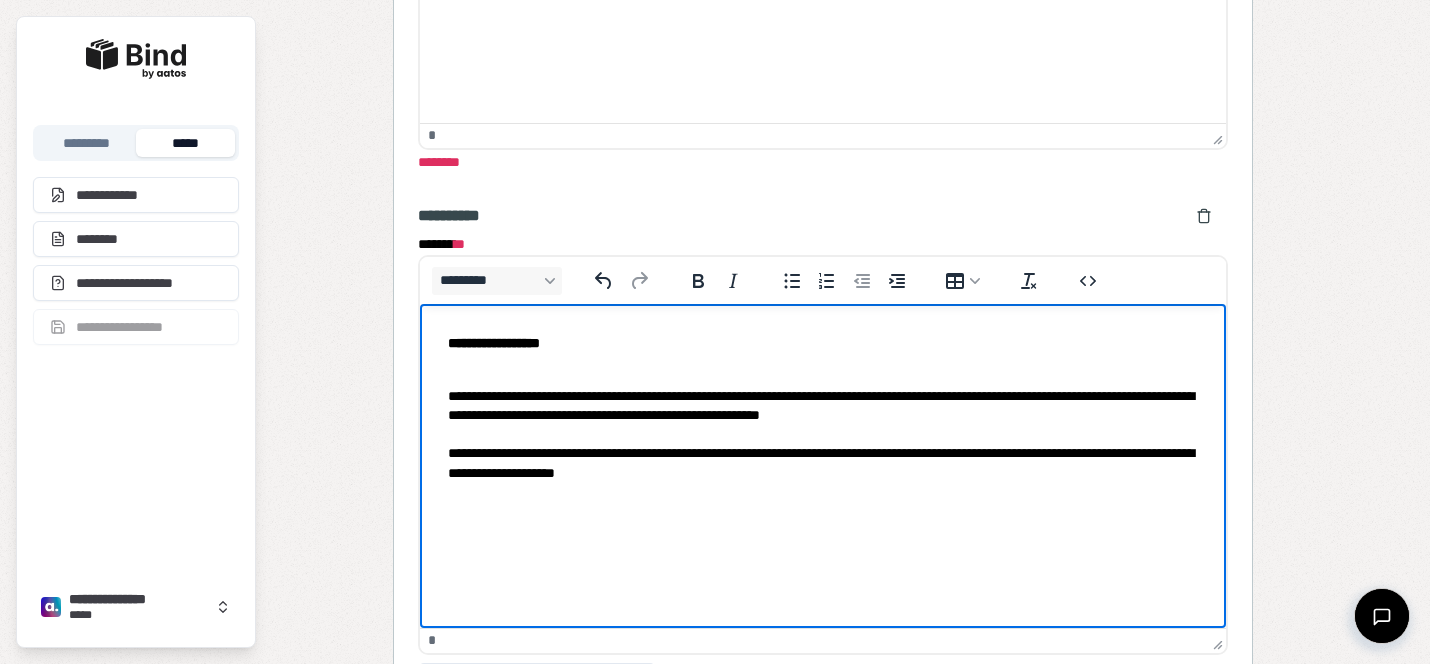 click on "**********" at bounding box center (823, 425) 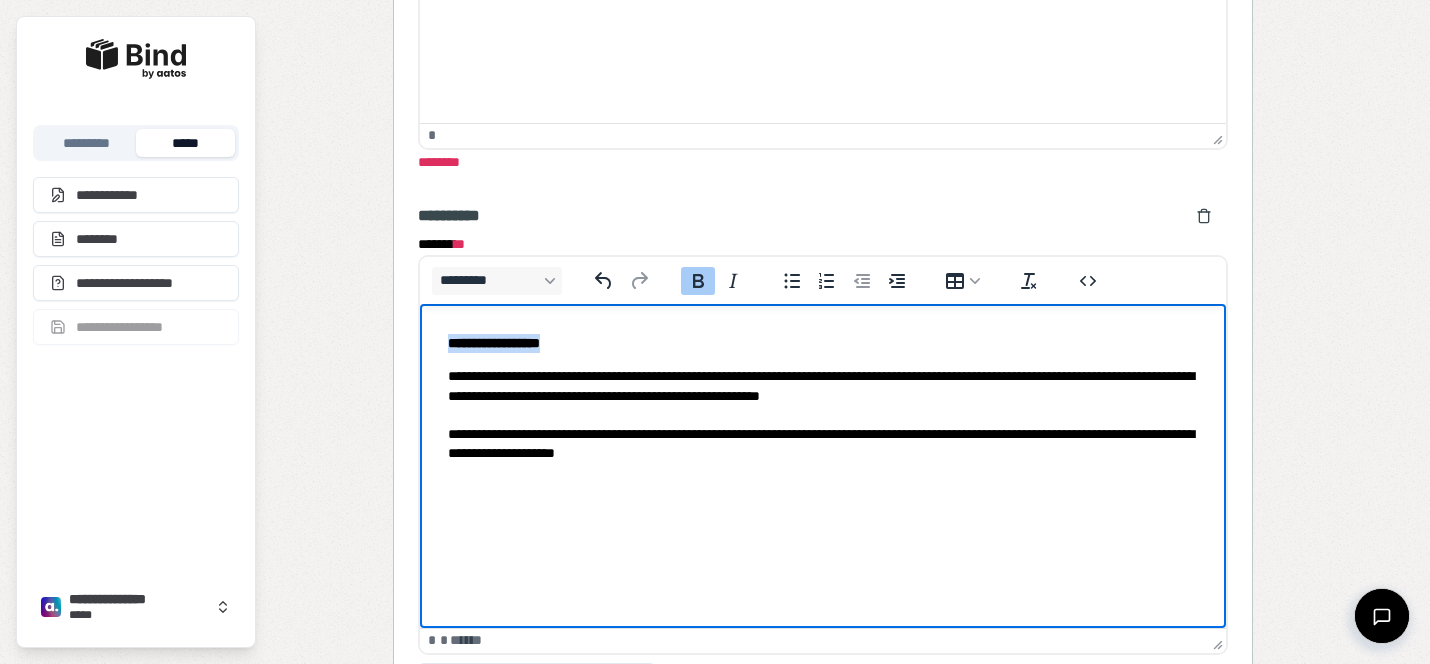 drag, startPoint x: 605, startPoint y: 342, endPoint x: 896, endPoint y: 584, distance: 378.4772 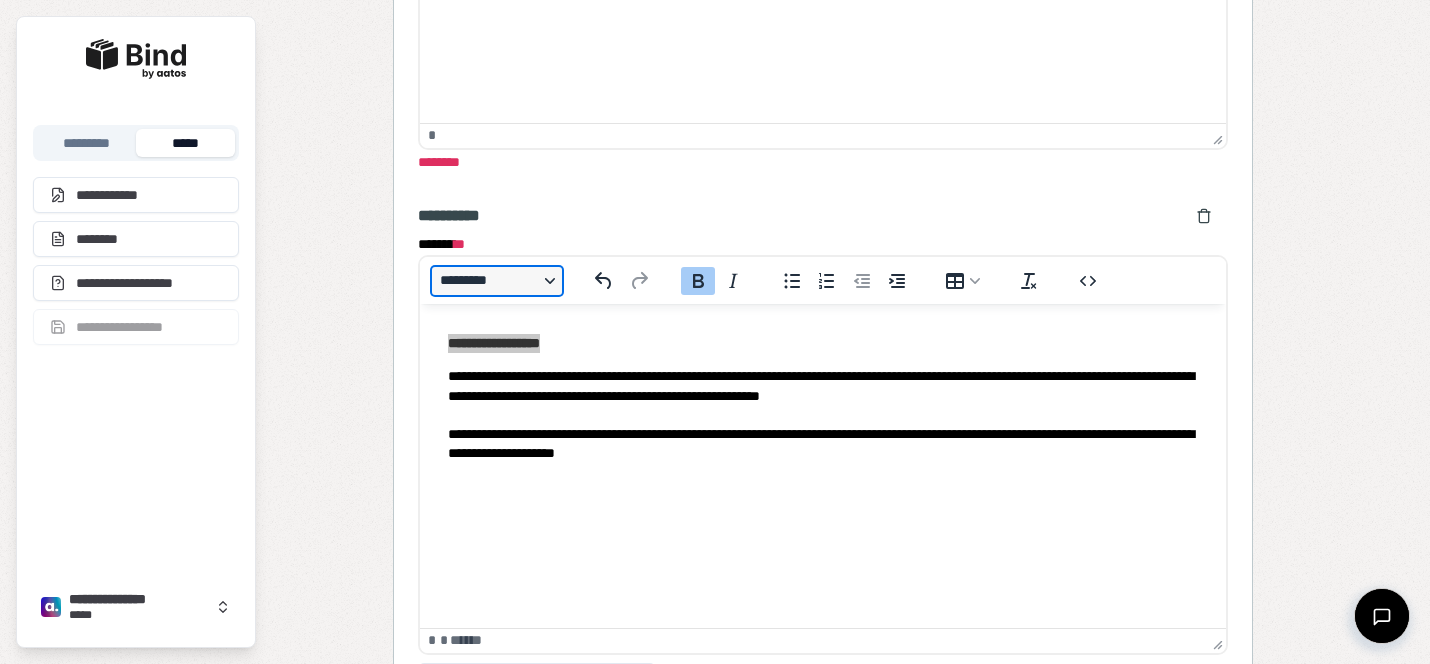 click on "*********" at bounding box center (497, 281) 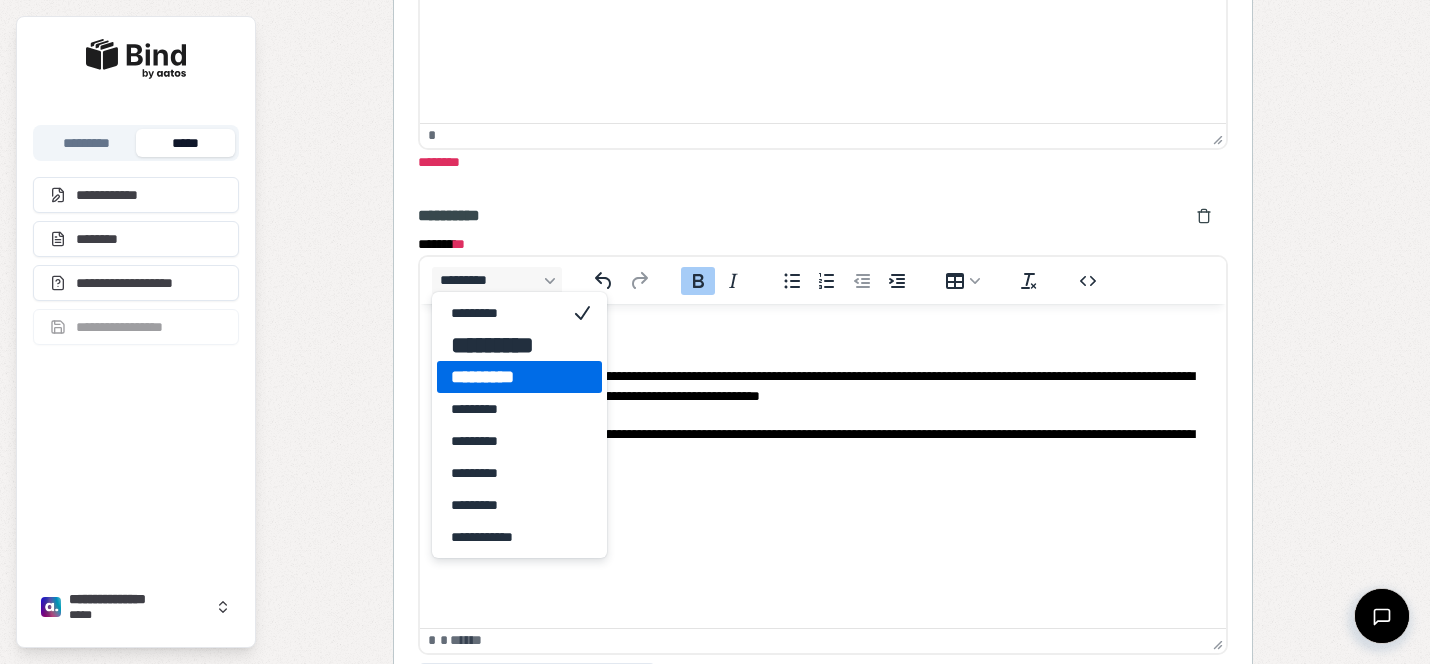click on "*********" at bounding box center (505, 377) 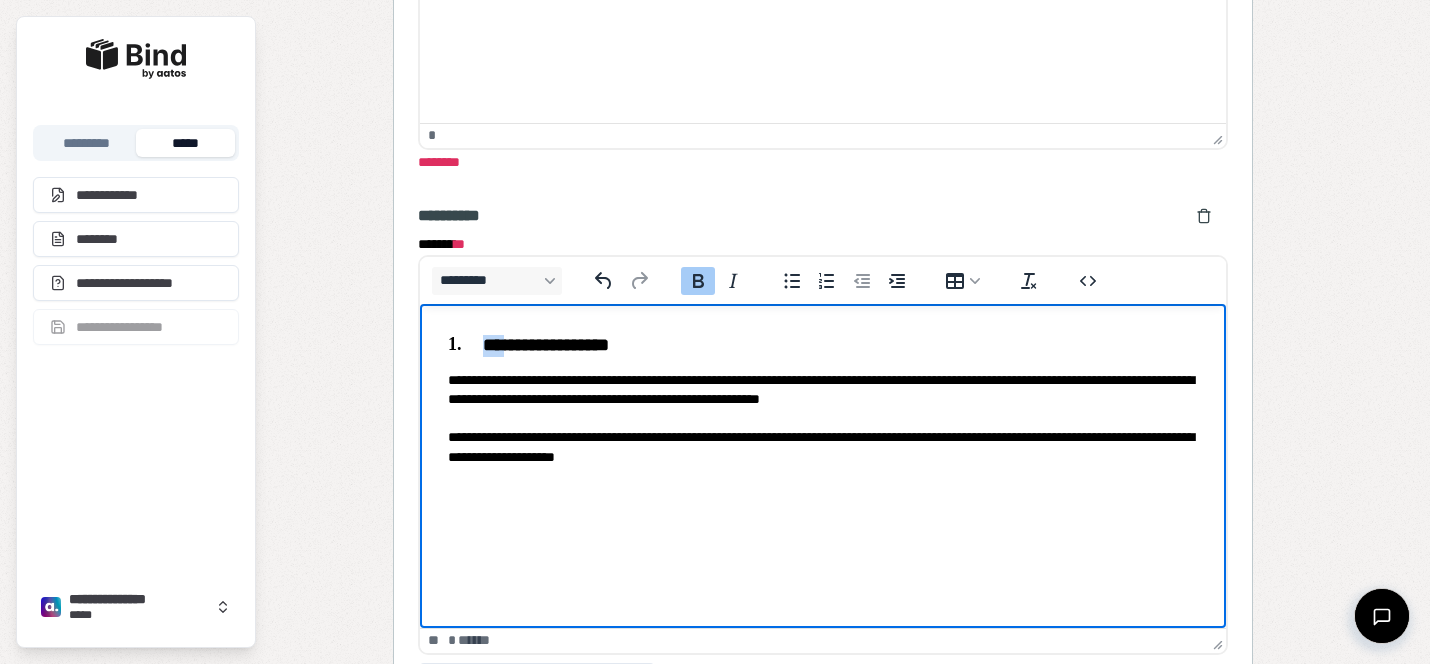 drag, startPoint x: 504, startPoint y: 349, endPoint x: 447, endPoint y: 344, distance: 57.21888 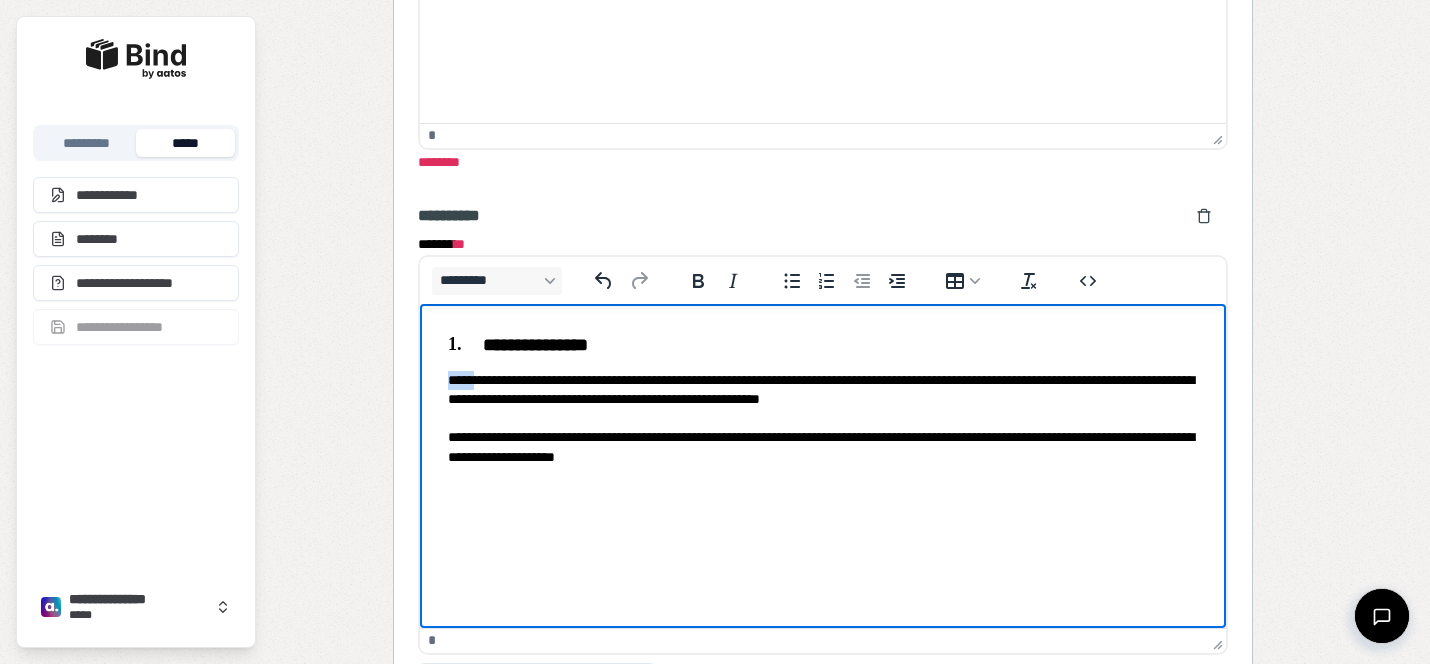 drag, startPoint x: 476, startPoint y: 383, endPoint x: 405, endPoint y: 383, distance: 71 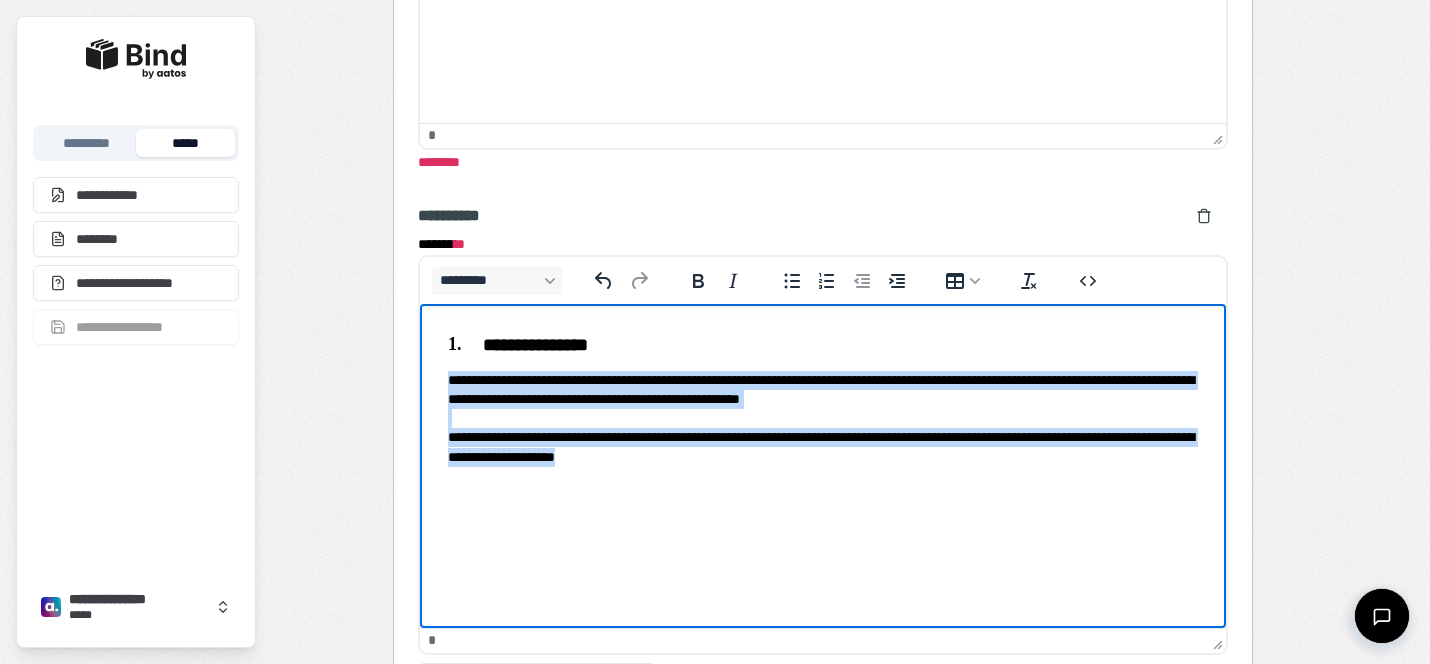 drag, startPoint x: 853, startPoint y: 467, endPoint x: 433, endPoint y: 367, distance: 431.74066 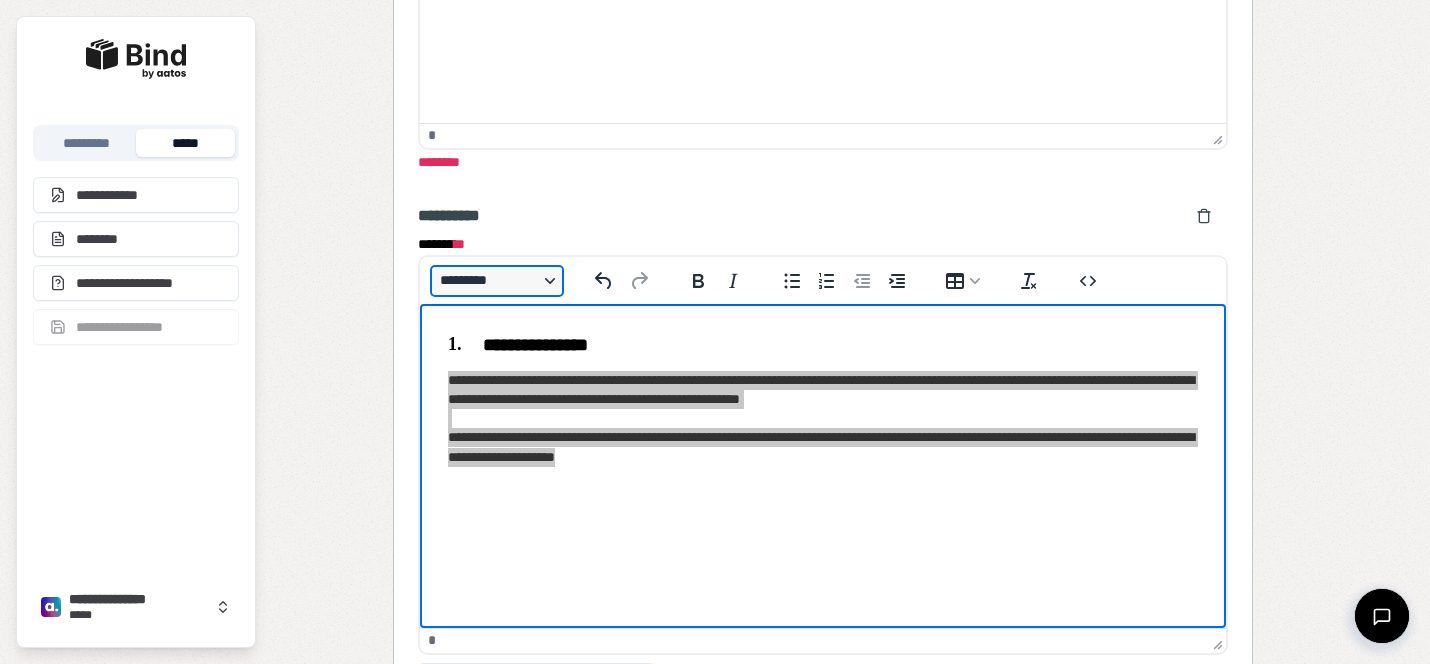 click on "*********" at bounding box center [497, 281] 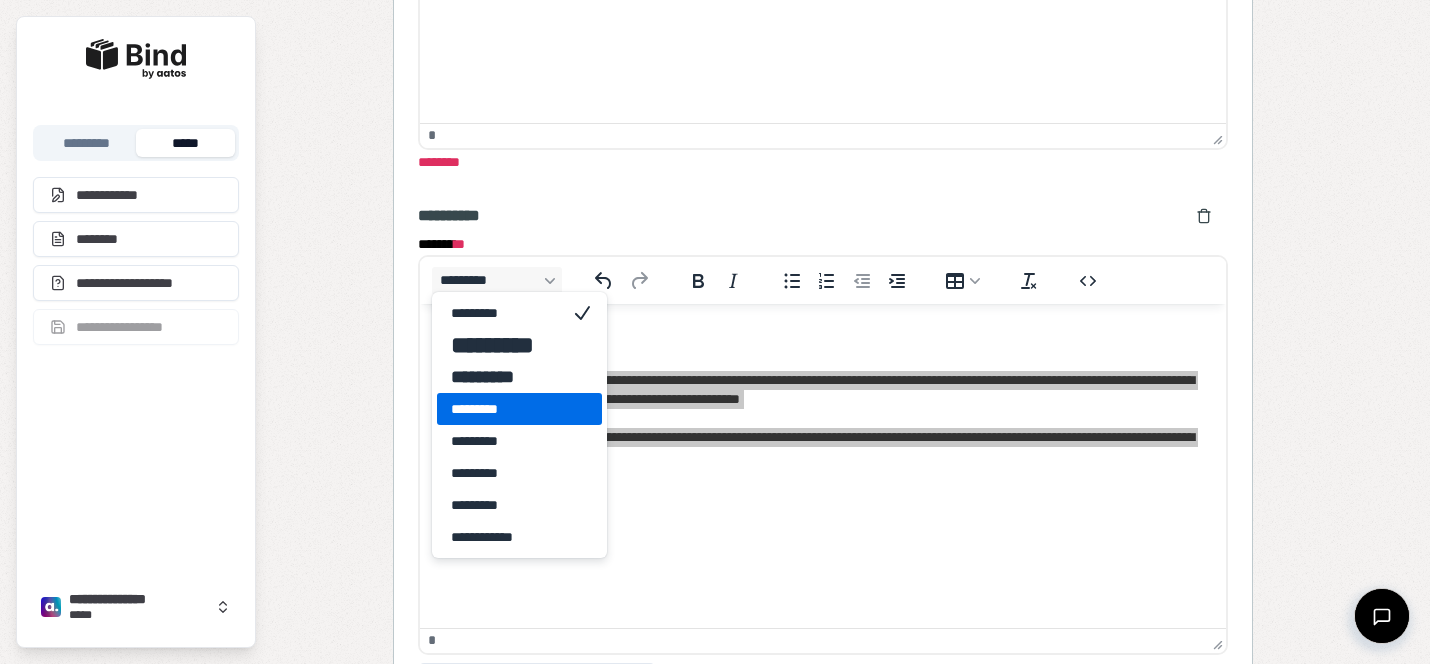 click on "*********" at bounding box center [505, 409] 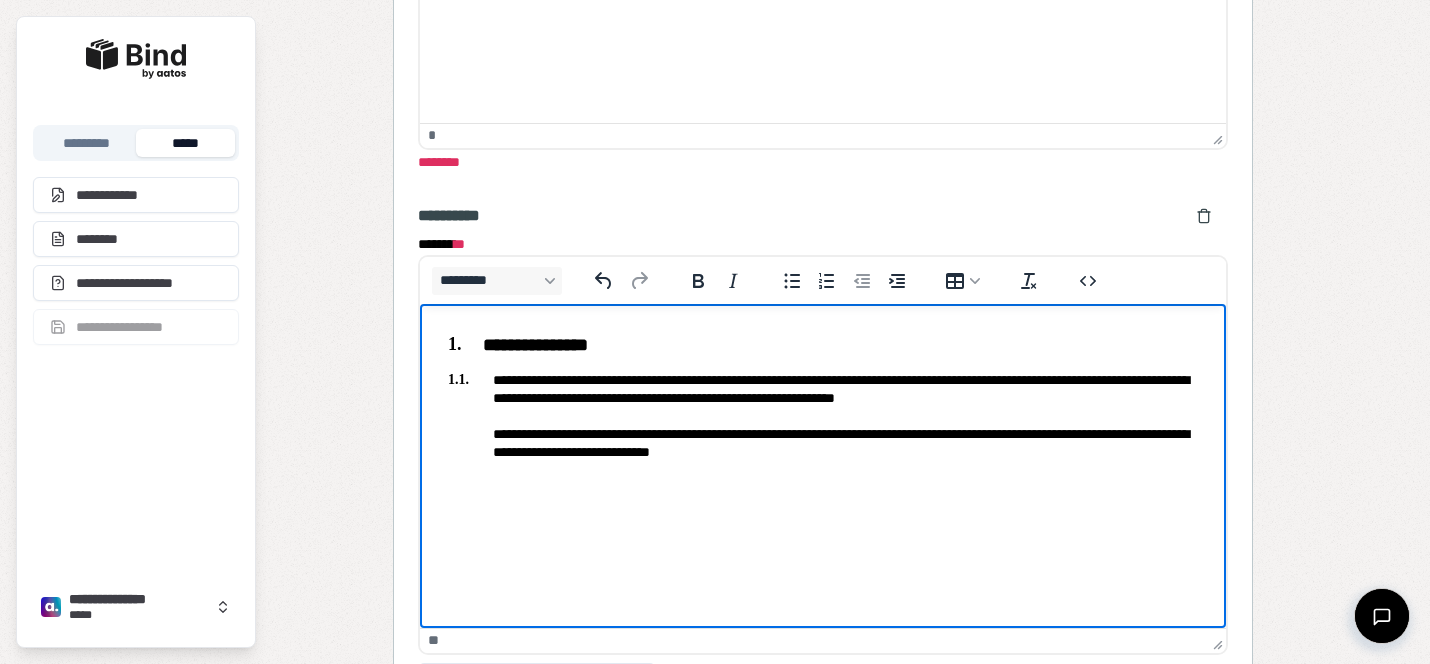click on "**********" at bounding box center [823, 416] 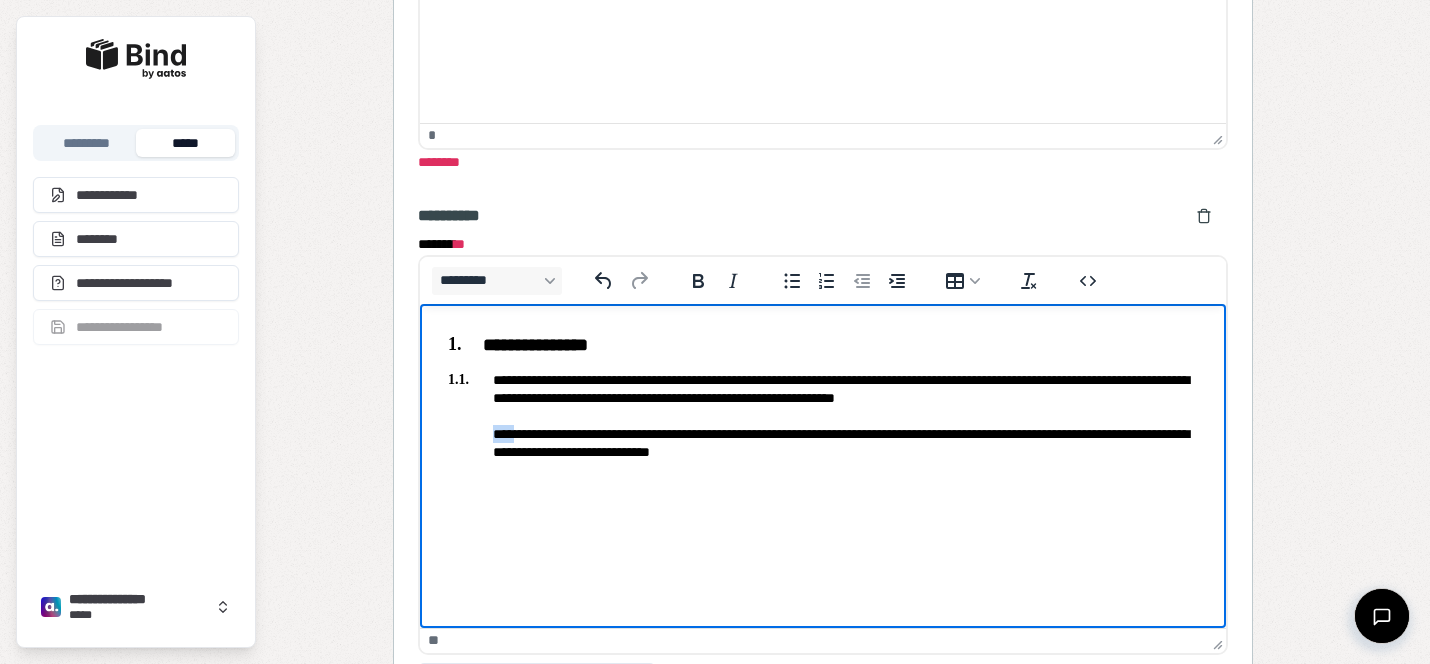 drag, startPoint x: 517, startPoint y: 434, endPoint x: 479, endPoint y: 434, distance: 38 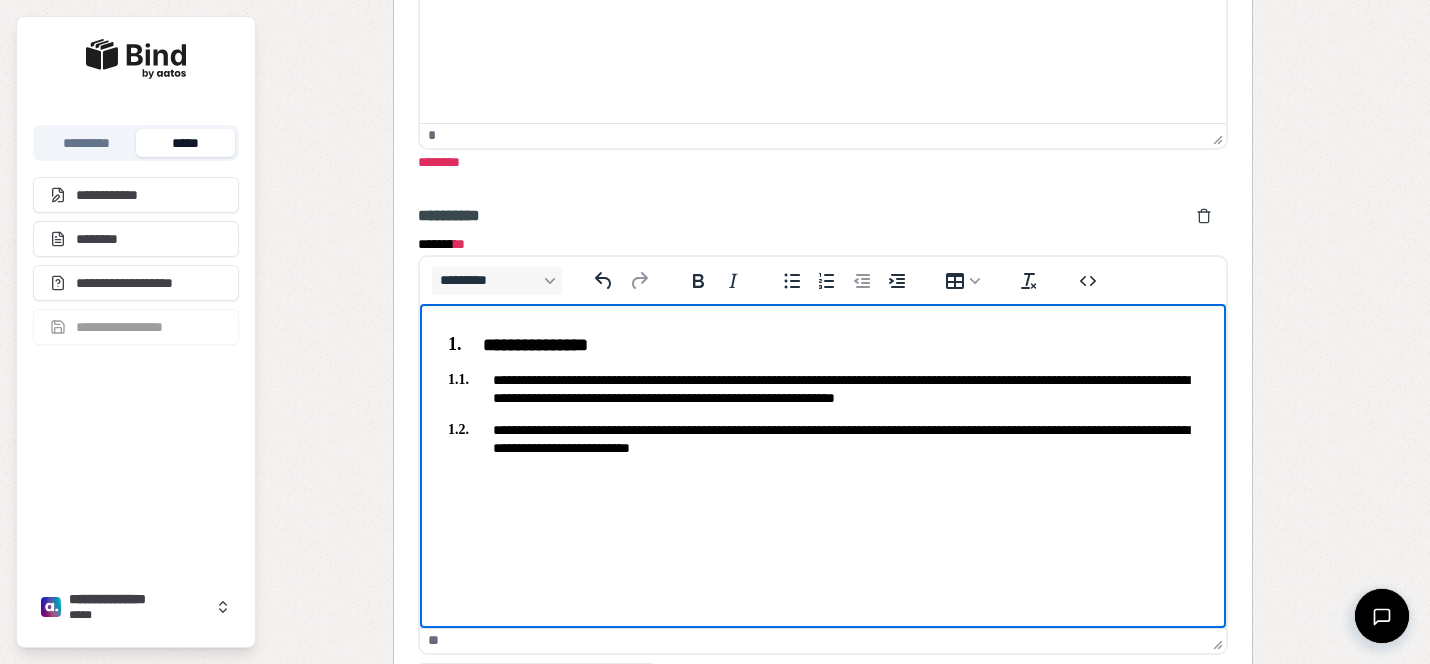 click on "**********" at bounding box center (823, 439) 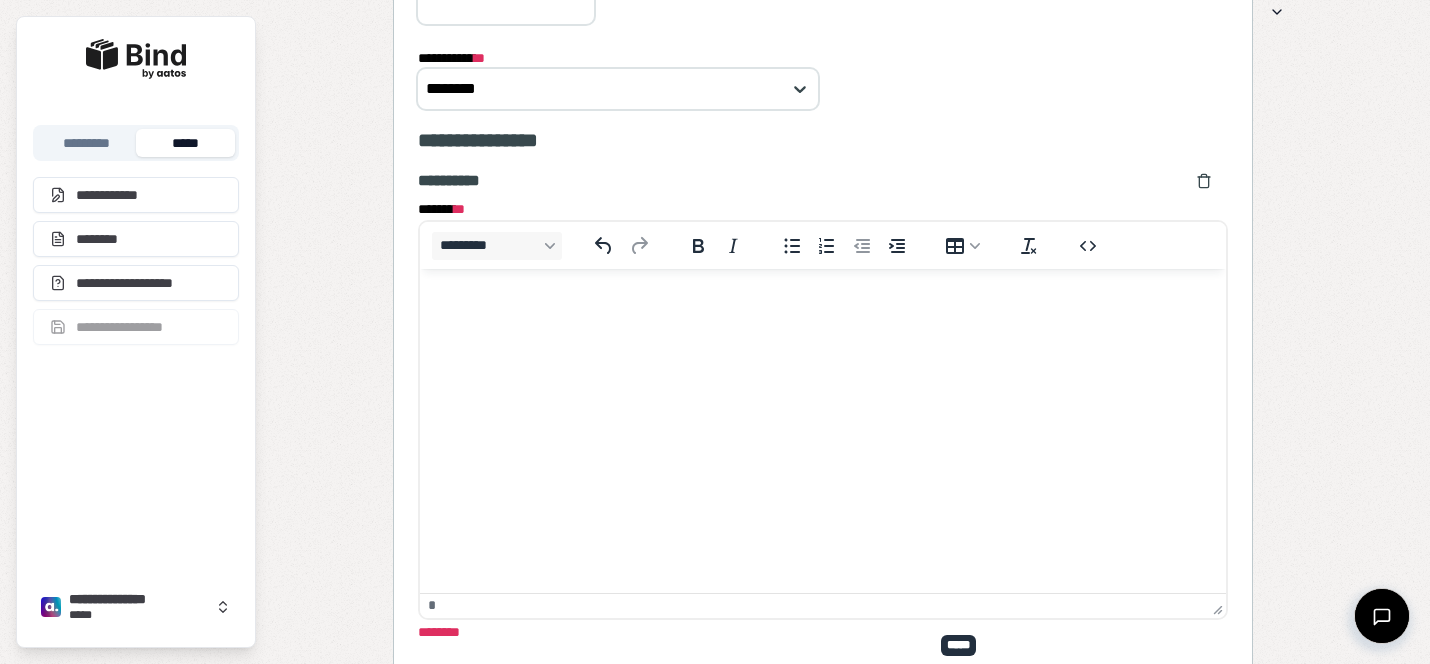 scroll, scrollTop: 1611, scrollLeft: 0, axis: vertical 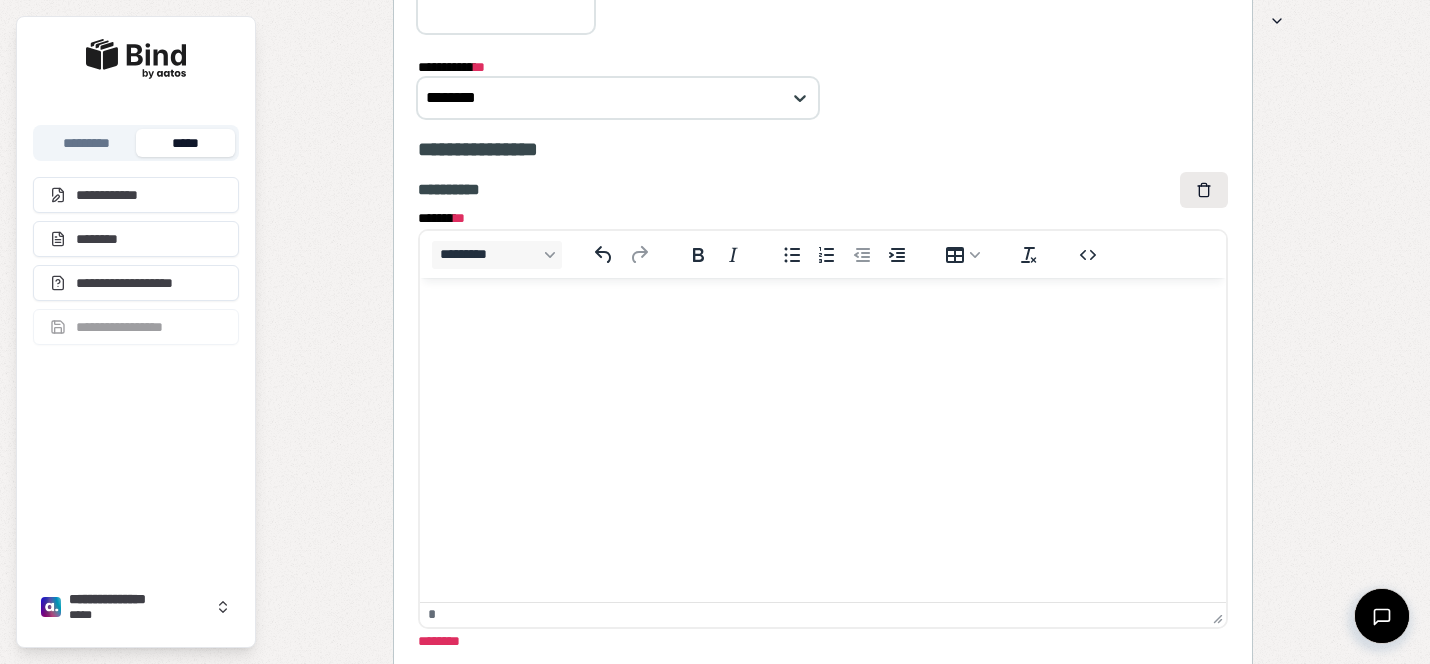 click at bounding box center (1204, 190) 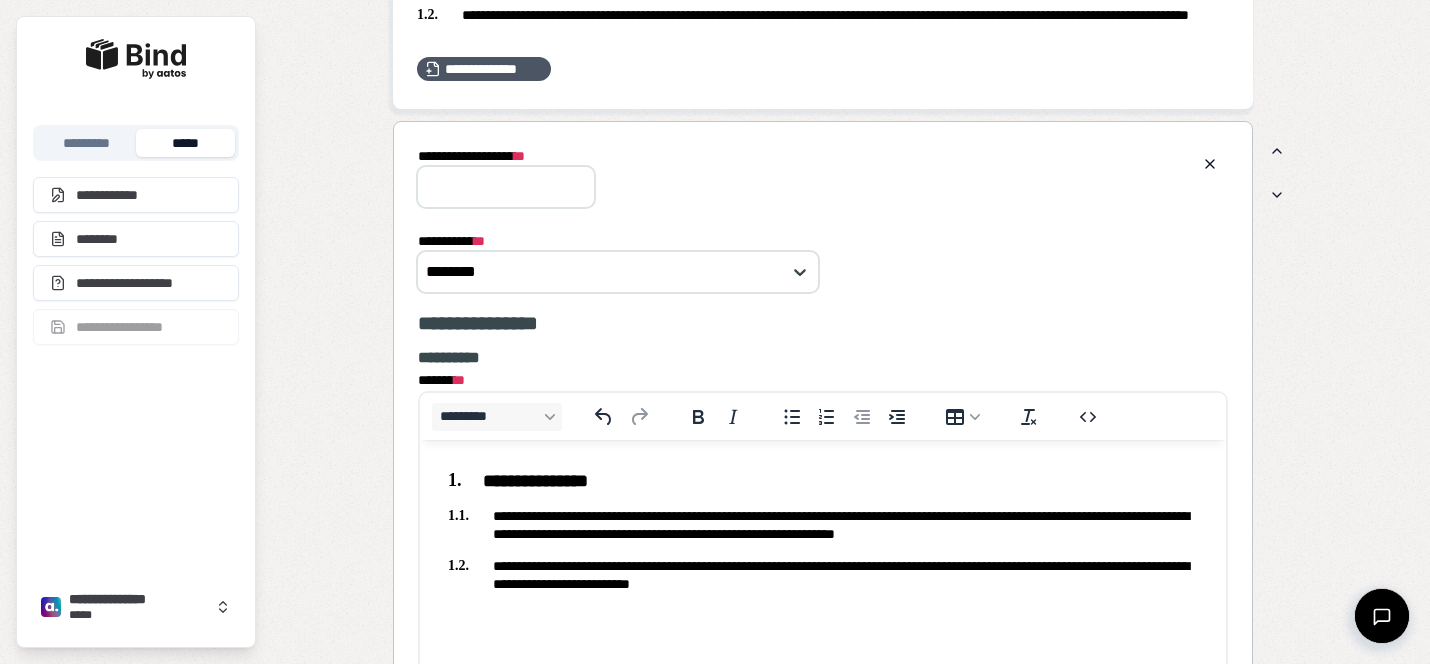 scroll, scrollTop: 1433, scrollLeft: 0, axis: vertical 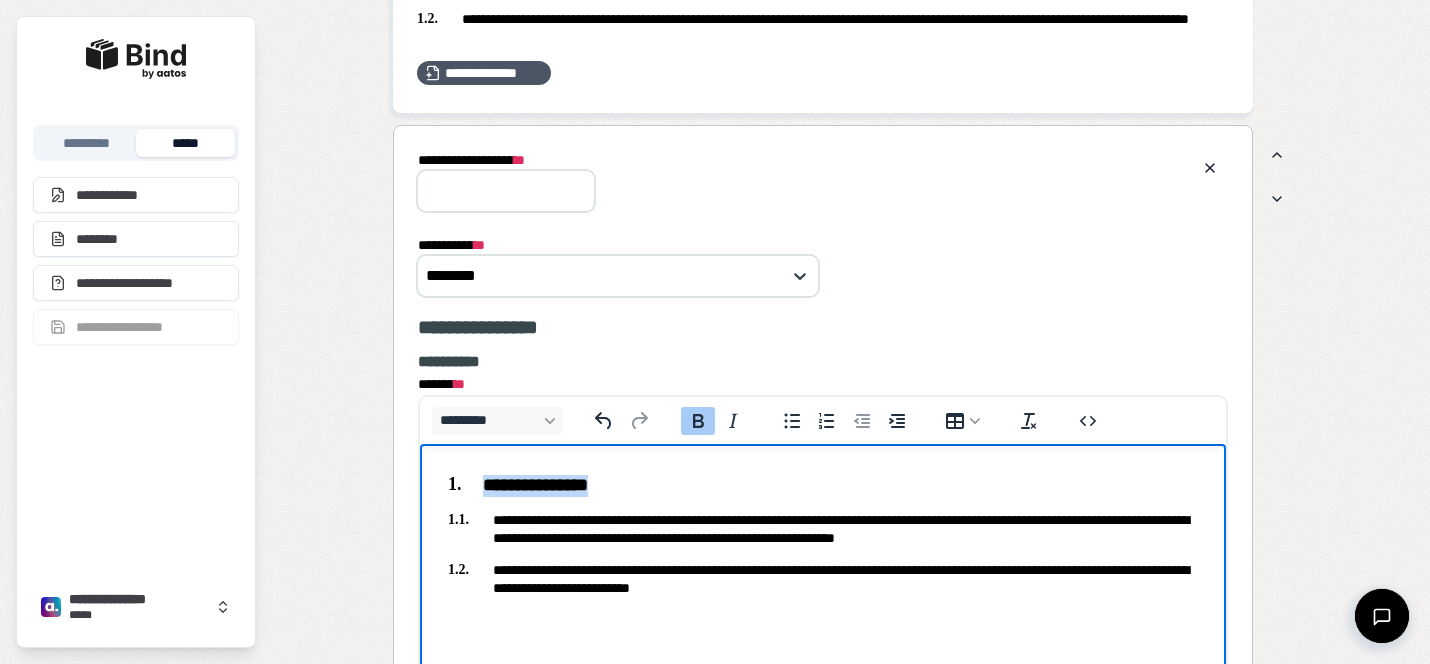 drag, startPoint x: 648, startPoint y: 485, endPoint x: 485, endPoint y: 484, distance: 163.00307 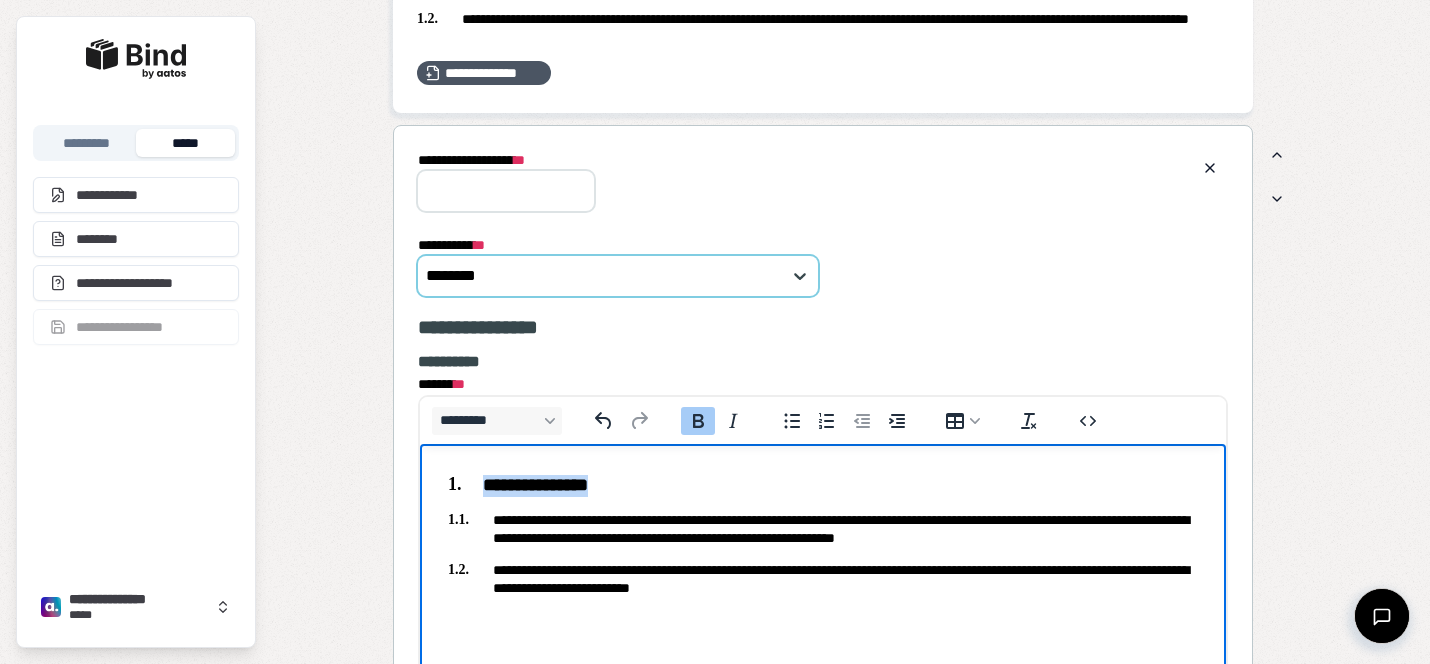 copy on "**********" 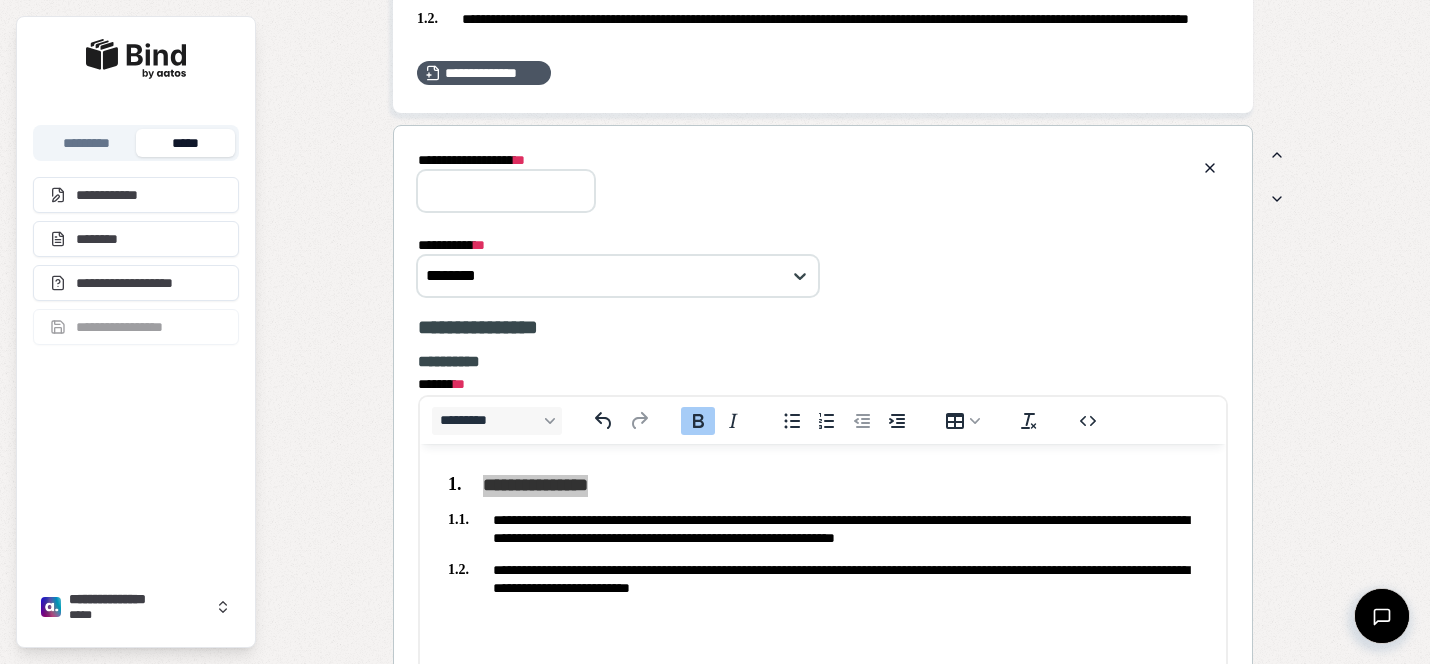 click on "**********" at bounding box center (506, 191) 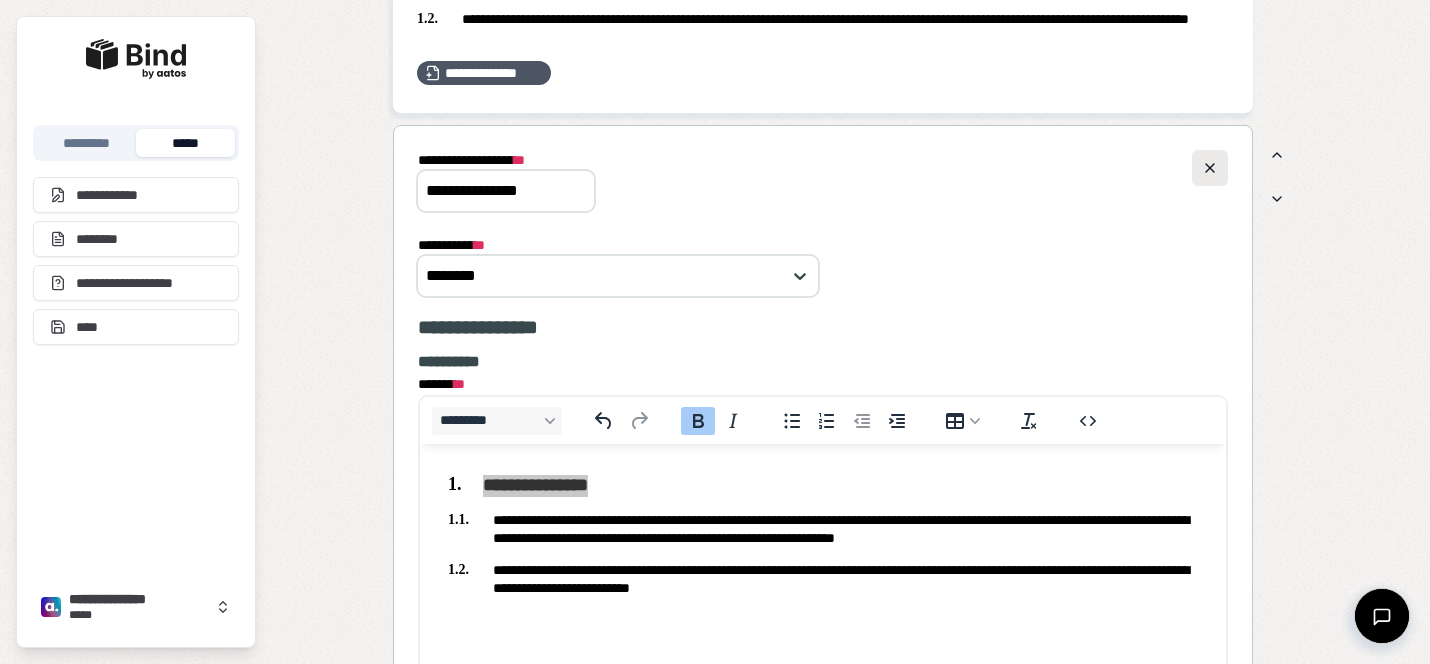 type on "**********" 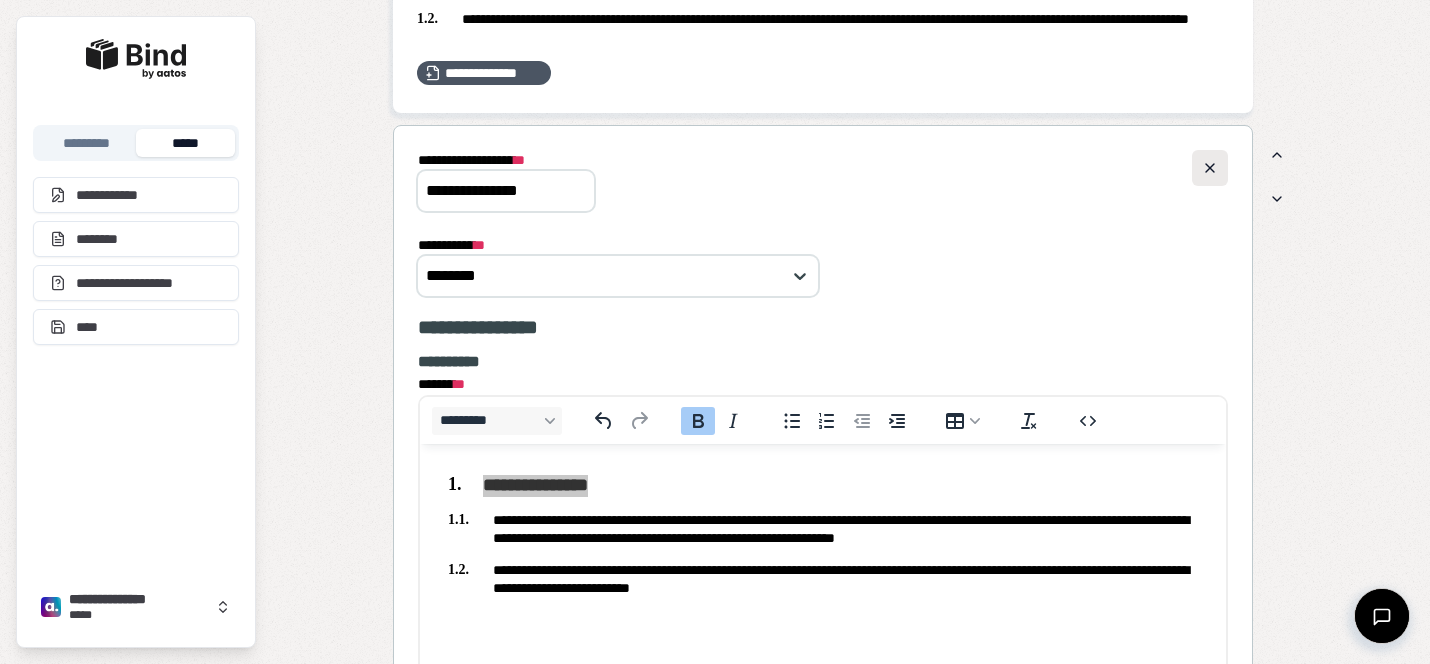 click at bounding box center (1210, 168) 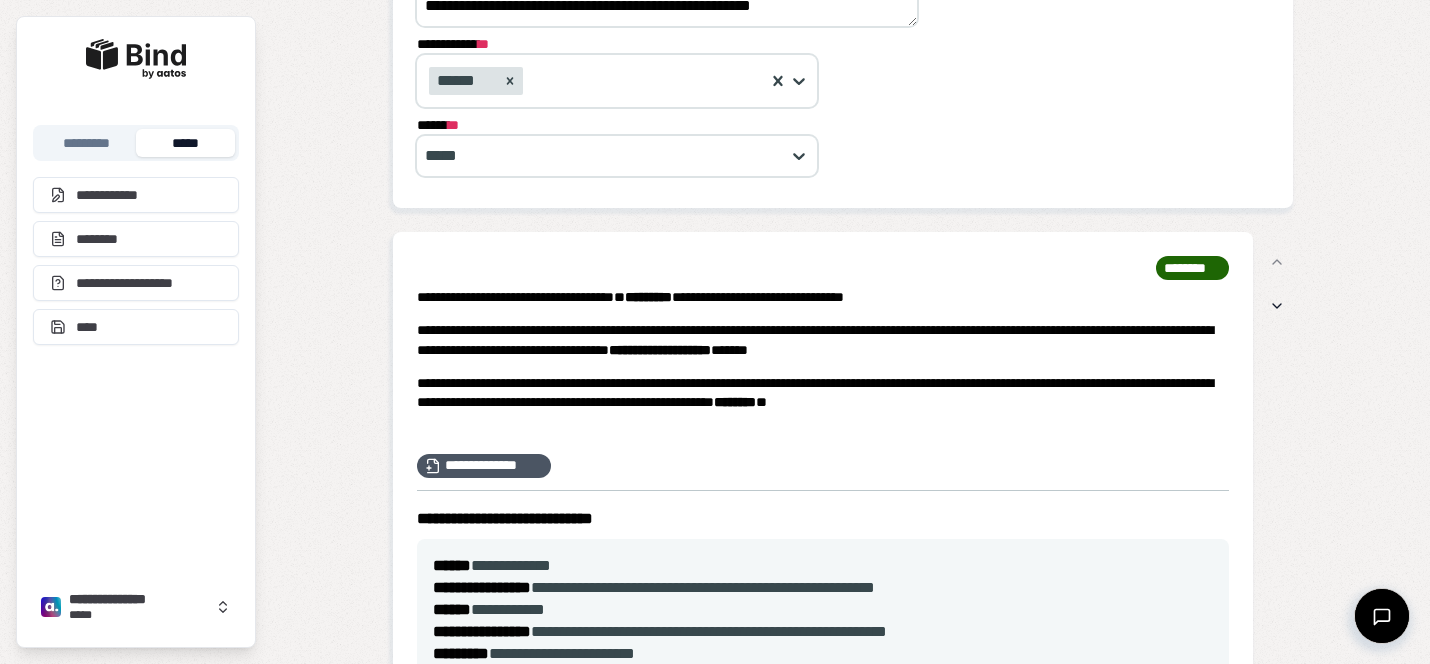 scroll, scrollTop: 474, scrollLeft: 0, axis: vertical 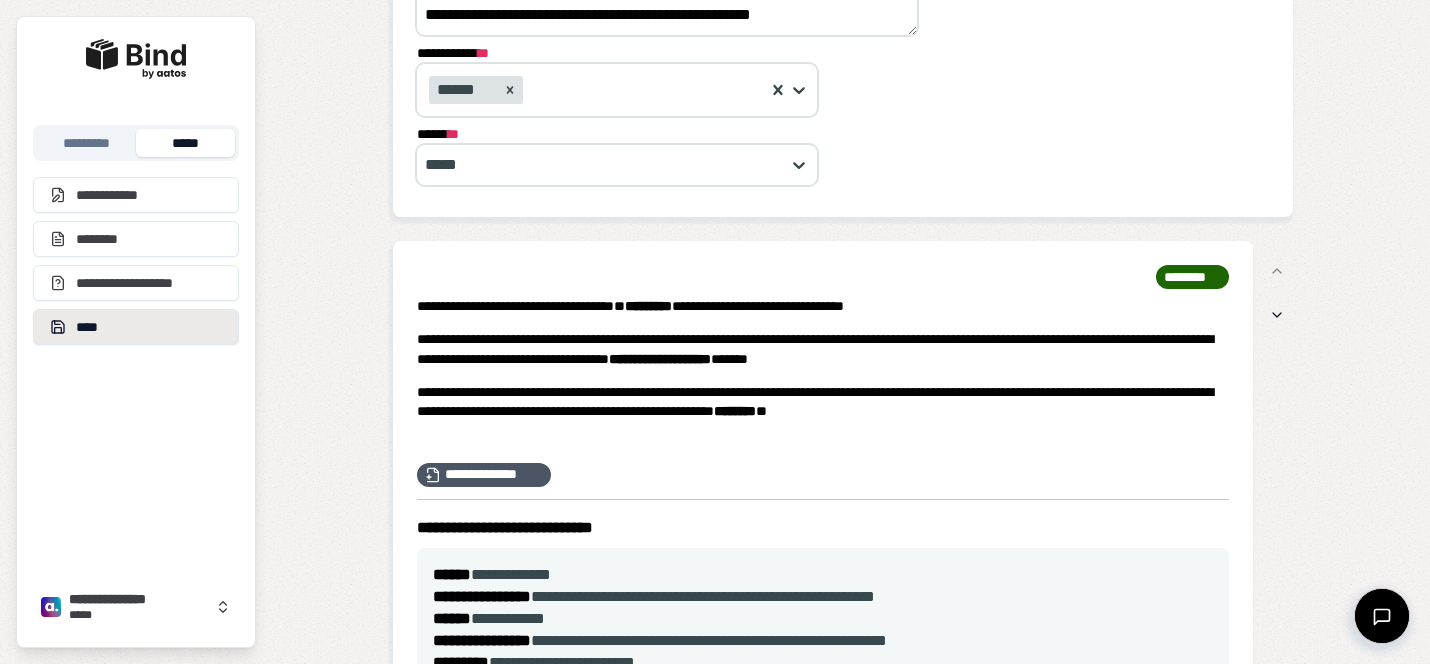 click on "****" at bounding box center (136, 327) 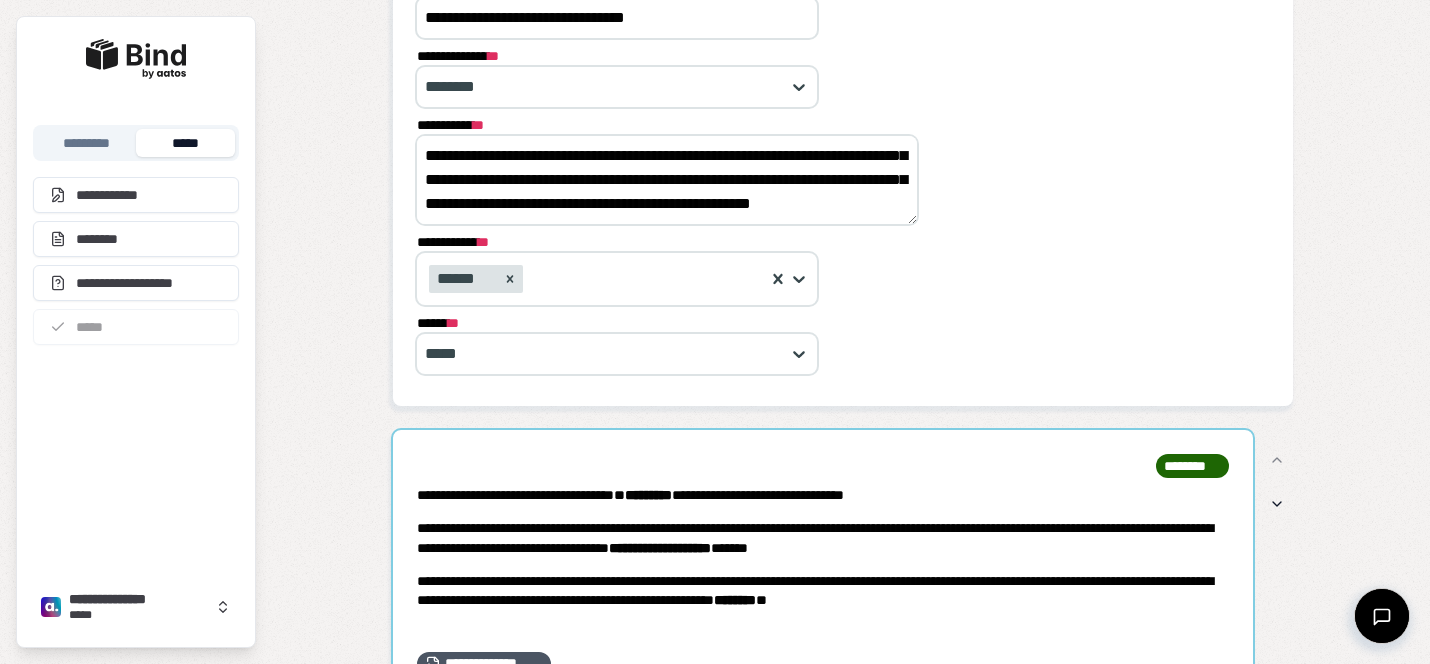 scroll, scrollTop: 0, scrollLeft: 0, axis: both 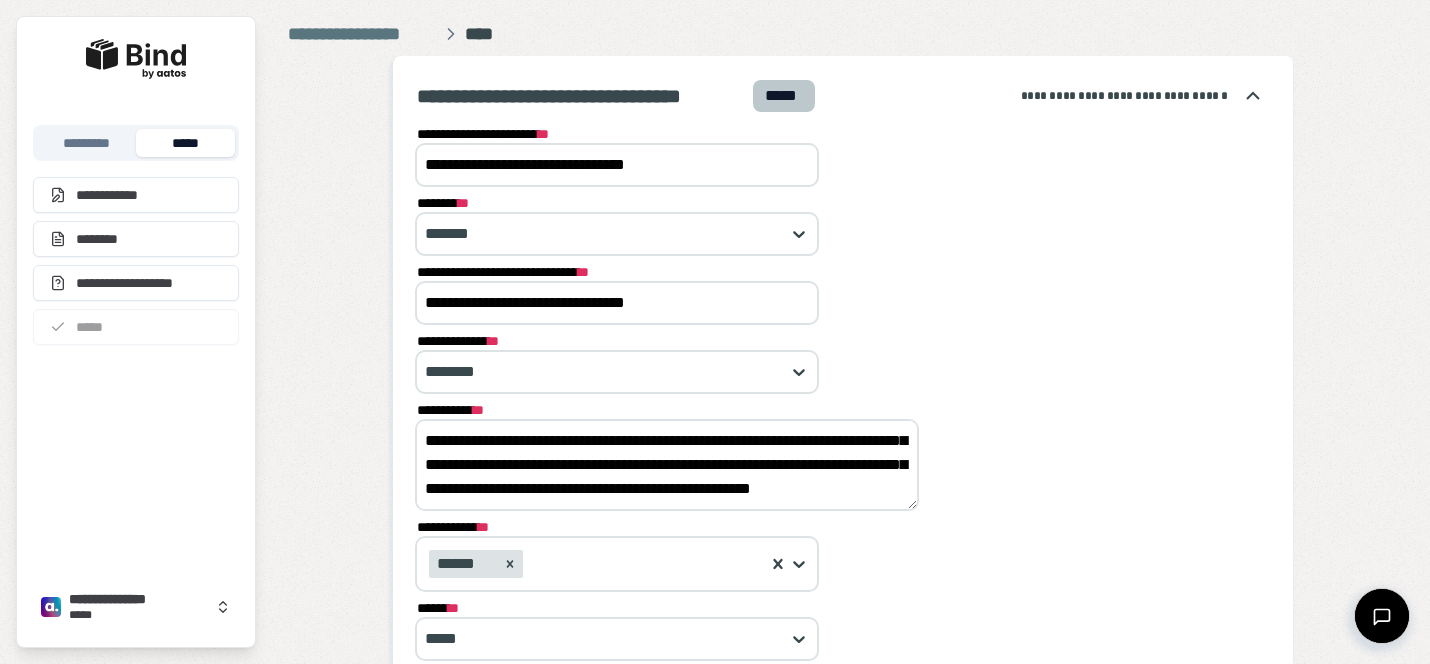 click on "*****" at bounding box center (185, 143) 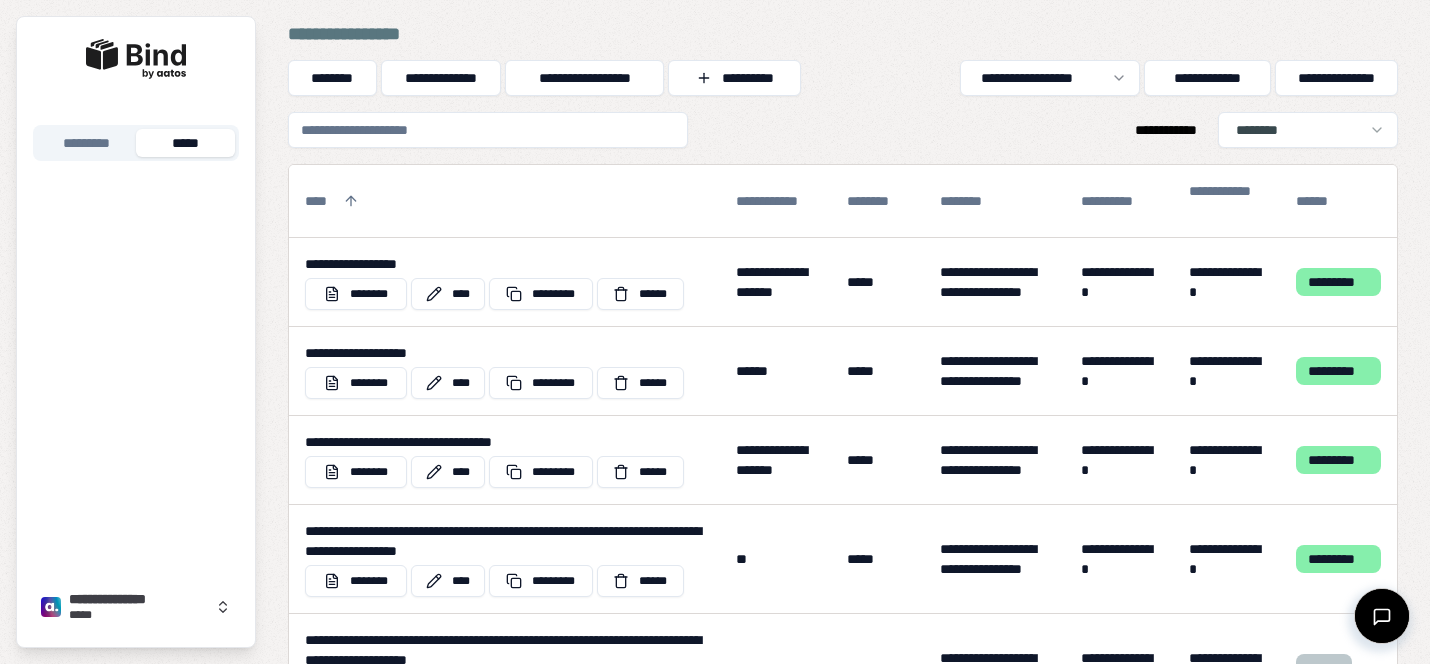 click at bounding box center [488, 130] 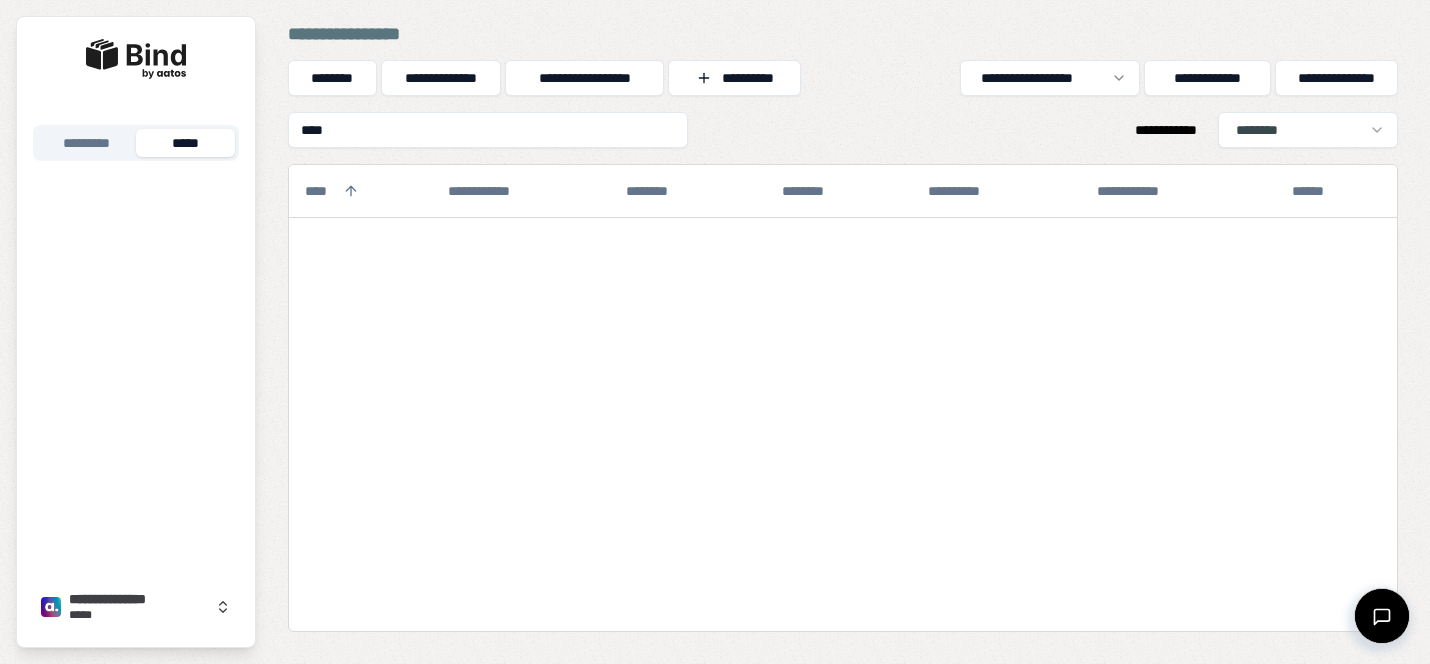 type on "****" 